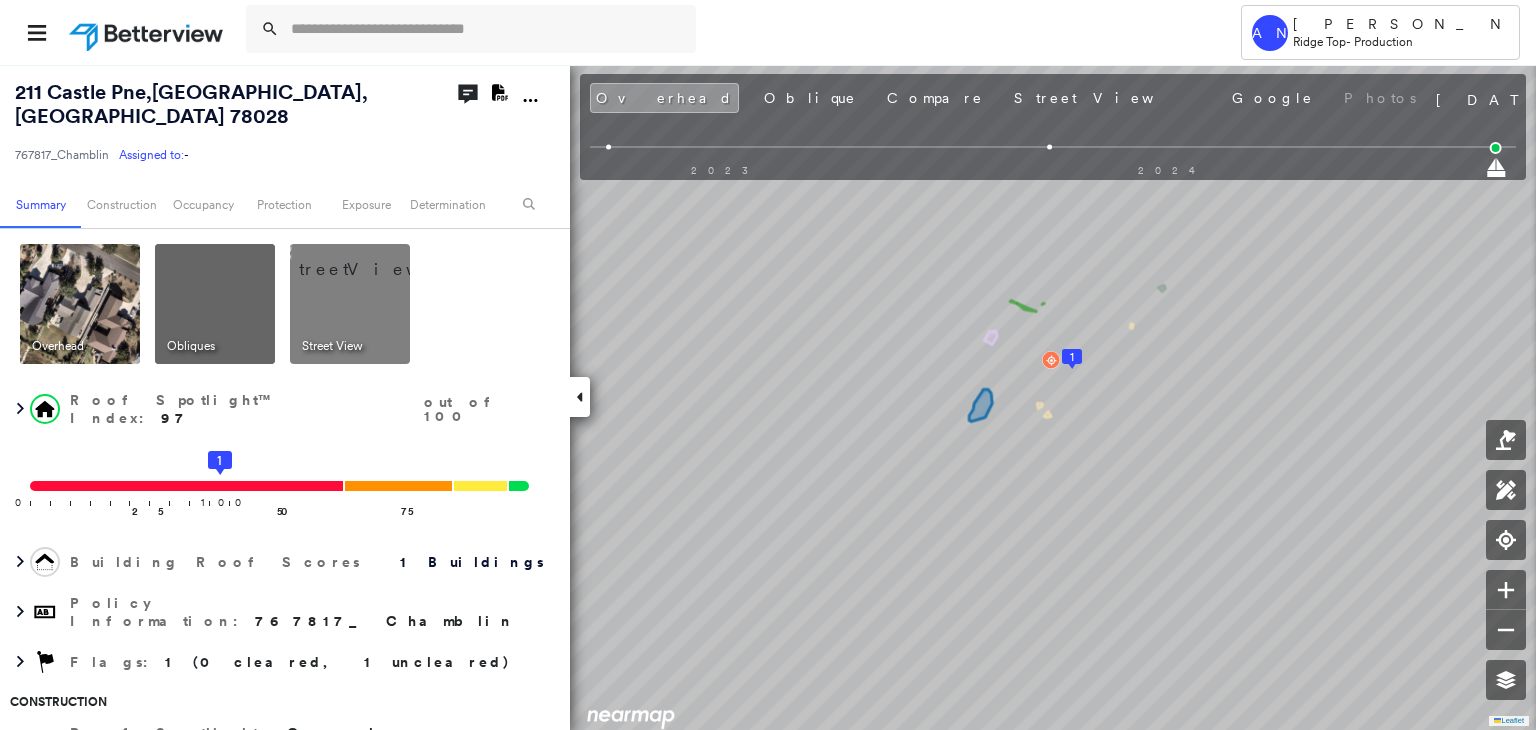 scroll, scrollTop: 0, scrollLeft: 0, axis: both 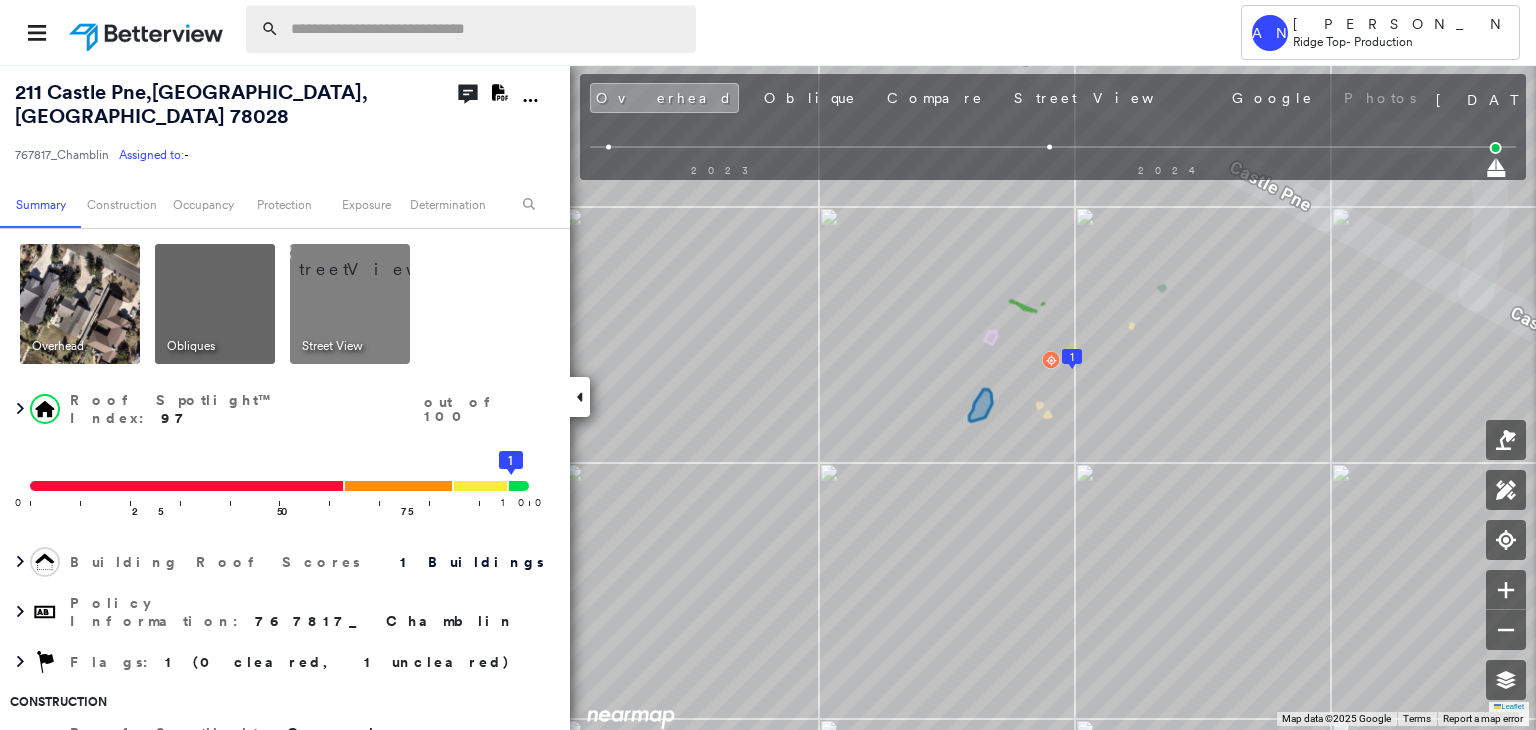 click at bounding box center (487, 29) 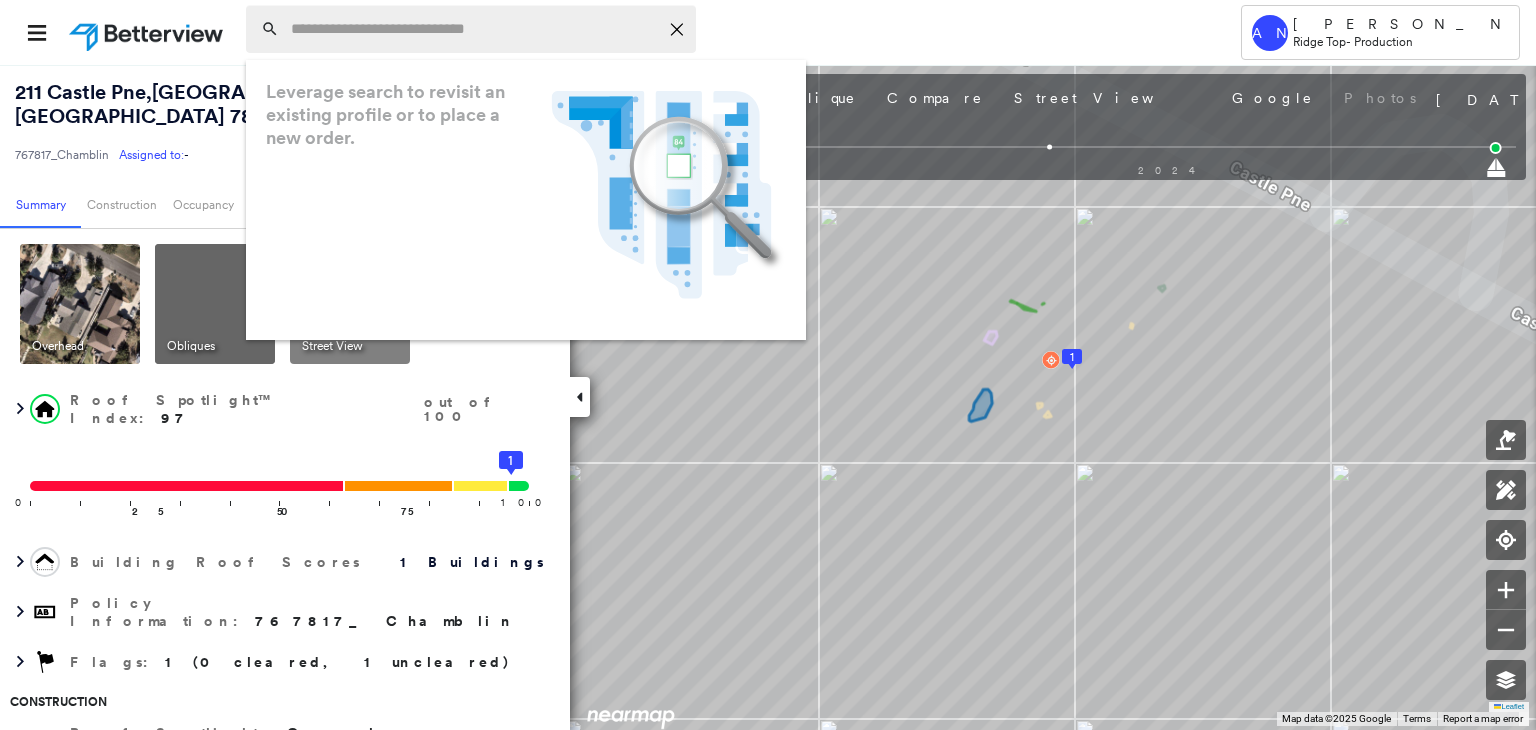 paste on "**********" 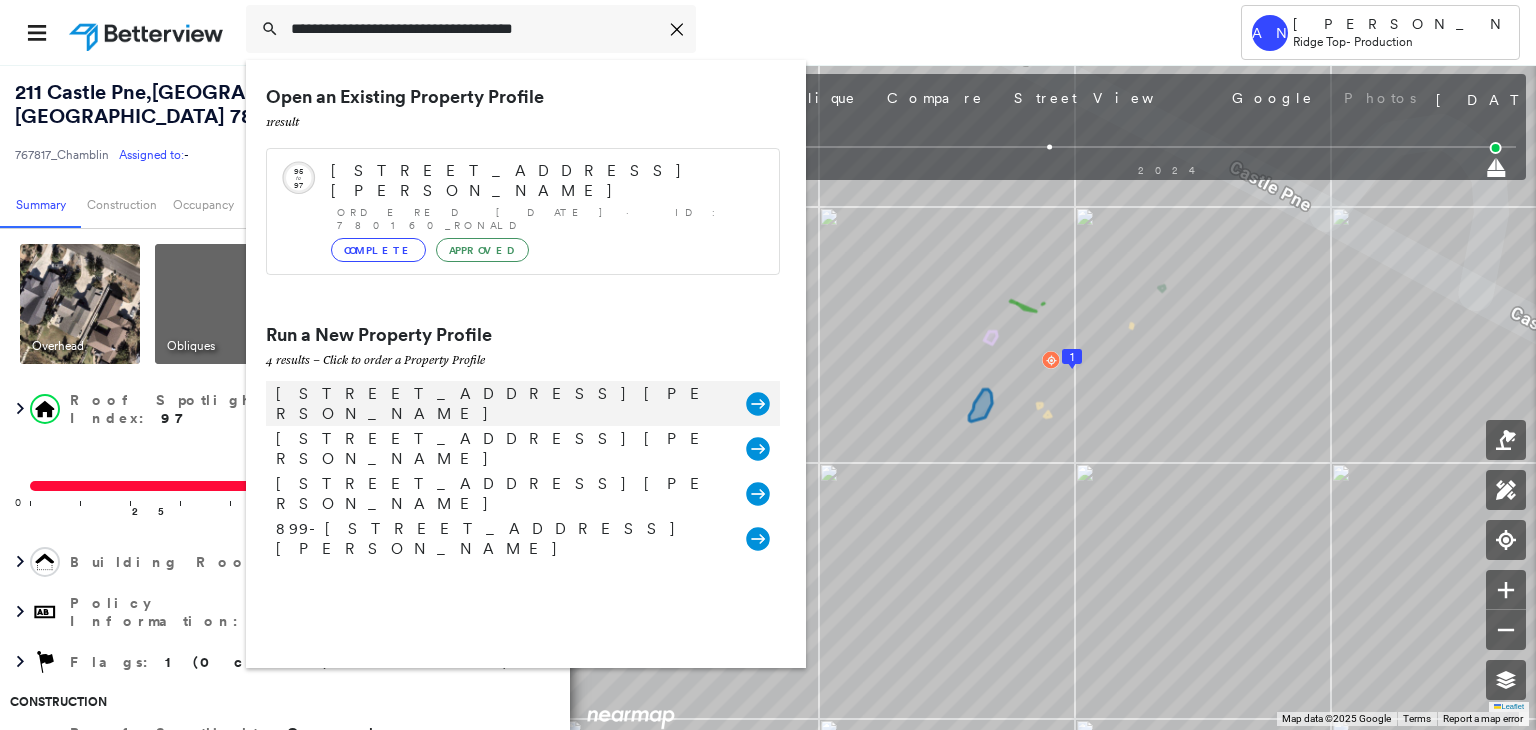 type on "**********" 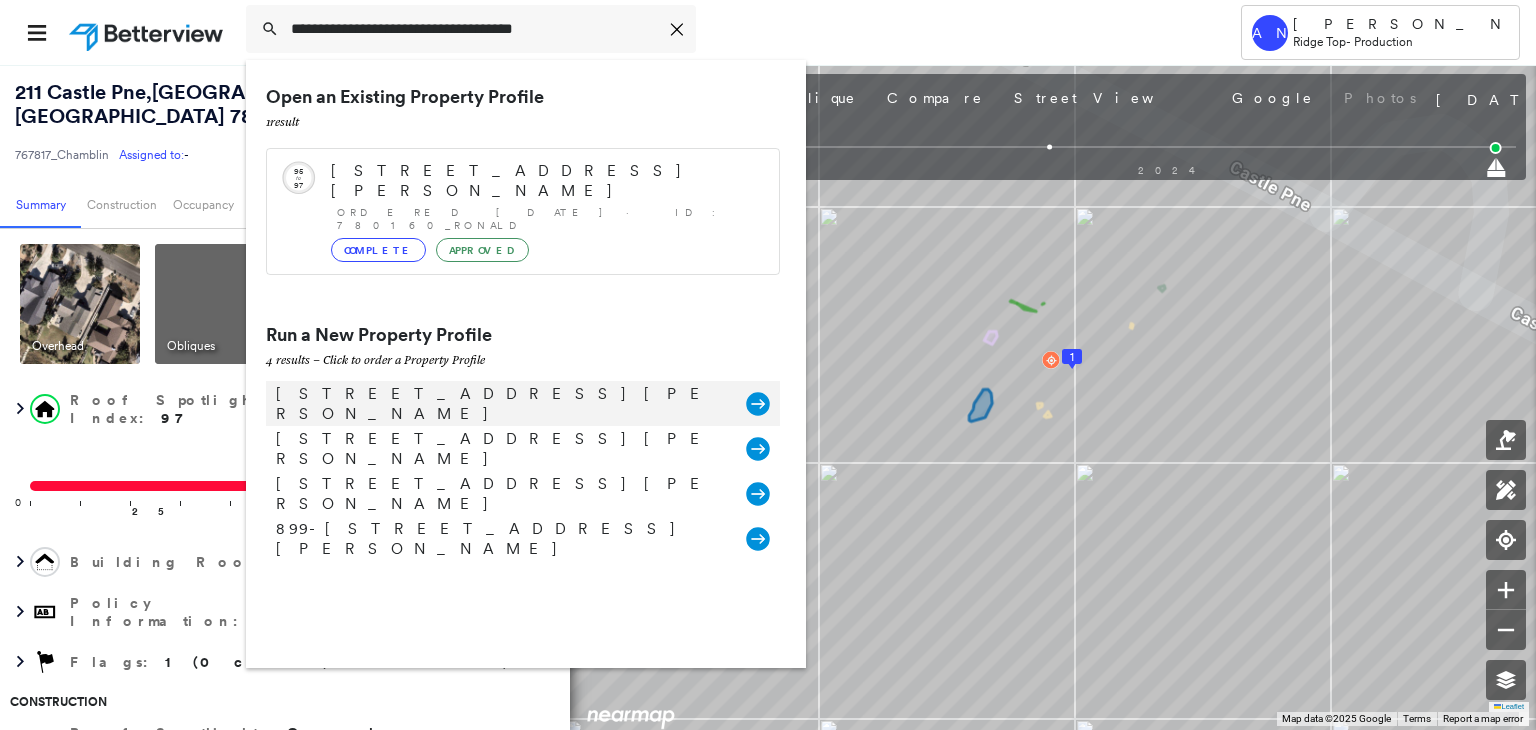 click on "814 W Travis St, Fredericksburg, TX 78624, USA" at bounding box center (501, 404) 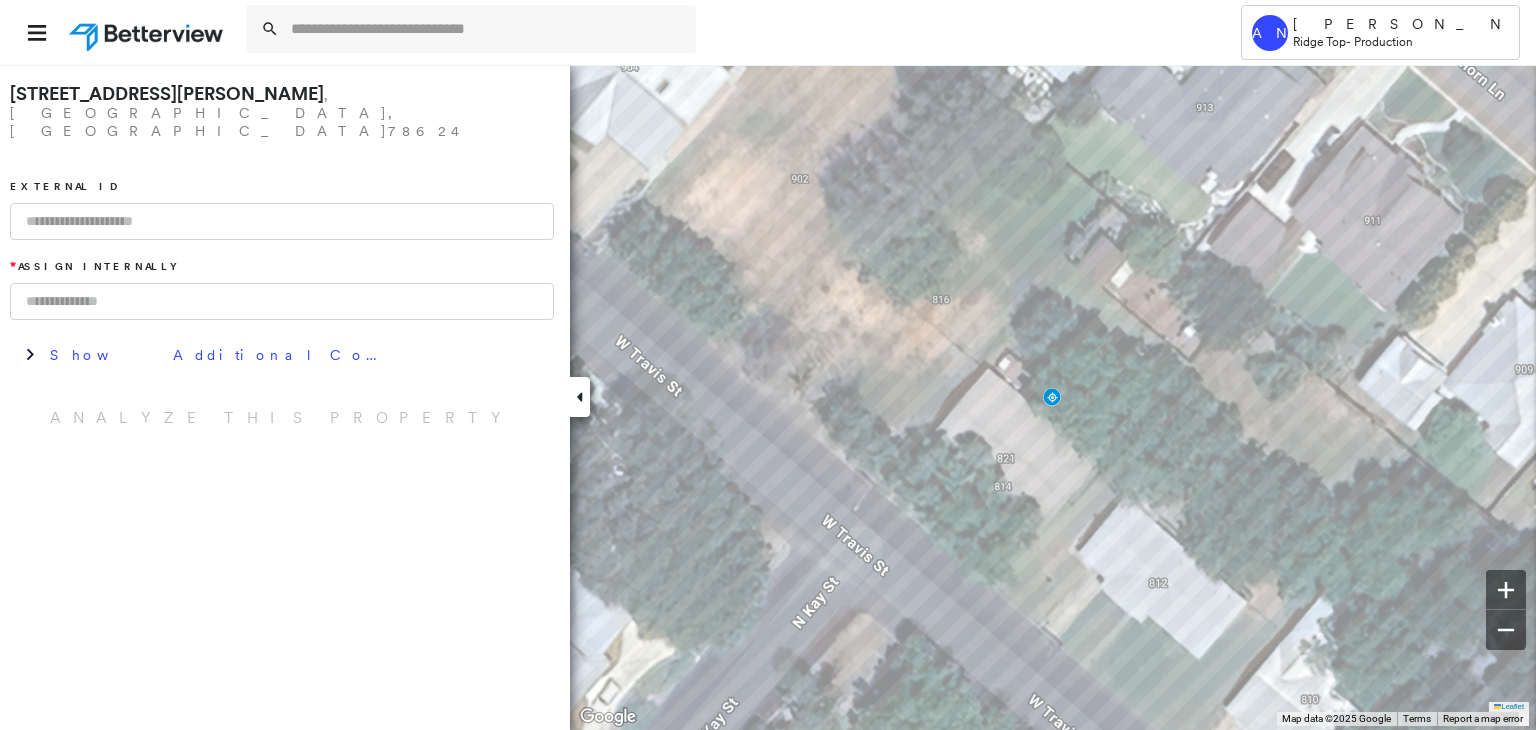 click at bounding box center (282, 221) 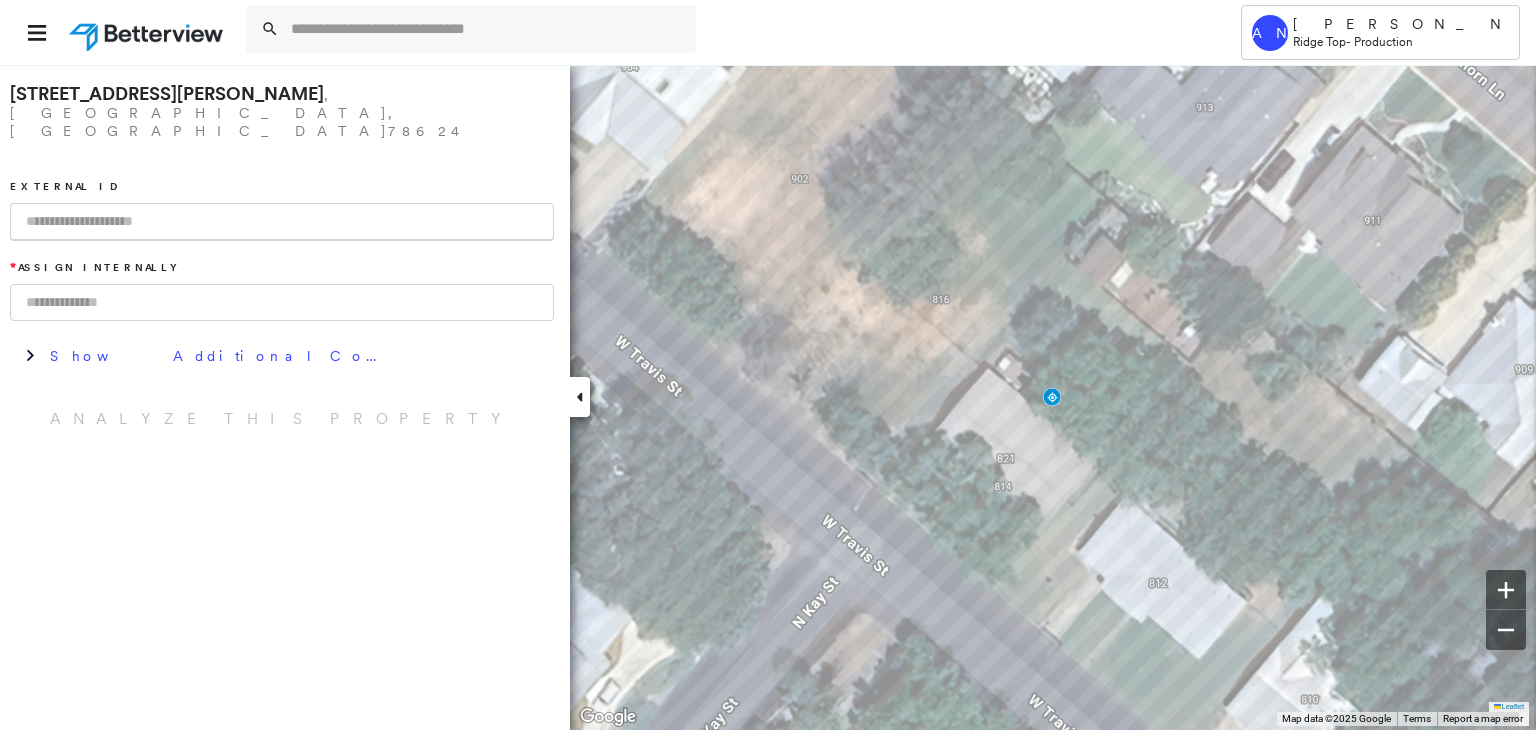 paste on "**********" 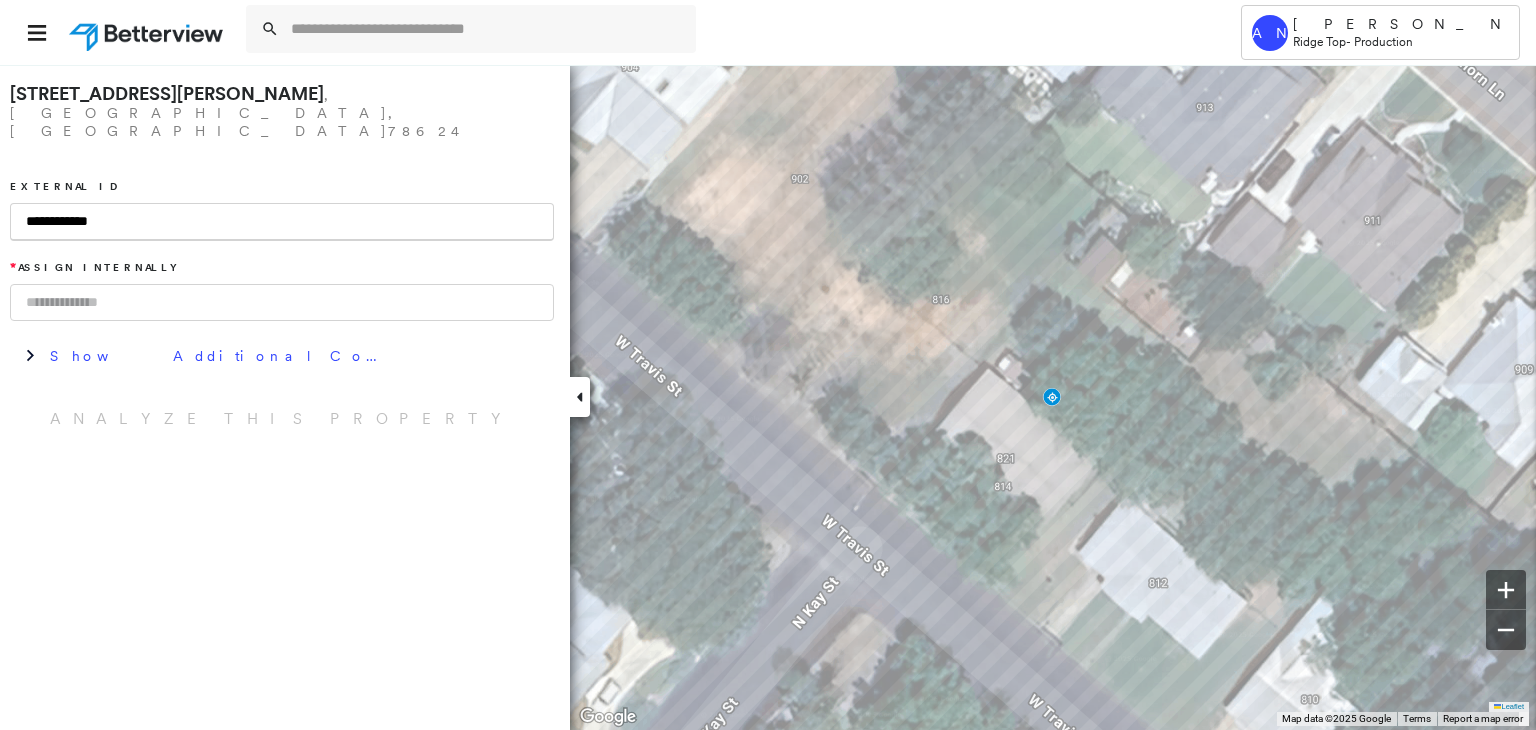 type on "**********" 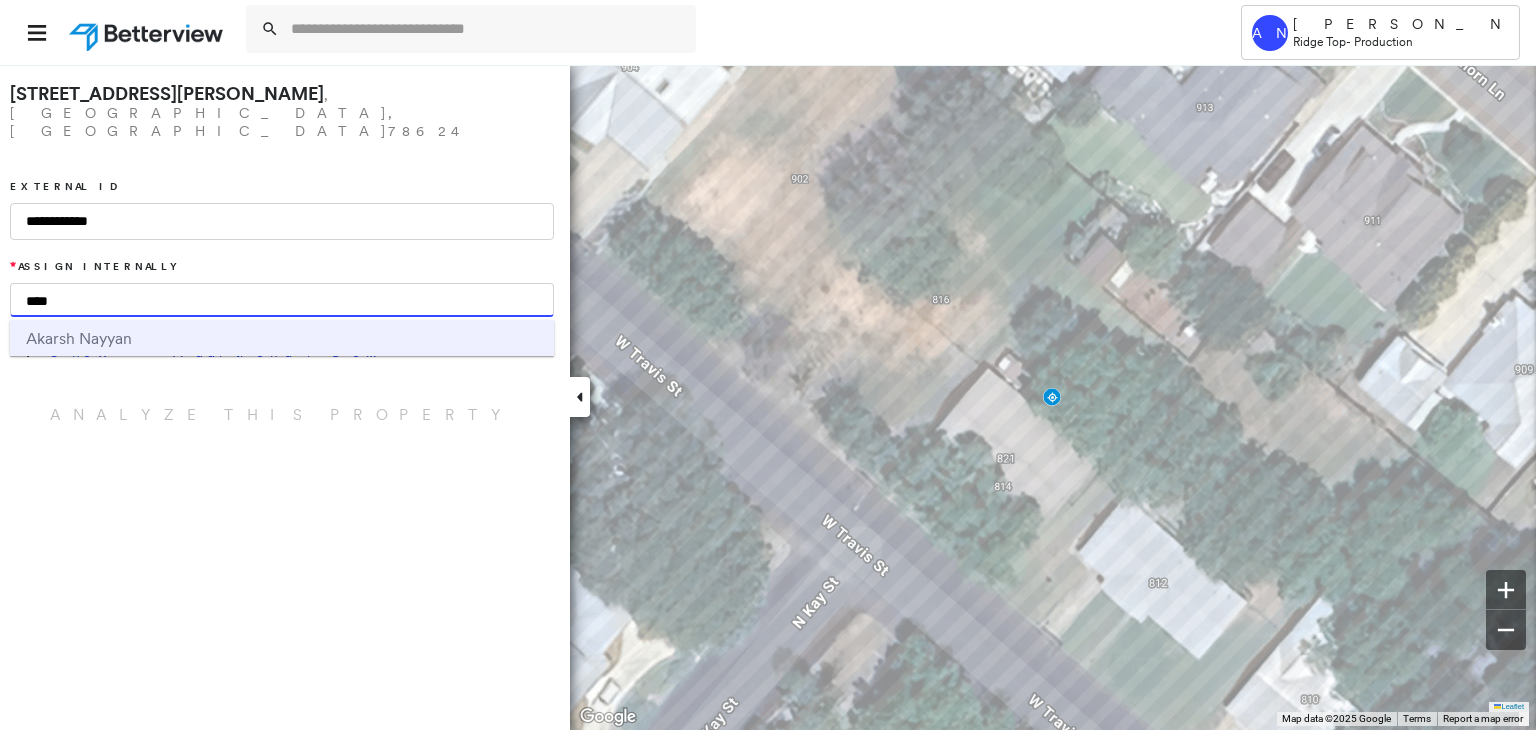 type on "****" 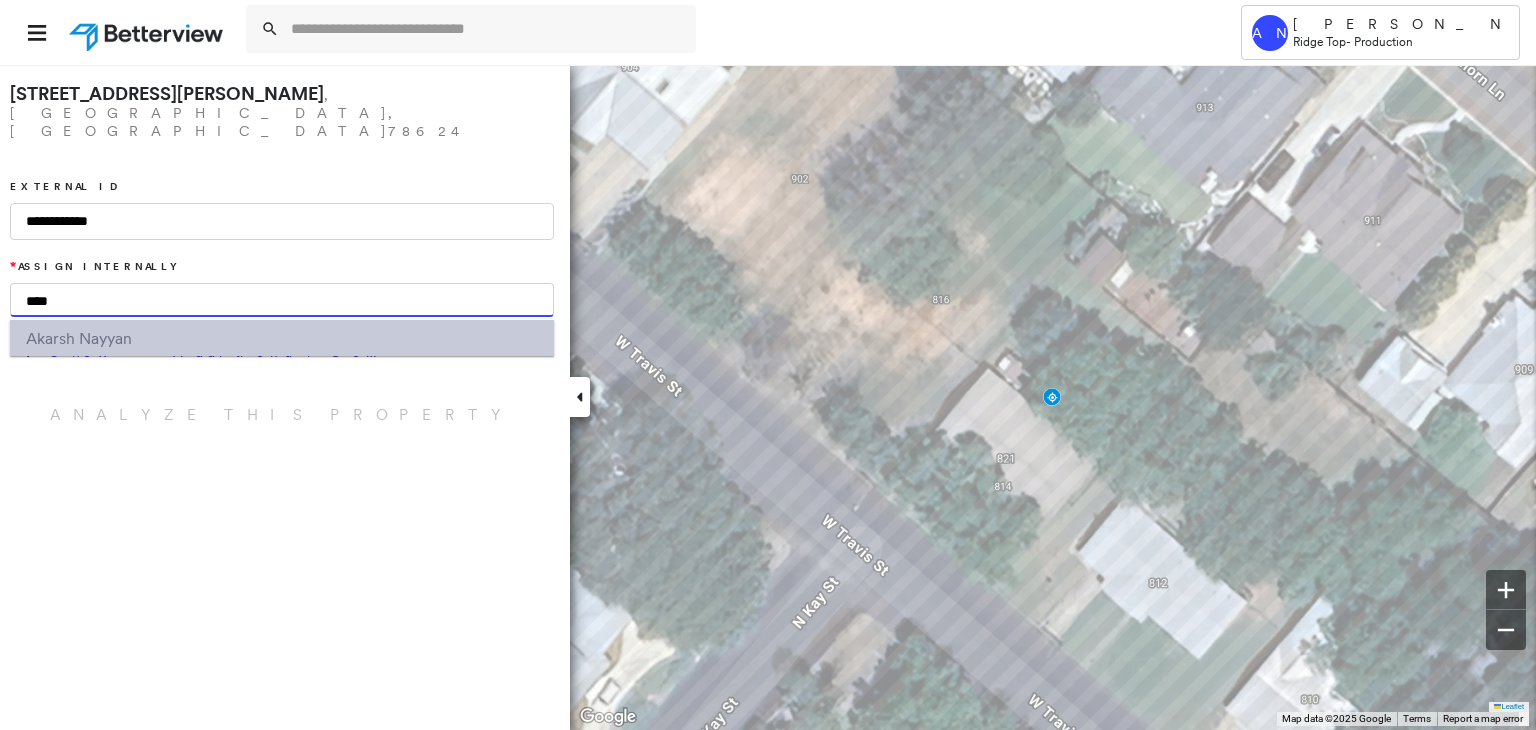 click on "Akar sh Nayyan" at bounding box center [282, 338] 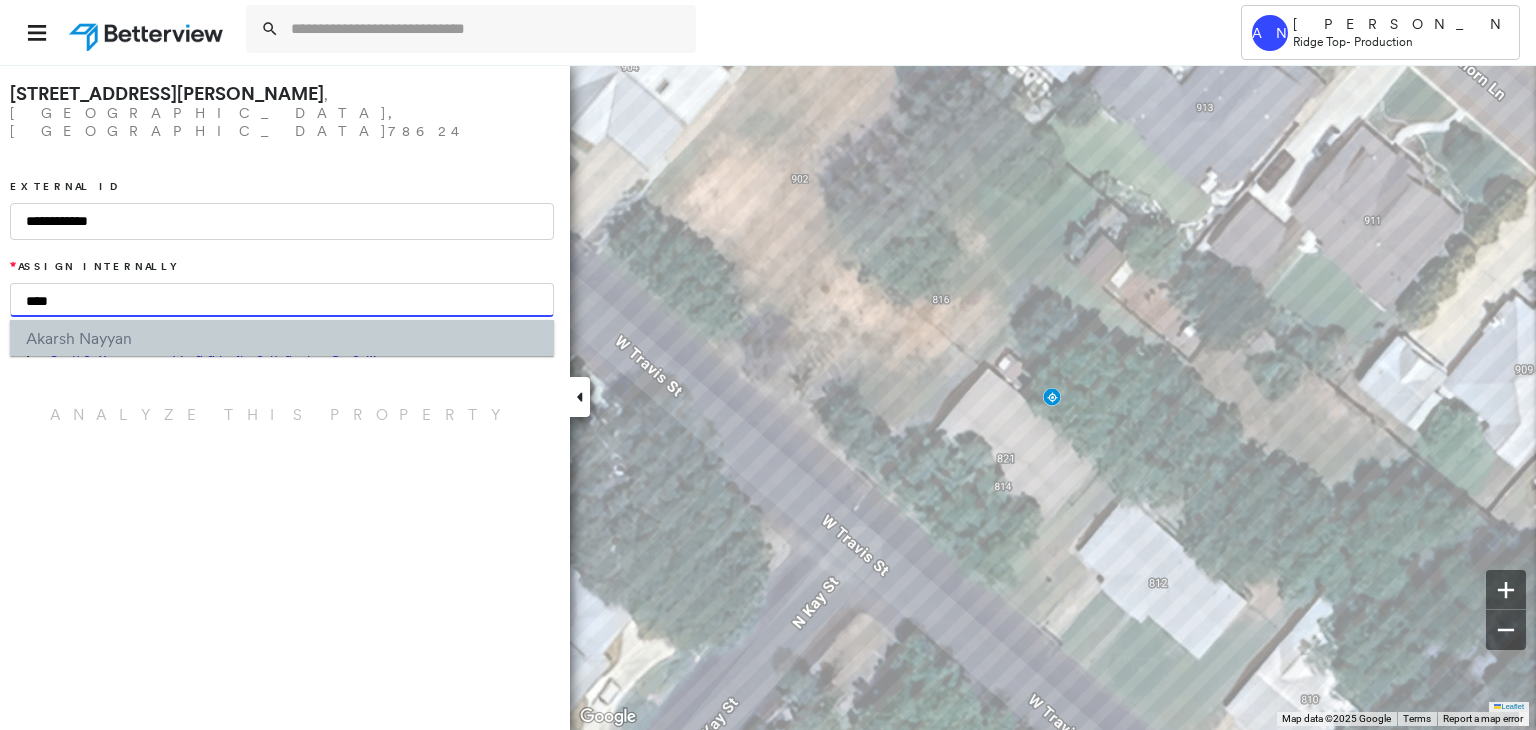 type 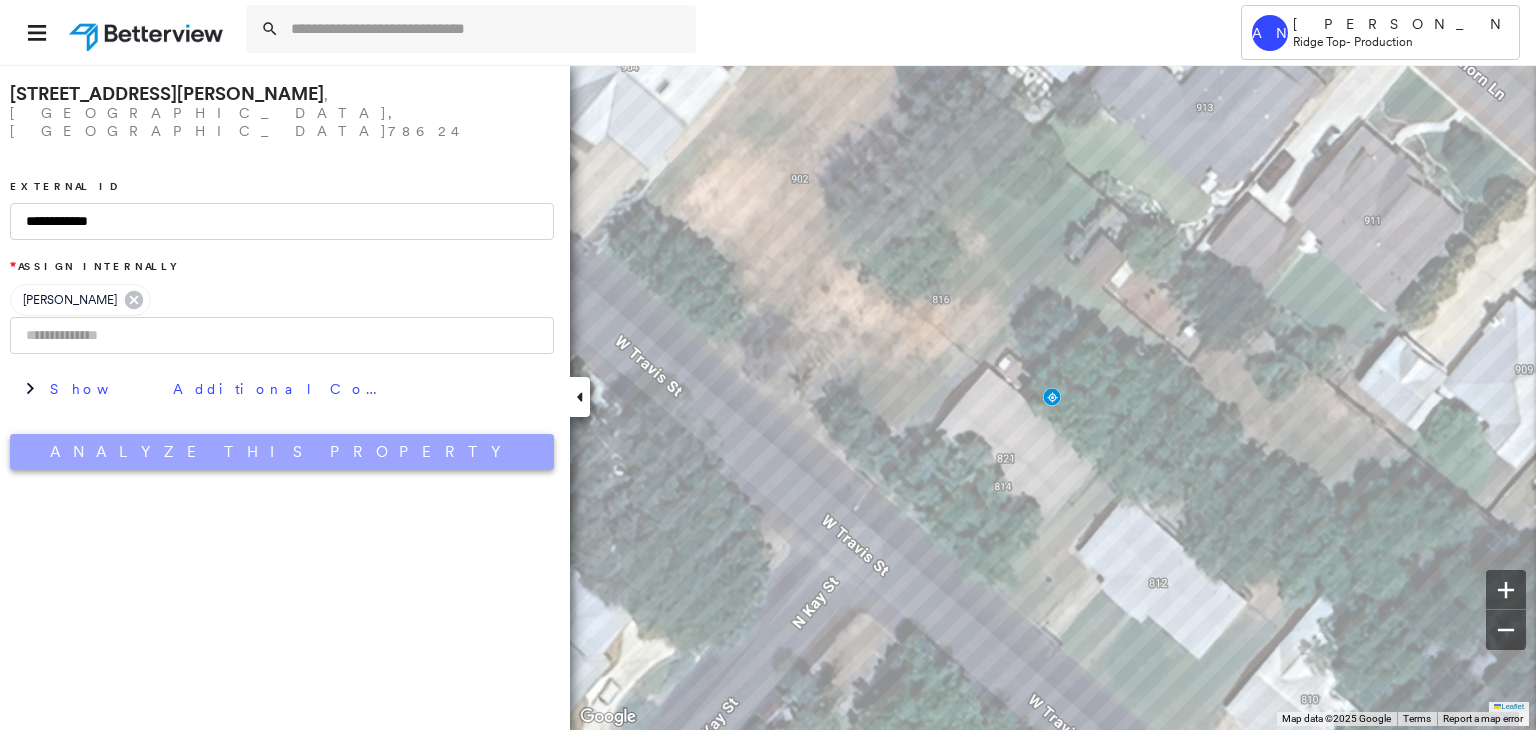click on "Analyze This Property" at bounding box center [282, 452] 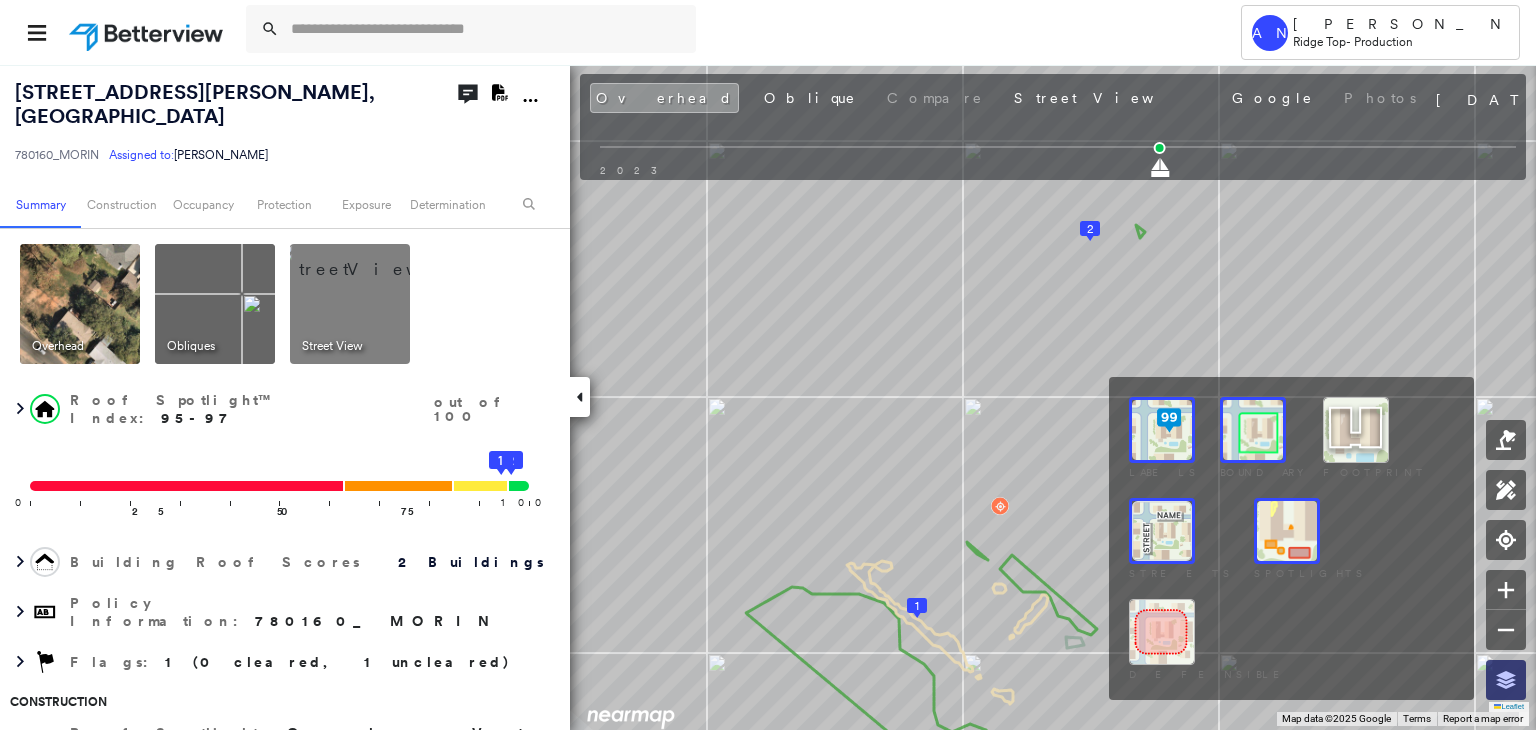 click 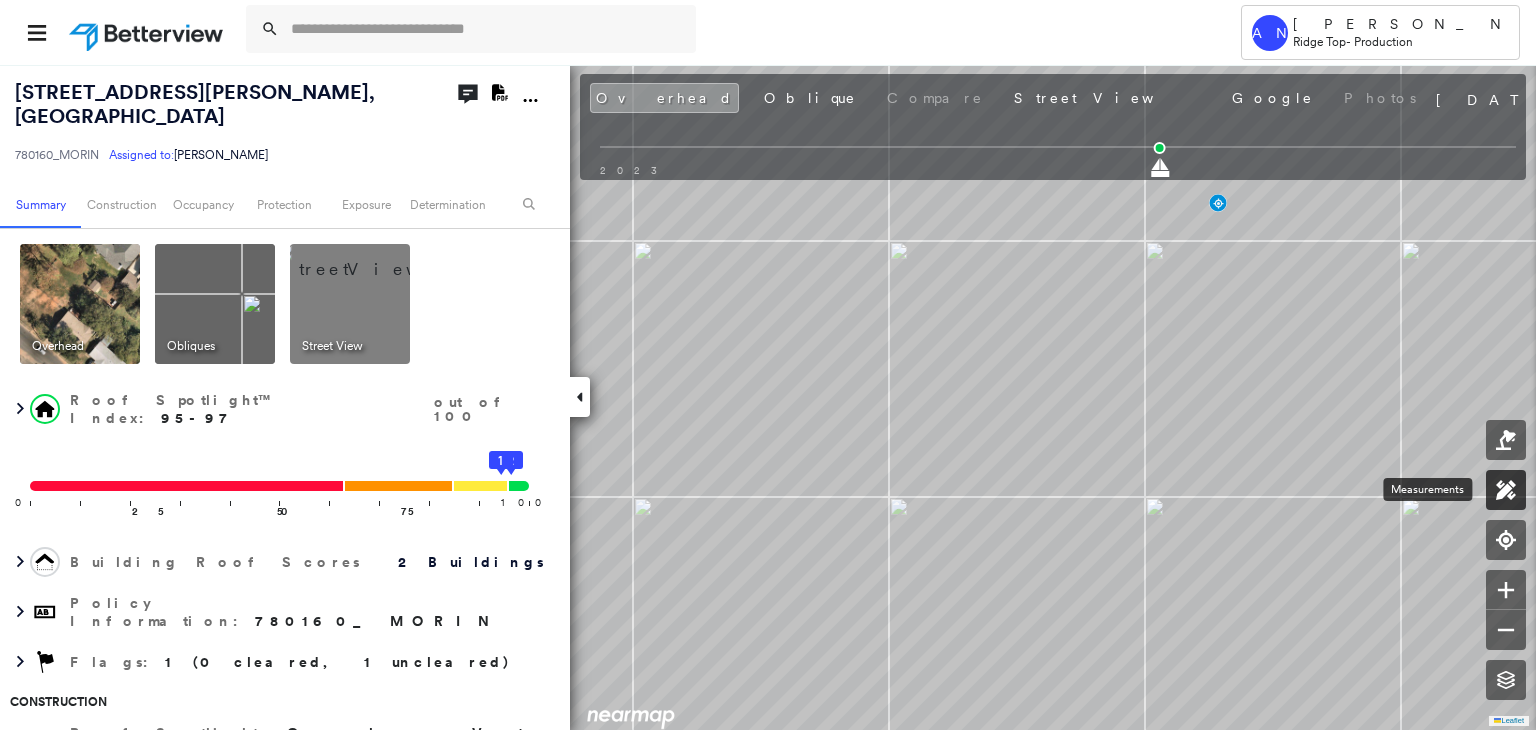 click 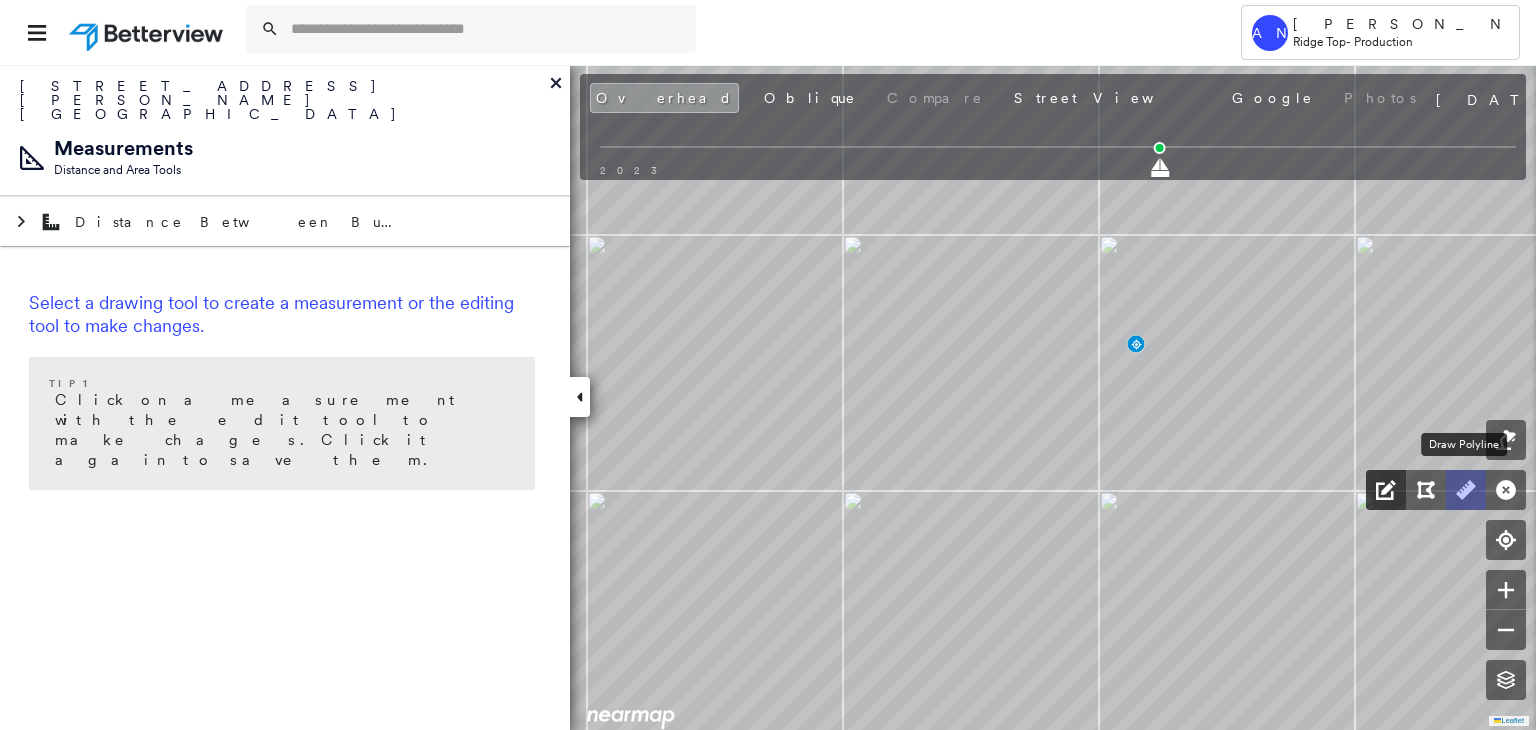 drag, startPoint x: 1463, startPoint y: 492, endPoint x: 1394, endPoint y: 501, distance: 69.58448 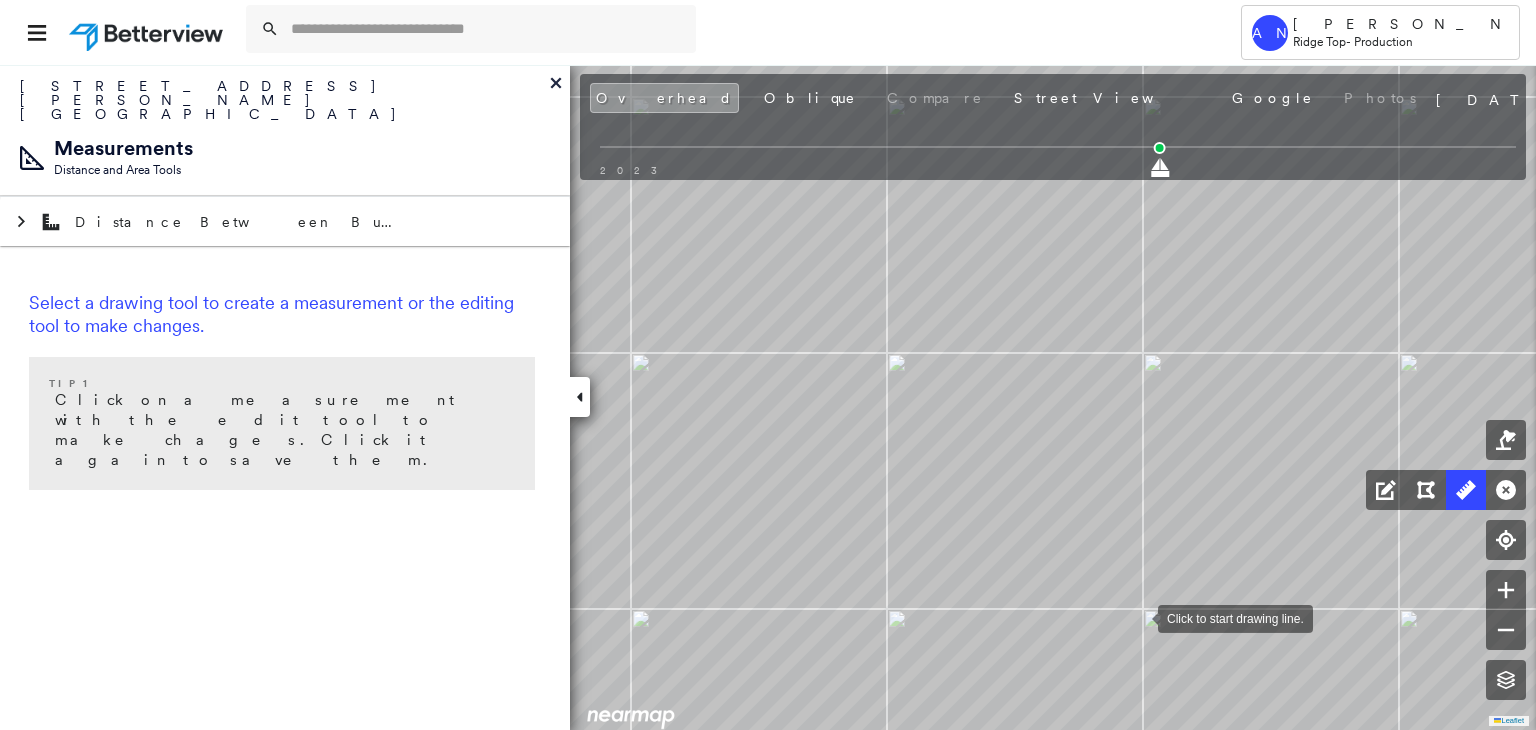 click at bounding box center [1138, 617] 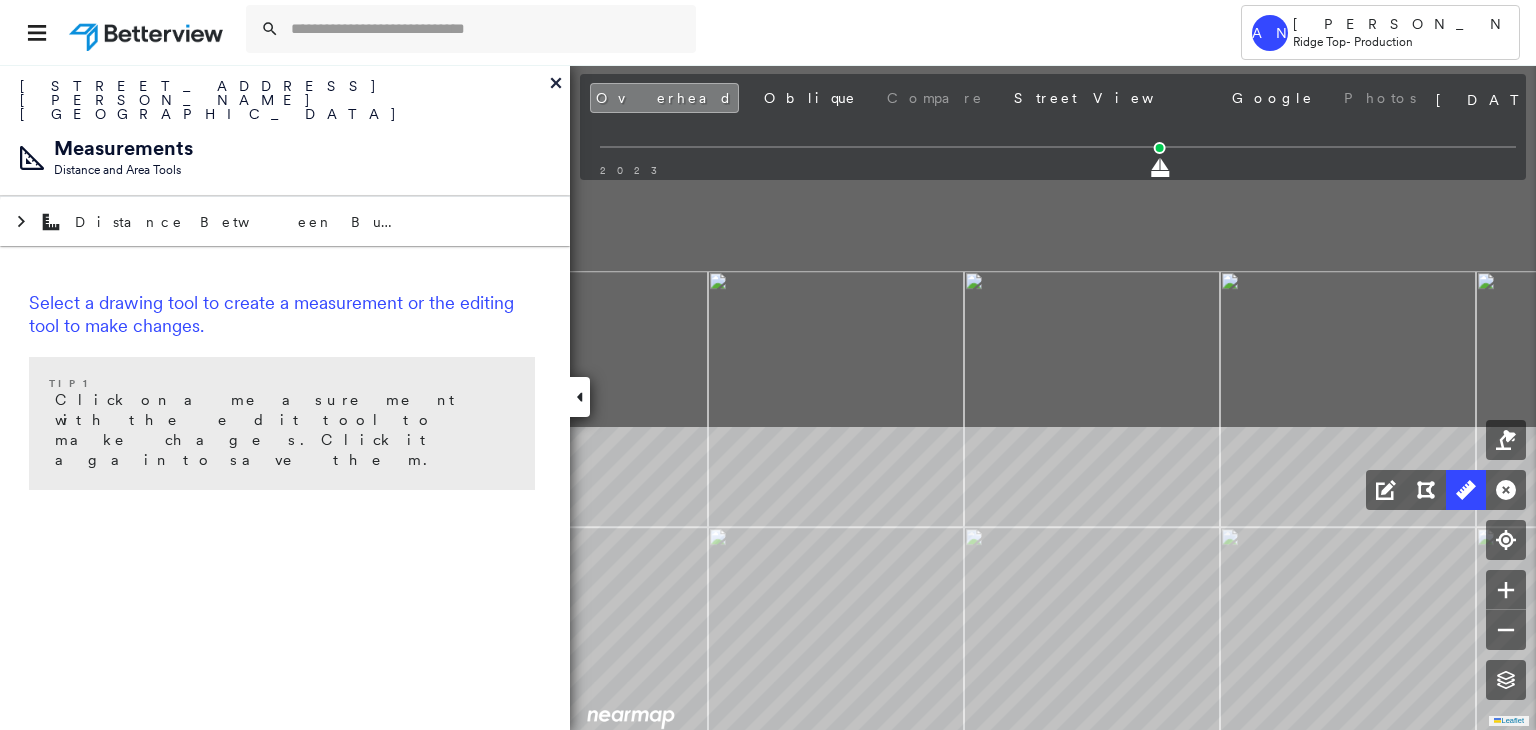 drag, startPoint x: 915, startPoint y: 346, endPoint x: 1504, endPoint y: 776, distance: 729.26056 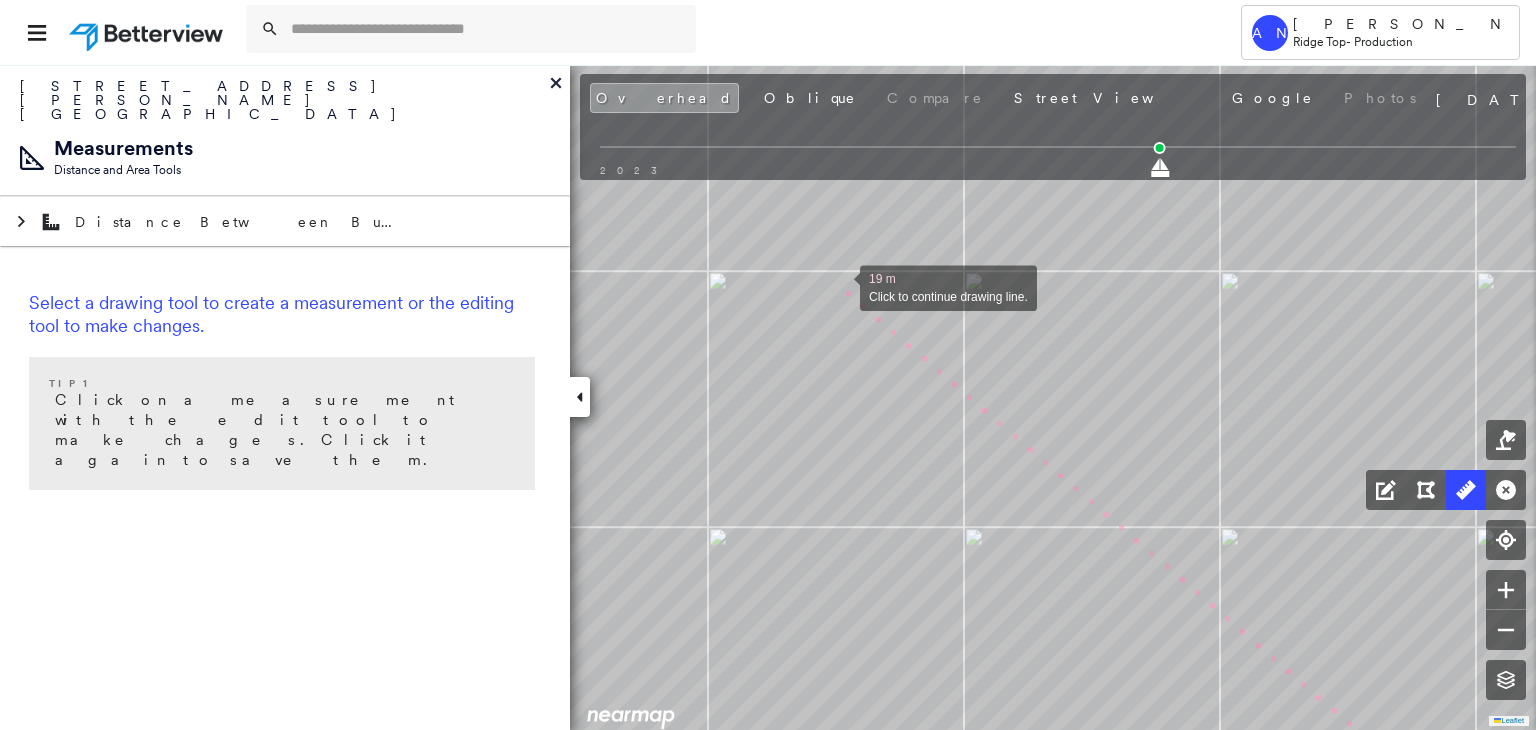 click at bounding box center (840, 286) 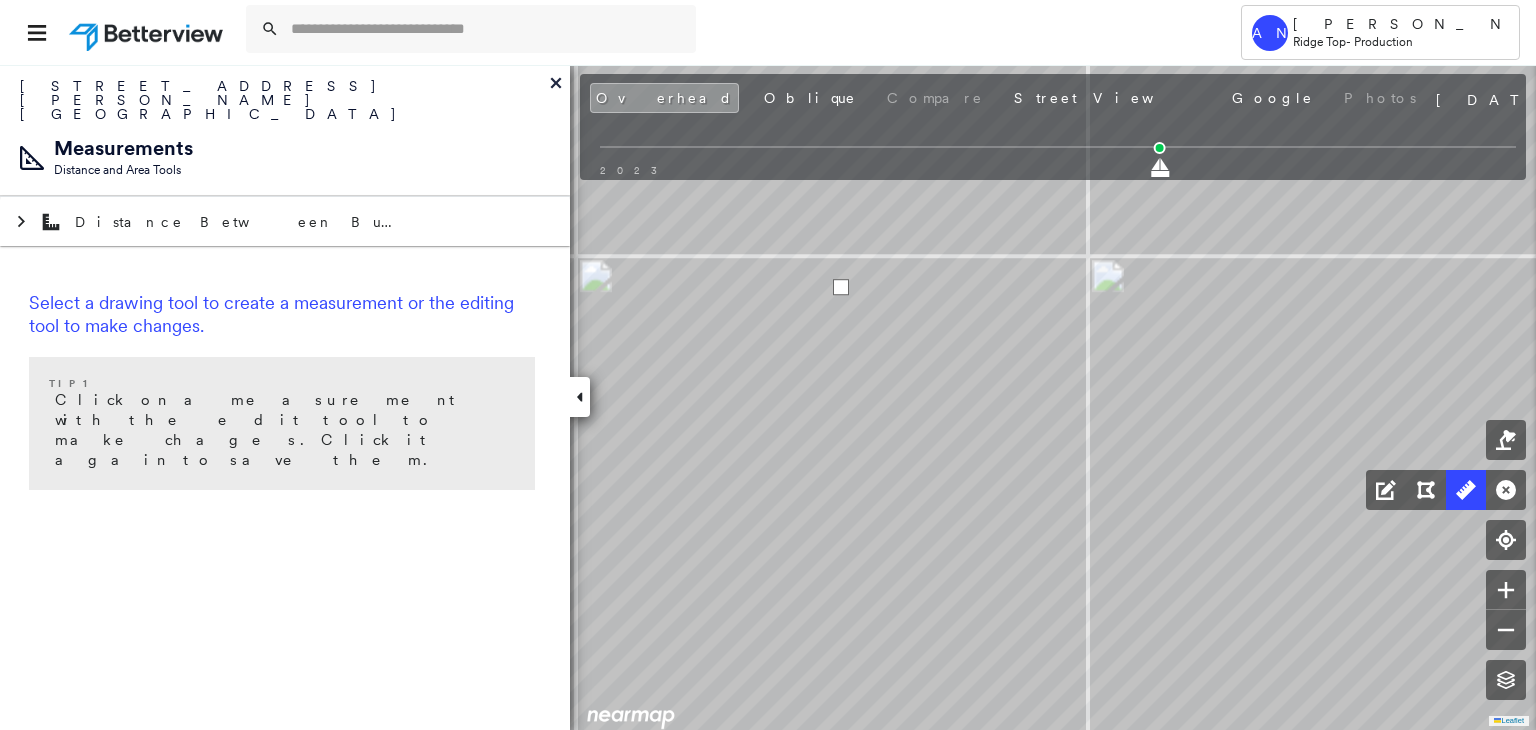 click at bounding box center [841, 287] 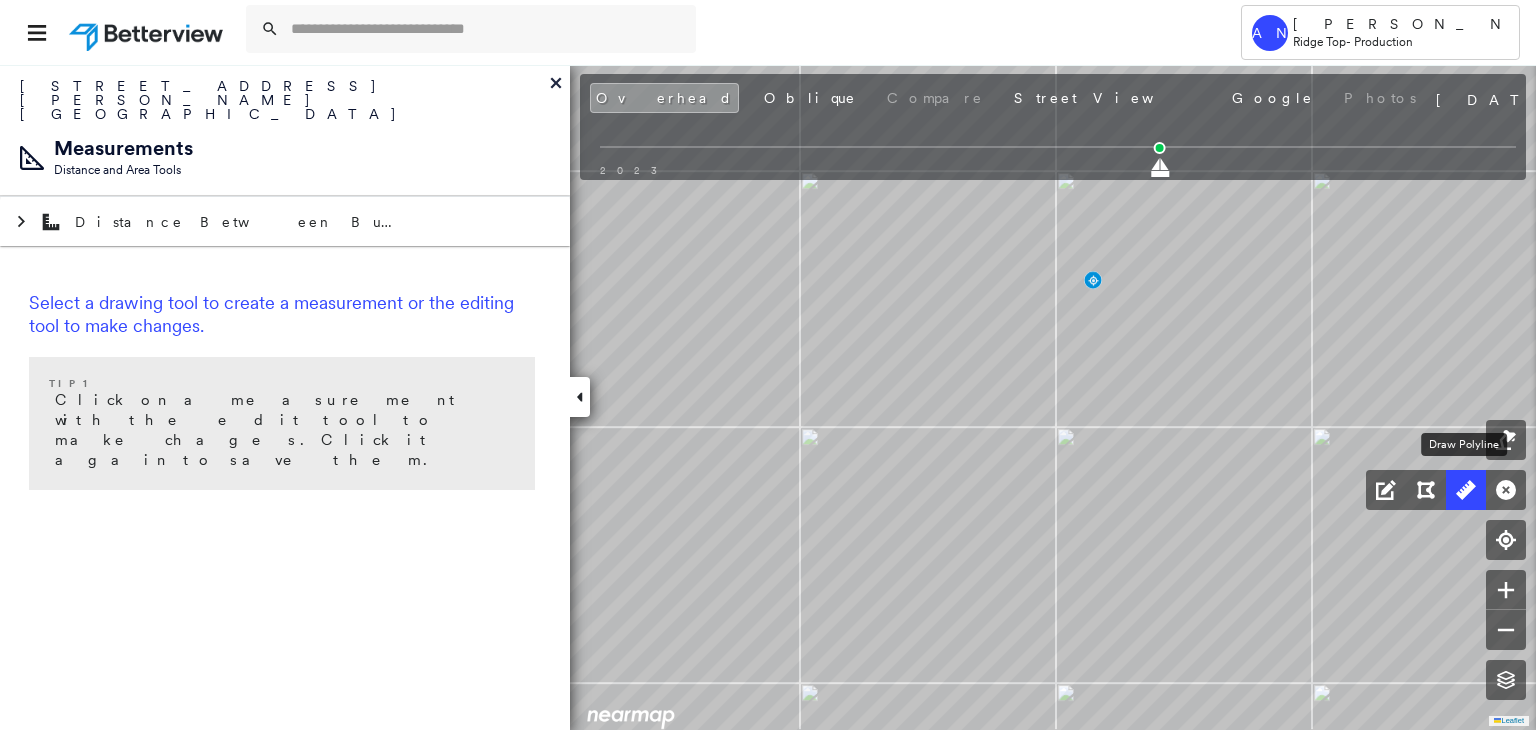 click at bounding box center [1466, 490] 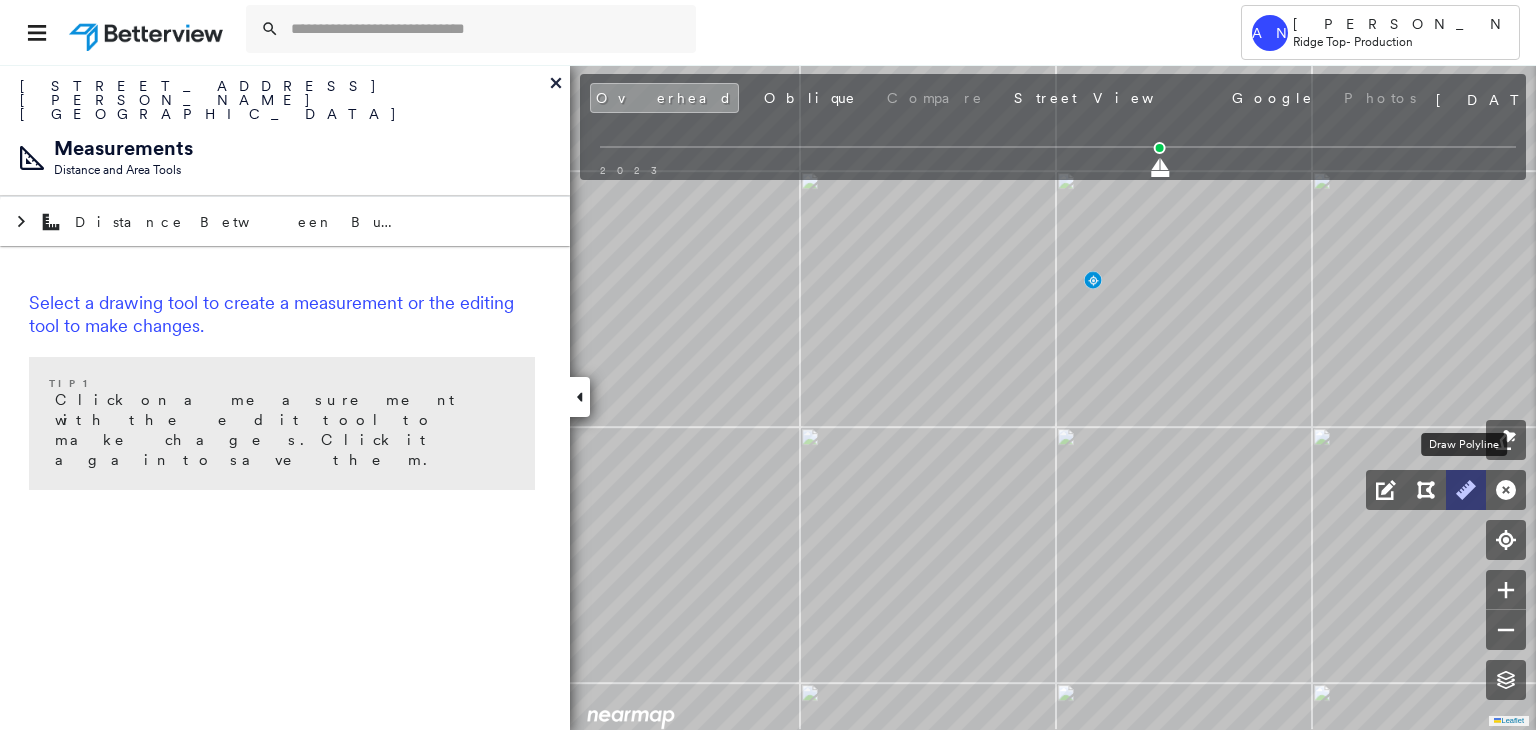 click at bounding box center (1466, 490) 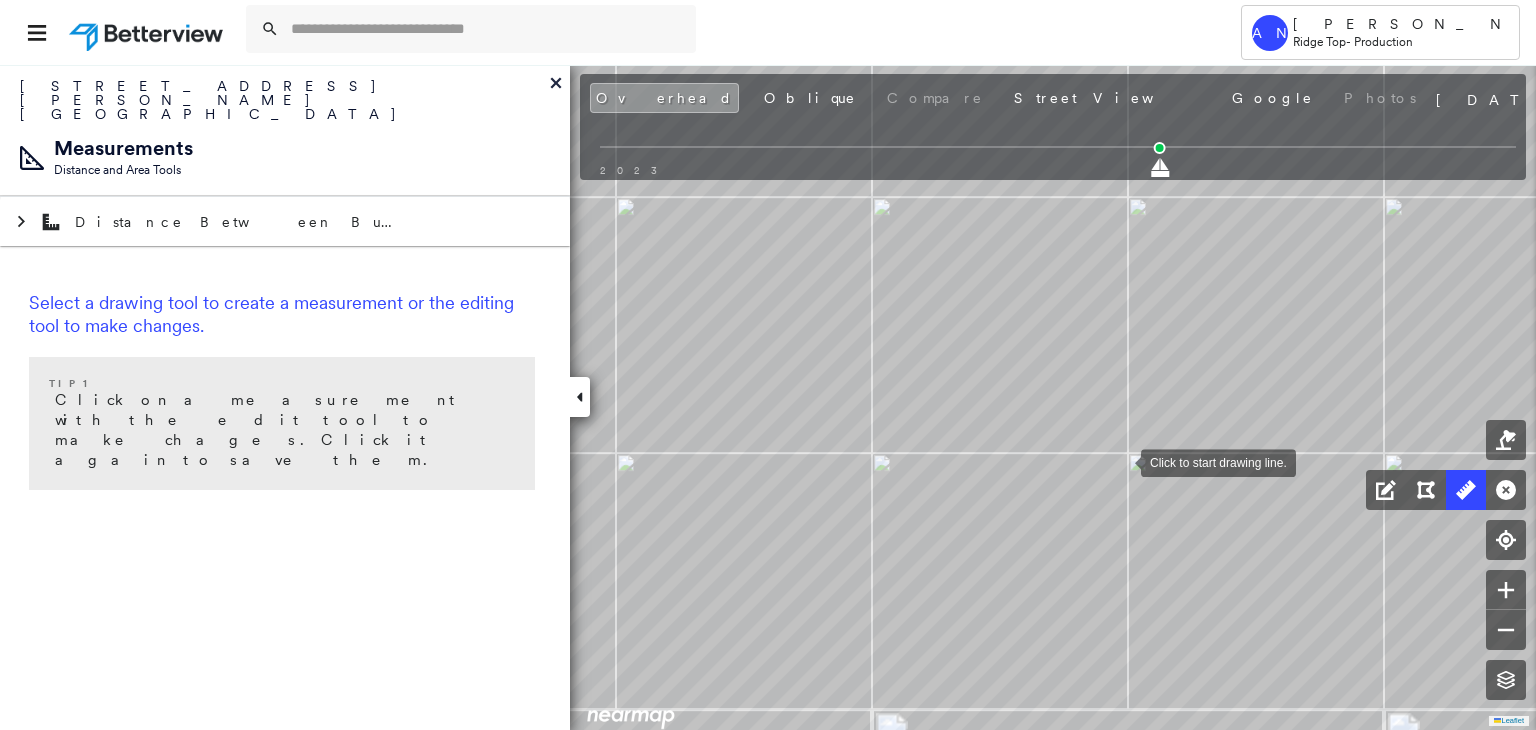 click at bounding box center [1121, 461] 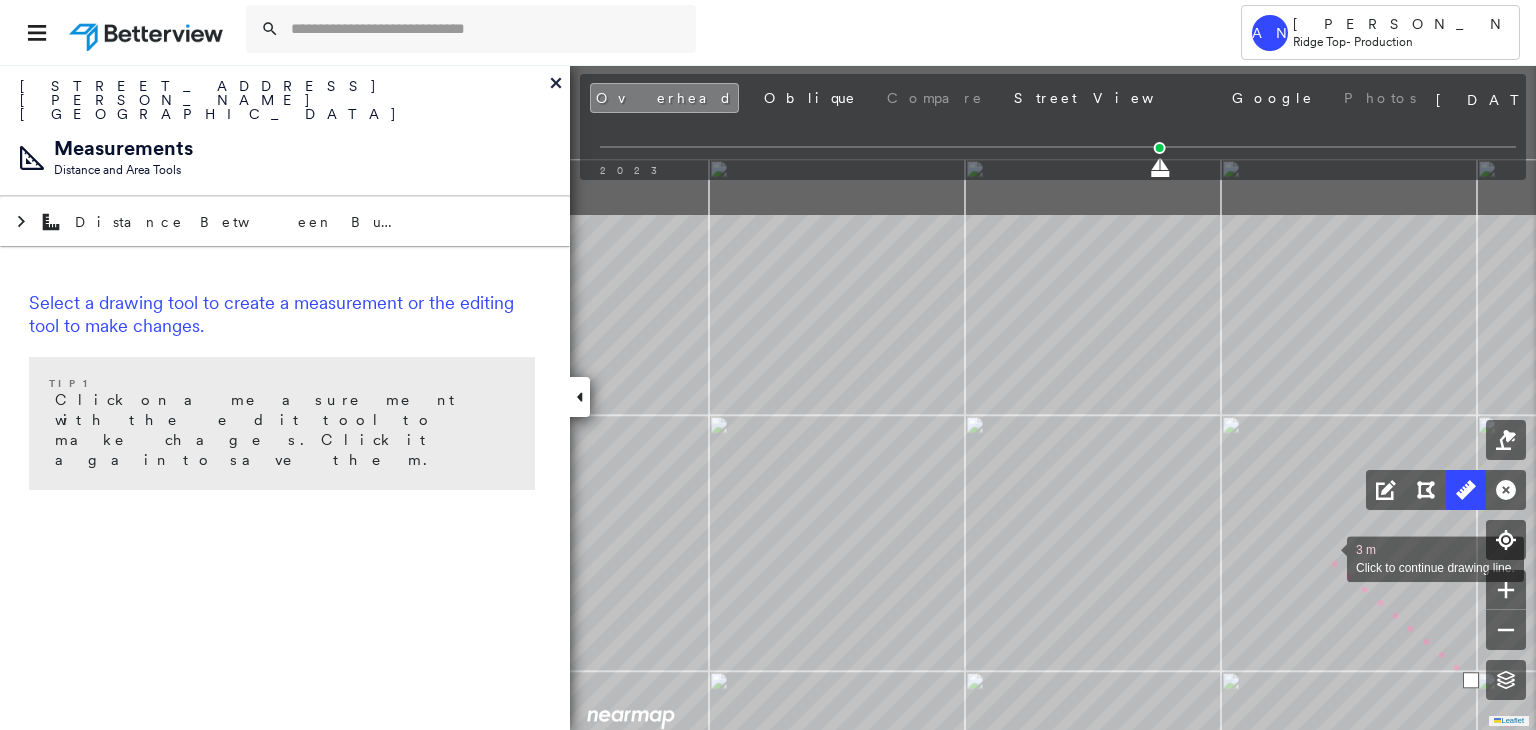 drag, startPoint x: 959, startPoint y: 328, endPoint x: 1345, endPoint y: 566, distance: 453.47546 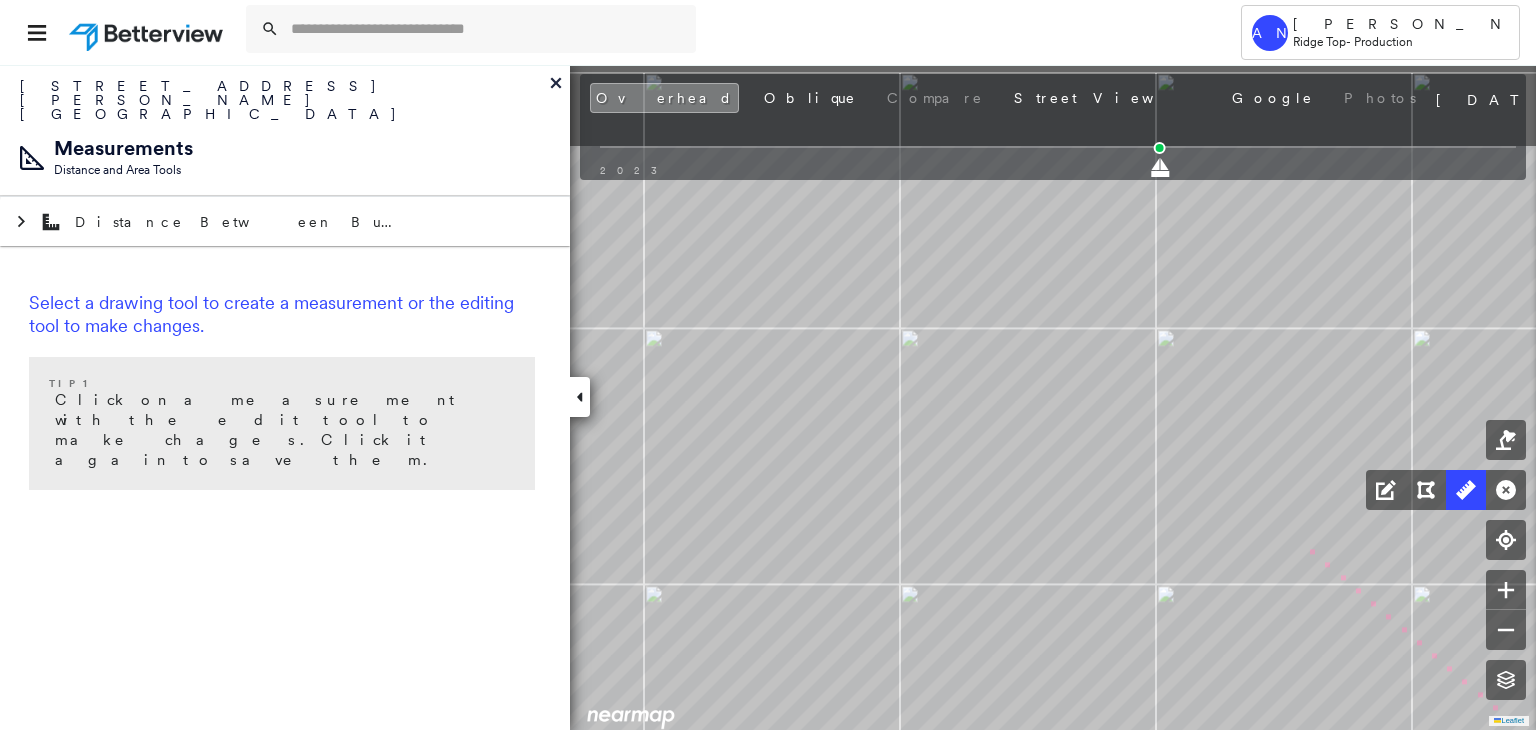 drag, startPoint x: 1138, startPoint y: 389, endPoint x: 1600, endPoint y: 513, distance: 478.35135 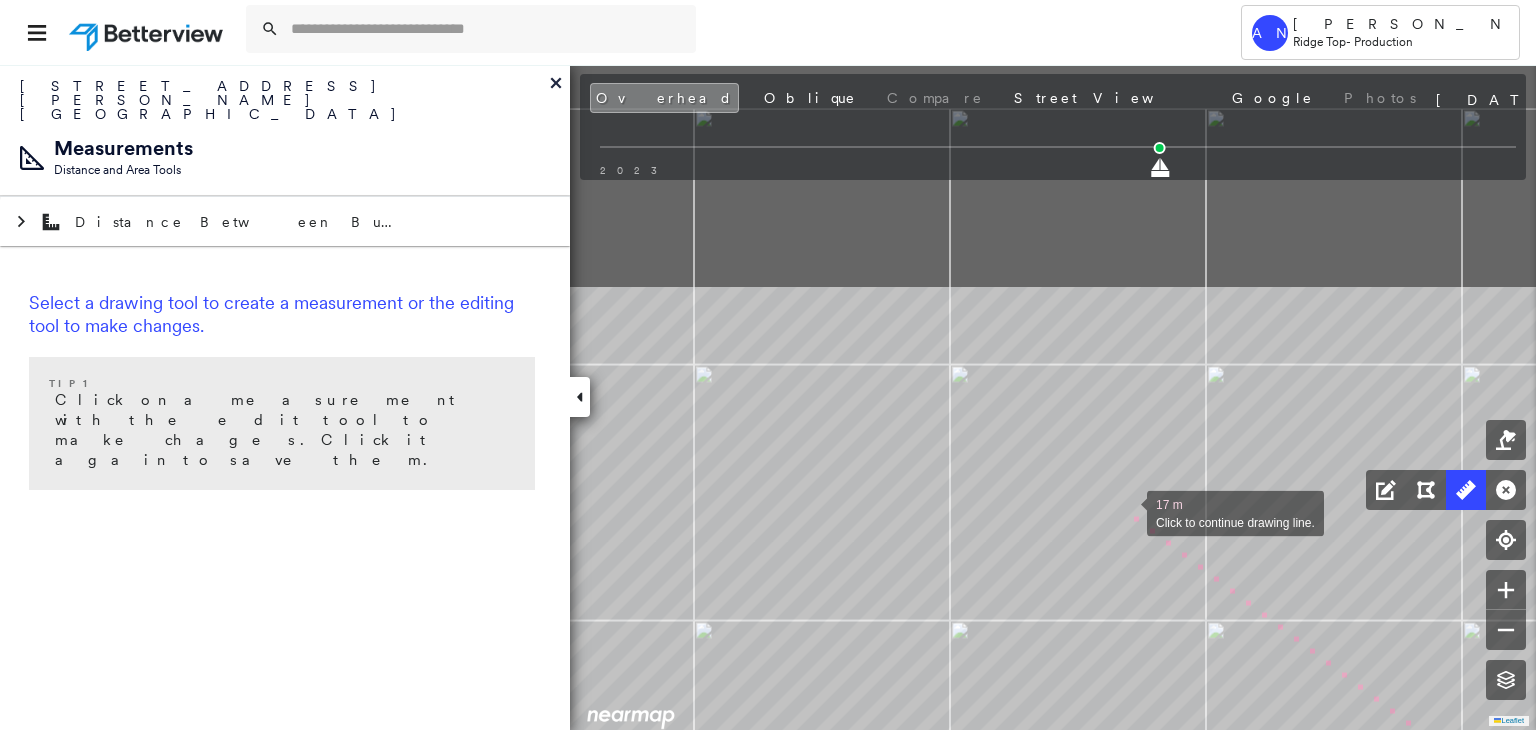 drag, startPoint x: 1152, startPoint y: 228, endPoint x: 1120, endPoint y: 496, distance: 269.9037 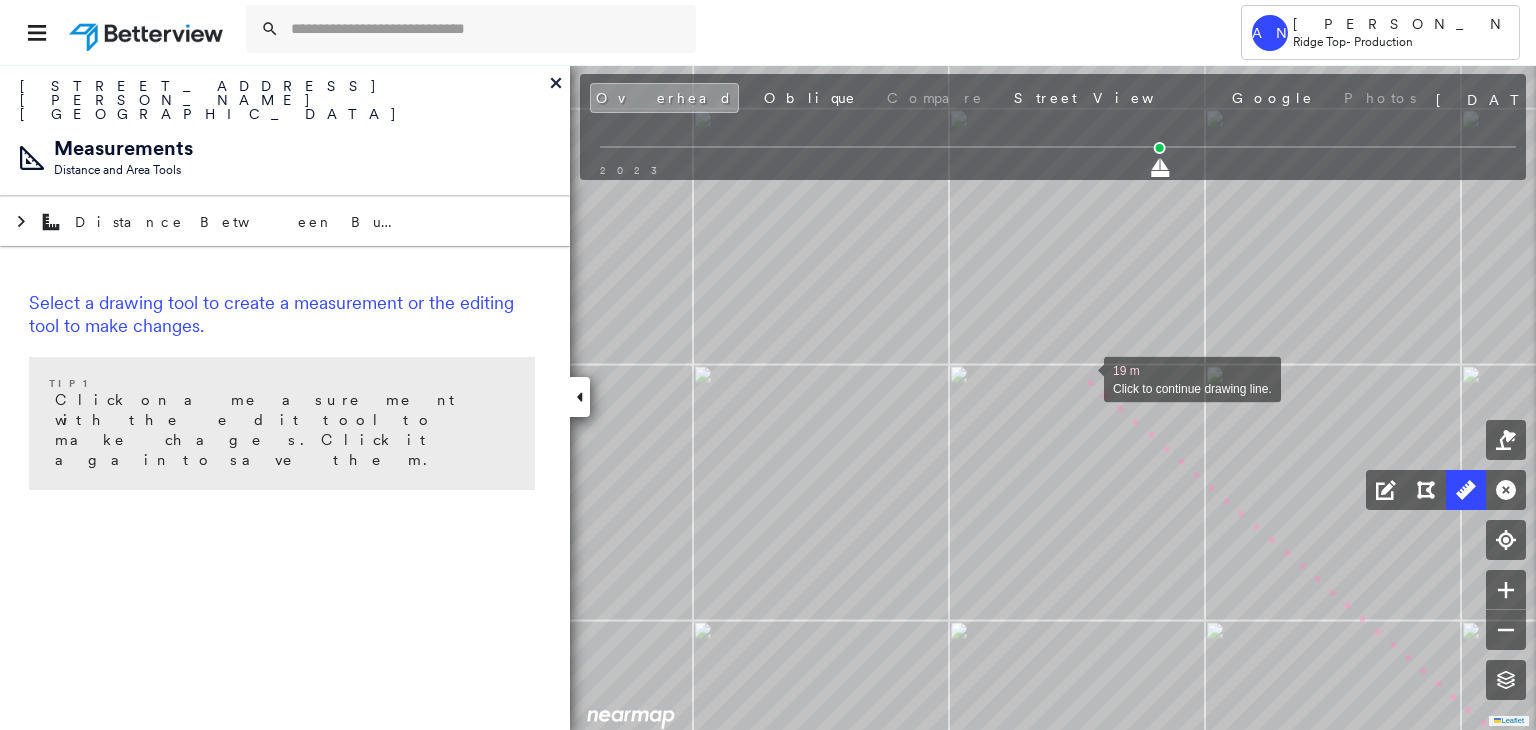click at bounding box center (1084, 378) 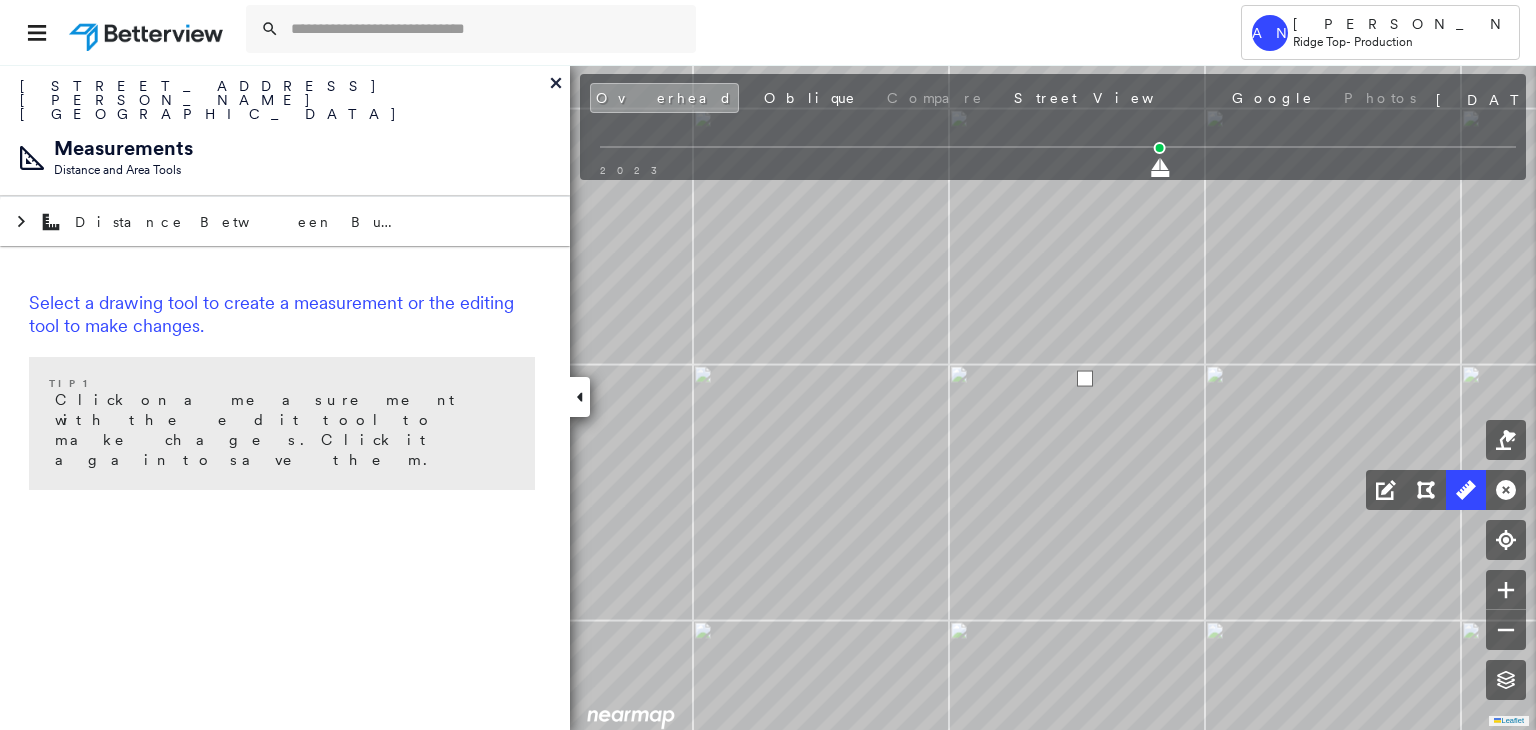 click at bounding box center [1085, 379] 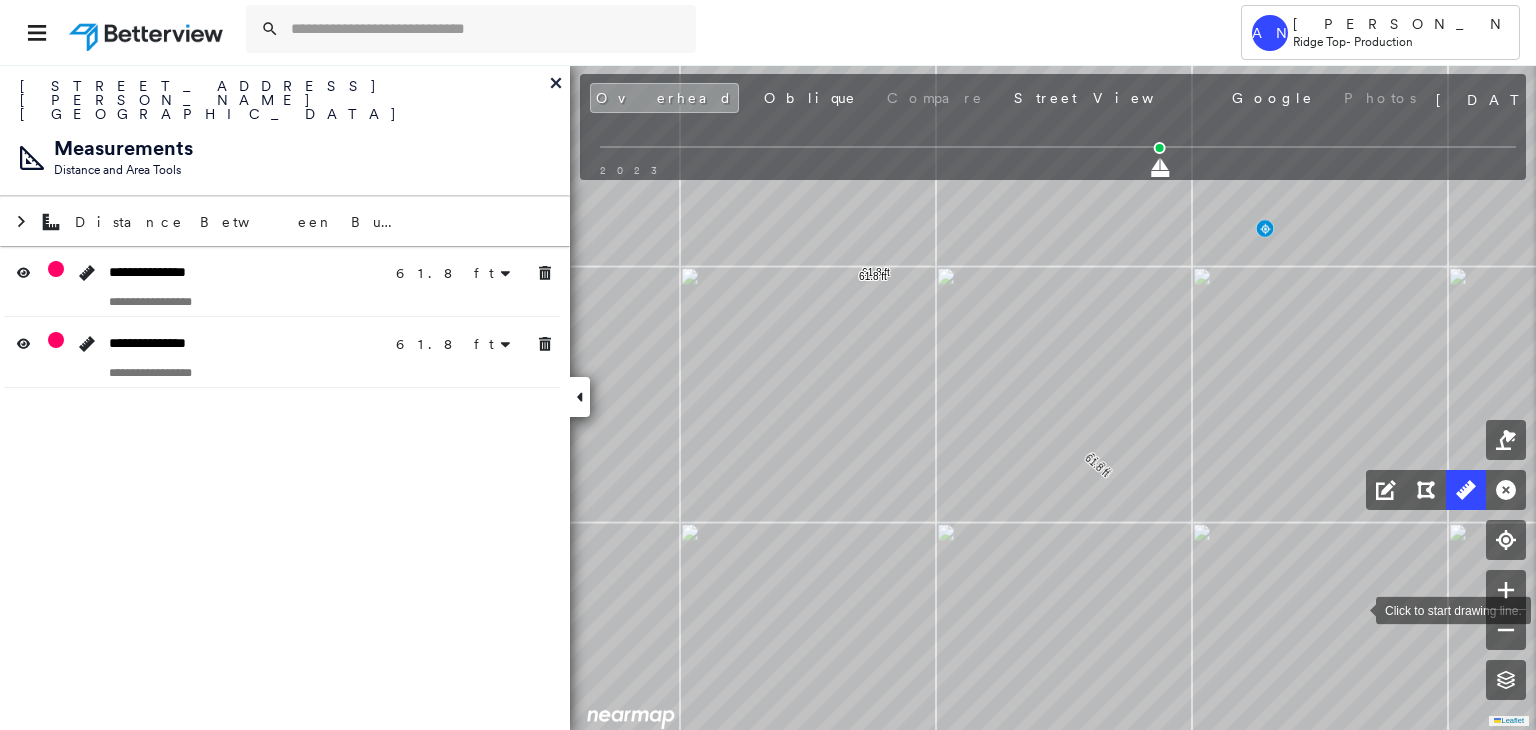 click at bounding box center [1356, 609] 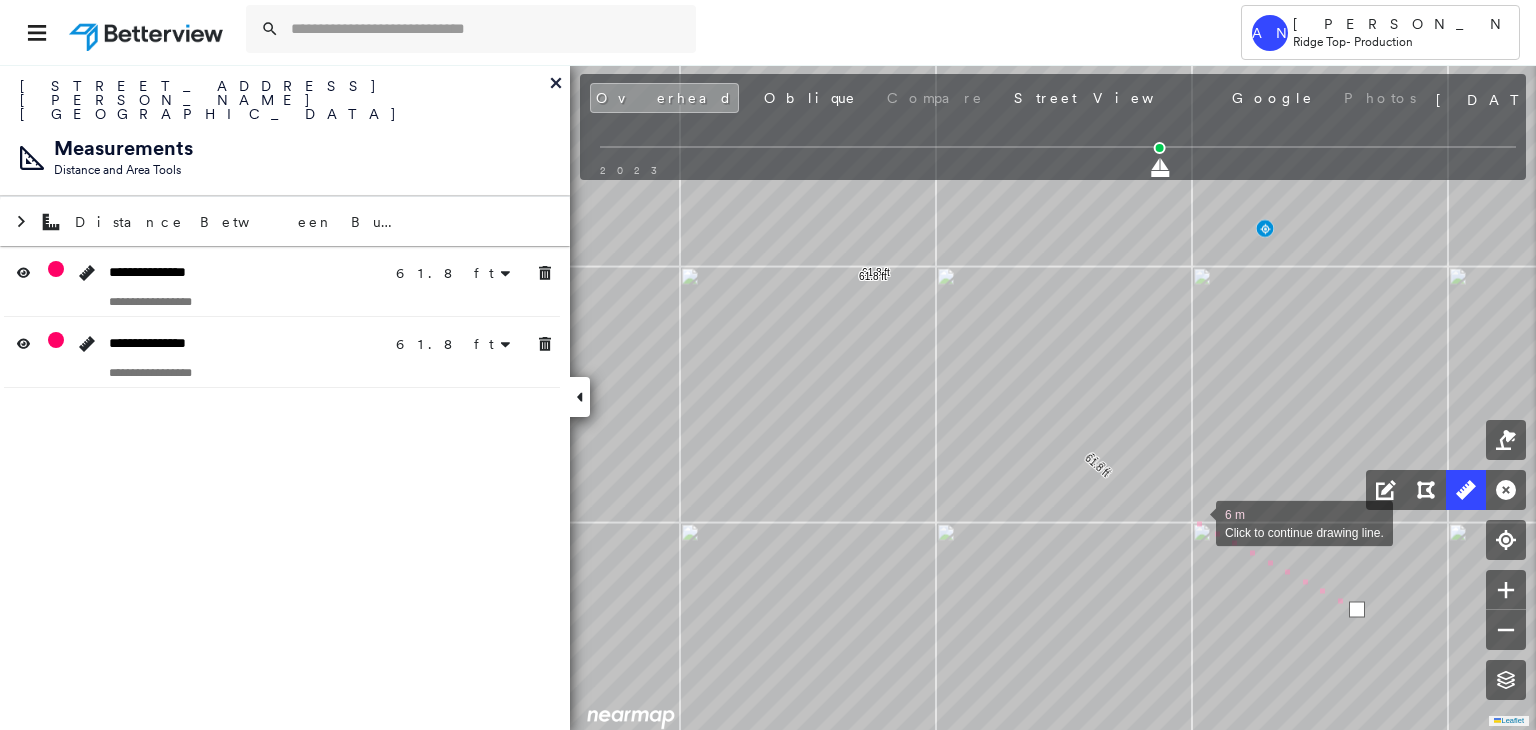 click at bounding box center (1196, 522) 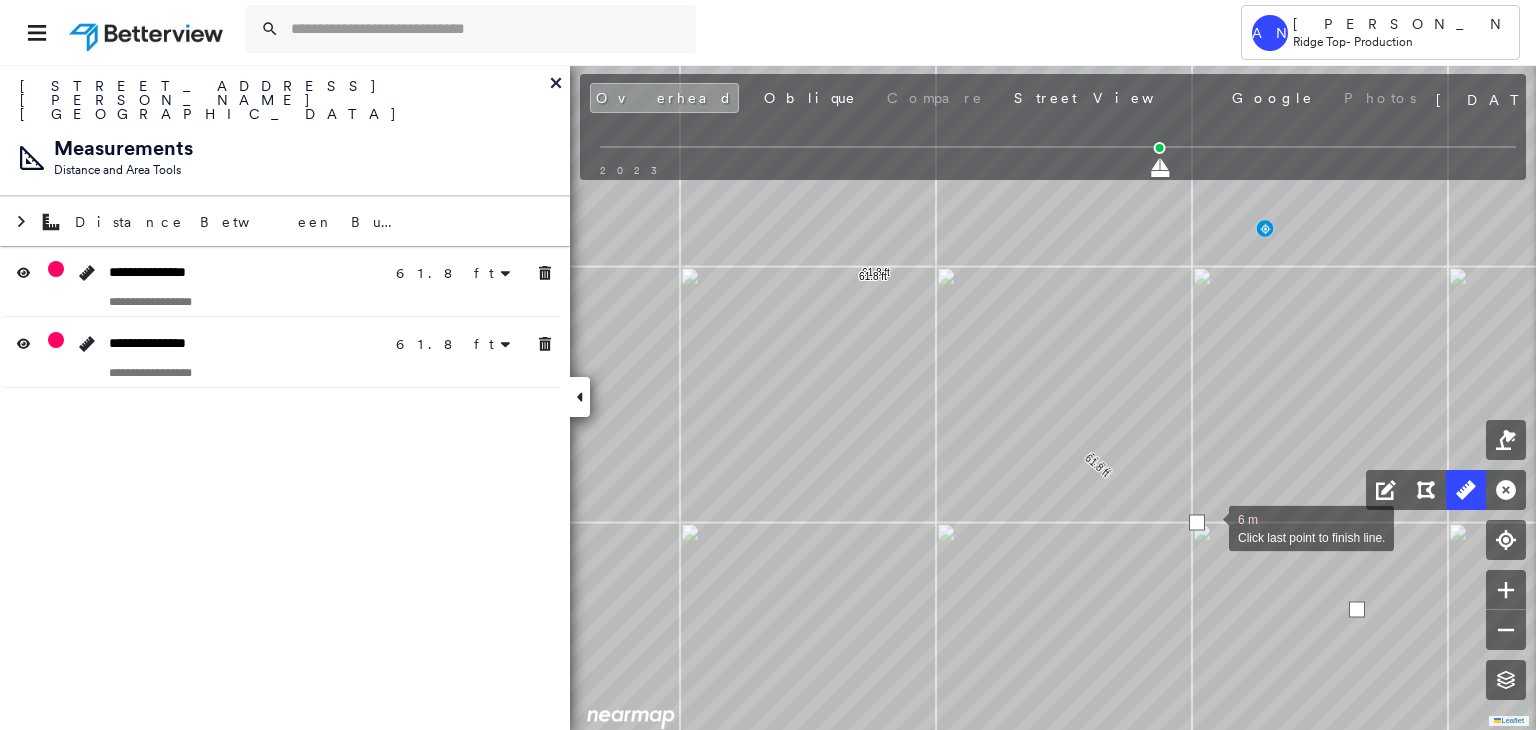 click at bounding box center (1209, 527) 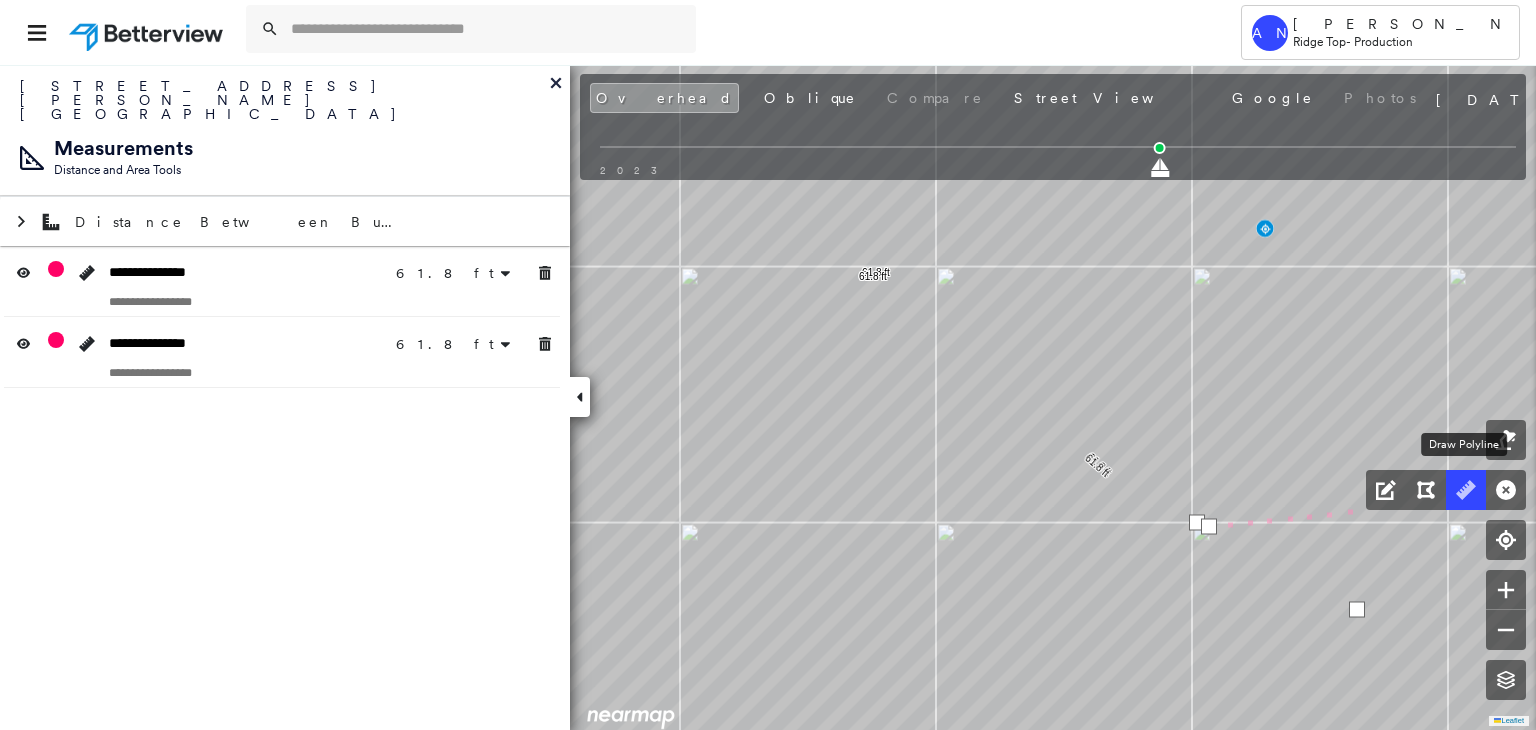 click 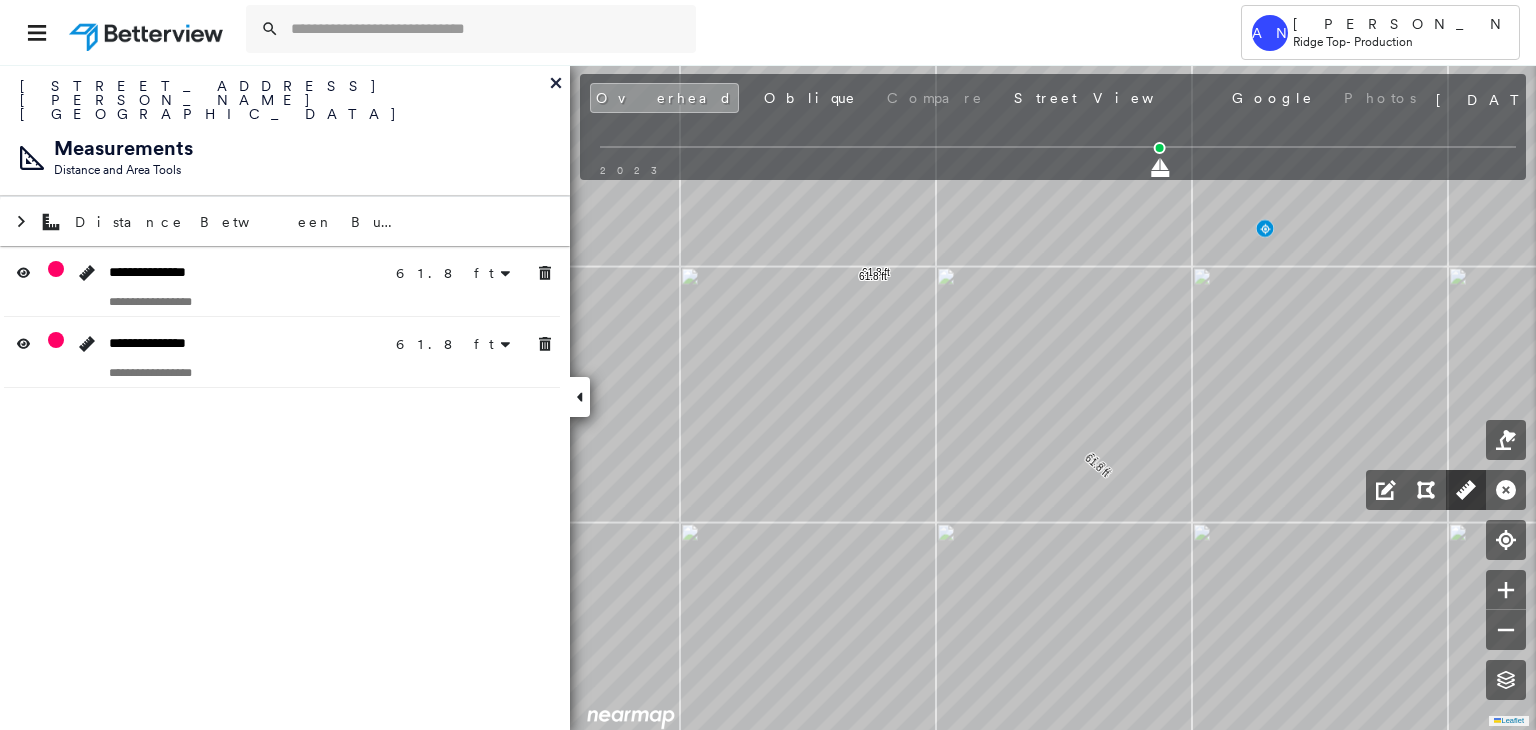 click at bounding box center (1466, 490) 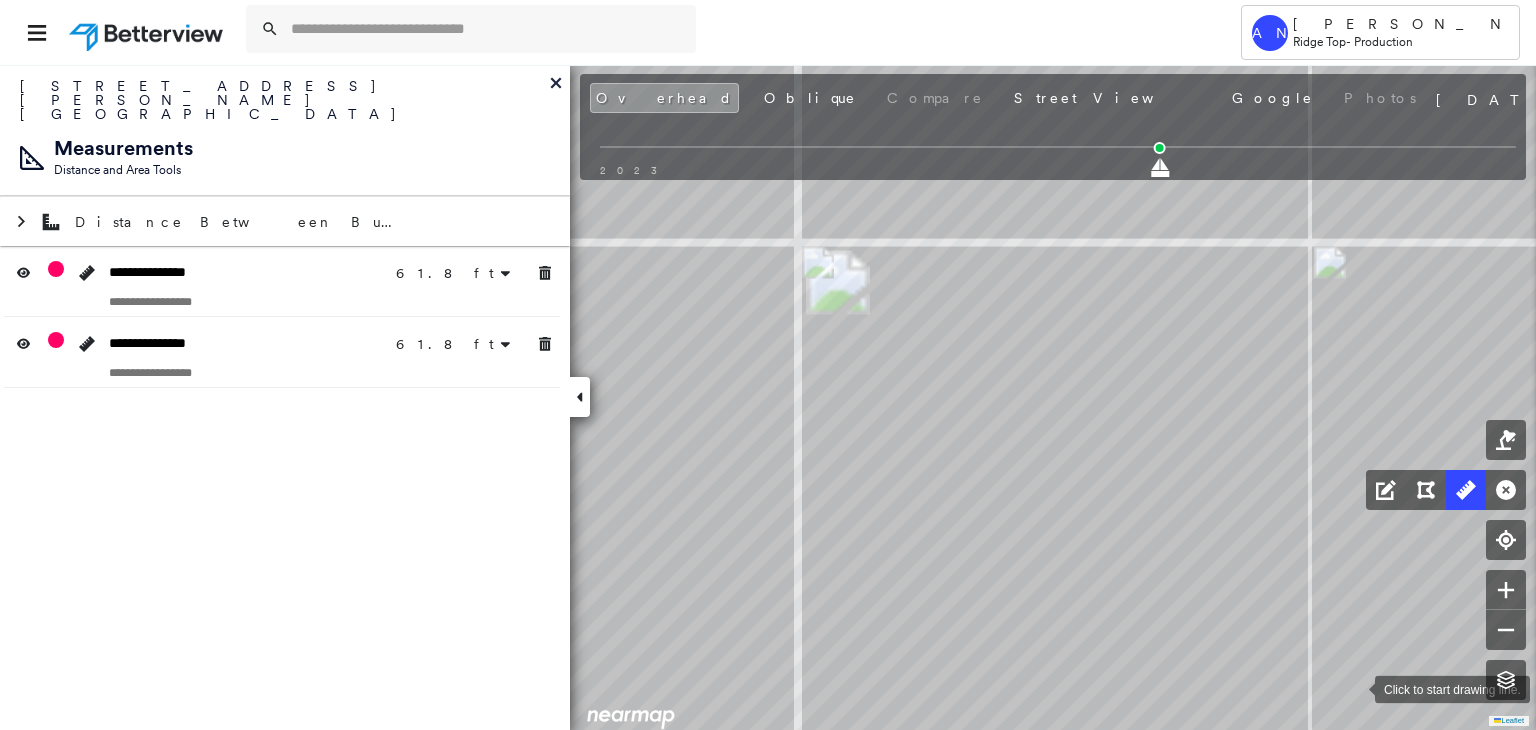 click at bounding box center [1355, 688] 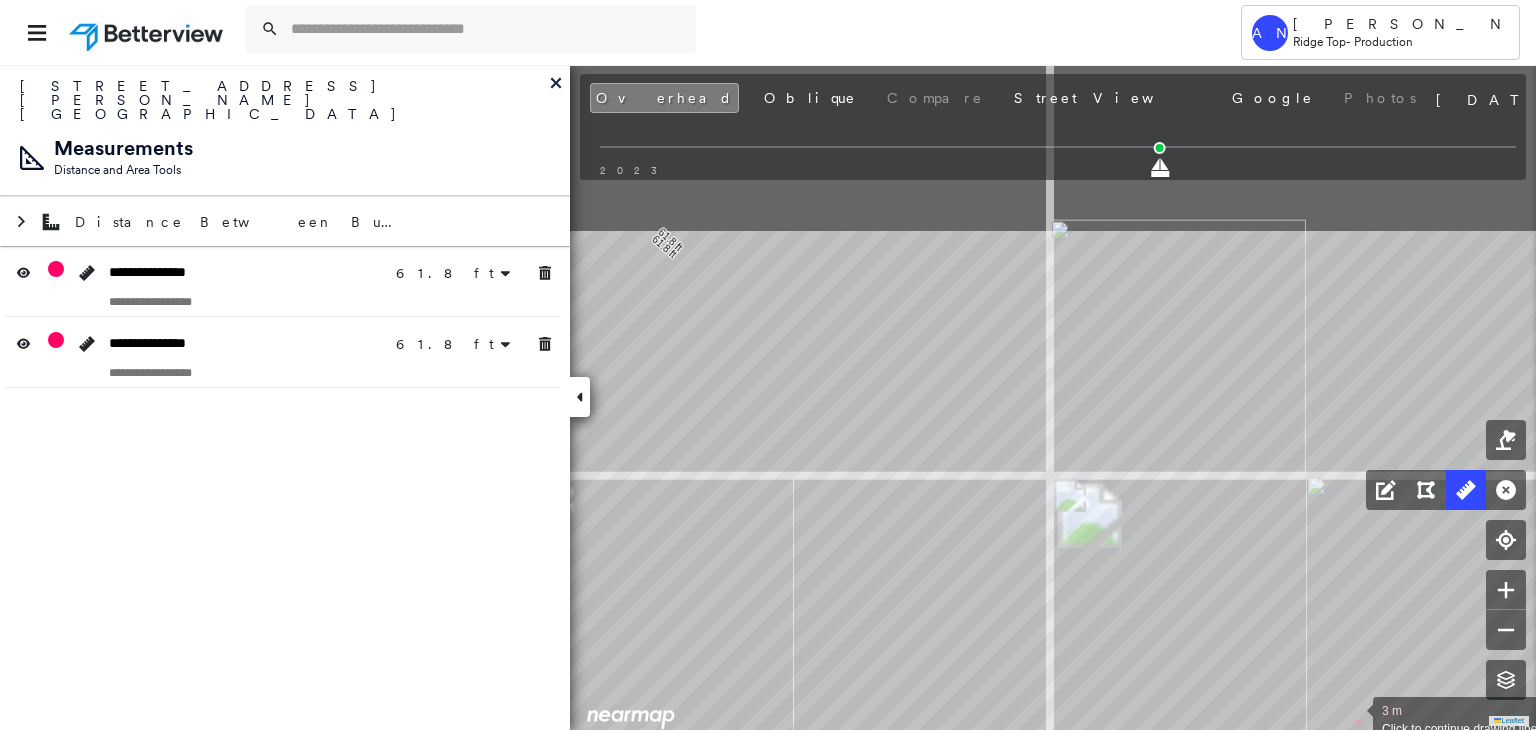 drag, startPoint x: 1096, startPoint y: 481, endPoint x: 1348, endPoint y: 714, distance: 343.20984 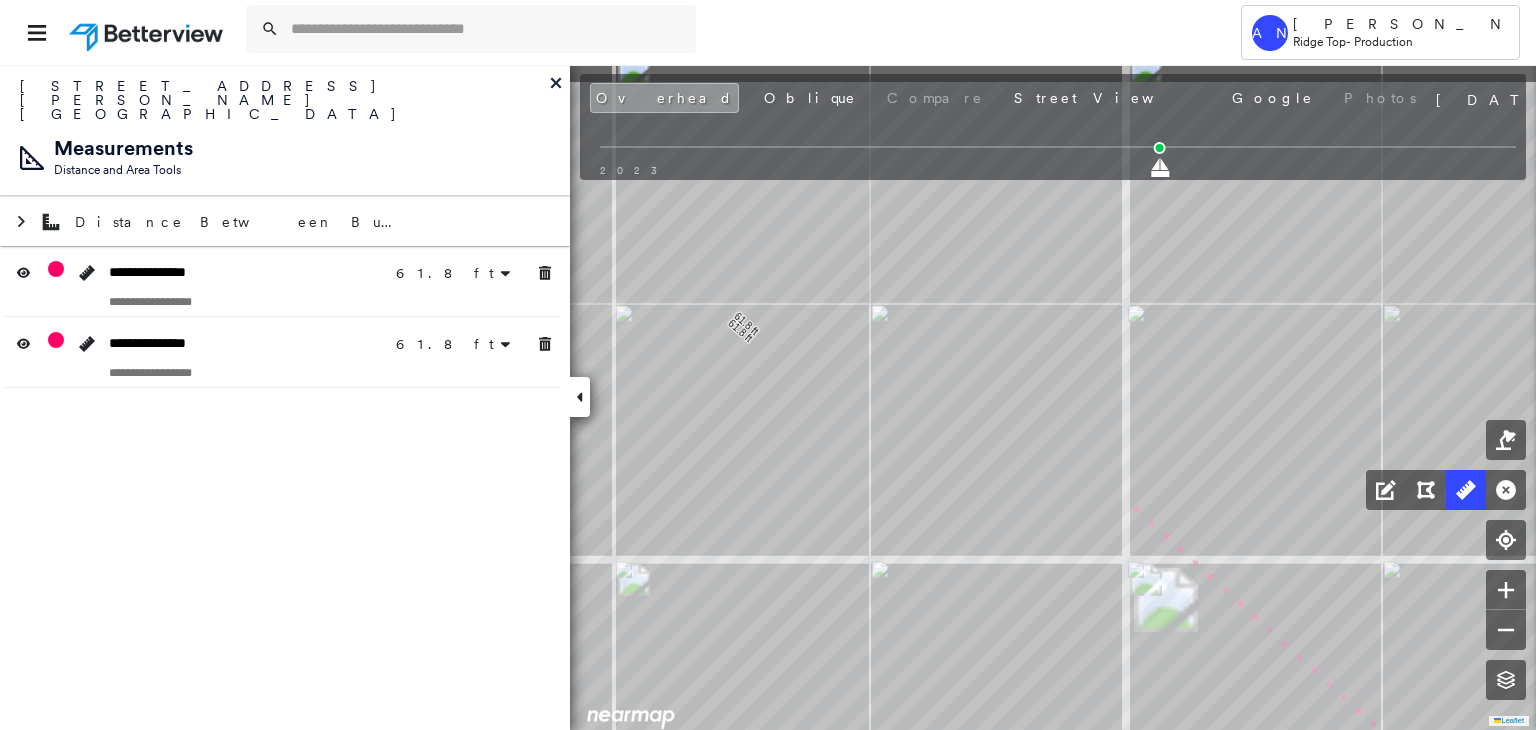 drag, startPoint x: 1045, startPoint y: 411, endPoint x: 1224, endPoint y: 613, distance: 269.89813 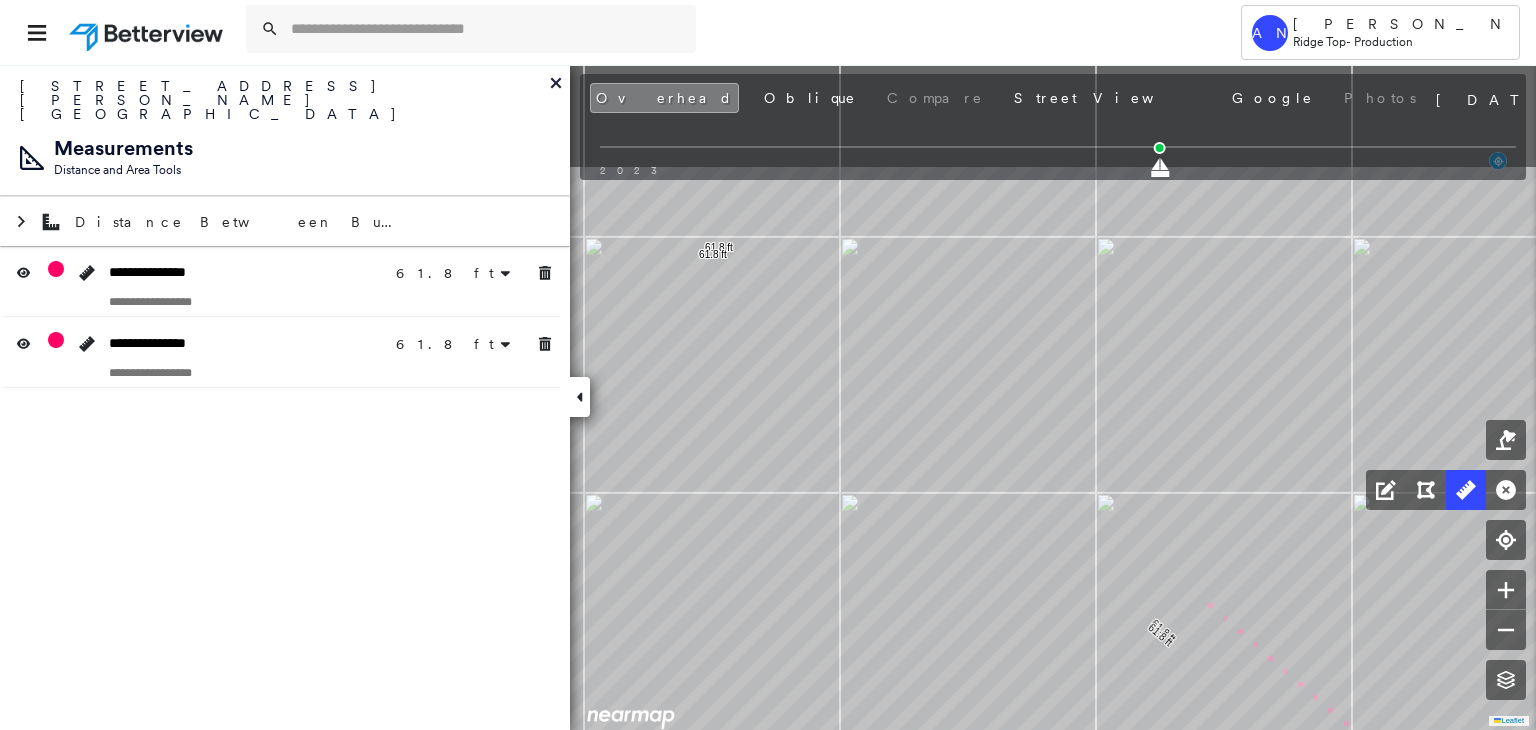 click on "61.8 ft 61.8 ft 61.8 ft 61.8 ft 9 m Click to continue drawing line." at bounding box center (1896, 1547) 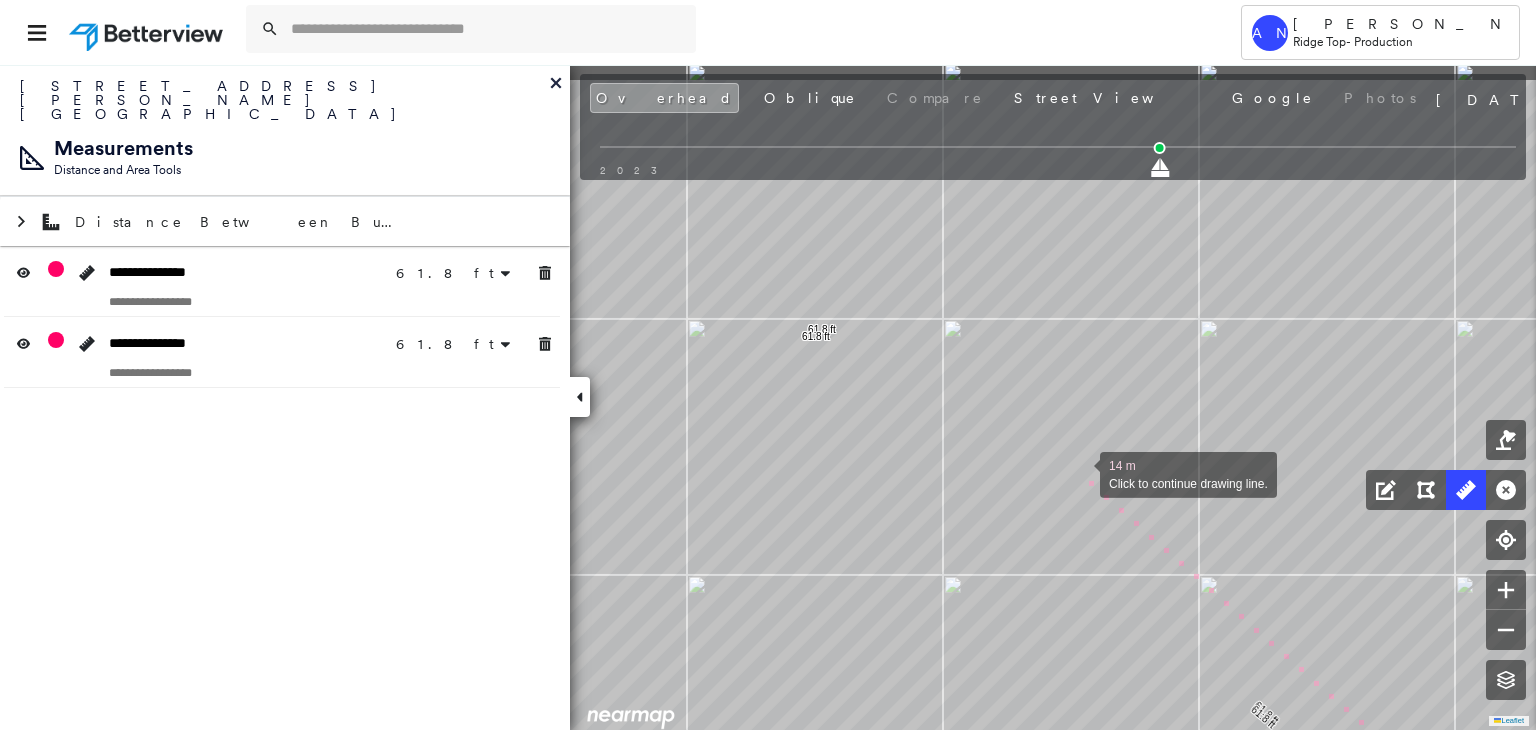 click on "61.8 ft 61.8 ft 61.8 ft 61.8 ft 14 m Click to continue drawing line." at bounding box center (1999, 1629) 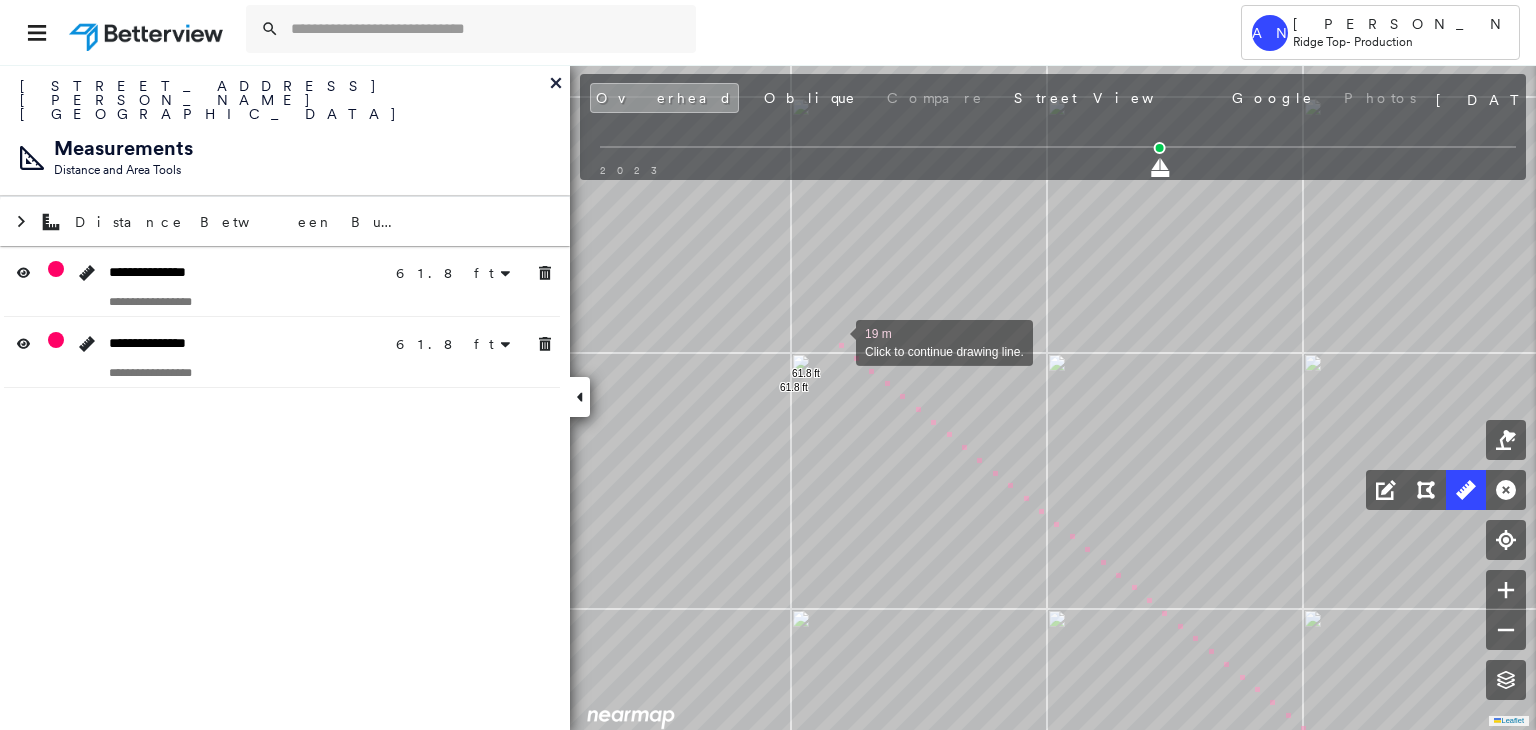 click at bounding box center [836, 341] 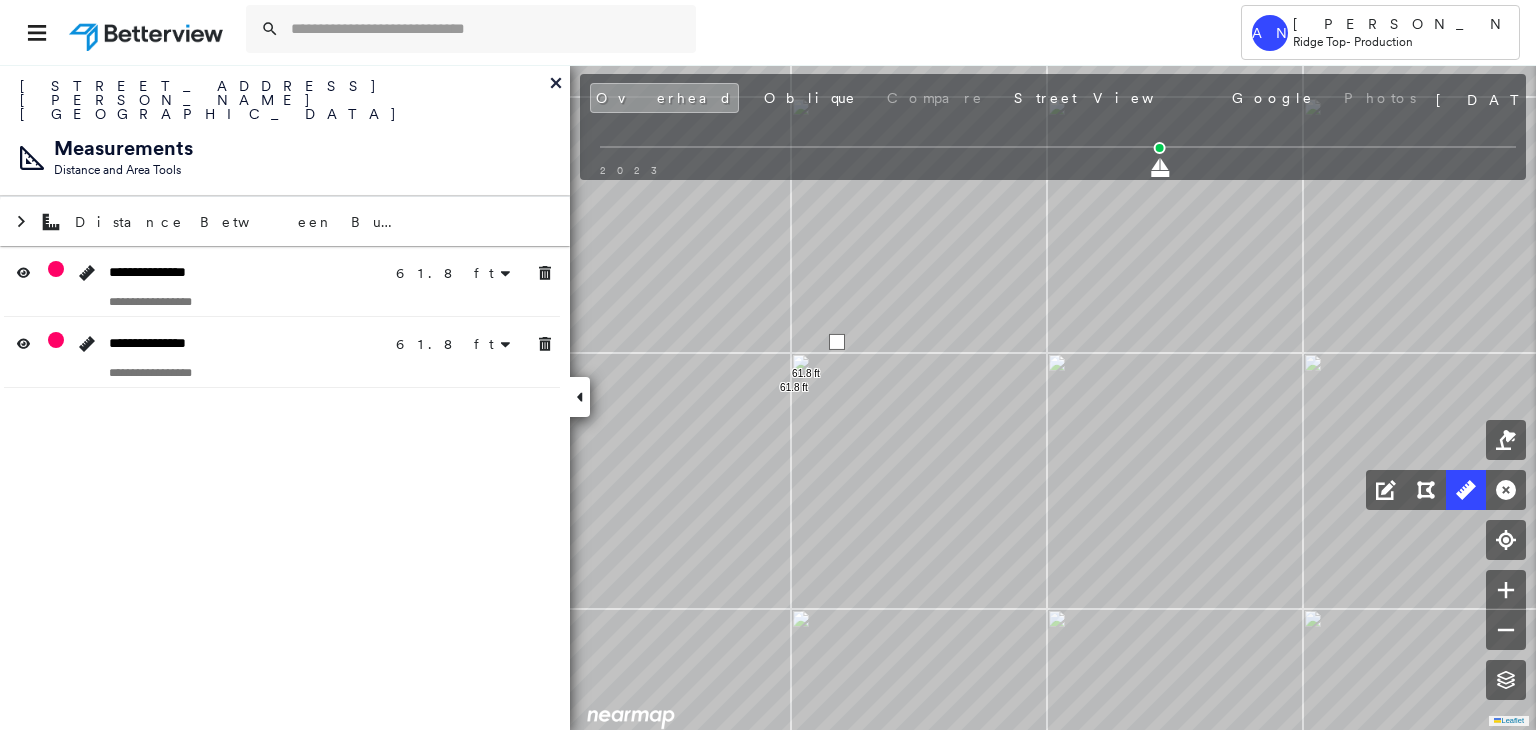 click at bounding box center (837, 342) 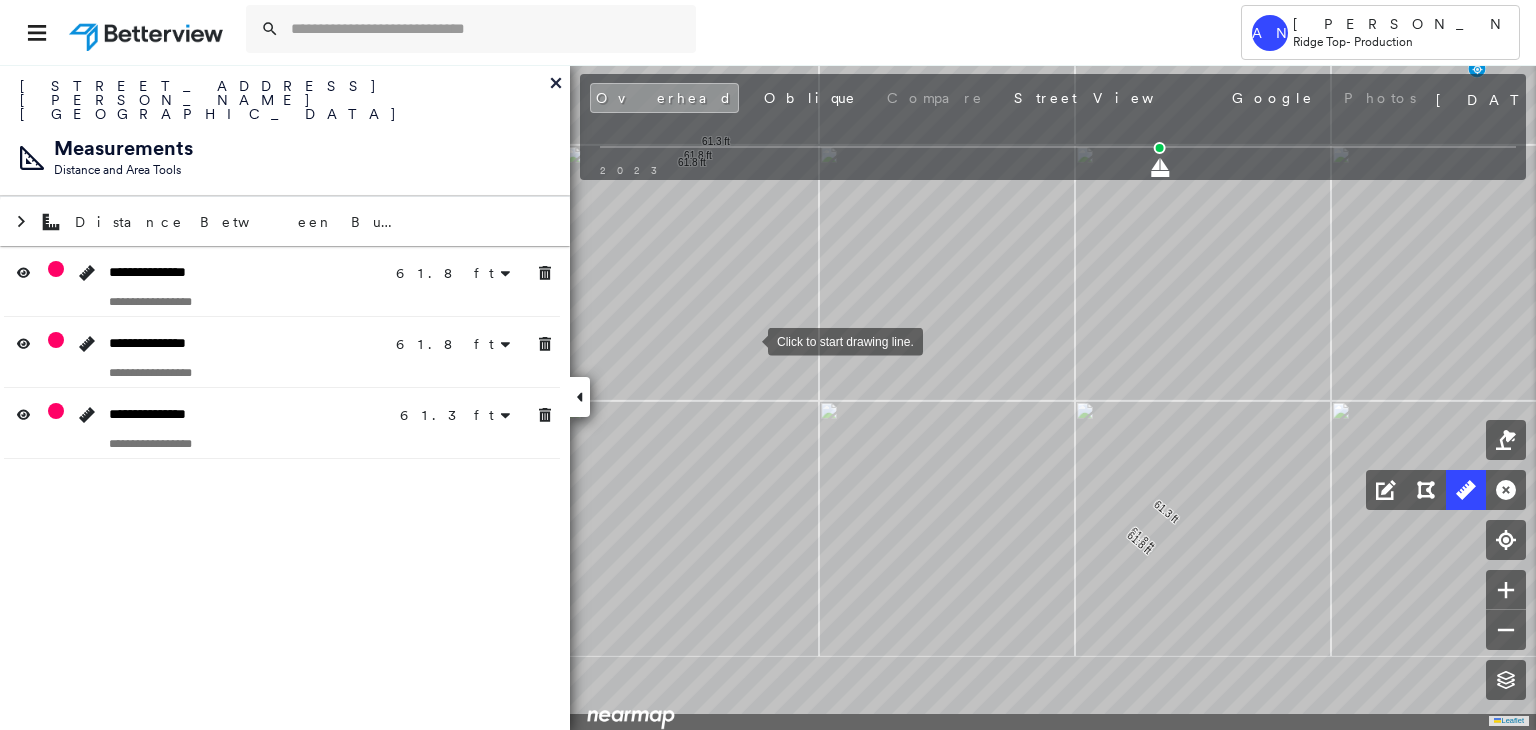 drag, startPoint x: 793, startPoint y: 389, endPoint x: 743, endPoint y: 333, distance: 75.073296 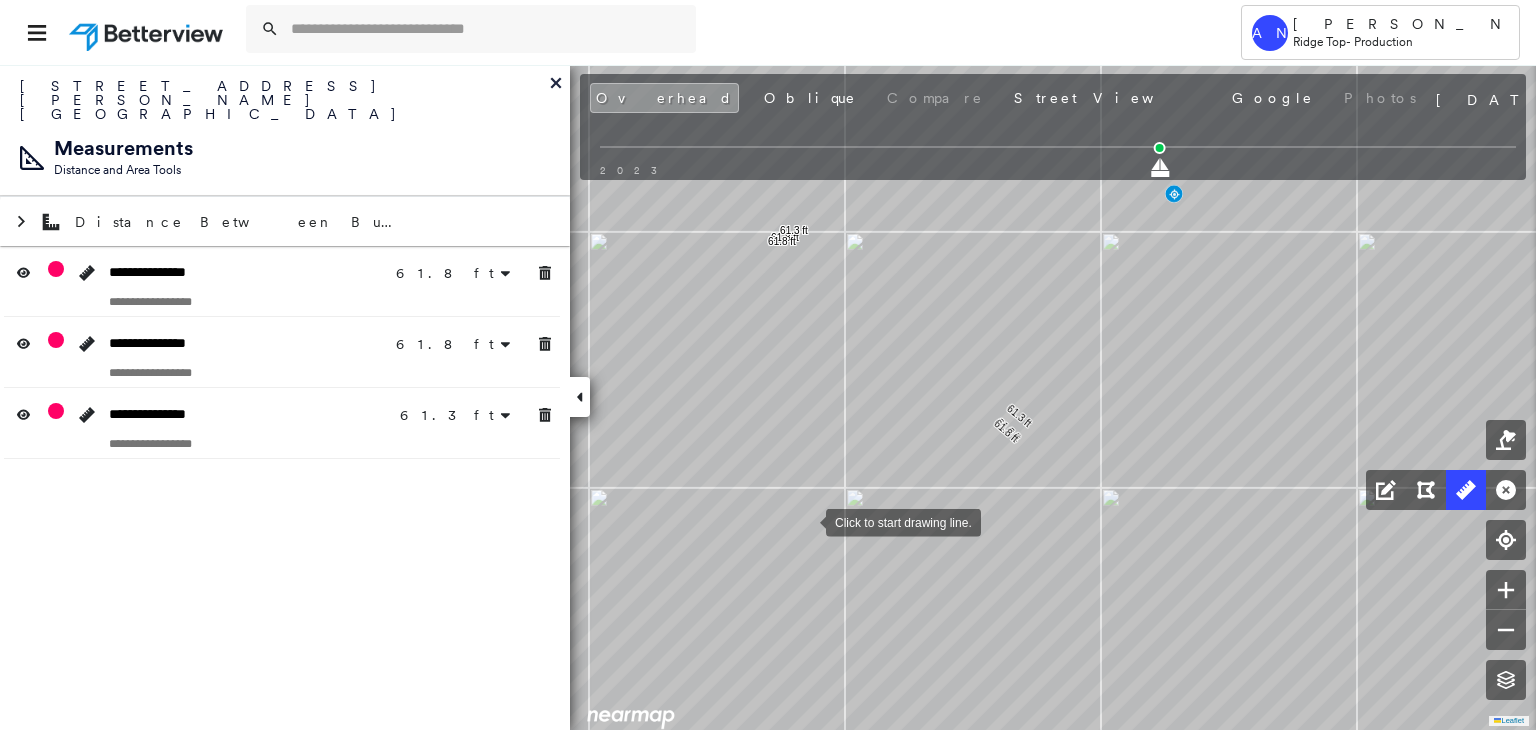 click on "61.8 ft 61.8 ft 61.8 ft 61.8 ft 61.3 ft 61.3 ft Click to start drawing line." at bounding box center [1801, 1471] 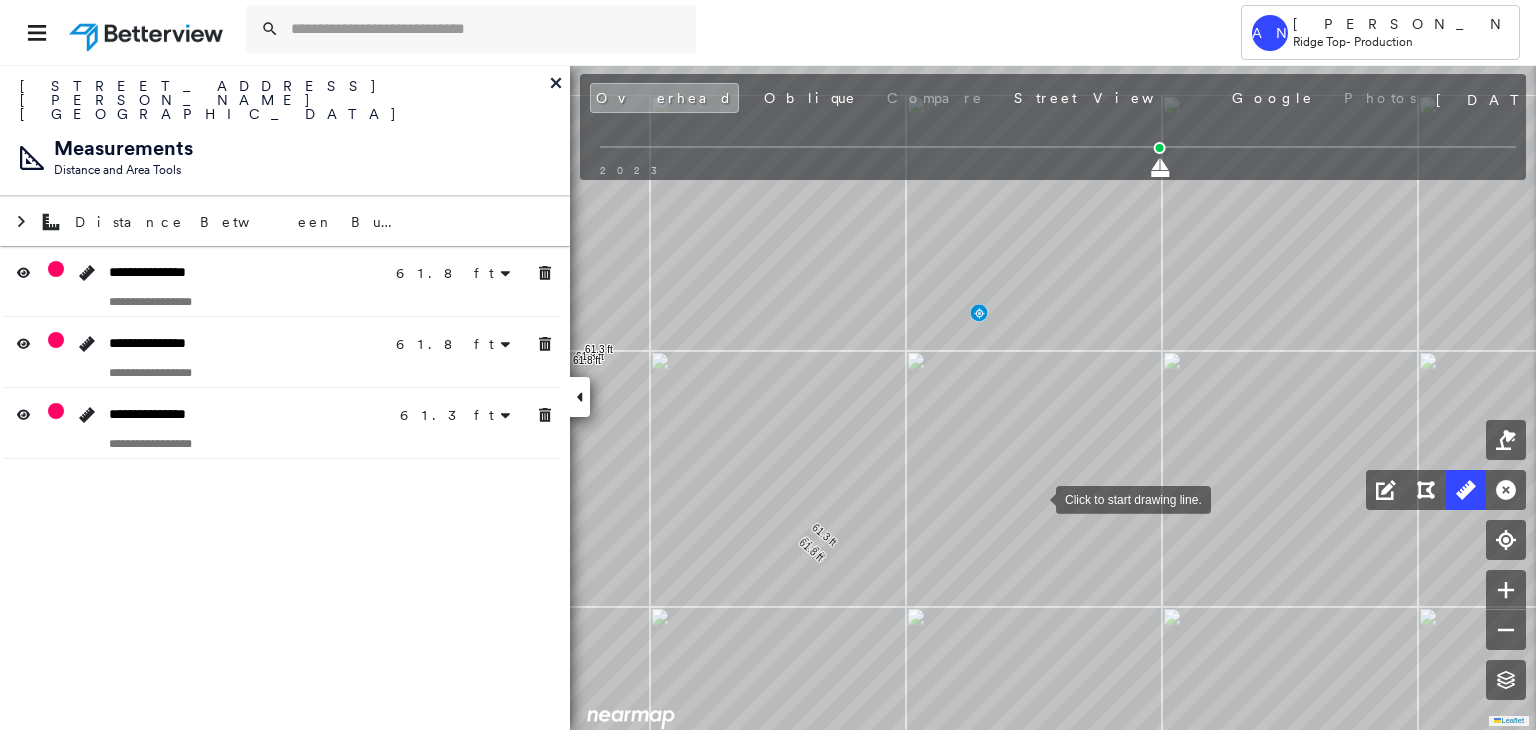 click at bounding box center (1036, 498) 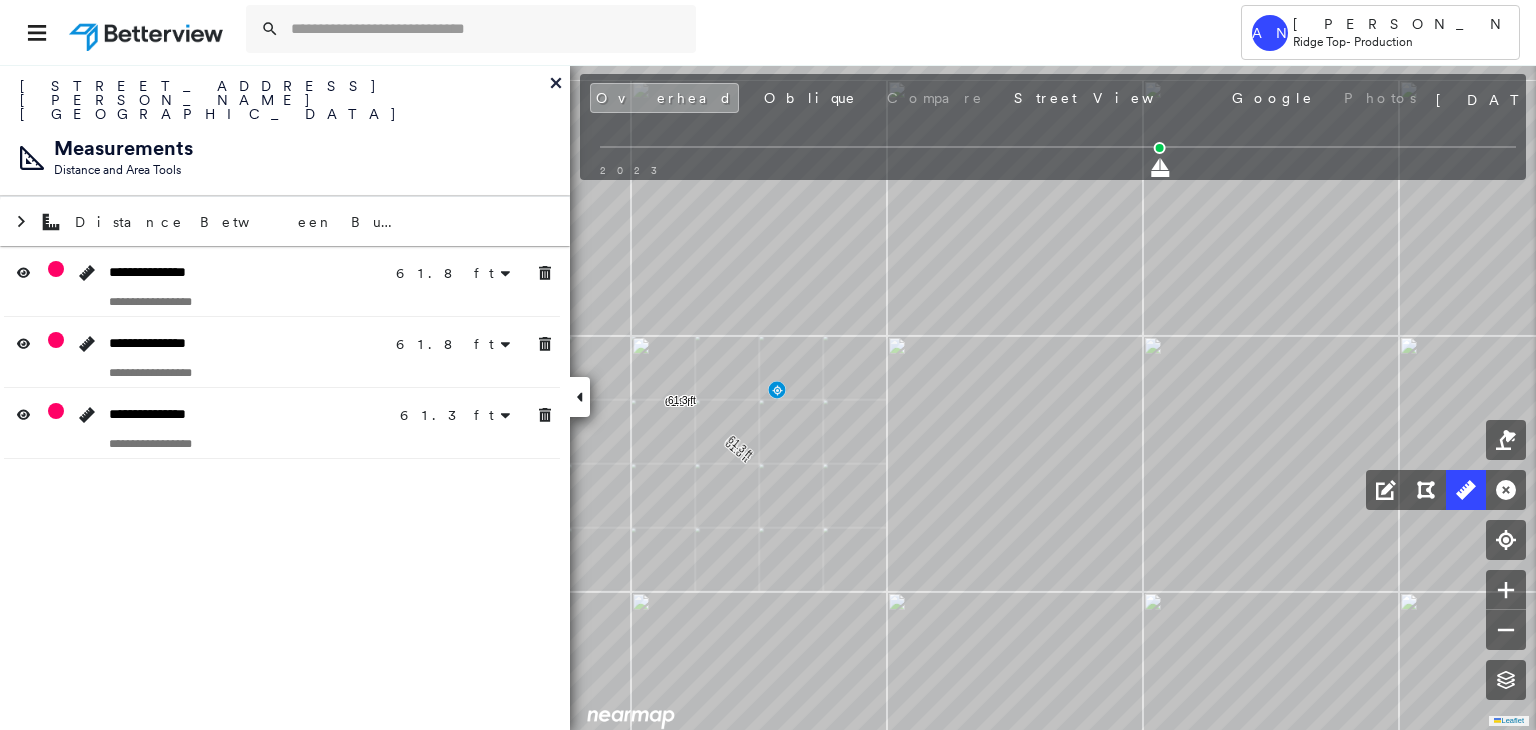 drag, startPoint x: 884, startPoint y: 429, endPoint x: 761, endPoint y: 548, distance: 171.14322 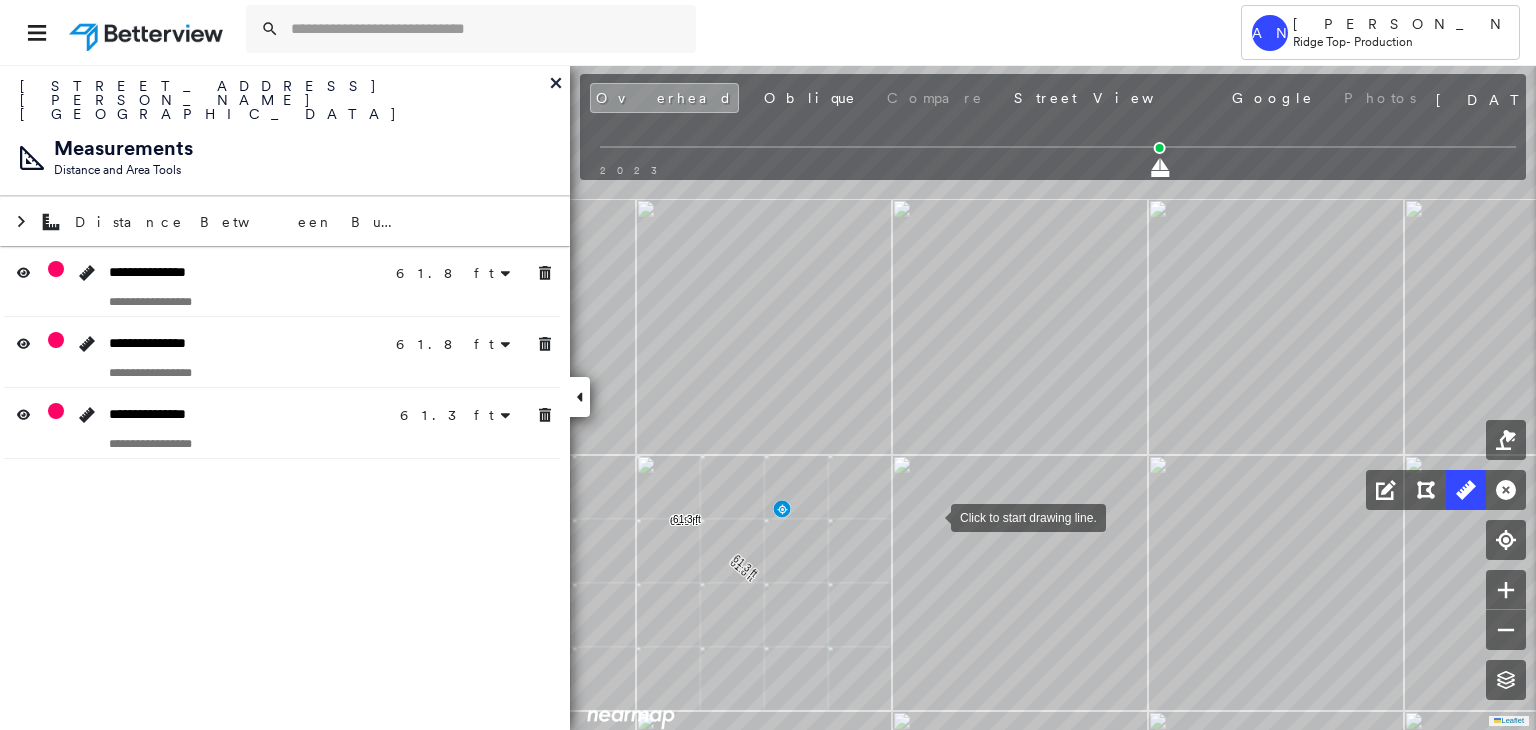 drag, startPoint x: 912, startPoint y: 503, endPoint x: 996, endPoint y: 562, distance: 102.64989 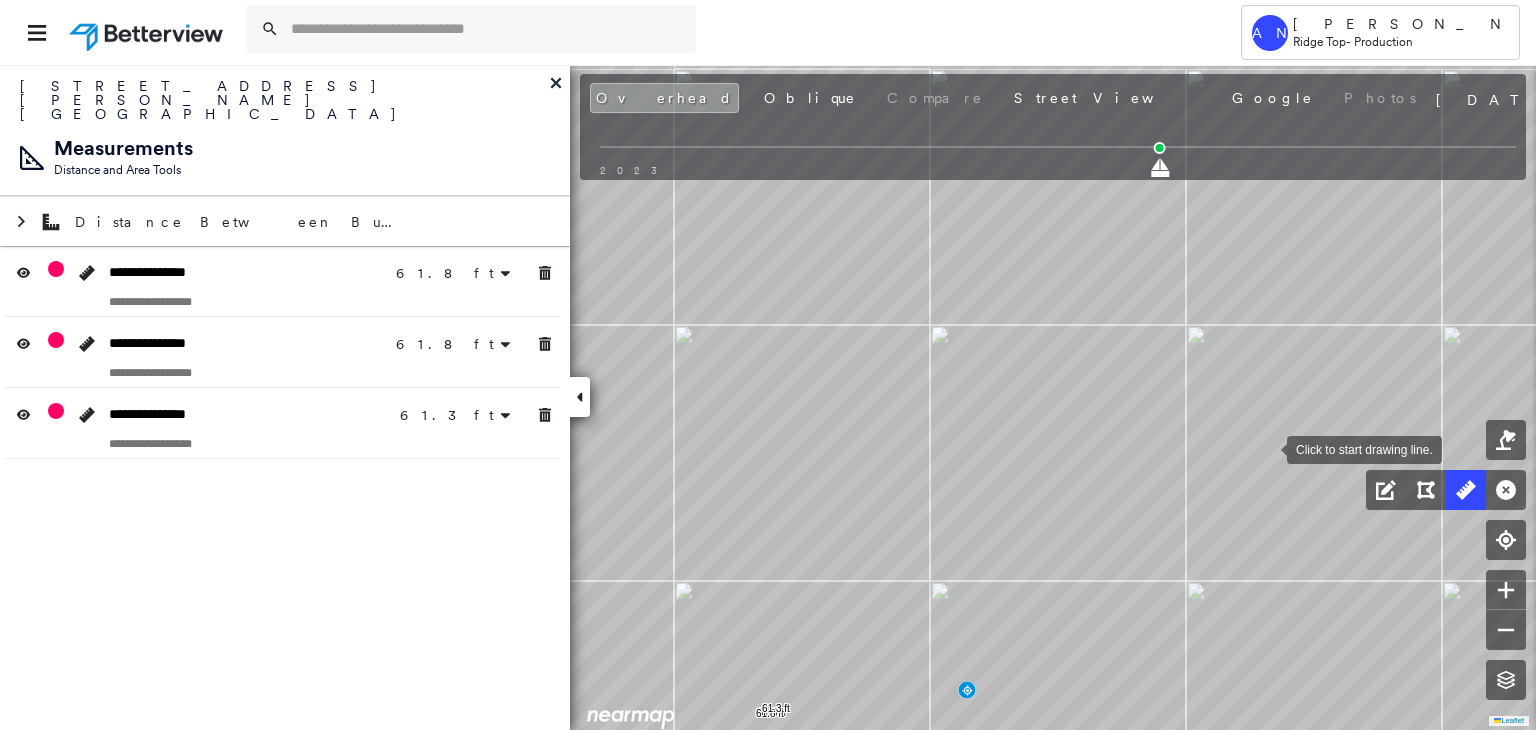click on "61.8 ft 61.8 ft 61.8 ft 61.8 ft 61.3 ft 61.3 ft Click to start drawing line." at bounding box center [1792, 1780] 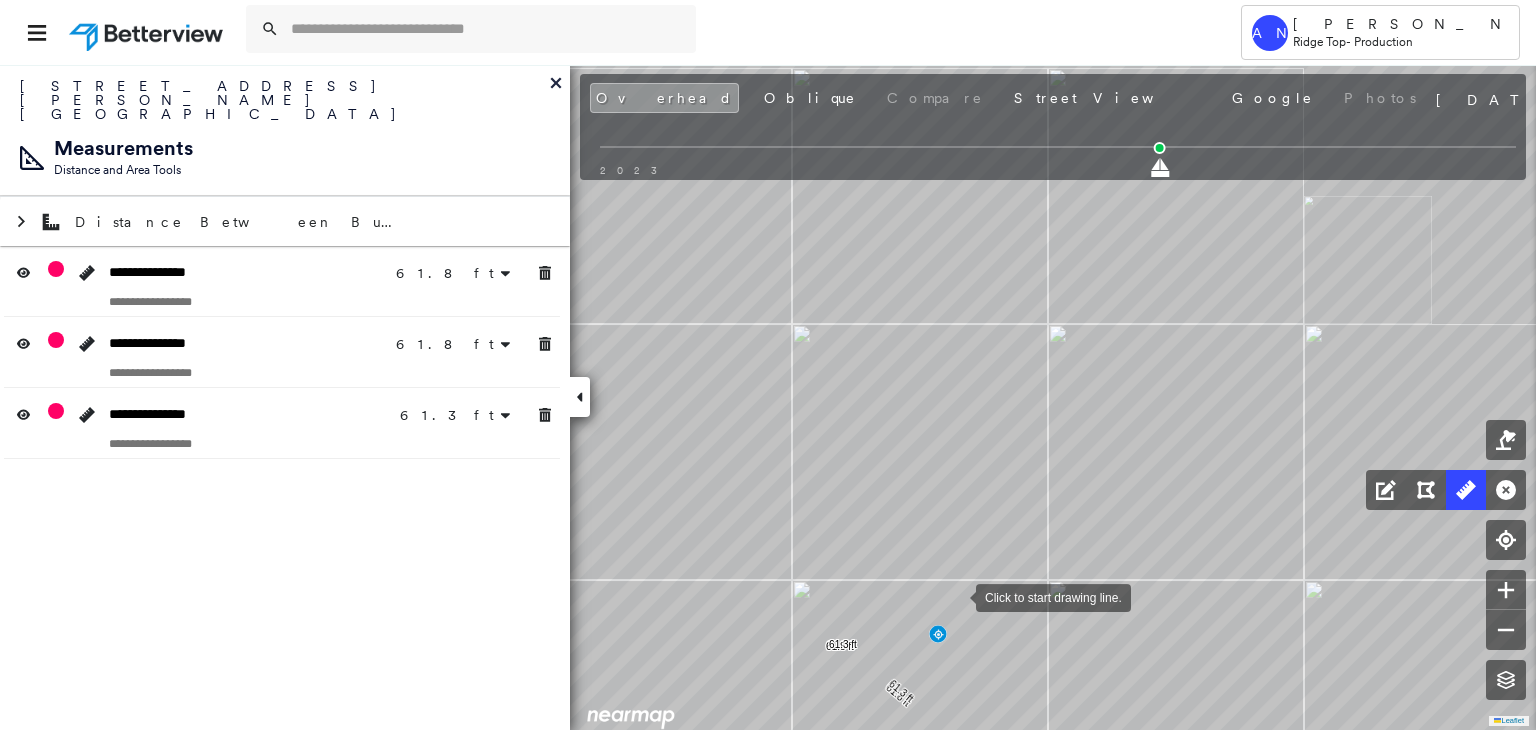 drag, startPoint x: 1000, startPoint y: 564, endPoint x: 955, endPoint y: 598, distance: 56.400356 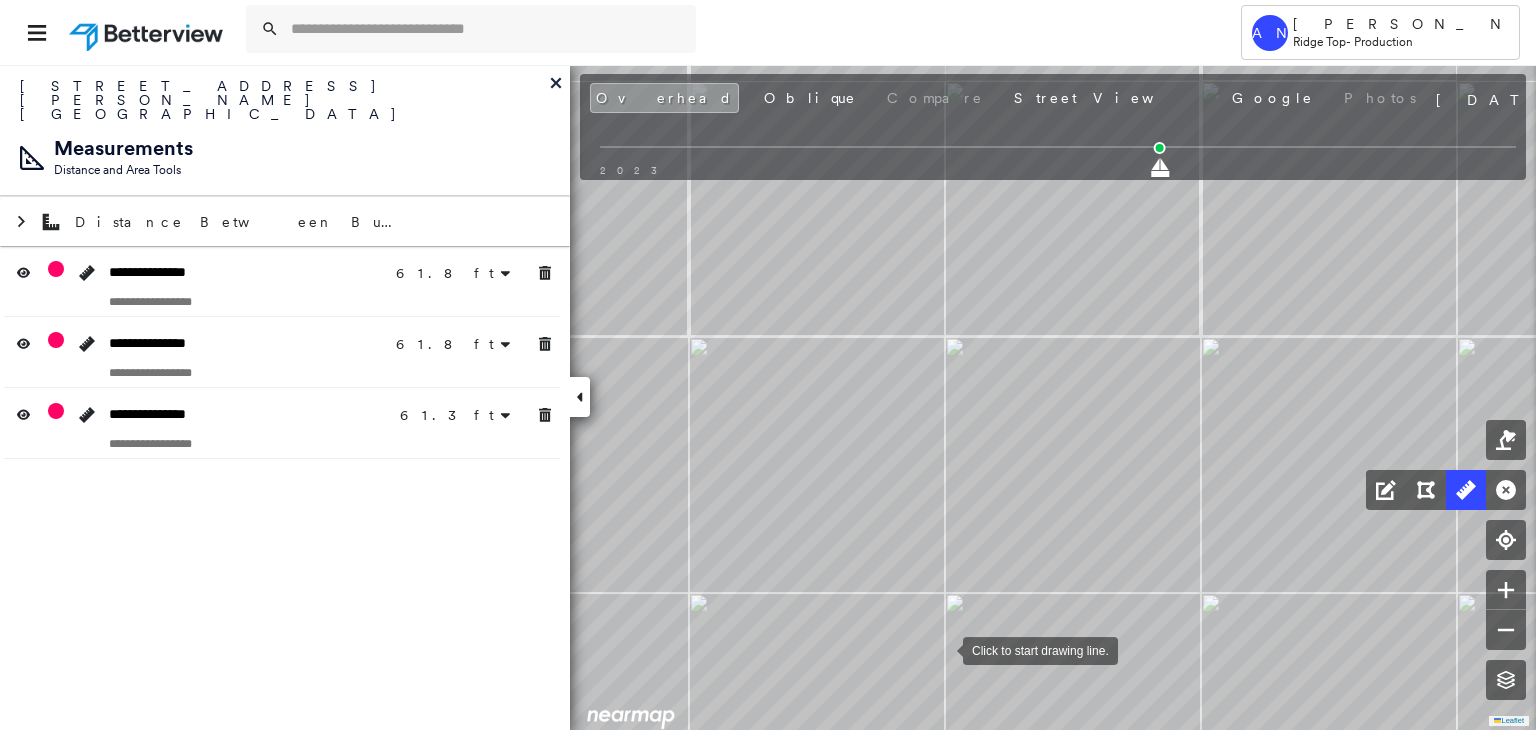 click at bounding box center [943, 649] 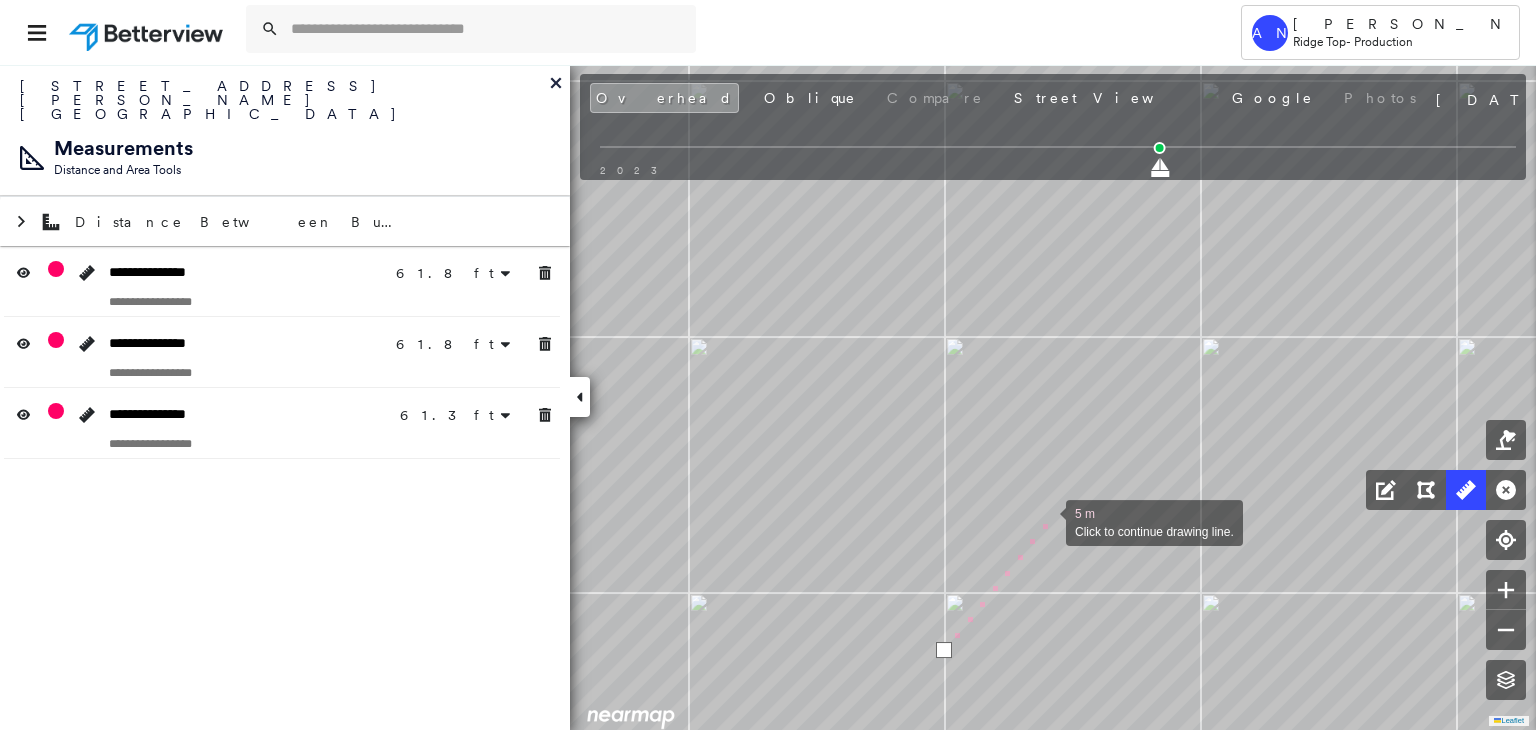 click at bounding box center (1046, 521) 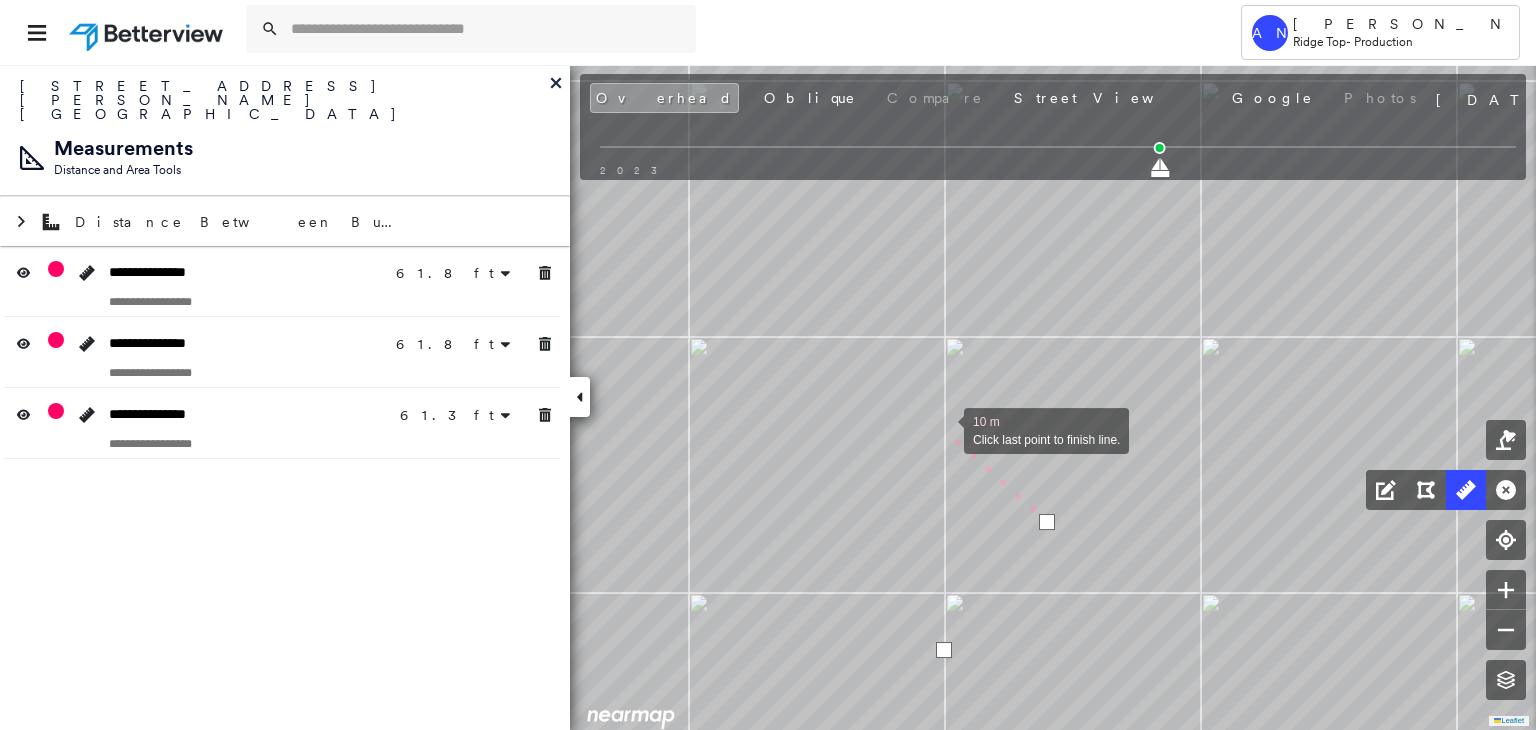click at bounding box center (944, 429) 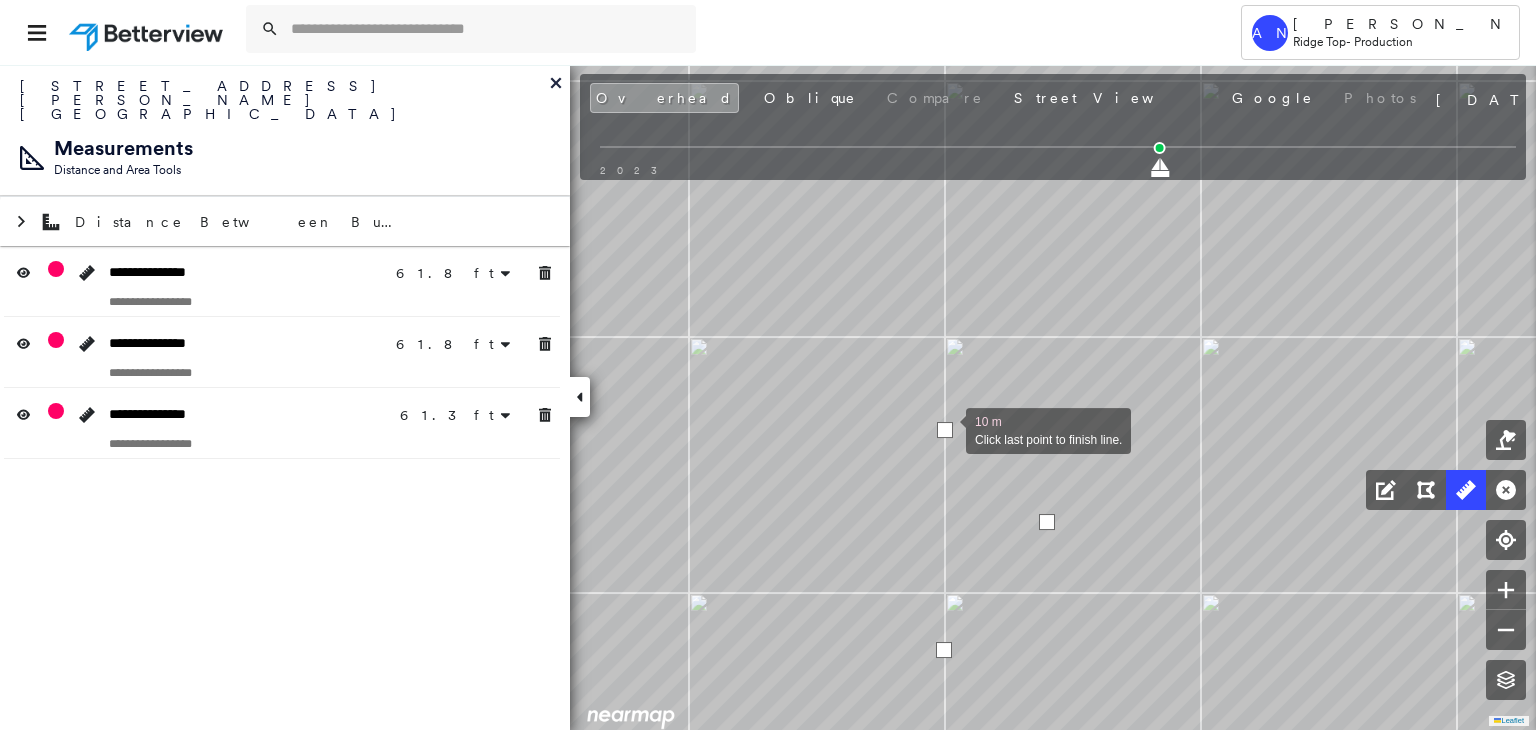 click at bounding box center [945, 430] 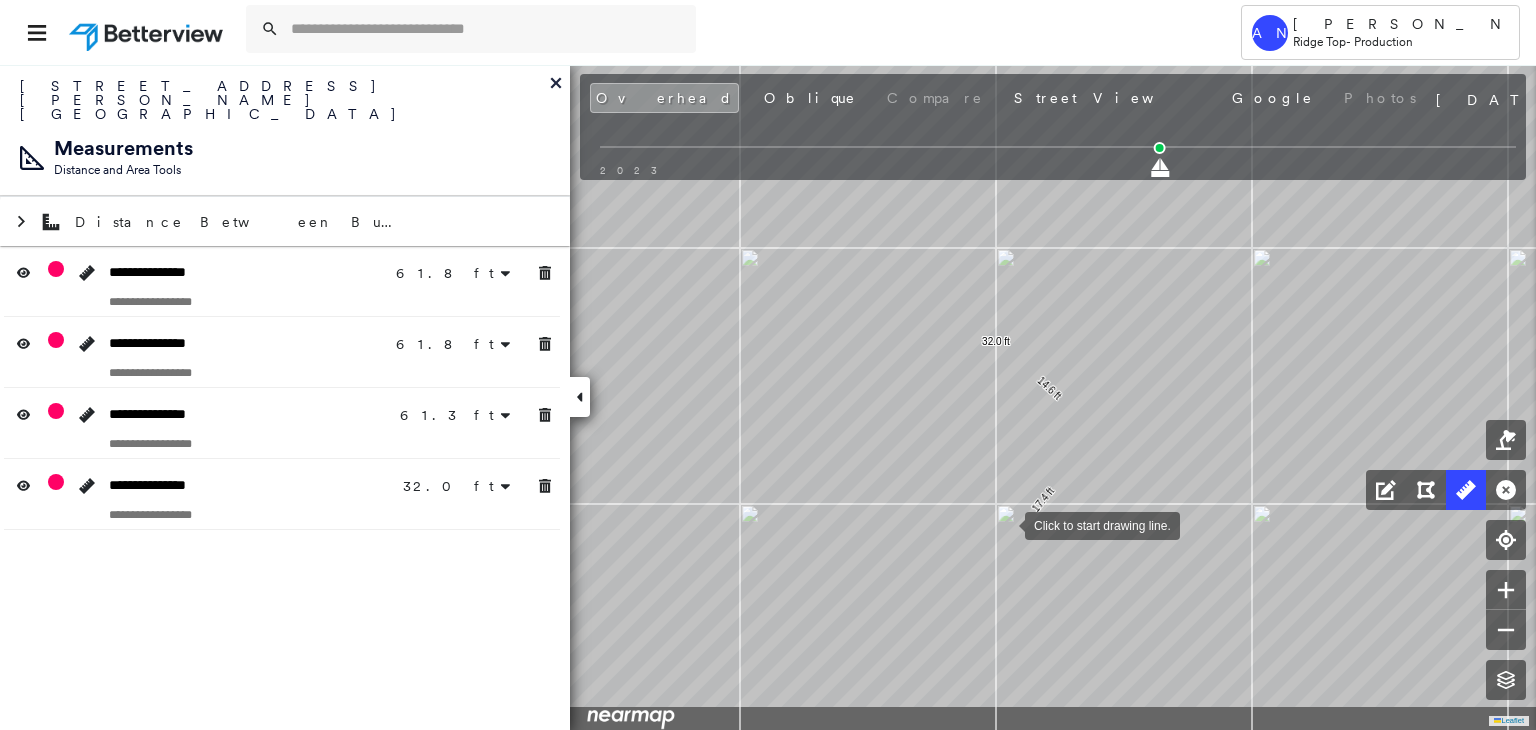 drag, startPoint x: 954, startPoint y: 614, endPoint x: 1004, endPoint y: 538, distance: 90.97253 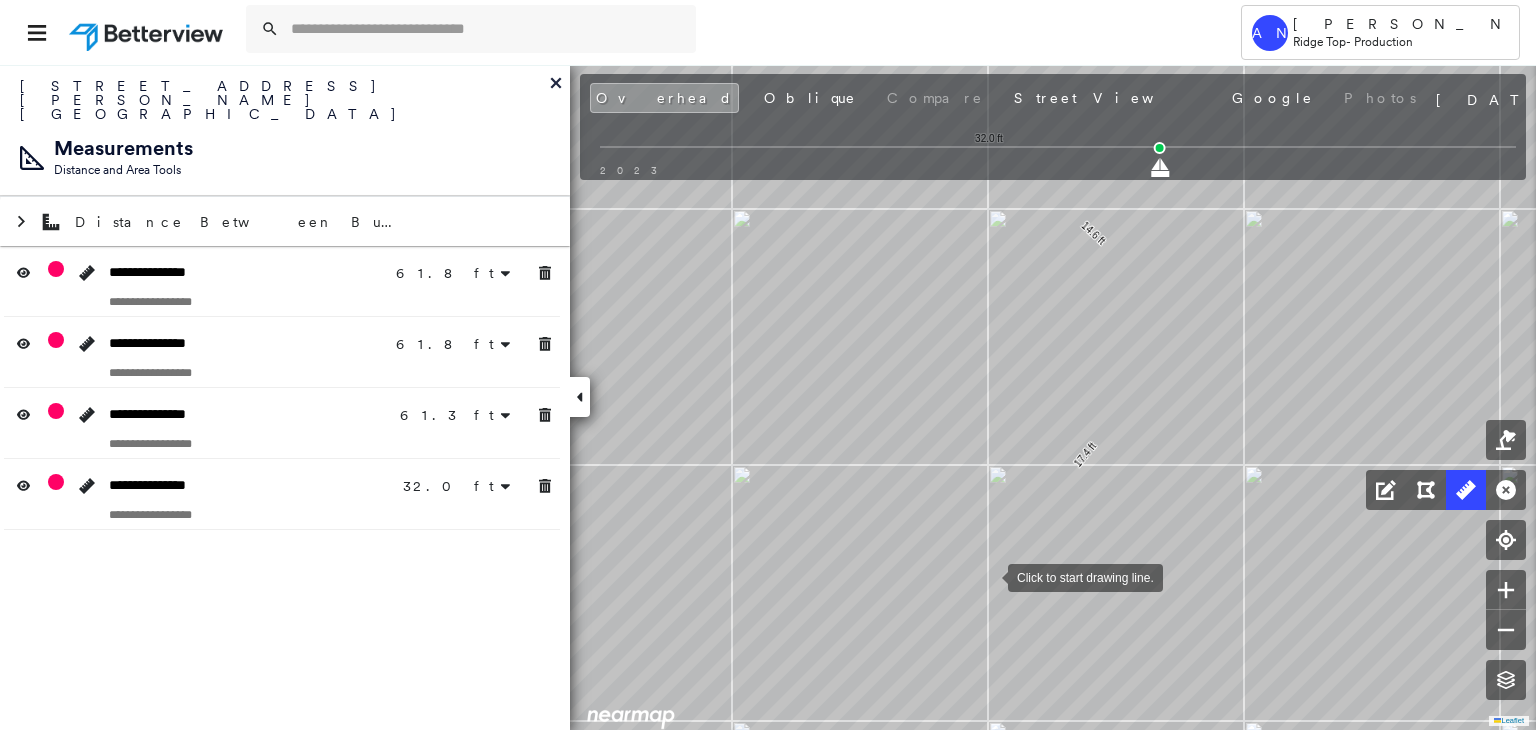 click at bounding box center [988, 576] 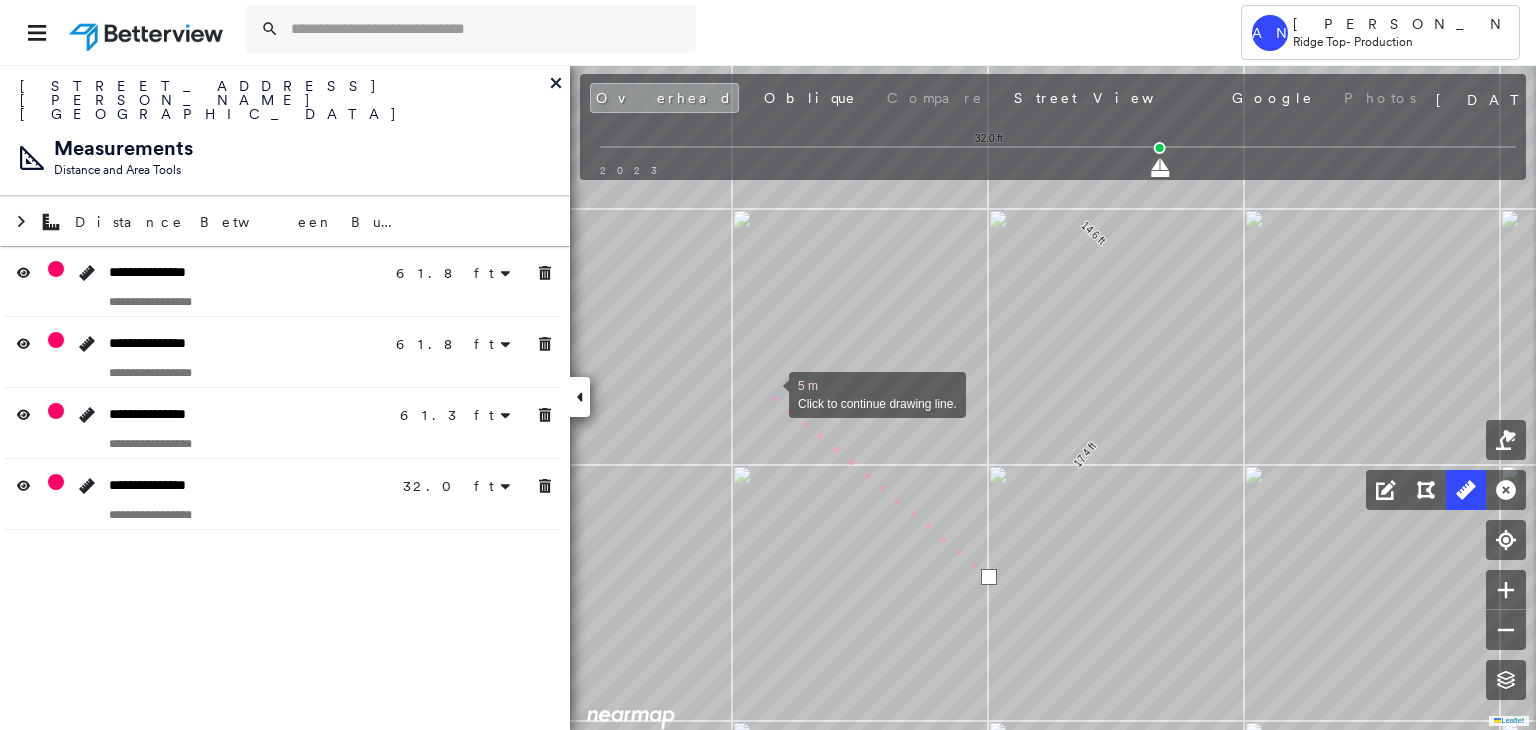 click at bounding box center [769, 393] 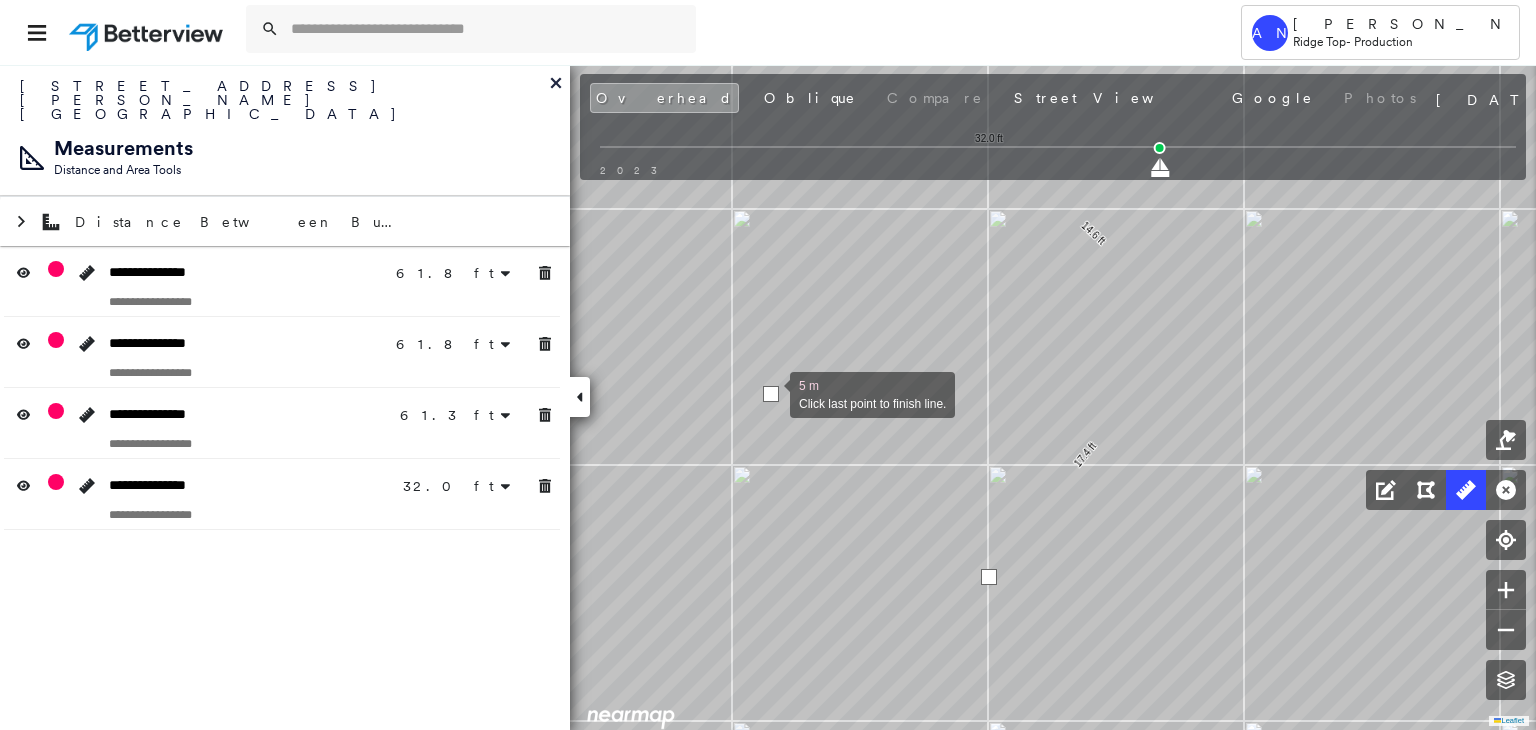 click at bounding box center [771, 394] 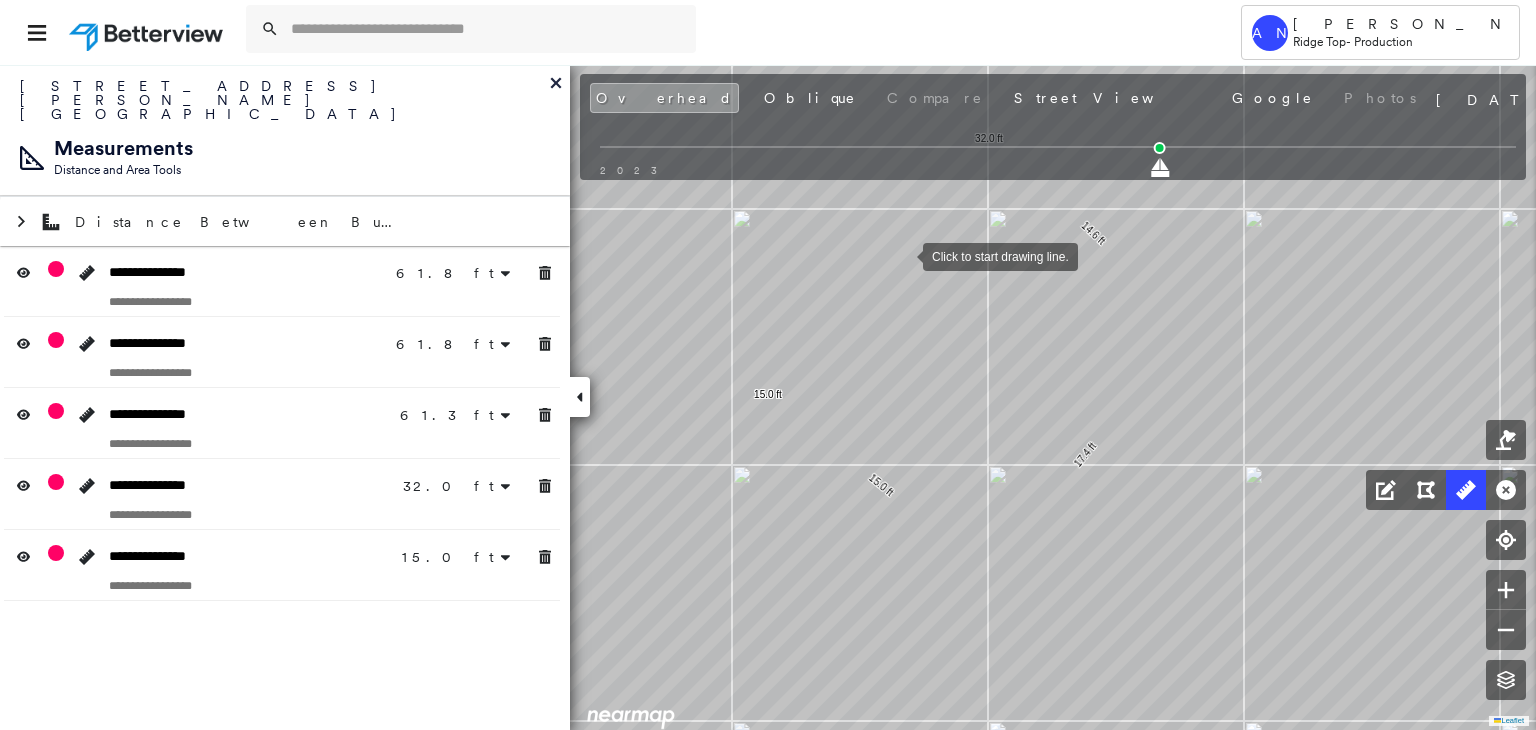 click at bounding box center (903, 255) 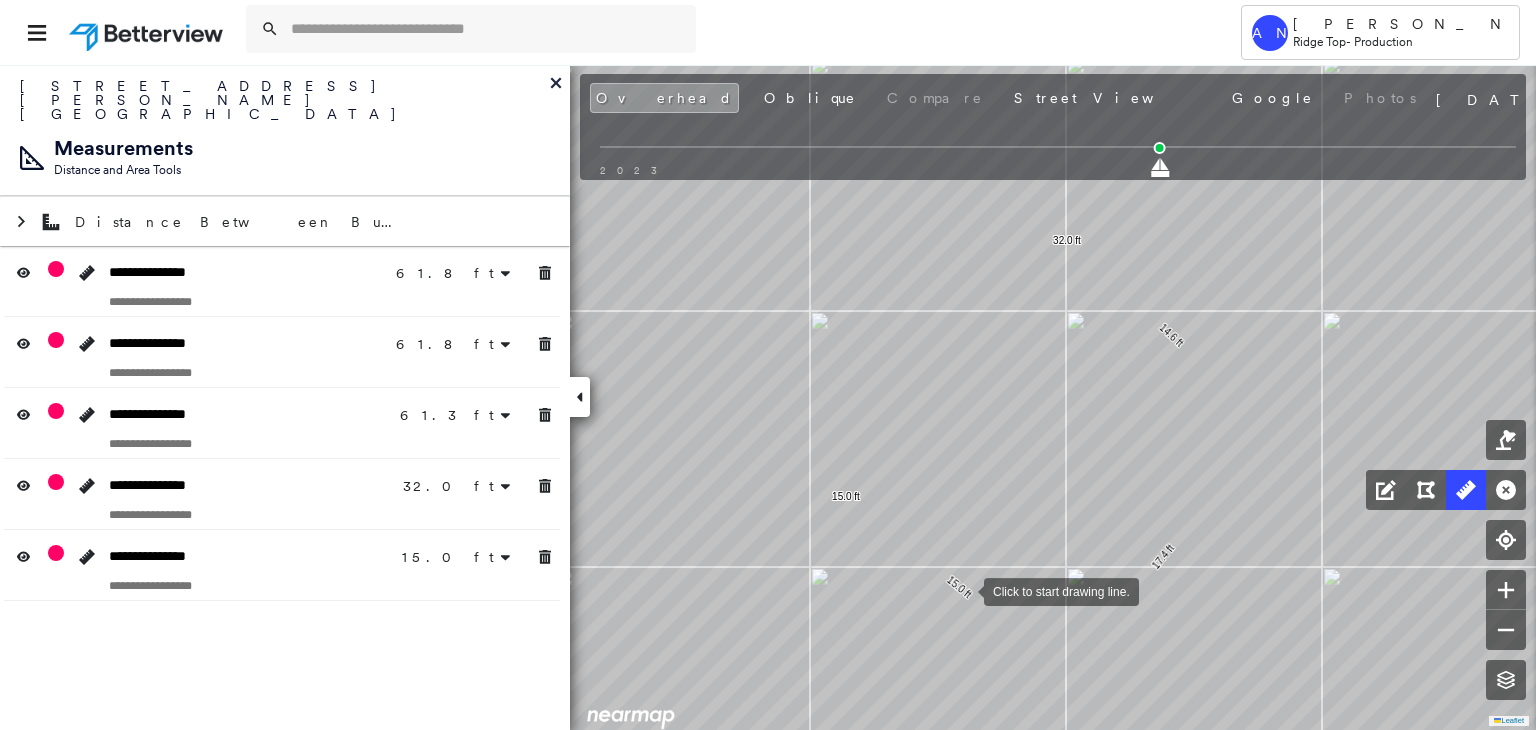 click at bounding box center (964, 590) 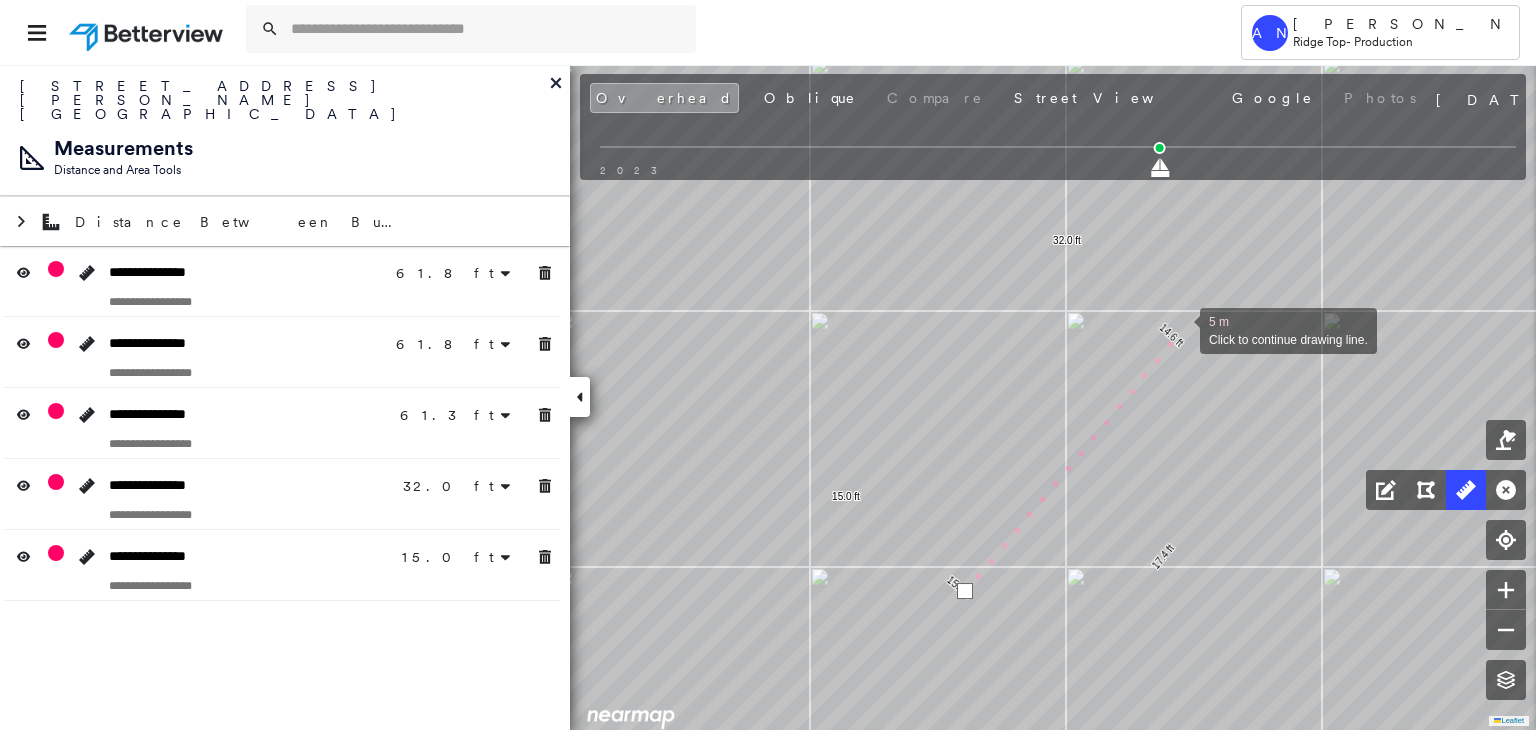 click at bounding box center [1180, 329] 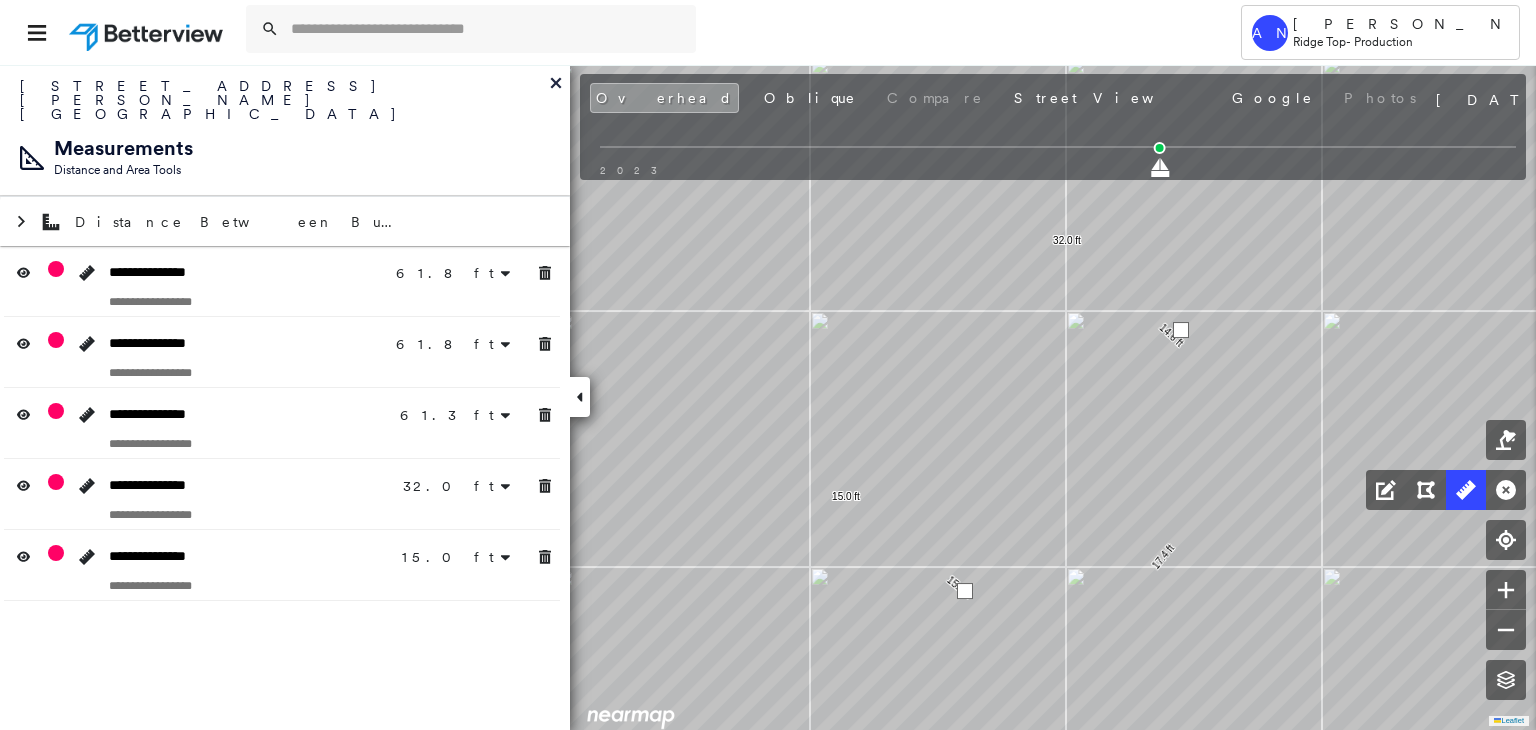 click at bounding box center [1181, 330] 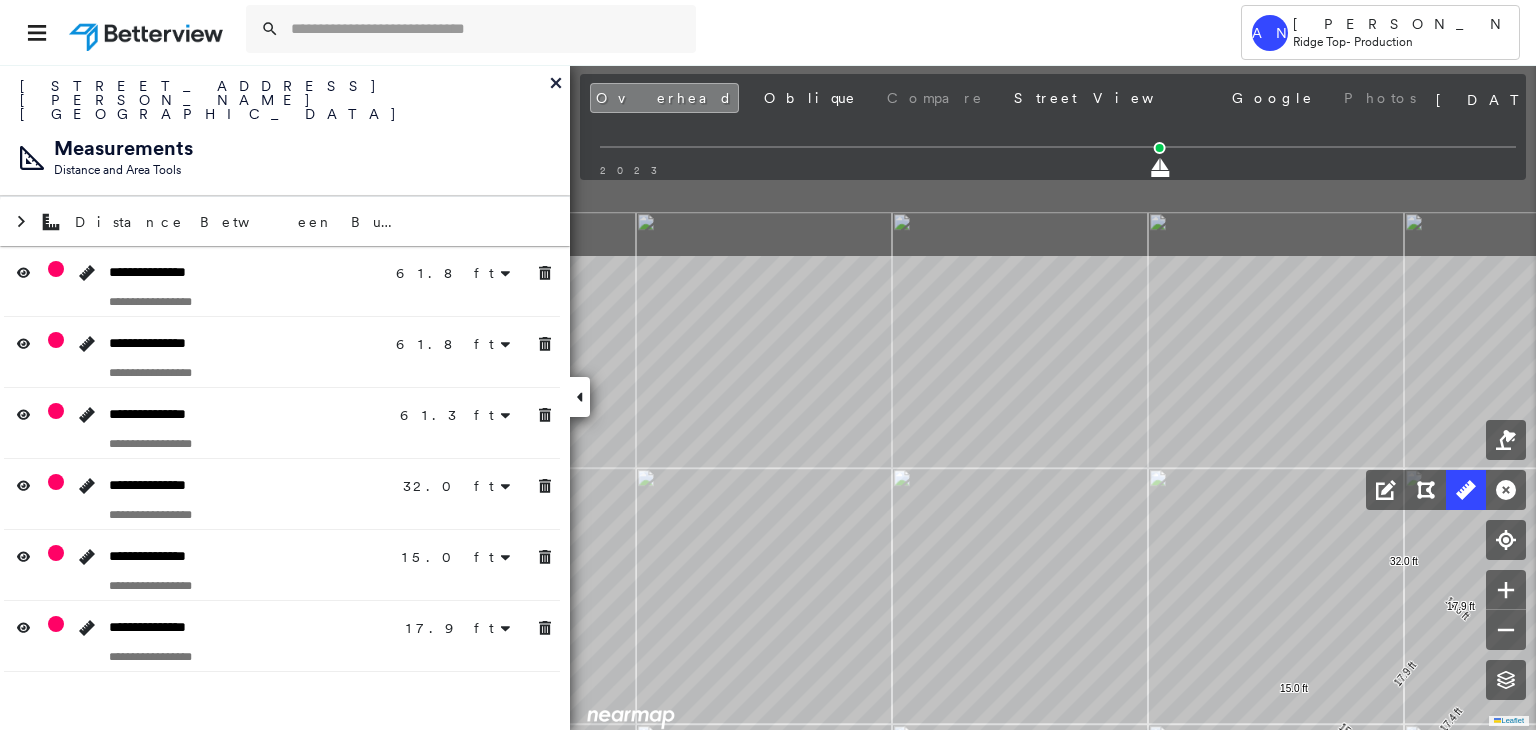 click on "61.8 ft 61.8 ft 61.8 ft 61.8 ft 61.3 ft 61.3 ft 17.4 ft 14.6 ft 32.0 ft 15.0 ft 15.0 ft 17.9 ft 17.9 ft Click to start drawing line." at bounding box center [2139, 2116] 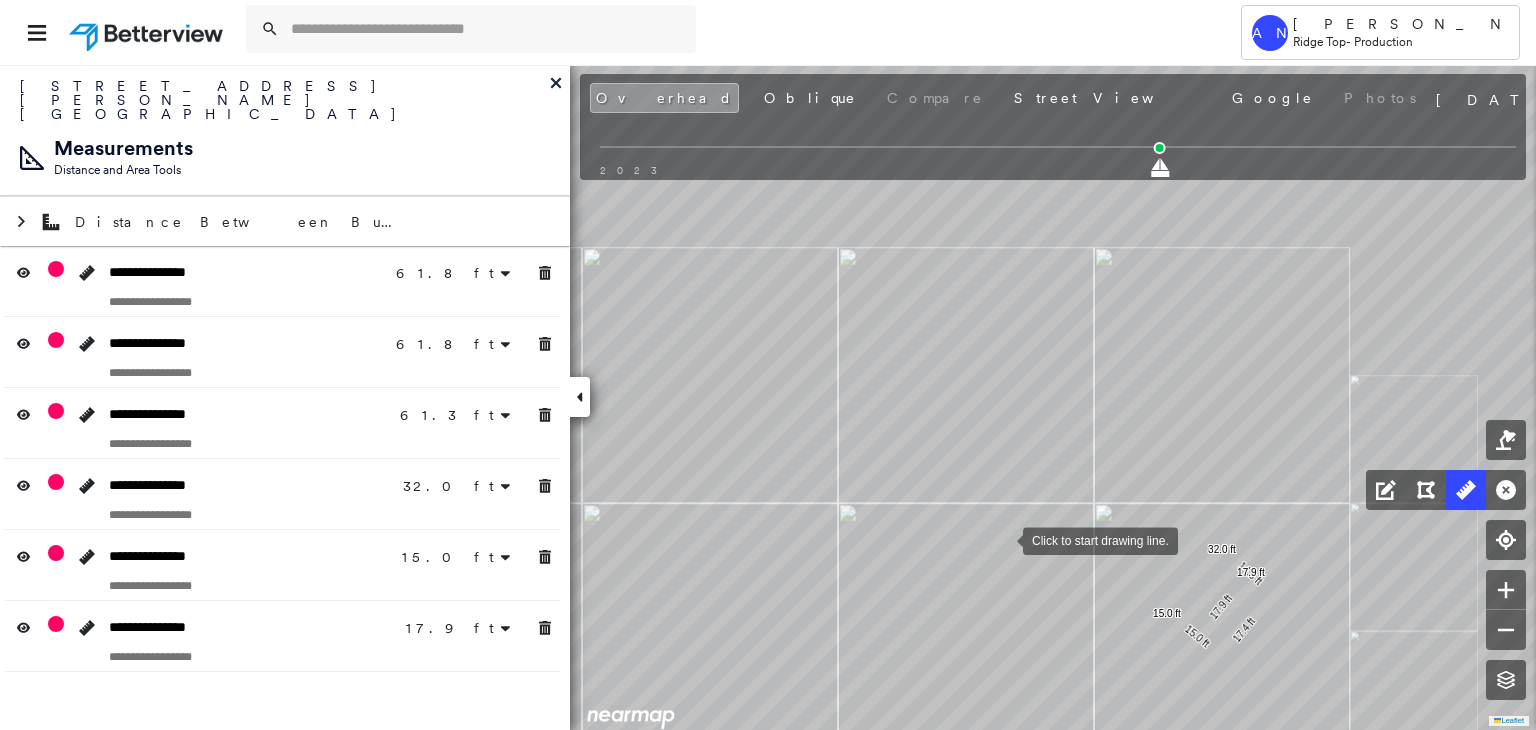 drag, startPoint x: 1041, startPoint y: 479, endPoint x: 995, endPoint y: 521, distance: 62.289646 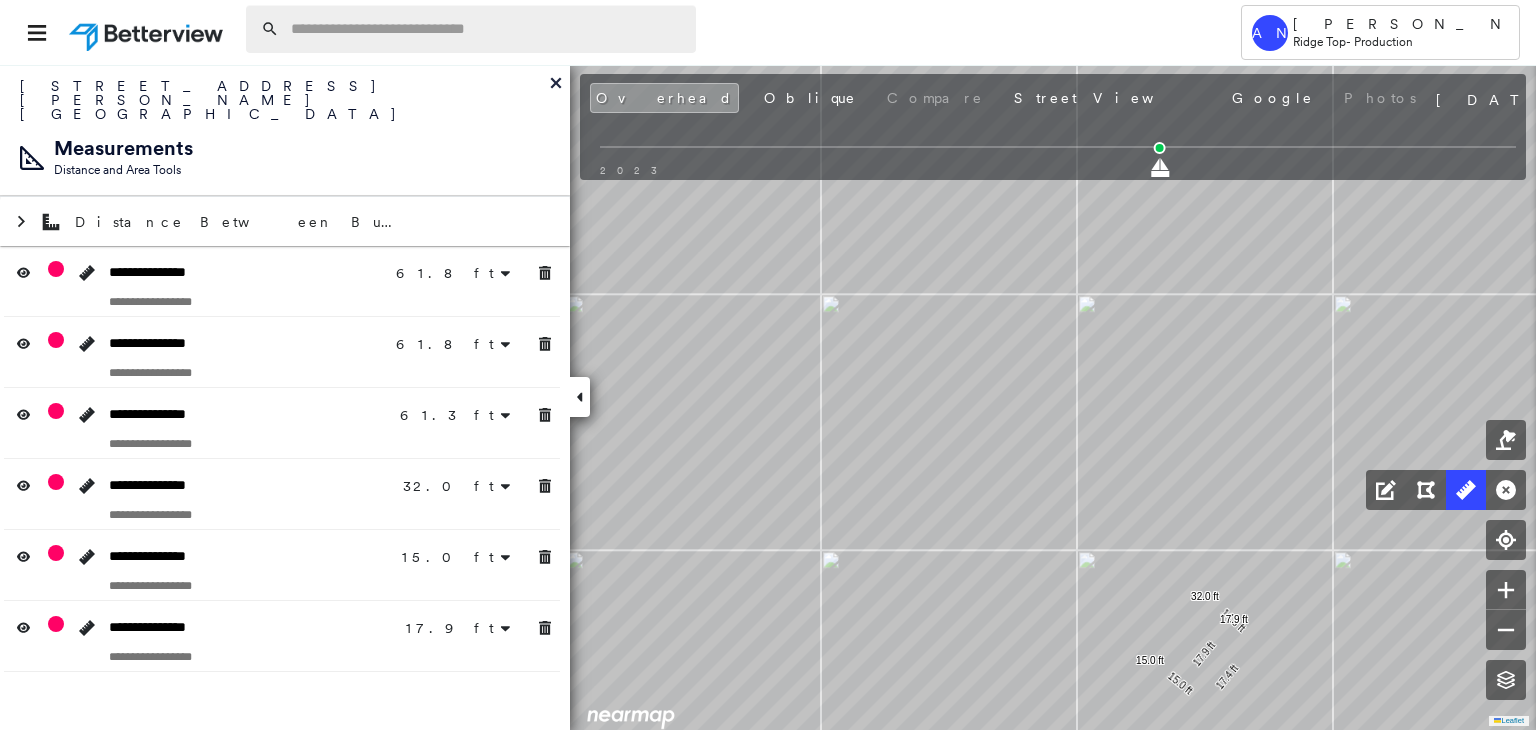click at bounding box center (487, 29) 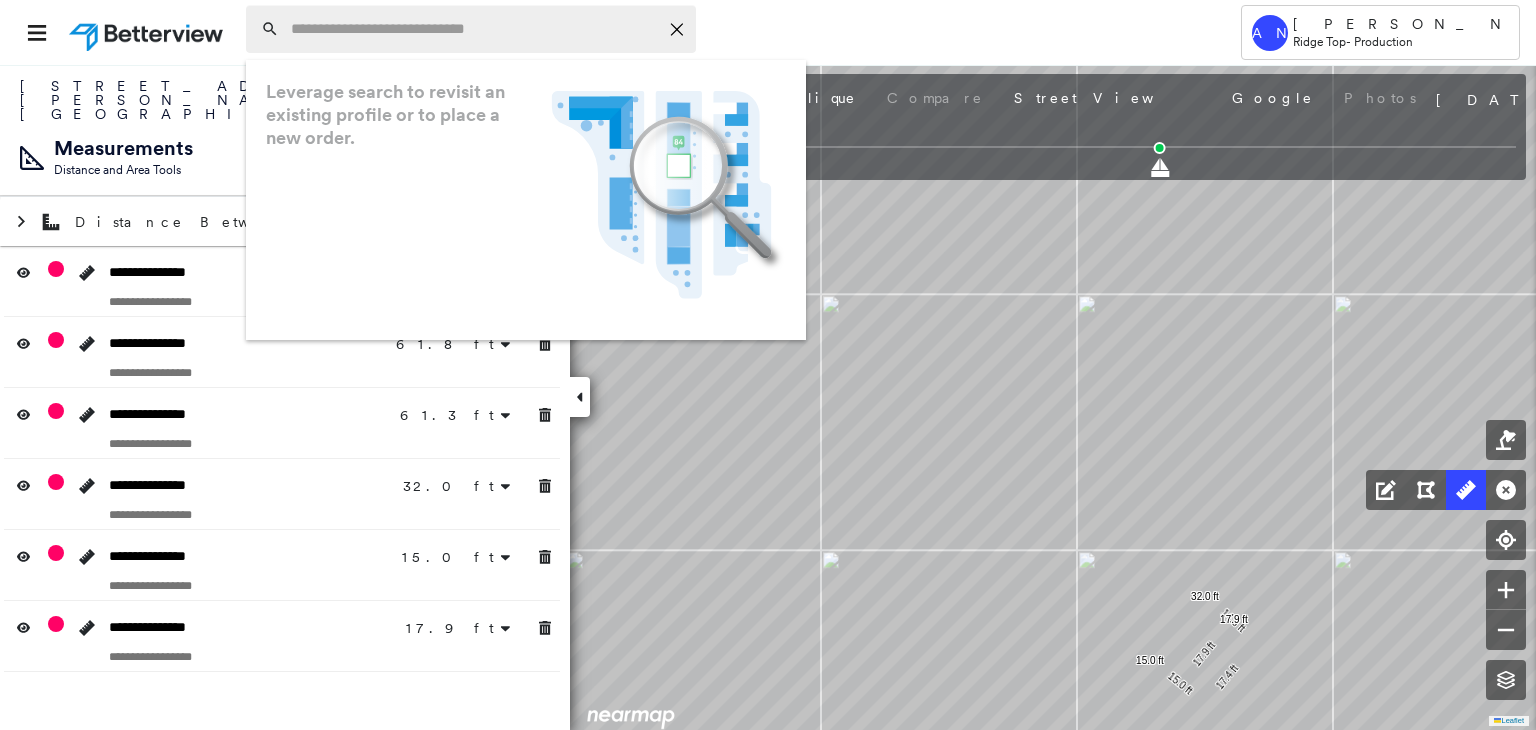paste on "**********" 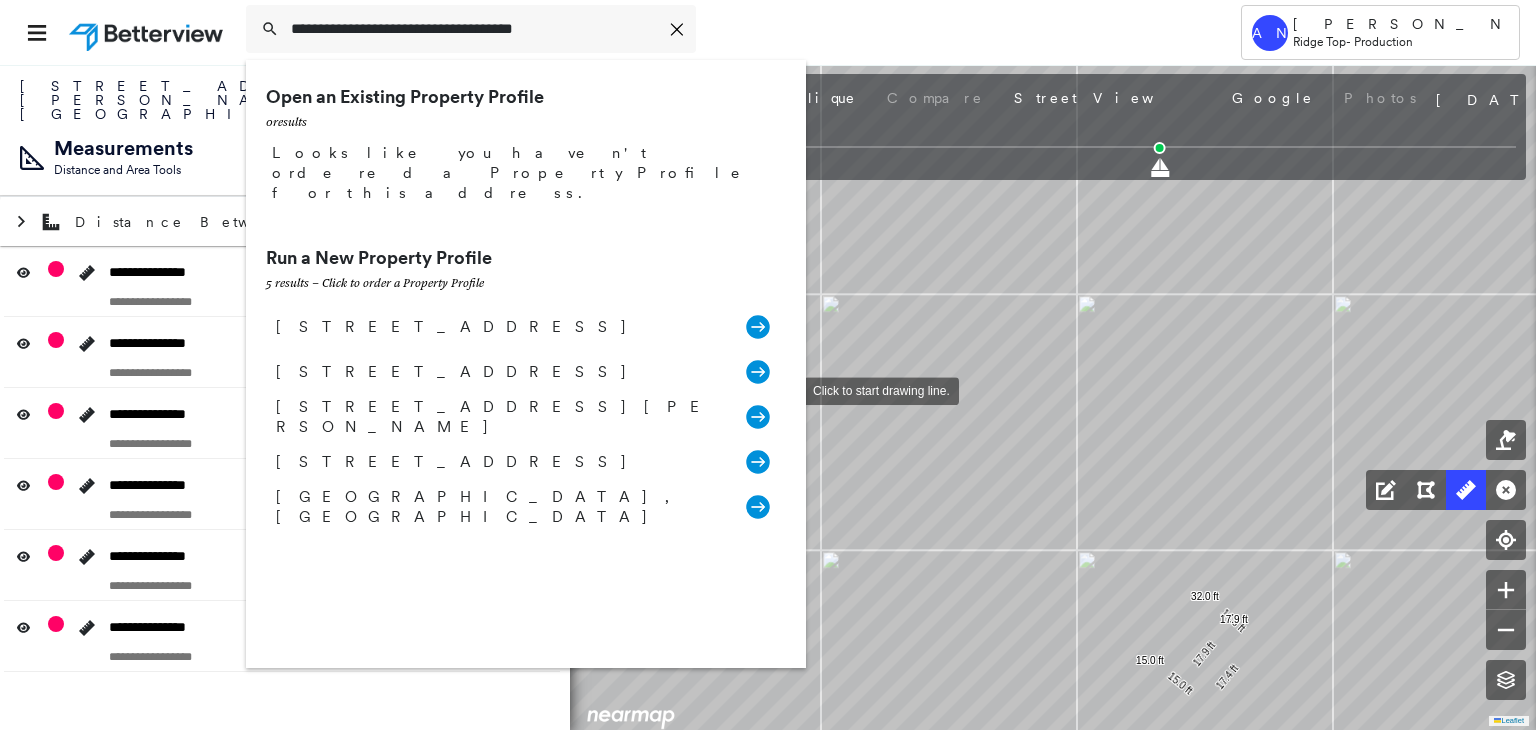 type on "**********" 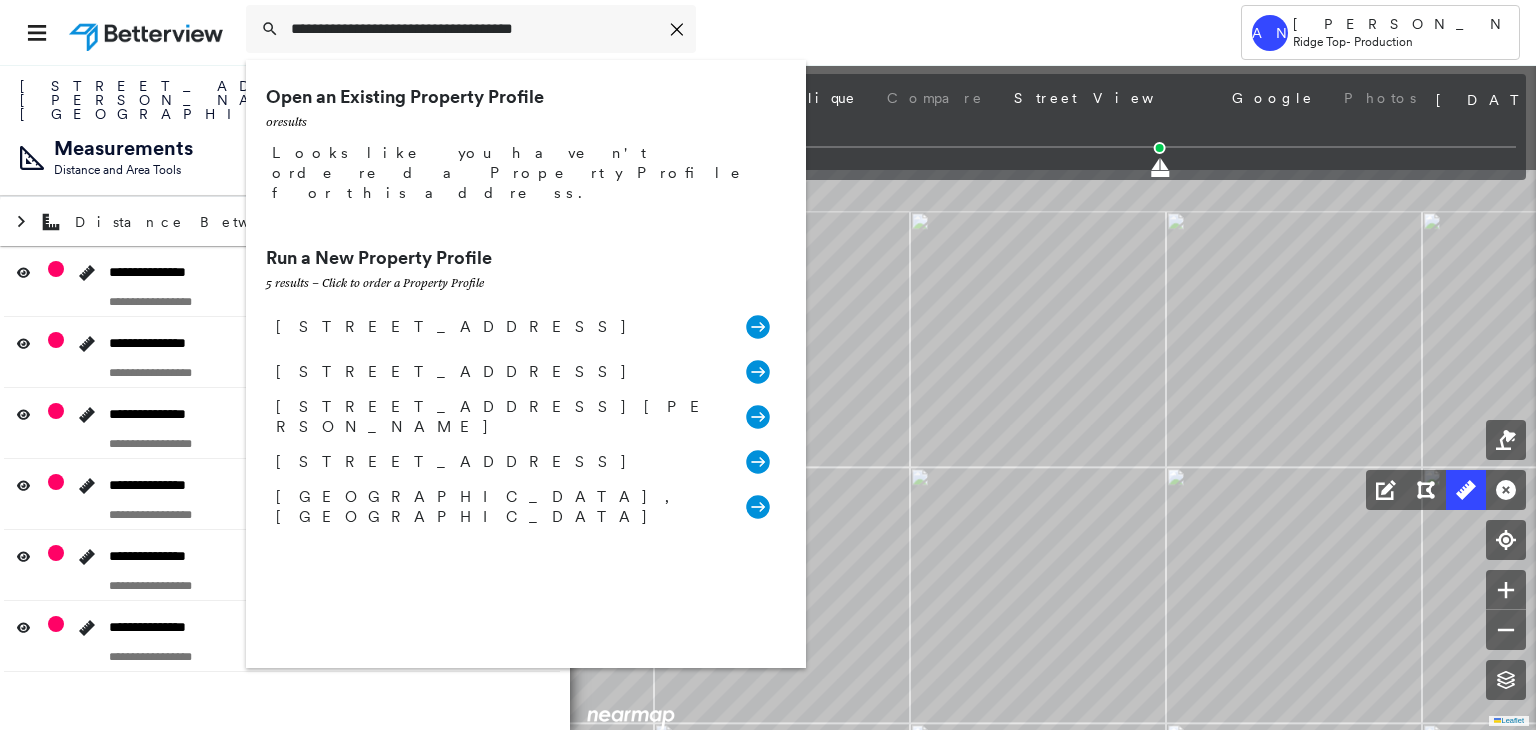click on "61.8 ft 61.8 ft 61.8 ft 61.8 ft 61.3 ft 61.3 ft 17.4 ft 14.6 ft 32.0 ft 15.0 ft 15.0 ft 17.9 ft 17.9 ft Click to start drawing line." at bounding box center [2458, 2366] 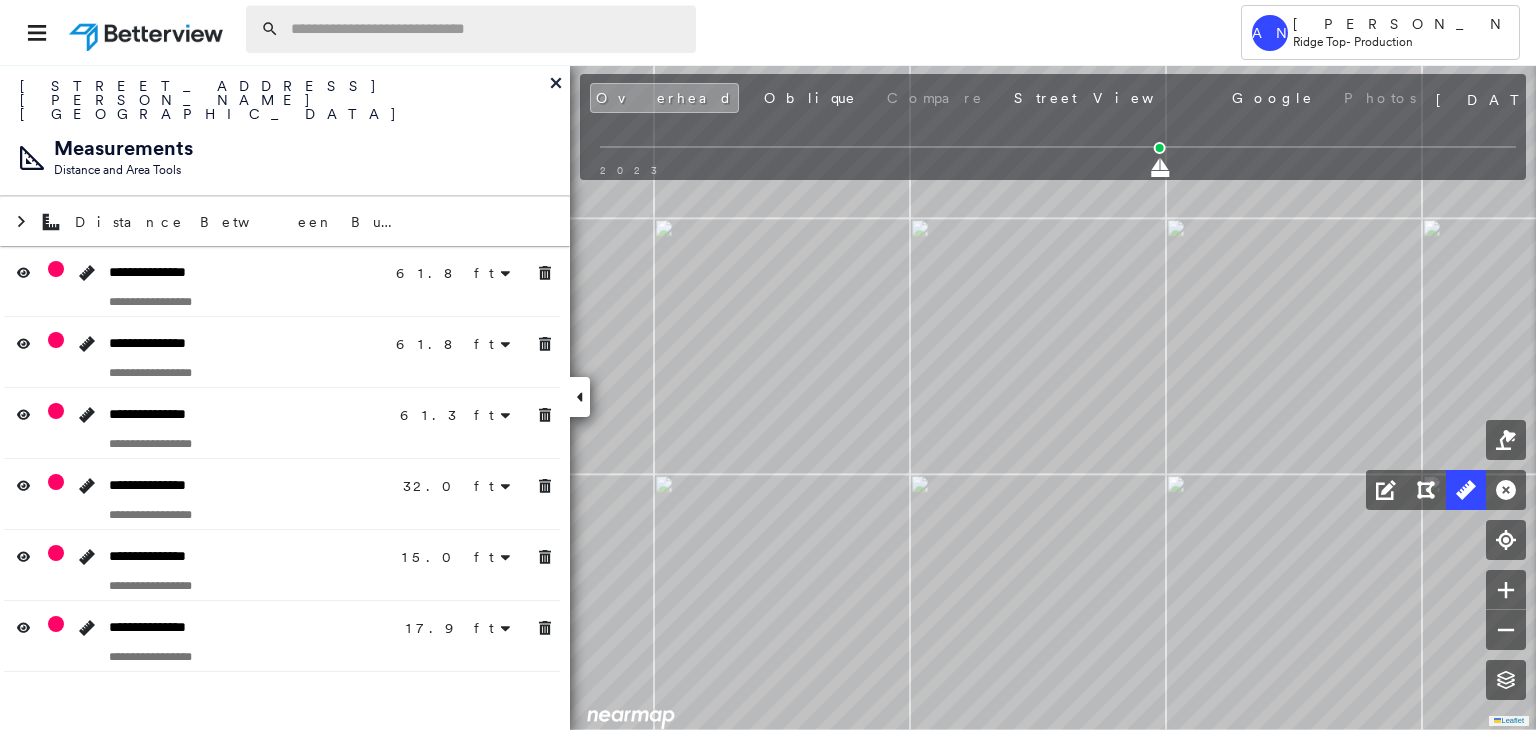 click at bounding box center (487, 29) 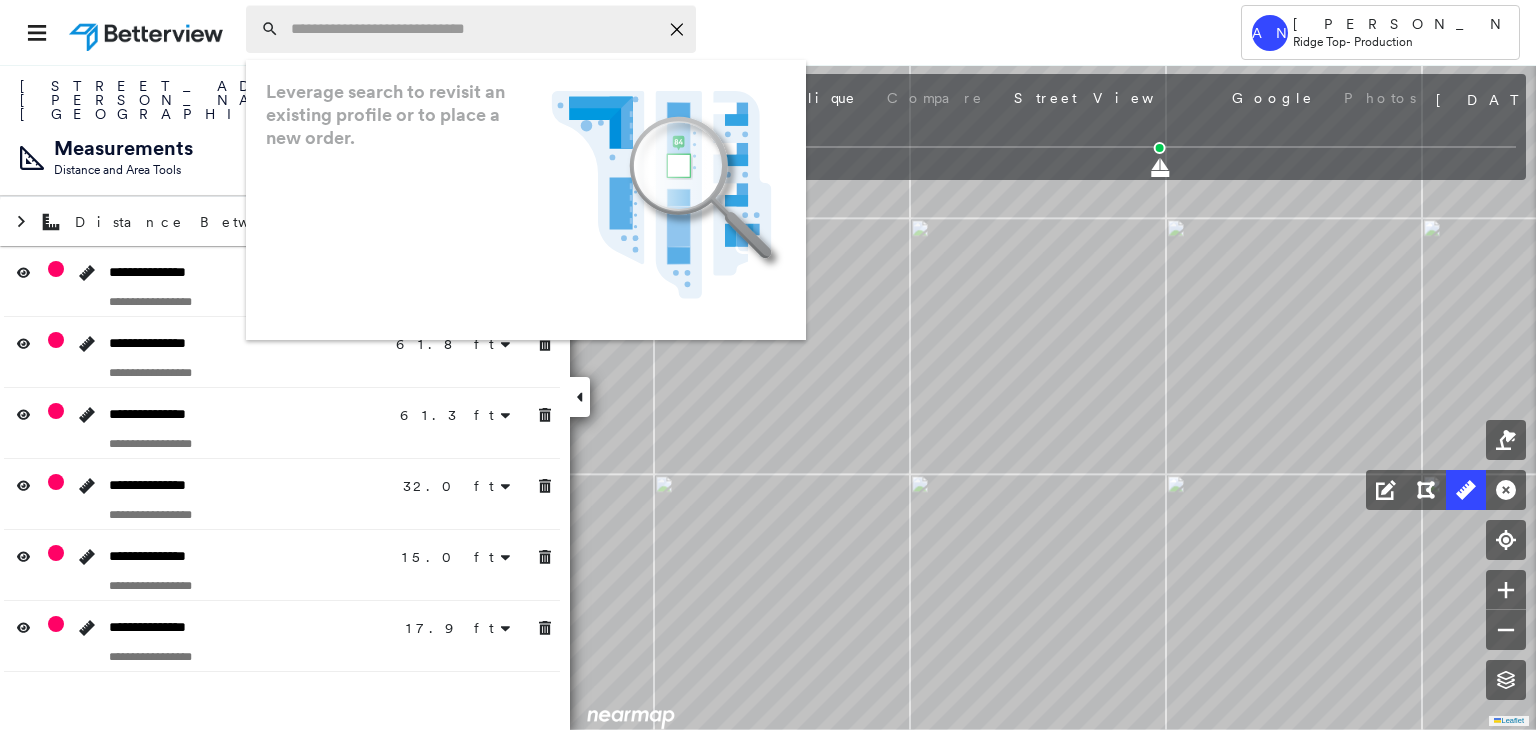 paste on "**********" 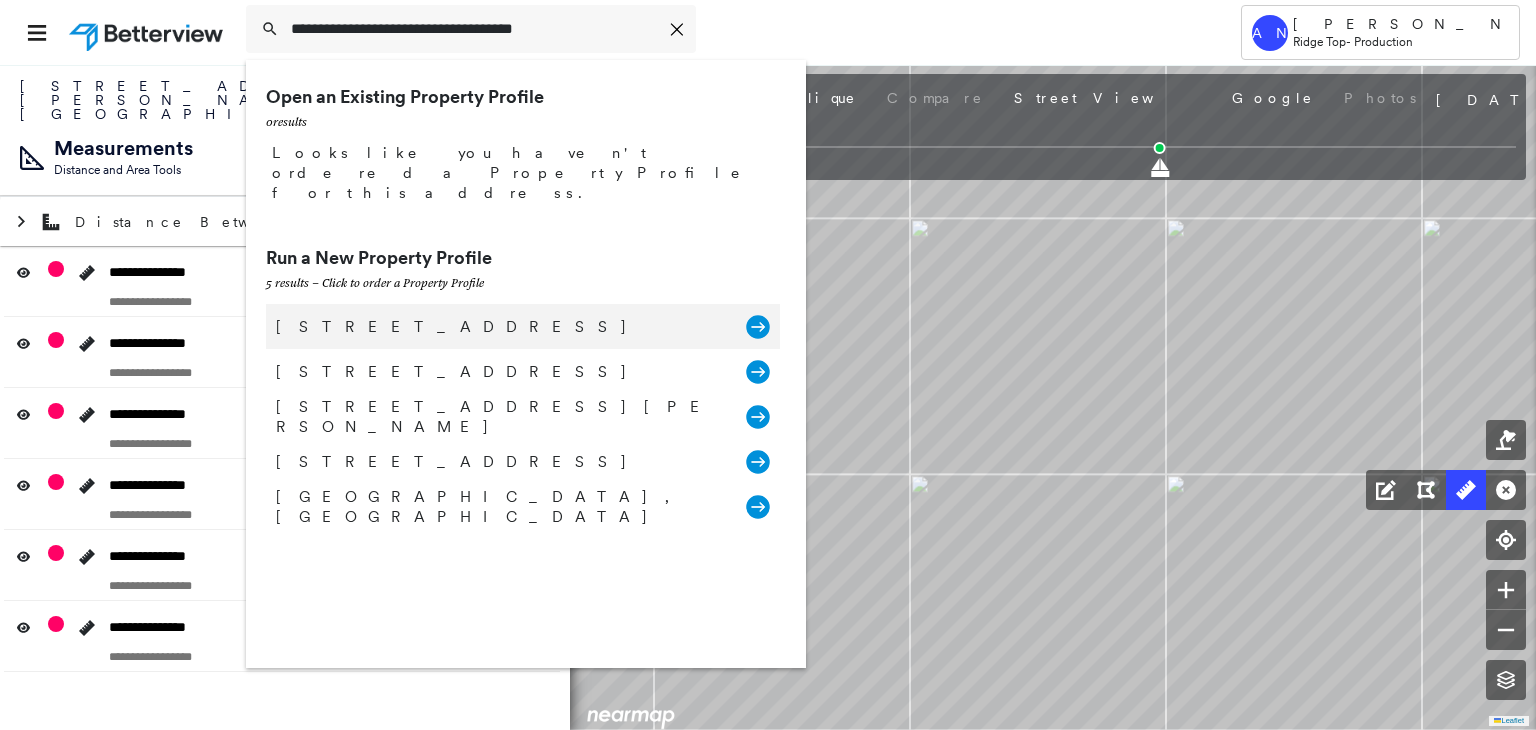 type on "**********" 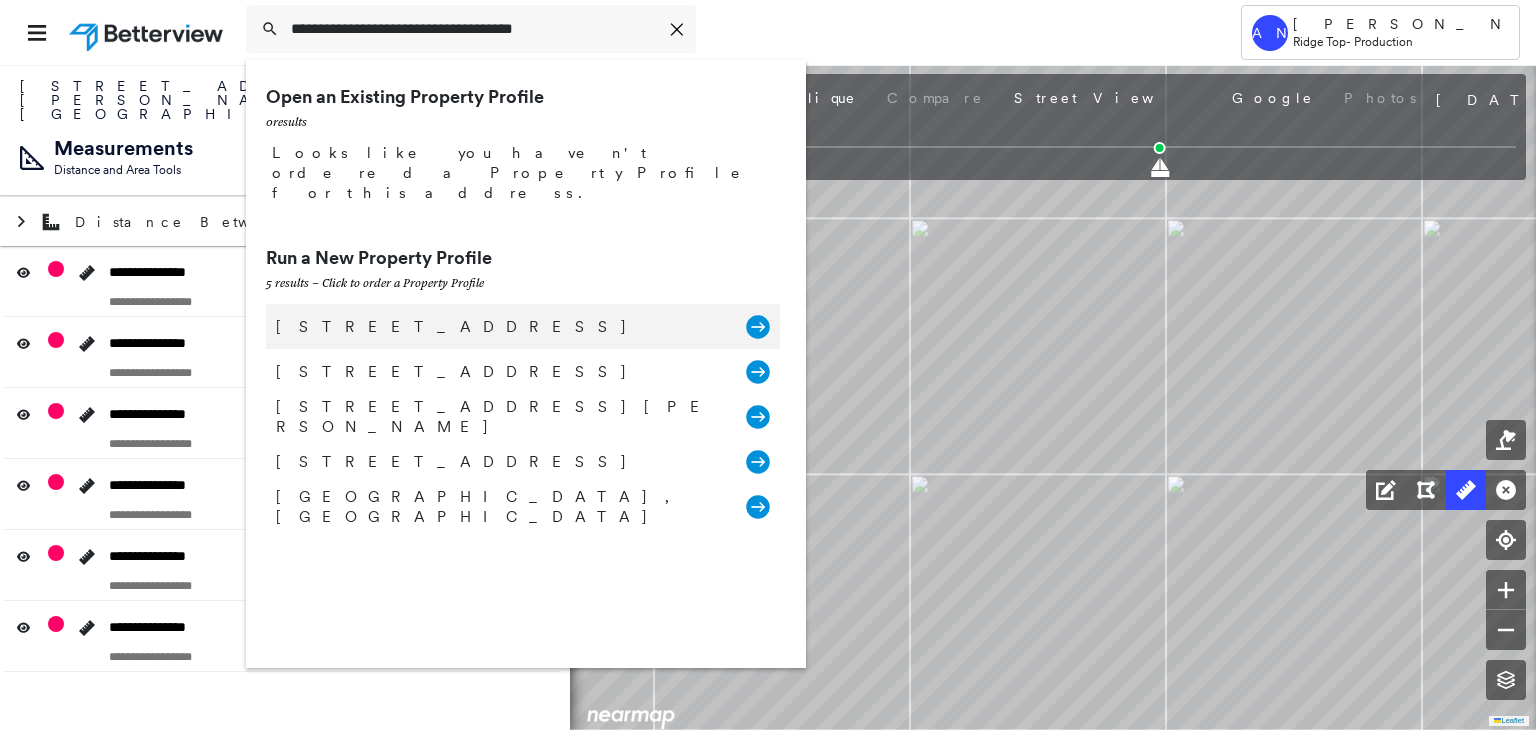 click on "2801 Clinton Ct, Round Rock, TX 78665, USA Group Created with Sketch." at bounding box center [523, 326] 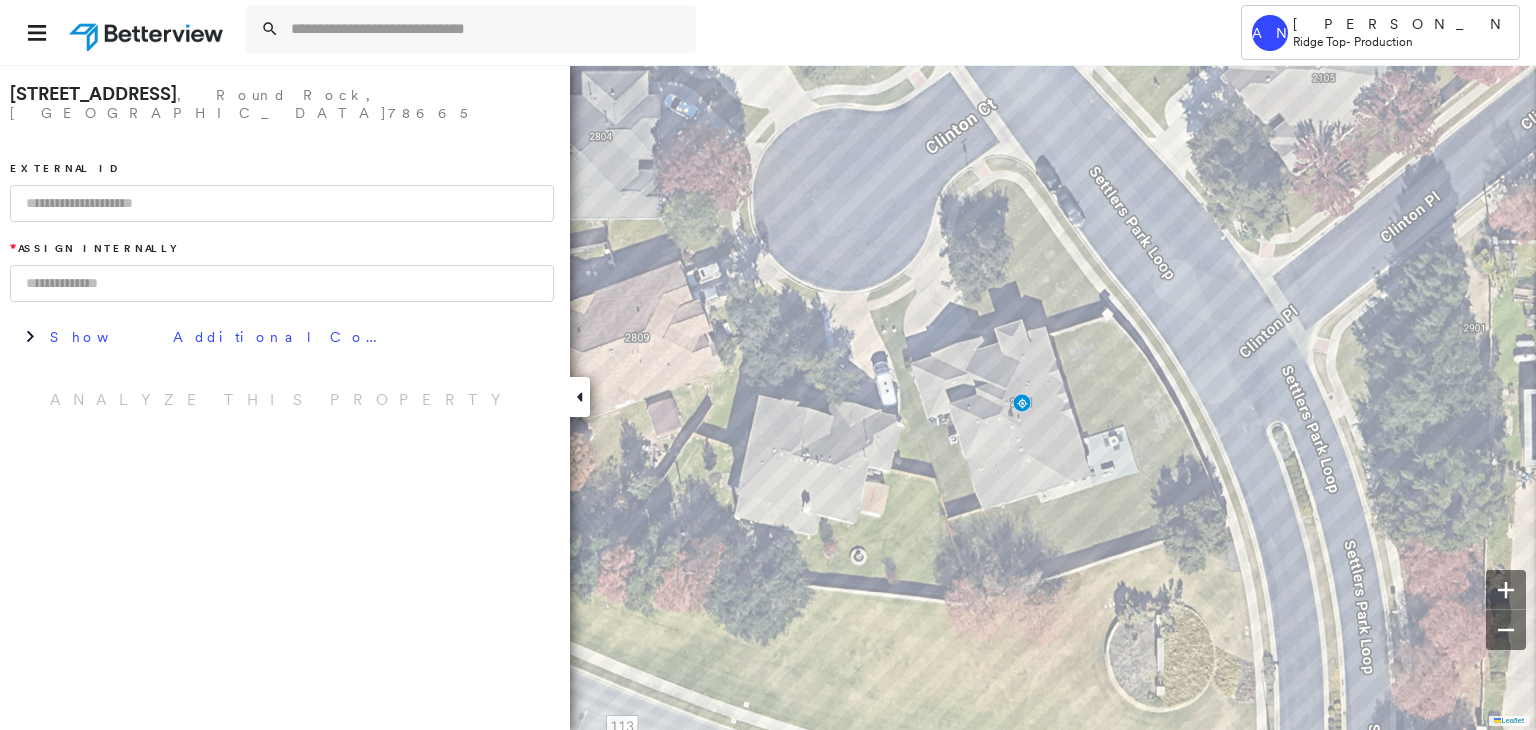 click at bounding box center [282, 203] 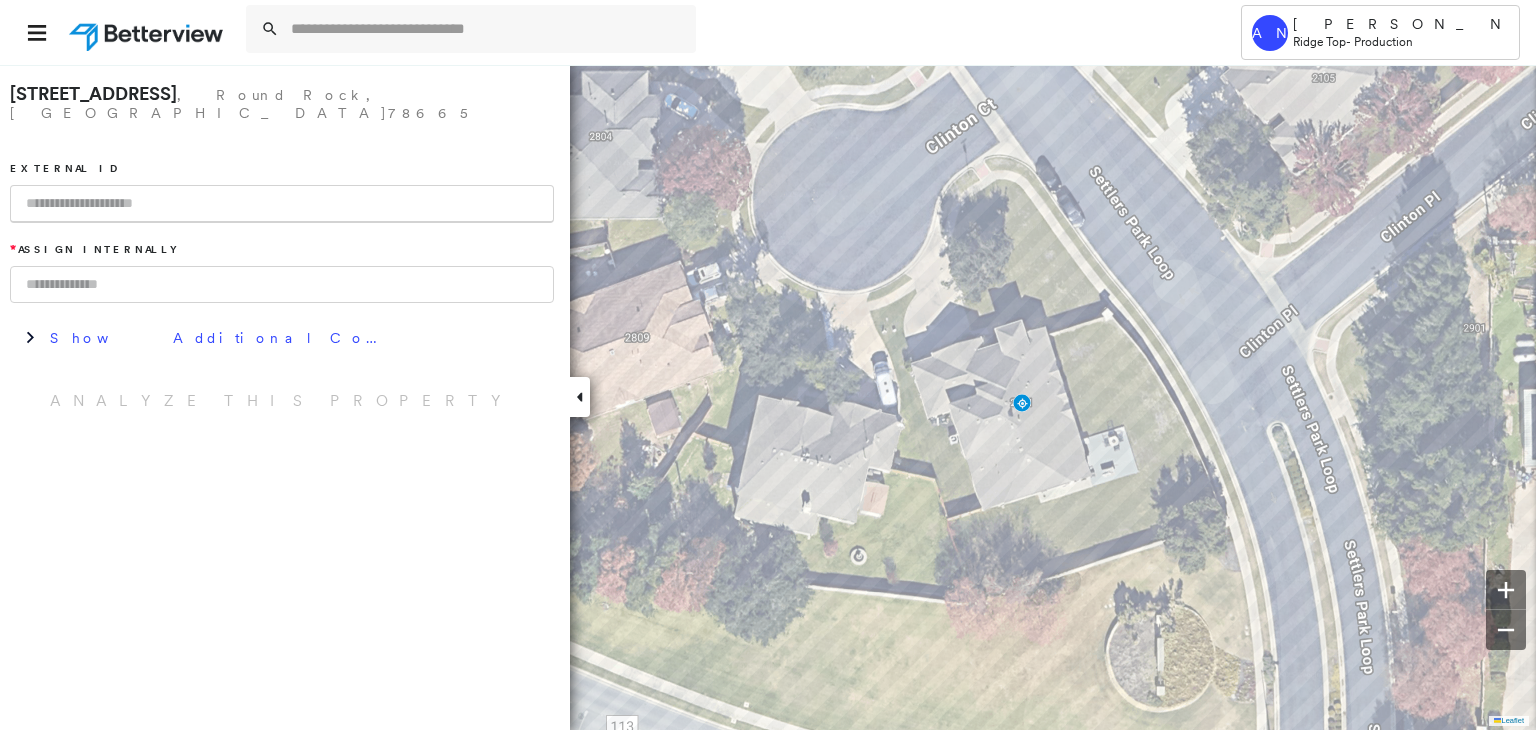 paste on "**********" 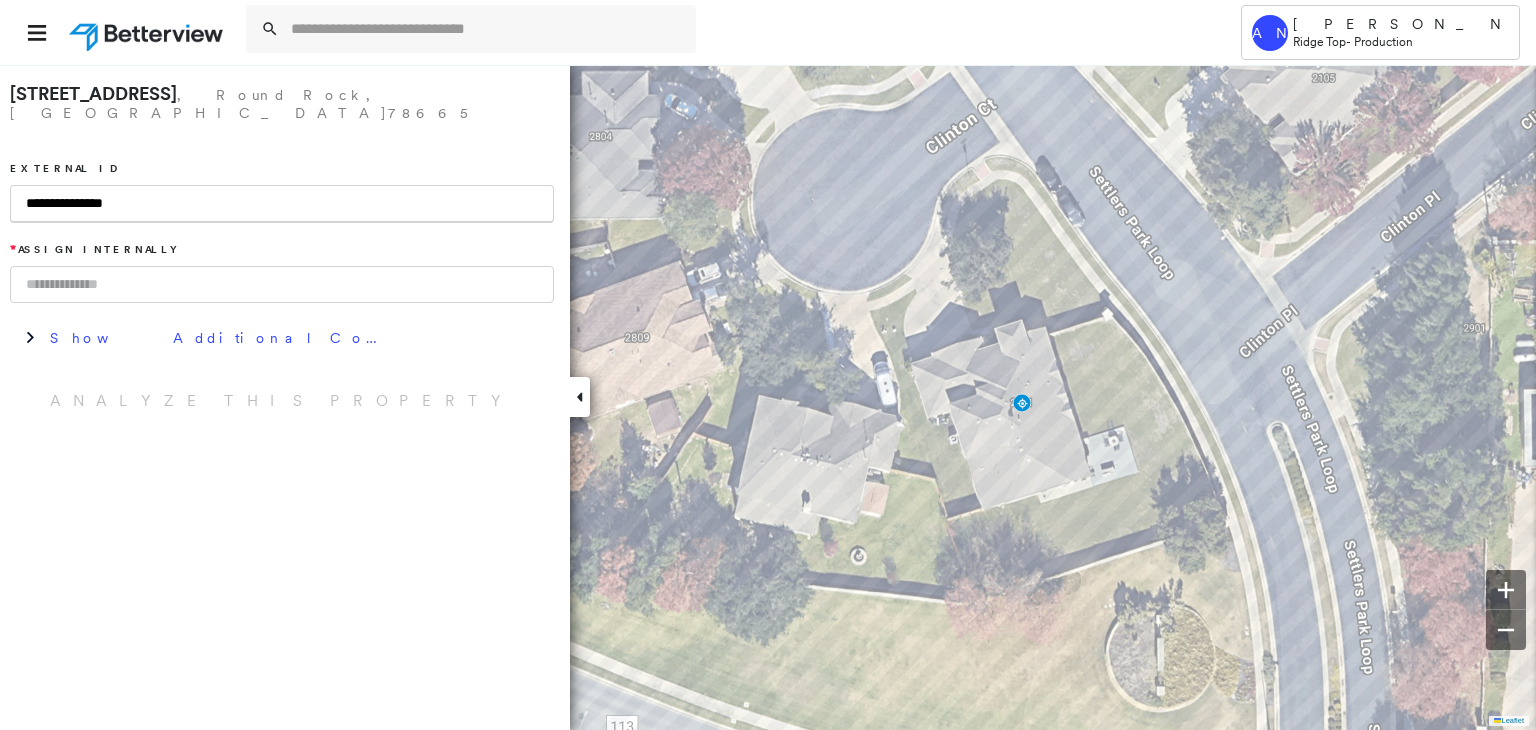 type on "**********" 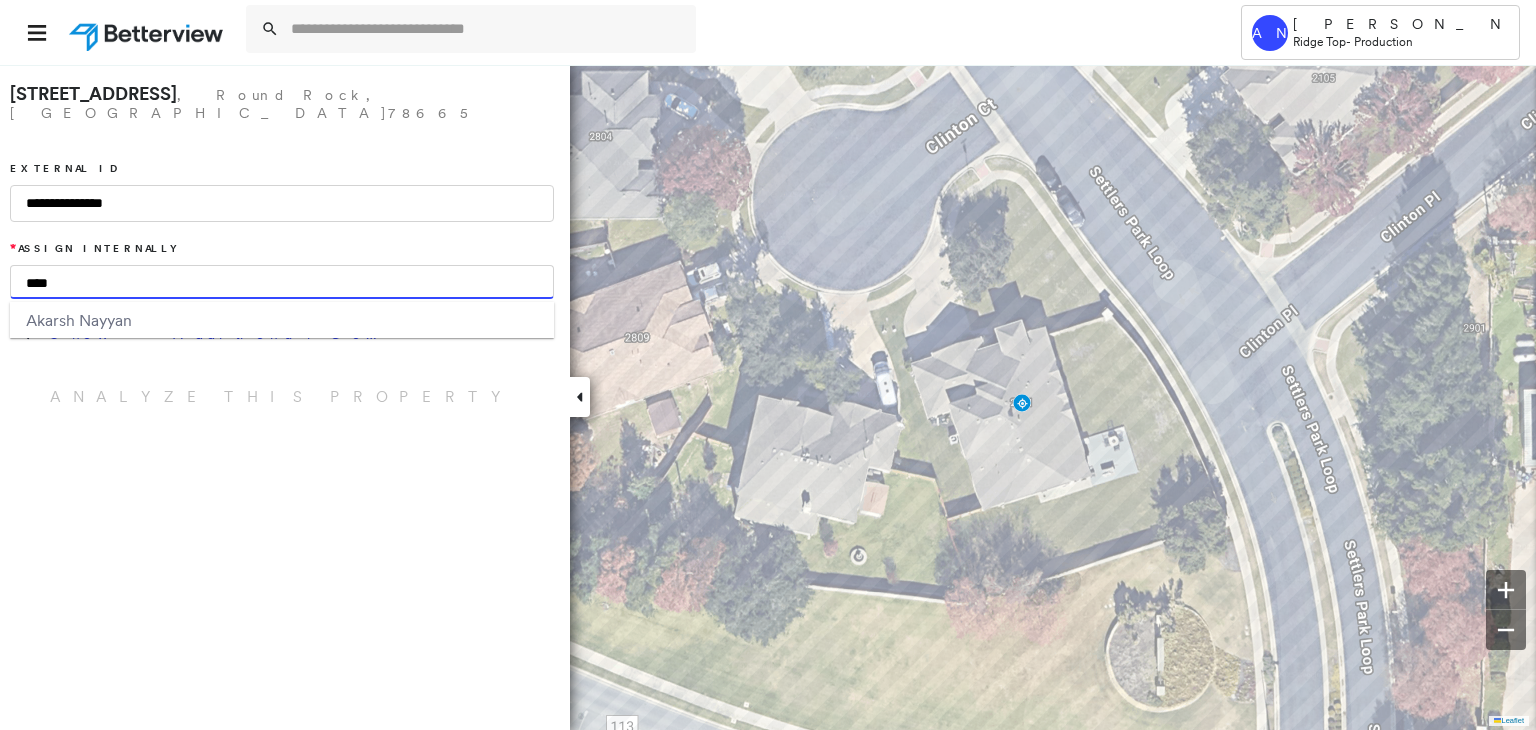 type on "****" 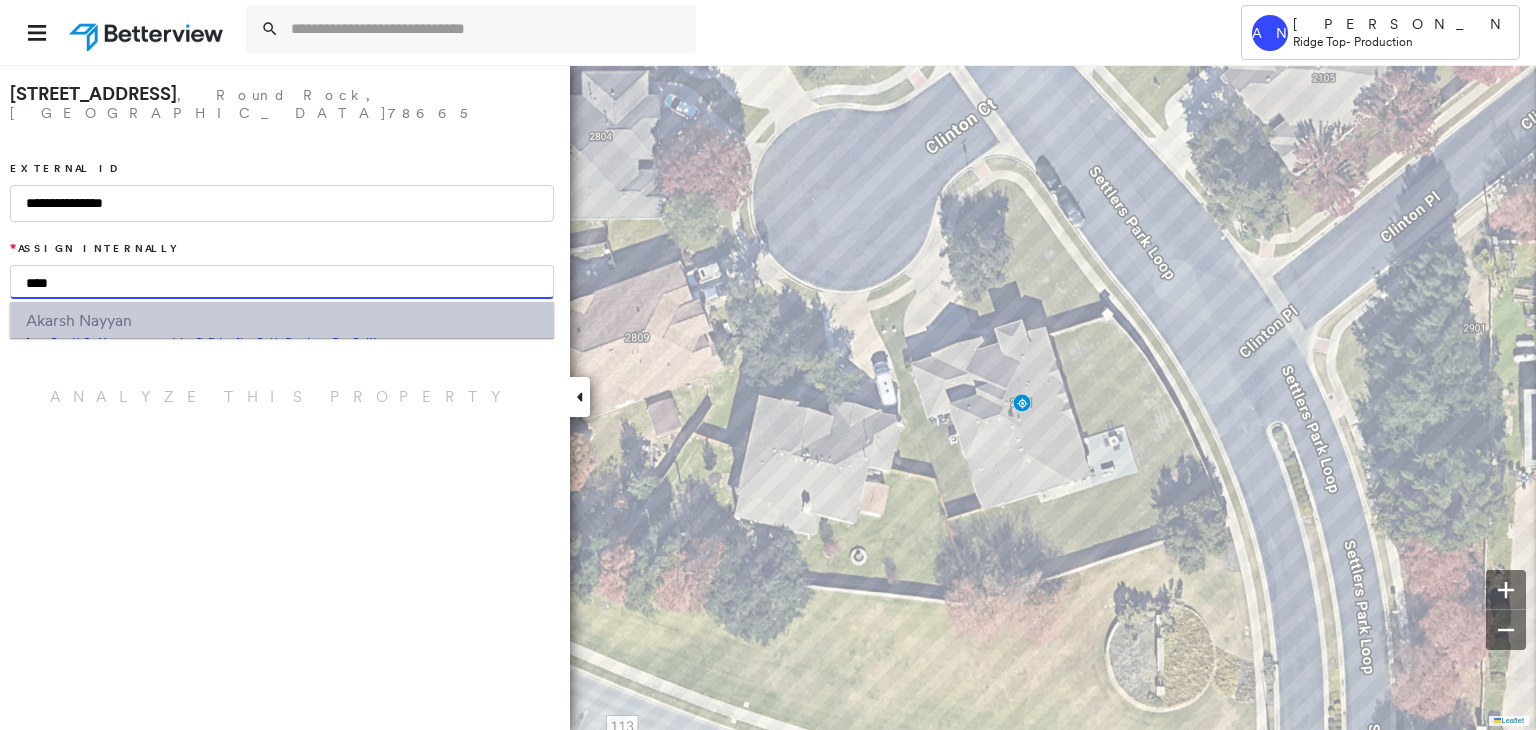 click on "Akar sh Nayyan" at bounding box center (282, 320) 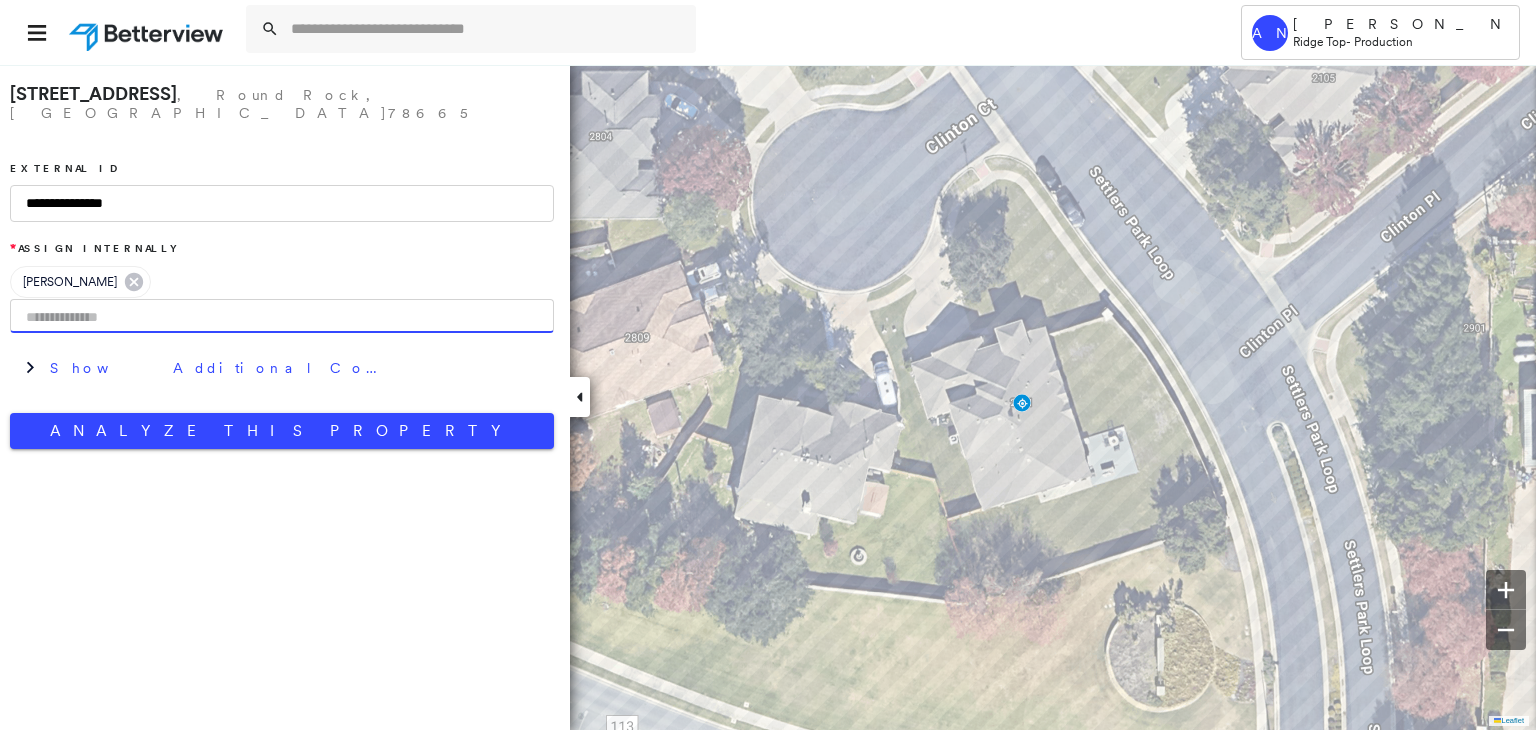 drag, startPoint x: 208, startPoint y: 413, endPoint x: 247, endPoint y: 394, distance: 43.382023 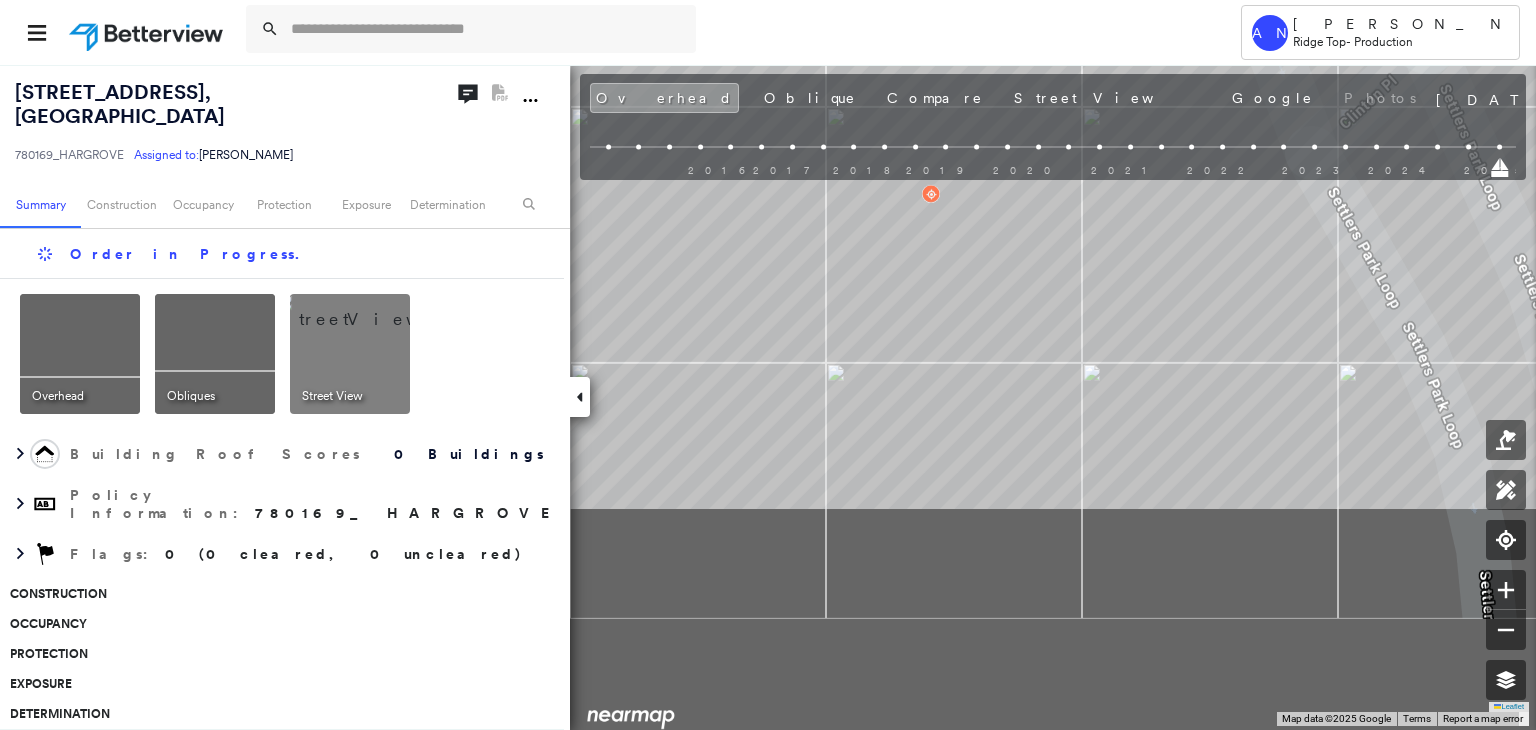 click on "2801 Clinton Ct ,  Round Rock, TX 78665 780169_HARGROVE Assigned to:  Akarsh Nayyan Assigned to:  Akarsh Nayyan 780169_HARGROVE Assigned to:  Akarsh Nayyan Open Comments PDF Report Not Available Summary Construction Occupancy Protection Exposure Determination Order in Progress . Overhead Obliques Street View Building Roof Scores 0 Buildings Policy Information :  780169_HARGROVE Flags :  0 (0 cleared, 0 uncleared) Construction Occupancy Protection Exposure Determination Flags :  0 (0 cleared, 0 uncleared) Uncleared Flags (0) Cleared Flags  (0) There are no  uncleared  flags. Action Taken New Entry History Quote/New Business Terms & Conditions Added ACV Endorsement Added Cosmetic Endorsement Inspection/Loss Control Report Information Added to Inspection Survey Onsite Inspection Ordered Determined No Inspection Needed General Used Report to Further Agent/Insured Discussion Reject/Decline - New Business Allowed to Proceed / Policy Bound Added/Updated Building Information Save Renewal Terms & Conditions General" at bounding box center [768, 397] 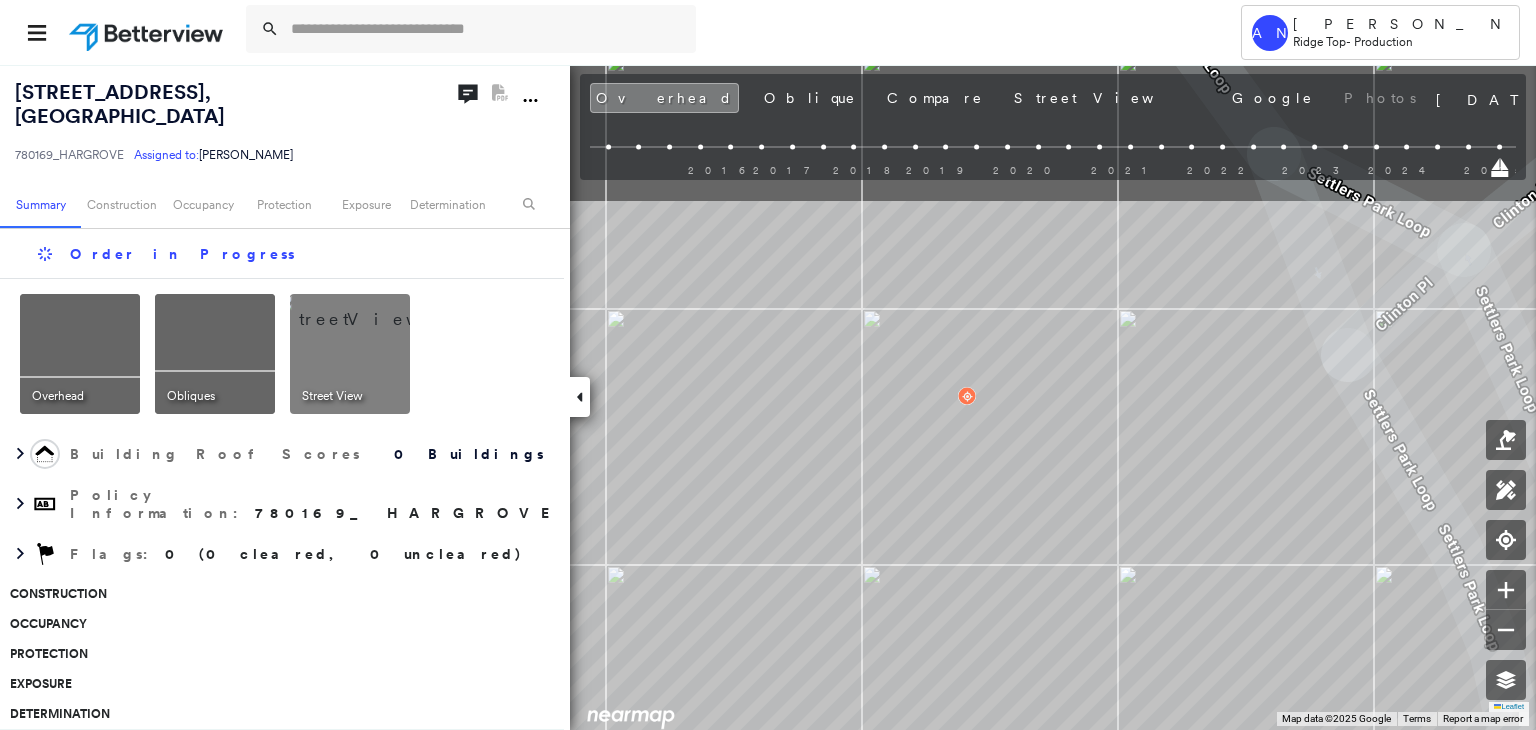 click on "Tower AN Akarsh Nayyan Ridge Top  -   Production 2801 Clinton Ct ,  Round Rock, TX 78665 780169_HARGROVE Assigned to:  Akarsh Nayyan Assigned to:  Akarsh Nayyan 780169_HARGROVE Assigned to:  Akarsh Nayyan Open Comments PDF Report Not Available Summary Construction Occupancy Protection Exposure Determination Order in Progress Overhead Obliques Street View Building Roof Scores 0 Buildings Policy Information :  780169_HARGROVE Flags :  0 (0 cleared, 0 uncleared) Construction Occupancy Protection Exposure Determination Flags :  0 (0 cleared, 0 uncleared) Uncleared Flags (0) Cleared Flags  (0) There are no  uncleared  flags. Action Taken New Entry History Quote/New Business Terms & Conditions Added ACV Endorsement Added Cosmetic Endorsement Inspection/Loss Control Report Information Added to Inspection Survey Onsite Inspection Ordered Determined No Inspection Needed General Used Report to Further Agent/Insured Discussion Reject/Decline - New Business Allowed to Proceed / Policy Bound Save Renewal Deductible Change" at bounding box center (768, 365) 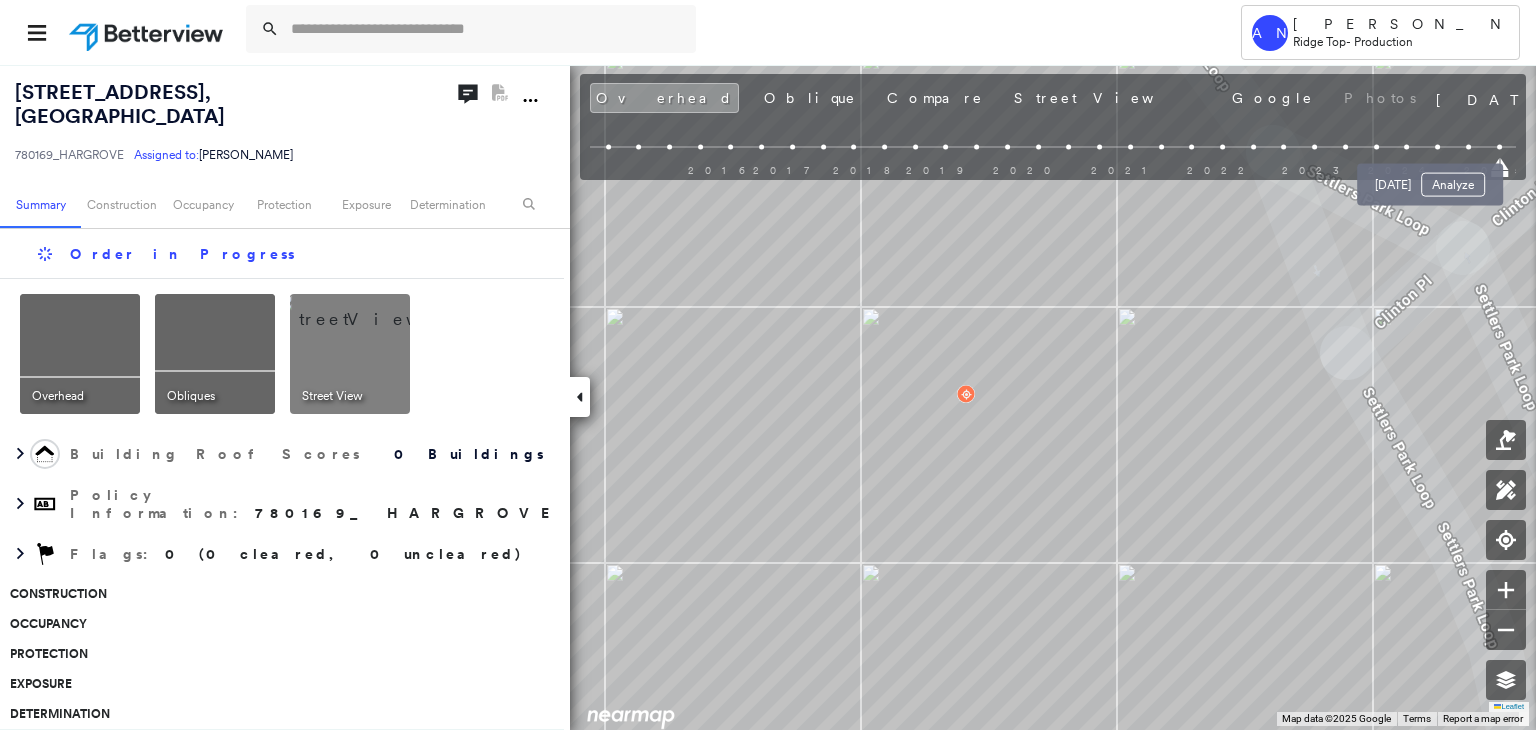 click at bounding box center [1468, 147] 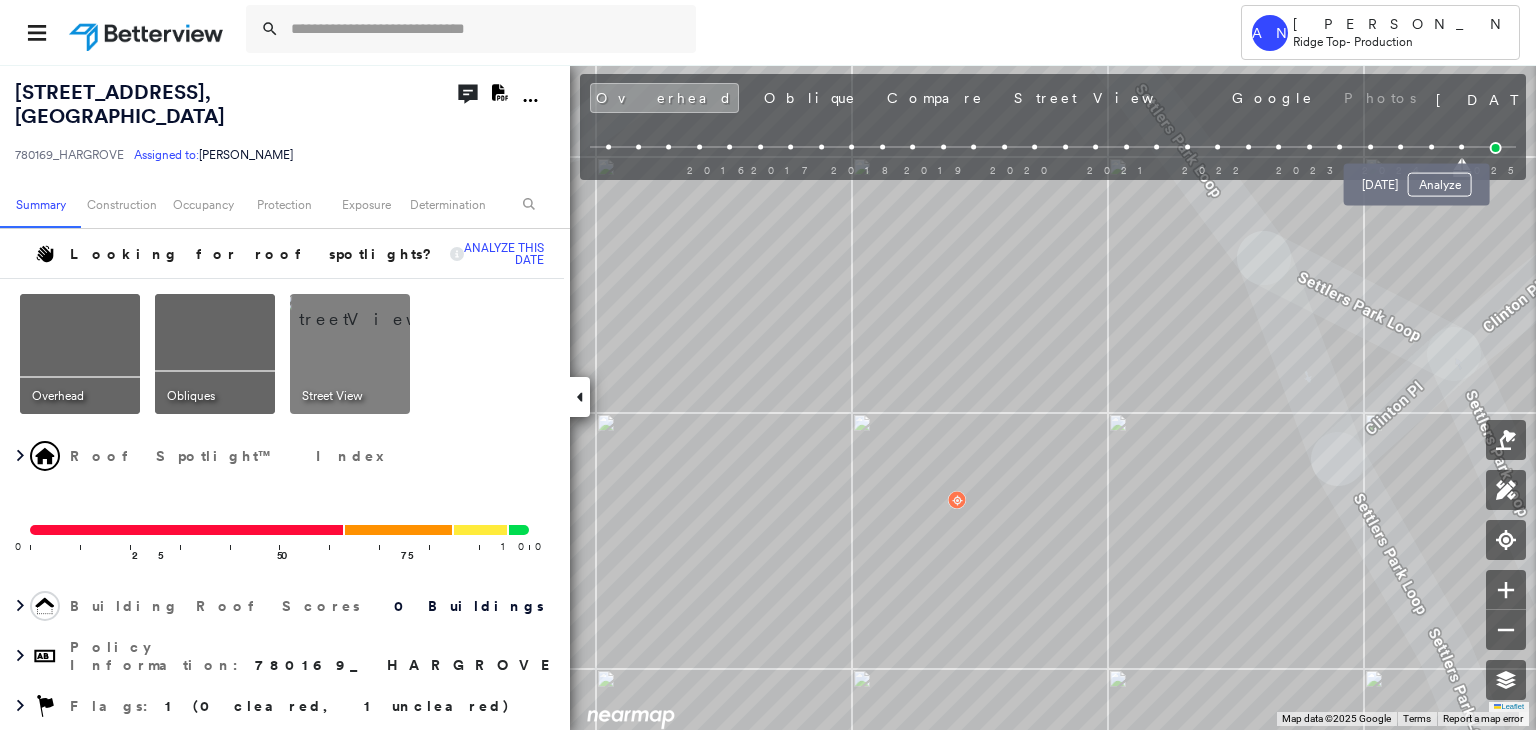 click at bounding box center (1431, 147) 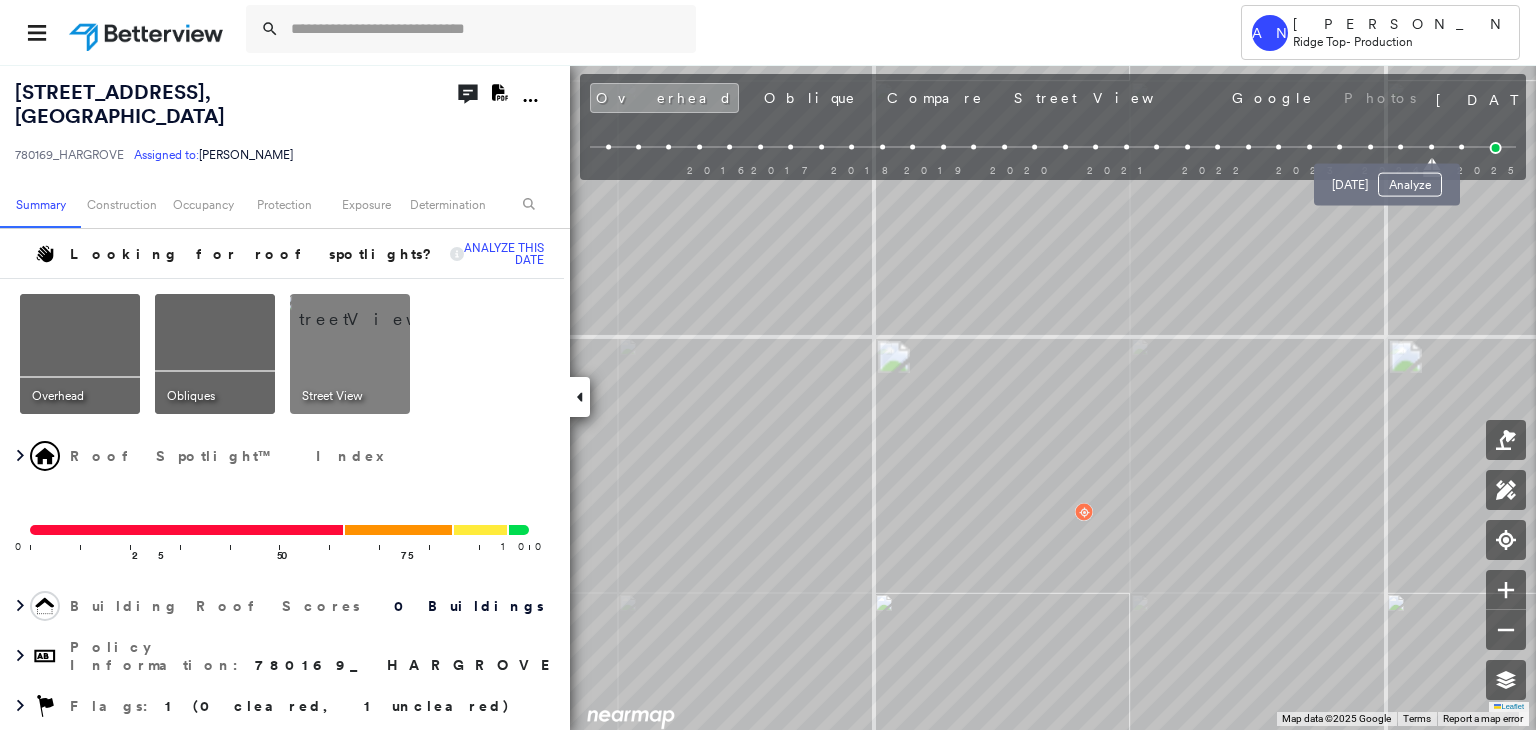 click at bounding box center [1400, 147] 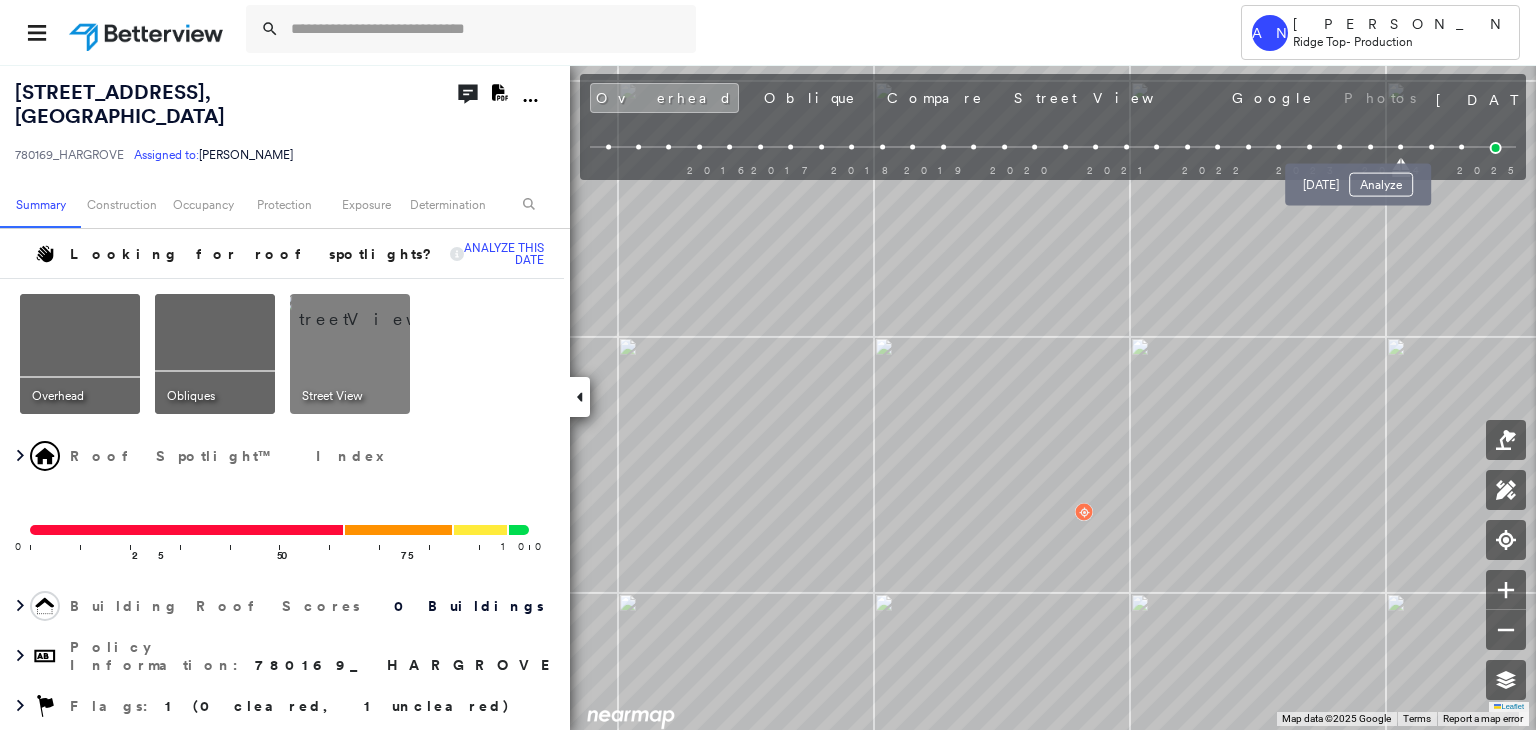 click at bounding box center (1370, 147) 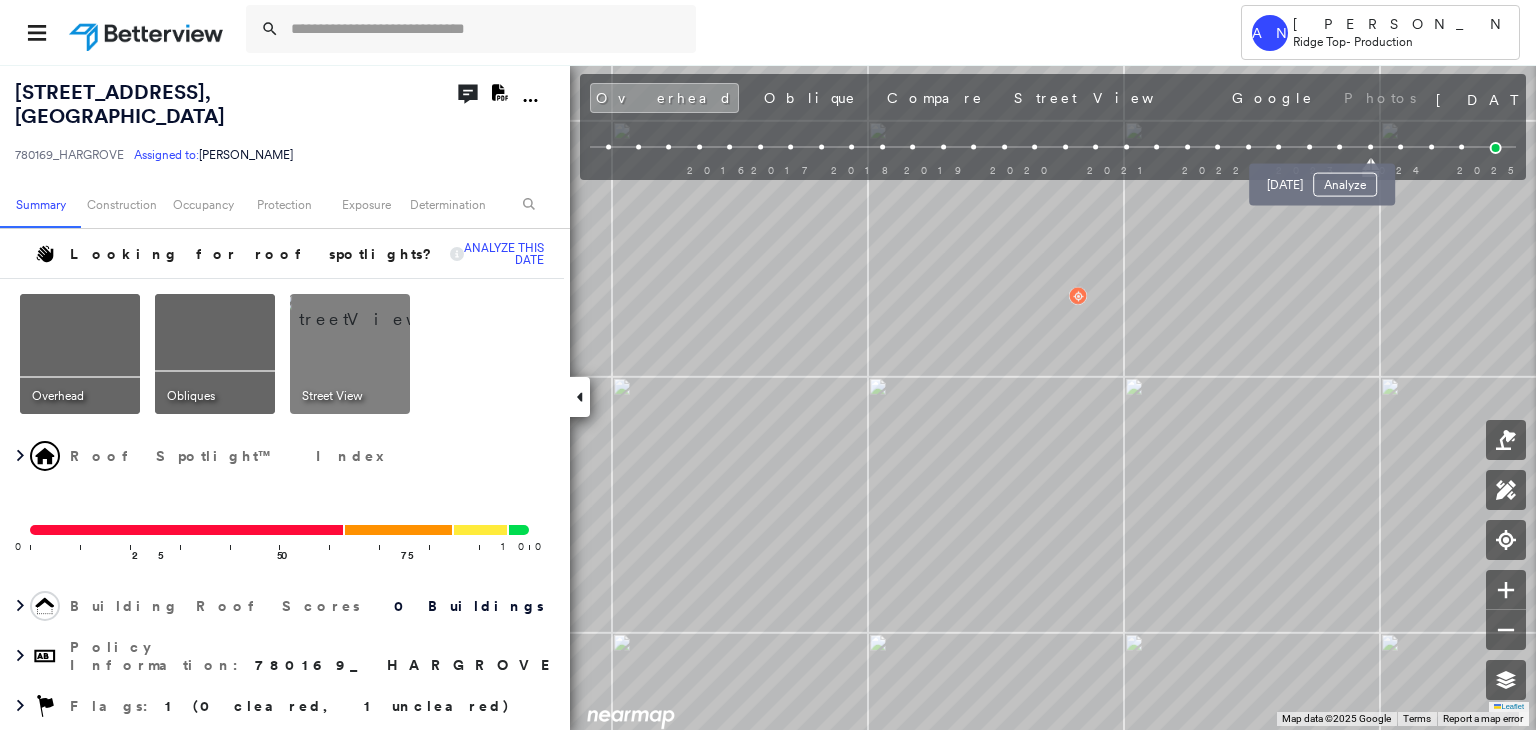 click at bounding box center (1339, 147) 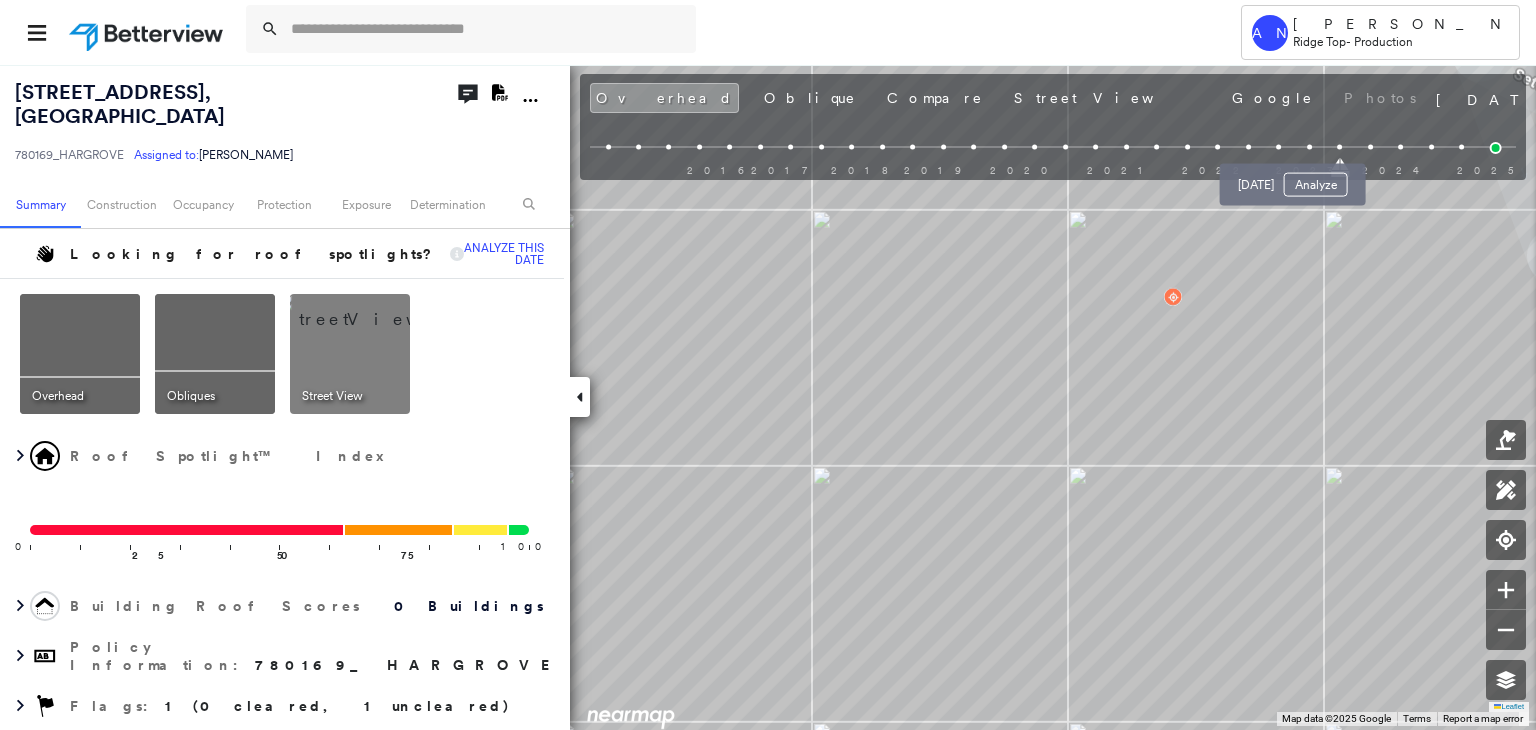 click at bounding box center (1309, 147) 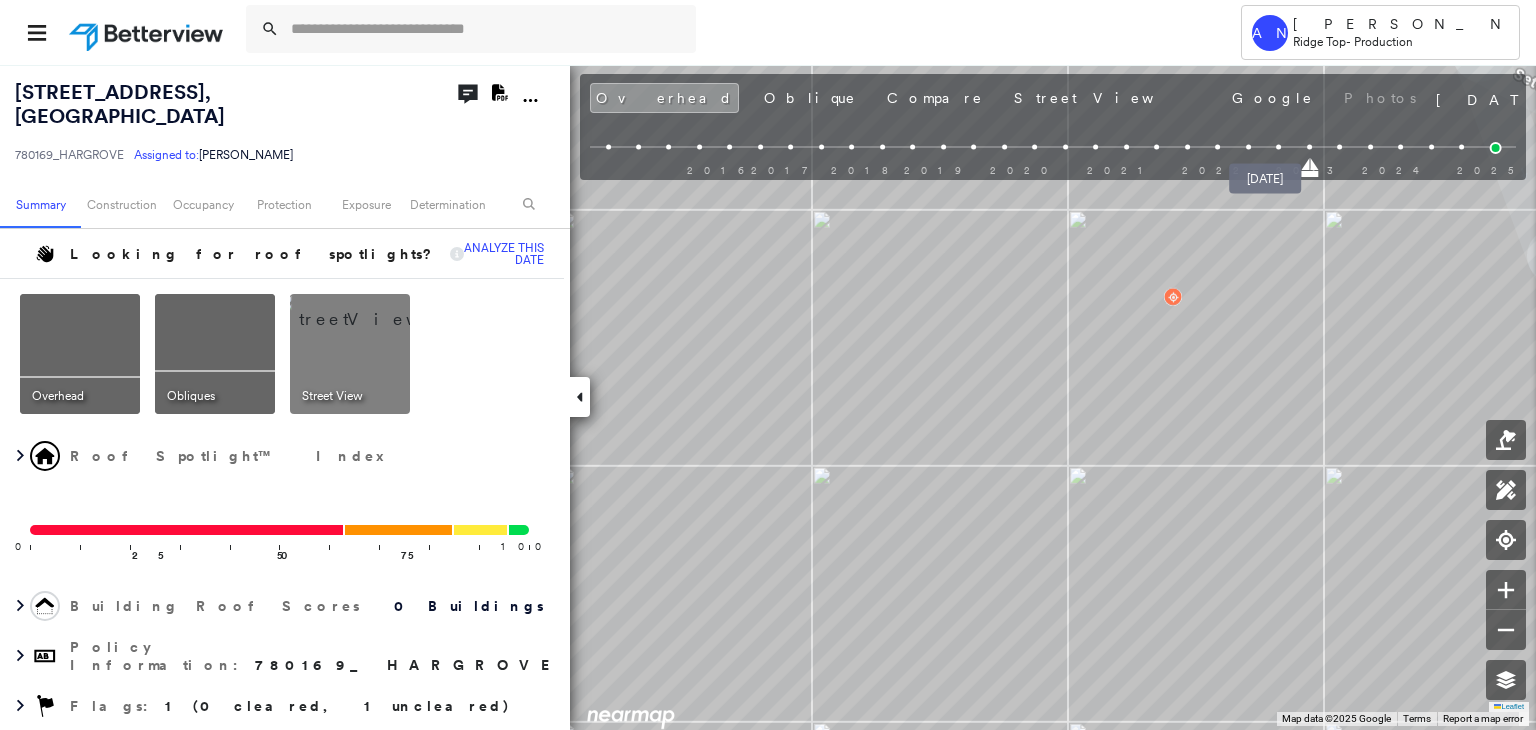 click at bounding box center (1278, 147) 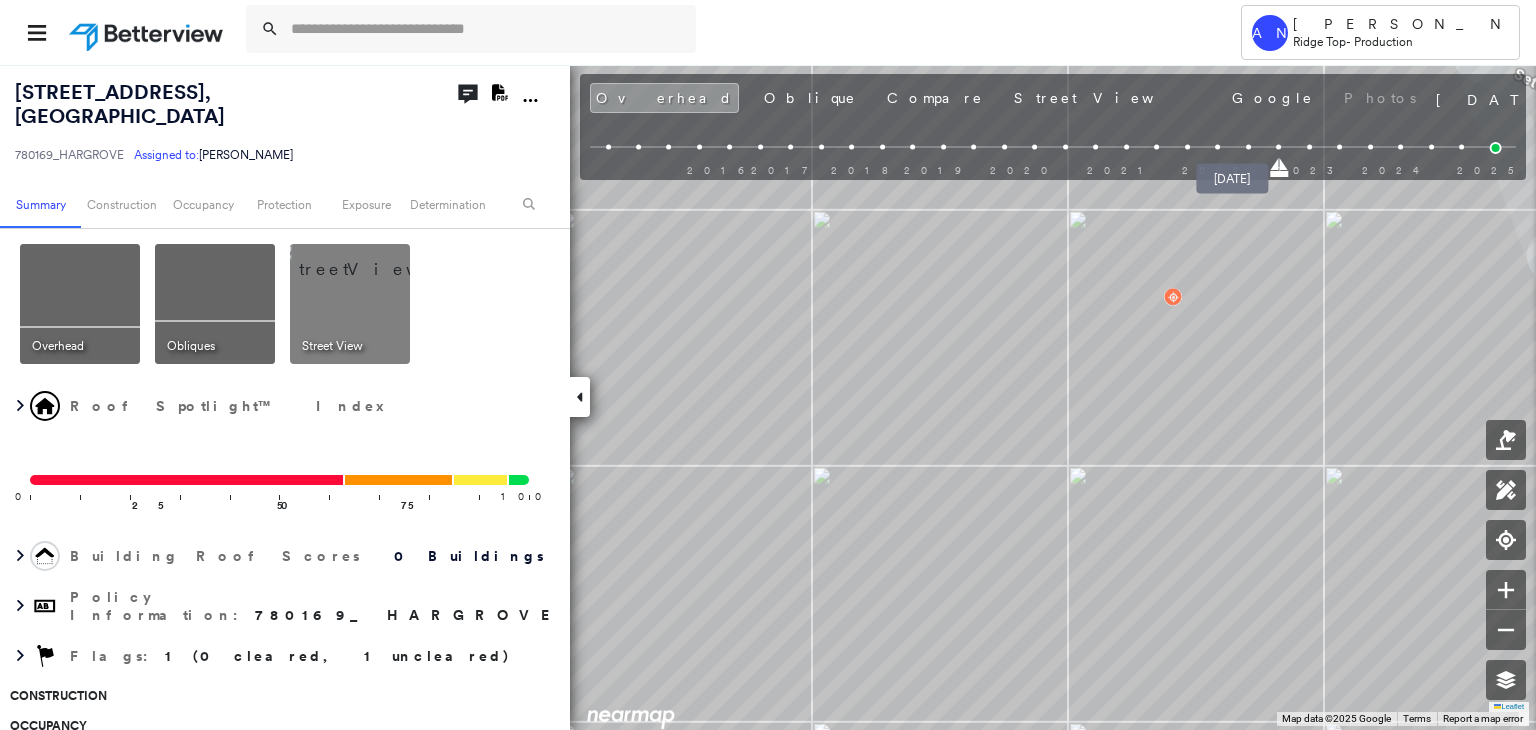 click at bounding box center (1248, 147) 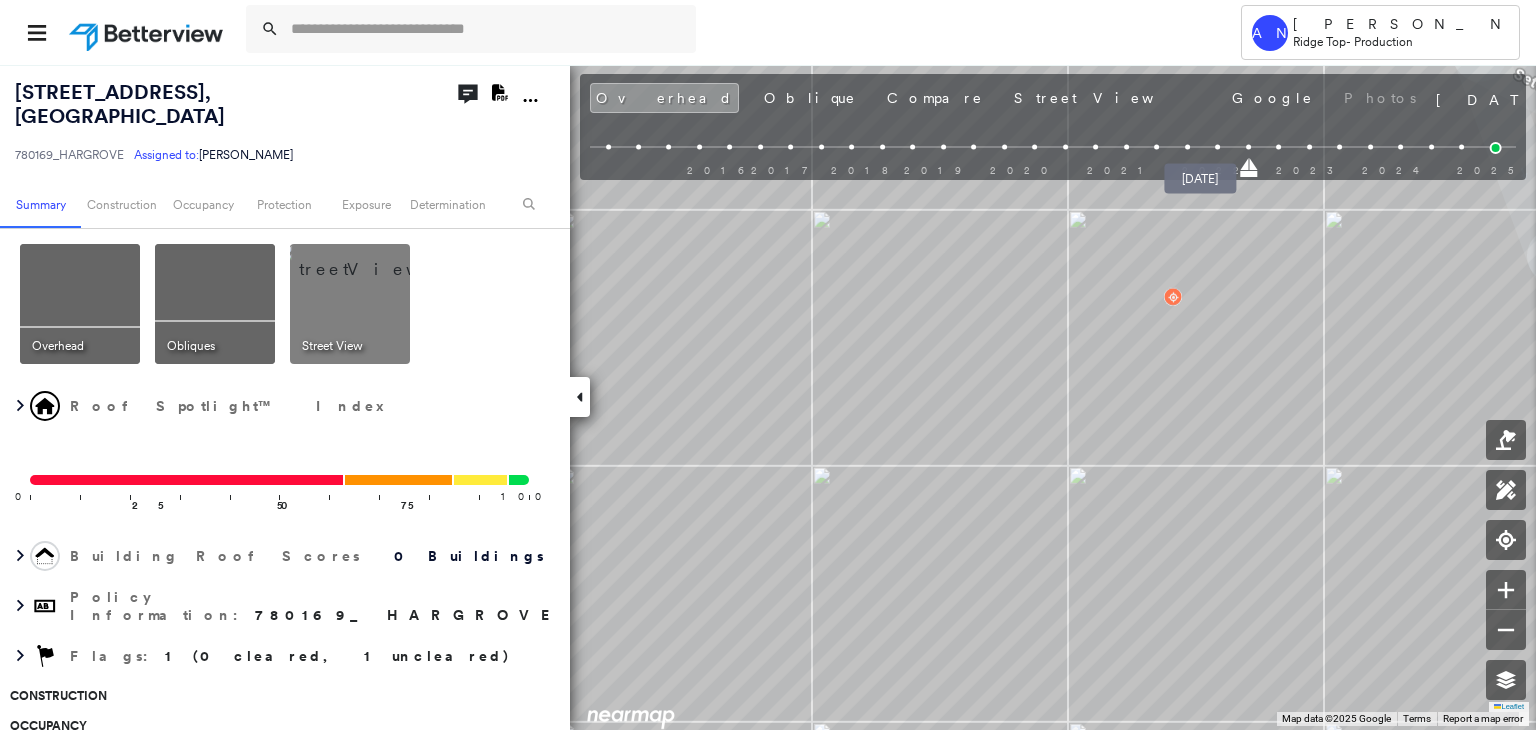 click at bounding box center (1217, 147) 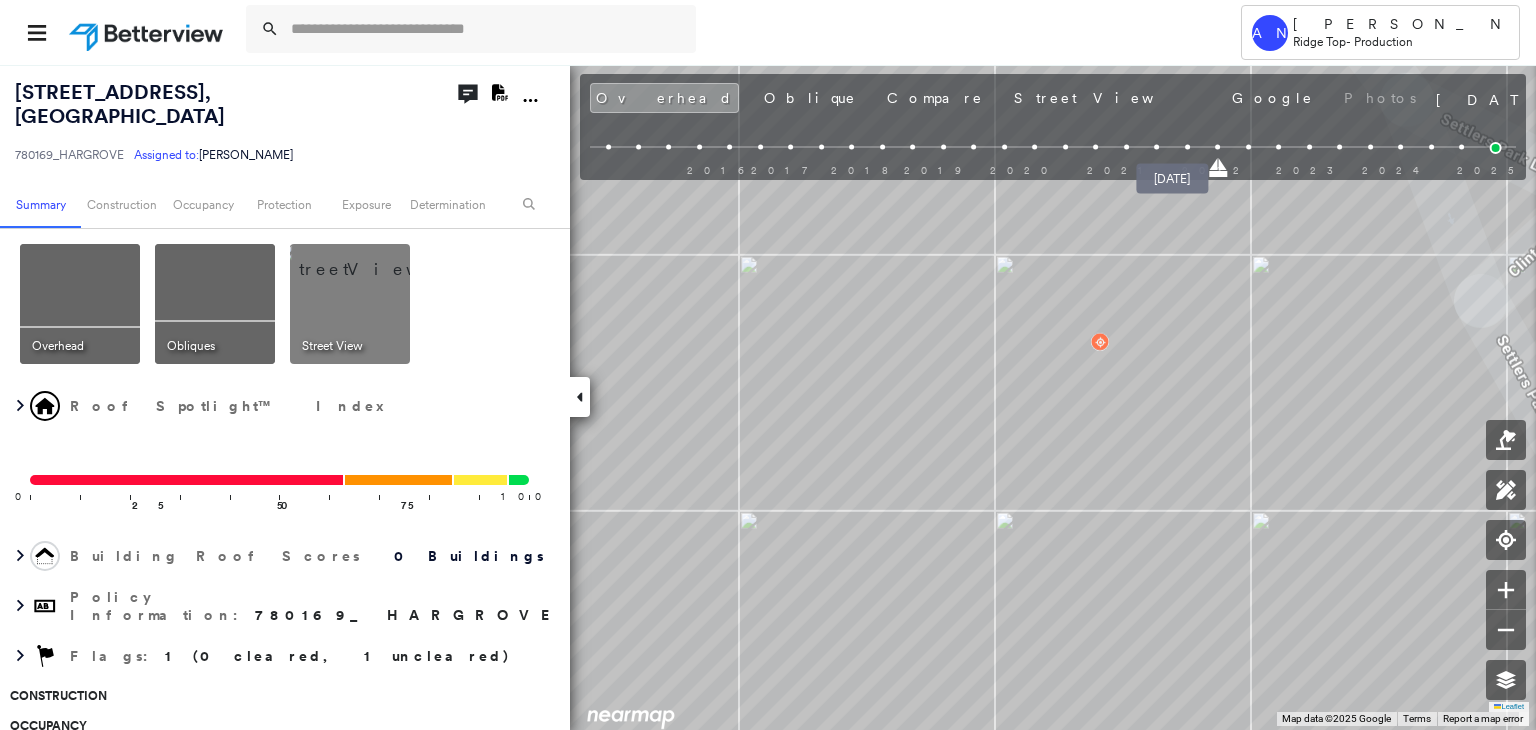click at bounding box center [1187, 147] 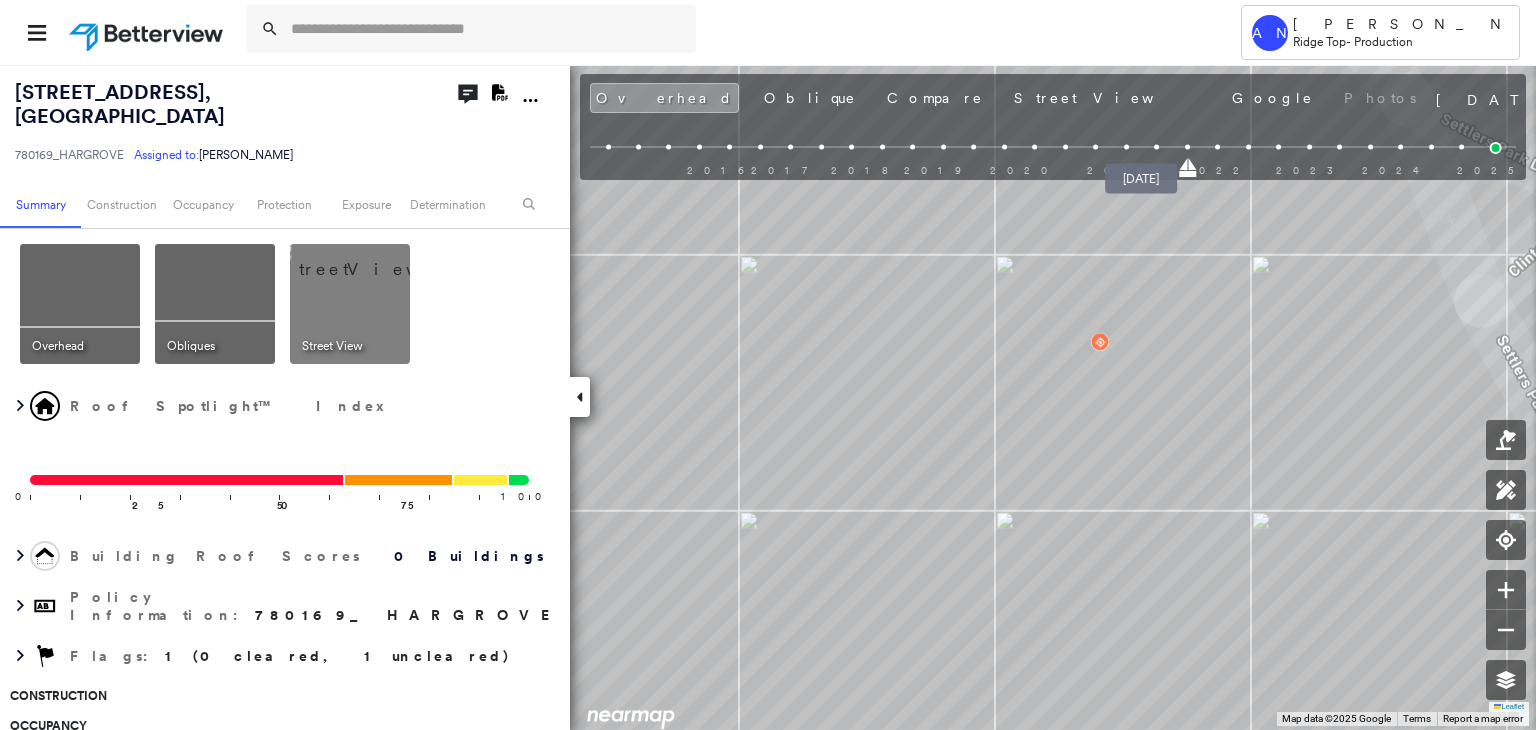 click at bounding box center [1156, 147] 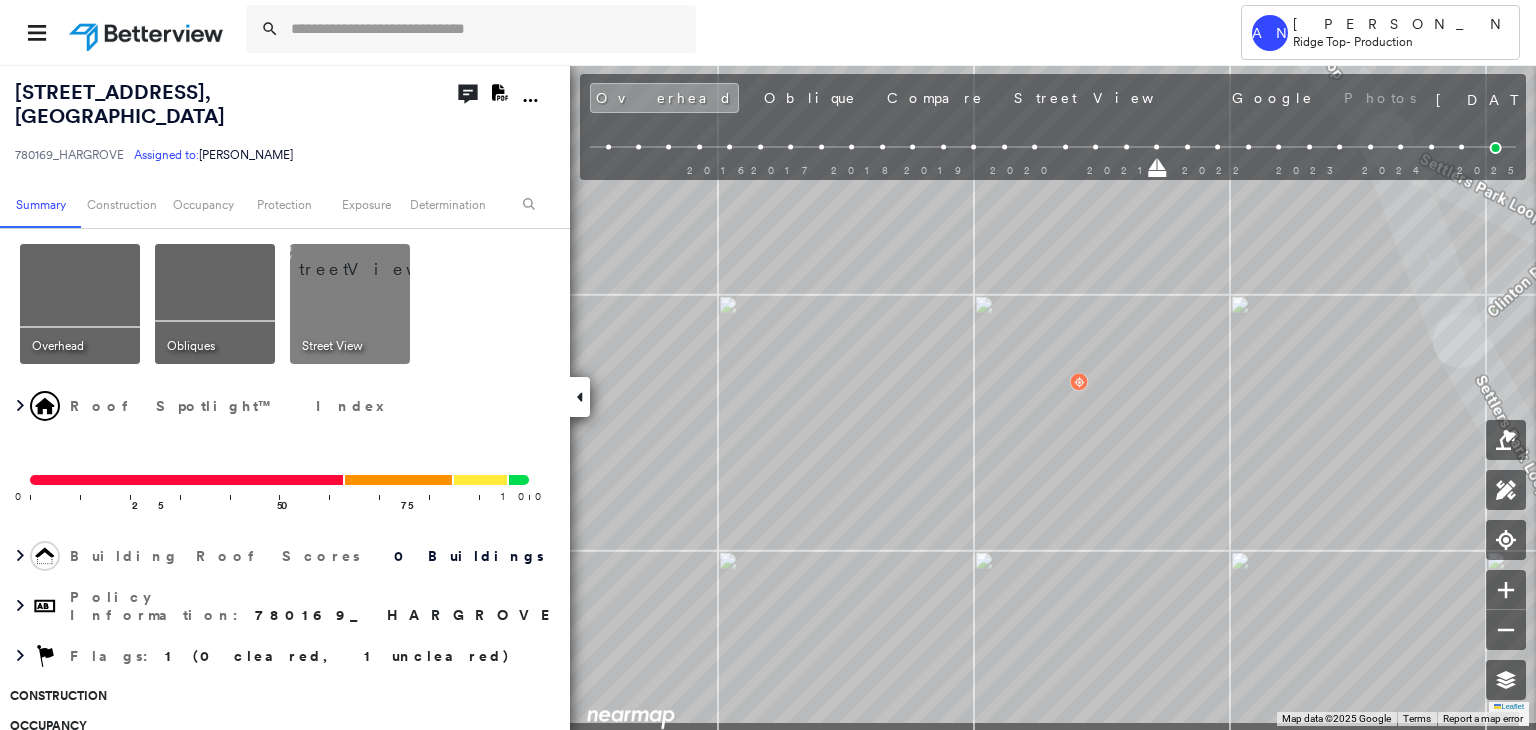 click on "2801 Clinton Ct ,  Round Rock, TX 78665 780169_HARGROVE Assigned to:  Akarsh Nayyan Assigned to:  Akarsh Nayyan 780169_HARGROVE Assigned to:  Akarsh Nayyan Open Comments Download PDF Report Summary Construction Occupancy Protection Exposure Determination Overhead Obliques Street View Roof Spotlight™ Index 0 100 25 50 75 Building Roof Scores 0 Buildings Policy Information :  780169_HARGROVE Flags :  1 (0 cleared, 1 uncleared) Construction Occupancy Protection Exposure Determination Flags :  1 (0 cleared, 1 uncleared) Uncleared Flags (1) Cleared Flags  (0) Betterview Property Flagged 07/22/25 Clear Action Taken New Entry History Quote/New Business Terms & Conditions Added ACV Endorsement Added Cosmetic Endorsement Inspection/Loss Control Report Information Added to Inspection Survey Onsite Inspection Ordered Determined No Inspection Needed General Used Report to Further Agent/Insured Discussion Reject/Decline - New Business Allowed to Proceed / Policy Bound Added/Updated Building Information Save Renewal Save" at bounding box center (768, 397) 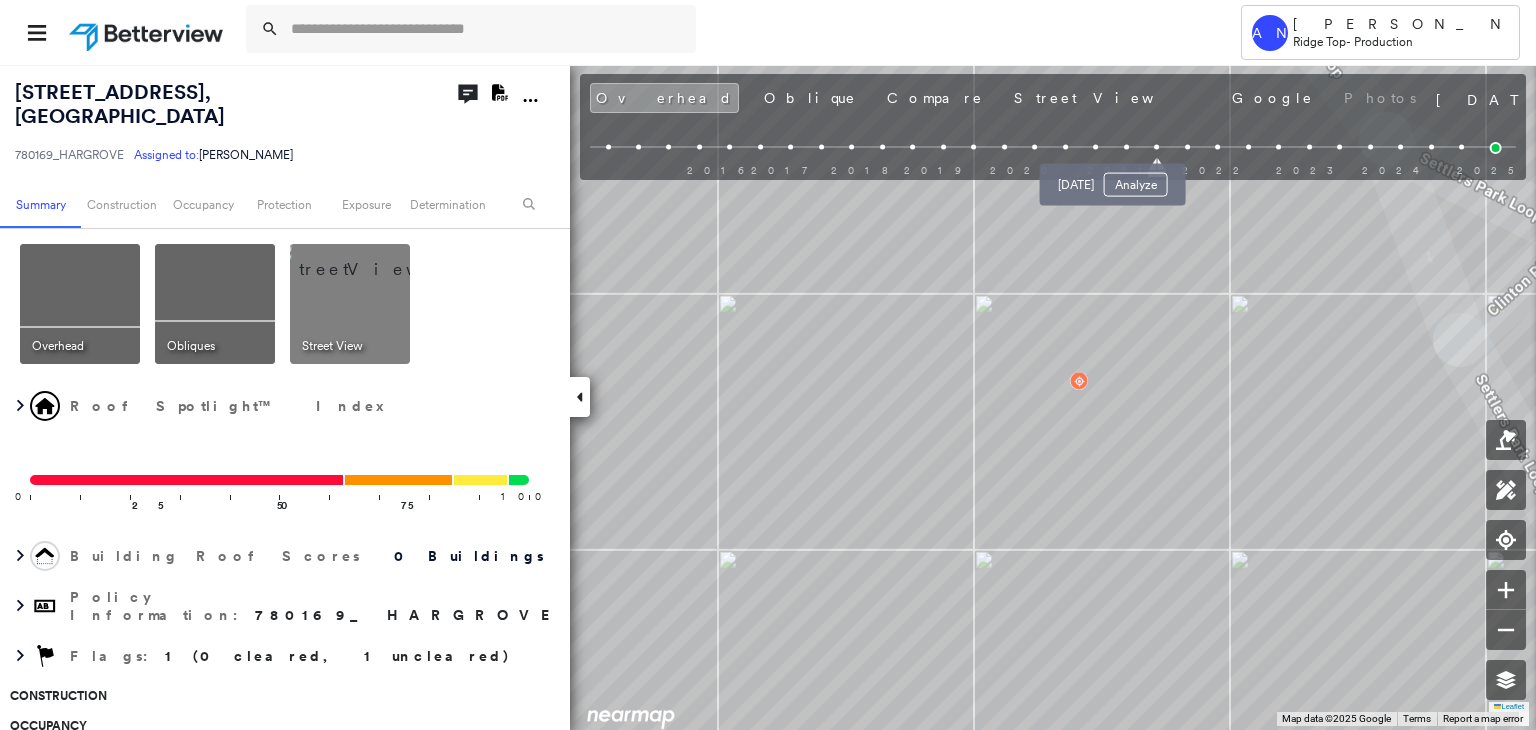 click at bounding box center (1126, 147) 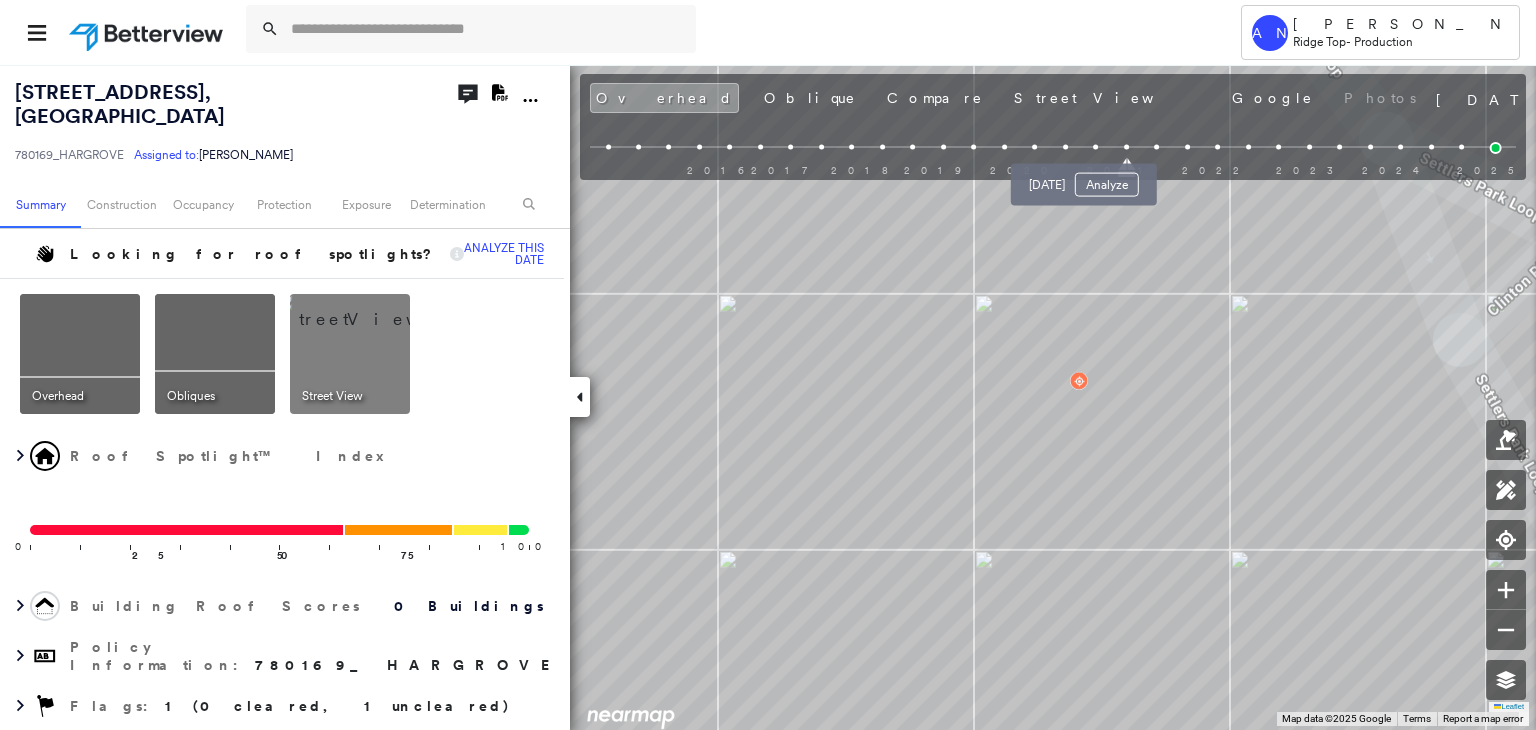 click at bounding box center (1095, 147) 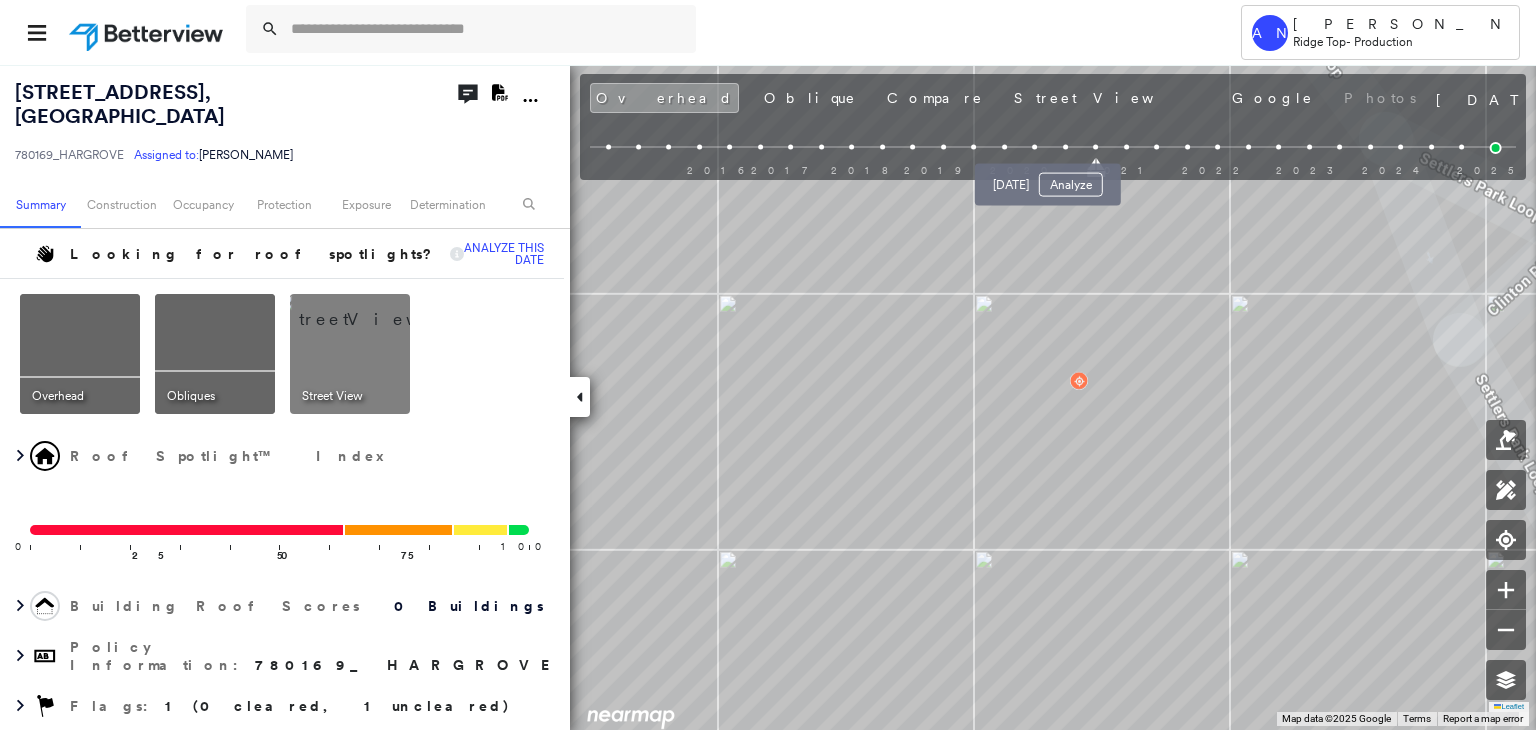 click at bounding box center (1065, 147) 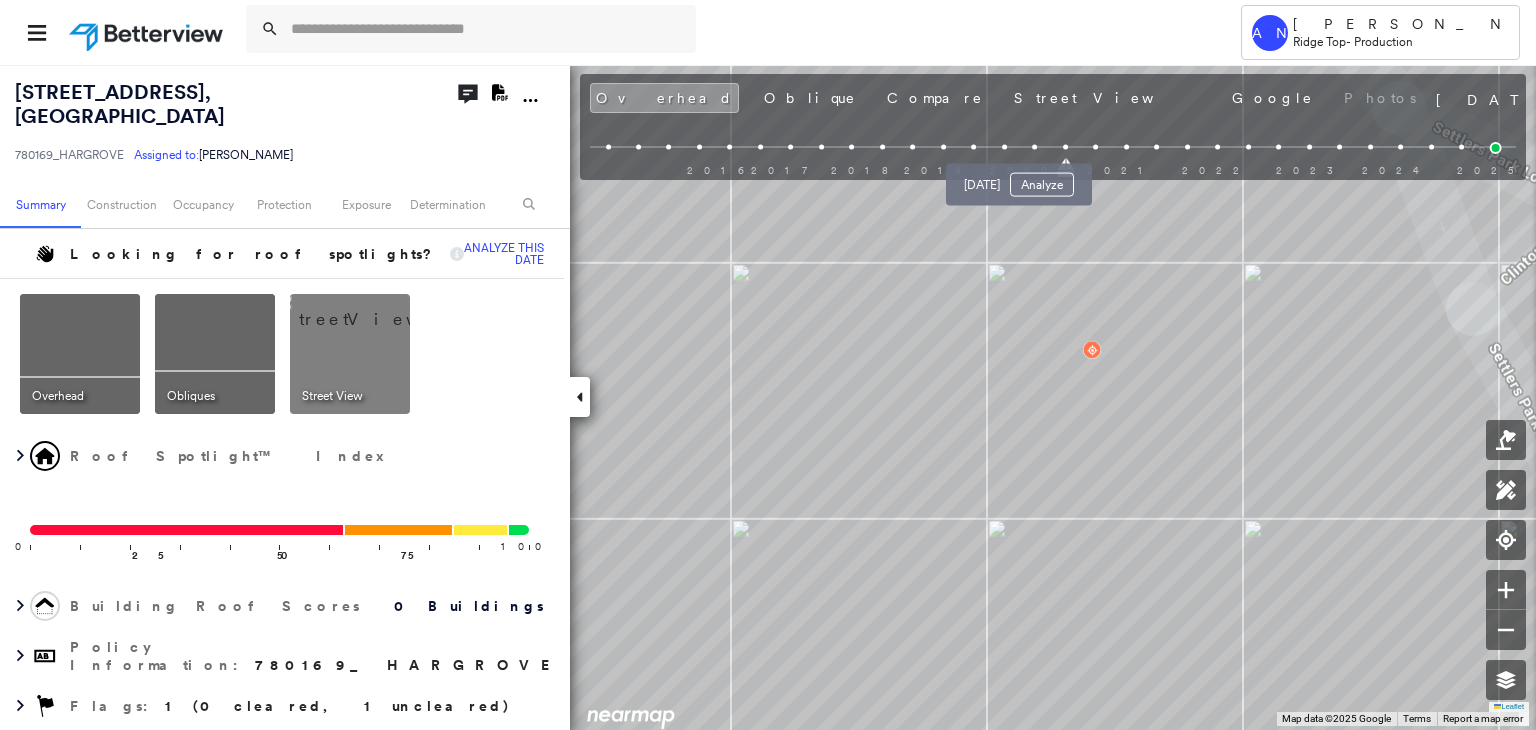 click at bounding box center [1034, 147] 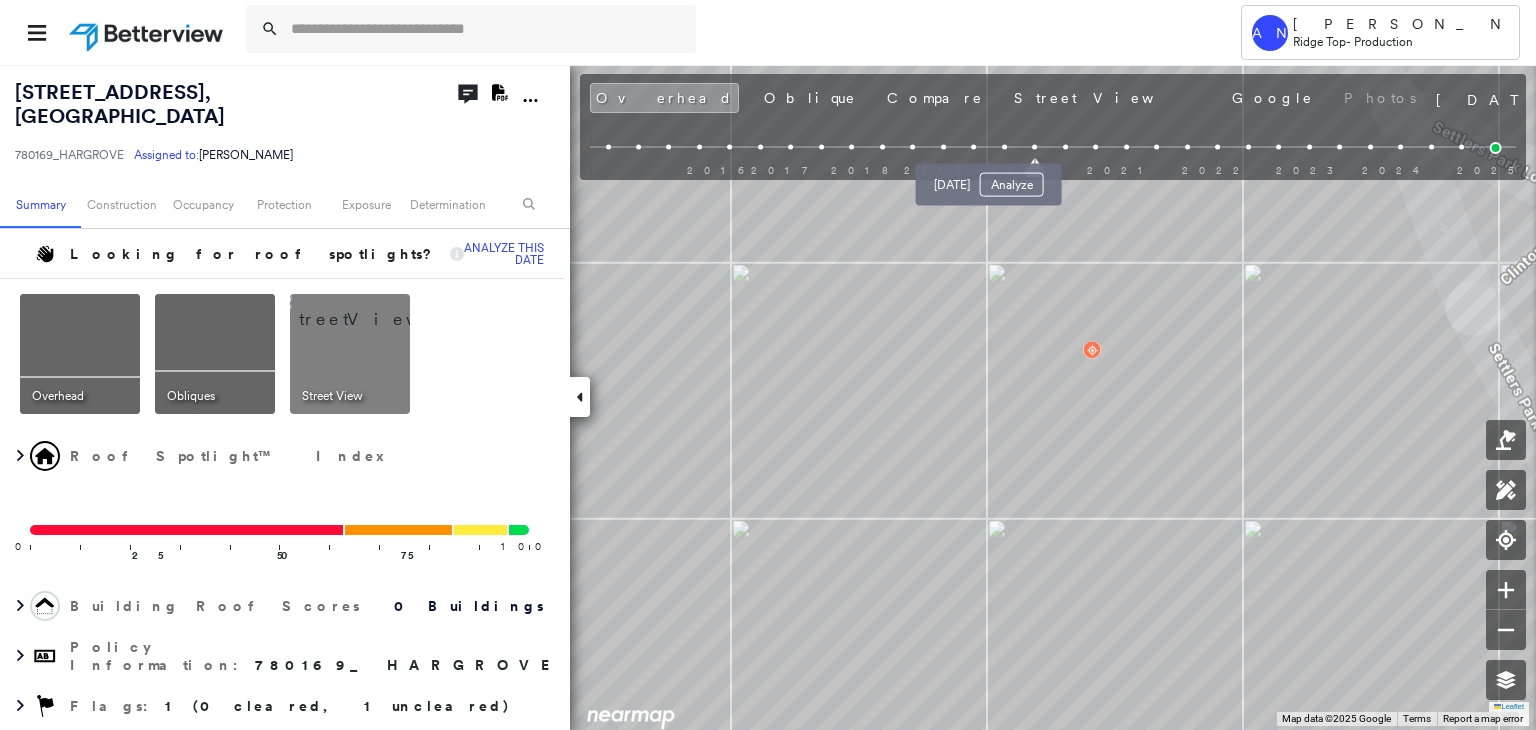 click at bounding box center (1004, 147) 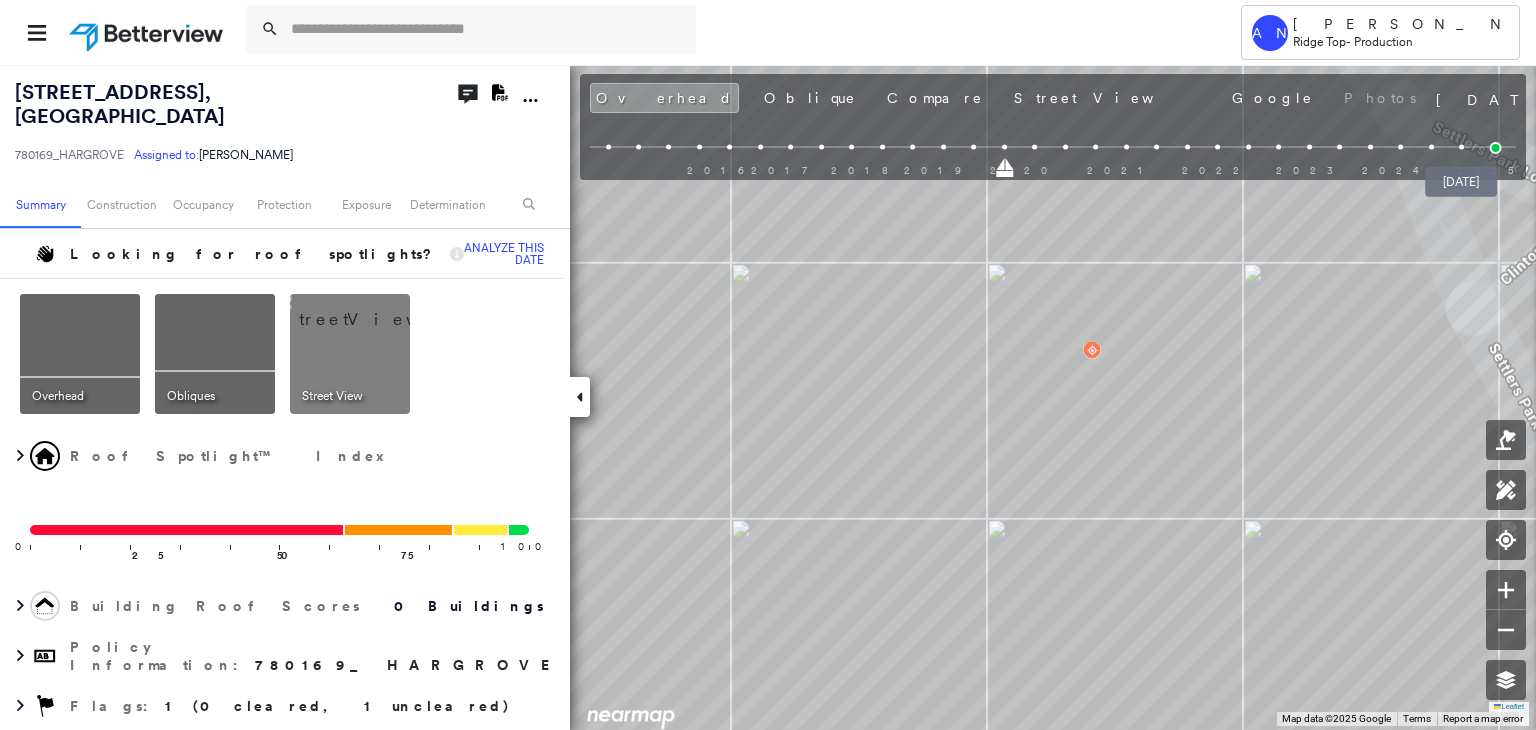 click at bounding box center [1496, 148] 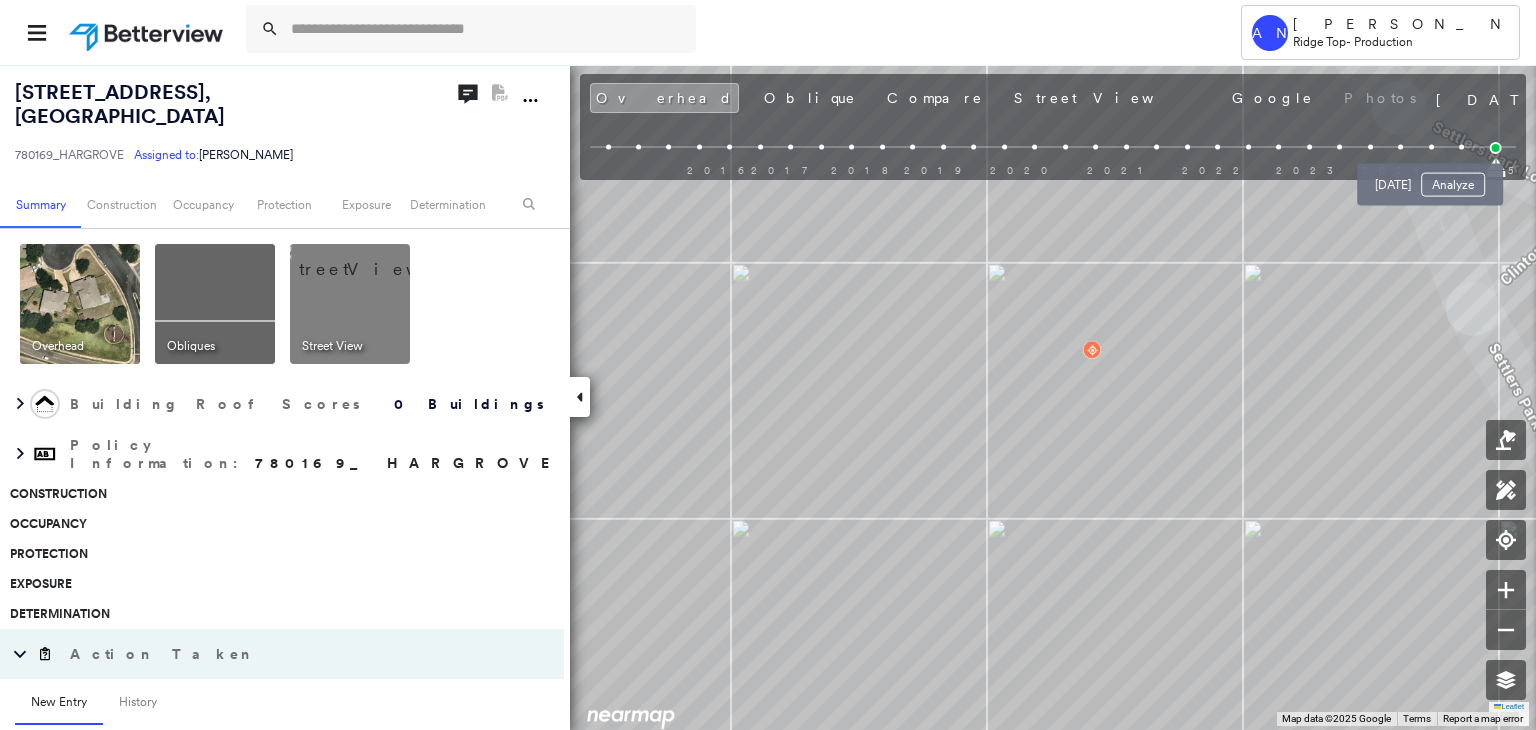 click on "Jan 14, 2025 Analyze" at bounding box center [1430, 179] 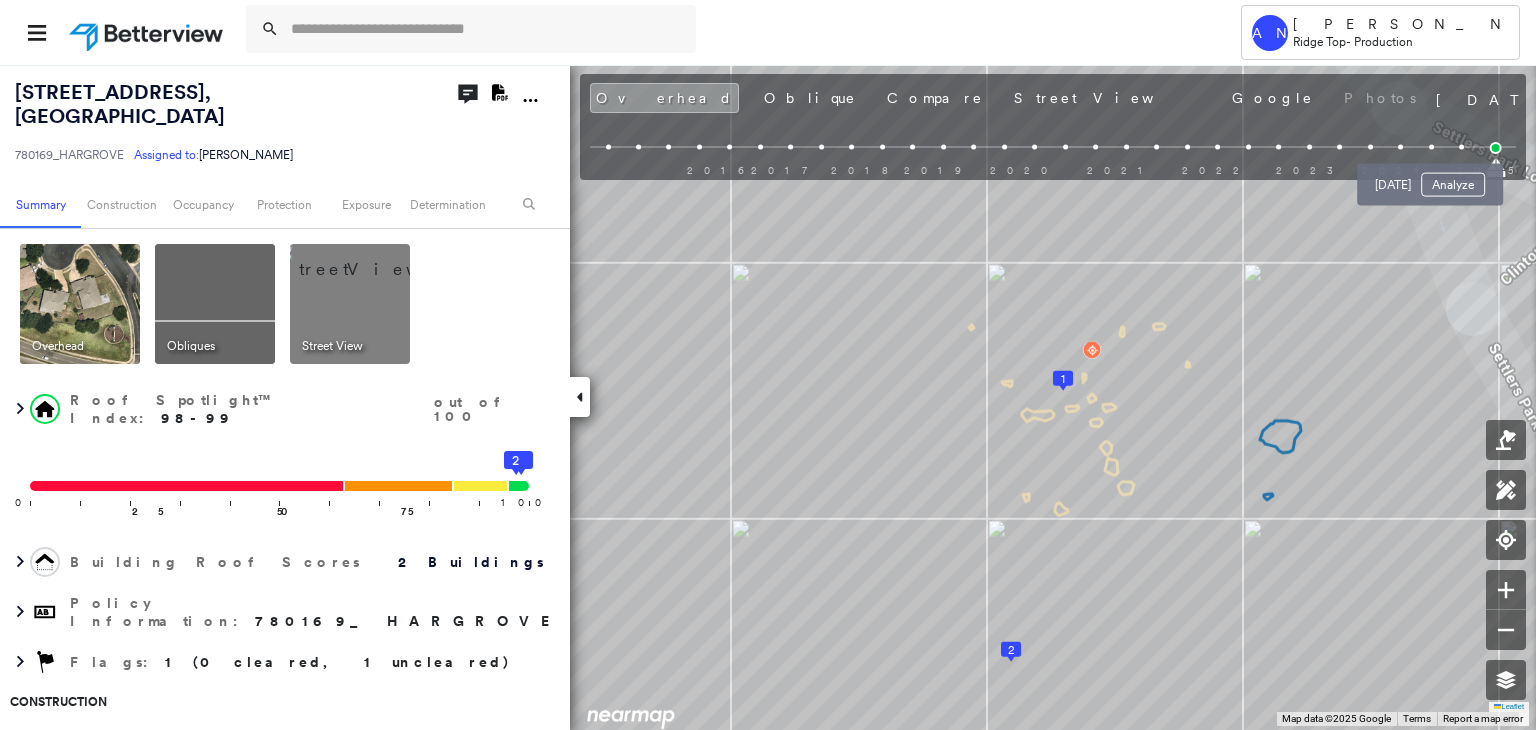 click at bounding box center [1461, 147] 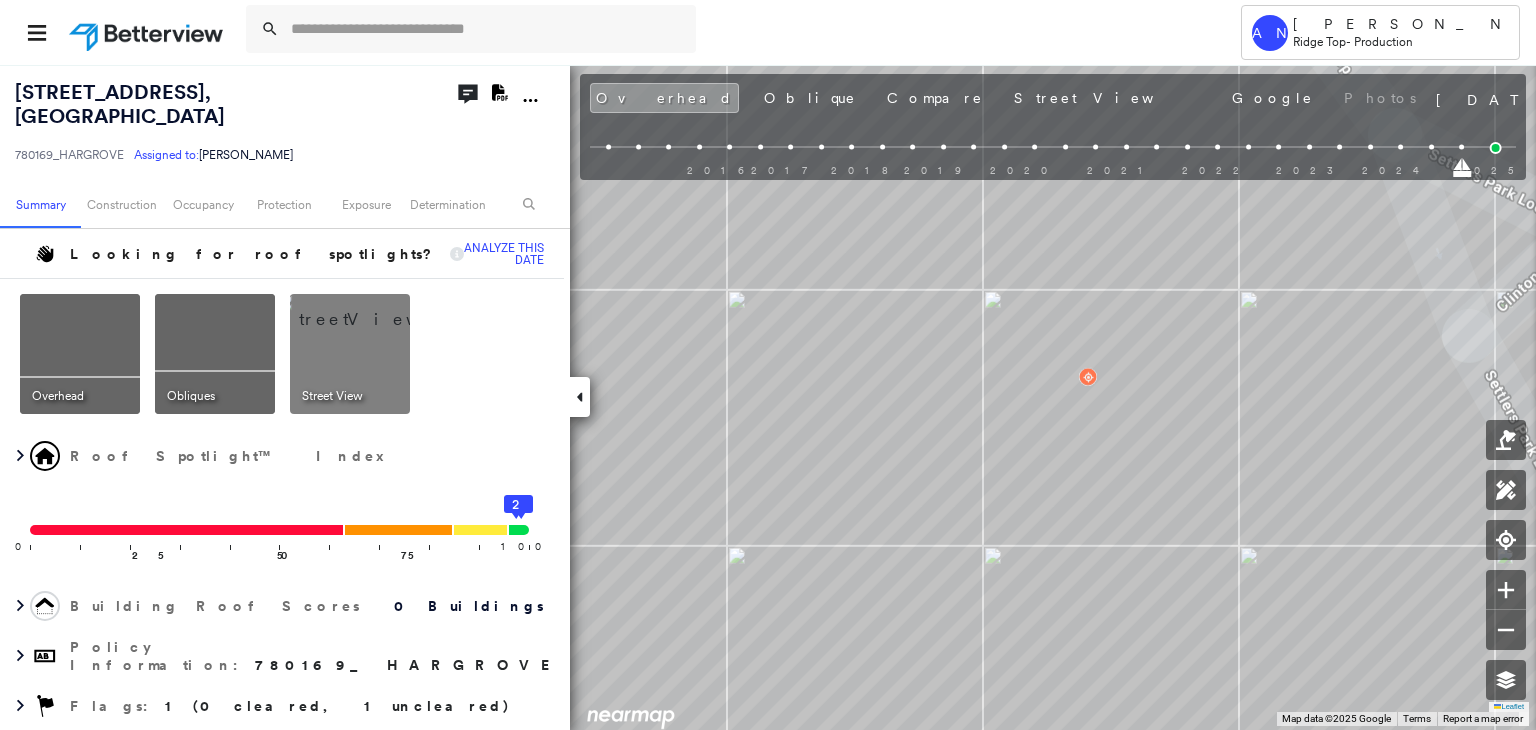 click on "2016 2017 2018 2019 2020 2021 2022 2023 2024 2025" at bounding box center (1053, 150) 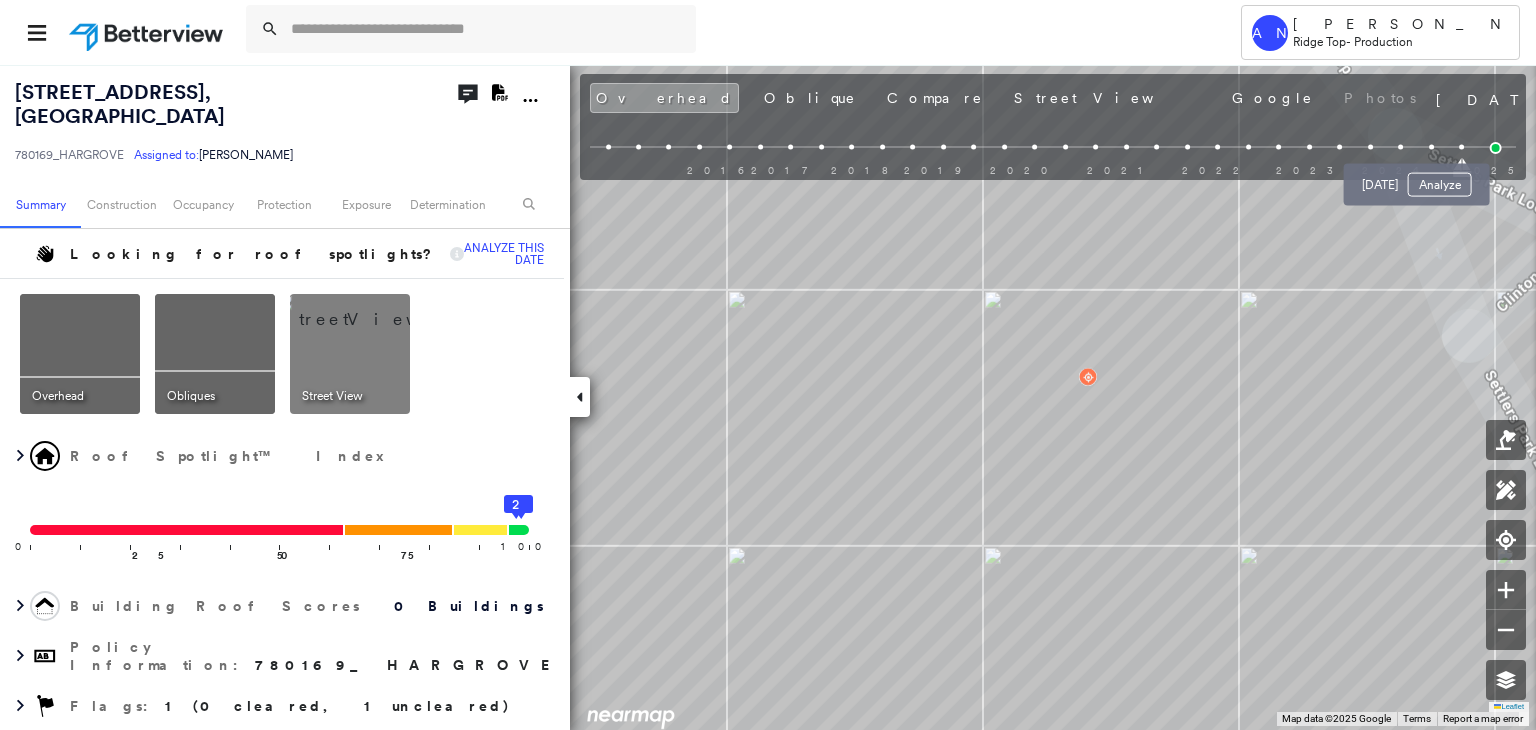 click at bounding box center (1431, 147) 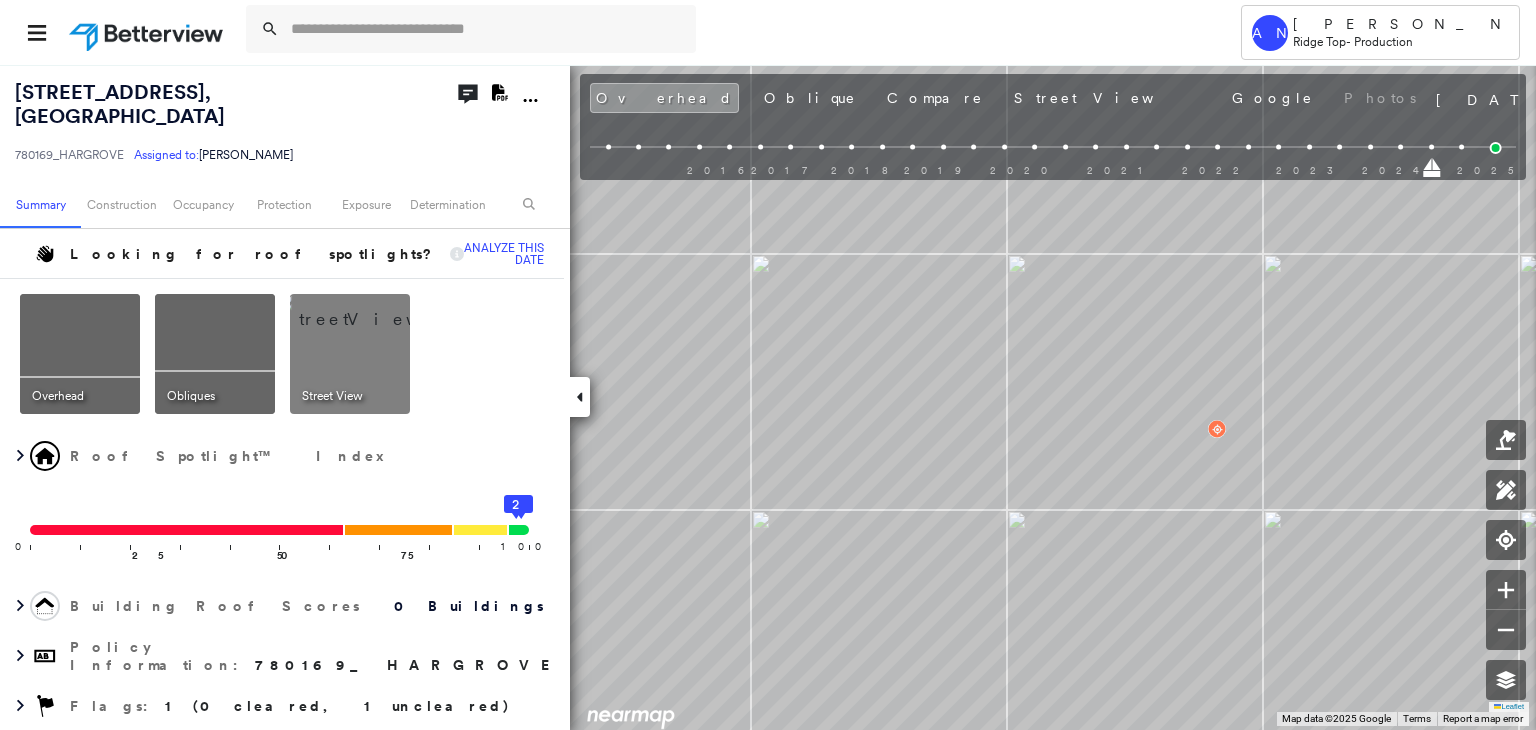 drag, startPoint x: 1172, startPoint y: 313, endPoint x: 1167, endPoint y: 304, distance: 10.29563 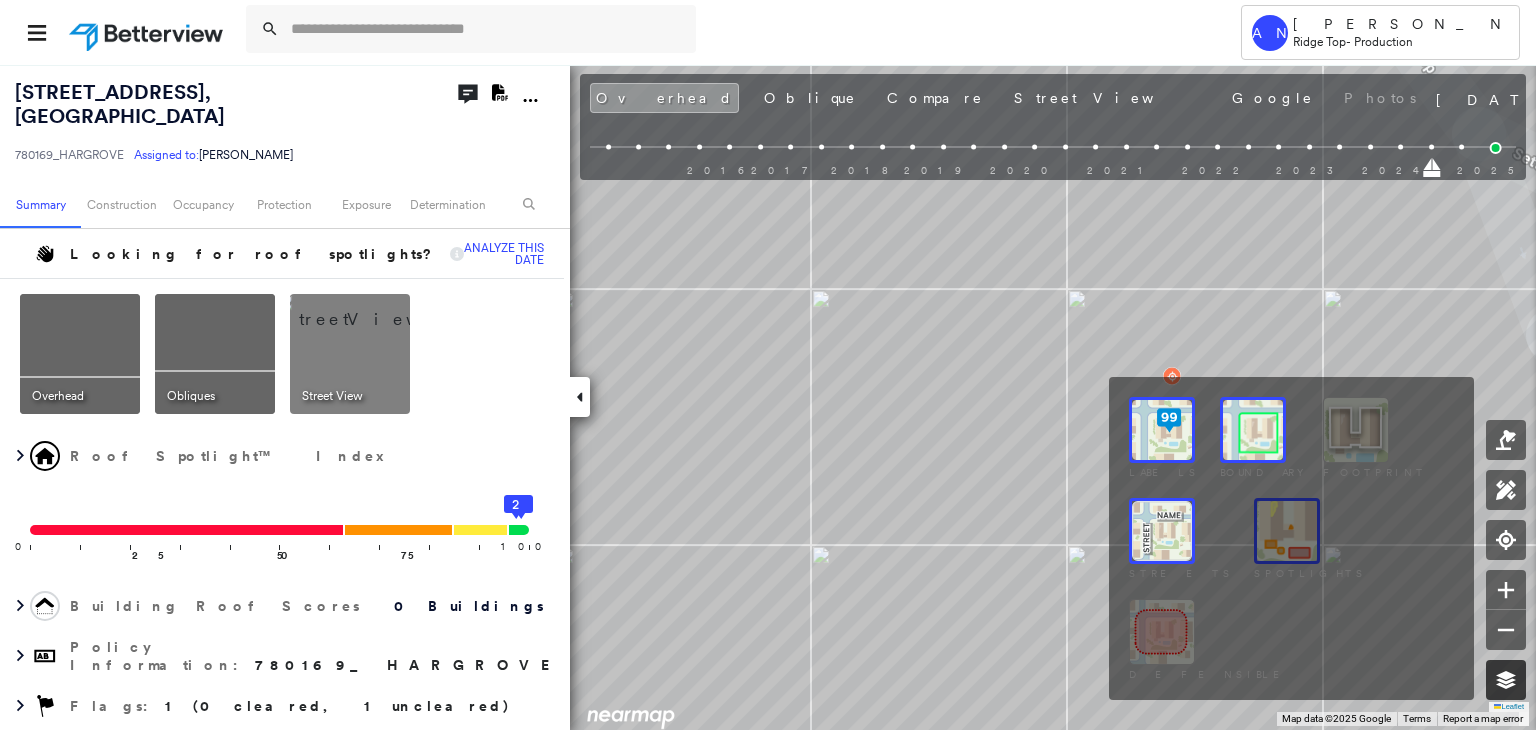 click 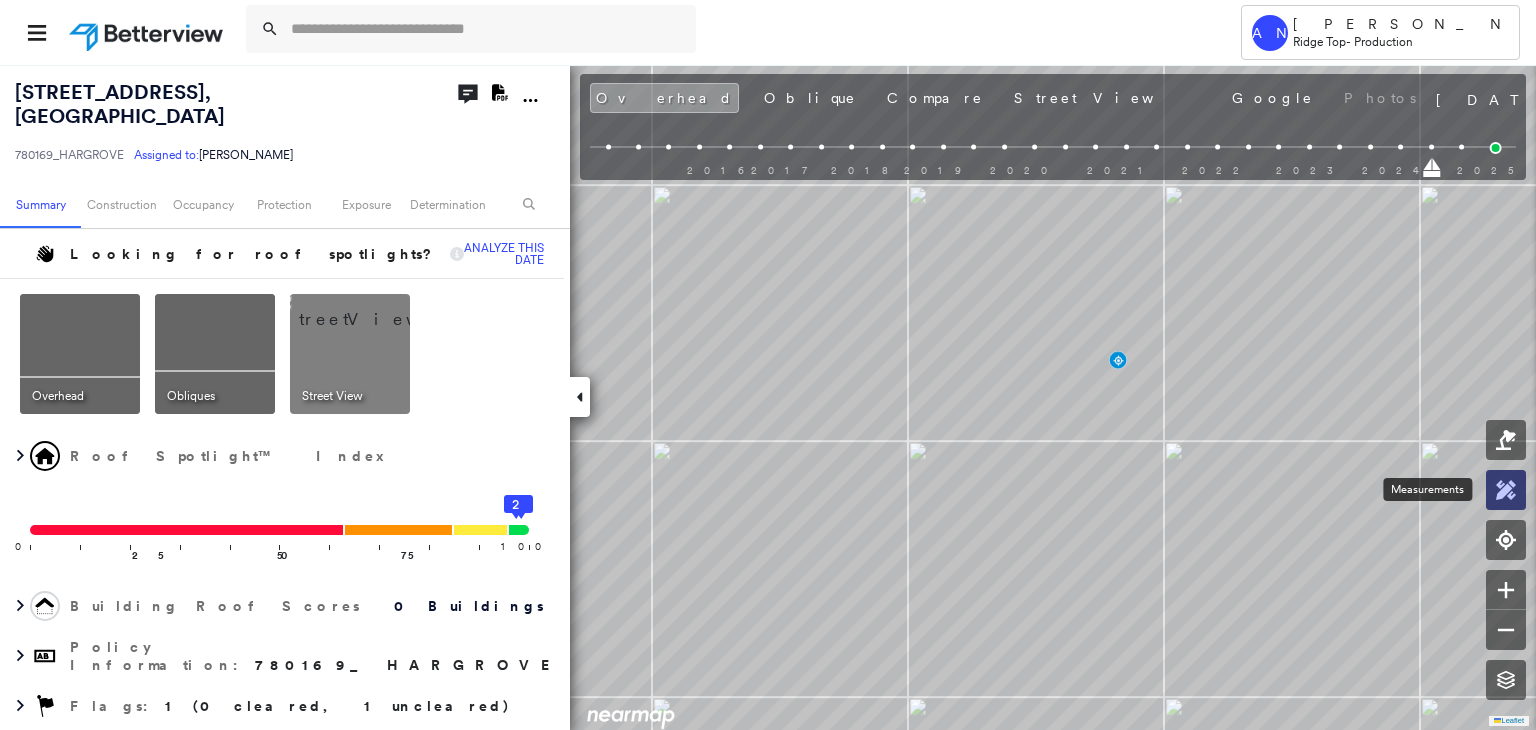 click at bounding box center (1506, 490) 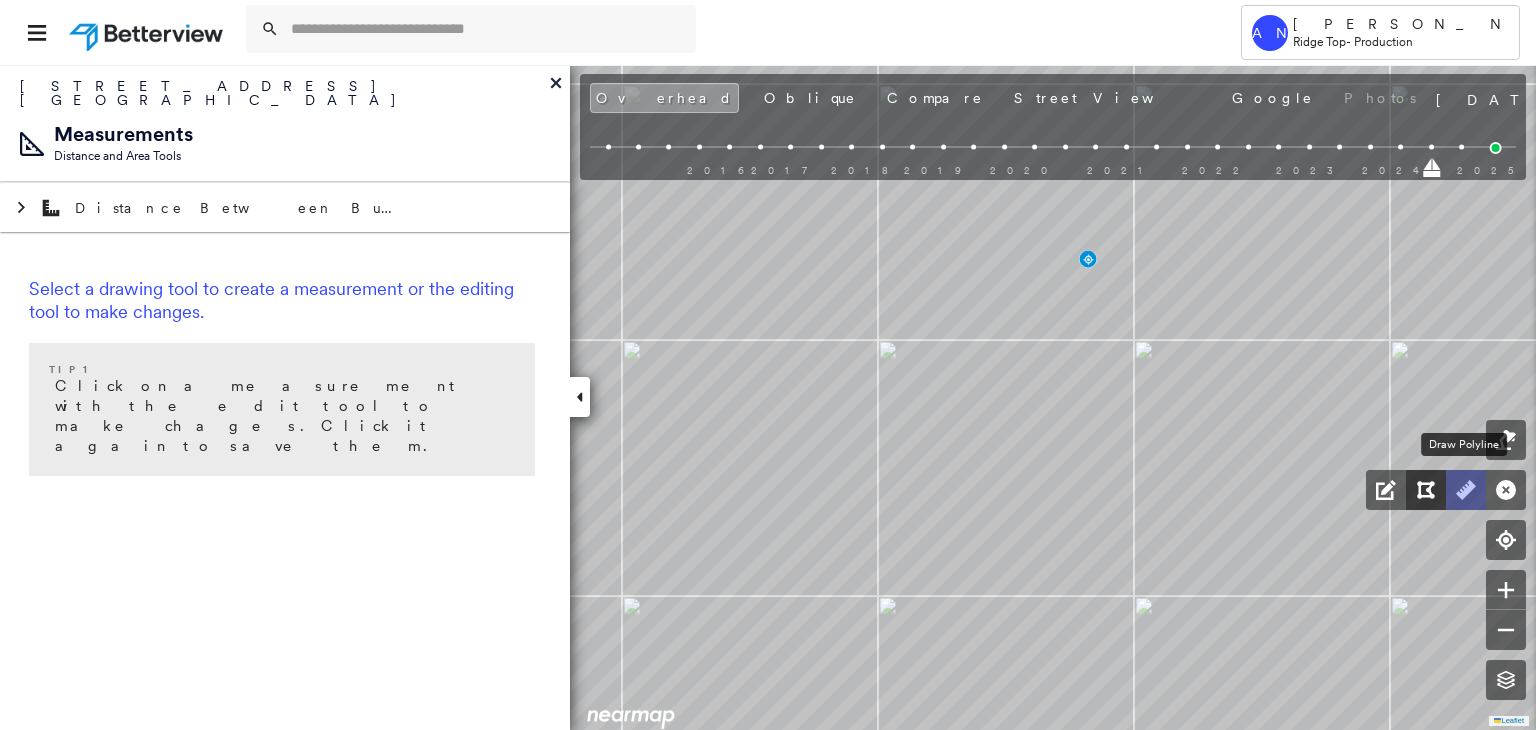 drag, startPoint x: 1479, startPoint y: 494, endPoint x: 1423, endPoint y: 493, distance: 56.008926 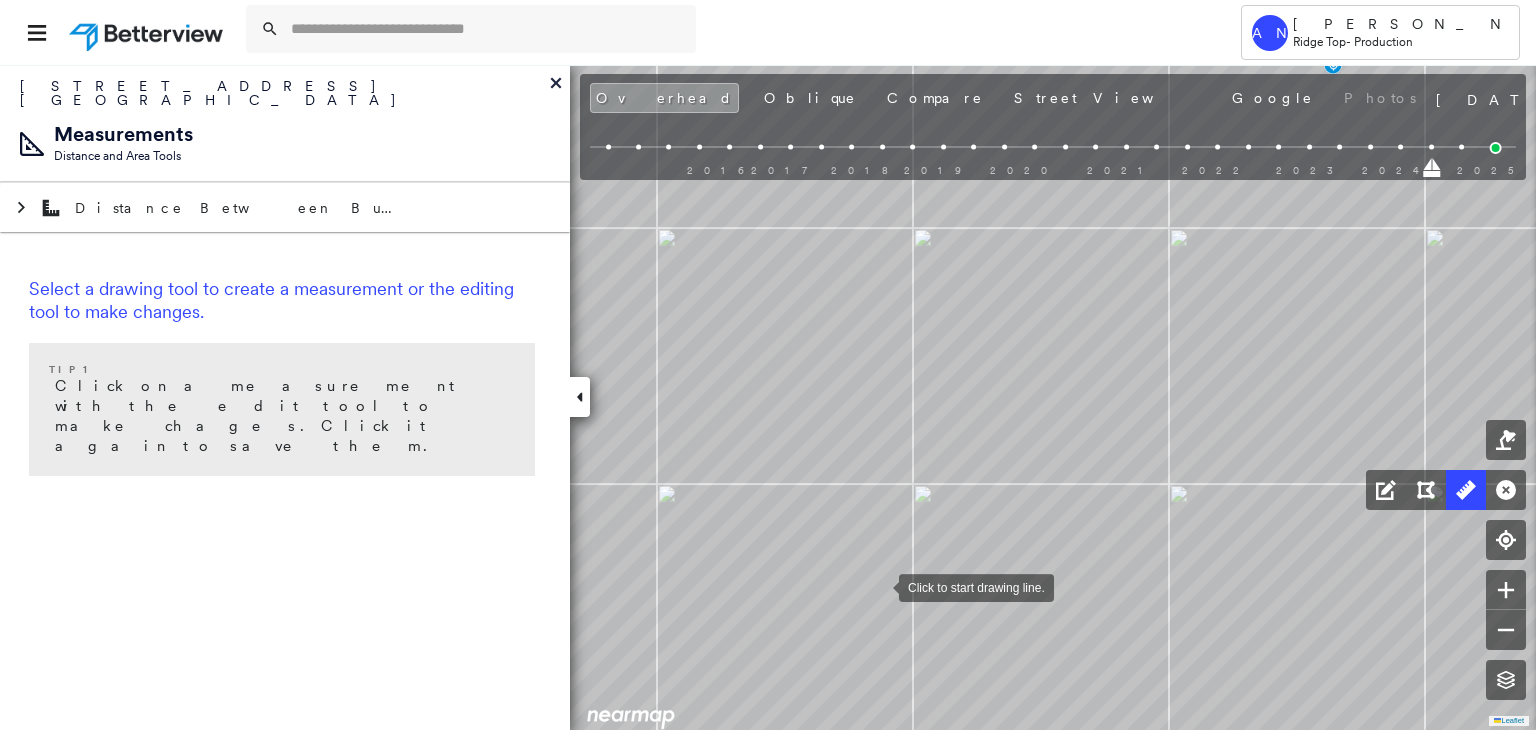 click at bounding box center [879, 586] 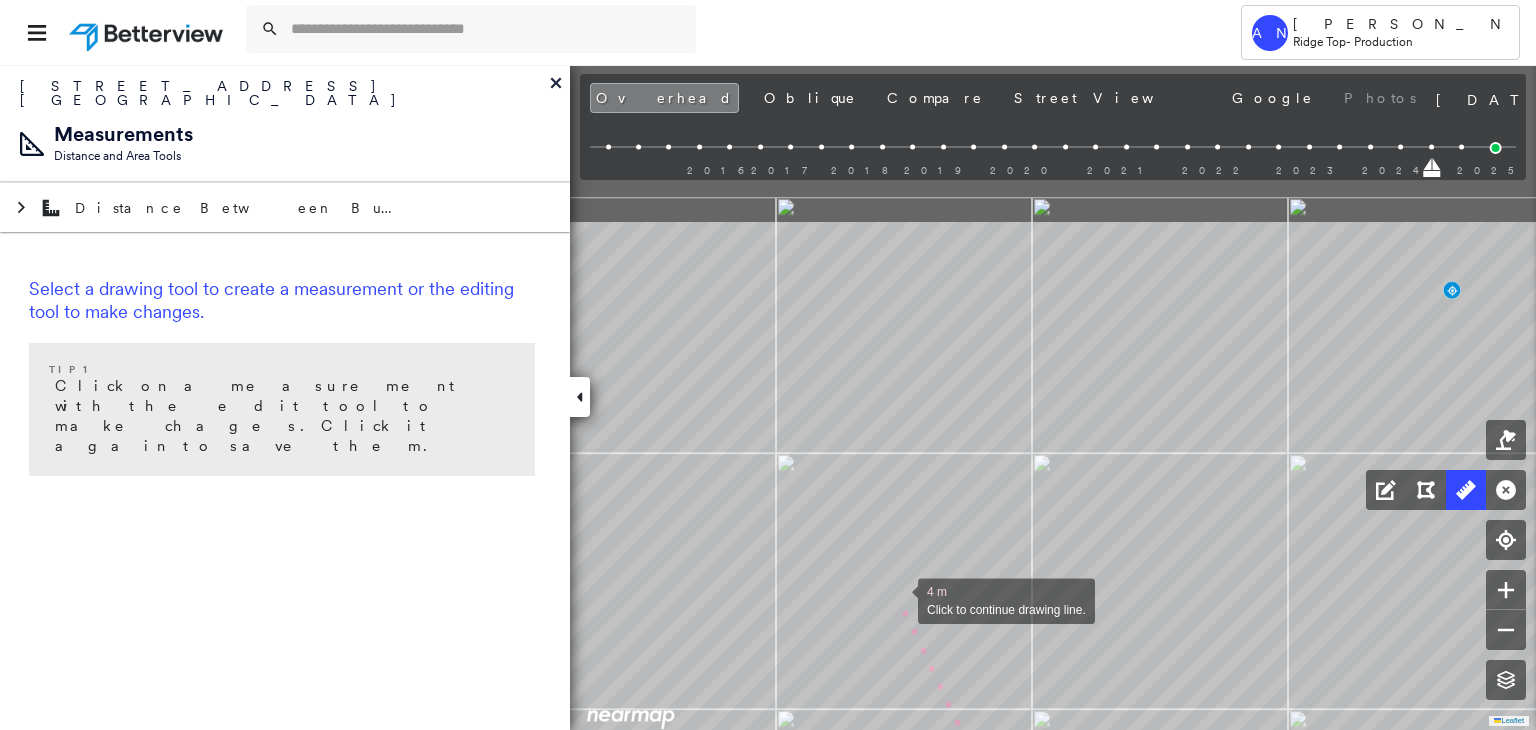 drag, startPoint x: 820, startPoint y: 454, endPoint x: 900, endPoint y: 606, distance: 171.76729 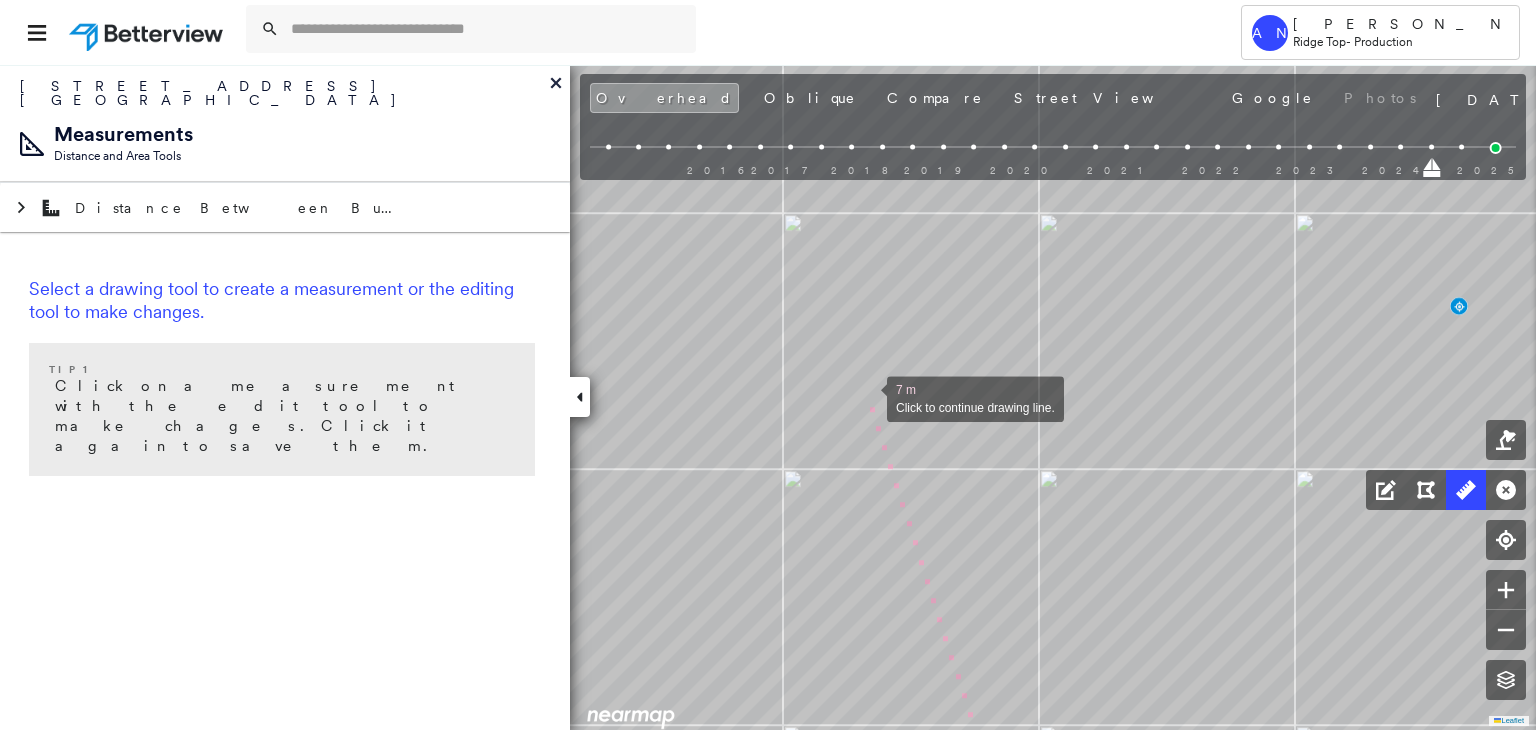 click at bounding box center [867, 397] 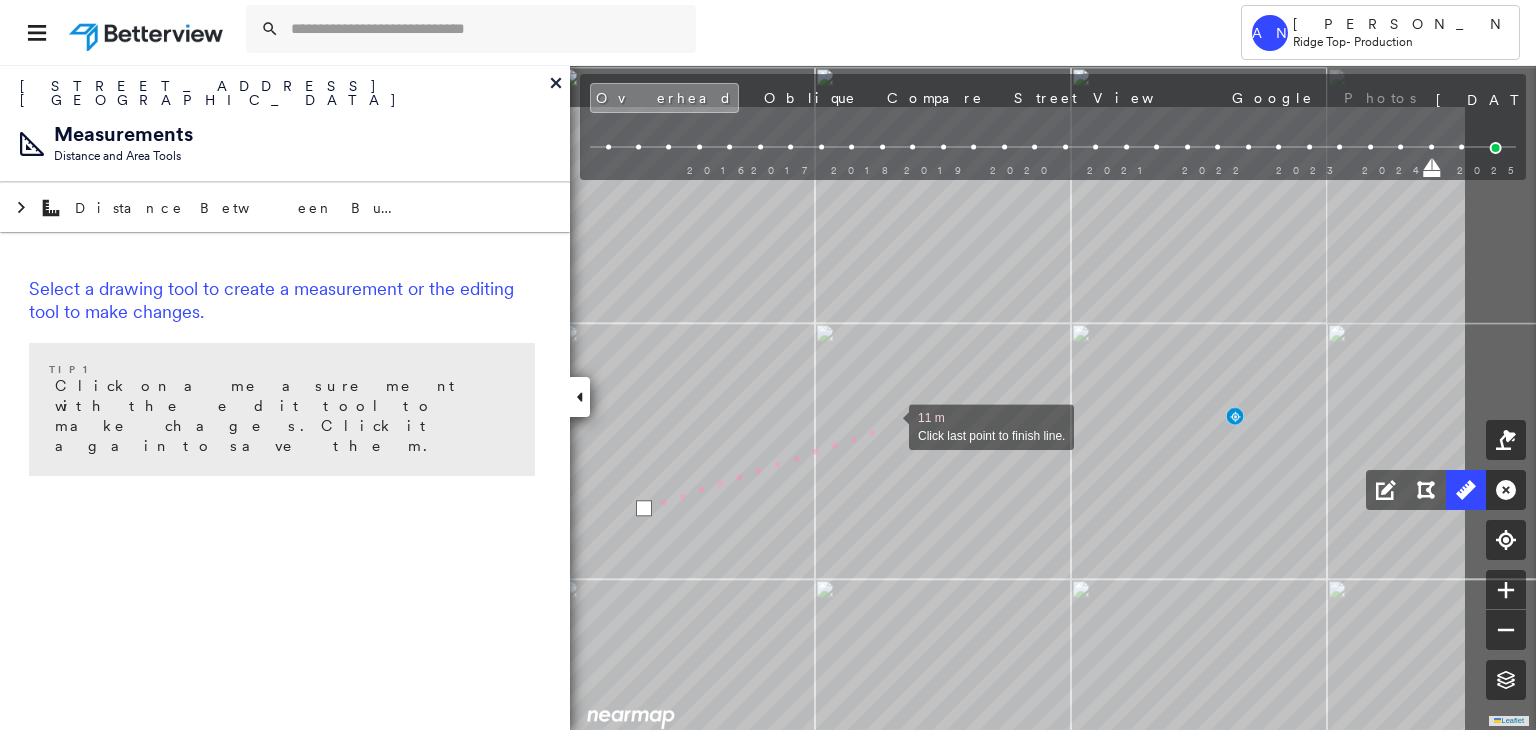 drag, startPoint x: 1037, startPoint y: 360, endPoint x: 890, endPoint y: 425, distance: 160.72958 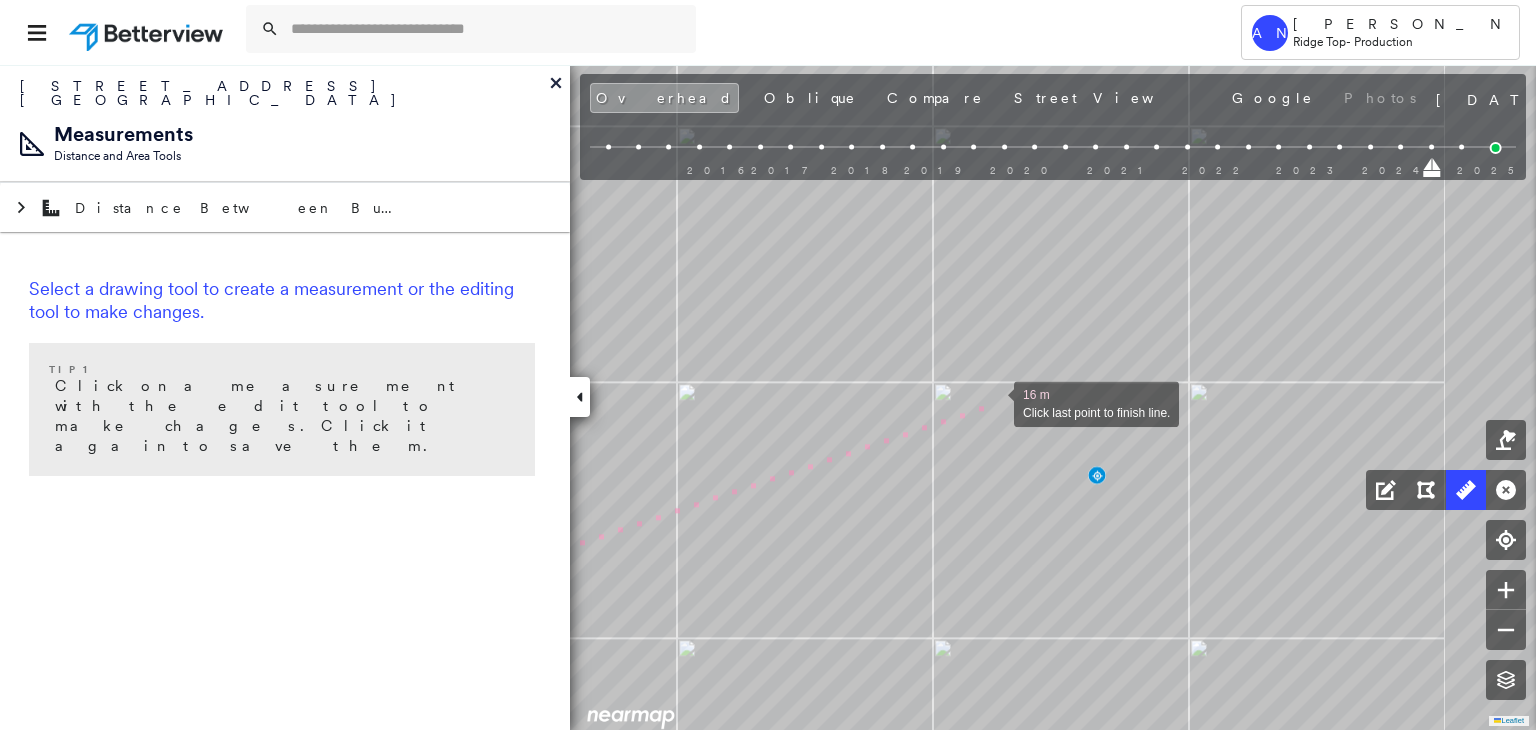 drag, startPoint x: 1137, startPoint y: 341, endPoint x: 969, endPoint y: 410, distance: 181.61774 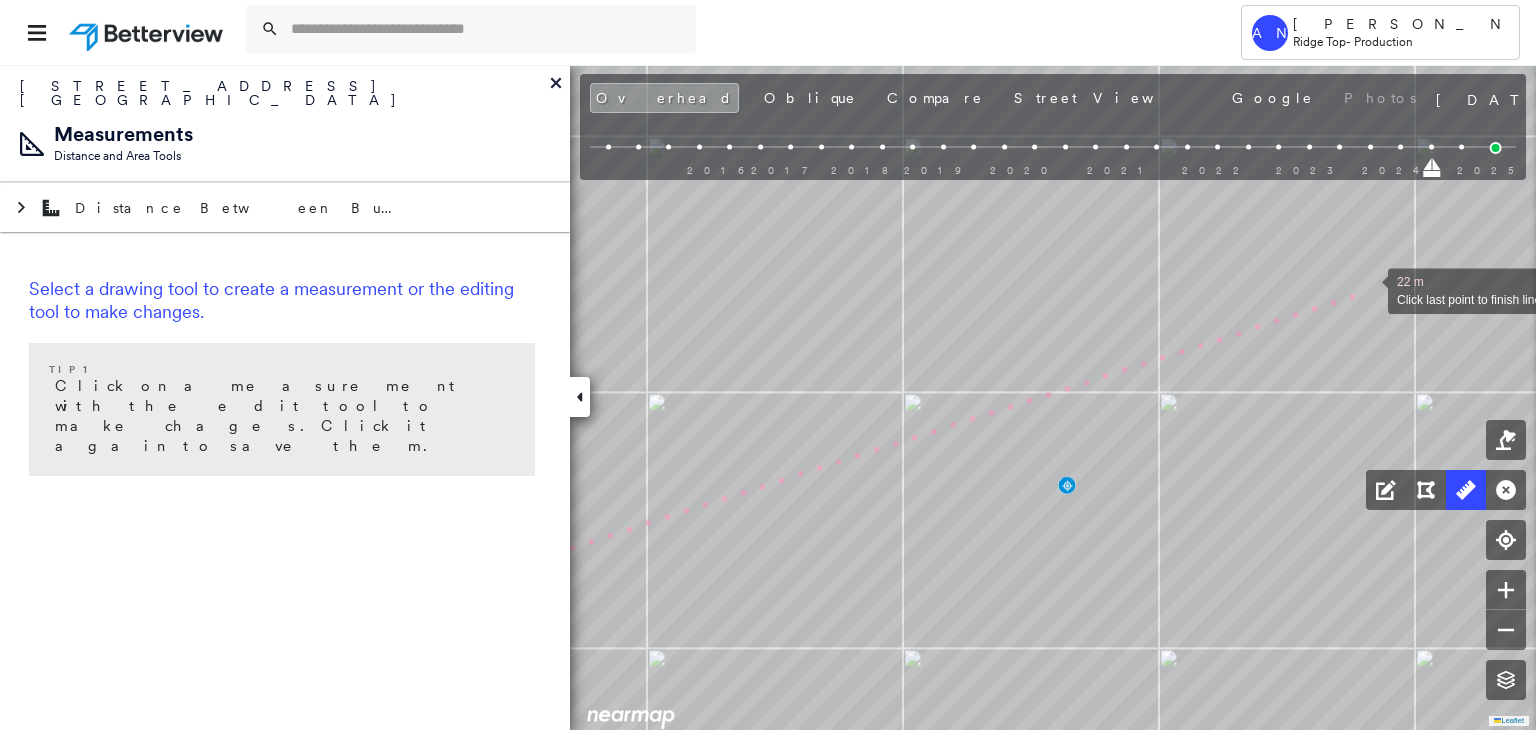 click at bounding box center (1368, 289) 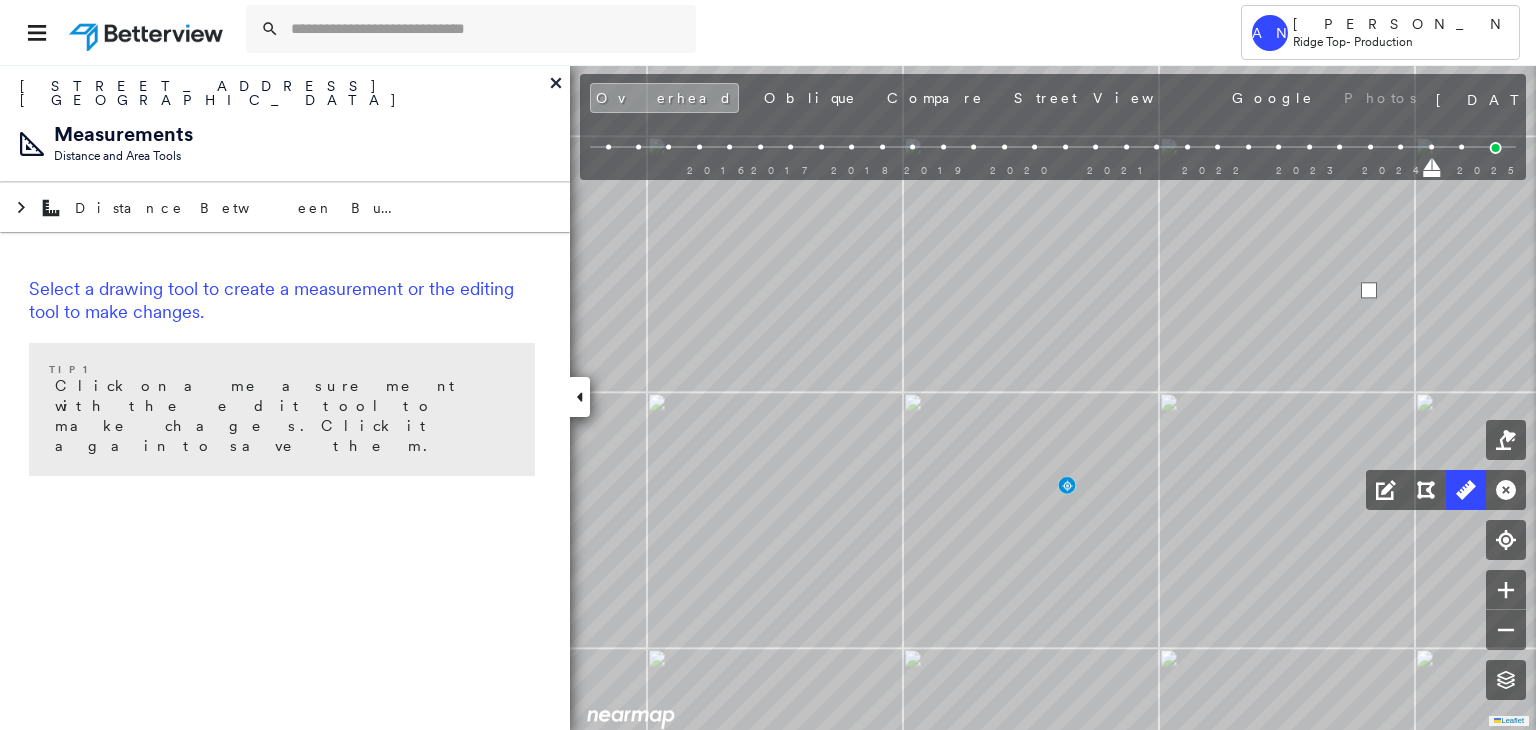 click at bounding box center (1369, 290) 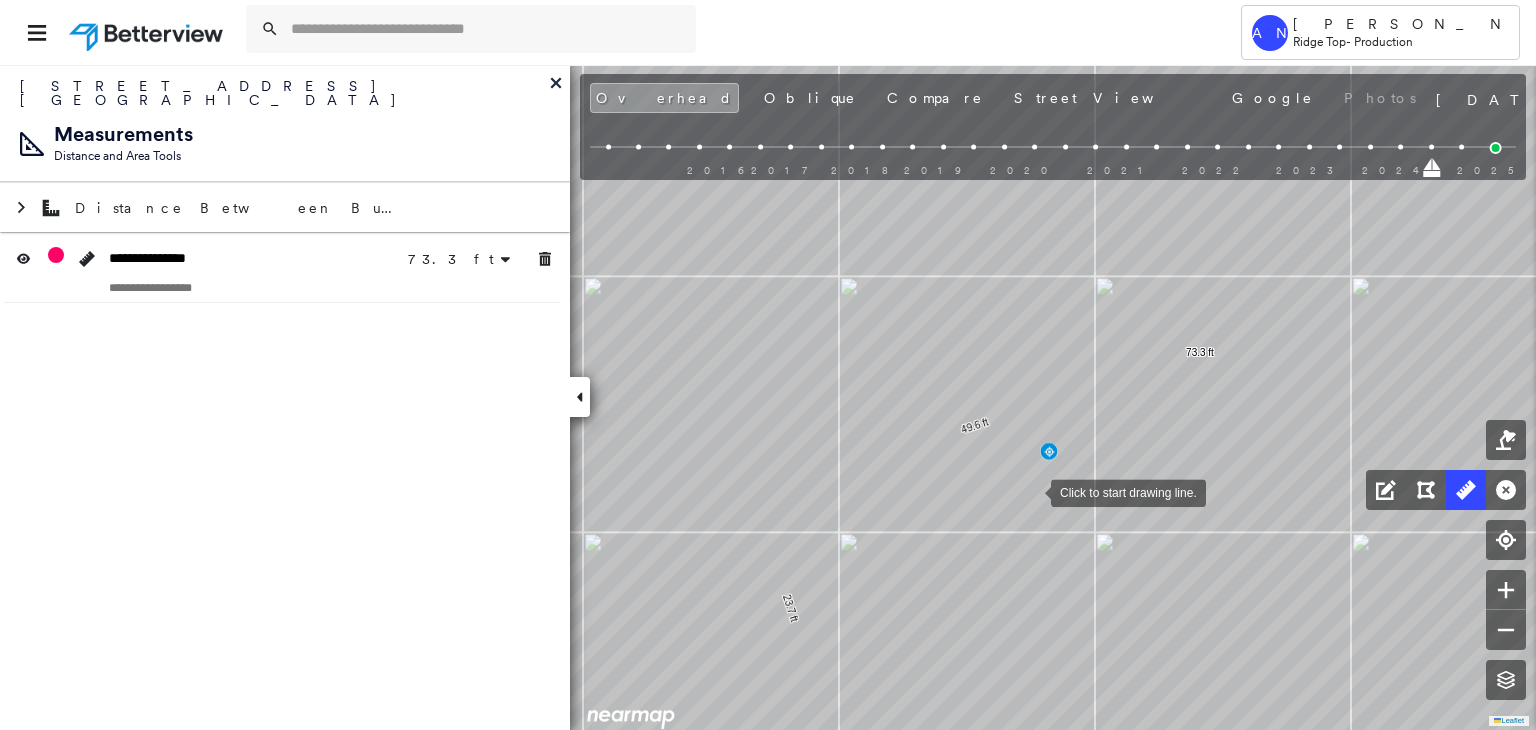 drag, startPoint x: 1028, startPoint y: 478, endPoint x: 1038, endPoint y: 505, distance: 28.79236 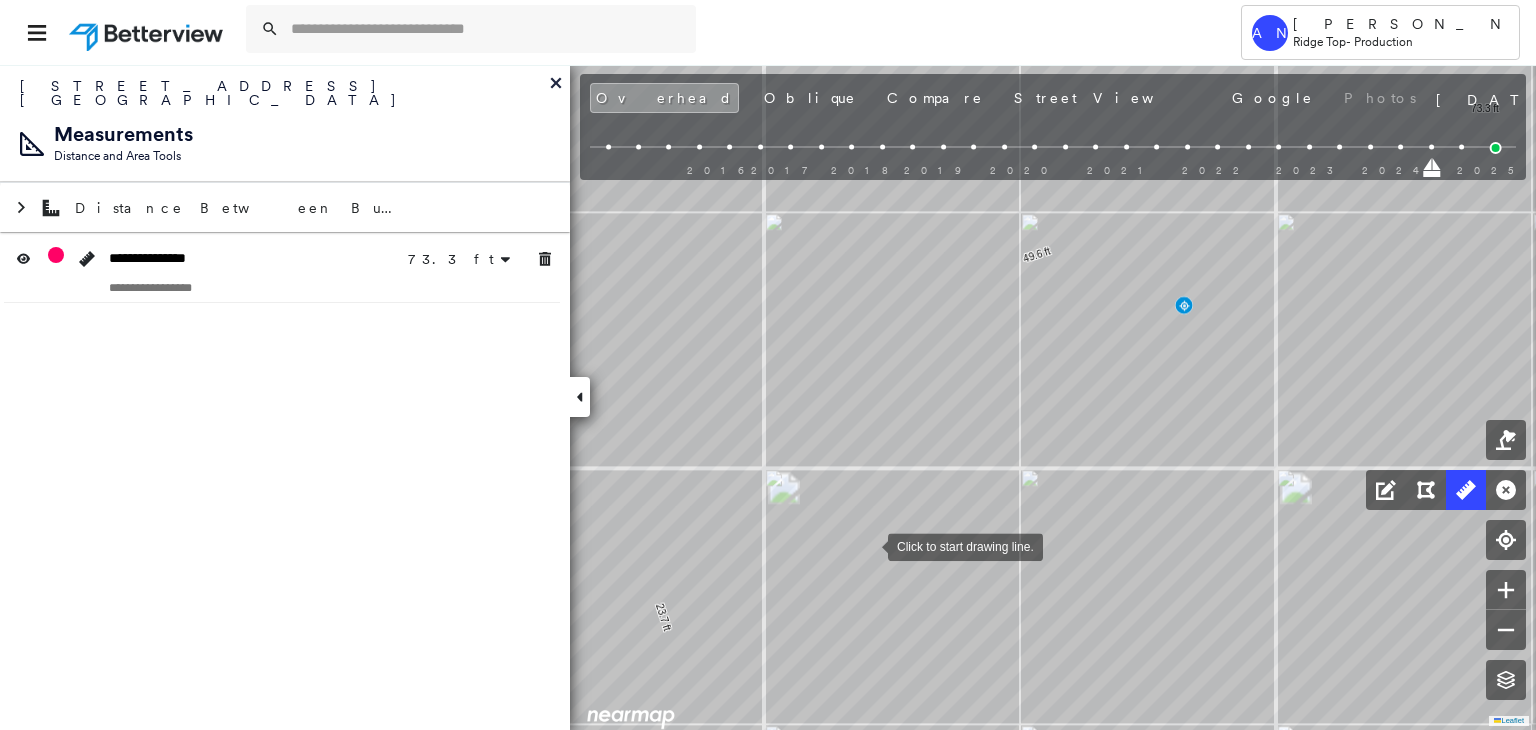 drag, startPoint x: 868, startPoint y: 545, endPoint x: 926, endPoint y: 532, distance: 59.439045 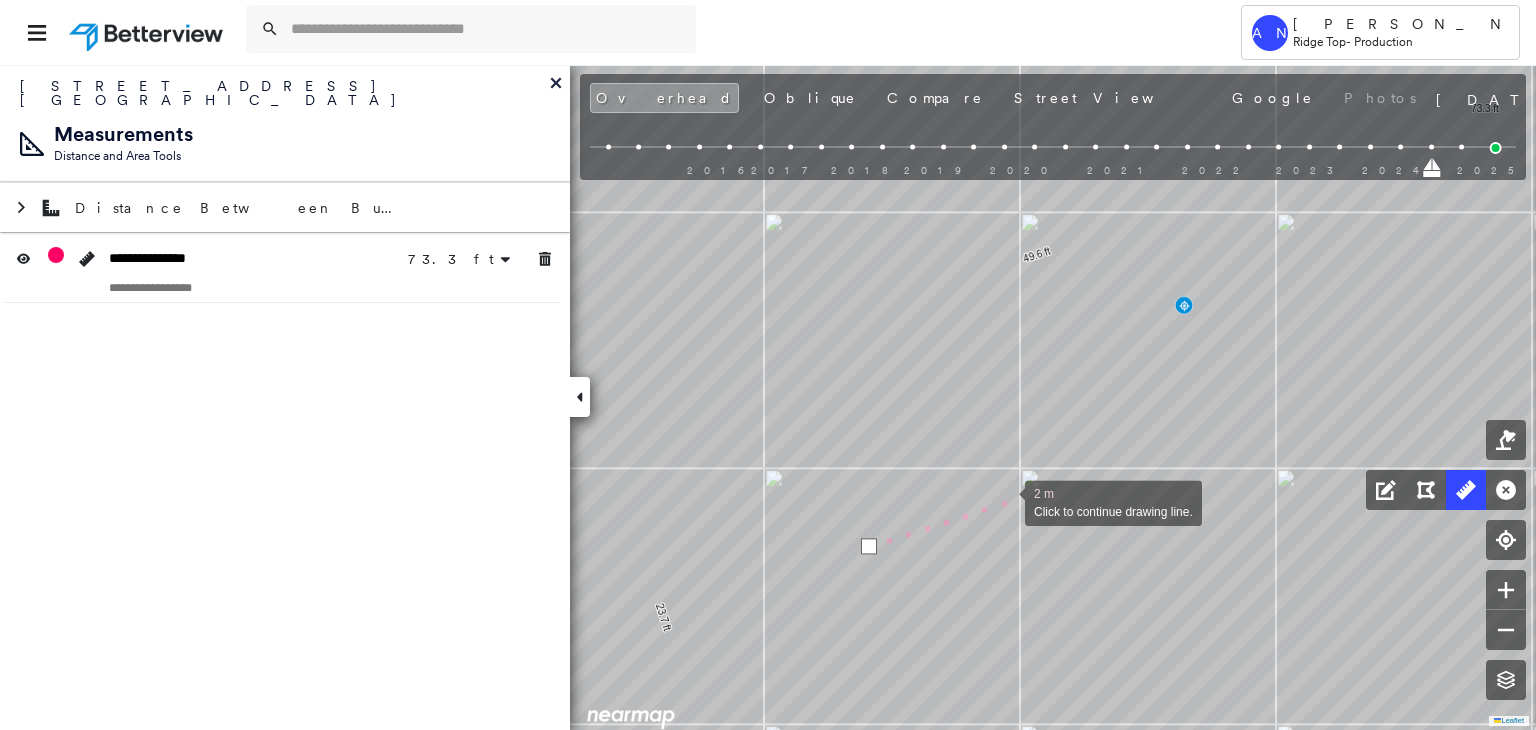 click at bounding box center [1005, 501] 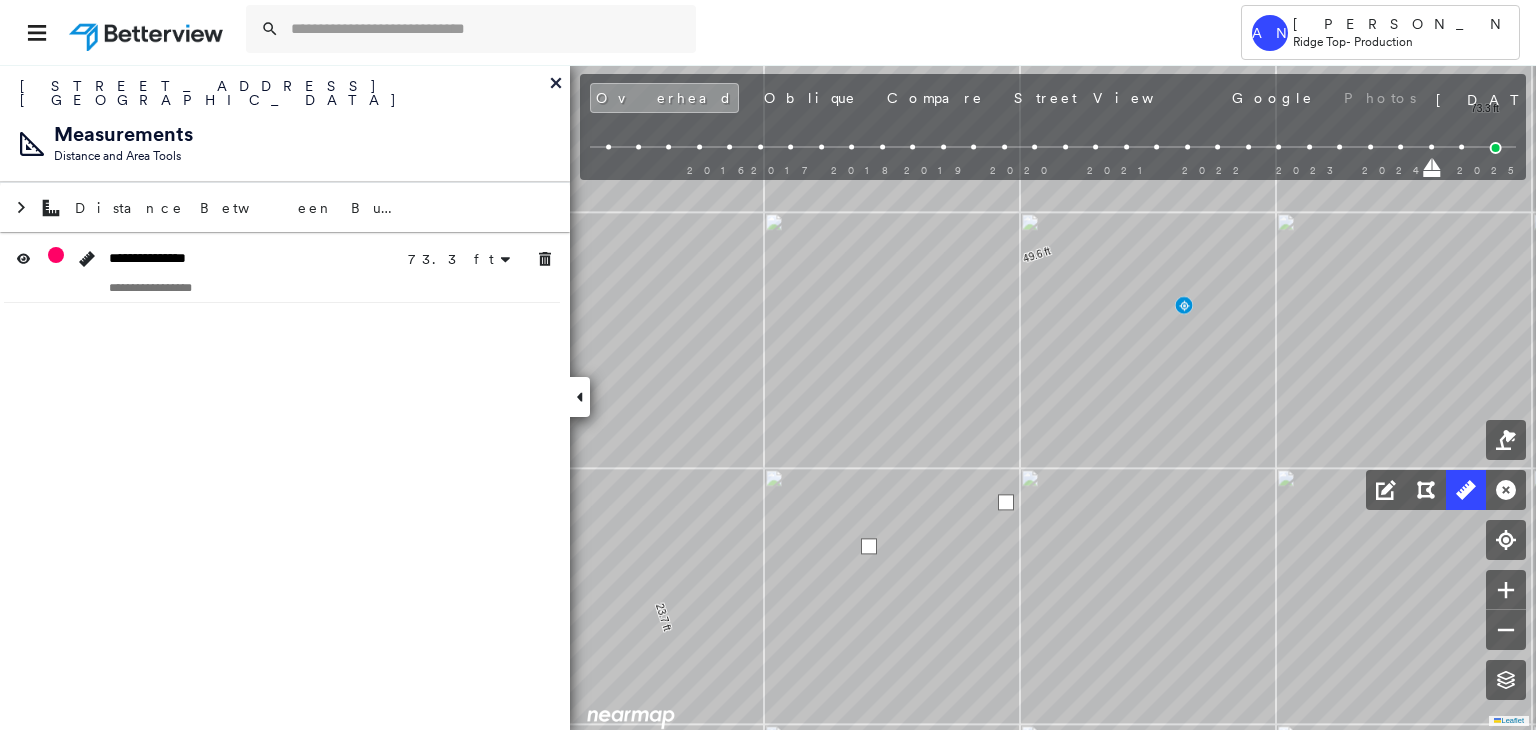 click at bounding box center [1006, 502] 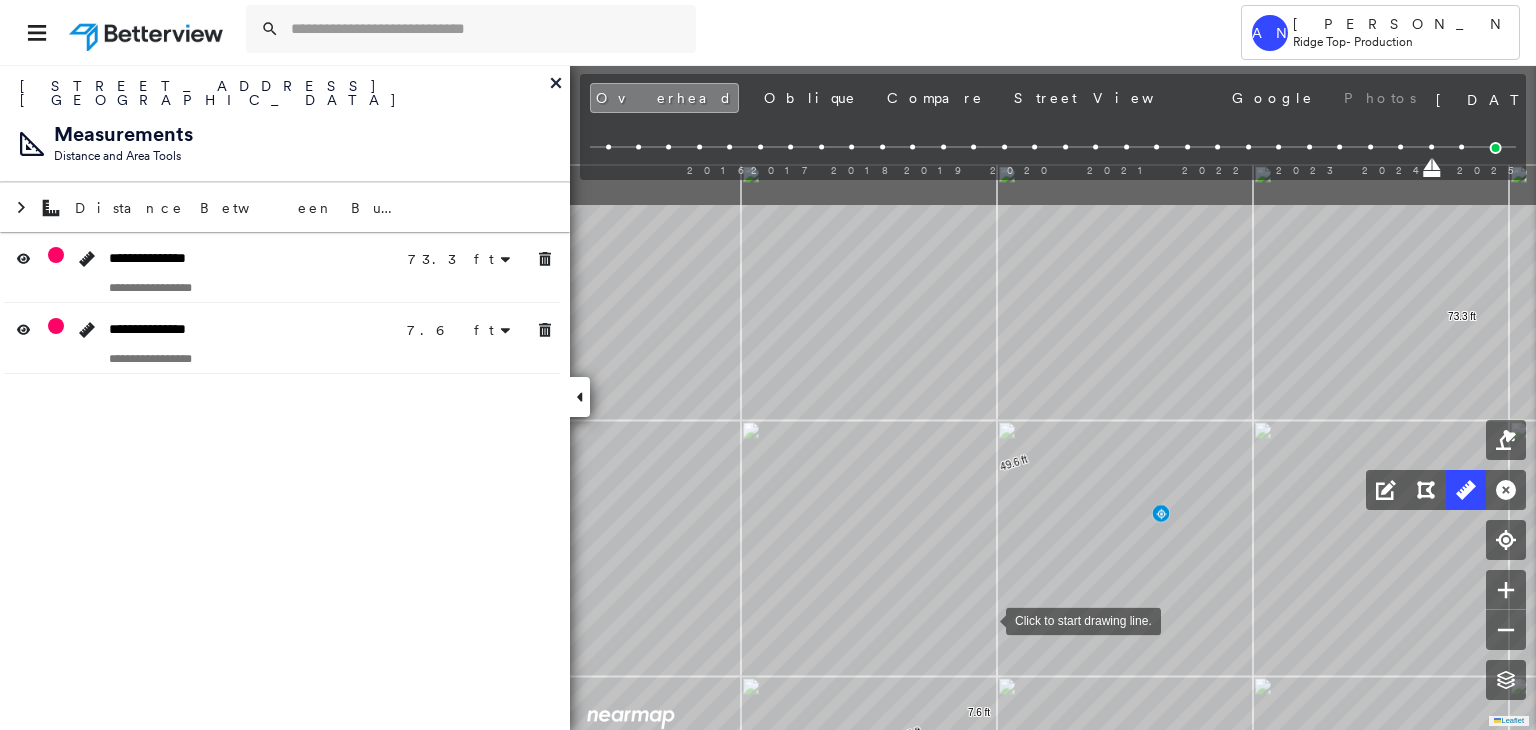 drag, startPoint x: 1012, startPoint y: 398, endPoint x: 799, endPoint y: 549, distance: 261.09384 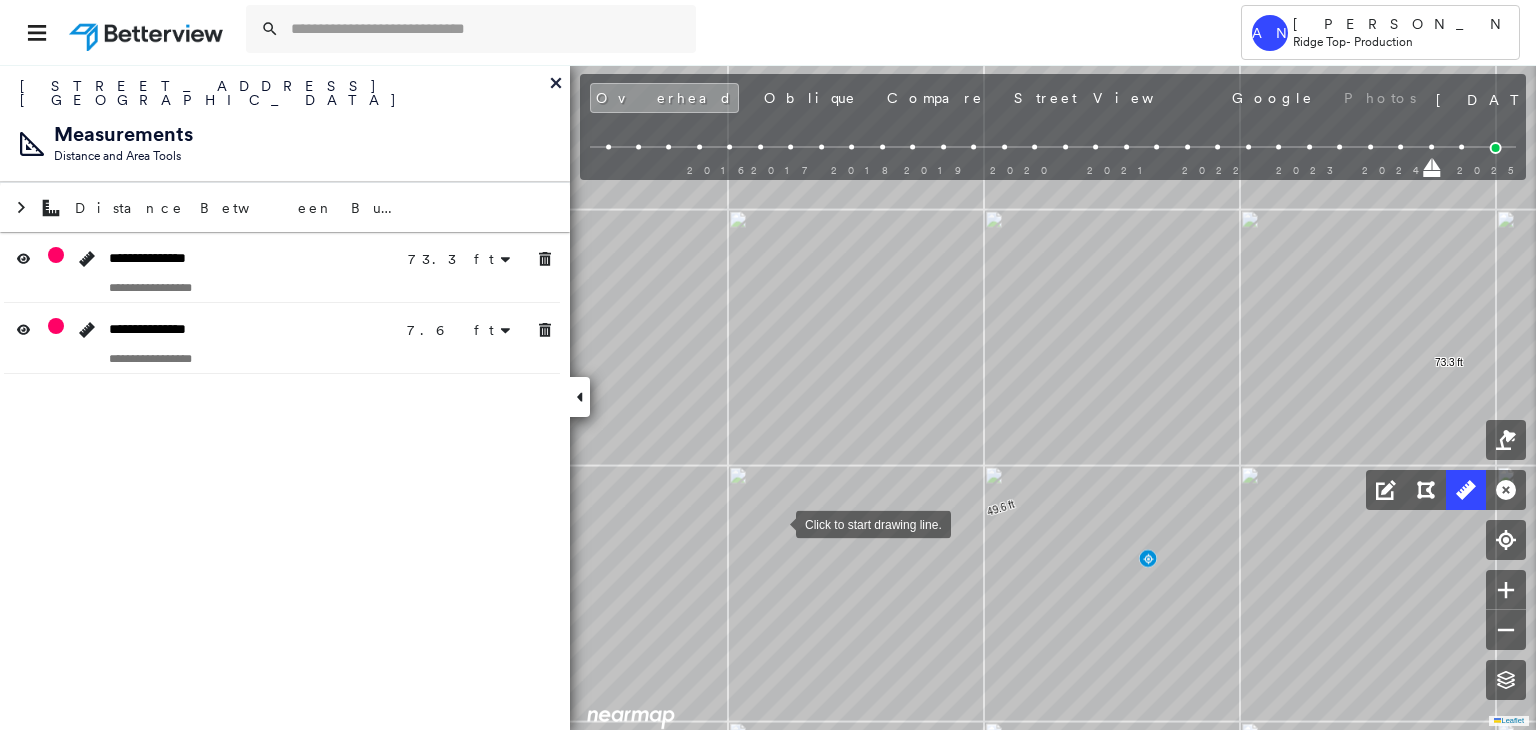 click at bounding box center [776, 523] 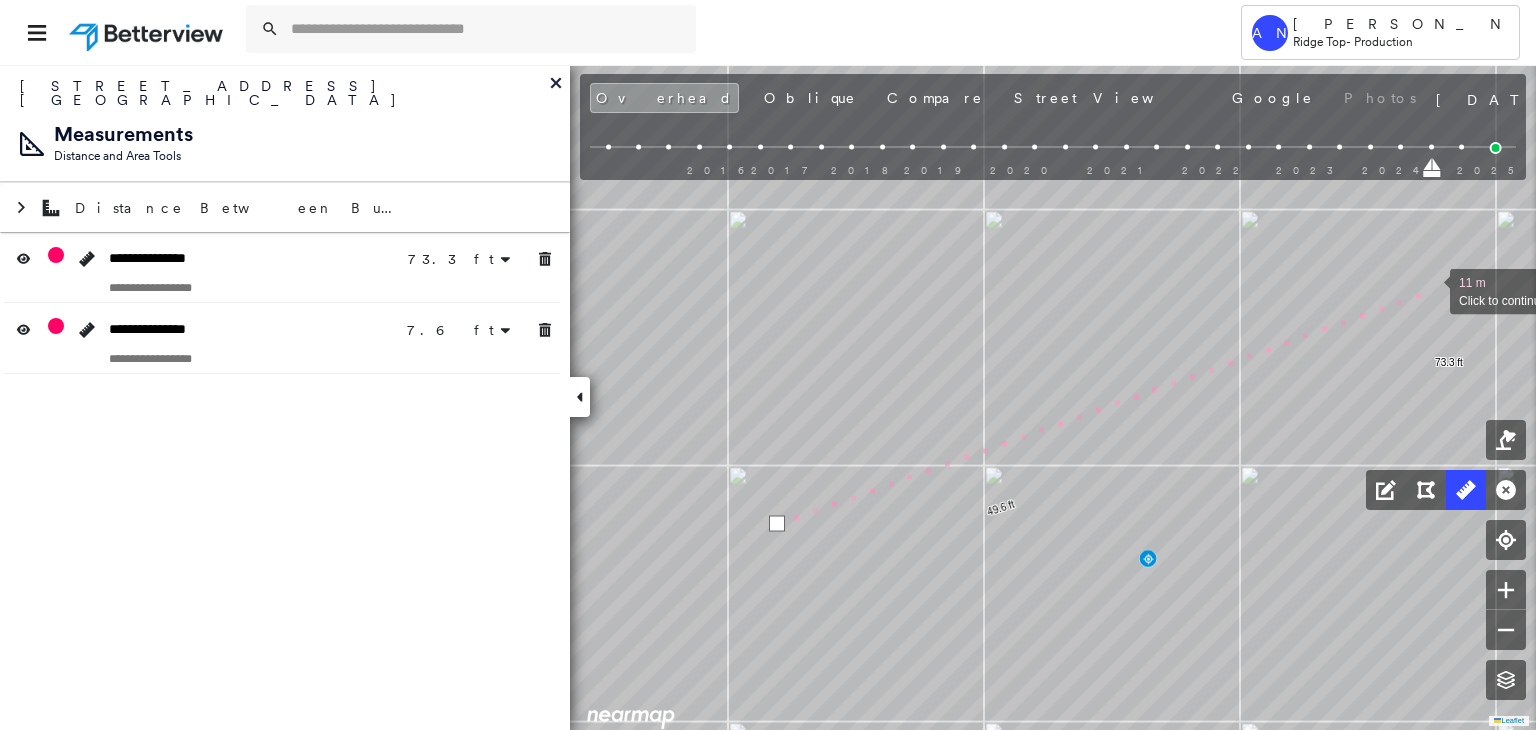 click at bounding box center [1430, 290] 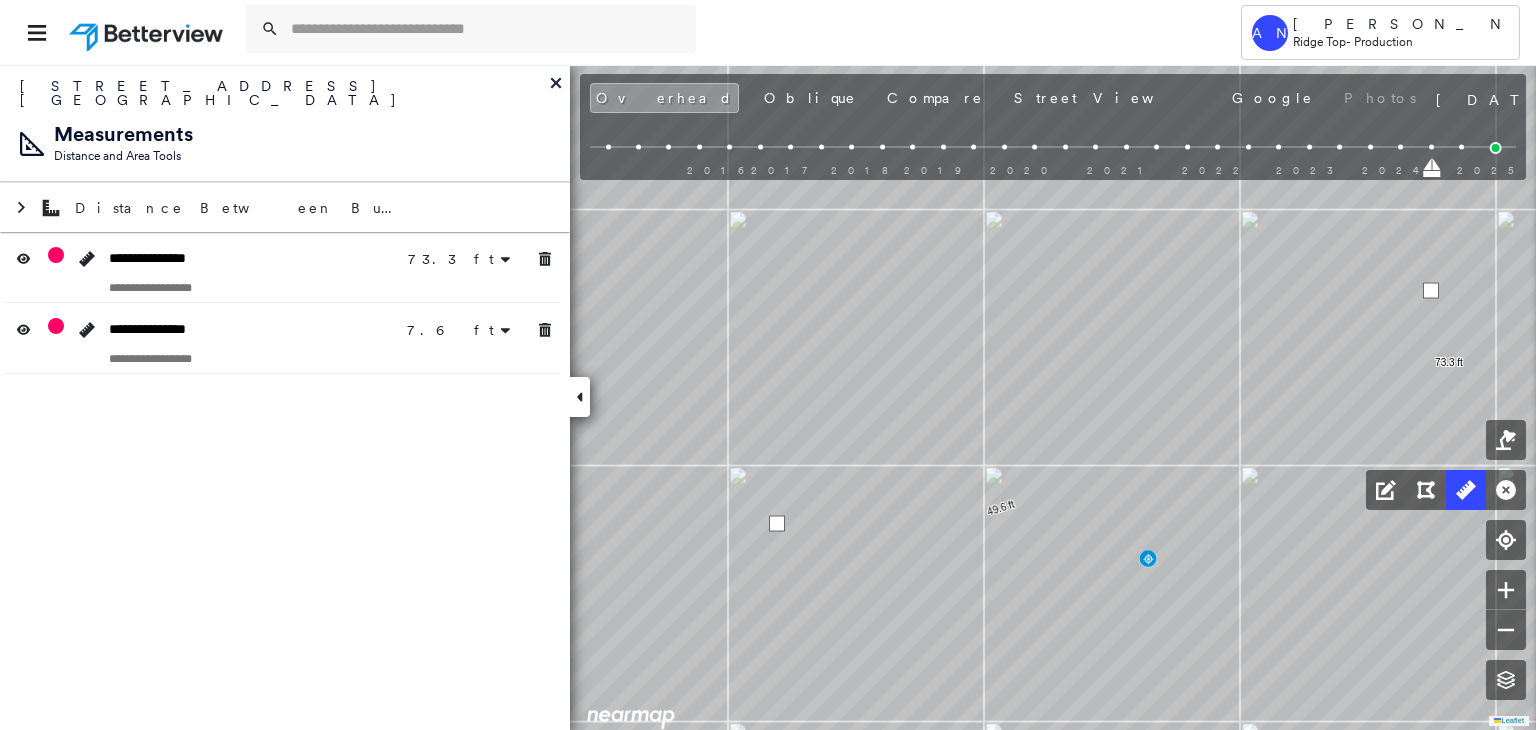 click at bounding box center [1431, 291] 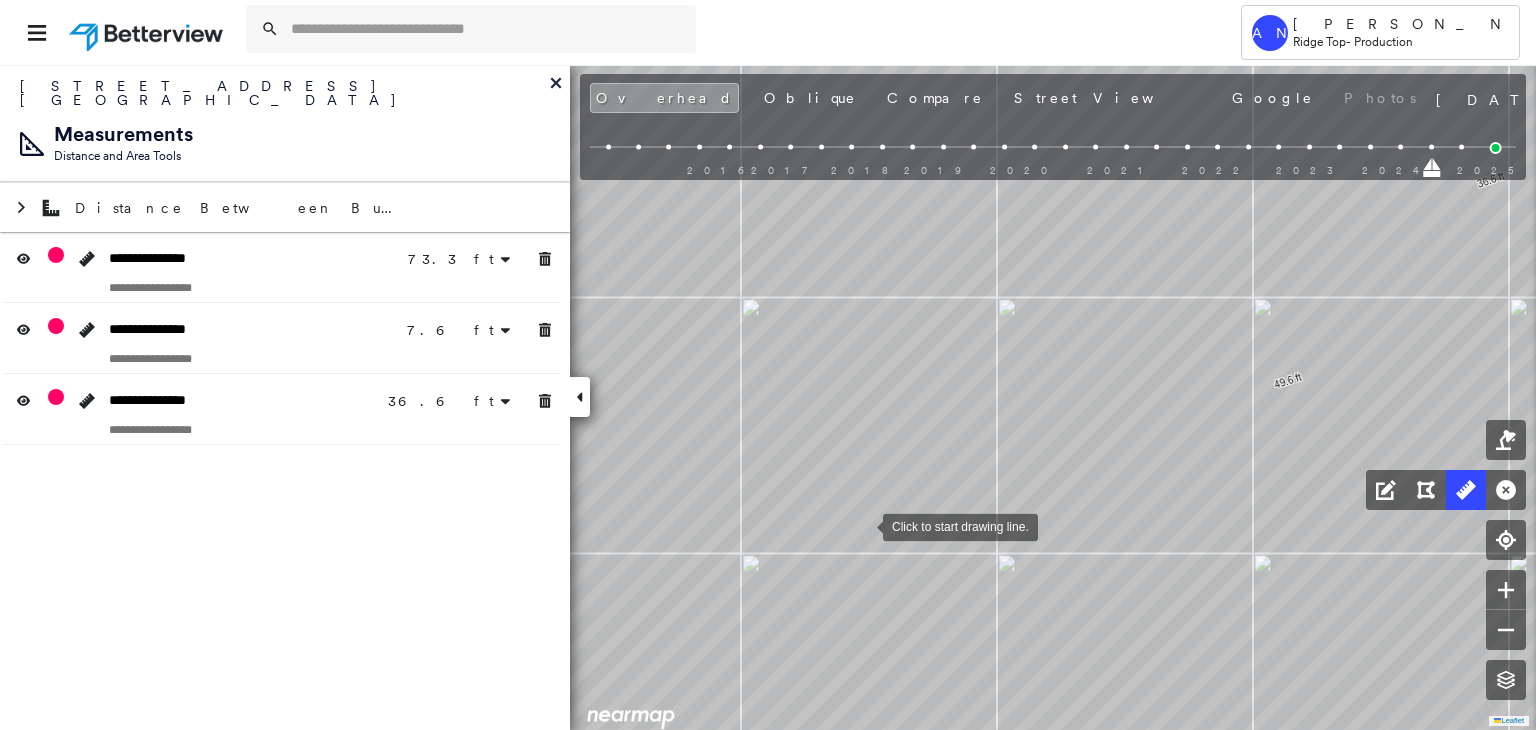 click at bounding box center [863, 525] 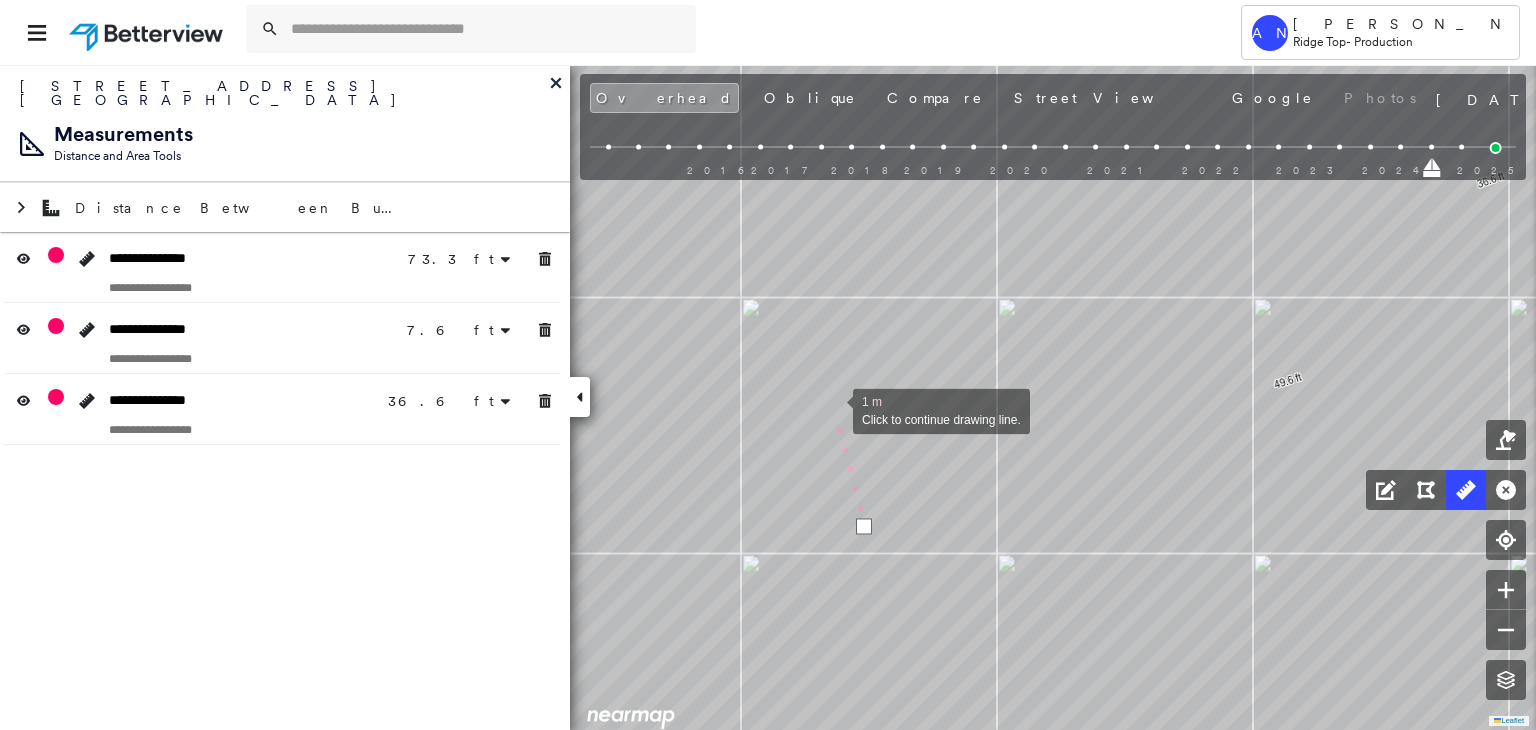 click at bounding box center [833, 409] 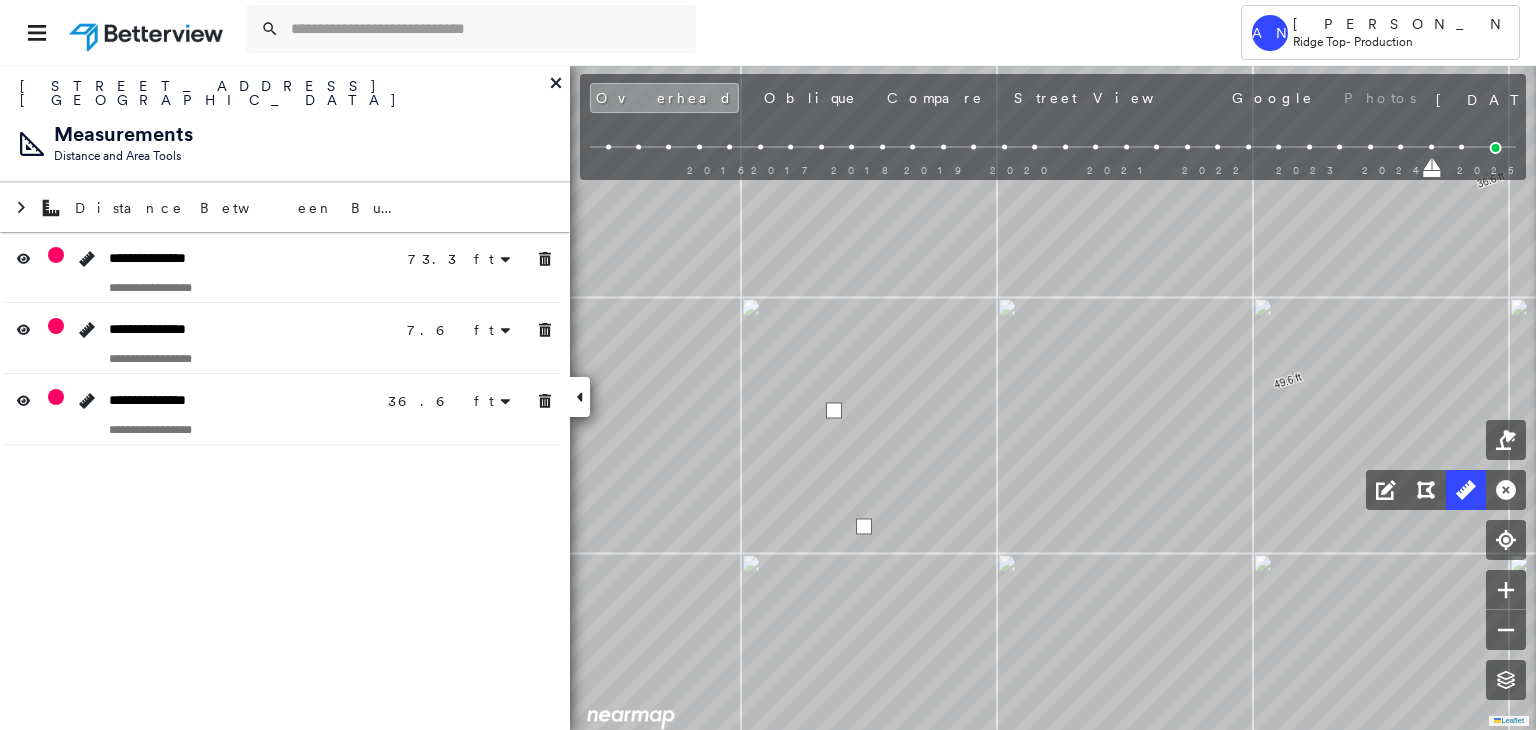 click at bounding box center (834, 410) 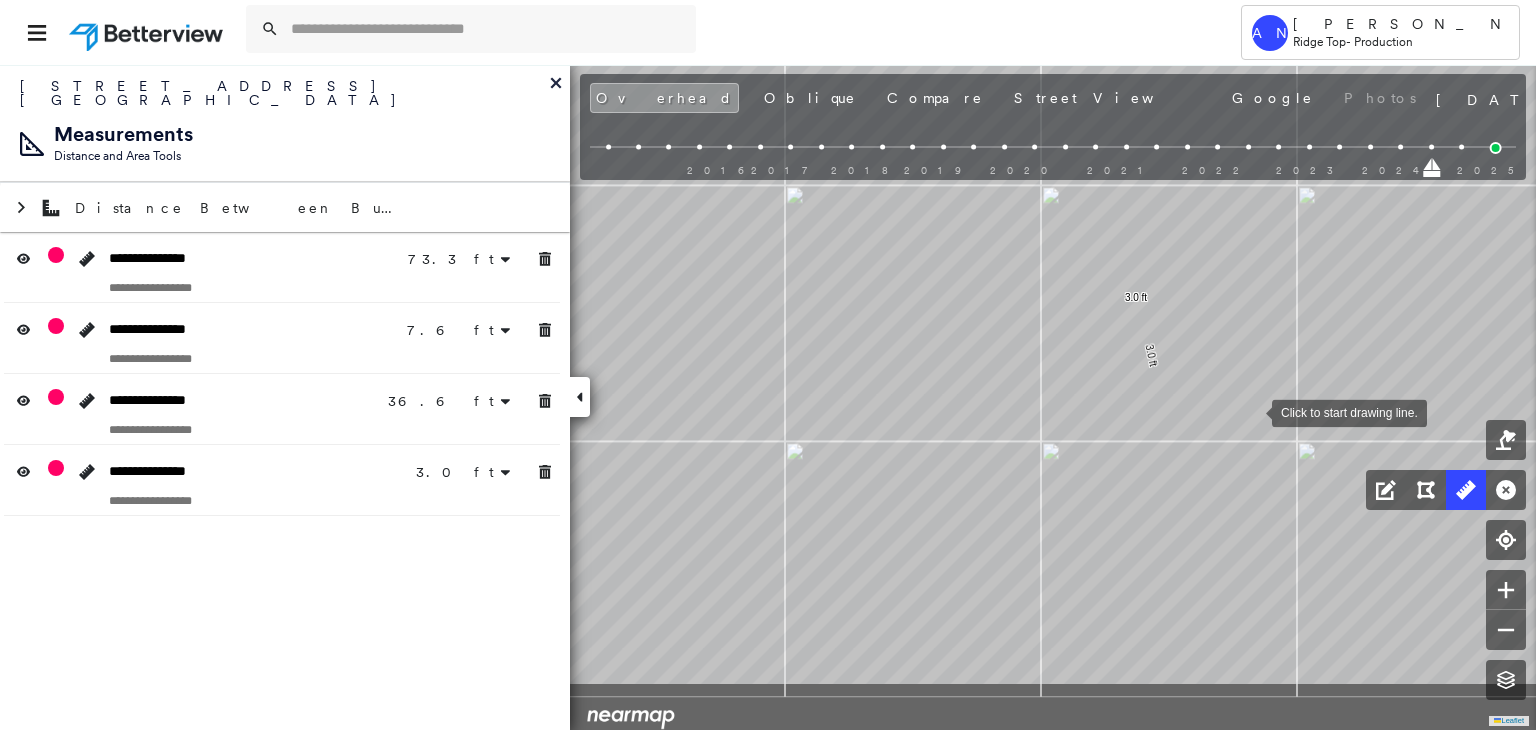 click on "23.7 ft 49.6 ft 73.3 ft 7.6 ft 7.6 ft 36.6 ft 36.6 ft 3.0 ft 3.0 ft Click to start drawing line." at bounding box center [8, 177] 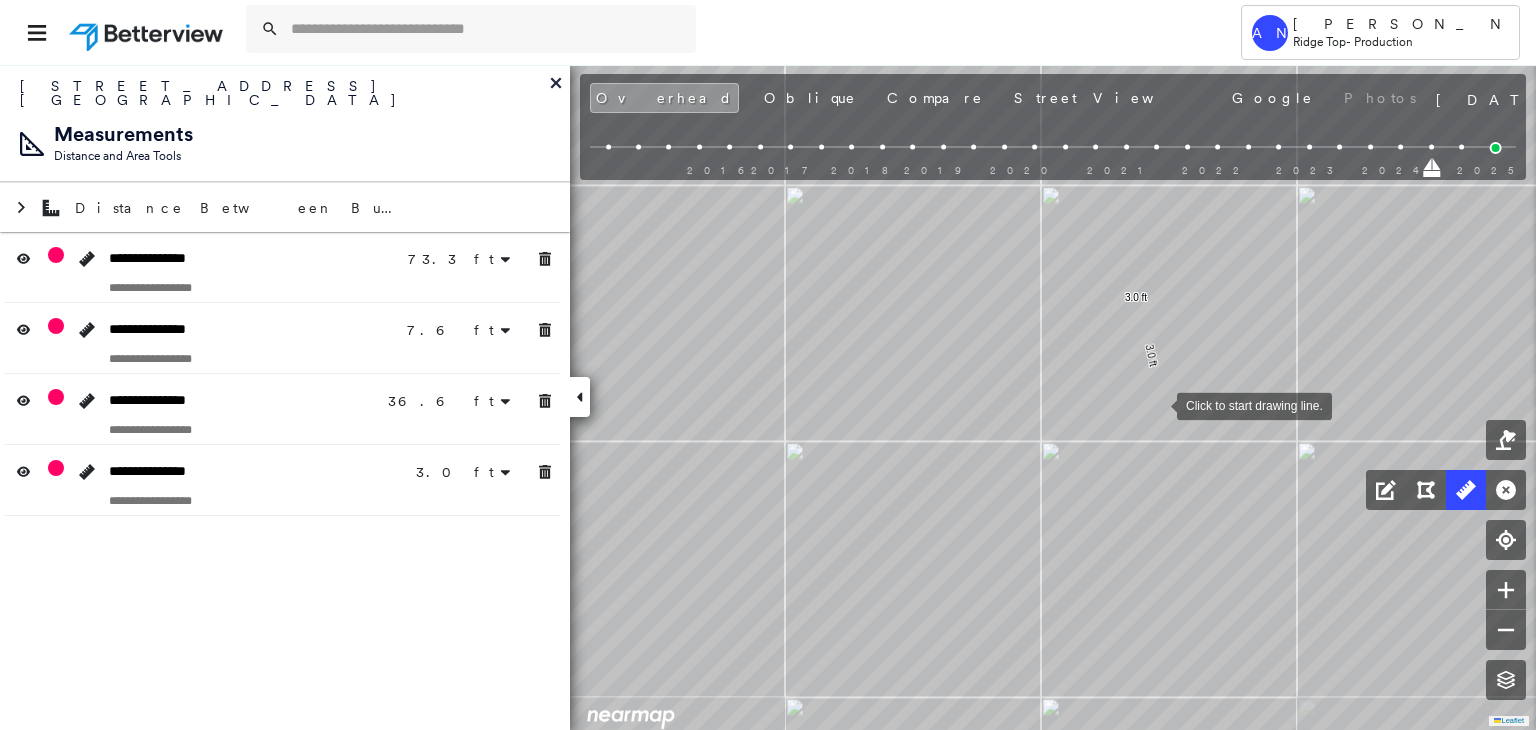 click at bounding box center (1157, 404) 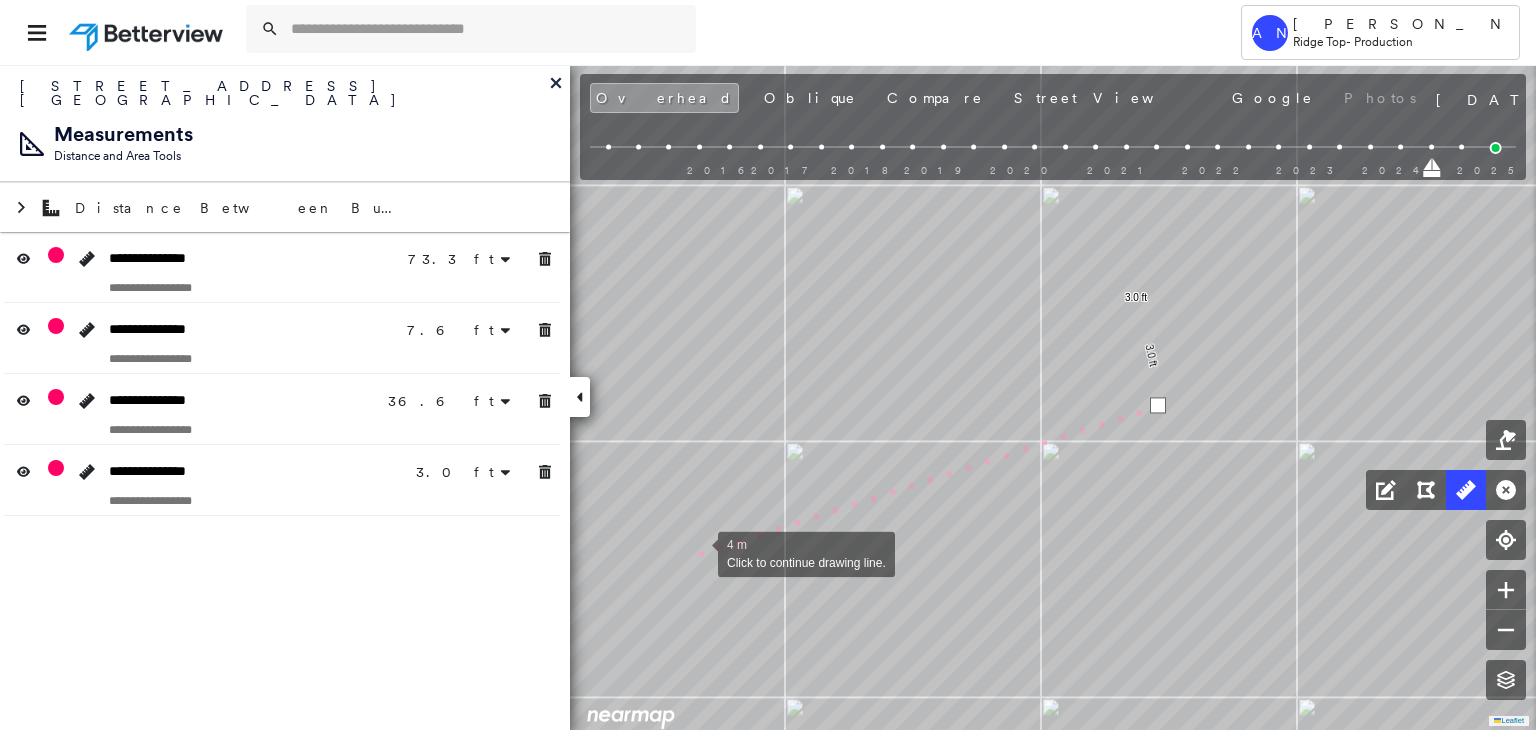 click at bounding box center [698, 552] 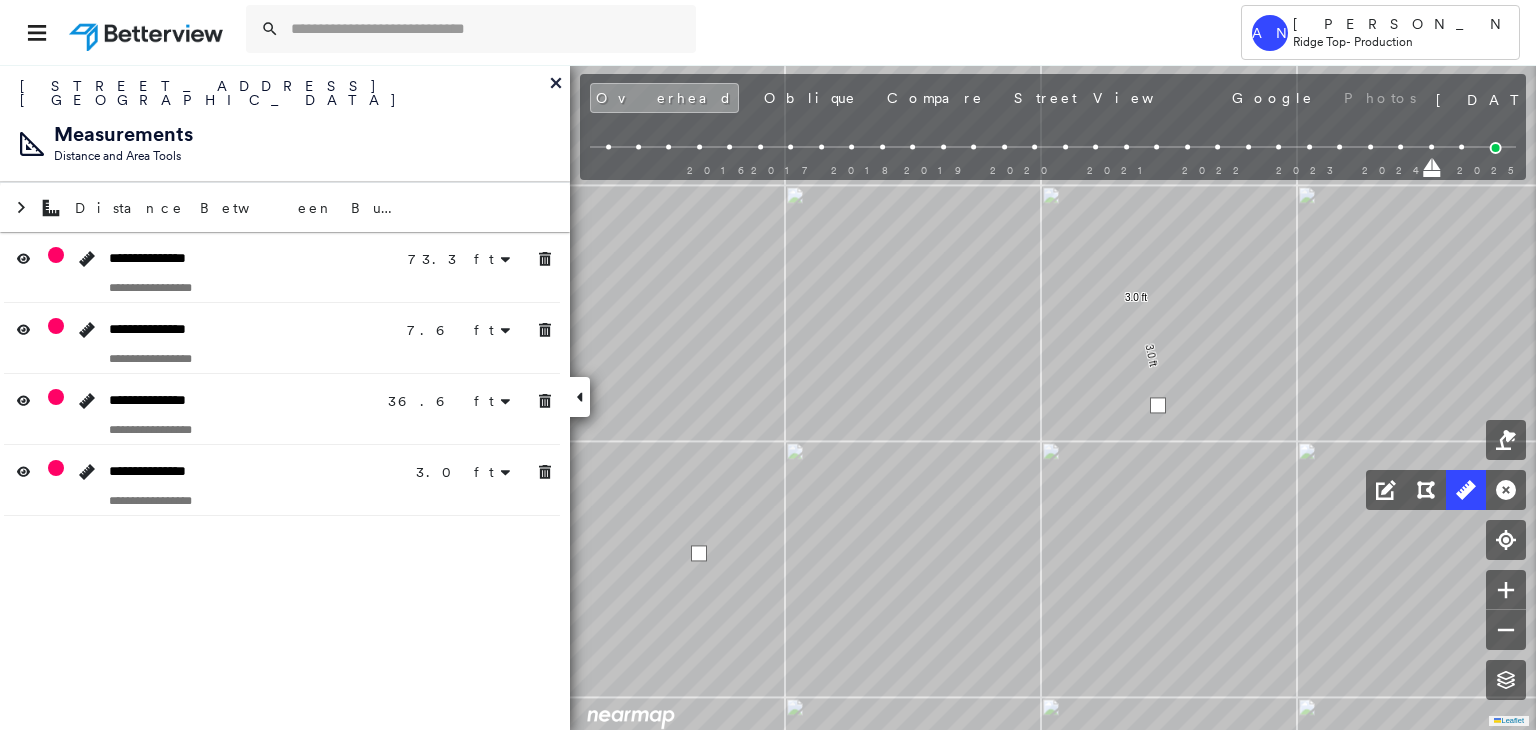 click at bounding box center [699, 553] 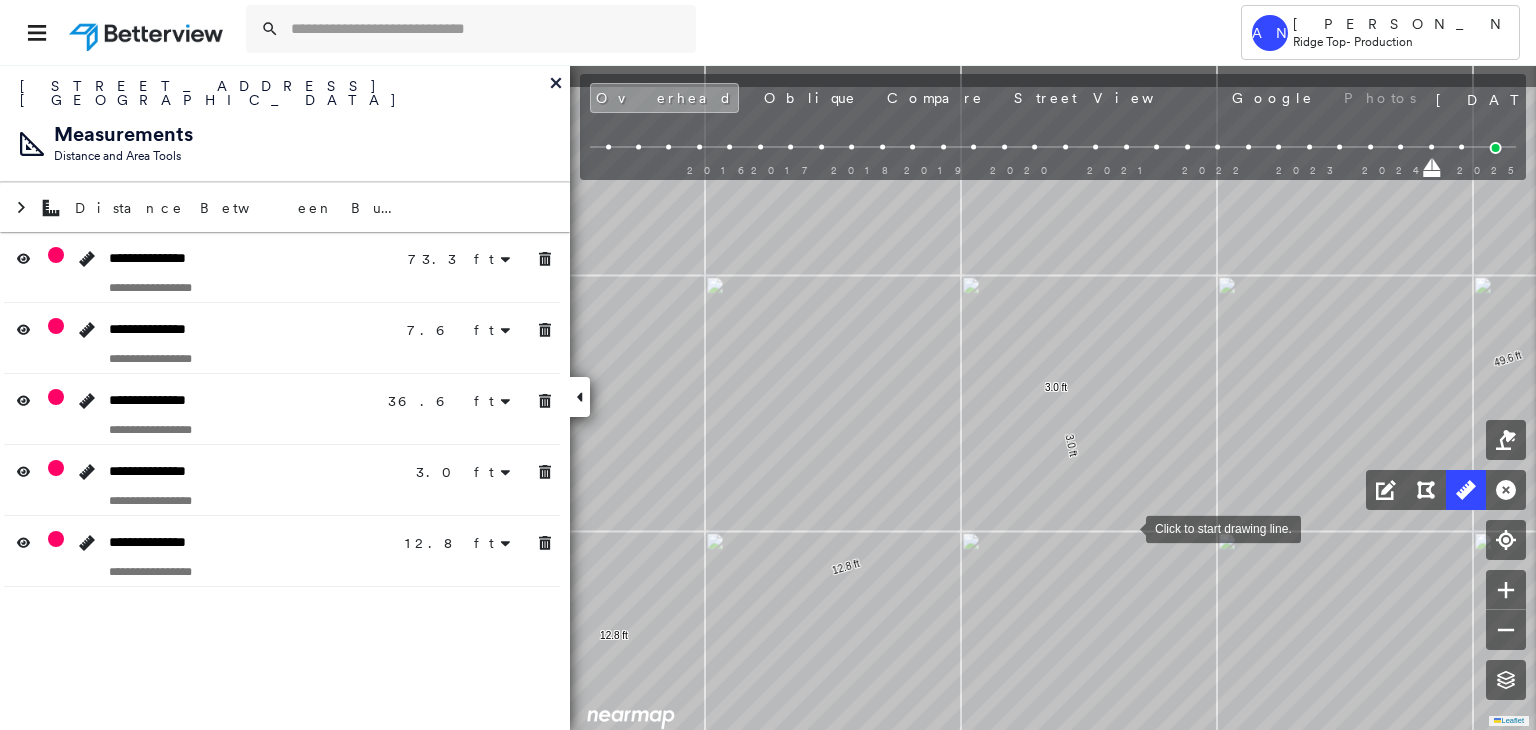 drag, startPoint x: 1137, startPoint y: 517, endPoint x: 962, endPoint y: 608, distance: 197.24603 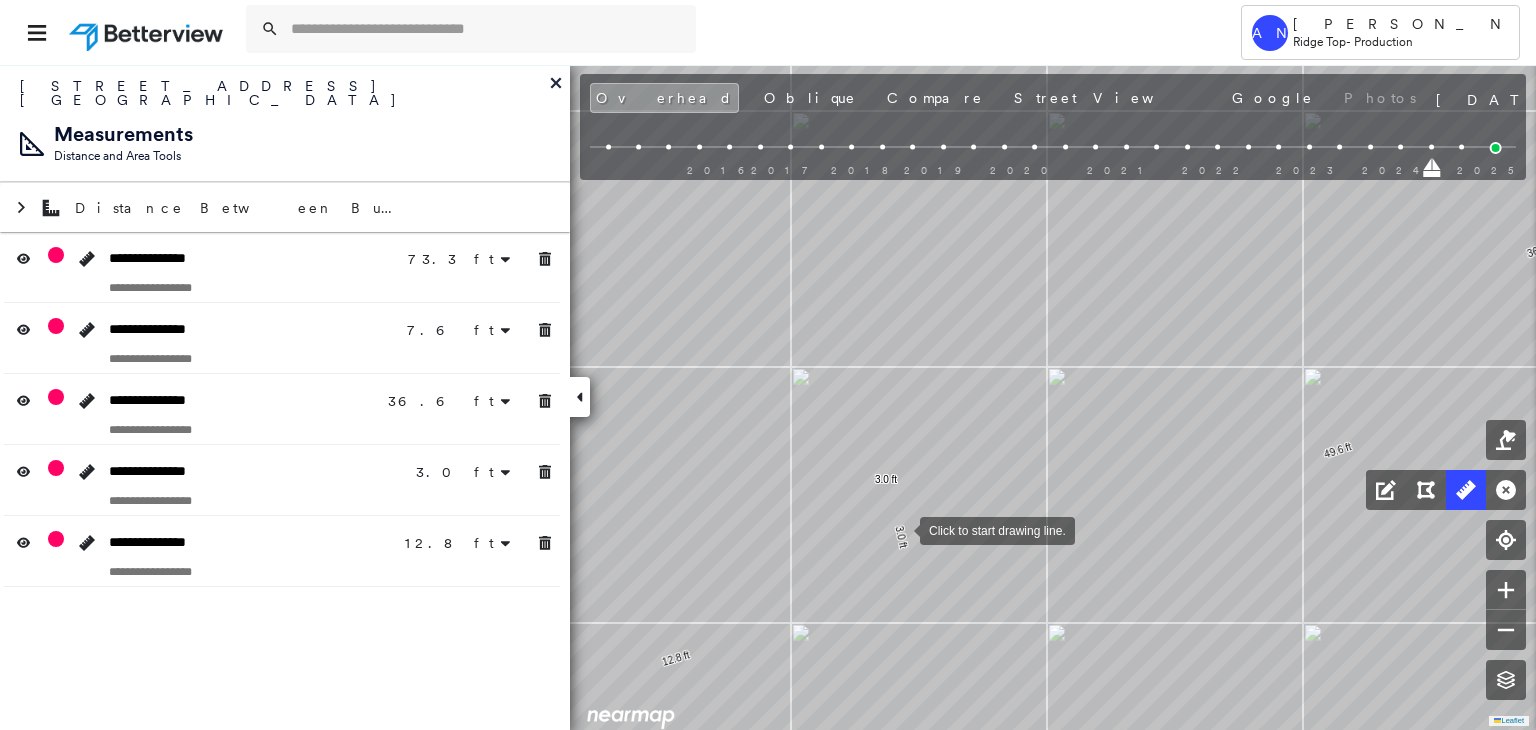 click at bounding box center (900, 529) 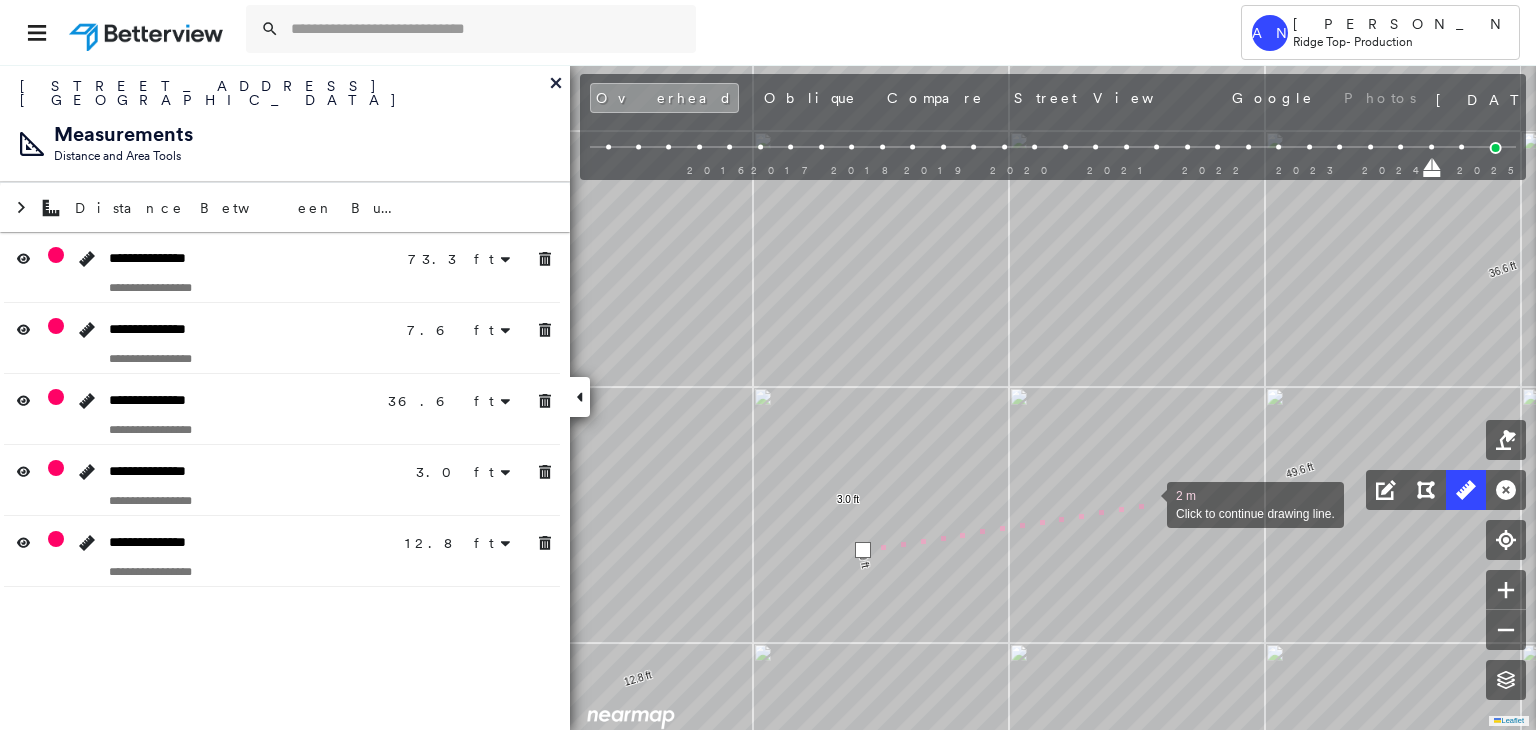 drag, startPoint x: 1196, startPoint y: 475, endPoint x: 885, endPoint y: 585, distance: 329.88028 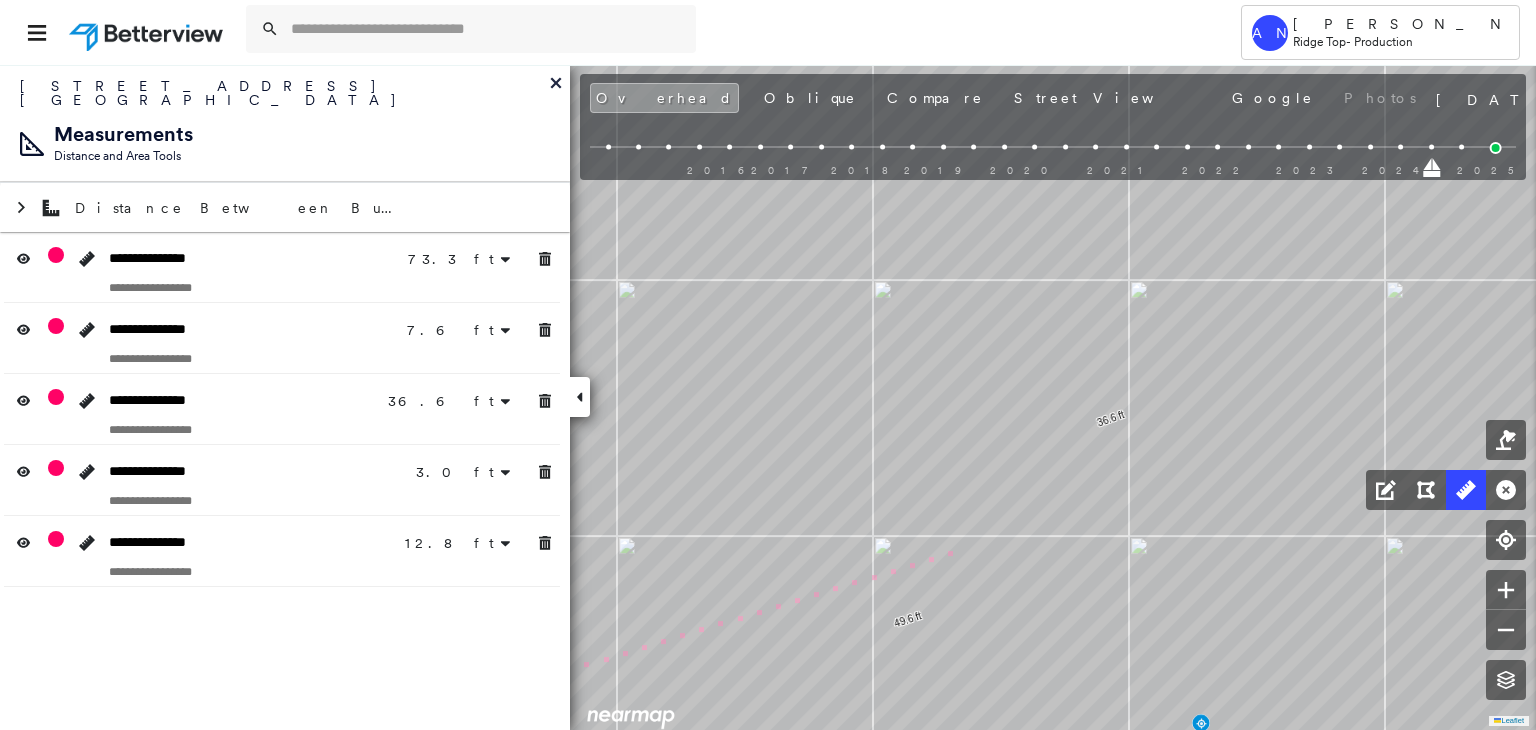 drag, startPoint x: 1119, startPoint y: 473, endPoint x: 914, endPoint y: 559, distance: 222.30835 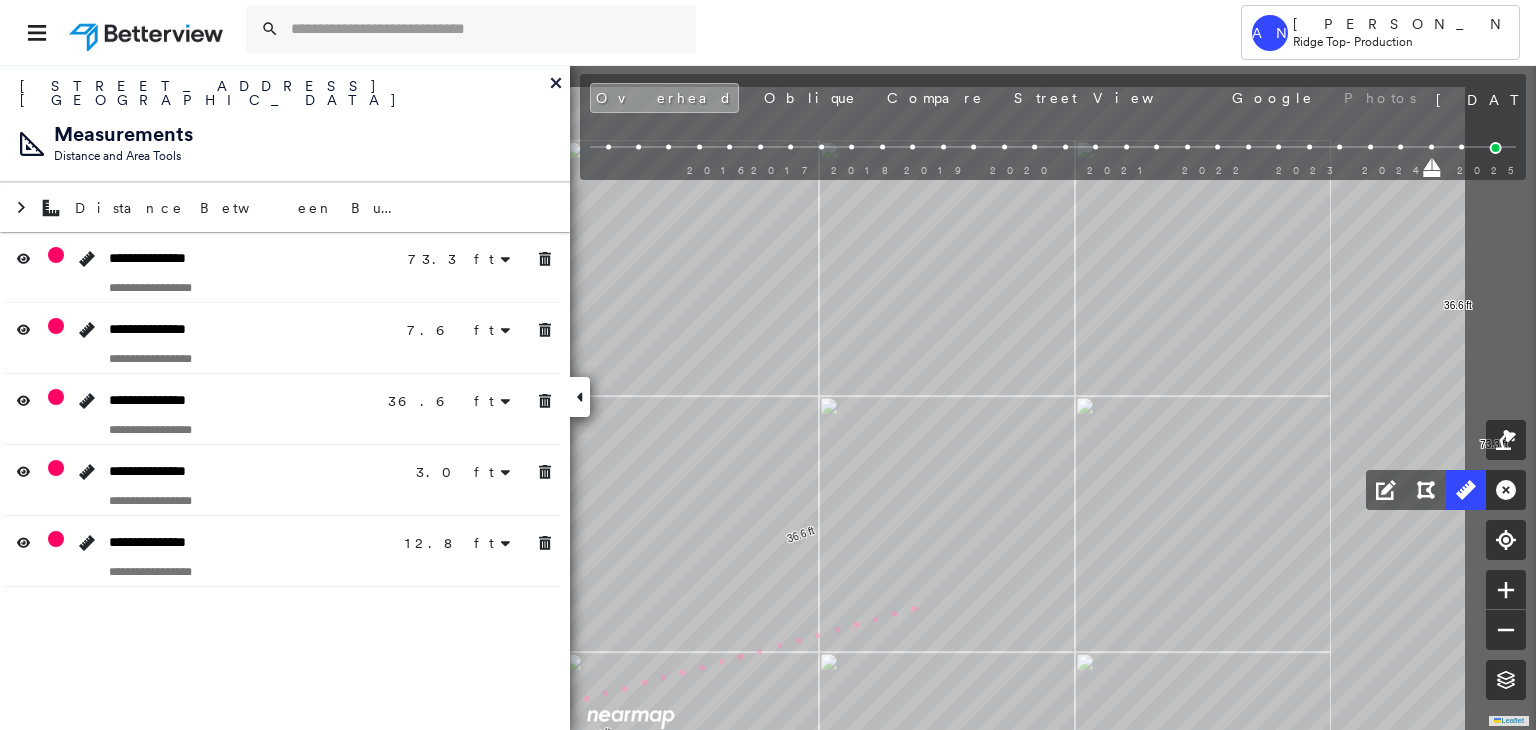 click on "23.7 ft 49.6 ft 73.3 ft 7.6 ft 7.6 ft 36.6 ft 36.6 ft 3.0 ft 3.0 ft 12.8 ft 12.8 ft 6 m Click to continue drawing line." at bounding box center [-982, 644] 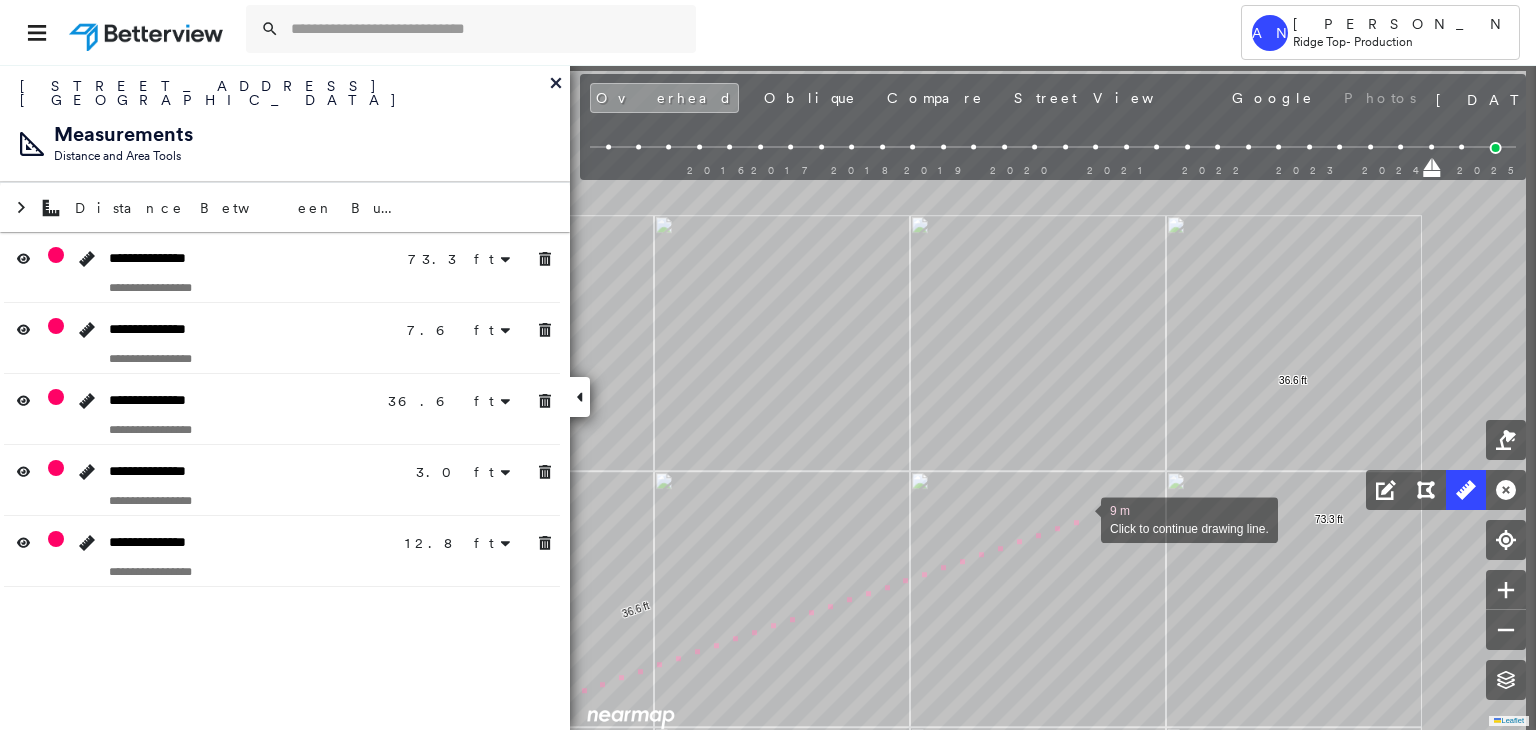 drag, startPoint x: 1252, startPoint y: 441, endPoint x: 1072, endPoint y: 512, distance: 193.49677 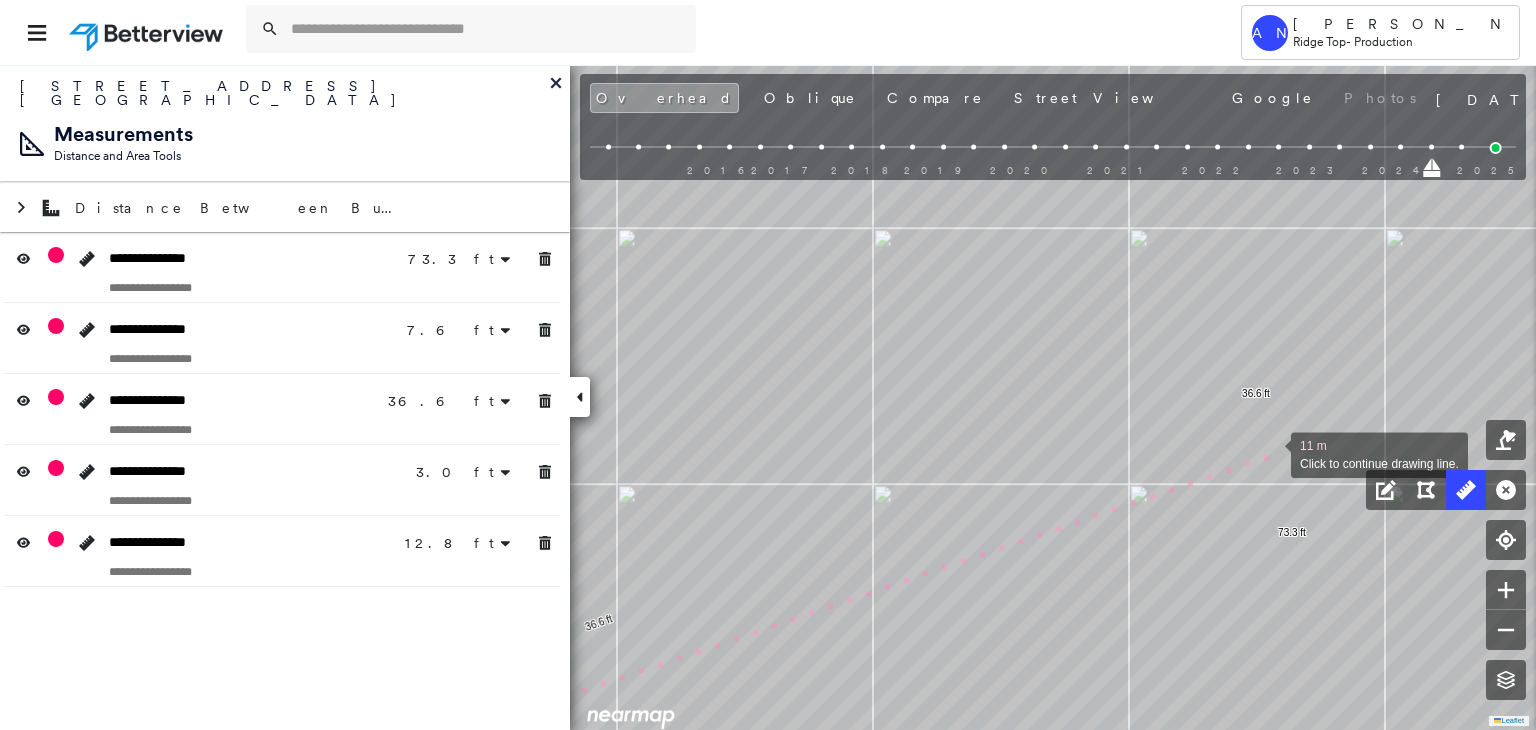 click at bounding box center (1271, 453) 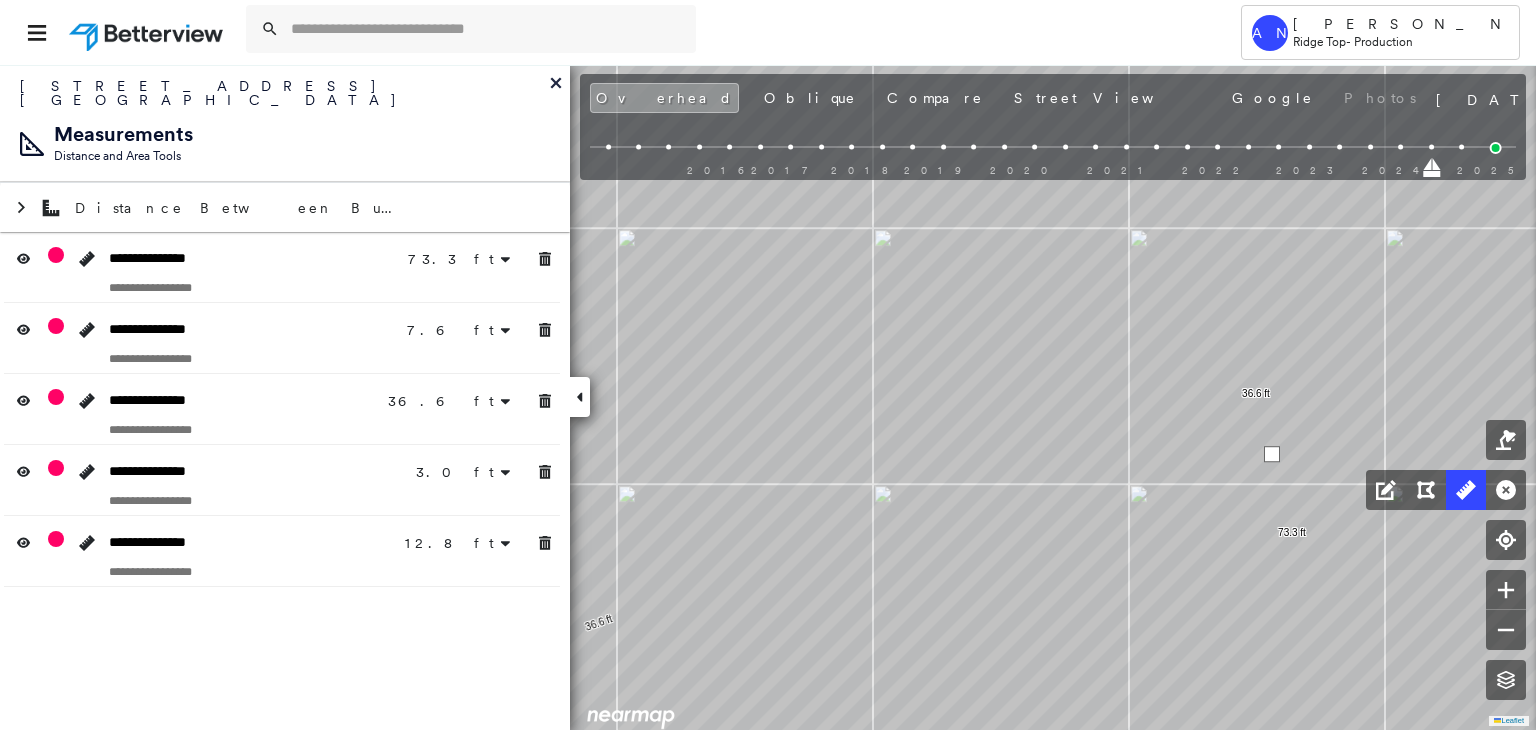 click at bounding box center (1272, 454) 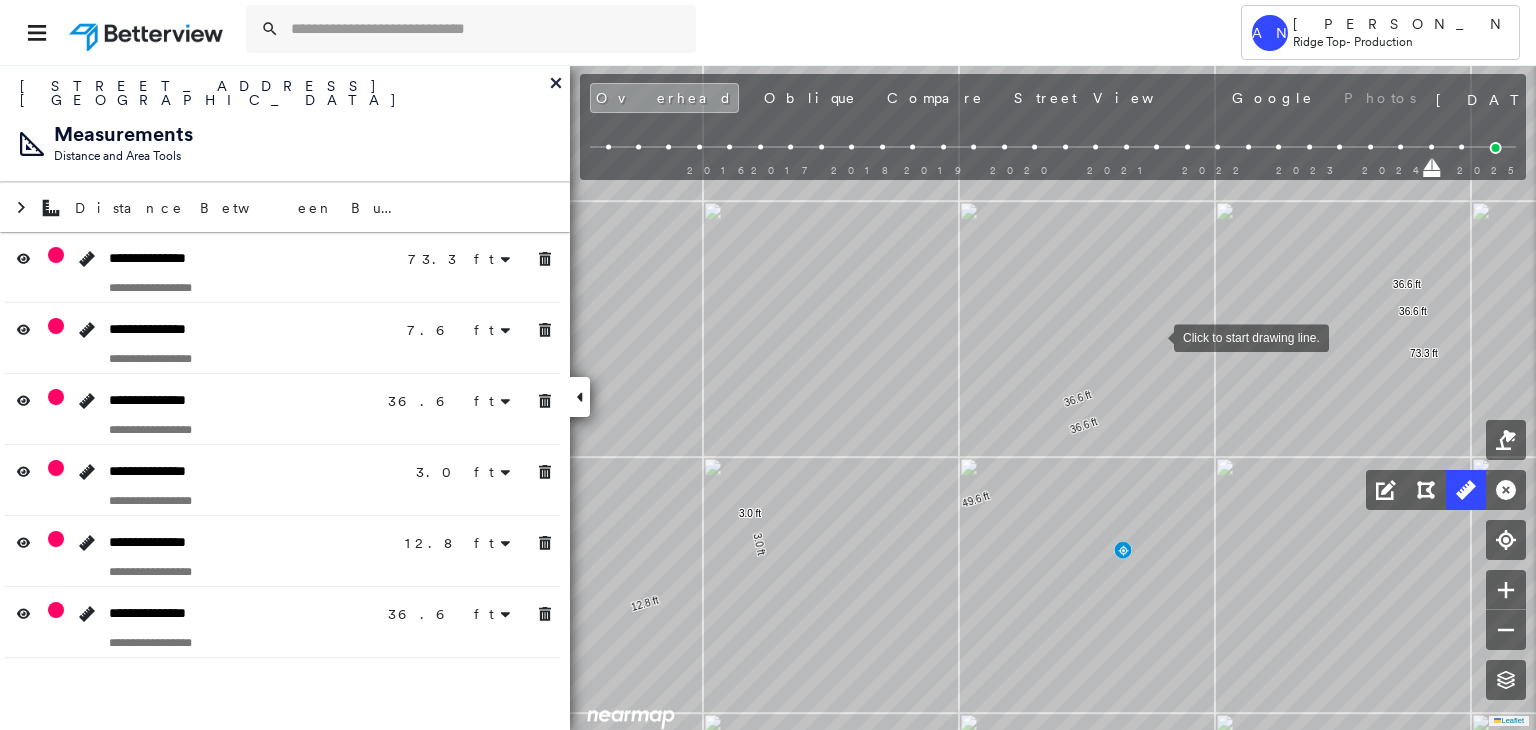 click at bounding box center [1154, 336] 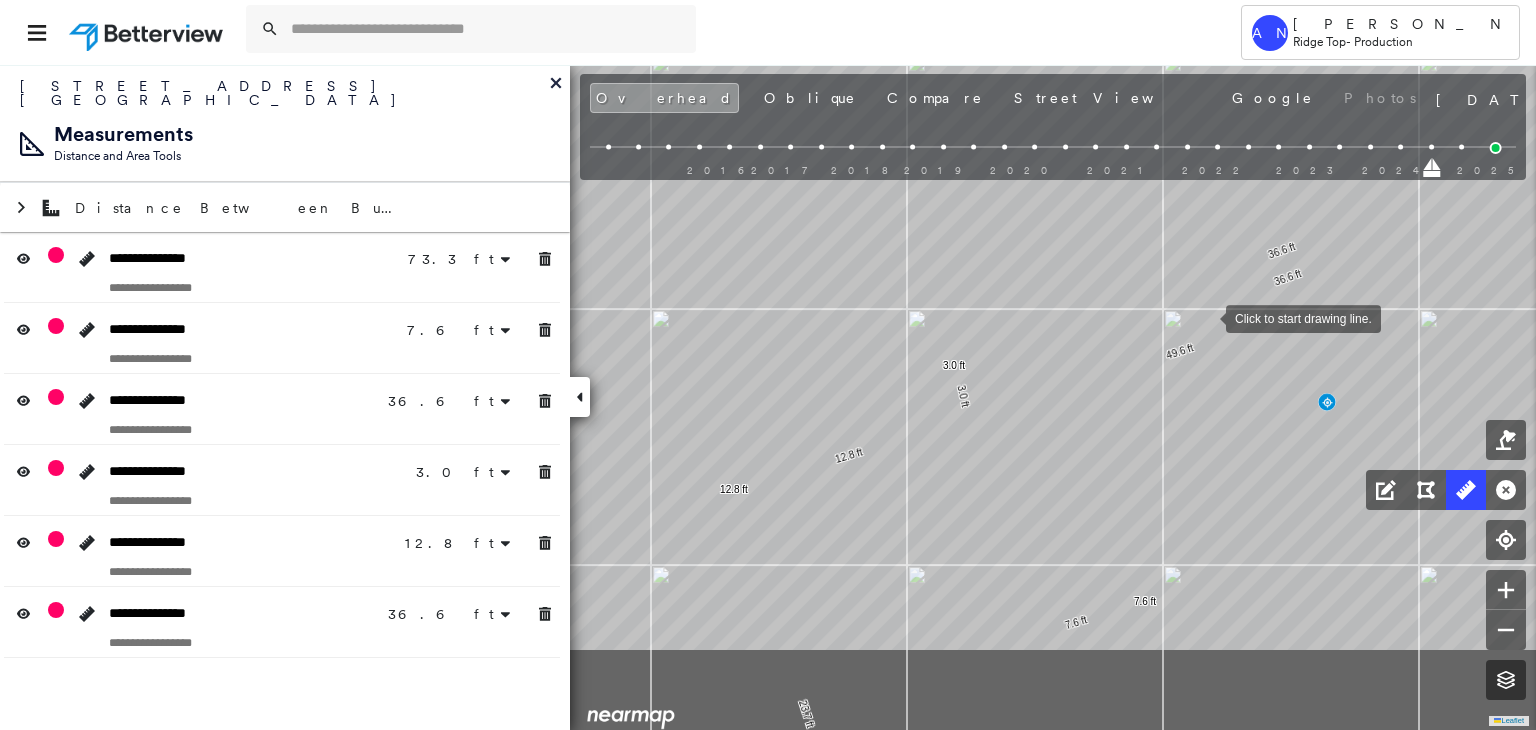 drag, startPoint x: 999, startPoint y: 481, endPoint x: 1212, endPoint y: 211, distance: 343.9026 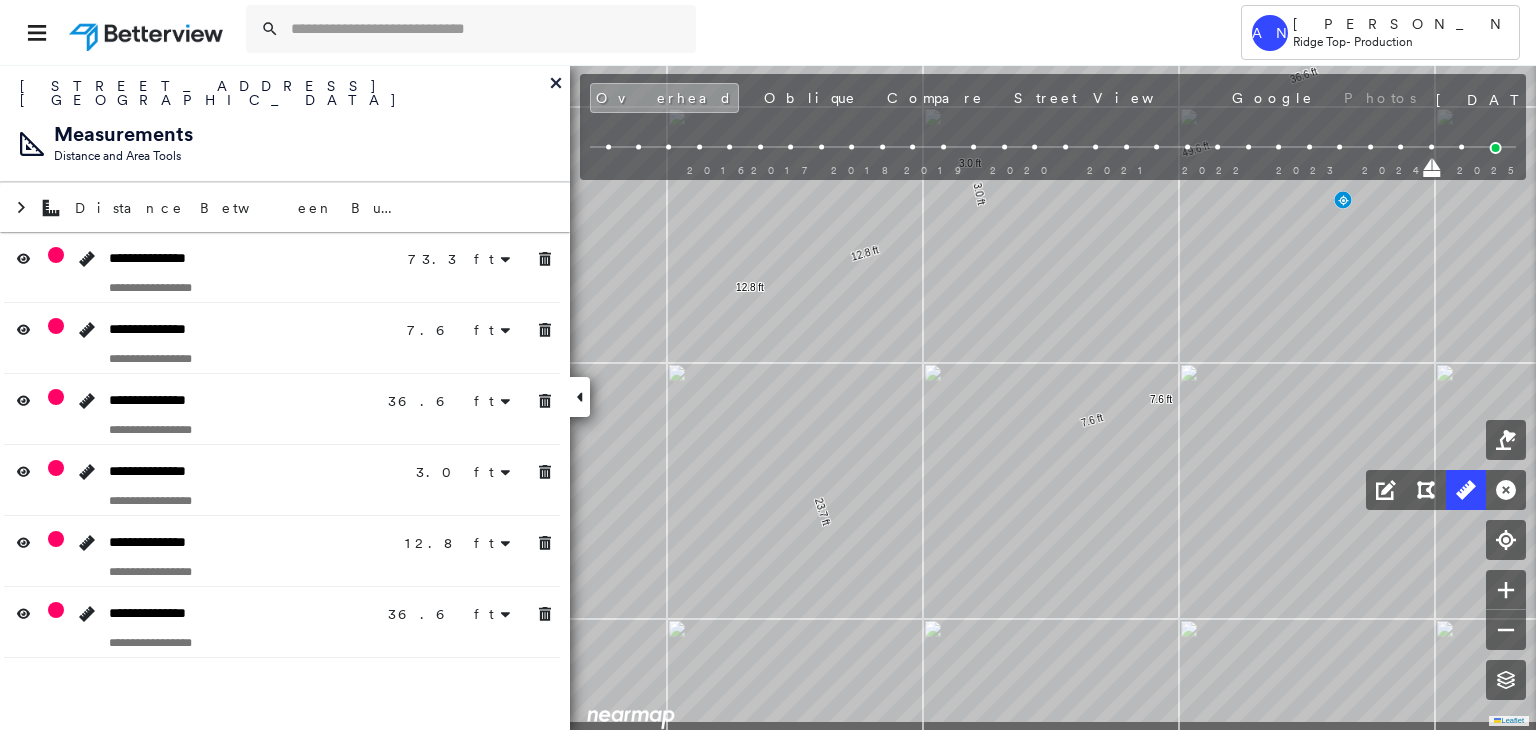 drag, startPoint x: 1032, startPoint y: 504, endPoint x: 976, endPoint y: 373, distance: 142.46754 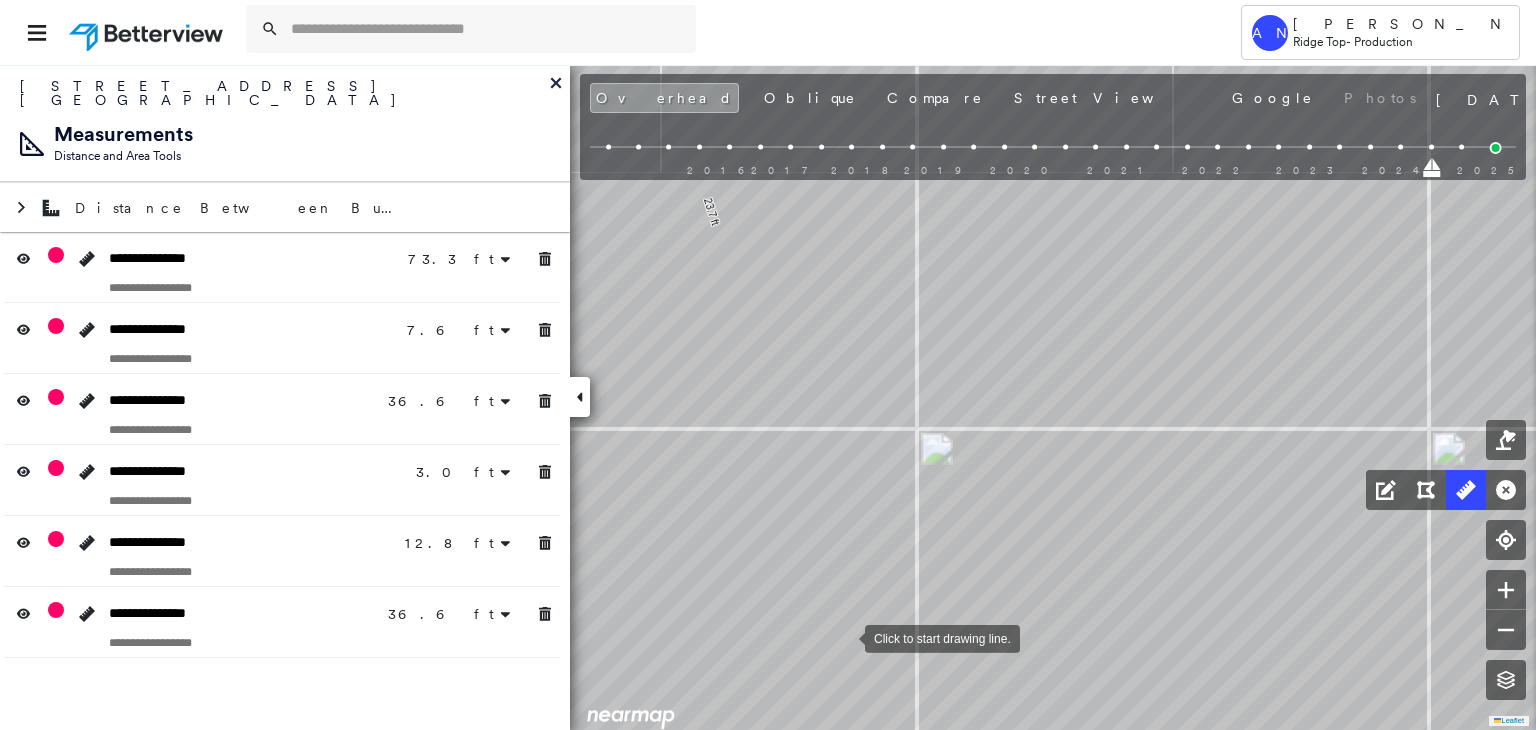 drag, startPoint x: 845, startPoint y: 637, endPoint x: 876, endPoint y: 629, distance: 32.01562 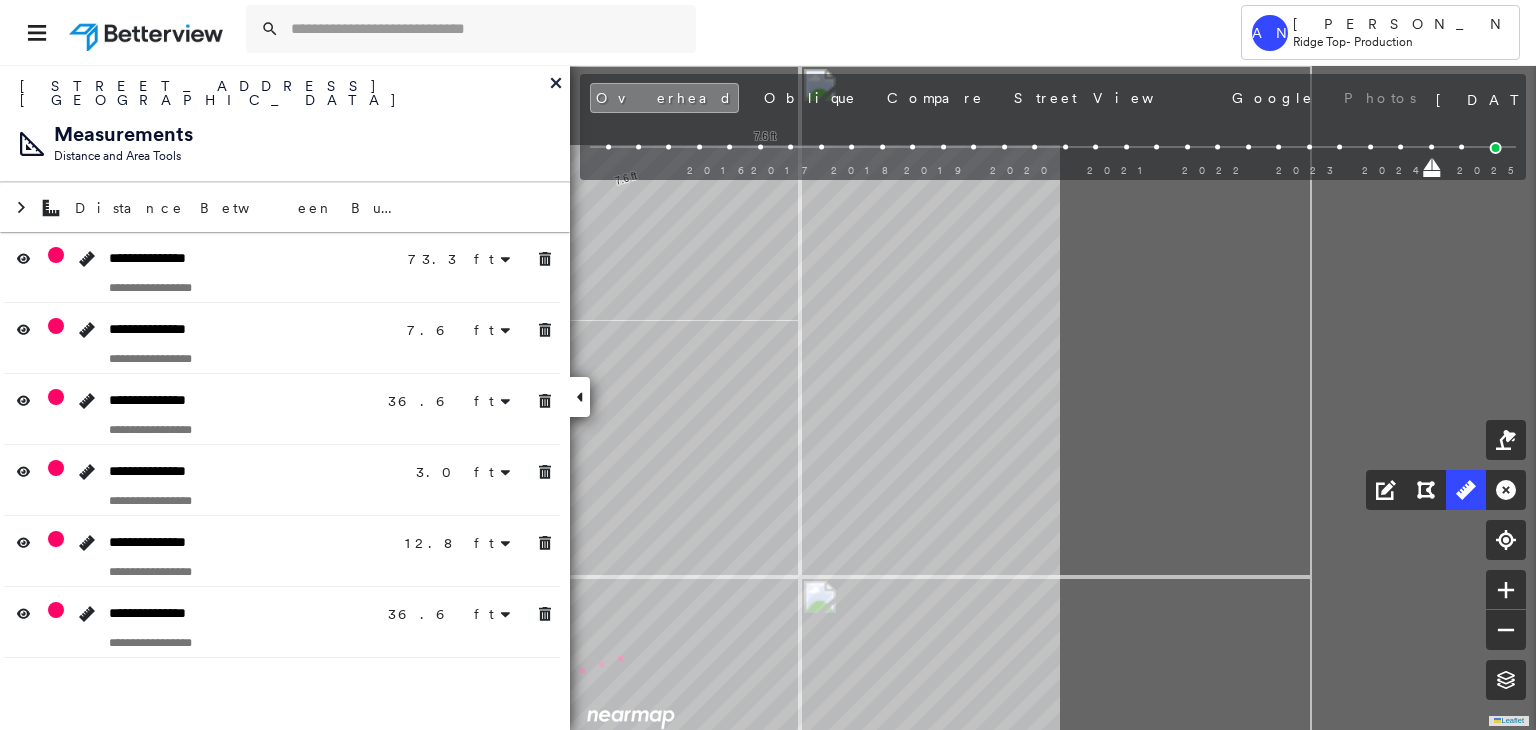 drag, startPoint x: 1285, startPoint y: 501, endPoint x: 662, endPoint y: 633, distance: 636.83044 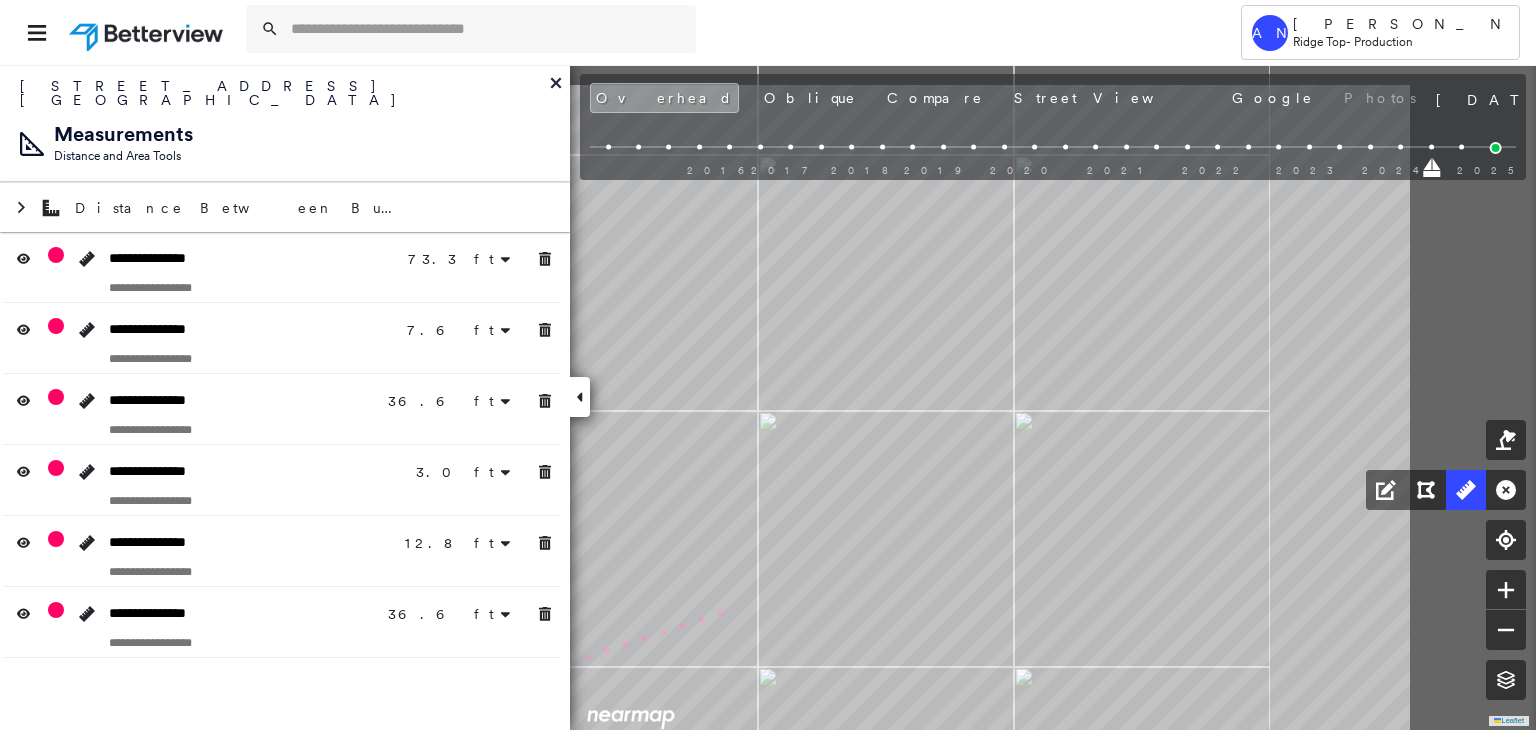 drag, startPoint x: 1022, startPoint y: 517, endPoint x: 716, endPoint y: 613, distance: 320.70547 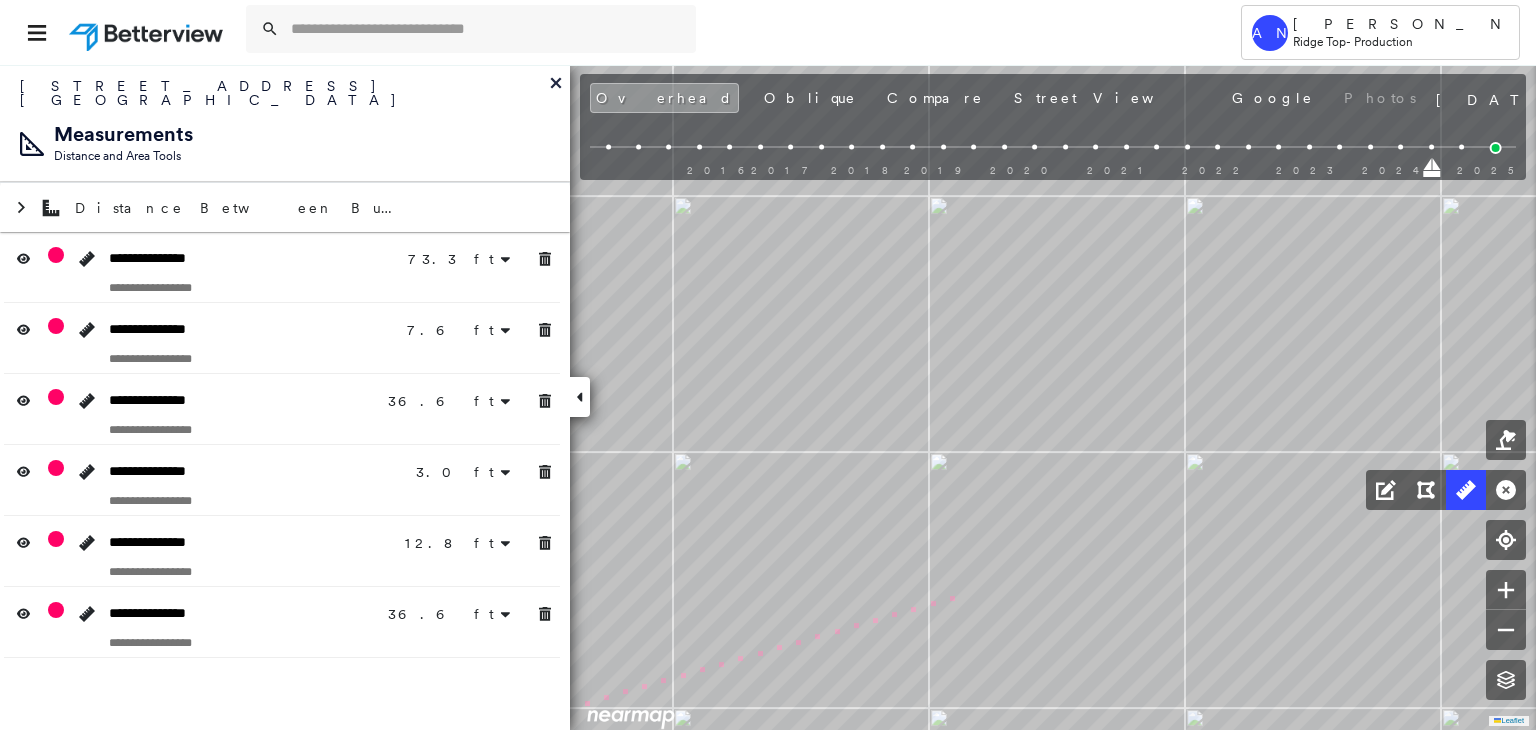 click on "23.7 ft 49.6 ft 73.3 ft 7.6 ft 7.6 ft 36.6 ft 36.6 ft 3.0 ft 3.0 ft 12.8 ft 12.8 ft 36.6 ft 36.6 ft 9 m Click to continue drawing line." at bounding box center [-1753, 514] 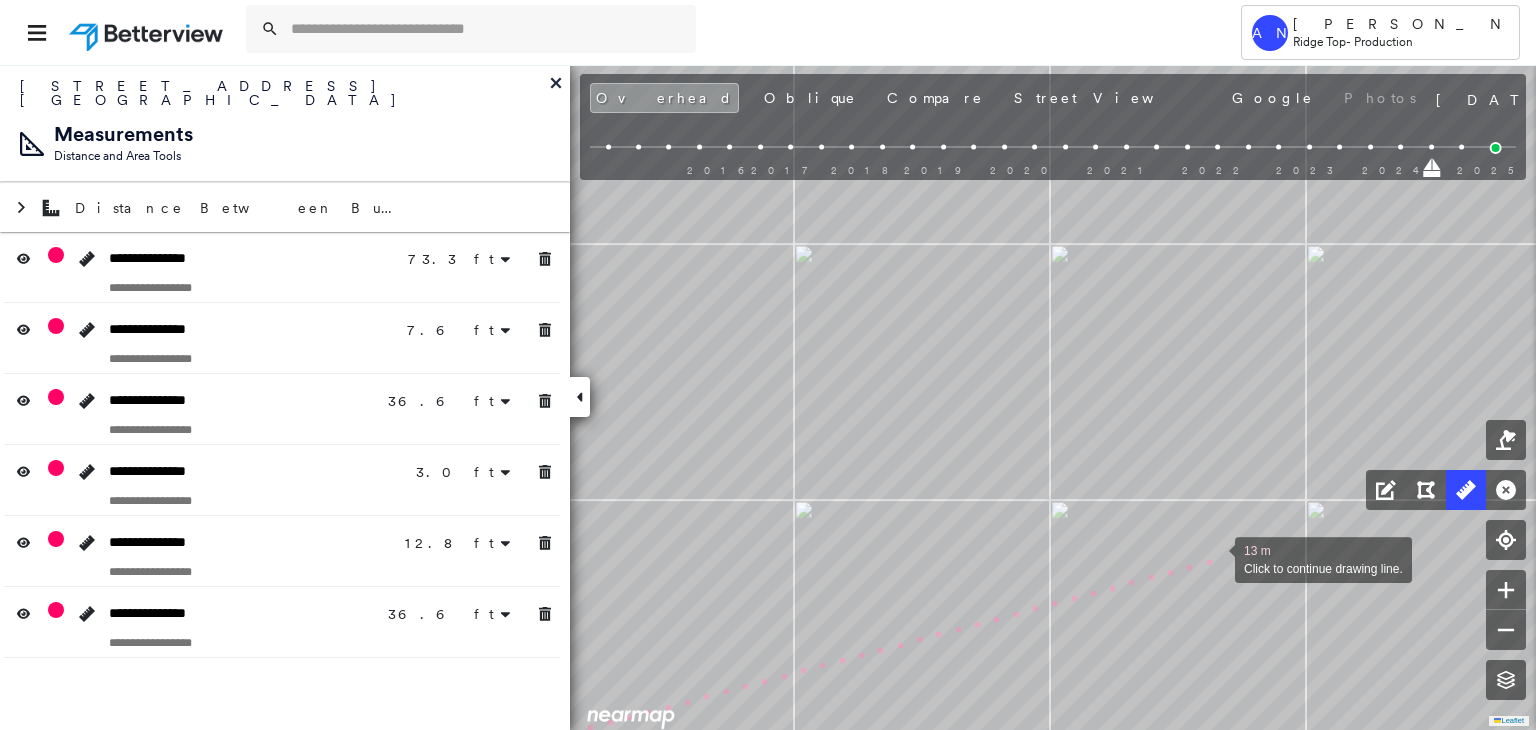 click on "23.7 ft 49.6 ft 73.3 ft 7.6 ft 7.6 ft 36.6 ft 36.6 ft 3.0 ft 3.0 ft 12.8 ft 12.8 ft 36.6 ft 36.6 ft 13 m Click to continue drawing line." at bounding box center (-1888, 562) 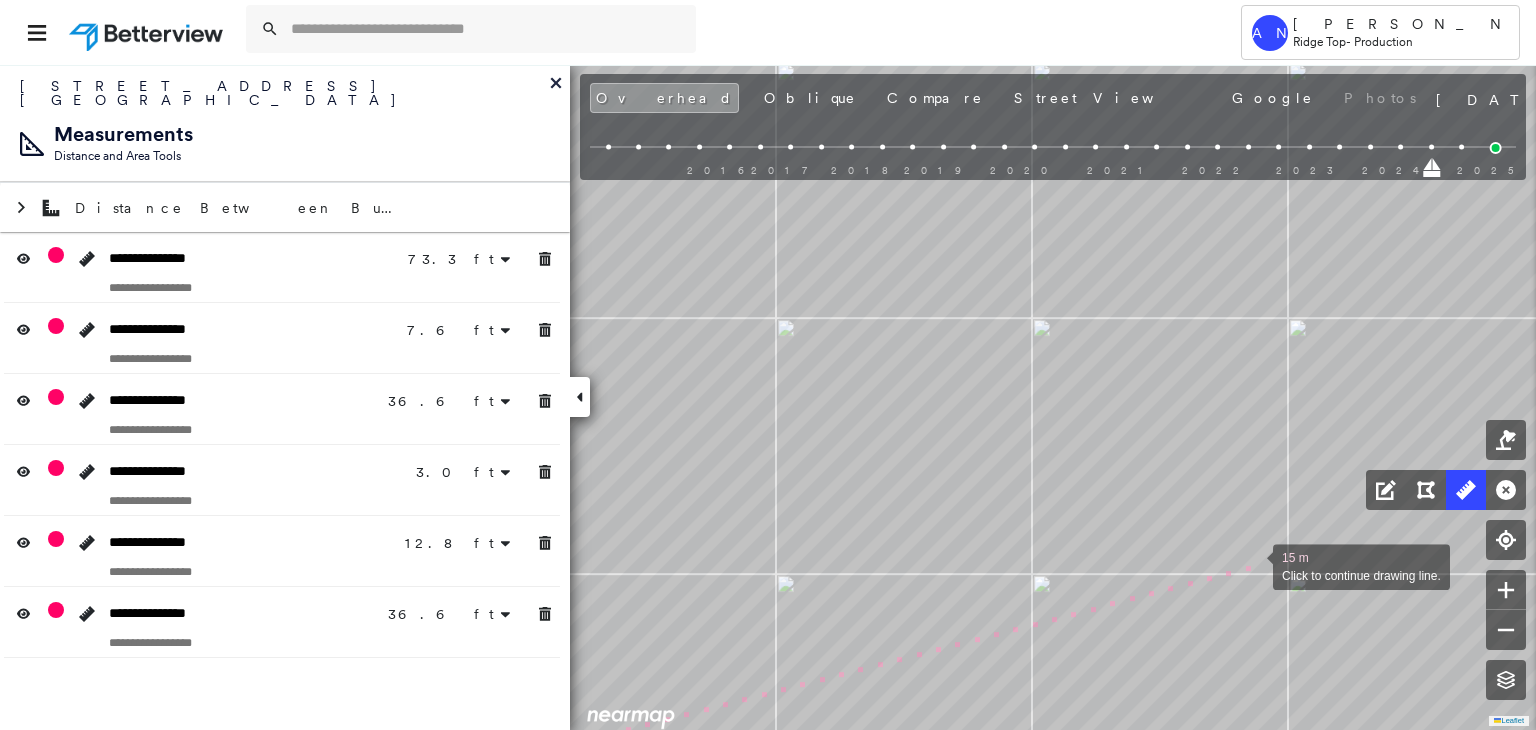 click at bounding box center (1253, 565) 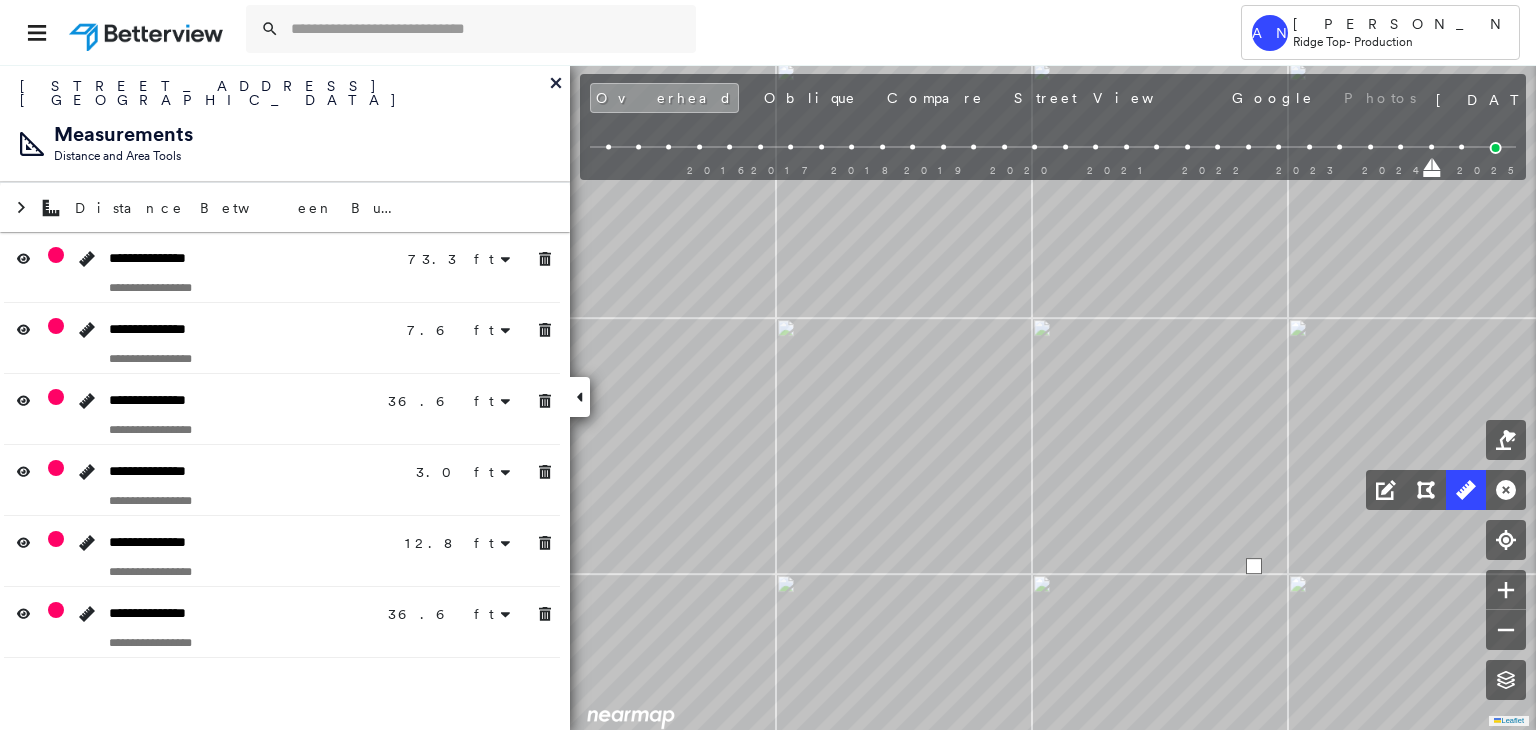 click at bounding box center (1254, 566) 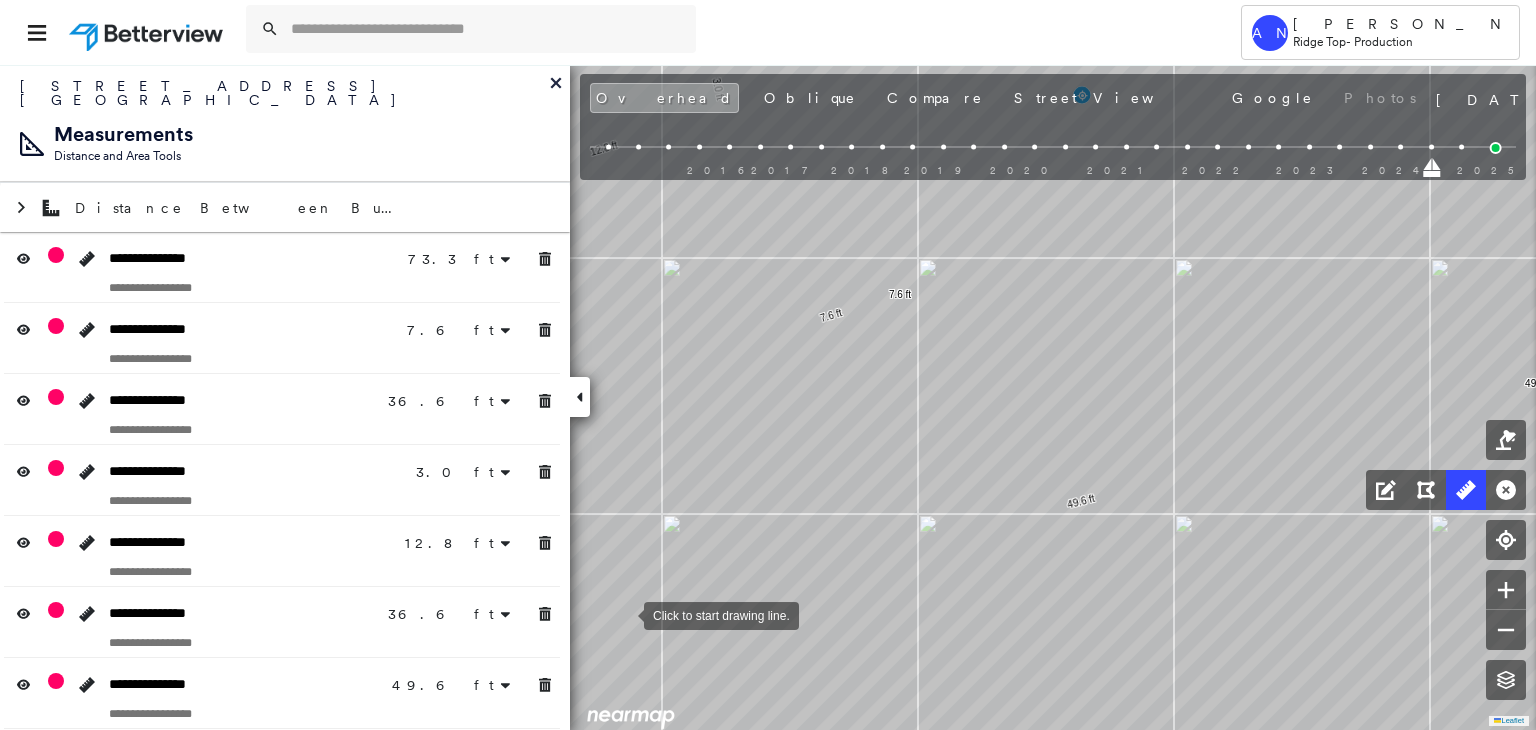 click at bounding box center [624, 614] 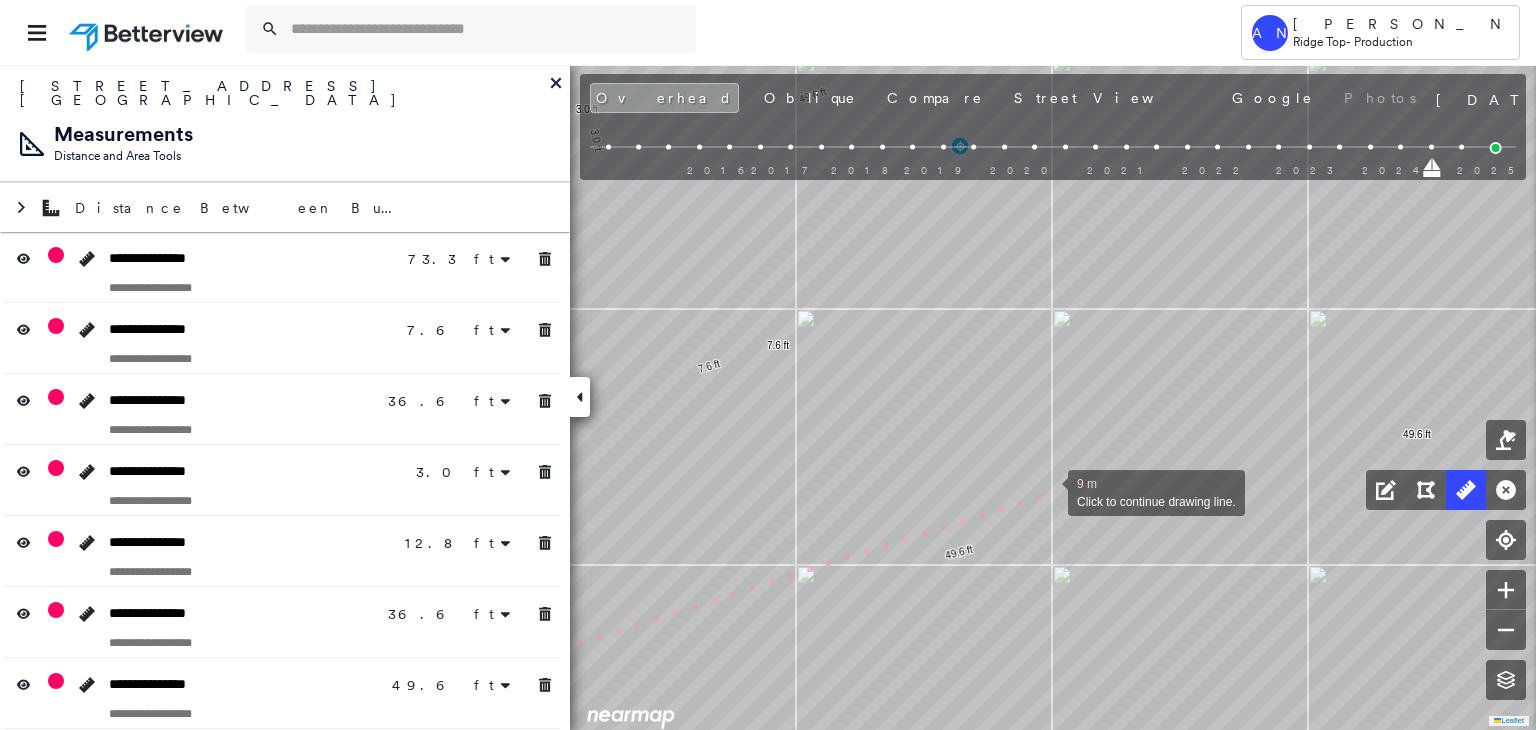 drag, startPoint x: 1181, startPoint y: 436, endPoint x: 1011, endPoint y: 497, distance: 180.61284 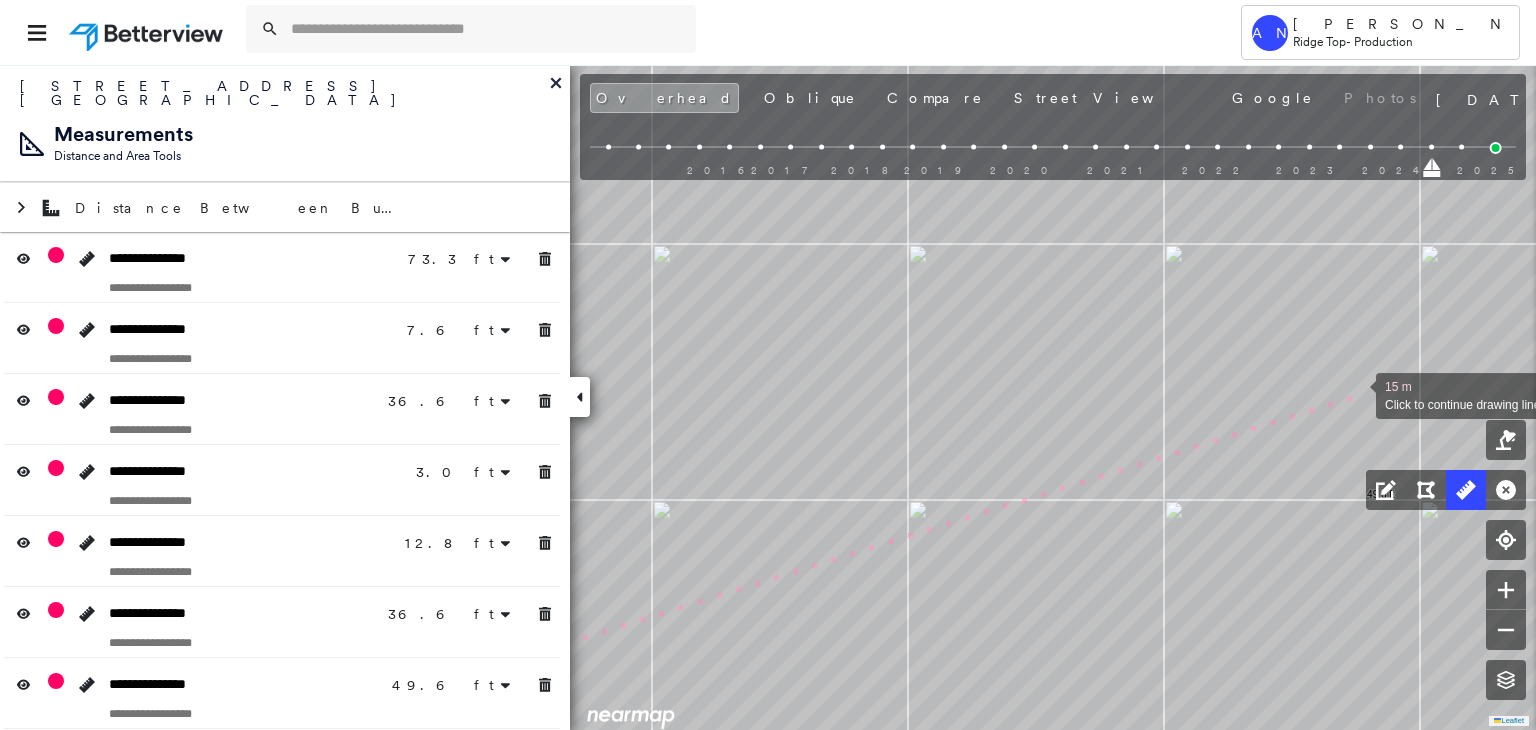 click at bounding box center [1356, 394] 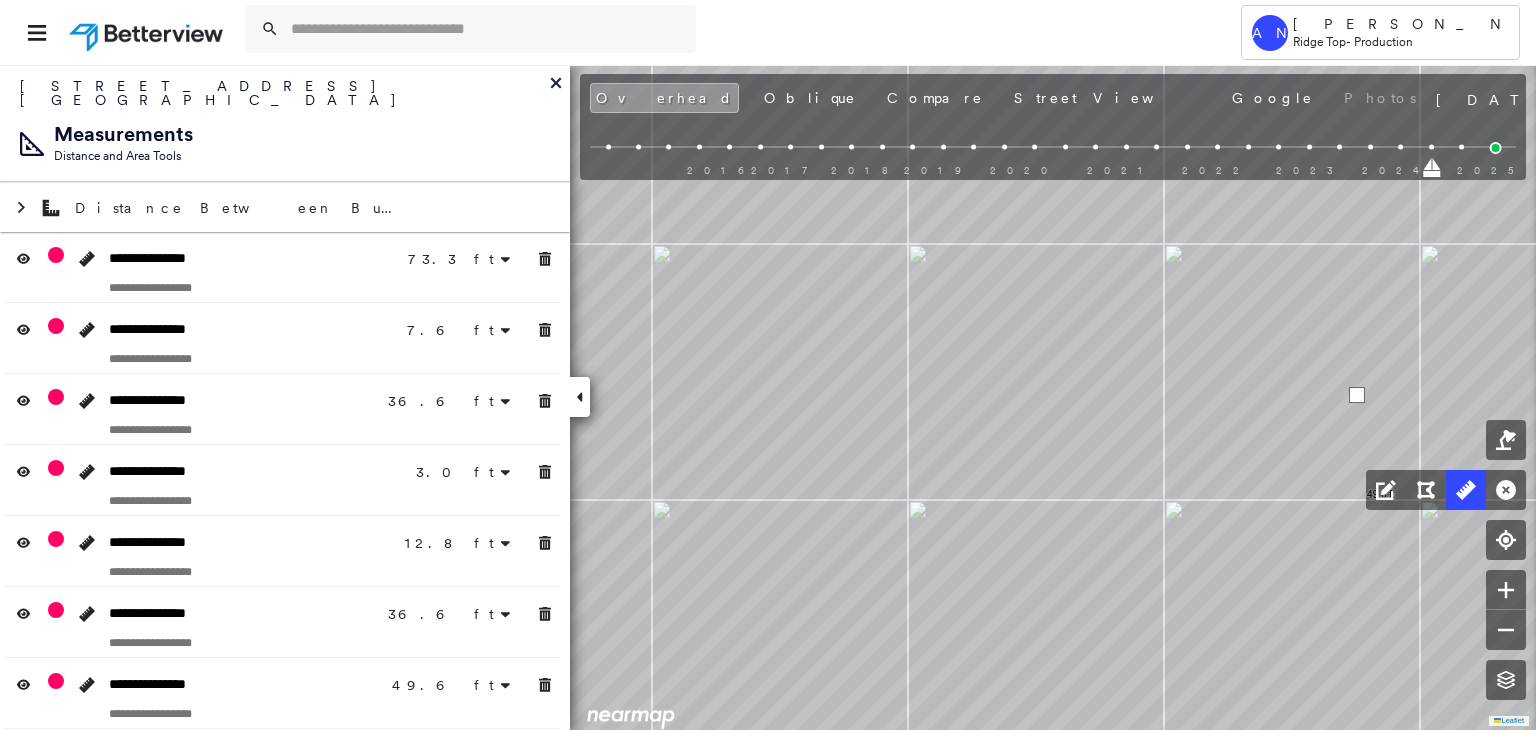 click at bounding box center [1357, 395] 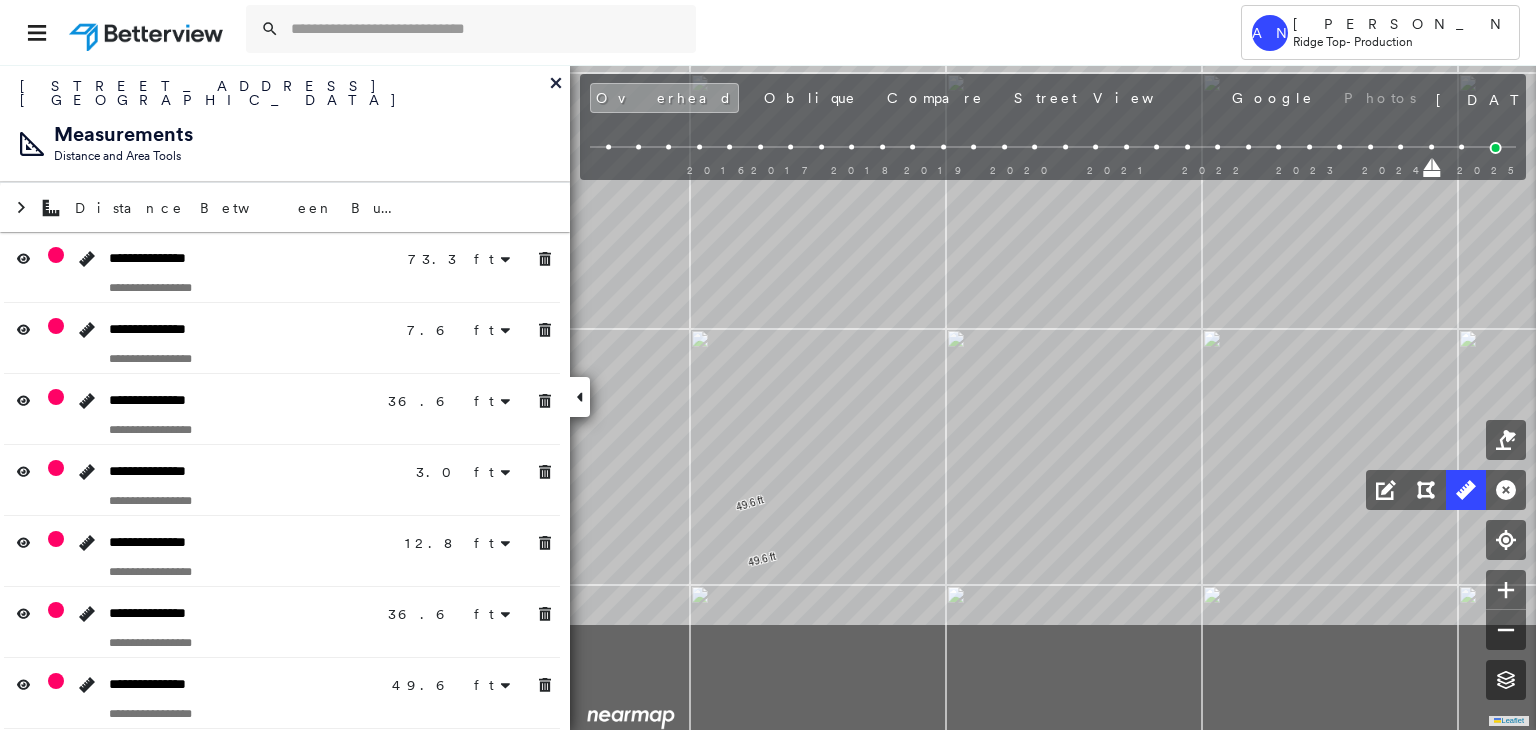 drag, startPoint x: 1329, startPoint y: 485, endPoint x: 1609, endPoint y: 238, distance: 373.37515 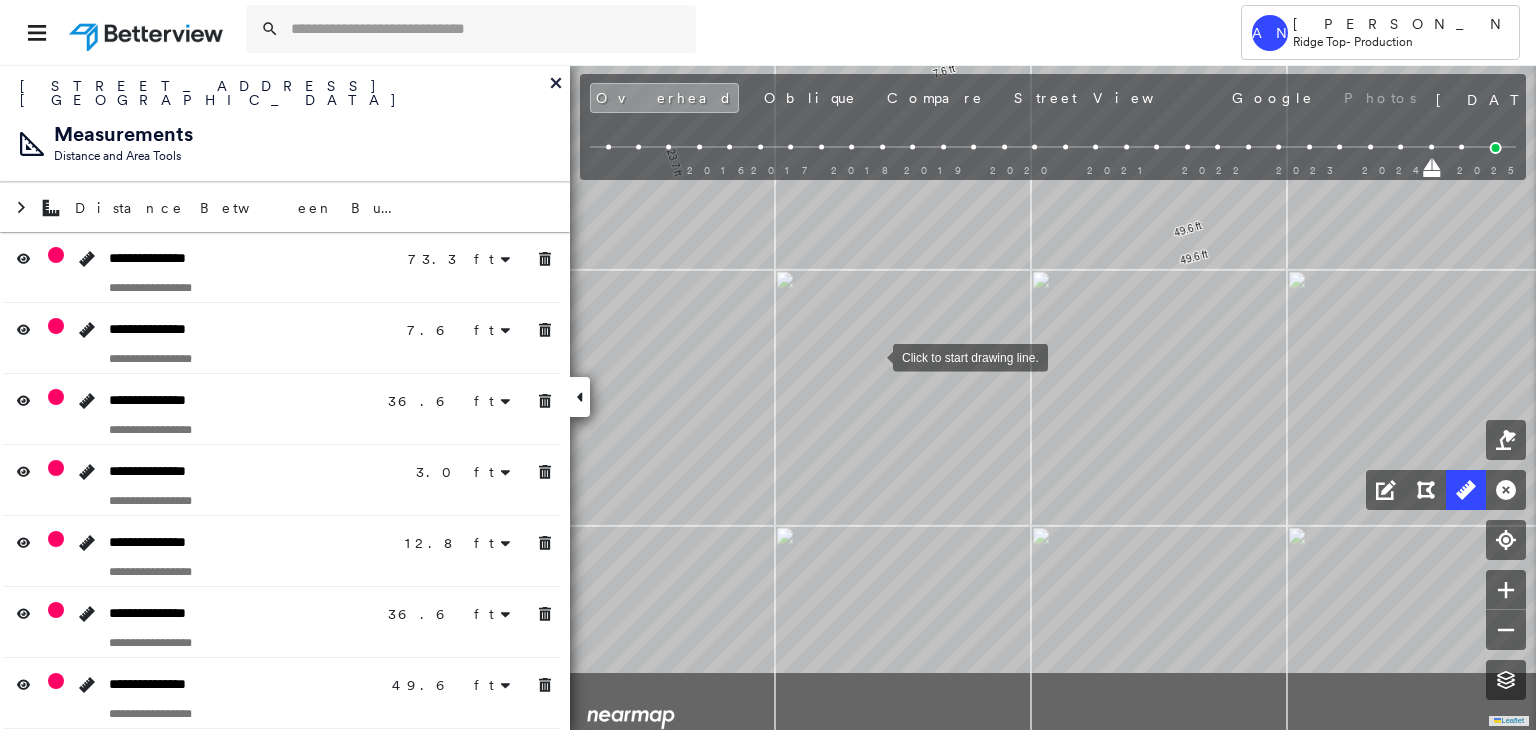 drag, startPoint x: 849, startPoint y: 412, endPoint x: 872, endPoint y: 351, distance: 65.192024 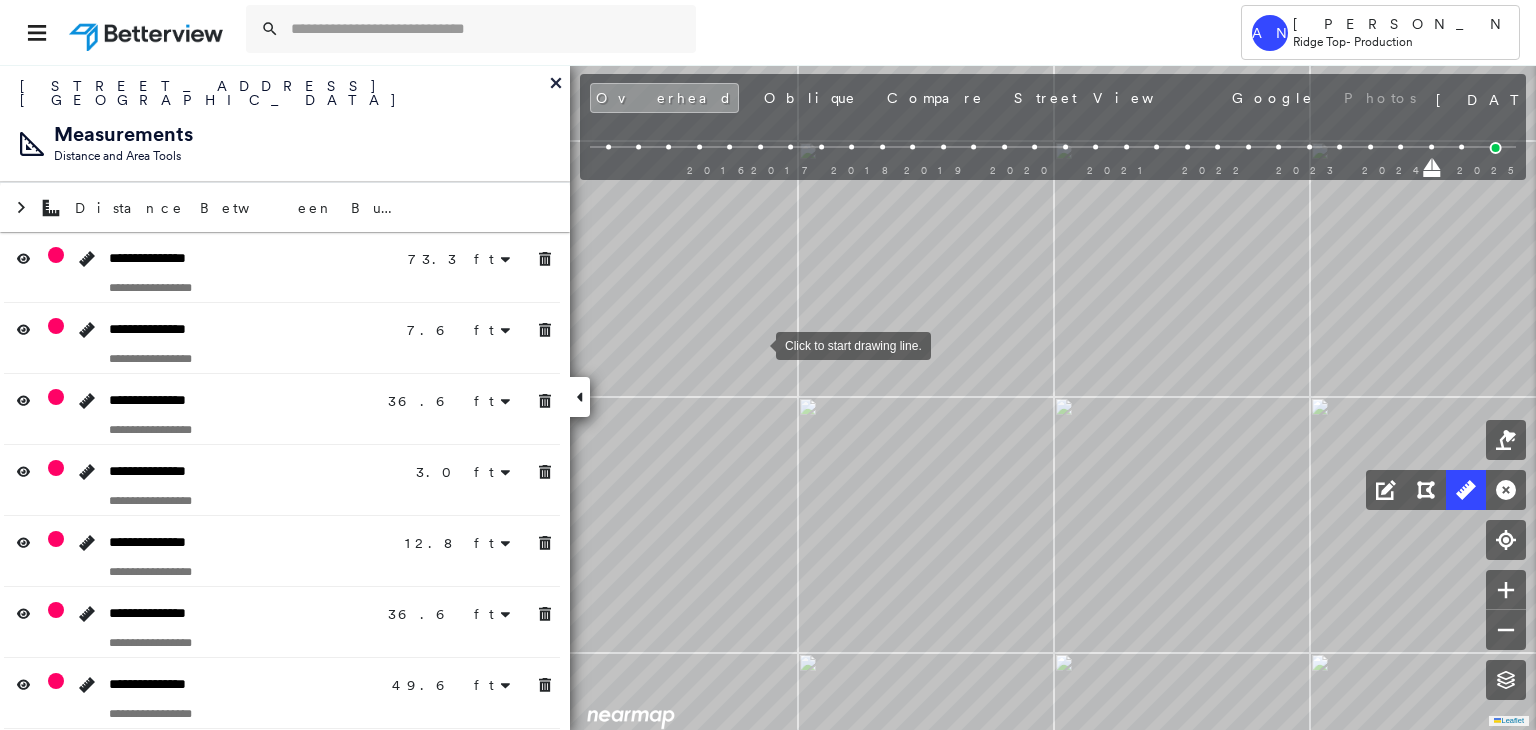 click at bounding box center [756, 344] 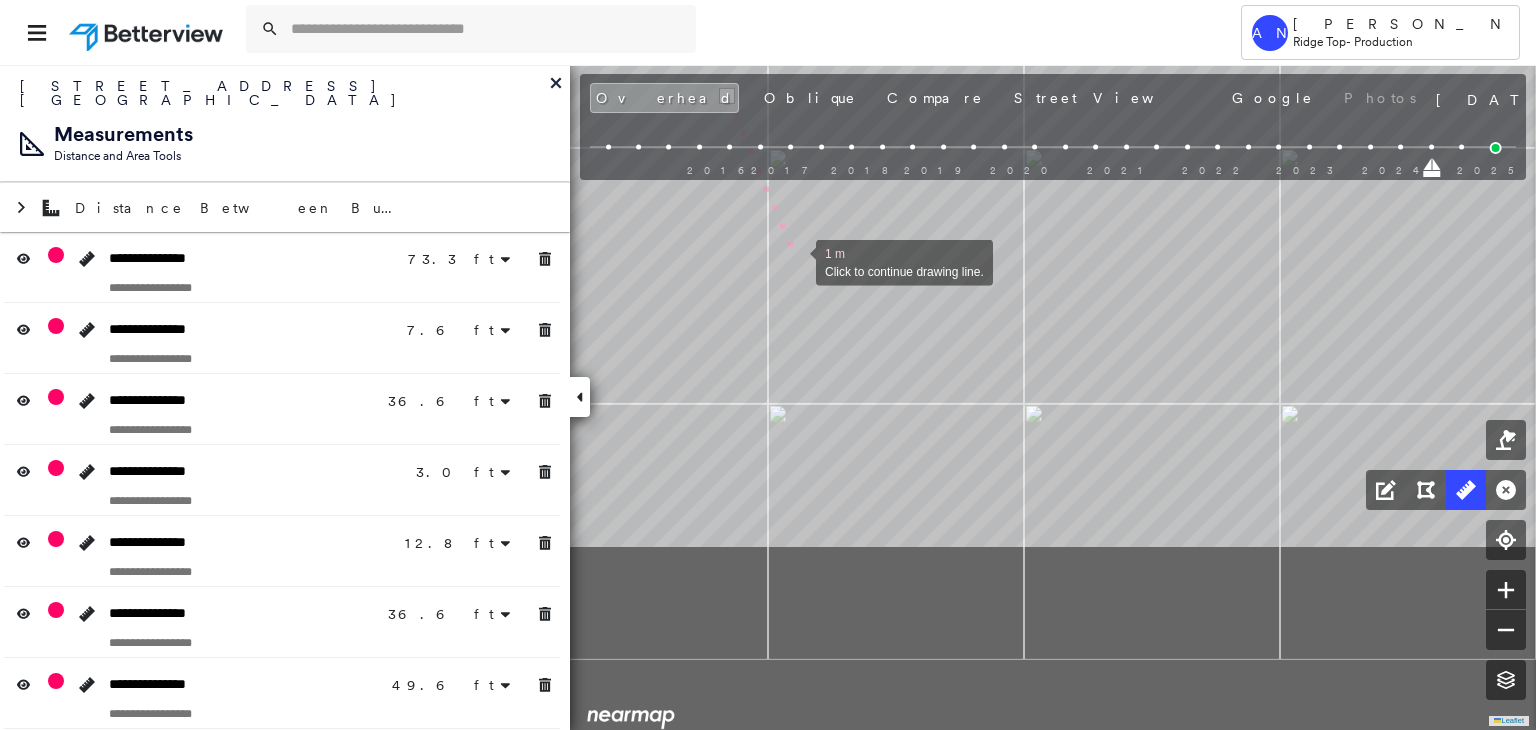drag, startPoint x: 826, startPoint y: 514, endPoint x: 791, endPoint y: 251, distance: 265.31866 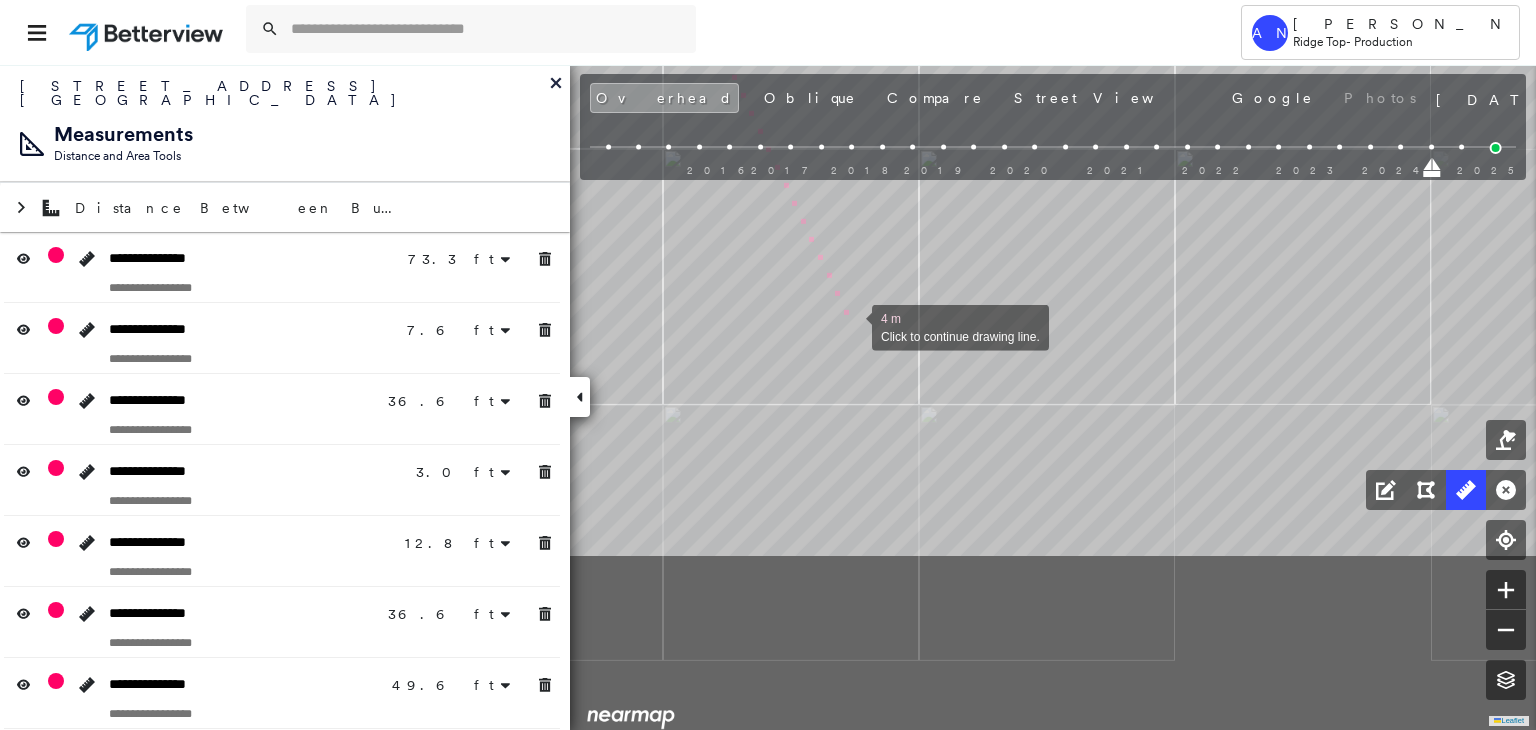 click on "23.7 ft 49.6 ft 73.3 ft 7.6 ft 7.6 ft 36.6 ft 36.6 ft 3.0 ft 3.0 ft 12.8 ft 12.8 ft 36.6 ft 36.6 ft 49.6 ft 49.6 ft 49.6 ft 49.6 ft 4 m Click to continue drawing line." at bounding box center [-1534, -386] 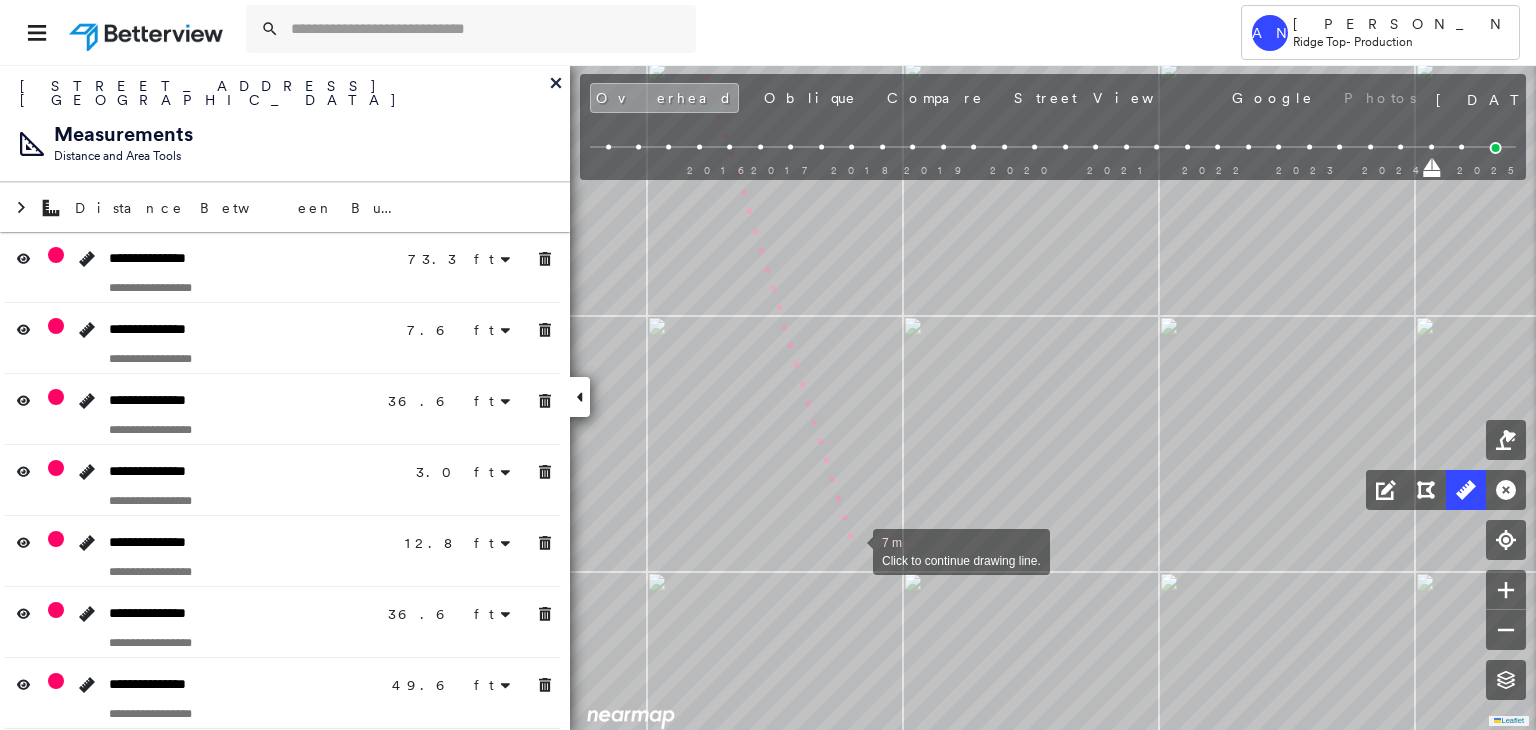 click at bounding box center [853, 550] 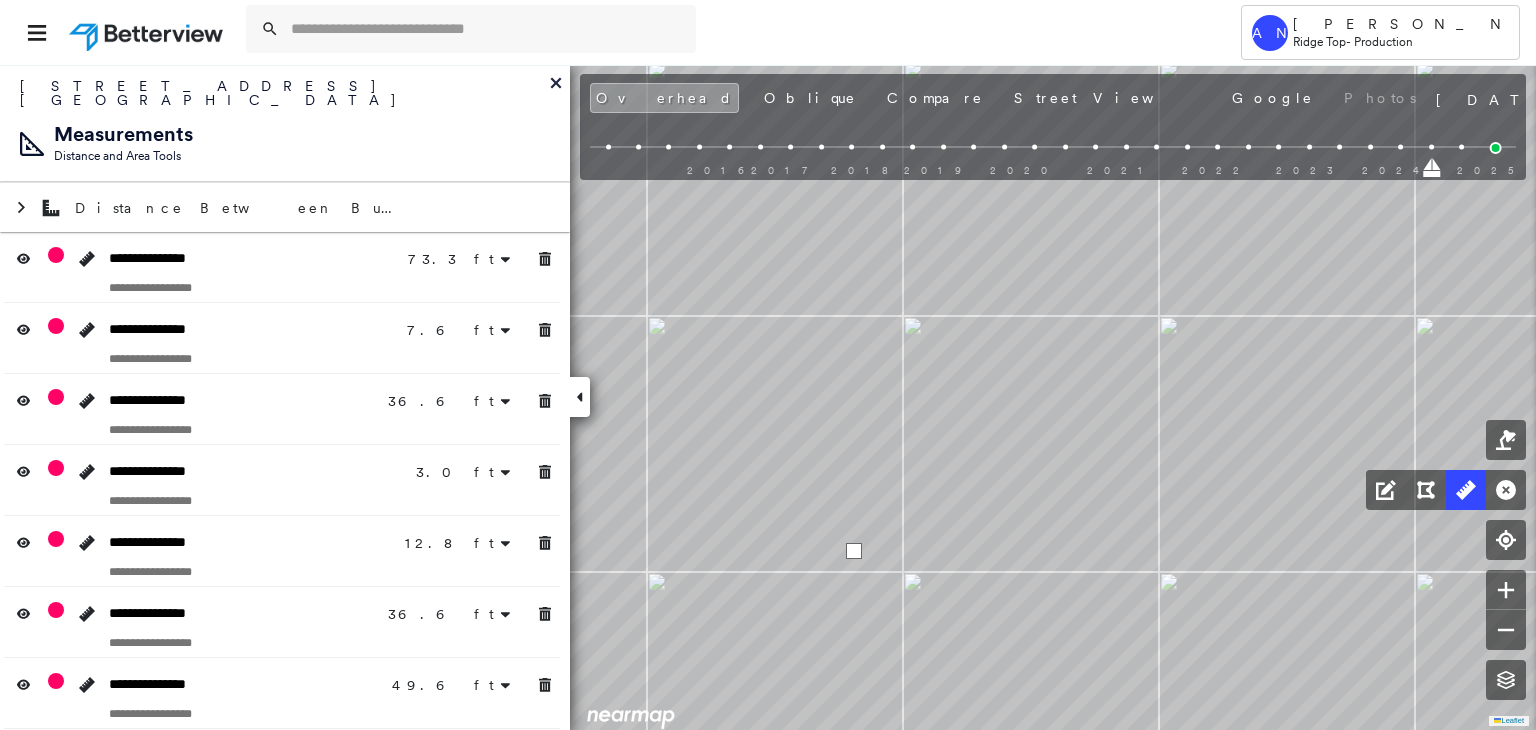 click at bounding box center (854, 551) 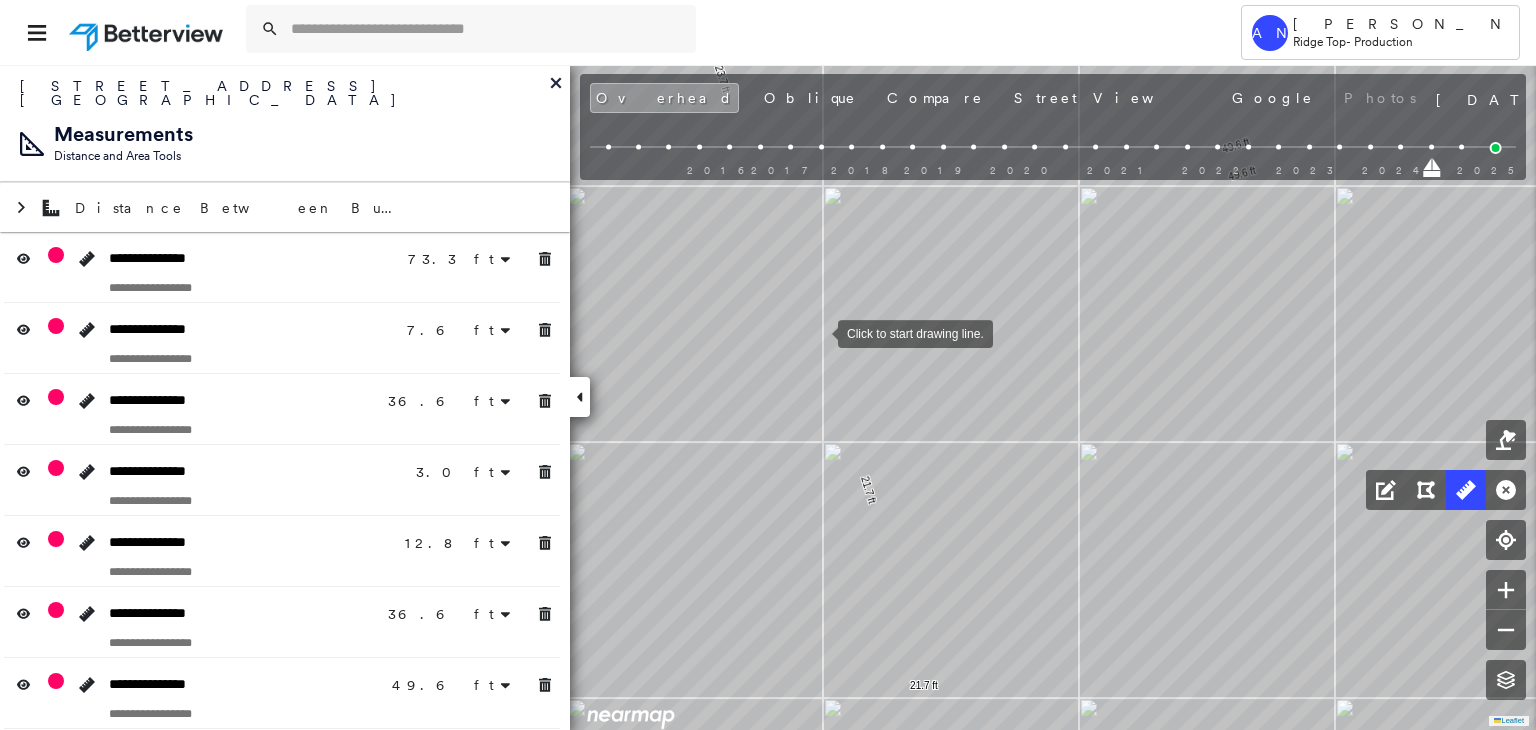 click at bounding box center (818, 332) 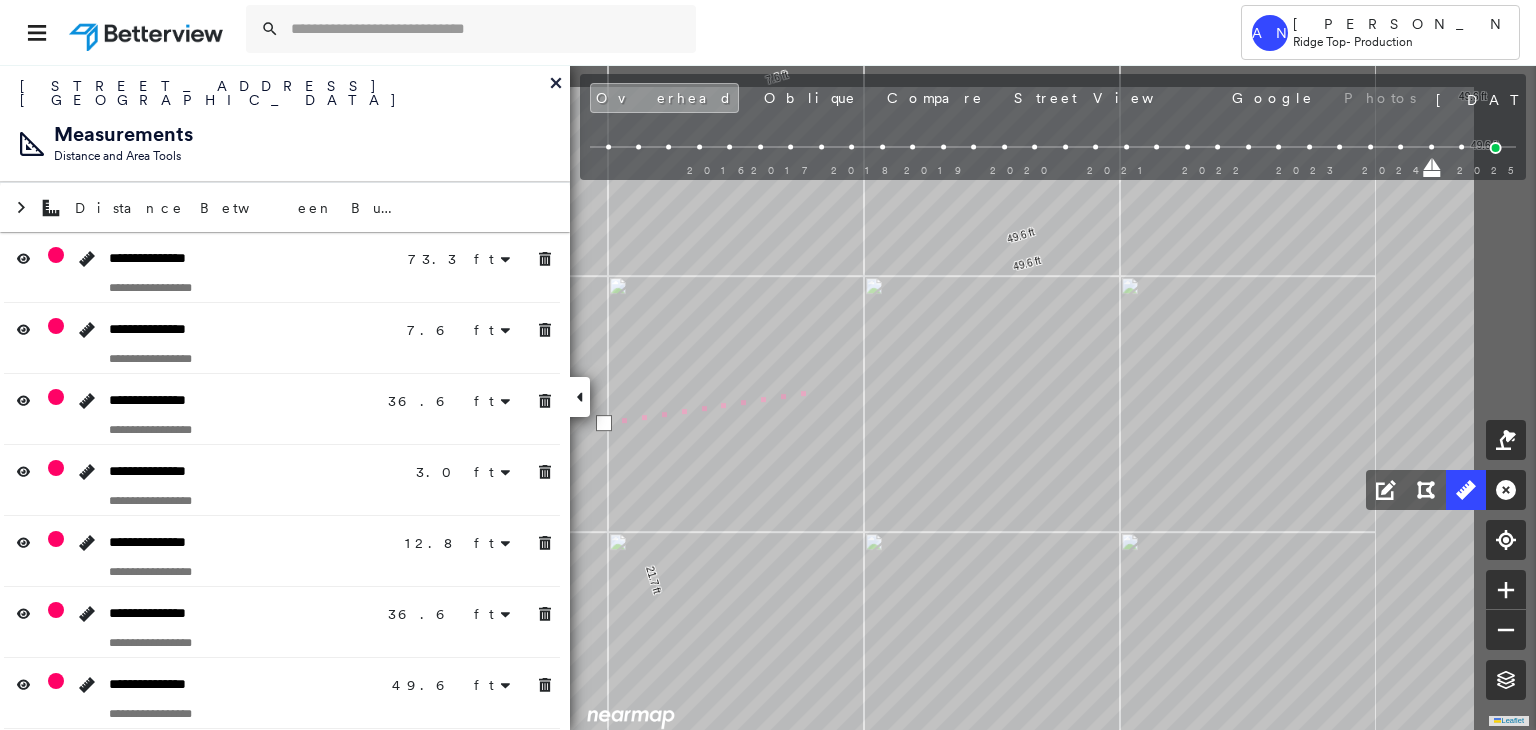 drag, startPoint x: 1020, startPoint y: 301, endPoint x: 715, endPoint y: 428, distance: 330.3846 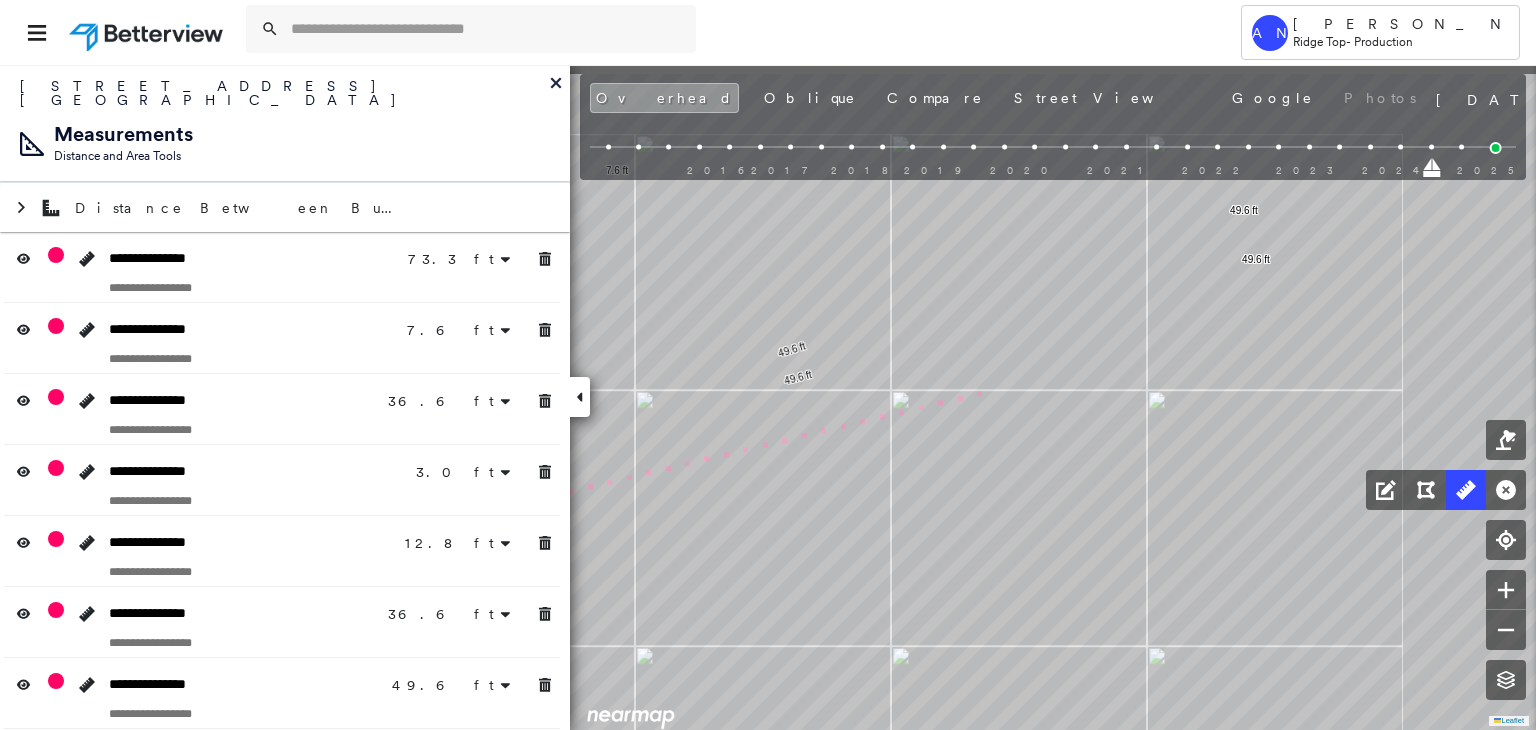 click on "23.7 ft 49.6 ft 73.3 ft 7.6 ft 7.6 ft 36.6 ft 36.6 ft 3.0 ft 3.0 ft 12.8 ft 12.8 ft 36.6 ft 36.6 ft 49.6 ft 49.6 ft 49.6 ft 49.6 ft 21.7 ft 21.7 ft 10 m Click to continue drawing line." at bounding box center [-2030, -121] 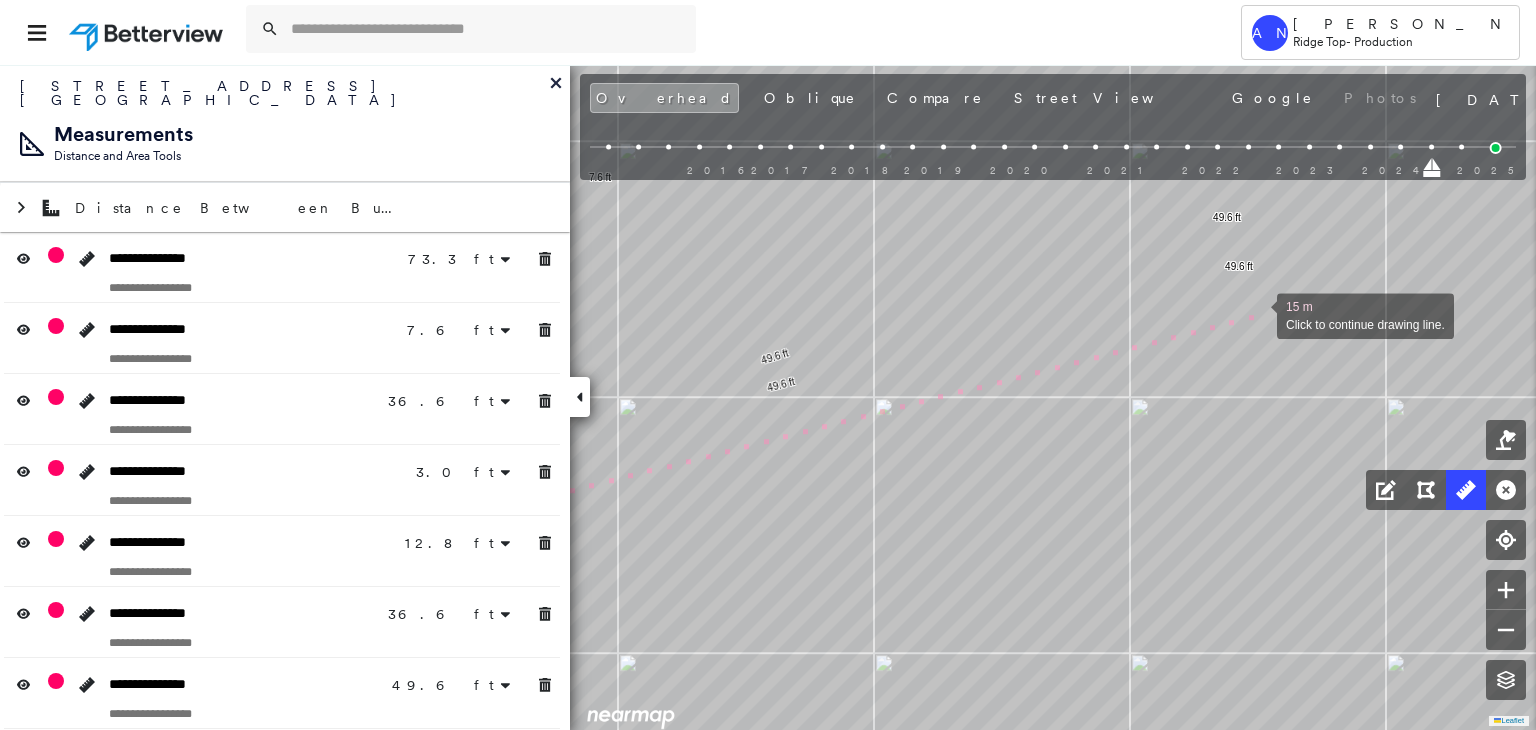 click at bounding box center (1257, 314) 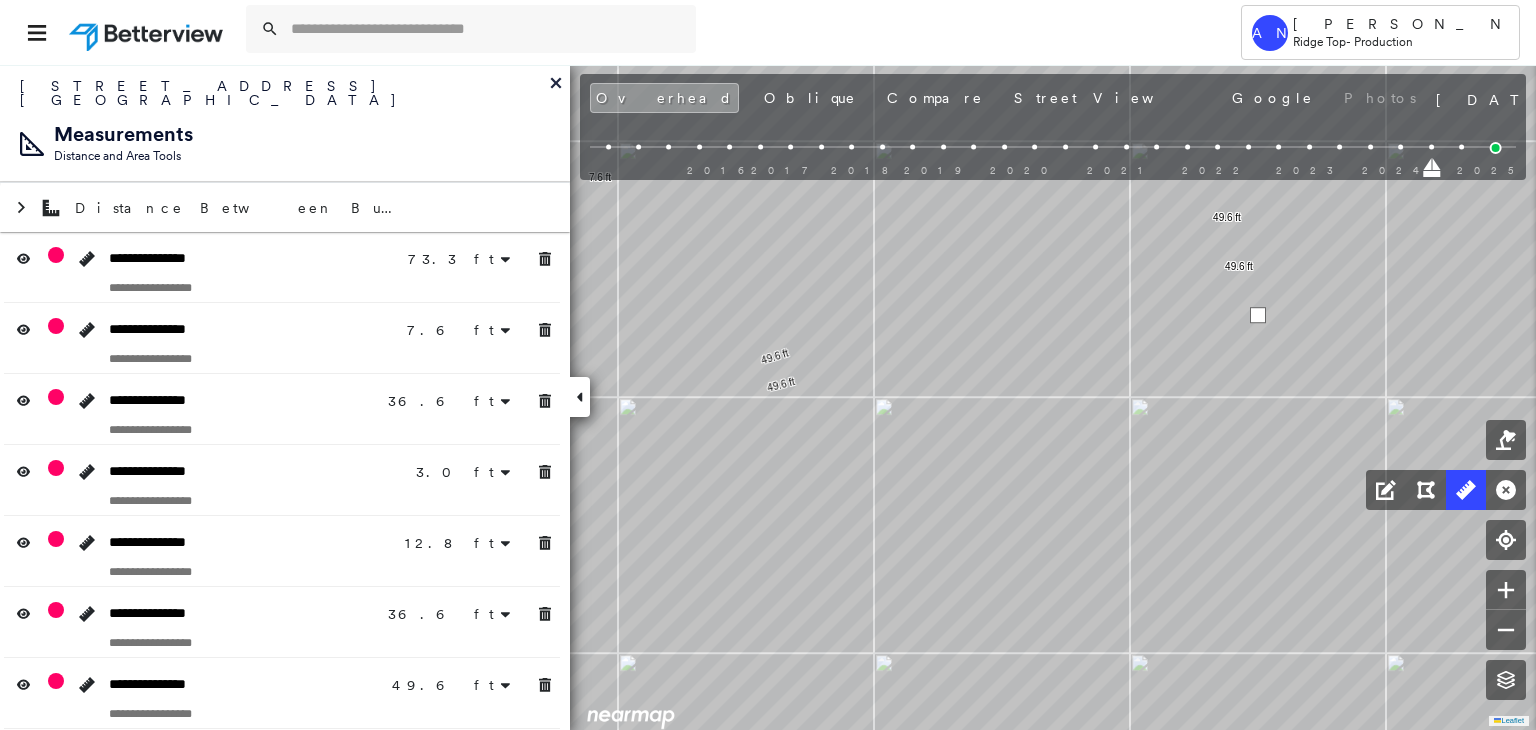 click at bounding box center [1258, 315] 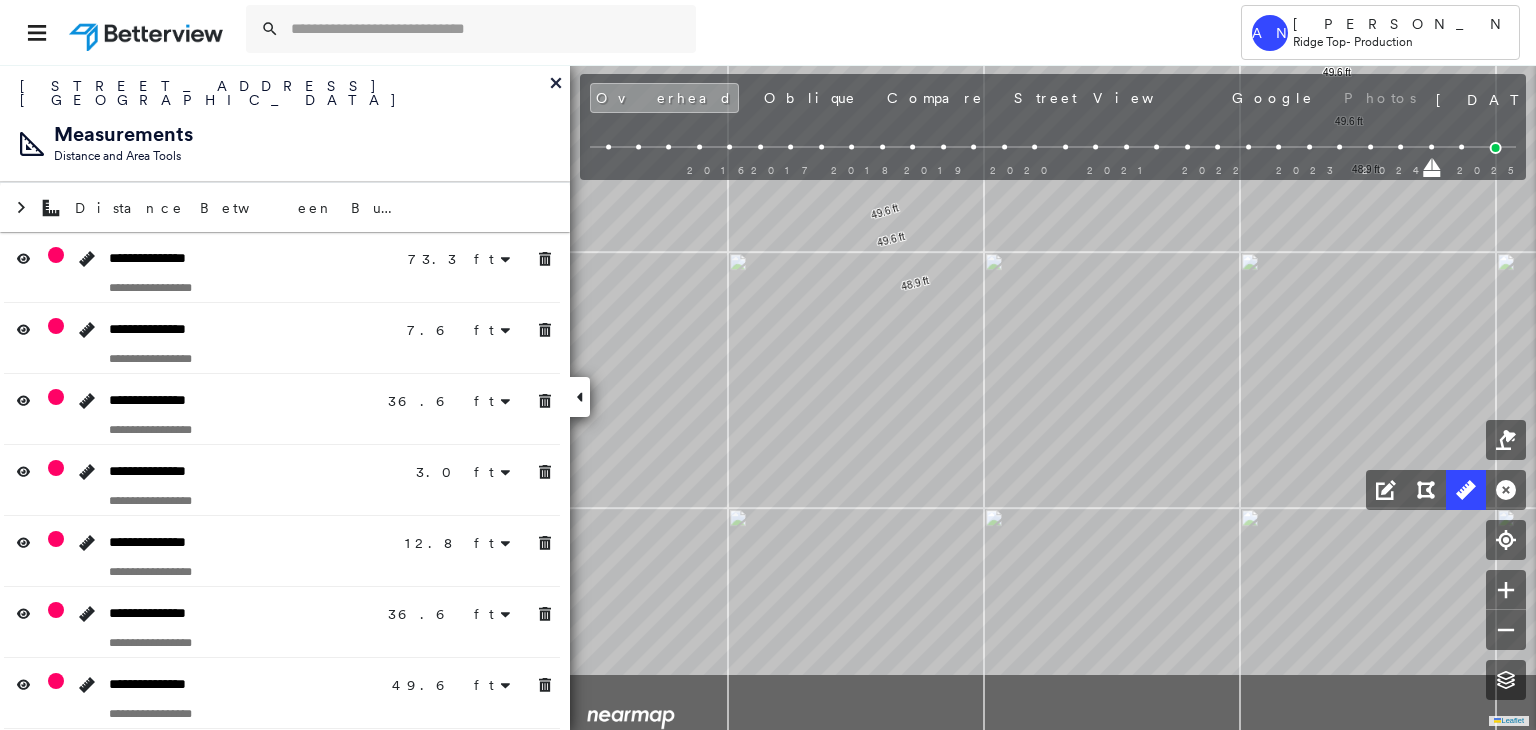 click on "23.7 ft 49.6 ft 73.3 ft 7.6 ft 7.6 ft 36.6 ft 36.6 ft 3.0 ft 3.0 ft 12.8 ft 12.8 ft 36.6 ft 36.6 ft 49.6 ft 49.6 ft 49.6 ft 49.6 ft 21.7 ft 21.7 ft 48.9 ft 48.9 ft Click to start drawing line." at bounding box center (-1937, -259) 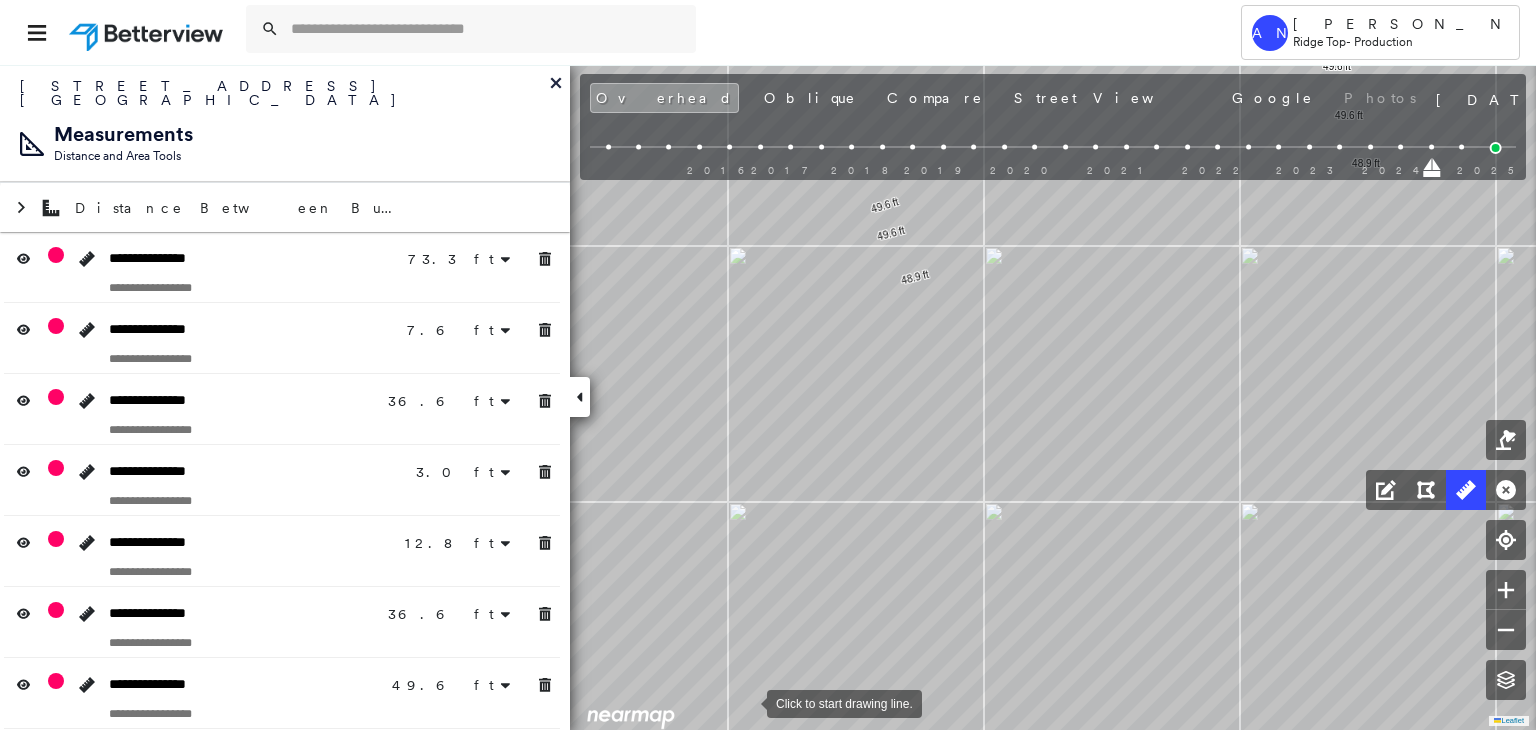 drag, startPoint x: 747, startPoint y: 702, endPoint x: 890, endPoint y: 664, distance: 147.96283 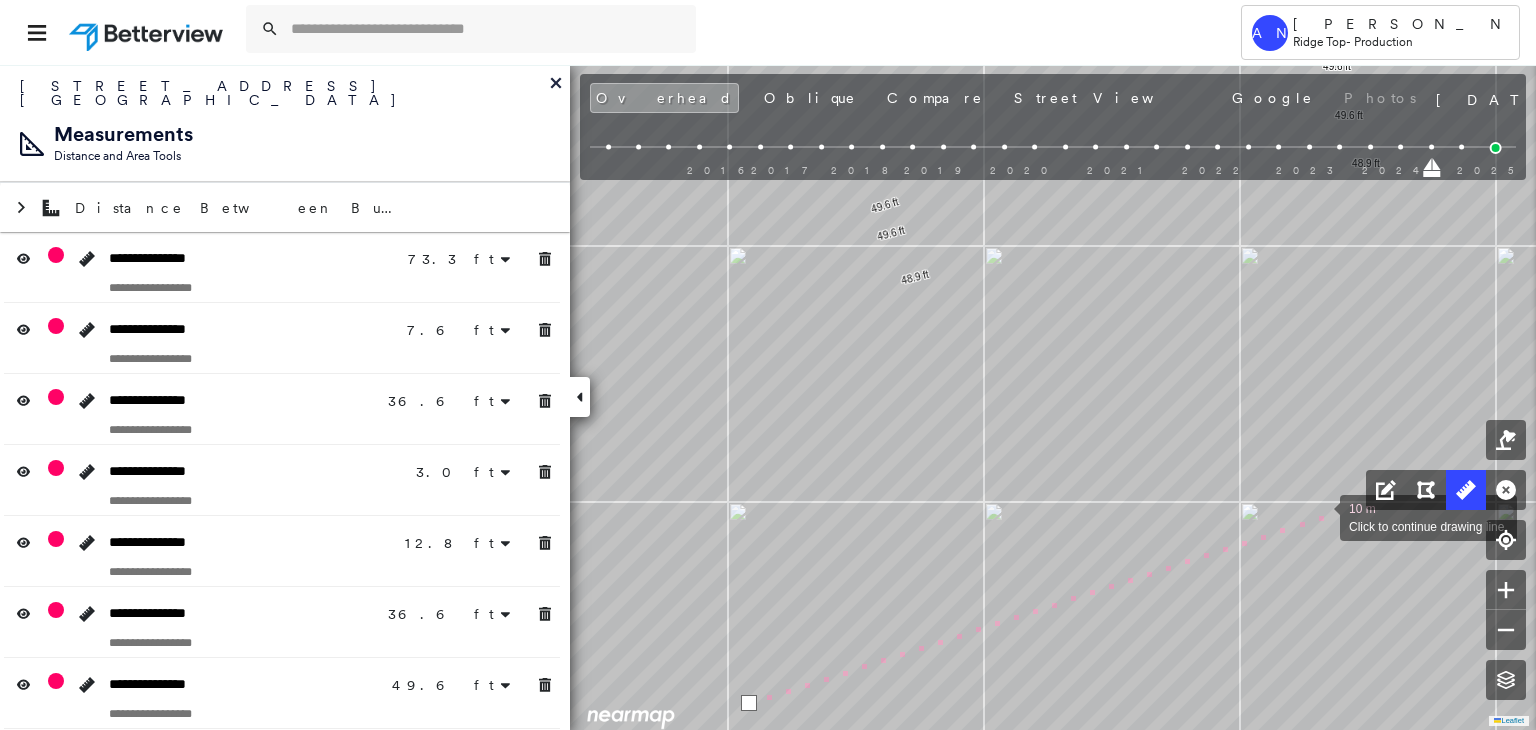 click at bounding box center (1320, 516) 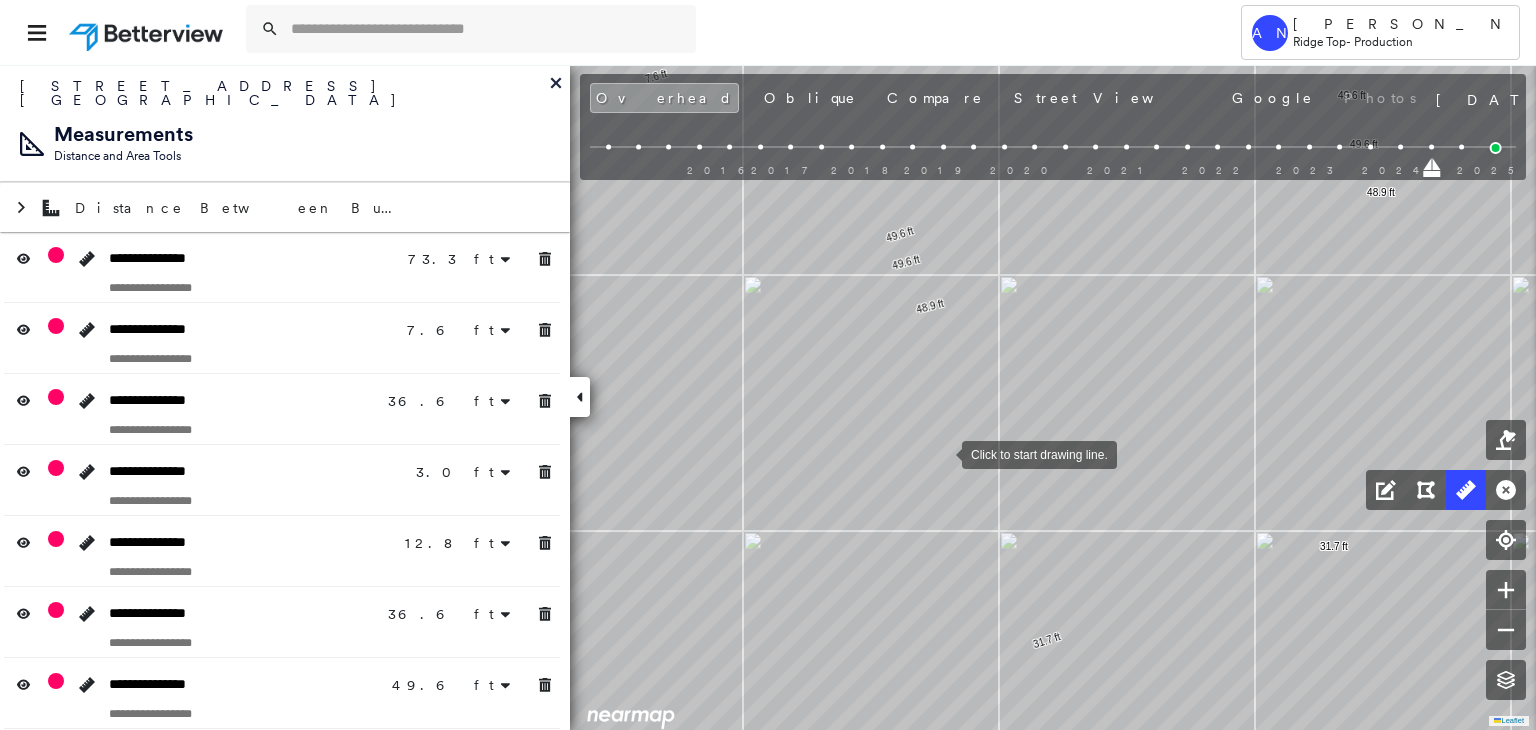drag, startPoint x: 912, startPoint y: 395, endPoint x: 948, endPoint y: 562, distance: 170.83618 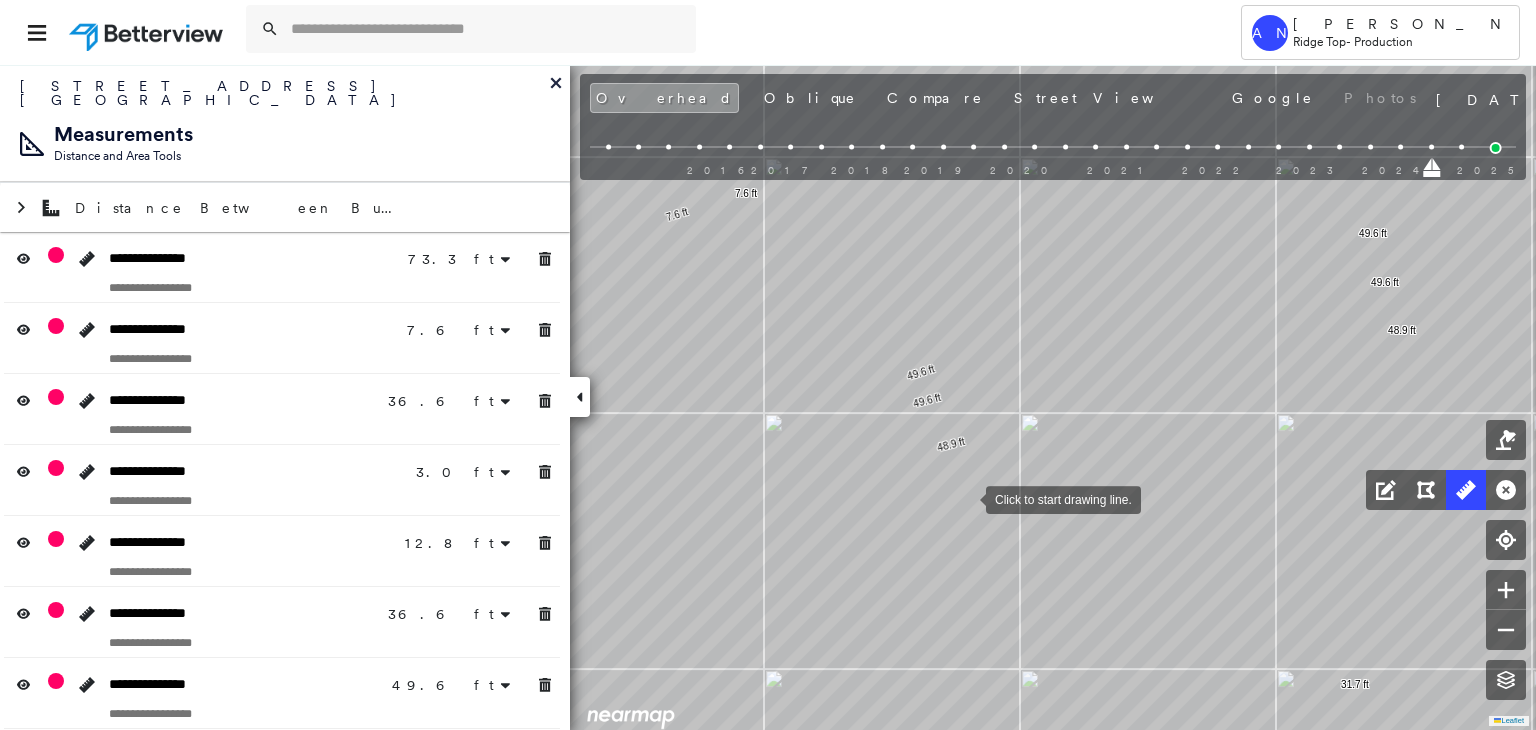 drag, startPoint x: 966, startPoint y: 498, endPoint x: 929, endPoint y: 333, distance: 169.09761 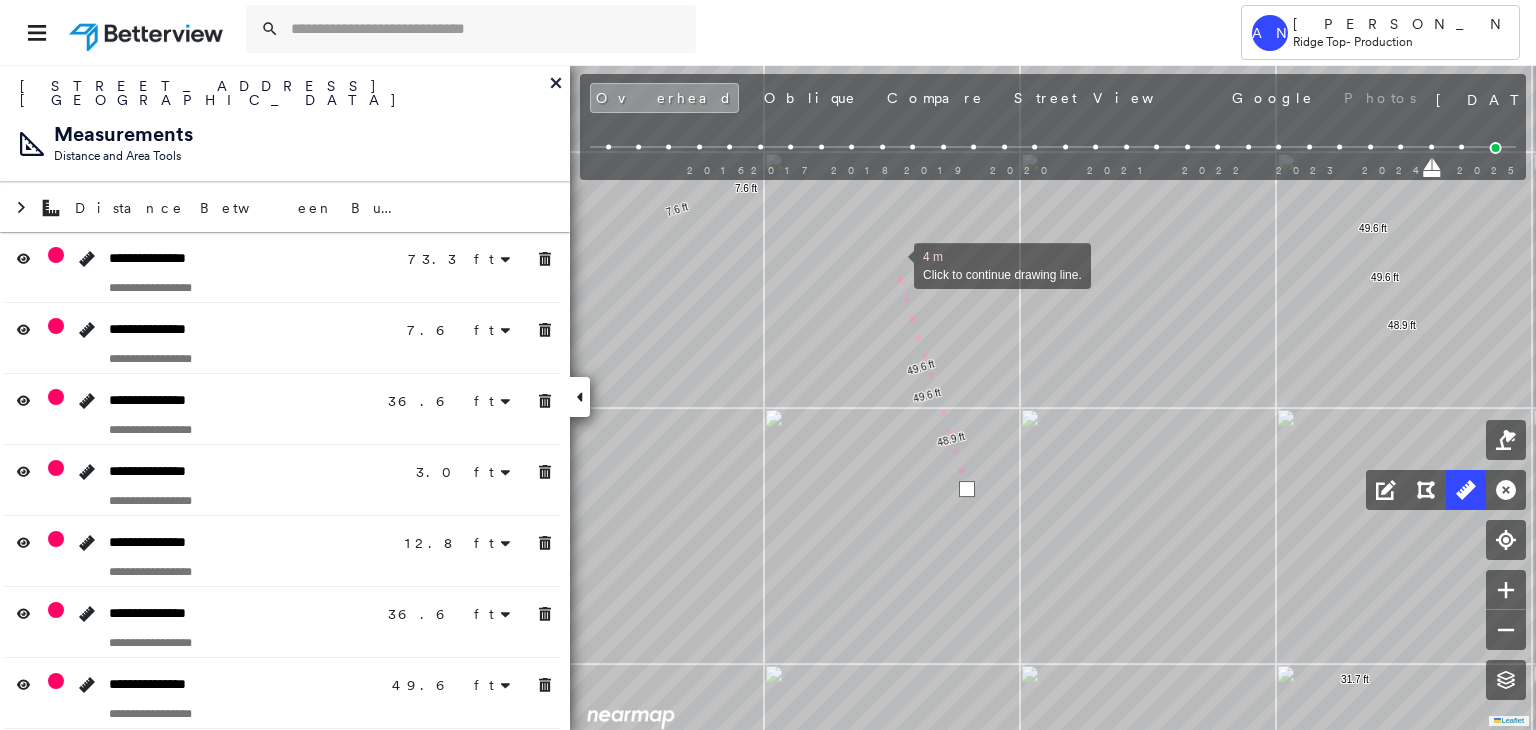 click at bounding box center (894, 264) 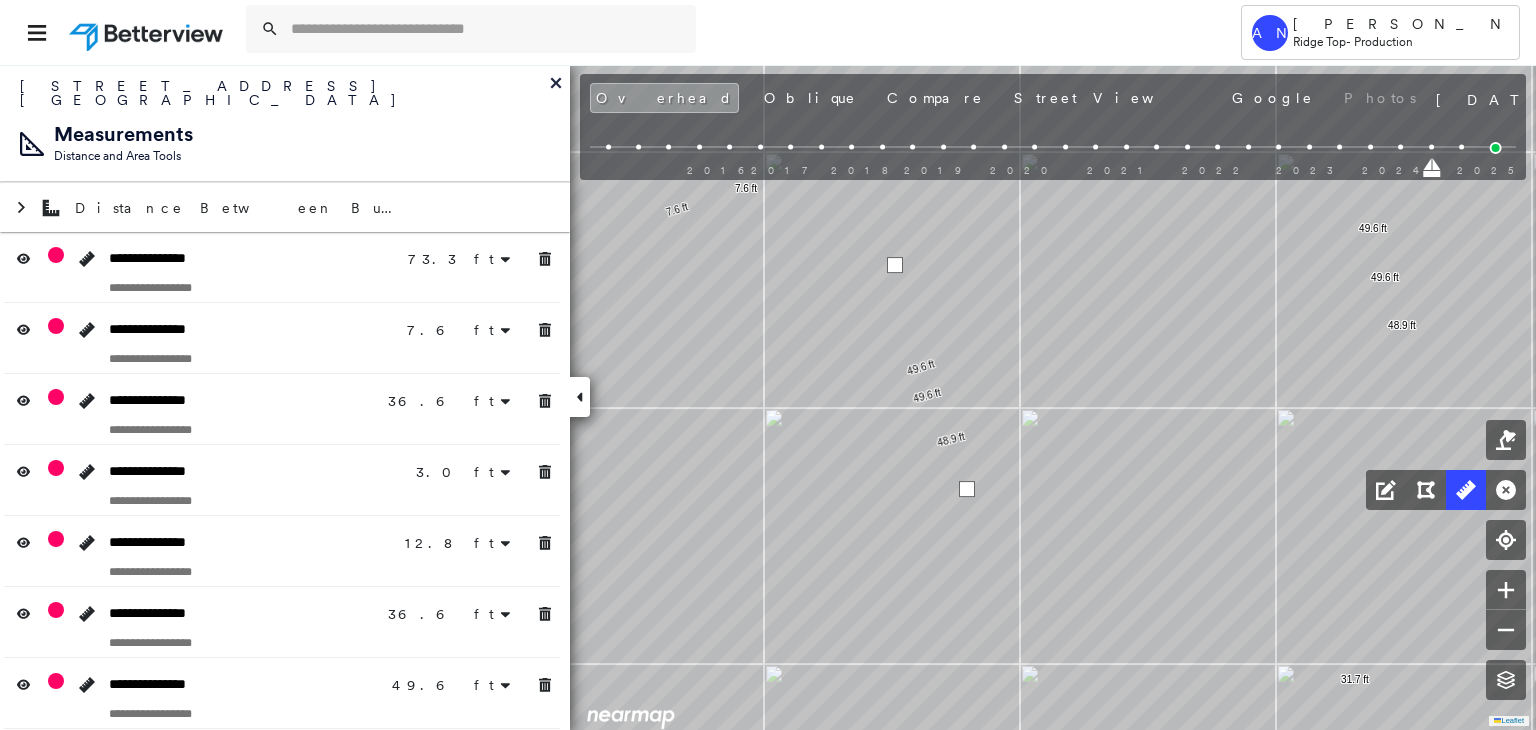 click at bounding box center [895, 265] 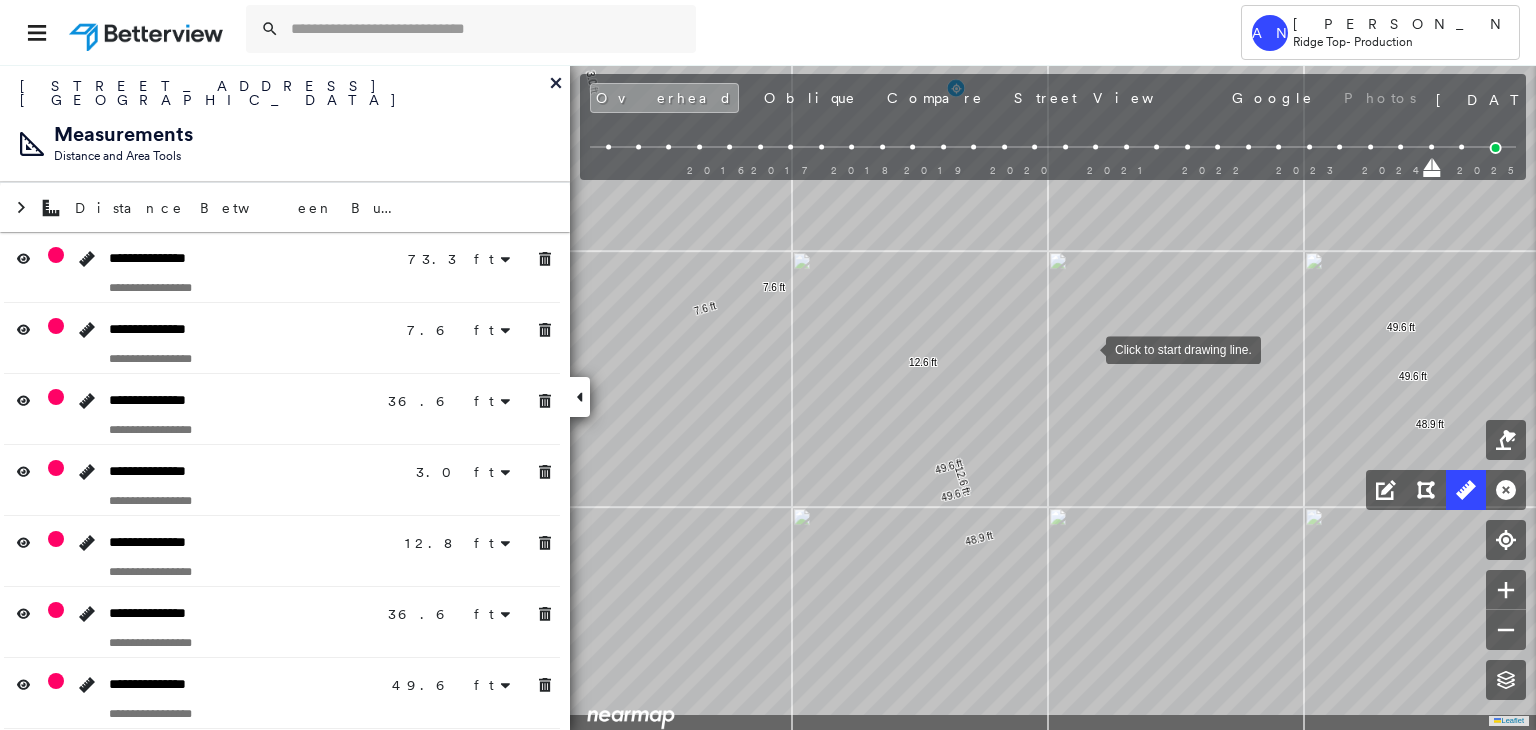 drag, startPoint x: 1050, startPoint y: 430, endPoint x: 1084, endPoint y: 349, distance: 87.84646 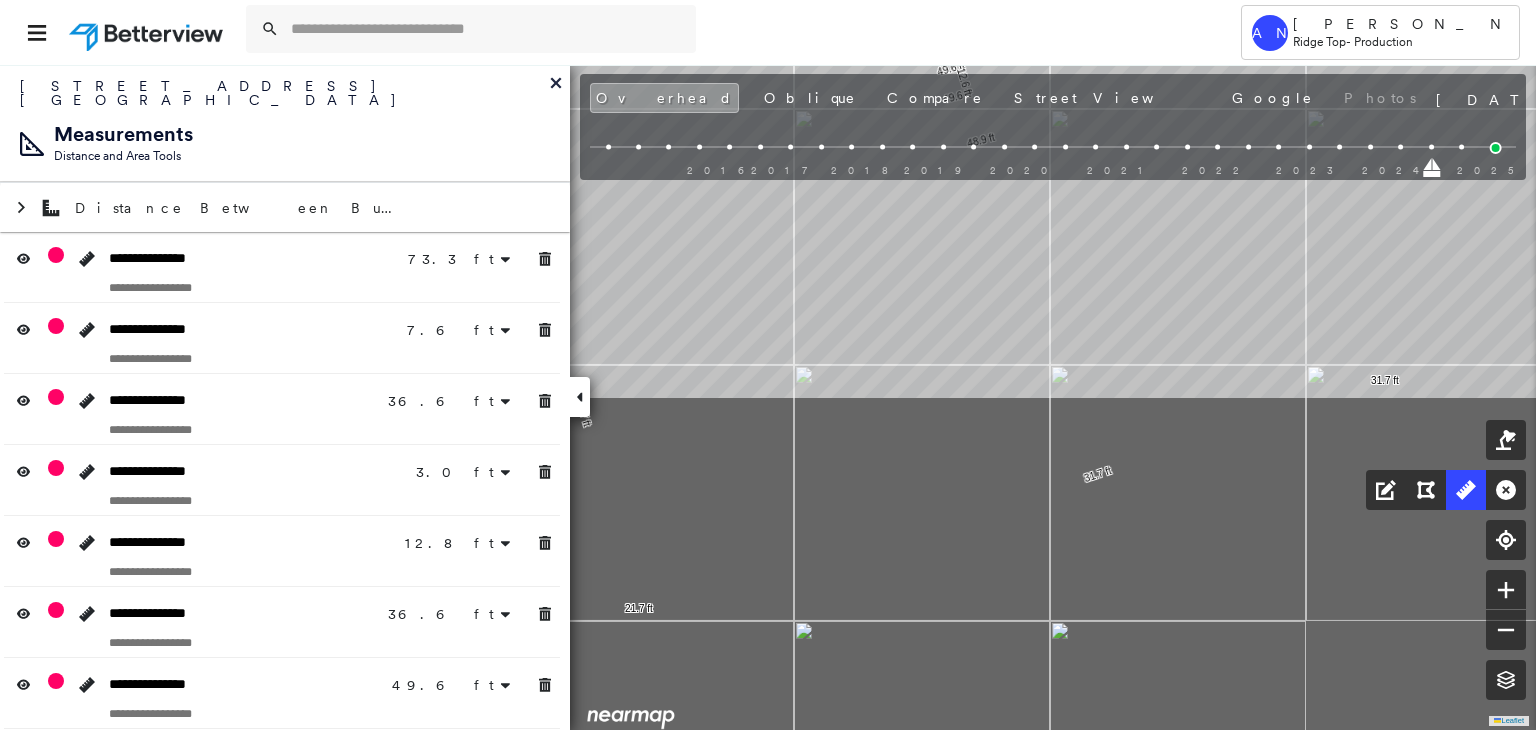 drag, startPoint x: 812, startPoint y: 189, endPoint x: 809, endPoint y: 152, distance: 37.12142 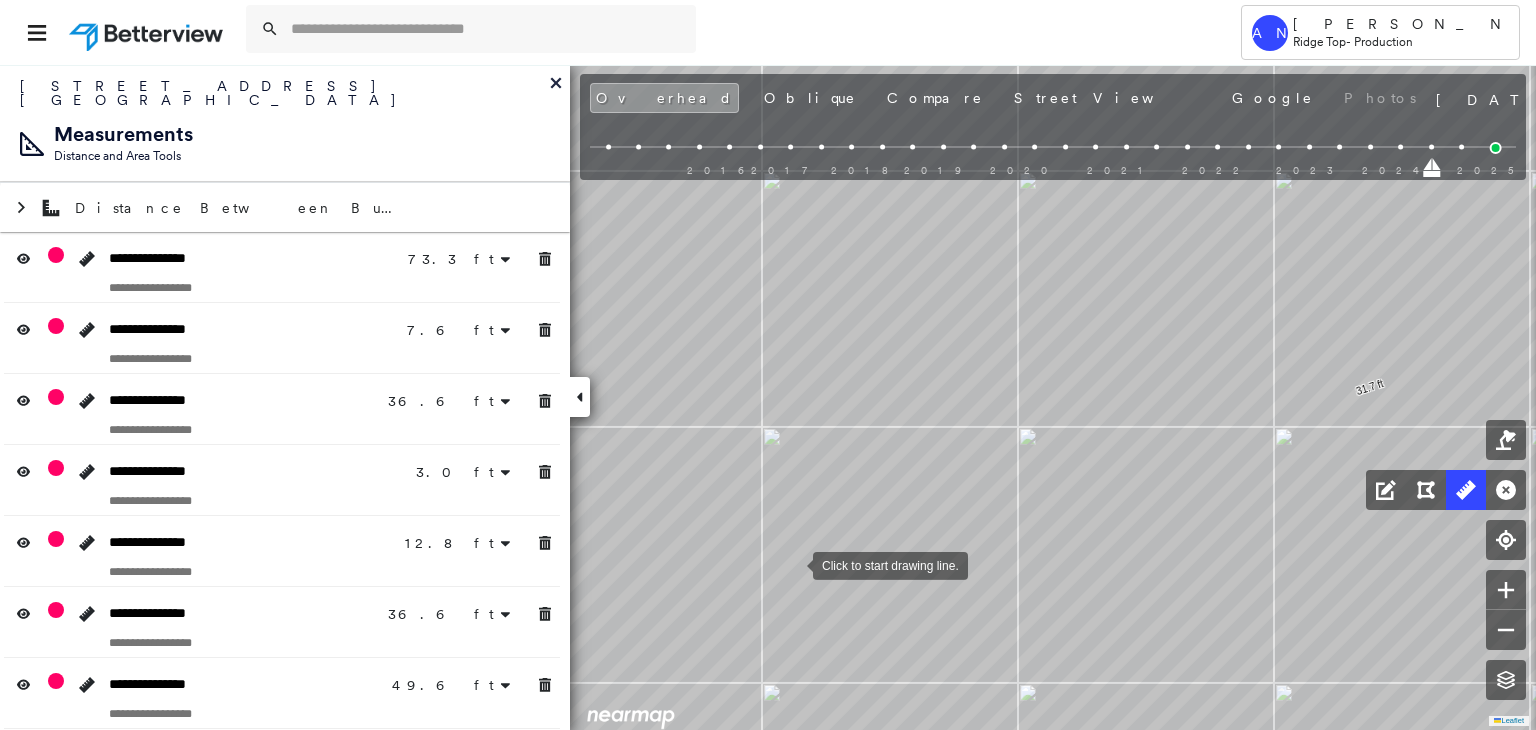drag, startPoint x: 793, startPoint y: 564, endPoint x: 802, endPoint y: 557, distance: 11.401754 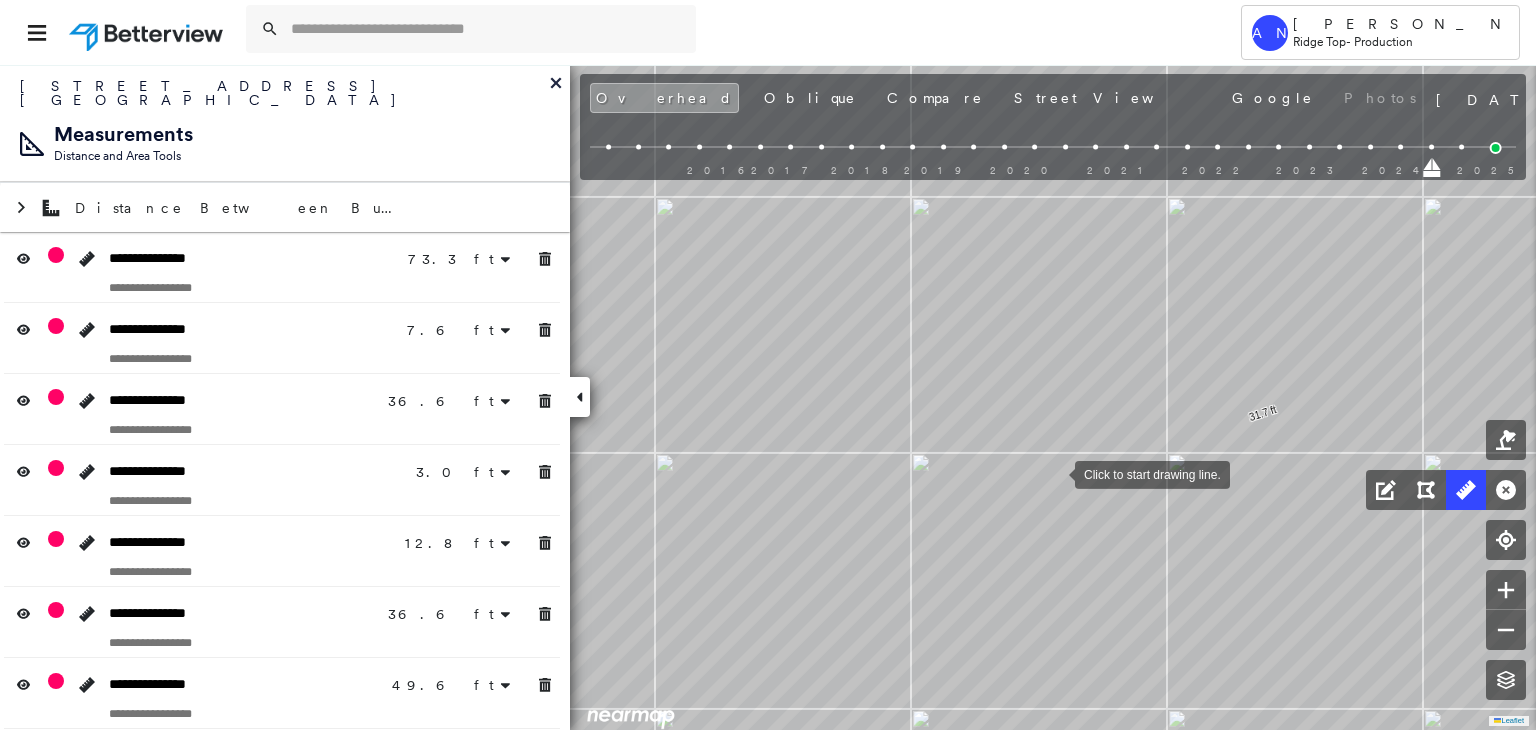 drag, startPoint x: 1163, startPoint y: 447, endPoint x: 1012, endPoint y: 478, distance: 154.14928 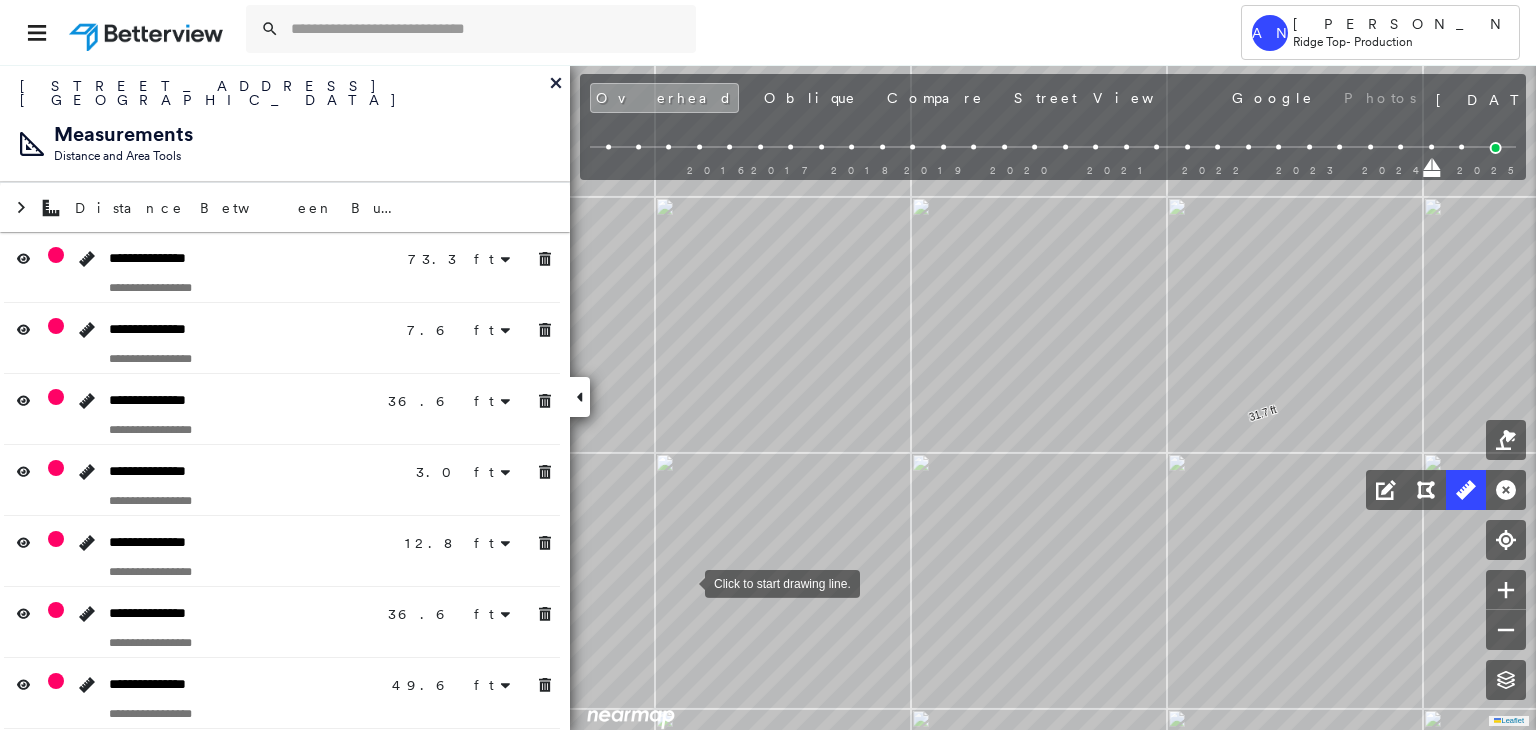 click at bounding box center (685, 582) 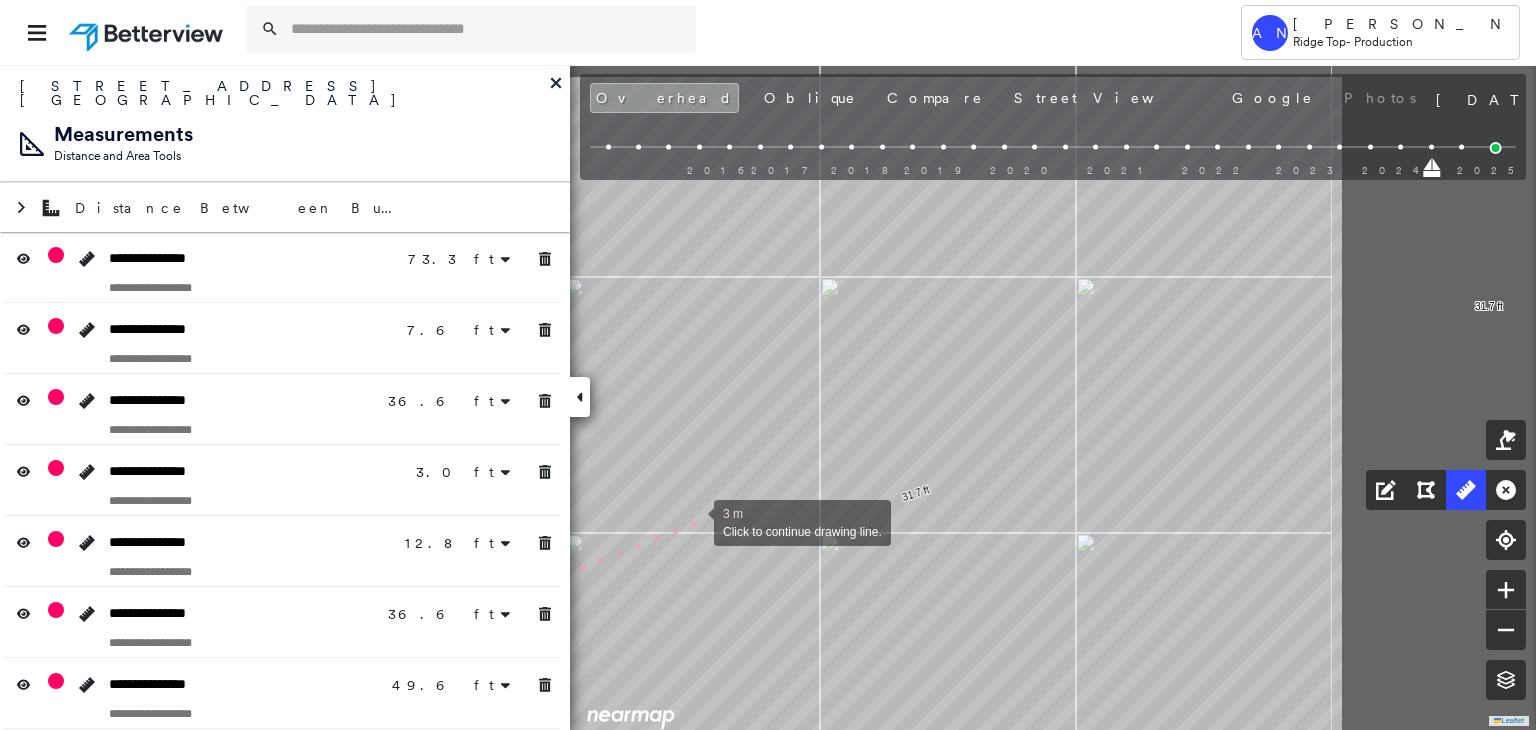 drag, startPoint x: 1042, startPoint y: 441, endPoint x: 695, endPoint y: 521, distance: 356.1025 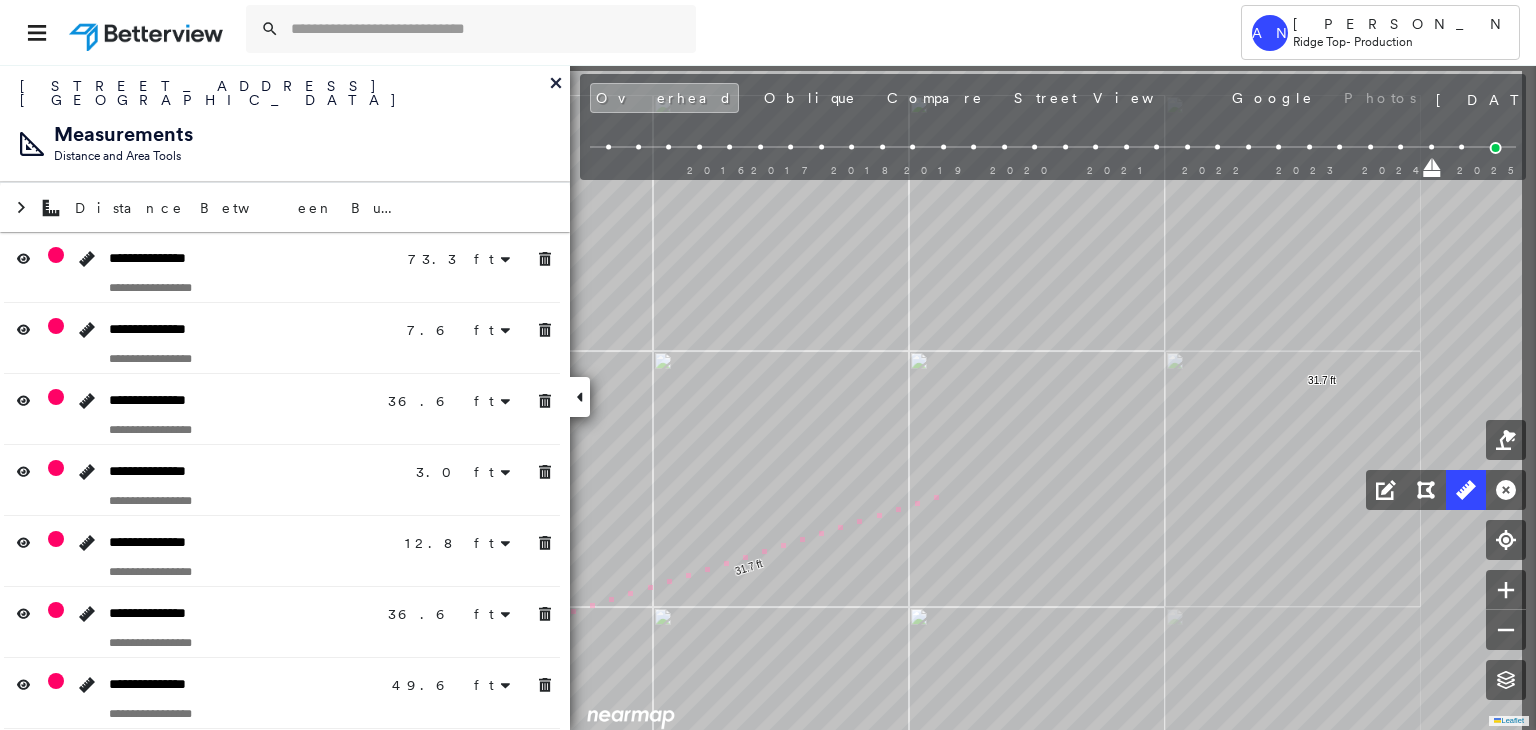 drag, startPoint x: 1128, startPoint y: 411, endPoint x: 795, endPoint y: 559, distance: 364.40775 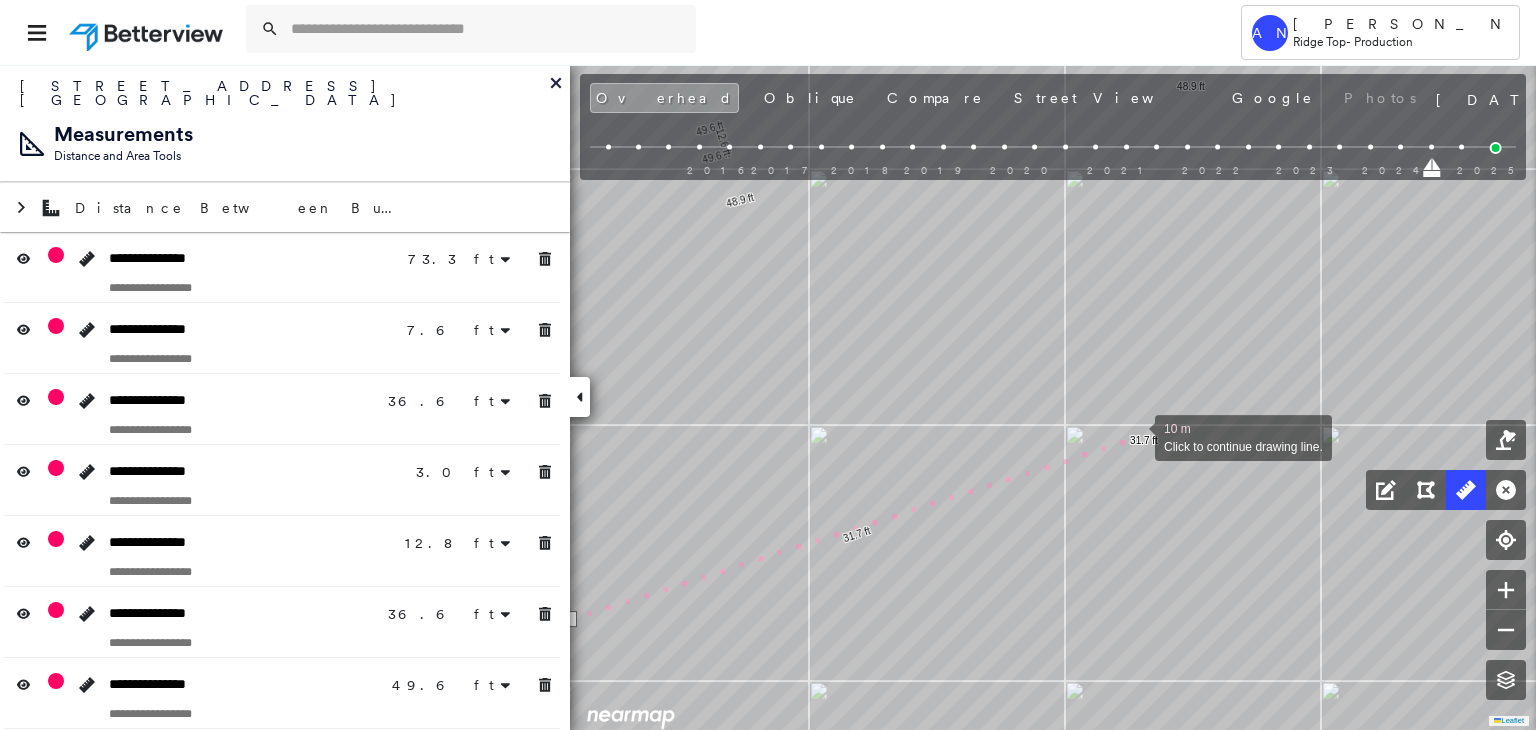 click at bounding box center [1135, 436] 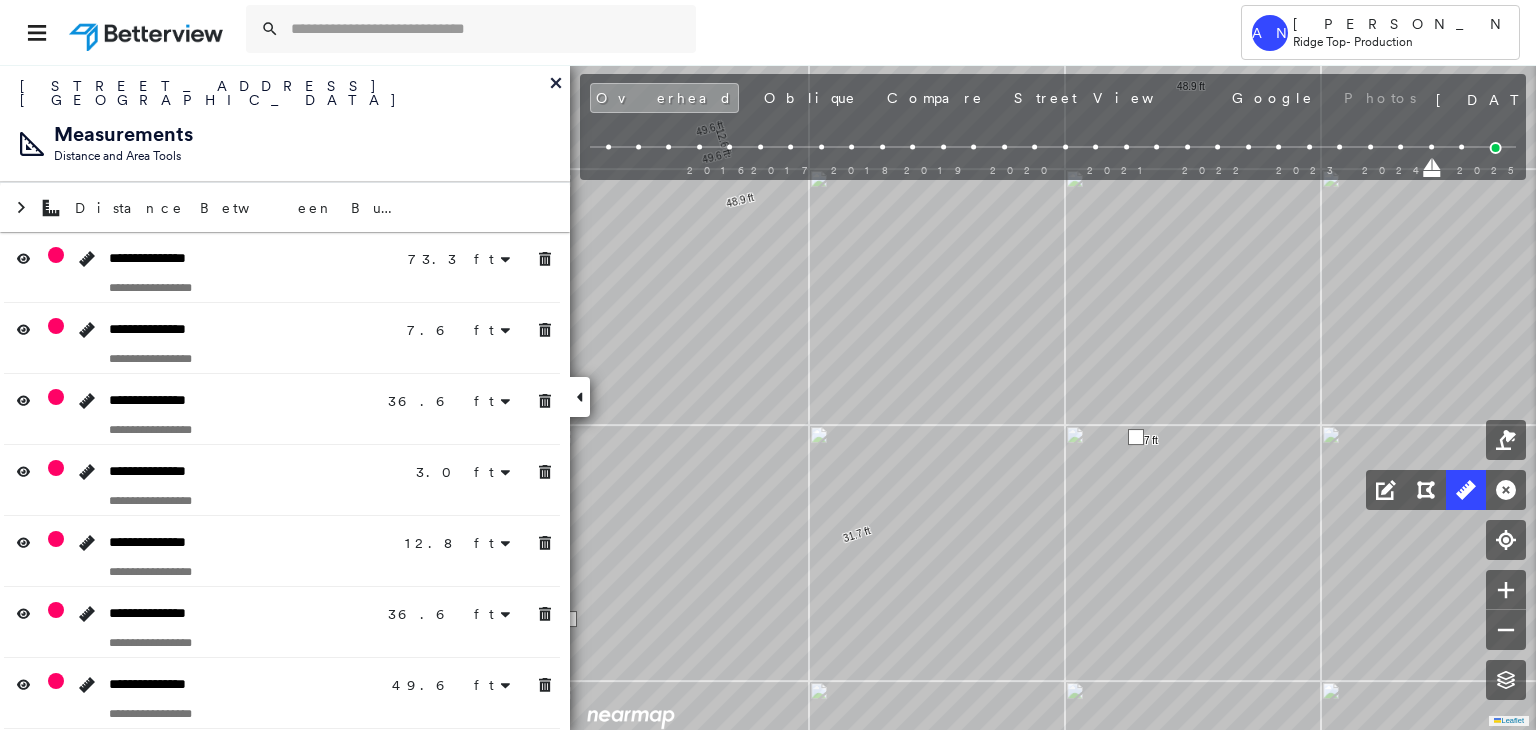 click at bounding box center [1136, 437] 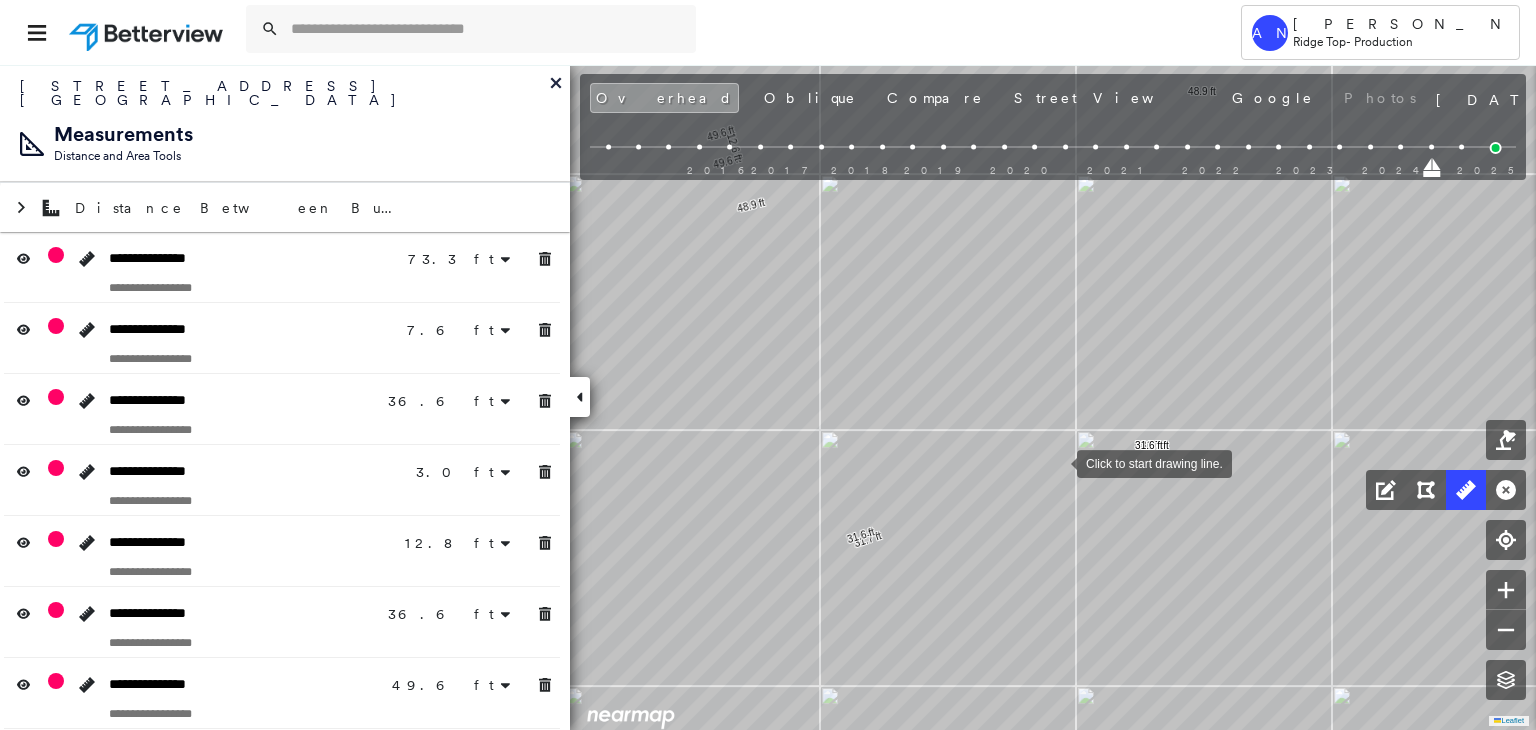 drag, startPoint x: 1035, startPoint y: 452, endPoint x: 1281, endPoint y: 701, distance: 350.0243 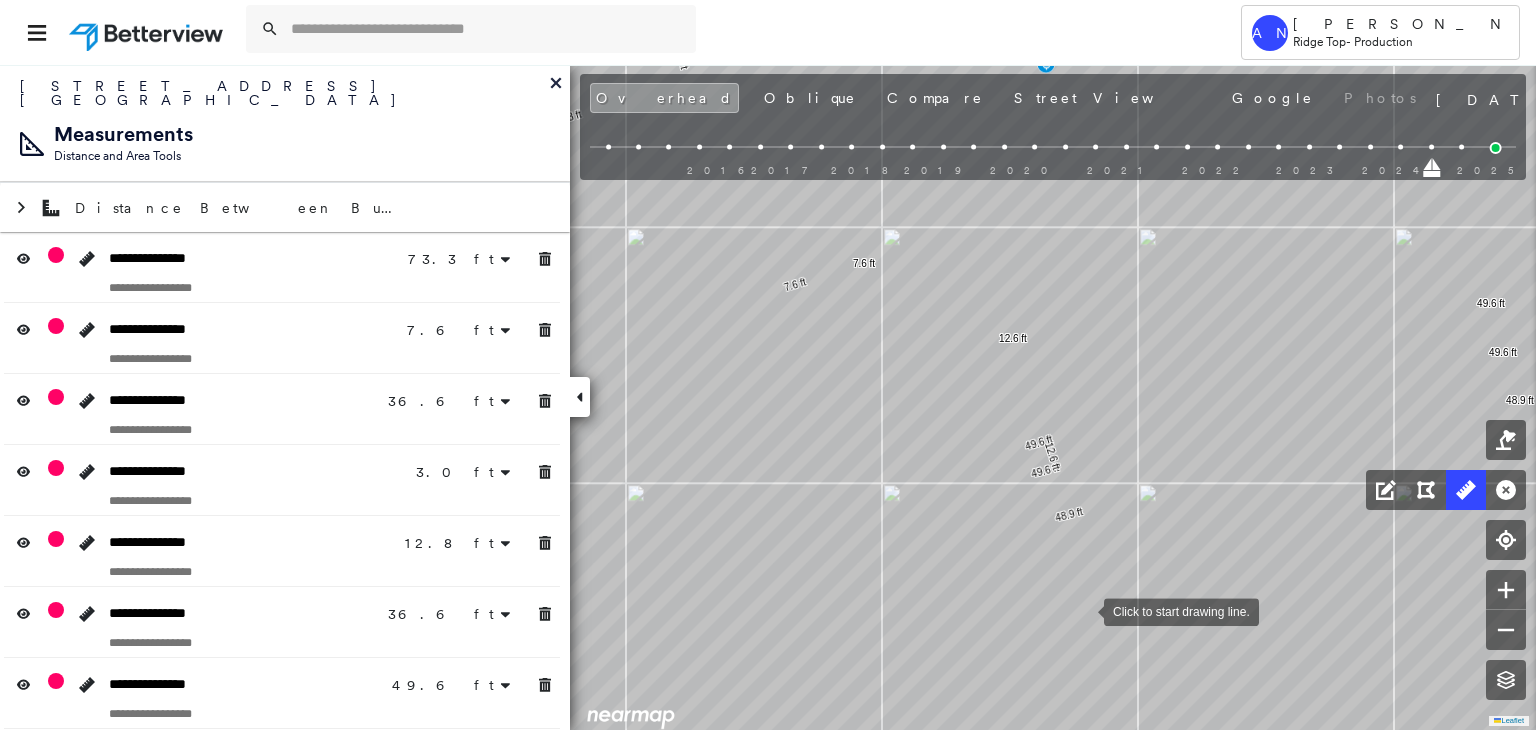 drag, startPoint x: 1074, startPoint y: 597, endPoint x: 1092, endPoint y: 621, distance: 30 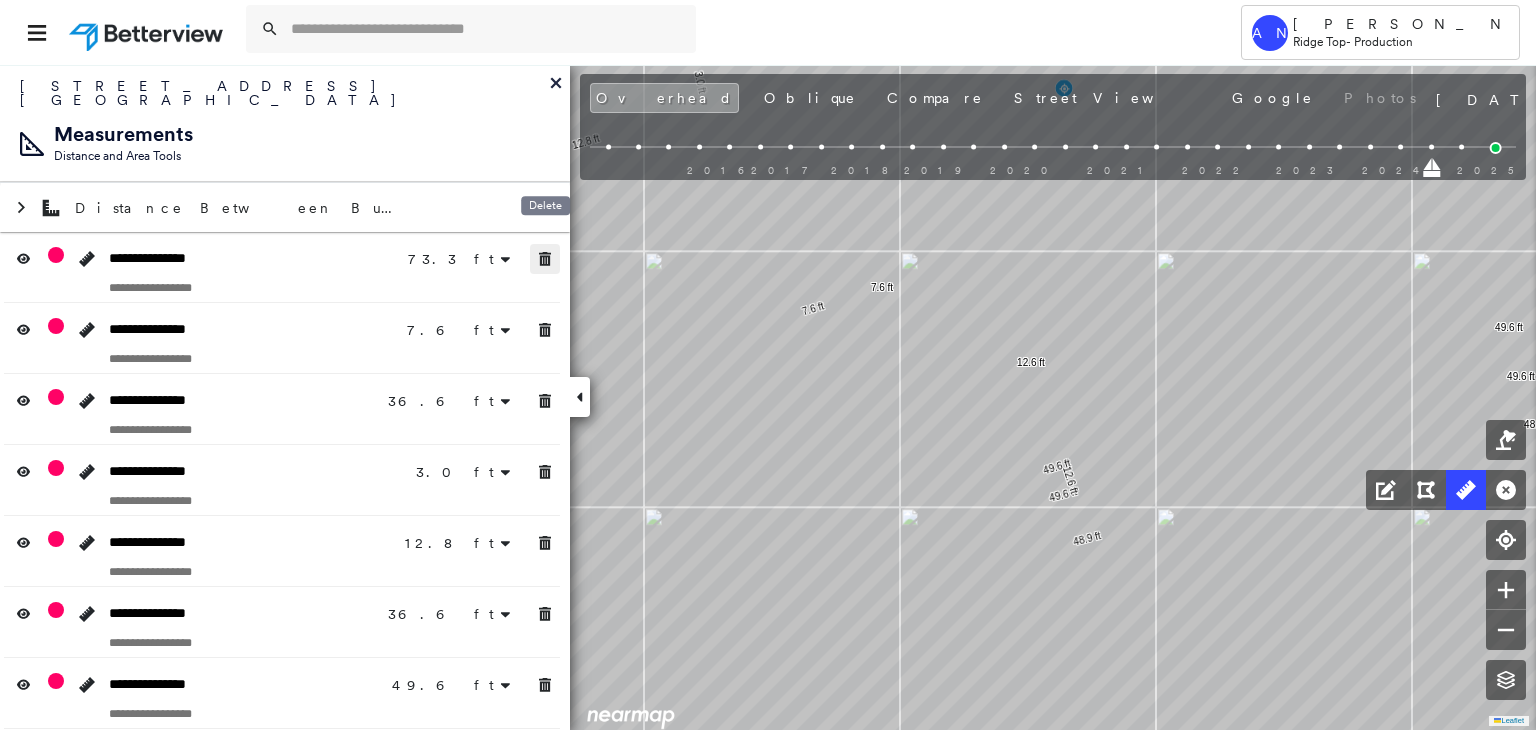 click at bounding box center (545, 259) 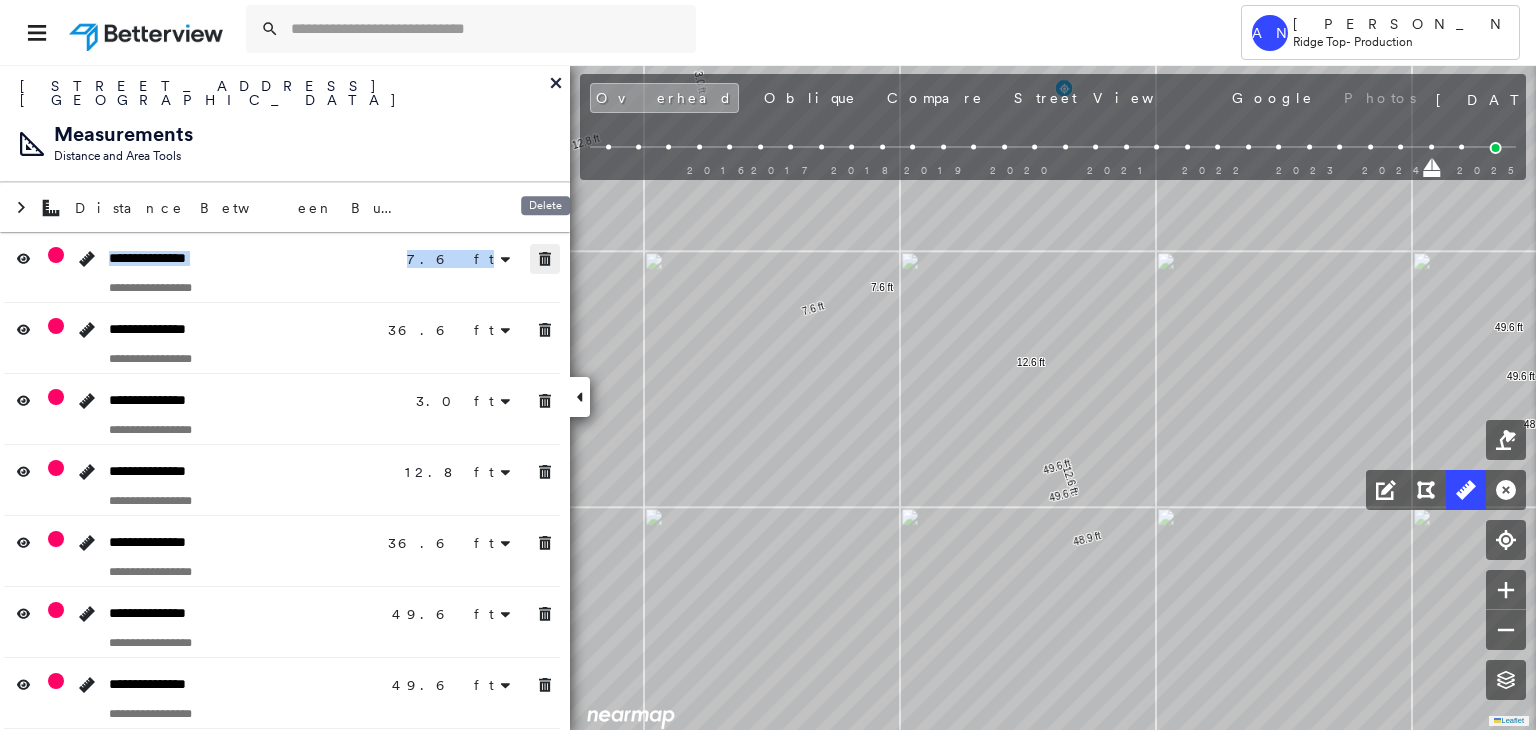 click 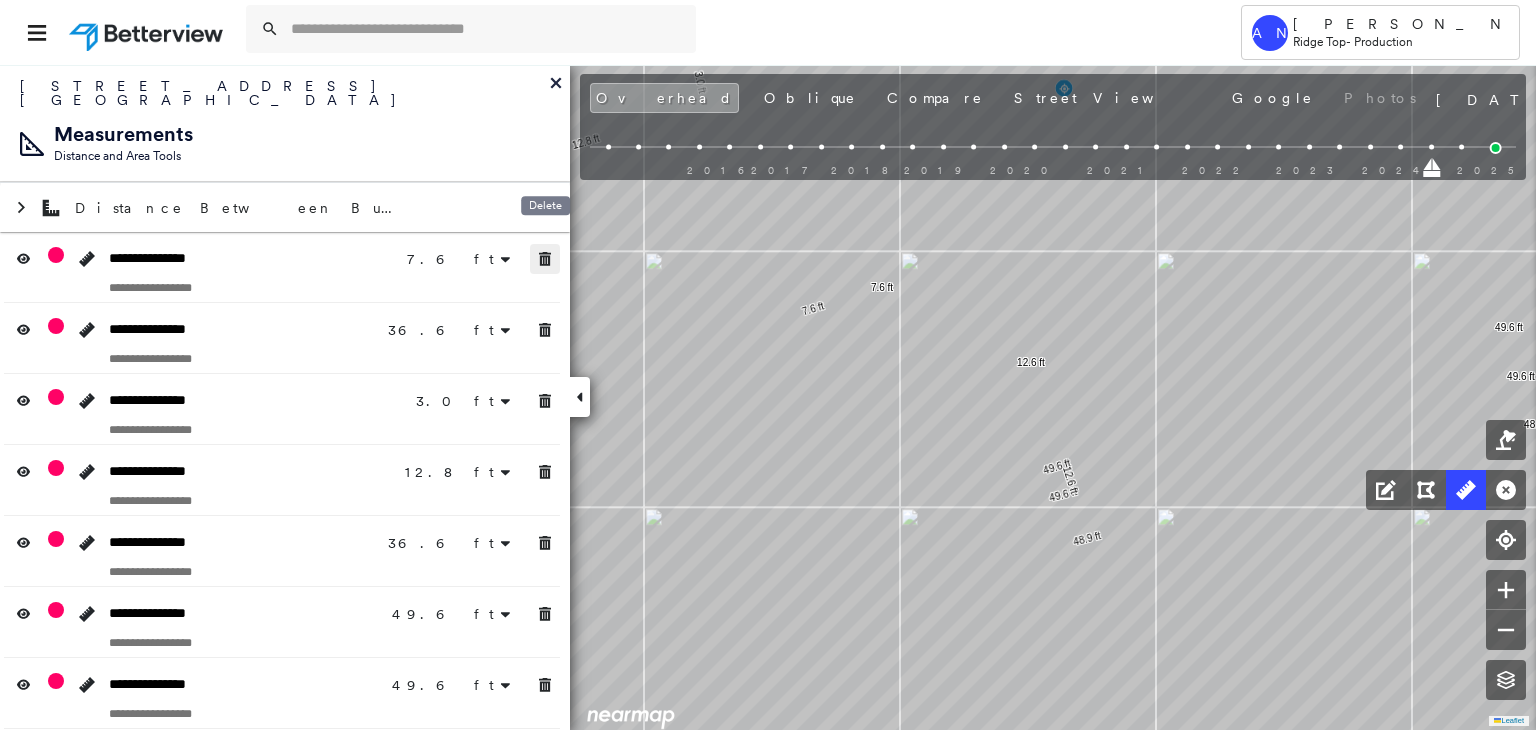 click 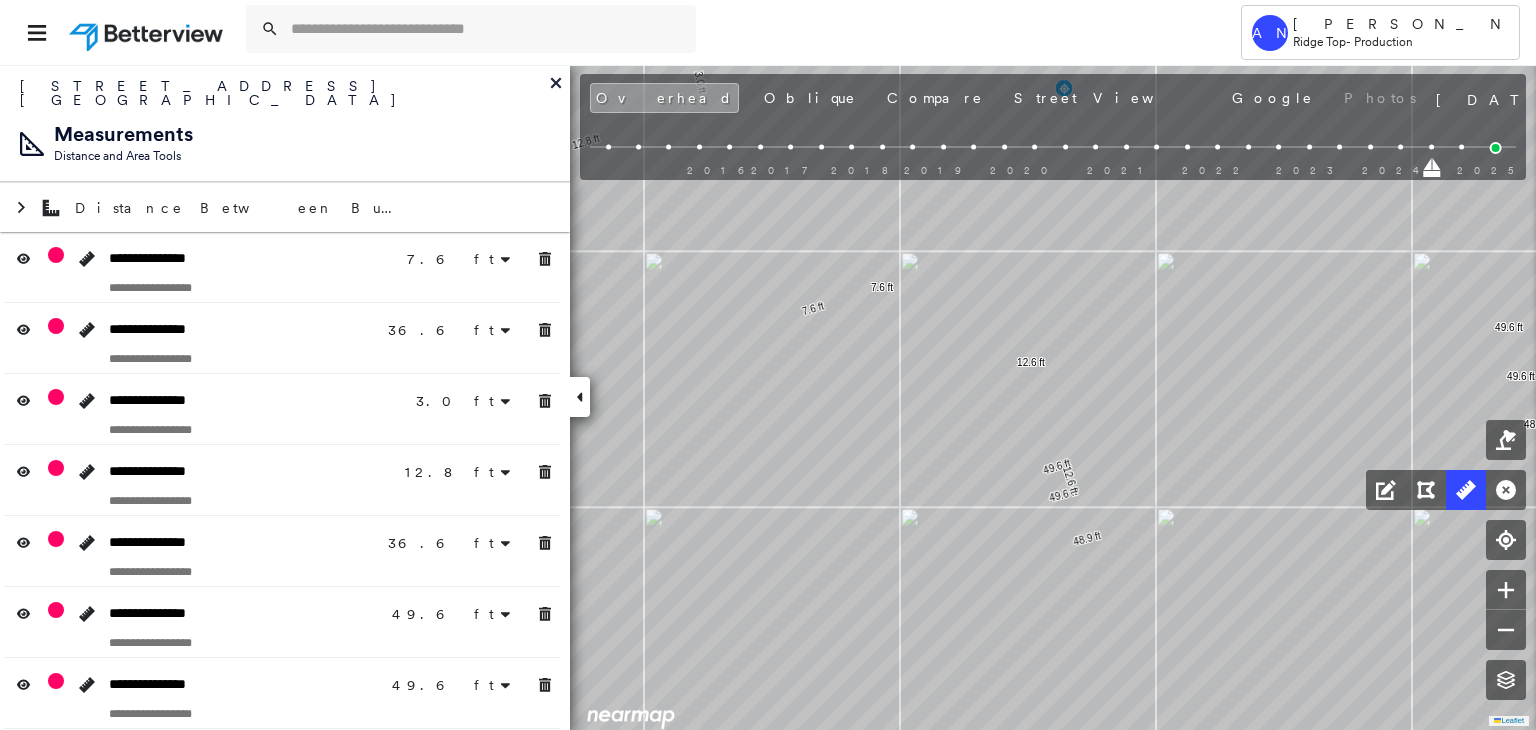 click 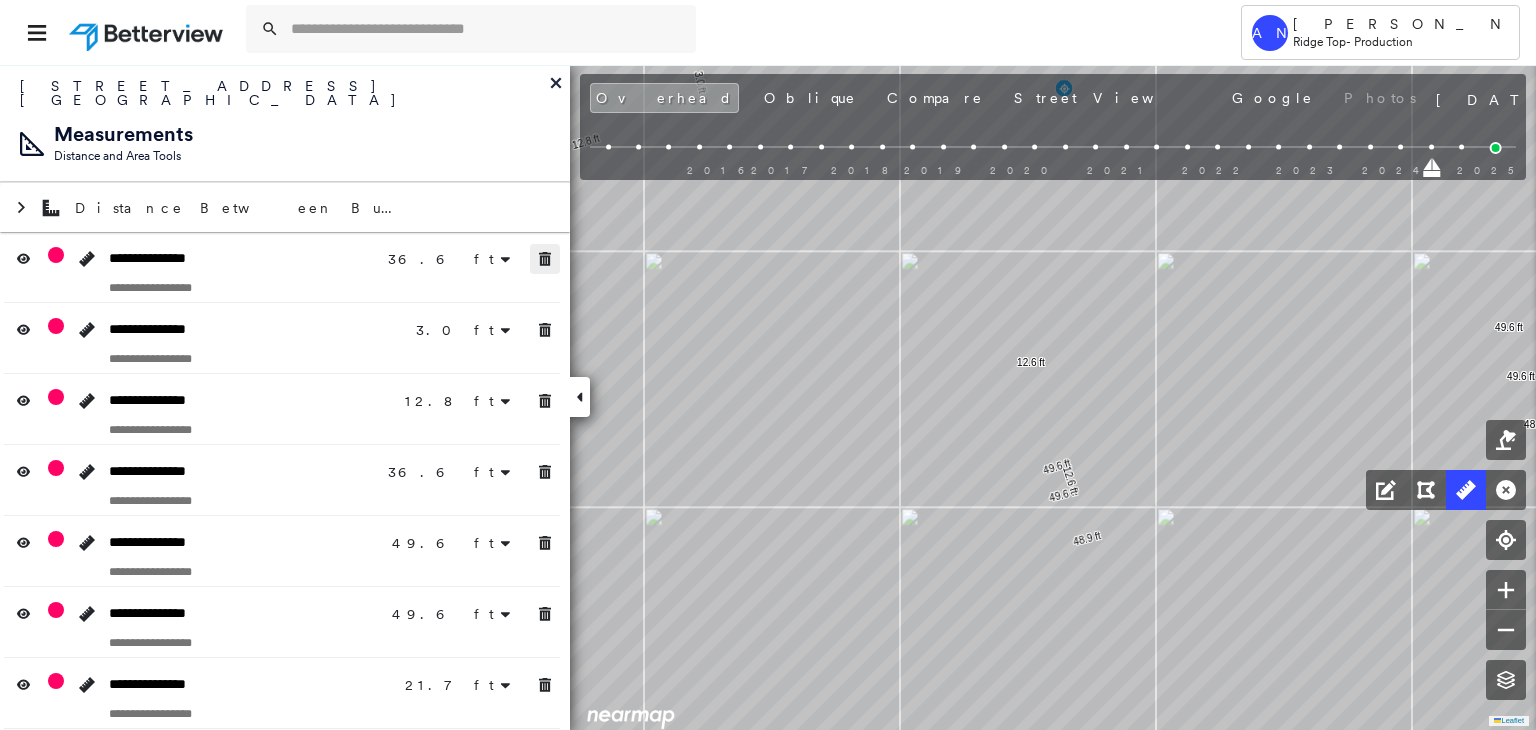click 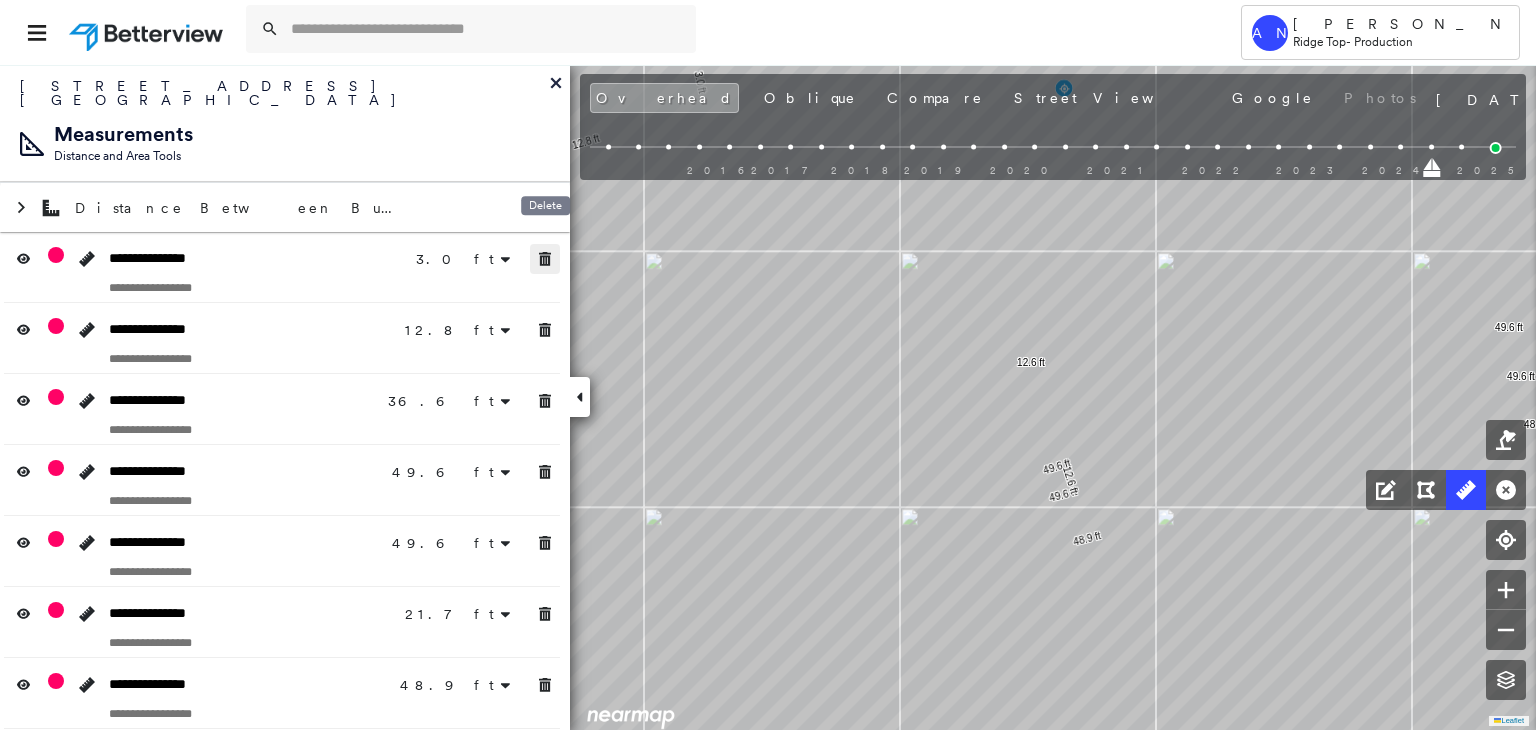 click at bounding box center [545, 259] 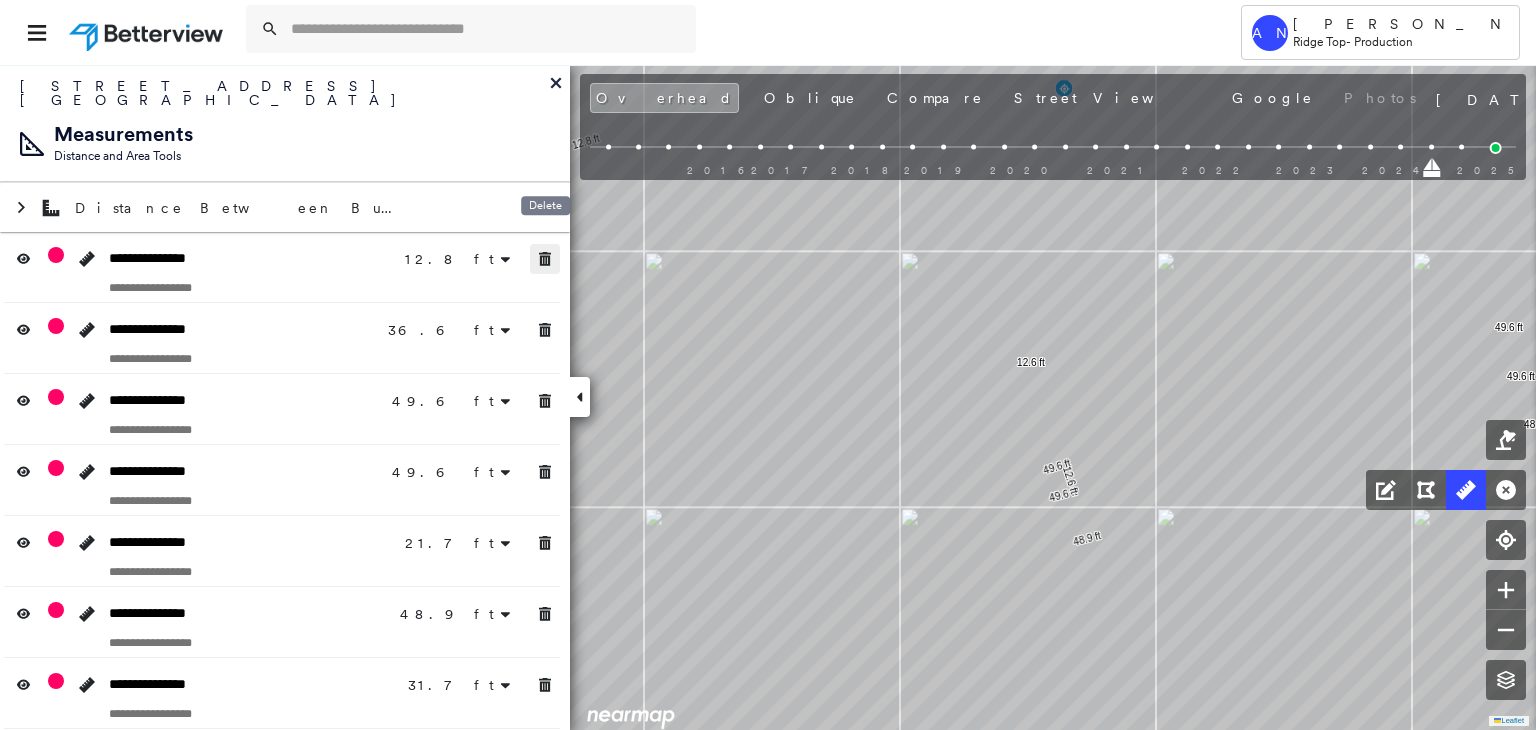 click at bounding box center (545, 259) 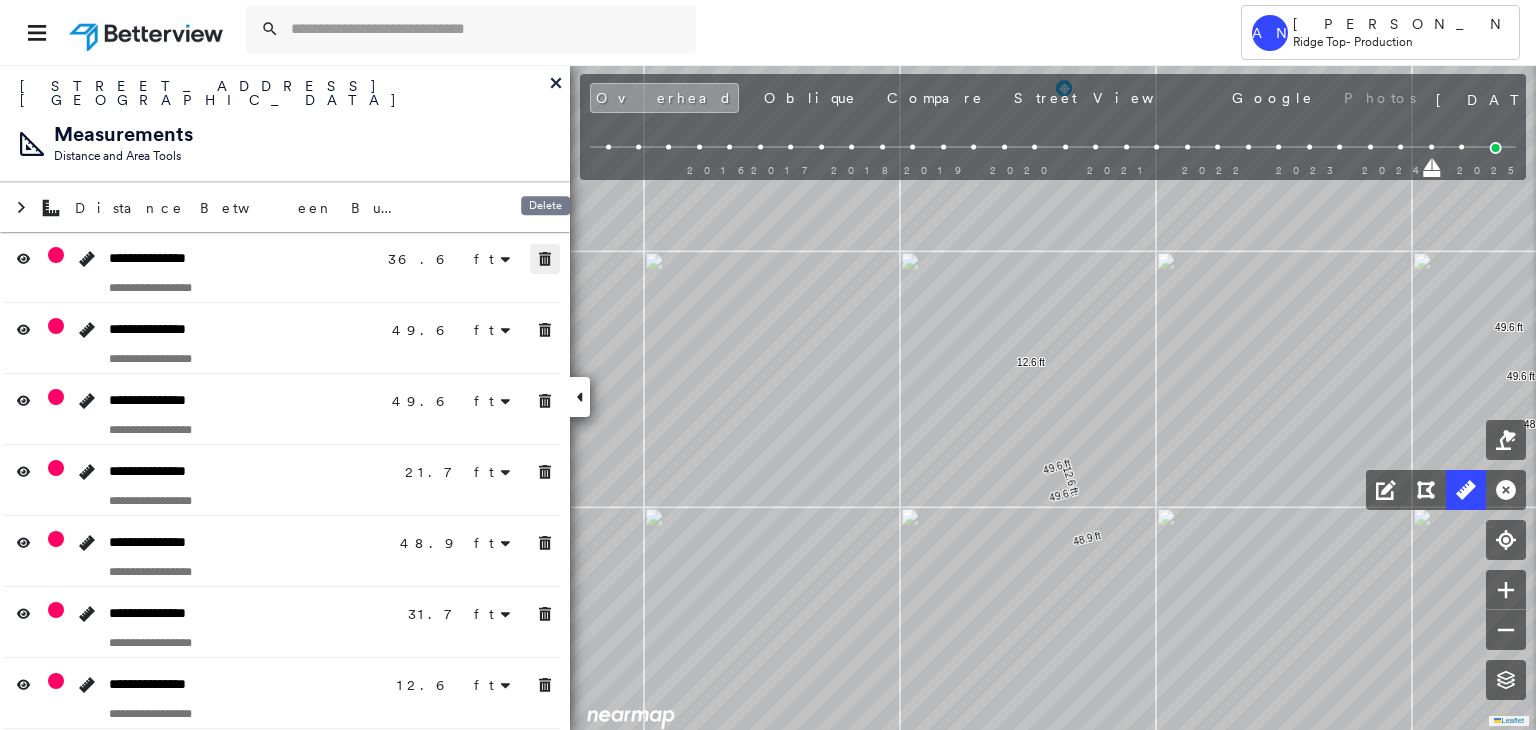 click at bounding box center [545, 259] 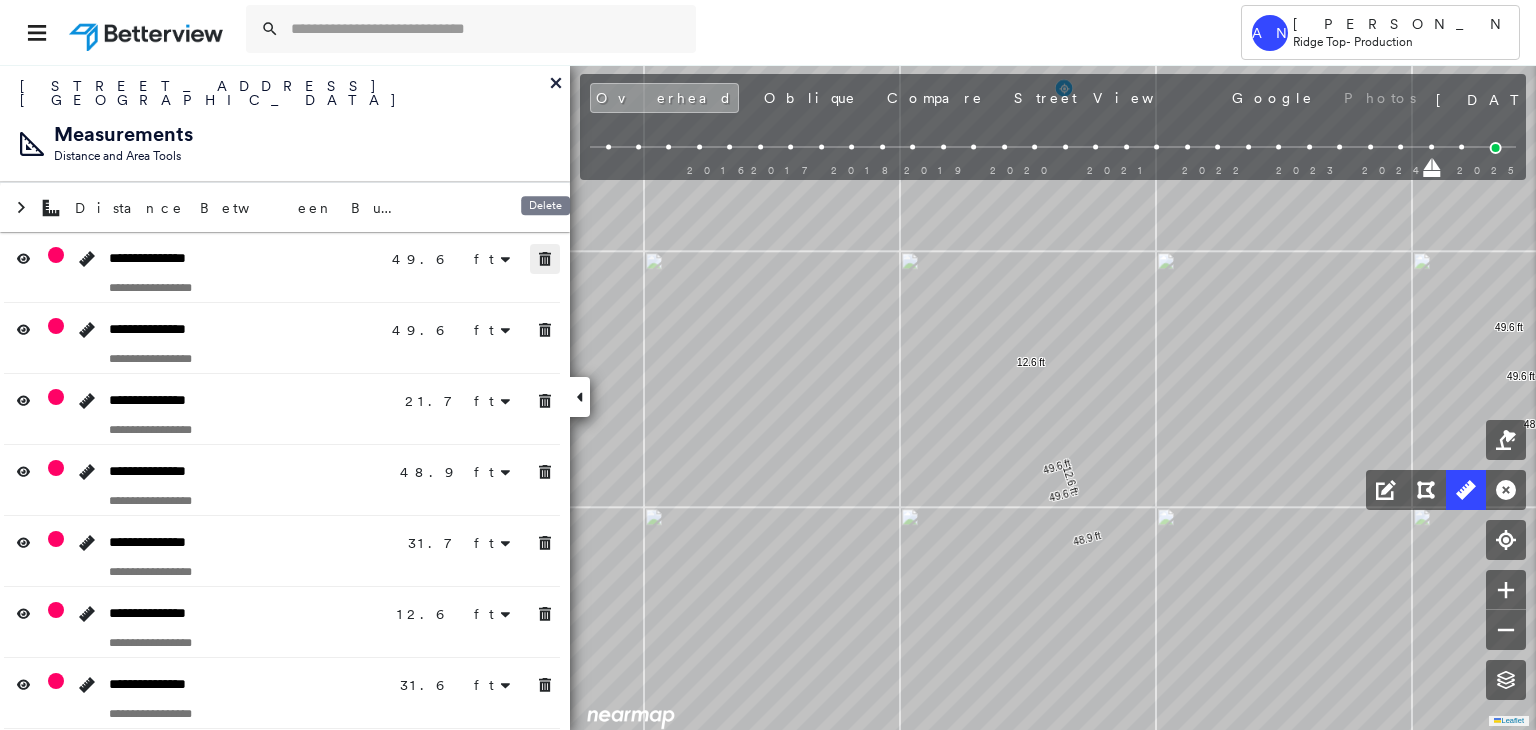 click at bounding box center (545, 259) 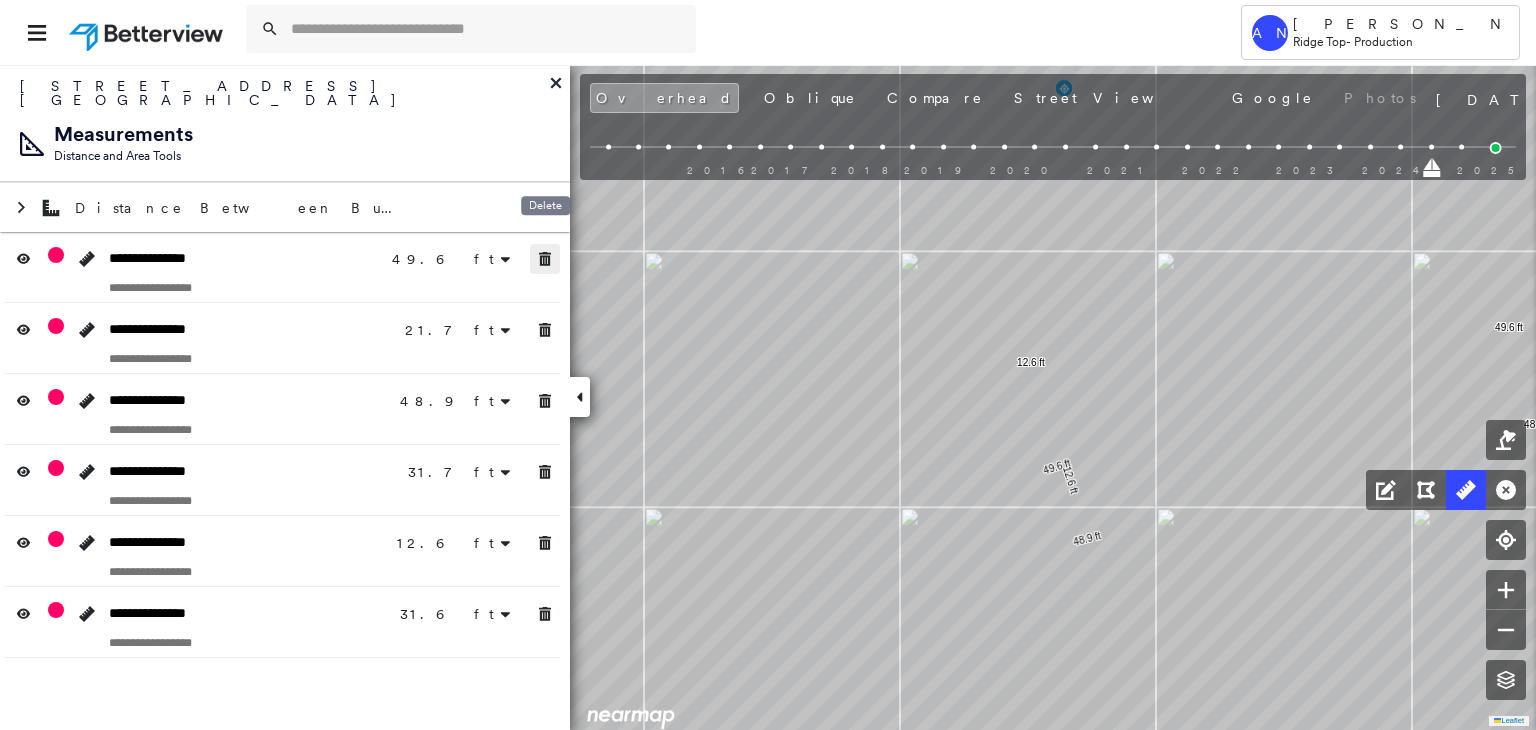 click at bounding box center (545, 259) 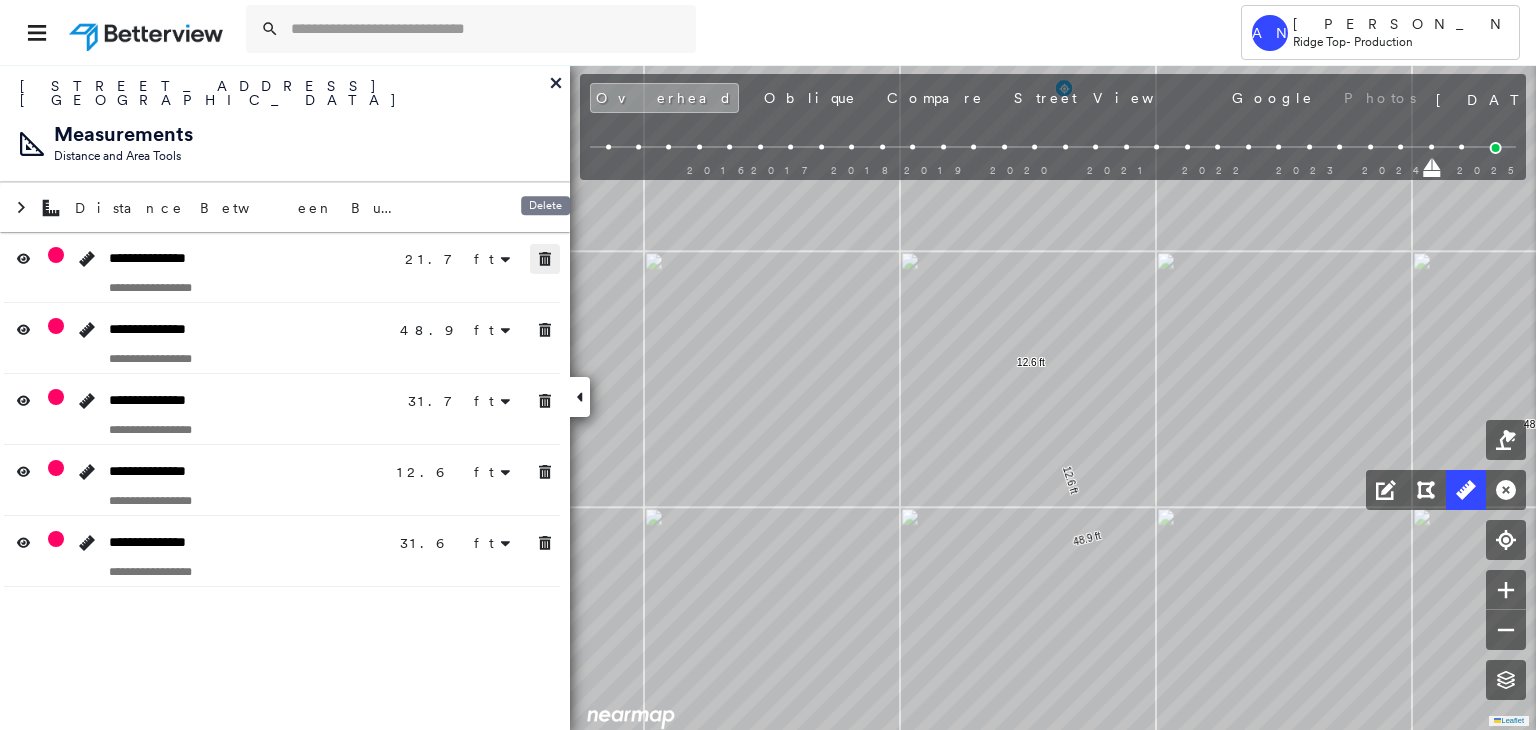 click at bounding box center [545, 259] 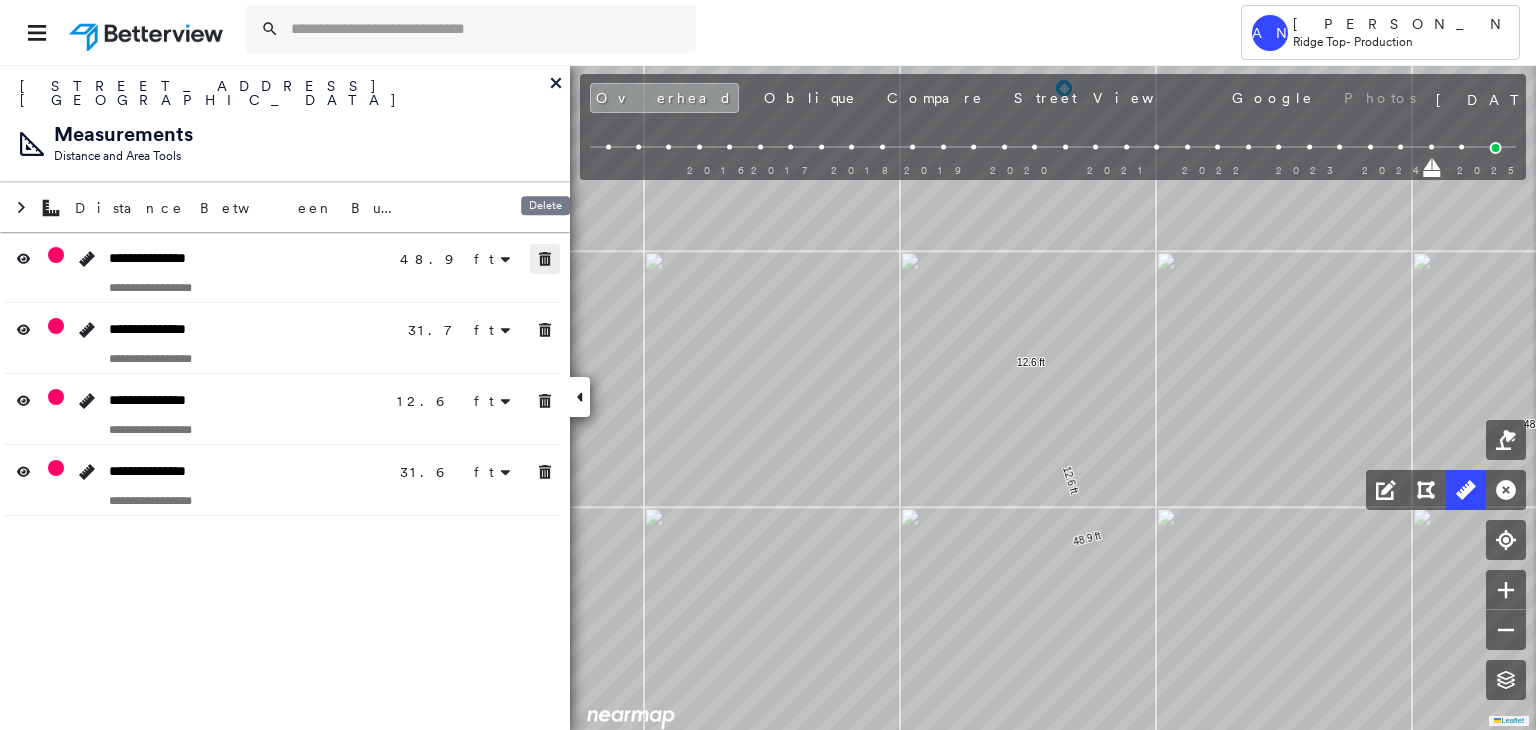 click at bounding box center (545, 259) 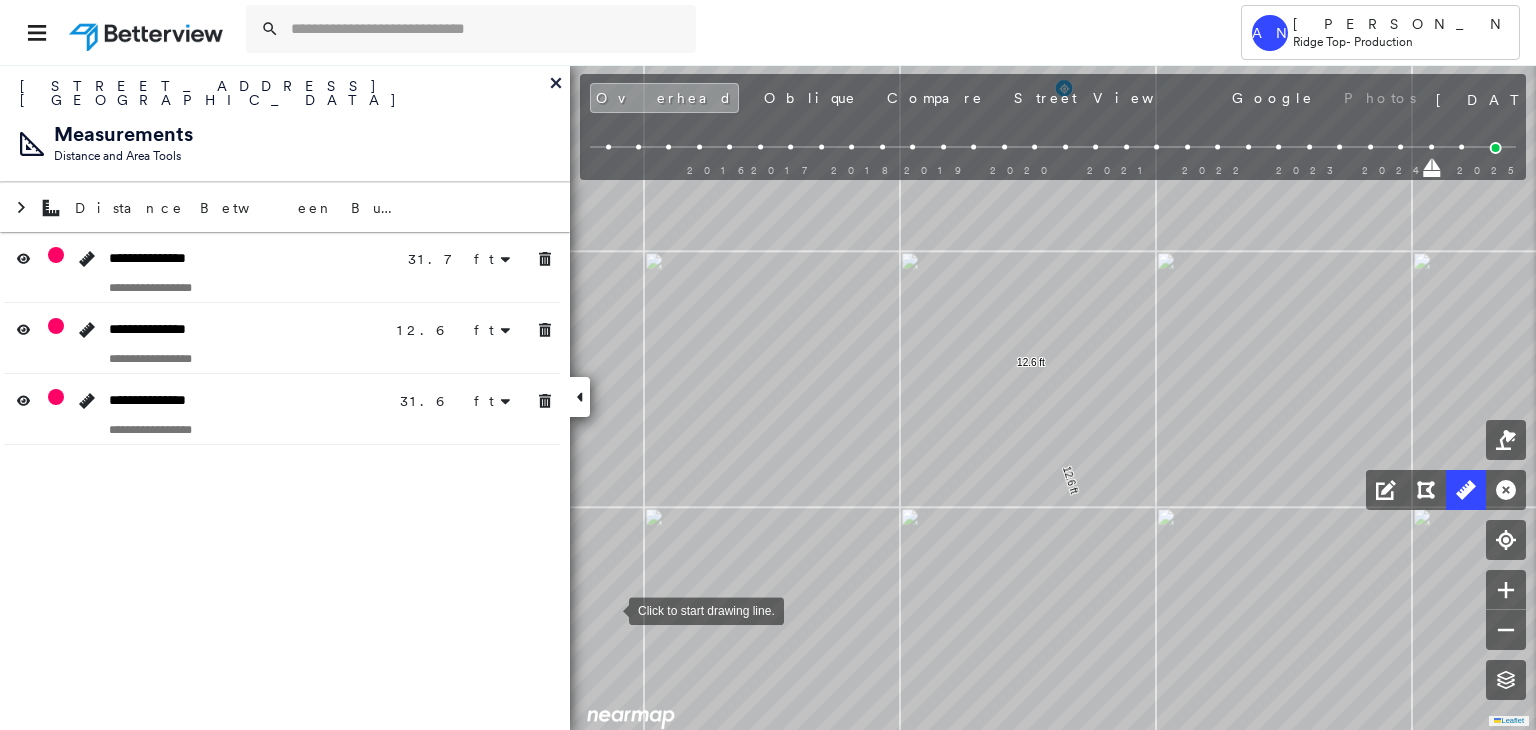 click at bounding box center (609, 609) 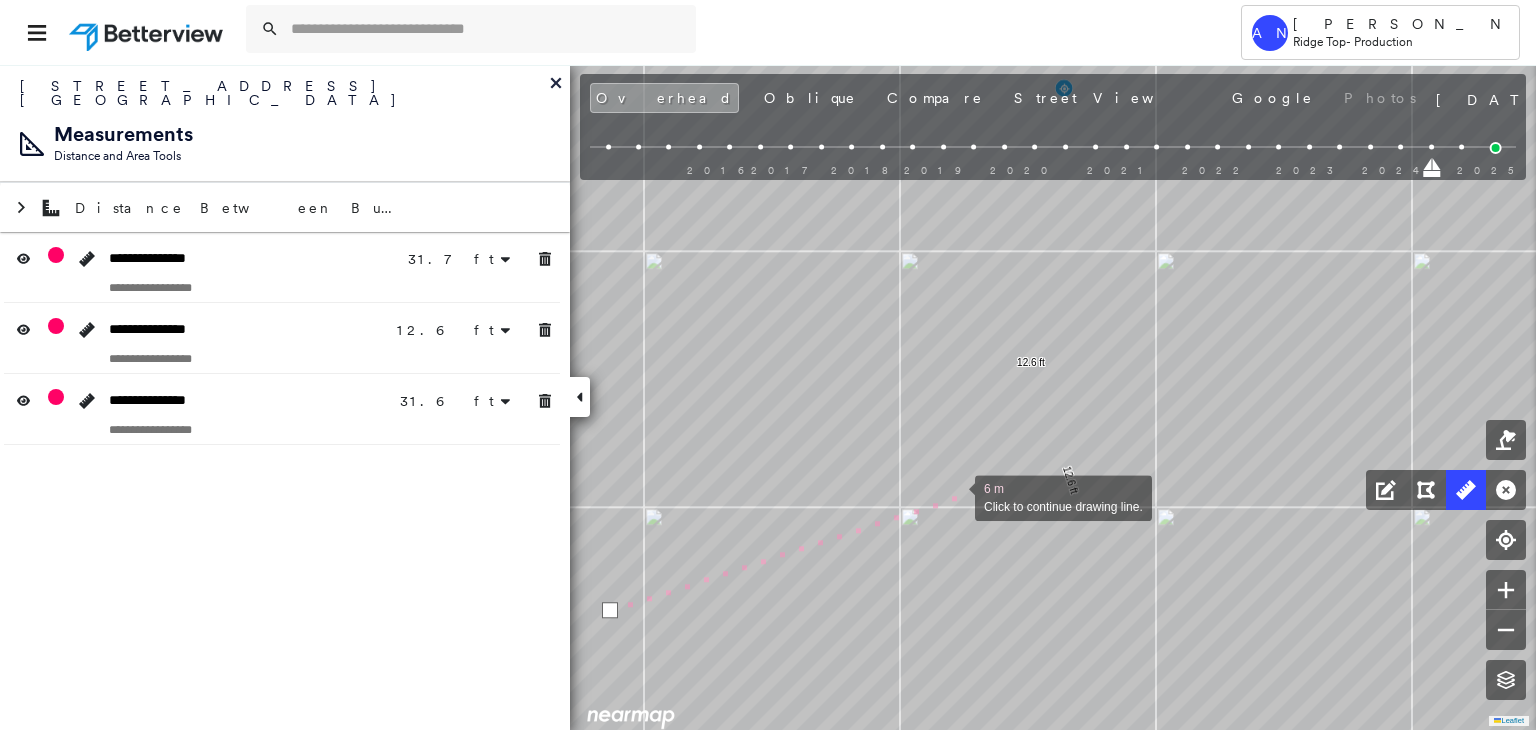 click at bounding box center (955, 496) 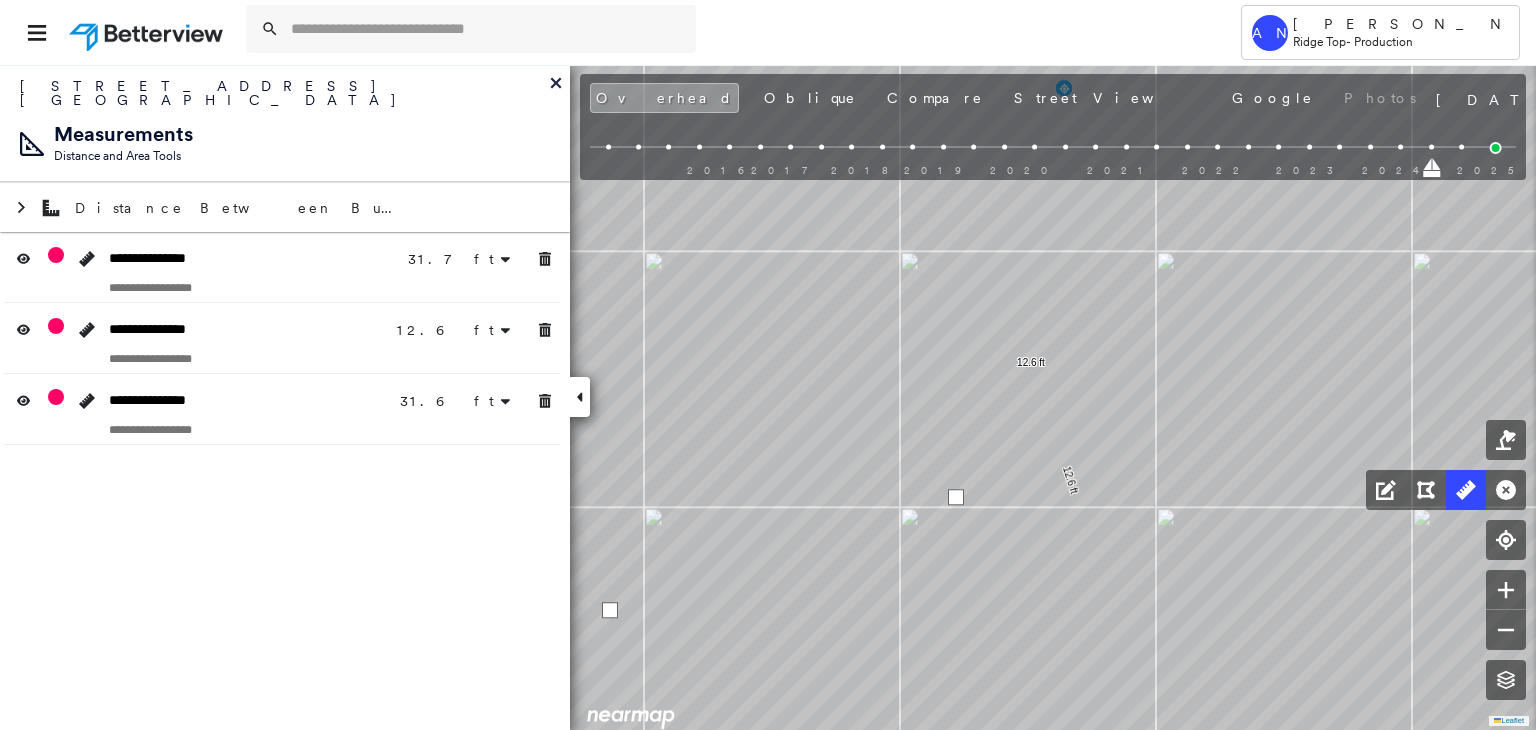 click at bounding box center [956, 497] 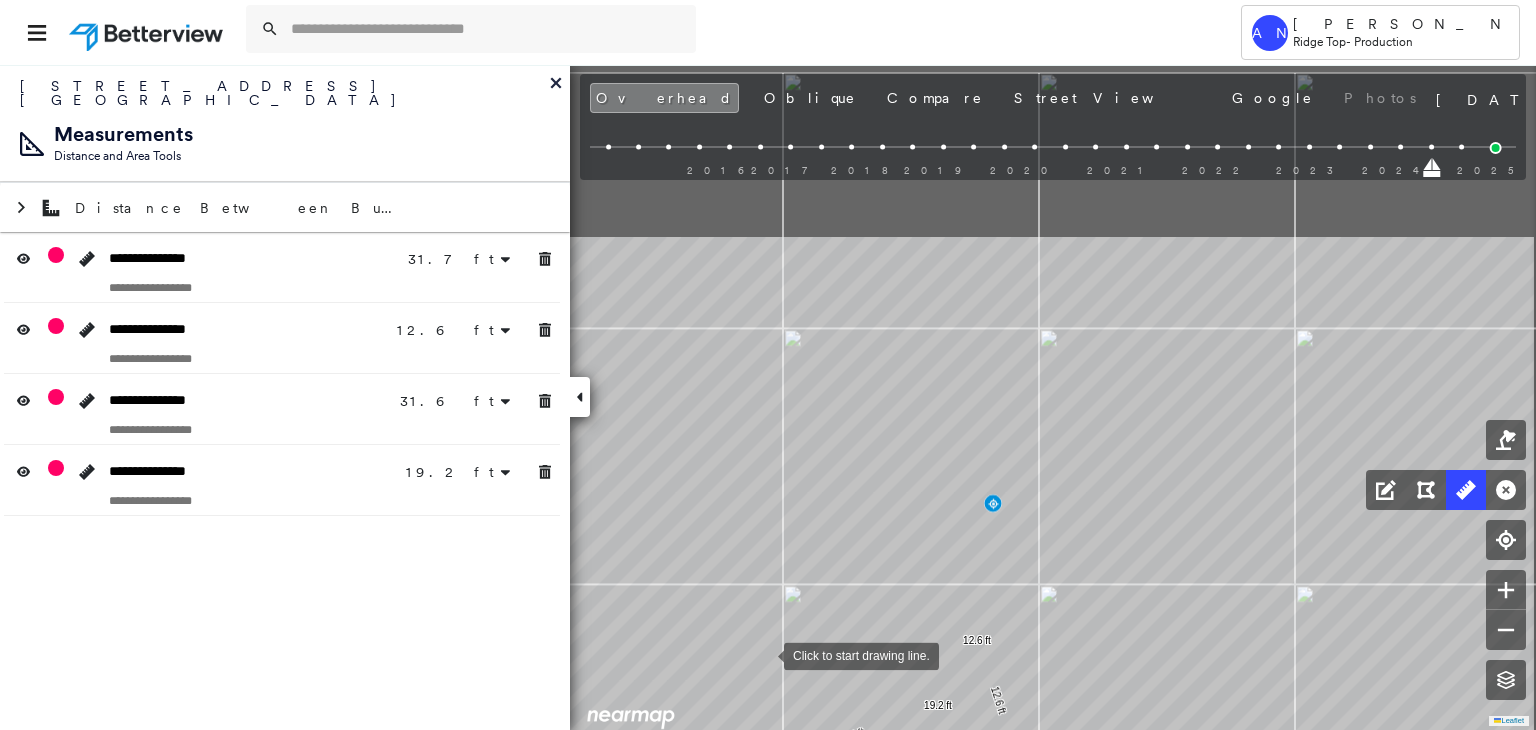 click at bounding box center [764, 654] 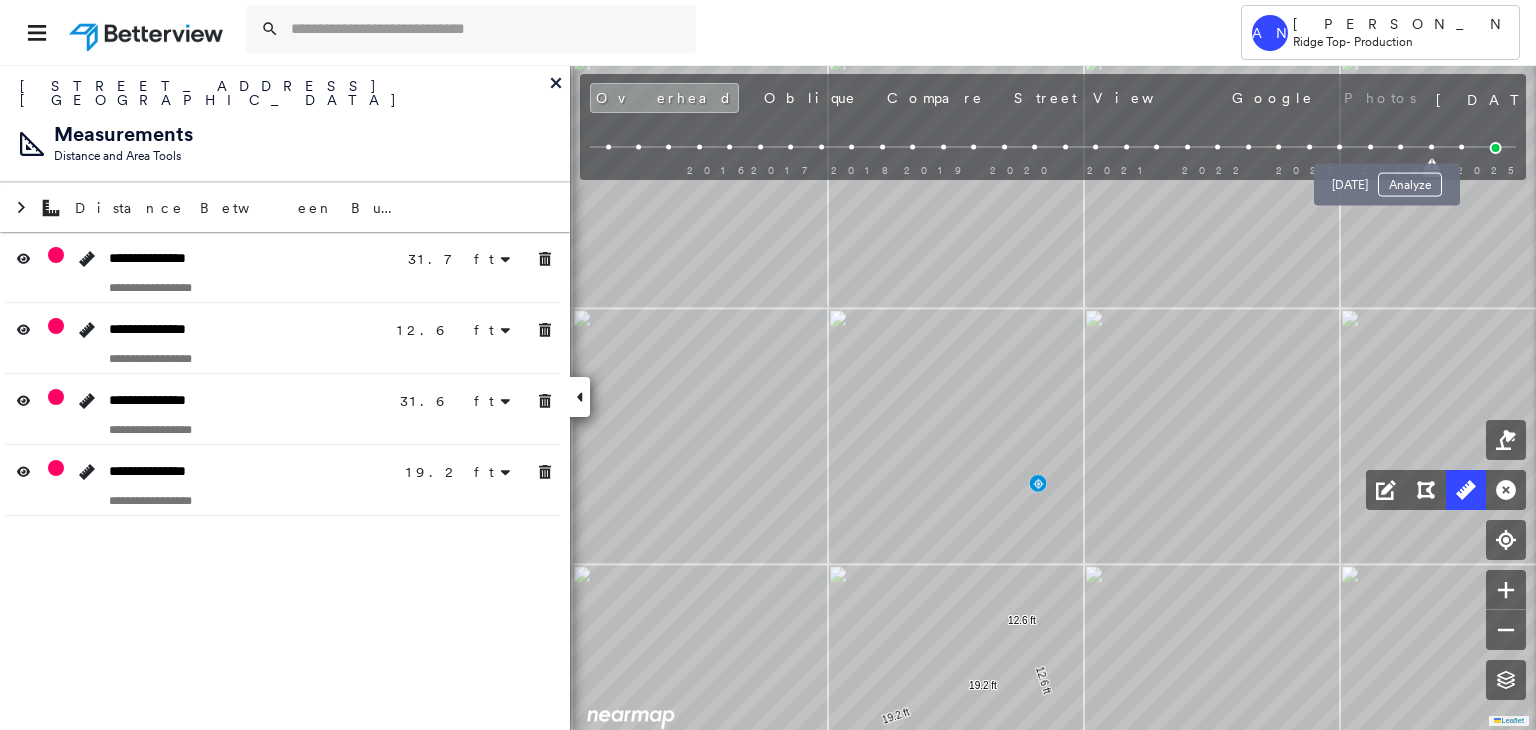 click at bounding box center (1400, 147) 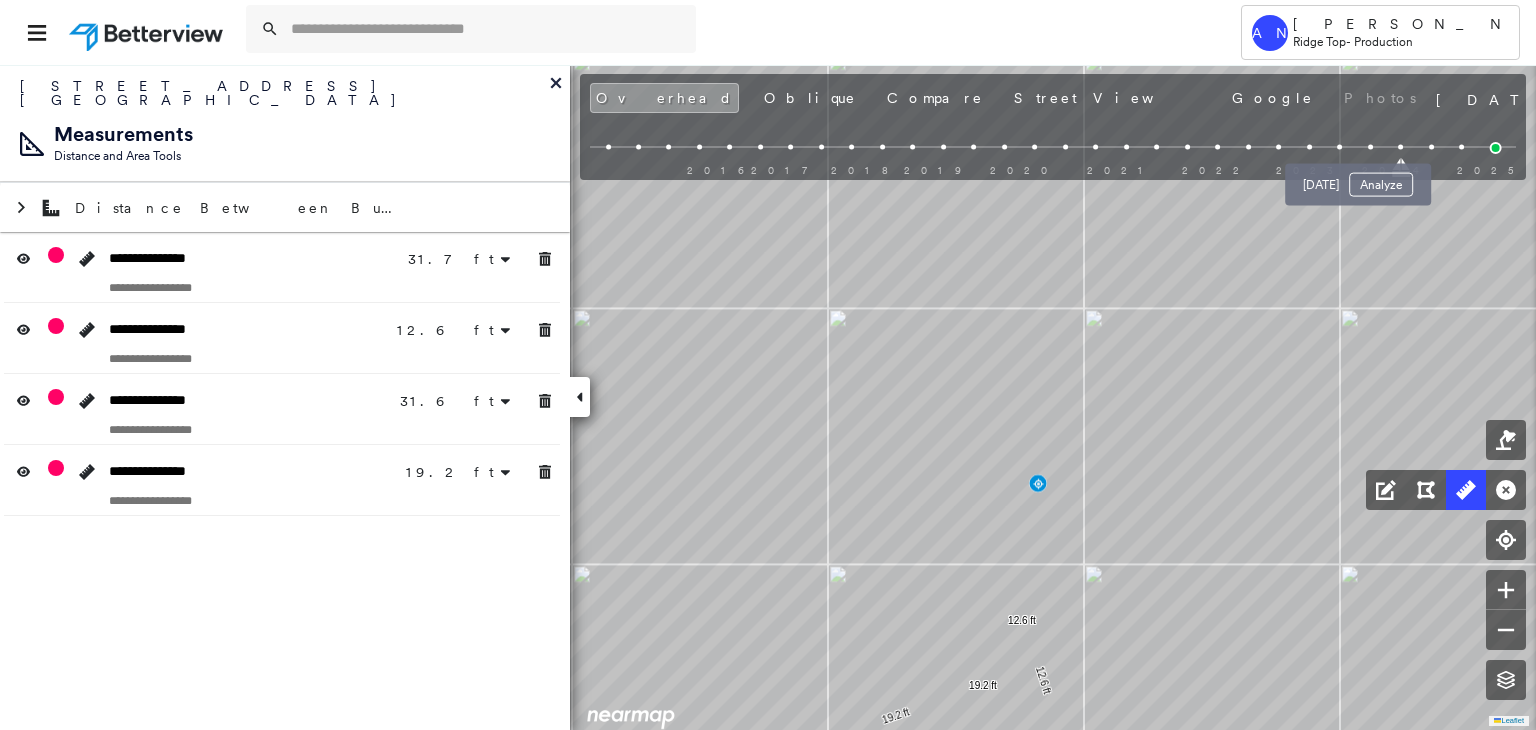 click at bounding box center [1370, 147] 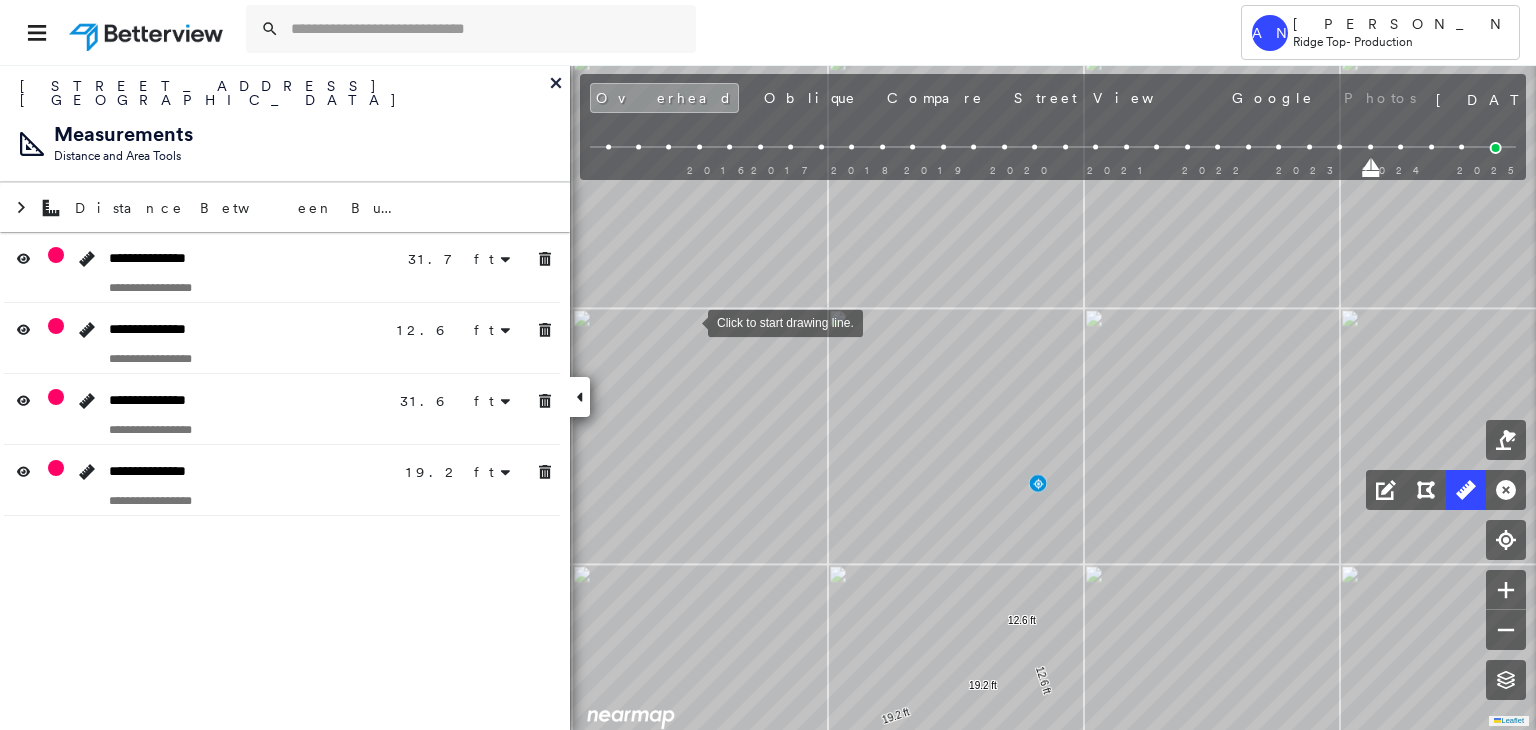 click at bounding box center (688, 321) 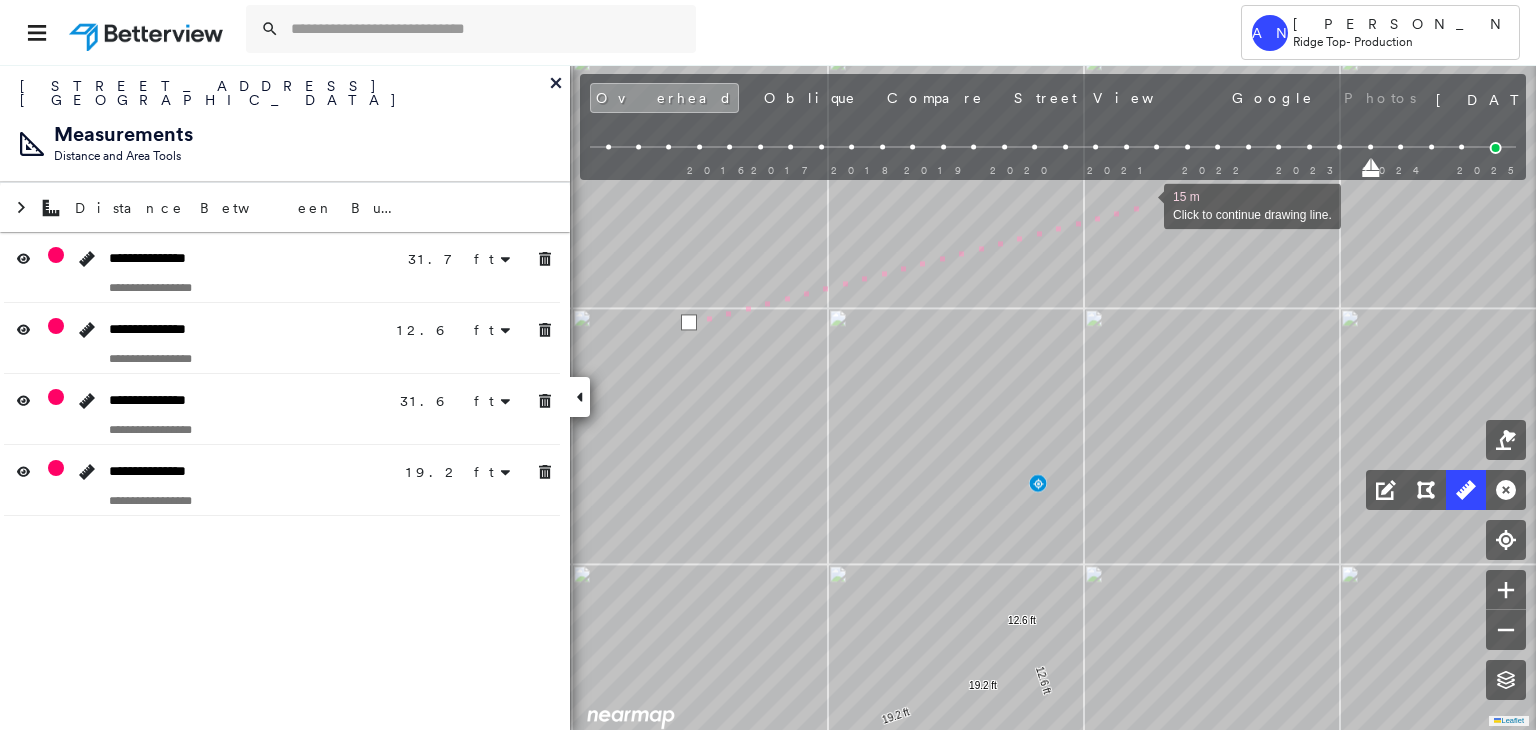 click at bounding box center [1144, 204] 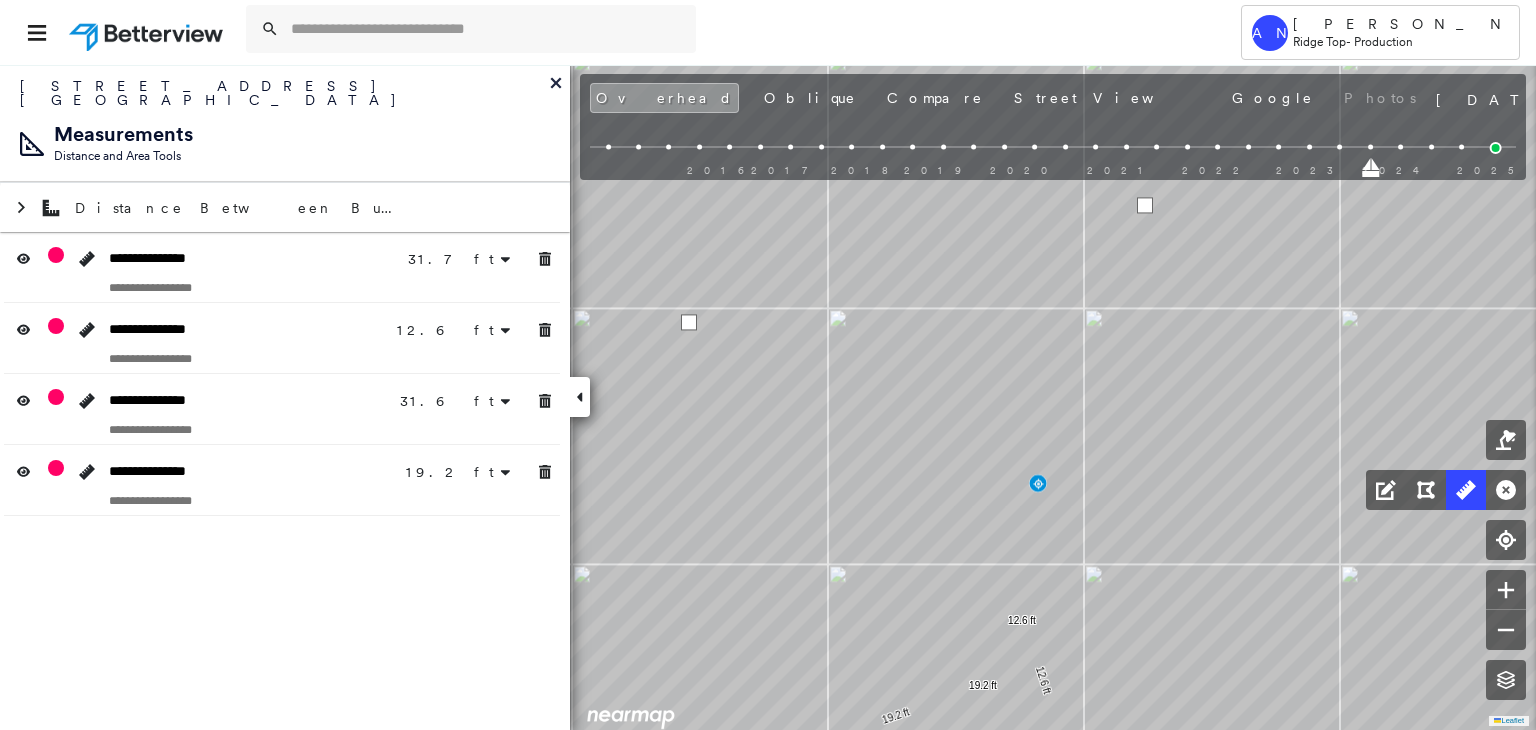 click at bounding box center (1145, 205) 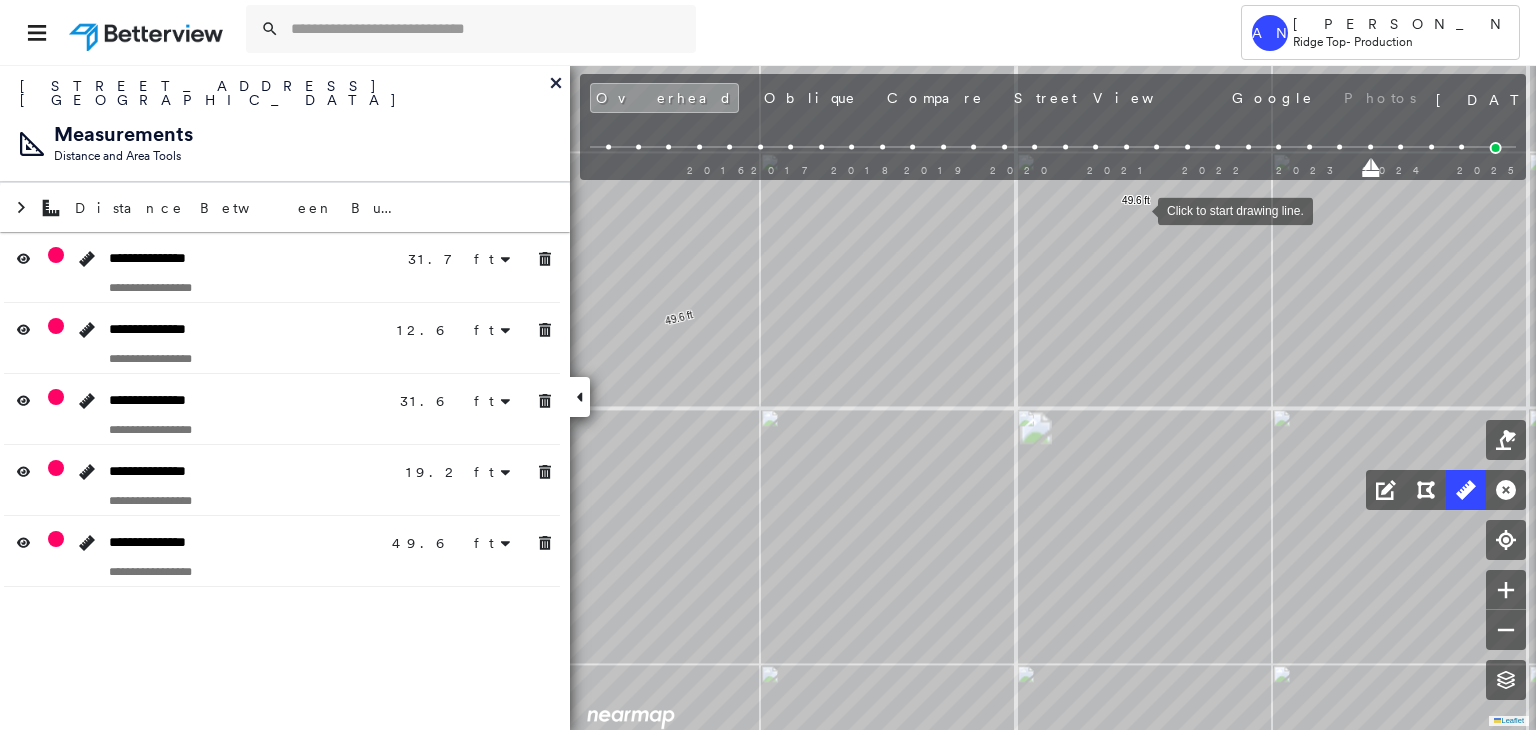 click at bounding box center [1138, 209] 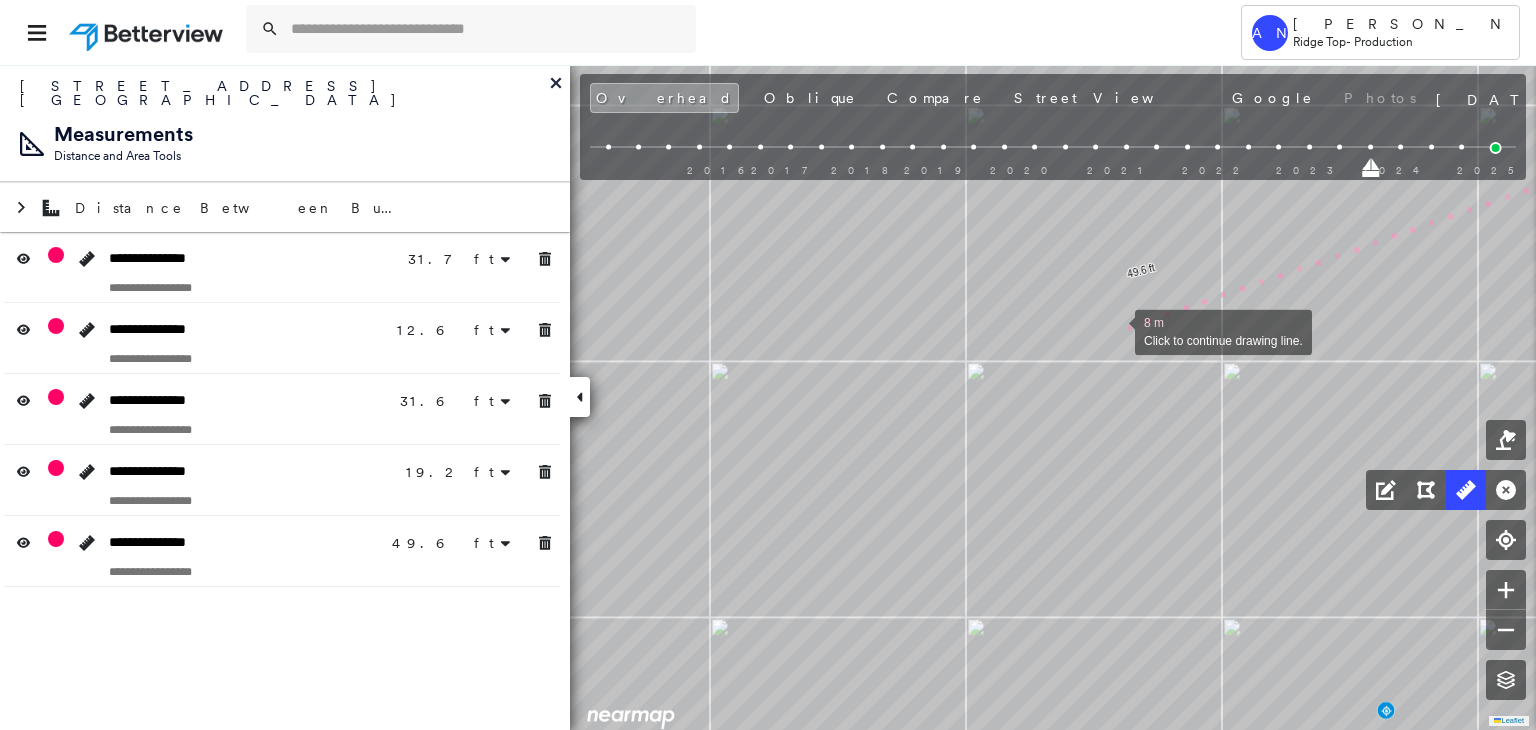 click on "31.7 ft 31.7 ft 12.6 ft 12.6 ft 31.6 ft 31.6 ft 19.2 ft 19.2 ft 49.6 ft 49.6 ft 8 m Click to continue drawing line." at bounding box center [-2009, 386] 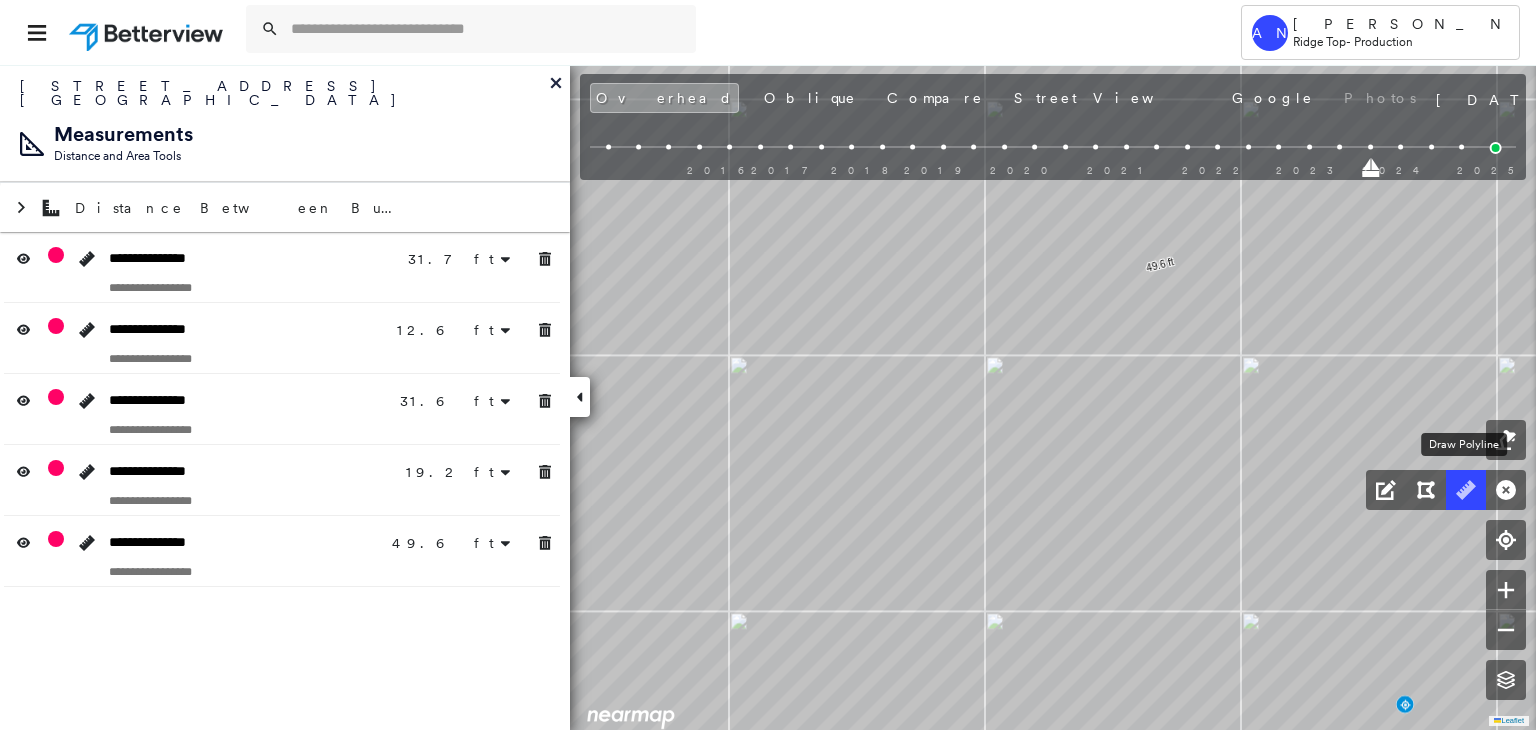 click at bounding box center [1466, 490] 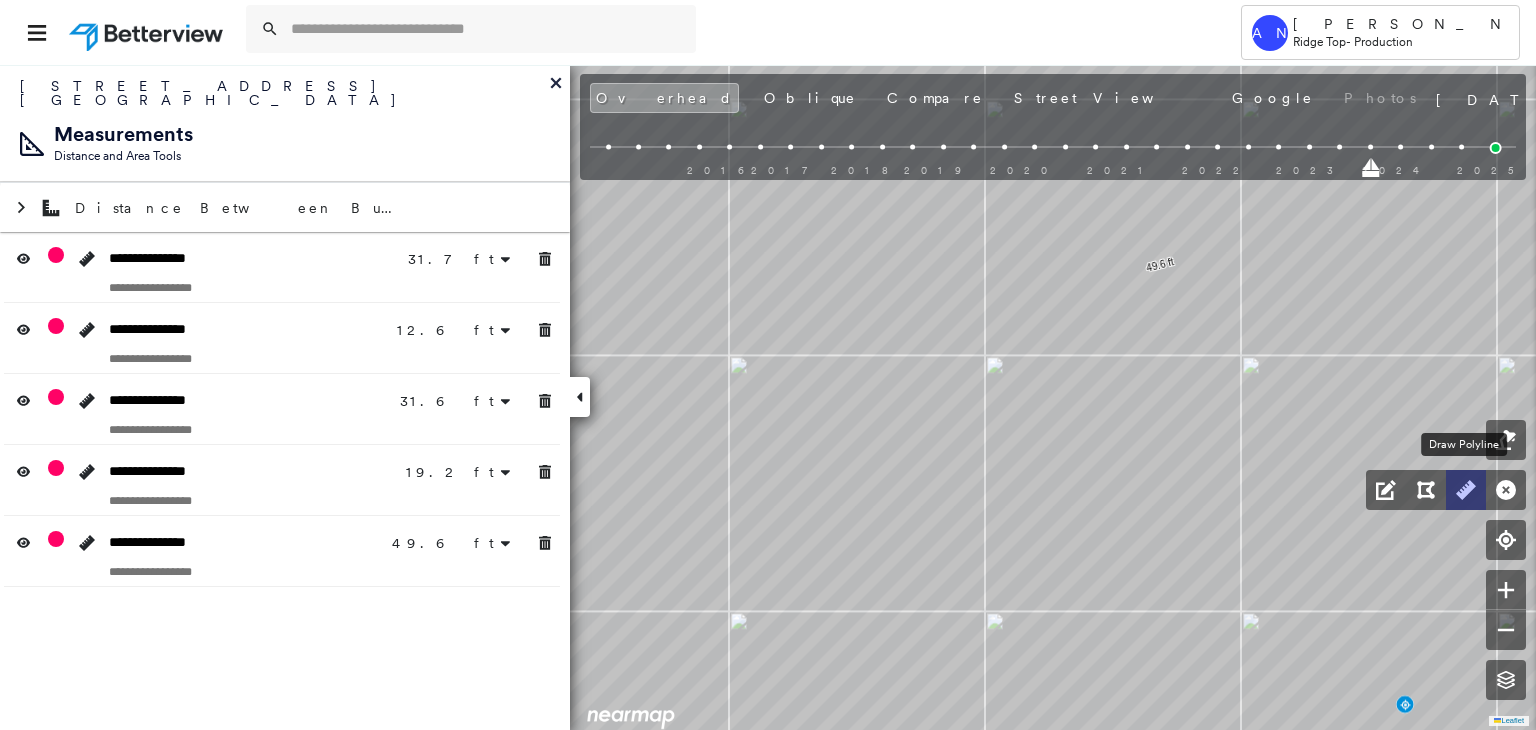 click 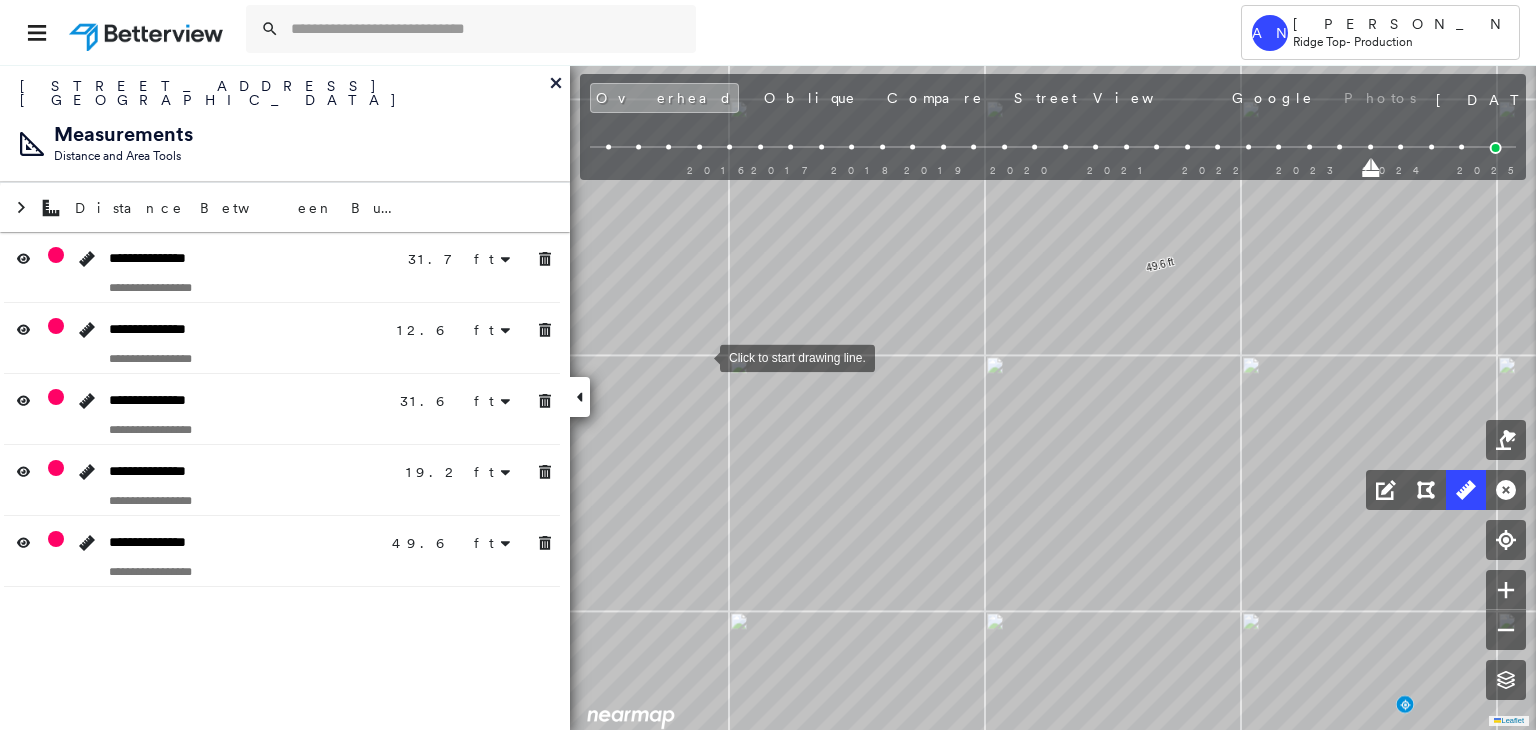 click at bounding box center [700, 356] 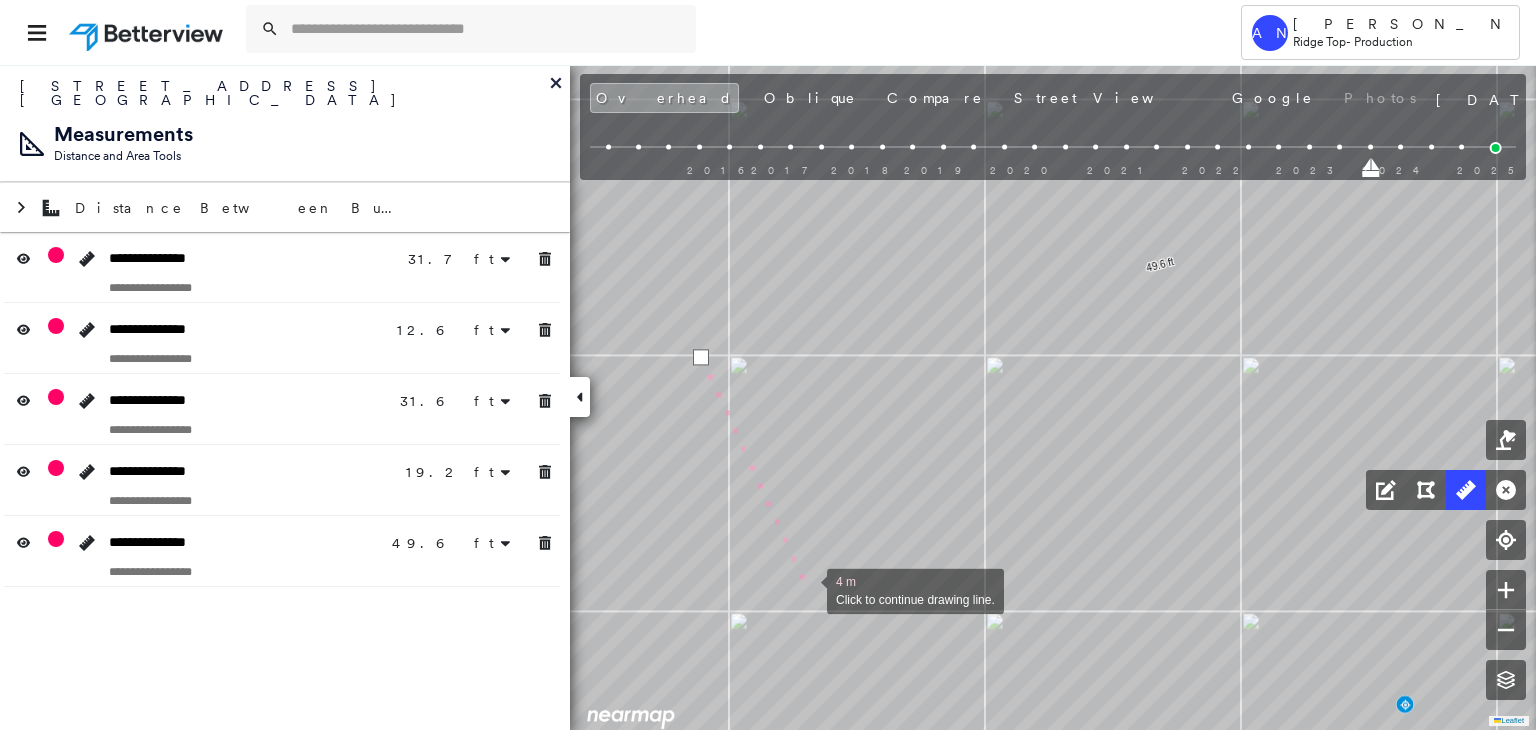 click at bounding box center (807, 589) 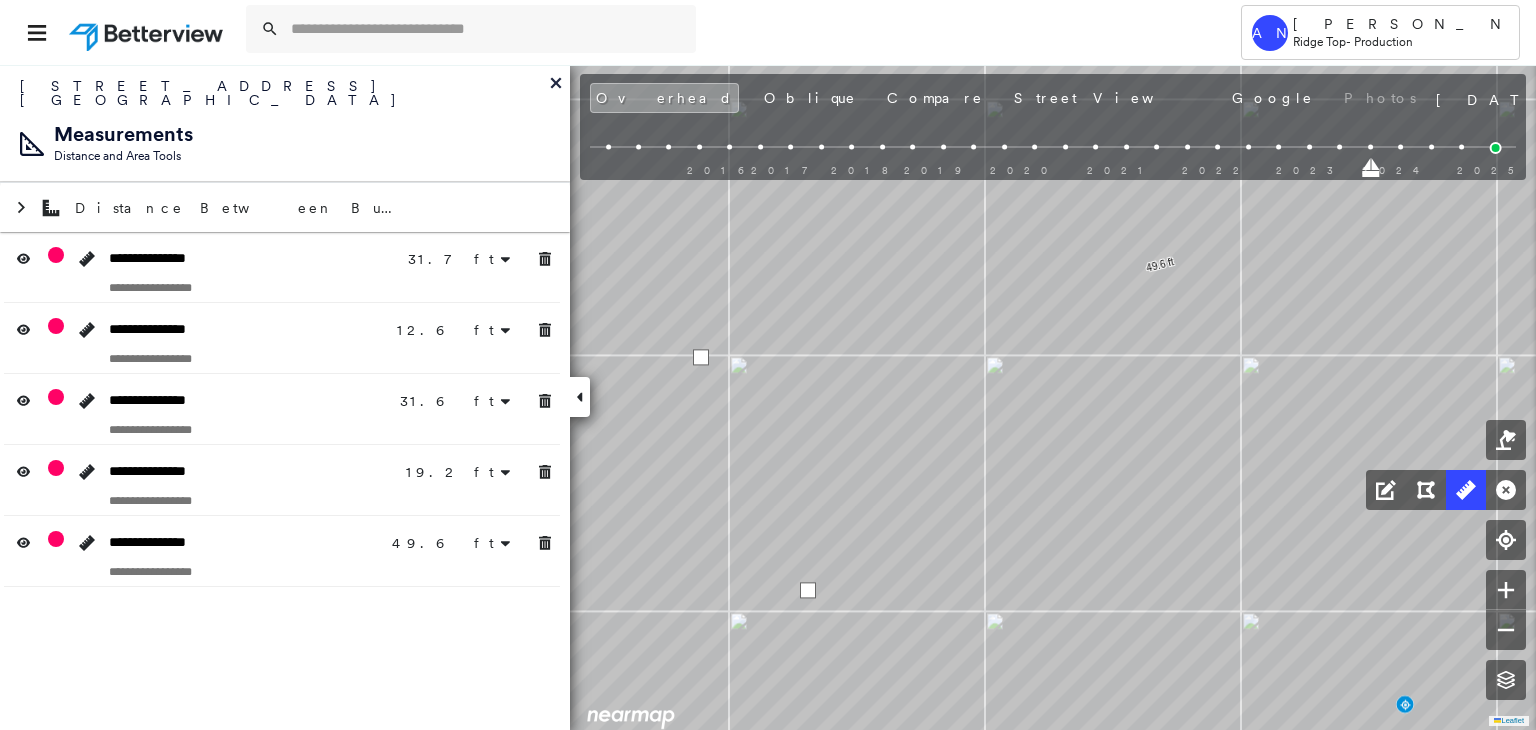 click at bounding box center (808, 590) 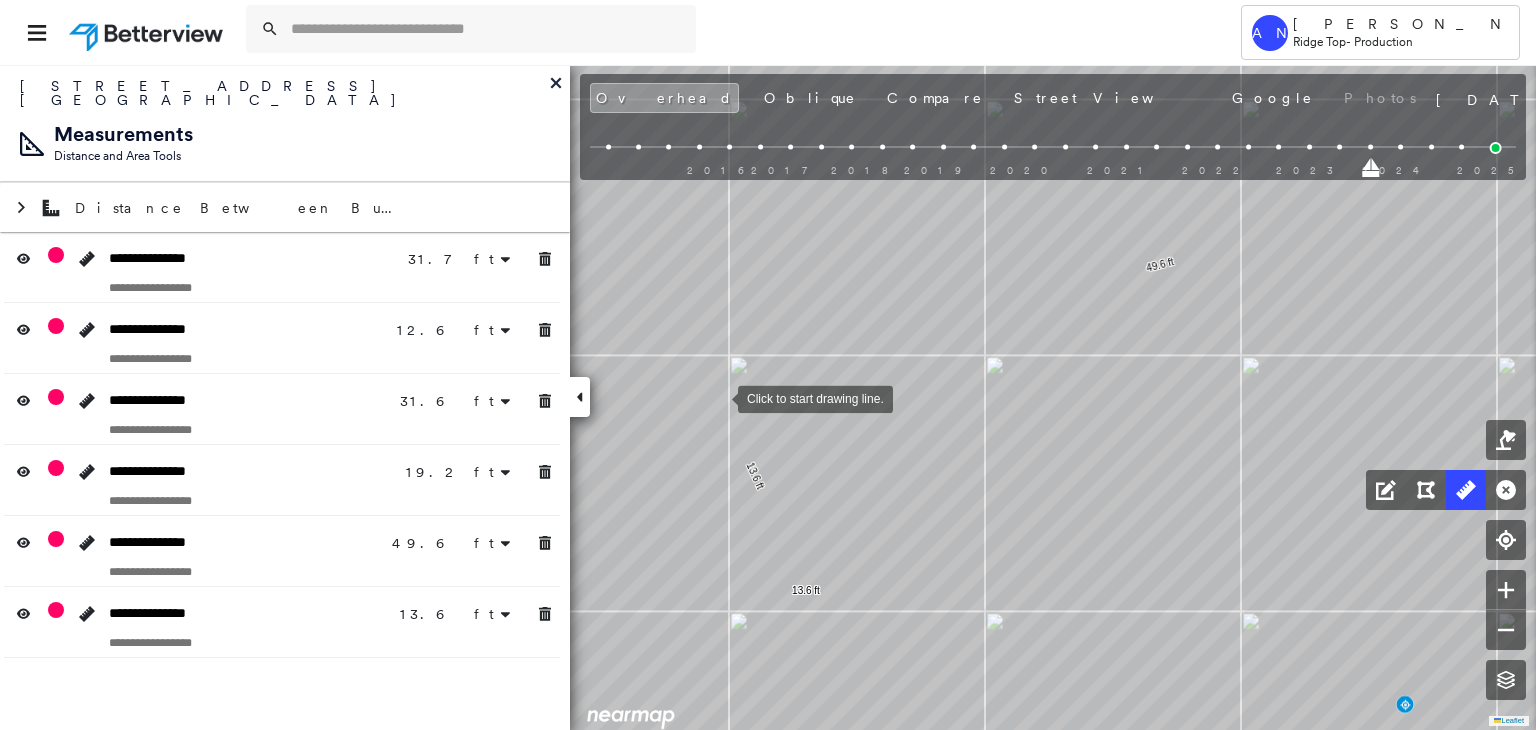 click at bounding box center (718, 397) 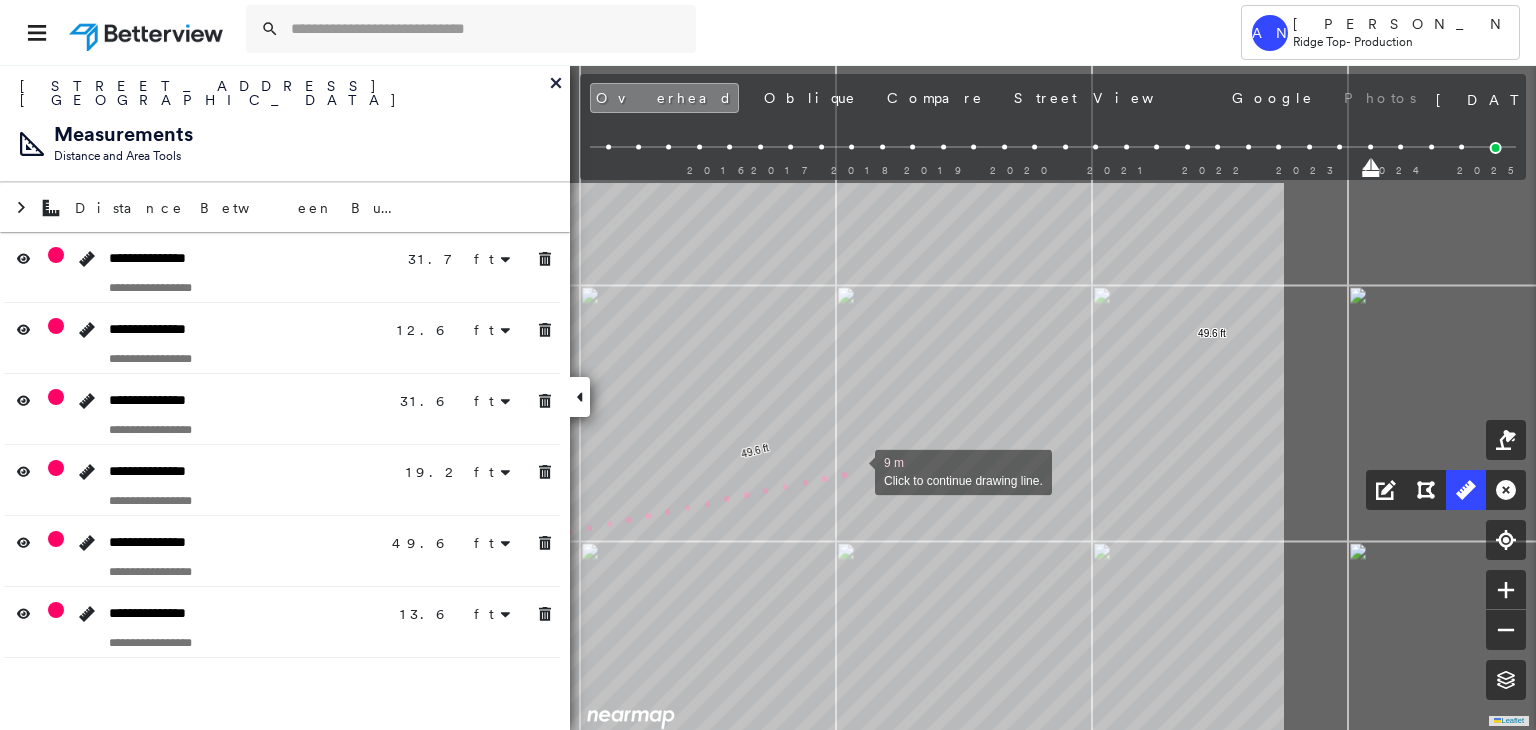 drag, startPoint x: 1263, startPoint y: 283, endPoint x: 854, endPoint y: 461, distance: 446.05493 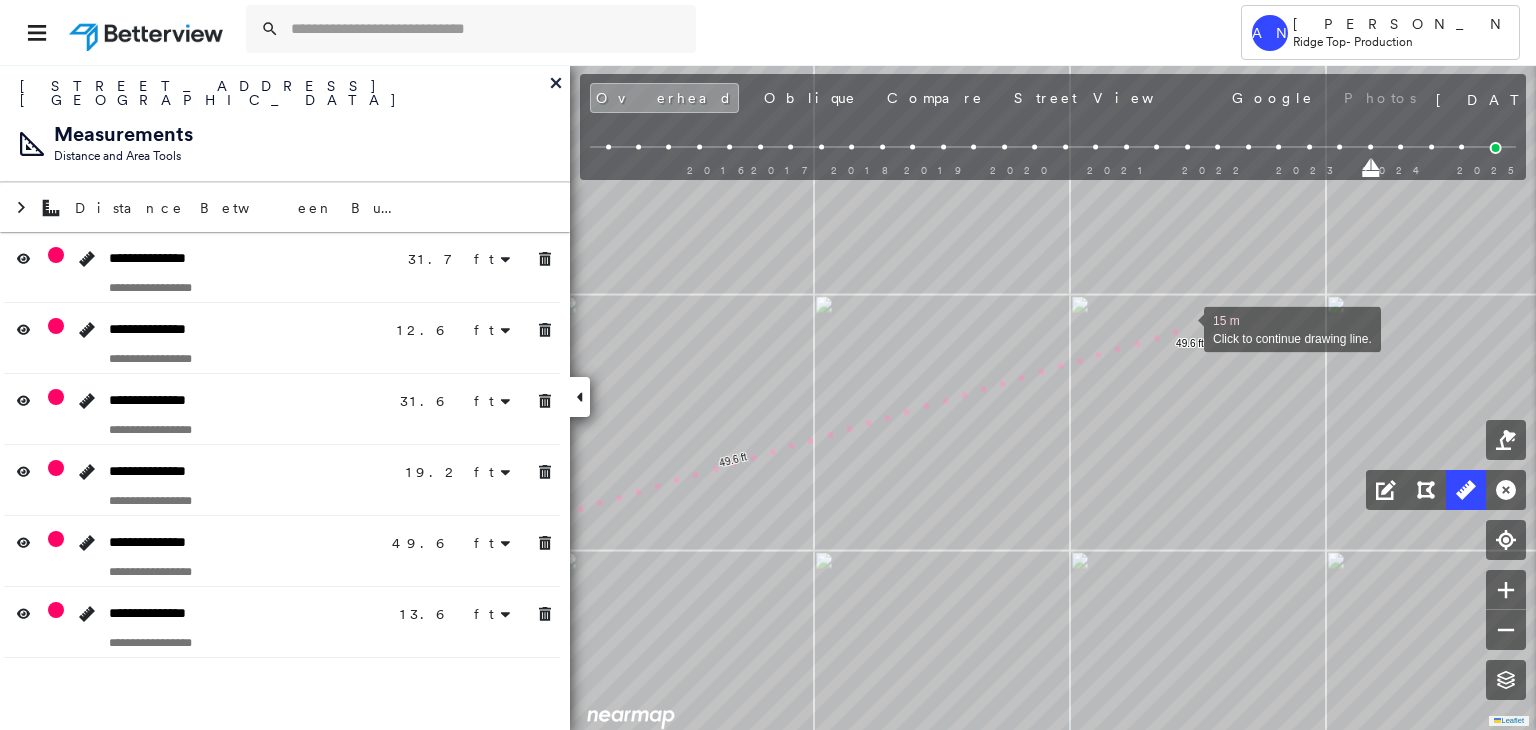 click at bounding box center (1184, 328) 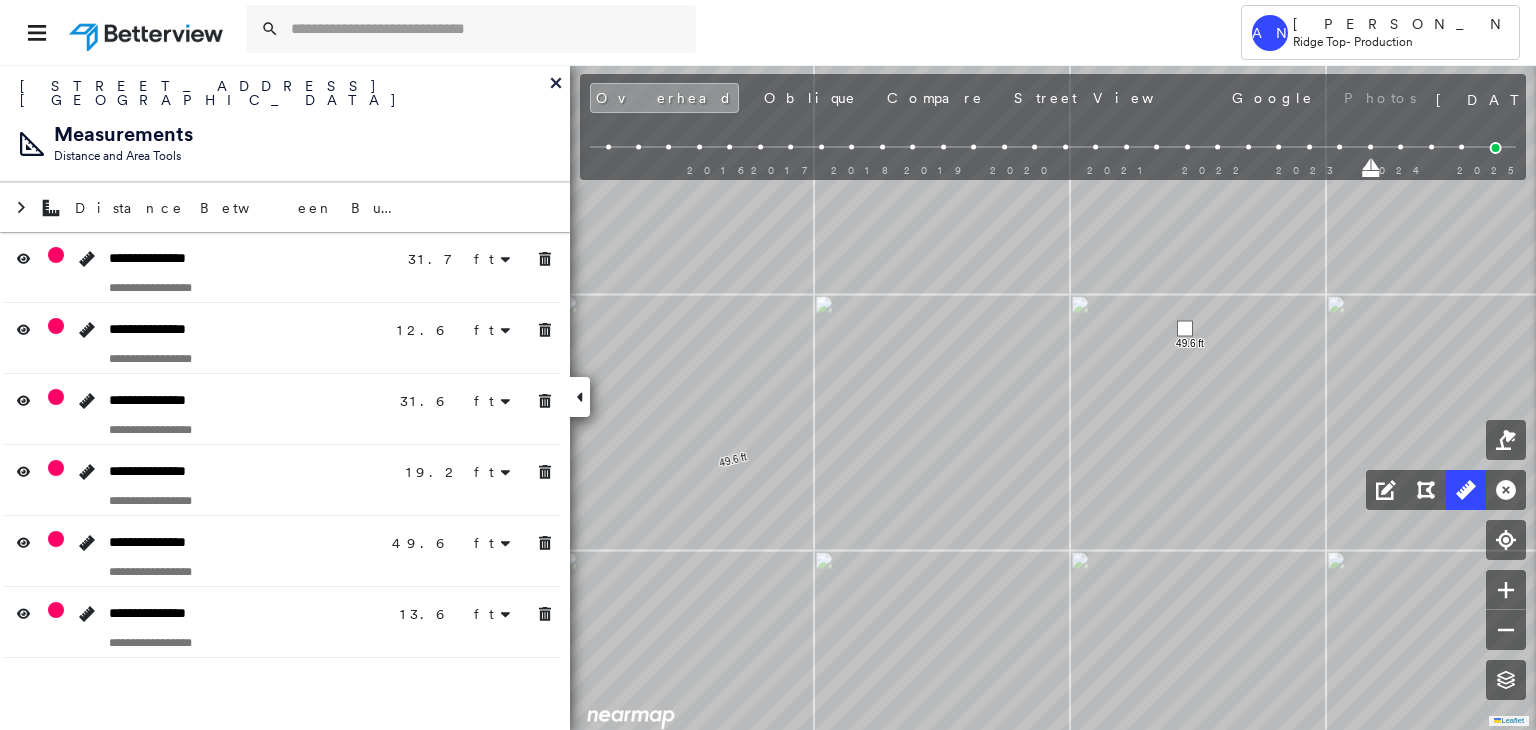 click at bounding box center (1185, 329) 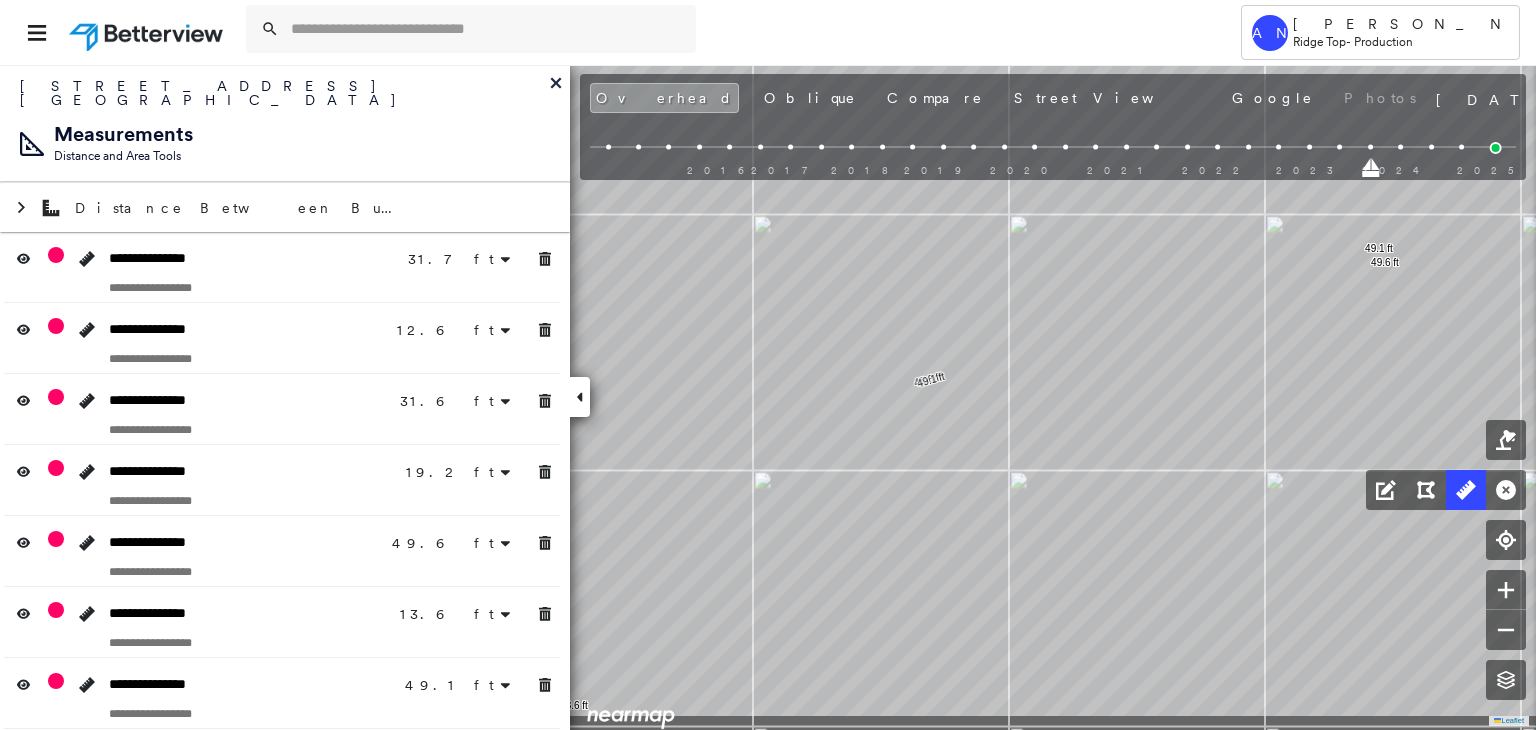 click on "31.7 ft 31.7 ft 12.6 ft 12.6 ft 31.6 ft 31.6 ft 19.2 ft 19.2 ft 49.6 ft 49.6 ft 13.6 ft 13.6 ft 49.1 ft 49.1 ft Click to start drawing line." at bounding box center [-2222, 495] 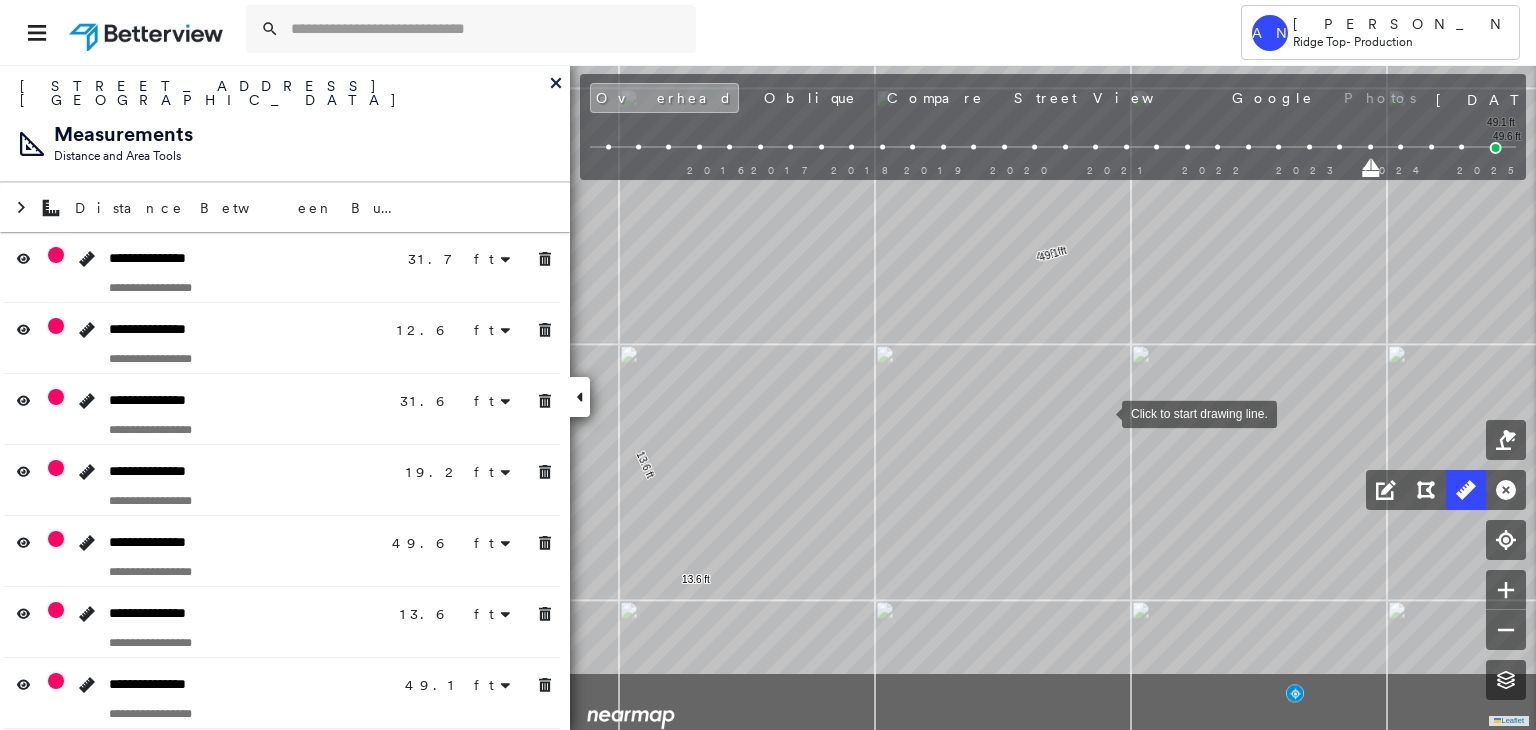 click on "31.7 ft 31.7 ft 12.6 ft 12.6 ft 31.6 ft 31.6 ft 19.2 ft 19.2 ft 49.6 ft 49.6 ft 13.6 ft 13.6 ft 49.1 ft 49.1 ft Click to start drawing line." at bounding box center (-2100, 369) 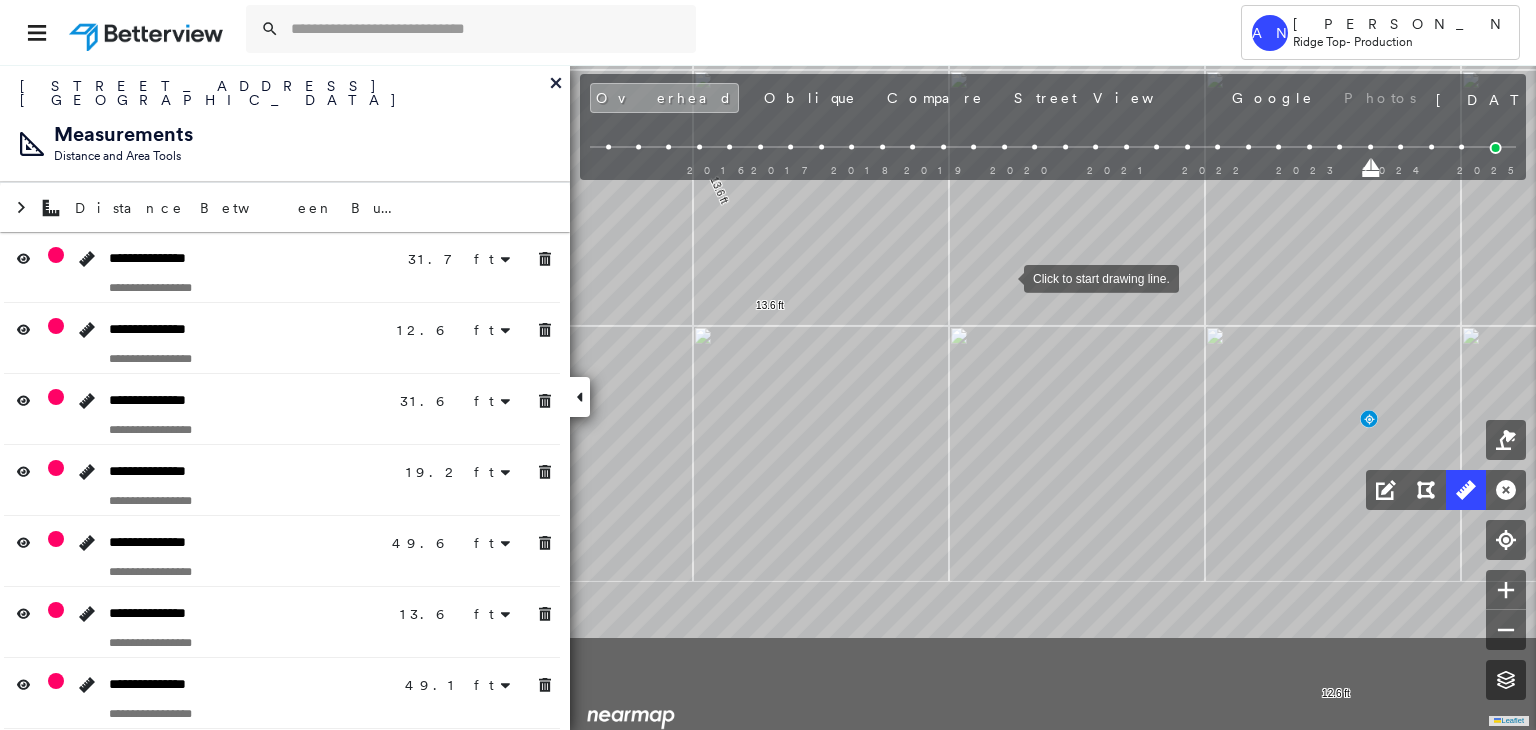 drag, startPoint x: 1004, startPoint y: 429, endPoint x: 1004, endPoint y: 279, distance: 150 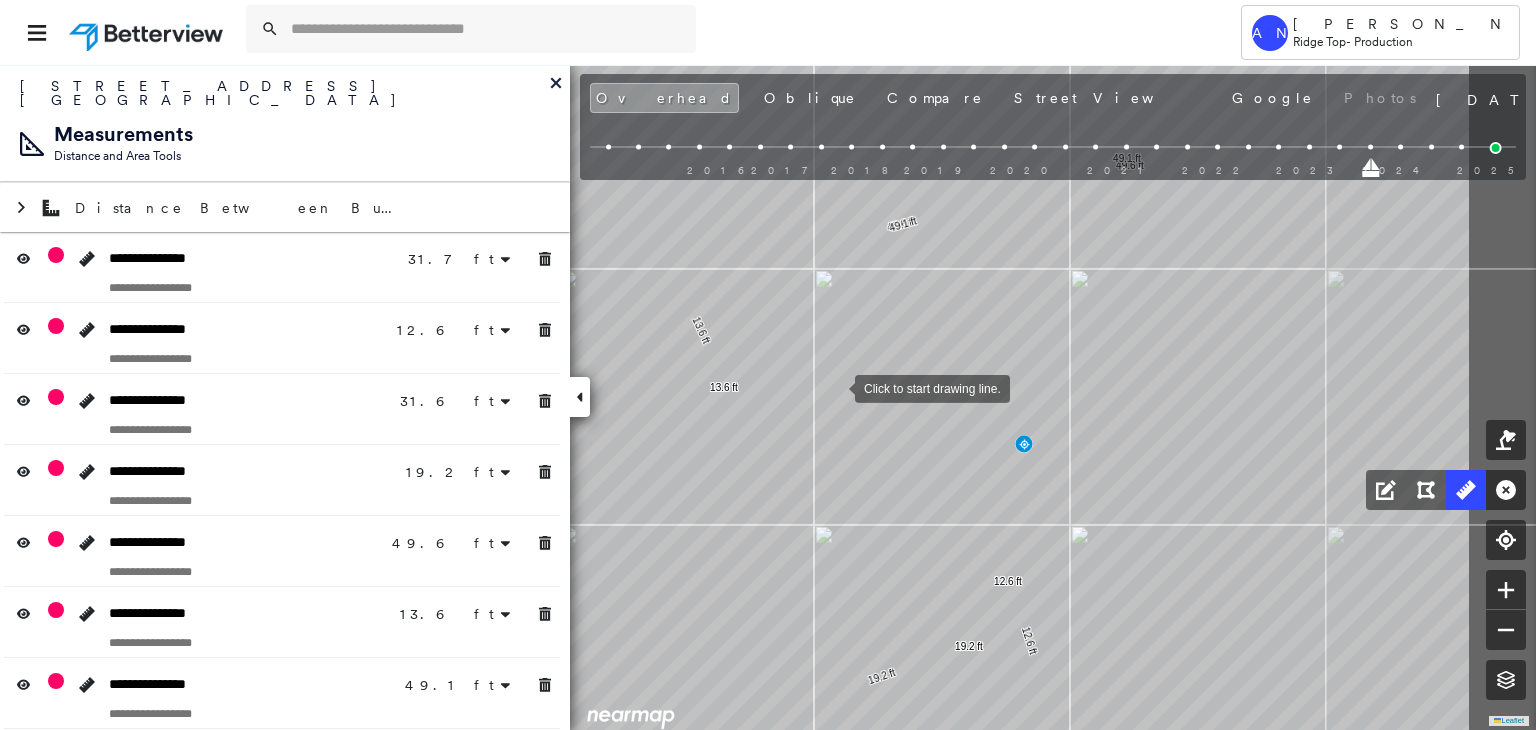 drag, startPoint x: 1056, startPoint y: 345, endPoint x: 836, endPoint y: 388, distance: 224.16289 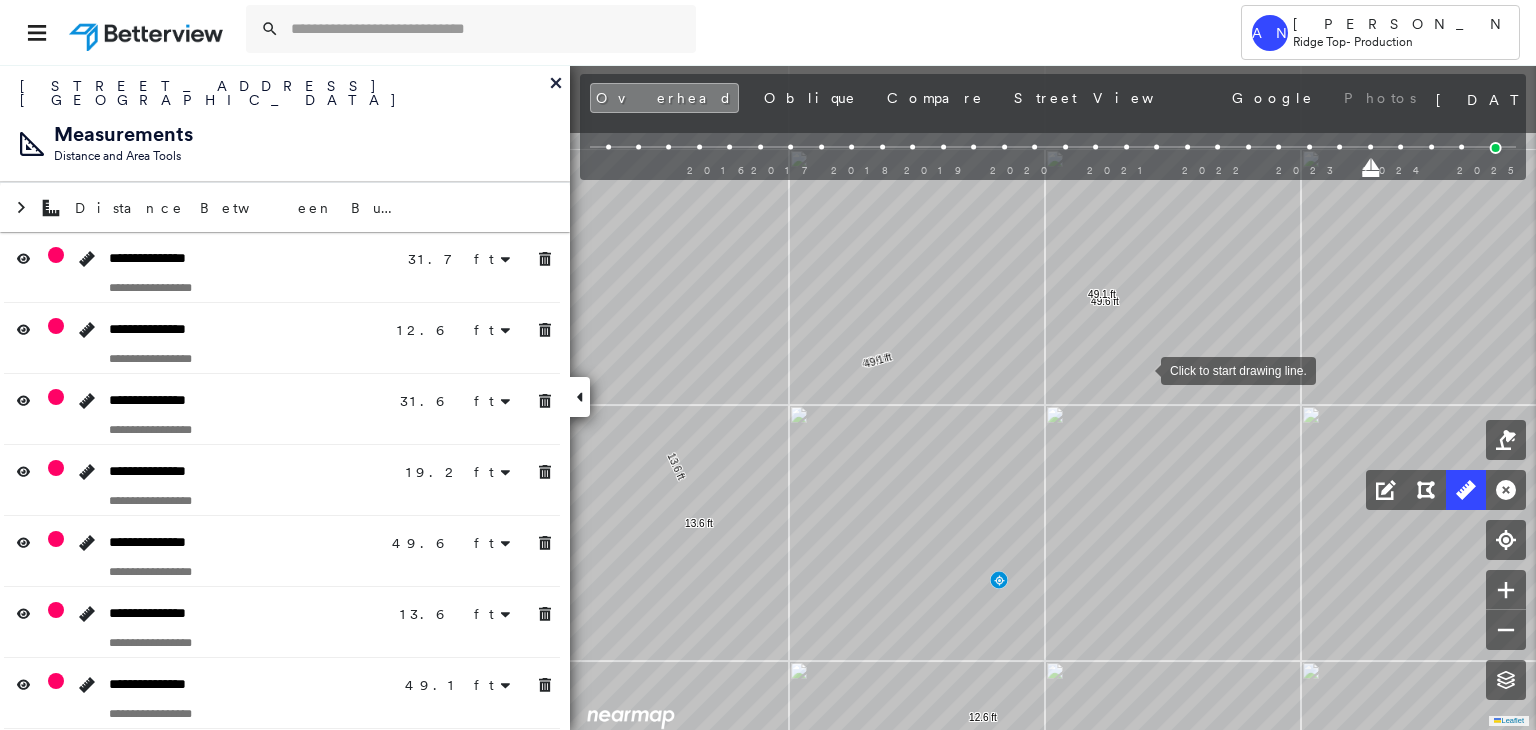 drag, startPoint x: 1166, startPoint y: 233, endPoint x: 1141, endPoint y: 369, distance: 138.2787 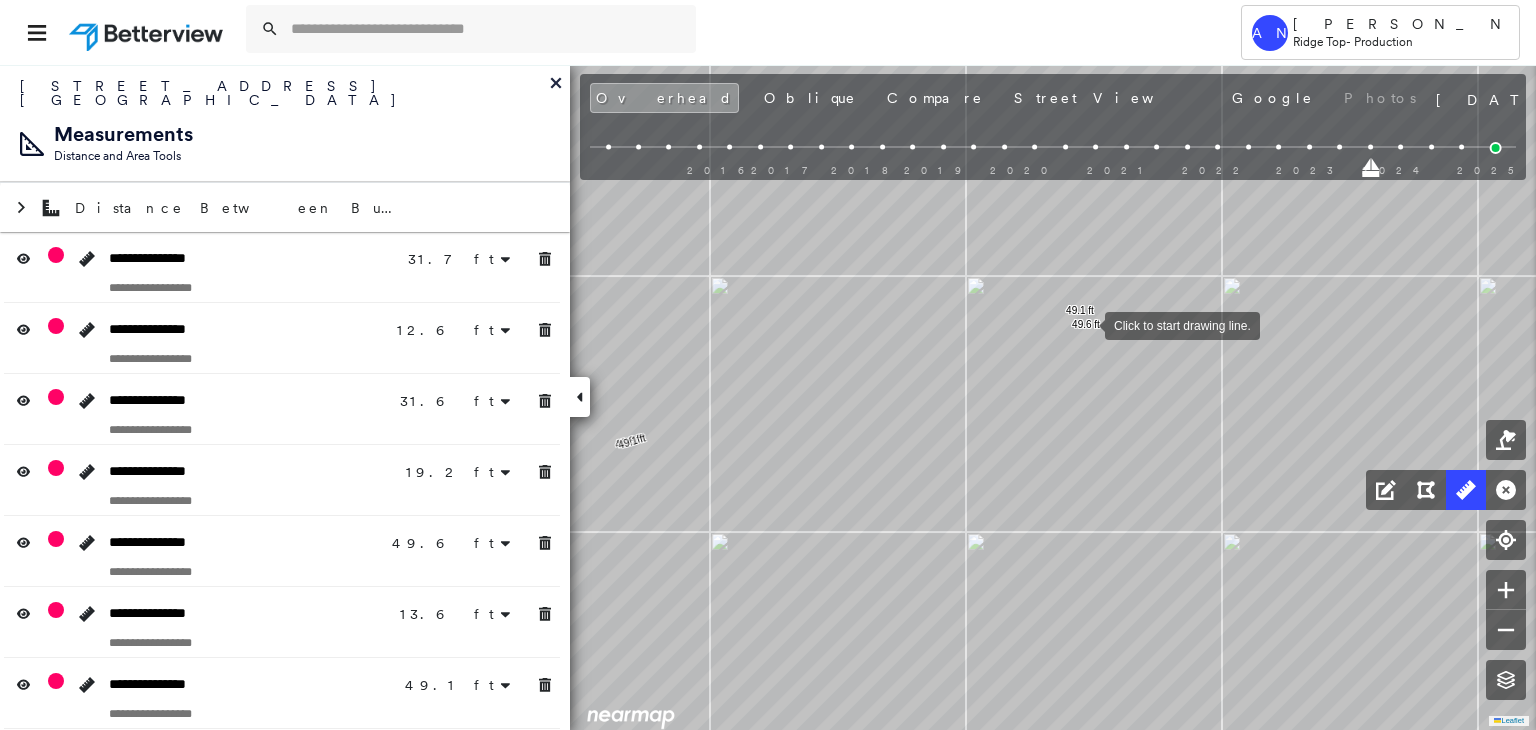 click at bounding box center (1085, 324) 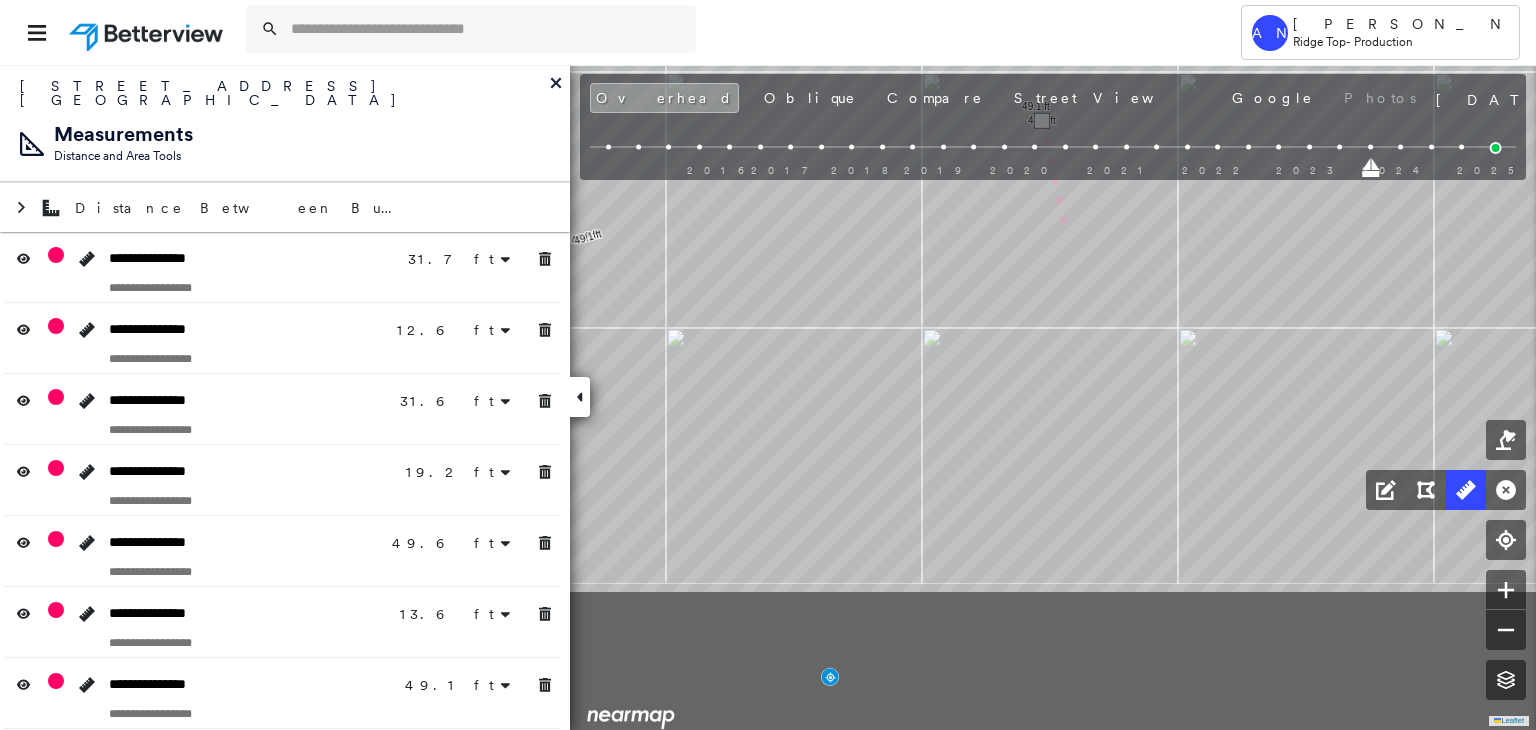 click on "31.7 ft 31.7 ft 12.6 ft 12.6 ft 31.6 ft 31.6 ft 19.2 ft 19.2 ft 49.6 ft 49.6 ft 13.6 ft 13.6 ft 49.1 ft 49.1 ft 2 m Click to continue drawing line." at bounding box center [-2315, 70] 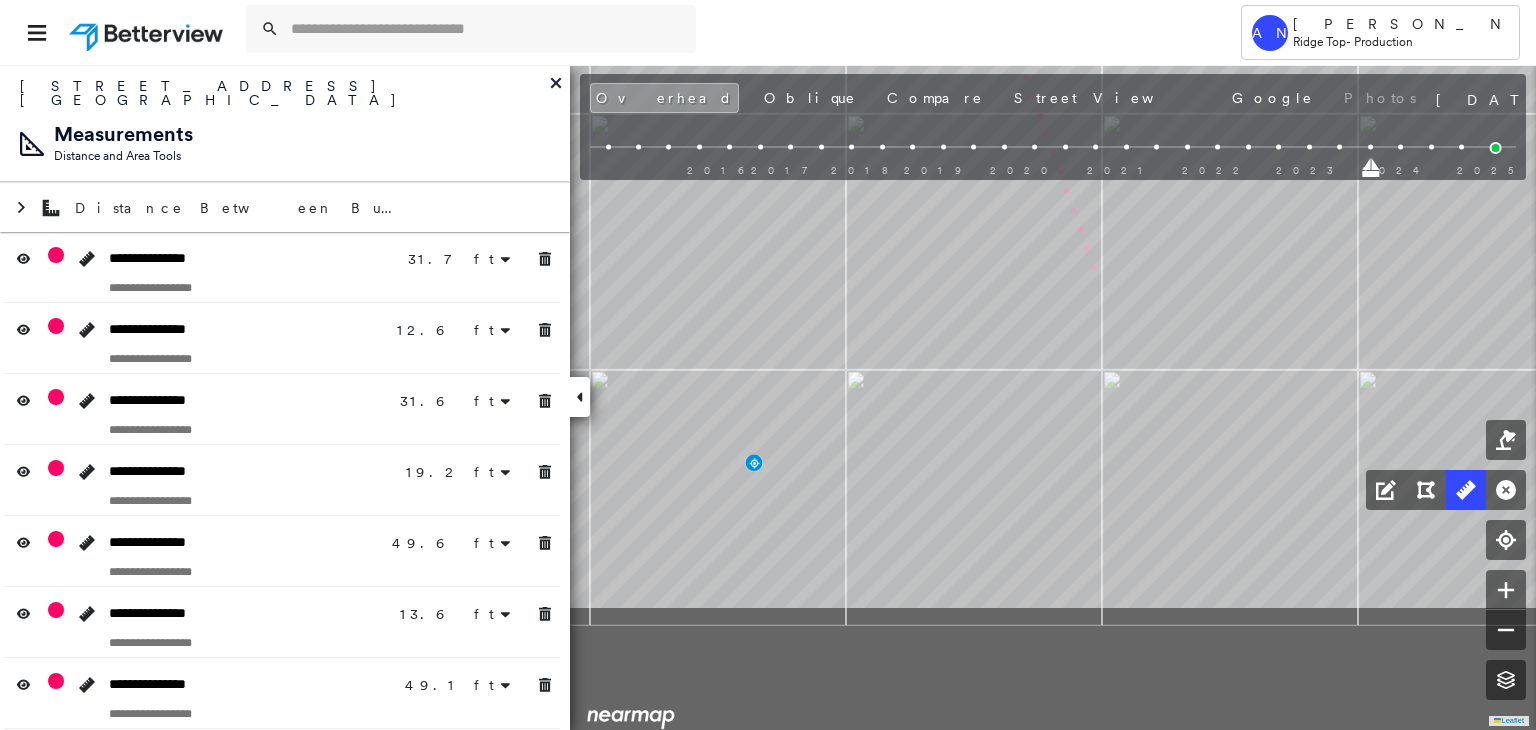 drag, startPoint x: 1169, startPoint y: 500, endPoint x: 1101, endPoint y: 305, distance: 206.51634 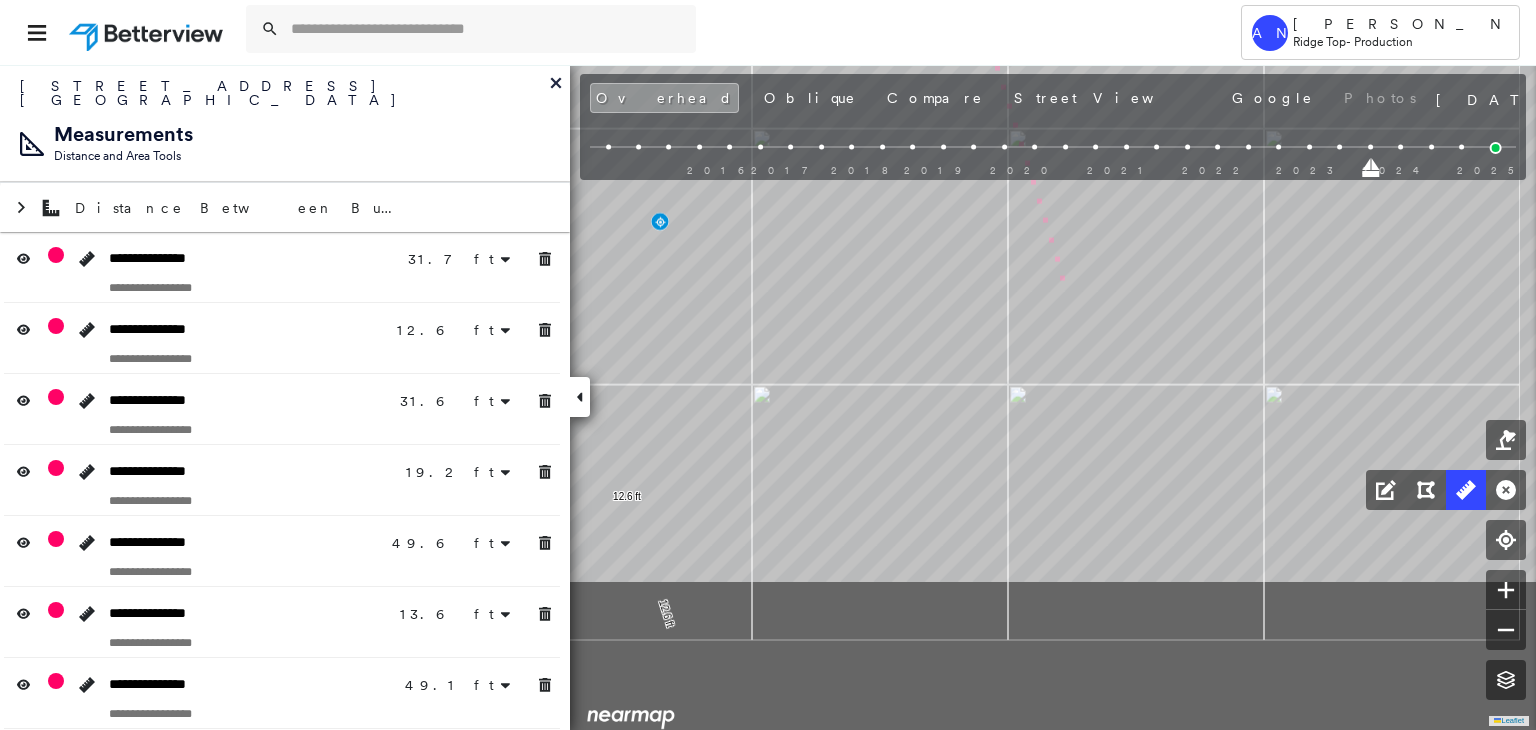 click on "31.7 ft 31.7 ft 12.6 ft 12.6 ft 31.6 ft 31.6 ft 19.2 ft 19.2 ft 49.6 ft 49.6 ft 13.6 ft 13.6 ft 49.1 ft 49.1 ft 11 m Click to continue drawing line." at bounding box center [-2485, -385] 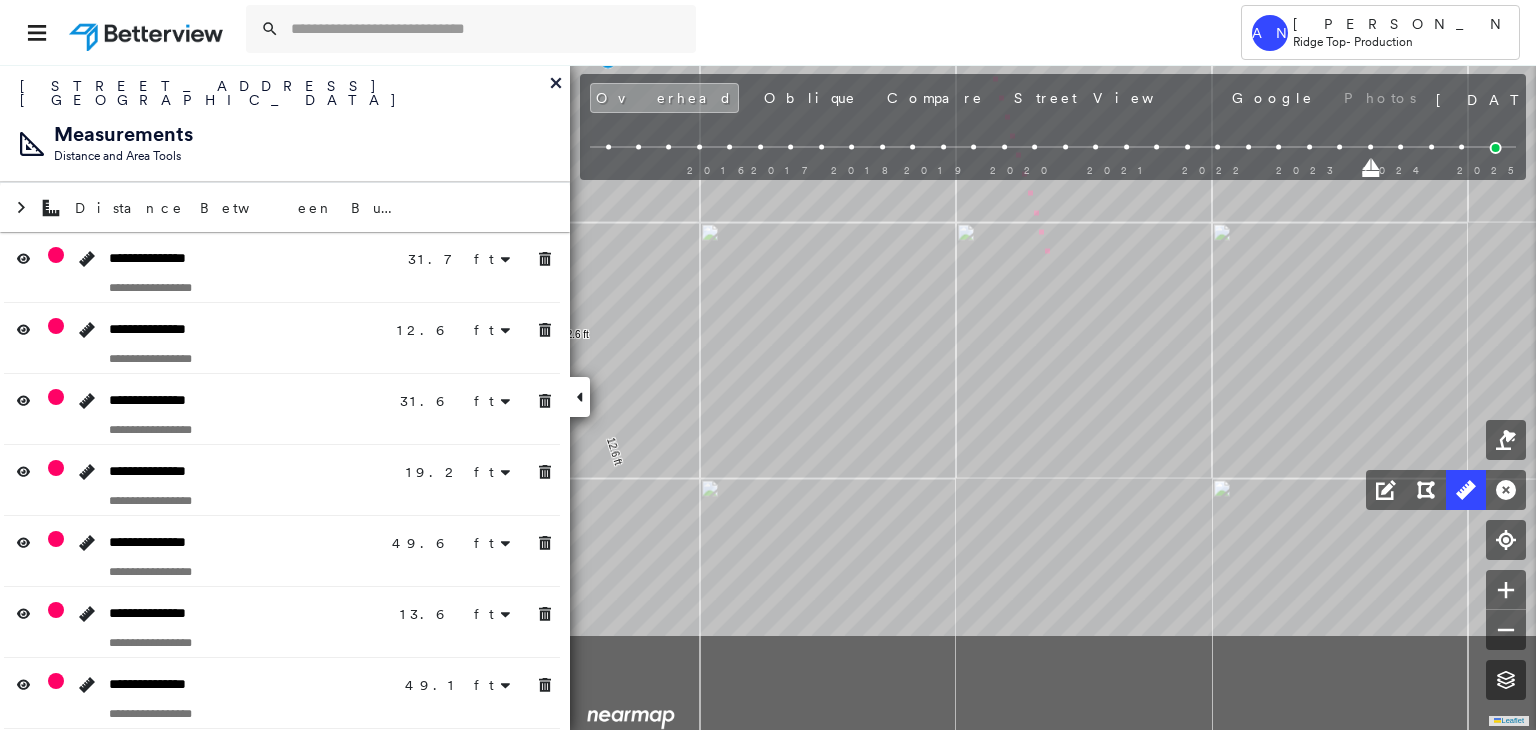 click on "31.7 ft 31.7 ft 12.6 ft 12.6 ft 31.6 ft 31.6 ft 19.2 ft 19.2 ft 49.6 ft 49.6 ft 13.6 ft 13.6 ft 49.1 ft 49.1 ft 13 m Click to continue drawing line." at bounding box center (-2537, -547) 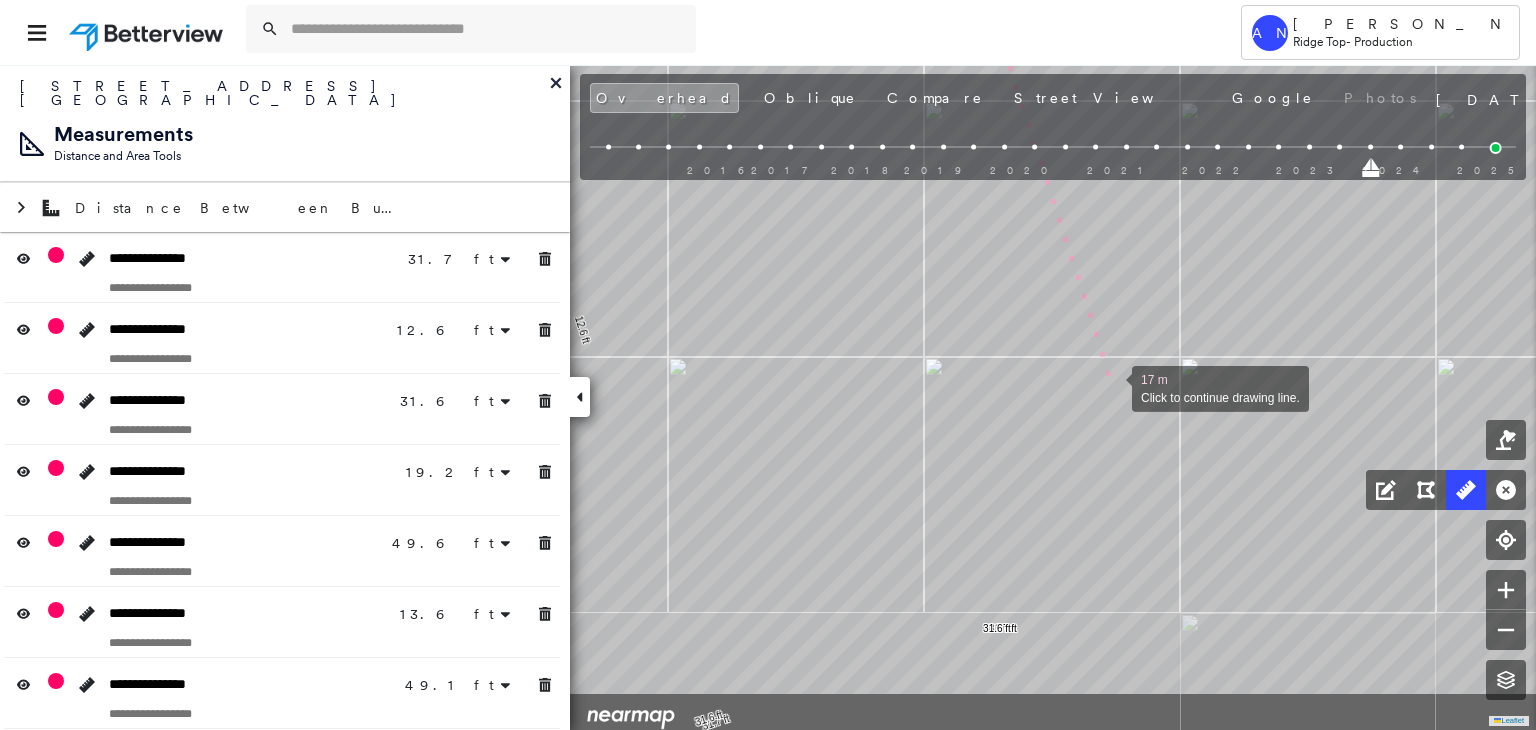 click at bounding box center (1112, 387) 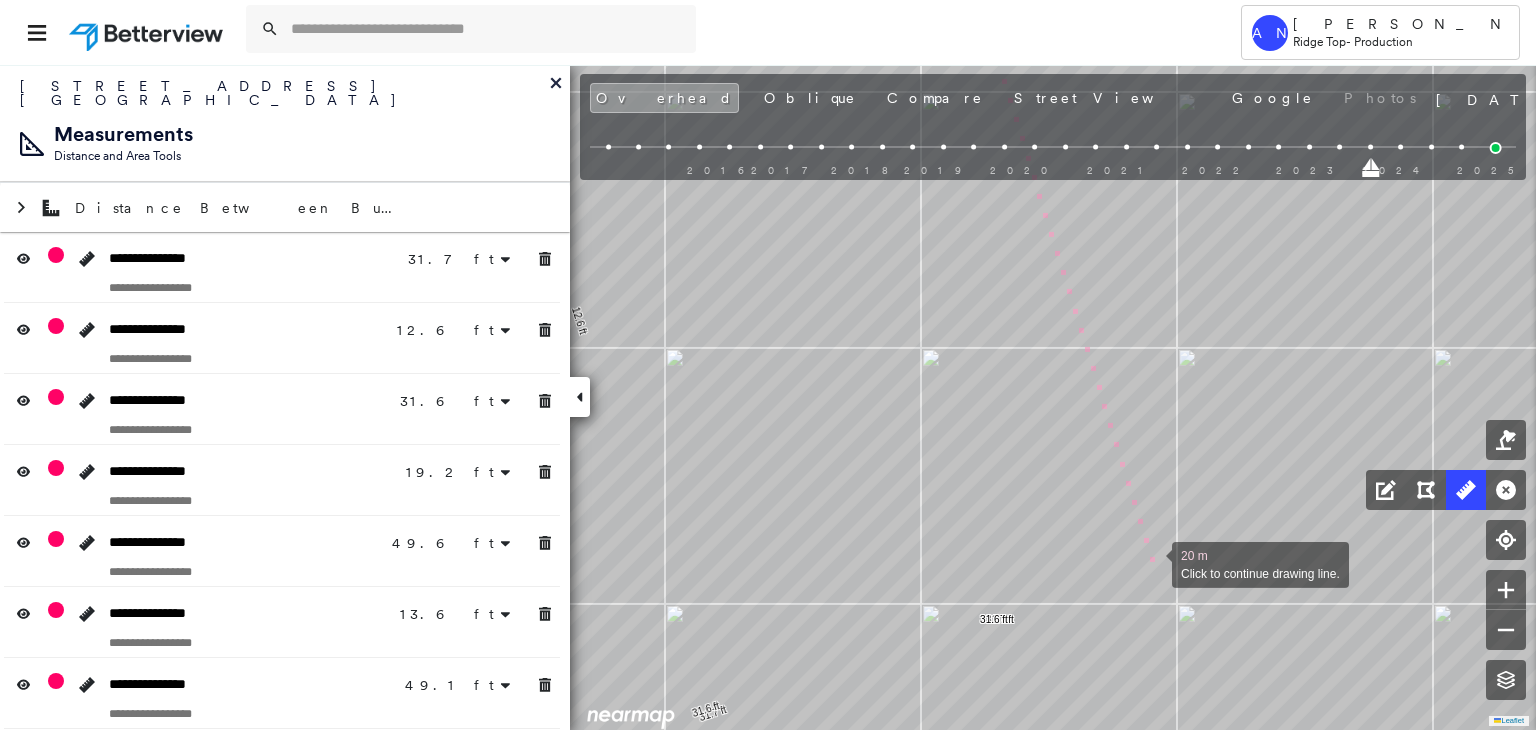 click at bounding box center [1152, 563] 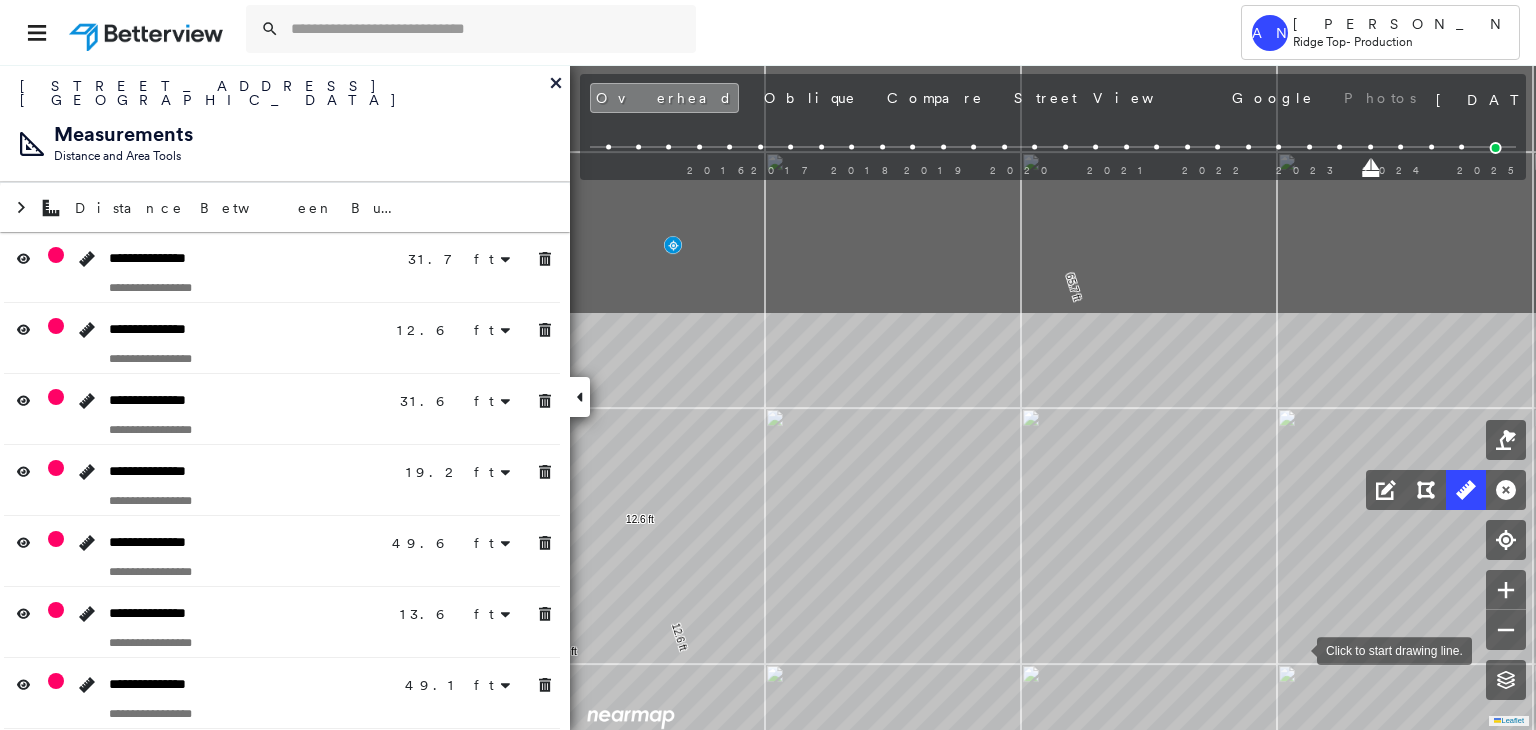 drag, startPoint x: 1196, startPoint y: 332, endPoint x: 1296, endPoint y: 648, distance: 331.4453 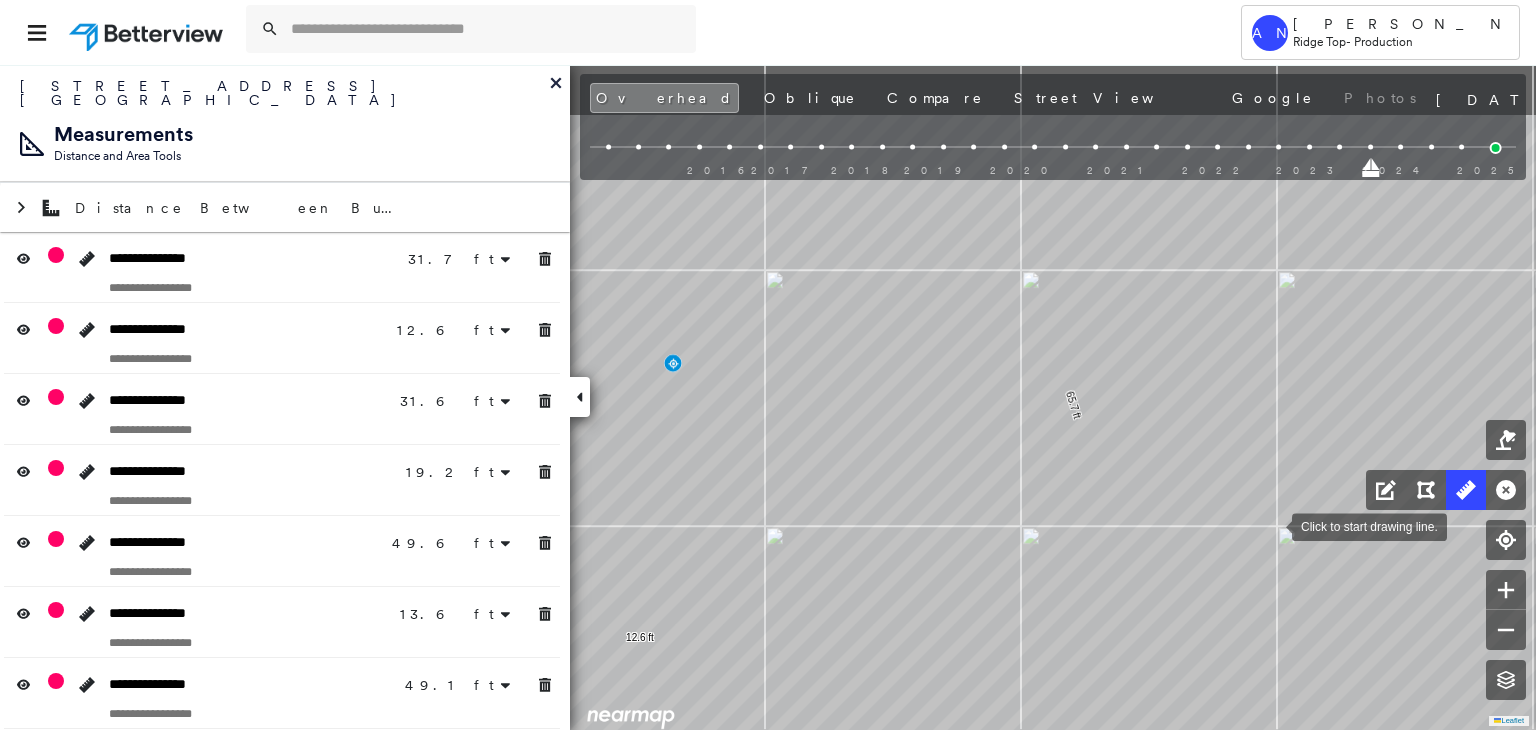 drag, startPoint x: 1272, startPoint y: 470, endPoint x: 1272, endPoint y: 524, distance: 54 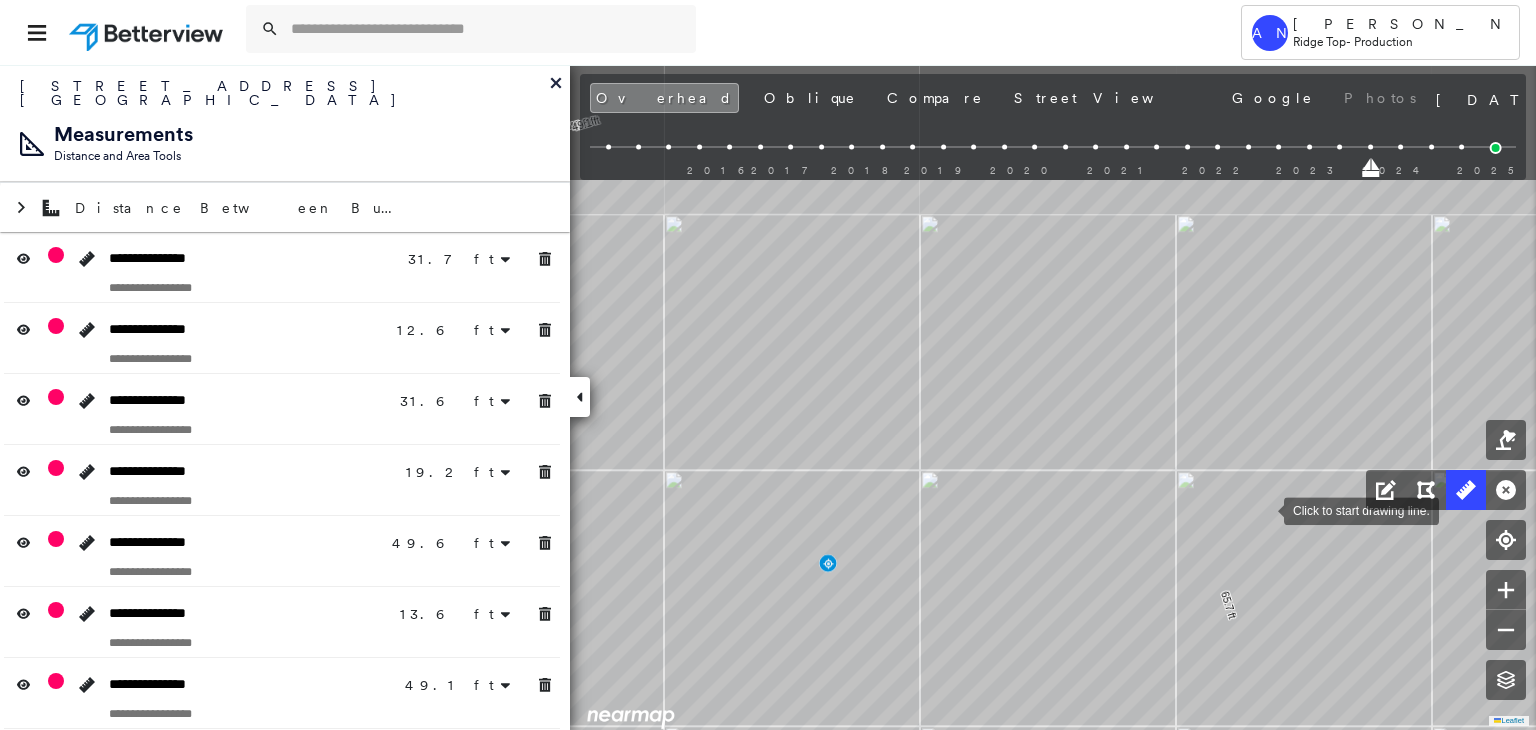 drag, startPoint x: 1092, startPoint y: 319, endPoint x: 1278, endPoint y: 501, distance: 260.23065 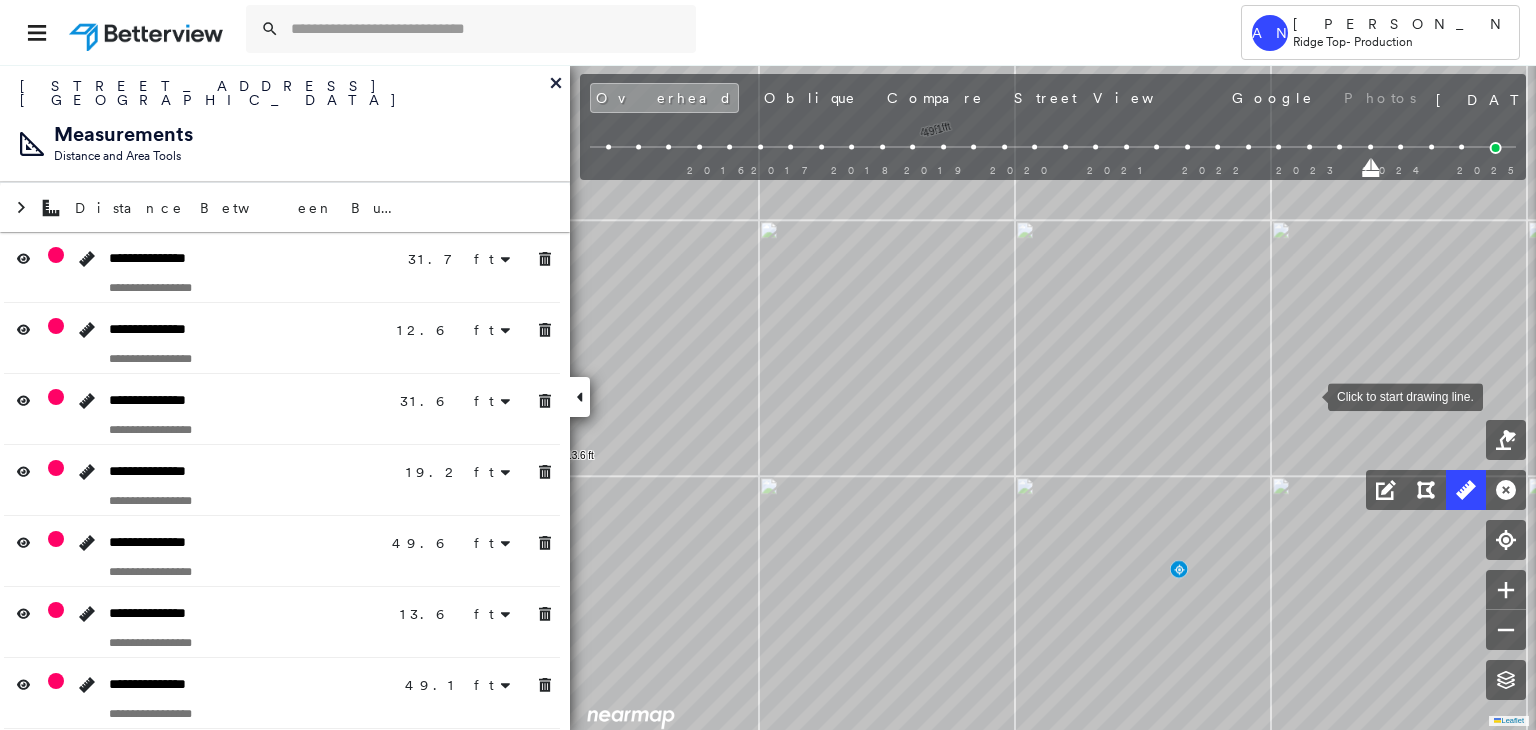 drag, startPoint x: 977, startPoint y: 393, endPoint x: 1308, endPoint y: 395, distance: 331.00604 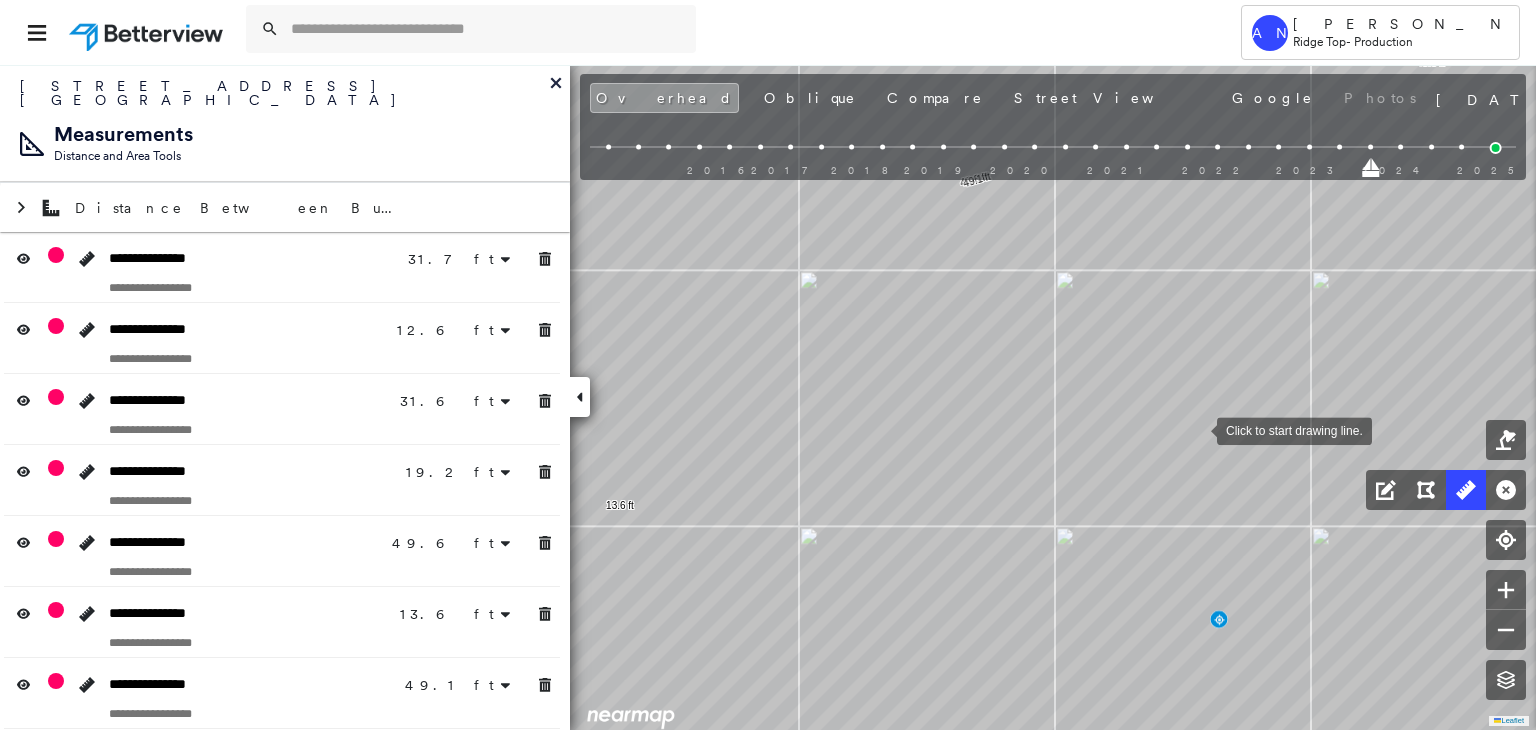 drag, startPoint x: 1156, startPoint y: 379, endPoint x: 1192, endPoint y: 438, distance: 69.115845 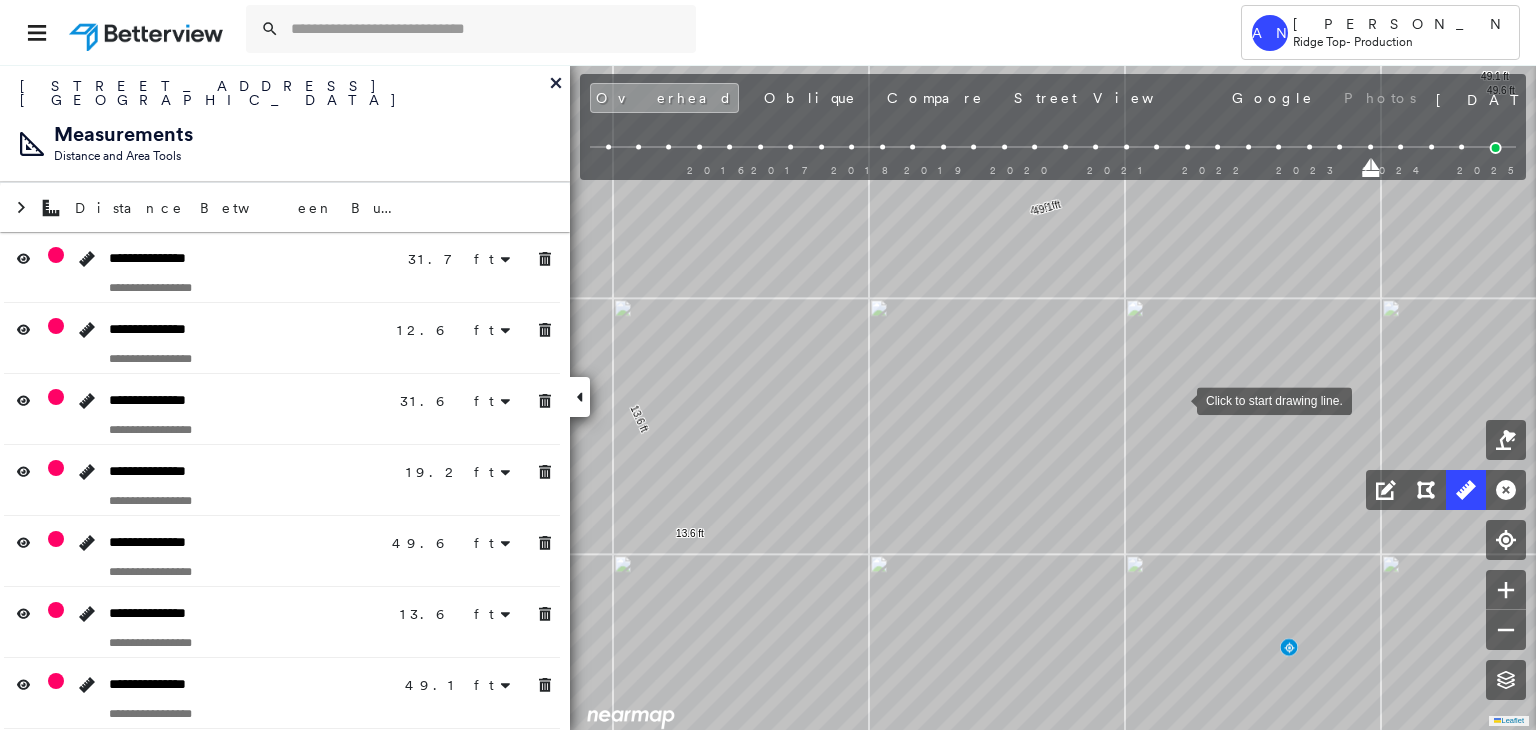 drag, startPoint x: 1108, startPoint y: 378, endPoint x: 1176, endPoint y: 398, distance: 70.88018 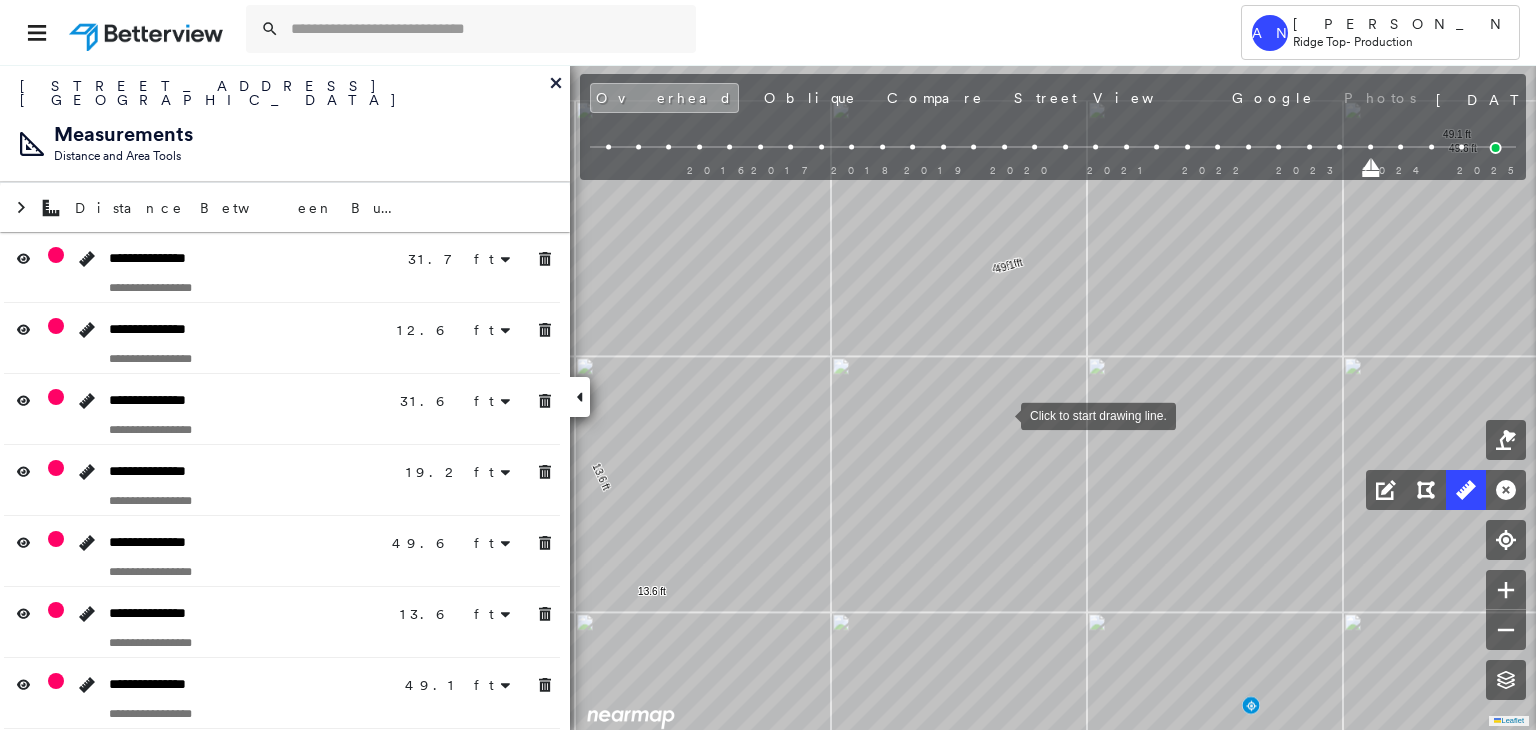 drag, startPoint x: 1047, startPoint y: 344, endPoint x: 986, endPoint y: 428, distance: 103.81233 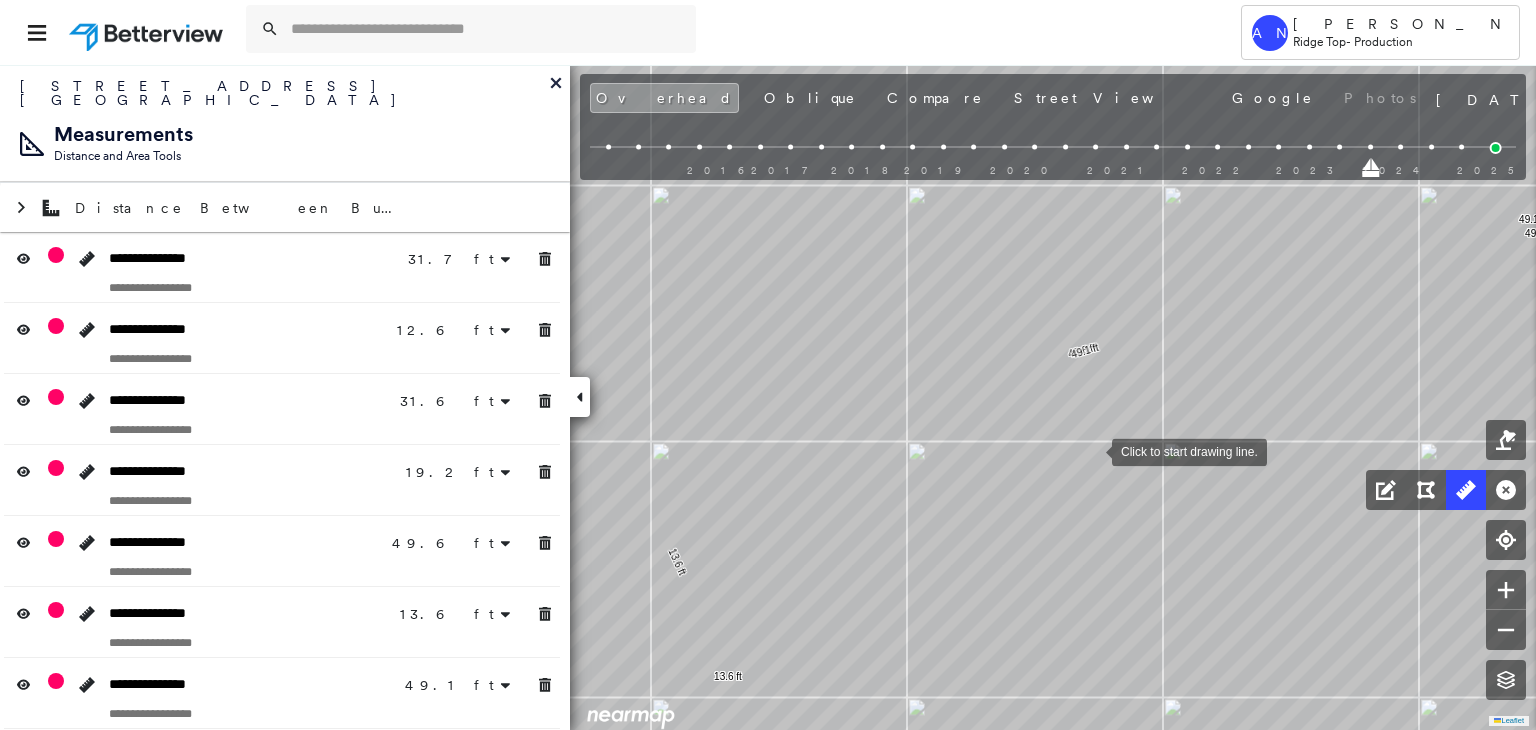 drag, startPoint x: 993, startPoint y: 391, endPoint x: 1093, endPoint y: 445, distance: 113.64858 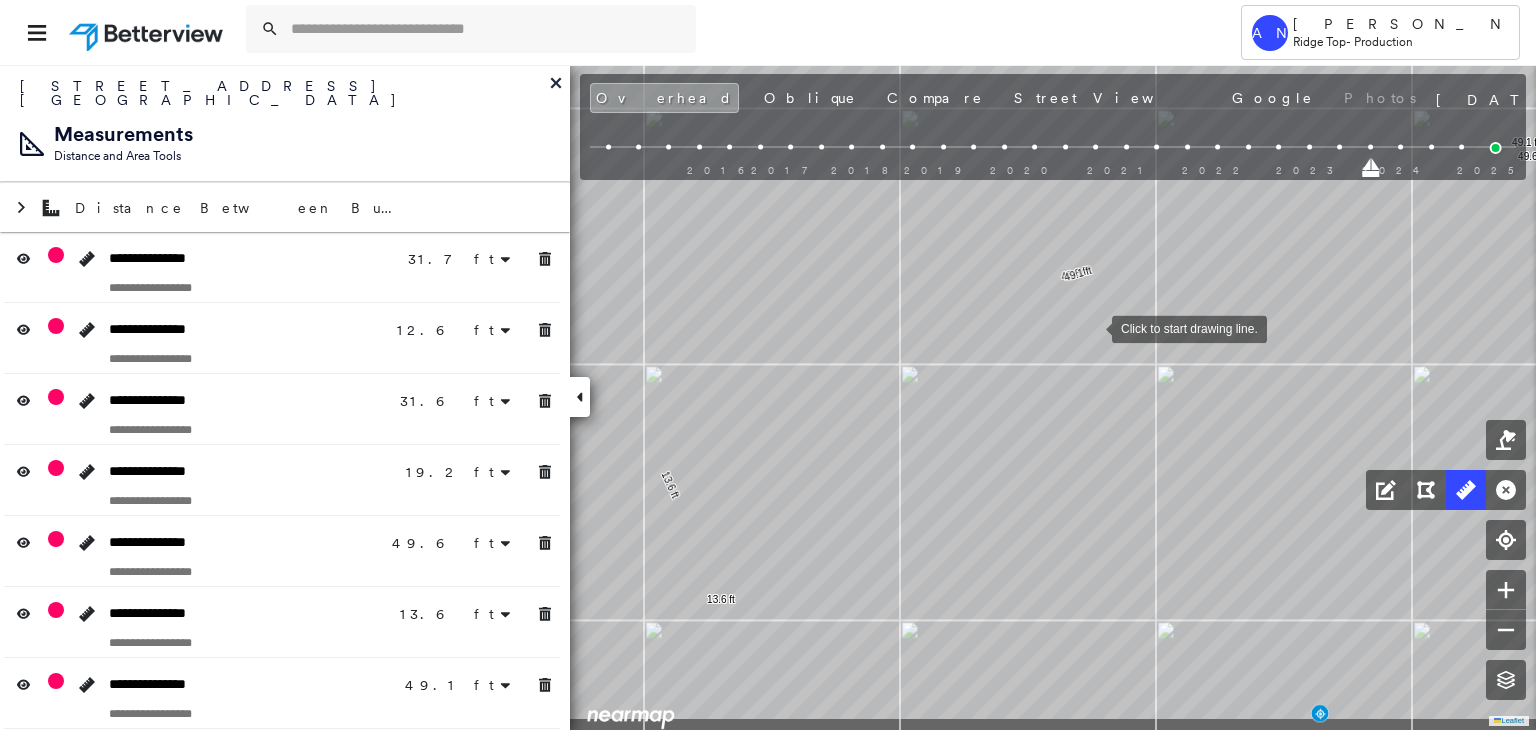 drag, startPoint x: 1096, startPoint y: 345, endPoint x: 1036, endPoint y: 345, distance: 60 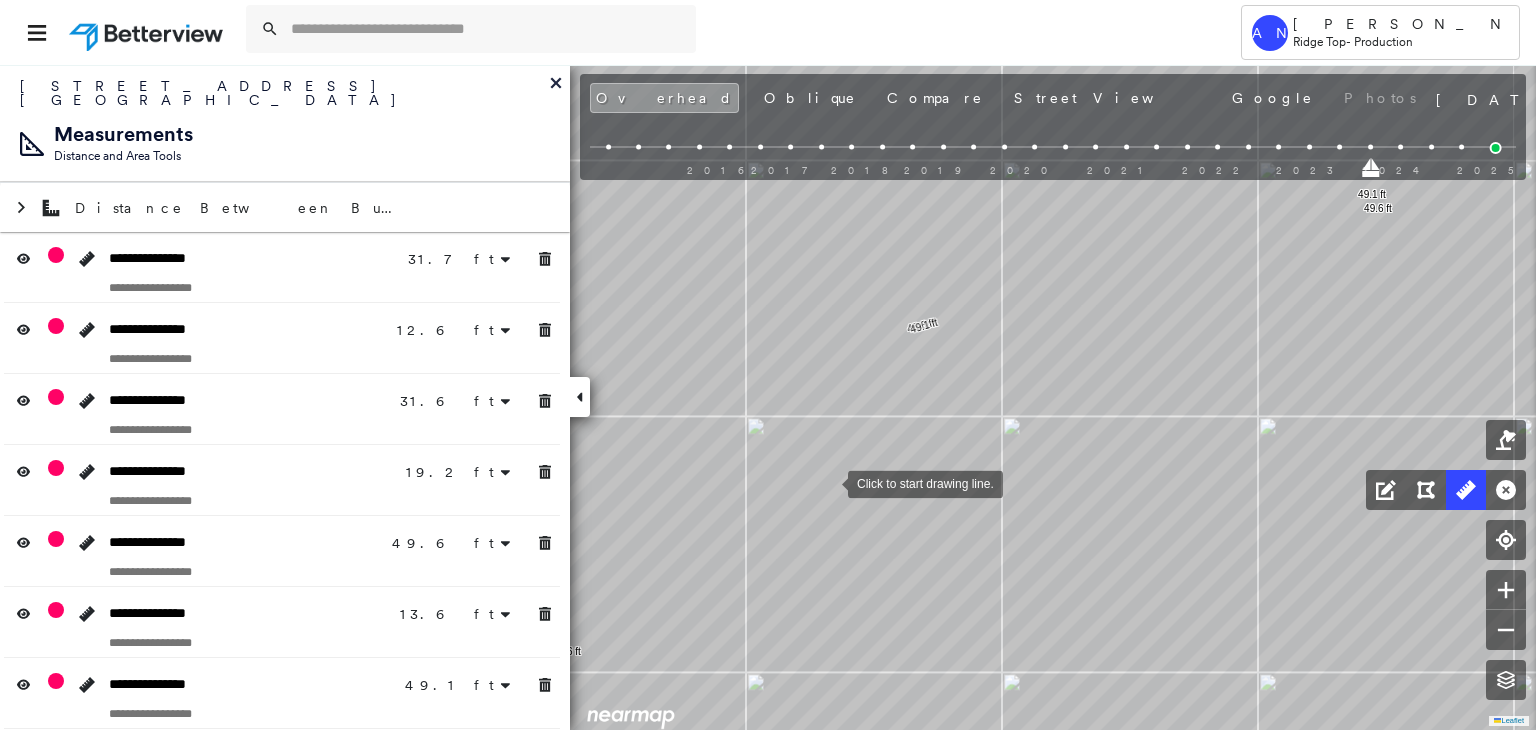 drag, startPoint x: 974, startPoint y: 429, endPoint x: 829, endPoint y: 482, distance: 154.38264 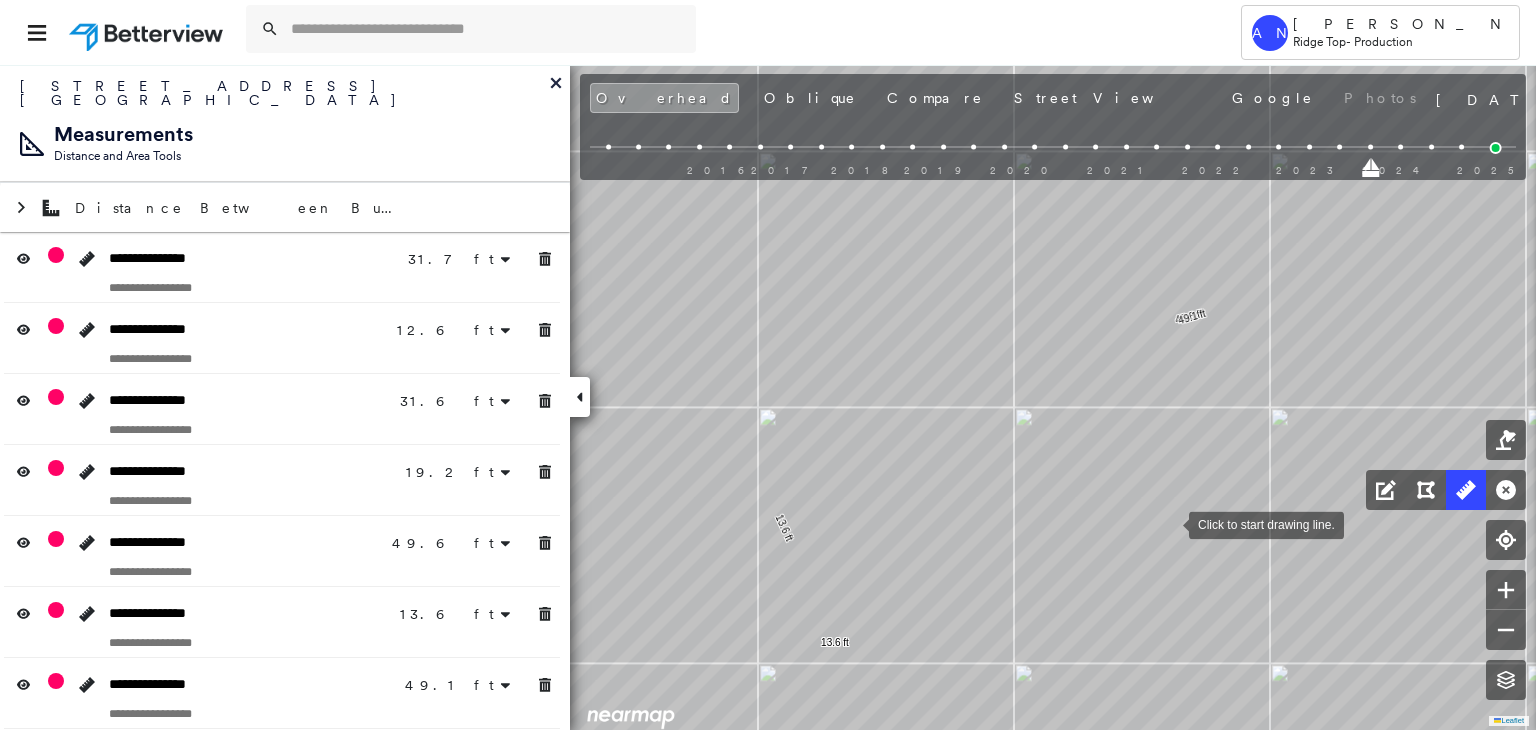 click on "31.7 ft 31.7 ft 12.6 ft 12.6 ft 31.6 ft 31.6 ft 19.2 ft 19.2 ft 49.6 ft 49.6 ft 13.6 ft 13.6 ft 49.1 ft 49.1 ft 65.7 ft 65.7 ft Click to start drawing line." at bounding box center [-1702, 132] 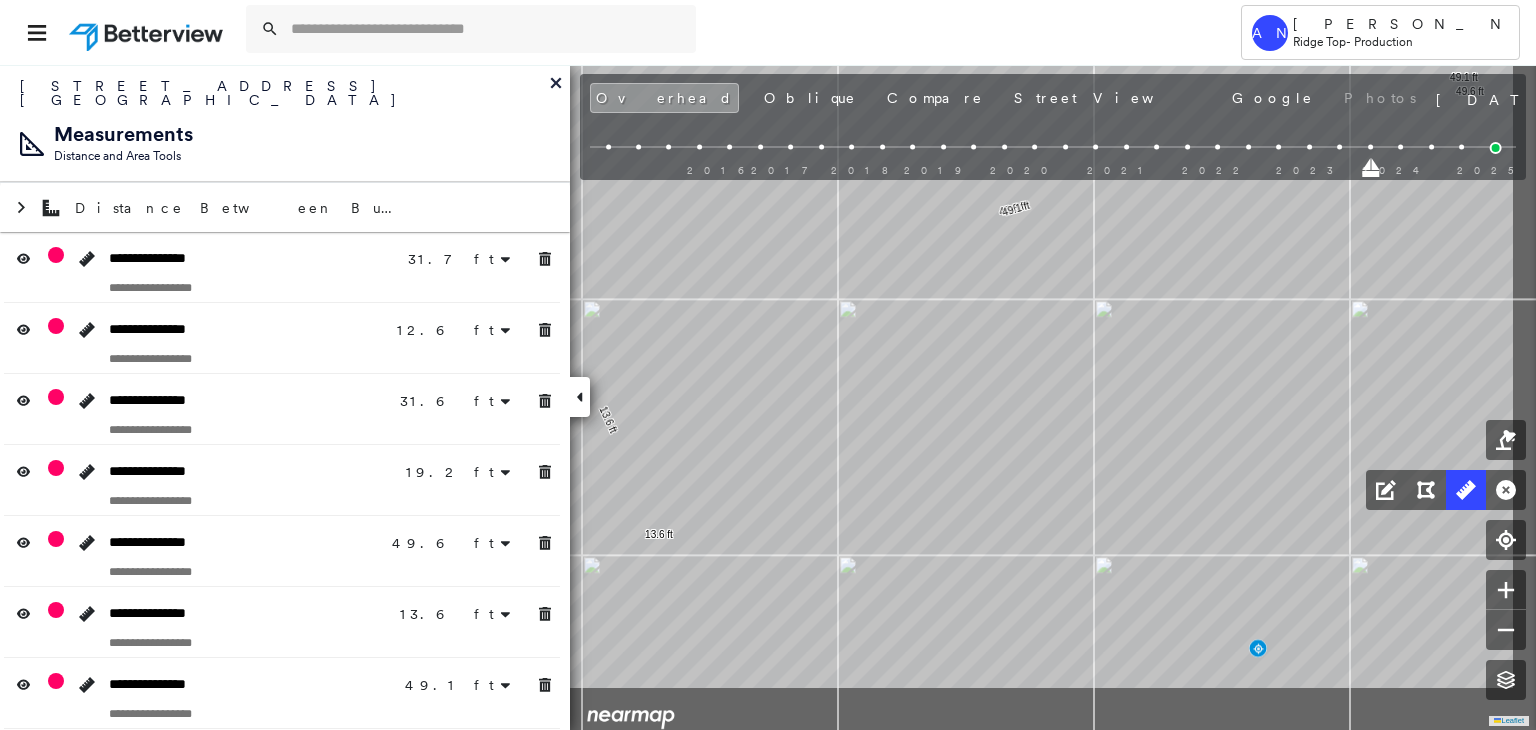 drag, startPoint x: 932, startPoint y: 461, endPoint x: 565, endPoint y: 229, distance: 434.18085 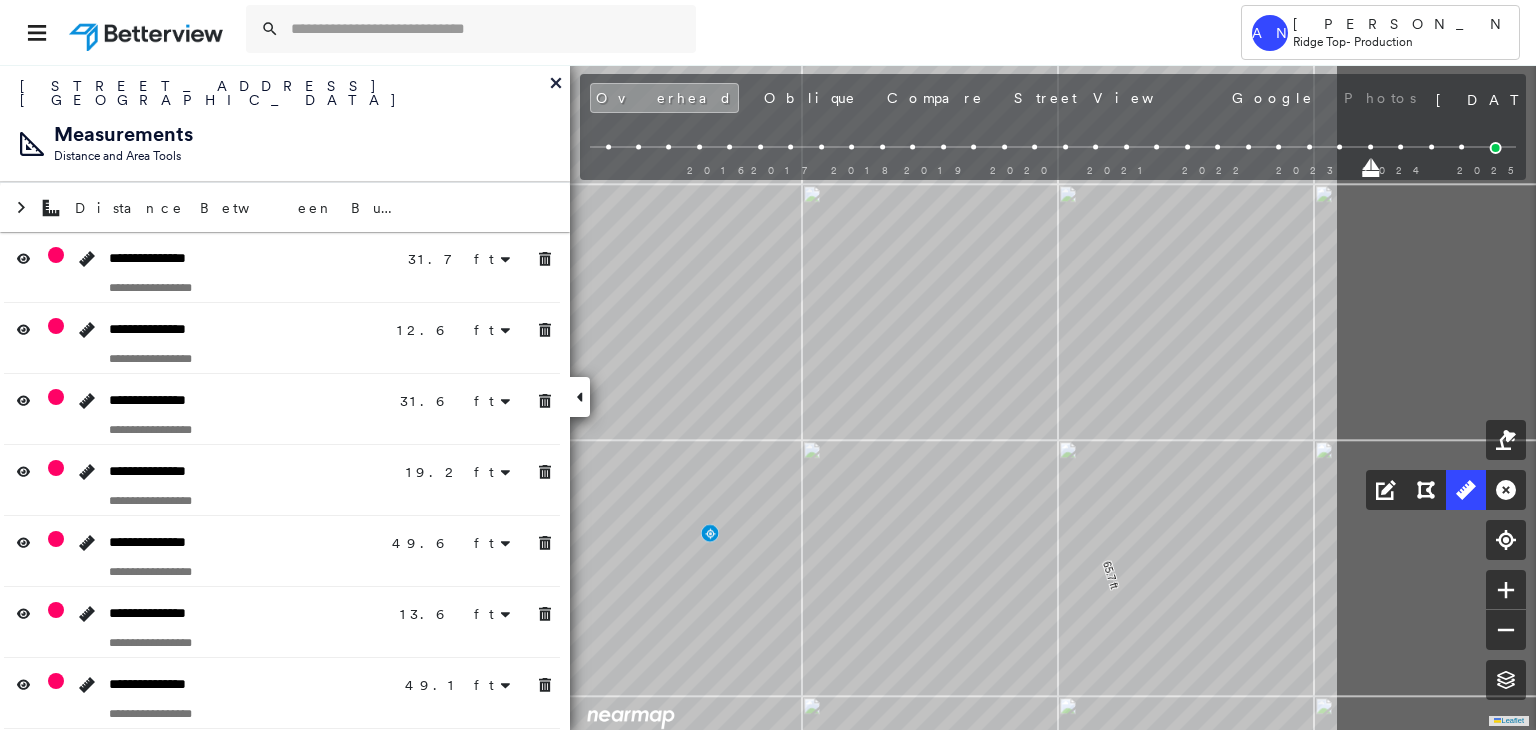 click on "31.7 ft 31.7 ft 12.6 ft 12.6 ft 31.6 ft 31.6 ft 19.2 ft 19.2 ft 49.6 ft 49.6 ft 13.6 ft 13.6 ft 49.1 ft 49.1 ft 65.7 ft 65.7 ft Click to start drawing line." at bounding box center [-2426, -91] 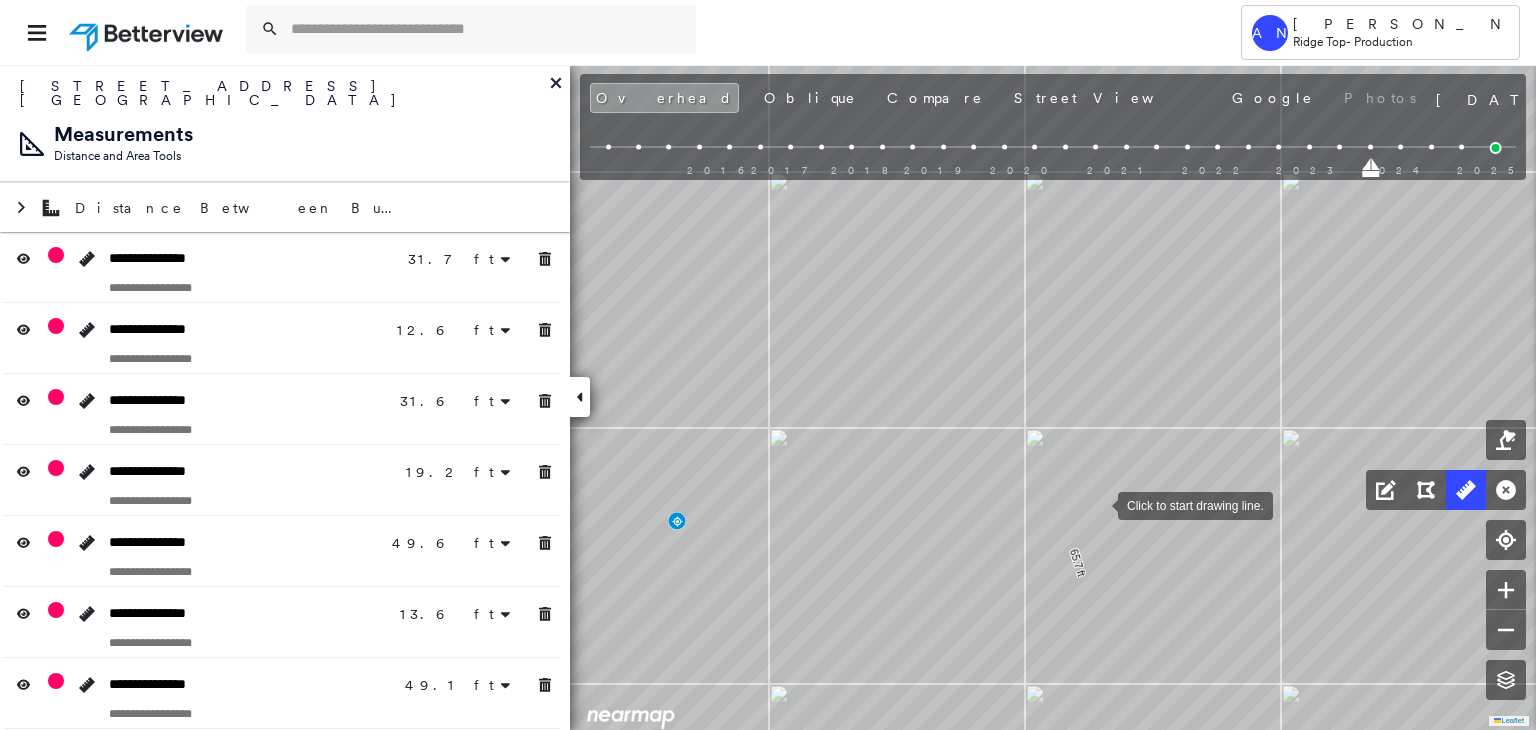 drag, startPoint x: 1100, startPoint y: 509, endPoint x: 1022, endPoint y: 414, distance: 122.91867 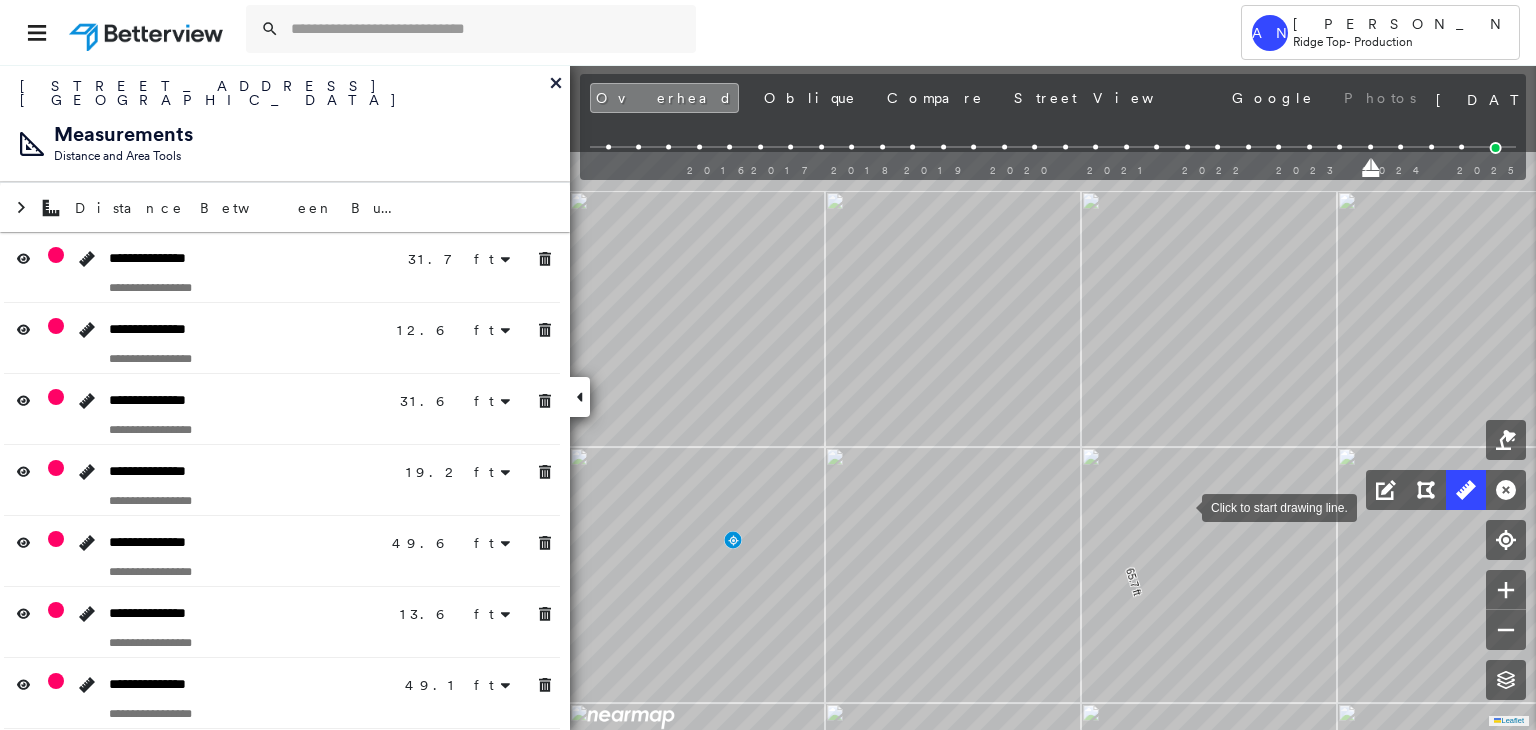 drag, startPoint x: 1173, startPoint y: 495, endPoint x: 1183, endPoint y: 544, distance: 50.01 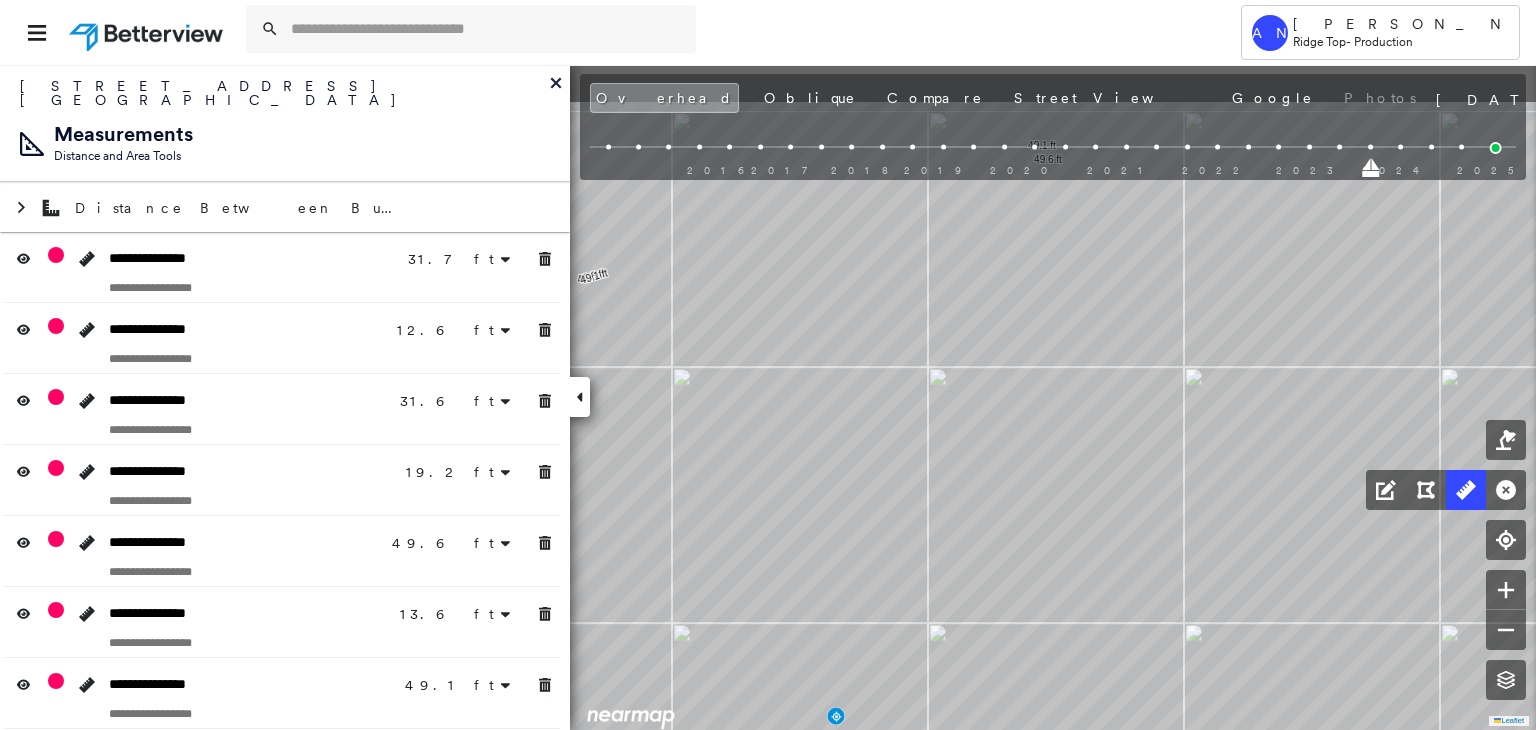 drag, startPoint x: 1180, startPoint y: 475, endPoint x: 1216, endPoint y: 542, distance: 76.05919 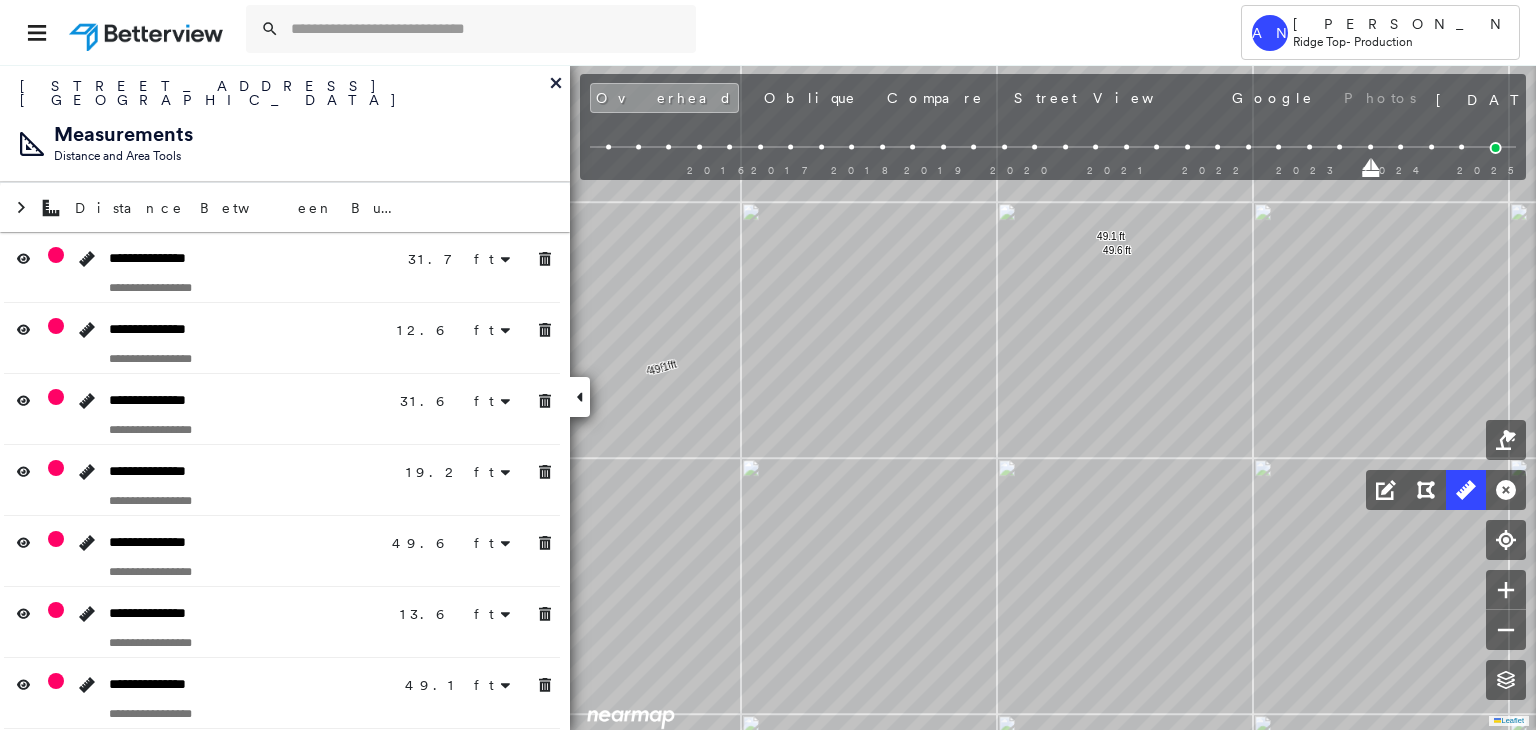 drag, startPoint x: 978, startPoint y: 388, endPoint x: 1143, endPoint y: 477, distance: 187.47267 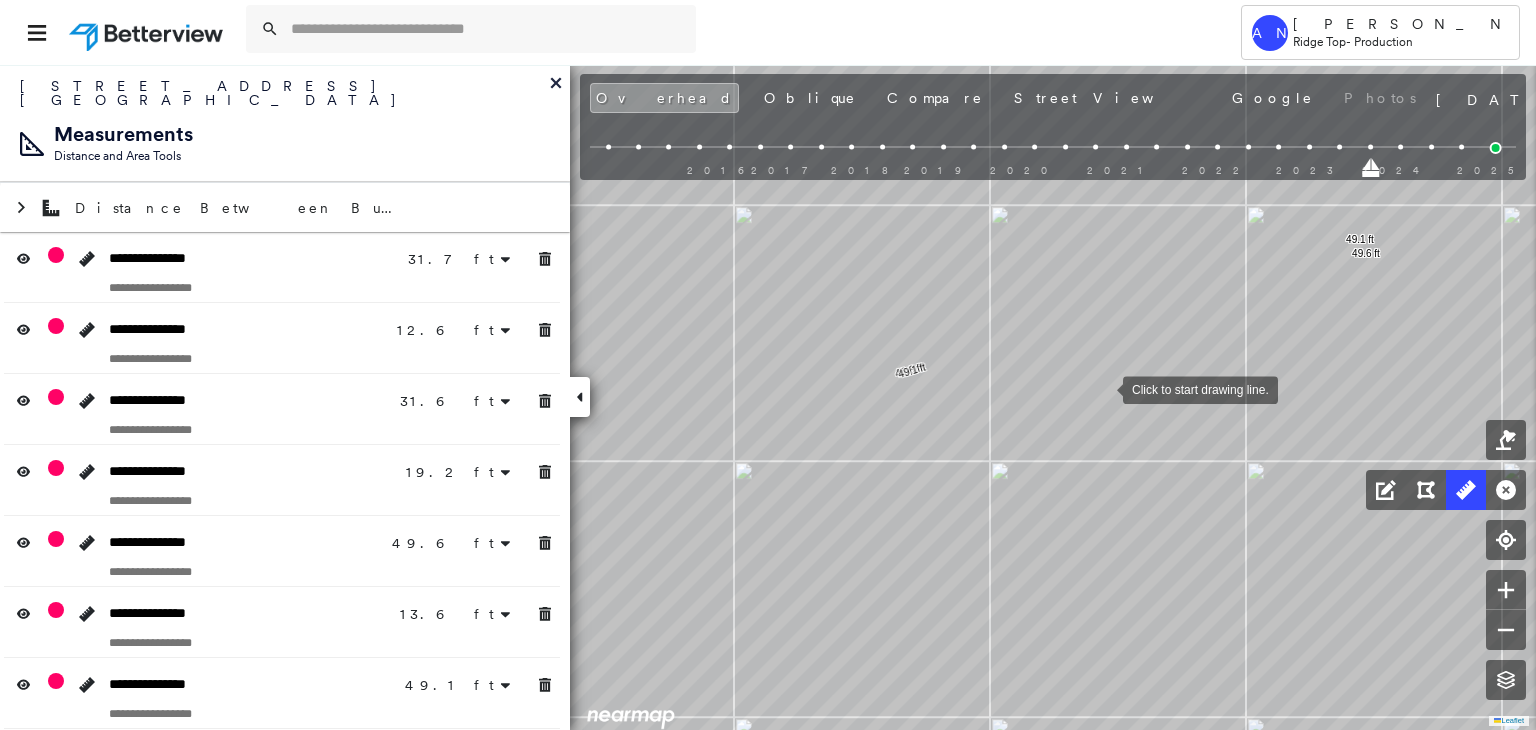 drag, startPoint x: 1098, startPoint y: 392, endPoint x: 1136, endPoint y: 361, distance: 49.0408 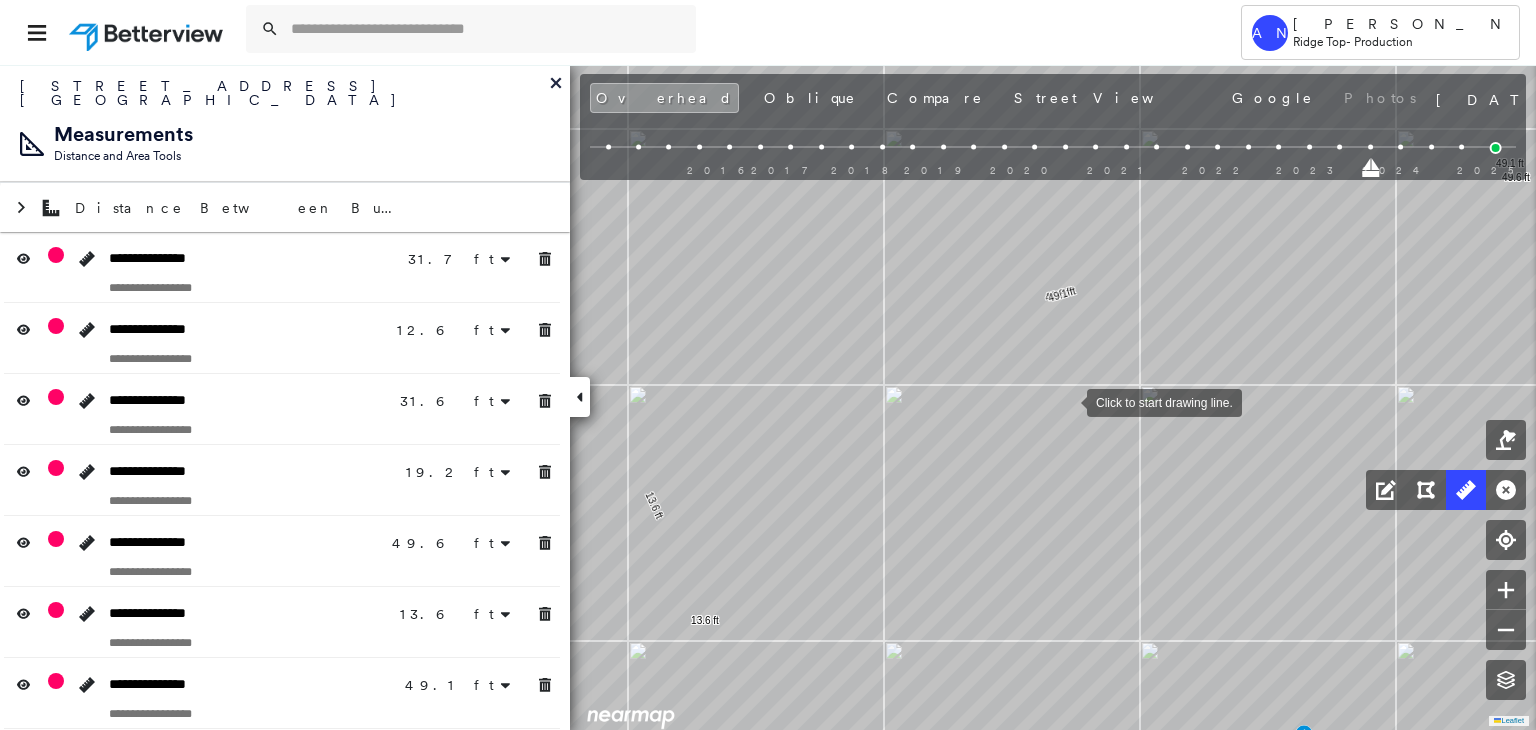 drag, startPoint x: 1060, startPoint y: 405, endPoint x: 1081, endPoint y: 402, distance: 21.213203 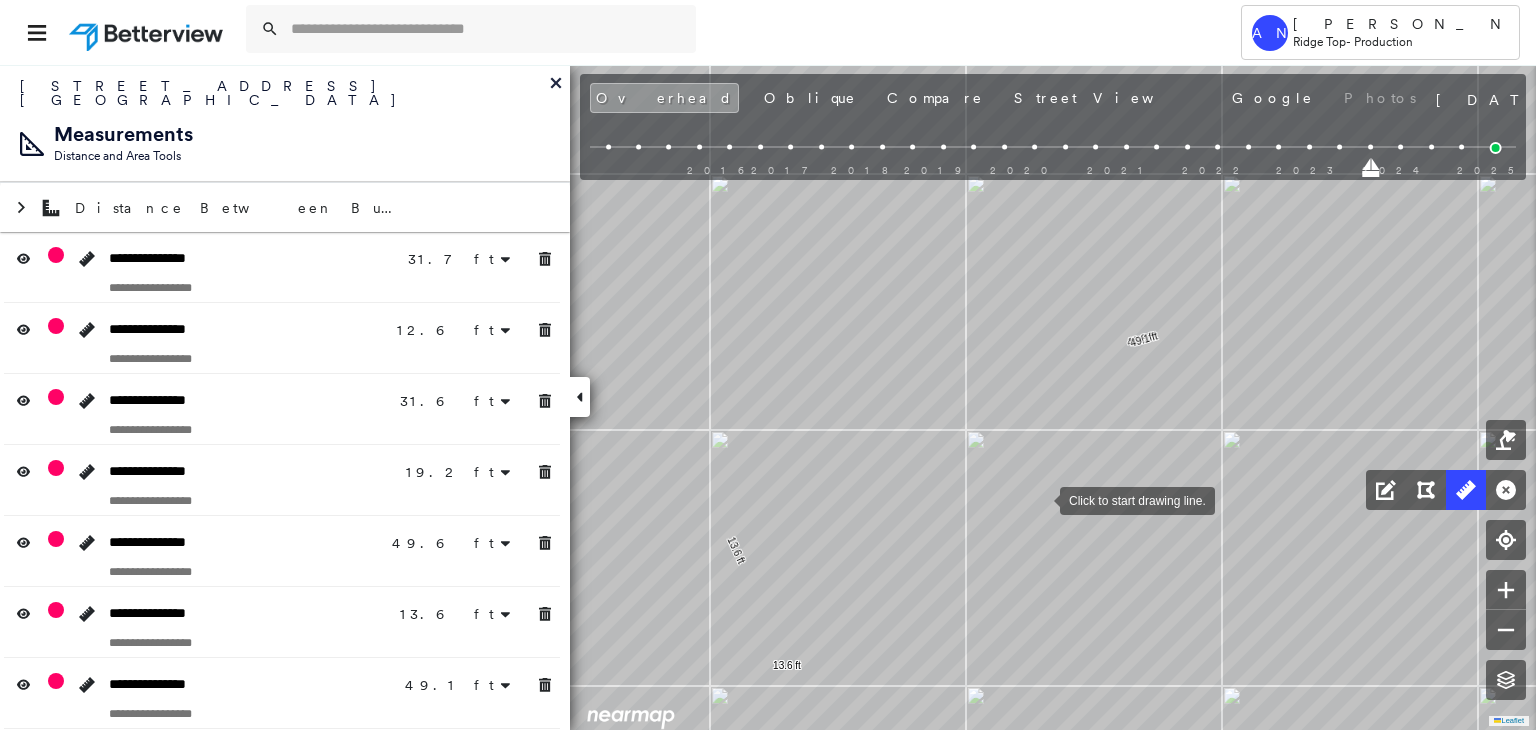 drag, startPoint x: 980, startPoint y: 449, endPoint x: 1006, endPoint y: 508, distance: 64.4748 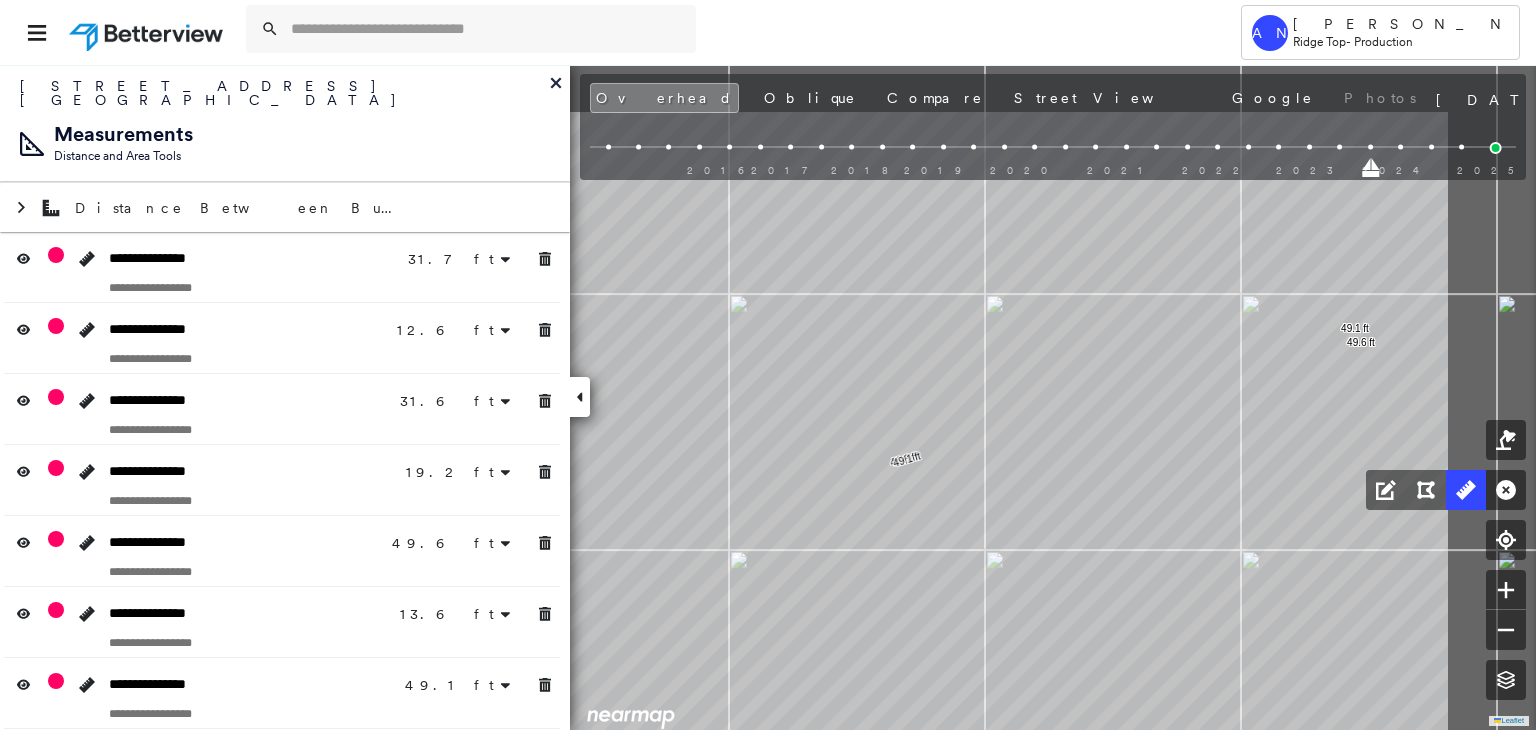 drag, startPoint x: 870, startPoint y: 567, endPoint x: 789, endPoint y: 601, distance: 87.84646 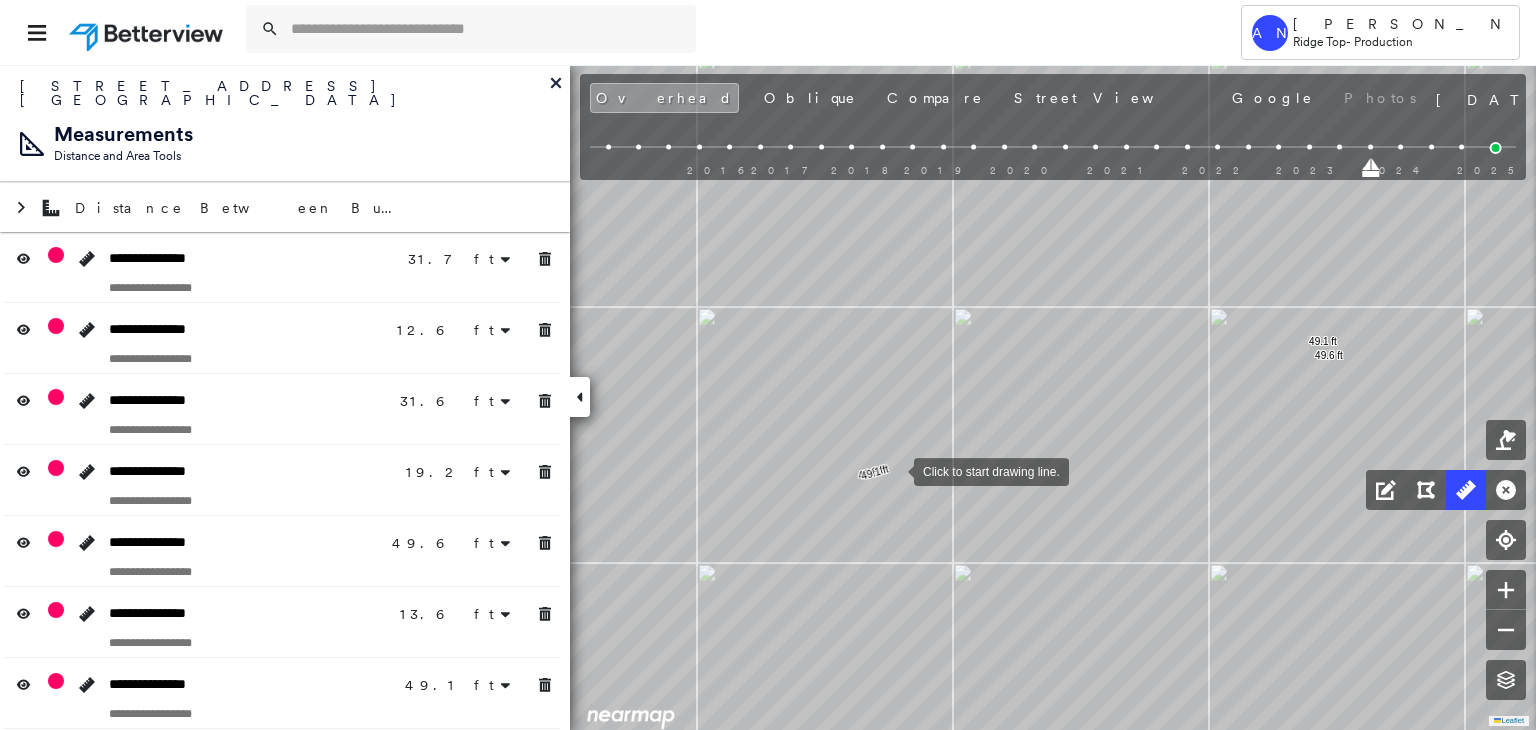scroll, scrollTop: 0, scrollLeft: 0, axis: both 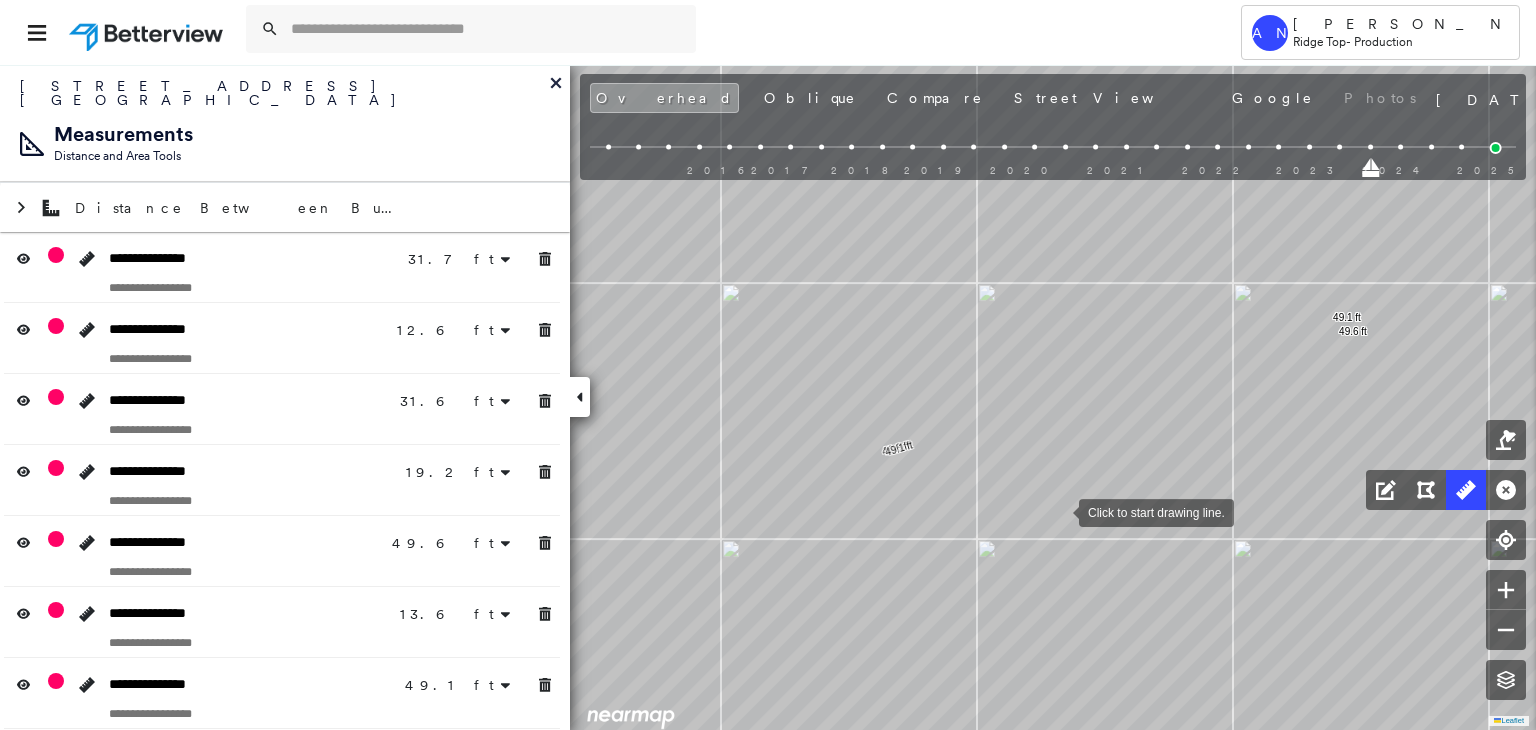 drag, startPoint x: 1052, startPoint y: 518, endPoint x: 1126, endPoint y: 423, distance: 120.4201 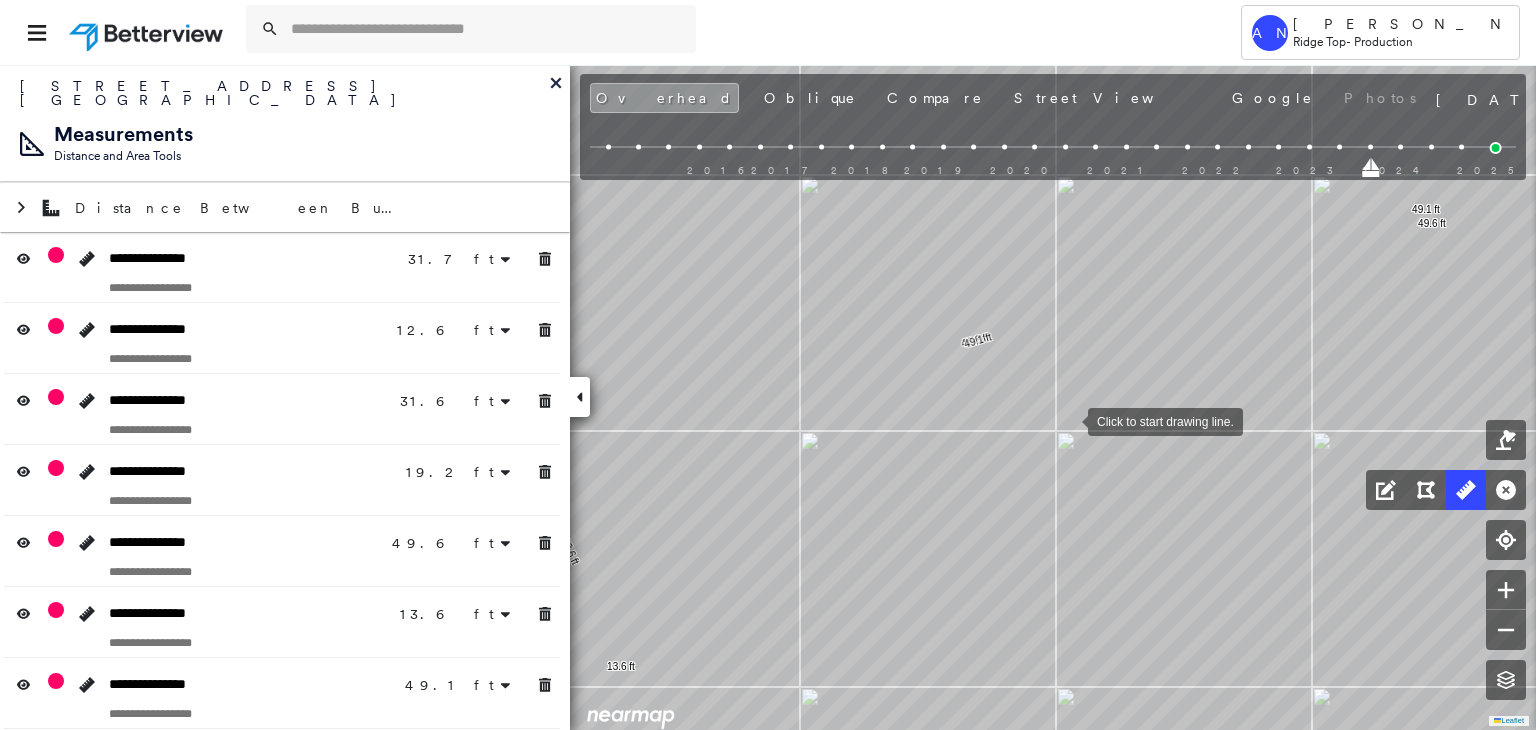 drag, startPoint x: 1059, startPoint y: 442, endPoint x: 1110, endPoint y: 261, distance: 188.04787 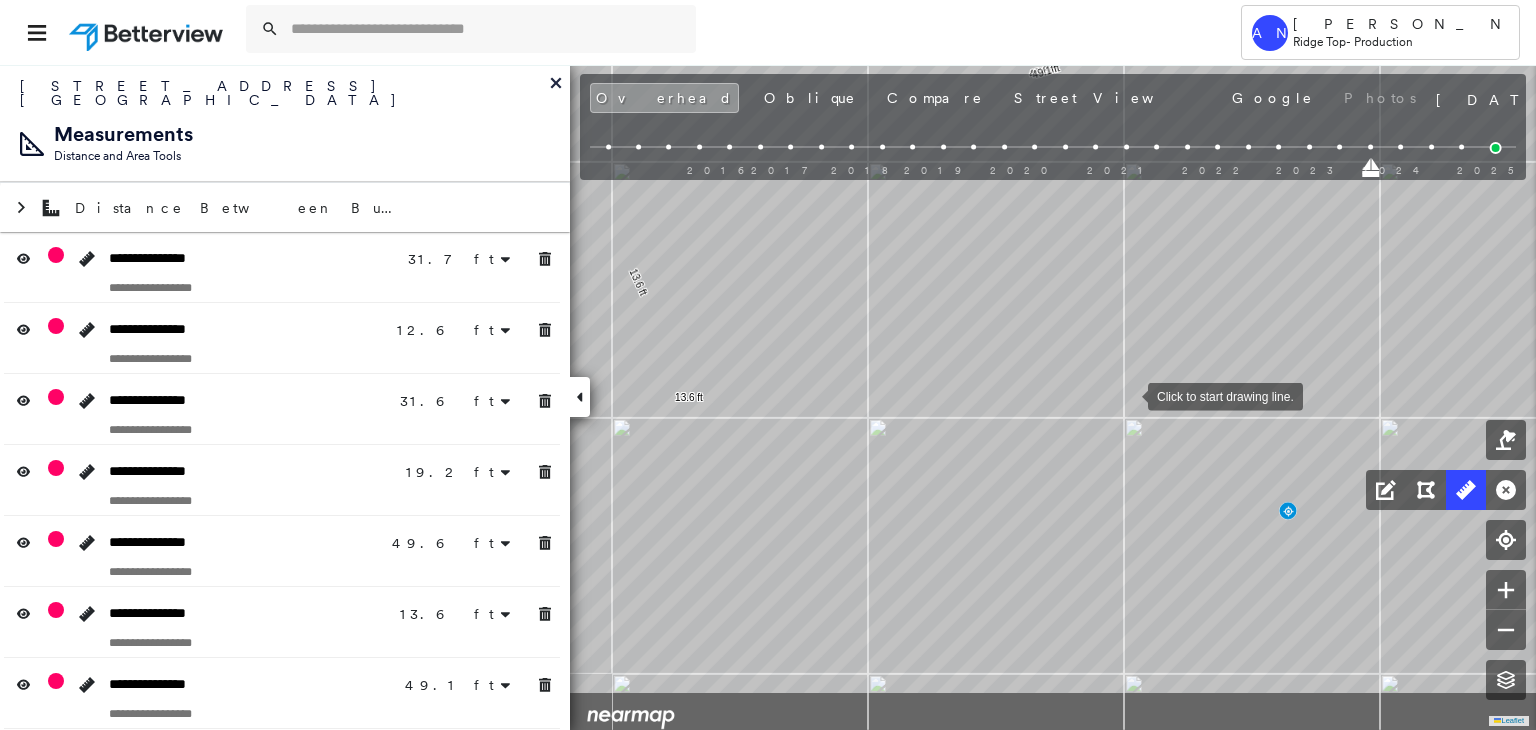 click at bounding box center [1128, 395] 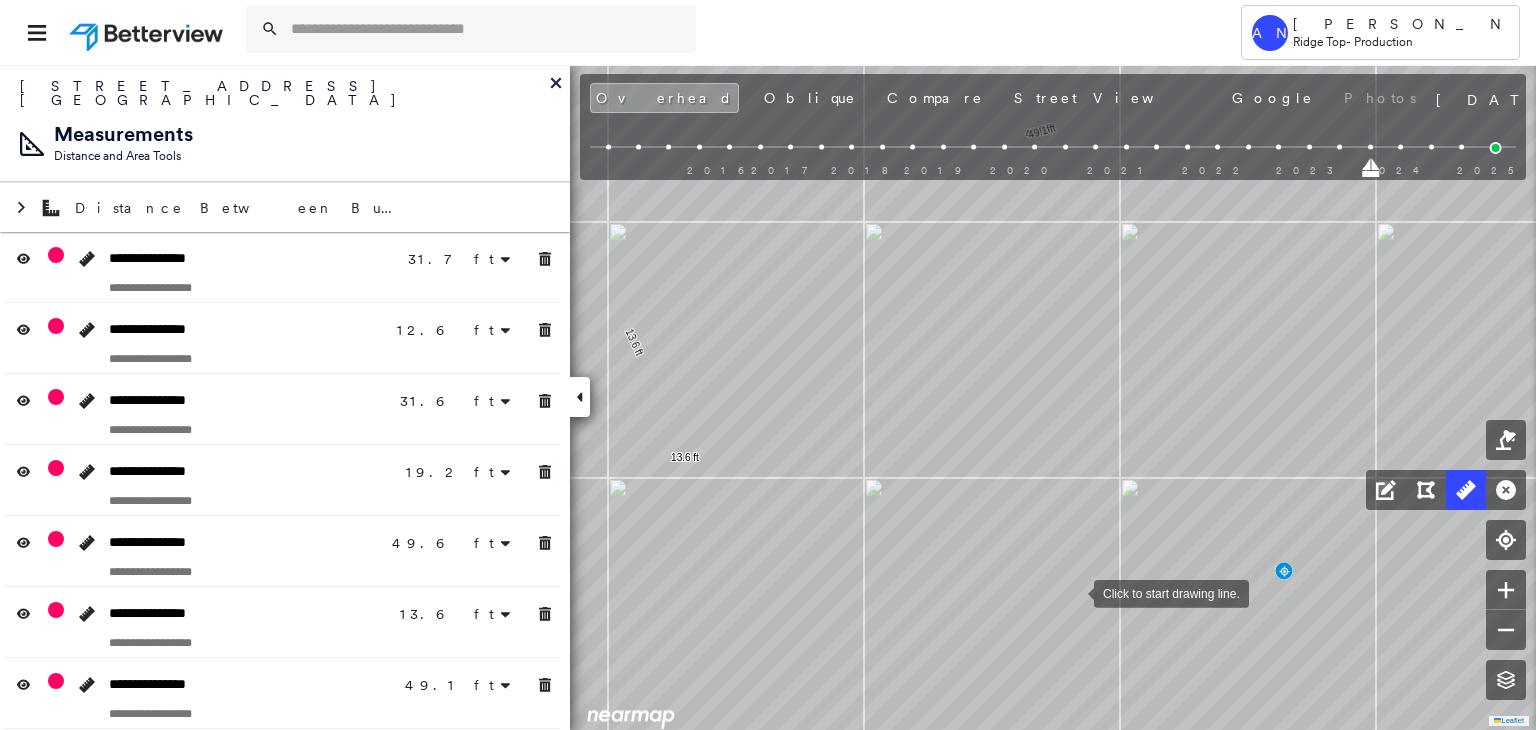 drag, startPoint x: 1079, startPoint y: 526, endPoint x: 1069, endPoint y: 589, distance: 63.788715 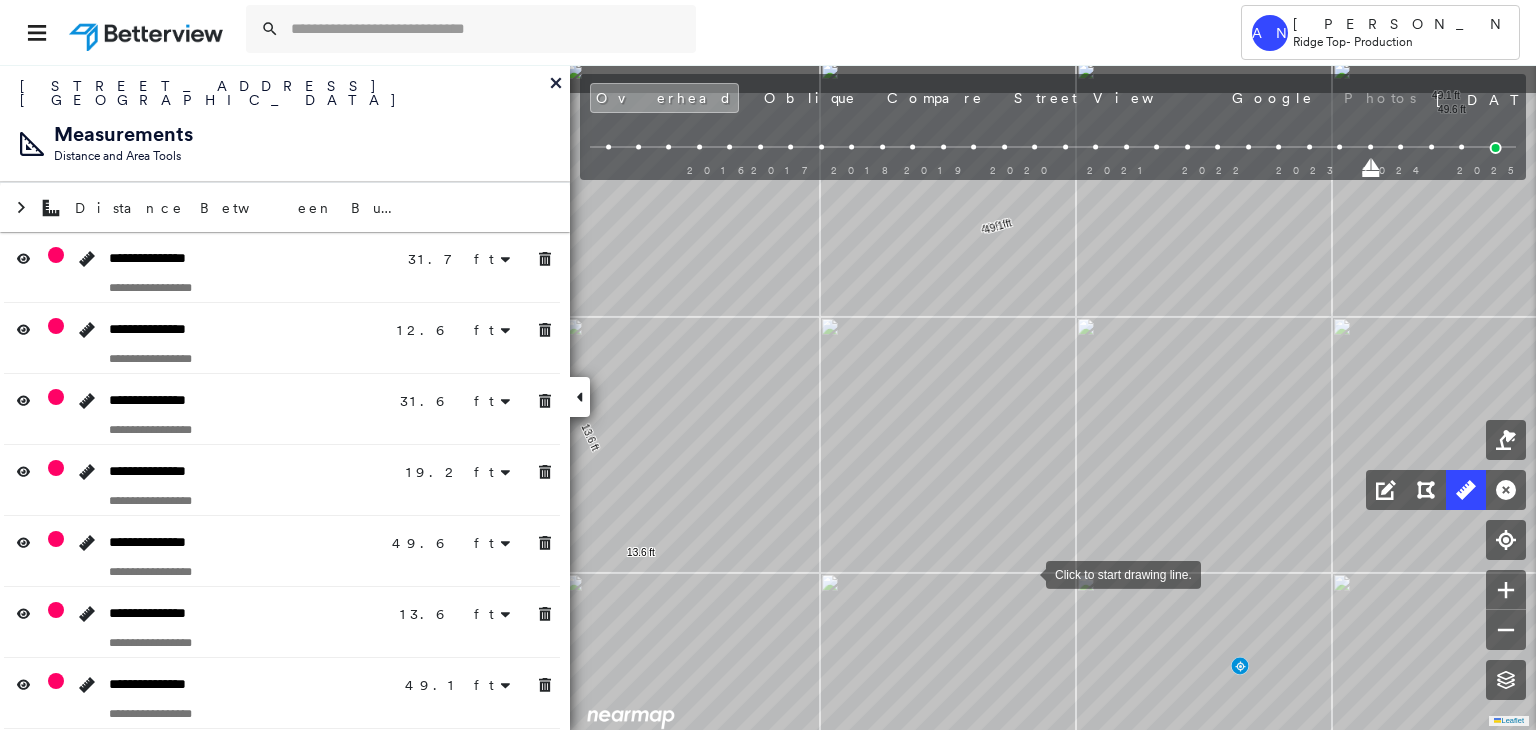 drag, startPoint x: 1071, startPoint y: 477, endPoint x: 1018, endPoint y: 573, distance: 109.65856 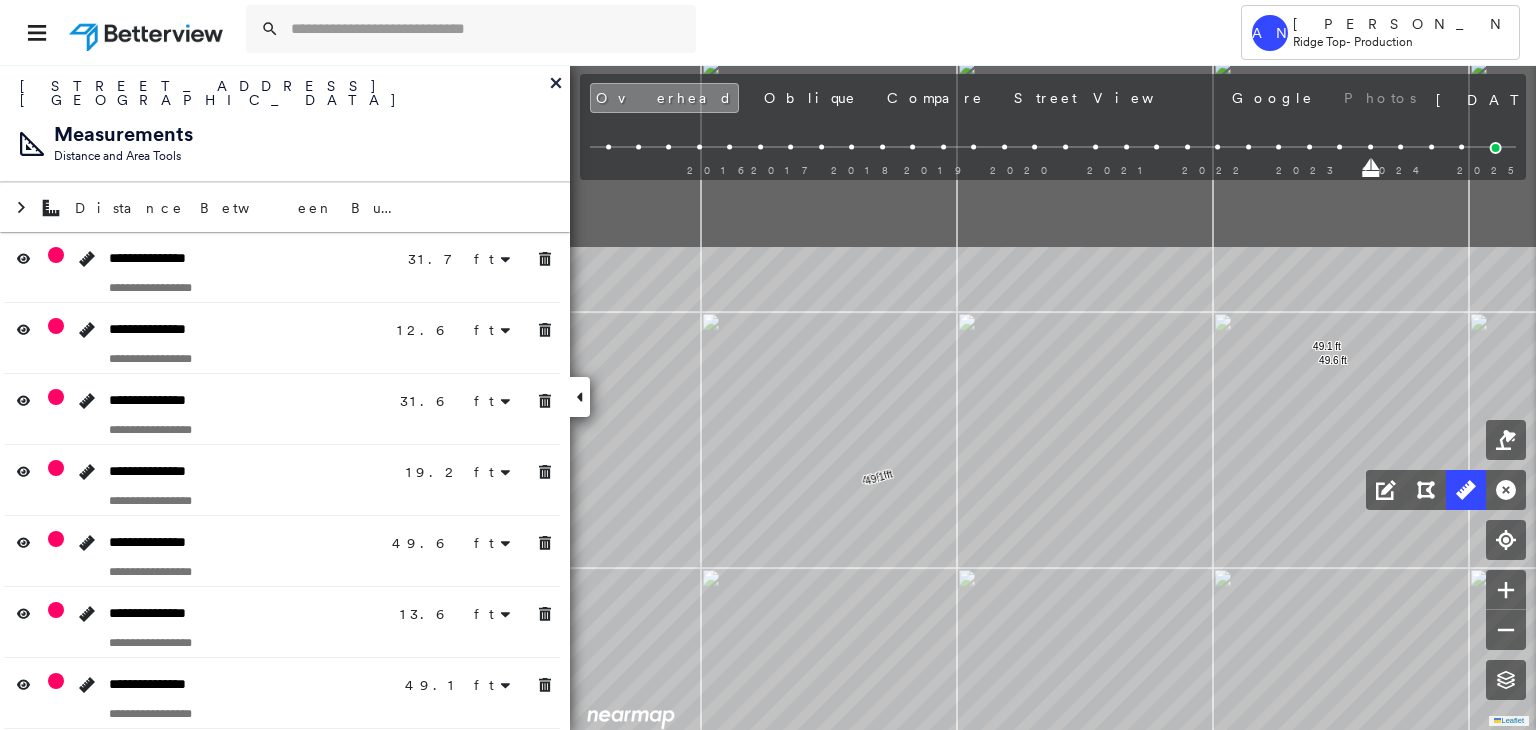 click on "31.7 ft 31.7 ft 12.6 ft 12.6 ft 31.6 ft 31.6 ft 19.2 ft 19.2 ft 49.6 ft 49.6 ft 13.6 ft 13.6 ft 49.1 ft 49.1 ft 65.7 ft 65.7 ft Click to start drawing line." at bounding box center (-1981, 332) 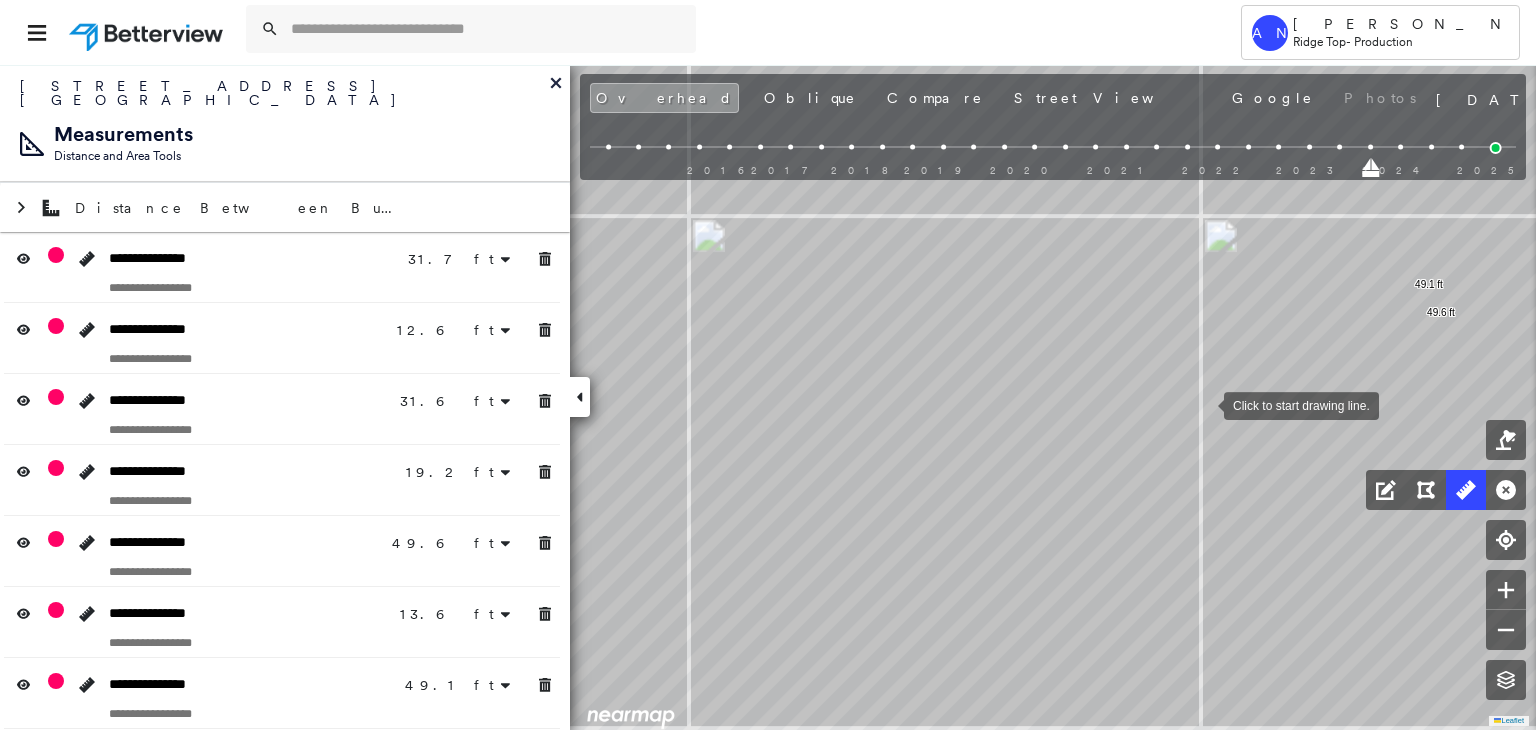 click at bounding box center [1204, 404] 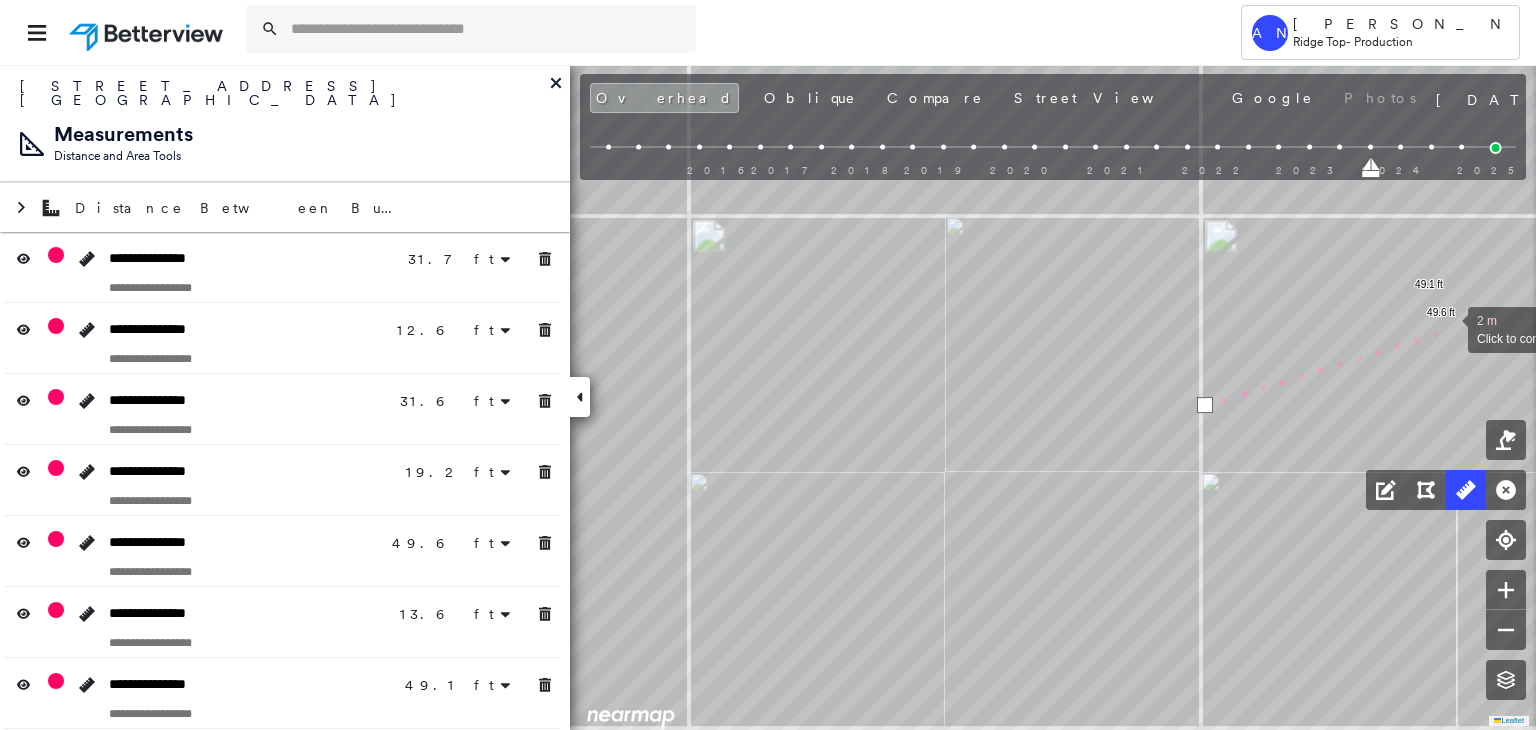 click at bounding box center (1448, 328) 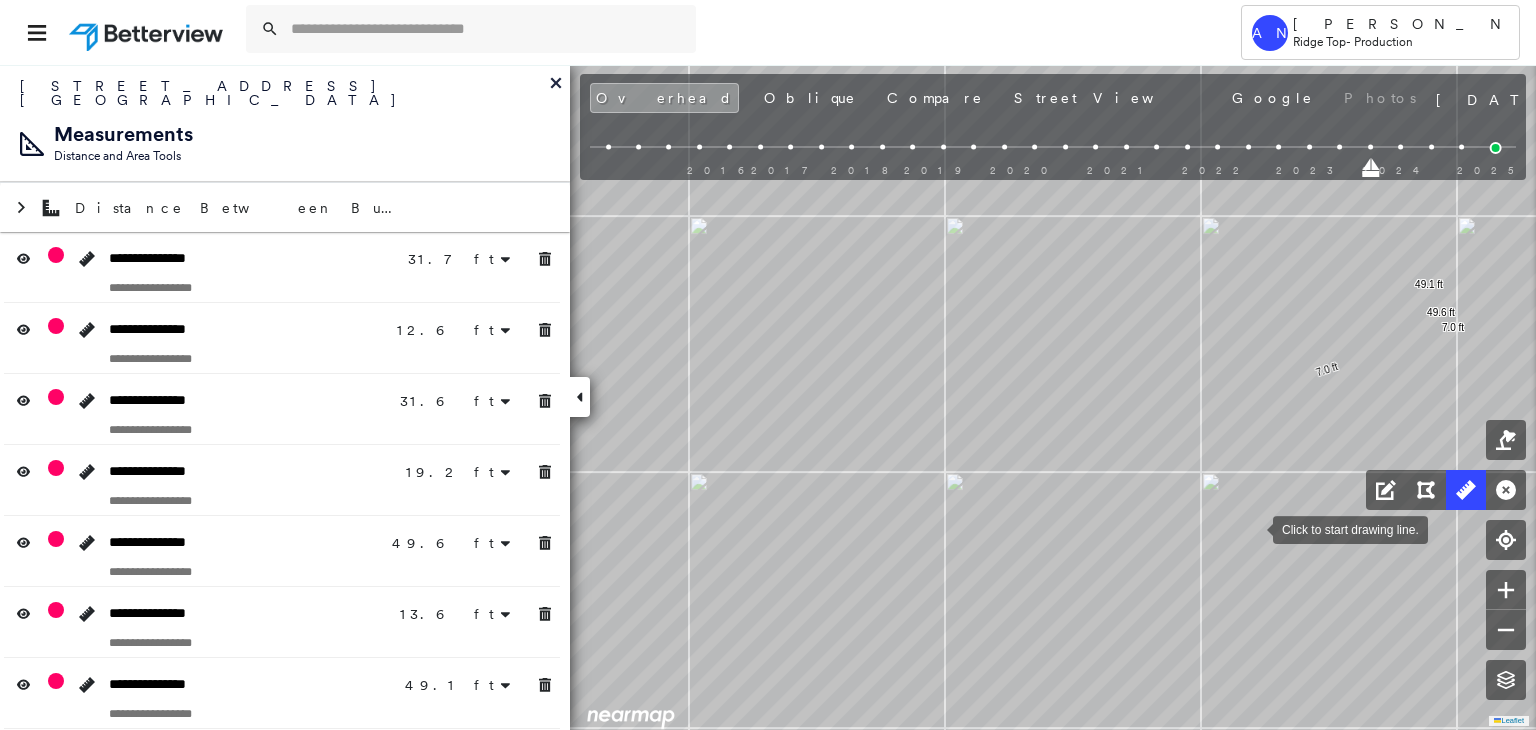 click at bounding box center [1253, 528] 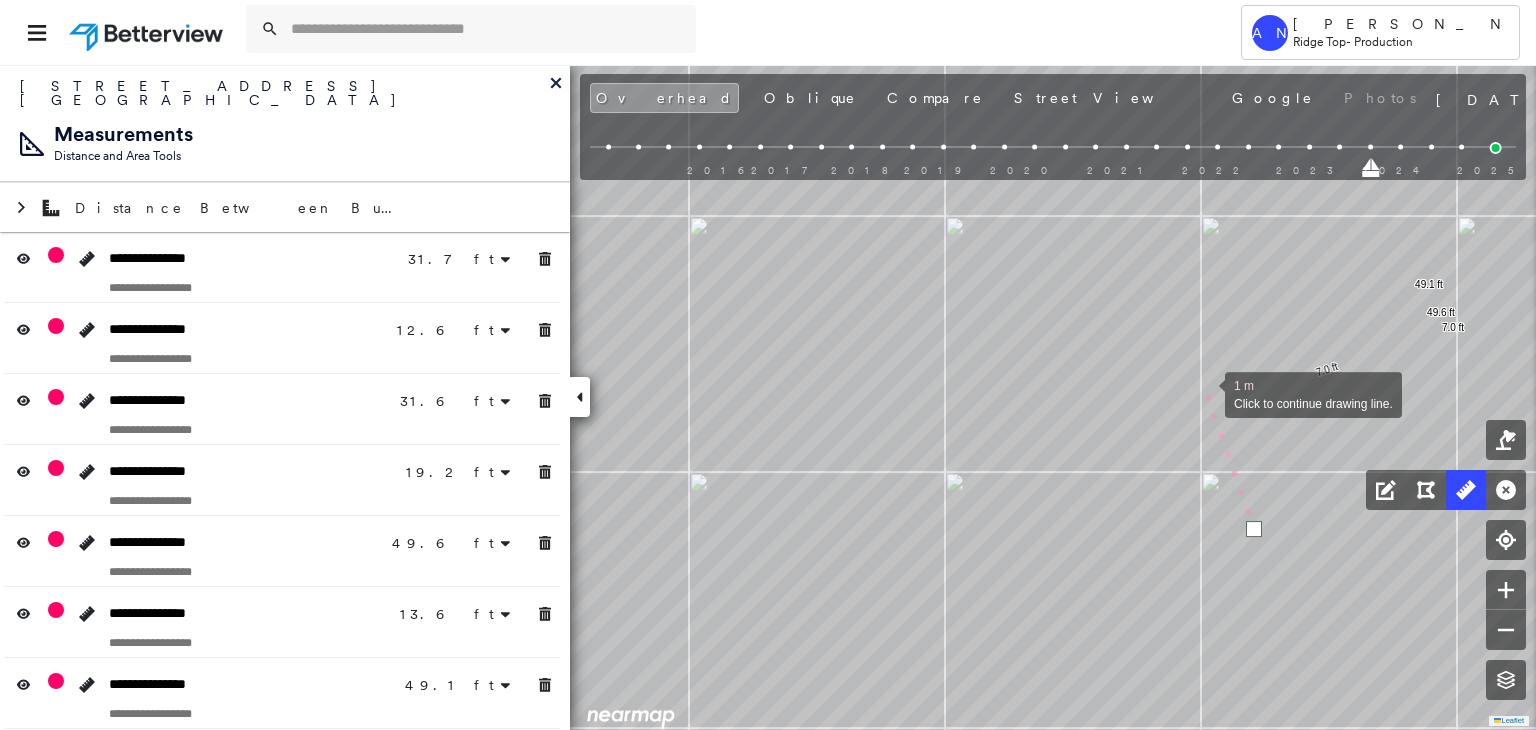 click at bounding box center (1205, 393) 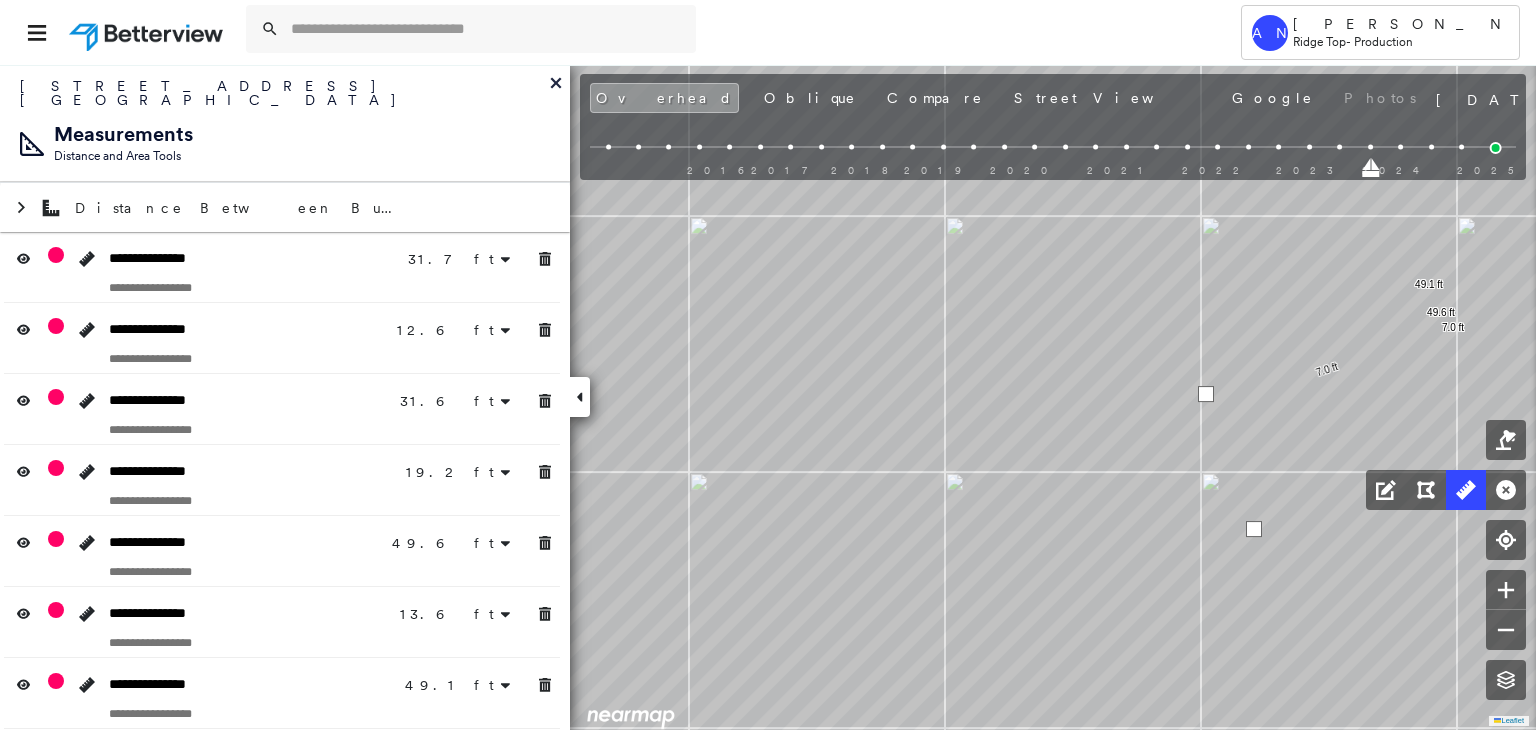 click at bounding box center [1206, 394] 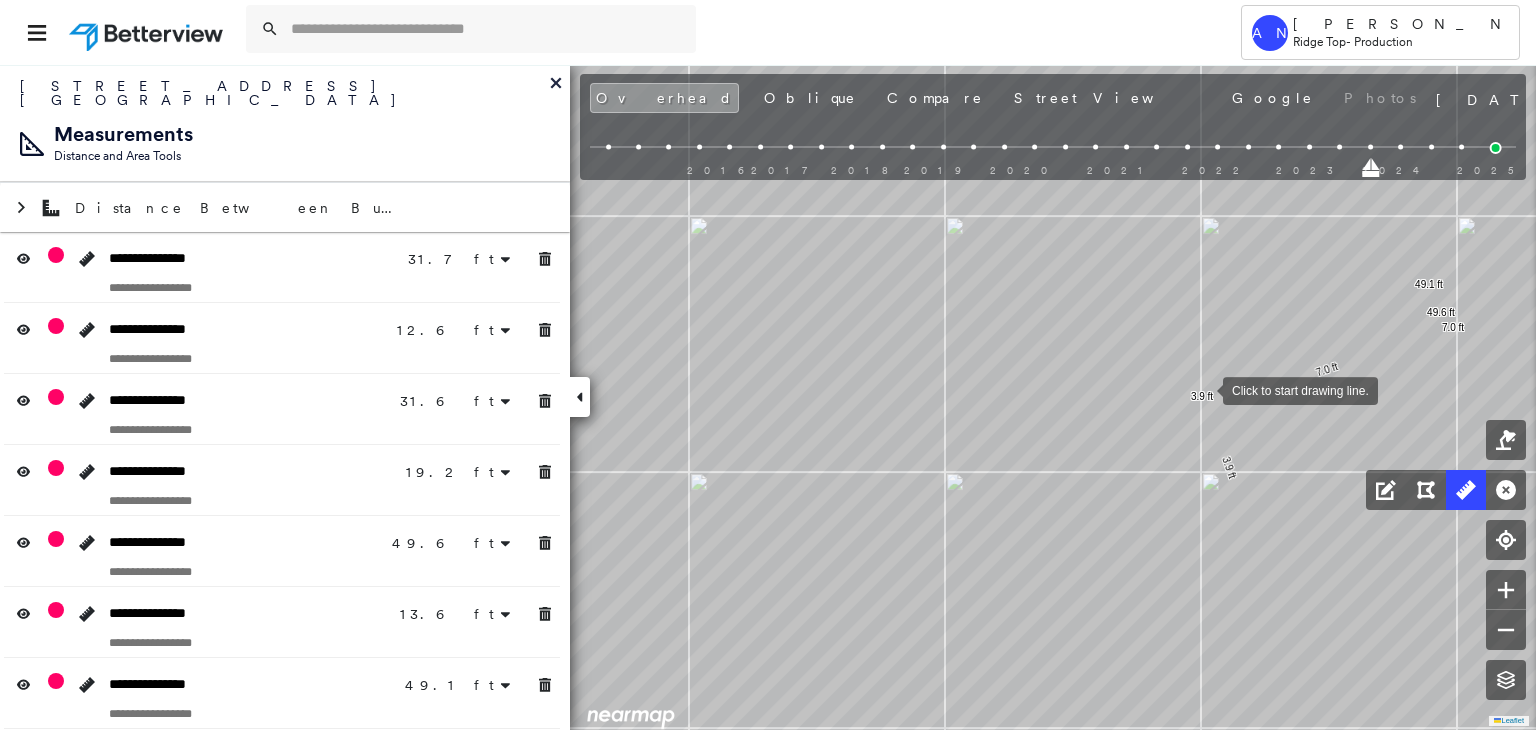 click at bounding box center (1203, 389) 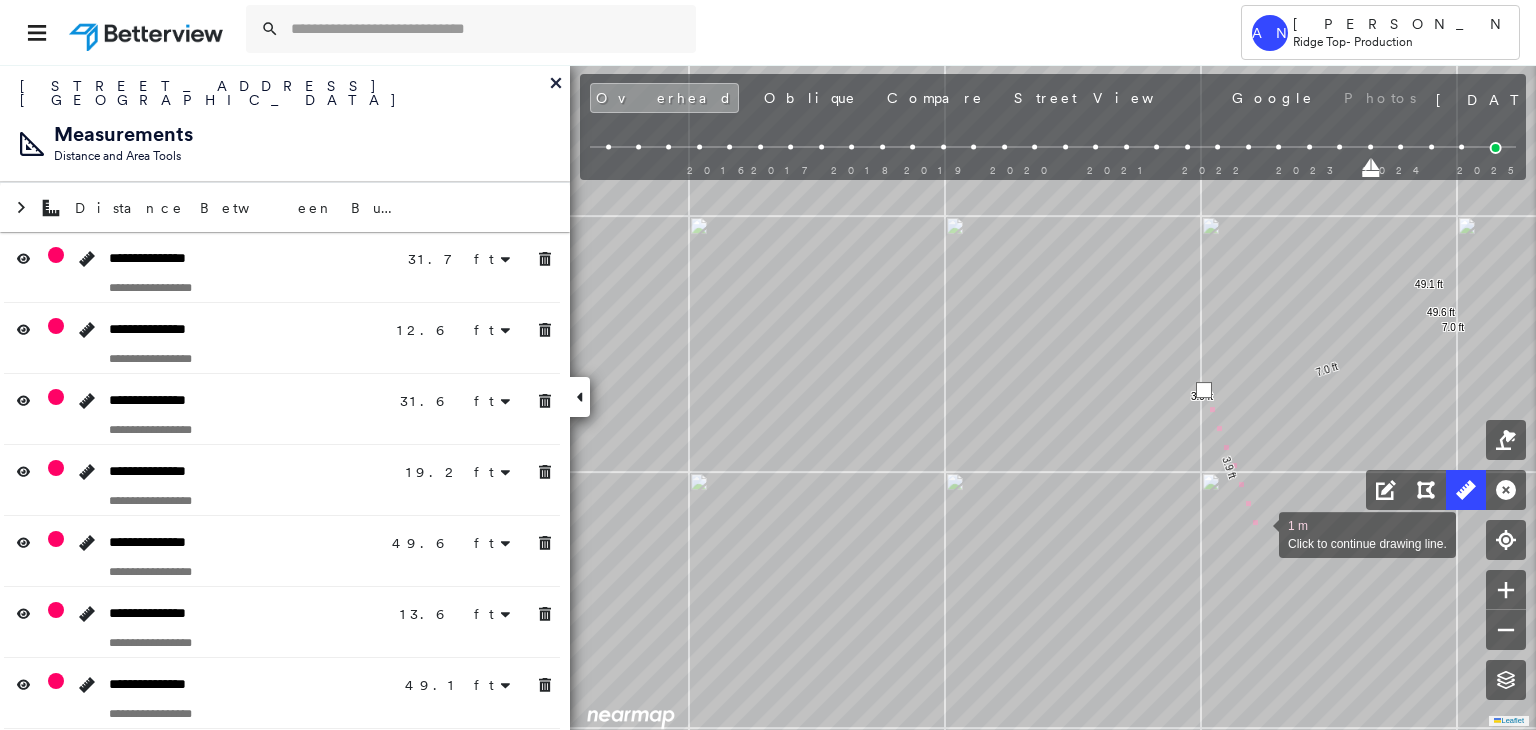 click at bounding box center [1259, 533] 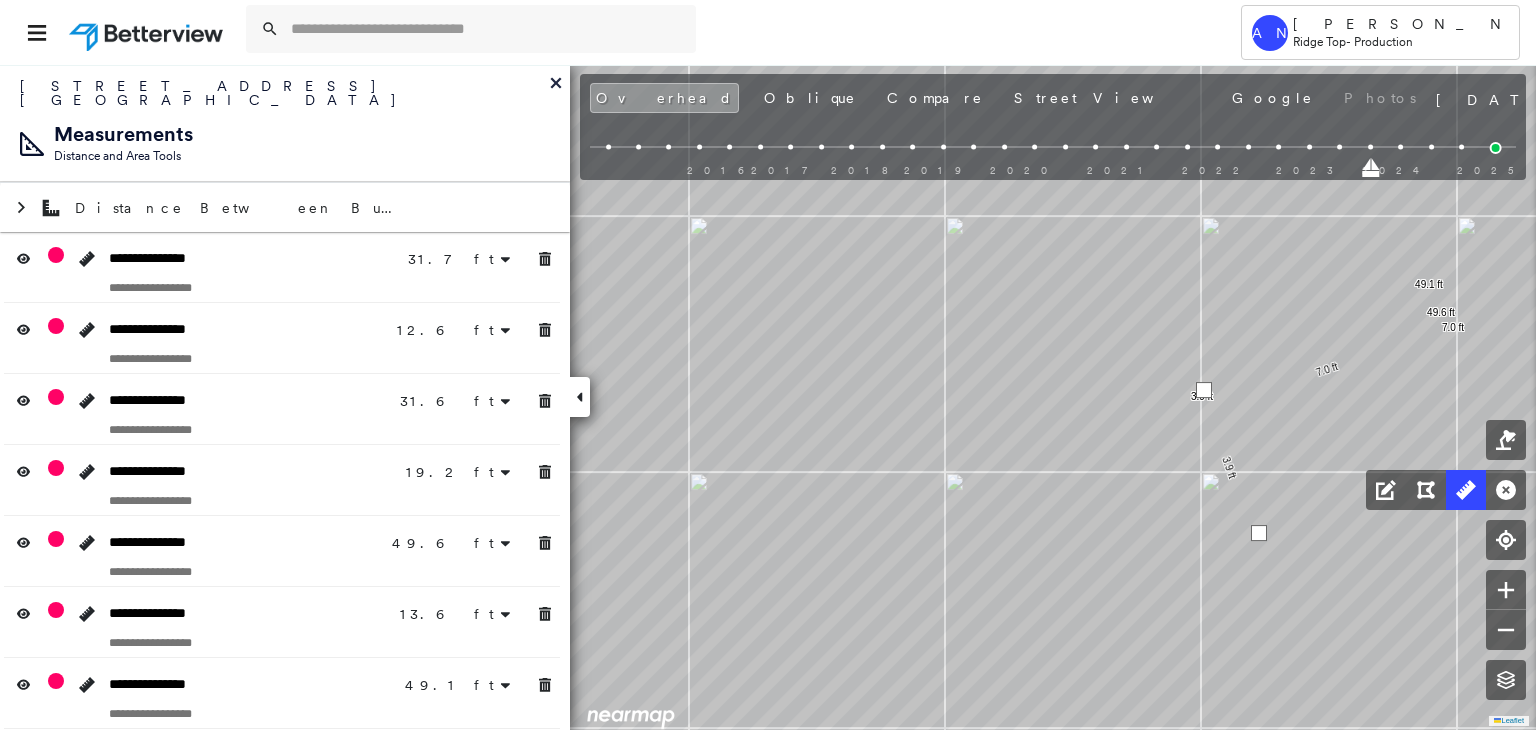 click at bounding box center [1259, 533] 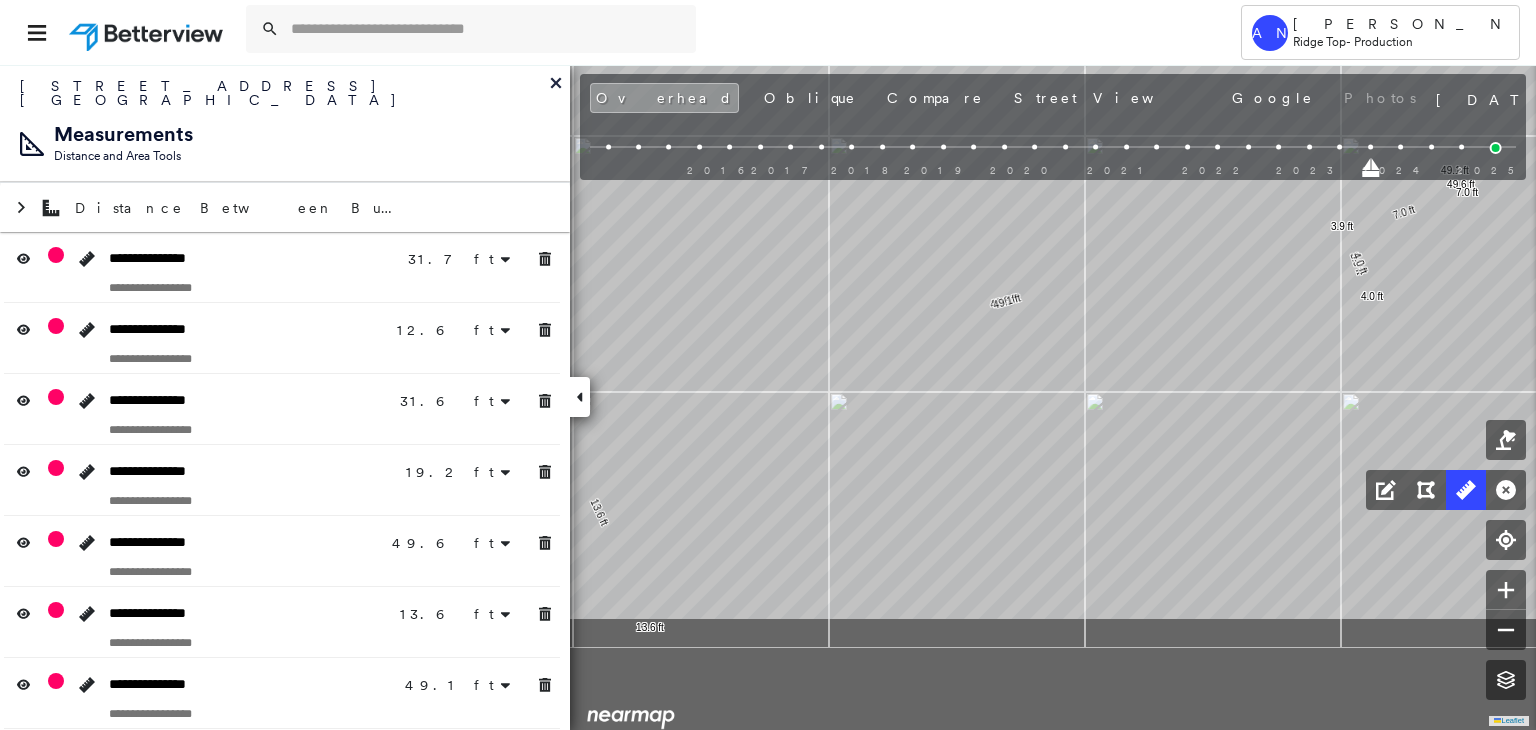 click on "31.7 ft 31.7 ft 12.6 ft 12.6 ft 31.6 ft 31.6 ft 19.2 ft 19.2 ft 49.6 ft 49.6 ft 13.6 ft 13.6 ft 49.1 ft 49.1 ft 65.7 ft 65.7 ft 7.0 ft 7.0 ft 3.9 ft 3.9 ft 4.0 ft 4.0 ft Click to start drawing line." at bounding box center (-1833, 156) 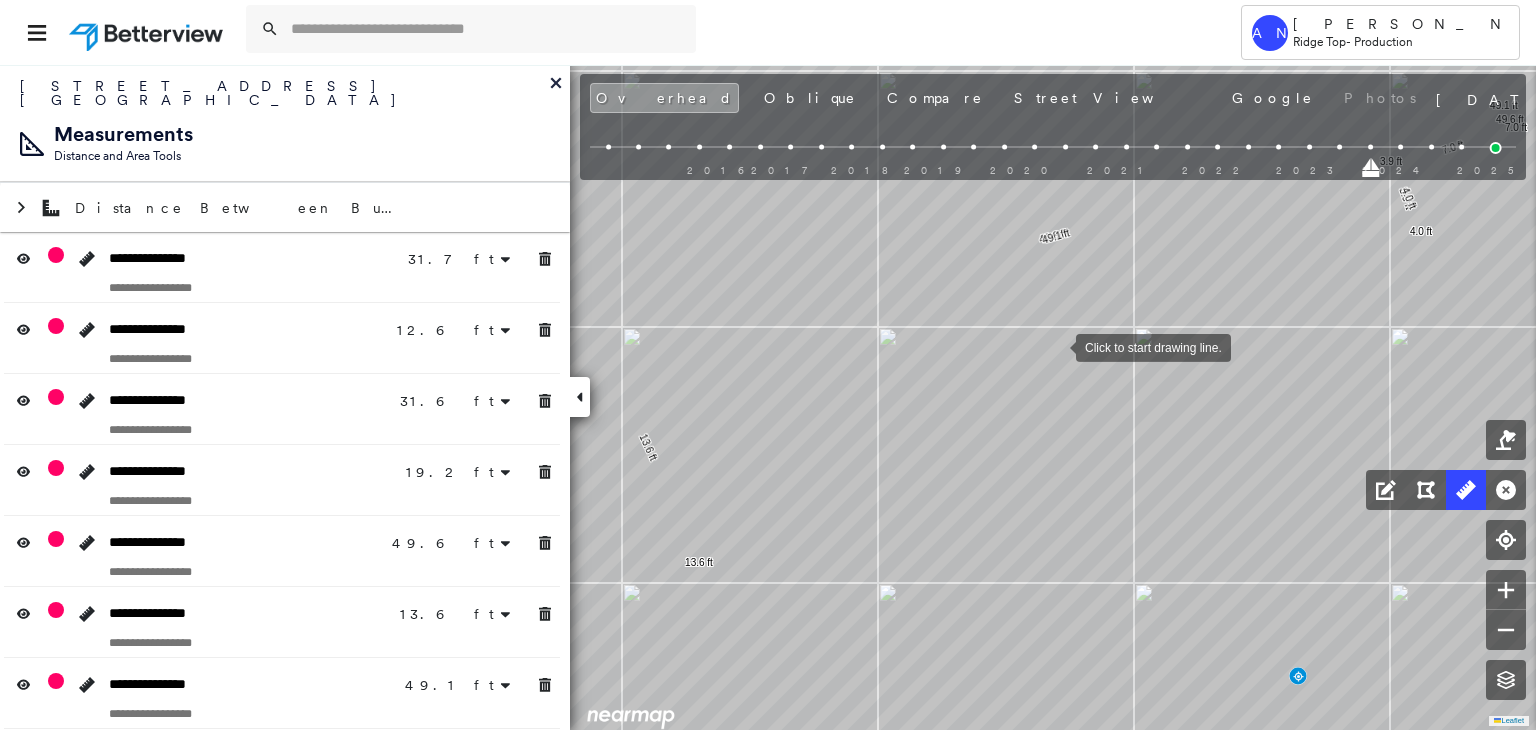 drag, startPoint x: 1009, startPoint y: 413, endPoint x: 1058, endPoint y: 340, distance: 87.92042 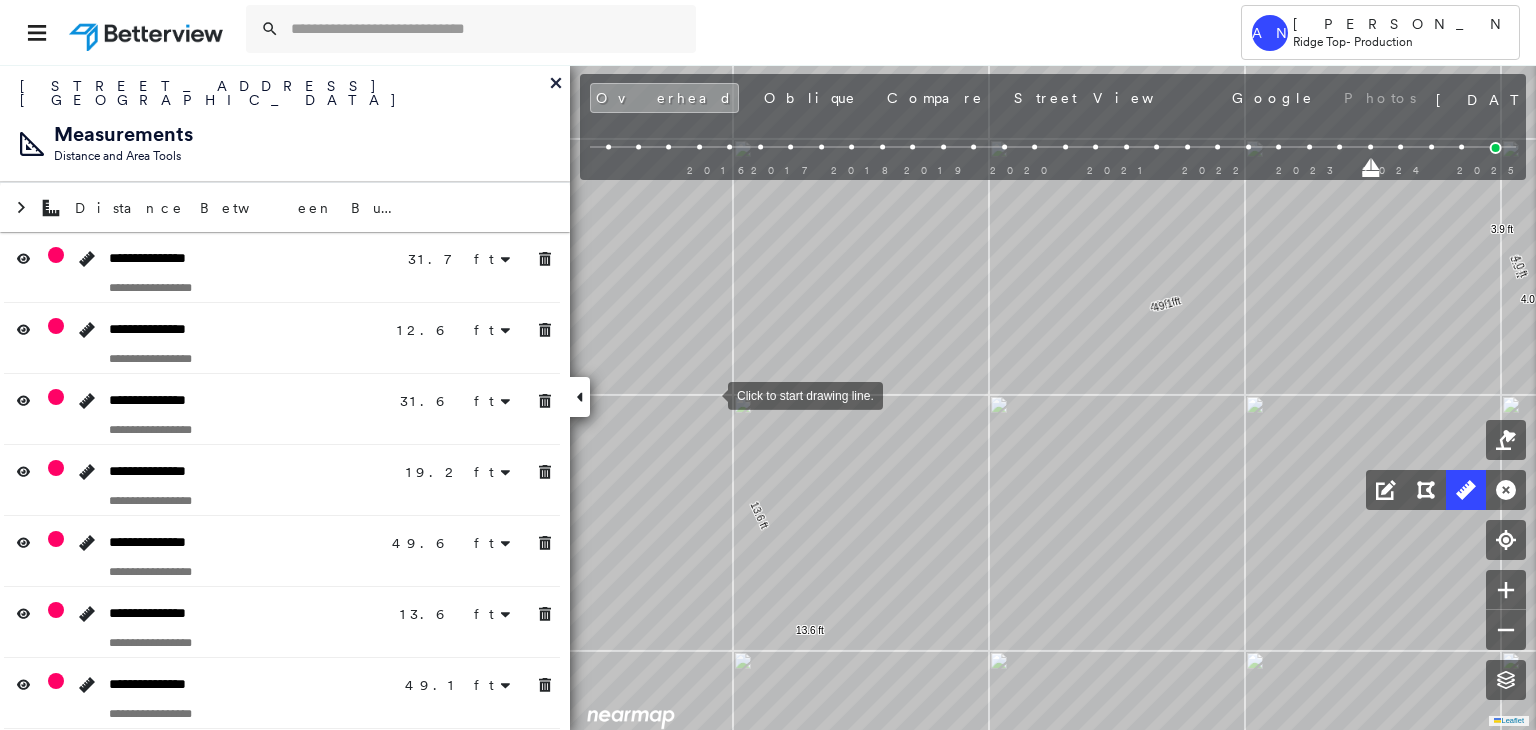 drag, startPoint x: 745, startPoint y: 381, endPoint x: 708, endPoint y: 394, distance: 39.217342 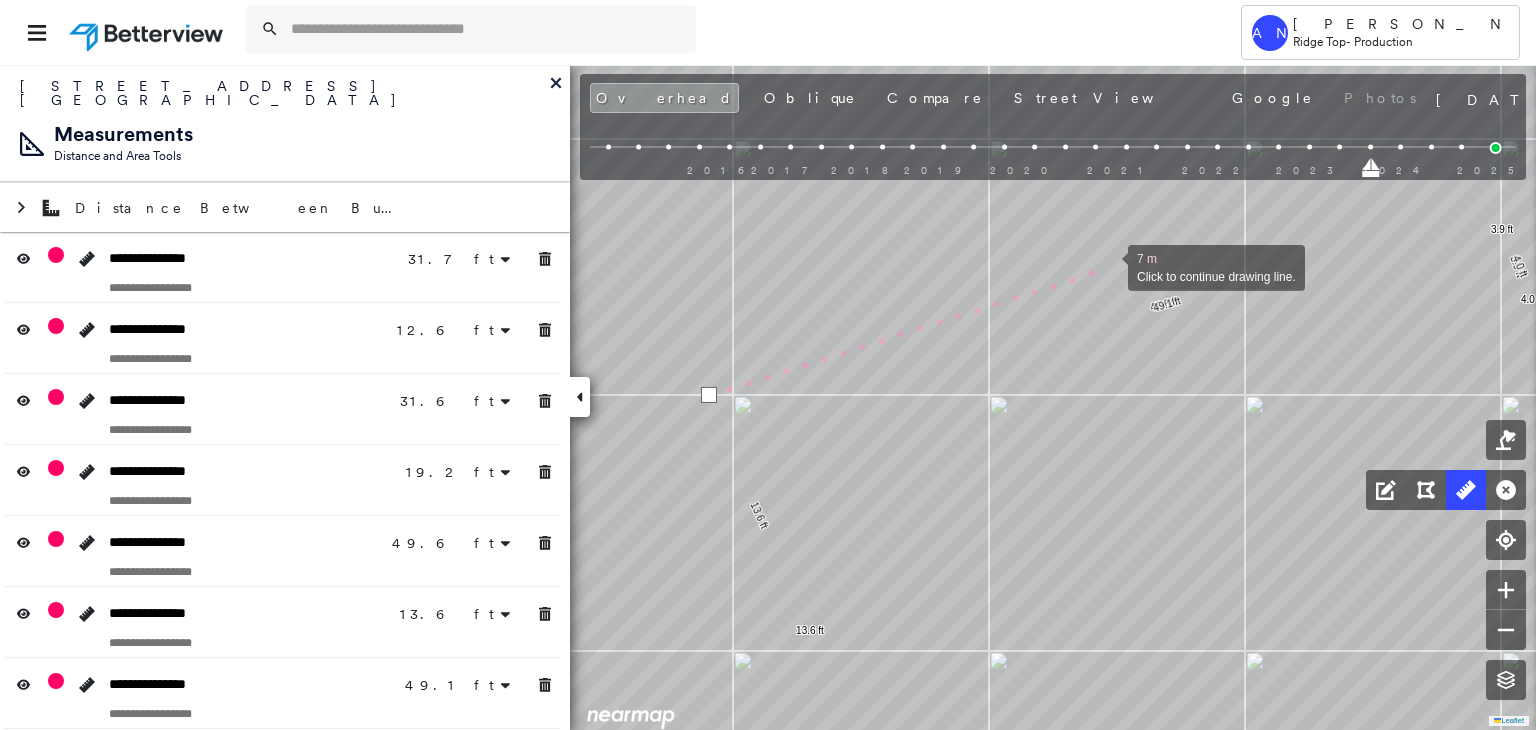click at bounding box center (1108, 266) 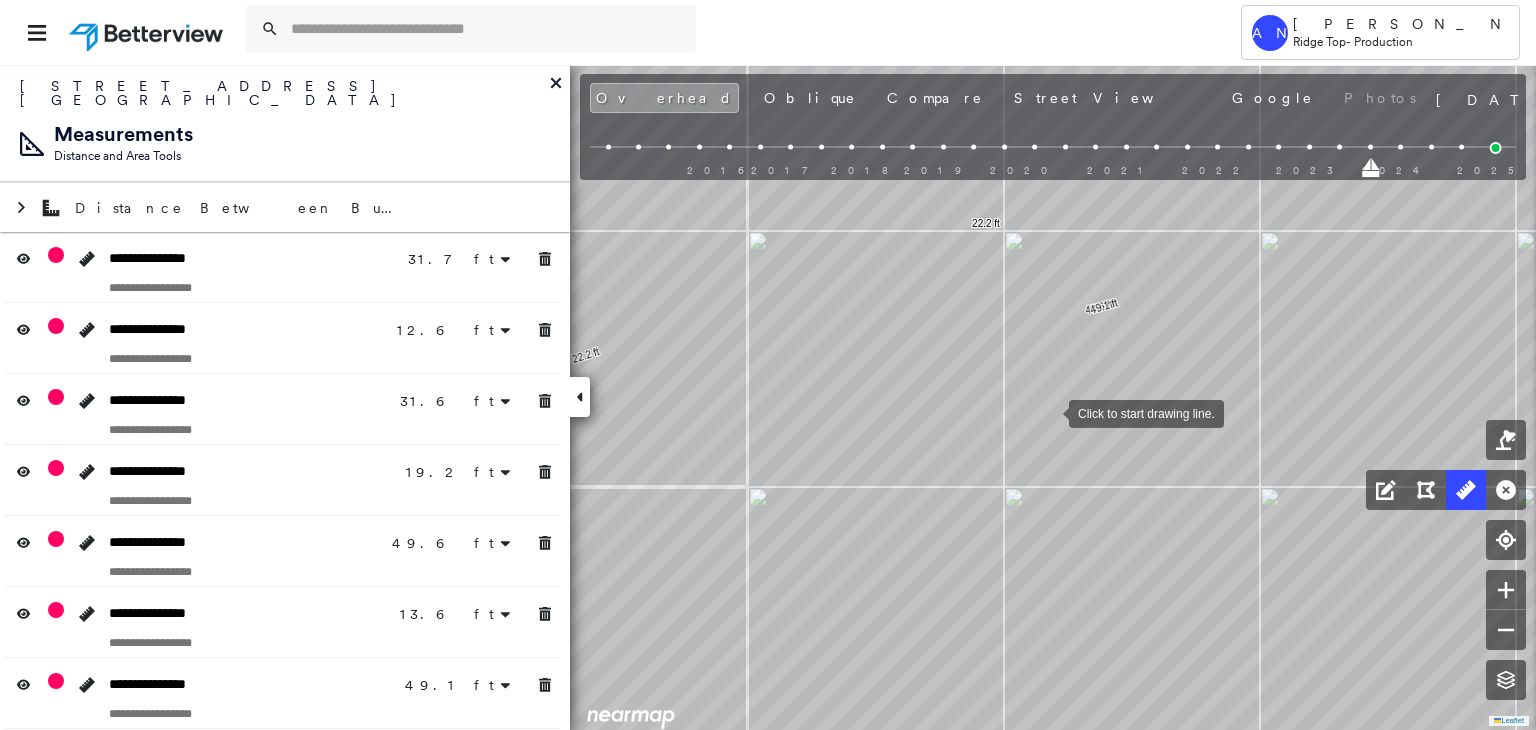 click at bounding box center (1049, 412) 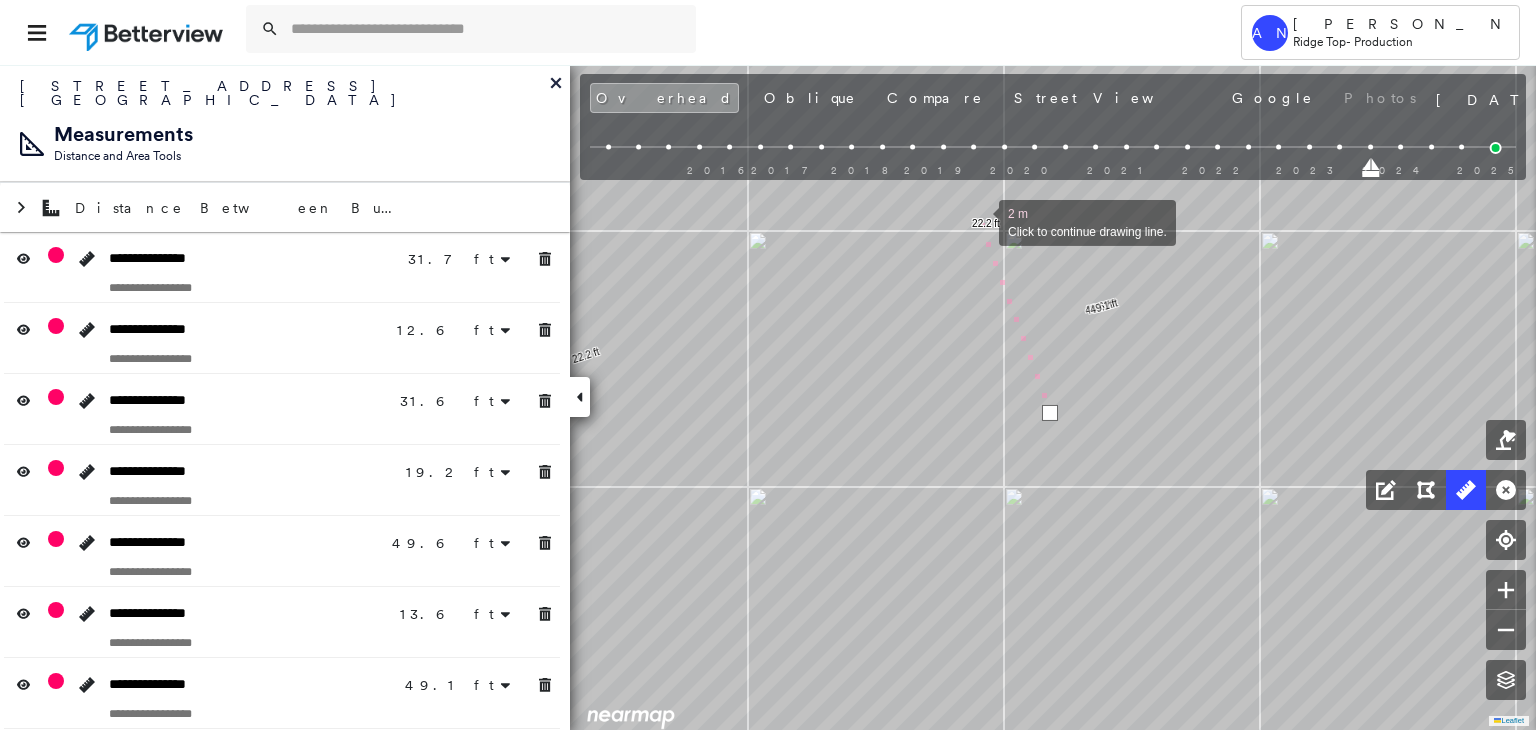 click at bounding box center [979, 221] 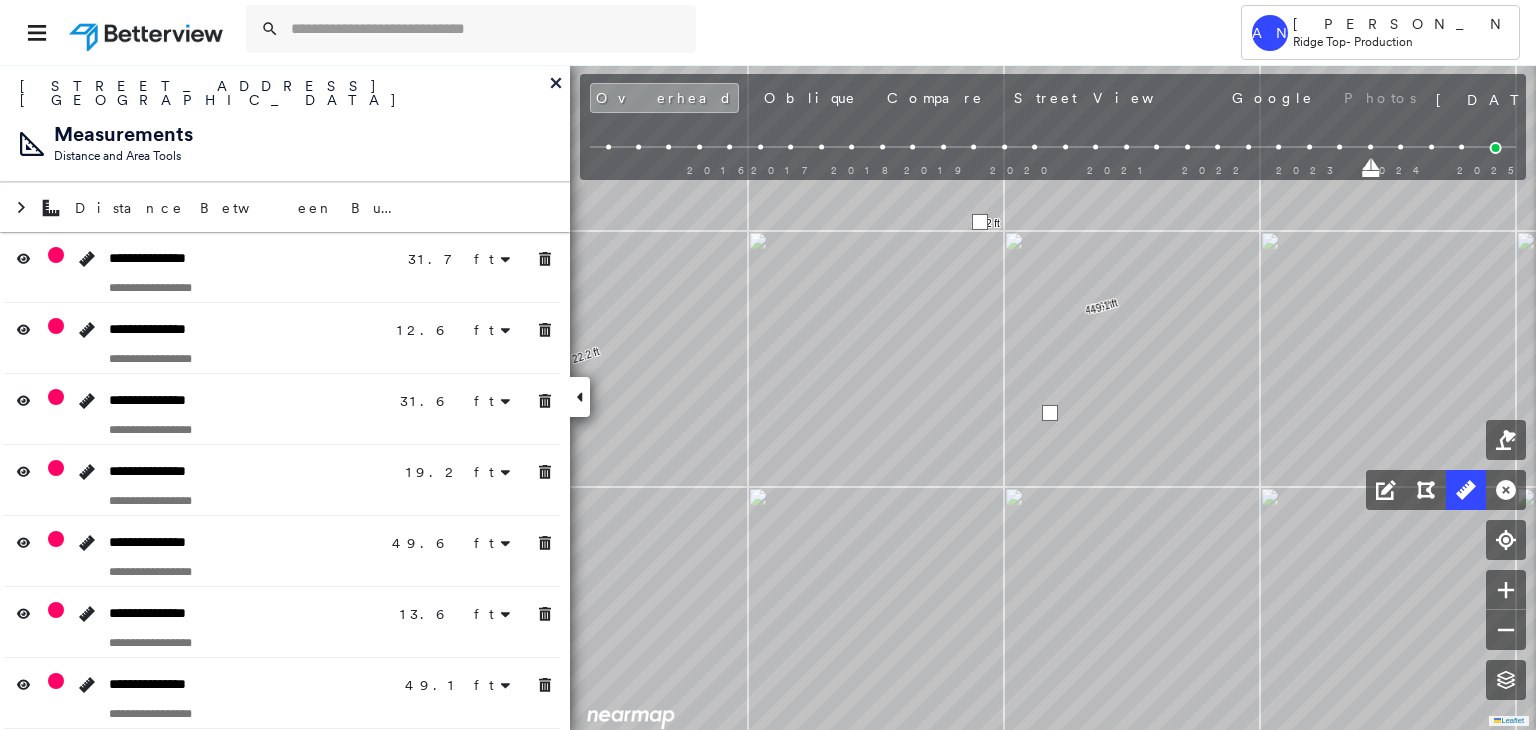 click at bounding box center [980, 222] 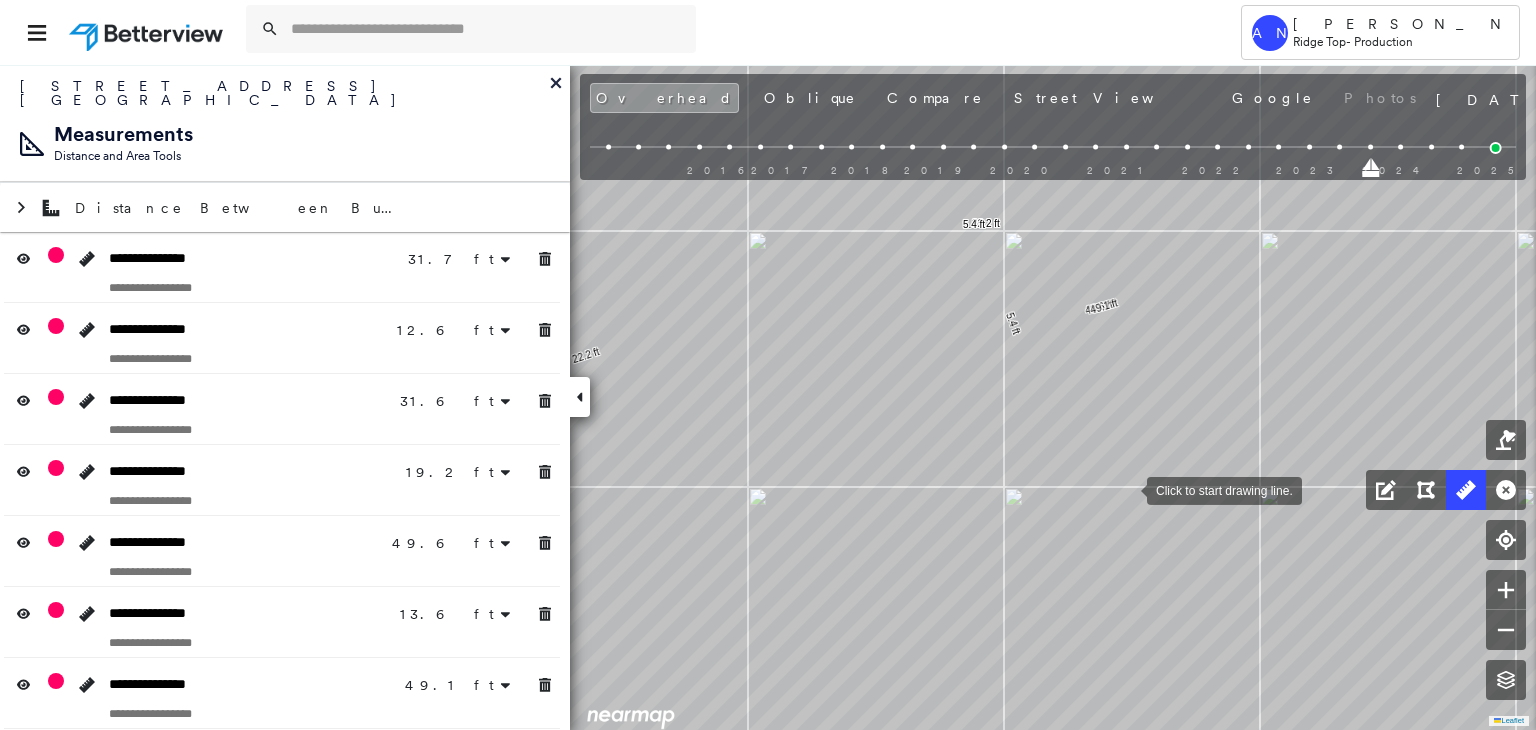 drag, startPoint x: 1127, startPoint y: 489, endPoint x: 1283, endPoint y: 163, distance: 361.40283 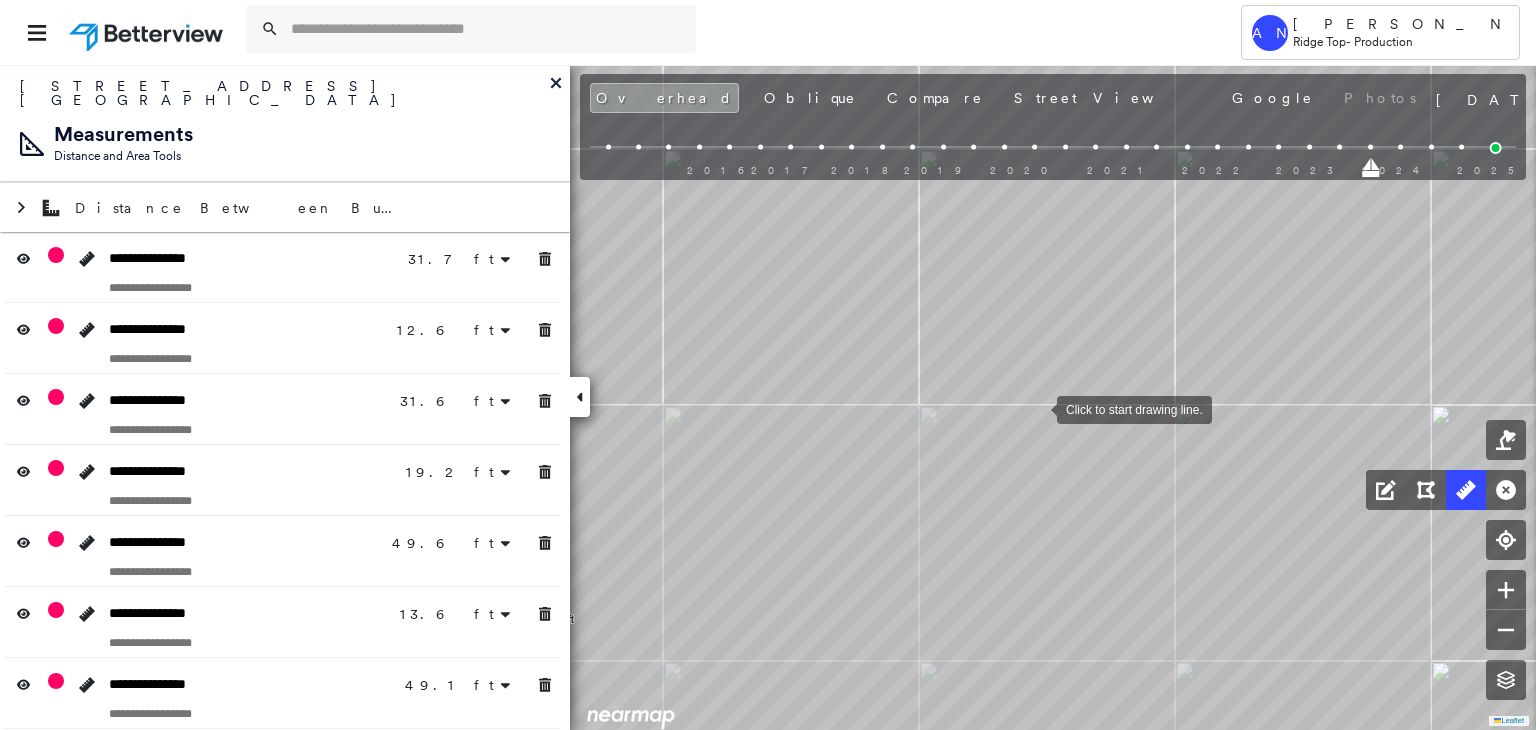 click at bounding box center (1037, 408) 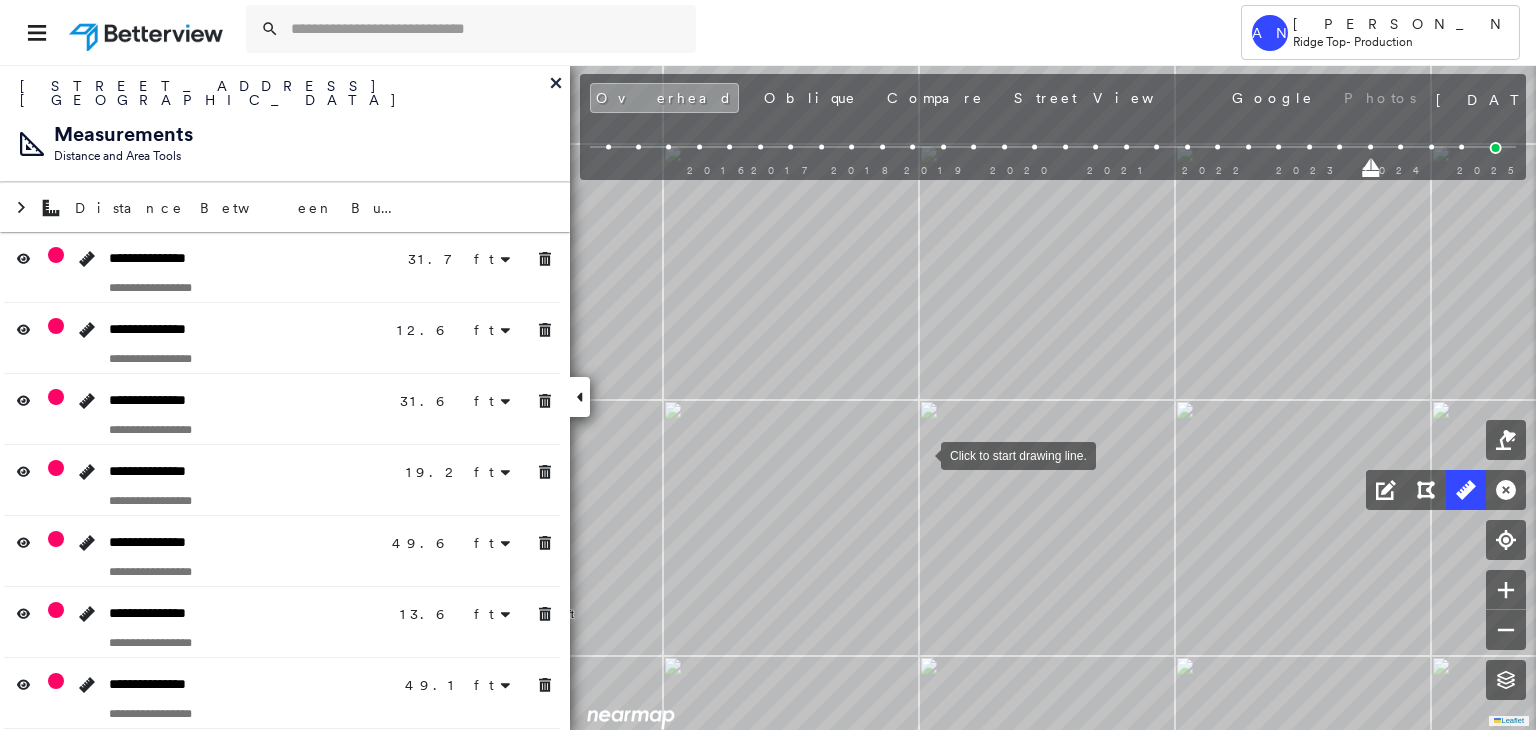 click at bounding box center (921, 454) 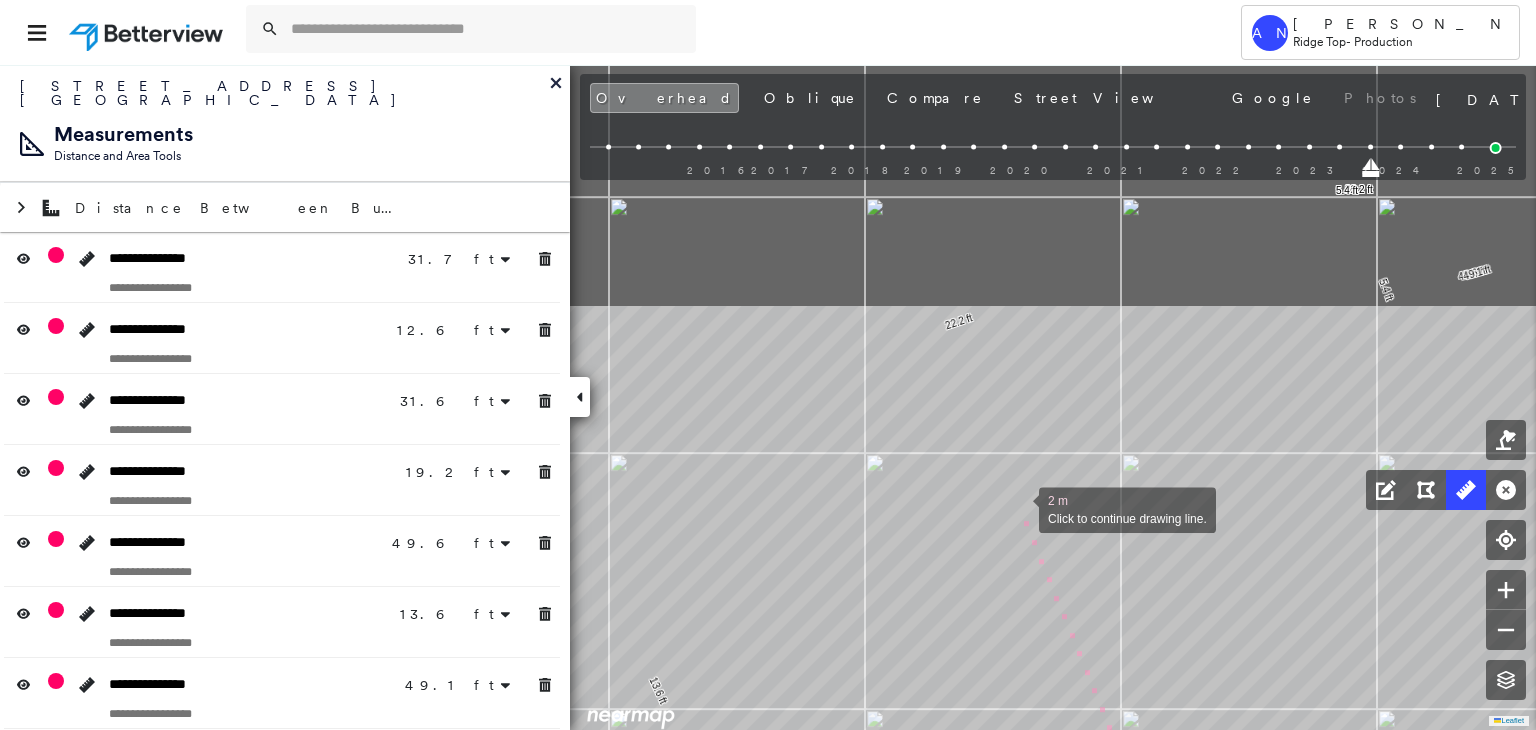 drag, startPoint x: 816, startPoint y: 199, endPoint x: 1019, endPoint y: 508, distance: 369.7161 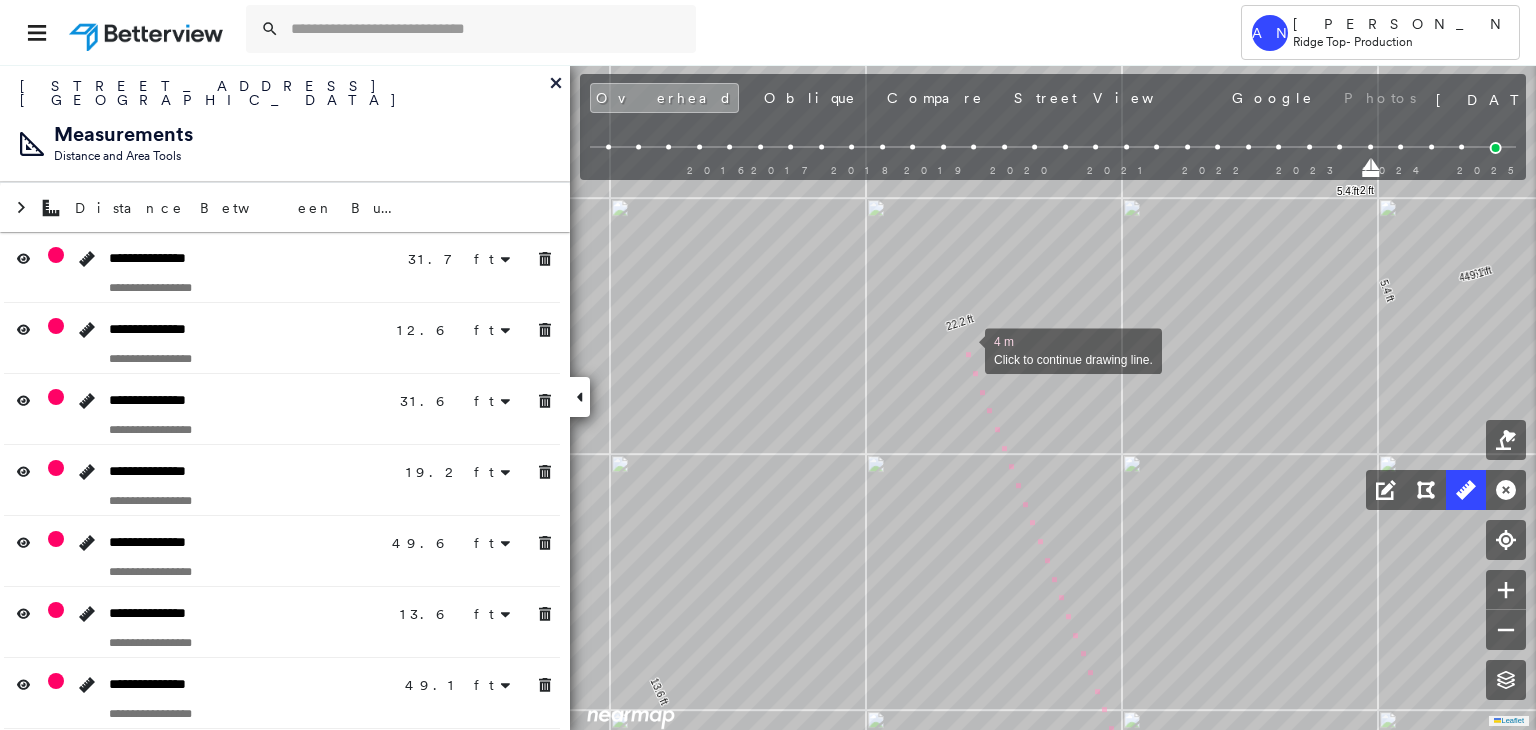 click at bounding box center (965, 349) 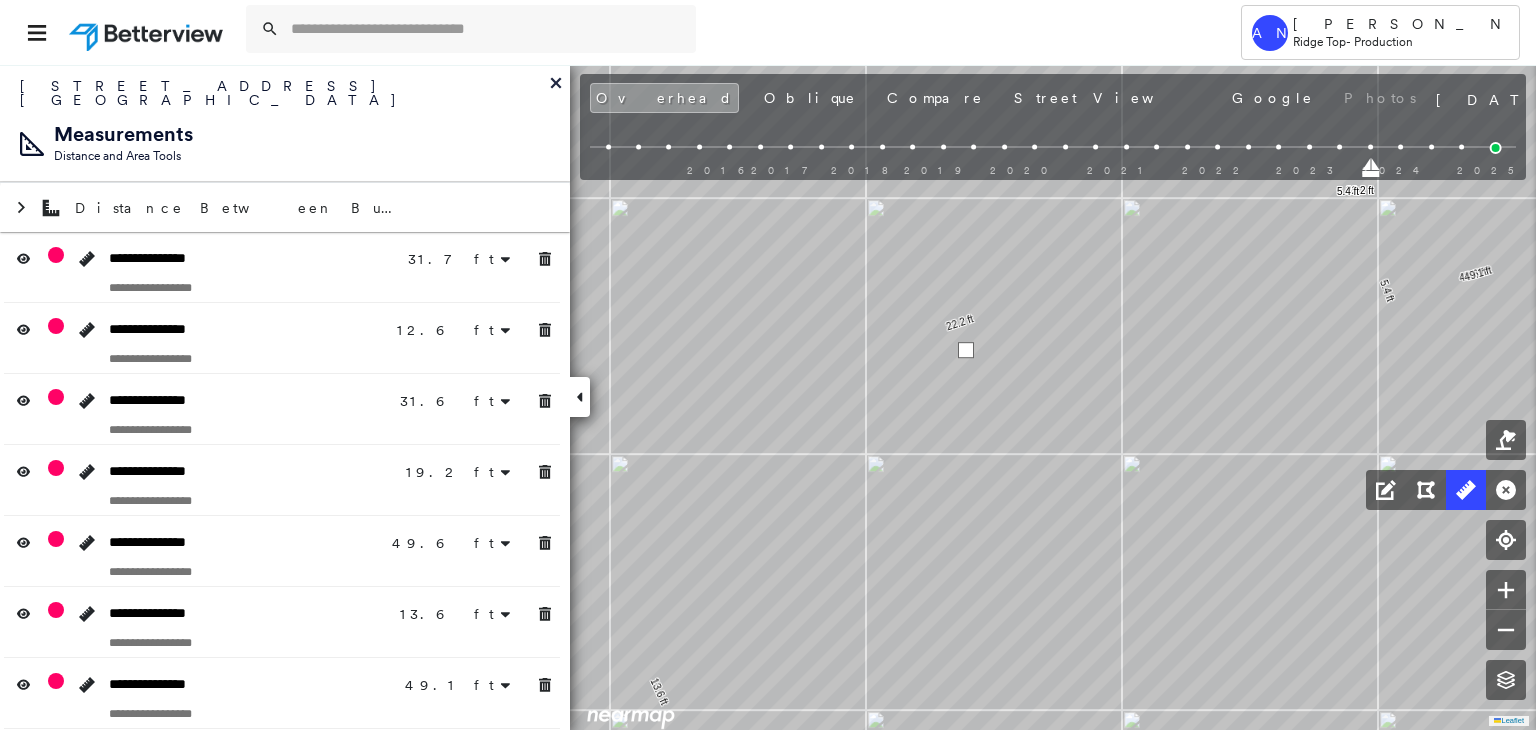 click at bounding box center (966, 350) 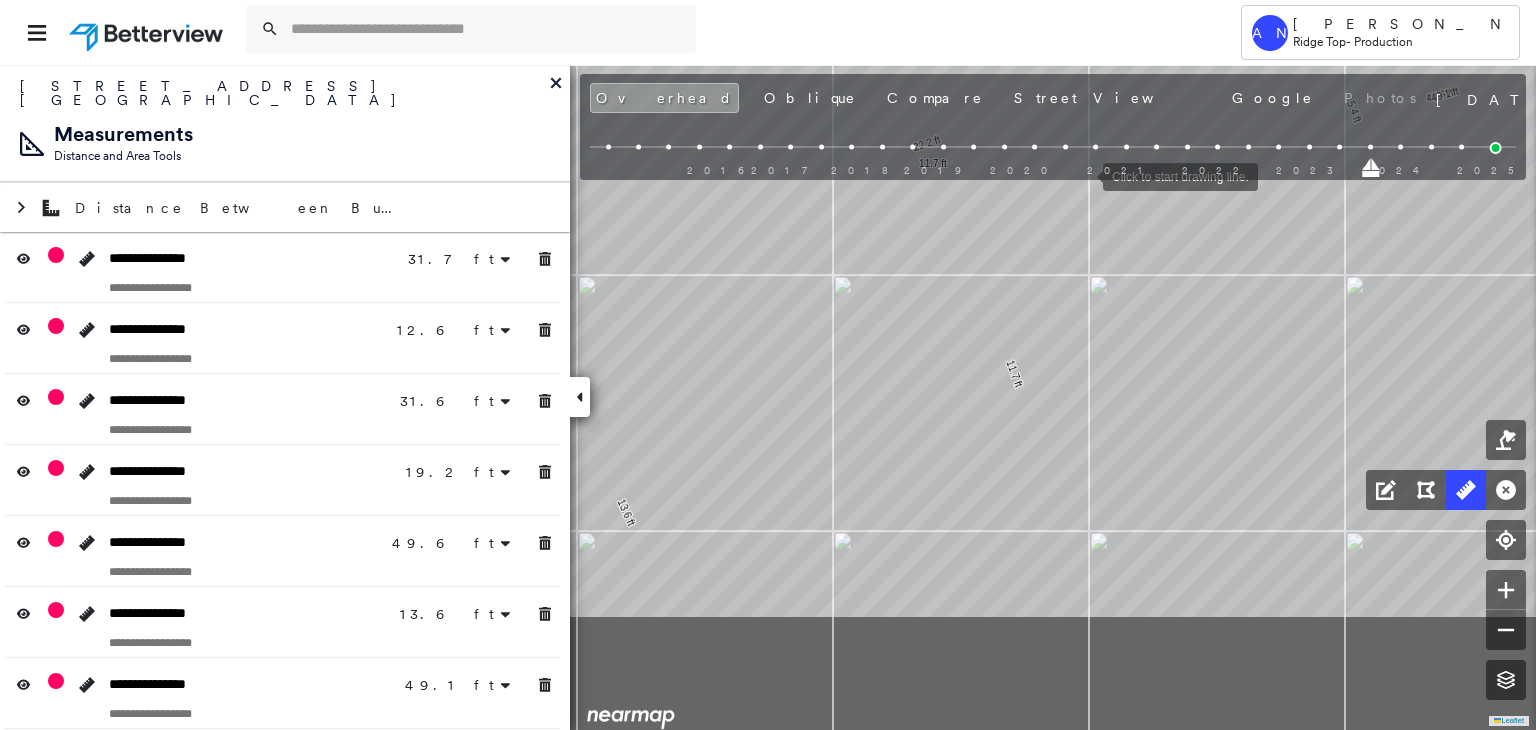drag, startPoint x: 1117, startPoint y: 362, endPoint x: 1080, endPoint y: 157, distance: 208.31227 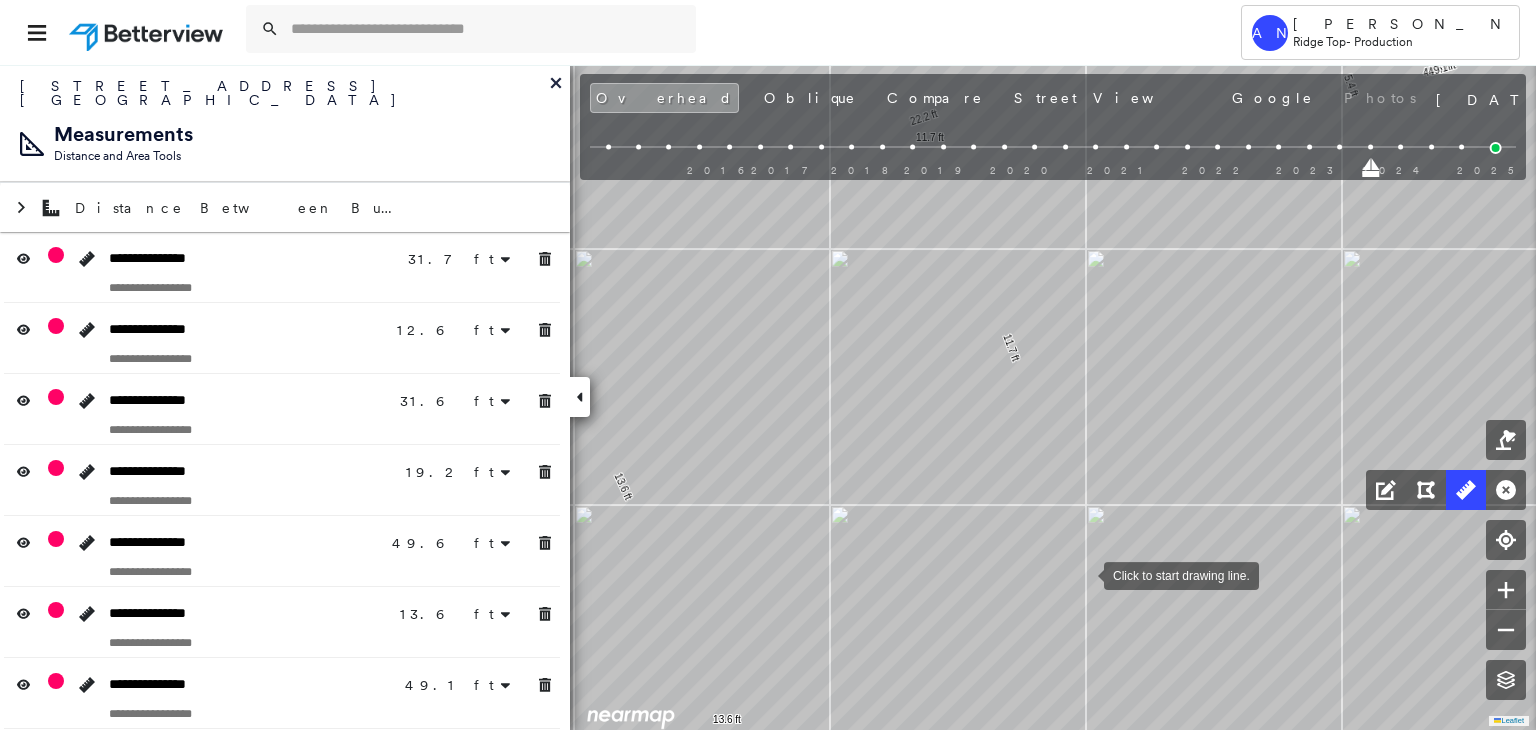 click at bounding box center (1084, 574) 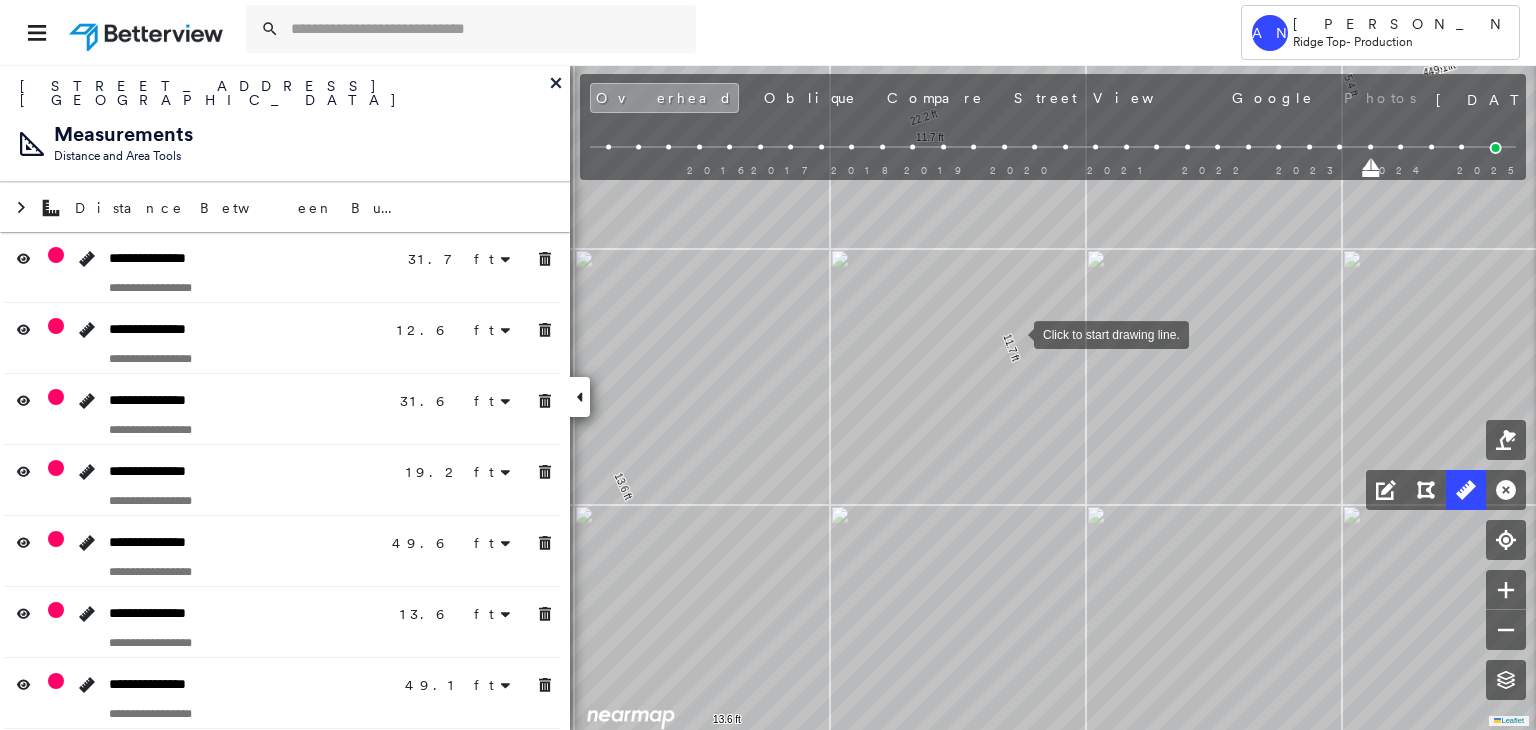 drag, startPoint x: 968, startPoint y: 197, endPoint x: 1014, endPoint y: 333, distance: 143.5688 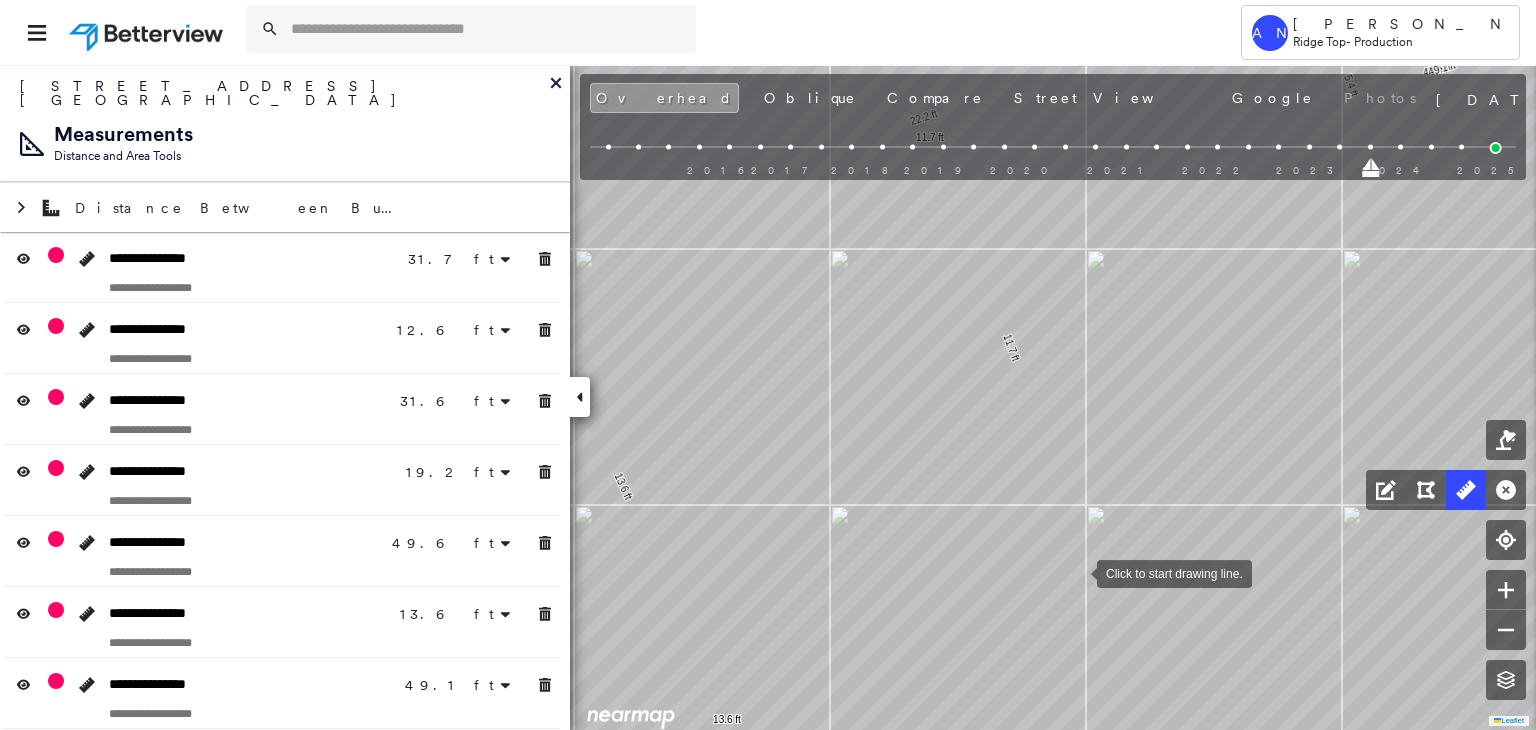 click at bounding box center [1077, 572] 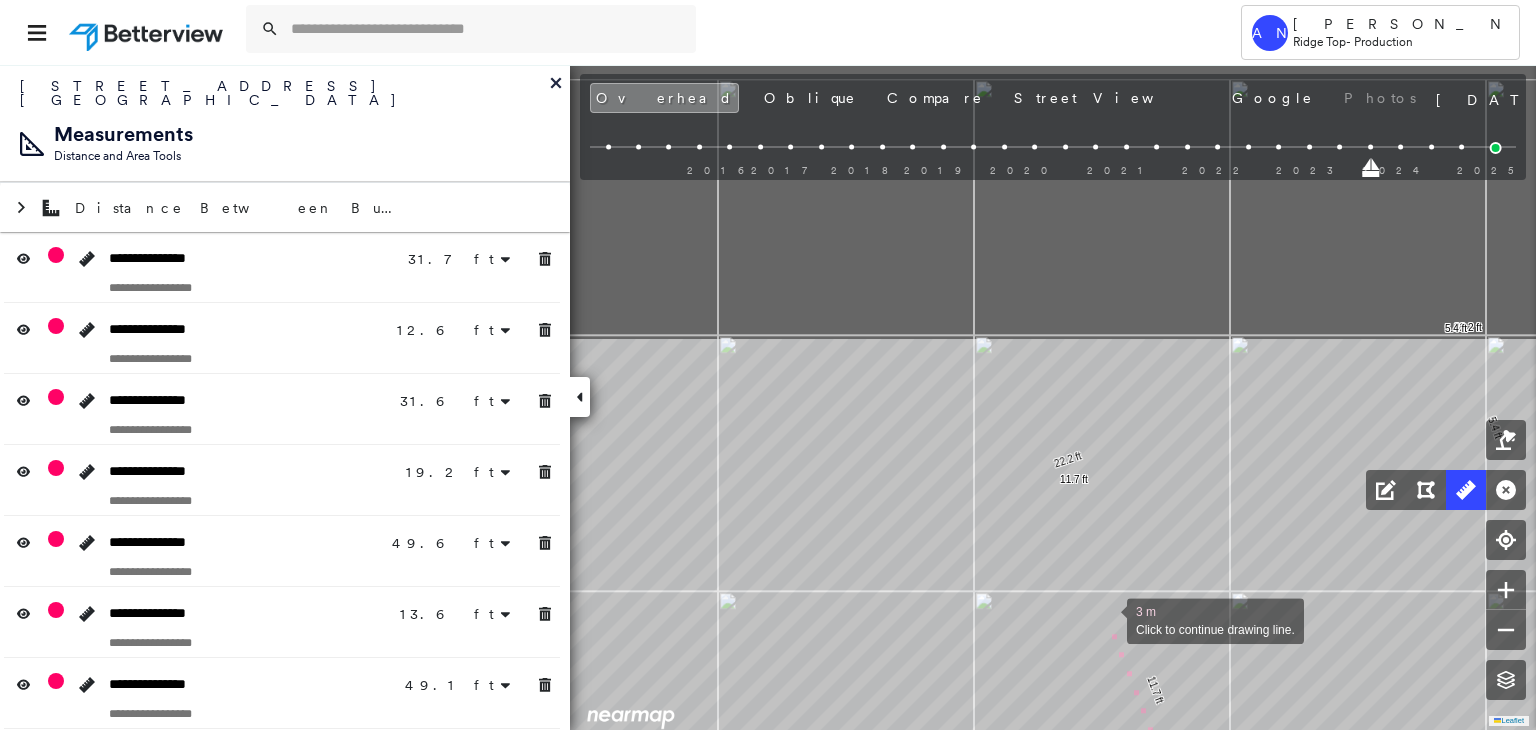 drag, startPoint x: 959, startPoint y: 266, endPoint x: 1106, endPoint y: 613, distance: 376.85275 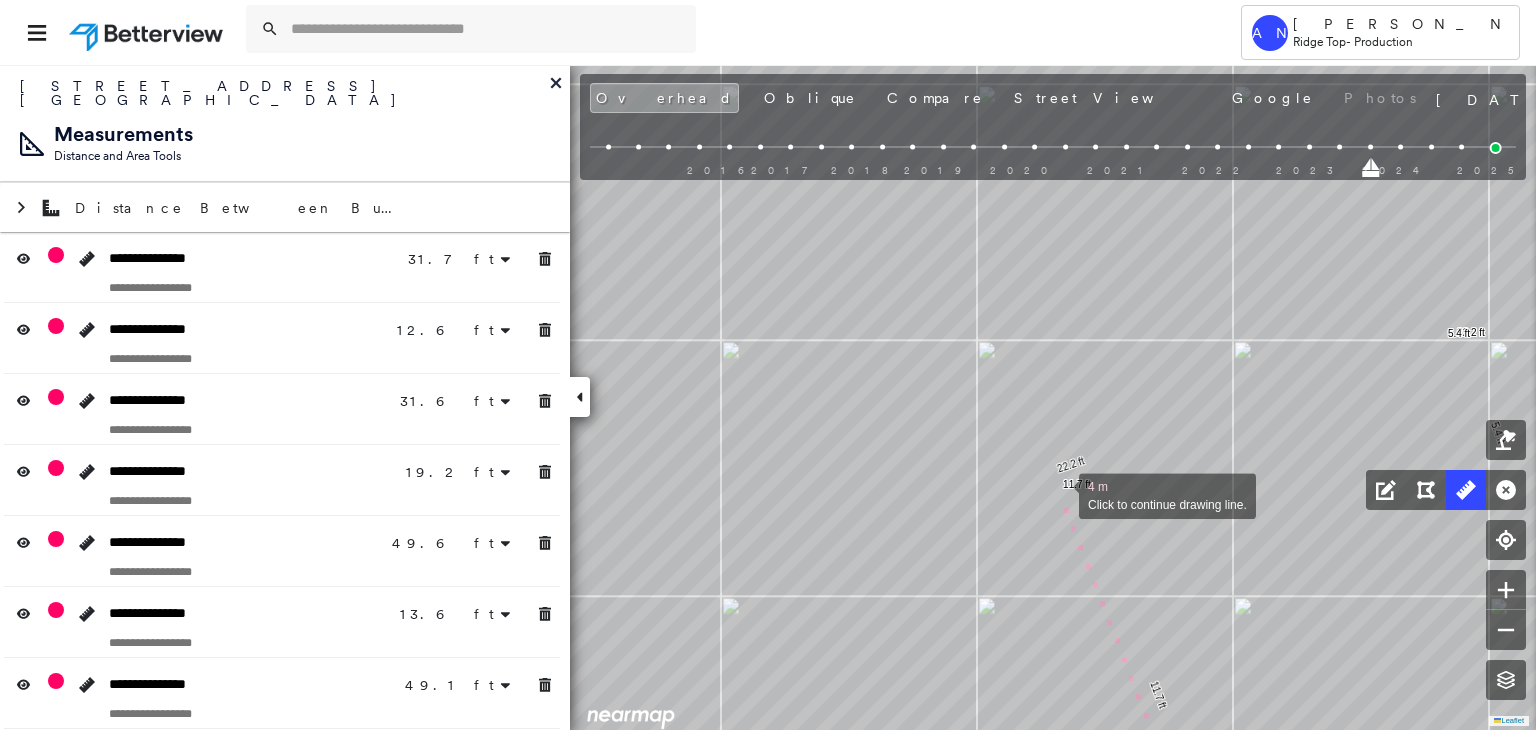 click at bounding box center (1059, 494) 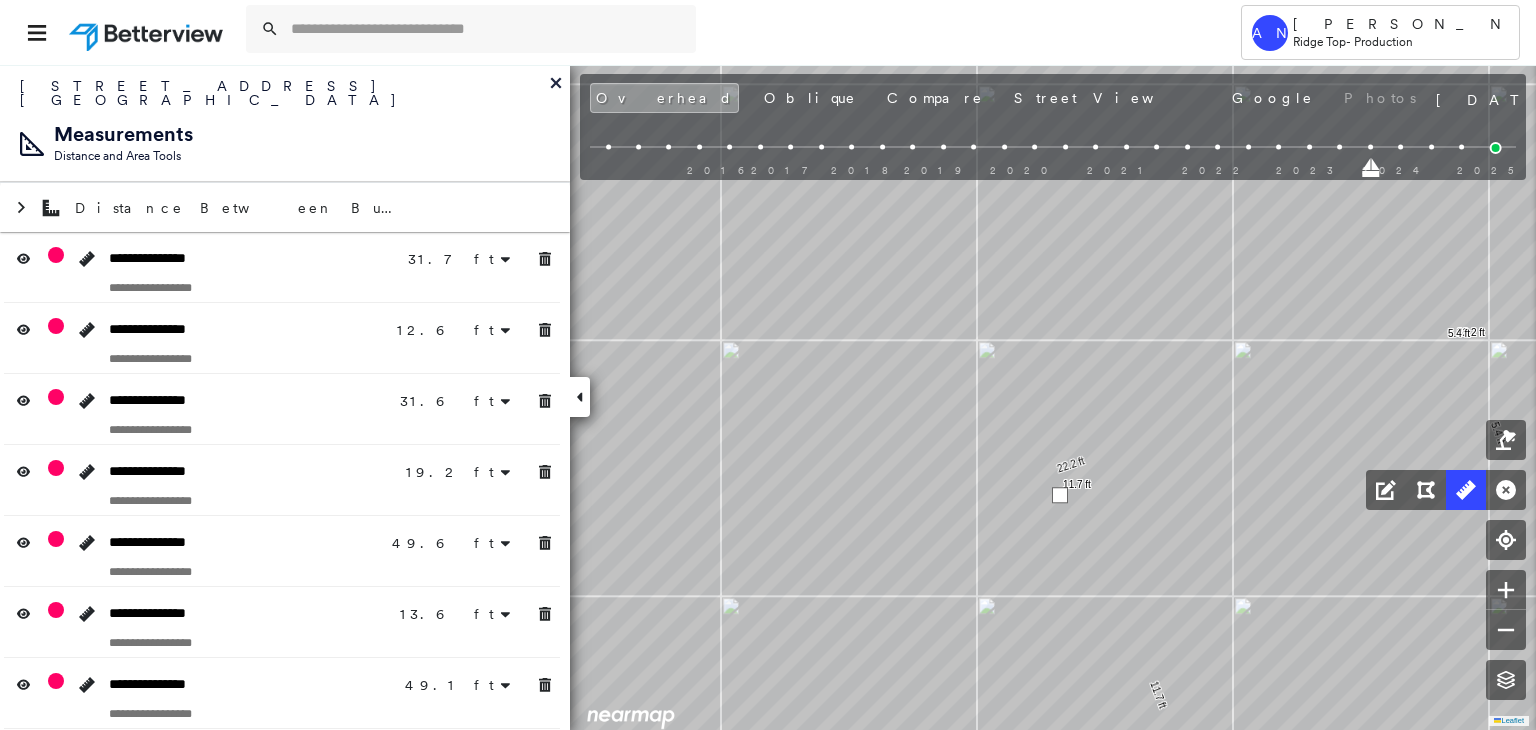 click at bounding box center [1060, 495] 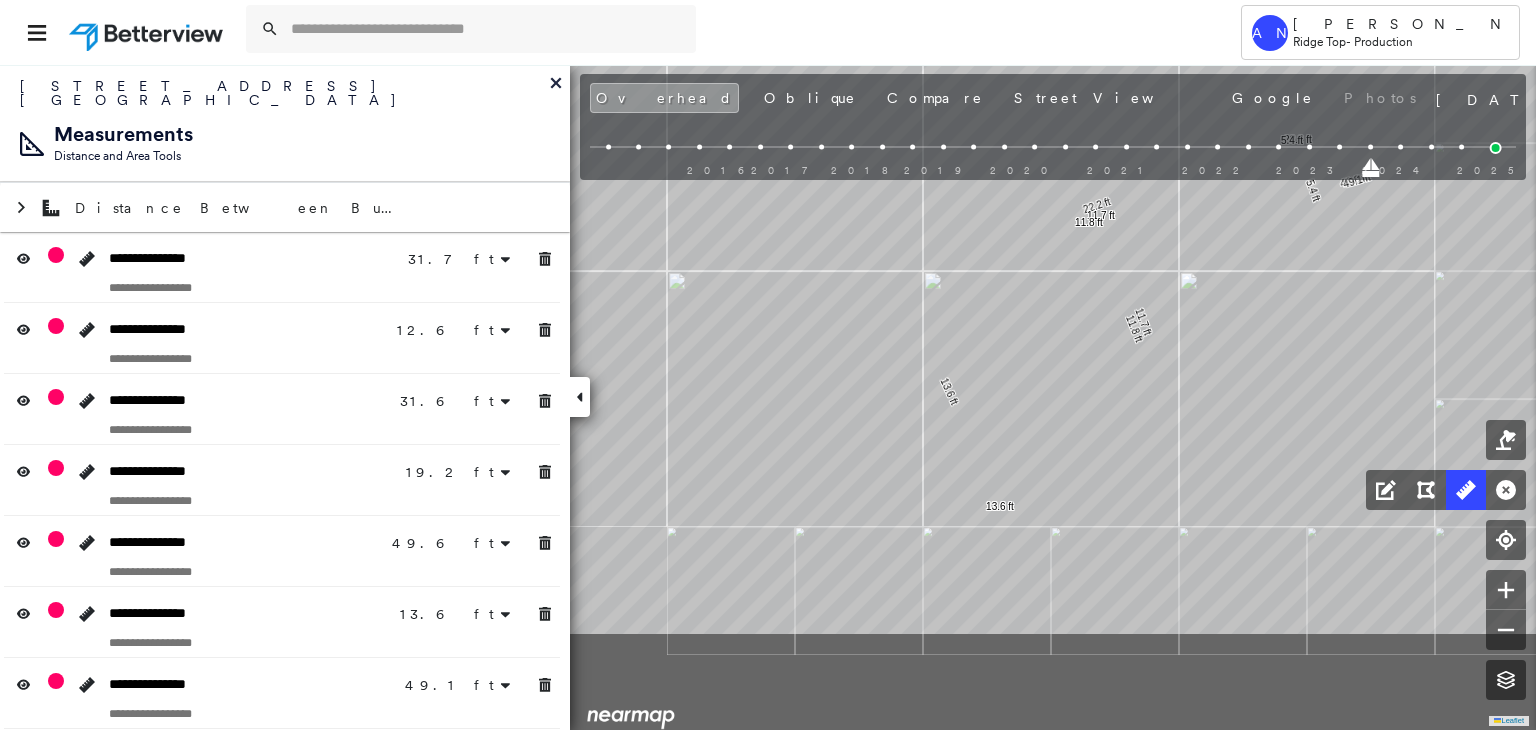 drag, startPoint x: 1055, startPoint y: 415, endPoint x: 1106, endPoint y: 237, distance: 185.1621 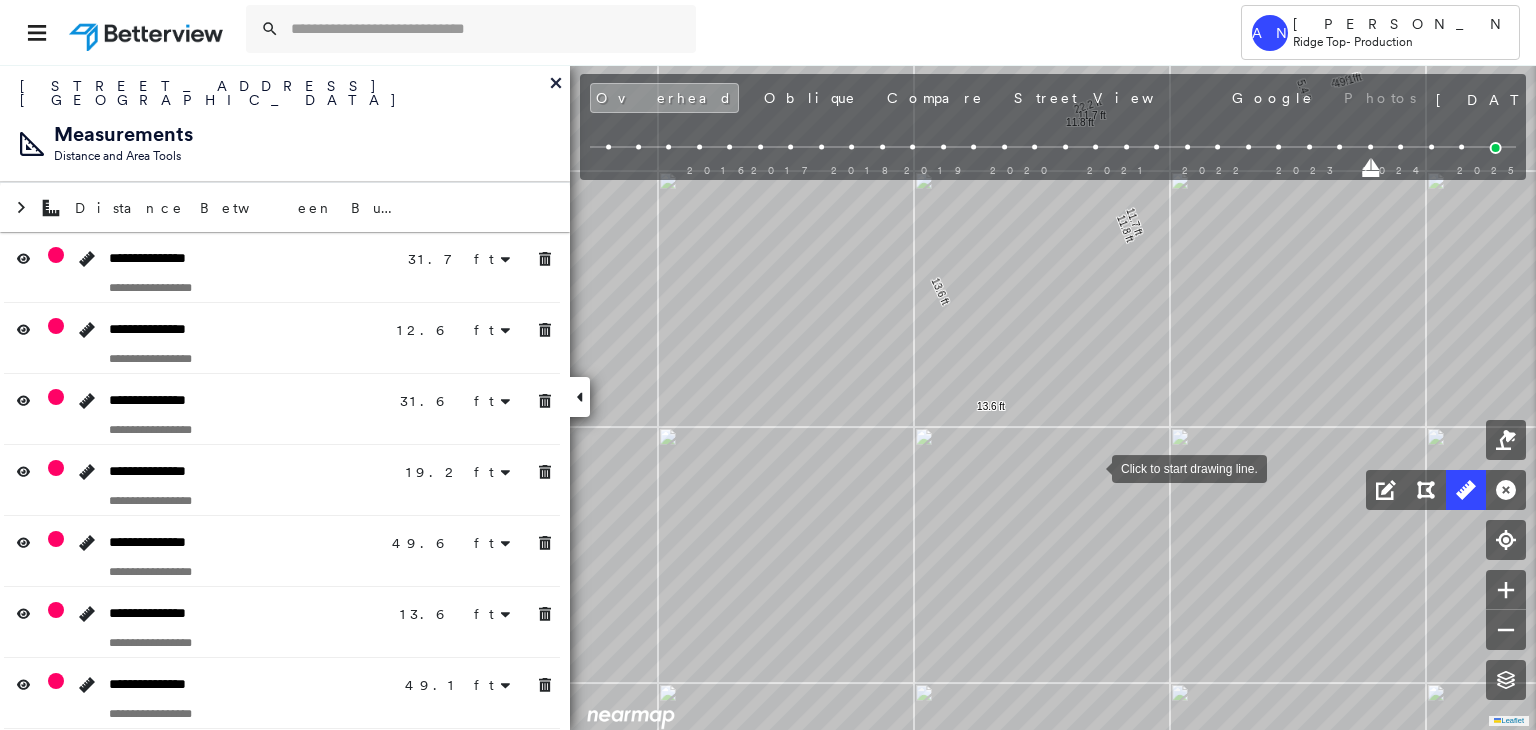 drag, startPoint x: 1094, startPoint y: 473, endPoint x: 1088, endPoint y: 456, distance: 18.027756 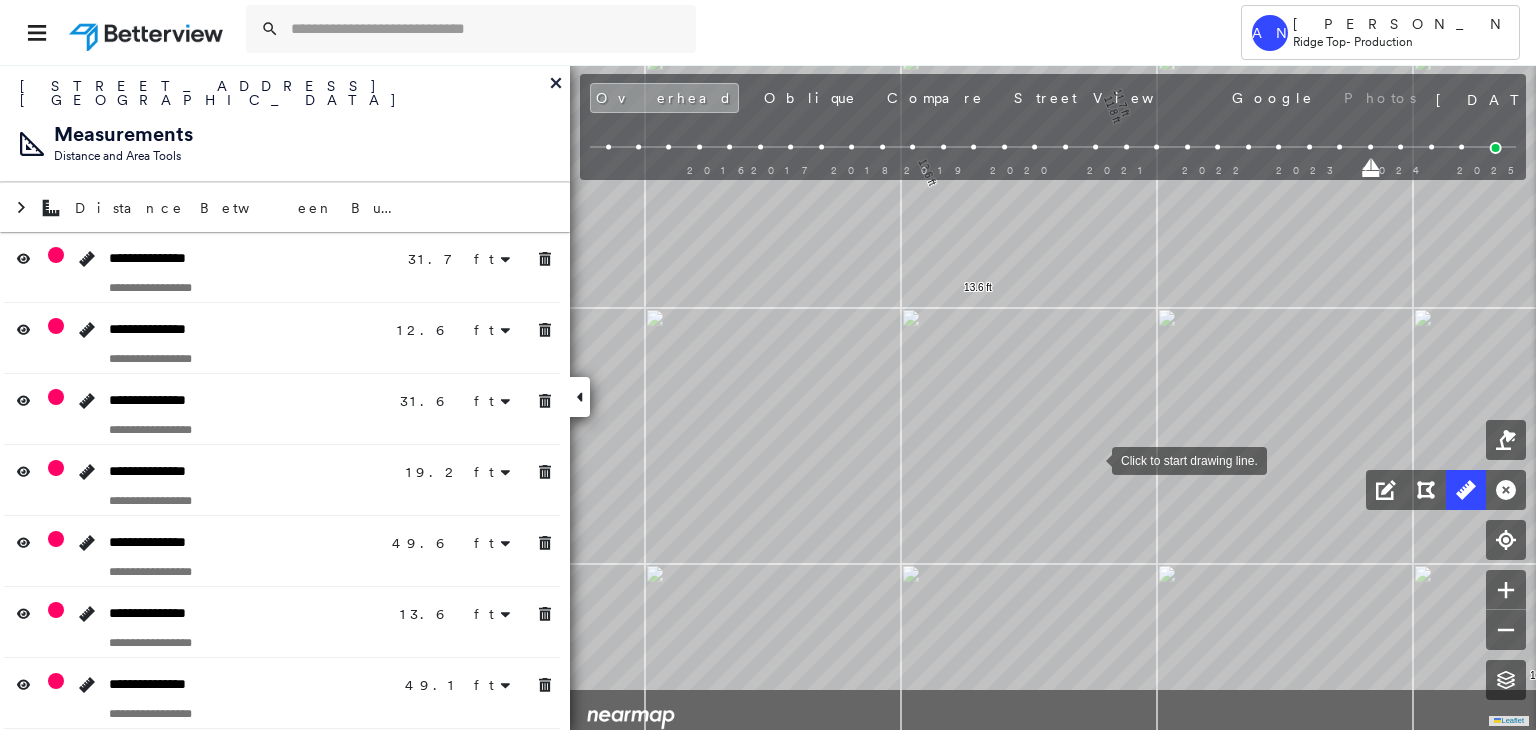 drag, startPoint x: 1100, startPoint y: 566, endPoint x: 1076, endPoint y: 480, distance: 89.28606 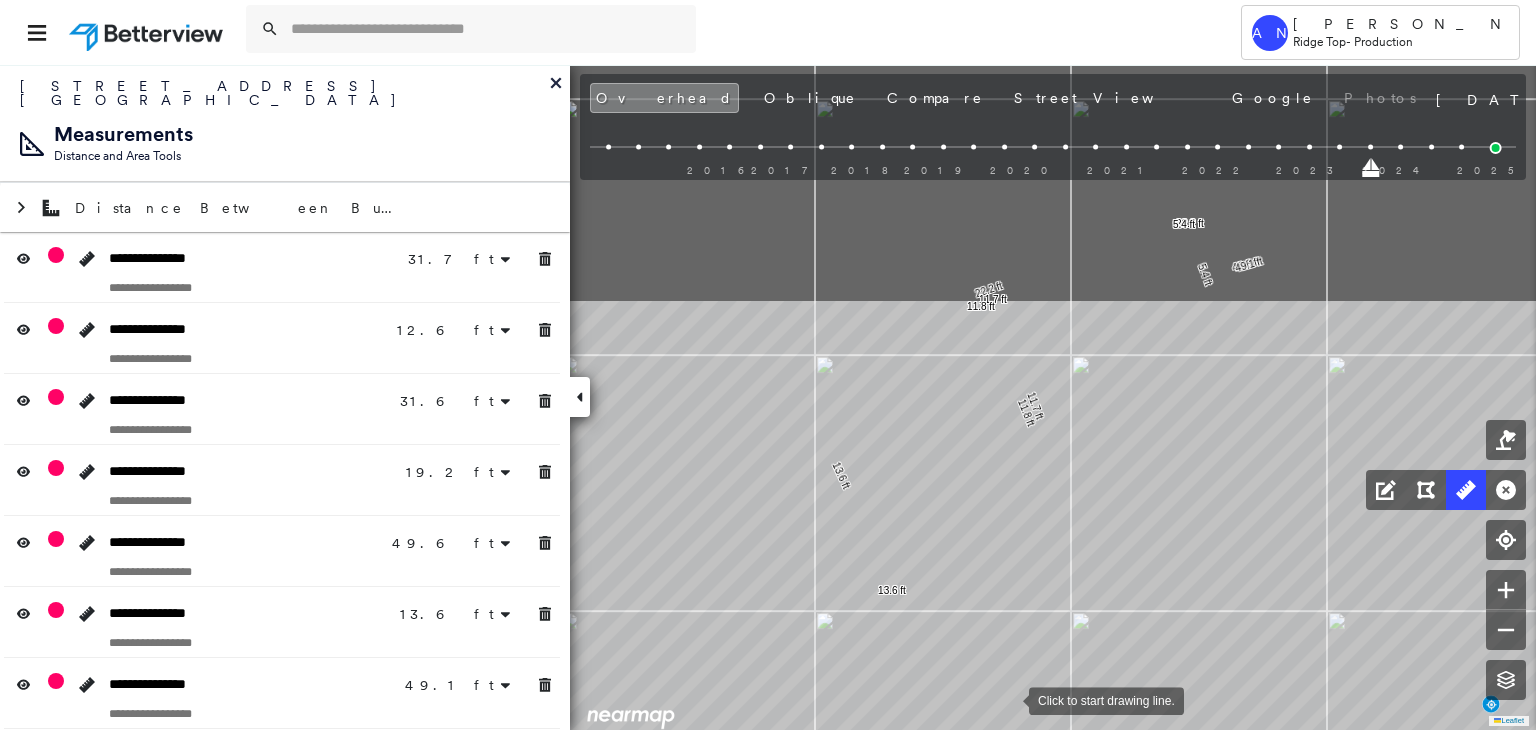 drag, startPoint x: 1097, startPoint y: 390, endPoint x: 996, endPoint y: 669, distance: 296.71872 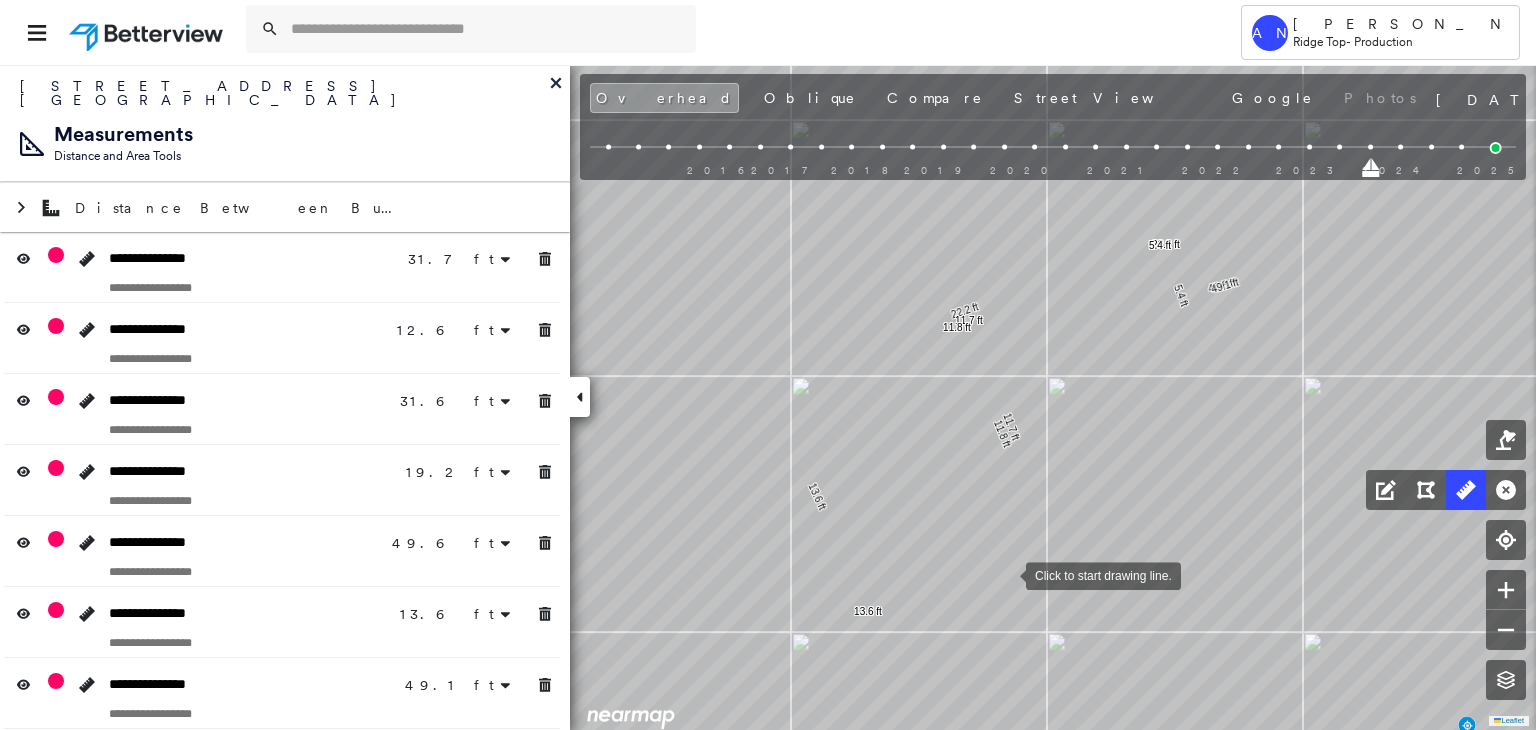 drag, startPoint x: 1011, startPoint y: 570, endPoint x: 980, endPoint y: 600, distance: 43.13931 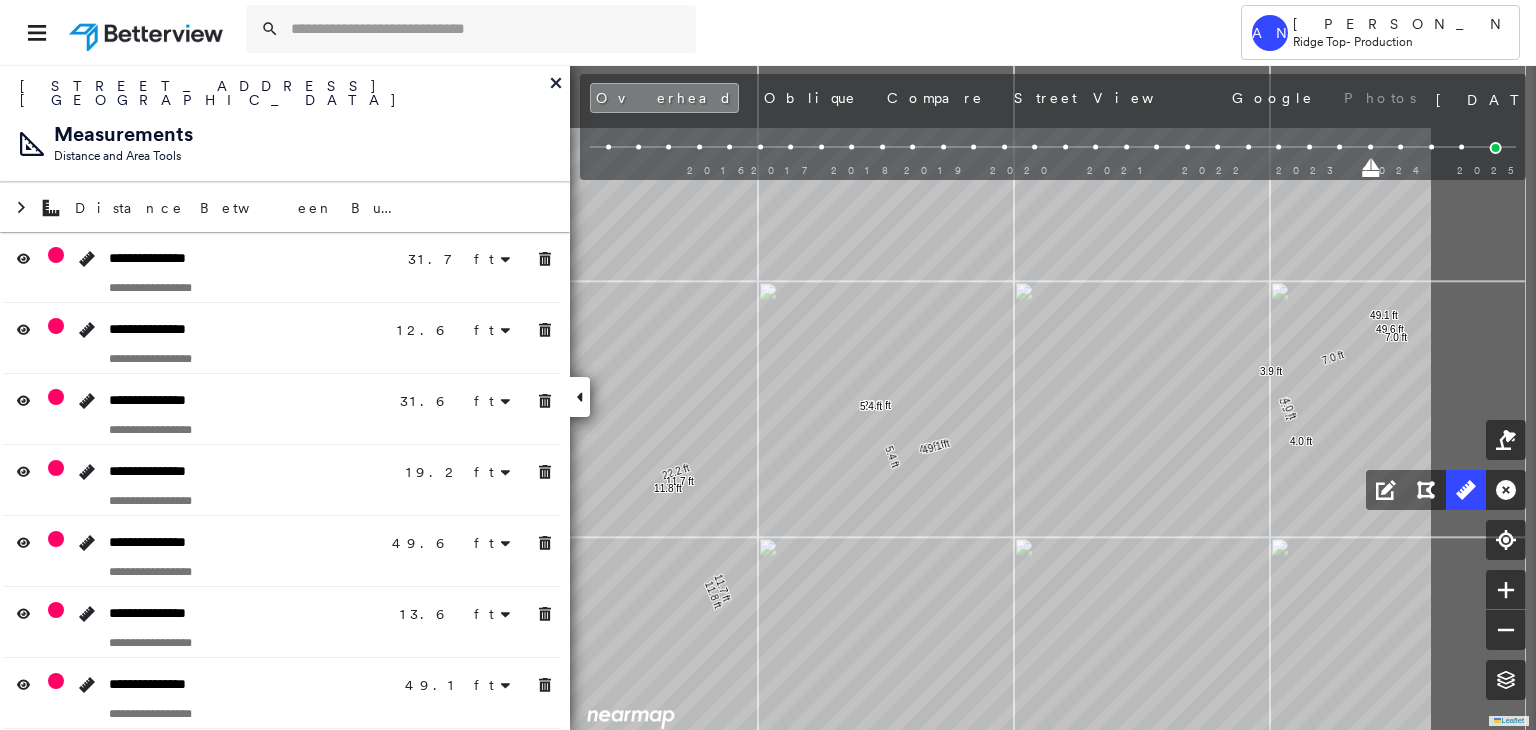 click on "31.7 ft 31.7 ft 12.6 ft 12.6 ft 31.6 ft 31.6 ft 19.2 ft 19.2 ft 49.6 ft 49.6 ft 13.6 ft 13.6 ft 49.1 ft 49.1 ft 65.7 ft 65.7 ft 7.0 ft 7.0 ft 3.9 ft 3.9 ft 4.0 ft 4.0 ft 22.2 ft 22.2 ft 5.4 ft 5.4 ft 11.7 ft 11.7 ft 11.8 ft 11.8 ft Click to start drawing line." at bounding box center [-1762, 221] 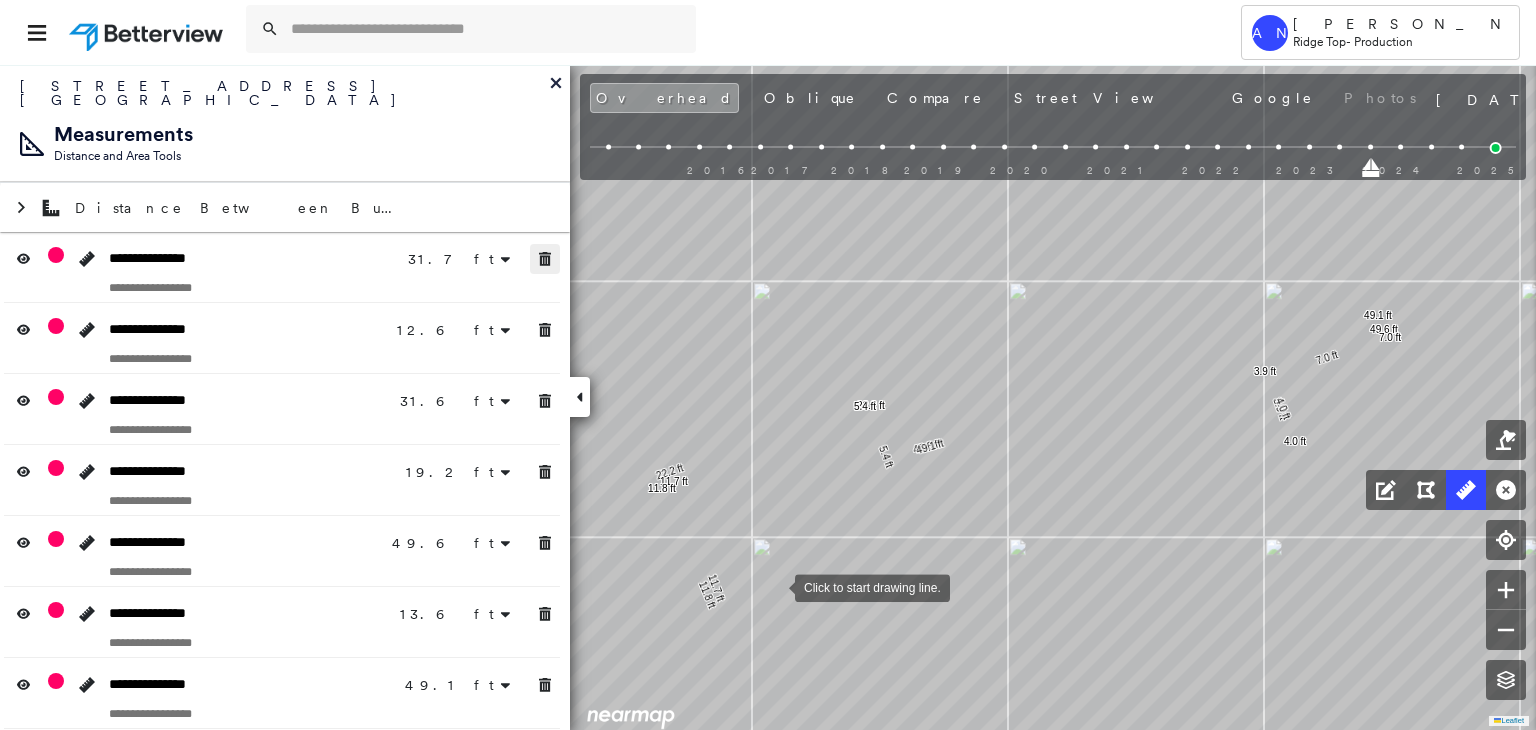 click 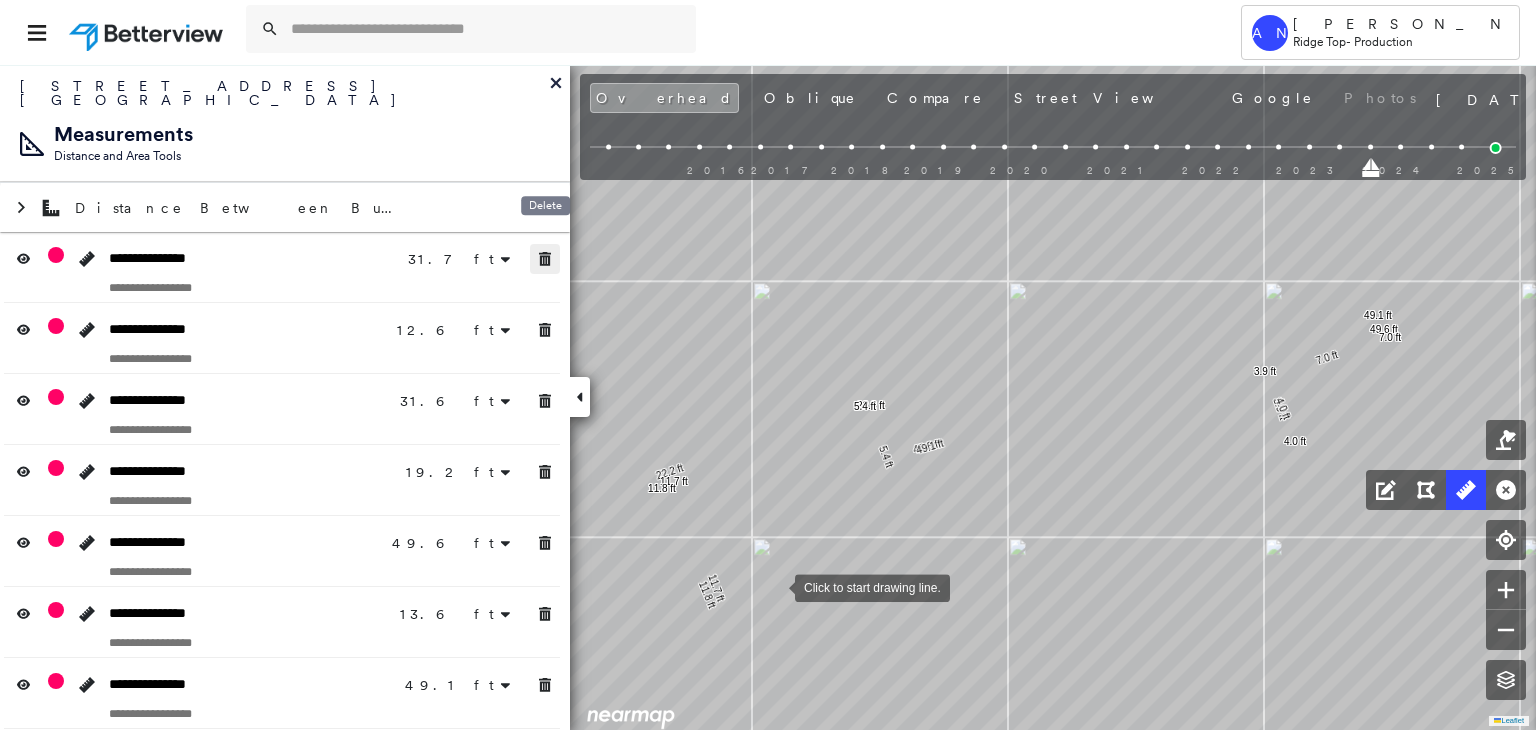 click 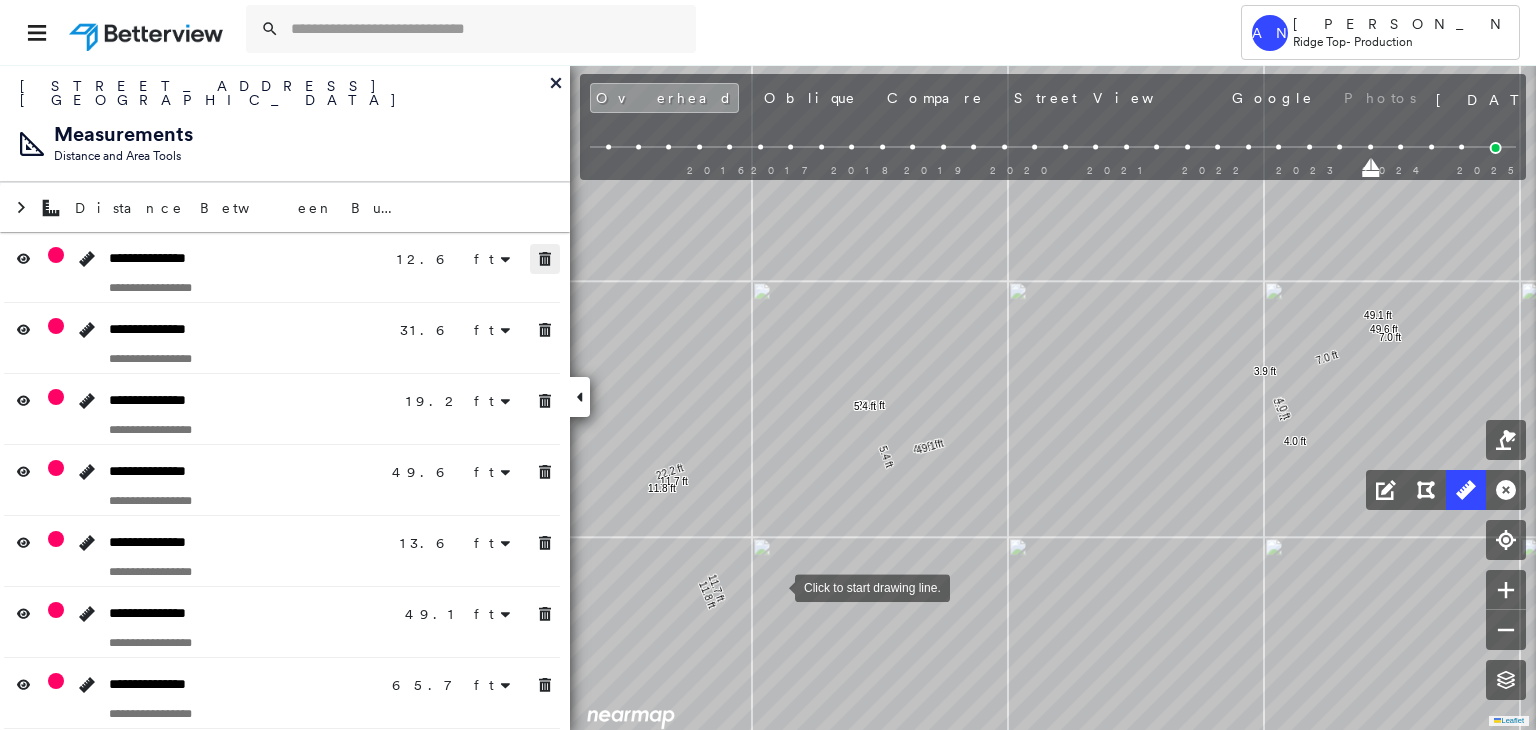 click 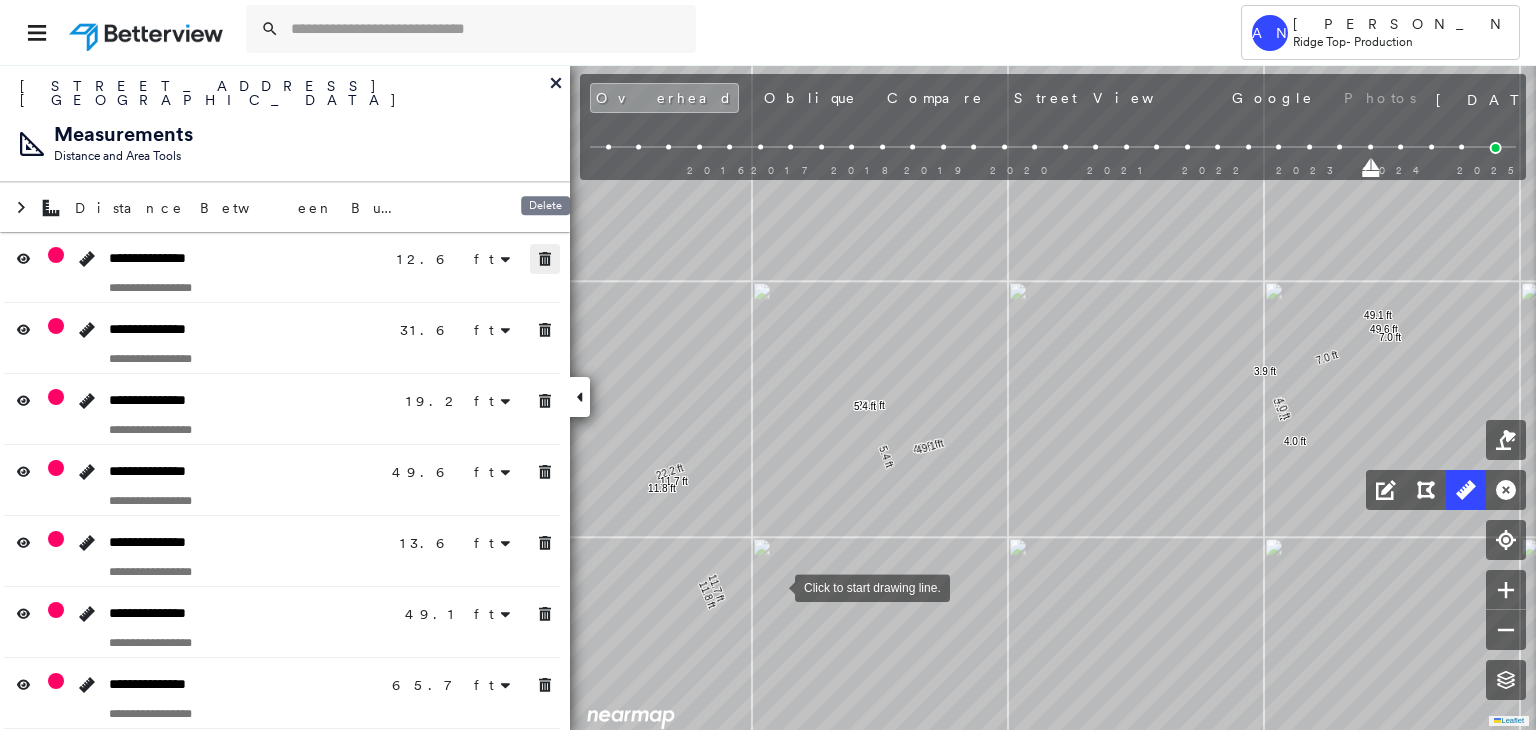 click 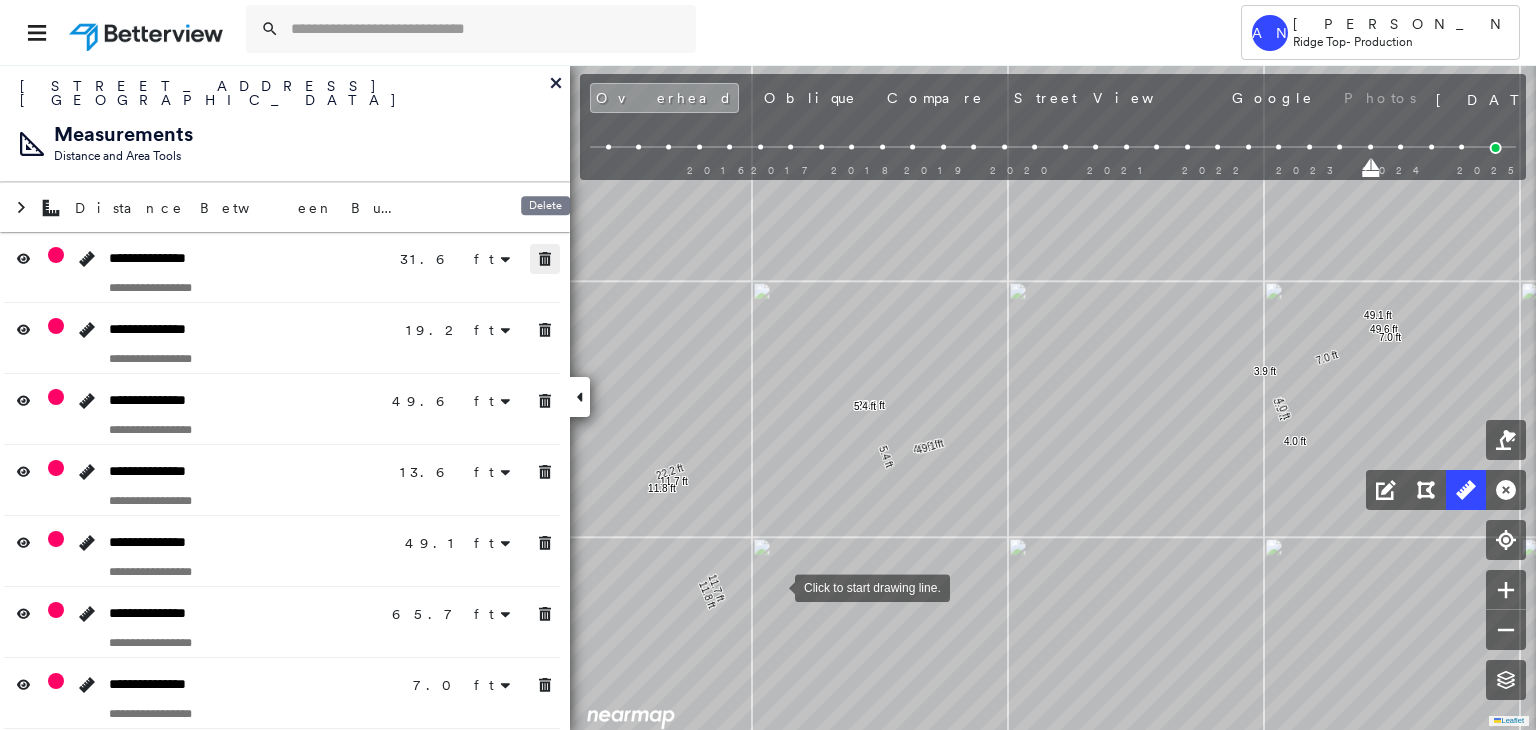 click at bounding box center [545, 259] 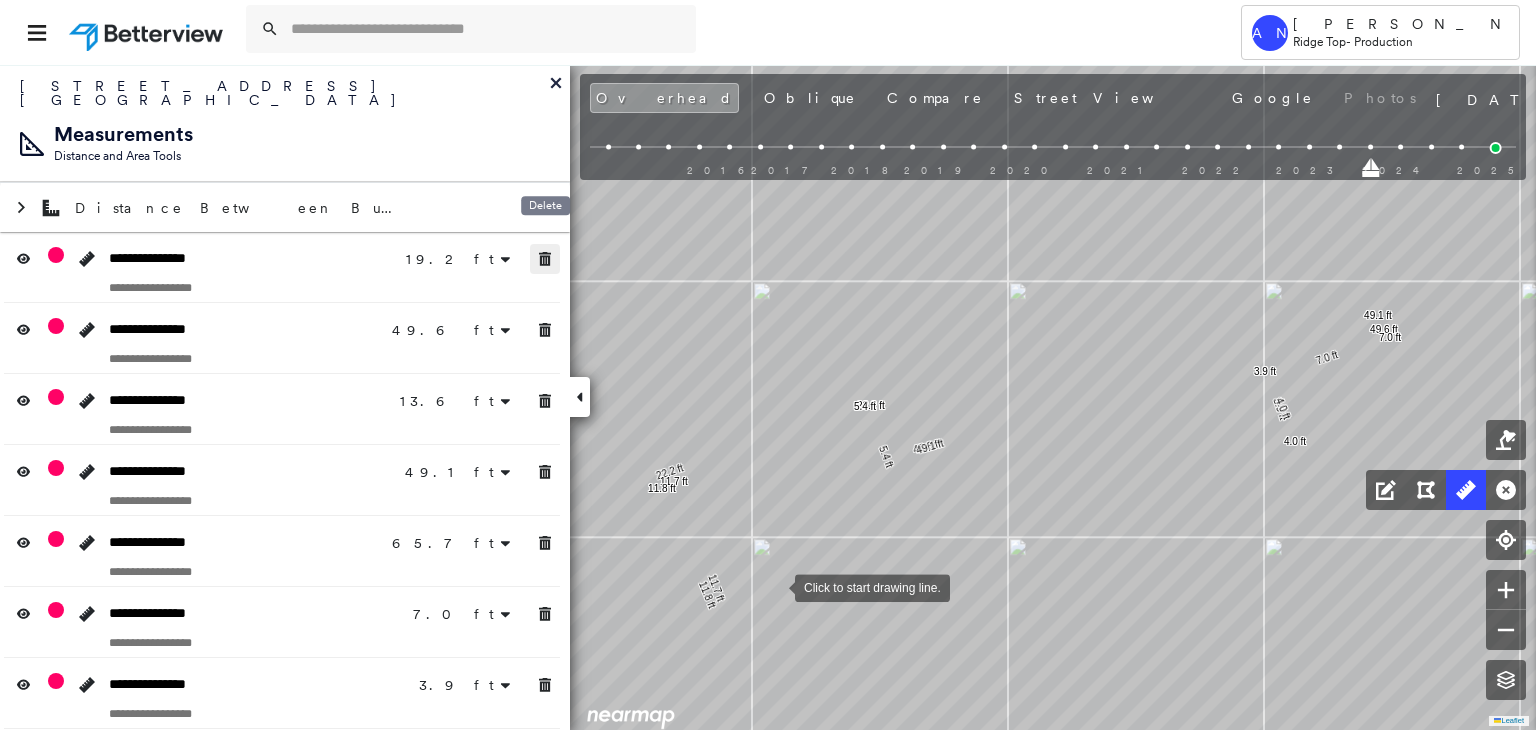 click at bounding box center (545, 259) 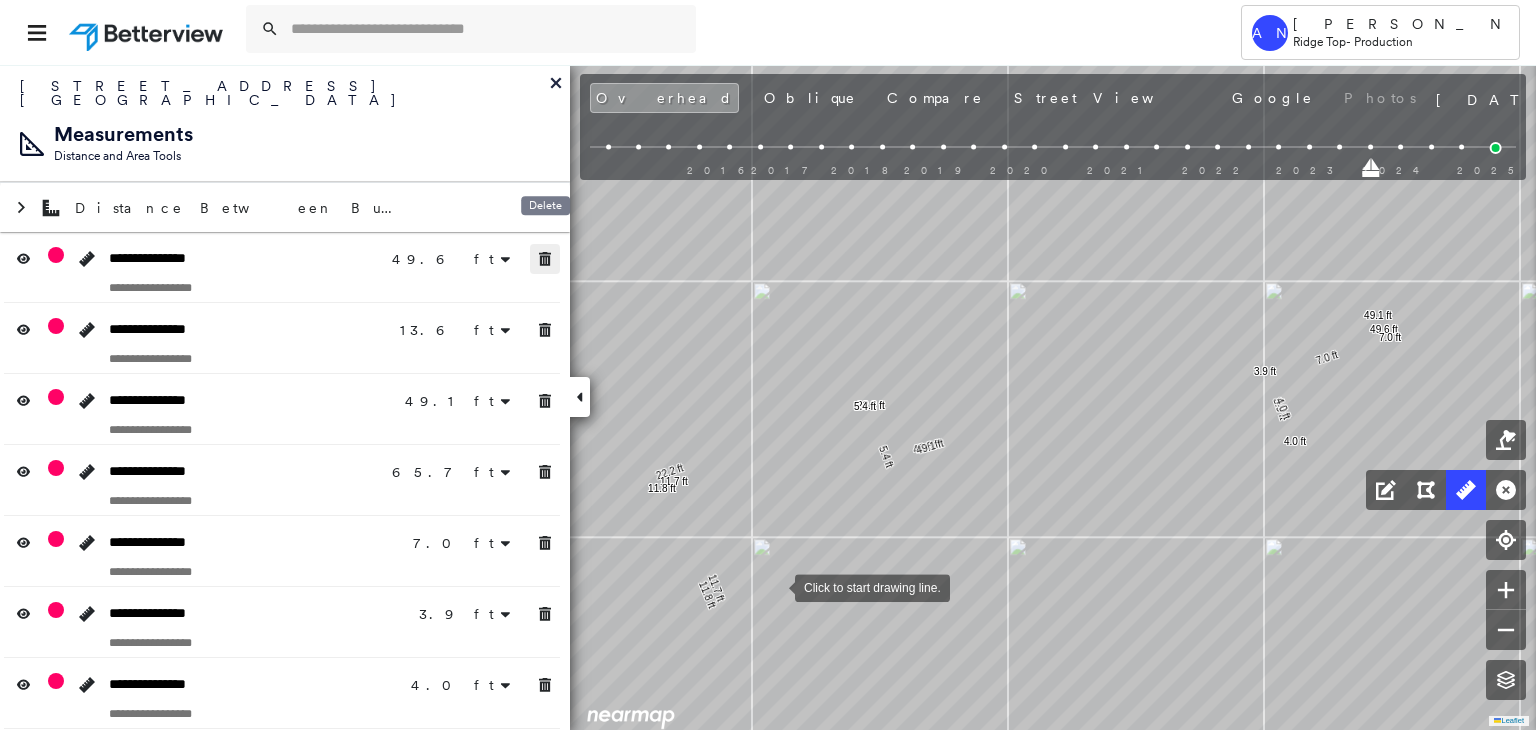click at bounding box center (545, 259) 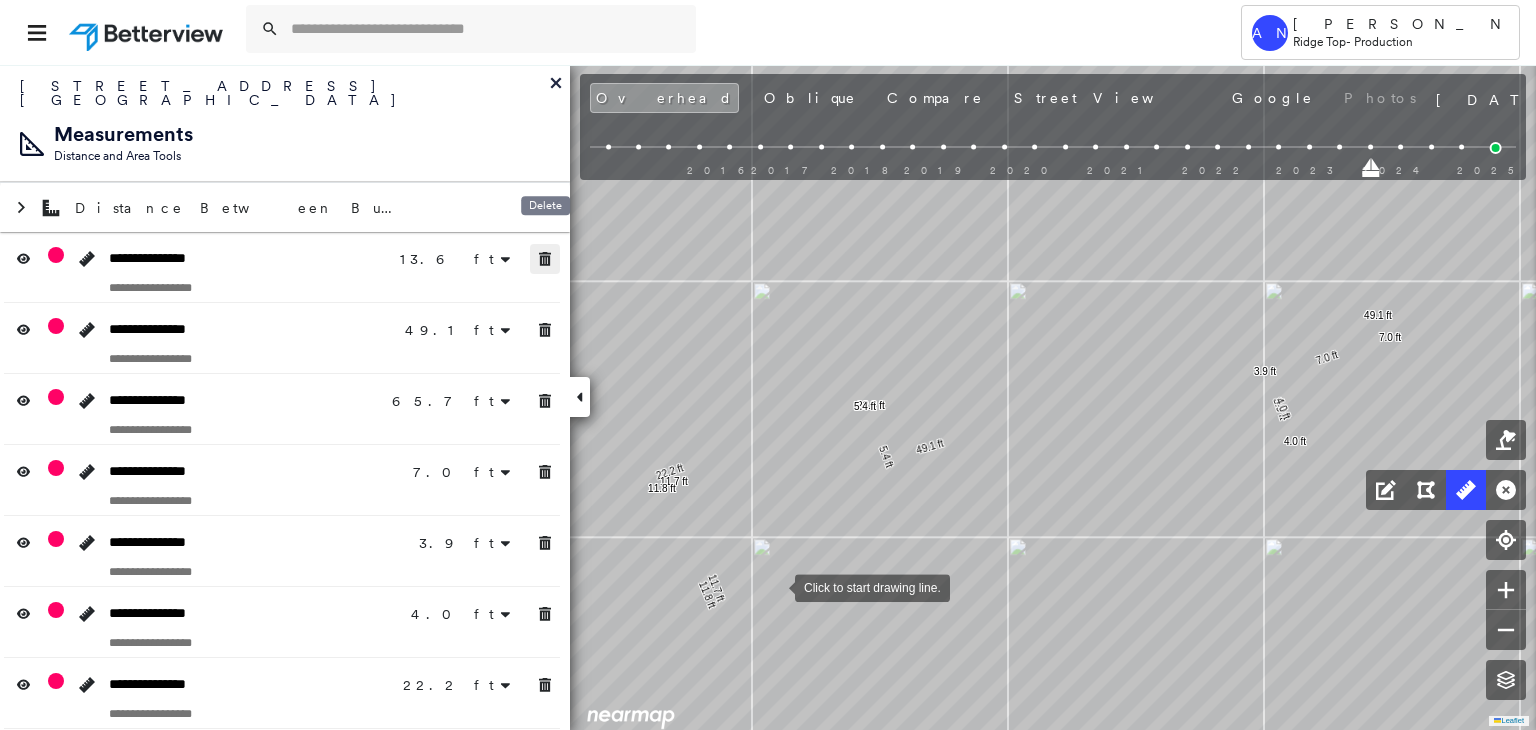 click at bounding box center [545, 259] 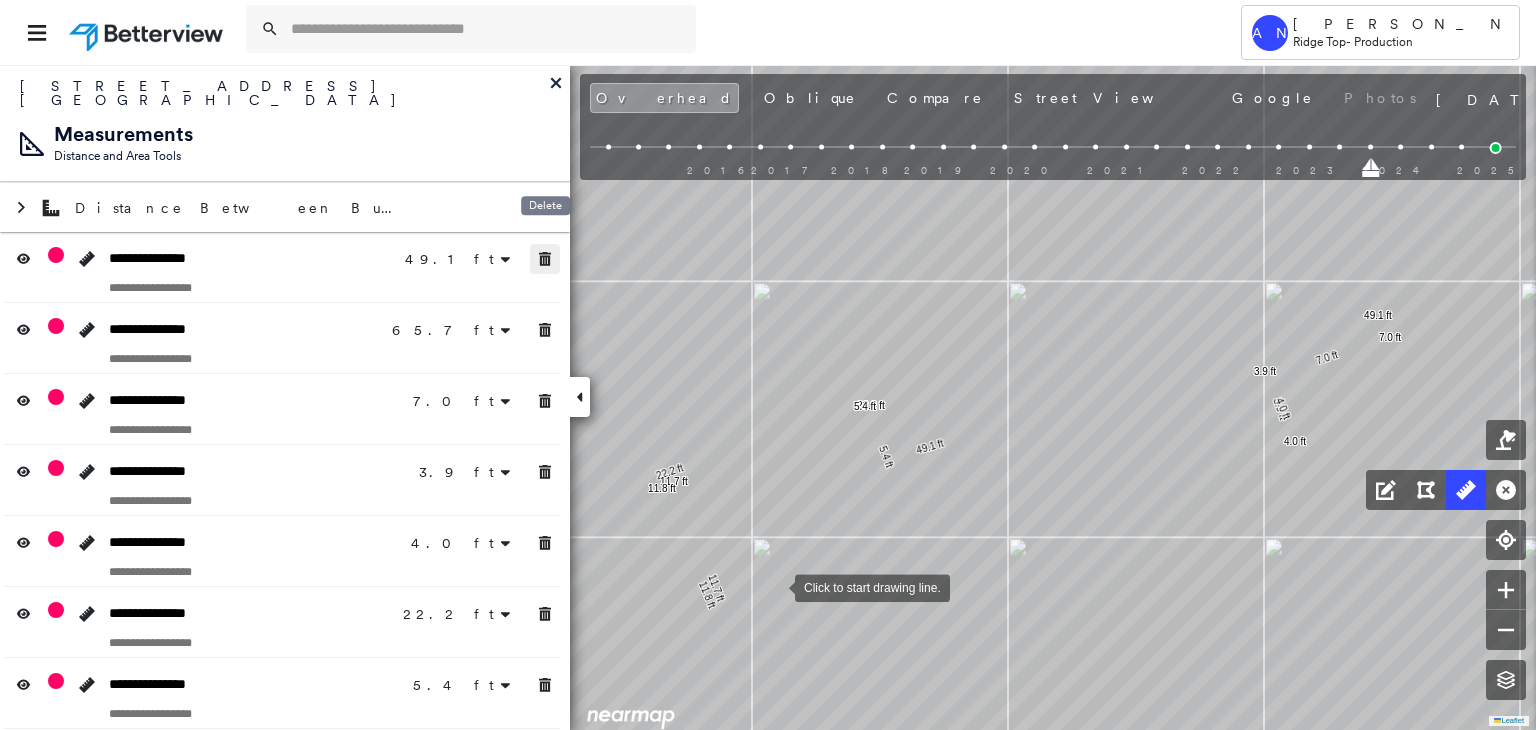 click at bounding box center [545, 259] 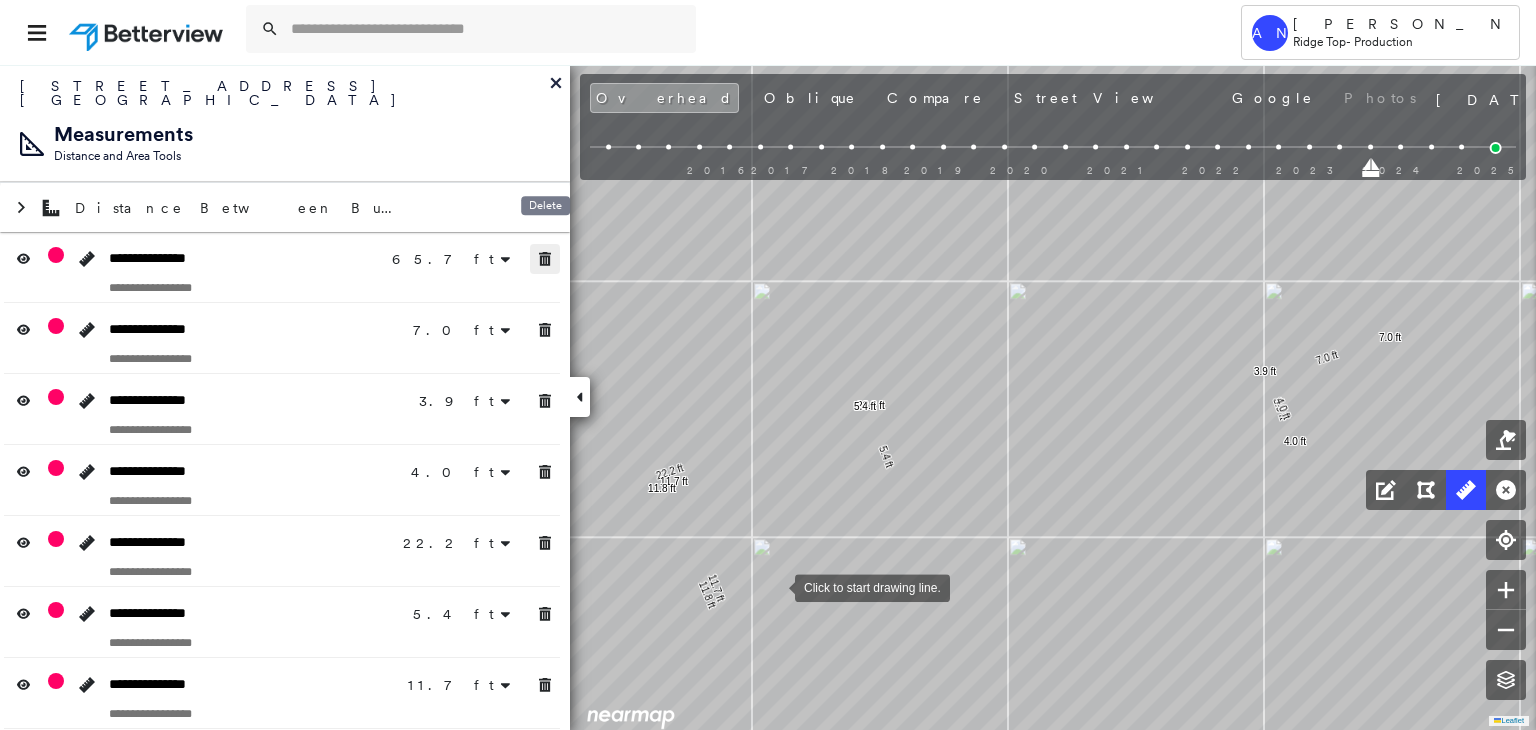 click at bounding box center [545, 259] 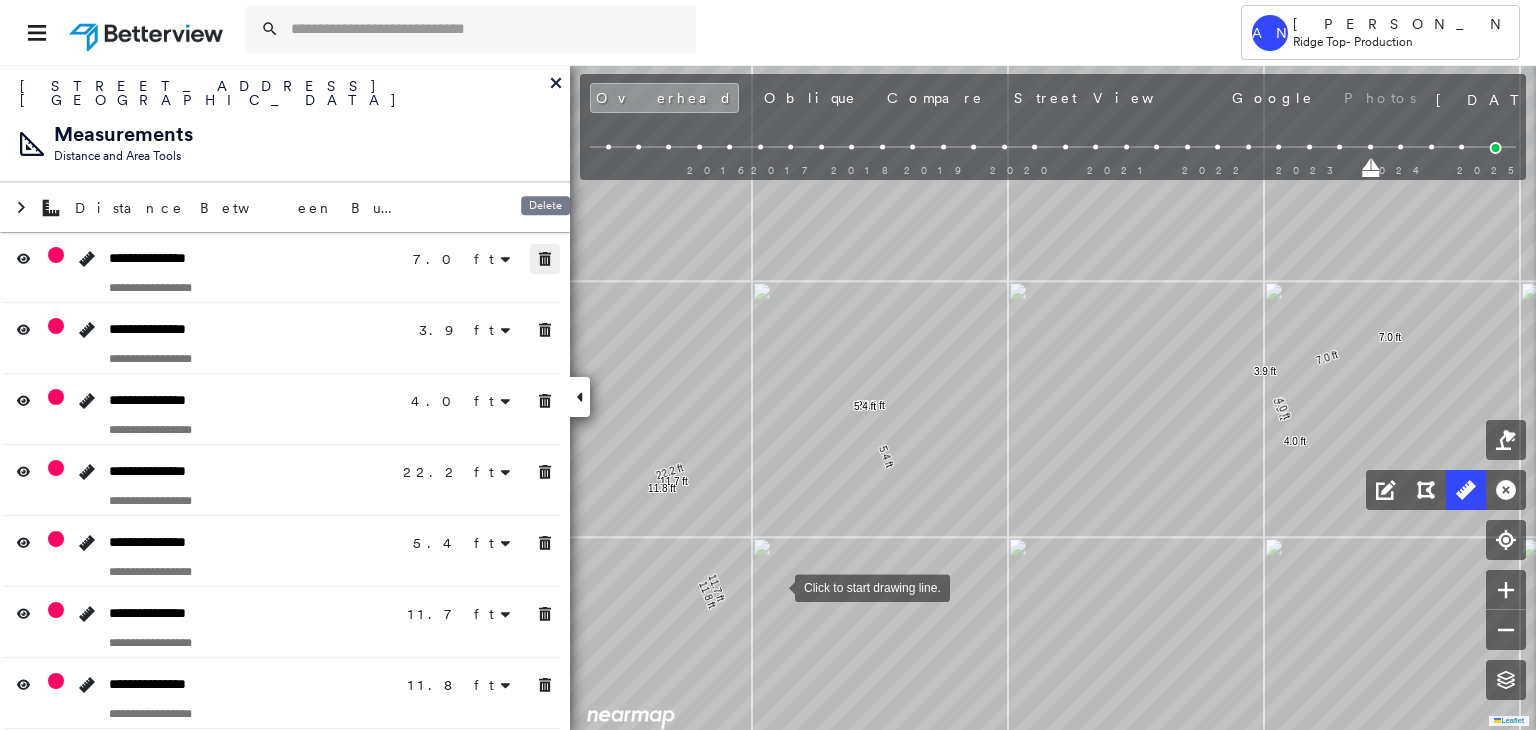 click at bounding box center (545, 259) 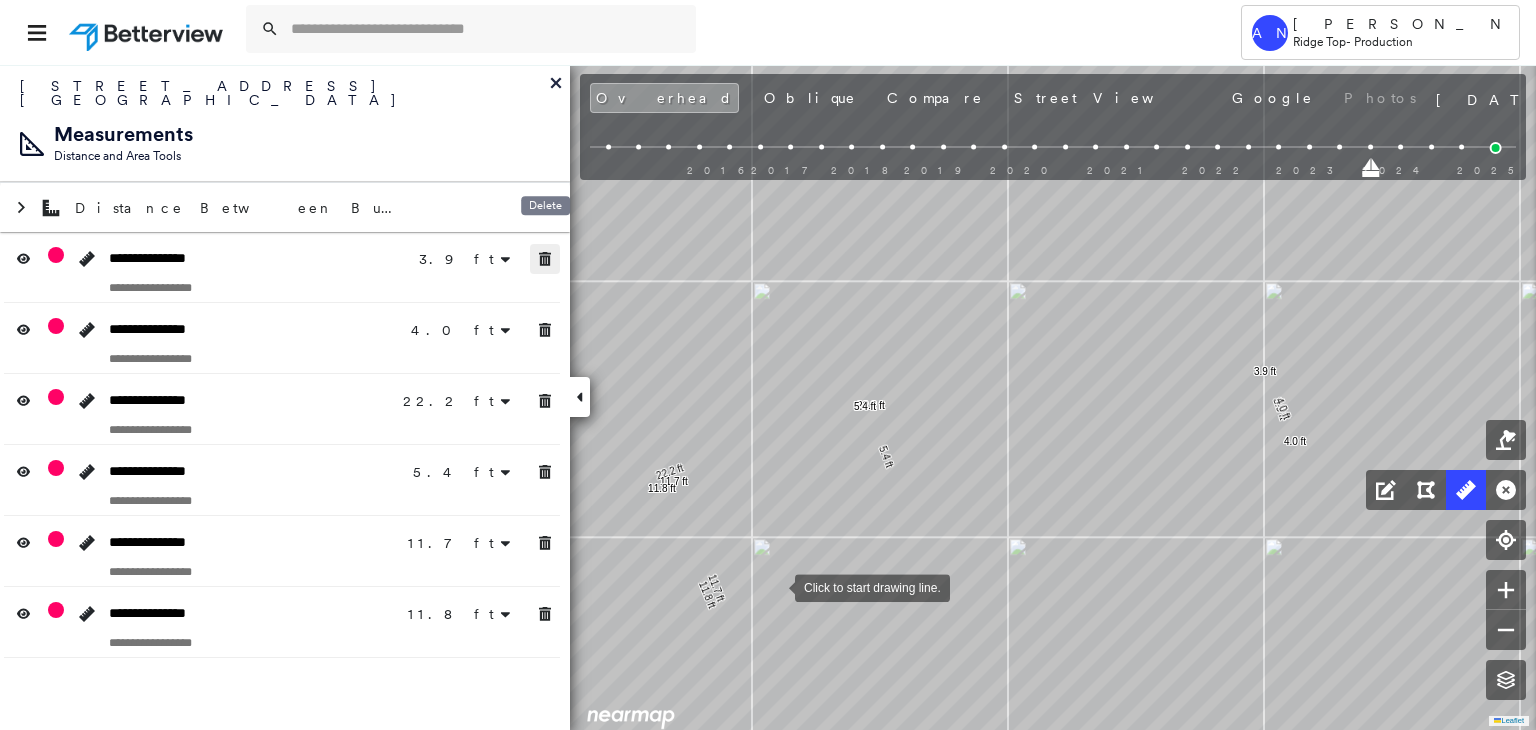 click at bounding box center [545, 259] 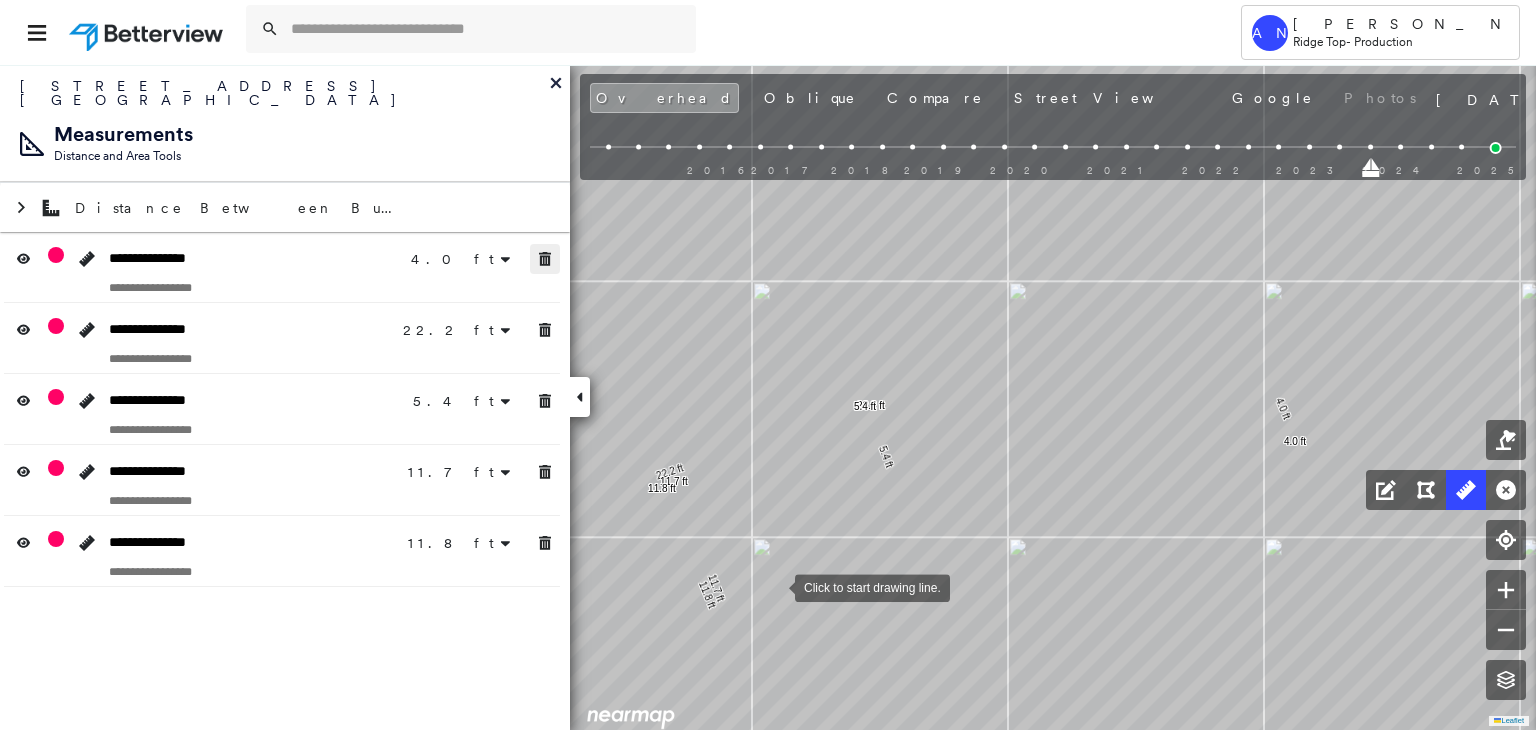click at bounding box center [545, 259] 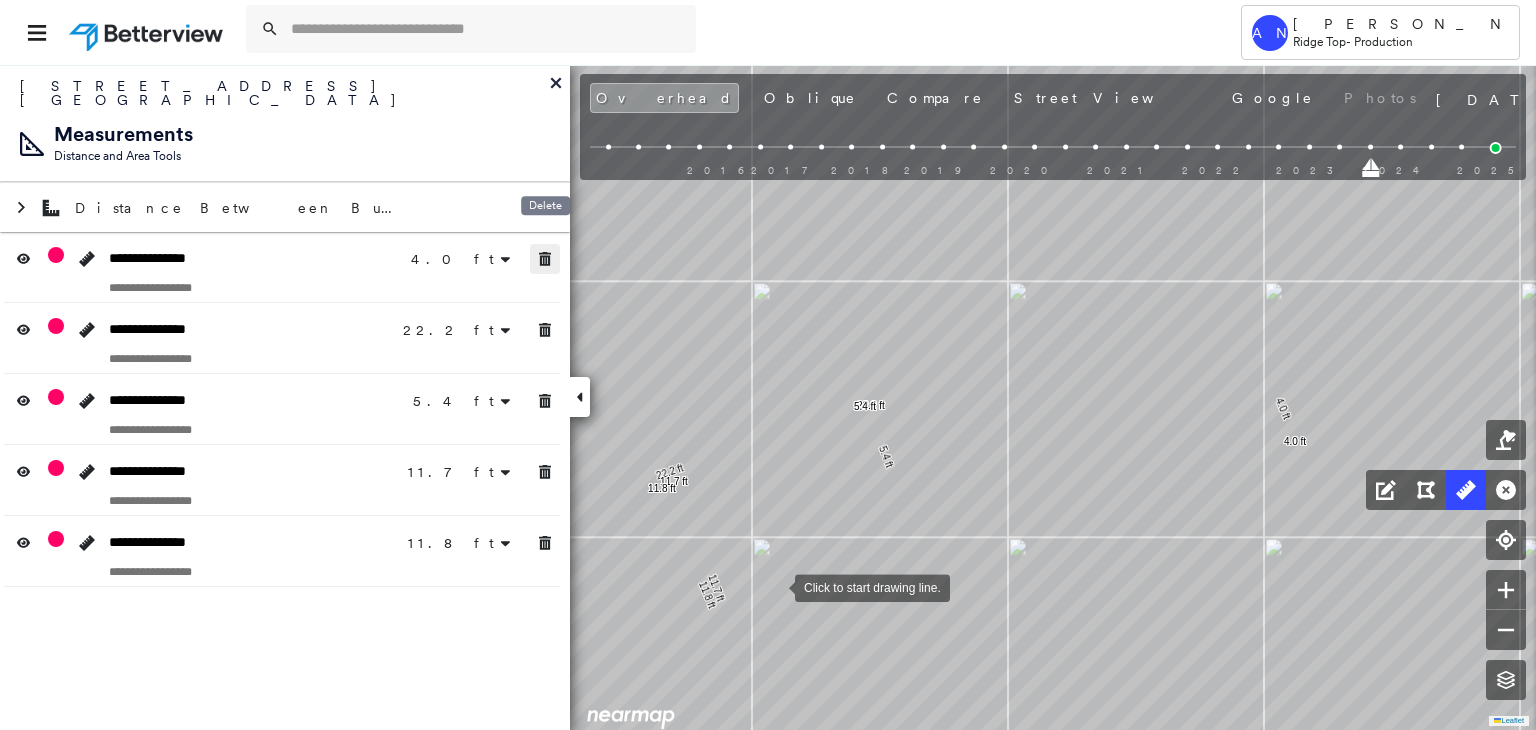 click at bounding box center (545, 259) 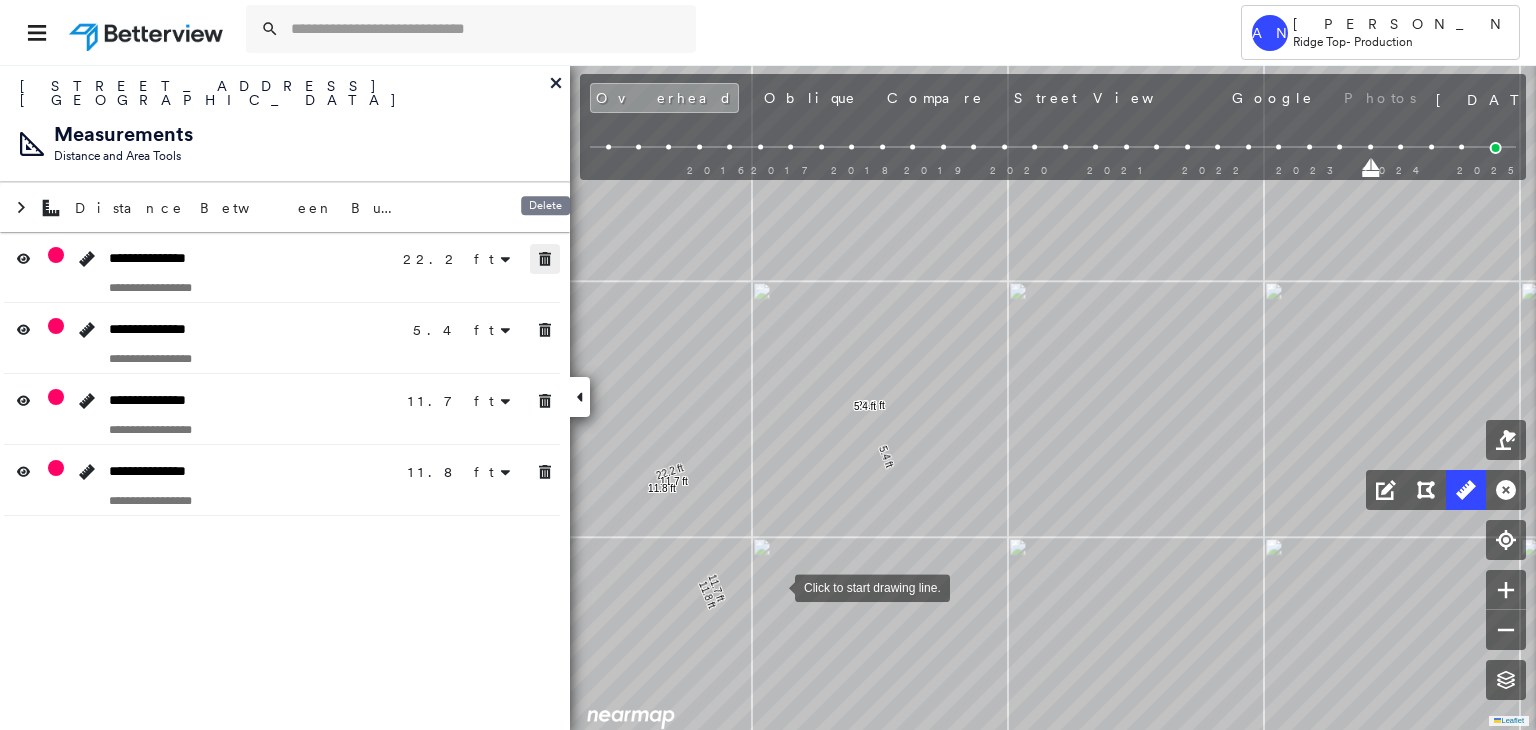 click at bounding box center (545, 259) 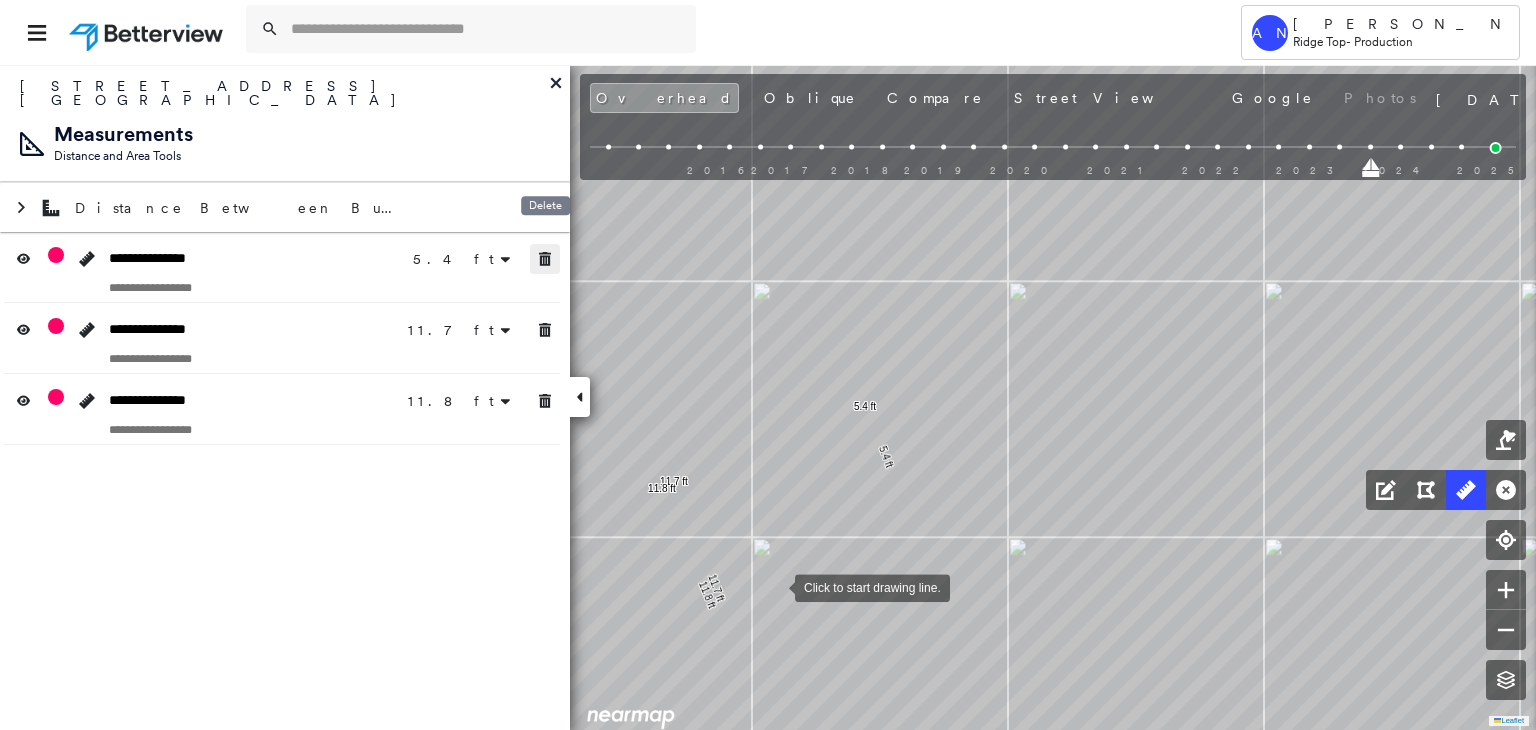 click at bounding box center [545, 259] 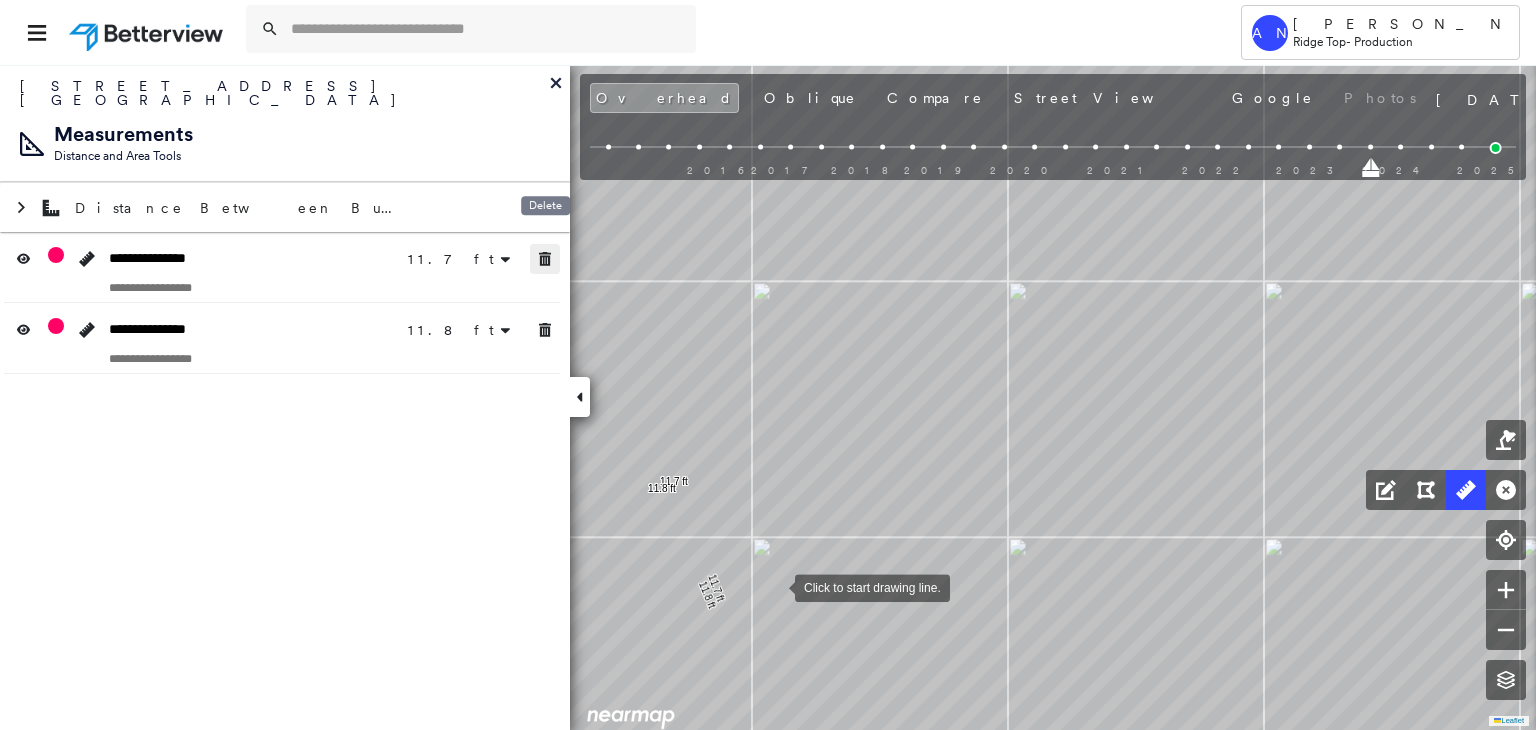 click at bounding box center [545, 259] 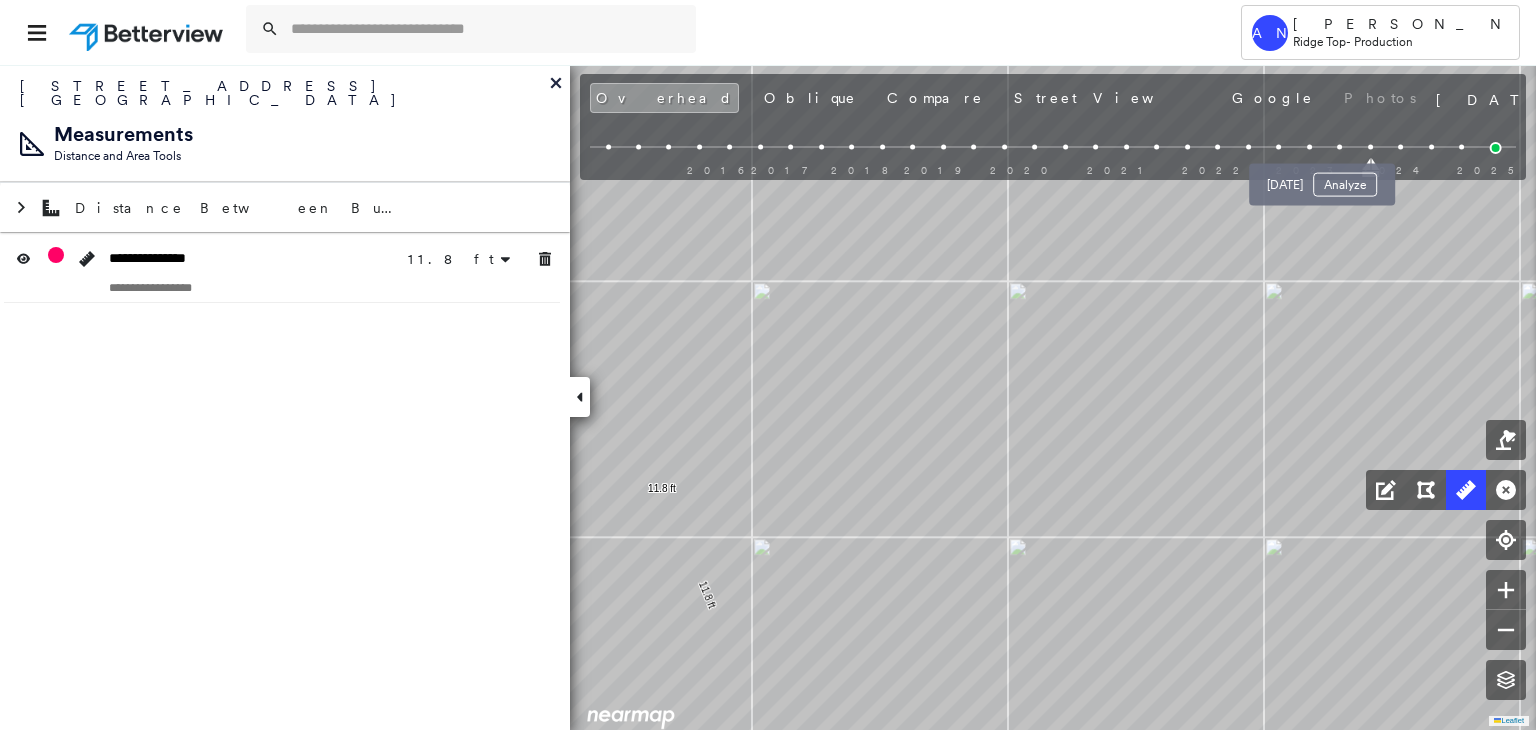 click at bounding box center [1339, 147] 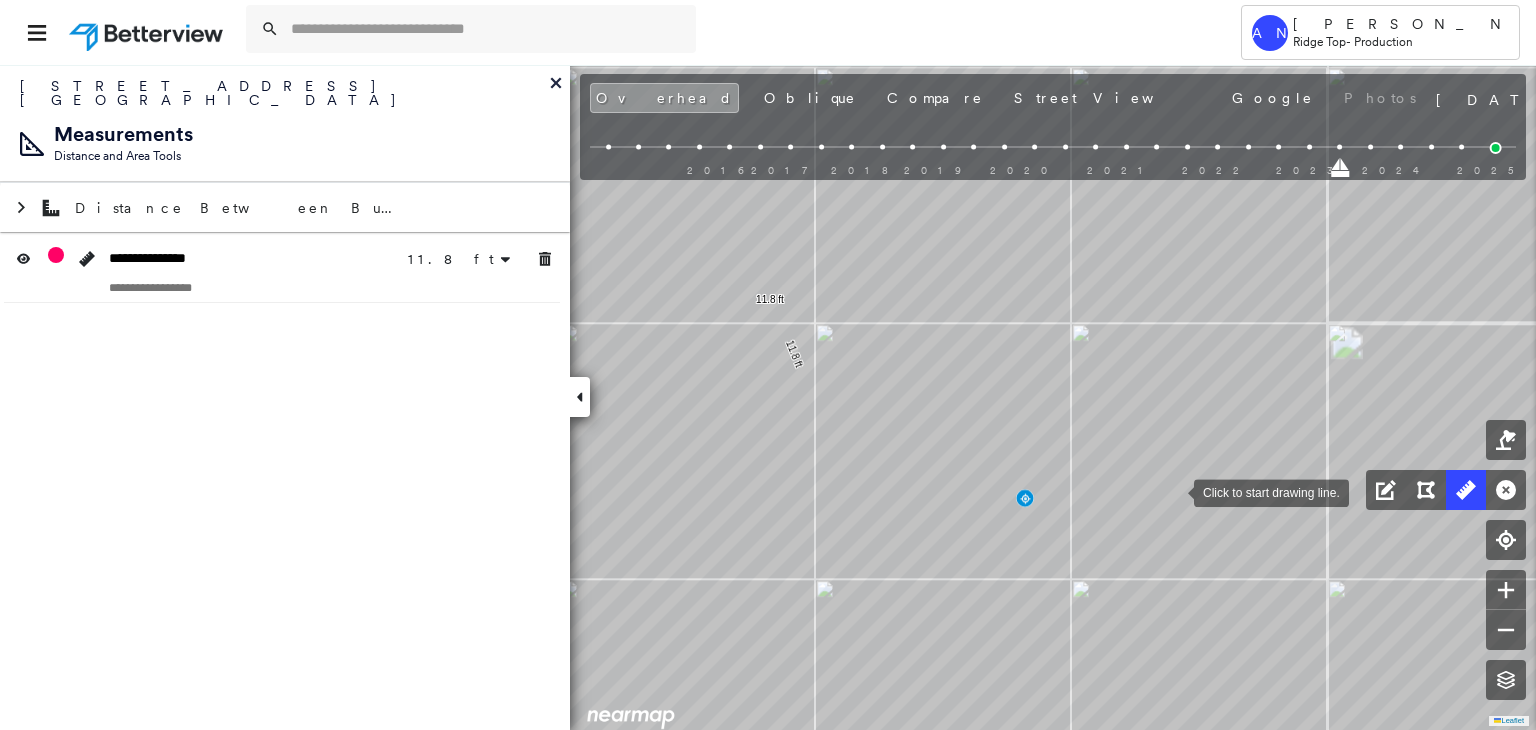 click on "11.8 ft 11.8 ft Click to start drawing line." at bounding box center [-1651, 254] 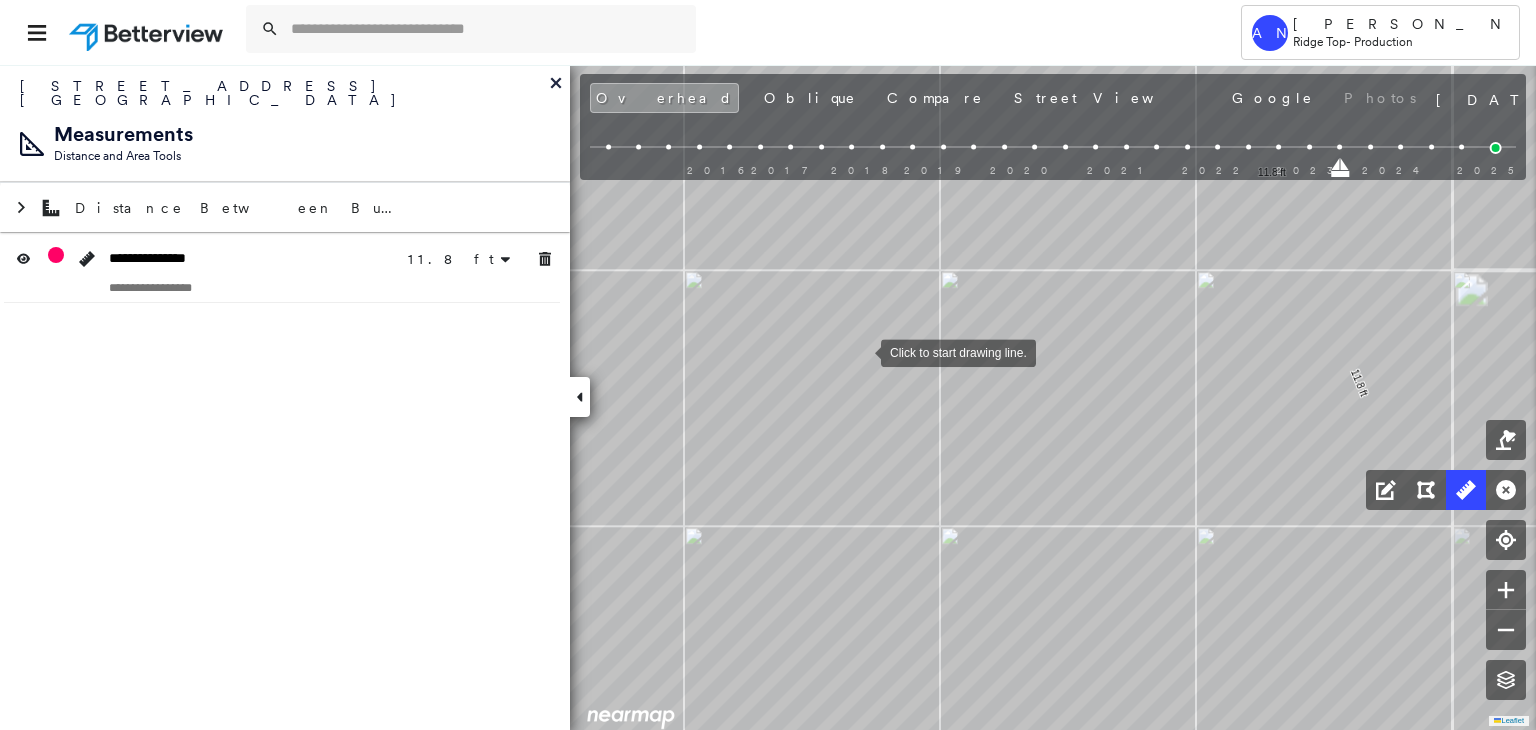 click at bounding box center [861, 351] 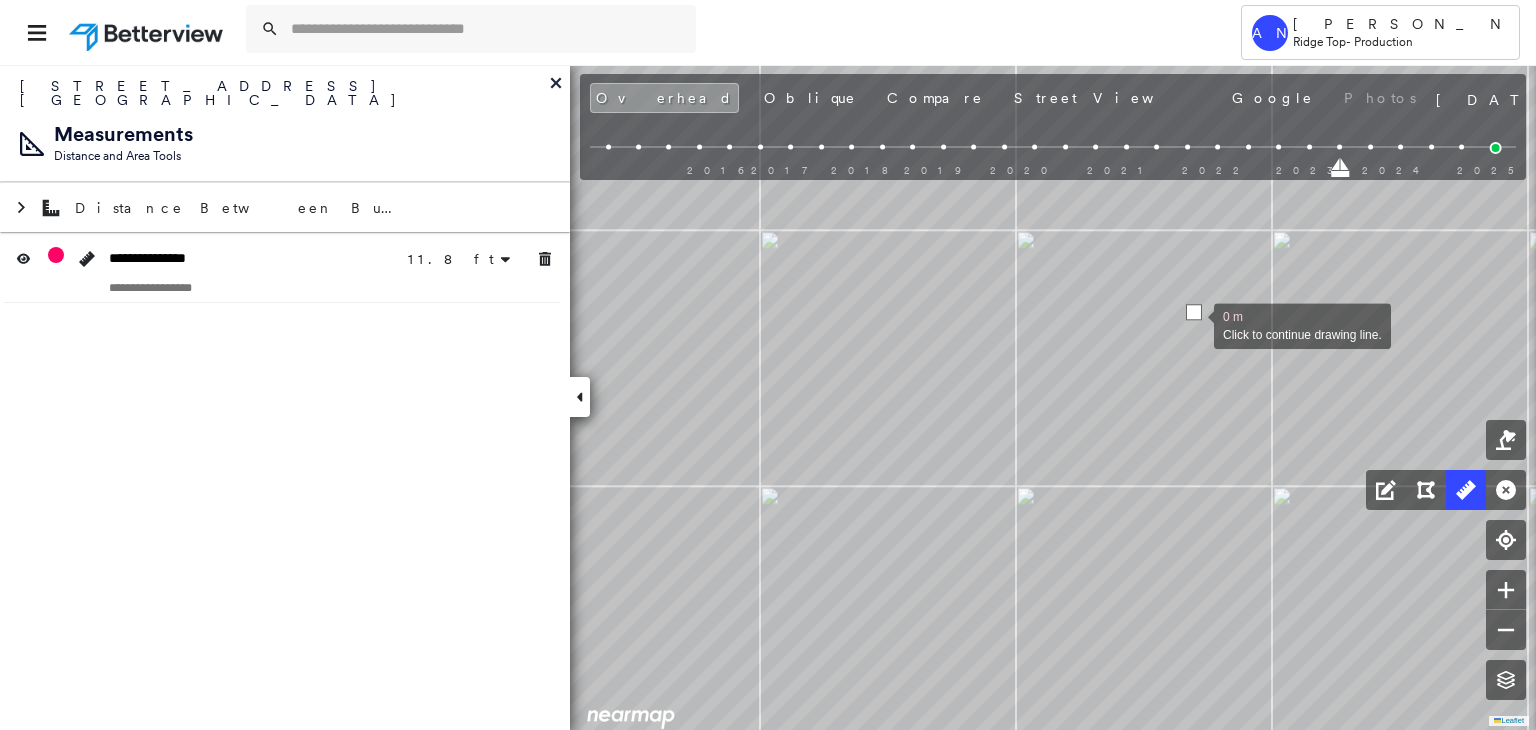 click on "11.8 ft 11.8 ft 0 m Click to continue drawing line." at bounding box center [-1160, 264] 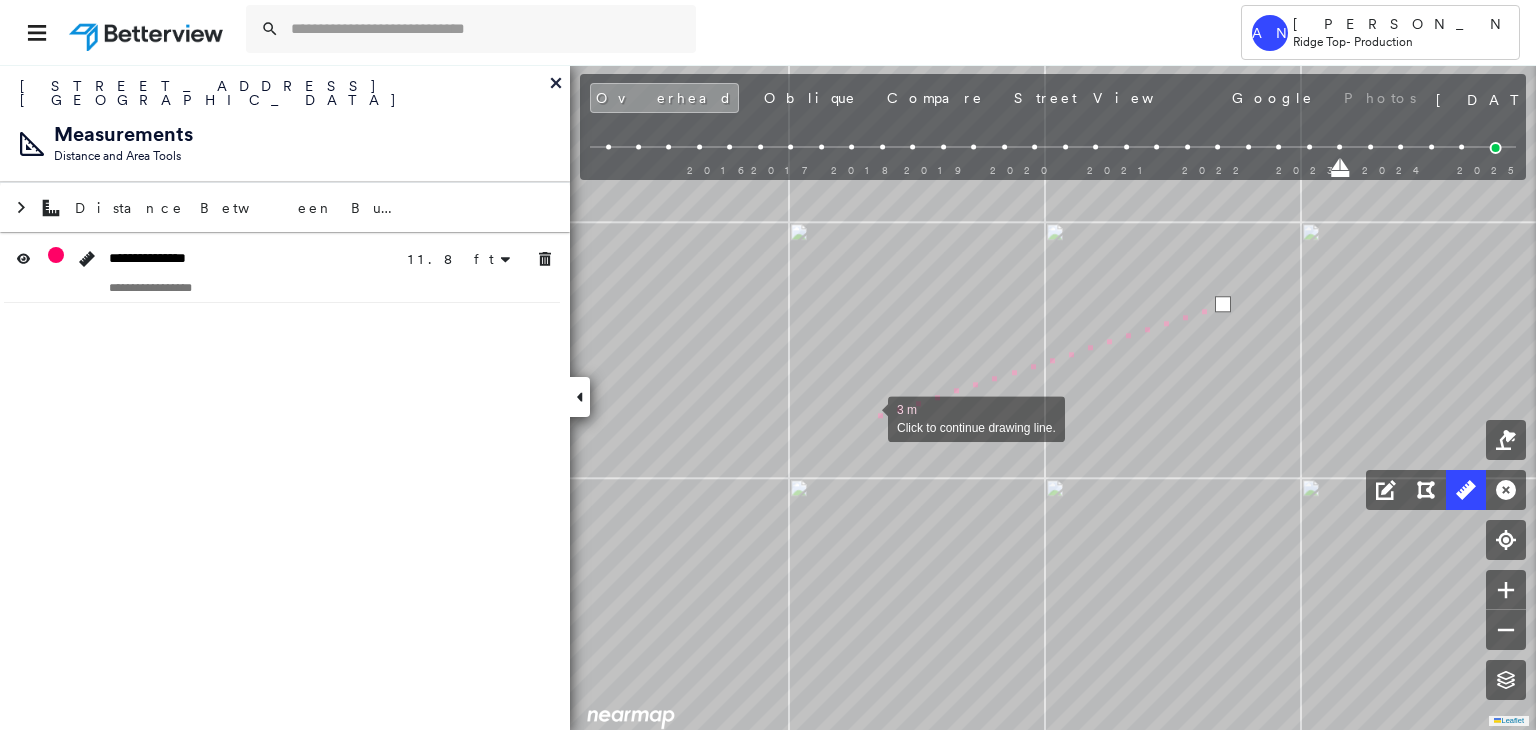click at bounding box center (868, 417) 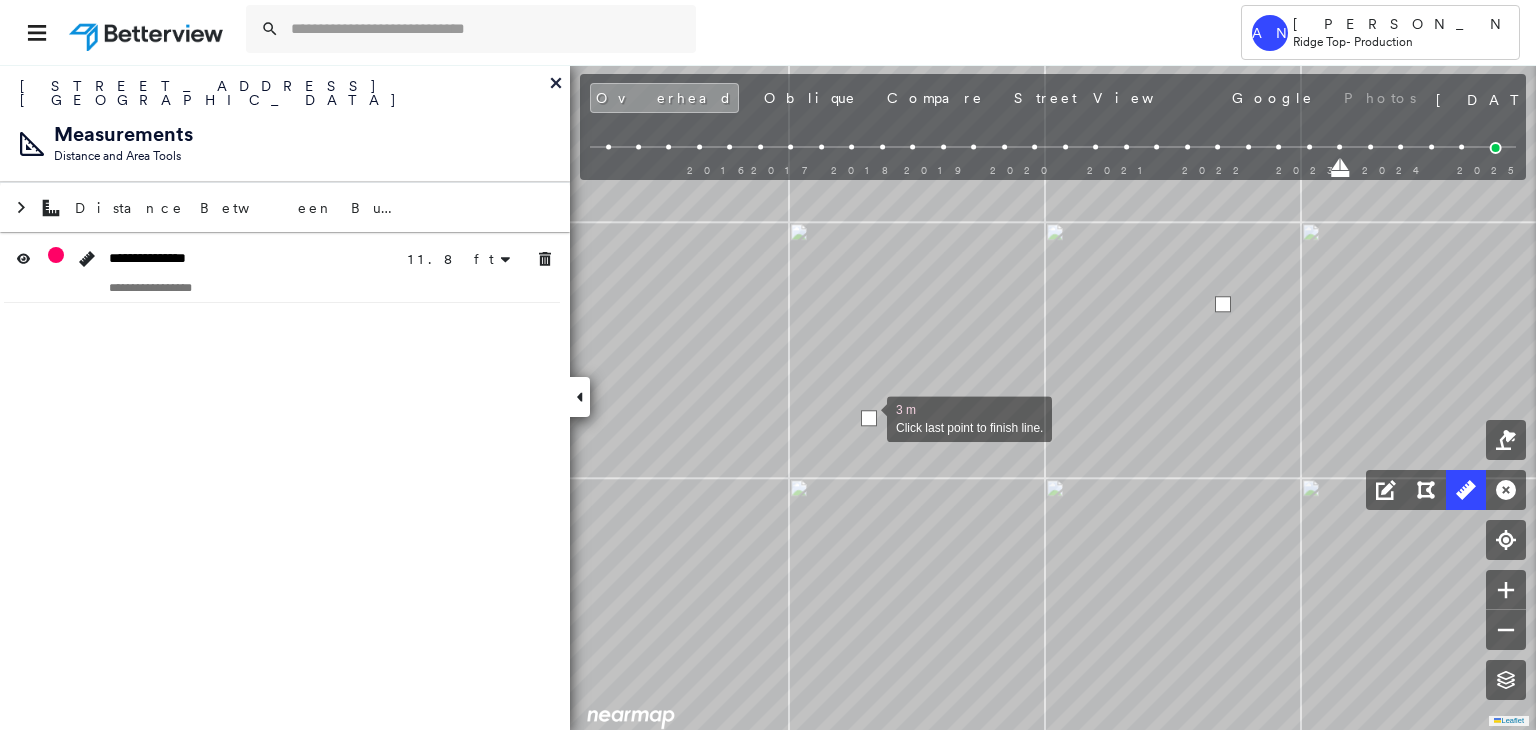 click at bounding box center (869, 418) 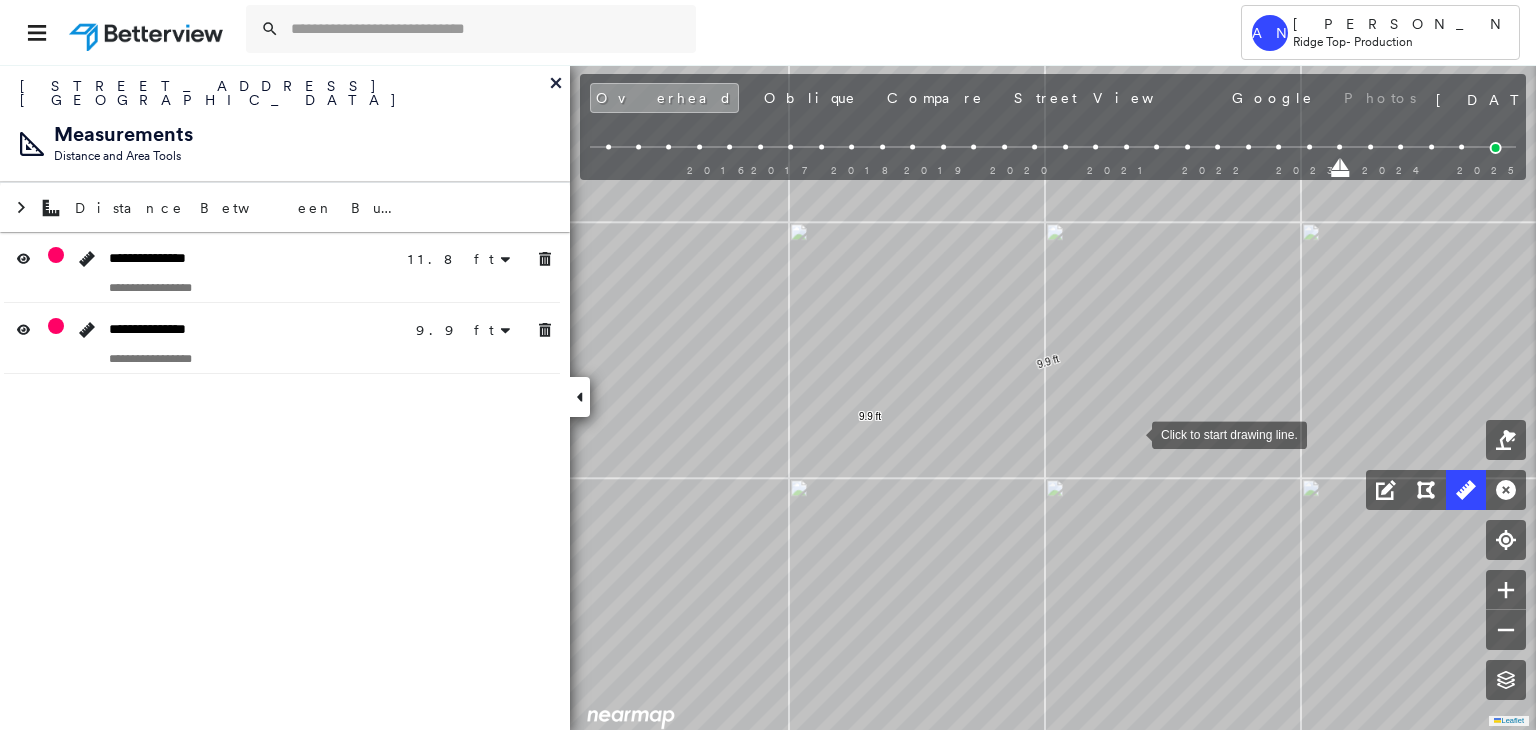 drag, startPoint x: 1132, startPoint y: 433, endPoint x: 709, endPoint y: 426, distance: 423.05792 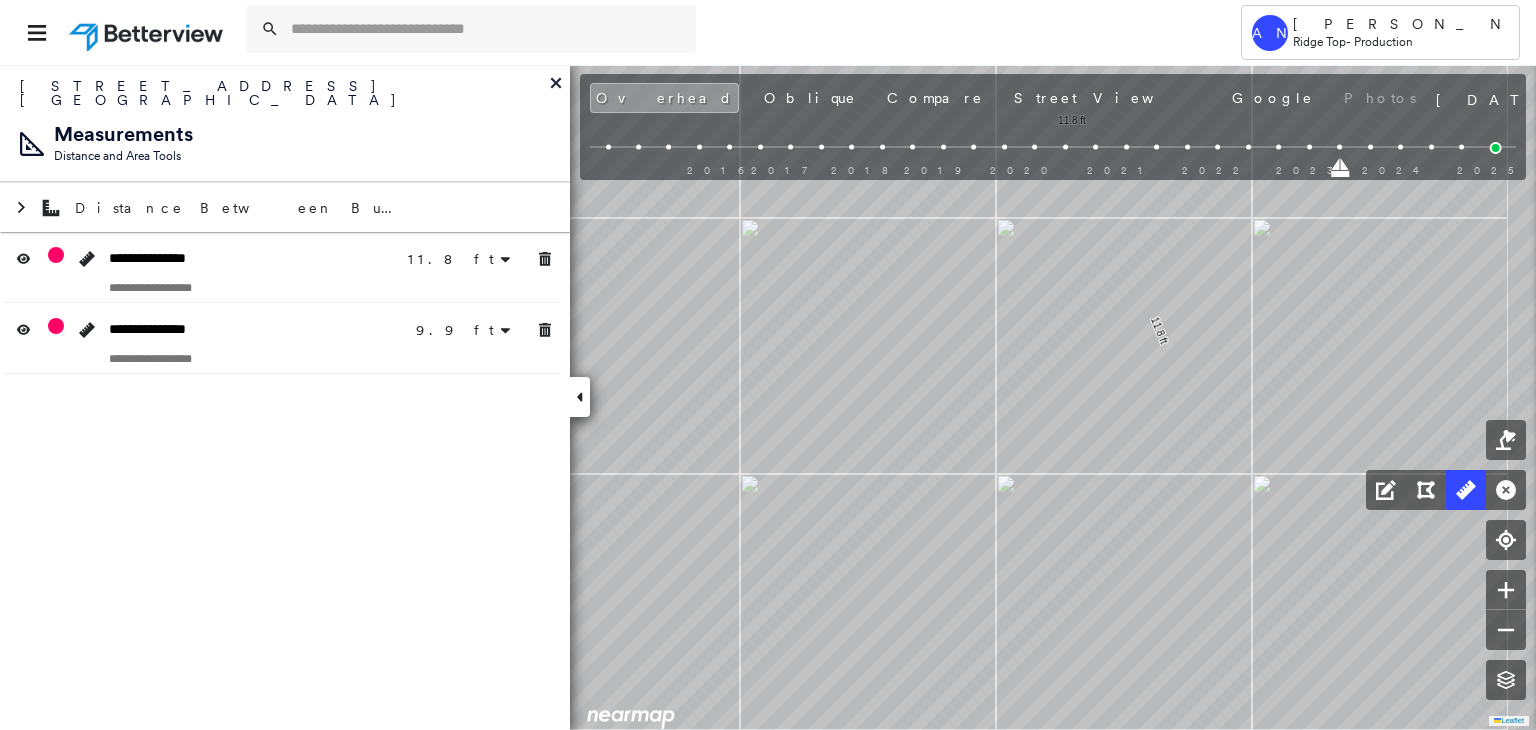 click on "11.8 ft 11.8 ft 9.9 ft 9.9 ft Click to start drawing line." at bounding box center [-1692, 252] 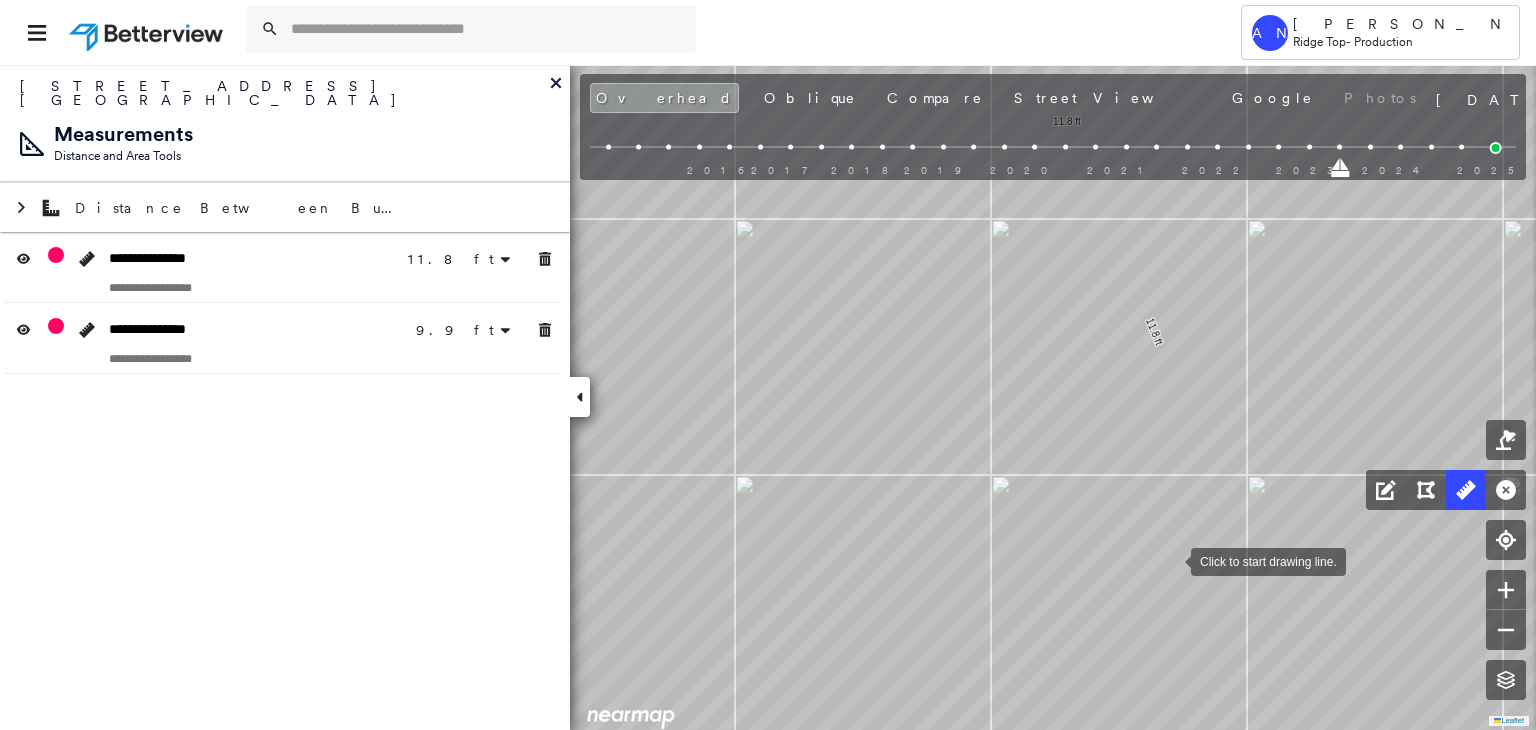 click at bounding box center [1171, 560] 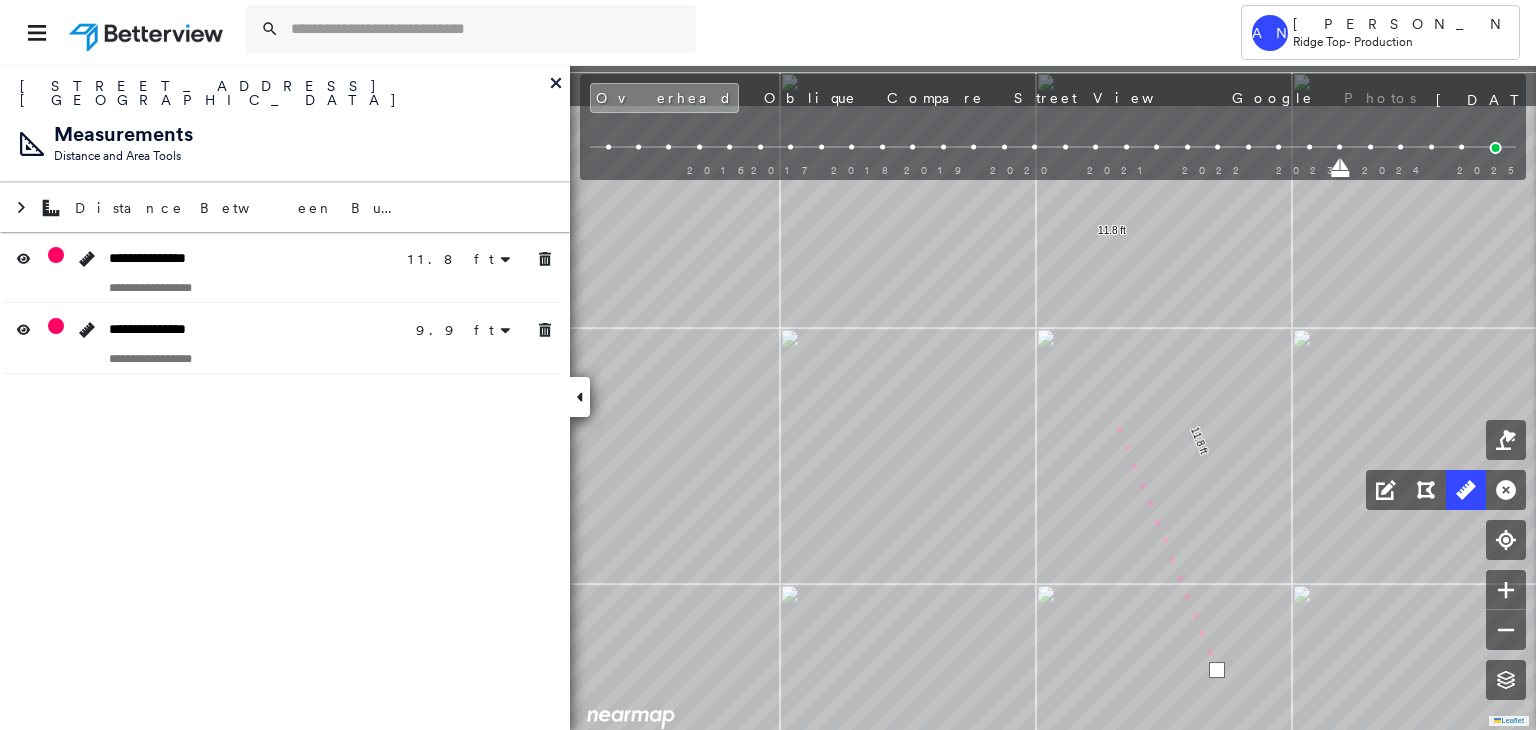 drag, startPoint x: 1065, startPoint y: 300, endPoint x: 1135, endPoint y: 501, distance: 212.84032 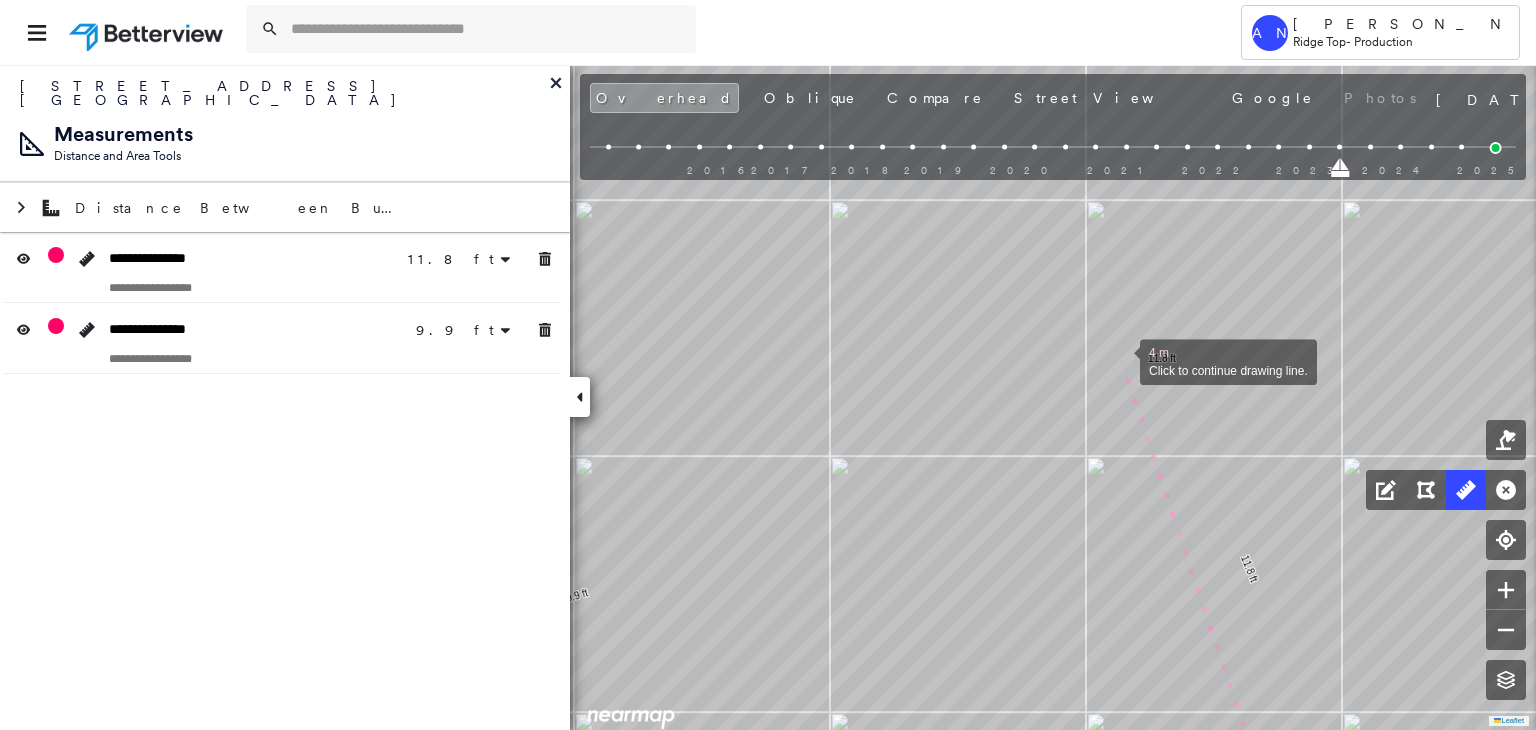 click at bounding box center (1120, 360) 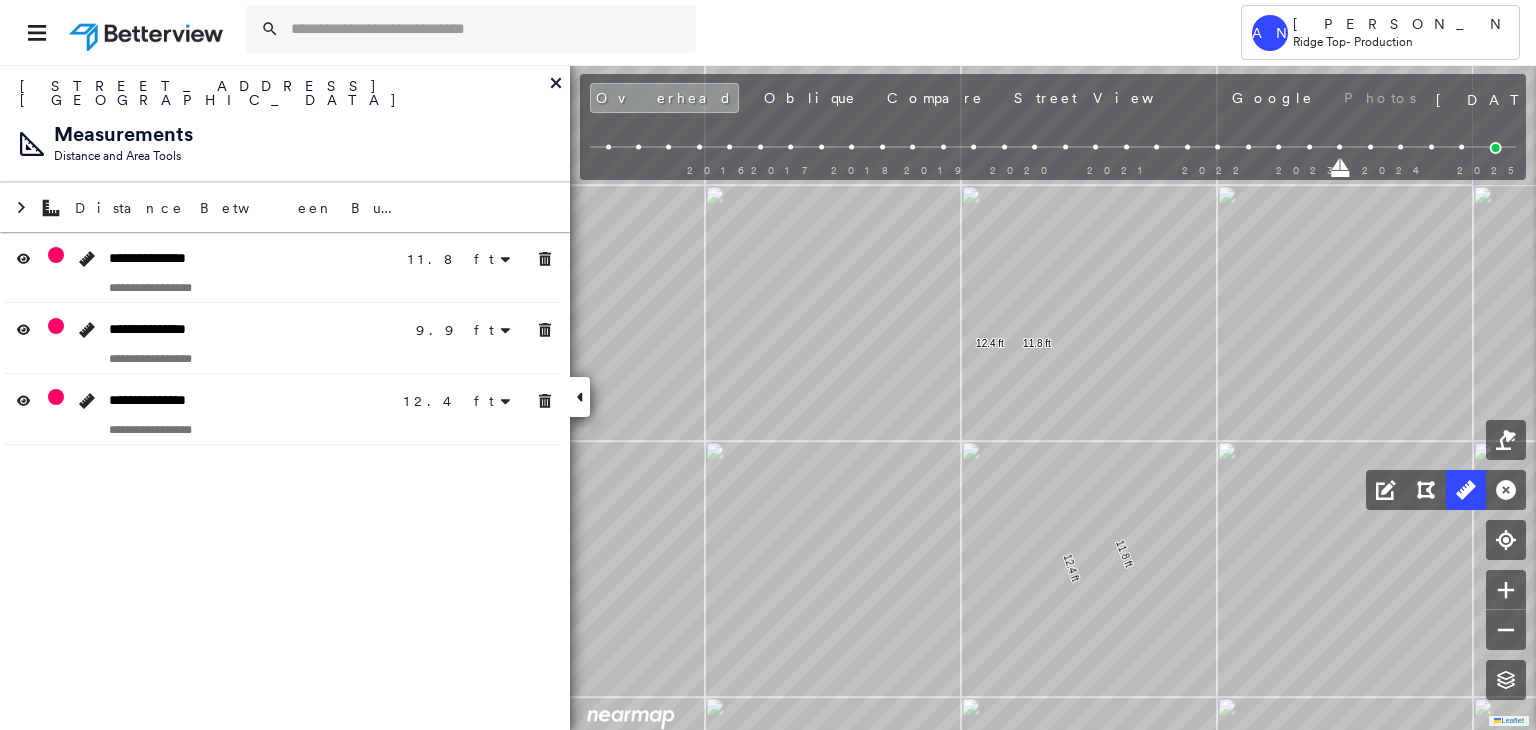 drag, startPoint x: 882, startPoint y: 428, endPoint x: 867, endPoint y: 477, distance: 51.24451 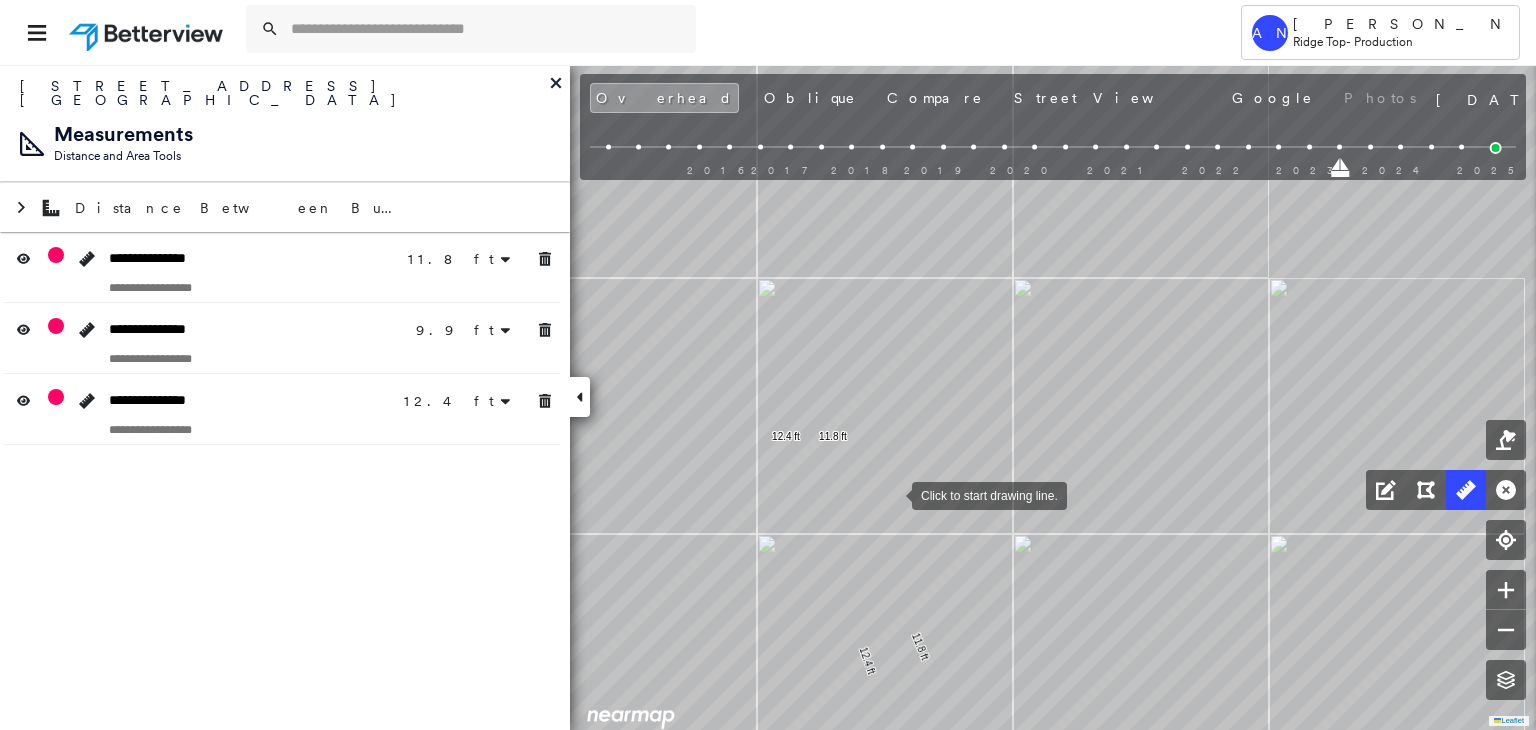 drag, startPoint x: 976, startPoint y: 468, endPoint x: 893, endPoint y: 494, distance: 86.977005 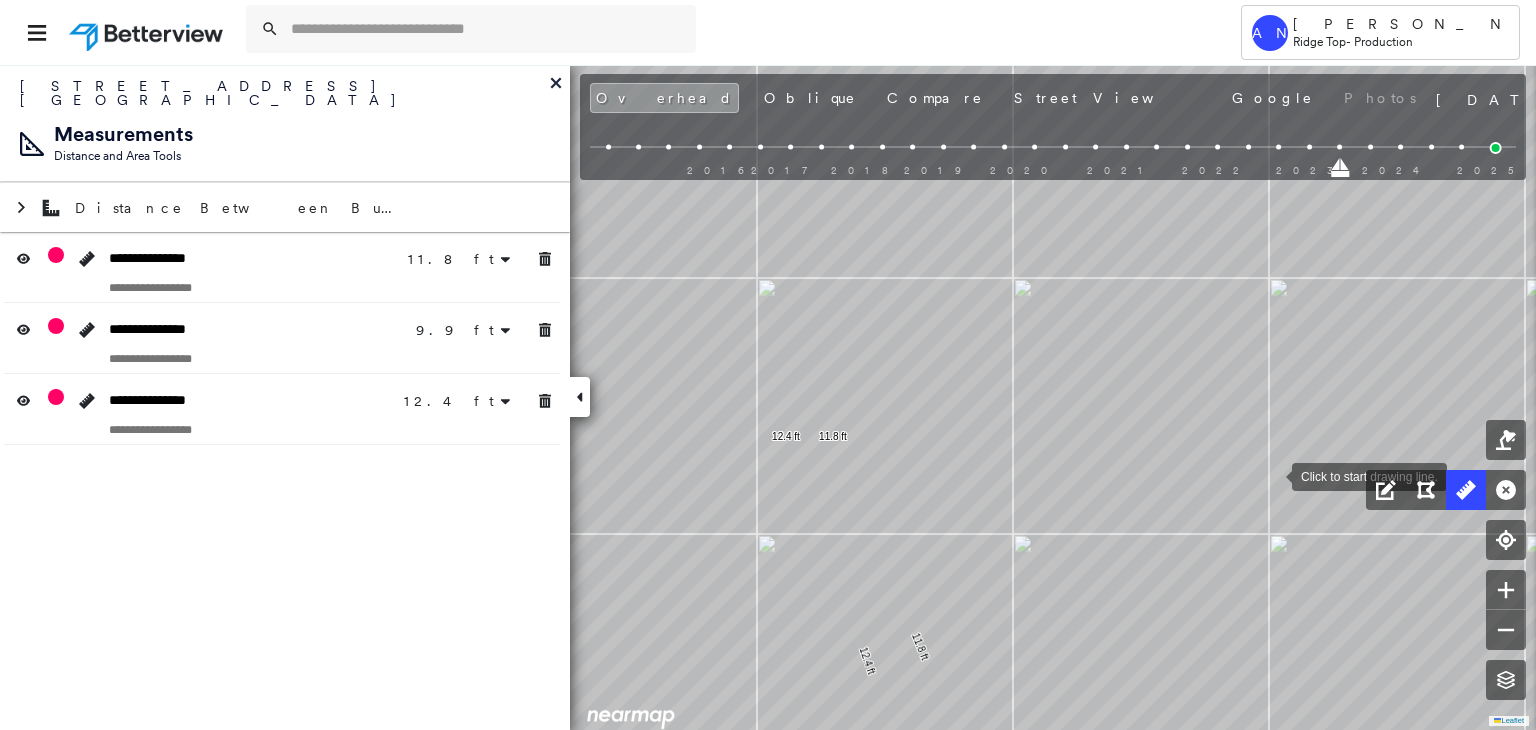 click at bounding box center [1272, 475] 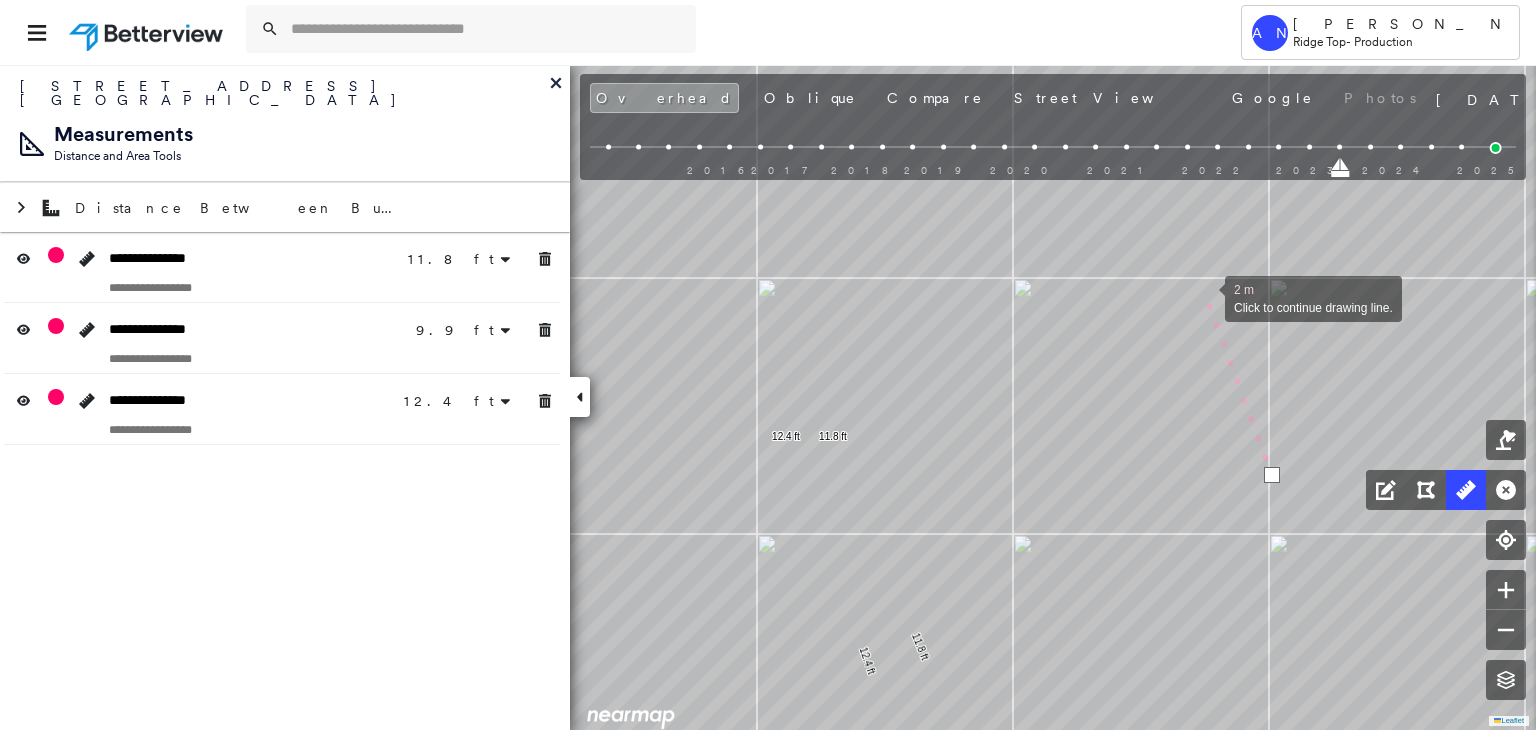 click at bounding box center [1205, 297] 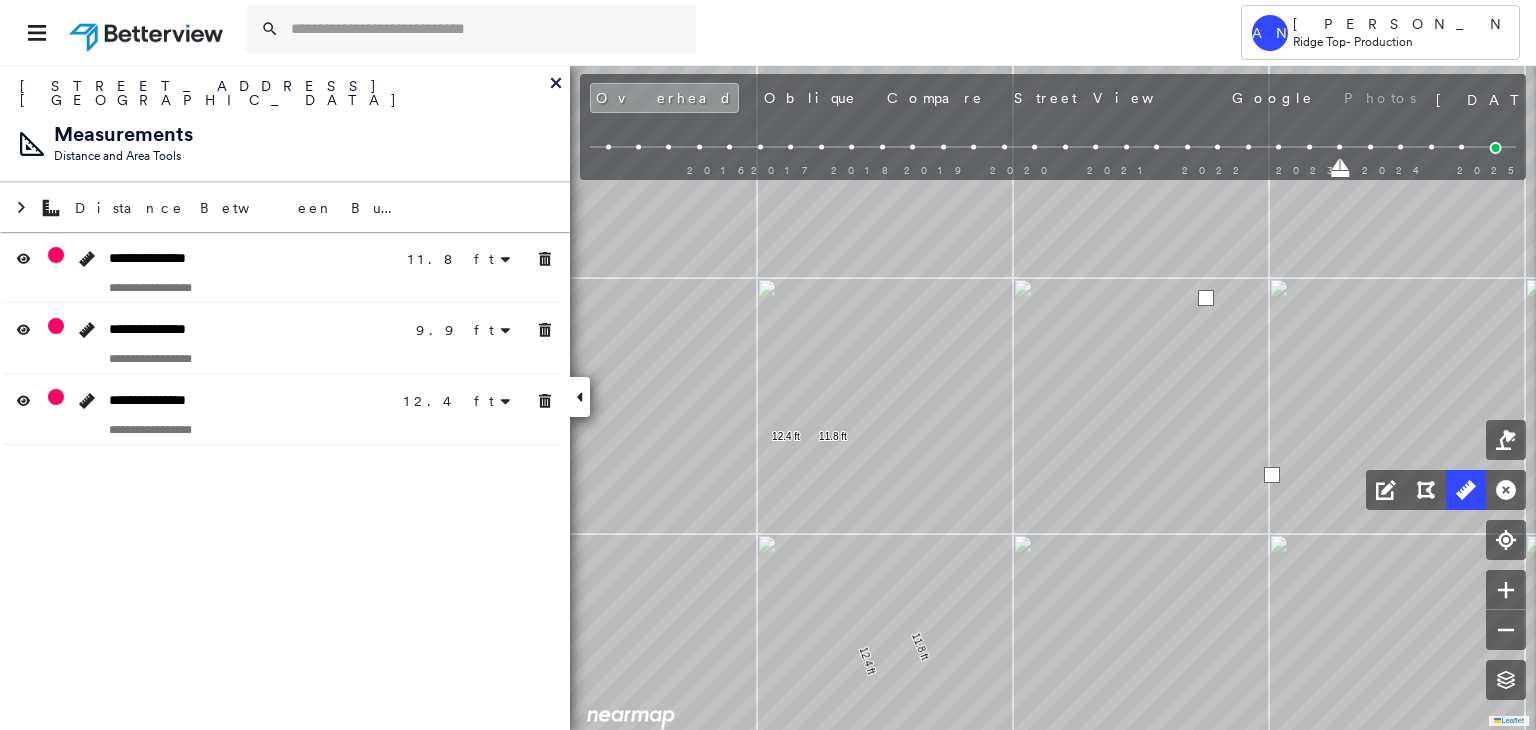 click at bounding box center [1206, 298] 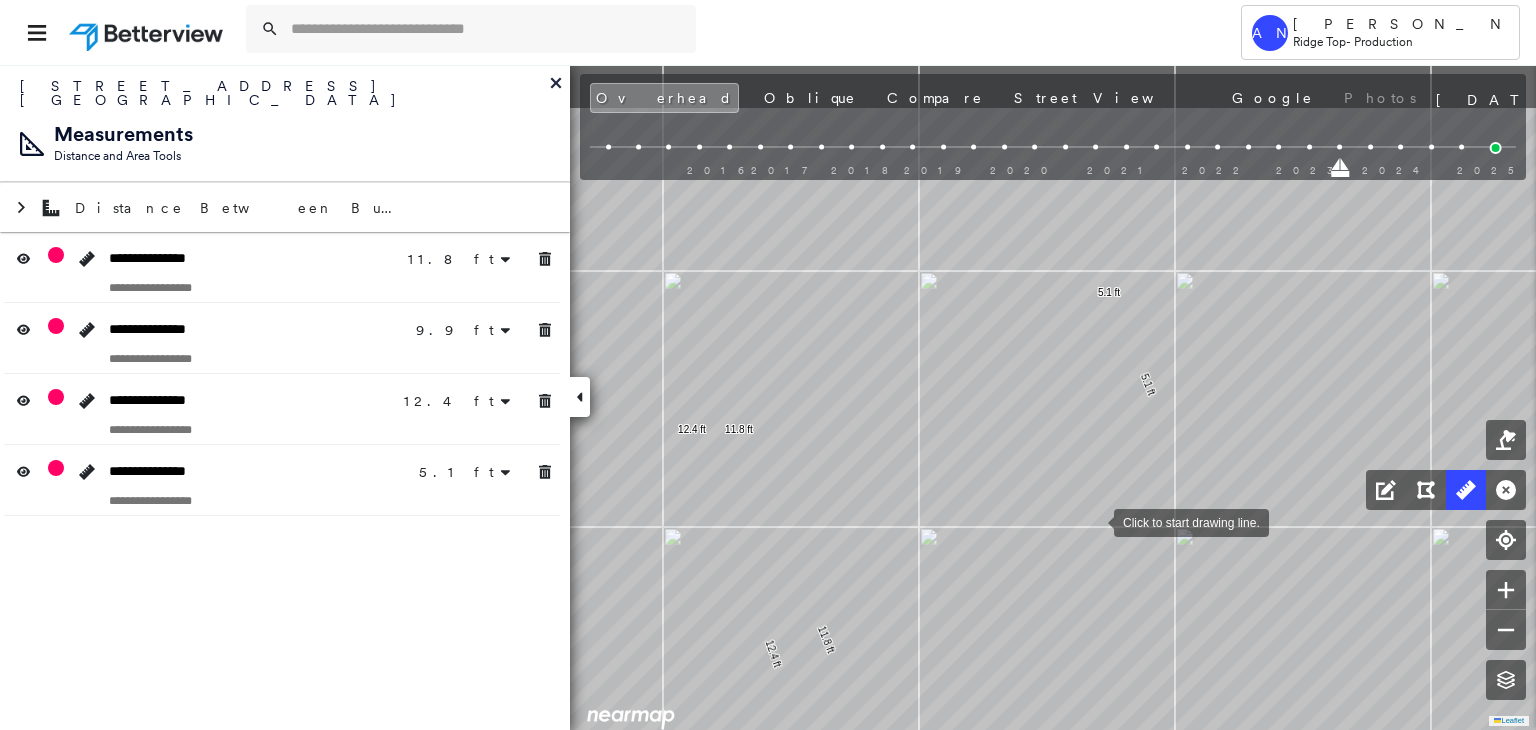 drag, startPoint x: 1150, startPoint y: 409, endPoint x: 1091, endPoint y: 517, distance: 123.065025 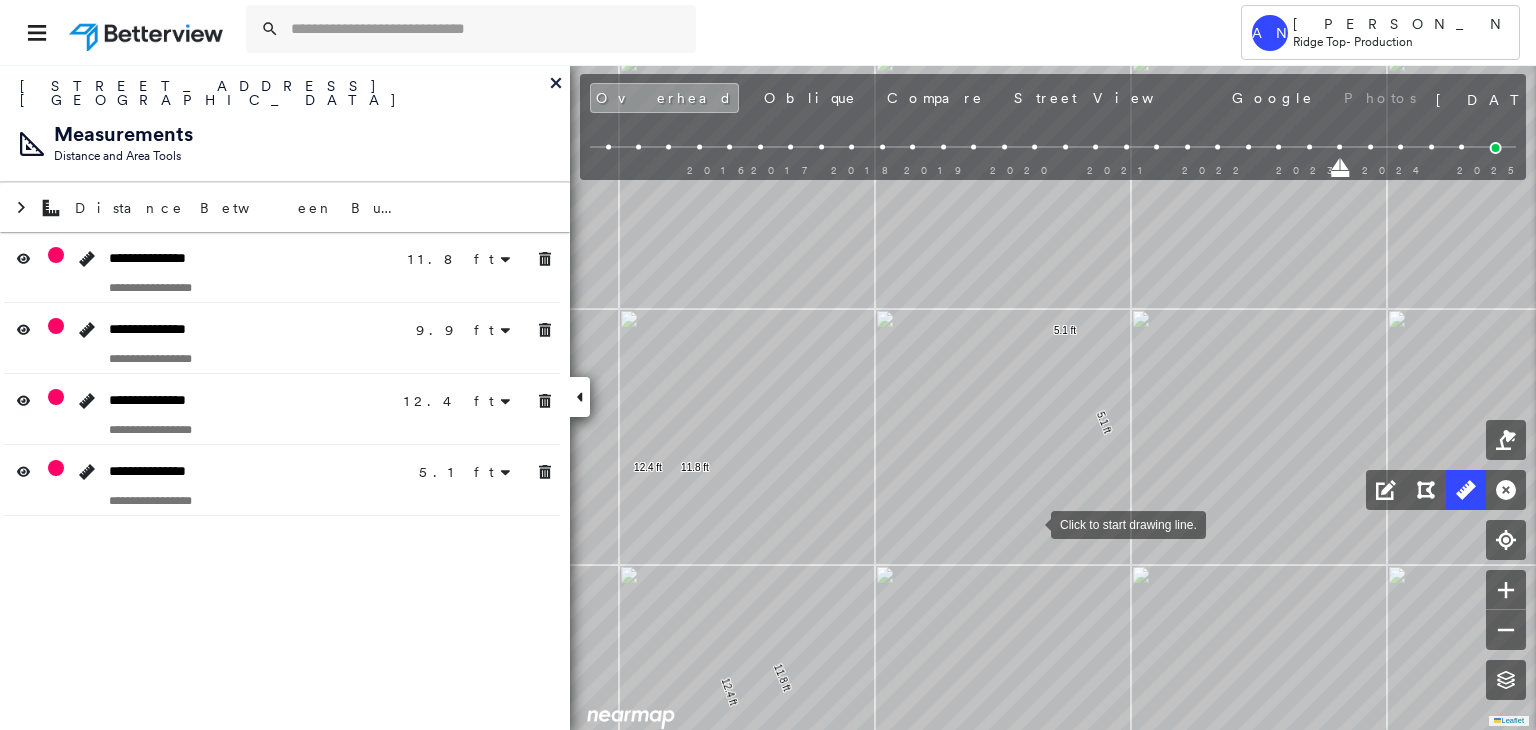 drag, startPoint x: 1048, startPoint y: 510, endPoint x: 1076, endPoint y: 500, distance: 29.732138 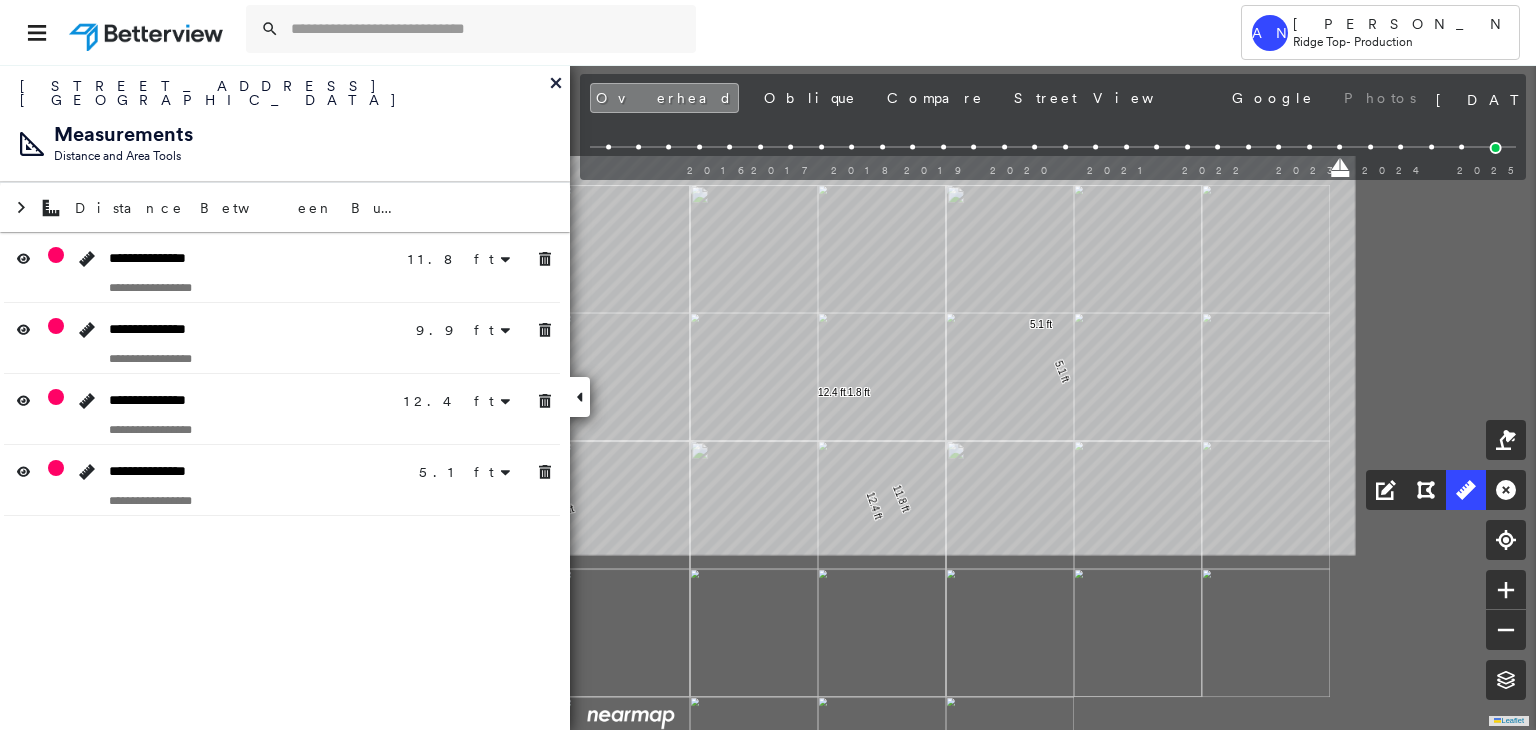 click on "2801 Clinton Ct ,  Round Rock, TX 78665 780169_HARGROVE Assigned to:  Akarsh Nayyan Assigned to:  Akarsh Nayyan 780169_HARGROVE Assigned to:  Akarsh Nayyan Open Comments Download PDF Report Summary Construction Occupancy Protection Exposure Determination Looking for roof spotlights? Analyze this date Overhead Obliques Street View Roof Spotlight™ Index 0 100 25 50 75 1 2 Building Roof Scores 0 Buildings Policy Information :  780169_HARGROVE Flags :  1 (0 cleared, 1 uncleared) Construction Occupancy Protection Exposure Determination Flags :  1 (0 cleared, 1 uncleared) Uncleared Flags (1) Cleared Flags  (0) Betterview Property Flagged 07/22/25 Clear Action Taken New Entry History Quote/New Business Terms & Conditions Added ACV Endorsement Added Cosmetic Endorsement Inspection/Loss Control Report Information Added to Inspection Survey Onsite Inspection Ordered Determined No Inspection Needed General Used Report to Further Agent/Insured Discussion Reject/Decline - New Business Allowed to Proceed / Policy Bound" at bounding box center (768, 397) 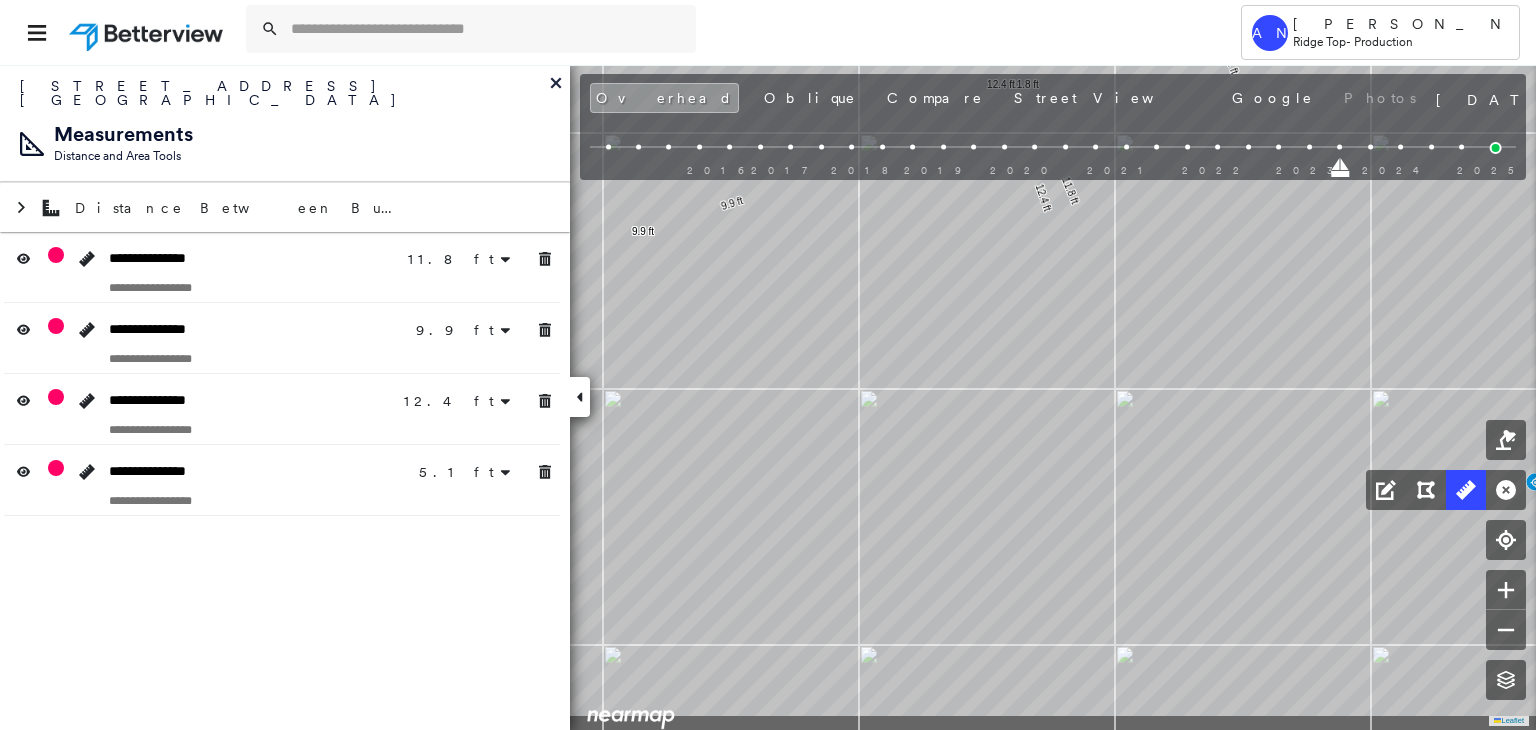drag, startPoint x: 848, startPoint y: 377, endPoint x: 855, endPoint y: 349, distance: 28.86174 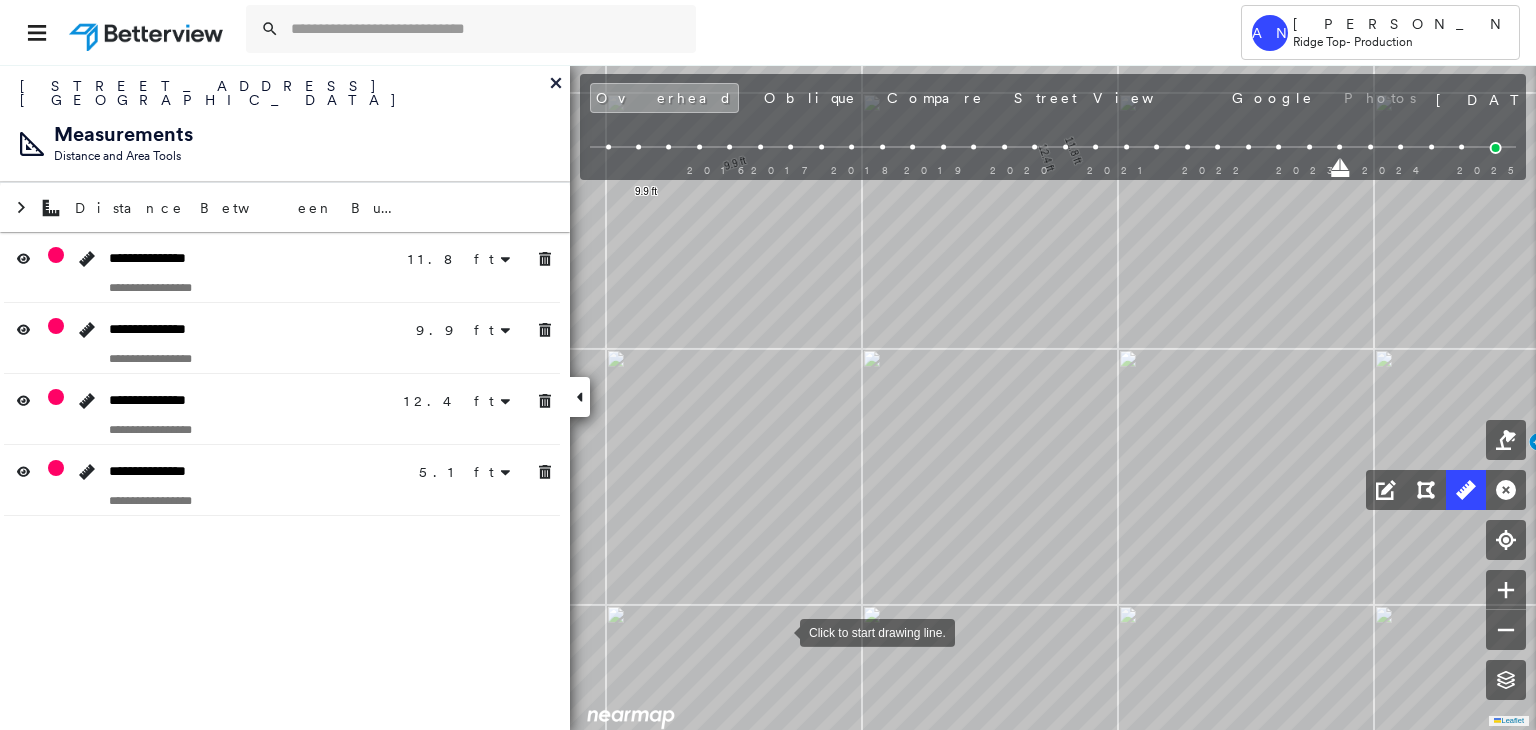 click at bounding box center (780, 631) 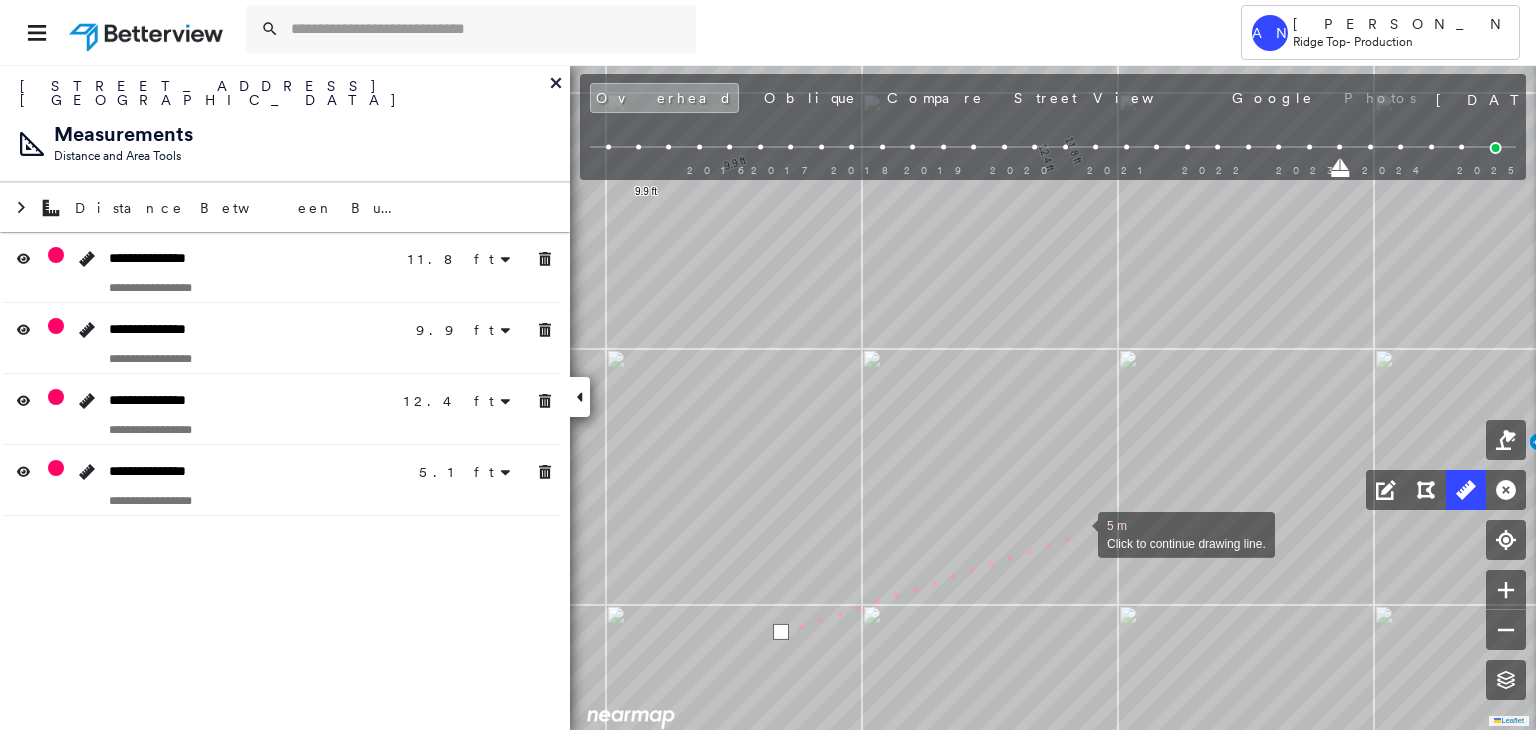 click at bounding box center (1078, 533) 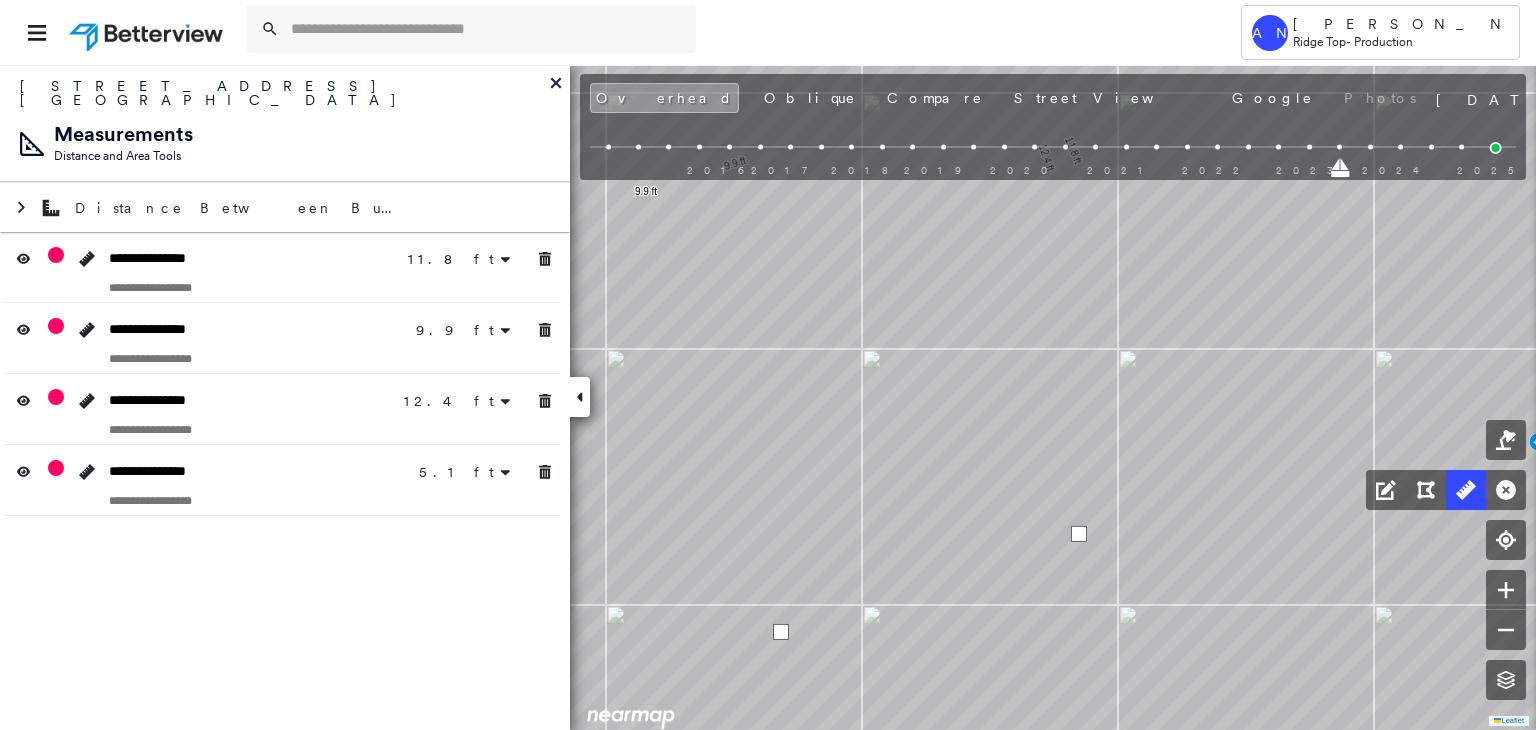 click at bounding box center (1079, 534) 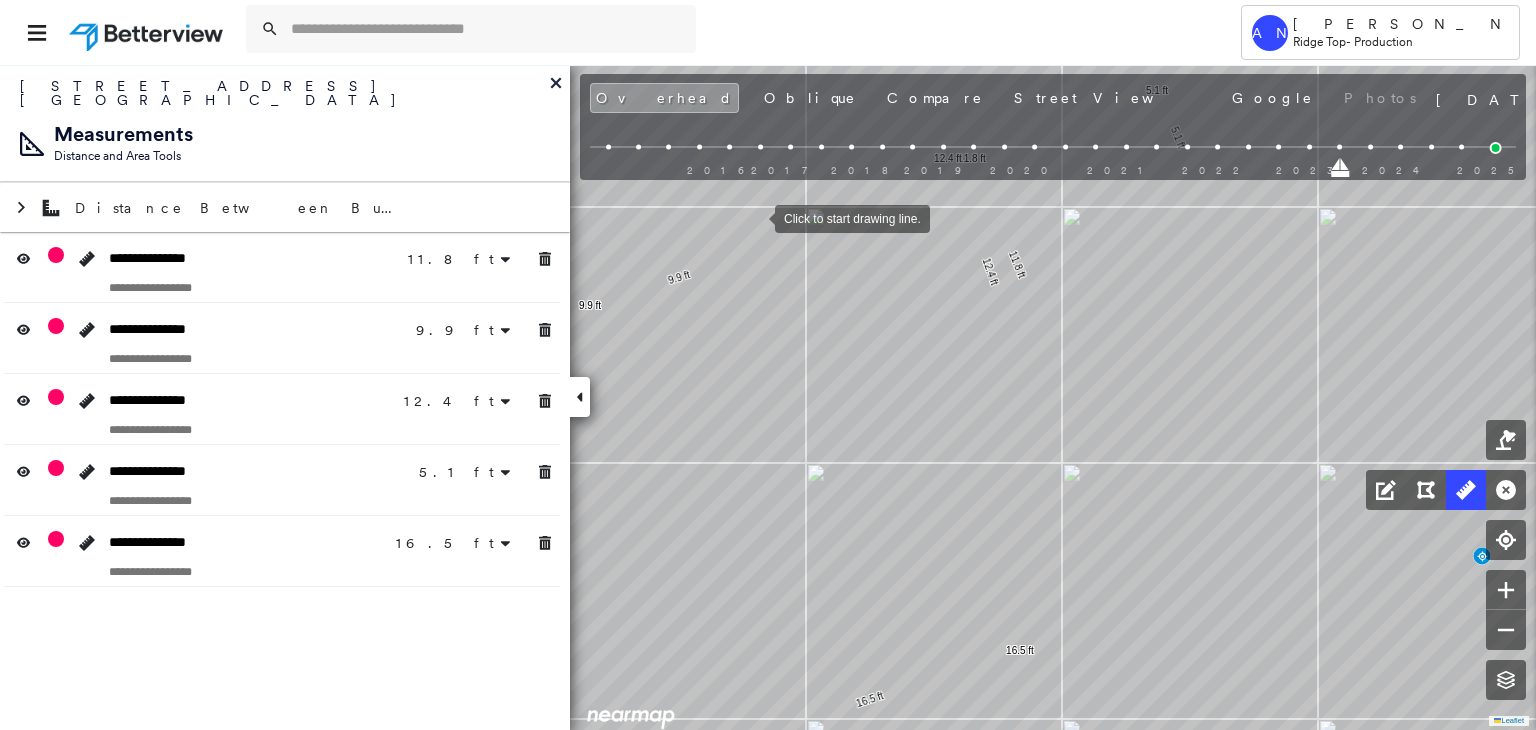 click at bounding box center [755, 217] 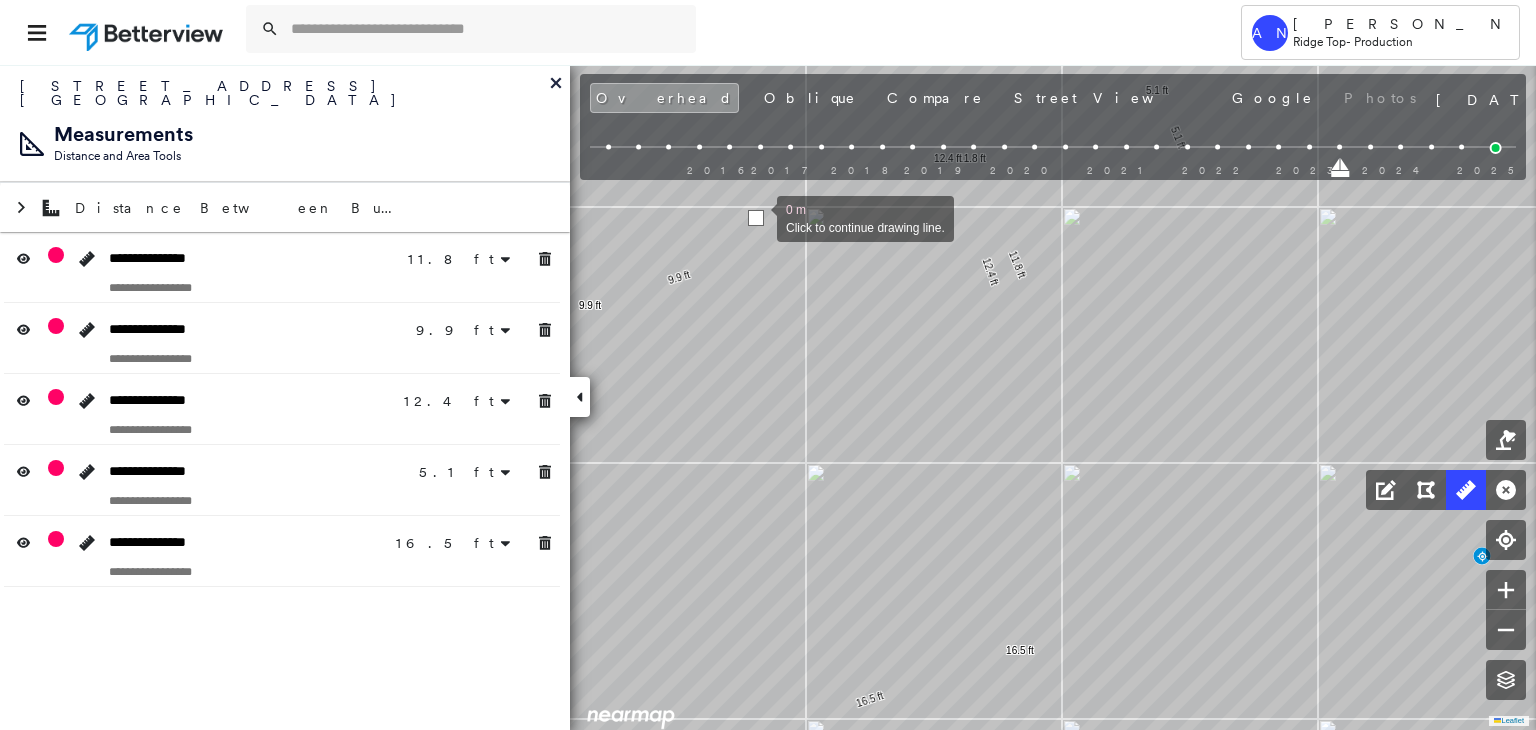 click at bounding box center [756, 218] 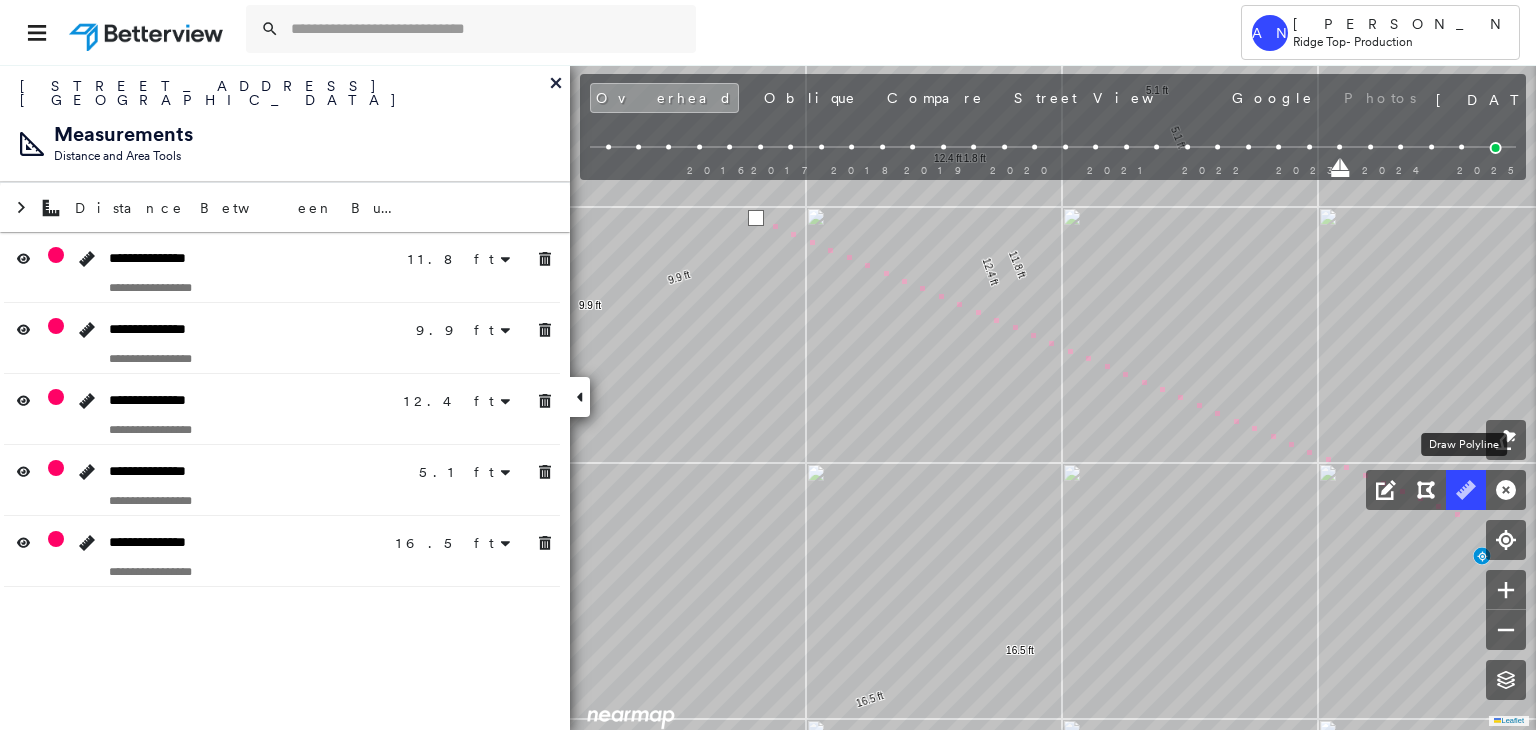 click 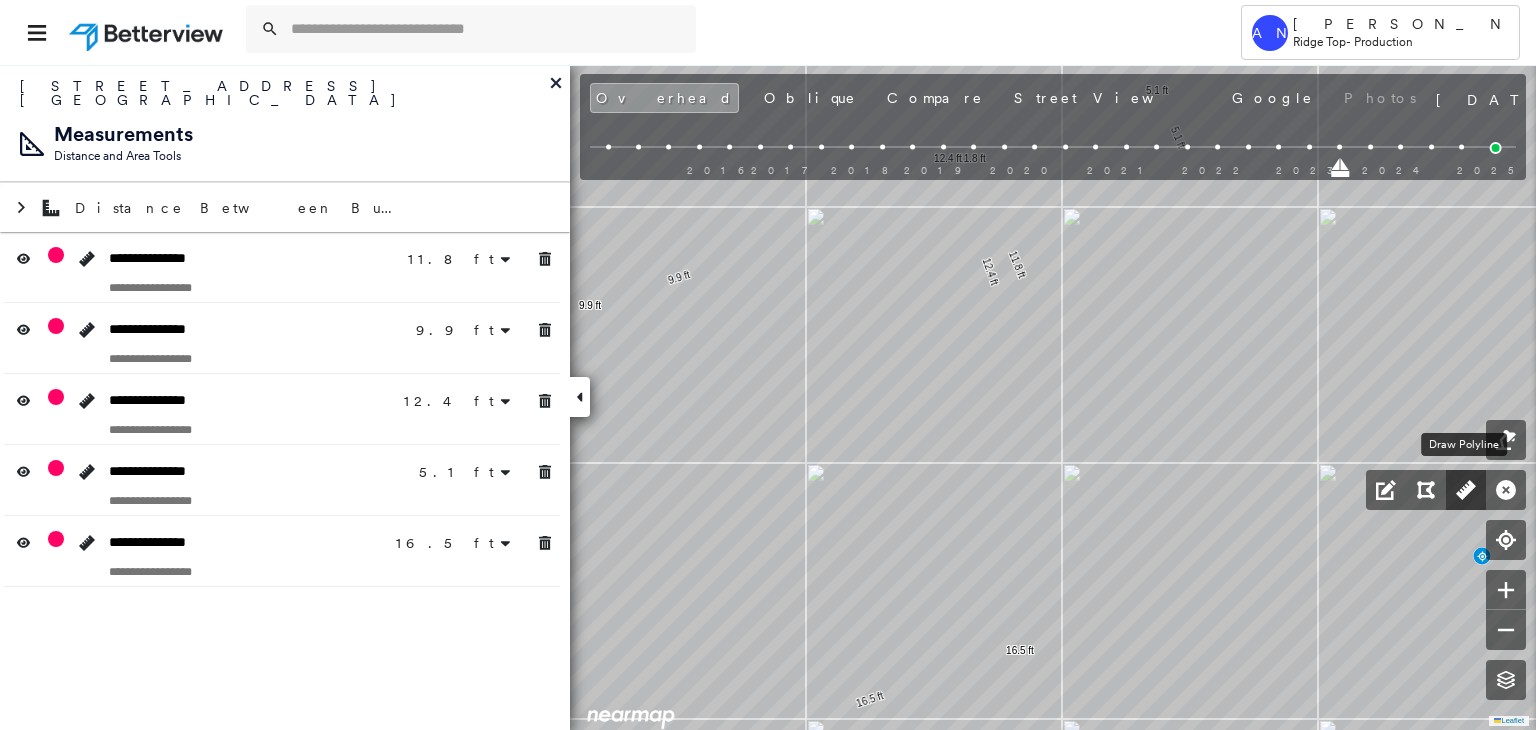 click 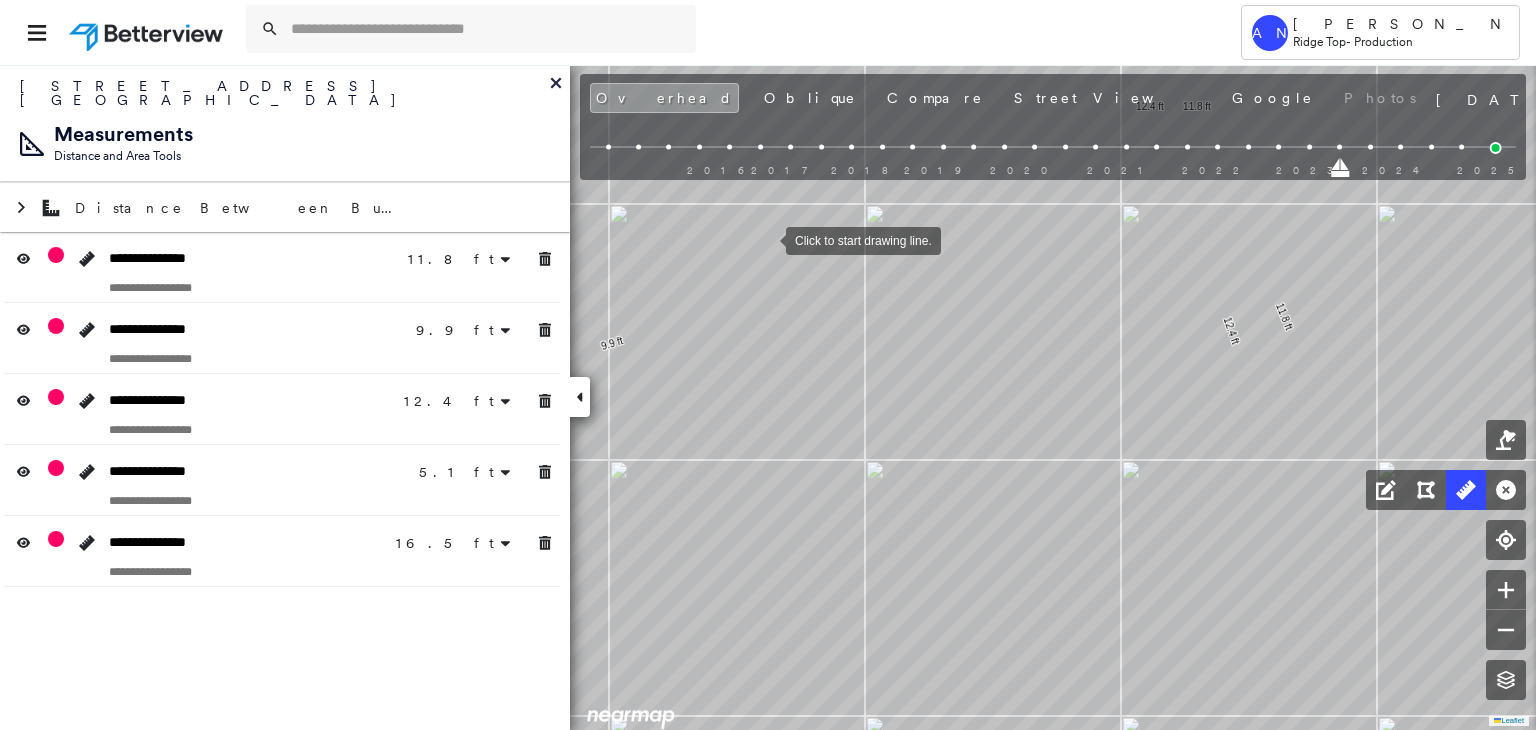 click at bounding box center (766, 239) 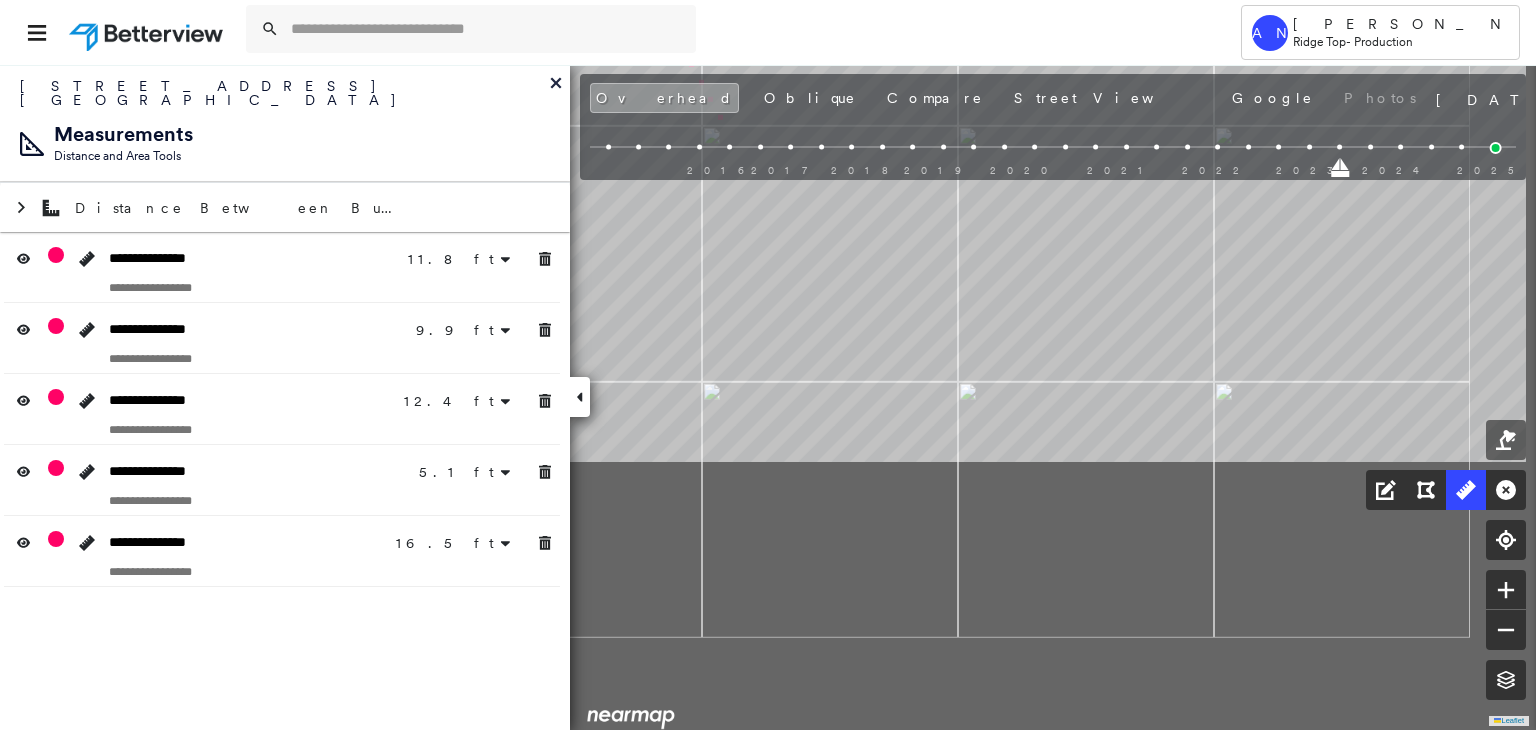 drag, startPoint x: 885, startPoint y: 472, endPoint x: 731, endPoint y: 133, distance: 372.3399 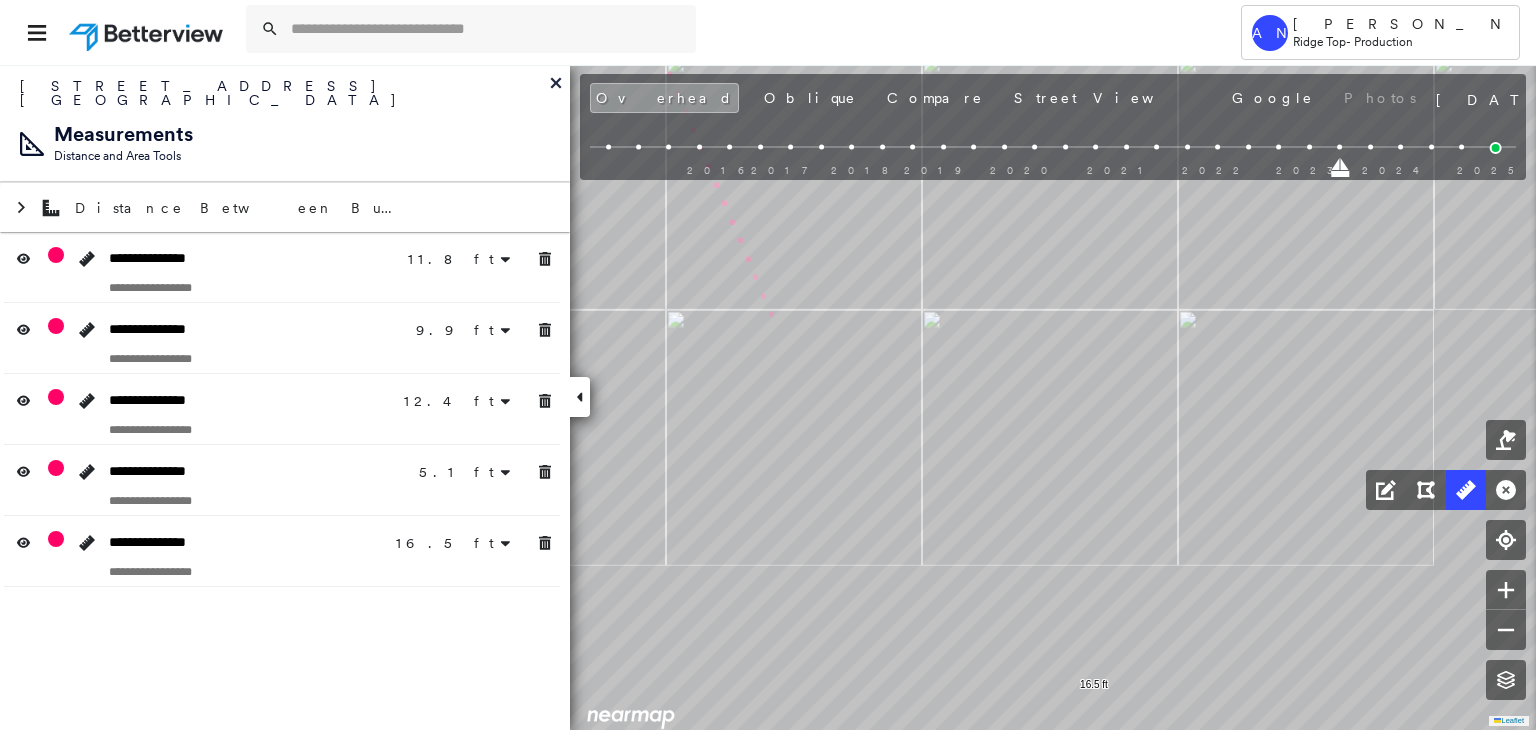 drag, startPoint x: 819, startPoint y: 397, endPoint x: 720, endPoint y: 145, distance: 270.74896 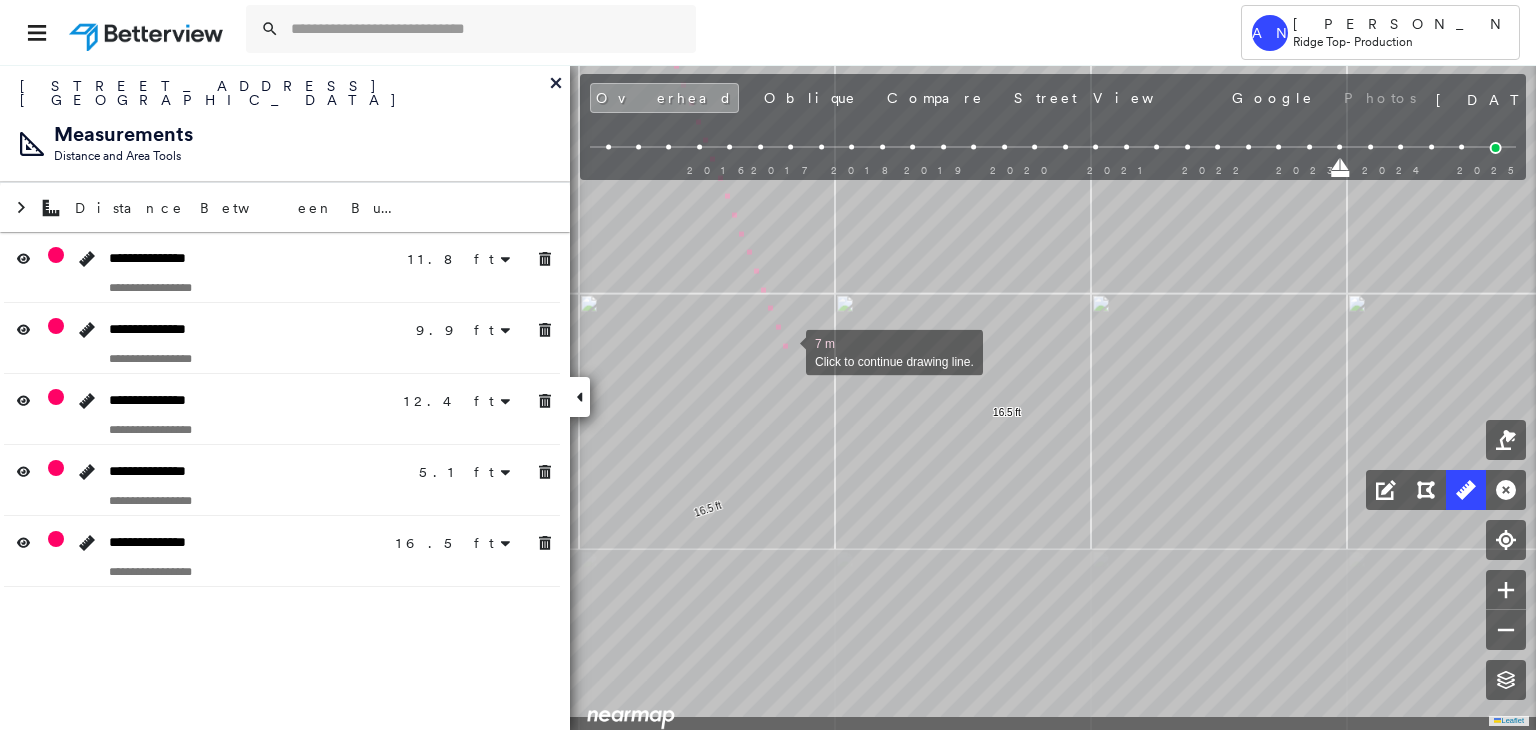 click at bounding box center [786, 351] 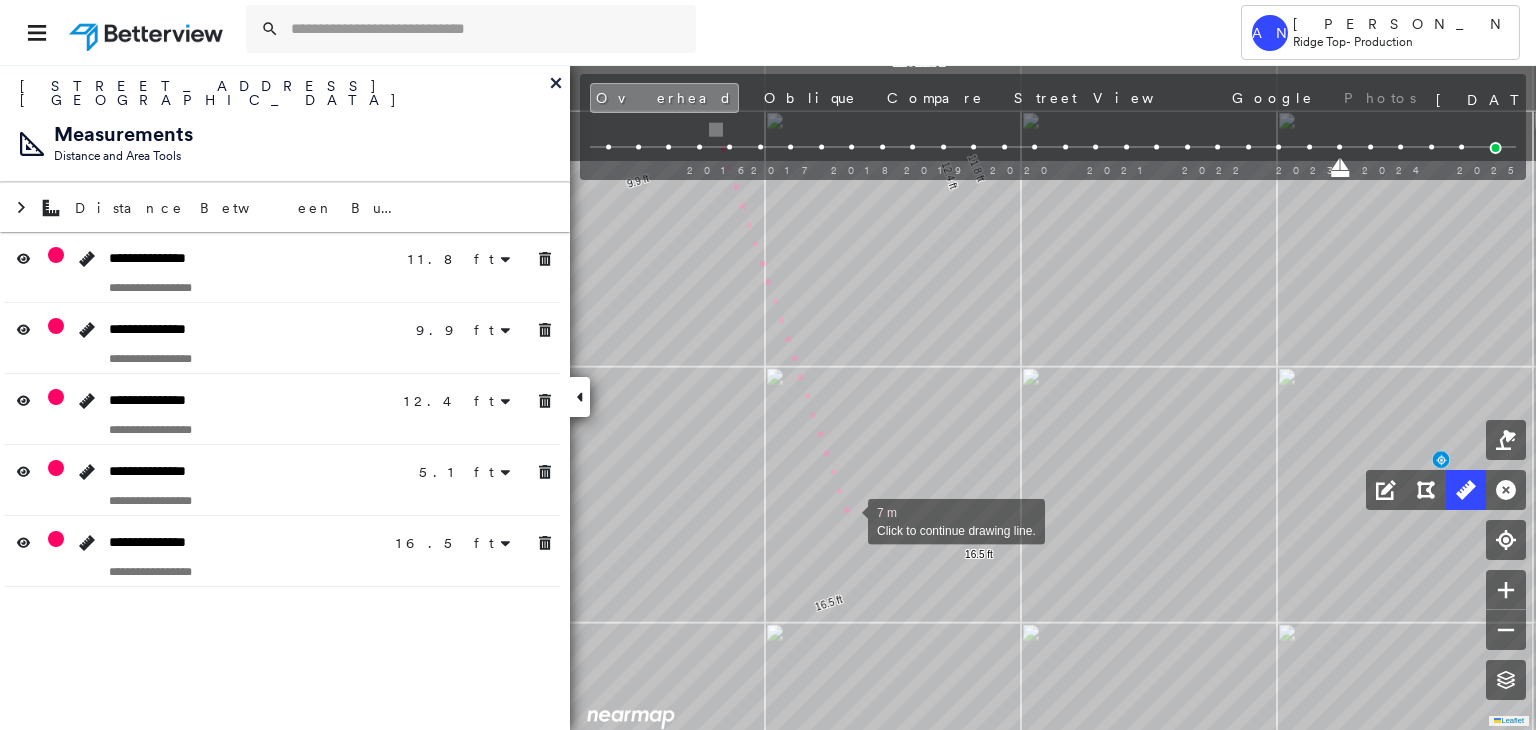 drag, startPoint x: 760, startPoint y: 349, endPoint x: 852, endPoint y: 524, distance: 197.70938 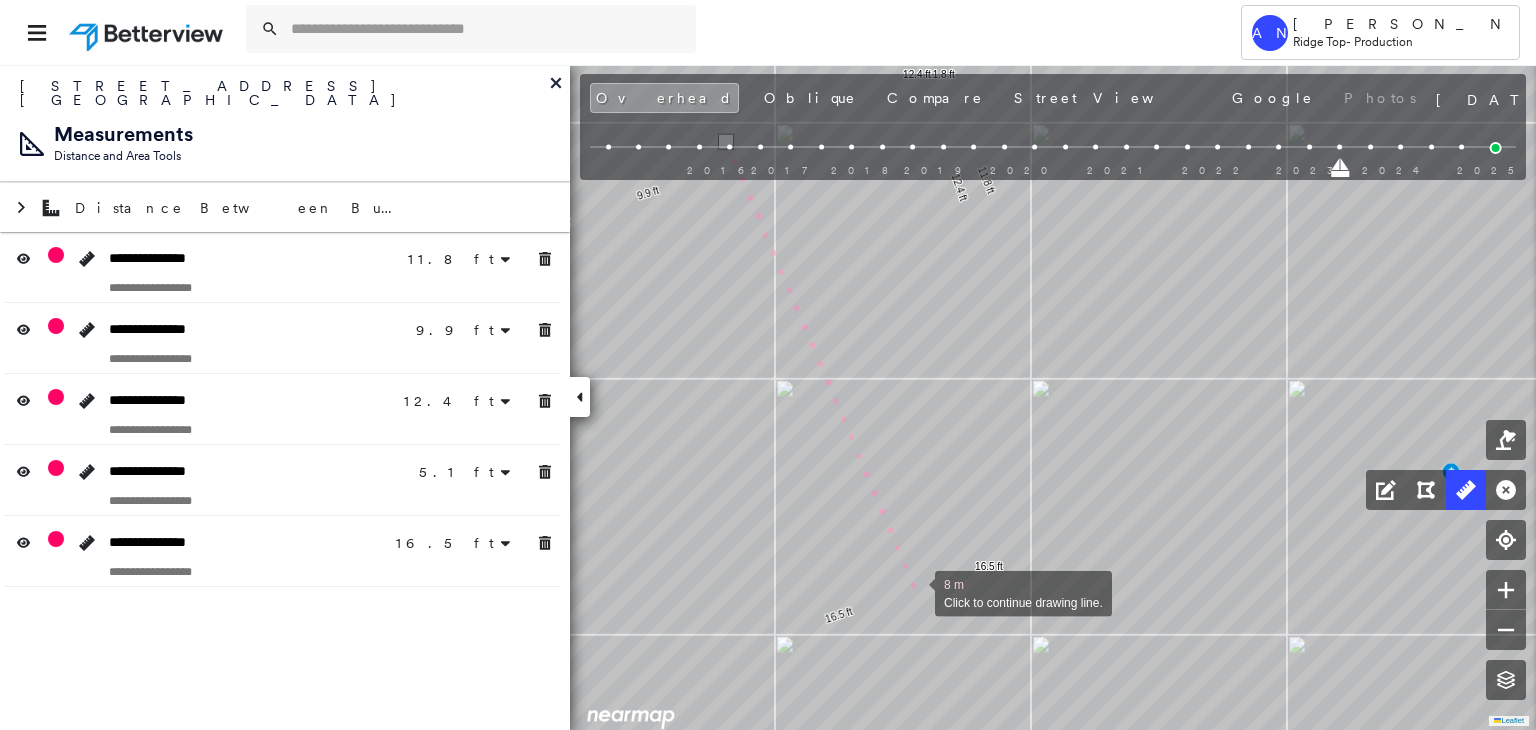 click at bounding box center (915, 592) 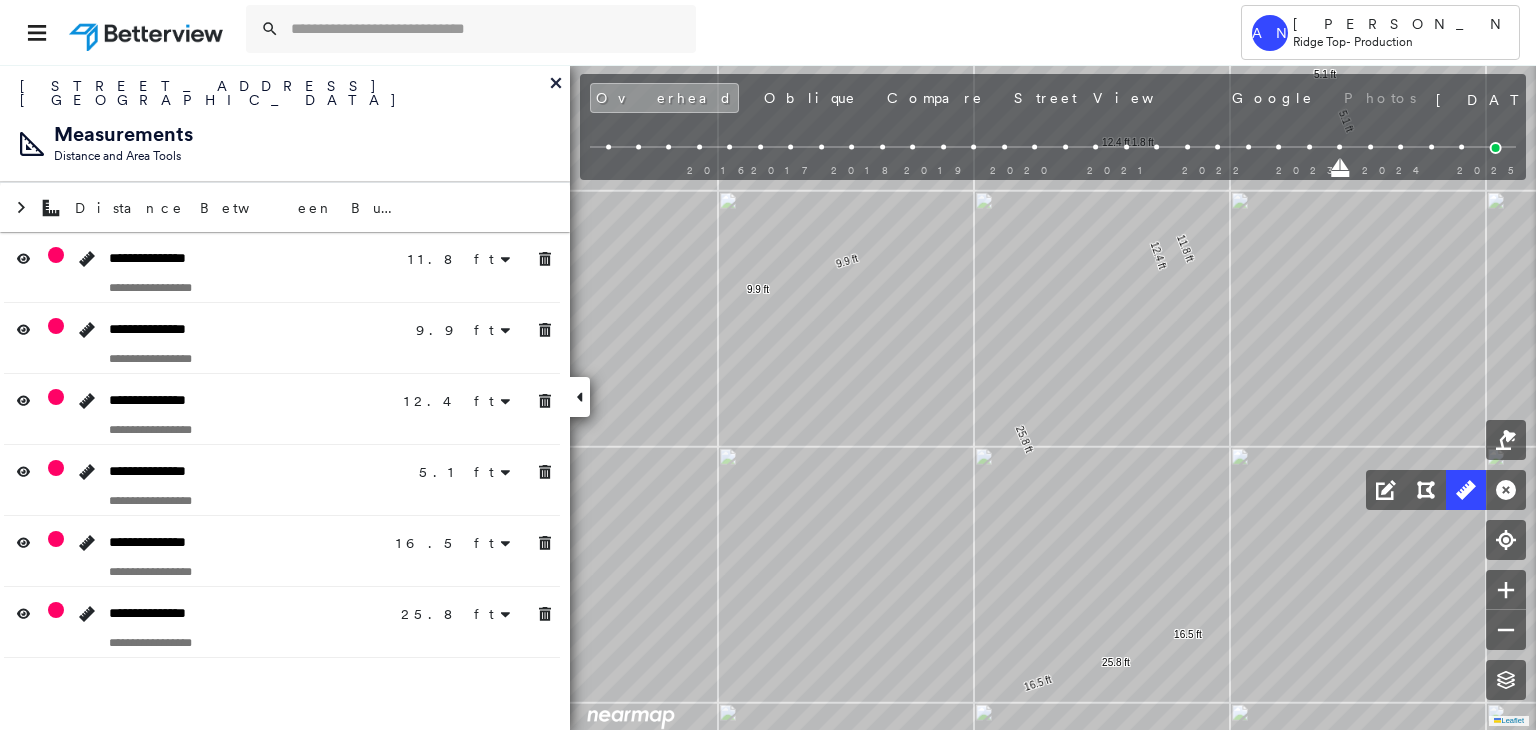 click on "11.8 ft 11.8 ft 9.9 ft 9.9 ft 12.4 ft 12.4 ft 5.1 ft 5.1 ft 16.5 ft 16.5 ft 25.8 ft 25.8 ft Click to start drawing line." at bounding box center (-1952, -67) 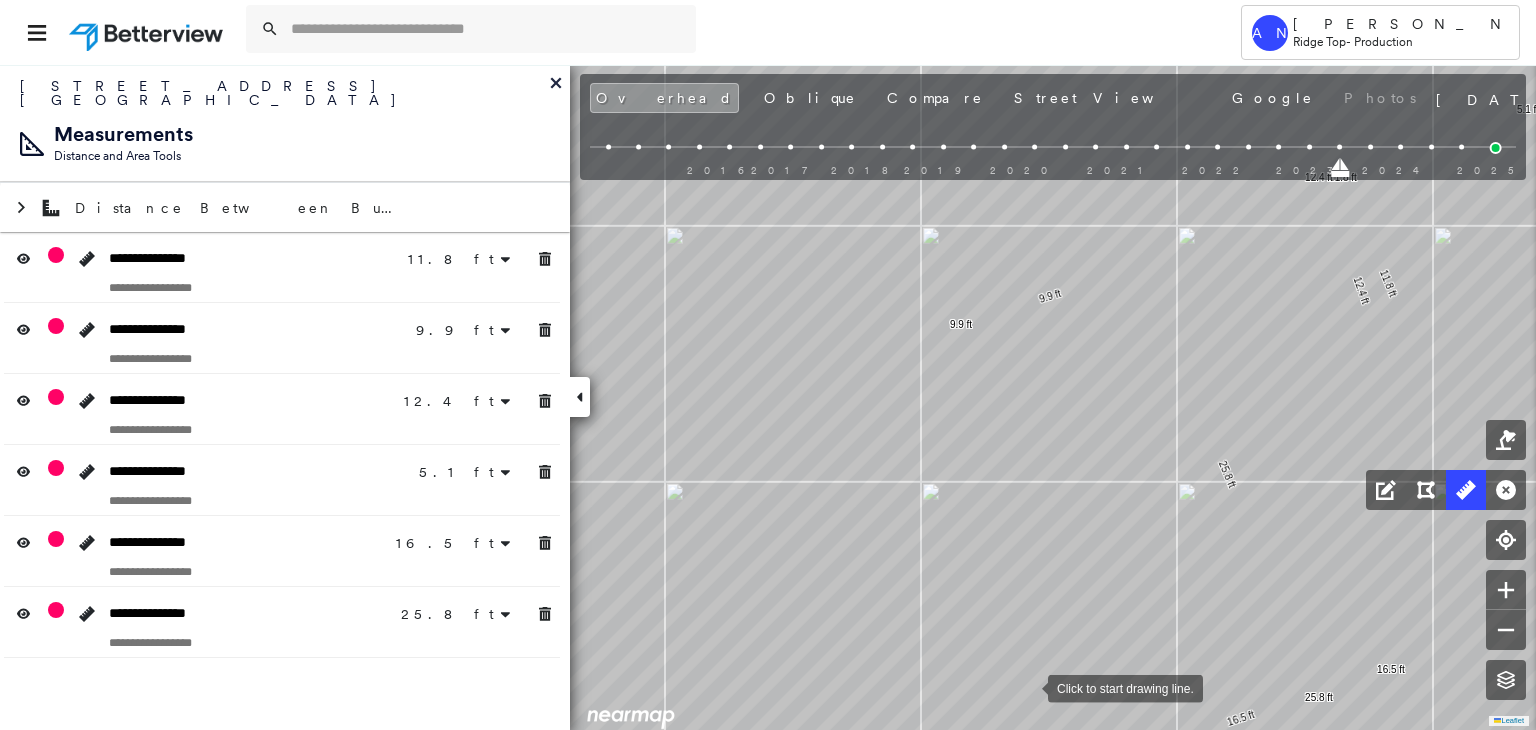 drag, startPoint x: 1028, startPoint y: 686, endPoint x: 944, endPoint y: 454, distance: 246.73872 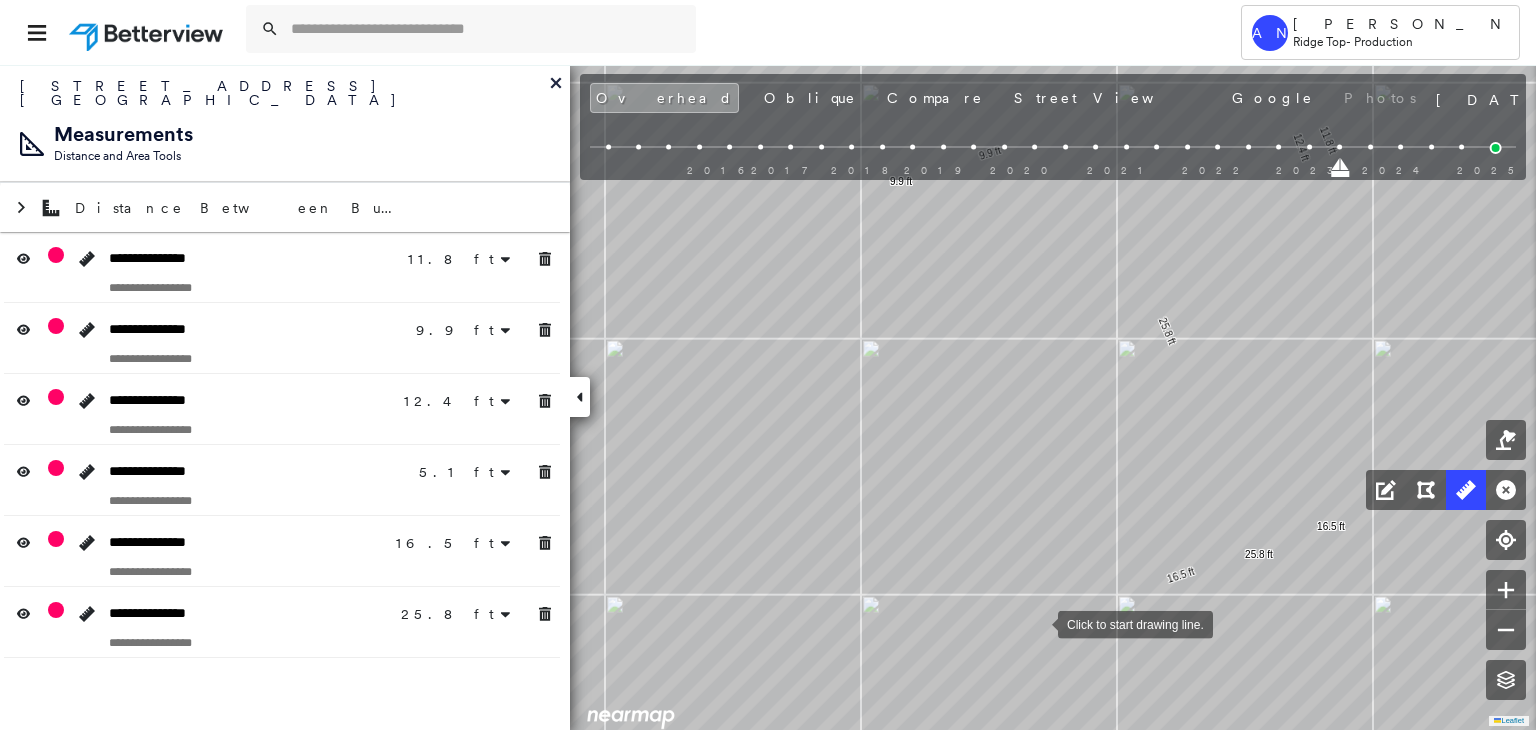 click at bounding box center [1038, 623] 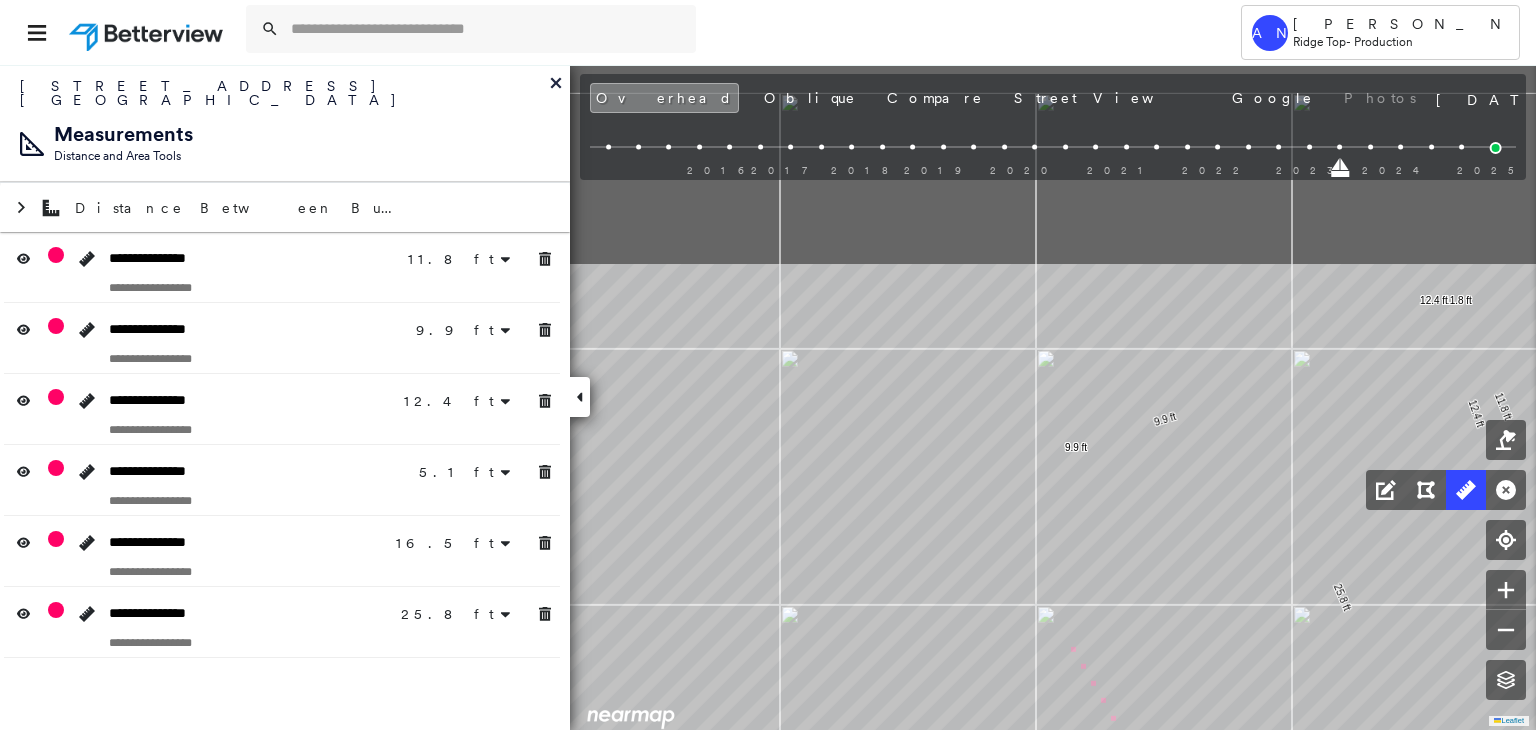click on "11.8 ft 11.8 ft 9.9 ft 9.9 ft 12.4 ft 12.4 ft 5.1 ft 5.1 ft 16.5 ft 16.5 ft 25.8 ft 25.8 ft 5 m Click to continue drawing line." at bounding box center [-1634, 91] 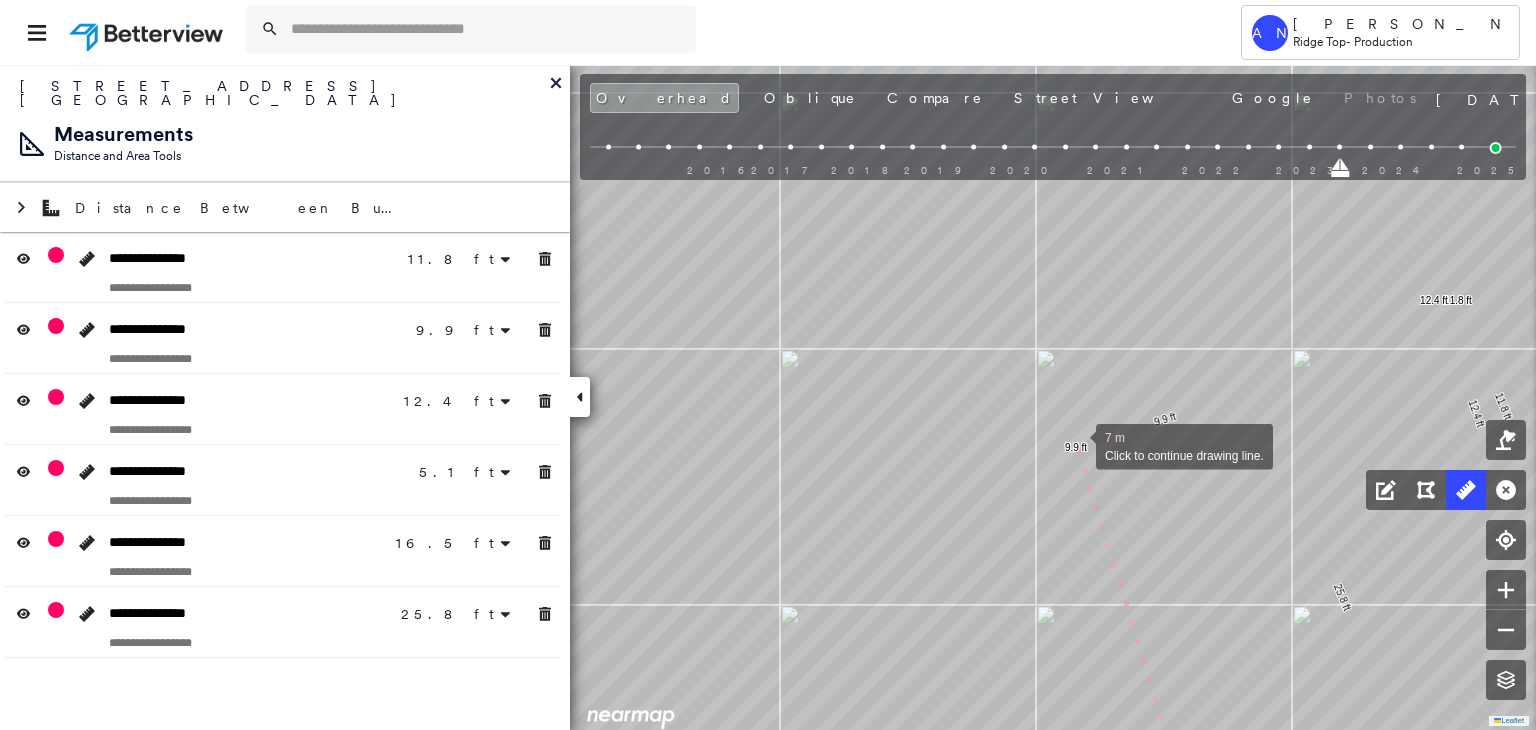 click at bounding box center [1076, 445] 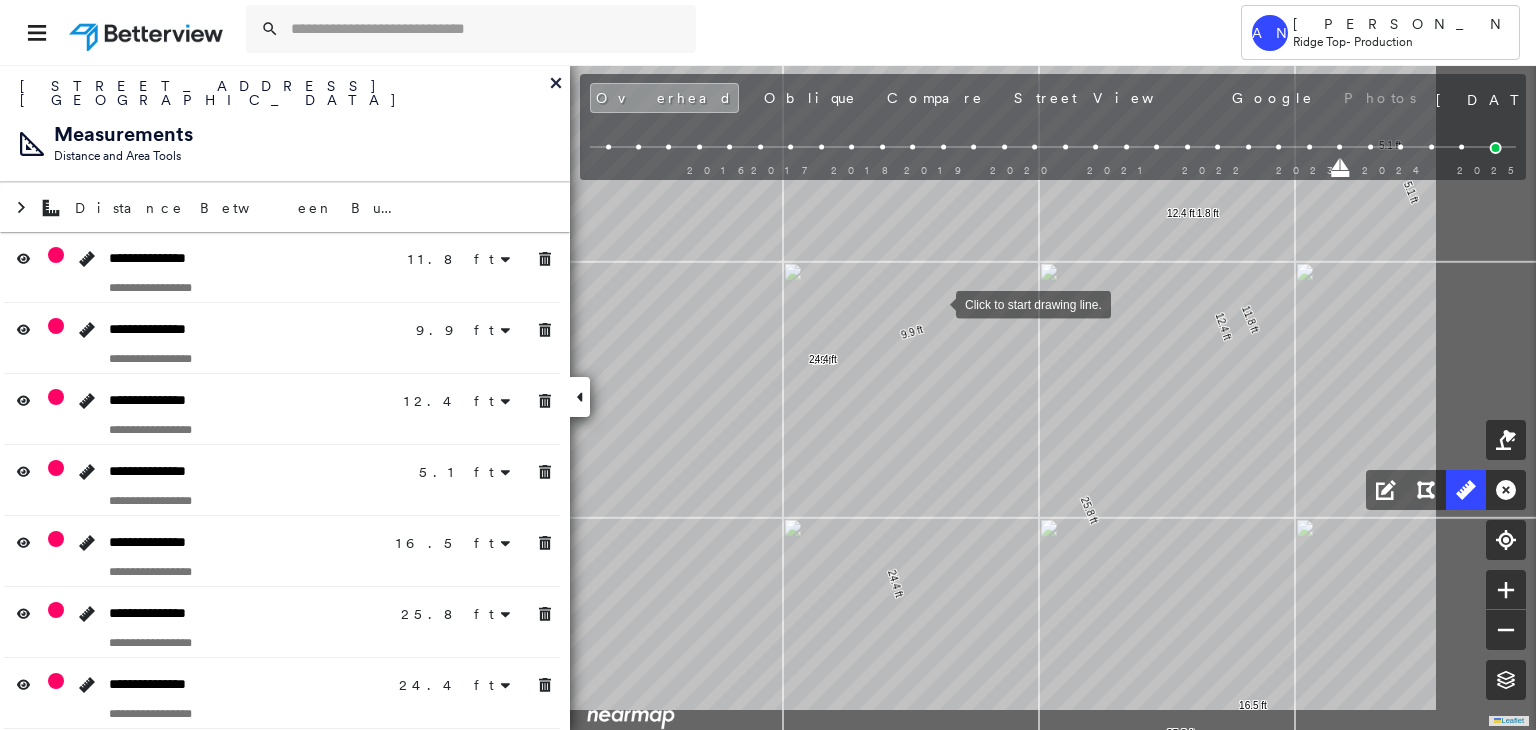 click at bounding box center (936, 303) 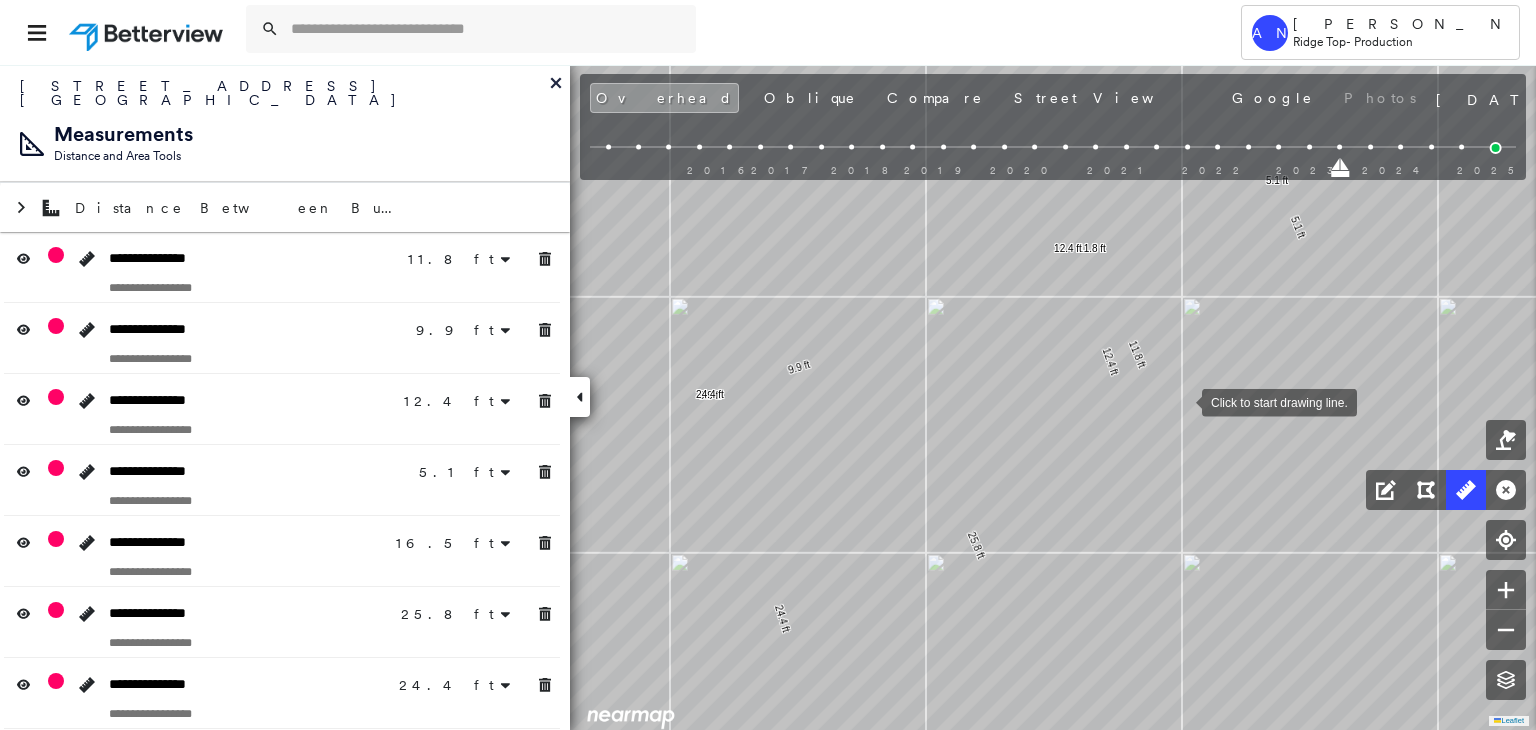 drag, startPoint x: 1284, startPoint y: 369, endPoint x: 1177, endPoint y: 386, distance: 108.34205 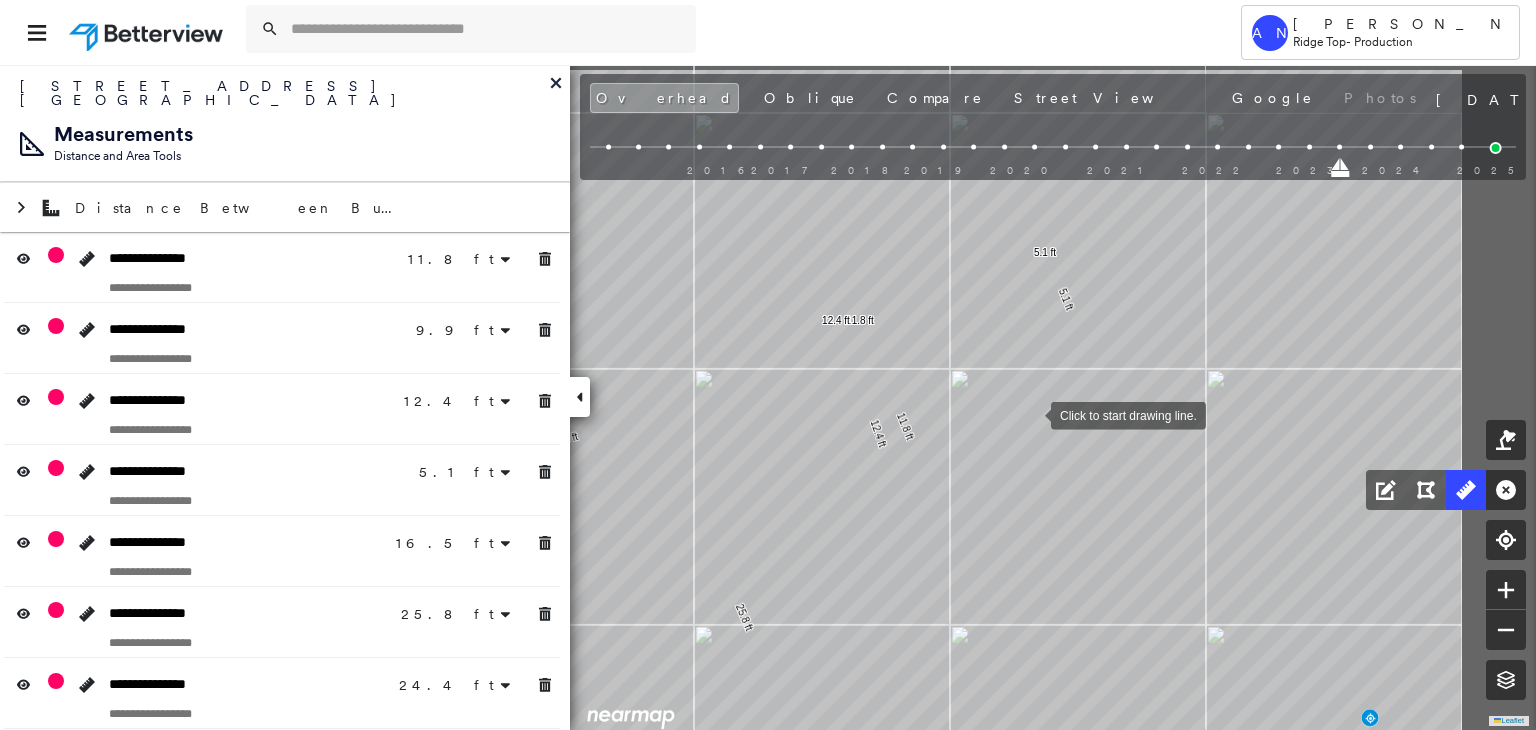 drag, startPoint x: 1250, startPoint y: 342, endPoint x: 1107, endPoint y: 377, distance: 147.22092 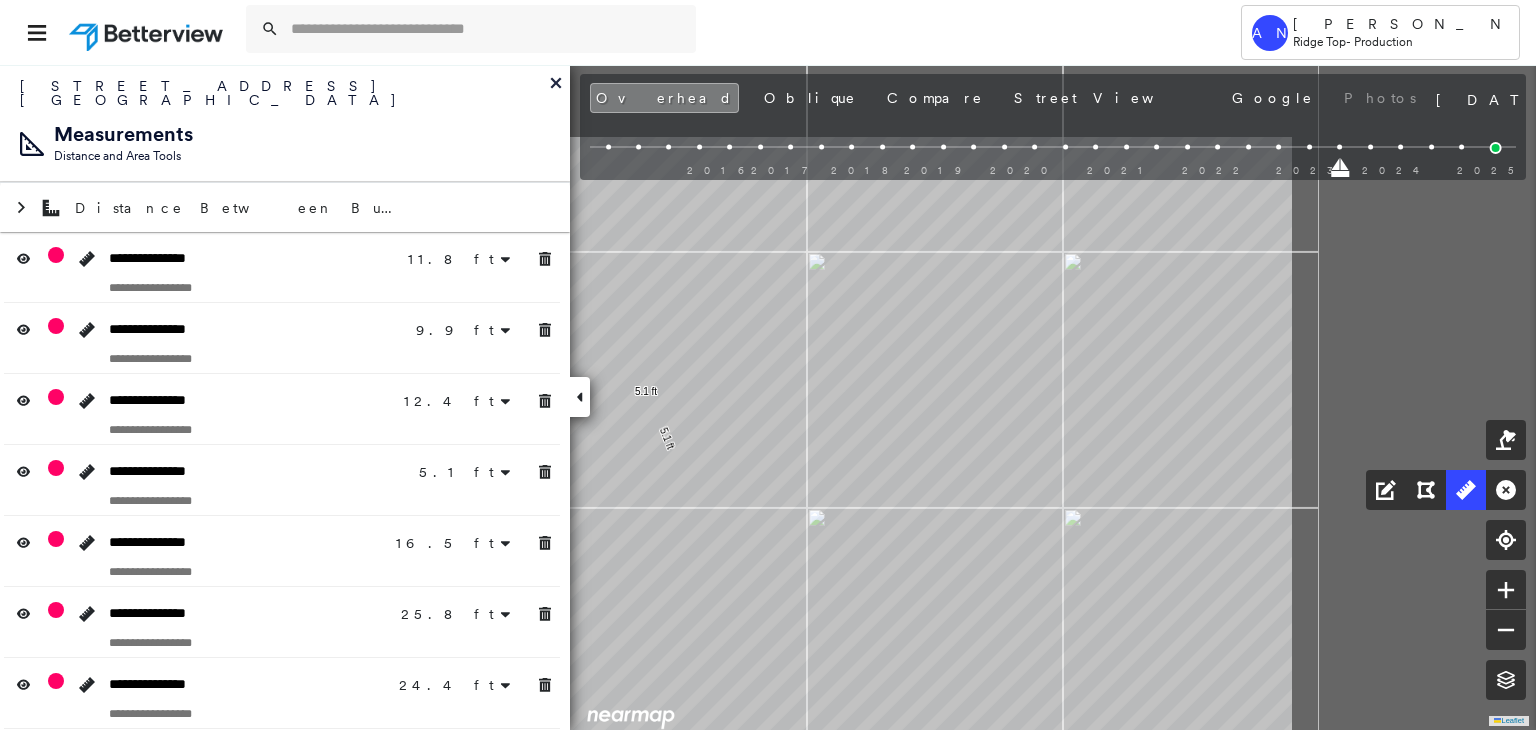 drag, startPoint x: 913, startPoint y: 414, endPoint x: 410, endPoint y: 585, distance: 531.27203 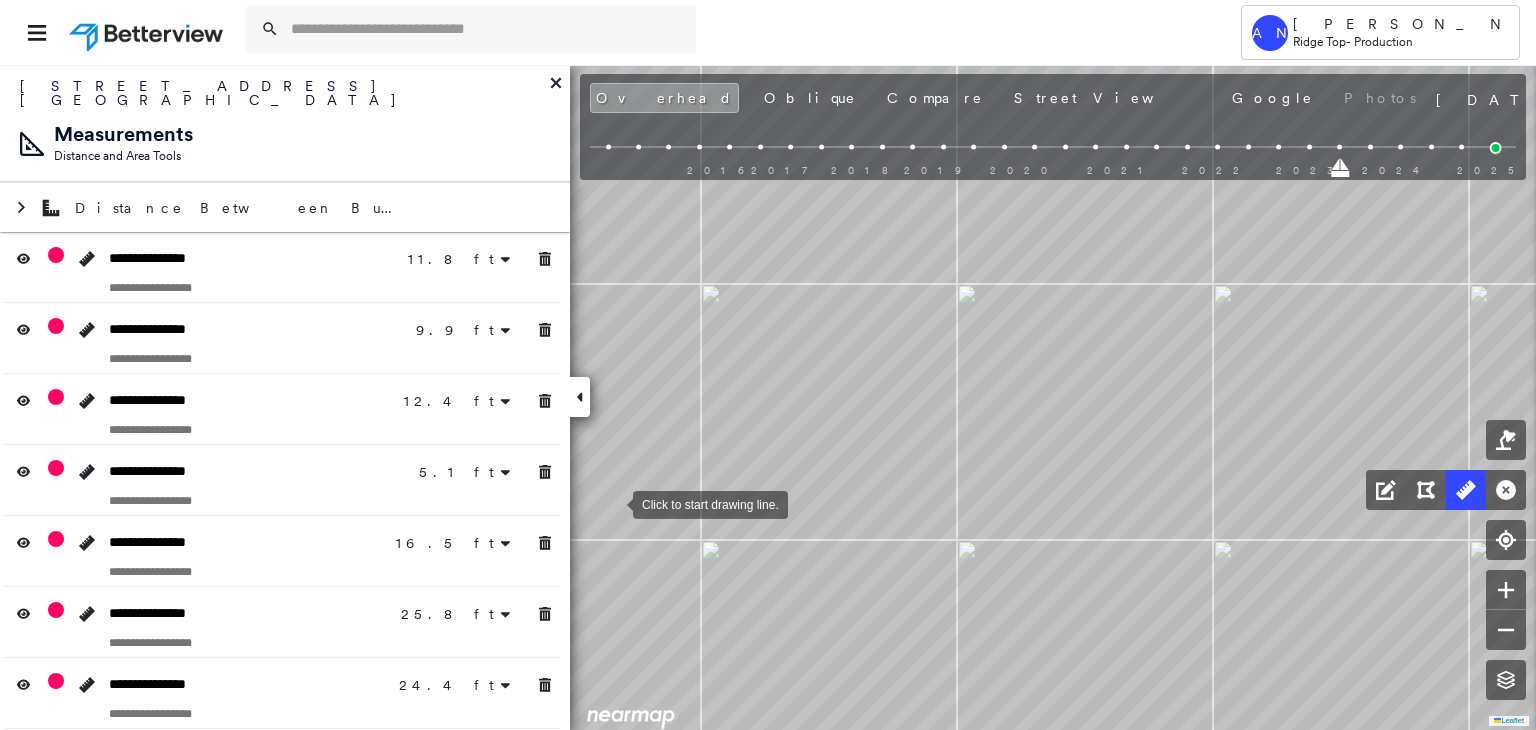 click at bounding box center [613, 503] 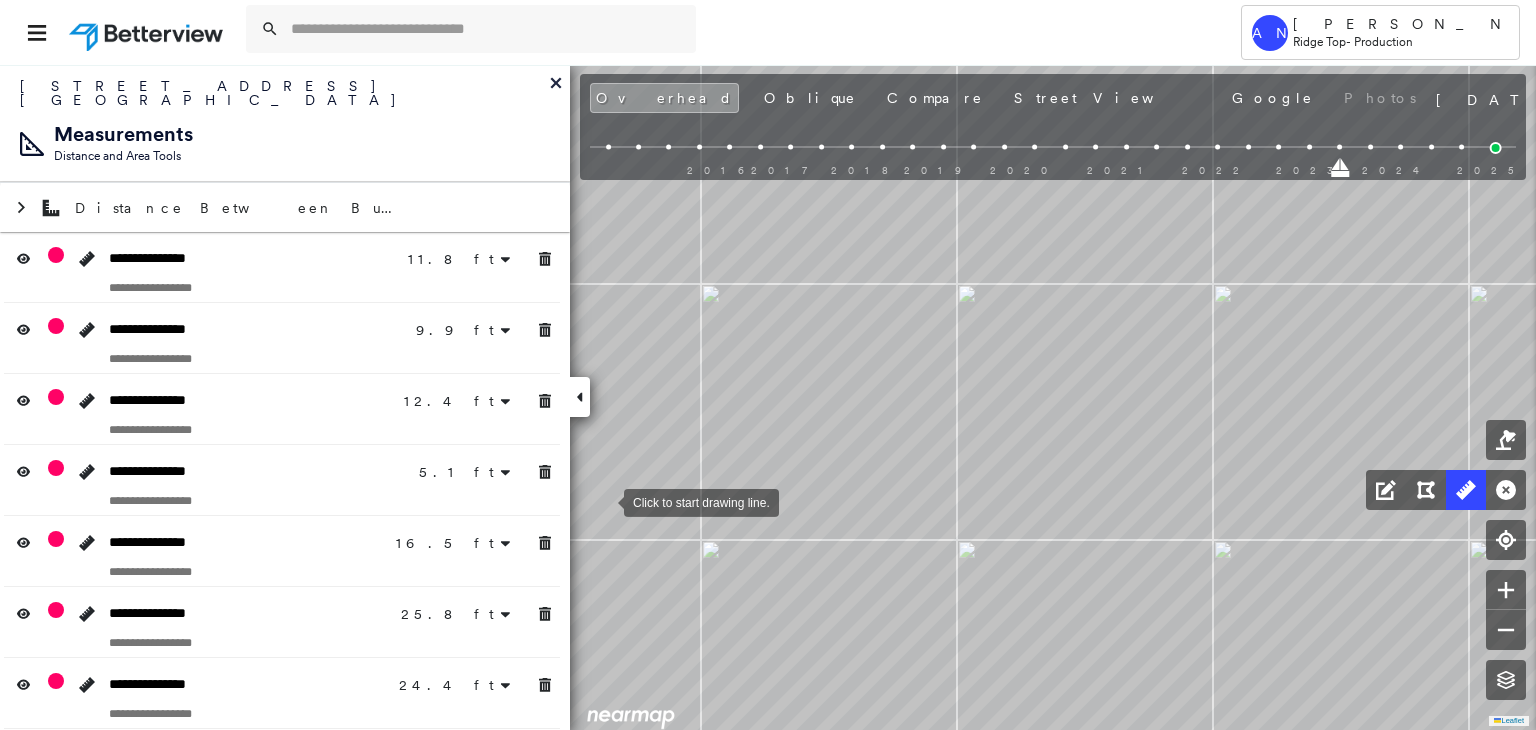 click at bounding box center [604, 501] 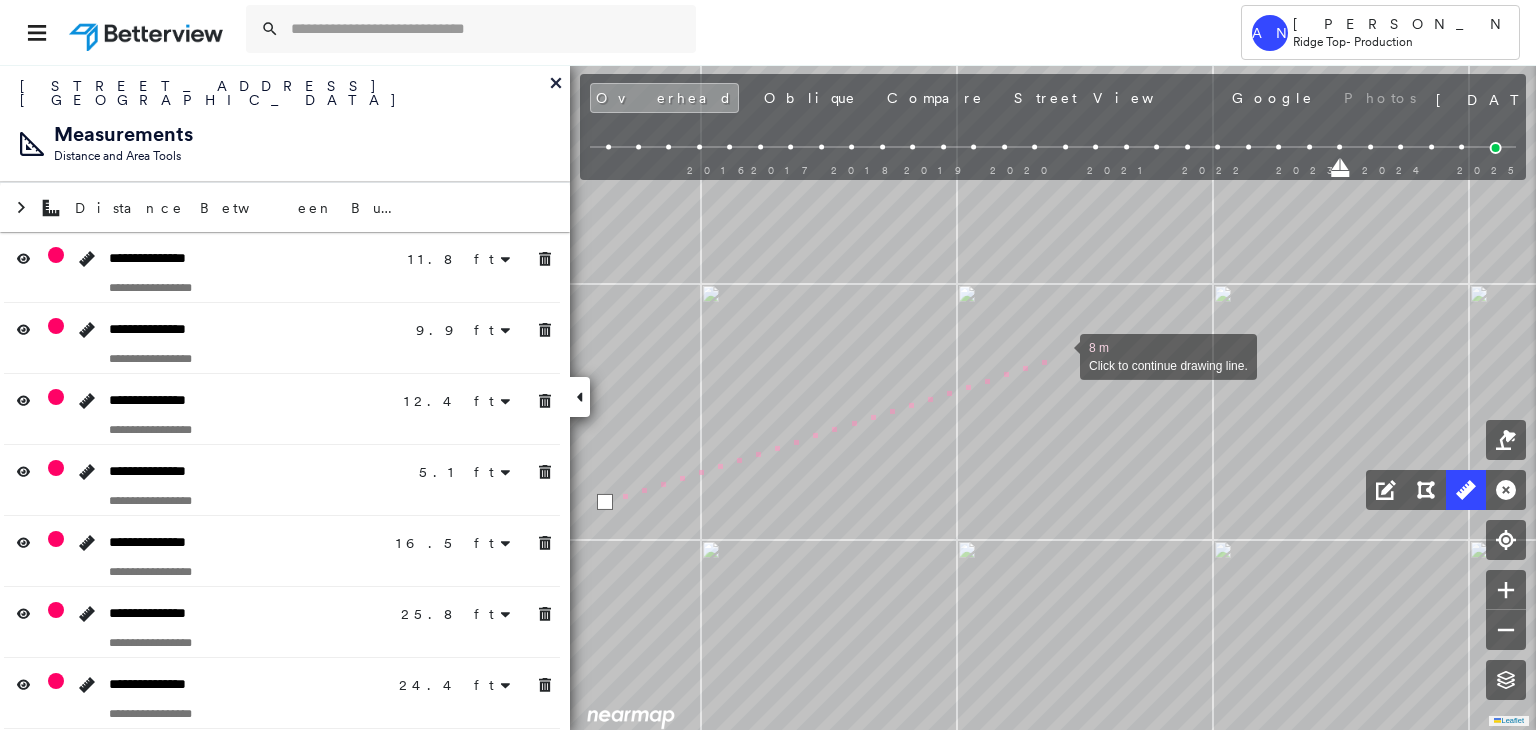 click at bounding box center (1060, 355) 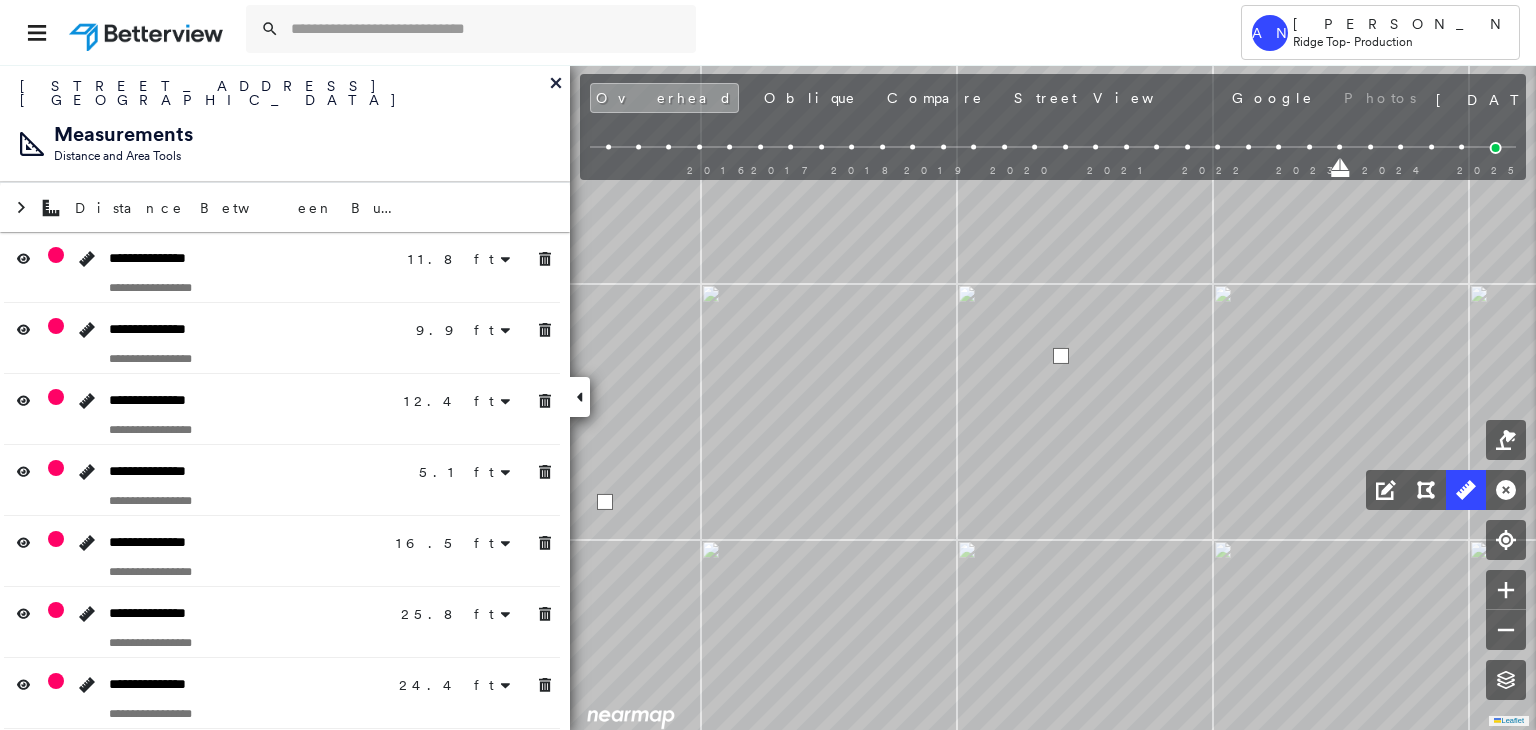 click at bounding box center (1061, 356) 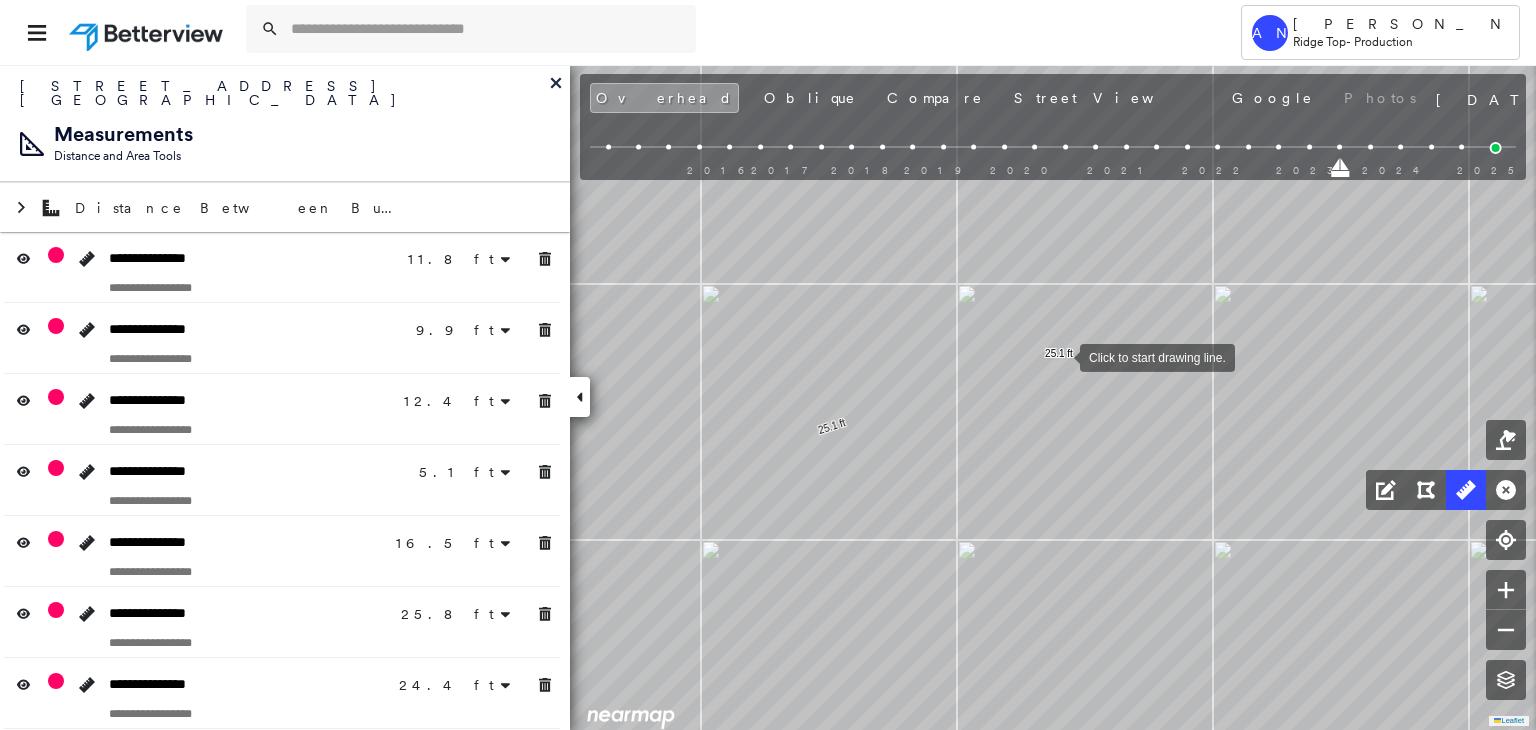 click at bounding box center [1060, 356] 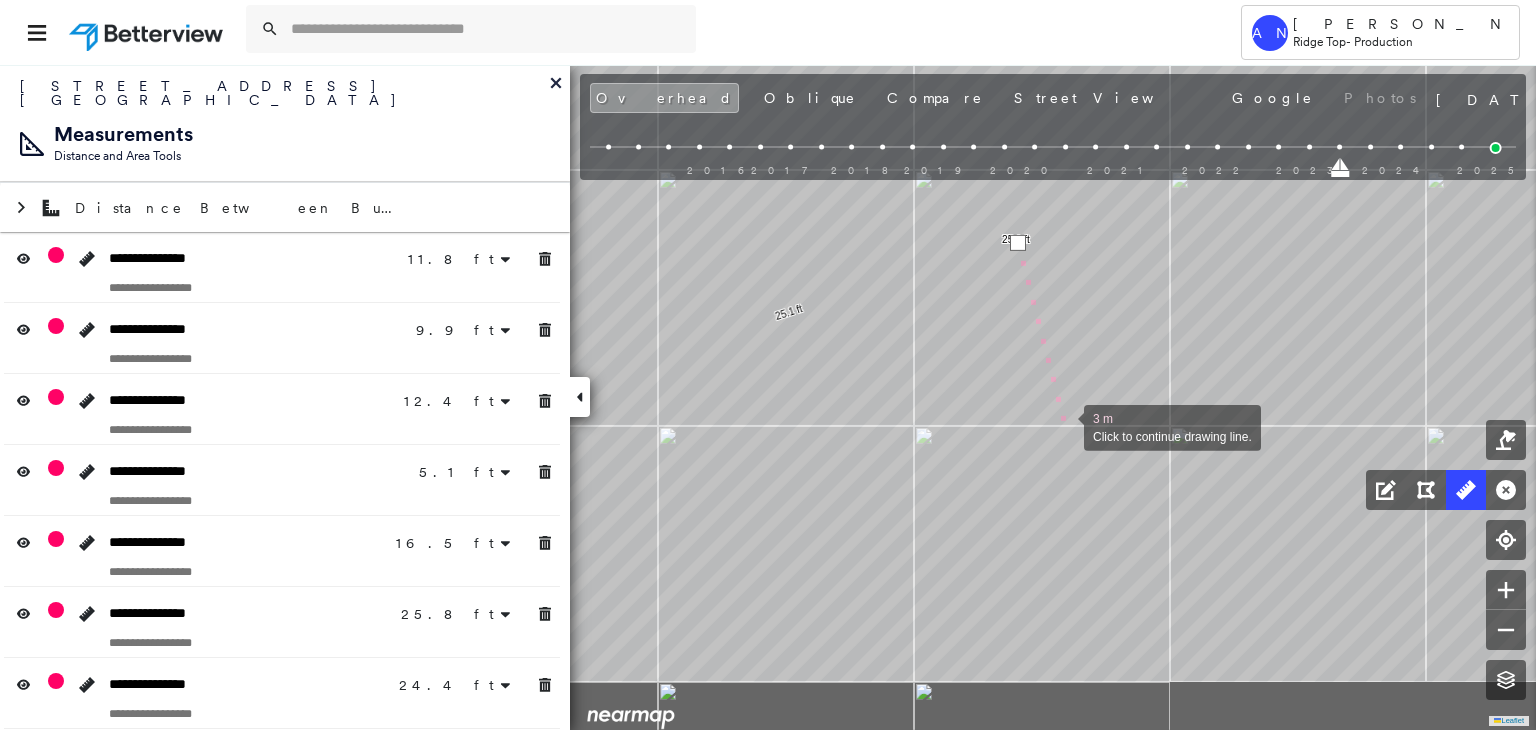 drag, startPoint x: 1111, startPoint y: 553, endPoint x: 1048, endPoint y: 356, distance: 206.82843 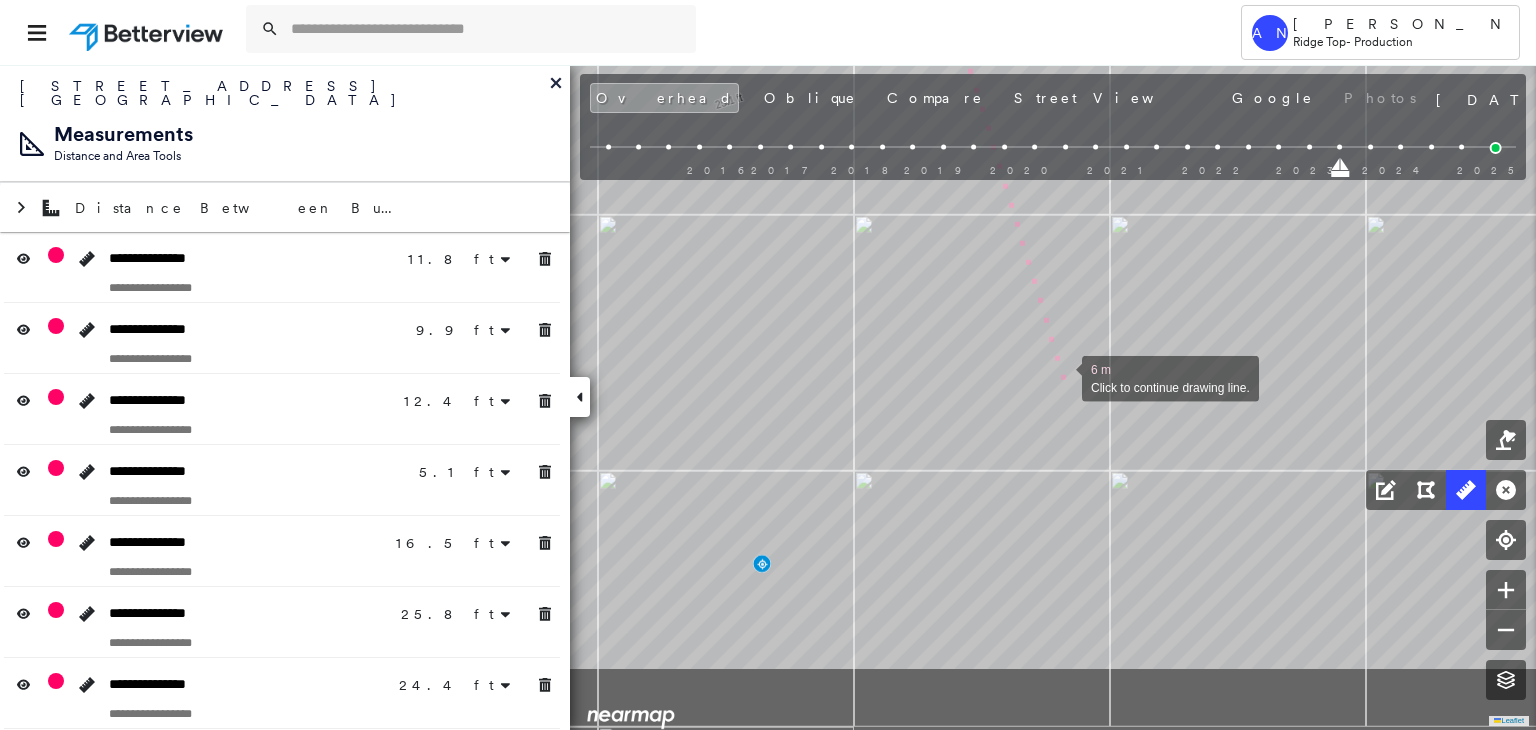 drag, startPoint x: 1103, startPoint y: 508, endPoint x: 1057, endPoint y: 362, distance: 153.07515 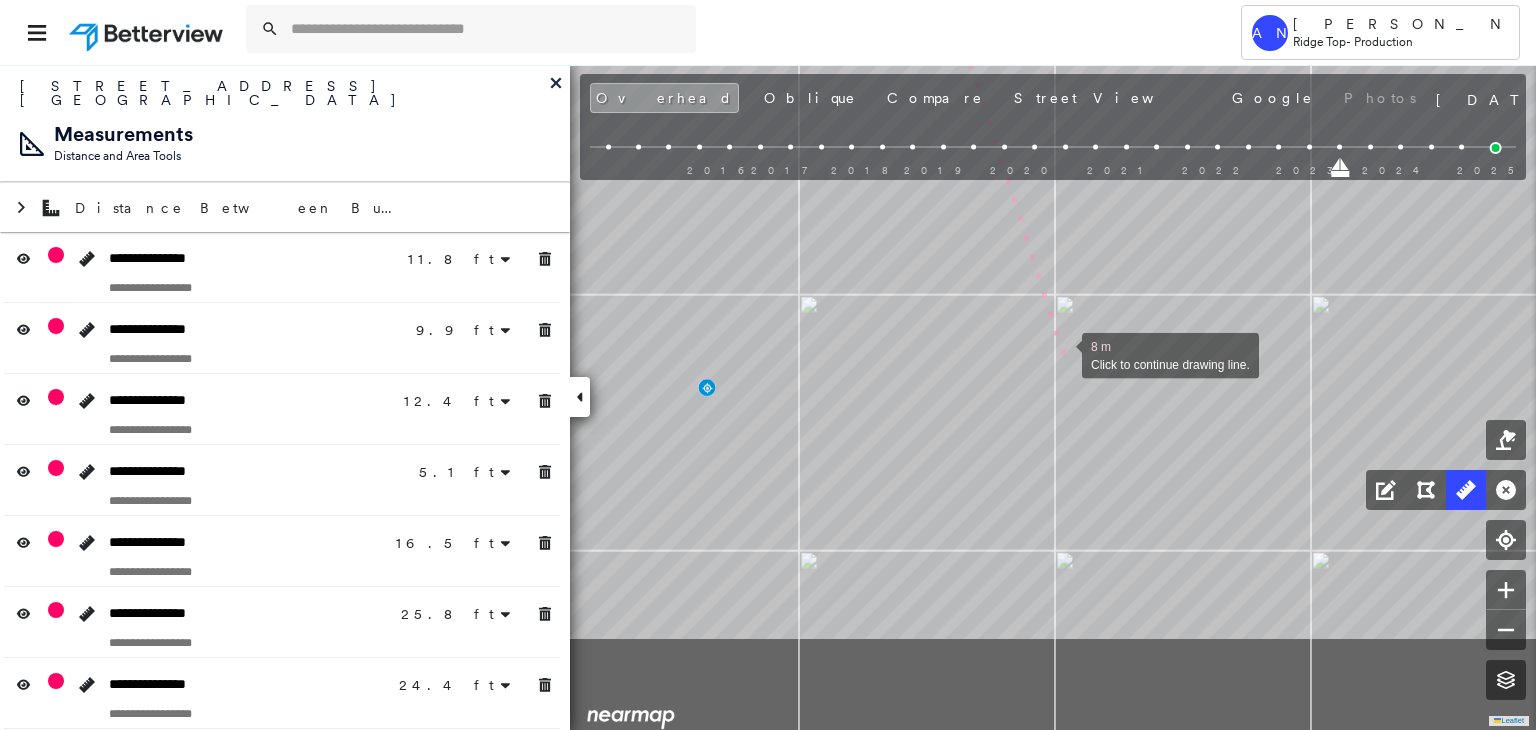 click on "11.8 ft 11.8 ft 9.9 ft 9.9 ft 12.4 ft 12.4 ft 5.1 ft 5.1 ft 16.5 ft 16.5 ft 25.8 ft 25.8 ft 24.4 ft 24.4 ft 25.1 ft 25.1 ft 8 m Click to continue drawing line." at bounding box center (-2895, -219) 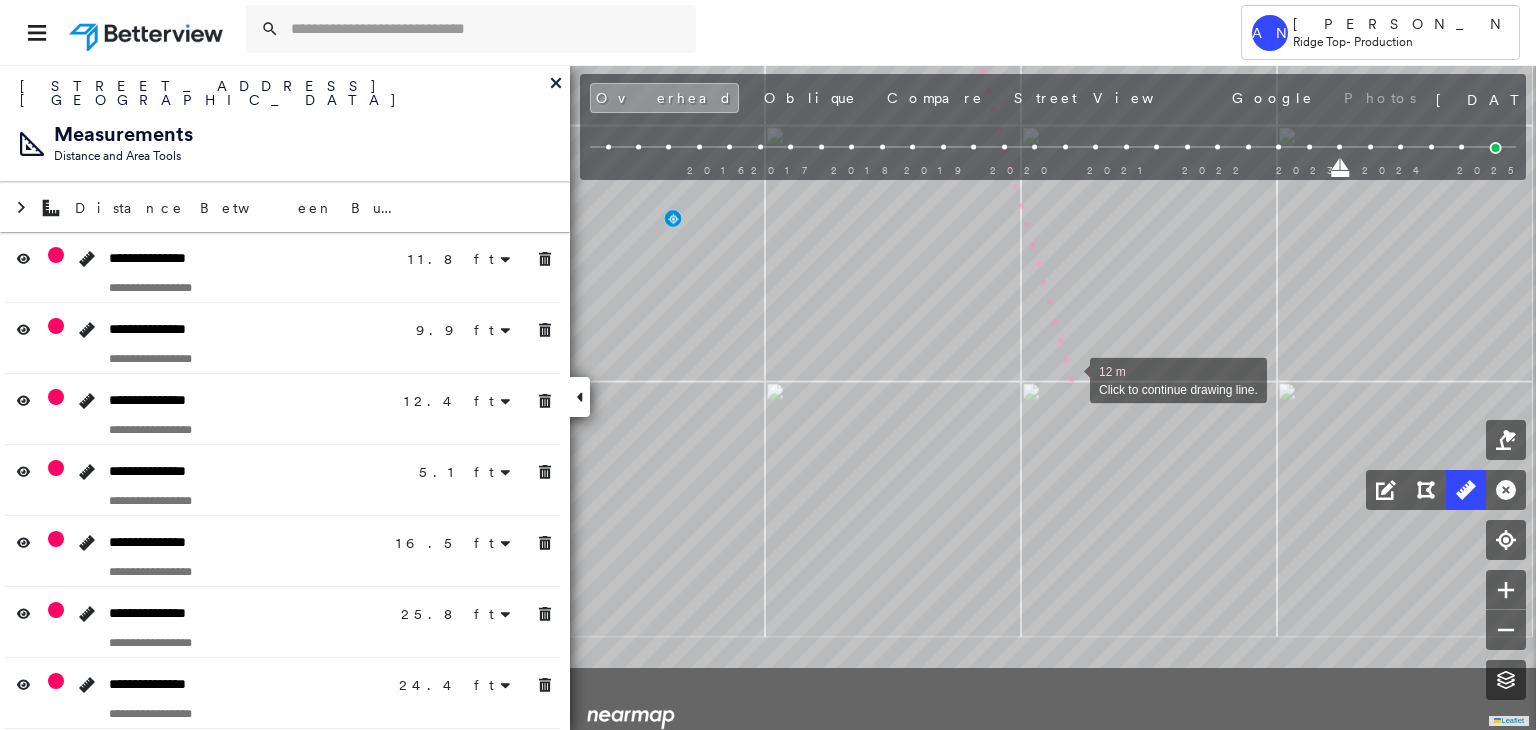 drag, startPoint x: 1076, startPoint y: 400, endPoint x: 1053, endPoint y: 325, distance: 78.44743 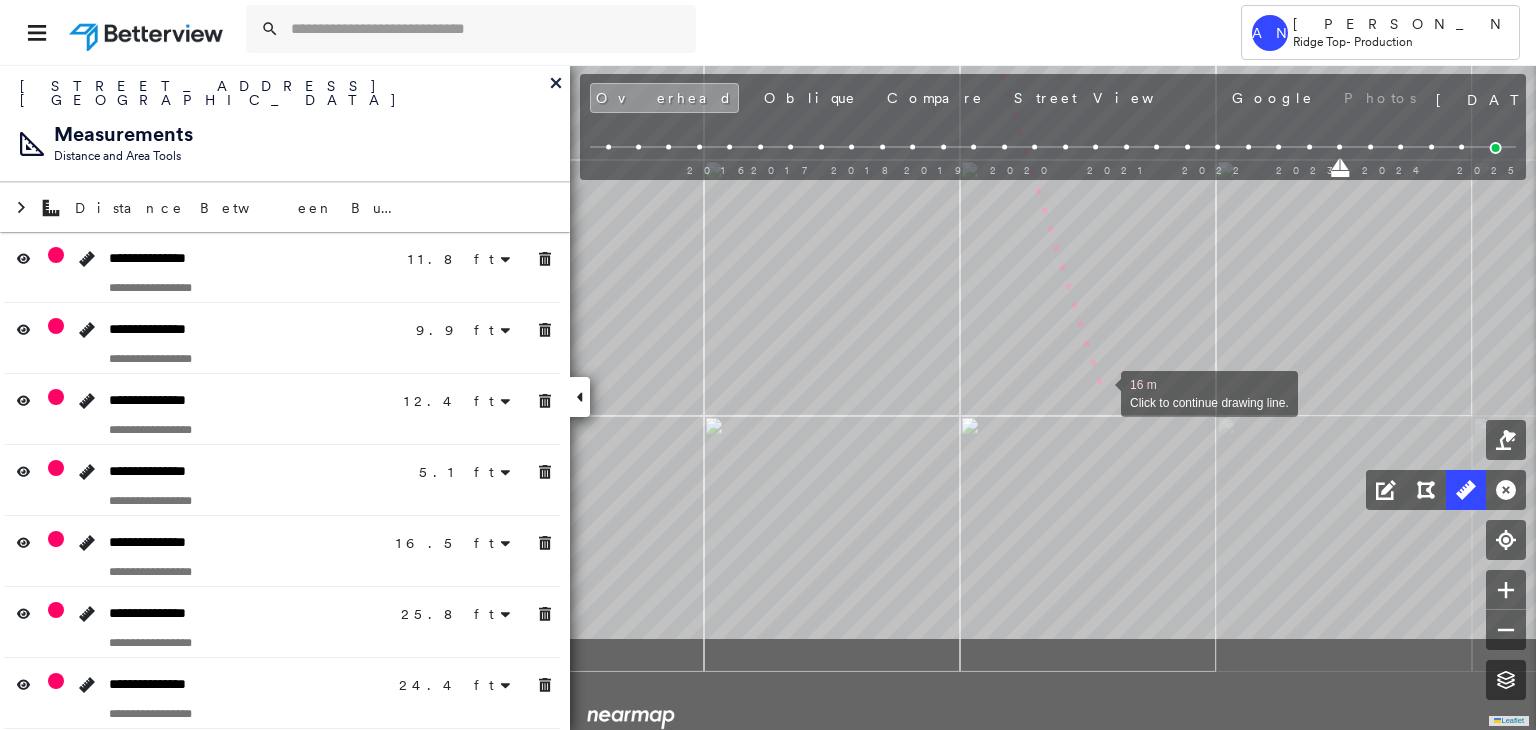 drag, startPoint x: 1143, startPoint y: 557, endPoint x: 1104, endPoint y: 421, distance: 141.48145 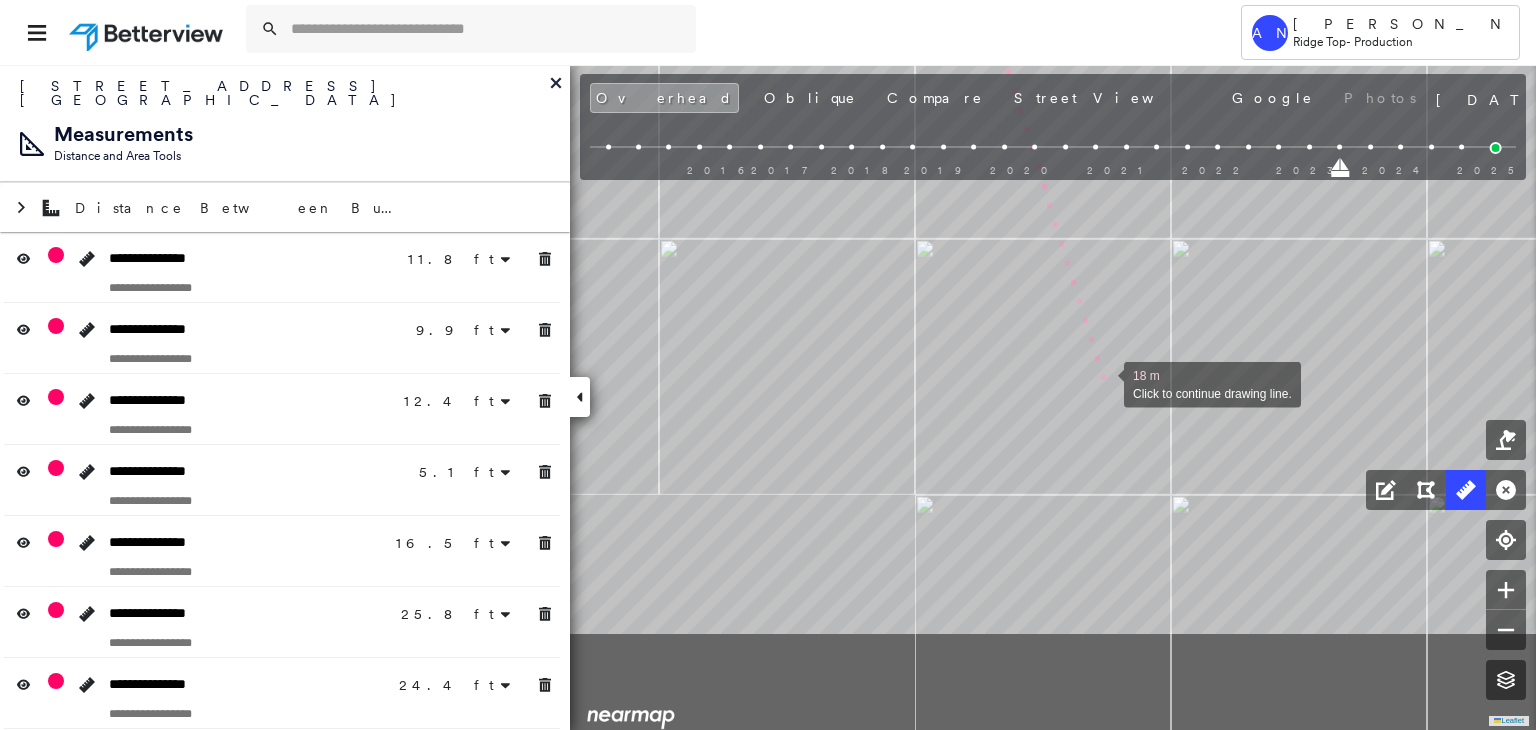 drag, startPoint x: 1147, startPoint y: 547, endPoint x: 1104, endPoint y: 384, distance: 168.57639 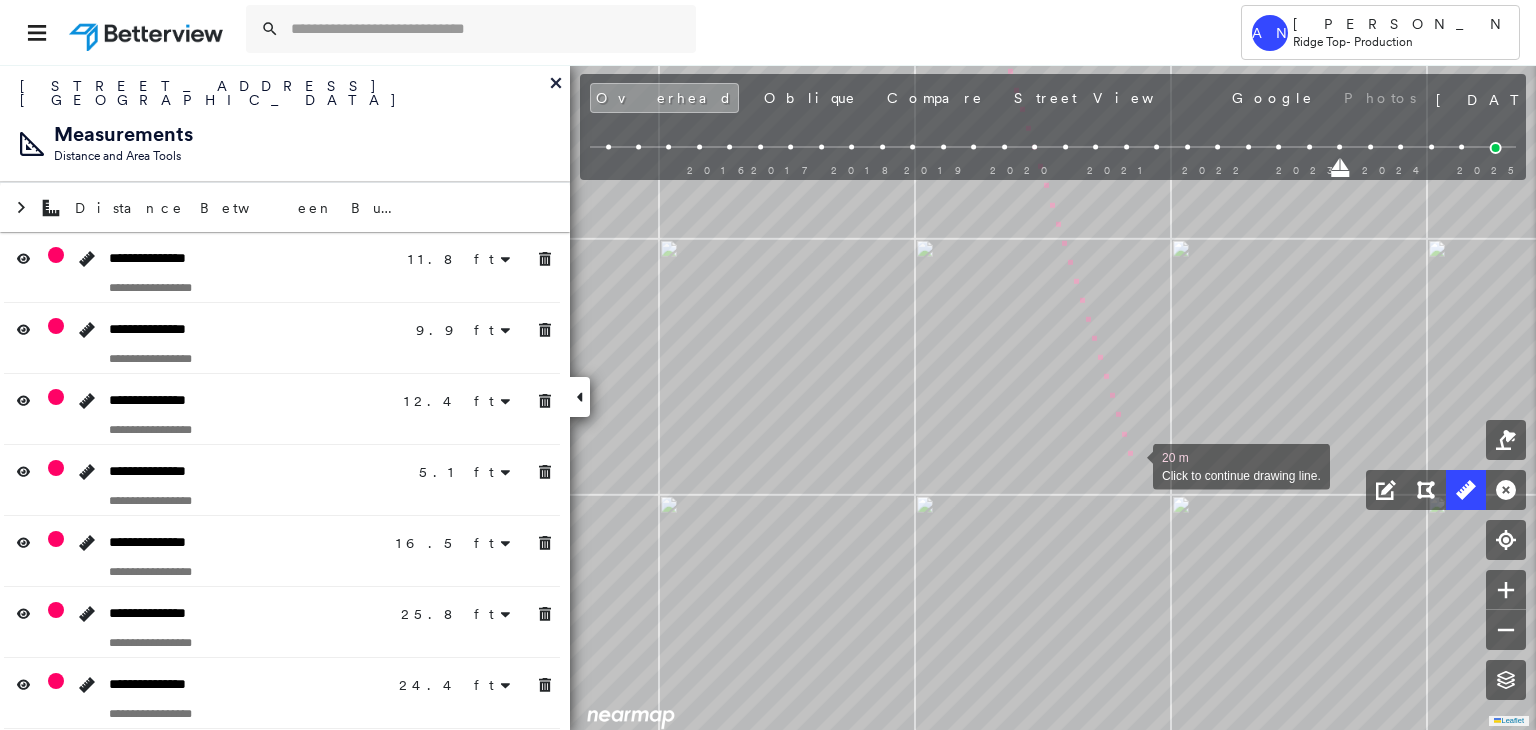 click at bounding box center [1133, 465] 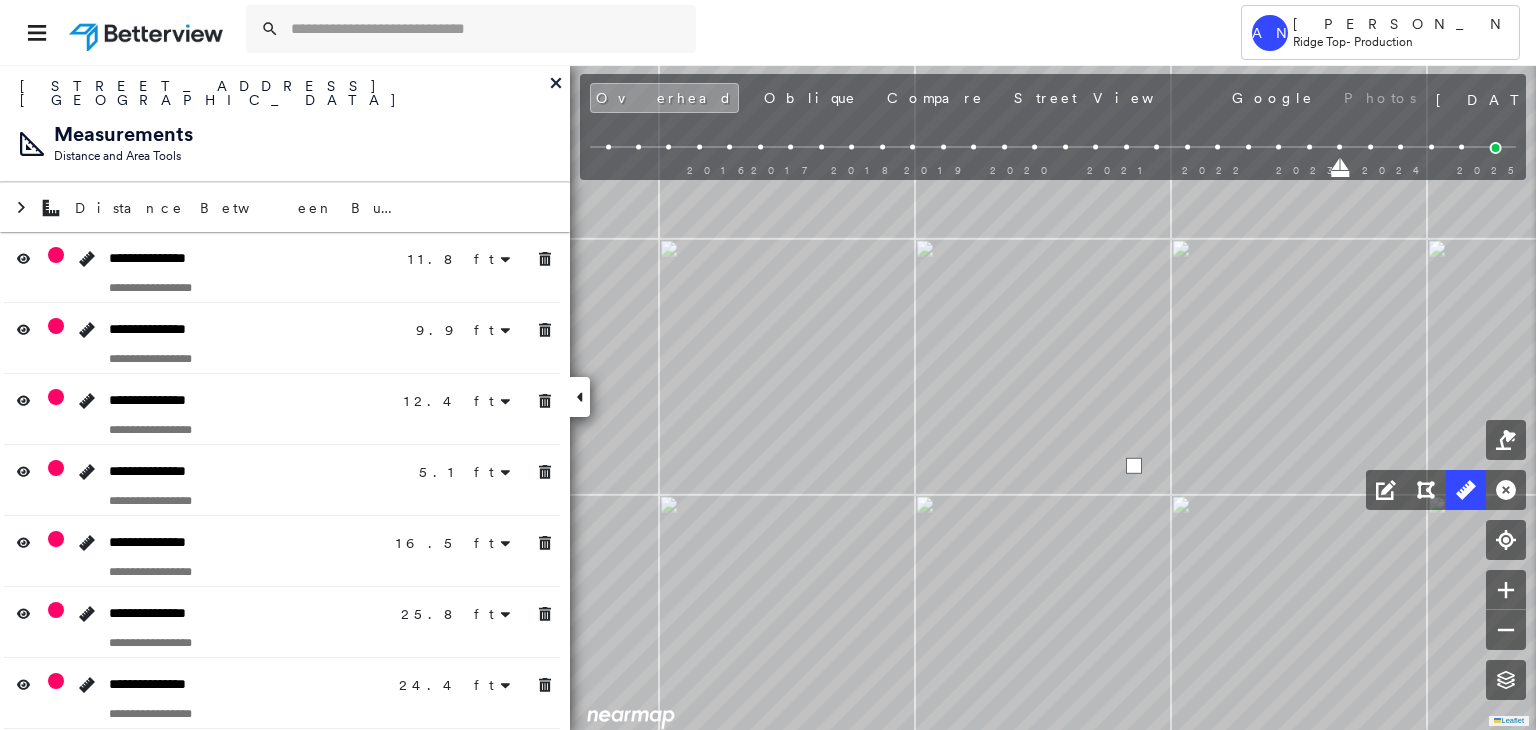 click at bounding box center (1134, 466) 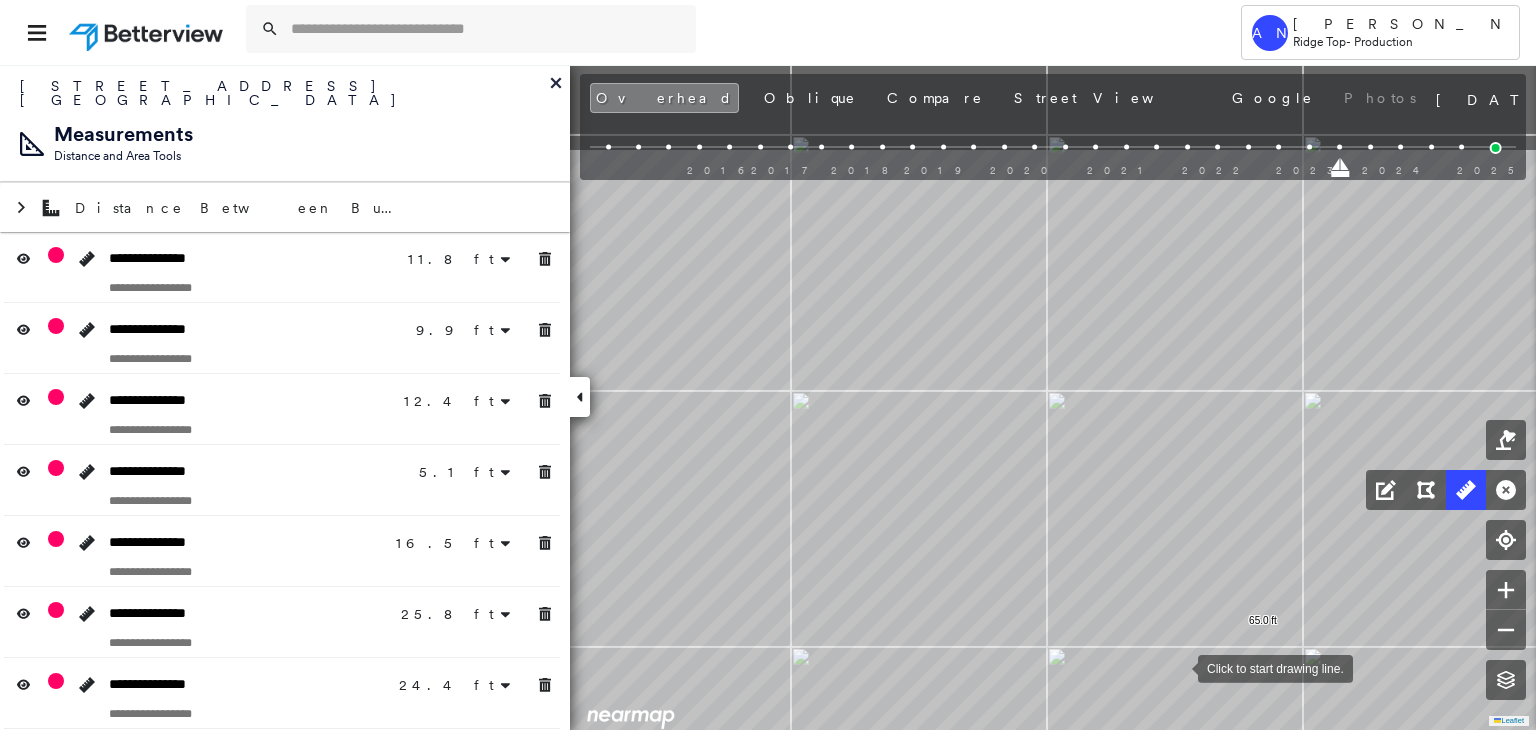 drag, startPoint x: 1147, startPoint y: 634, endPoint x: 1177, endPoint y: 666, distance: 43.863426 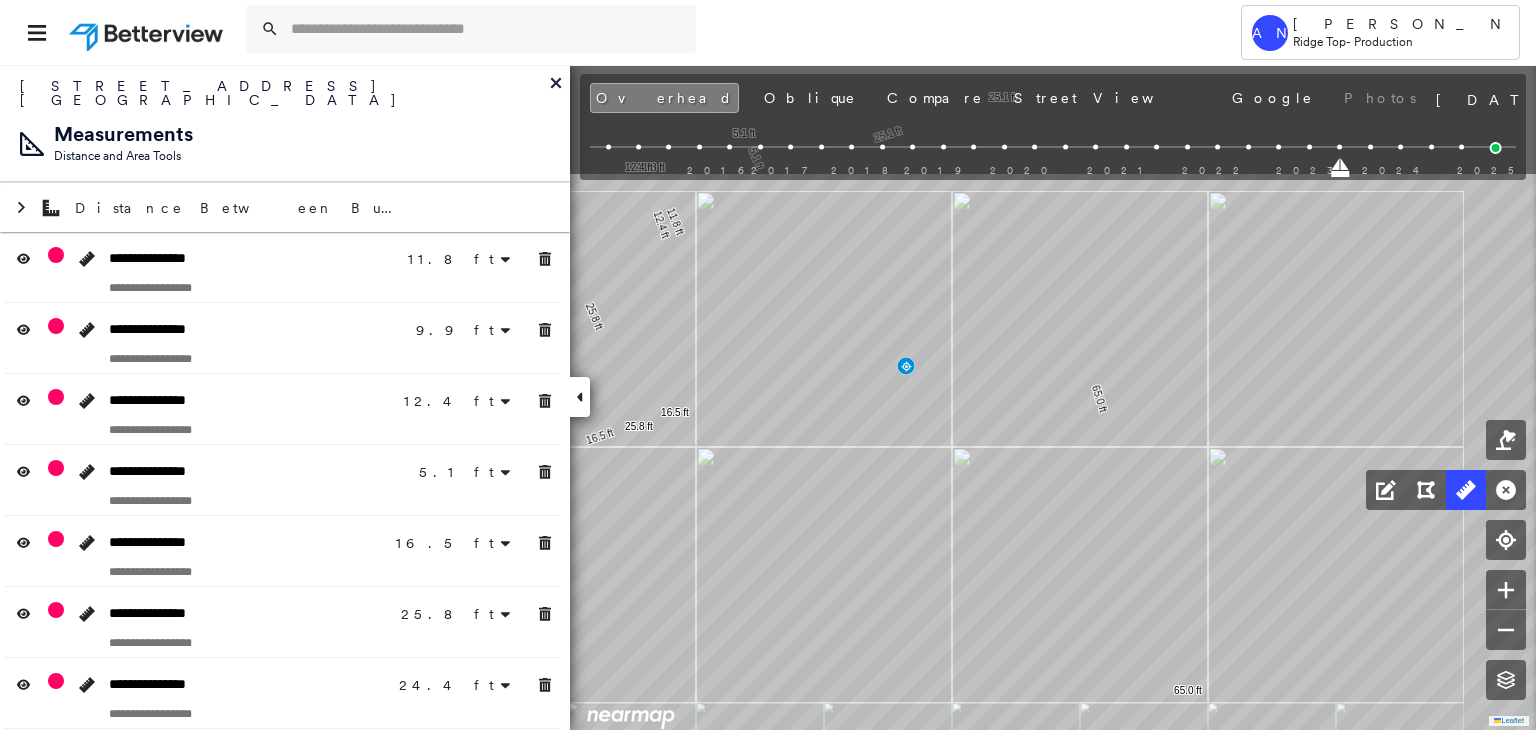 click on "11.8 ft 11.8 ft 9.9 ft 9.9 ft 12.4 ft 12.4 ft 5.1 ft 5.1 ft 16.5 ft 16.5 ft 25.8 ft 25.8 ft 24.4 ft 24.4 ft 25.1 ft 25.1 ft 65.0 ft 65.0 ft Click to start drawing line." at bounding box center [-2808, -458] 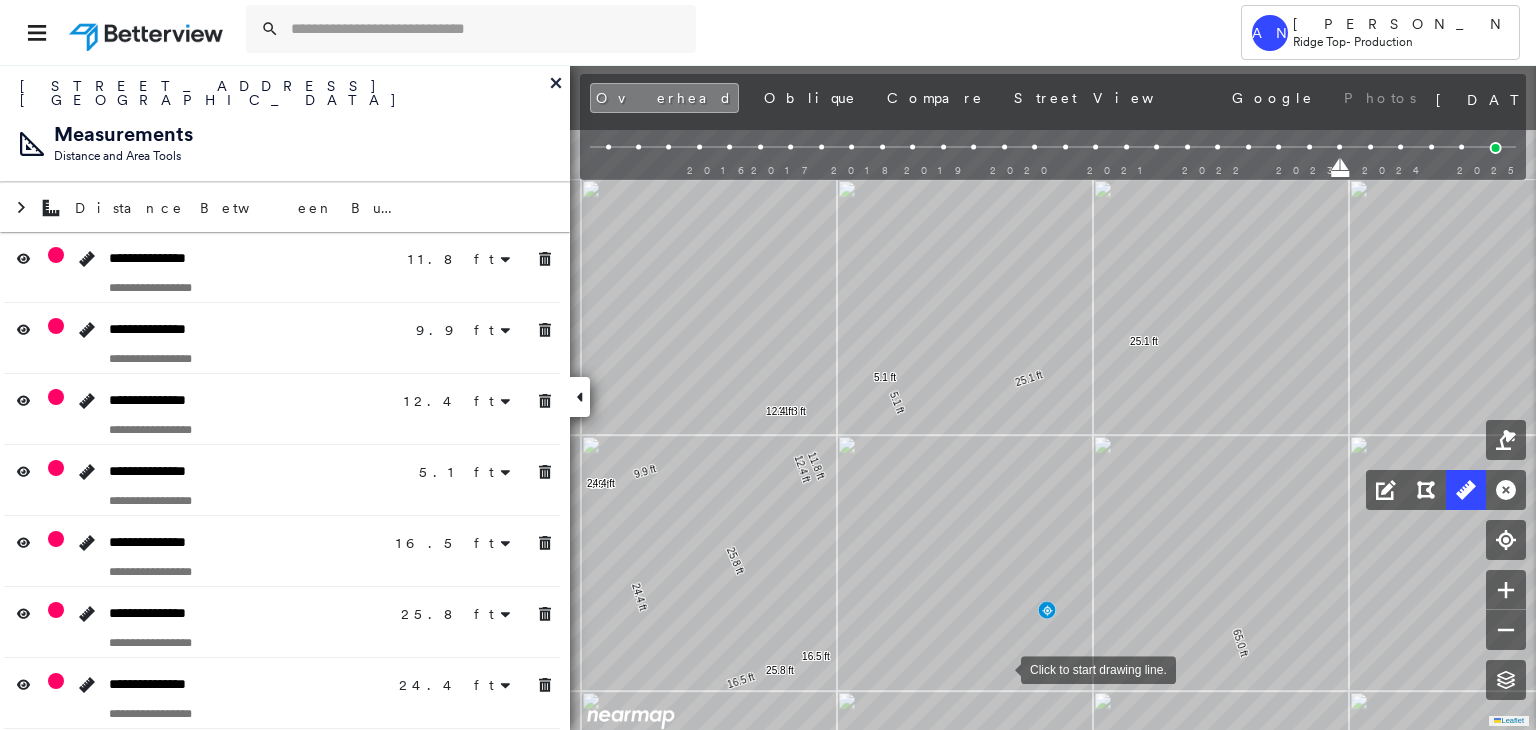 click at bounding box center (1001, 668) 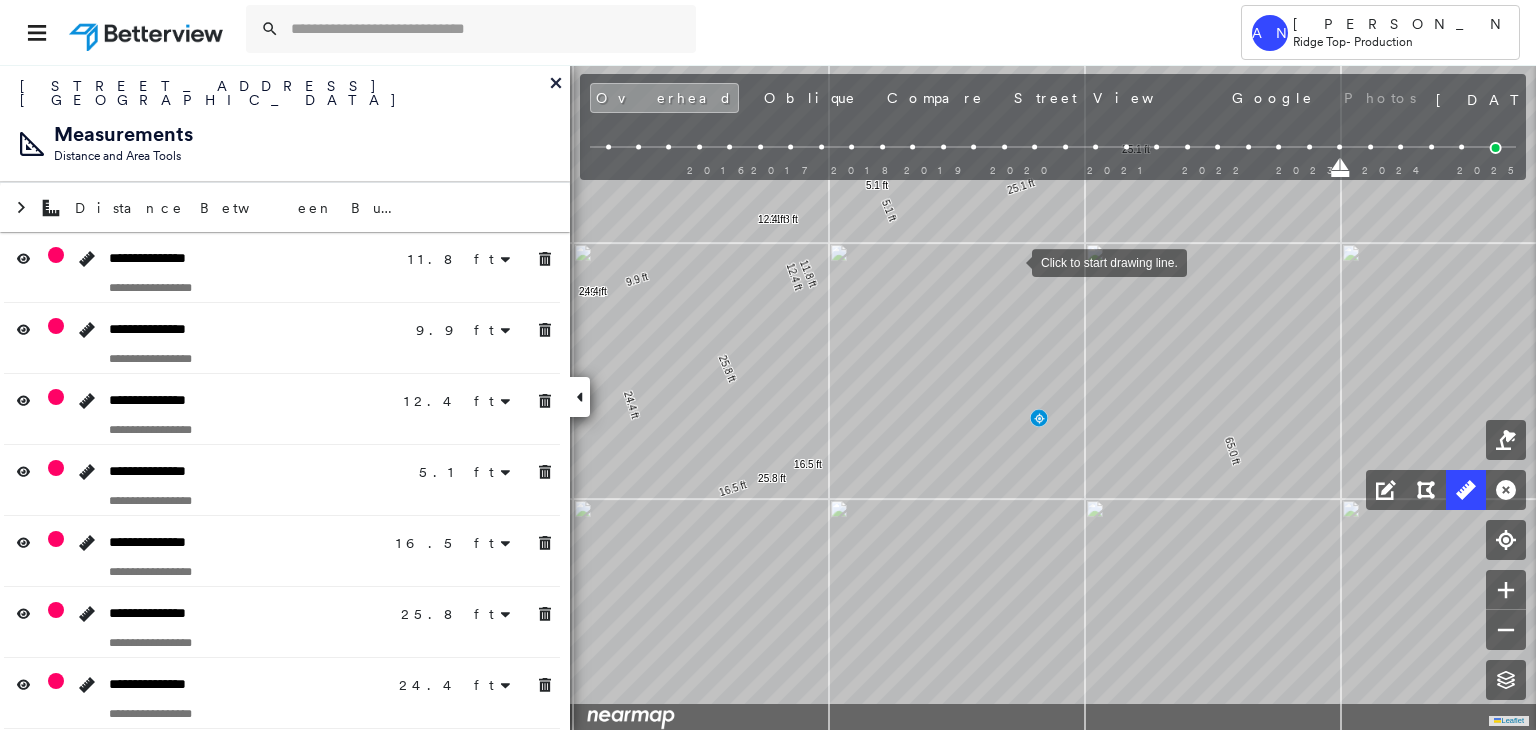 click on "11.8 ft 11.8 ft 9.9 ft 9.9 ft 12.4 ft 12.4 ft 5.1 ft 5.1 ft 16.5 ft 16.5 ft 25.8 ft 25.8 ft 24.4 ft 24.4 ft 25.1 ft 25.1 ft 65.0 ft 65.0 ft Click to start drawing line." at bounding box center (-2653, -306) 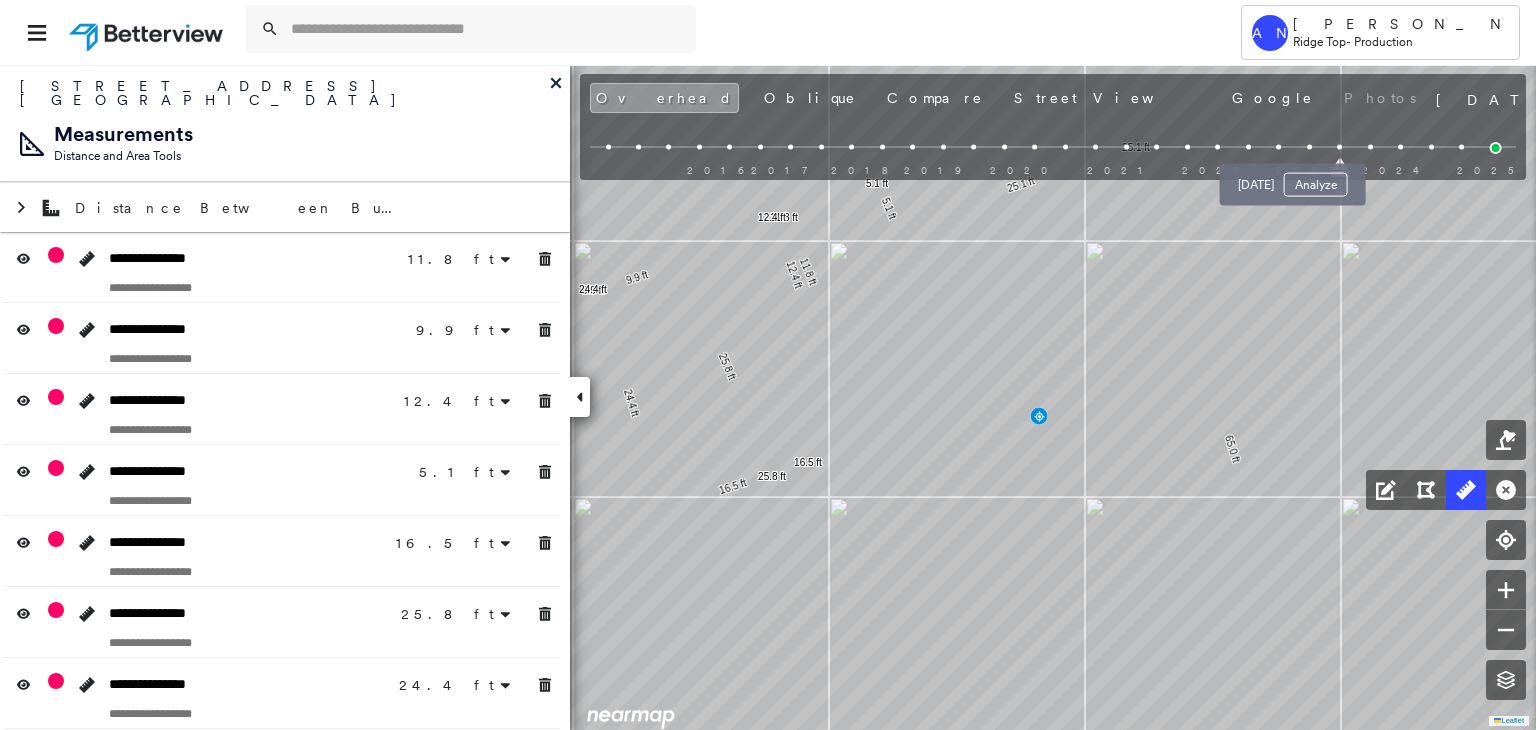 click at bounding box center [1309, 147] 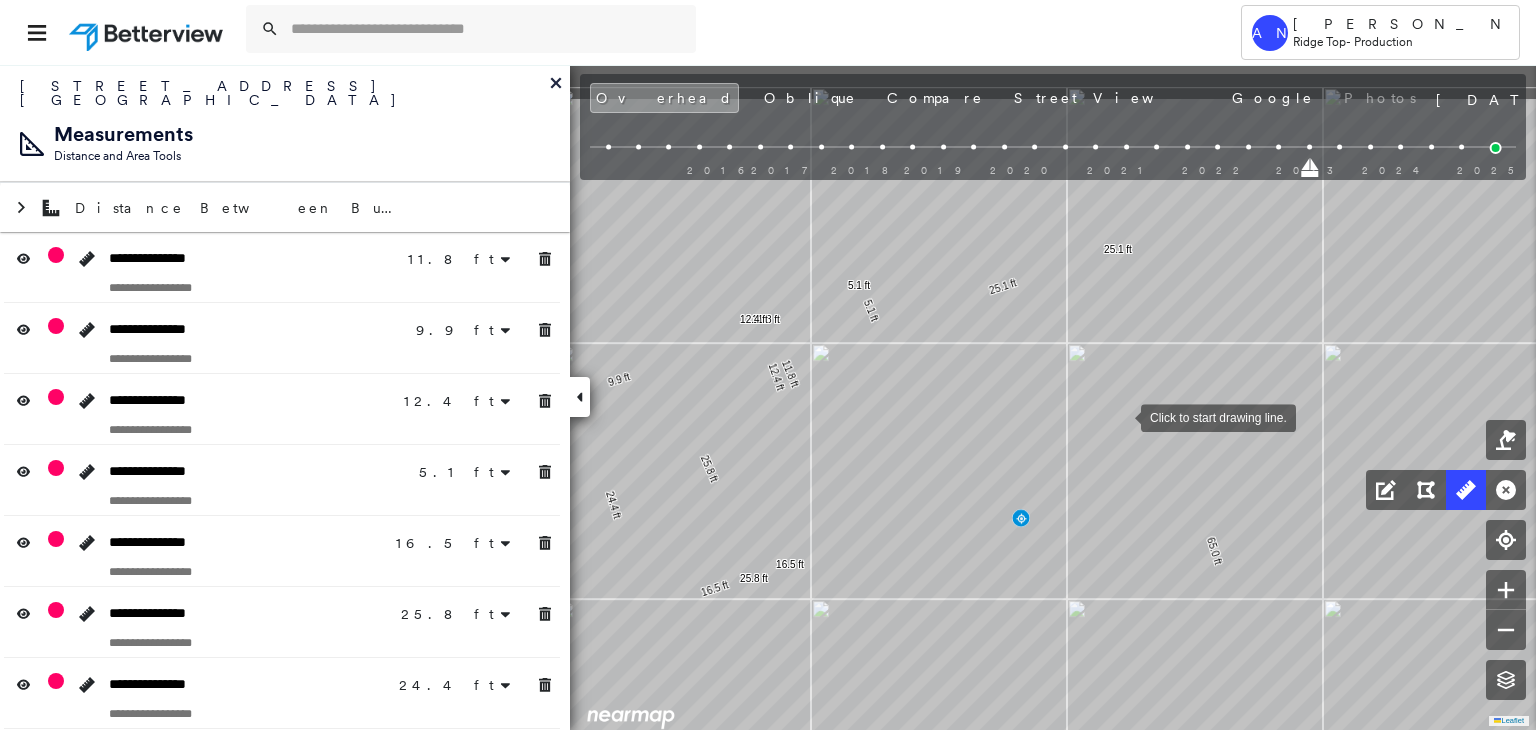 click on "11.8 ft 11.8 ft 9.9 ft 9.9 ft 12.4 ft 12.4 ft 5.1 ft 5.1 ft 16.5 ft 16.5 ft 25.8 ft 25.8 ft 24.4 ft 24.4 ft 25.1 ft 25.1 ft 65.0 ft 65.0 ft Click to start drawing line." at bounding box center (-2671, -206) 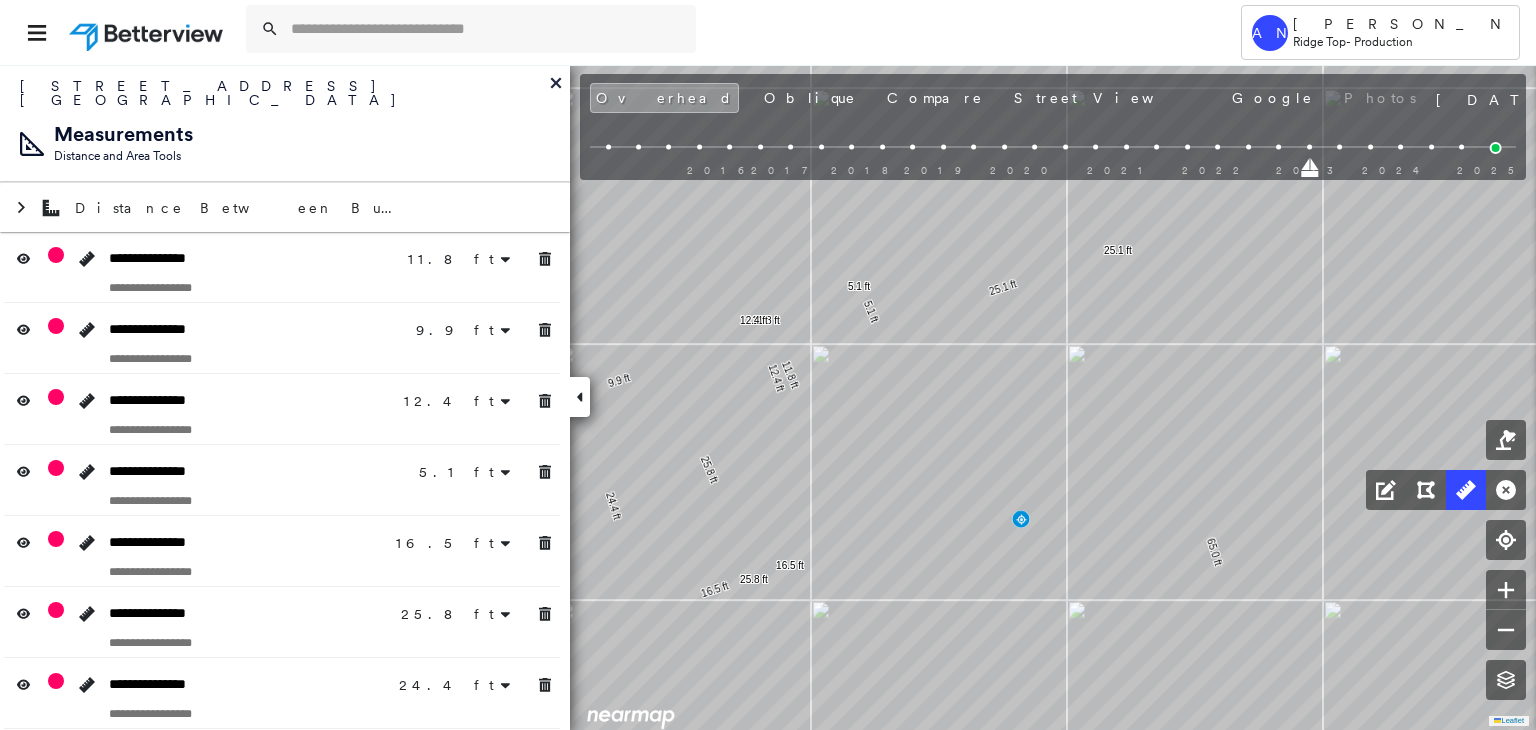click at bounding box center [1278, 147] 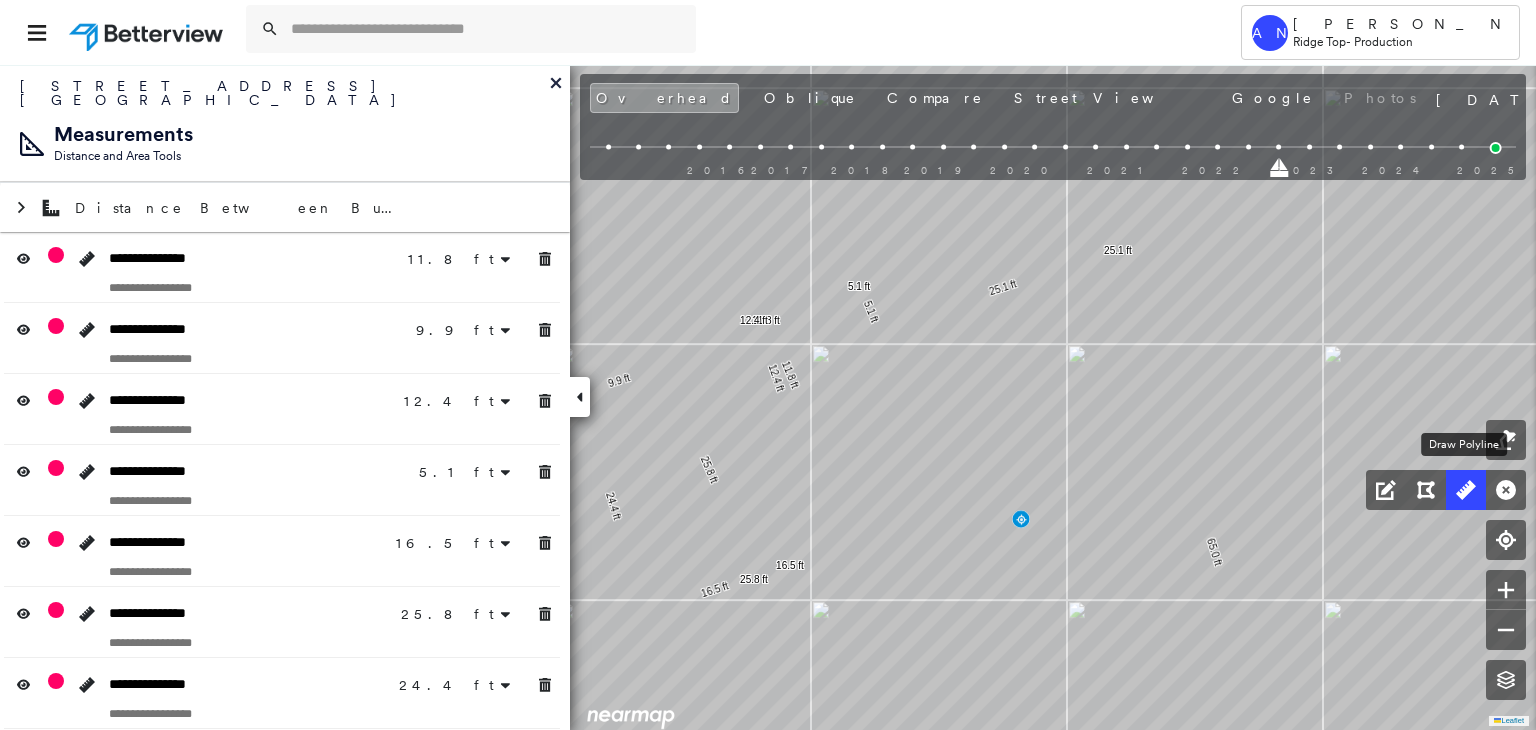 click 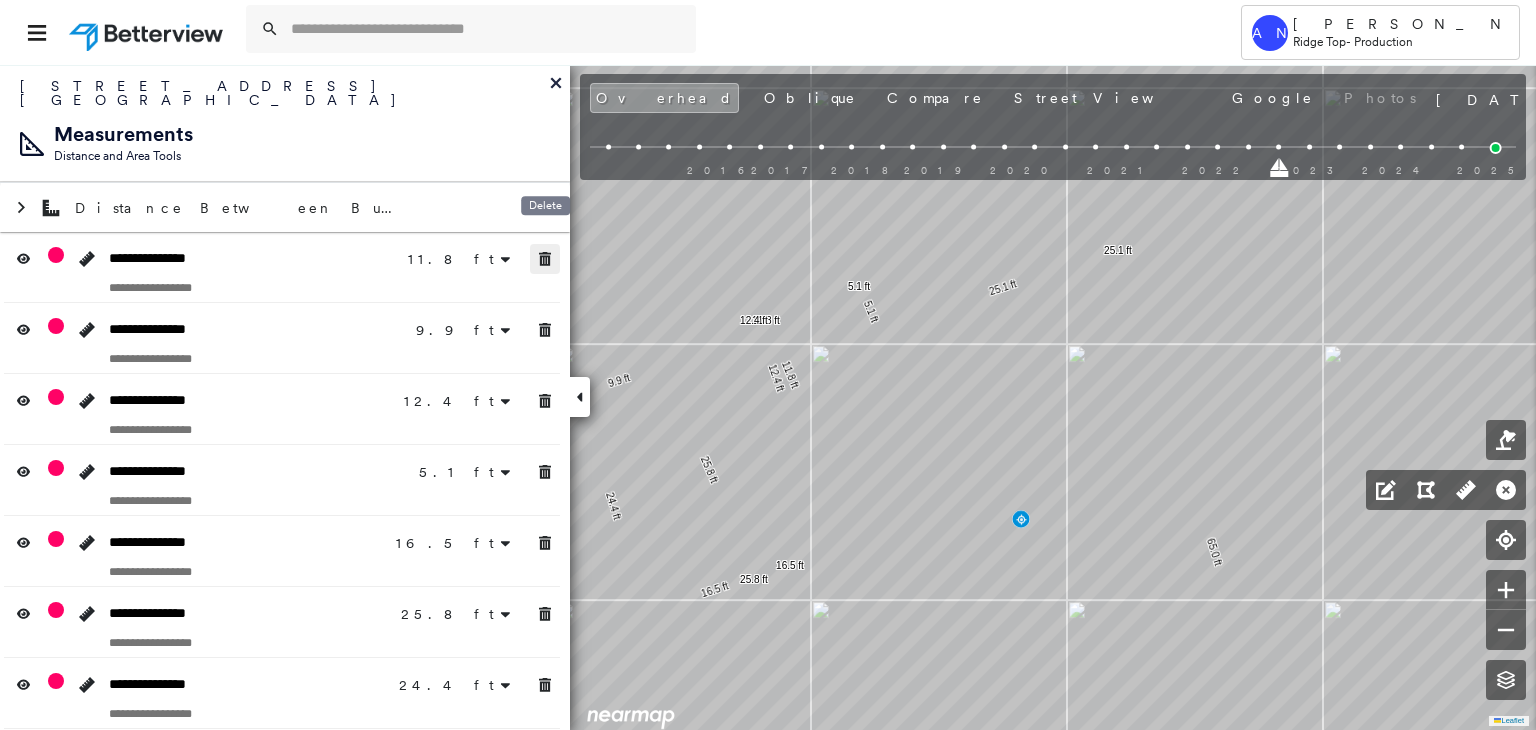 click at bounding box center [545, 259] 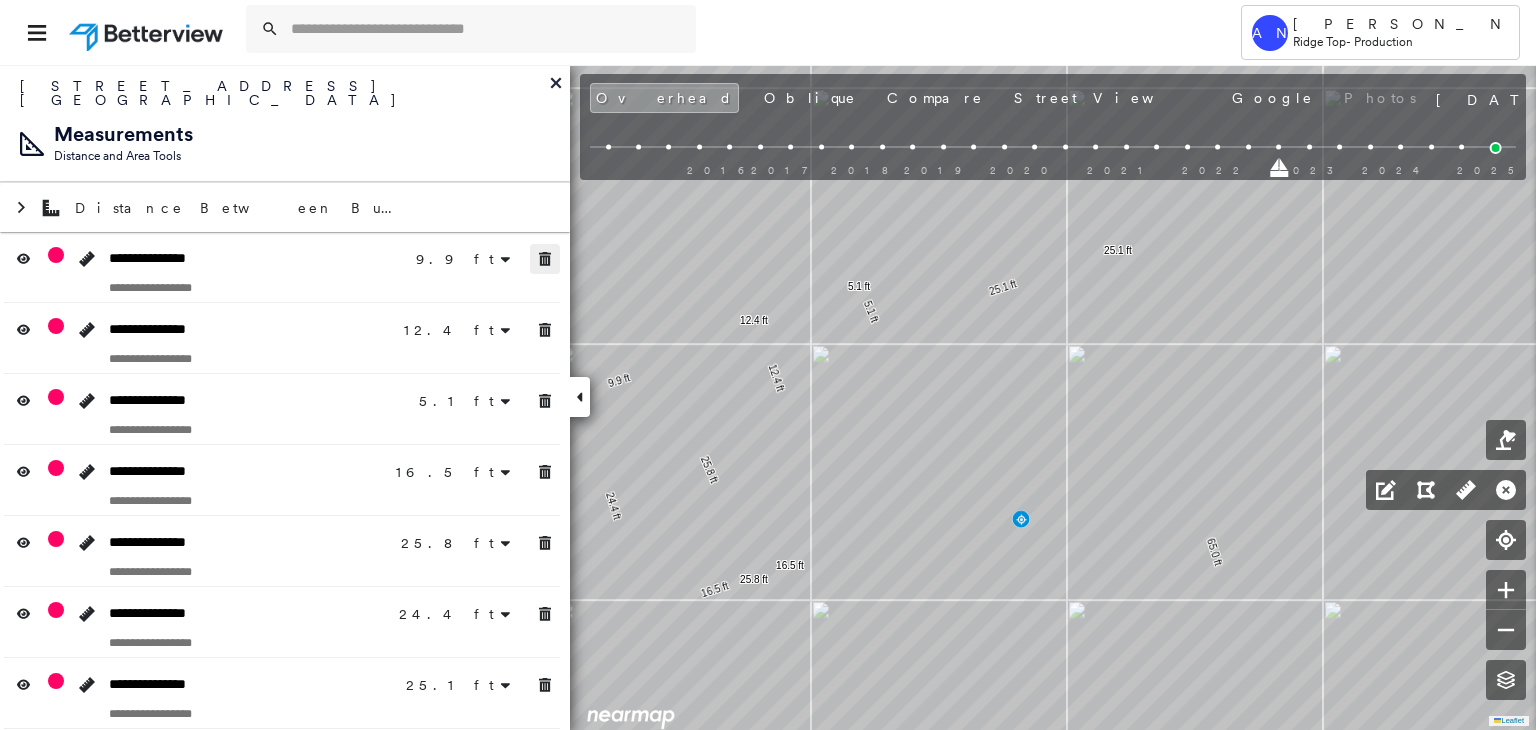 click at bounding box center [545, 259] 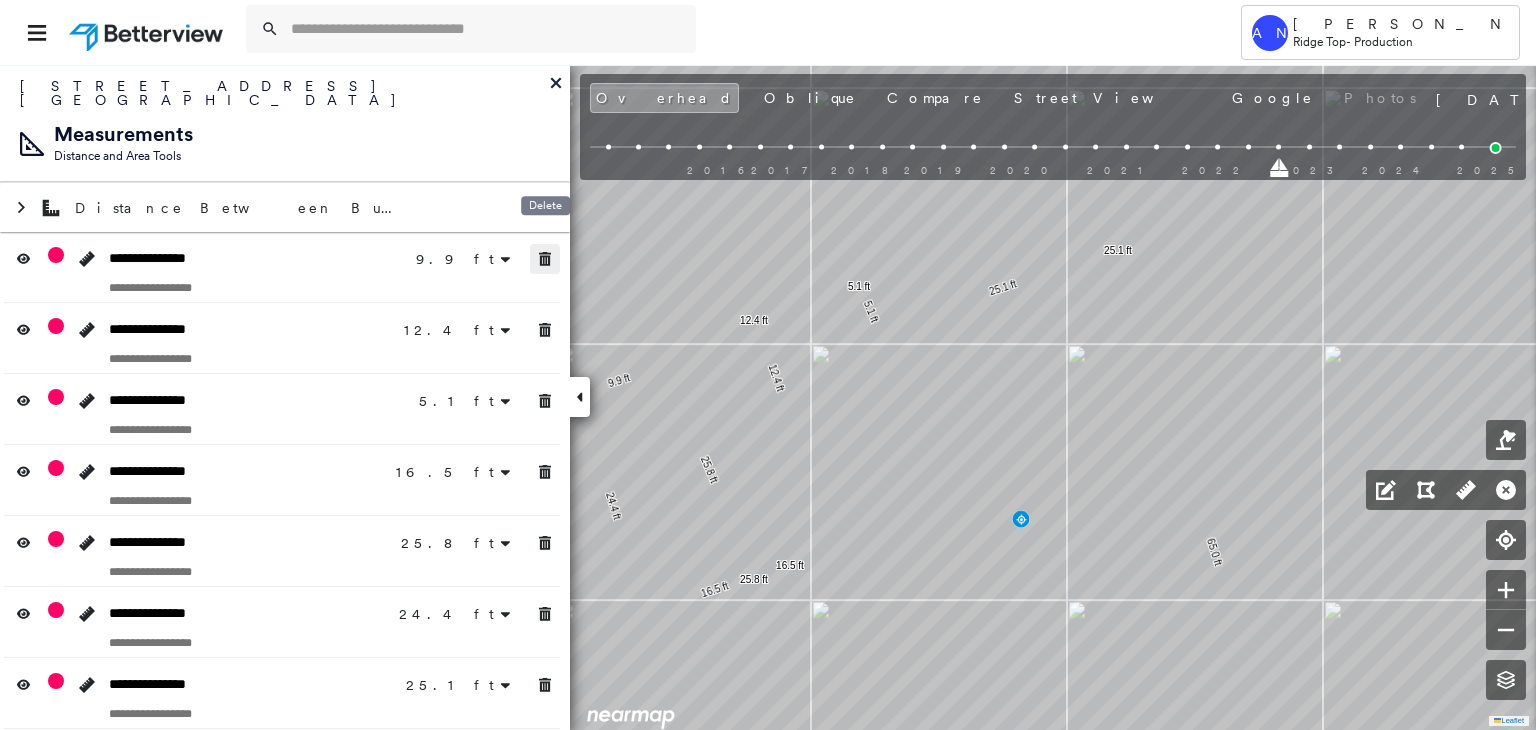 click at bounding box center [545, 259] 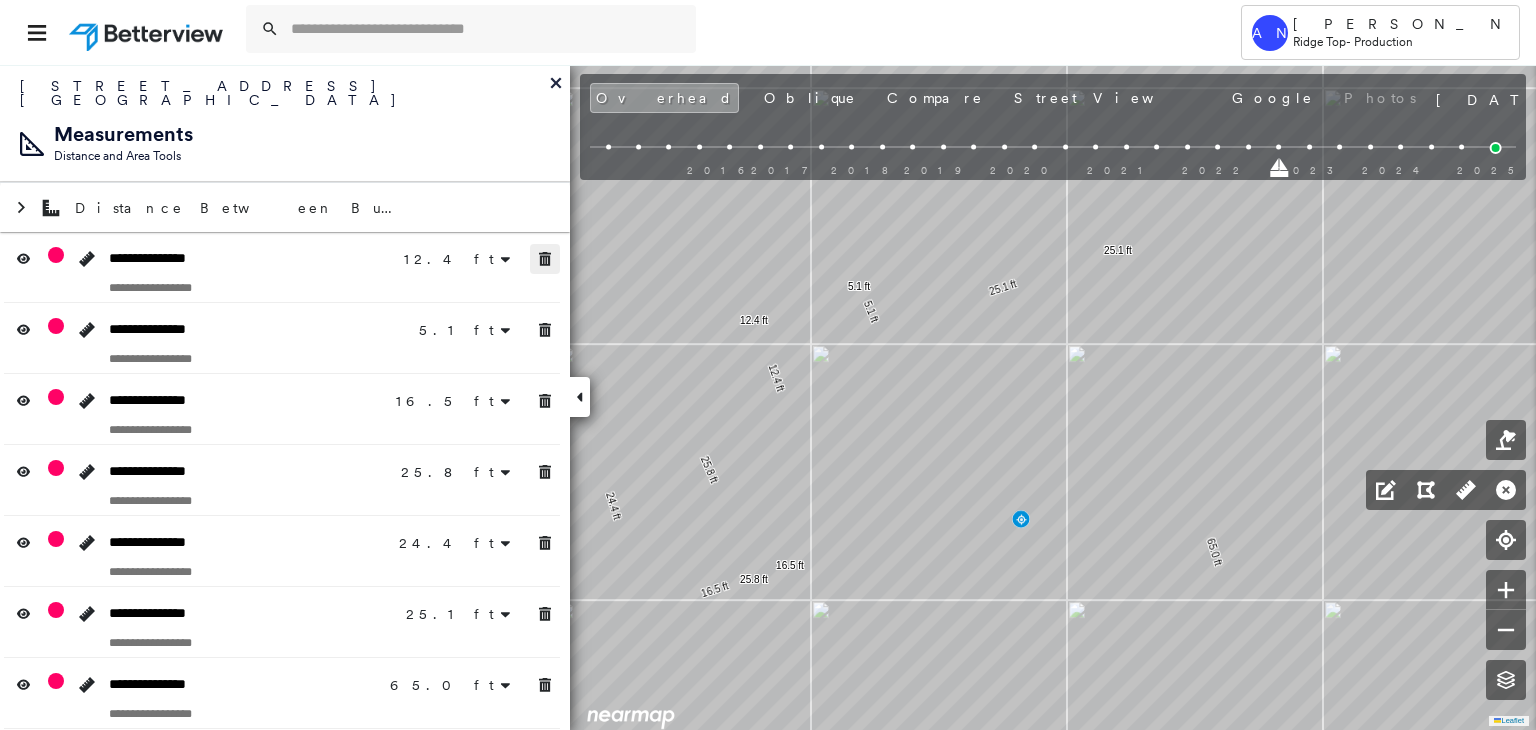 click at bounding box center [545, 259] 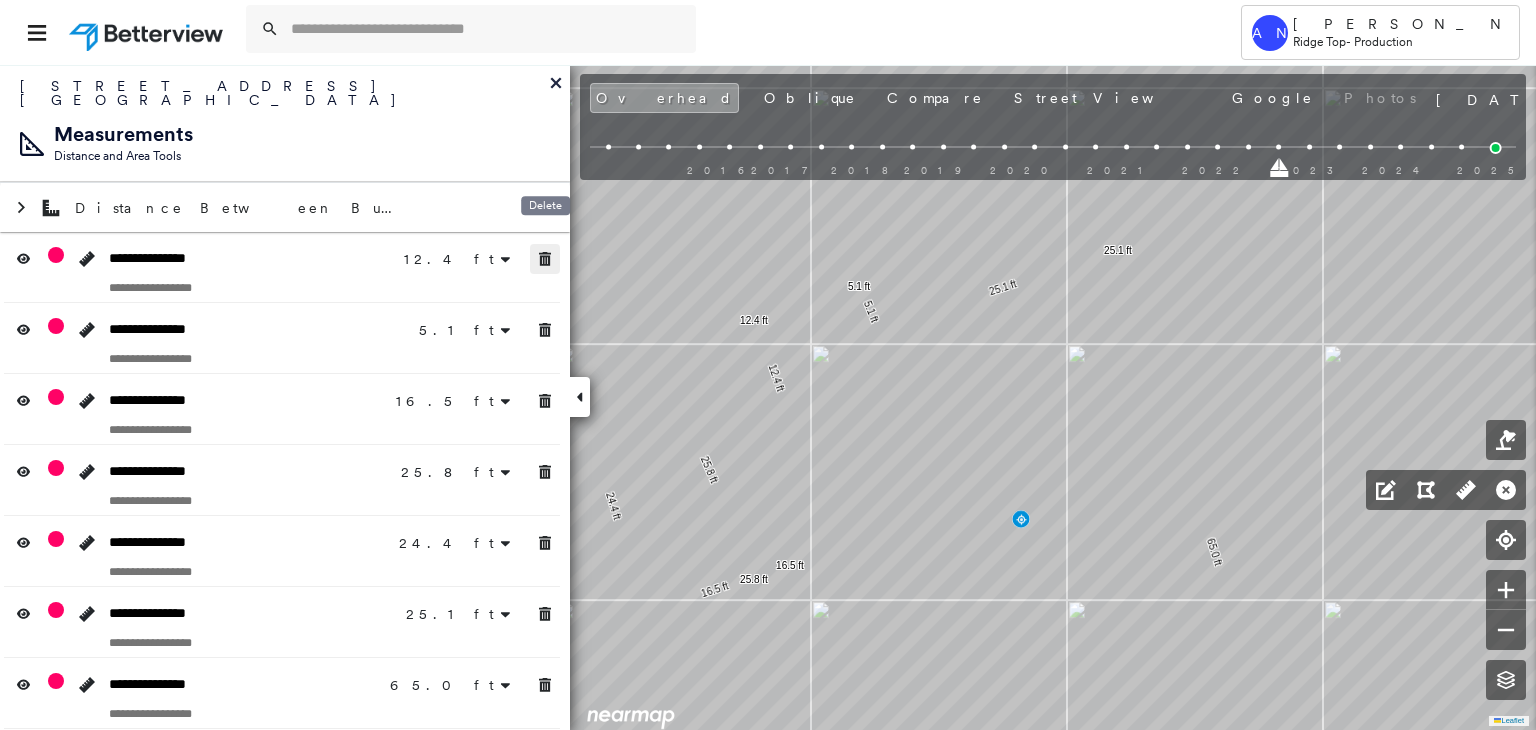click at bounding box center [545, 259] 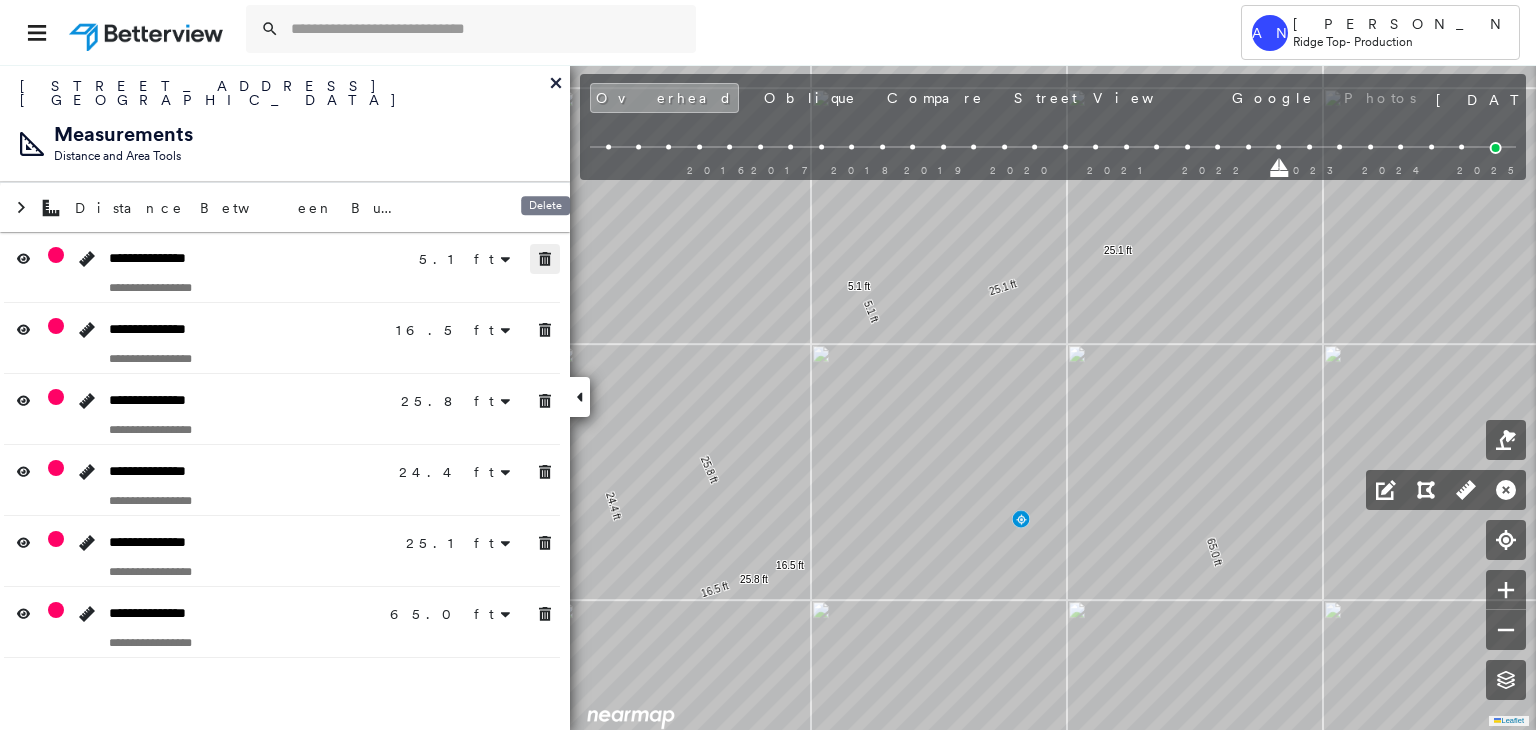 click at bounding box center [545, 259] 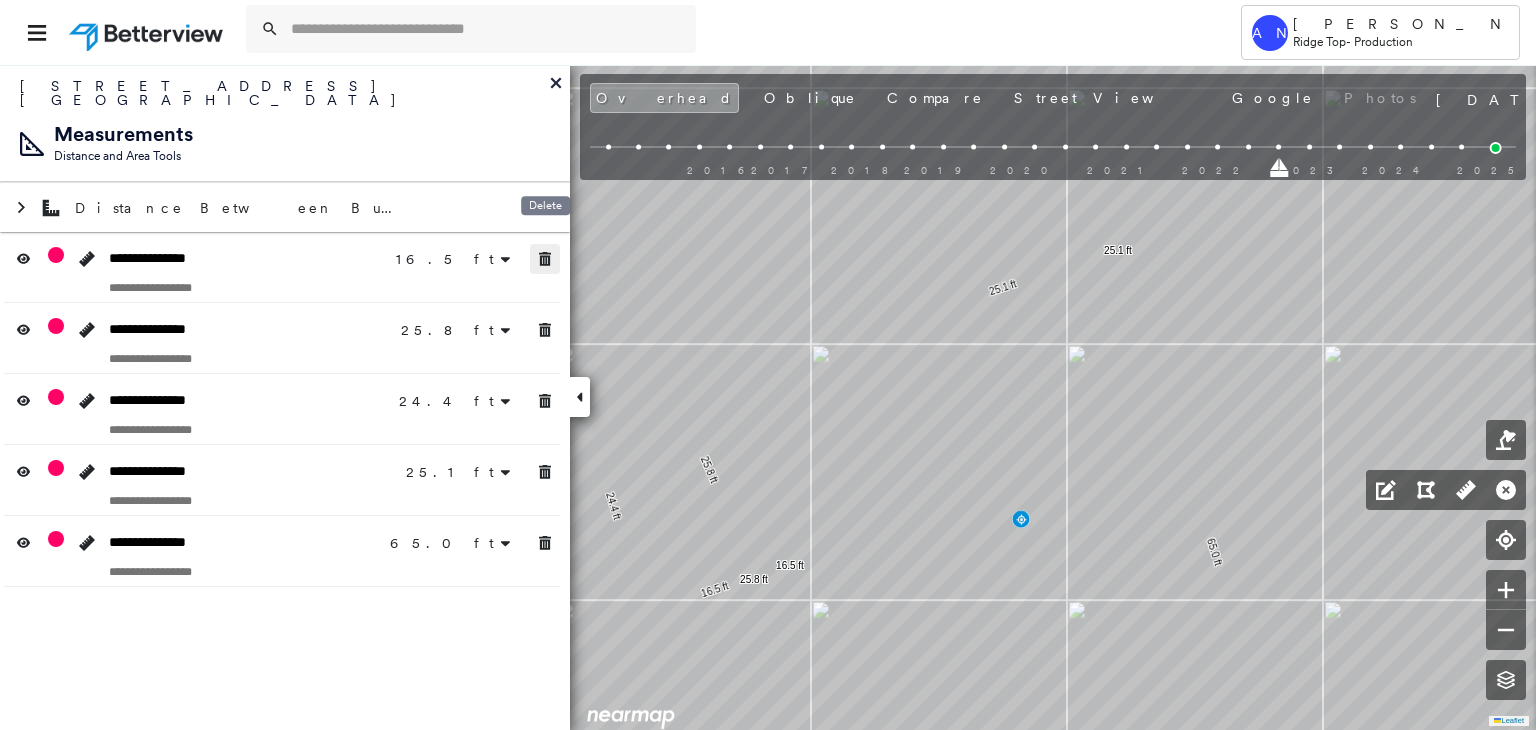 click 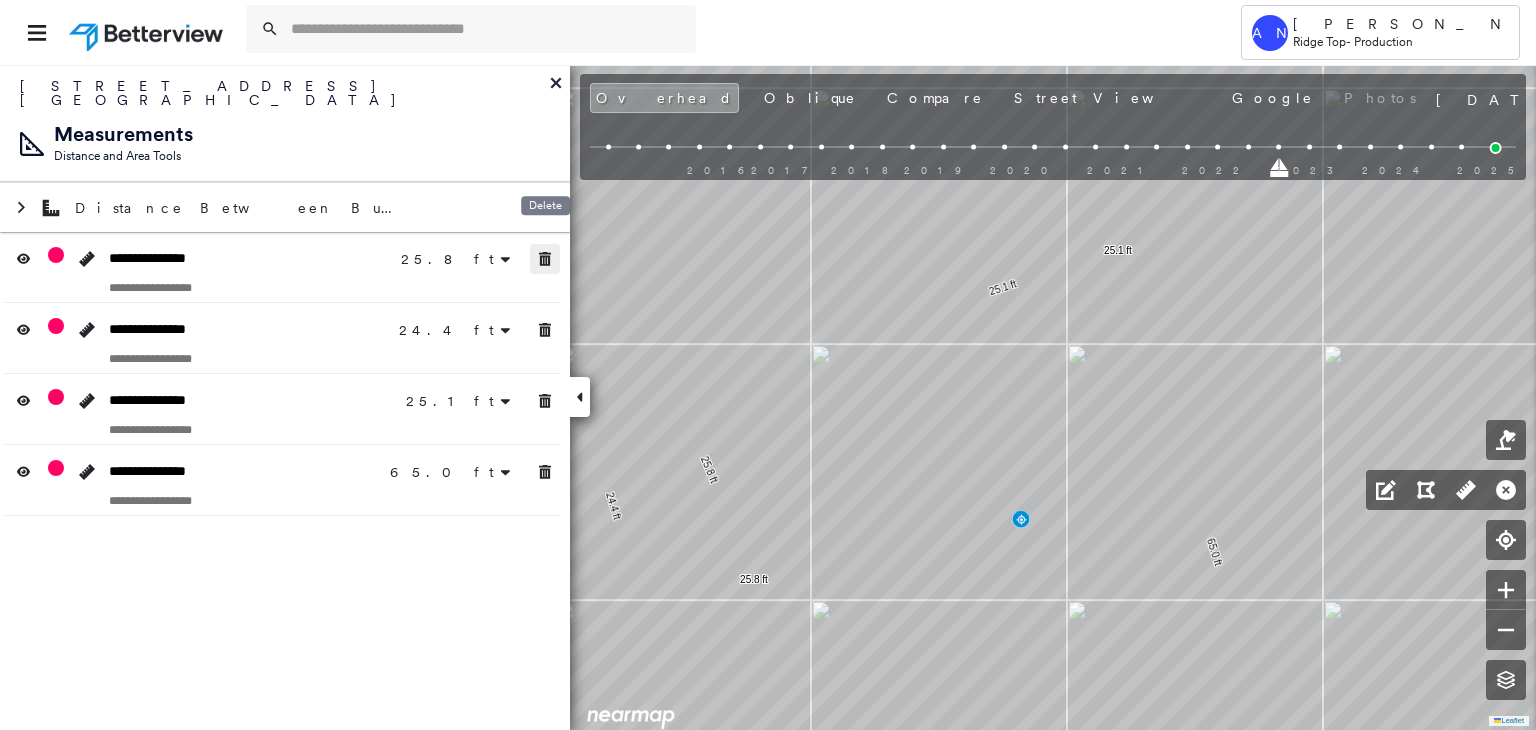 click 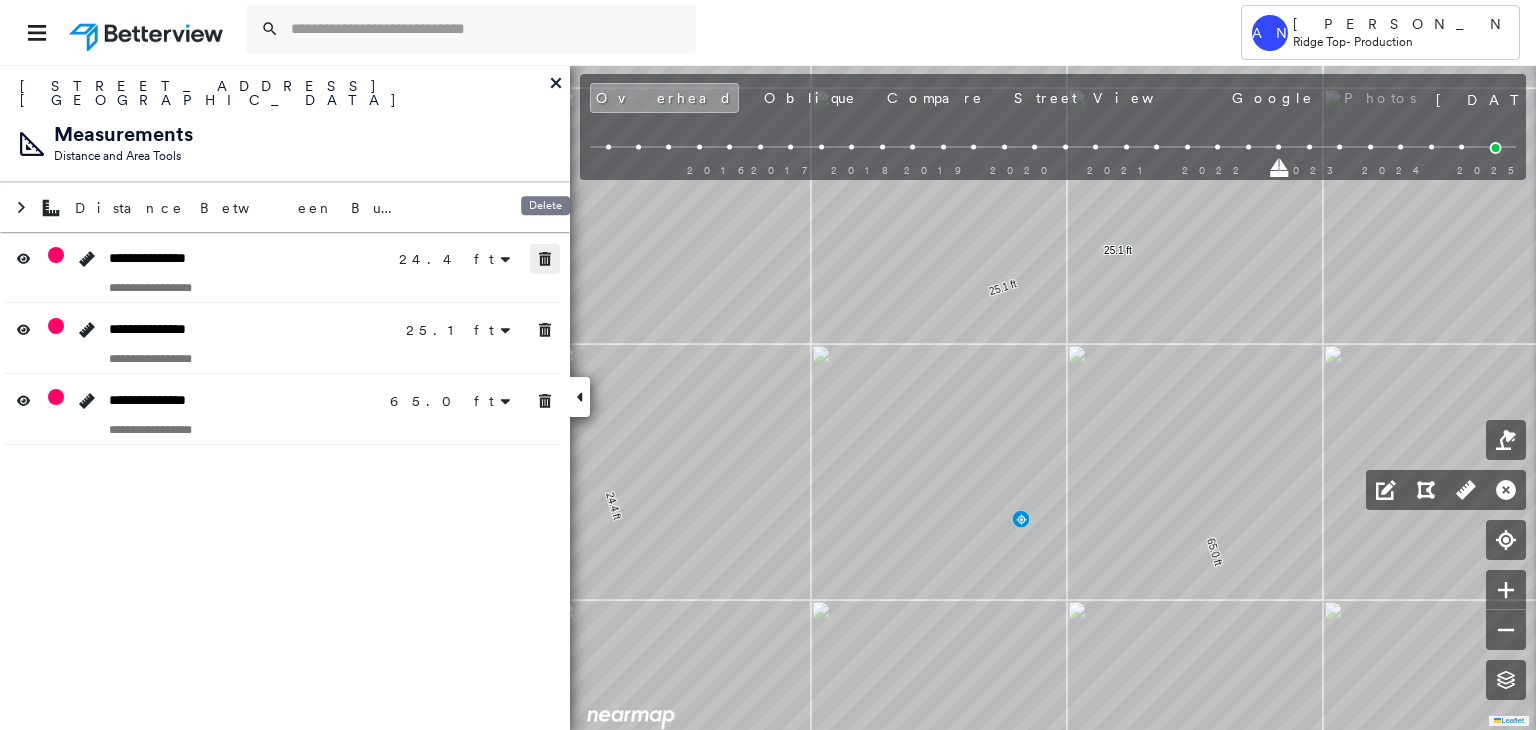 click on "**********" at bounding box center (285, 338) 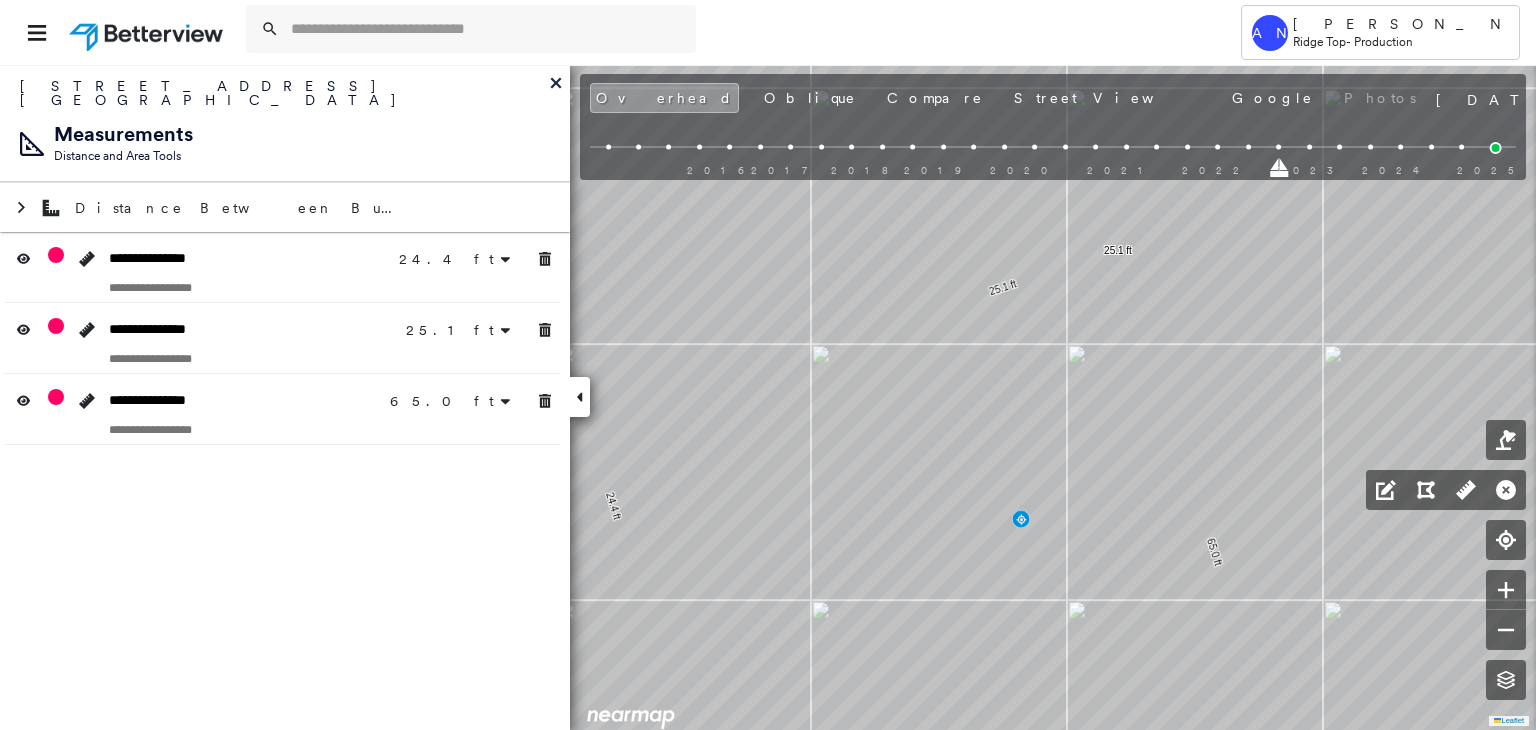 click on "**********" at bounding box center (285, 338) 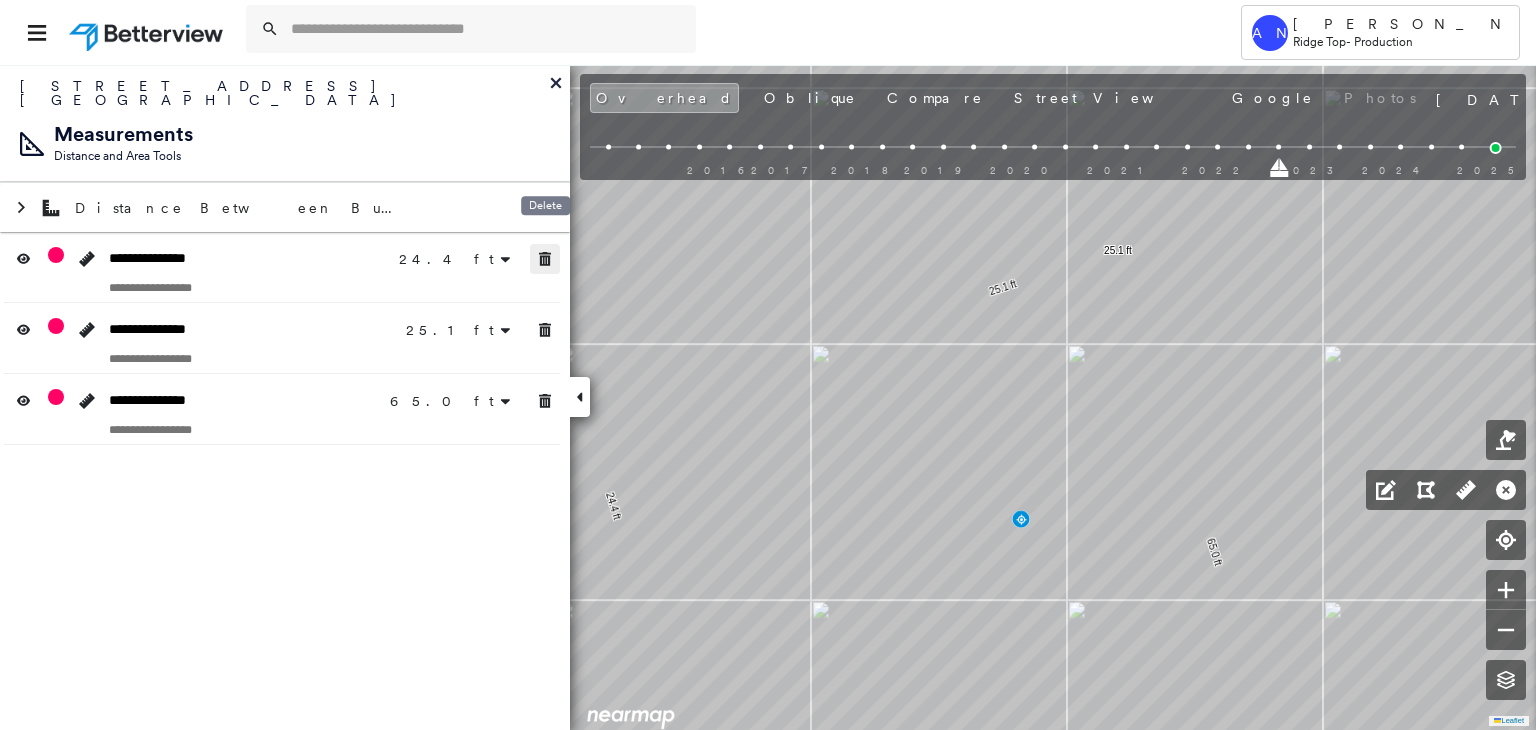 click at bounding box center [545, 259] 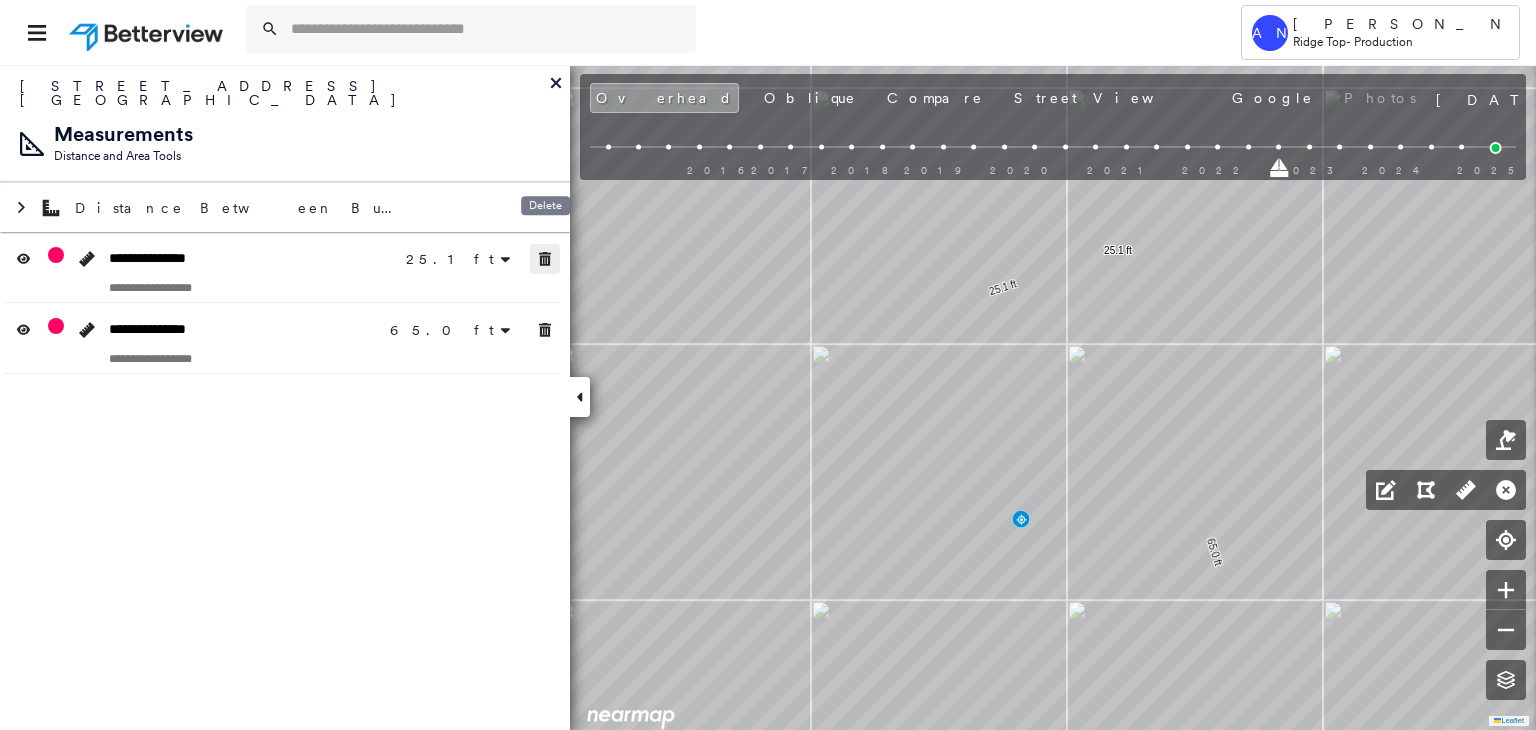 click on "**********" at bounding box center (285, 303) 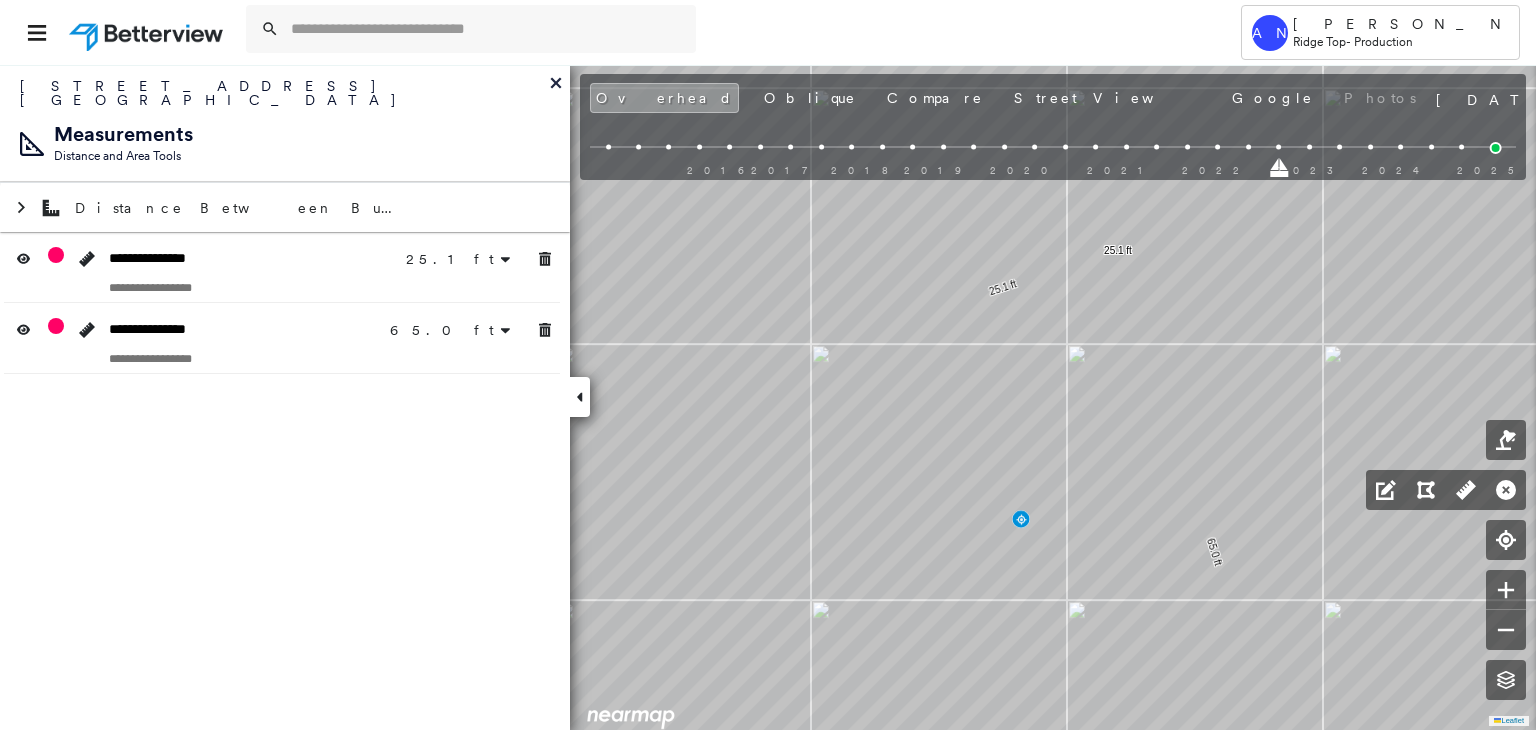 click on "**********" at bounding box center [285, 303] 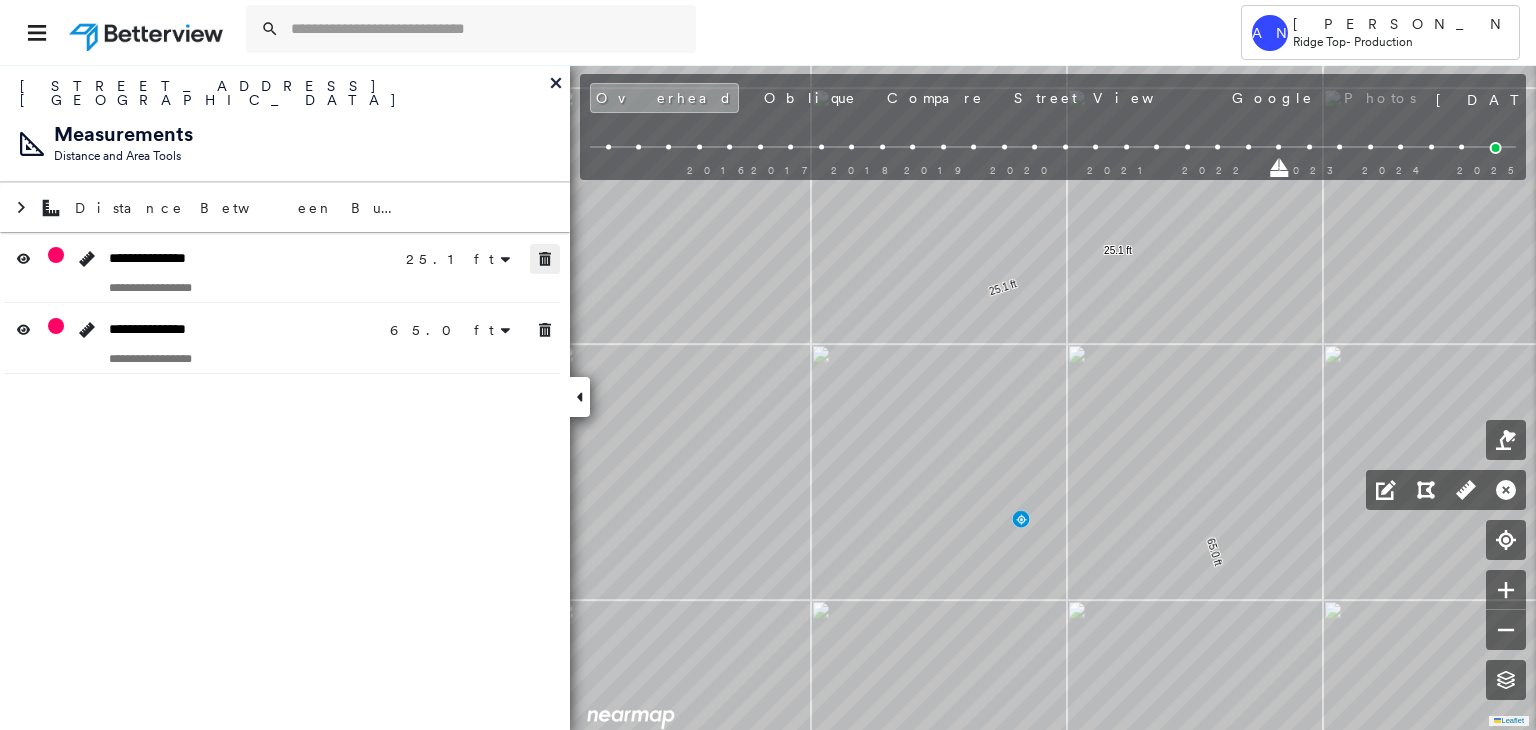 click at bounding box center (545, 259) 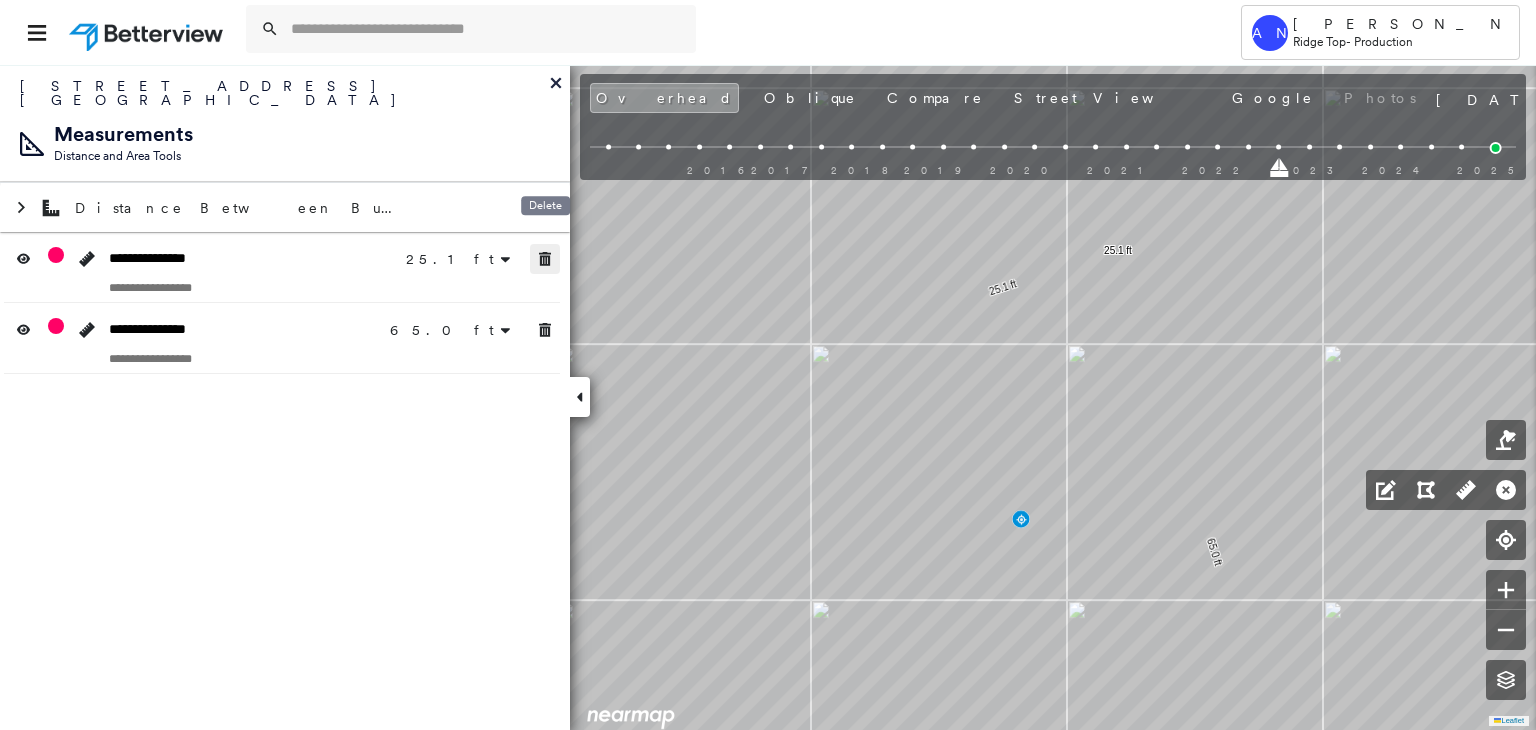 click at bounding box center [545, 259] 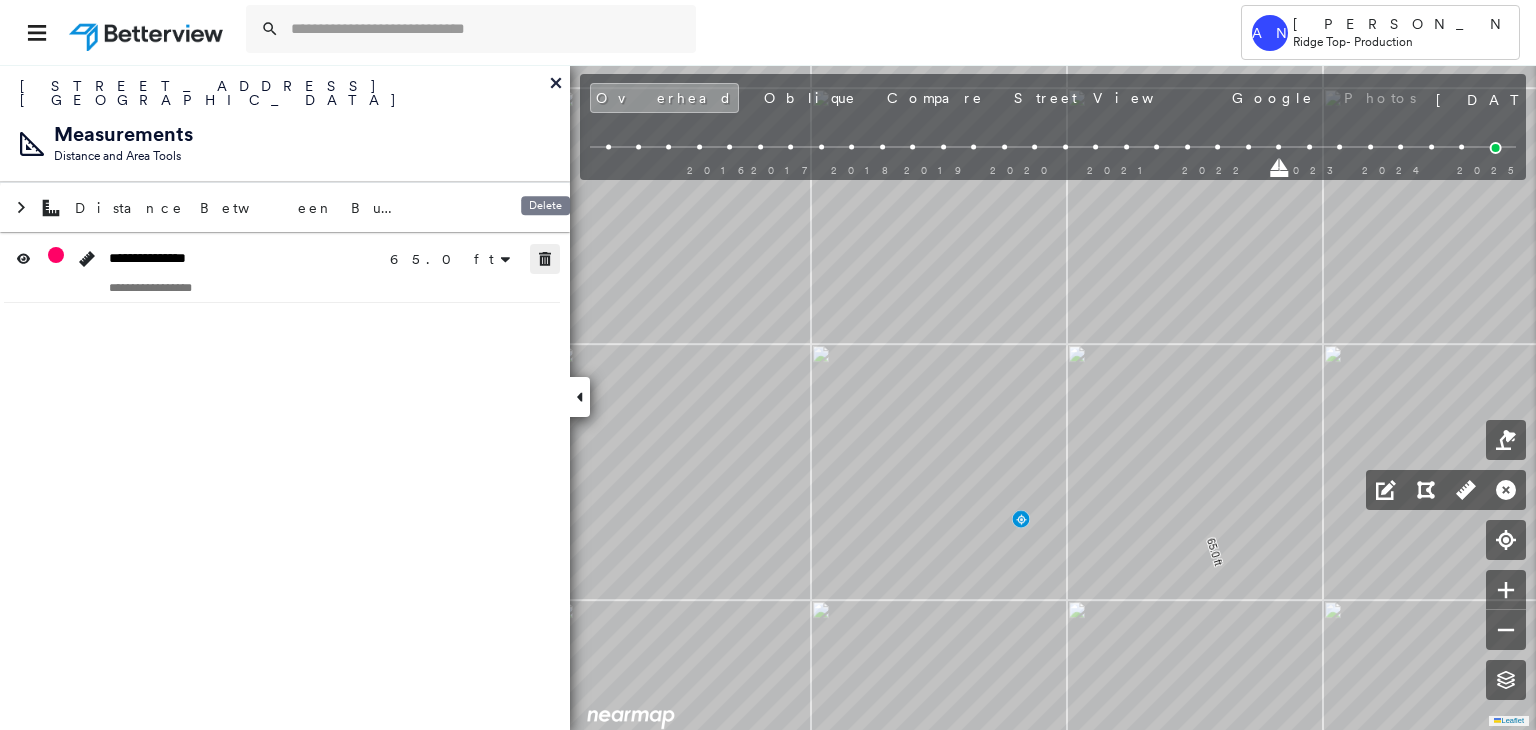 click 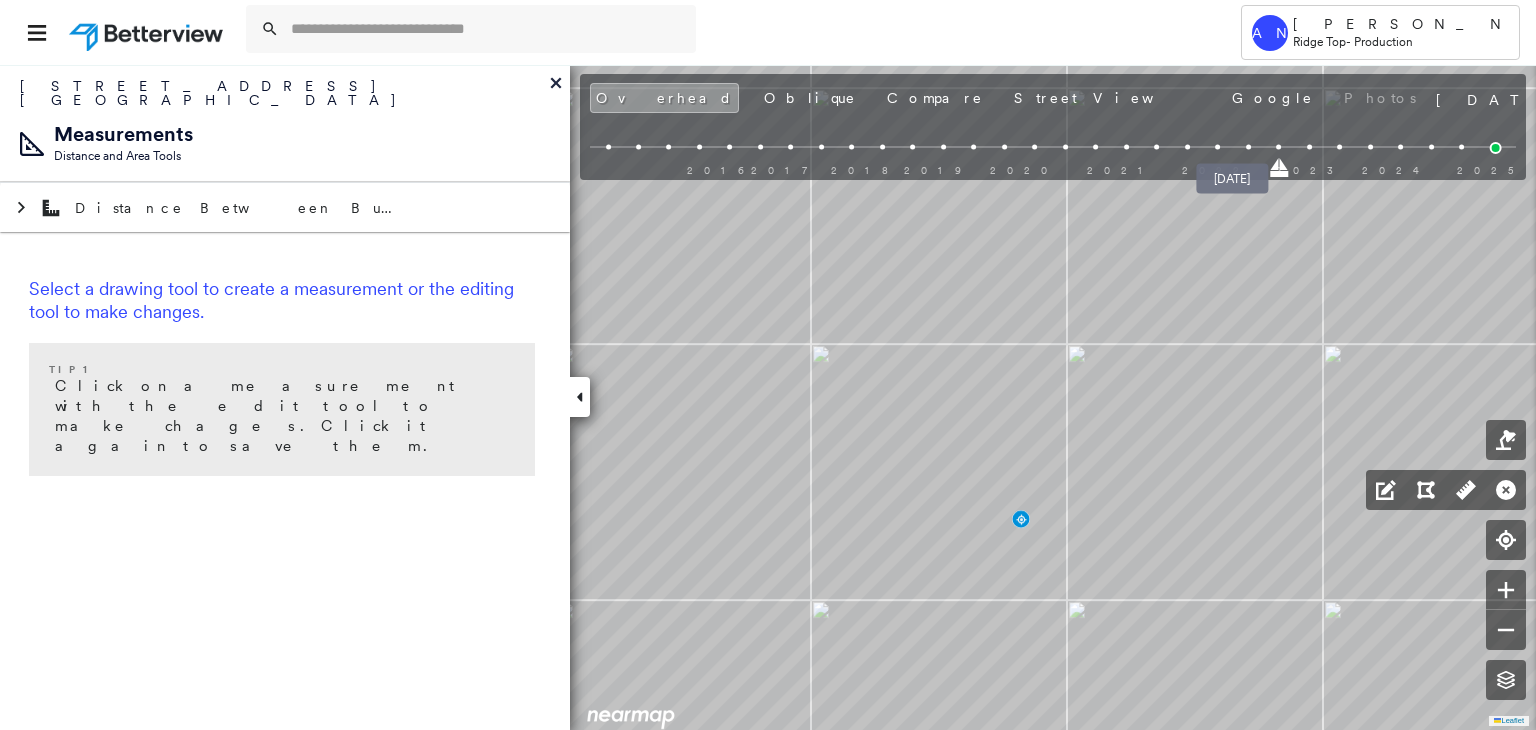 click at bounding box center [1248, 147] 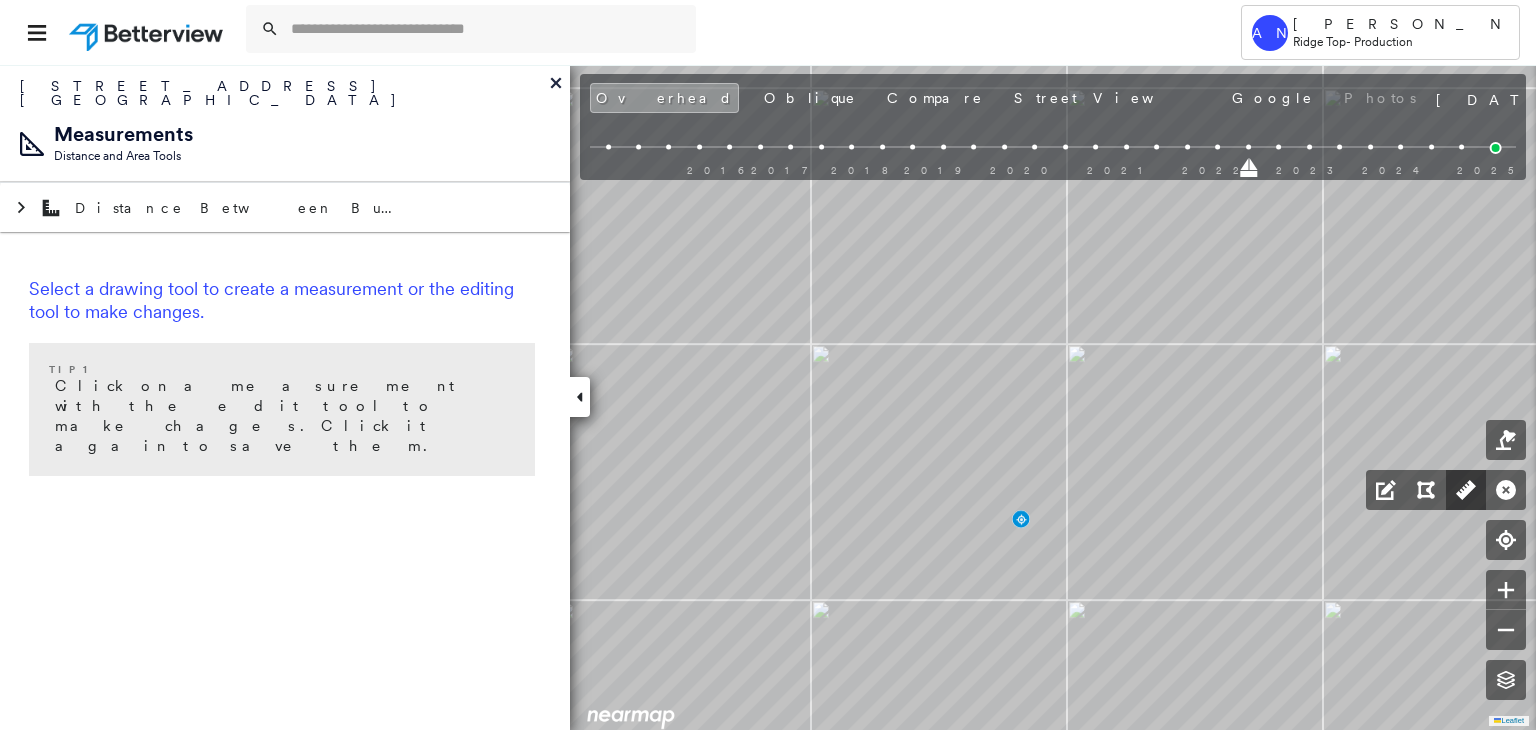 click 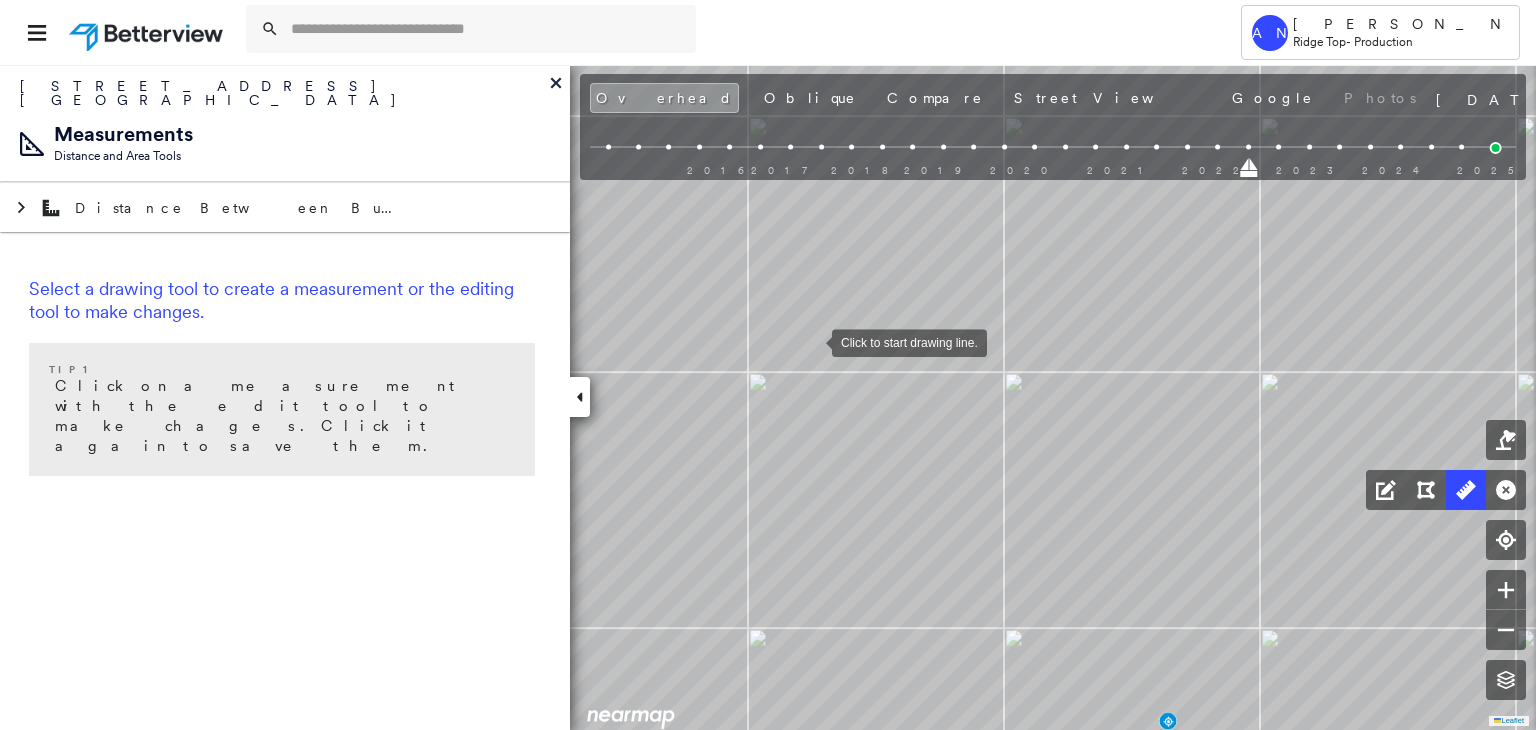 click at bounding box center [812, 341] 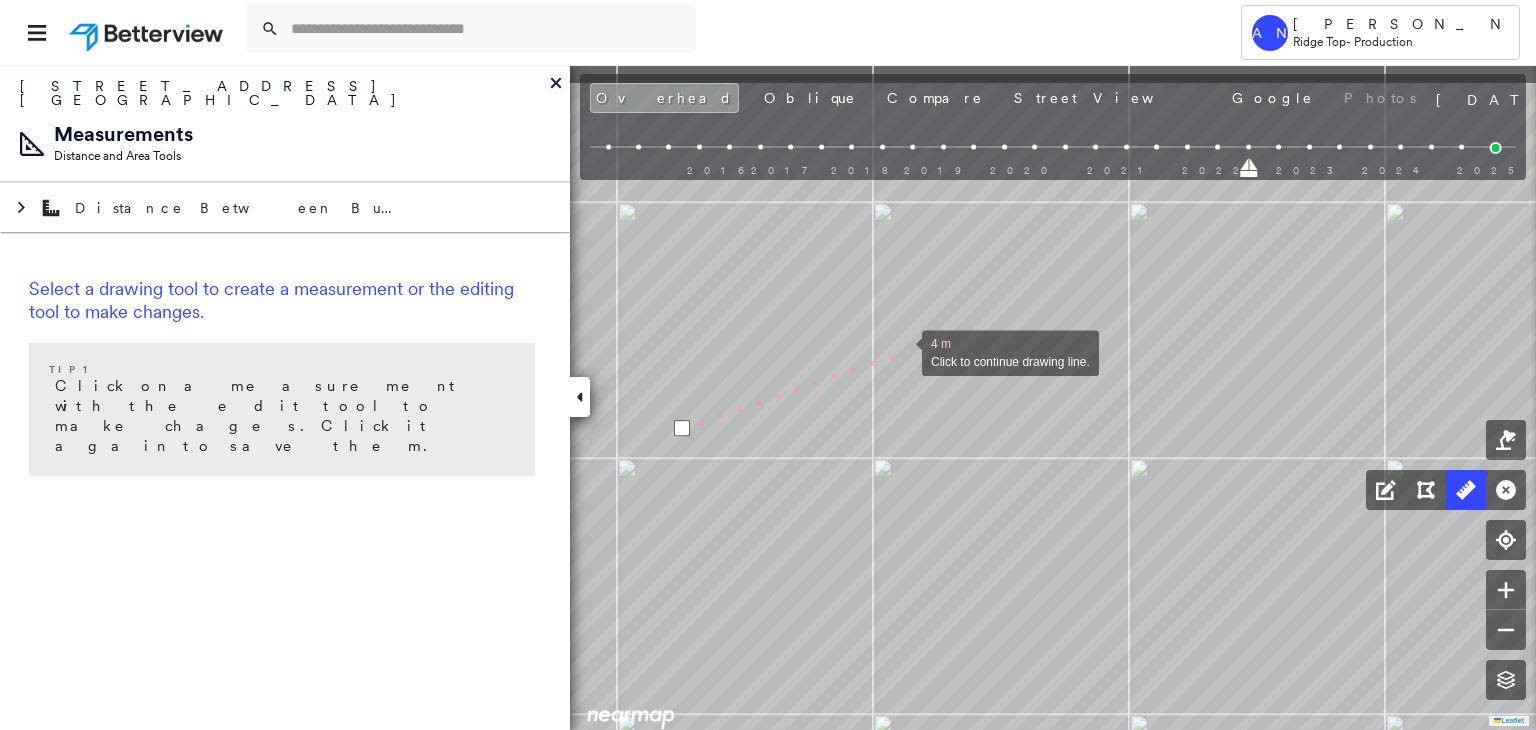 drag, startPoint x: 1038, startPoint y: 262, endPoint x: 870, endPoint y: 365, distance: 197.0609 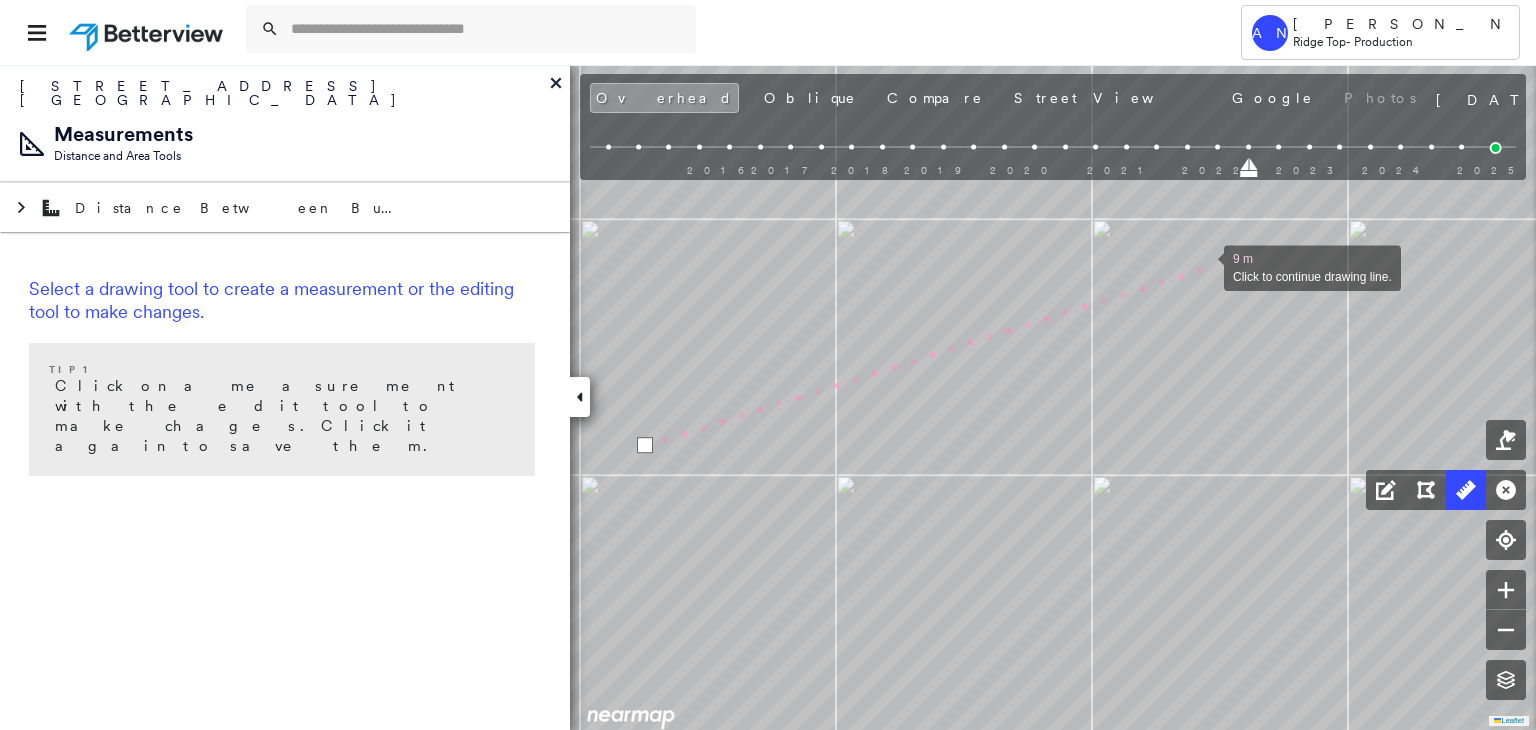 click at bounding box center [1204, 266] 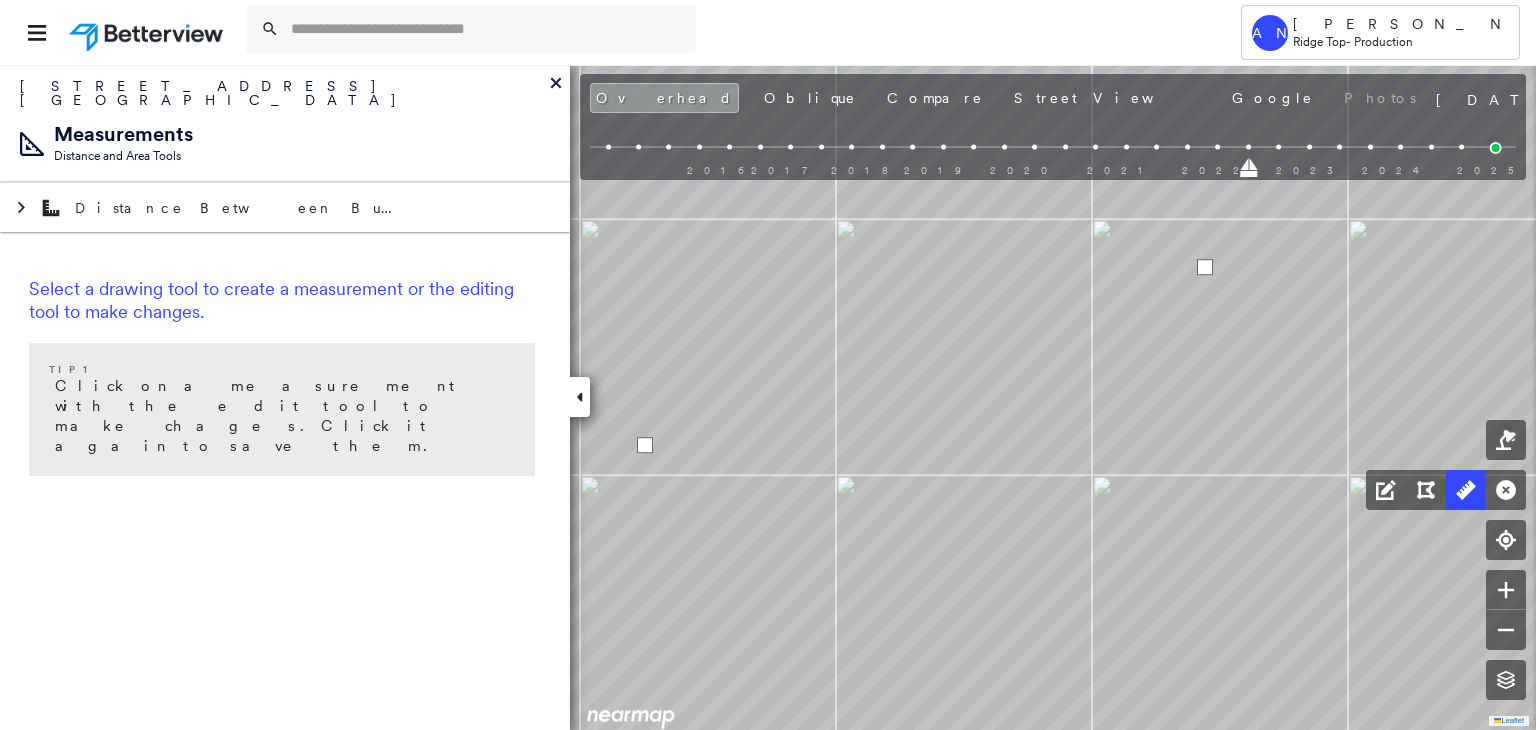 click at bounding box center (1205, 267) 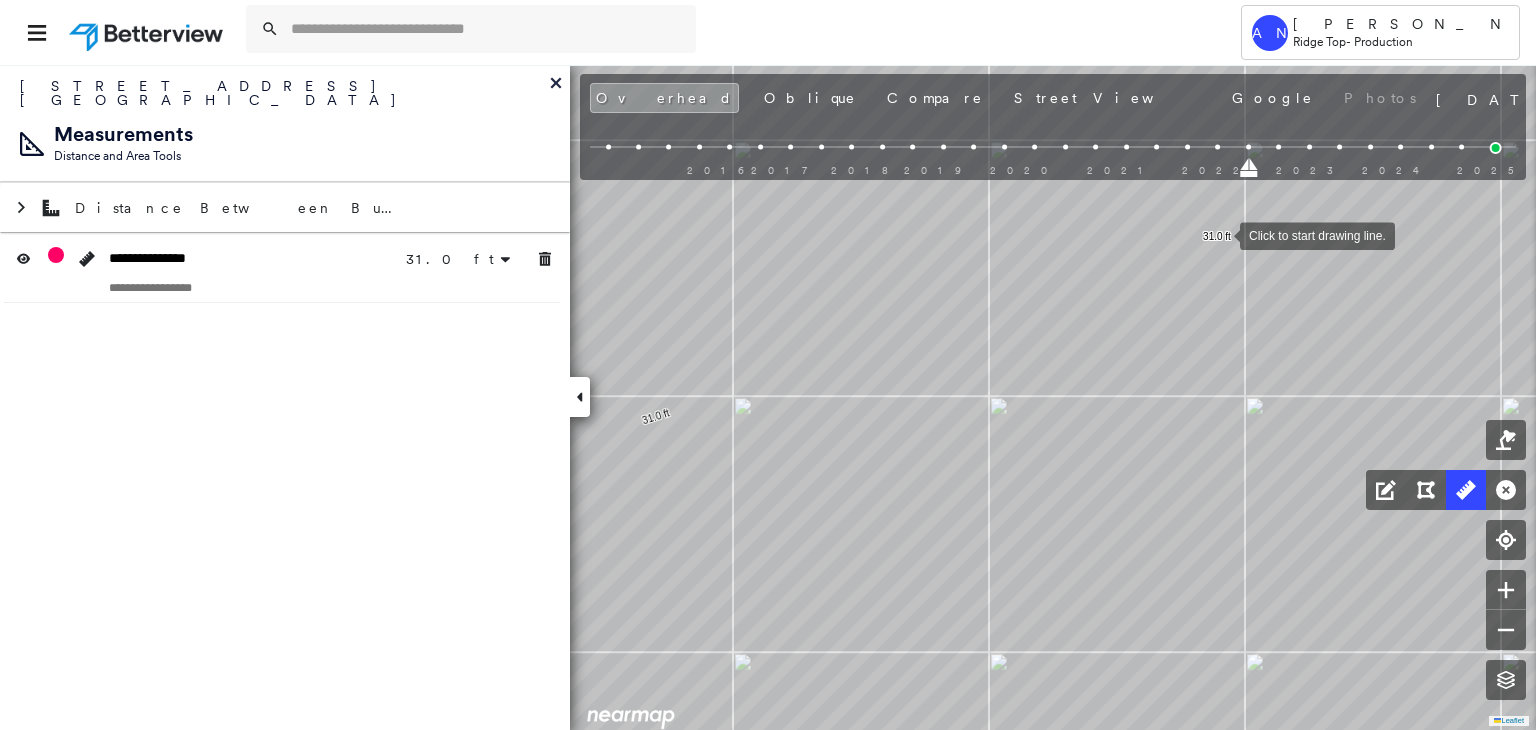 click at bounding box center (1220, 234) 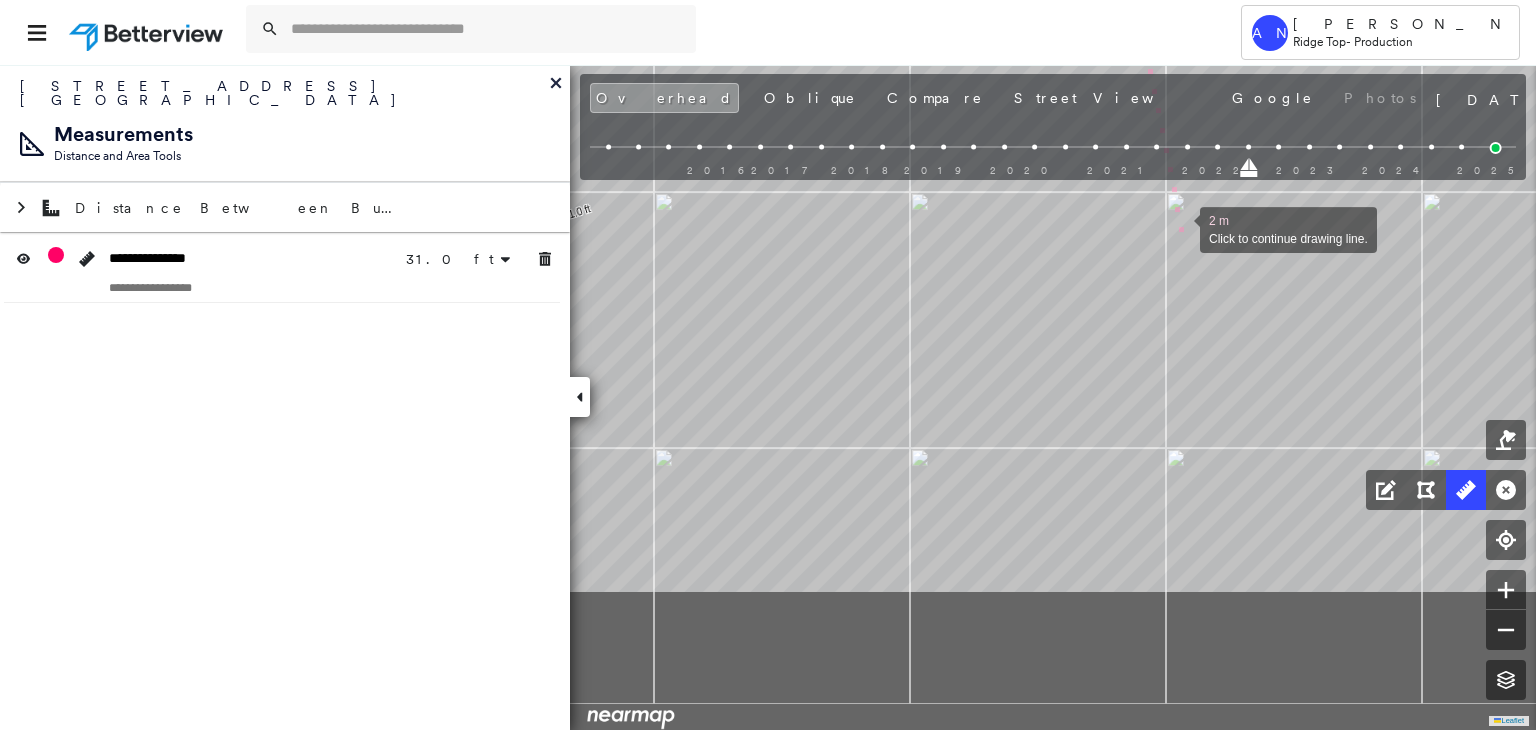 drag, startPoint x: 1259, startPoint y: 433, endPoint x: 1173, endPoint y: 212, distance: 237.14342 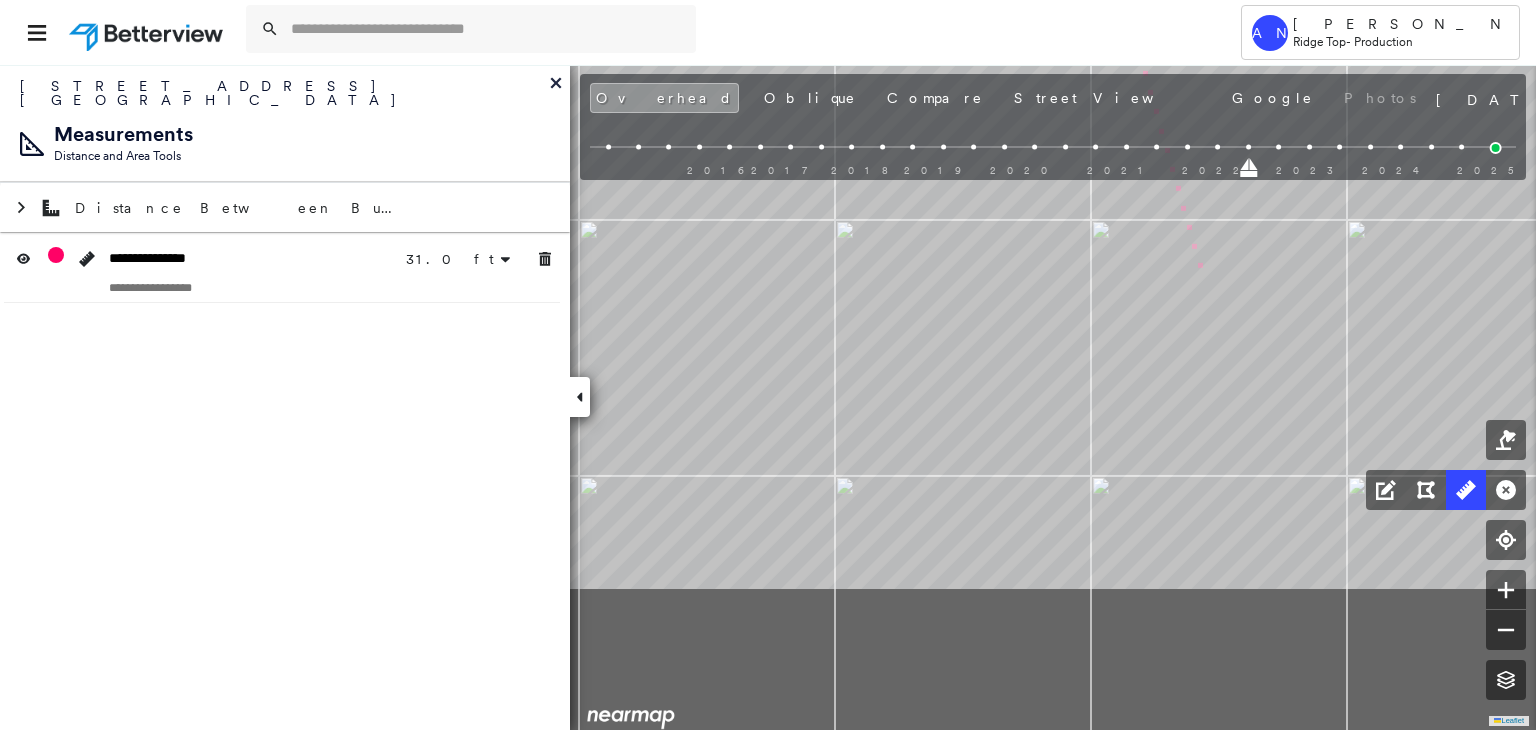click on "31.0 ft 31.0 ft 4 m Click to continue drawing line." at bounding box center [-2963, -557] 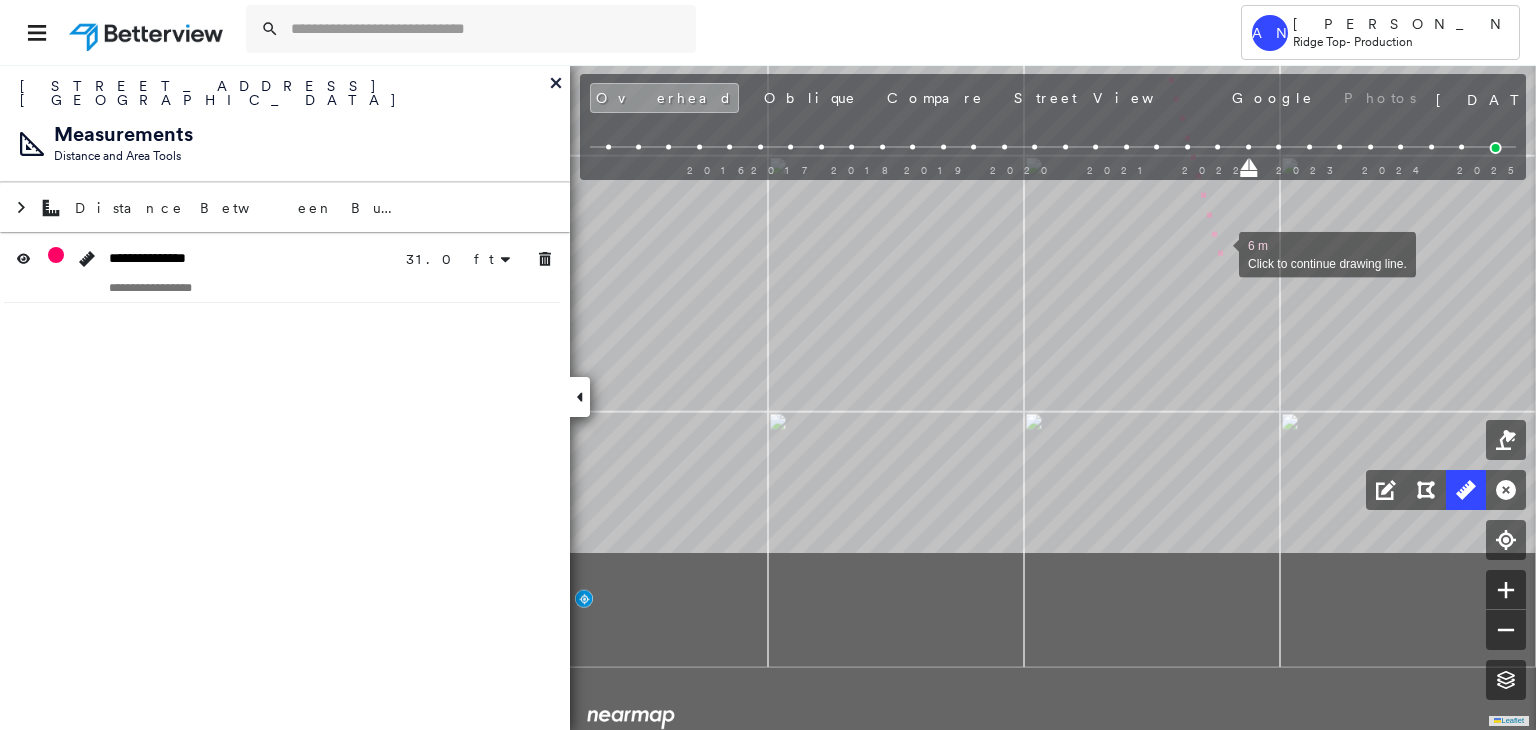 click at bounding box center (1219, 253) 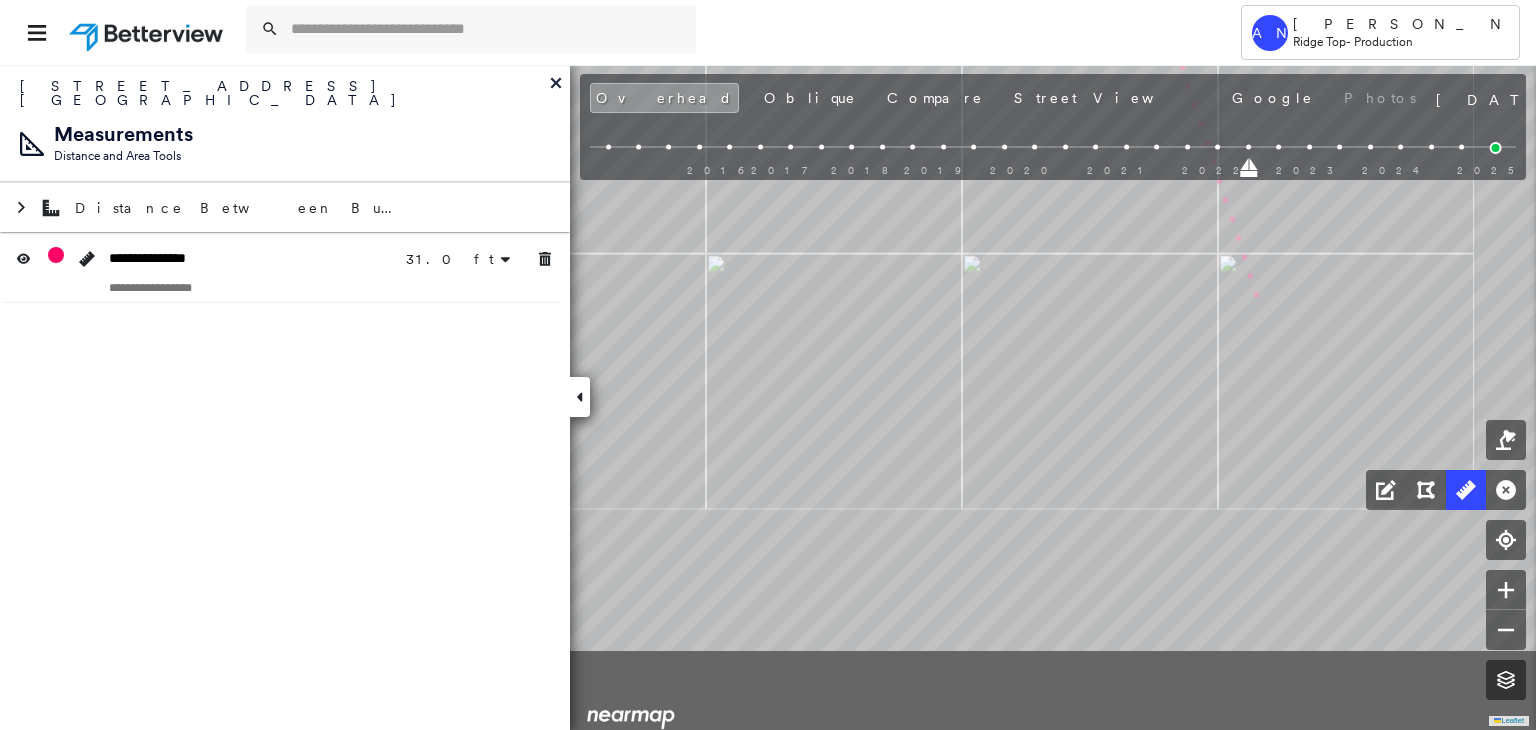 drag, startPoint x: 1283, startPoint y: 390, endPoint x: 1241, endPoint y: 233, distance: 162.52077 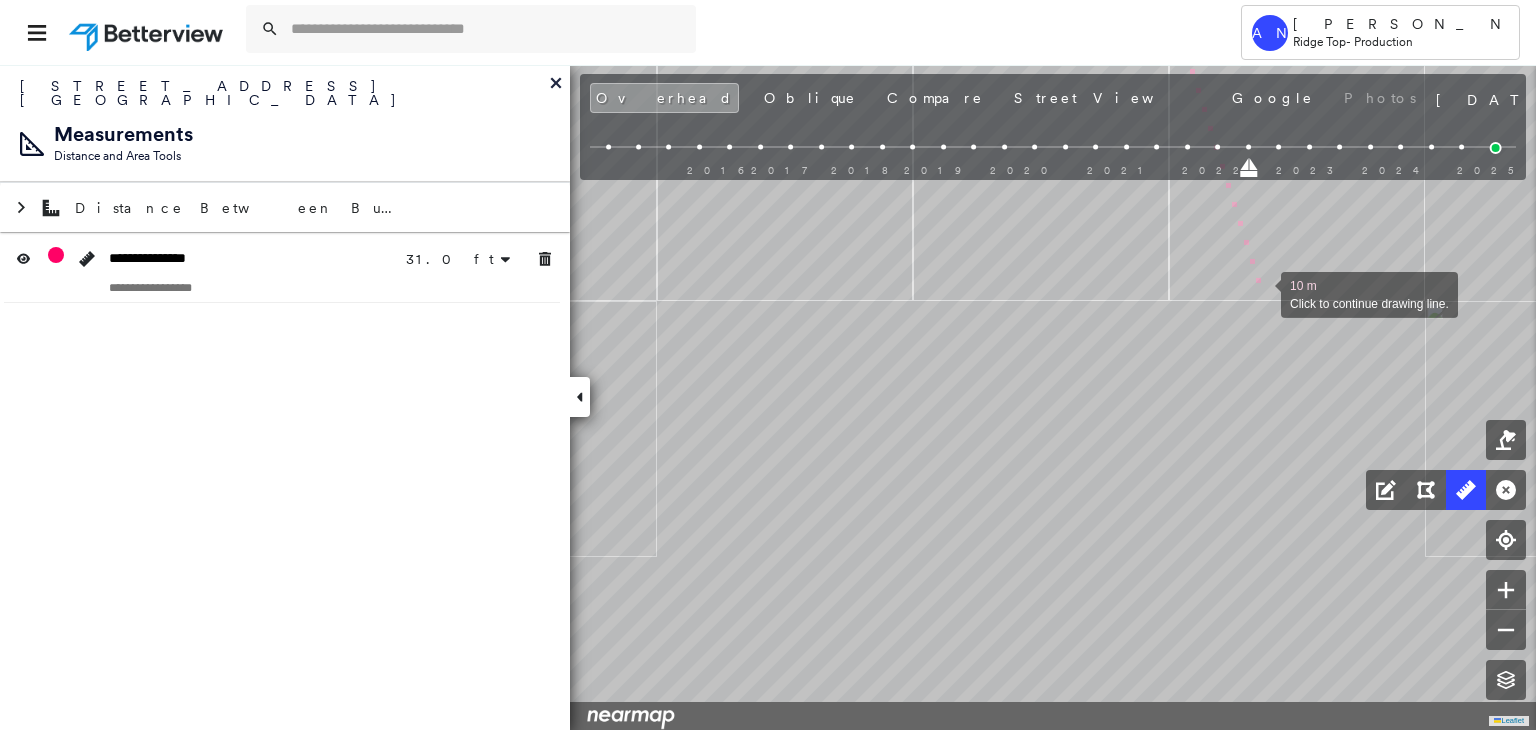 drag, startPoint x: 1292, startPoint y: 403, endPoint x: 1248, endPoint y: 245, distance: 164.01219 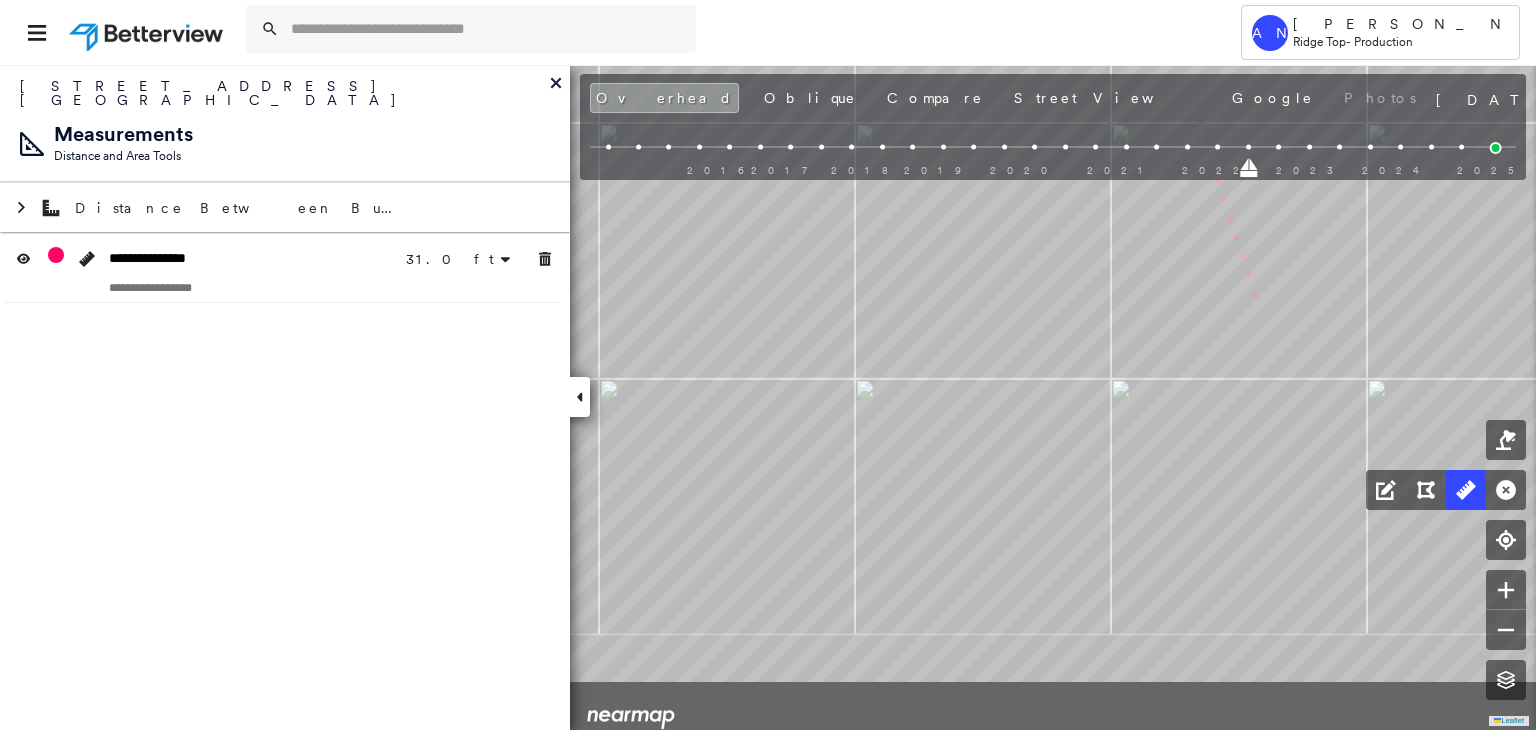 click on "31.0 ft 31.0 ft 12 m Click to continue drawing line." at bounding box center [-3199, -1422] 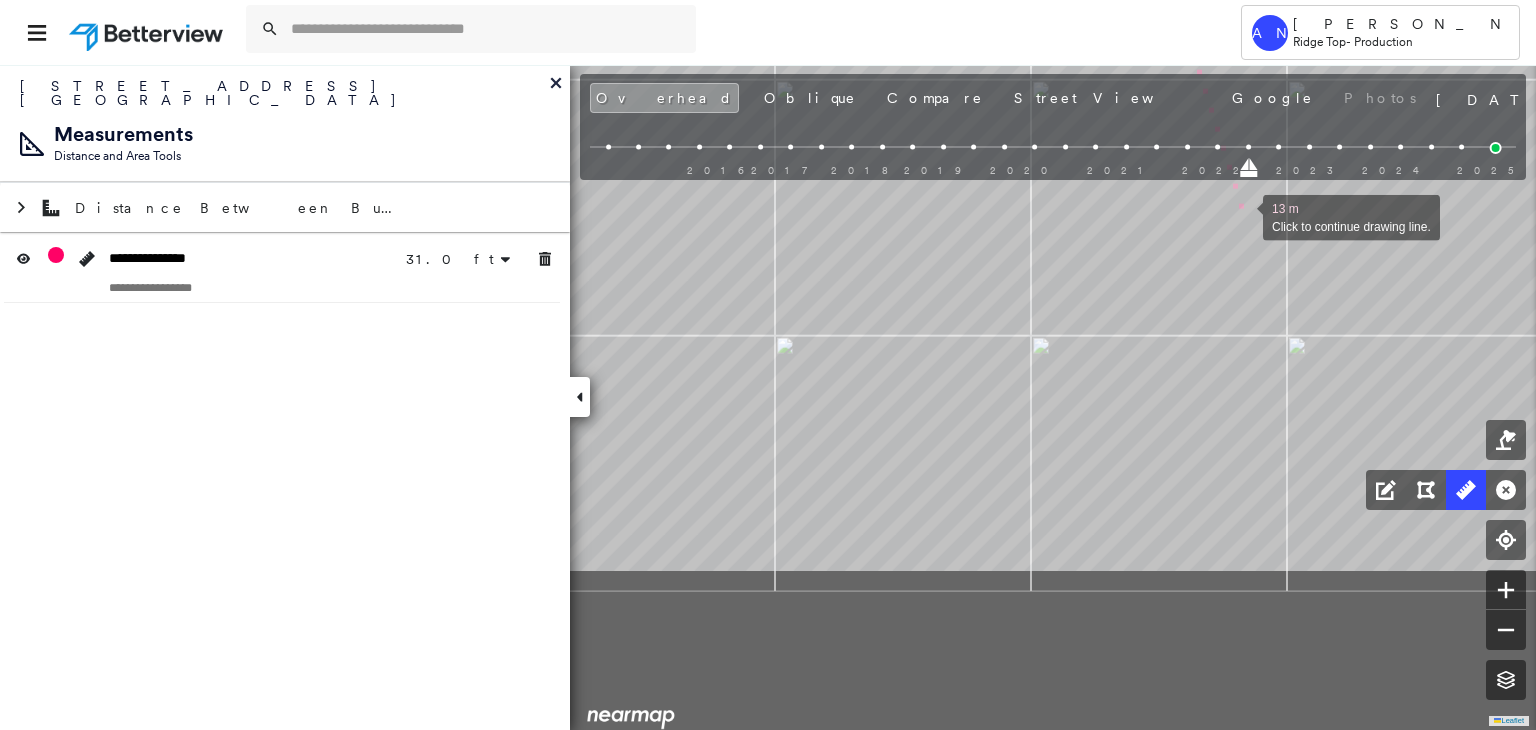 drag, startPoint x: 1248, startPoint y: 242, endPoint x: 1240, endPoint y: 209, distance: 33.955853 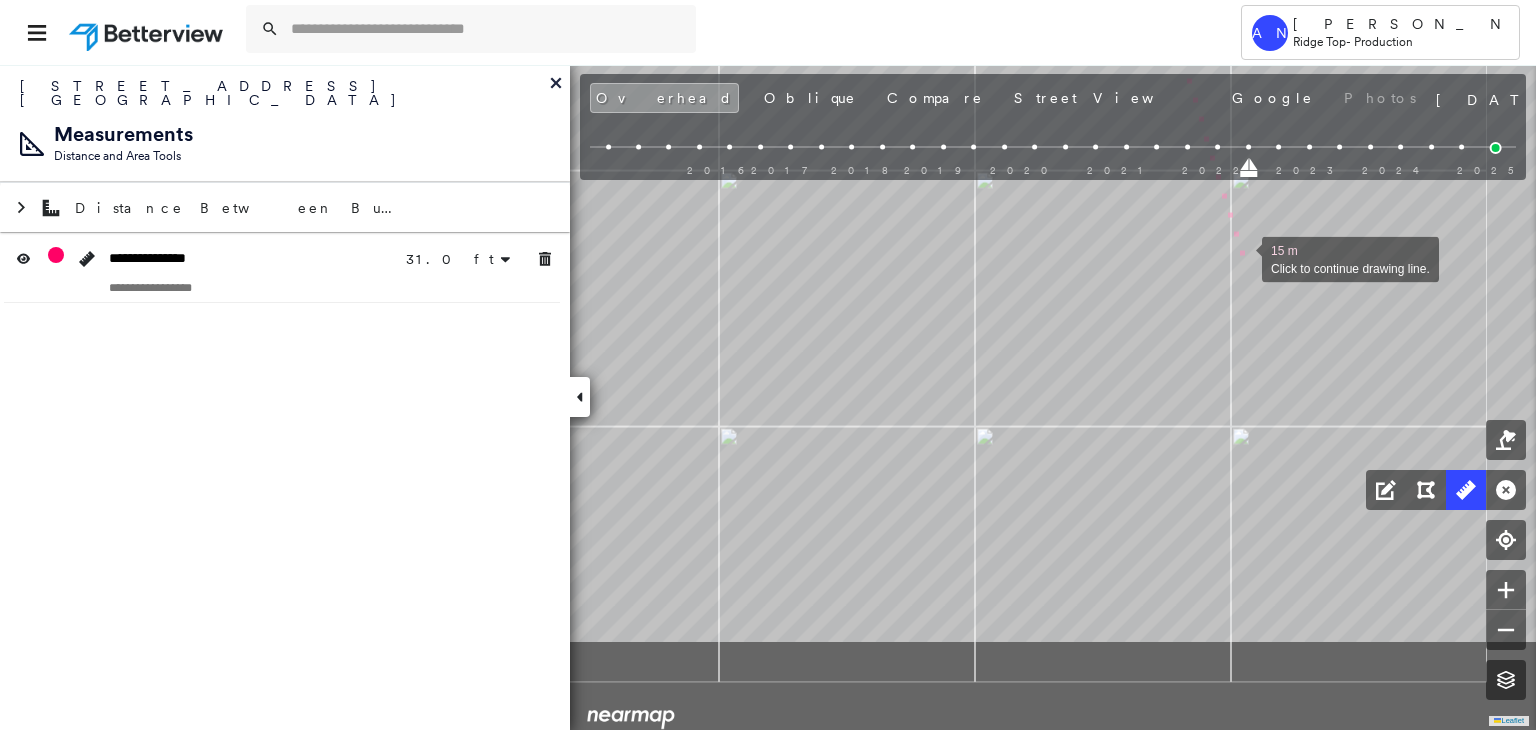 drag, startPoint x: 1297, startPoint y: 417, endPoint x: 1240, endPoint y: 293, distance: 136.47343 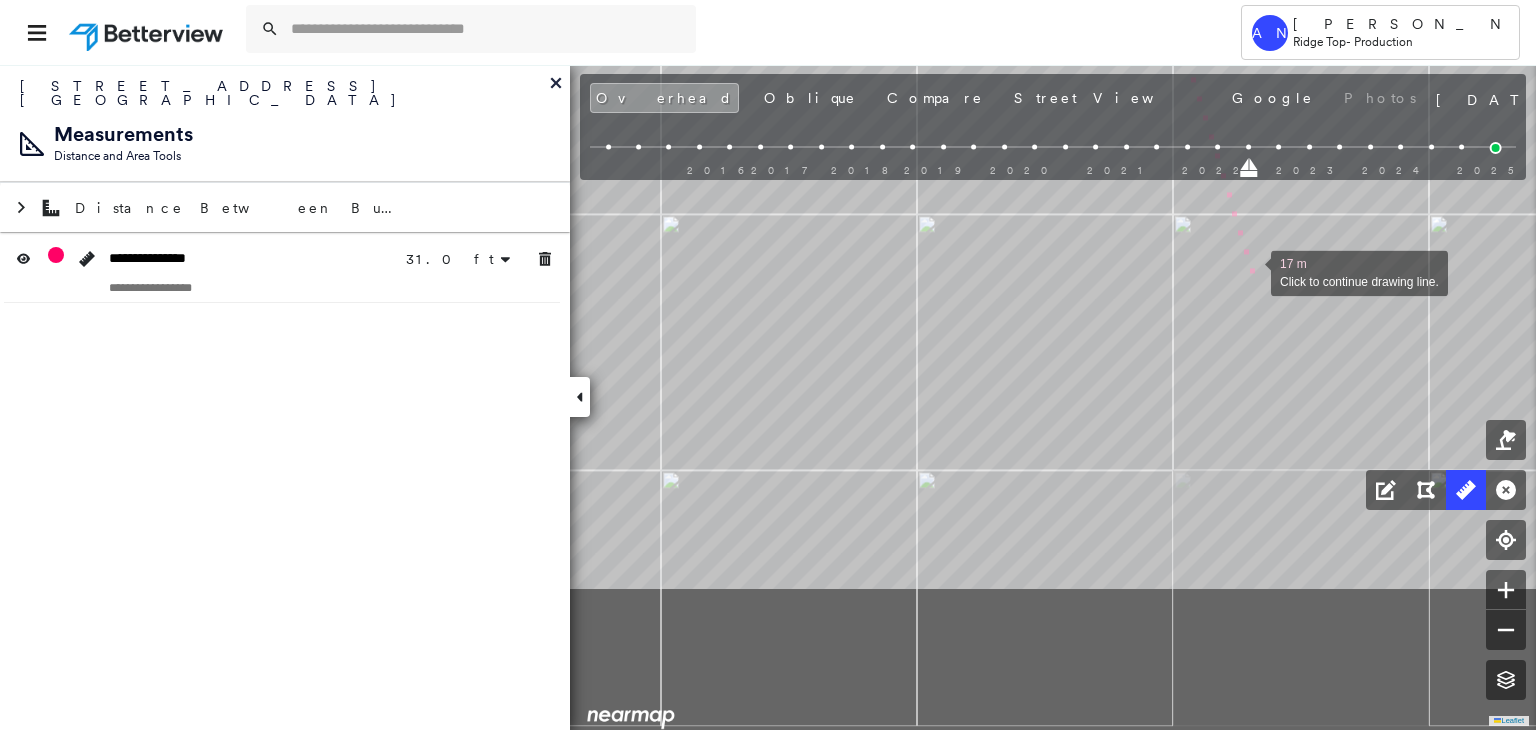 drag, startPoint x: 1309, startPoint y: 481, endPoint x: 1252, endPoint y: 271, distance: 217.59825 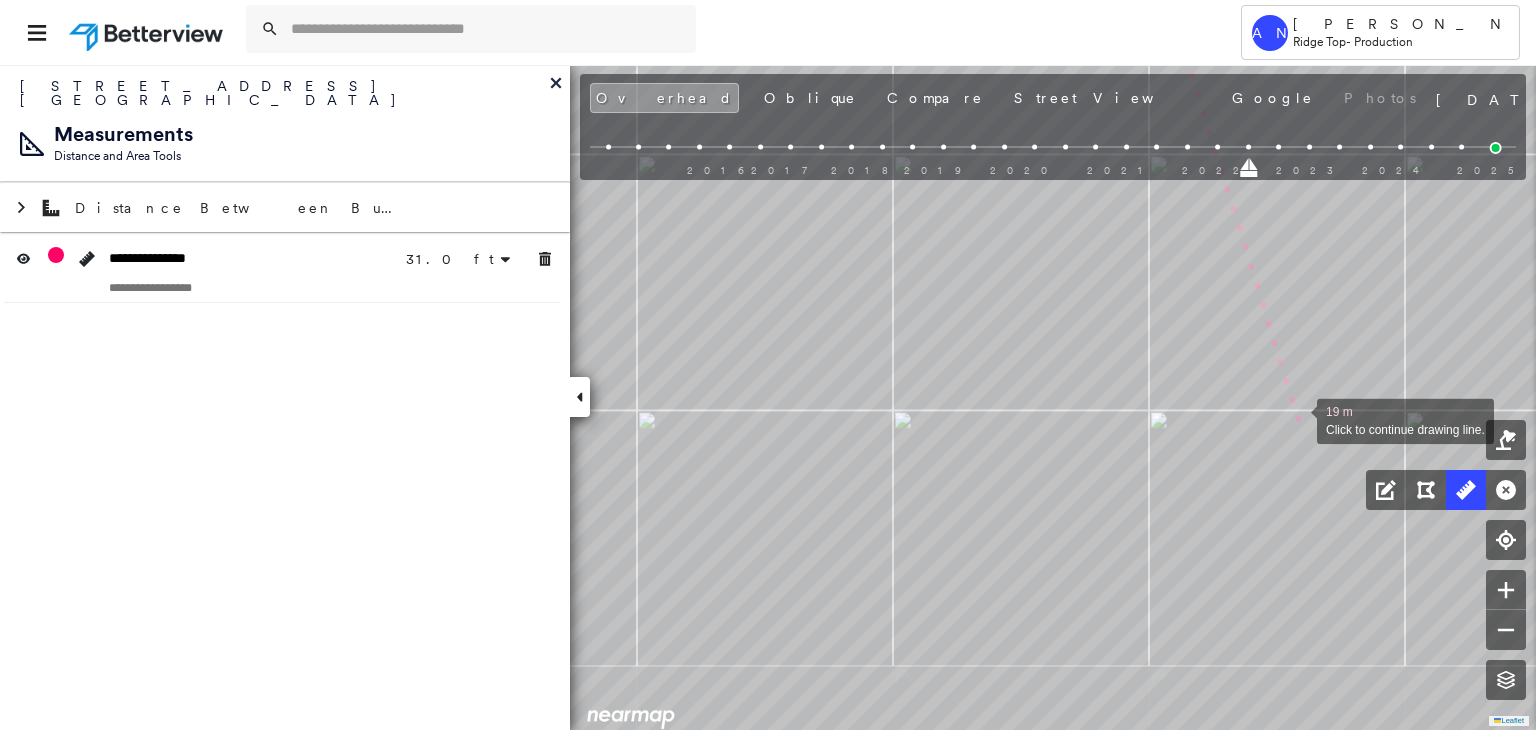 drag, startPoint x: 1328, startPoint y: 494, endPoint x: 1284, endPoint y: 373, distance: 128.7517 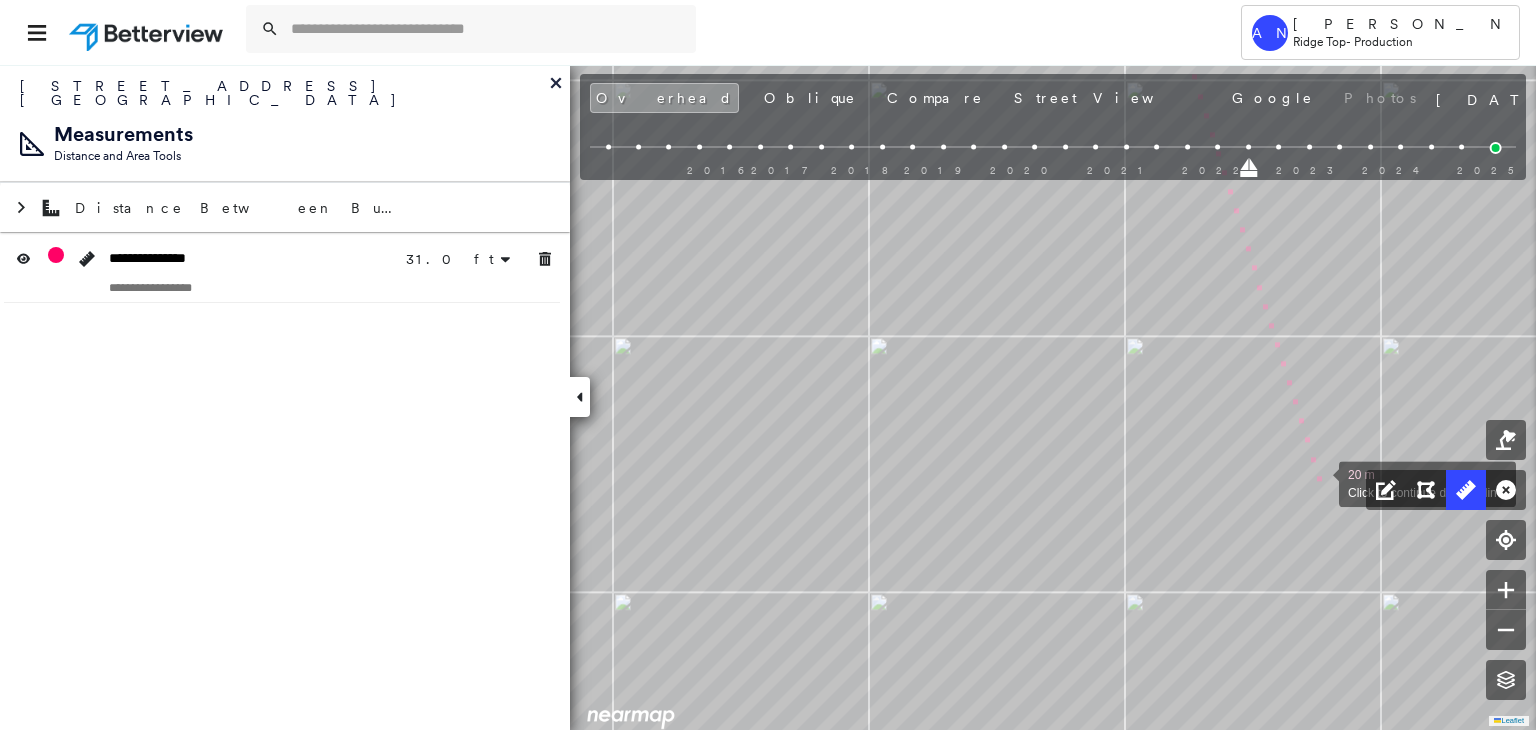click at bounding box center (1319, 482) 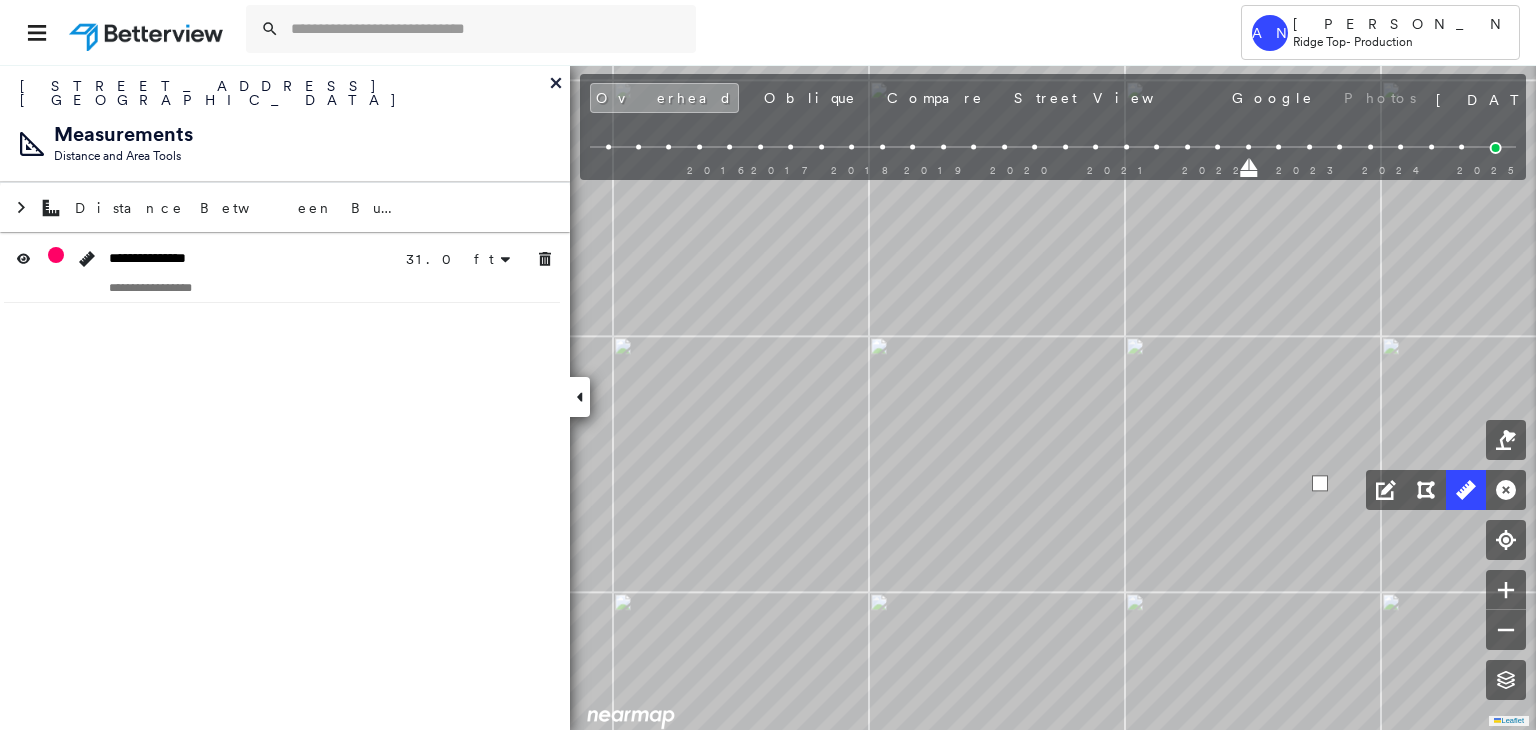 click at bounding box center (1320, 483) 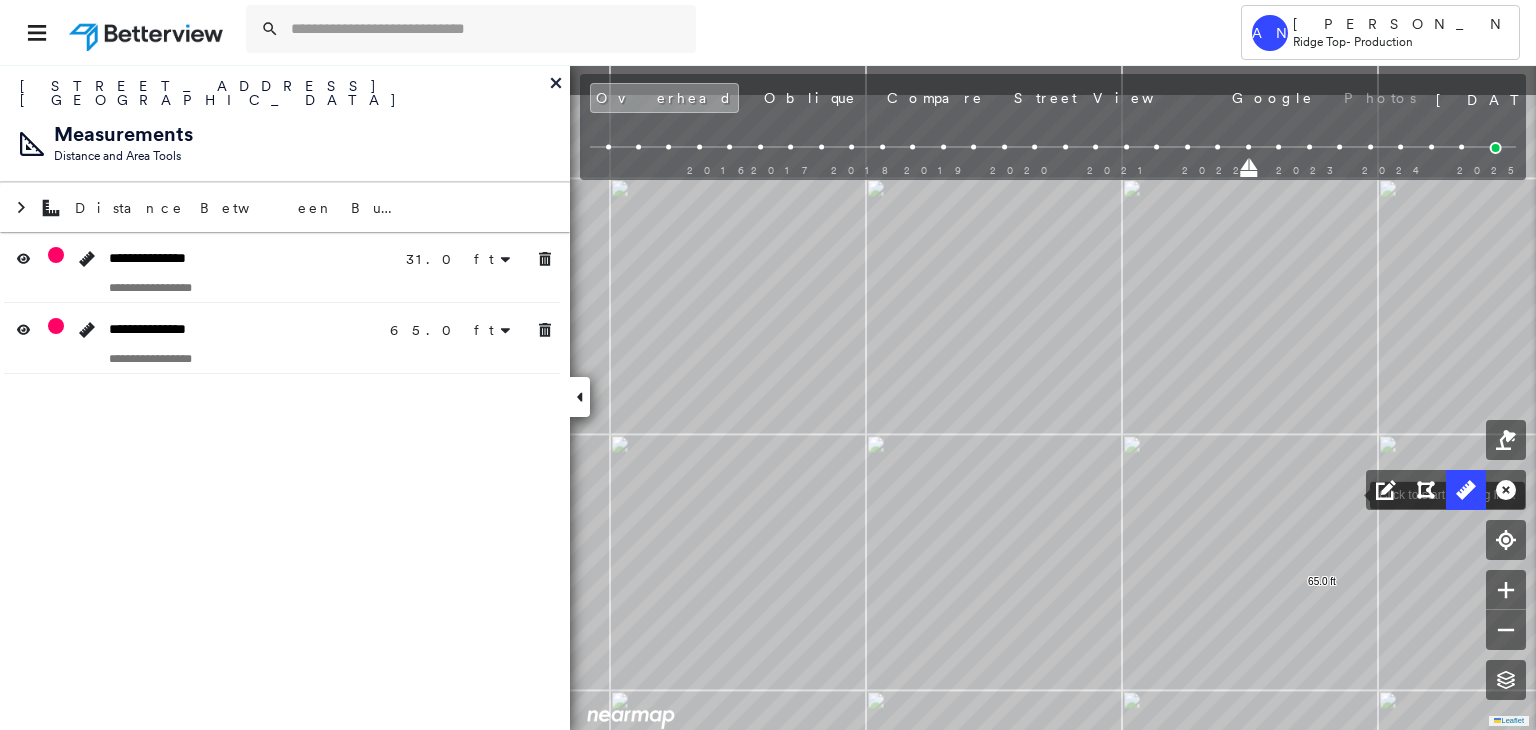 drag, startPoint x: 1353, startPoint y: 421, endPoint x: 1350, endPoint y: 499, distance: 78.05767 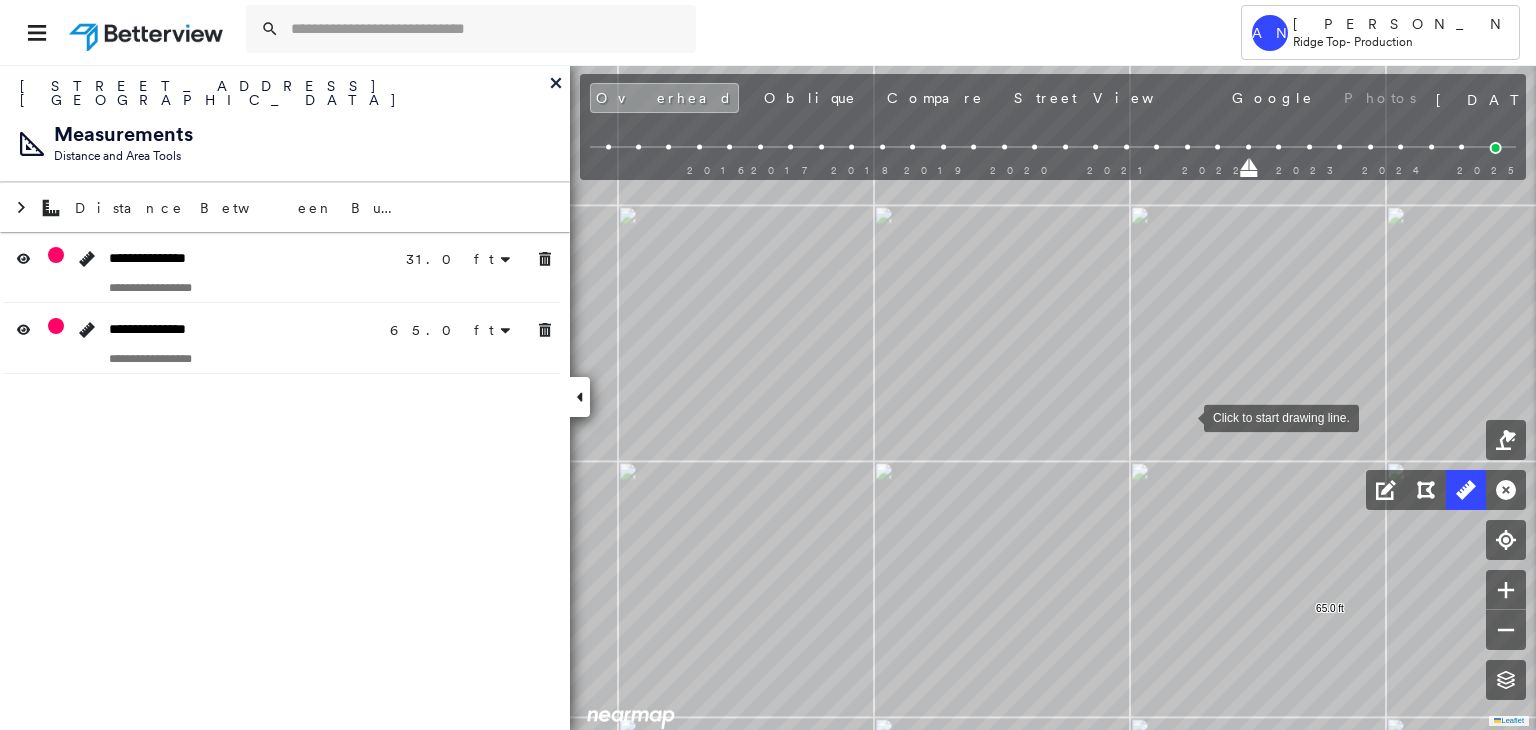 drag, startPoint x: 1176, startPoint y: 397, endPoint x: 1299, endPoint y: 776, distance: 398.45953 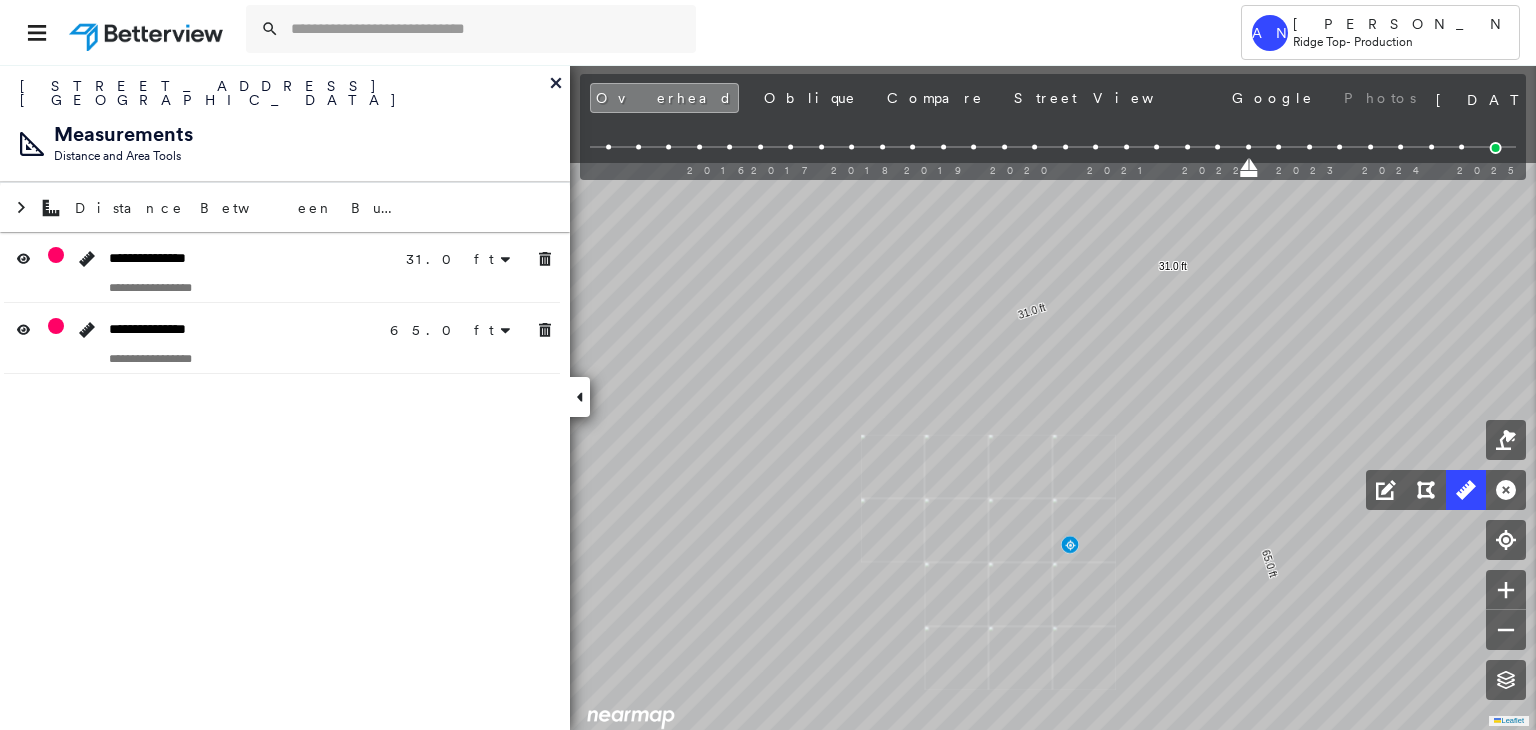 click on "Tower AN Akarsh Nayyan Ridge Top  -   Production 2801 Clinton Ct ,  Round Rock, TX 78665 780169_HARGROVE Assigned to:  Akarsh Nayyan Assigned to:  Akarsh Nayyan 780169_HARGROVE Assigned to:  Akarsh Nayyan Open Comments Download PDF Report Summary Construction Occupancy Protection Exposure Determination Overhead Obliques Street View Roof Spotlight™ Index 0 100 25 50 75 1 2 Building Roof Scores 0 Buildings Policy Information :  780169_HARGROVE Flags :  1 (0 cleared, 1 uncleared) Construction Occupancy Protection Exposure Determination Flags :  1 (0 cleared, 1 uncleared) Uncleared Flags (1) Cleared Flags  (0) Betterview Property Flagged 07/22/25 Clear Action Taken New Entry History Quote/New Business Terms & Conditions Added ACV Endorsement Added Cosmetic Endorsement Inspection/Loss Control Report Information Added to Inspection Survey Onsite Inspection Ordered Determined No Inspection Needed General Used Report to Further Agent/Insured Discussion Reject/Decline - New Business Allowed to Proceed / Policy Bound" at bounding box center (768, 365) 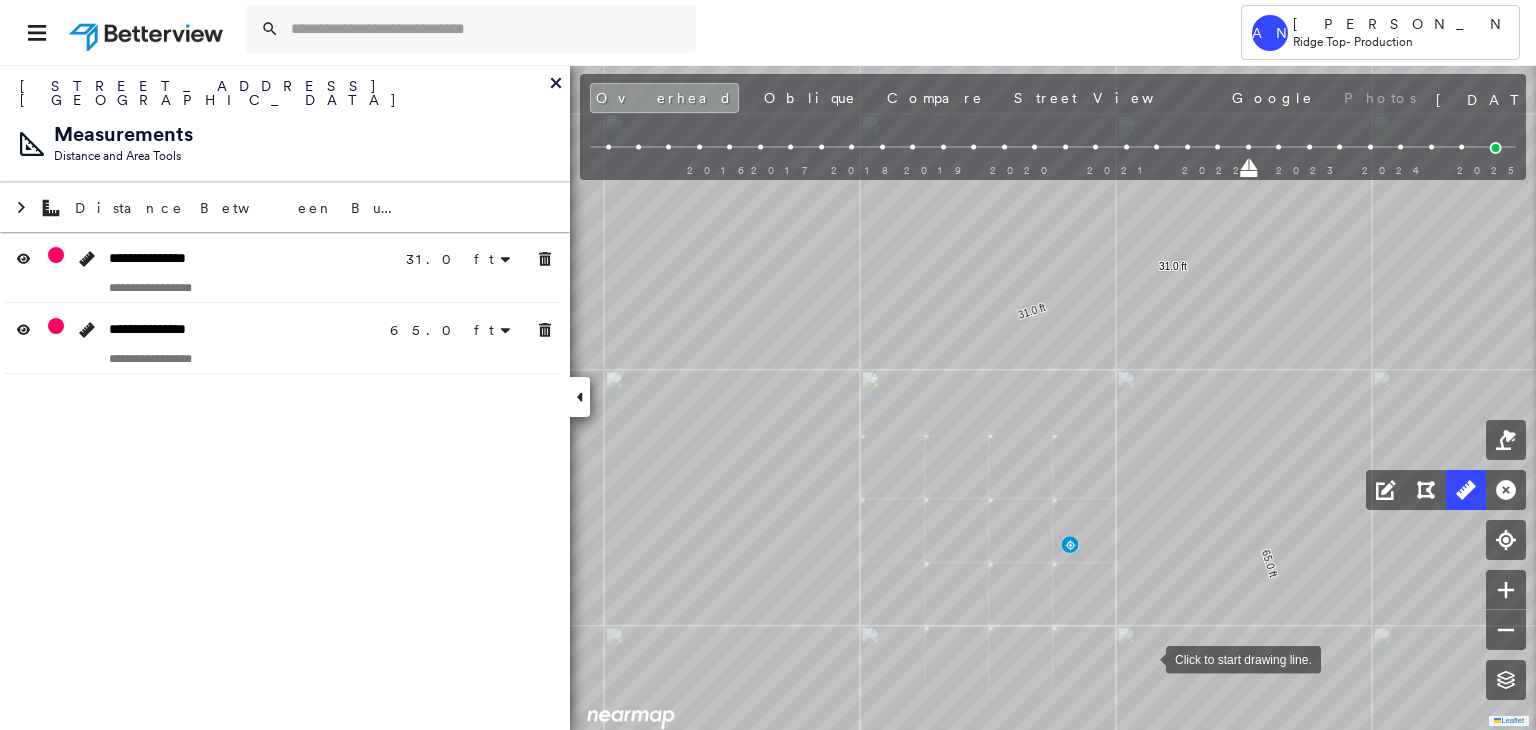 drag, startPoint x: 1146, startPoint y: 657, endPoint x: 1160, endPoint y: 706, distance: 50.96077 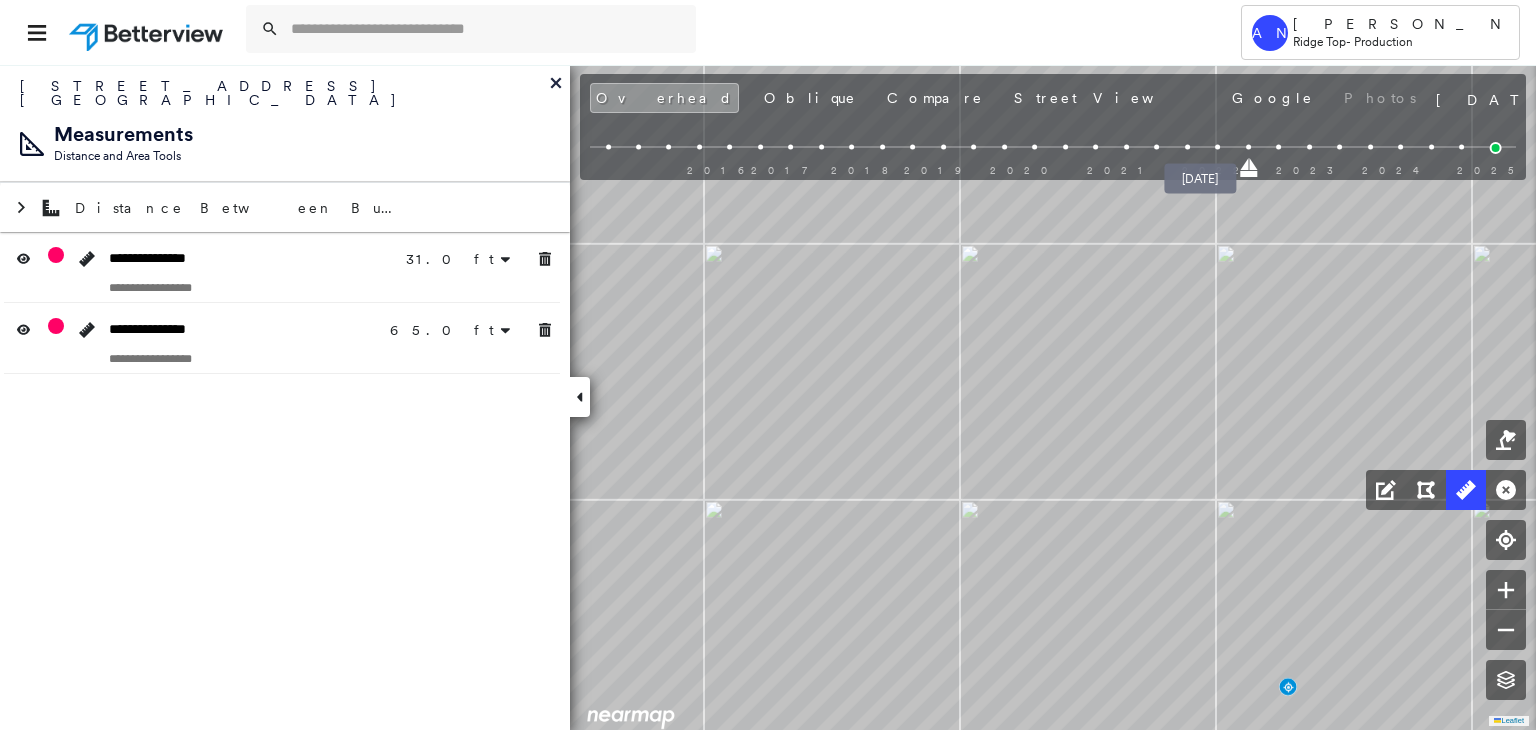 click at bounding box center (1217, 147) 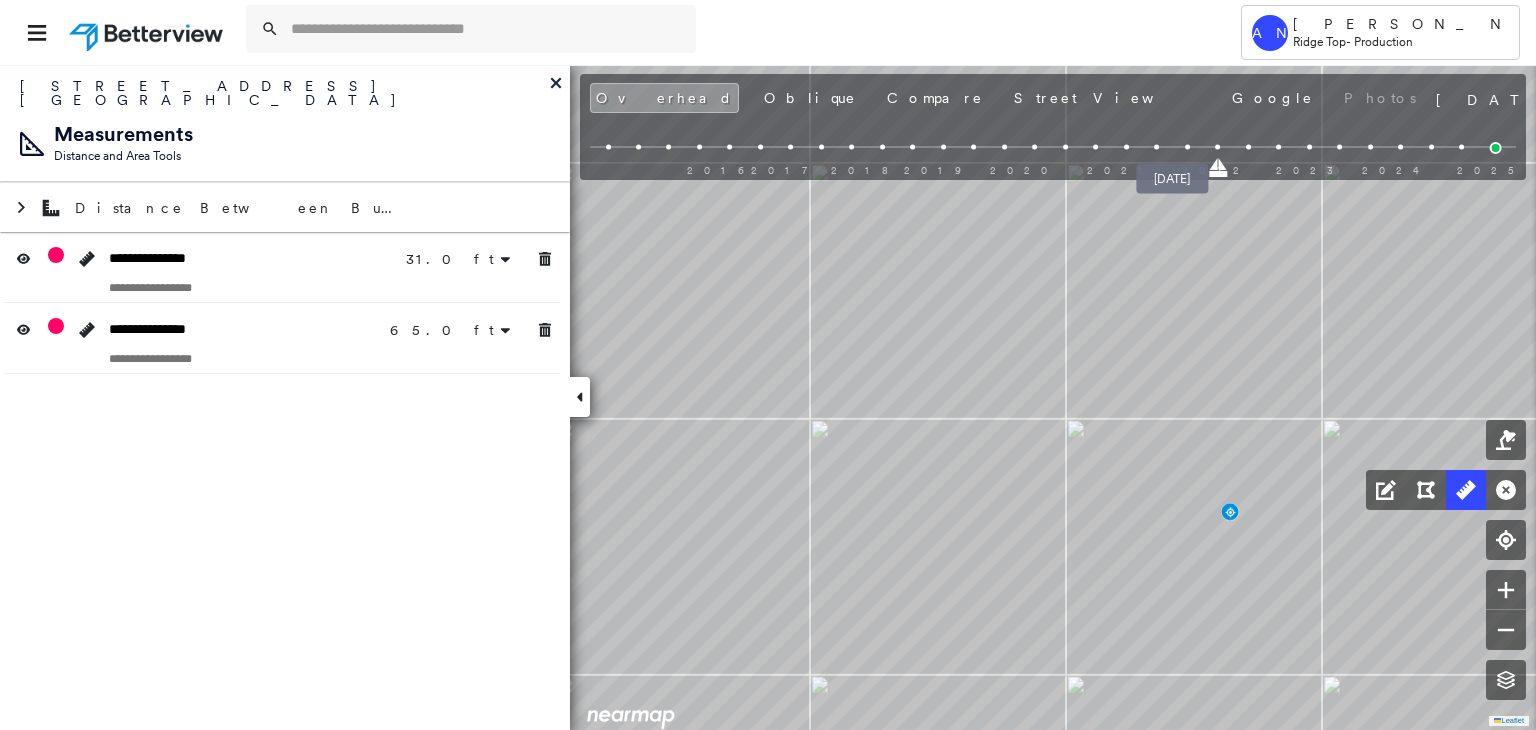 click at bounding box center (1187, 147) 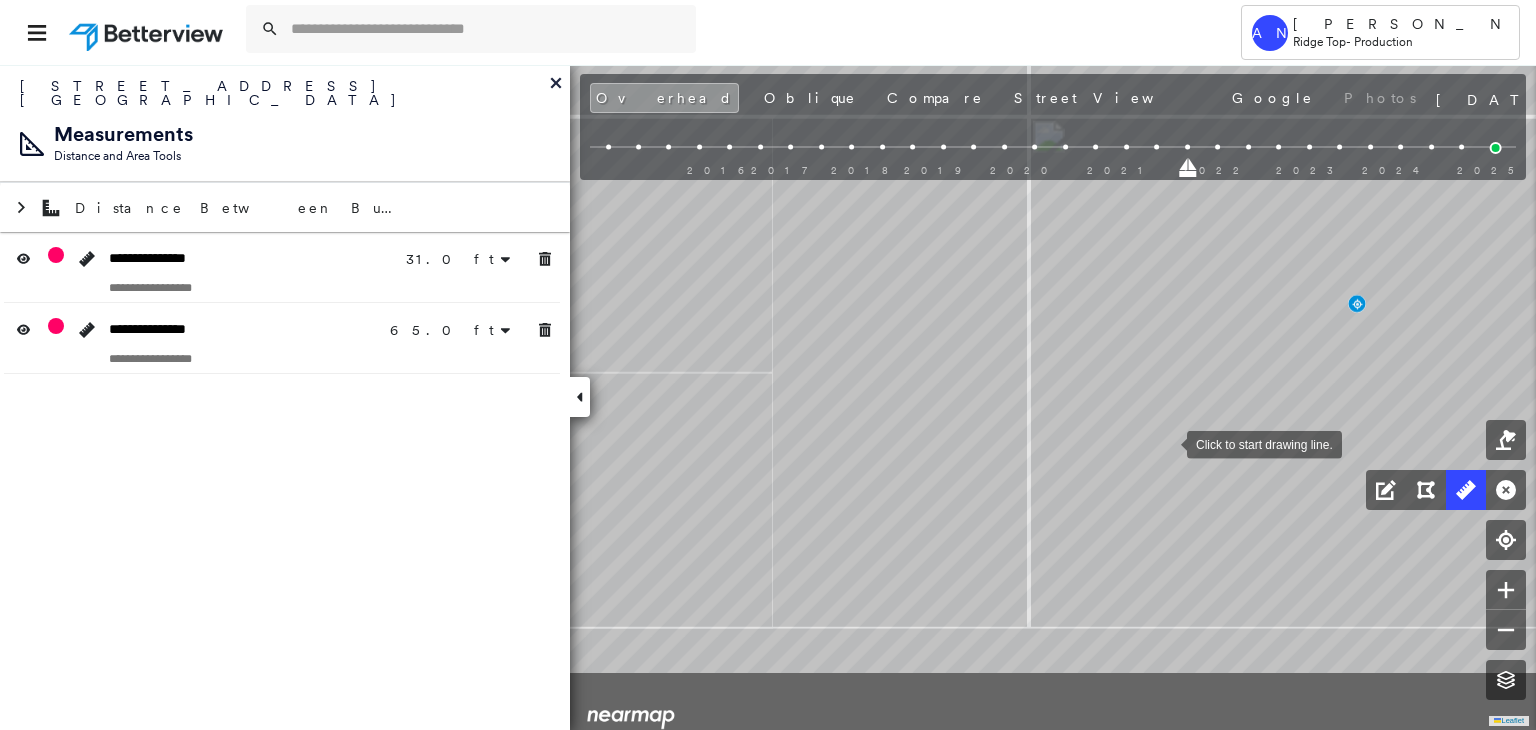 drag, startPoint x: 1167, startPoint y: 449, endPoint x: 1168, endPoint y: 427, distance: 22.022715 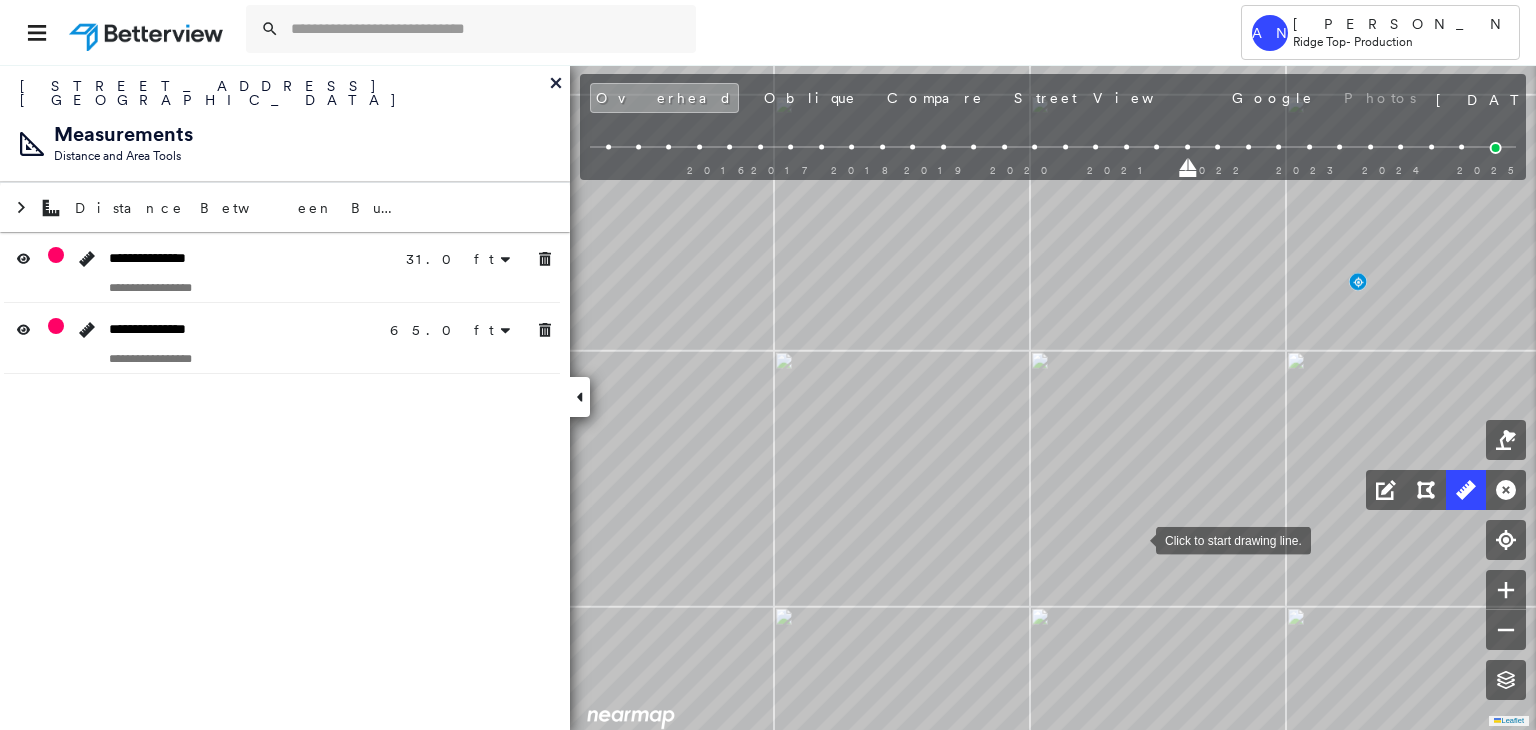 click at bounding box center [1136, 539] 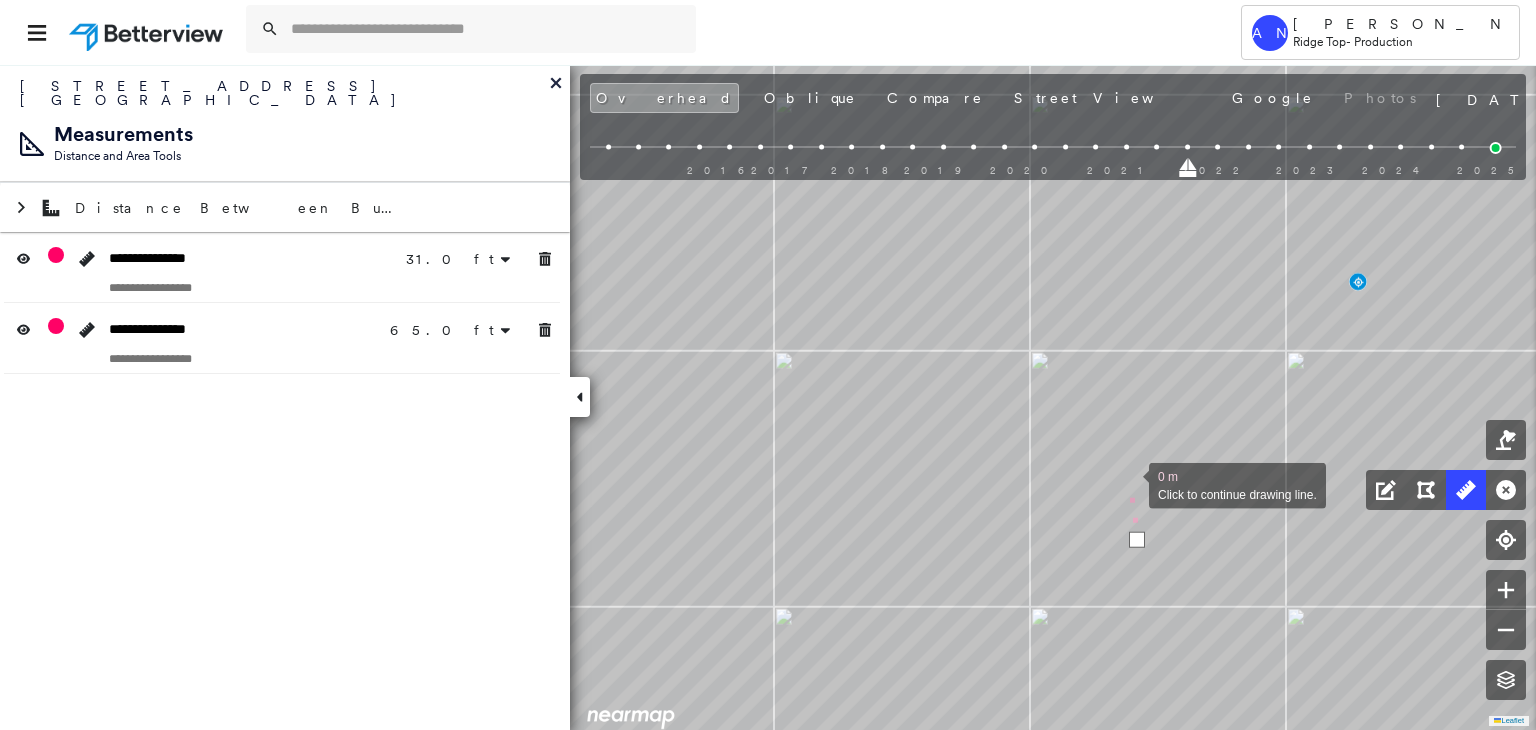 click at bounding box center [1129, 484] 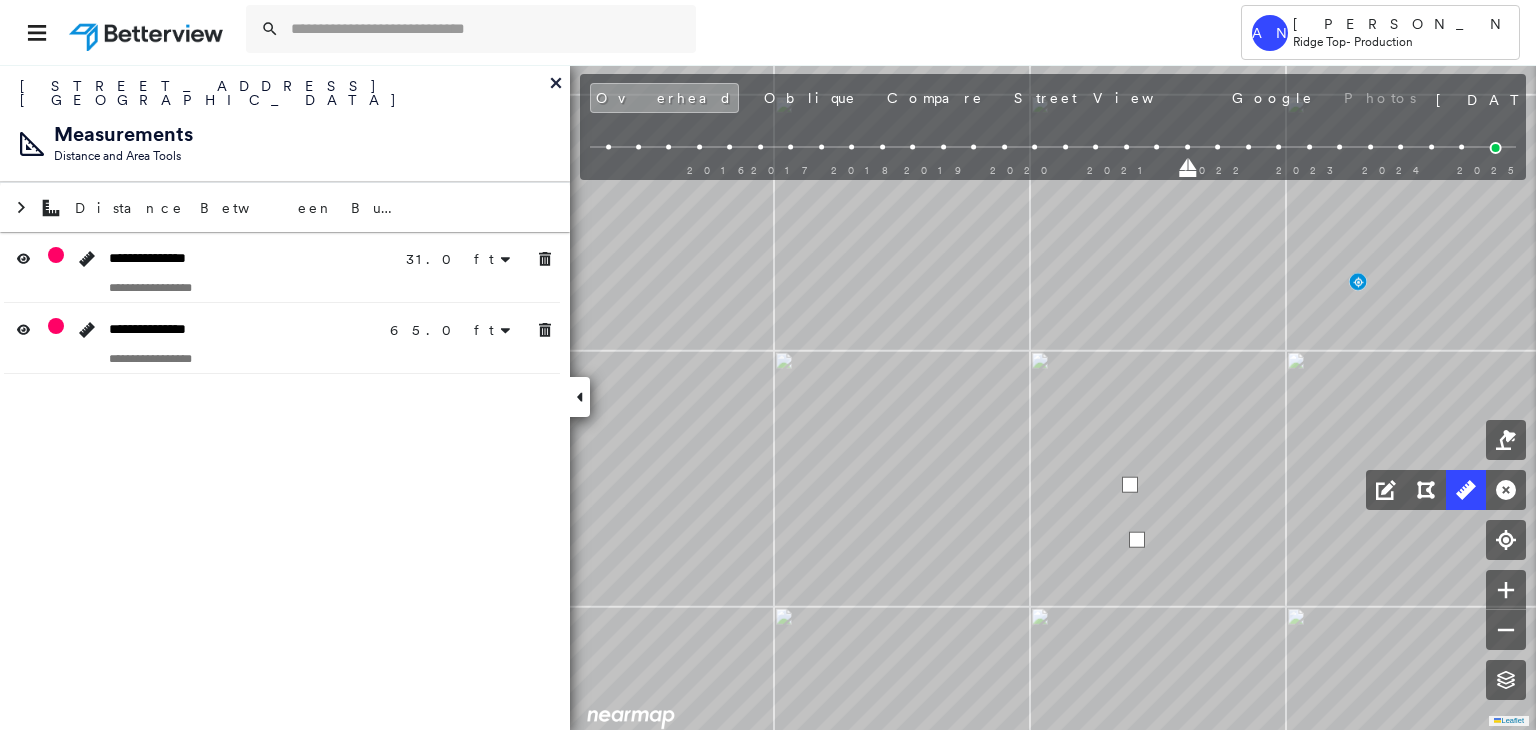 click at bounding box center [1130, 485] 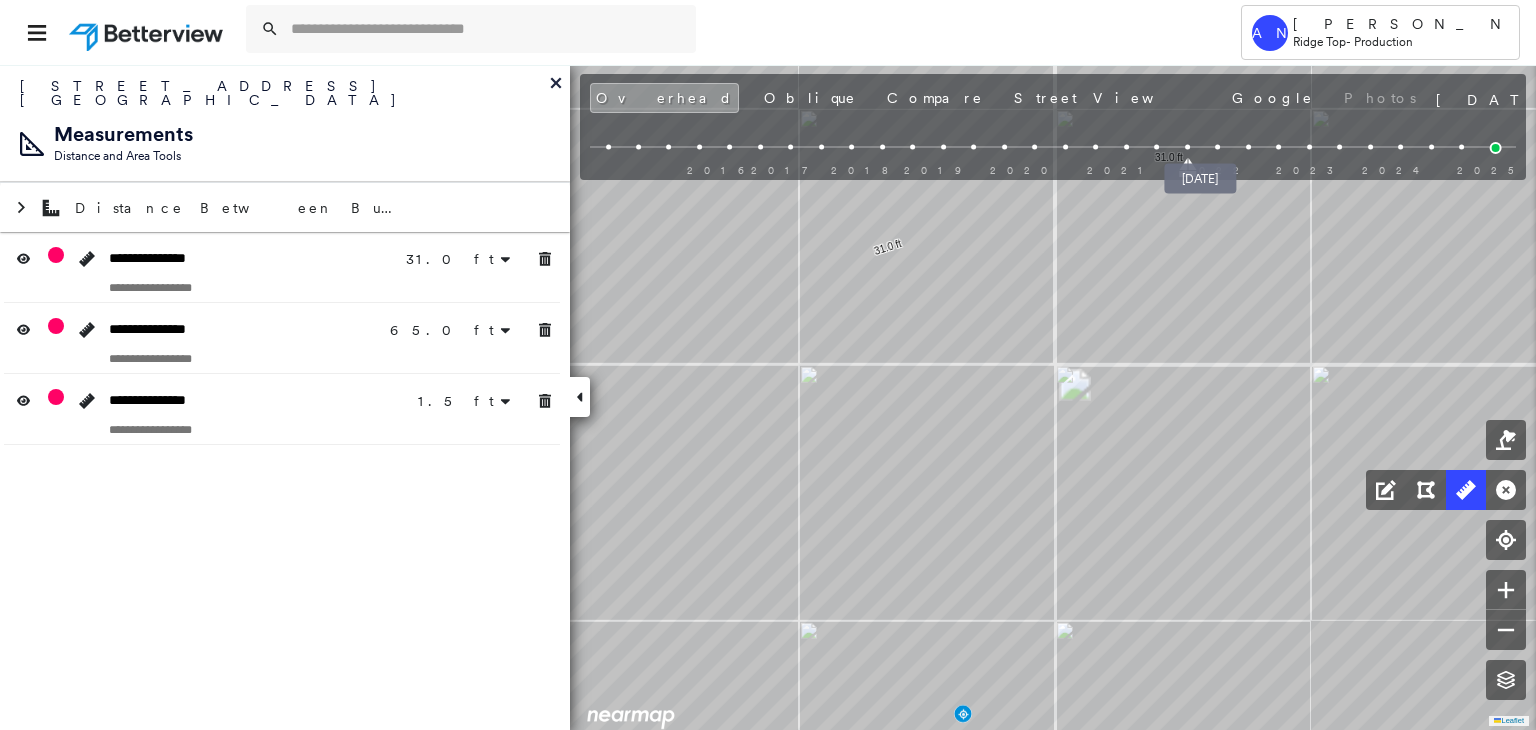 drag, startPoint x: 1220, startPoint y: 143, endPoint x: 1212, endPoint y: 156, distance: 15.264338 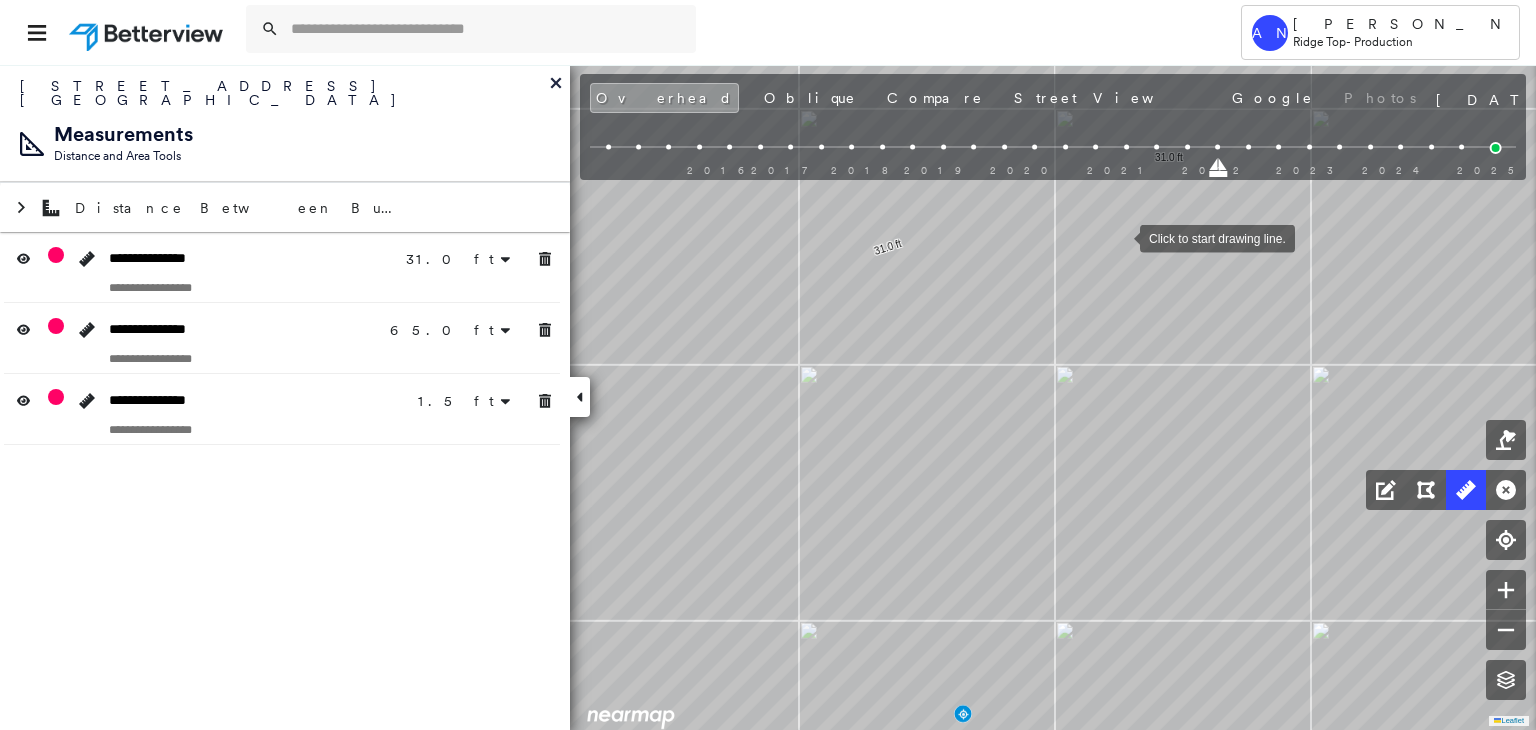 drag, startPoint x: 1087, startPoint y: 408, endPoint x: 1066, endPoint y: 432, distance: 31.890438 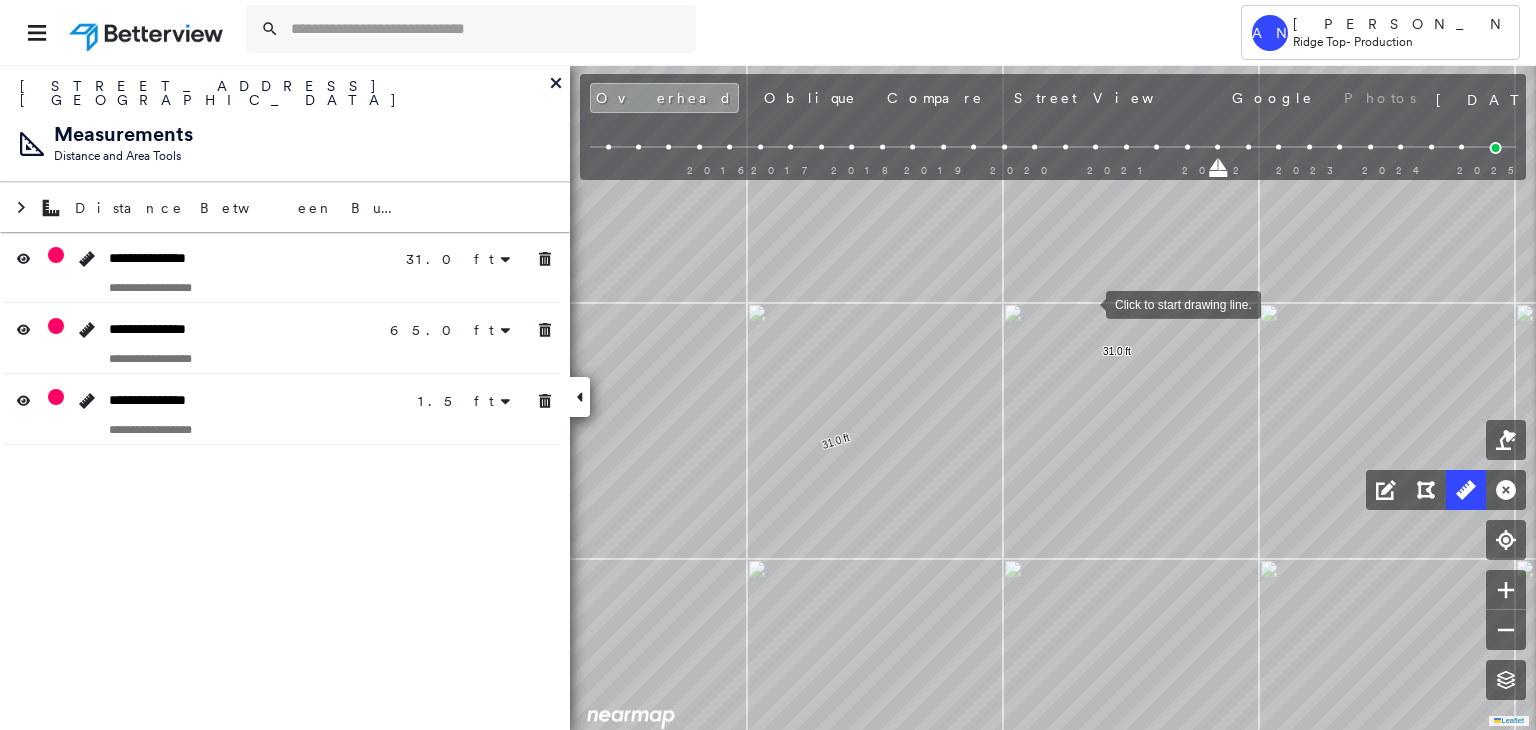 click at bounding box center [1086, 303] 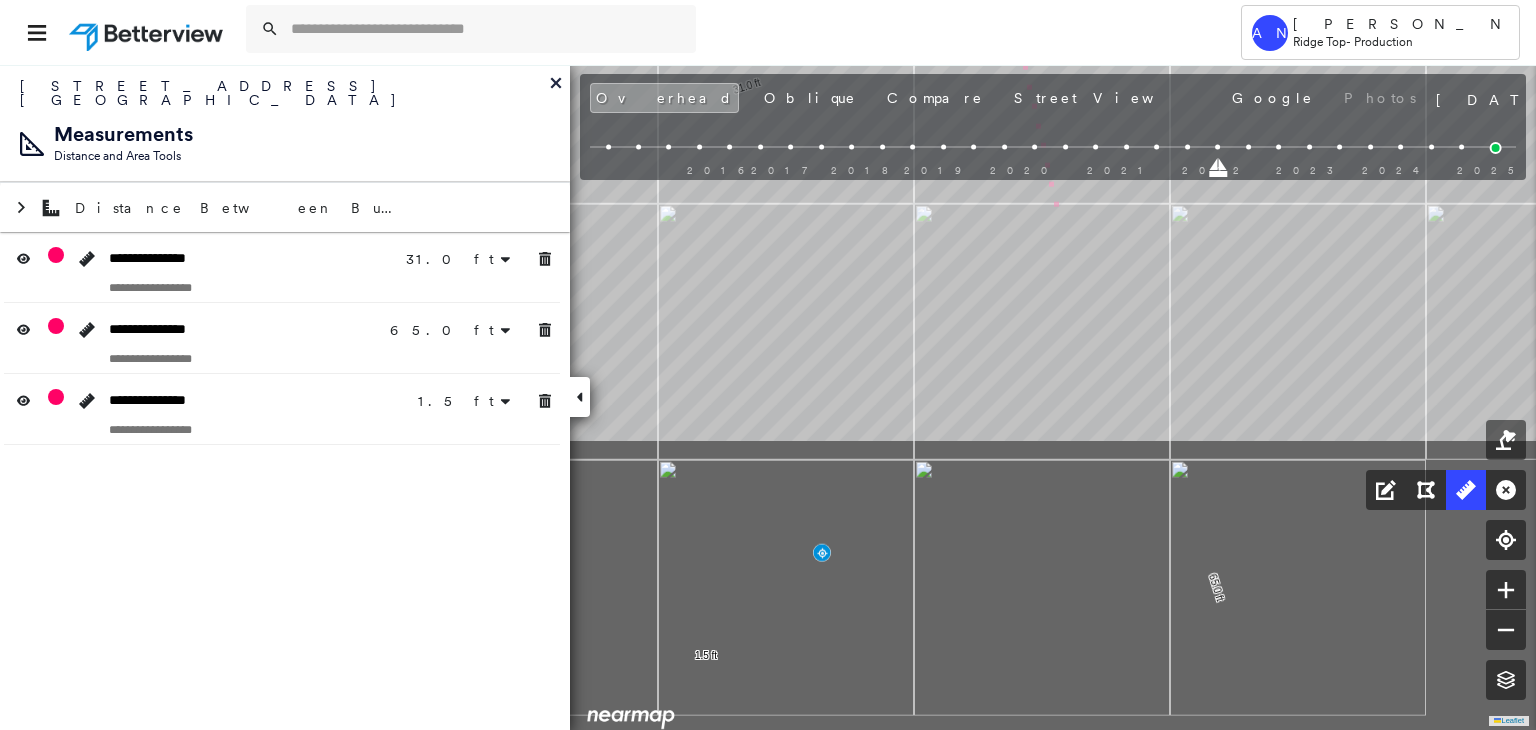 click on "31.0 ft 31.0 ft 65.0 ft 65.0 ft 1.5 ft 4 m Click to continue drawing line." at bounding box center (-3195, -1657) 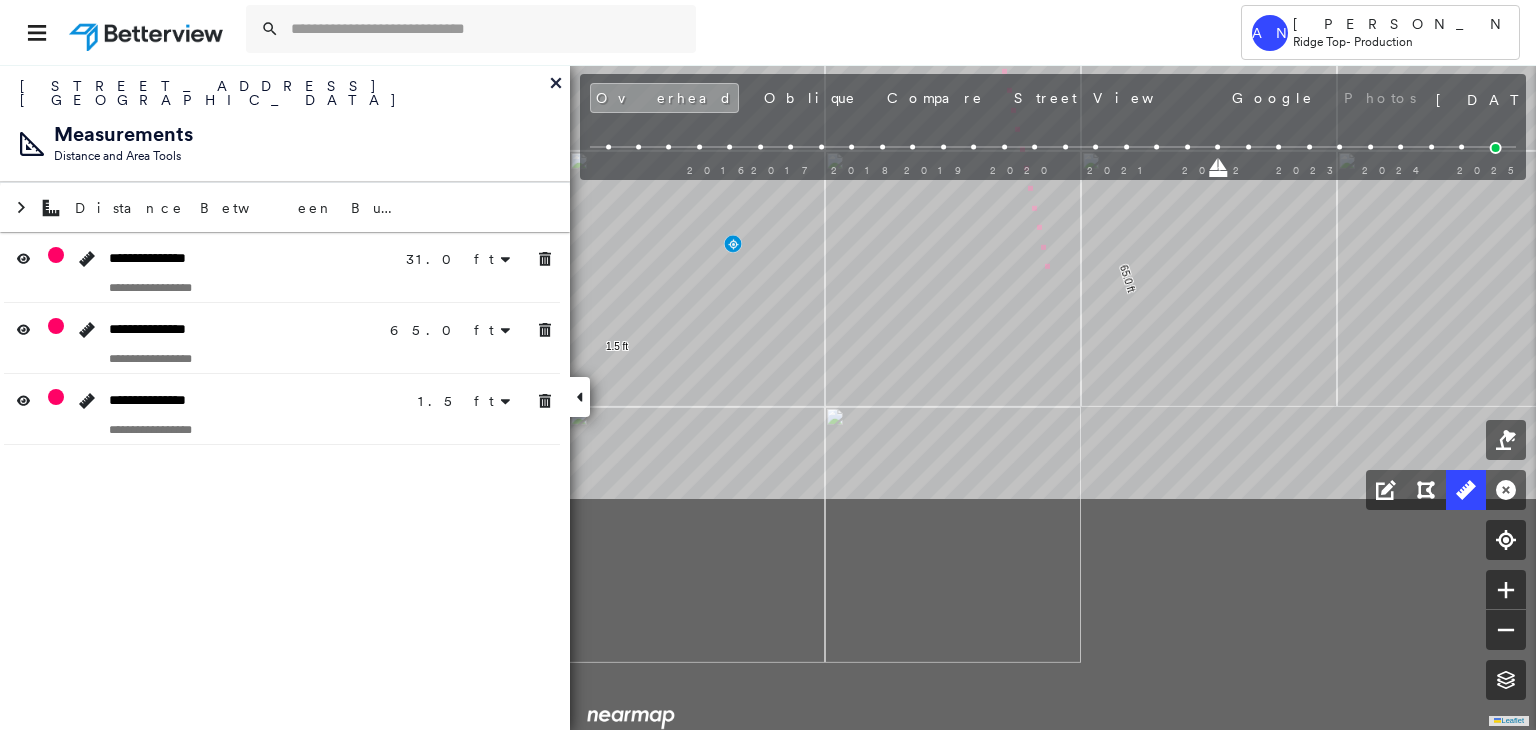 drag, startPoint x: 1123, startPoint y: 544, endPoint x: 1027, endPoint y: 191, distance: 365.82098 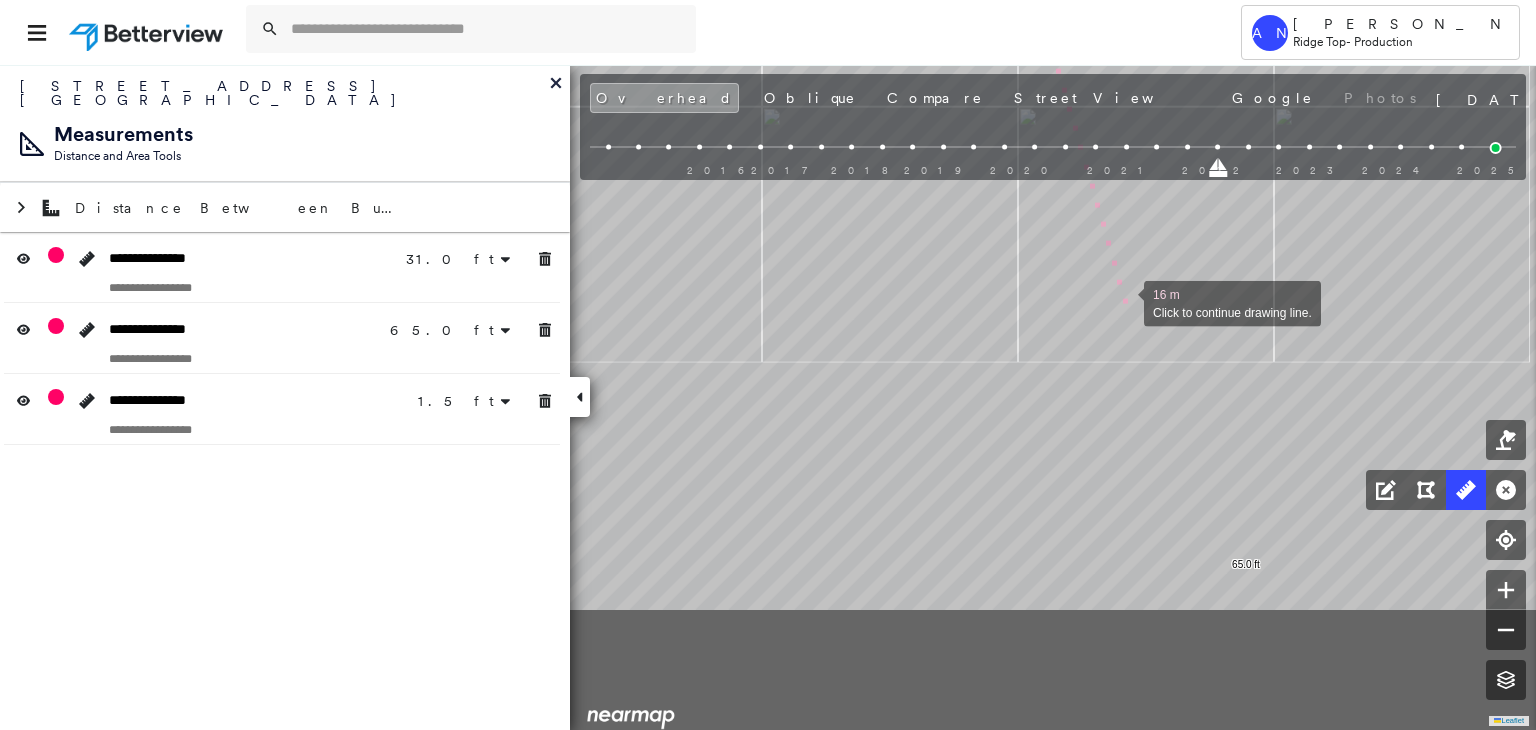 drag, startPoint x: 1137, startPoint y: 400, endPoint x: 1126, endPoint y: 287, distance: 113.534134 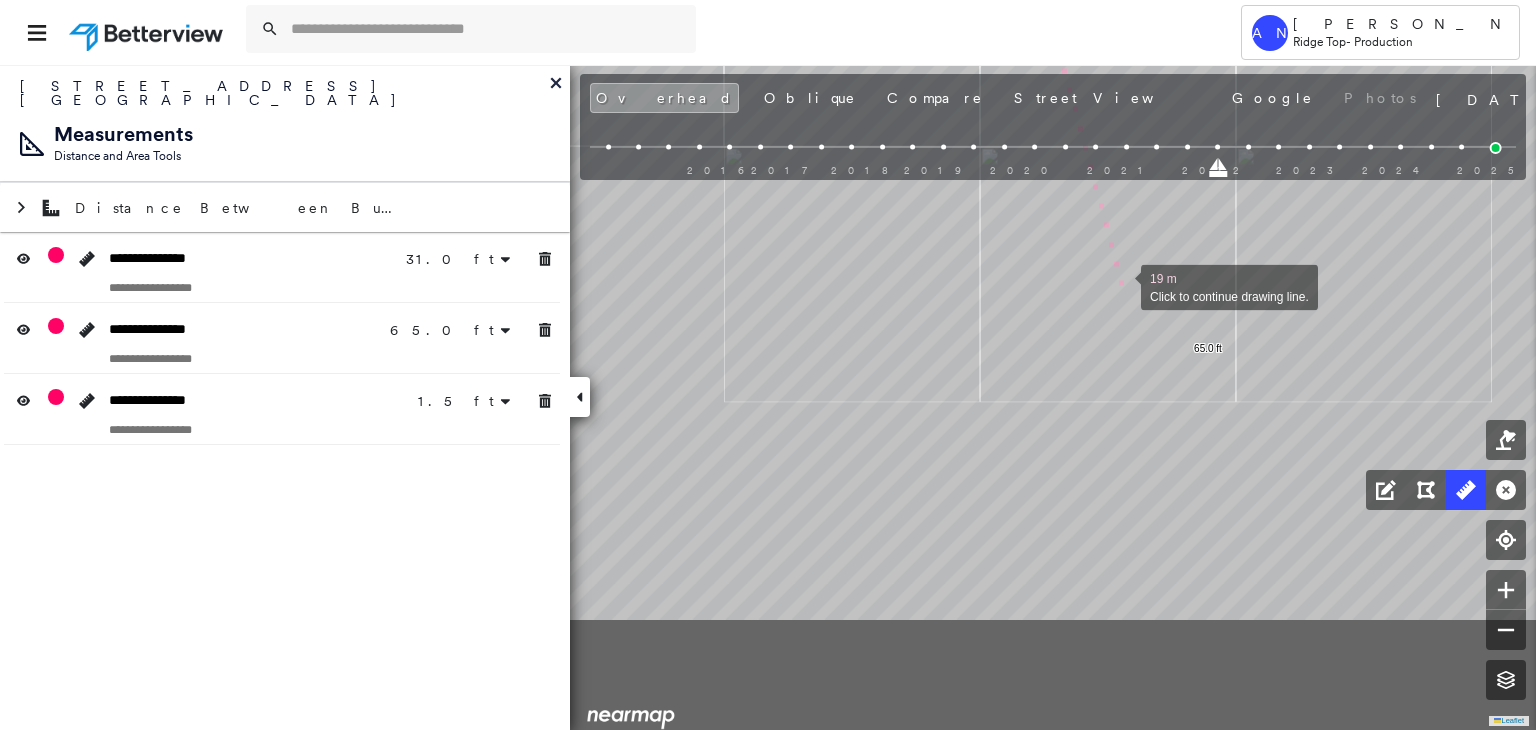 drag, startPoint x: 1127, startPoint y: 324, endPoint x: 1122, endPoint y: 294, distance: 30.413813 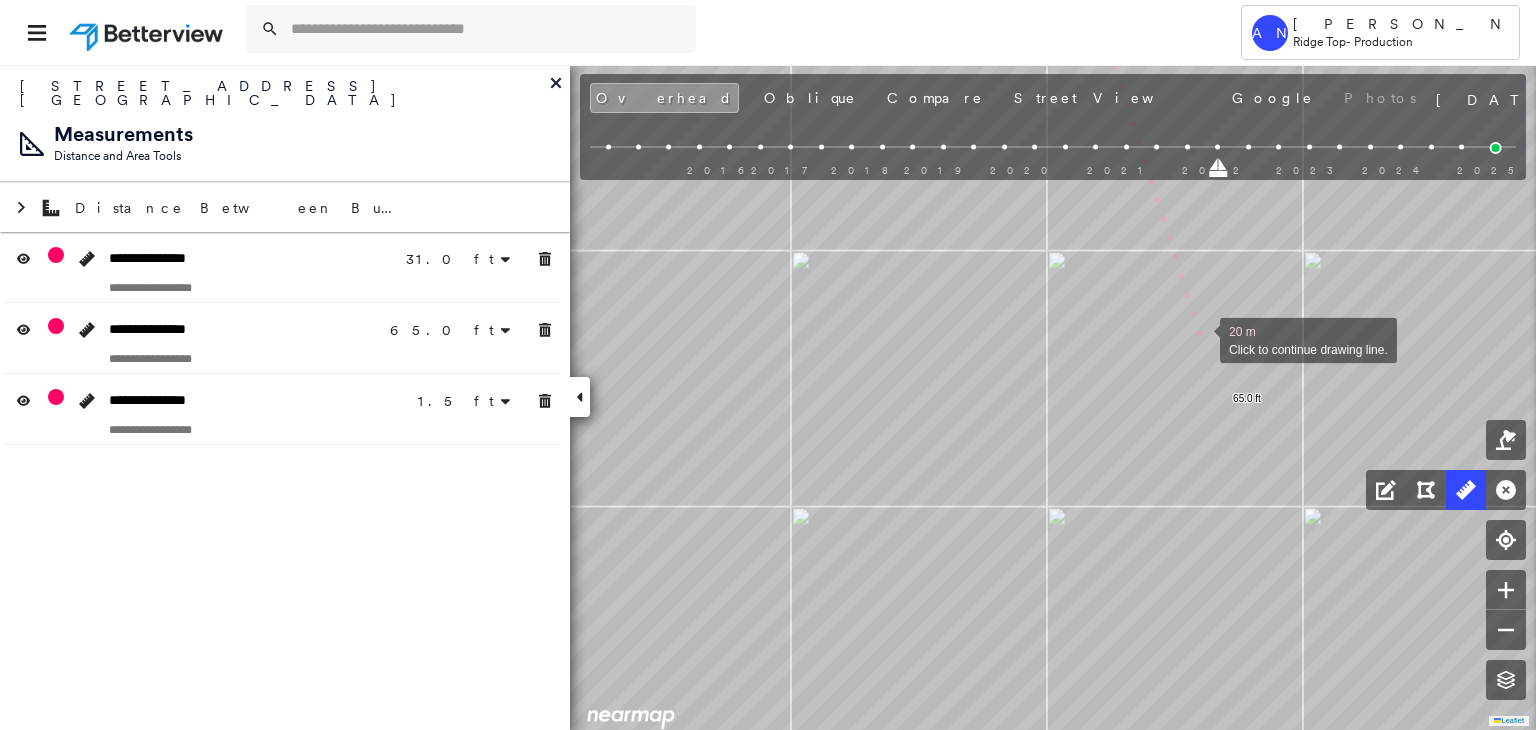 click at bounding box center (1200, 339) 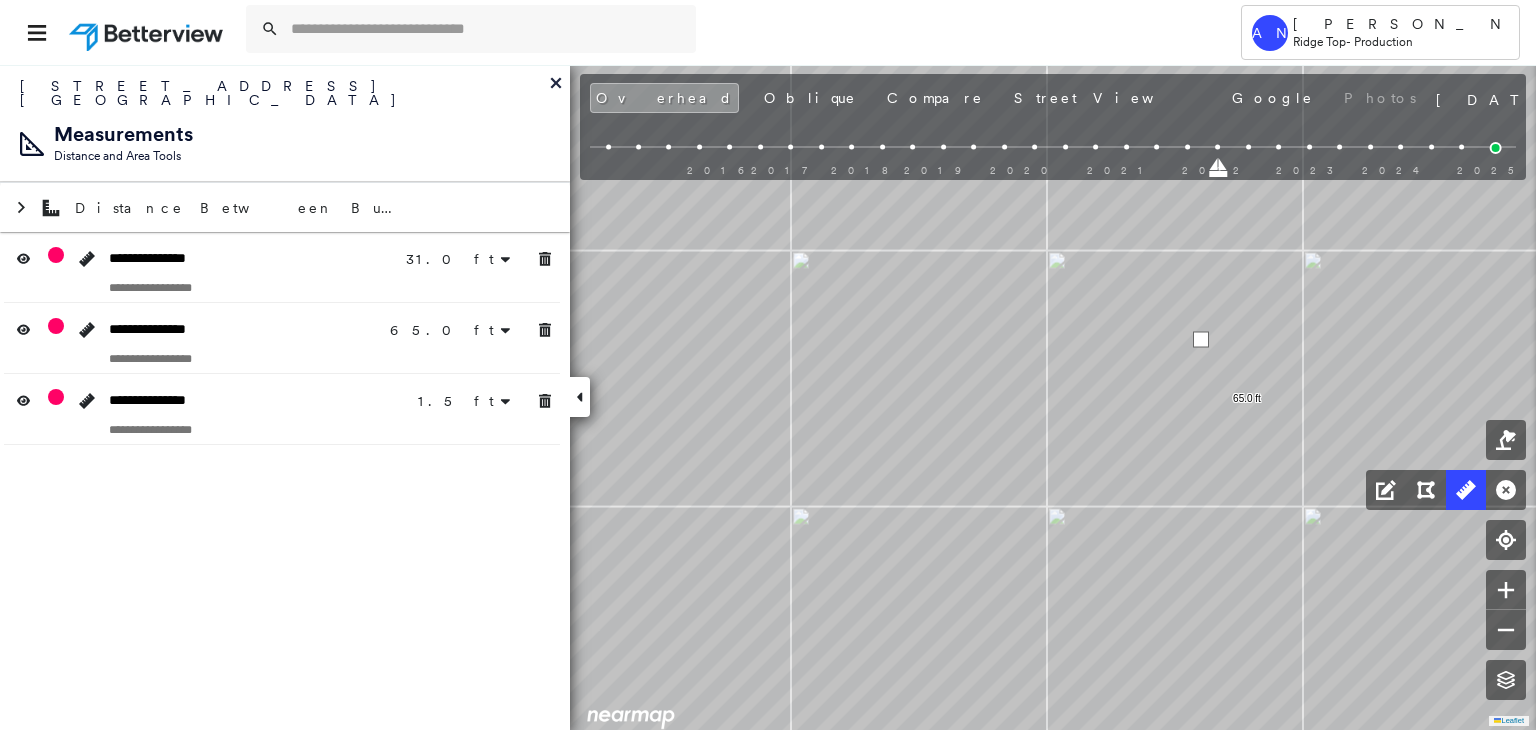 click at bounding box center [1201, 340] 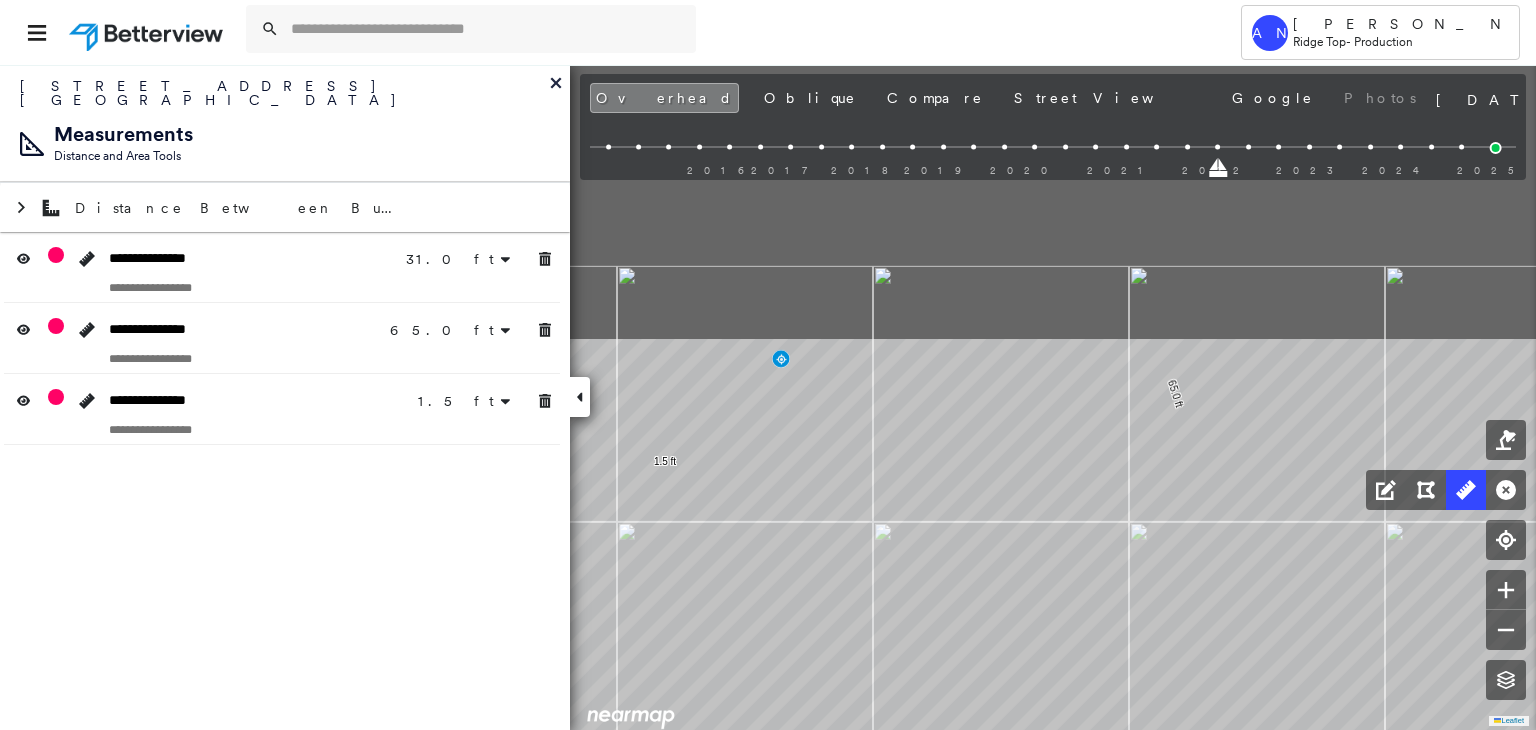 click on "Tower AN Akarsh Nayyan Ridge Top  -   Production 2801 Clinton Ct ,  Round Rock, TX 78665 780169_HARGROVE Assigned to:  Akarsh Nayyan Assigned to:  Akarsh Nayyan 780169_HARGROVE Assigned to:  Akarsh Nayyan Open Comments Download PDF Report Summary Construction Occupancy Protection Exposure Determination Overhead Obliques Street View Roof Spotlight™ Index 0 100 25 50 75 1 2 Building Roof Scores 0 Buildings Policy Information :  780169_HARGROVE Flags :  1 (0 cleared, 1 uncleared) Construction Occupancy Protection Exposure Determination Flags :  1 (0 cleared, 1 uncleared) Uncleared Flags (1) Cleared Flags  (0) Betterview Property Flagged 07/22/25 Clear Action Taken New Entry History Quote/New Business Terms & Conditions Added ACV Endorsement Added Cosmetic Endorsement Inspection/Loss Control Report Information Added to Inspection Survey Onsite Inspection Ordered Determined No Inspection Needed General Used Report to Further Agent/Insured Discussion Reject/Decline - New Business Allowed to Proceed / Policy Bound" at bounding box center (768, 365) 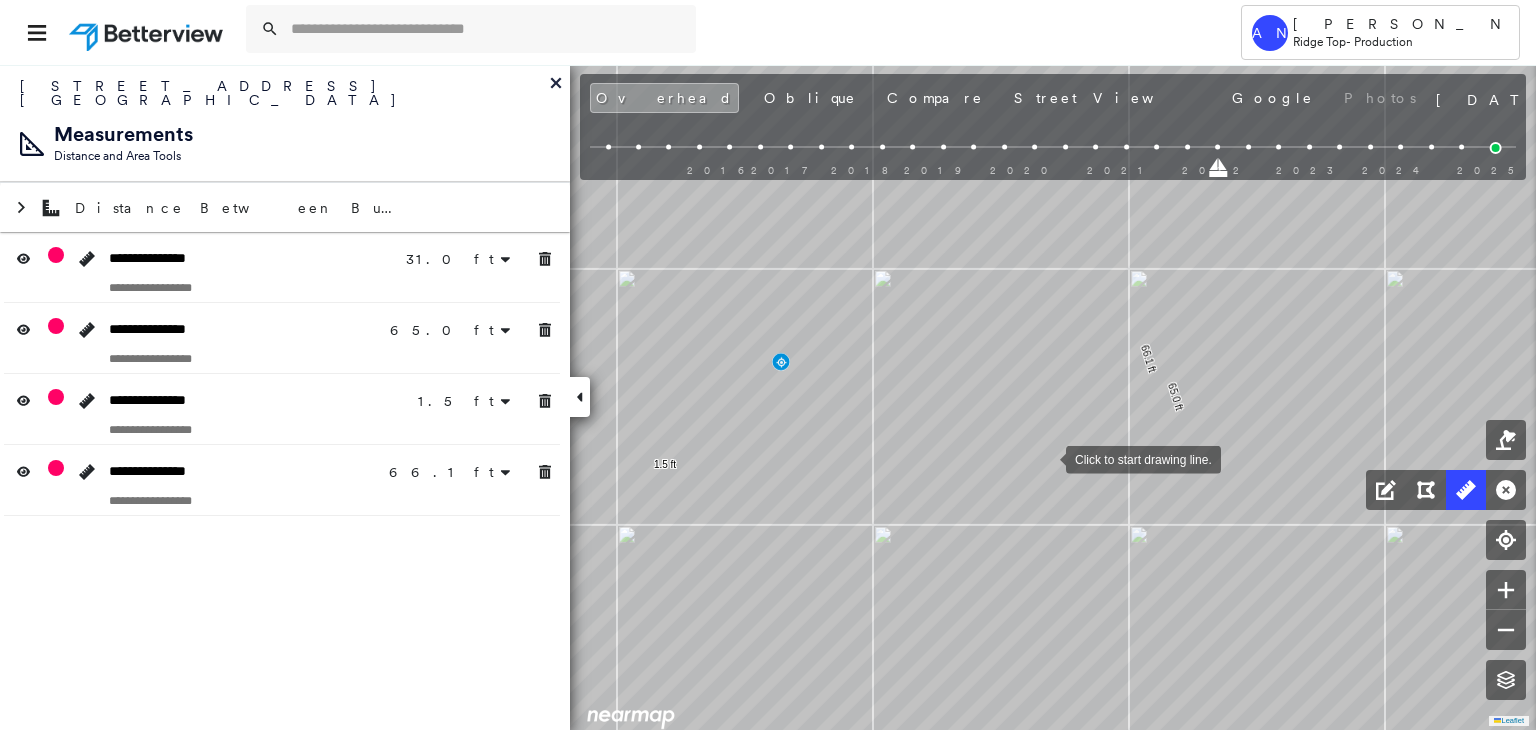 click on "Tower AN Akarsh Nayyan Ridge Top  -   Production 2801 Clinton Ct ,  Round Rock, TX 78665 780169_HARGROVE Assigned to:  Akarsh Nayyan Assigned to:  Akarsh Nayyan 780169_HARGROVE Assigned to:  Akarsh Nayyan Open Comments Download PDF Report Summary Construction Occupancy Protection Exposure Determination Overhead Obliques Street View Roof Spotlight™ Index 0 100 25 50 75 1 2 Building Roof Scores 0 Buildings Policy Information :  780169_HARGROVE Flags :  1 (0 cleared, 1 uncleared) Construction Occupancy Protection Exposure Determination Flags :  1 (0 cleared, 1 uncleared) Uncleared Flags (1) Cleared Flags  (0) Betterview Property Flagged 07/22/25 Clear Action Taken New Entry History Quote/New Business Terms & Conditions Added ACV Endorsement Added Cosmetic Endorsement Inspection/Loss Control Report Information Added to Inspection Survey Onsite Inspection Ordered Determined No Inspection Needed General Used Report to Further Agent/Insured Discussion Reject/Decline - New Business Allowed to Proceed / Policy Bound" at bounding box center (768, 365) 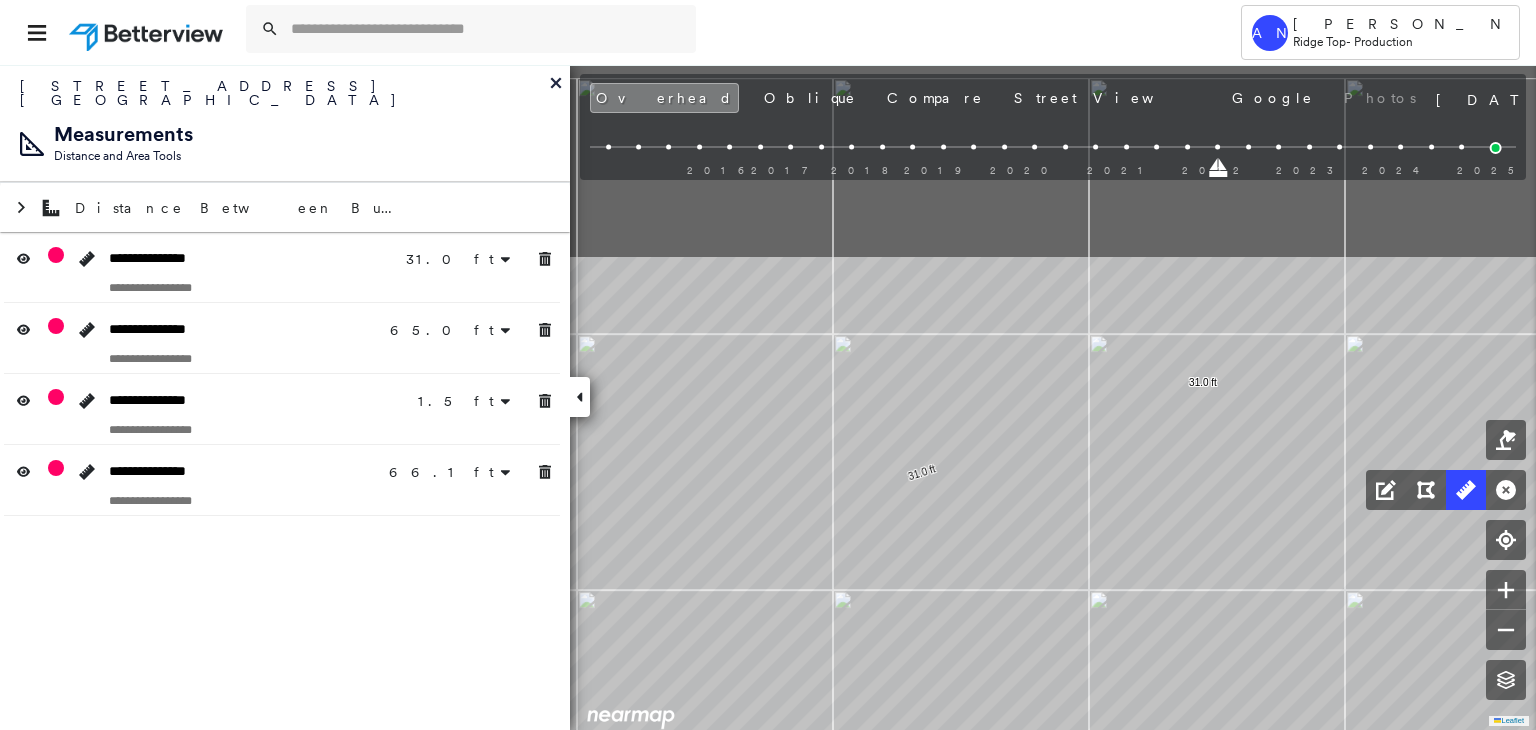 drag, startPoint x: 1128, startPoint y: 513, endPoint x: 1174, endPoint y: 776, distance: 266.99252 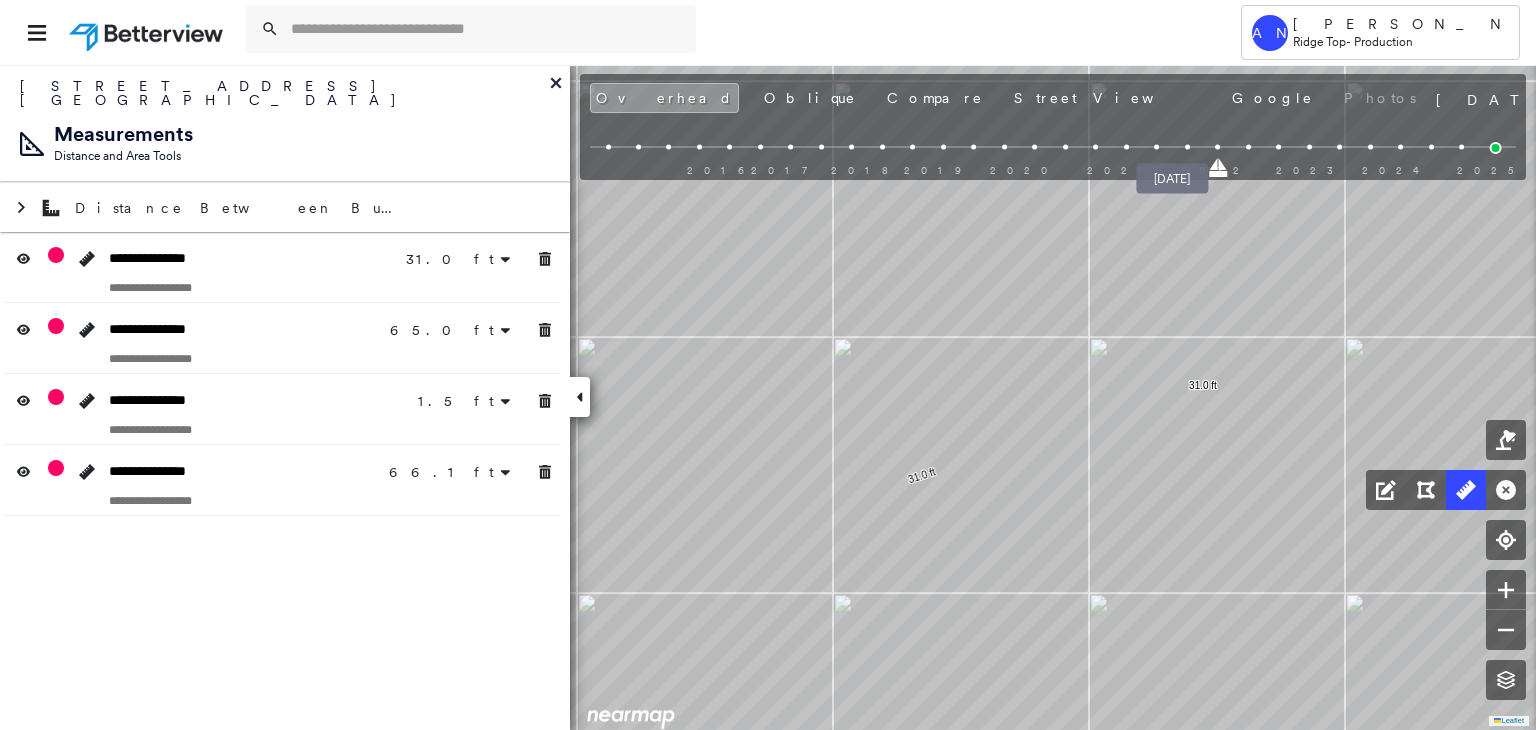 click at bounding box center [1187, 147] 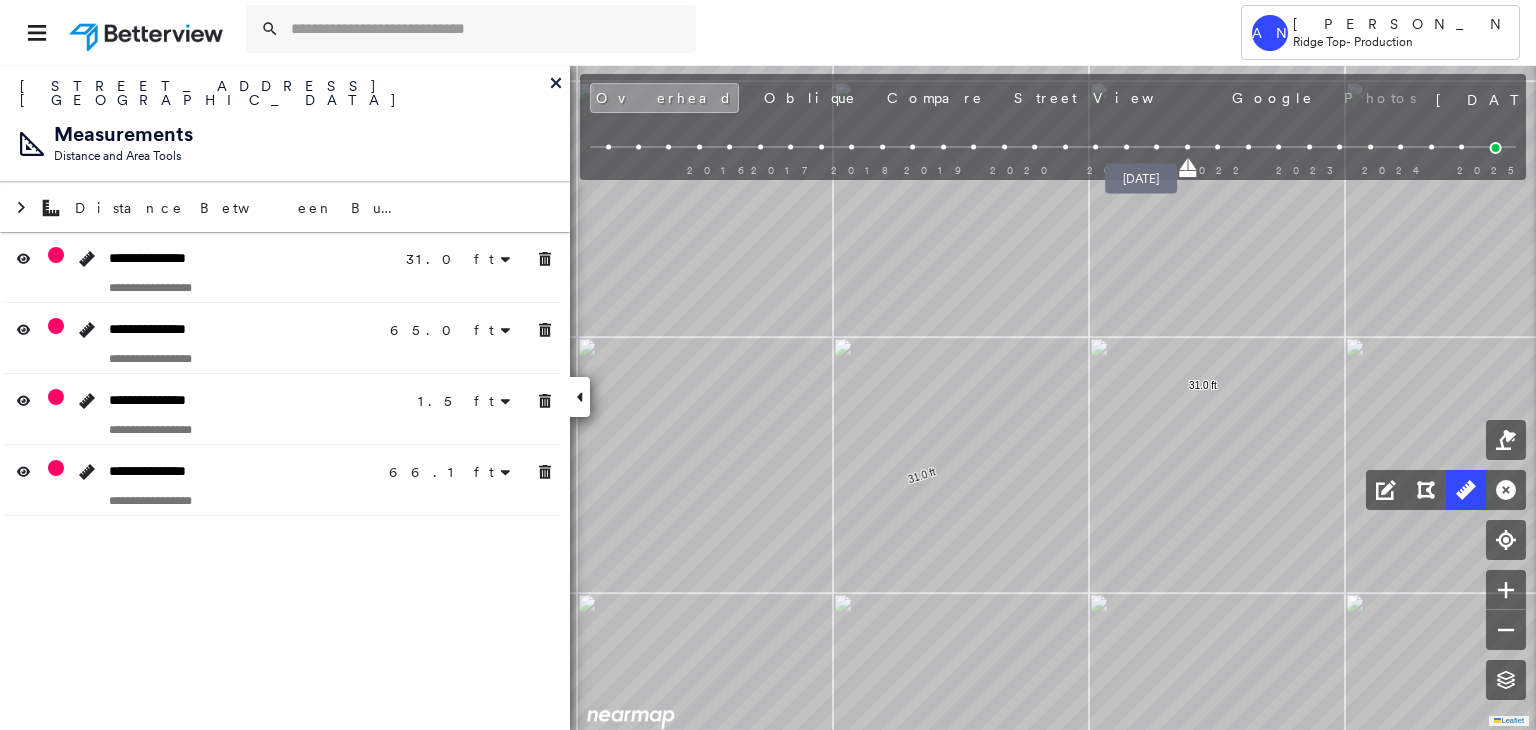 click at bounding box center (1156, 147) 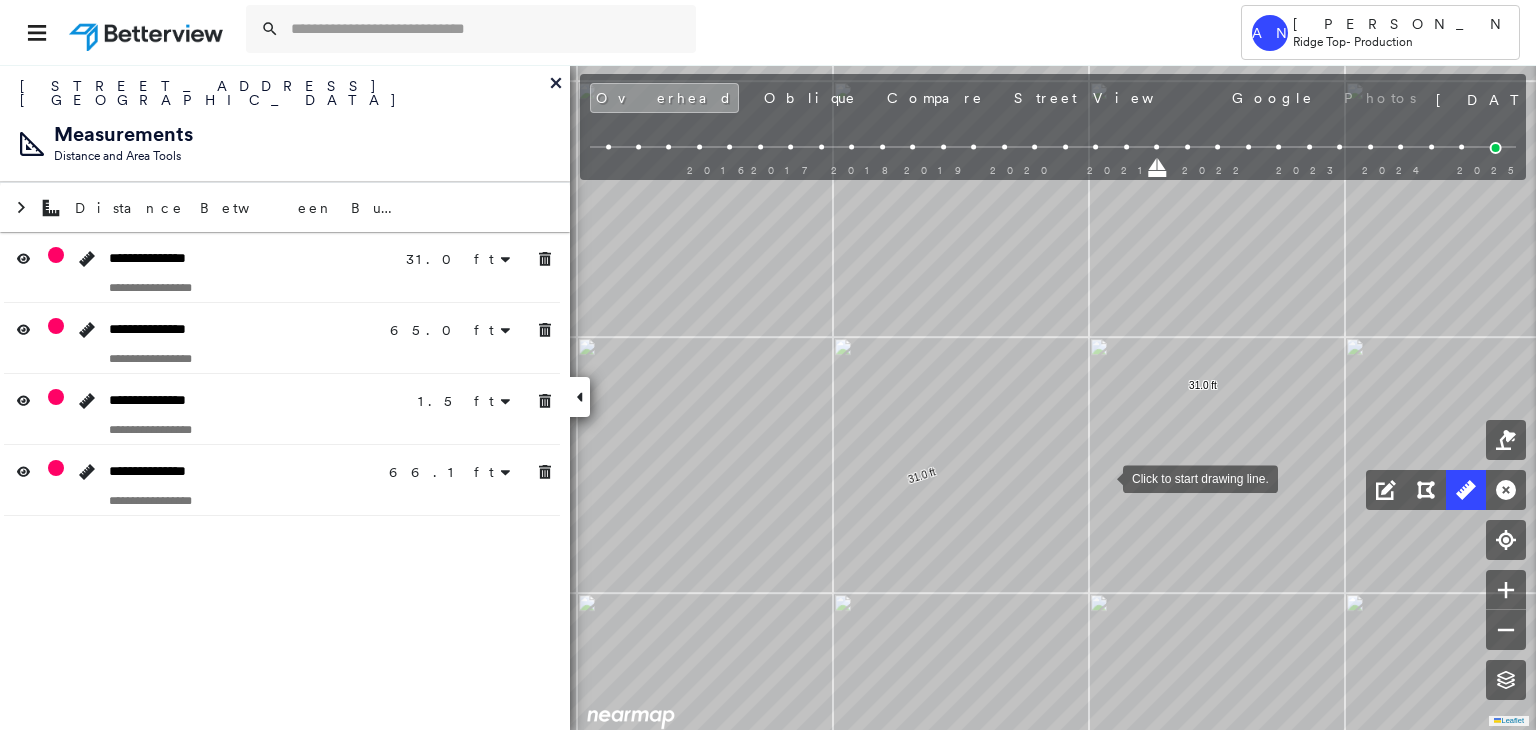 click at bounding box center (1103, 477) 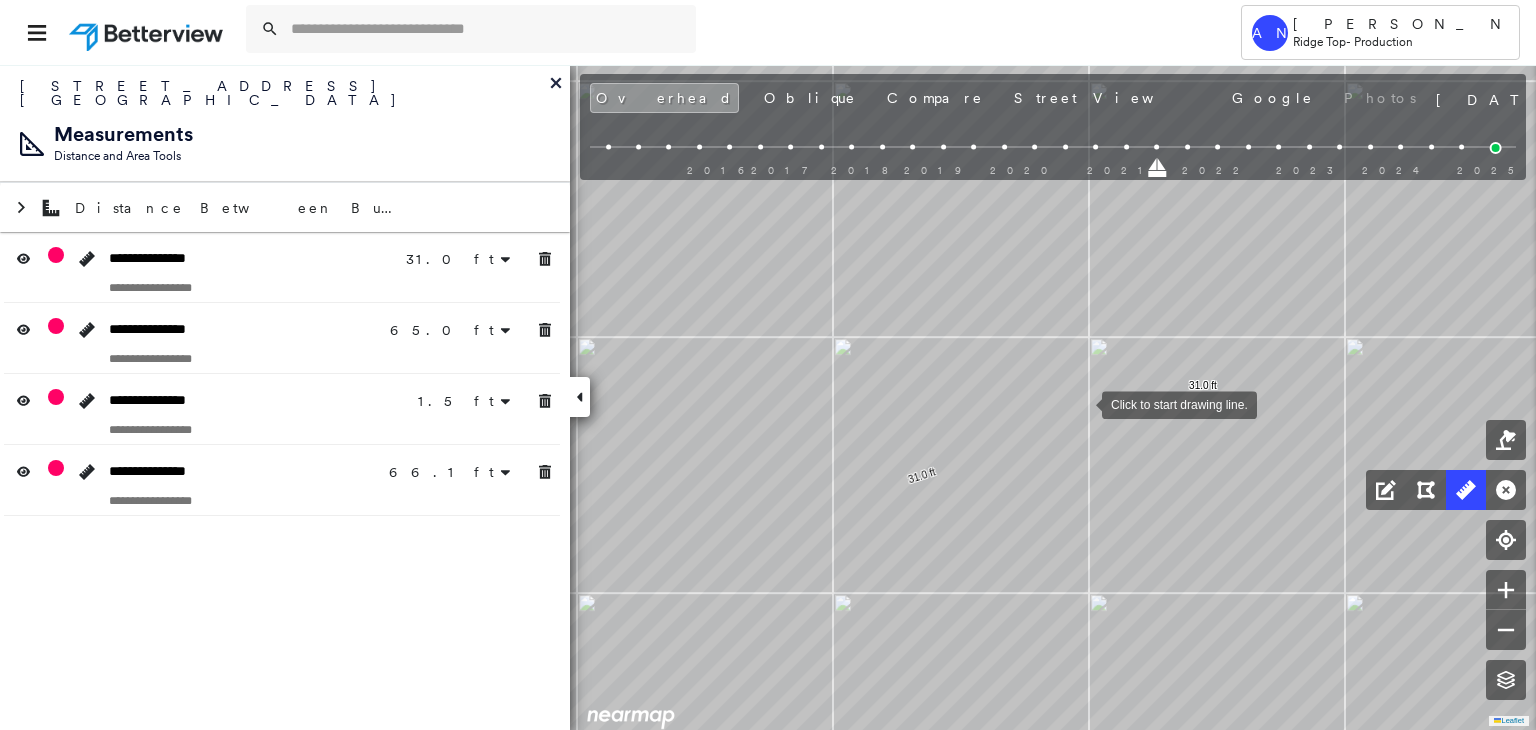 click at bounding box center (1082, 403) 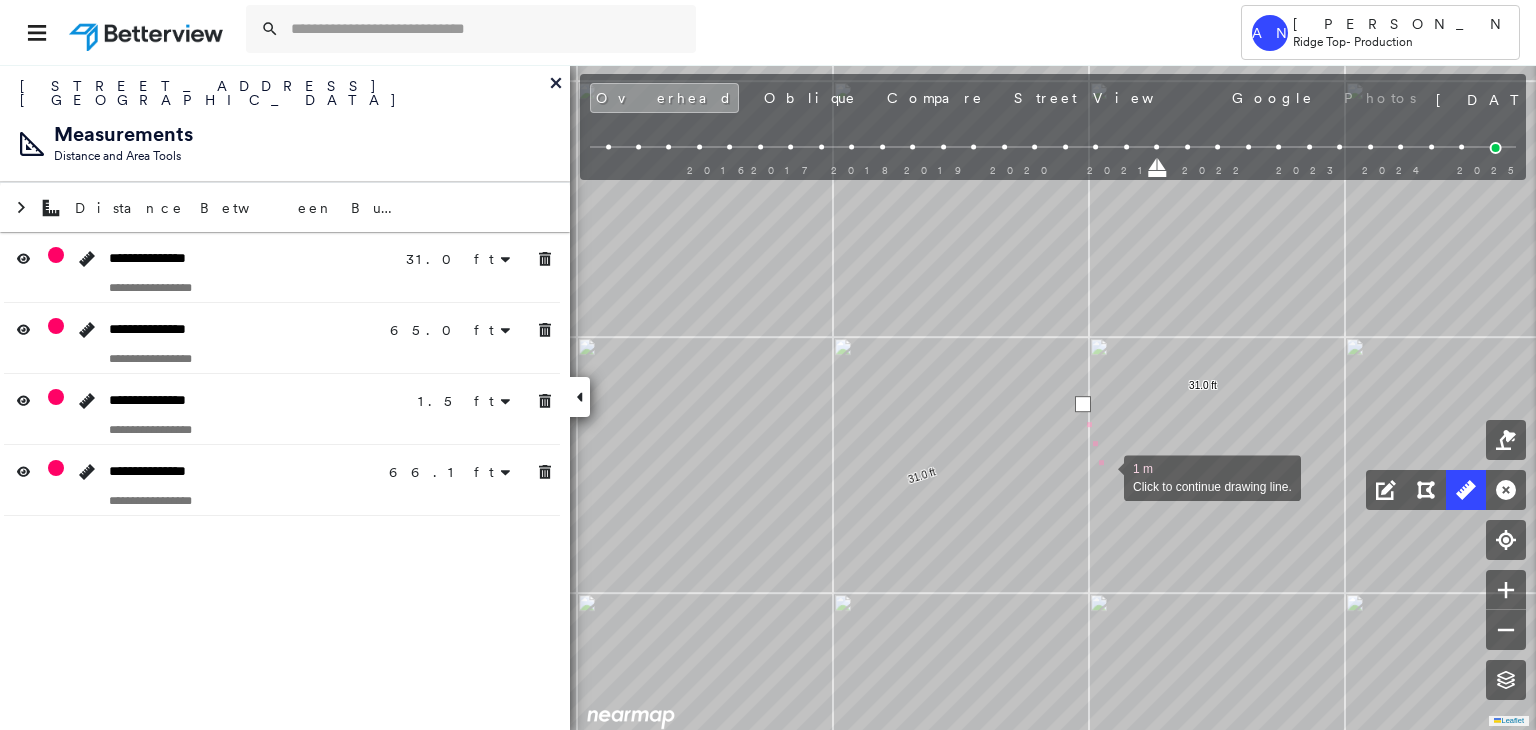 click at bounding box center (1104, 476) 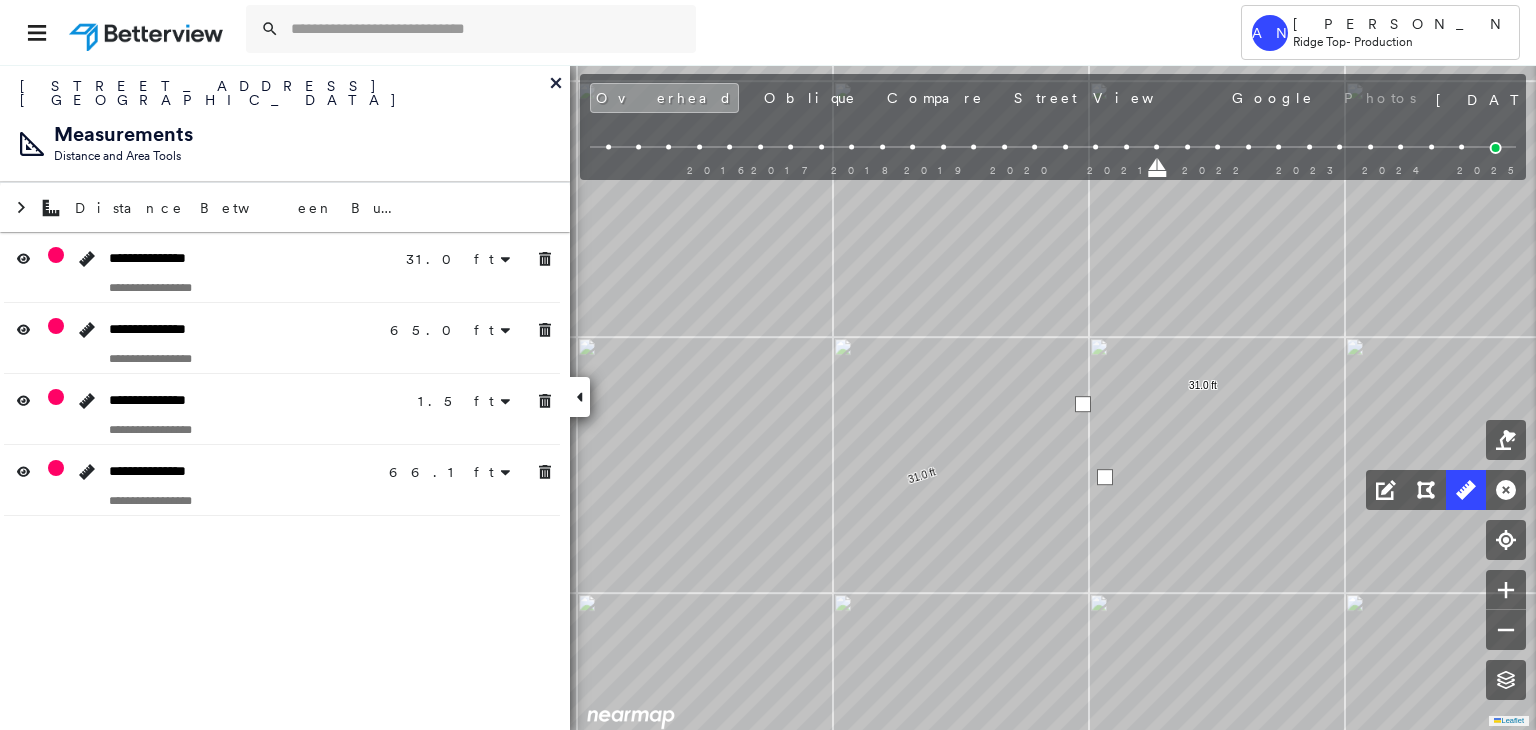 click at bounding box center (1105, 477) 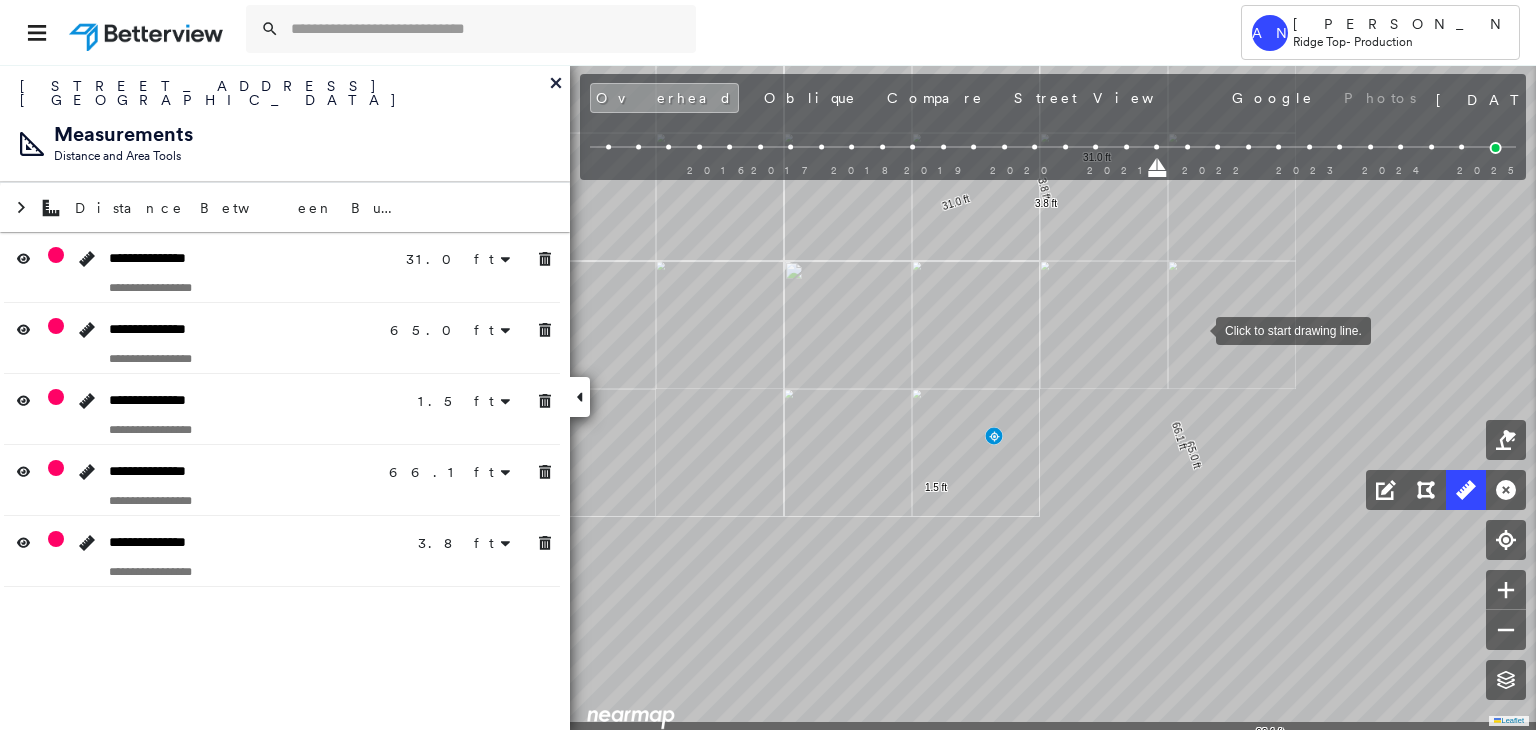 drag, startPoint x: 1265, startPoint y: 405, endPoint x: 1190, endPoint y: 349, distance: 93.60021 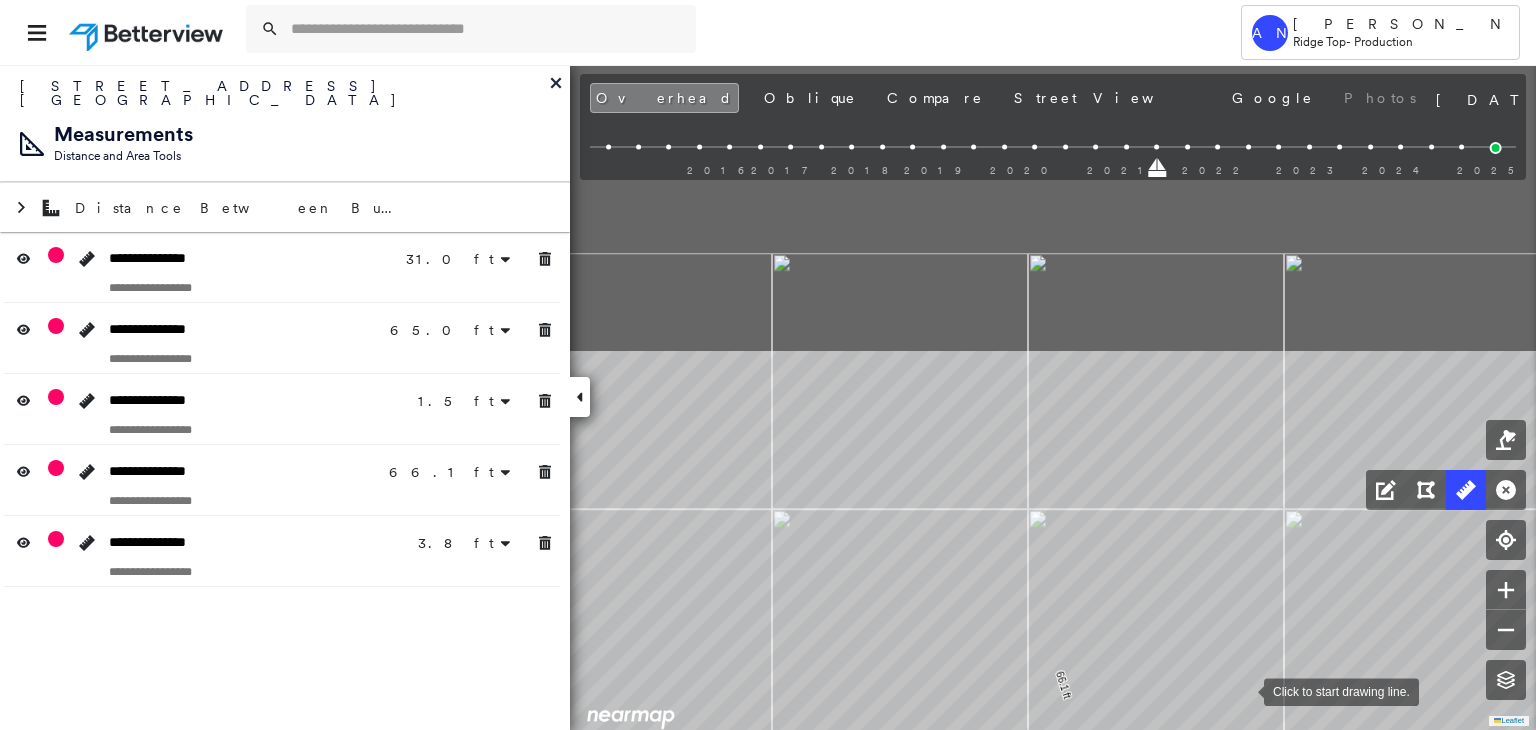 drag, startPoint x: 1216, startPoint y: 401, endPoint x: 1233, endPoint y: 710, distance: 309.4673 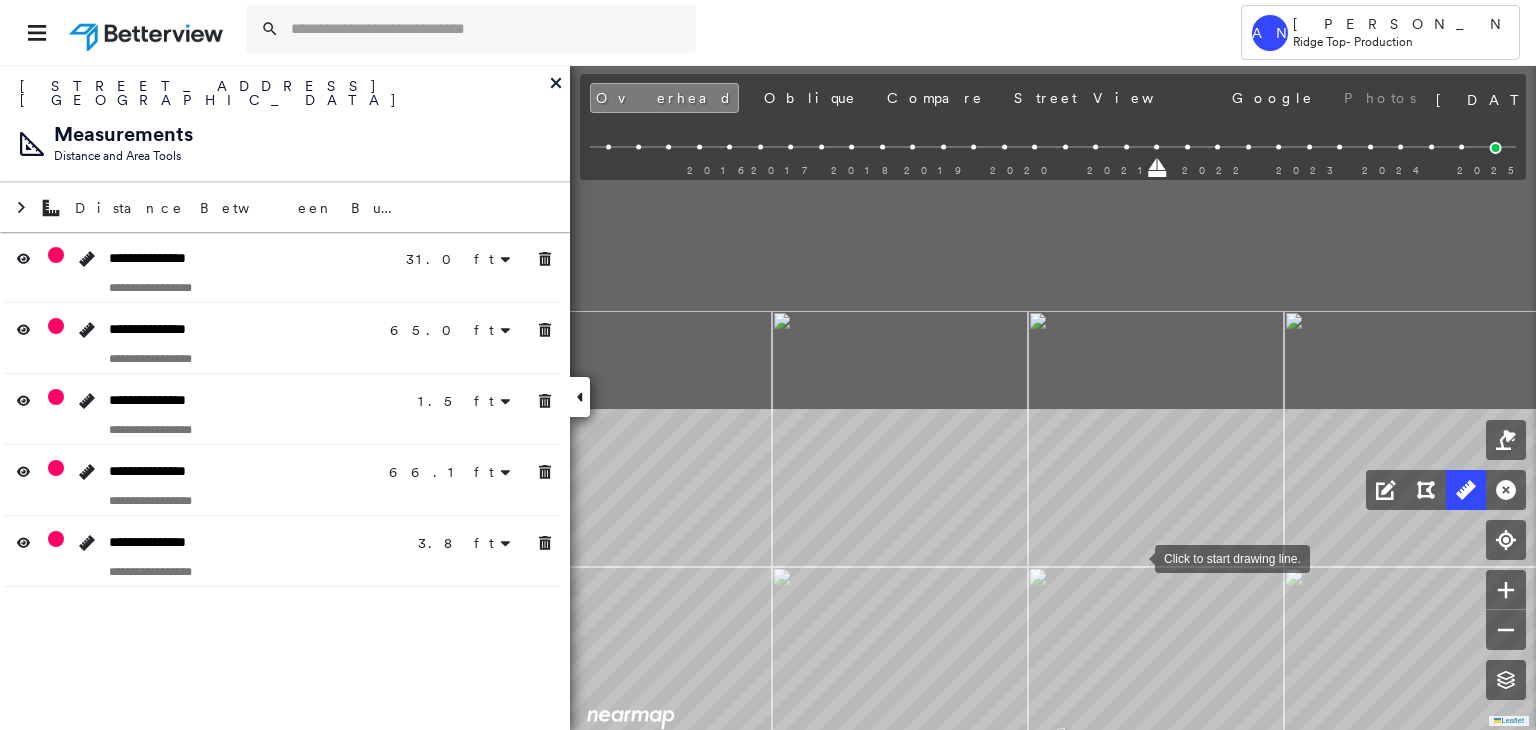 drag, startPoint x: 1329, startPoint y: 687, endPoint x: 1392, endPoint y: 762, distance: 97.94897 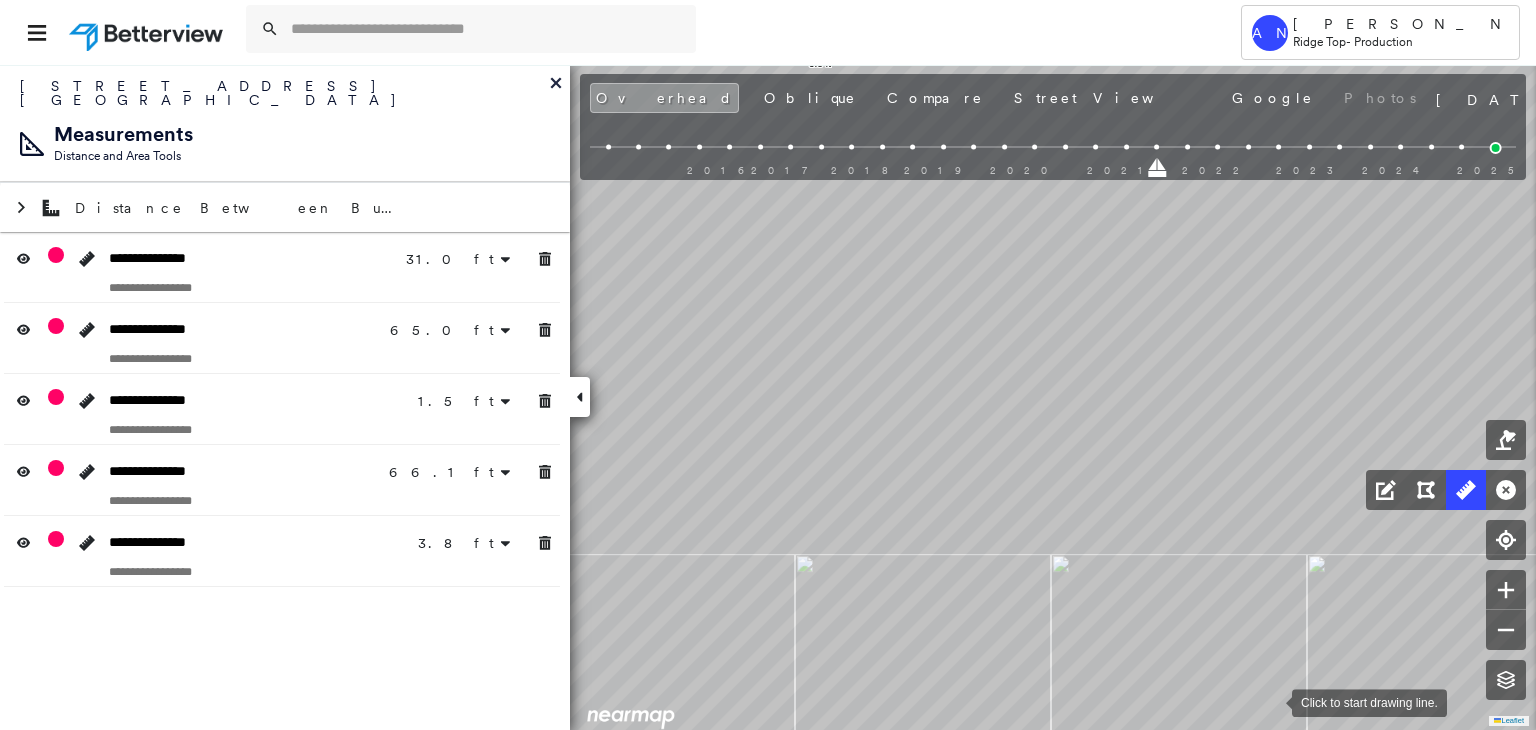 drag, startPoint x: 1263, startPoint y: 685, endPoint x: 1325, endPoint y: 776, distance: 110.11358 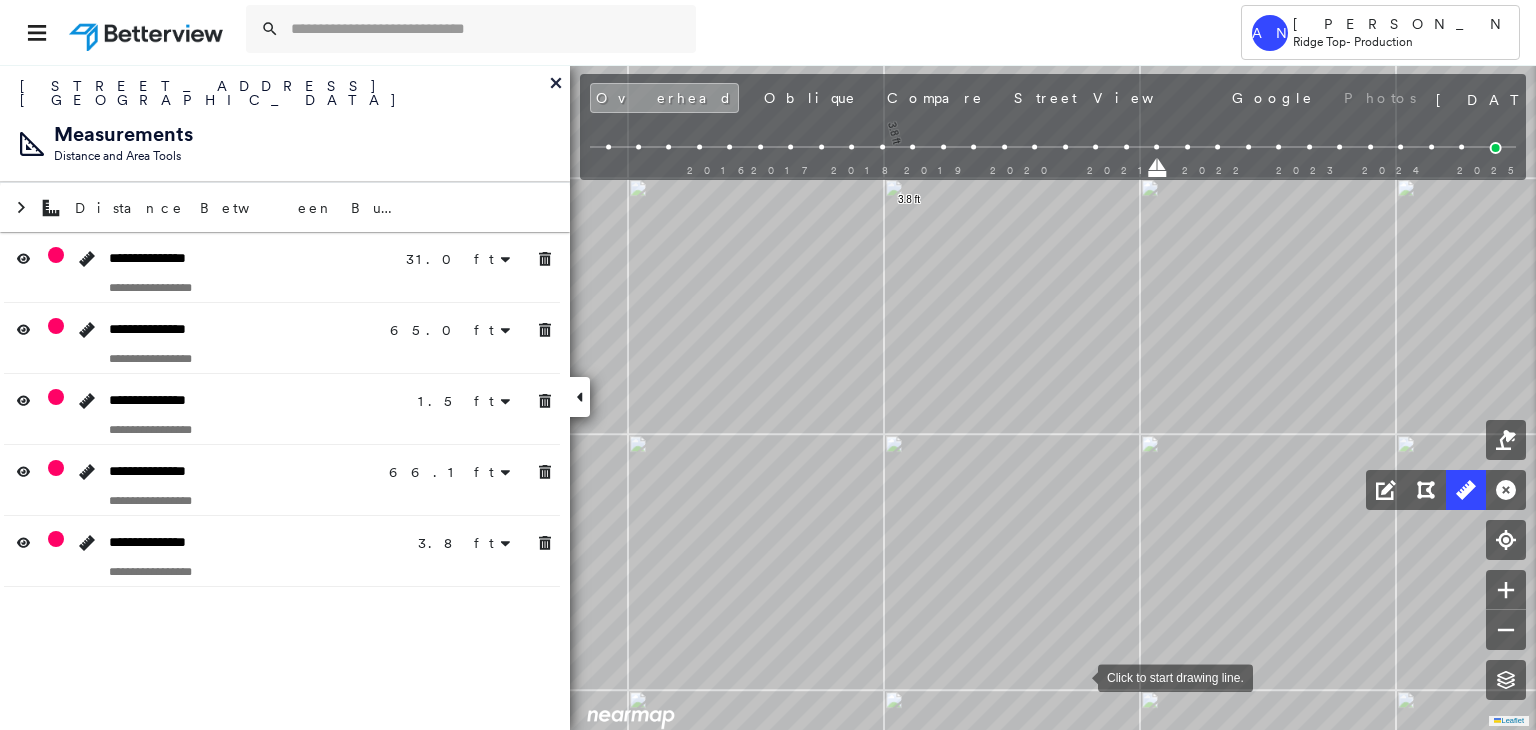 drag, startPoint x: 1024, startPoint y: 586, endPoint x: 1162, endPoint y: 774, distance: 233.21236 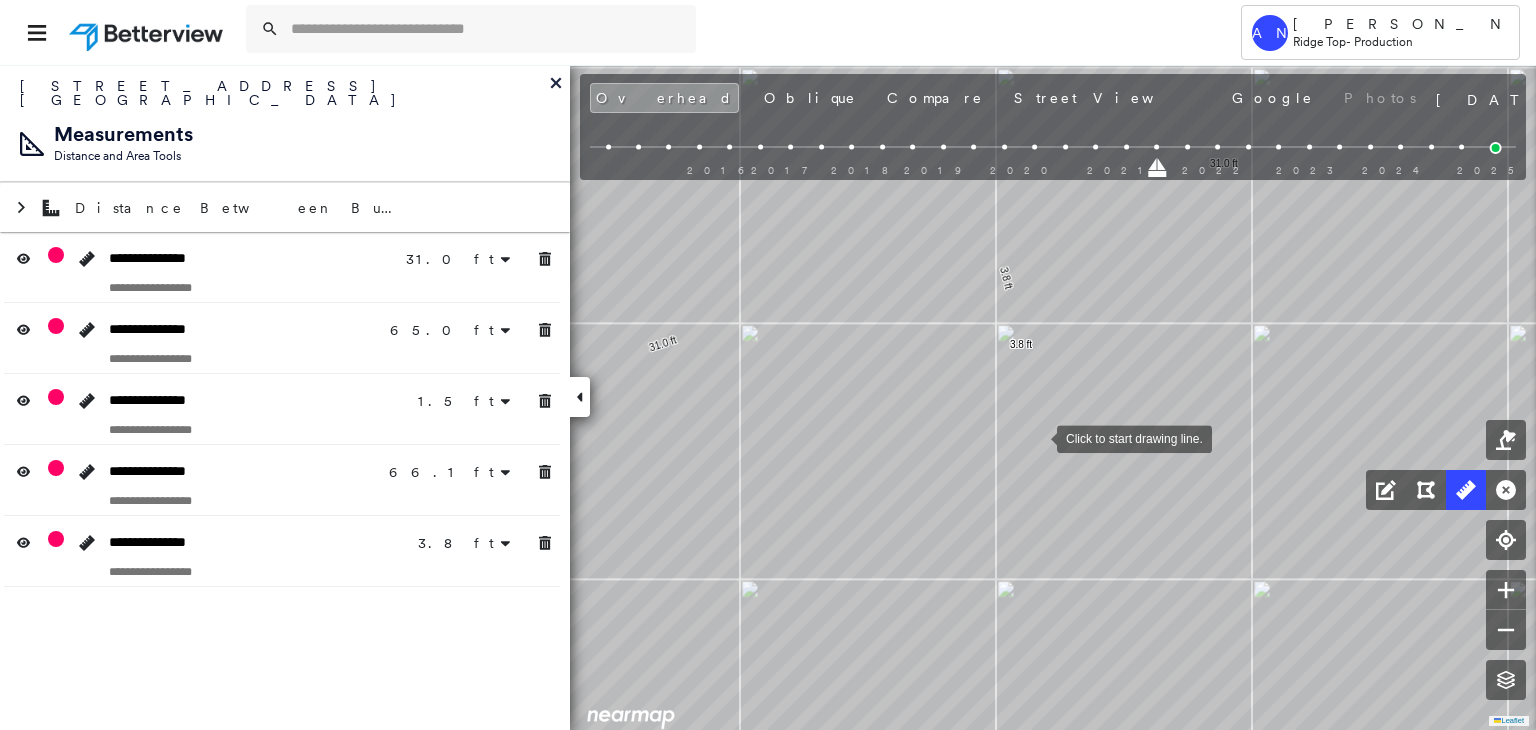 drag, startPoint x: 1035, startPoint y: 433, endPoint x: 1092, endPoint y: 542, distance: 123.00407 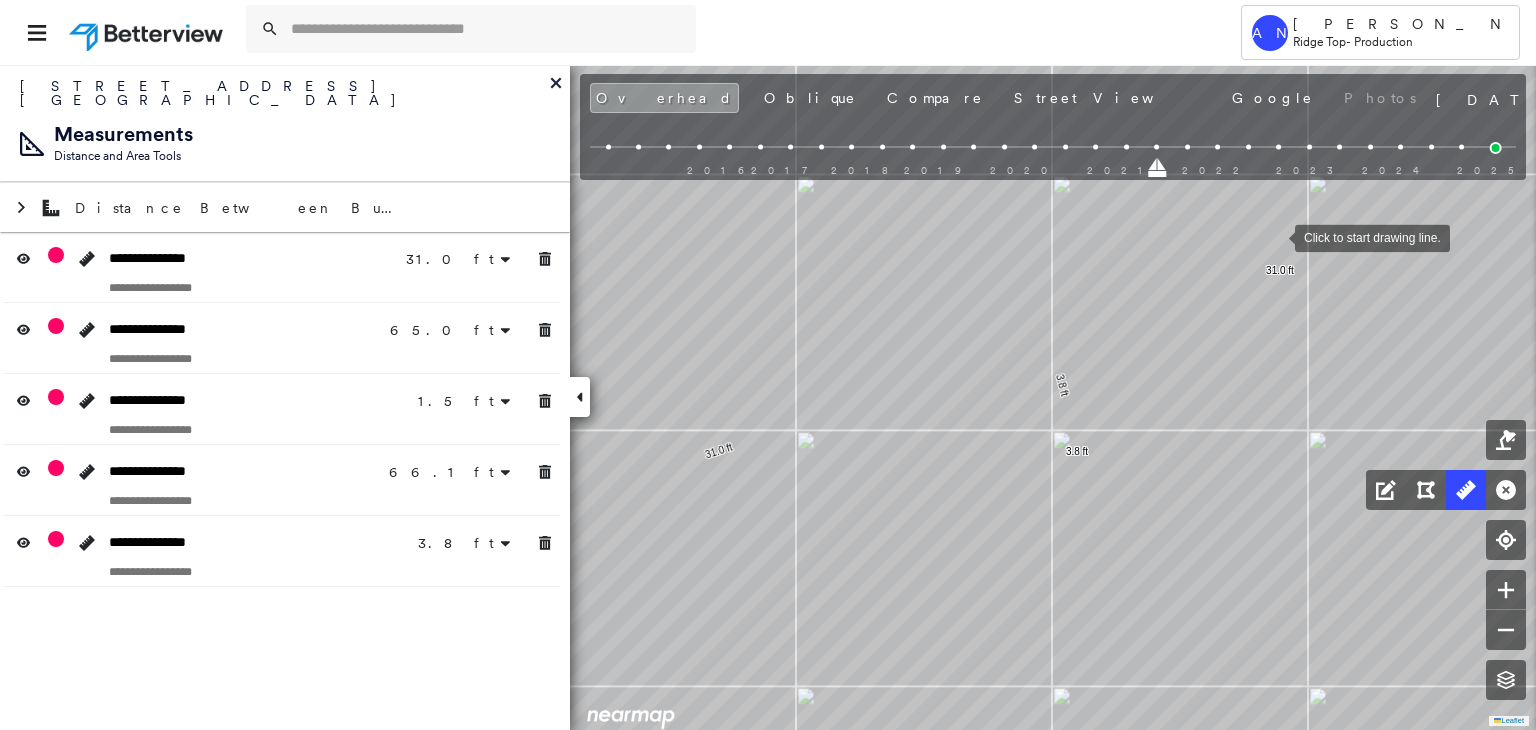 click at bounding box center [1275, 236] 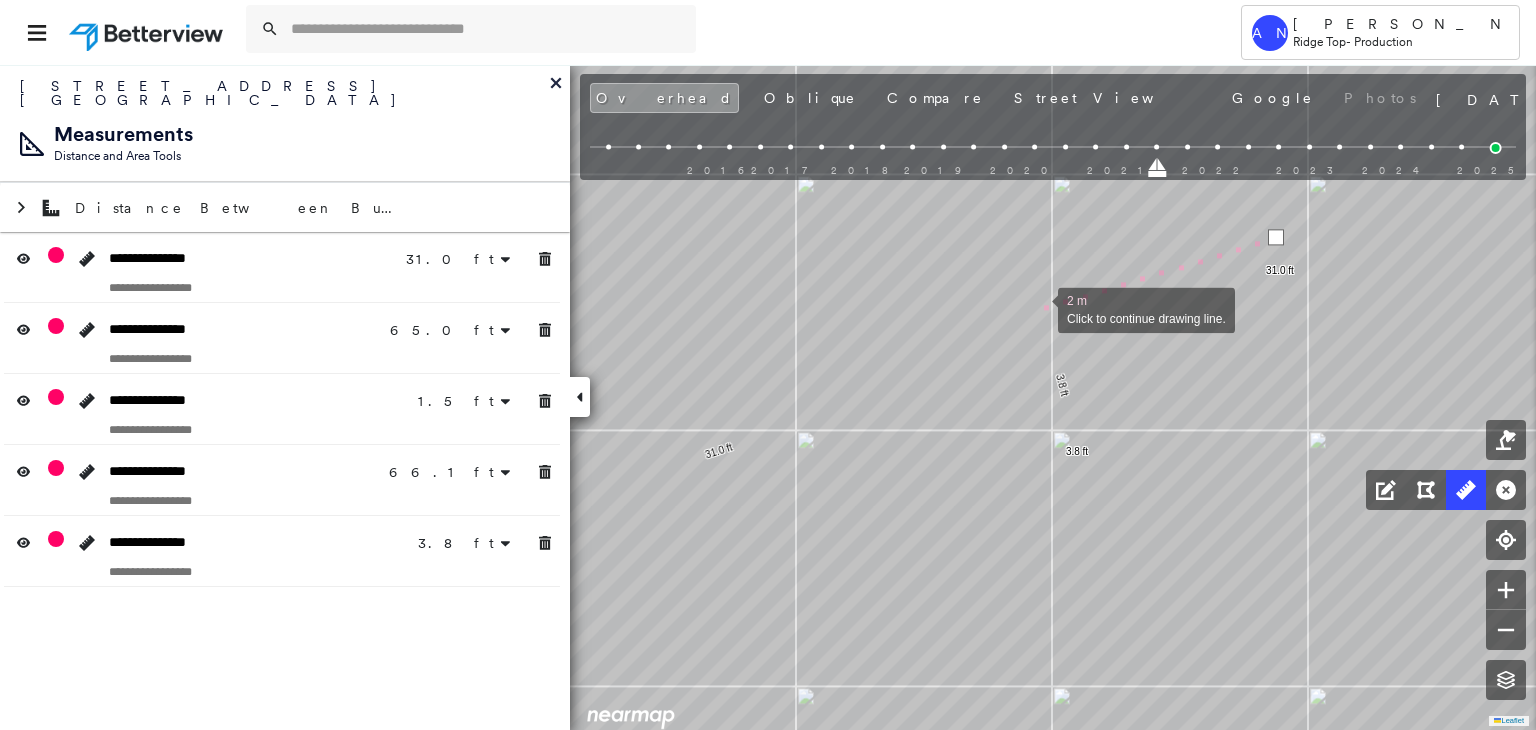 click at bounding box center (1038, 308) 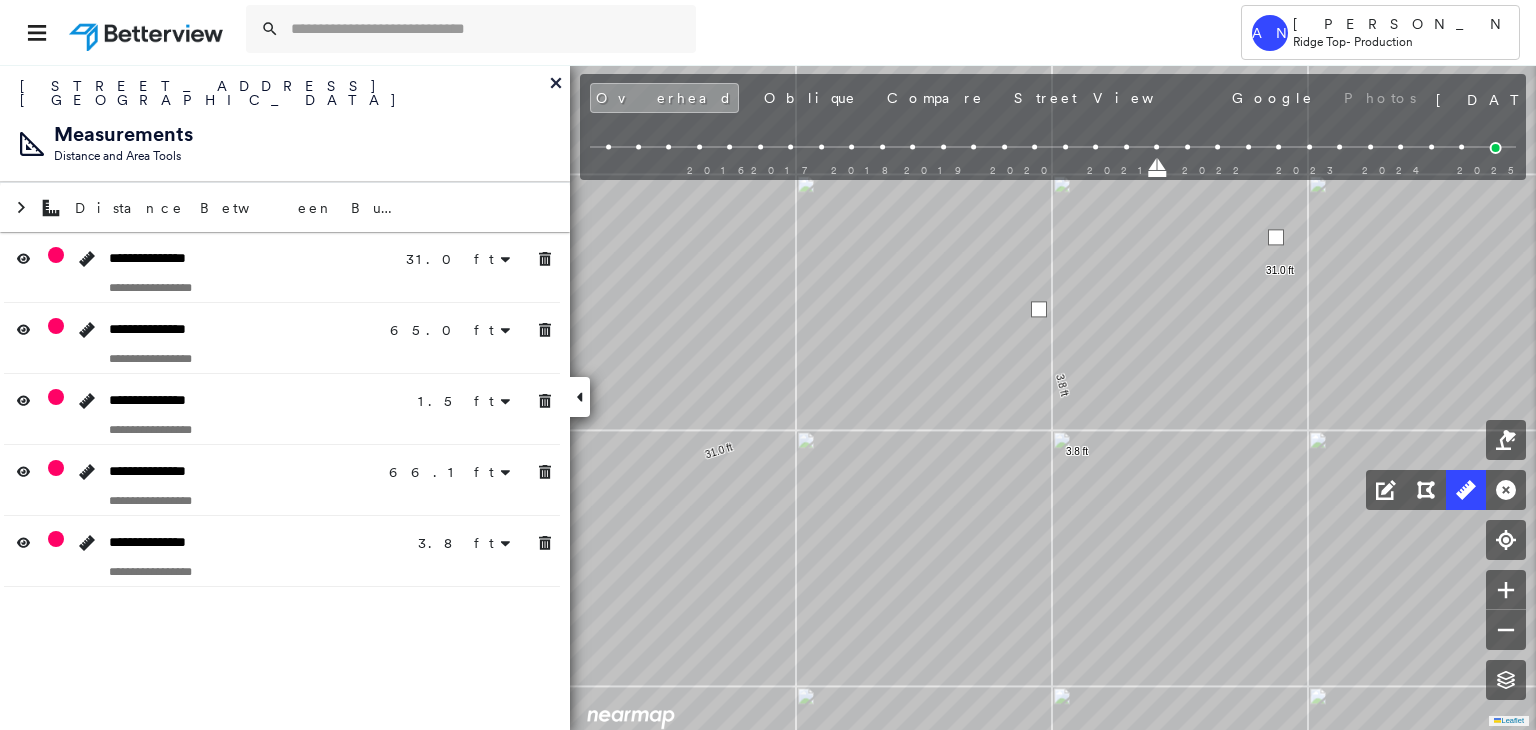 click at bounding box center (1039, 309) 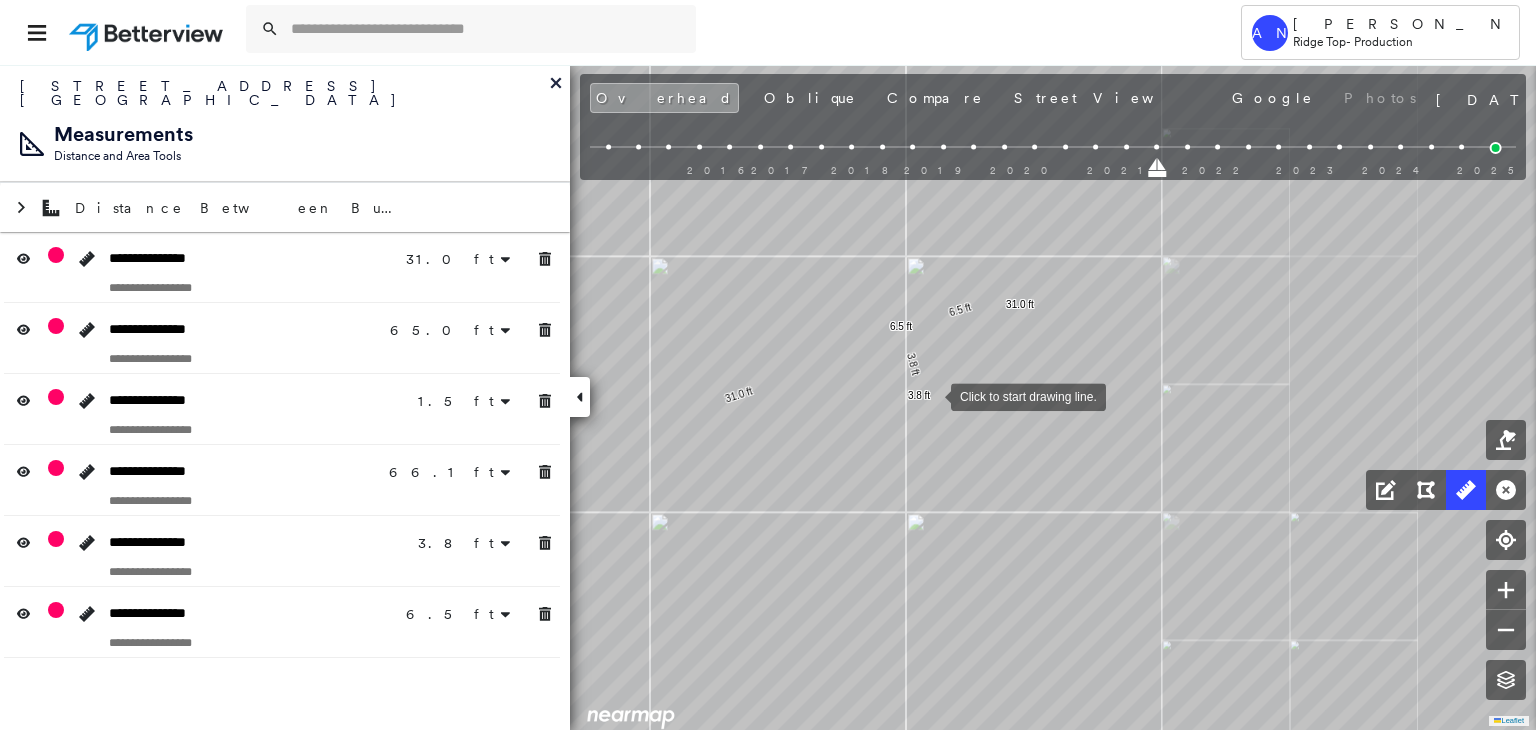 drag, startPoint x: 945, startPoint y: 405, endPoint x: 943, endPoint y: 372, distance: 33.06055 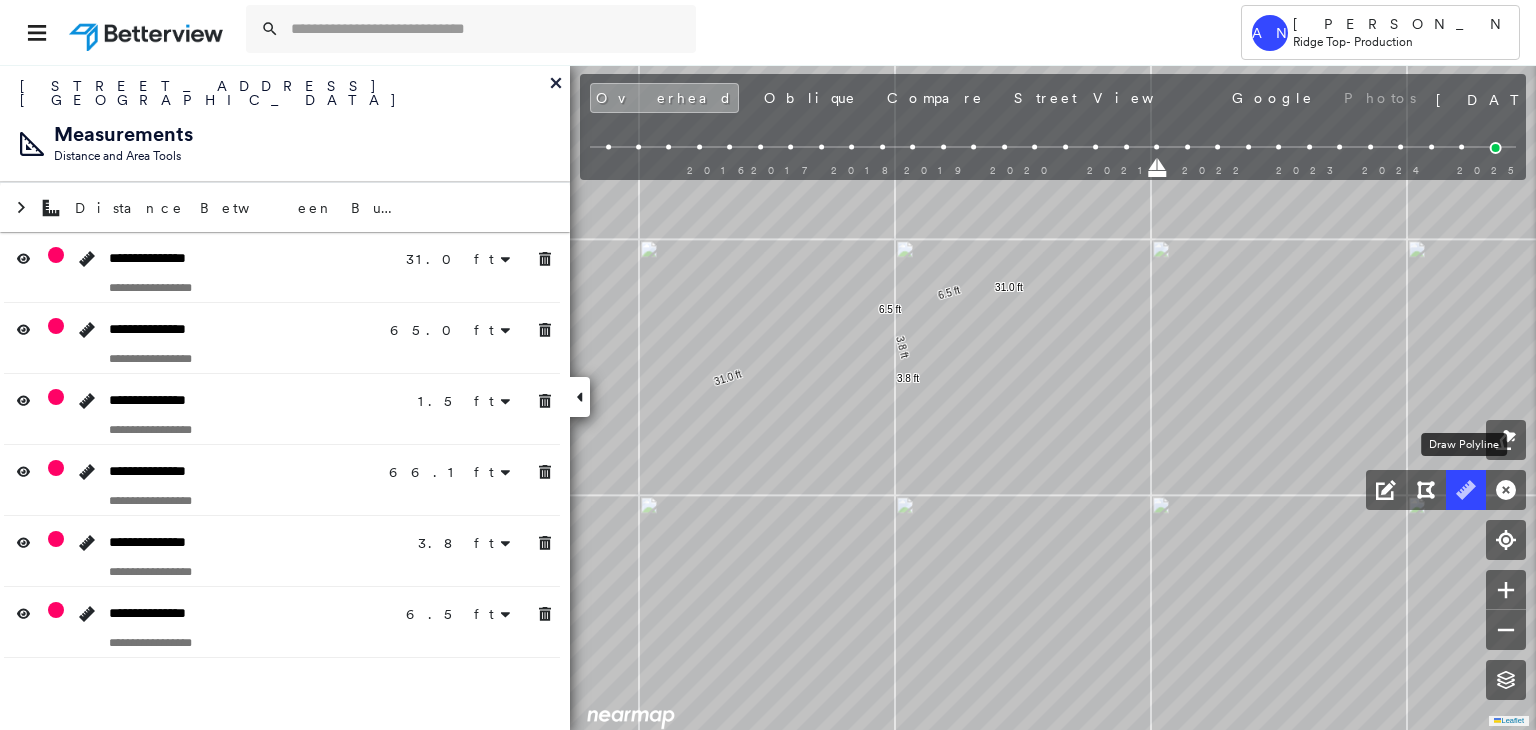click 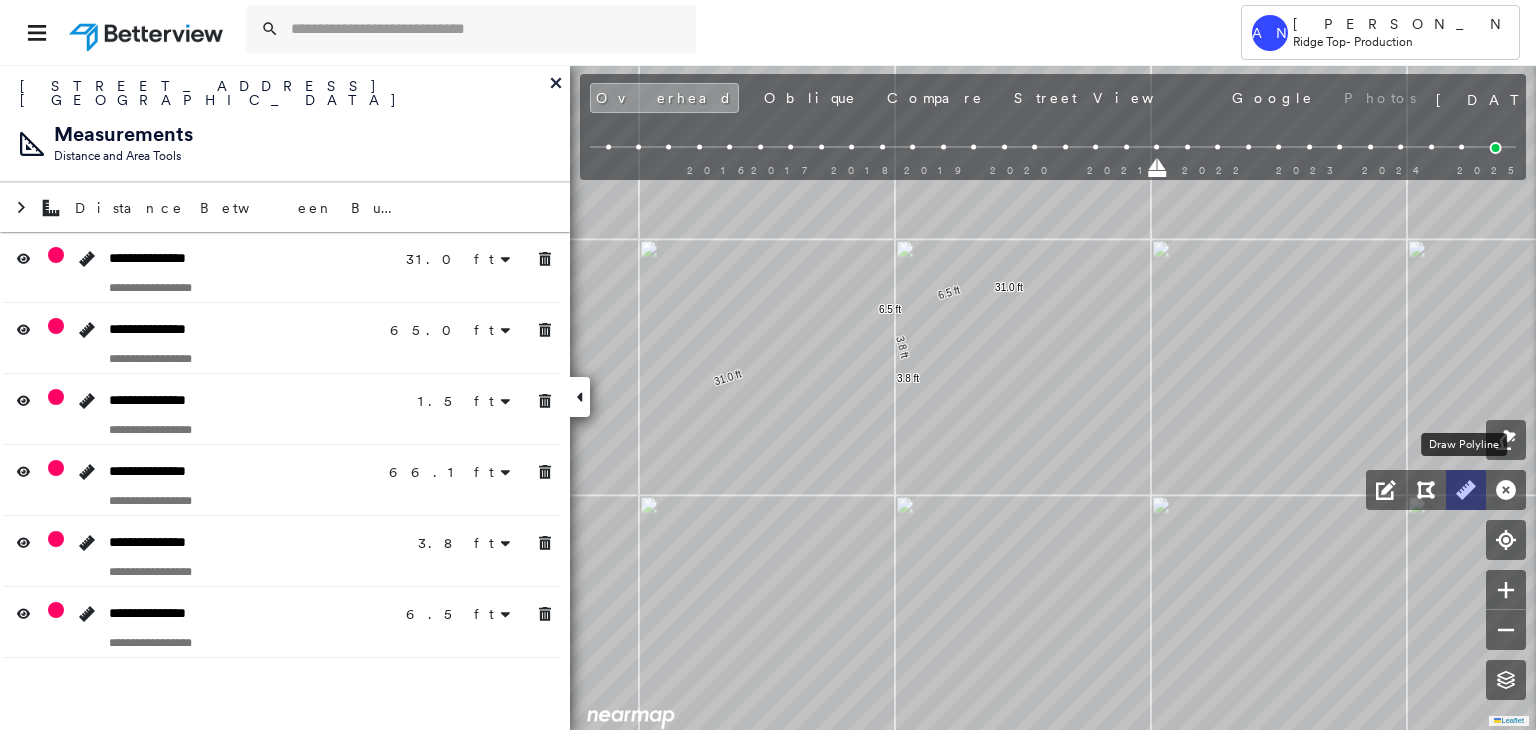 click 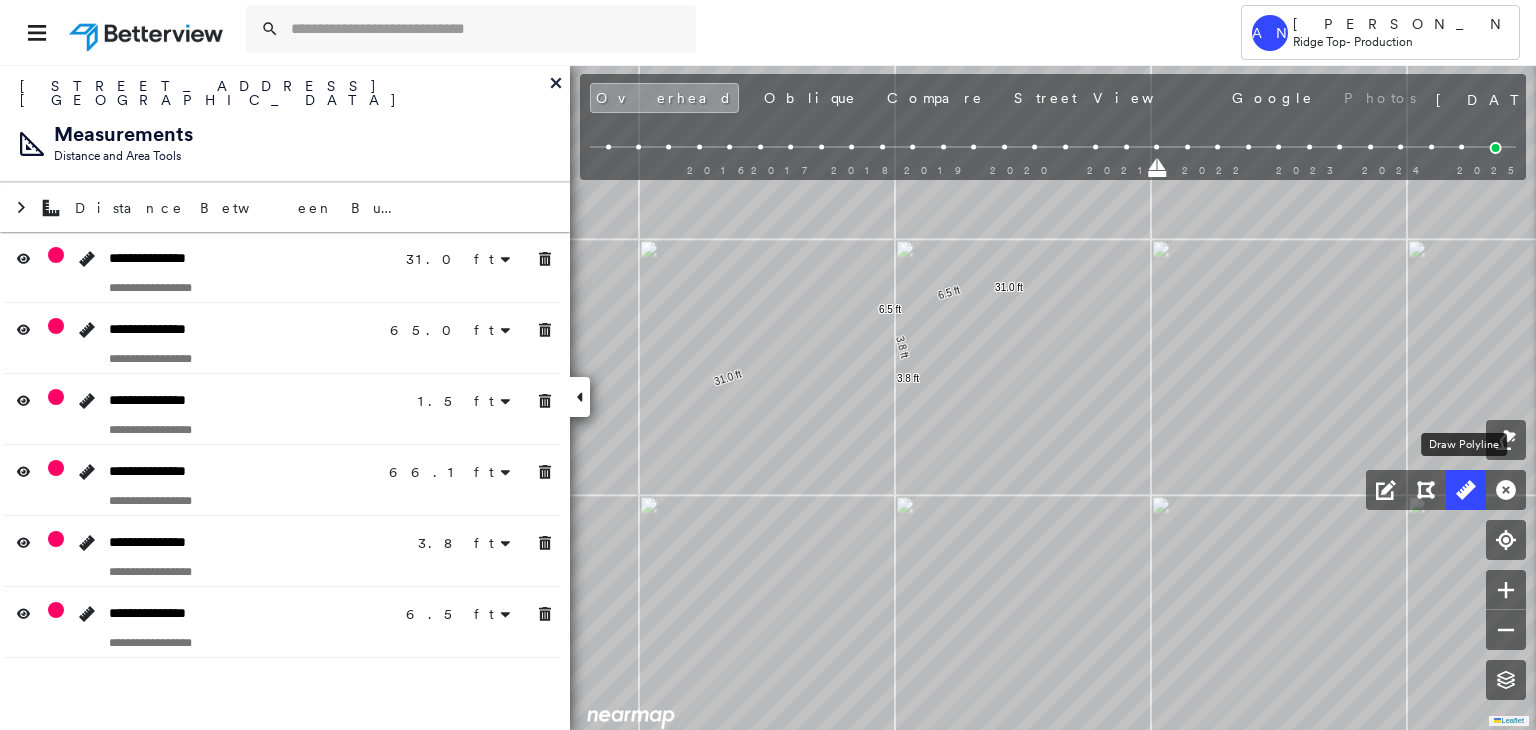 click 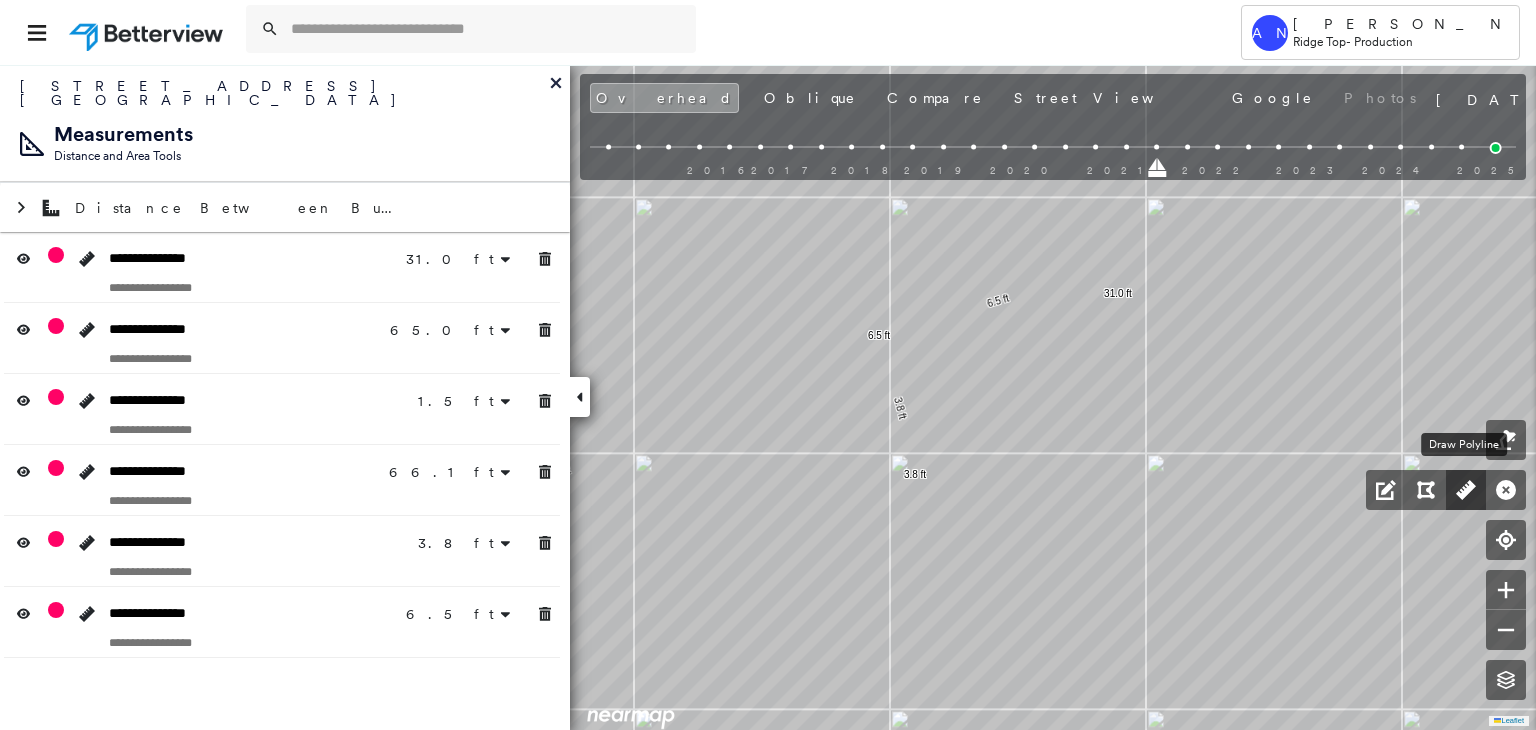 click 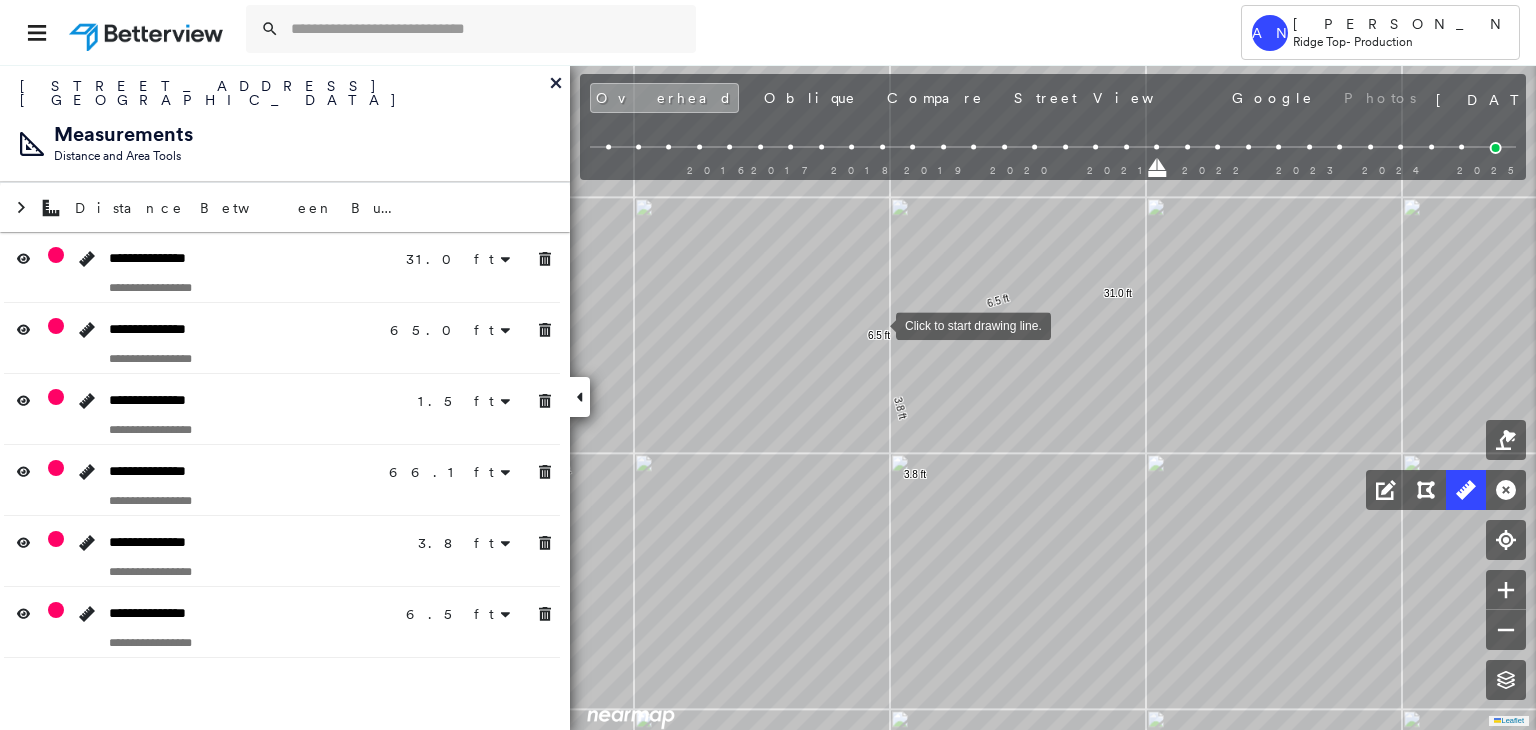 click at bounding box center (876, 324) 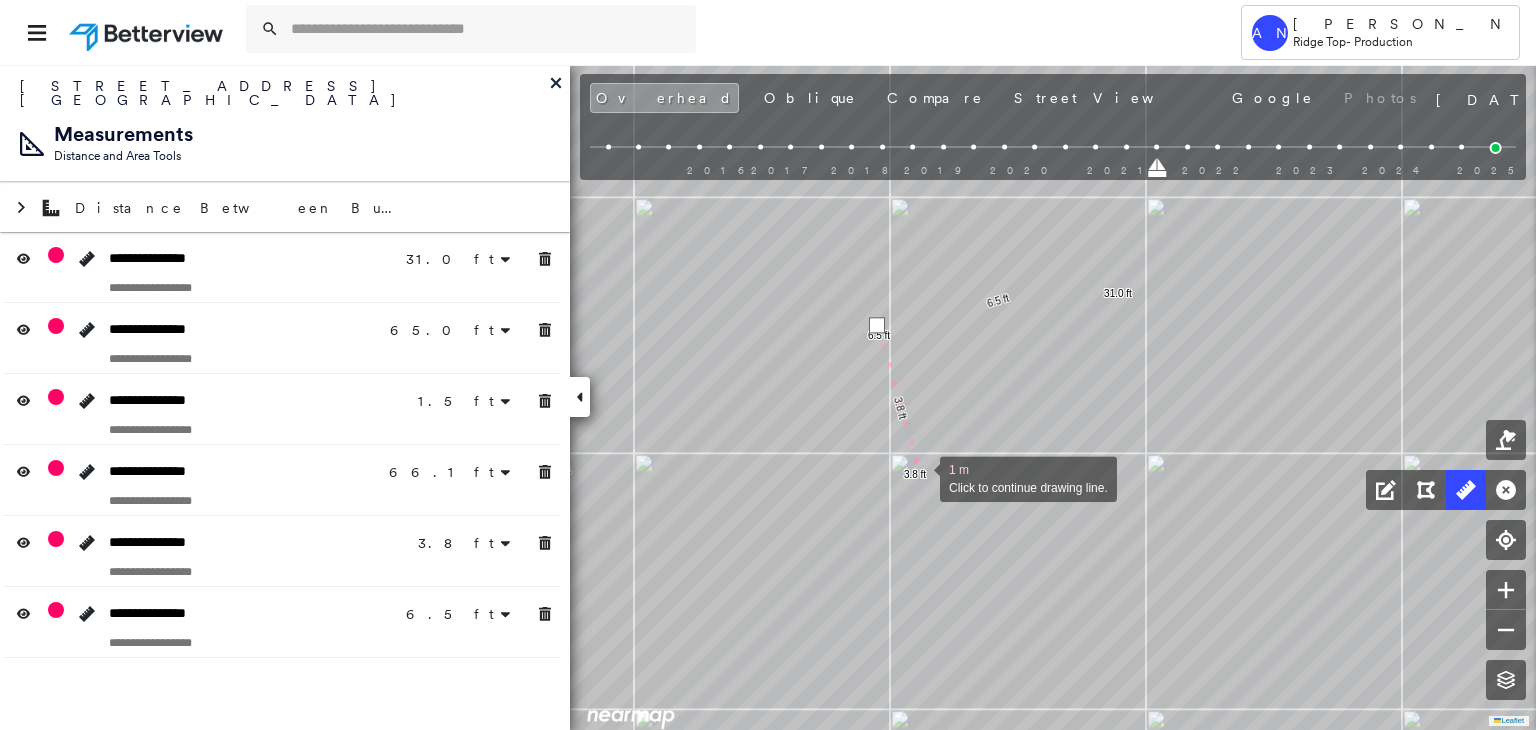 click at bounding box center [920, 477] 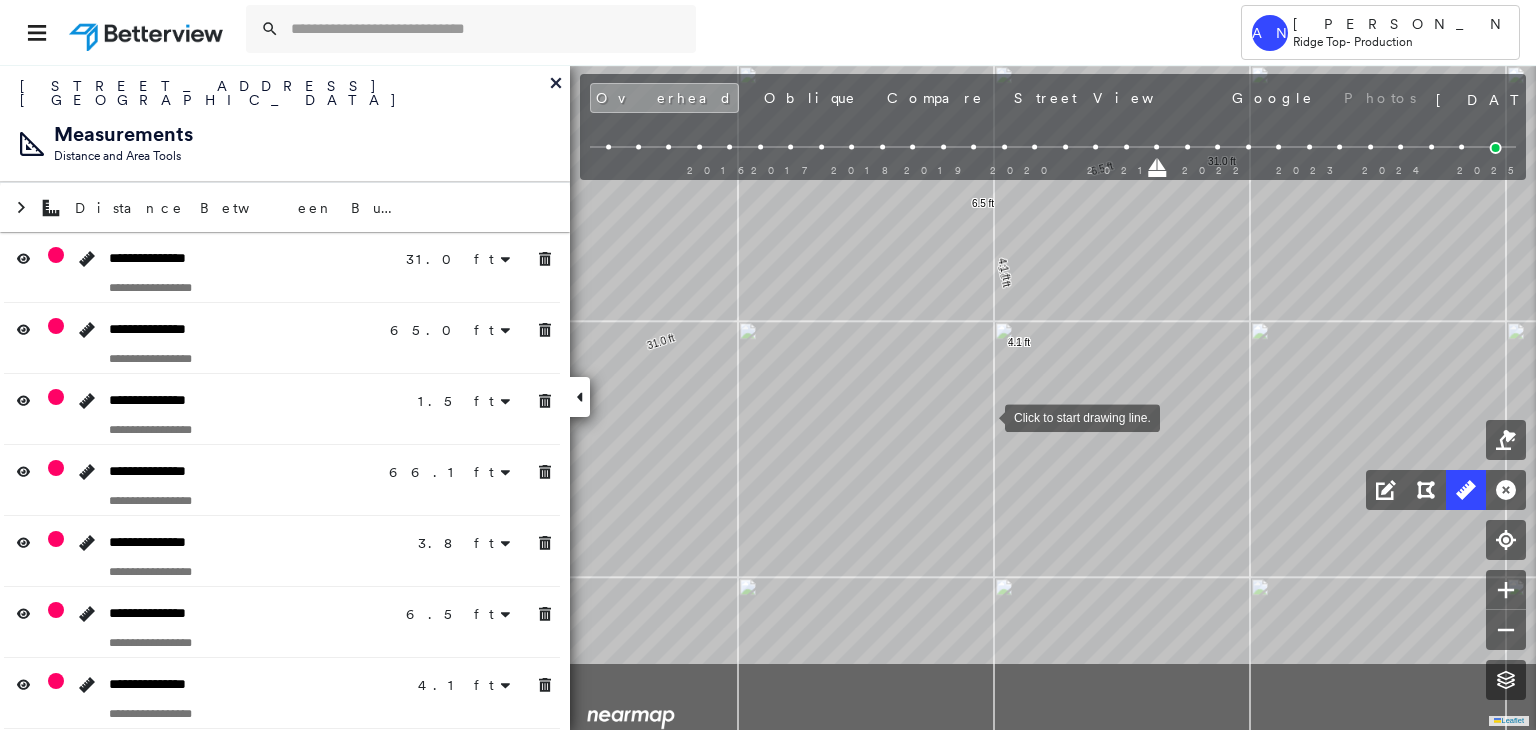click on "31.0 ft 31.0 ft 65.0 ft 65.0 ft 1.5 ft 1.5 ft 66.1 ft 66.1 ft 3.8 ft 3.8 ft 6.5 ft 6.5 ft 4.1 ft 4.1 ft Click to start drawing line." at bounding box center [-2569, -811] 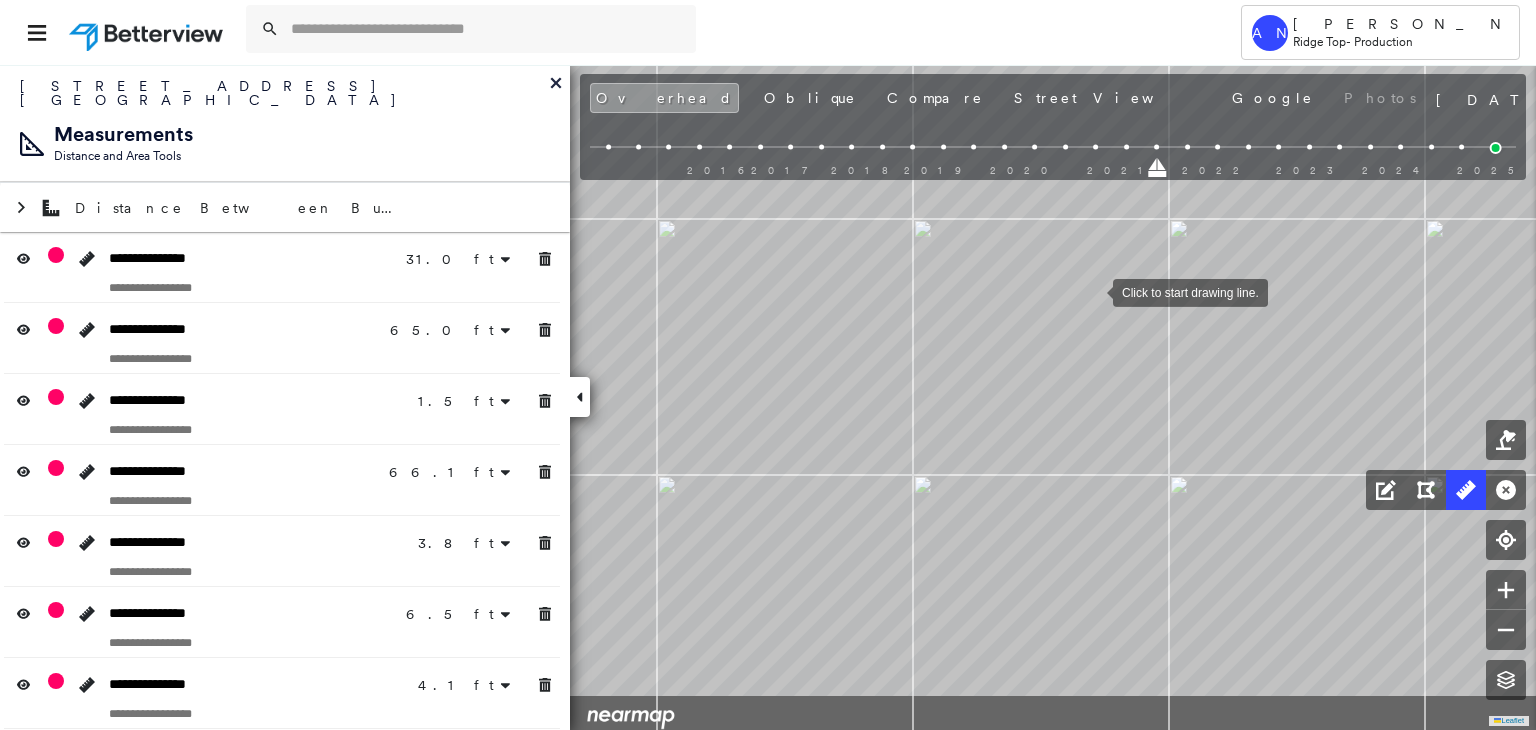 drag, startPoint x: 1044, startPoint y: 399, endPoint x: 1117, endPoint y: 249, distance: 166.82027 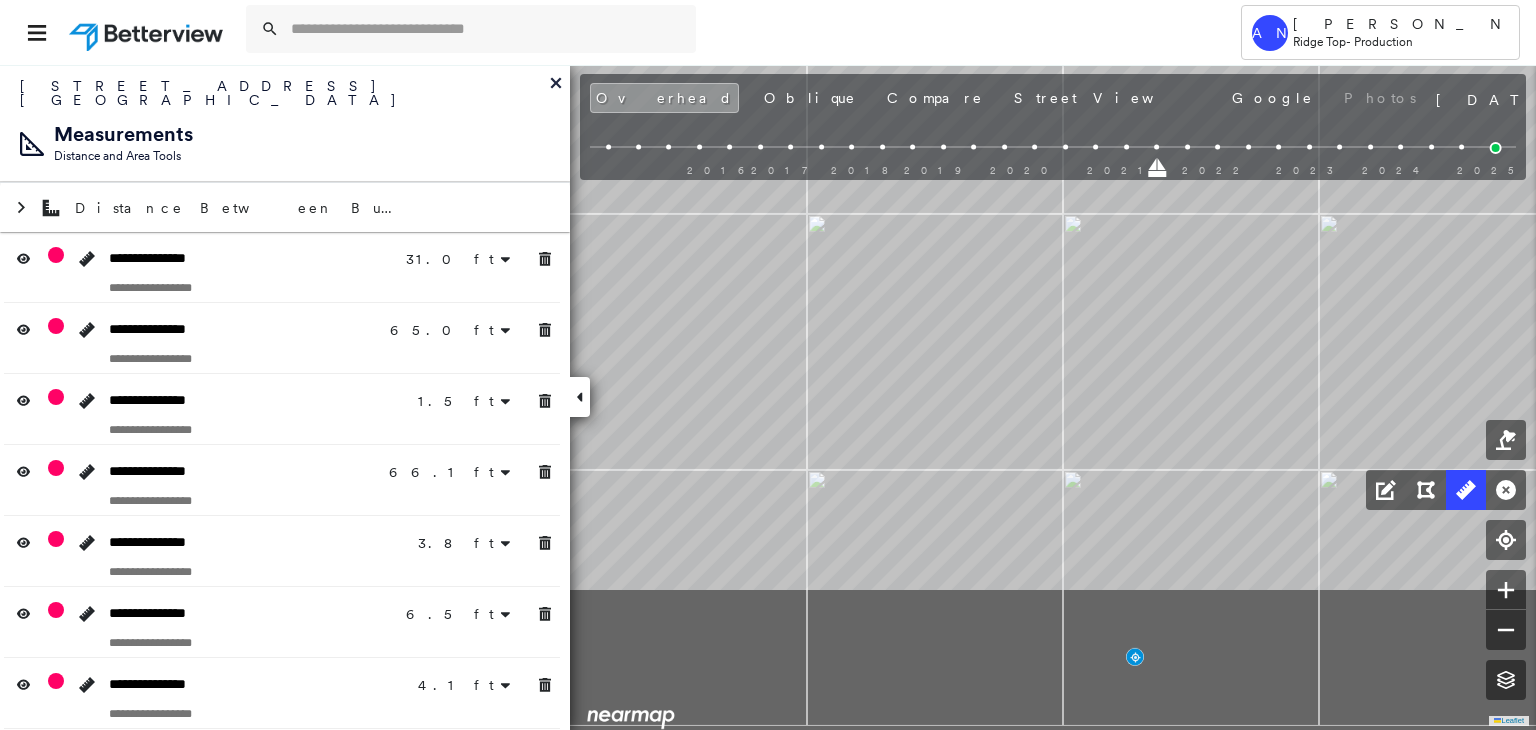 click on "31.0 ft 31.0 ft 65.0 ft 65.0 ft 1.5 ft 1.5 ft 66.1 ft 66.1 ft 3.8 ft 3.8 ft 6.5 ft 6.5 ft 4.1 ft 4.1 ft Click to start drawing line." at bounding box center [-2244, -1430] 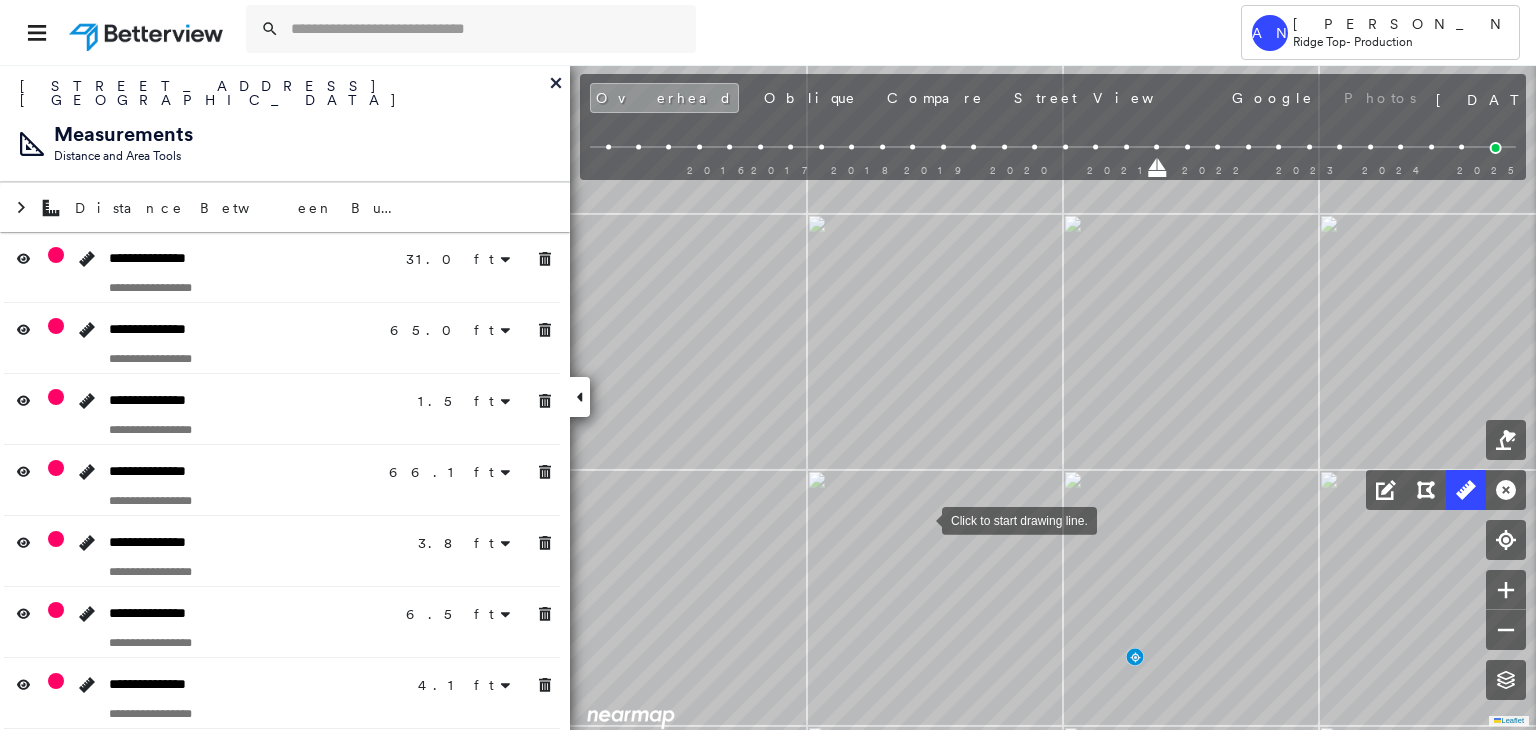 click at bounding box center (922, 519) 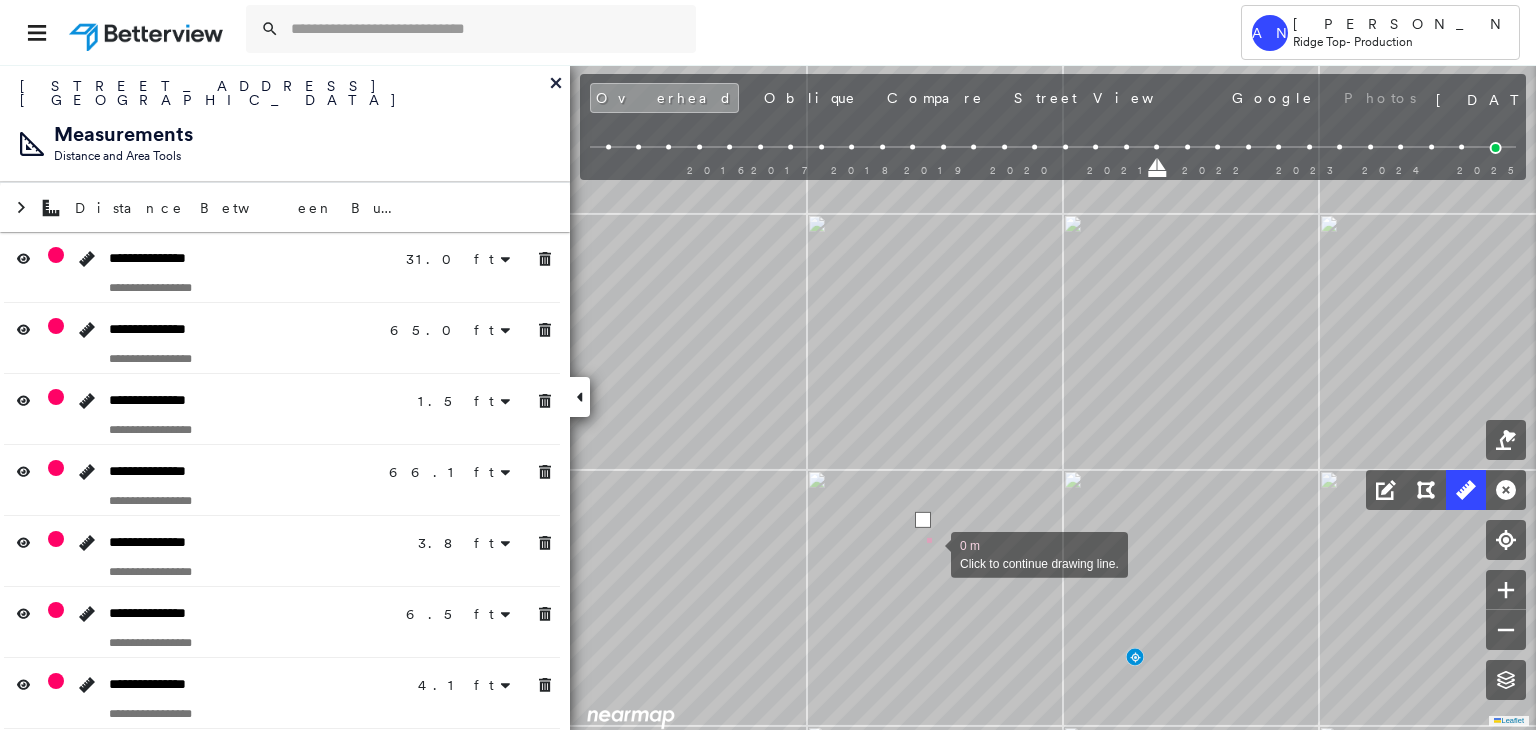 click at bounding box center [931, 553] 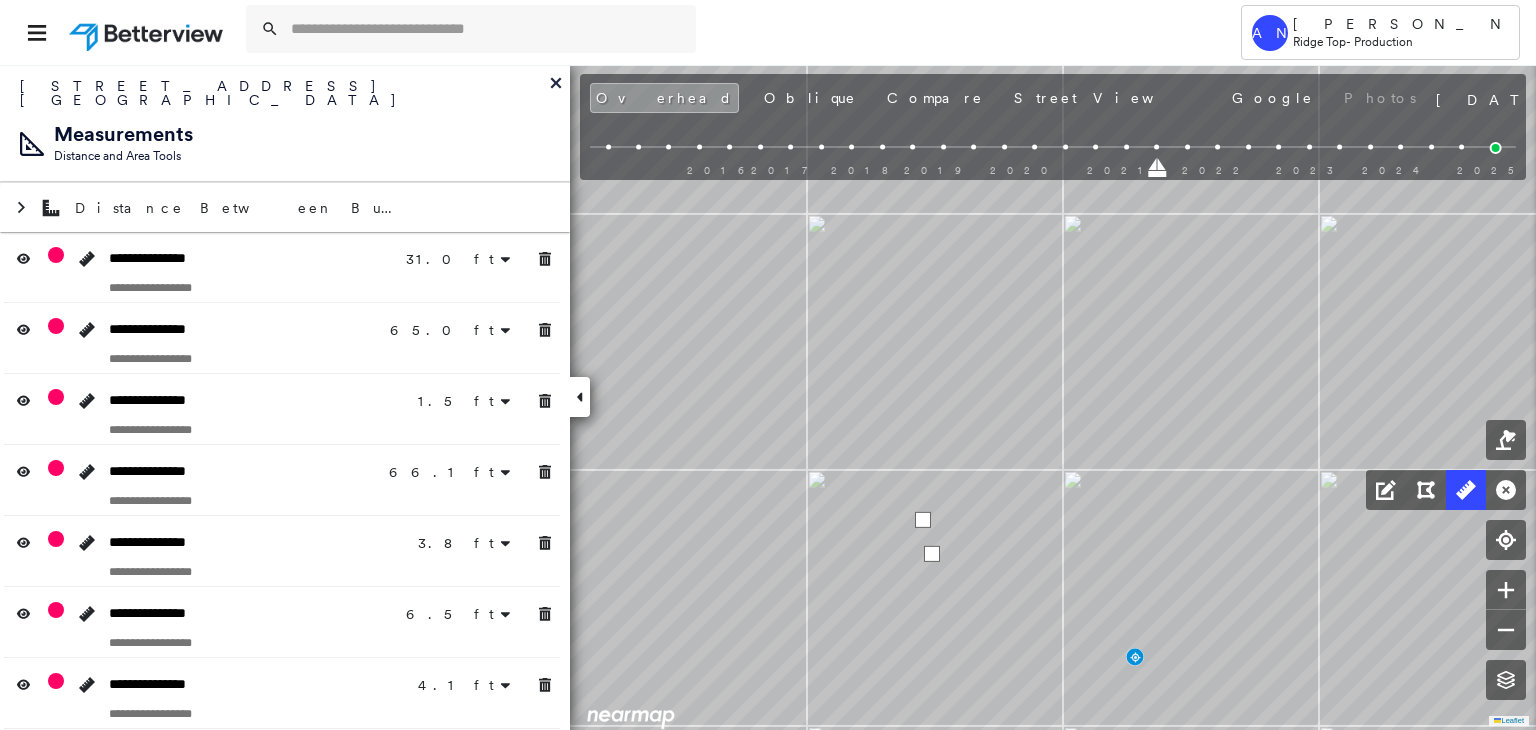 click at bounding box center (932, 554) 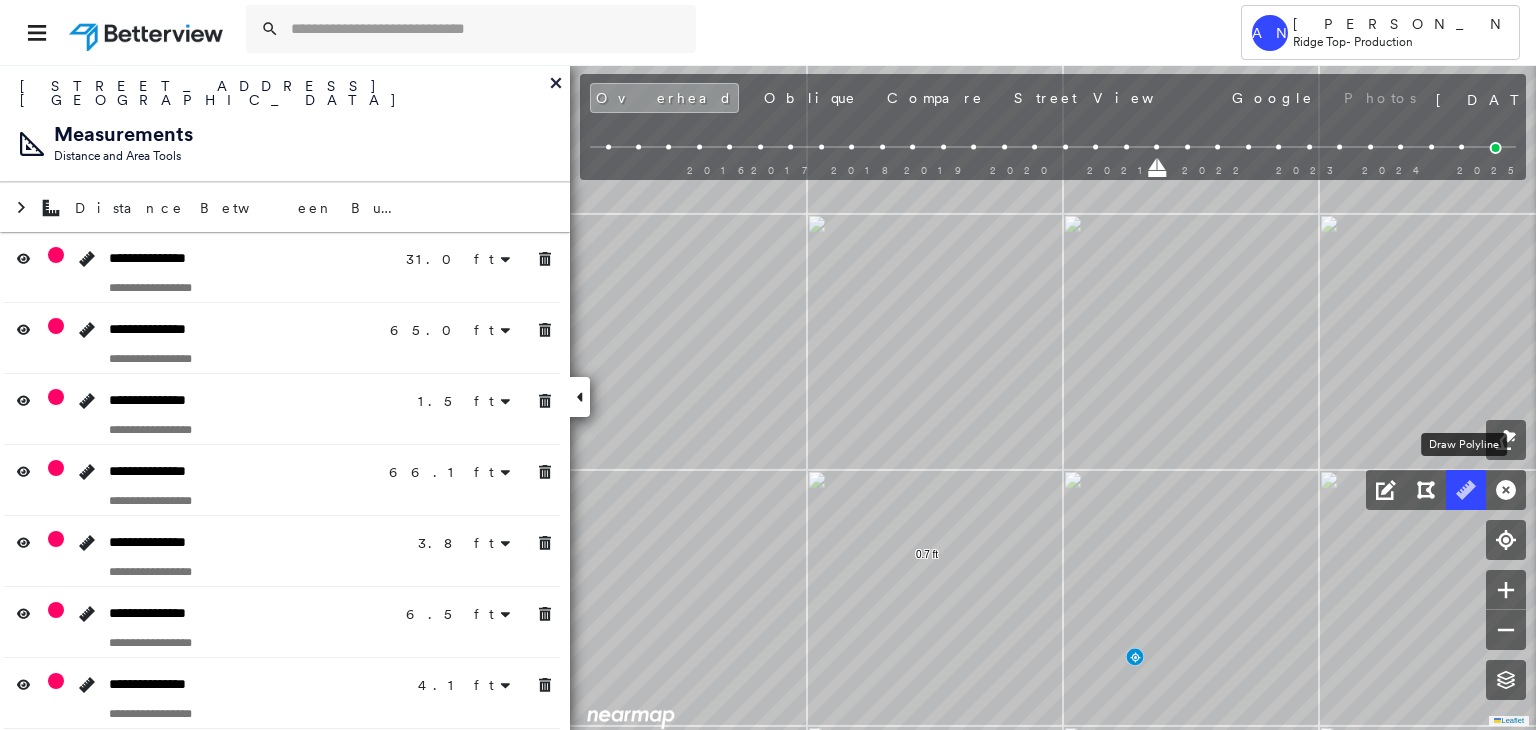 click 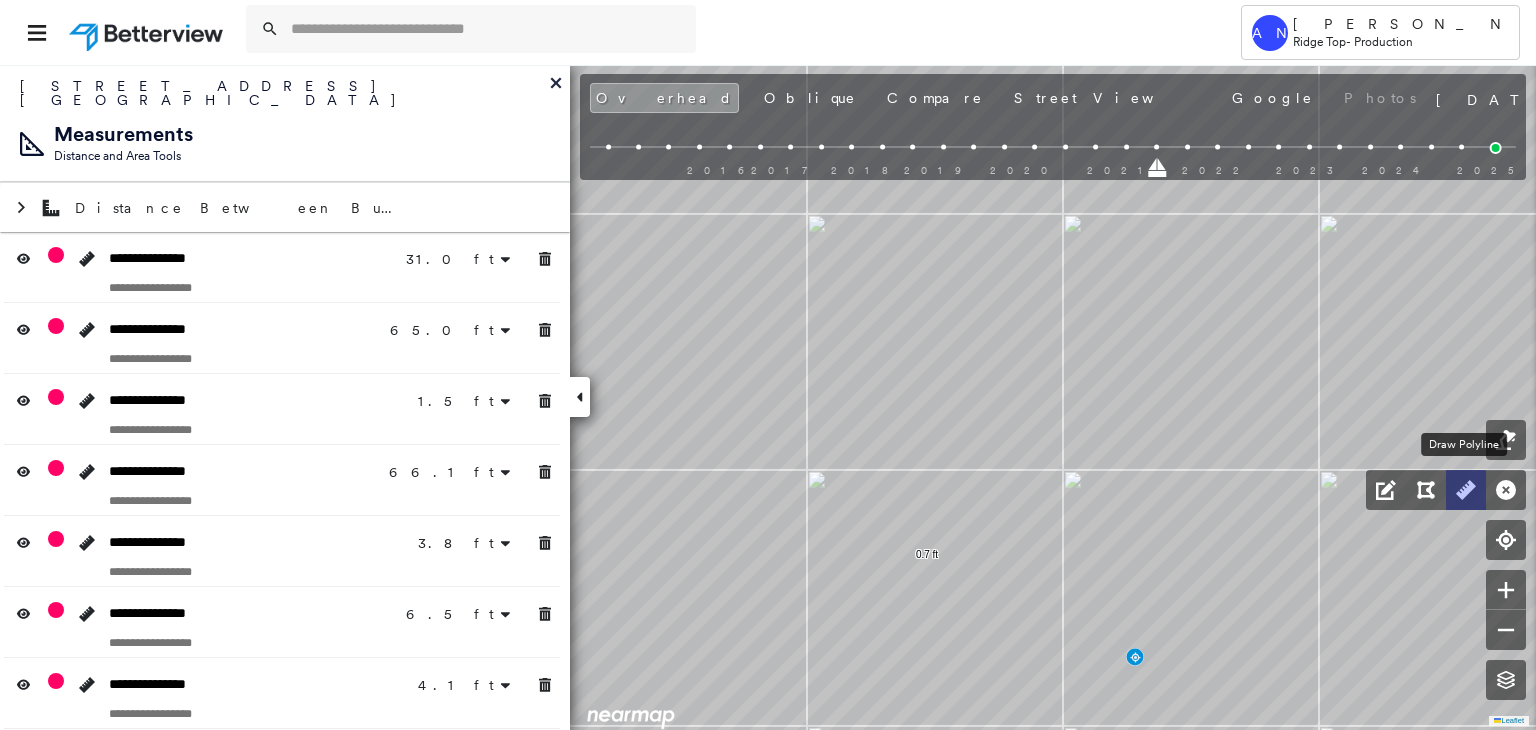click 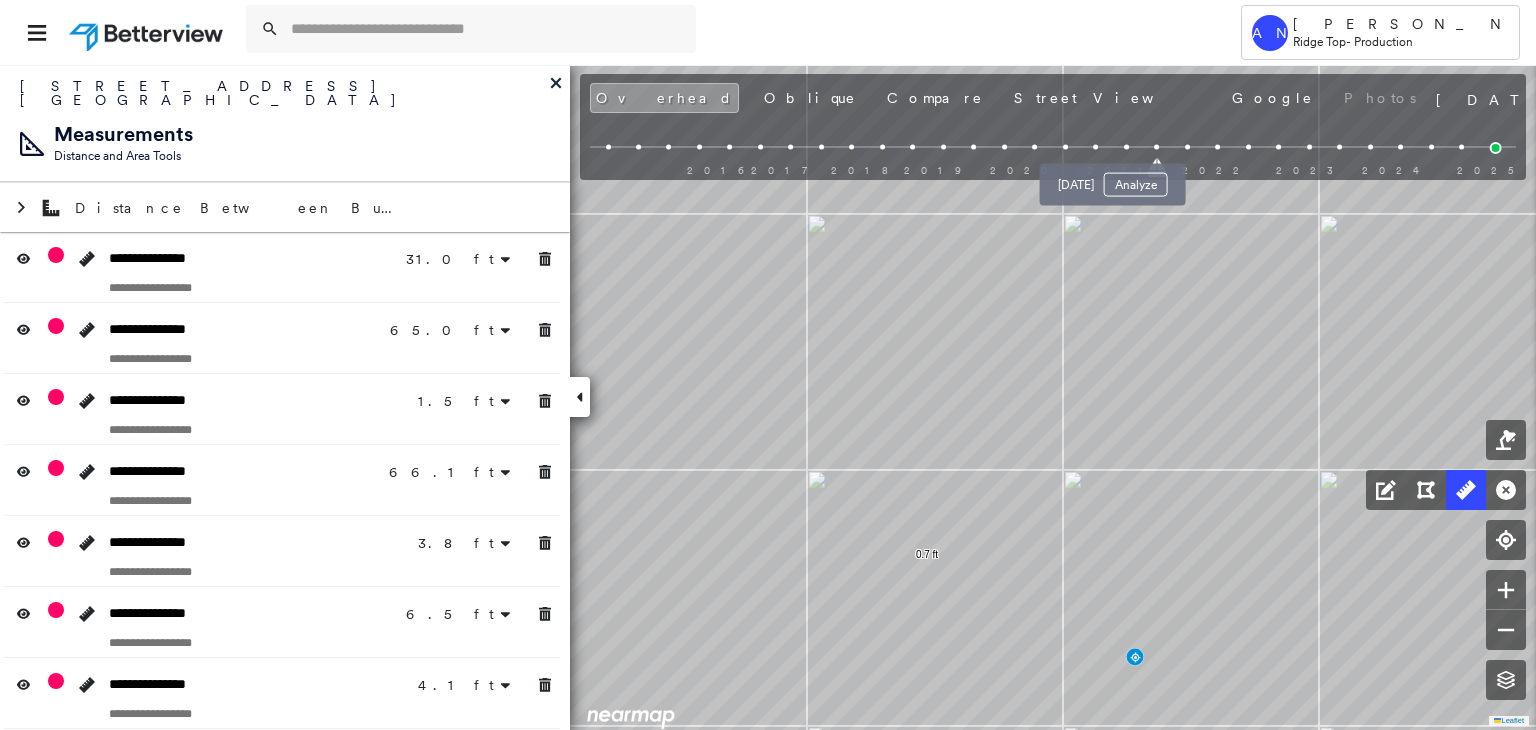 click at bounding box center [1126, 147] 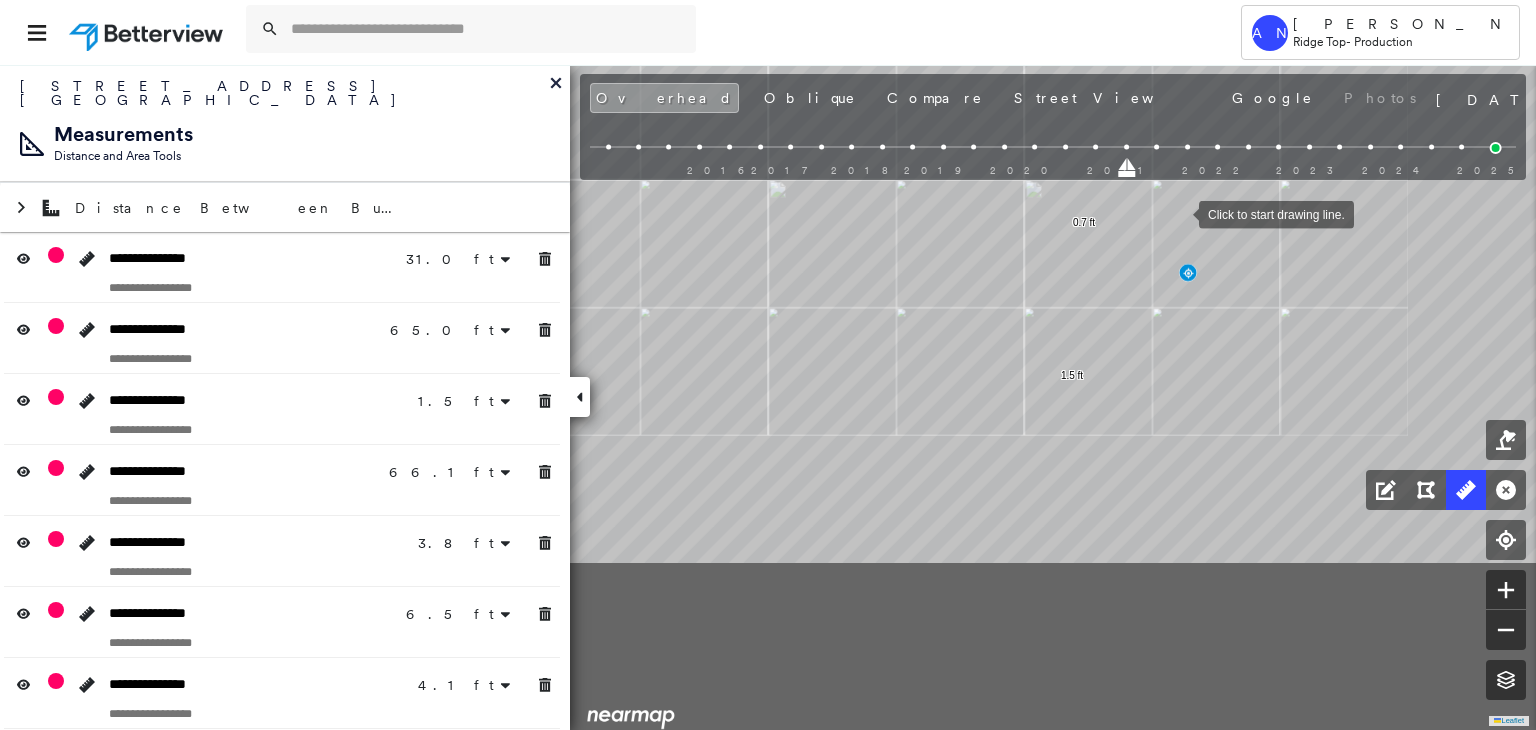 click on "31.0 ft 31.0 ft 65.0 ft 65.0 ft 1.5 ft 66.1 ft 66.1 ft 3.8 ft 3.8 ft 6.5 ft 6.5 ft 4.1 ft 4.1 ft 0.7 ft Click to start drawing line." at bounding box center [-2165, -1664] 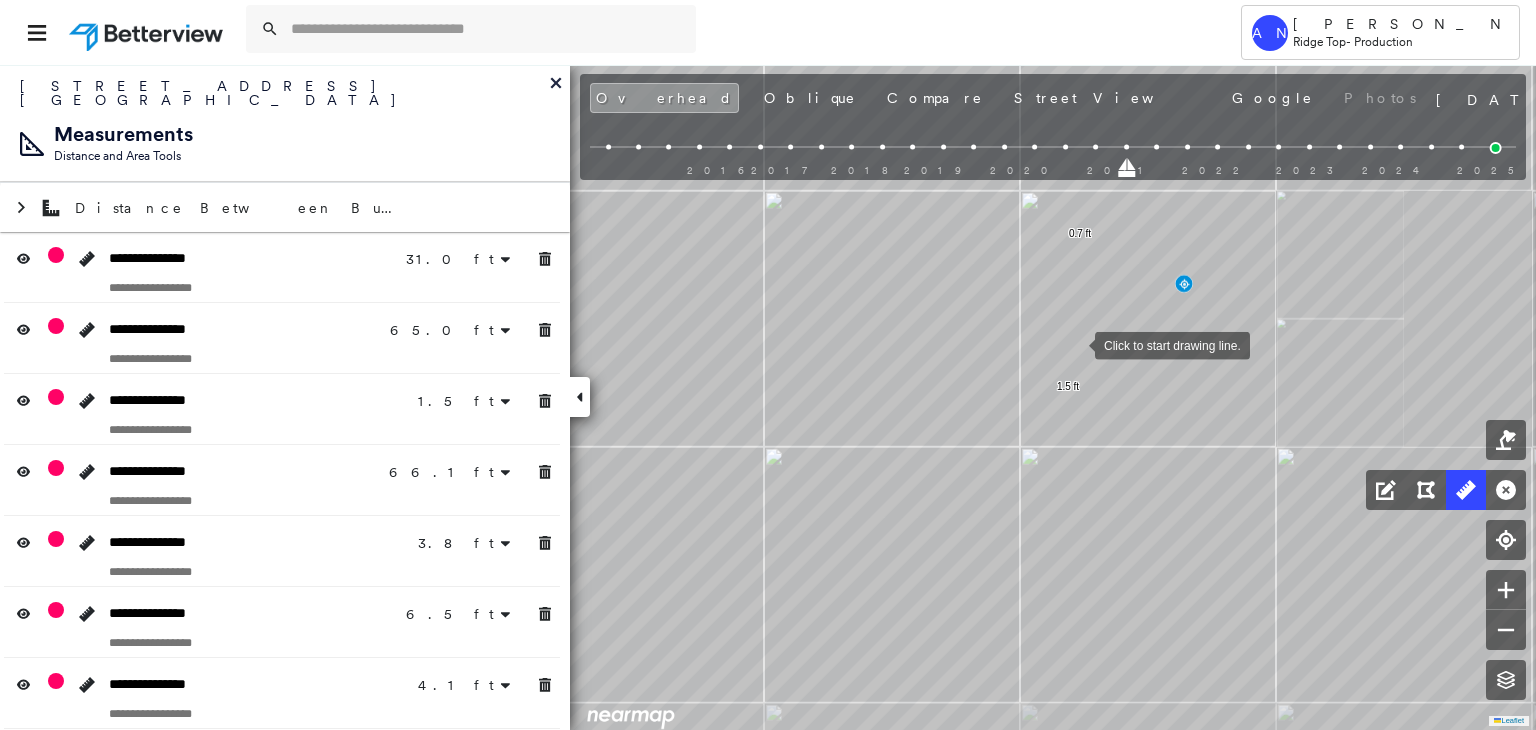 drag, startPoint x: 1076, startPoint y: 336, endPoint x: 1023, endPoint y: 381, distance: 69.52697 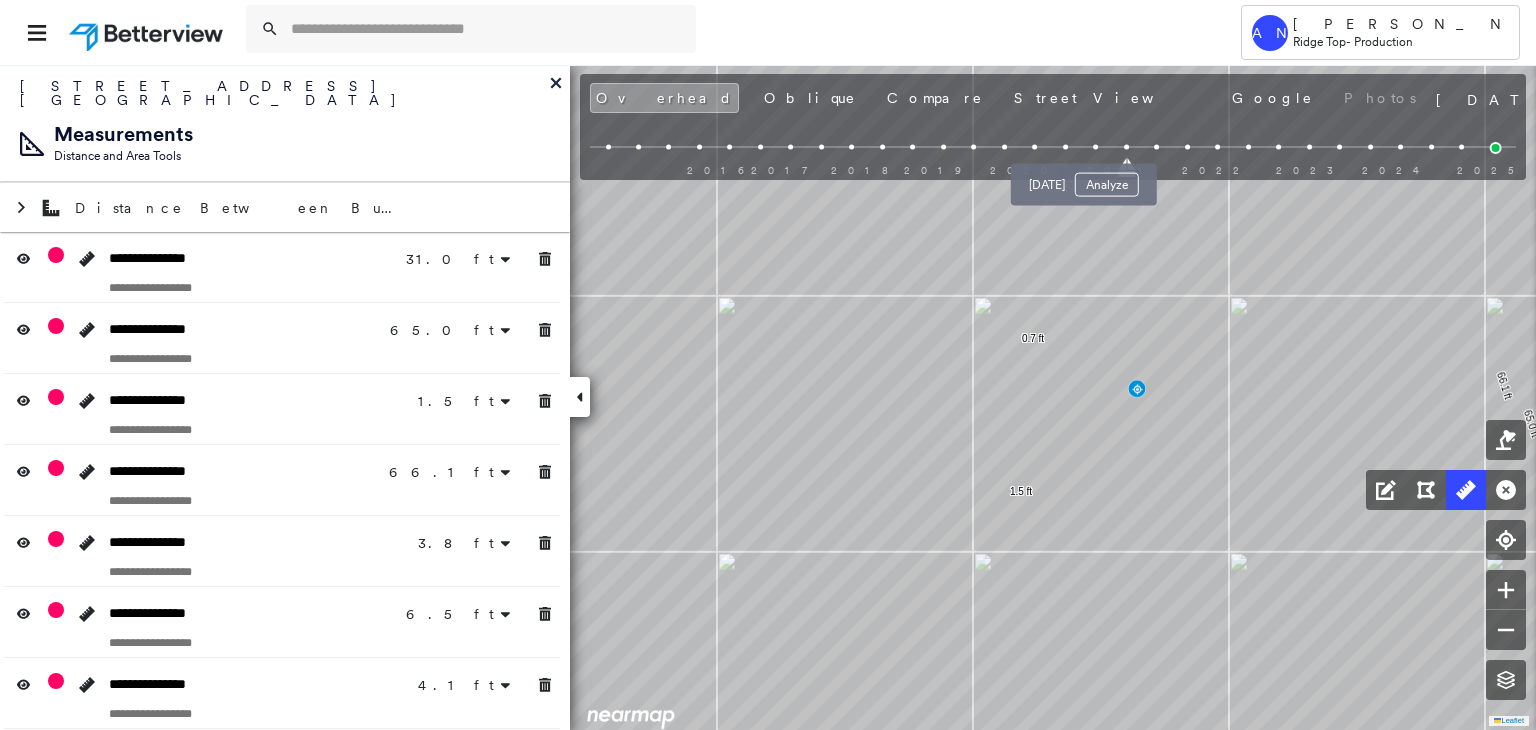 click at bounding box center (1095, 147) 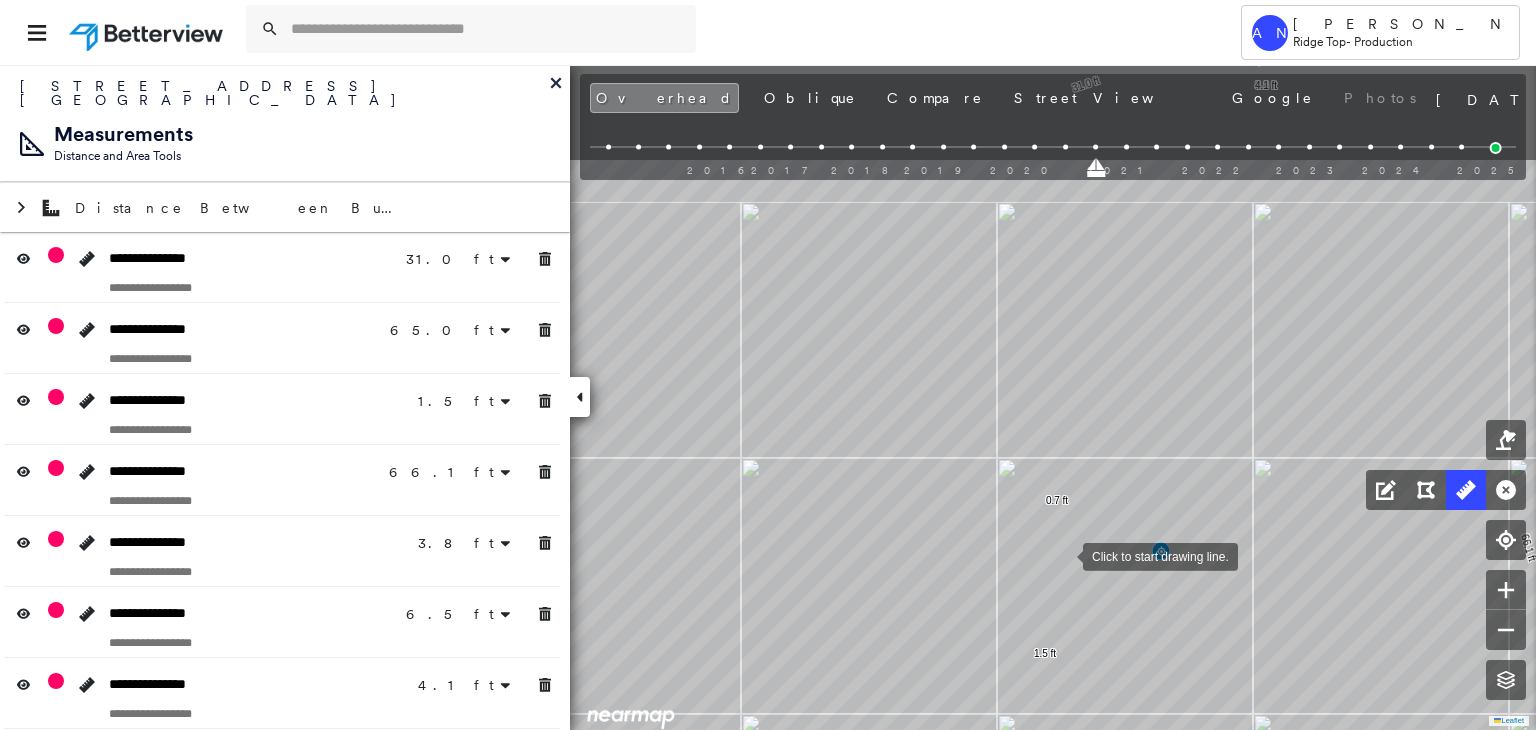 drag, startPoint x: 1040, startPoint y: 381, endPoint x: 1063, endPoint y: 554, distance: 174.5222 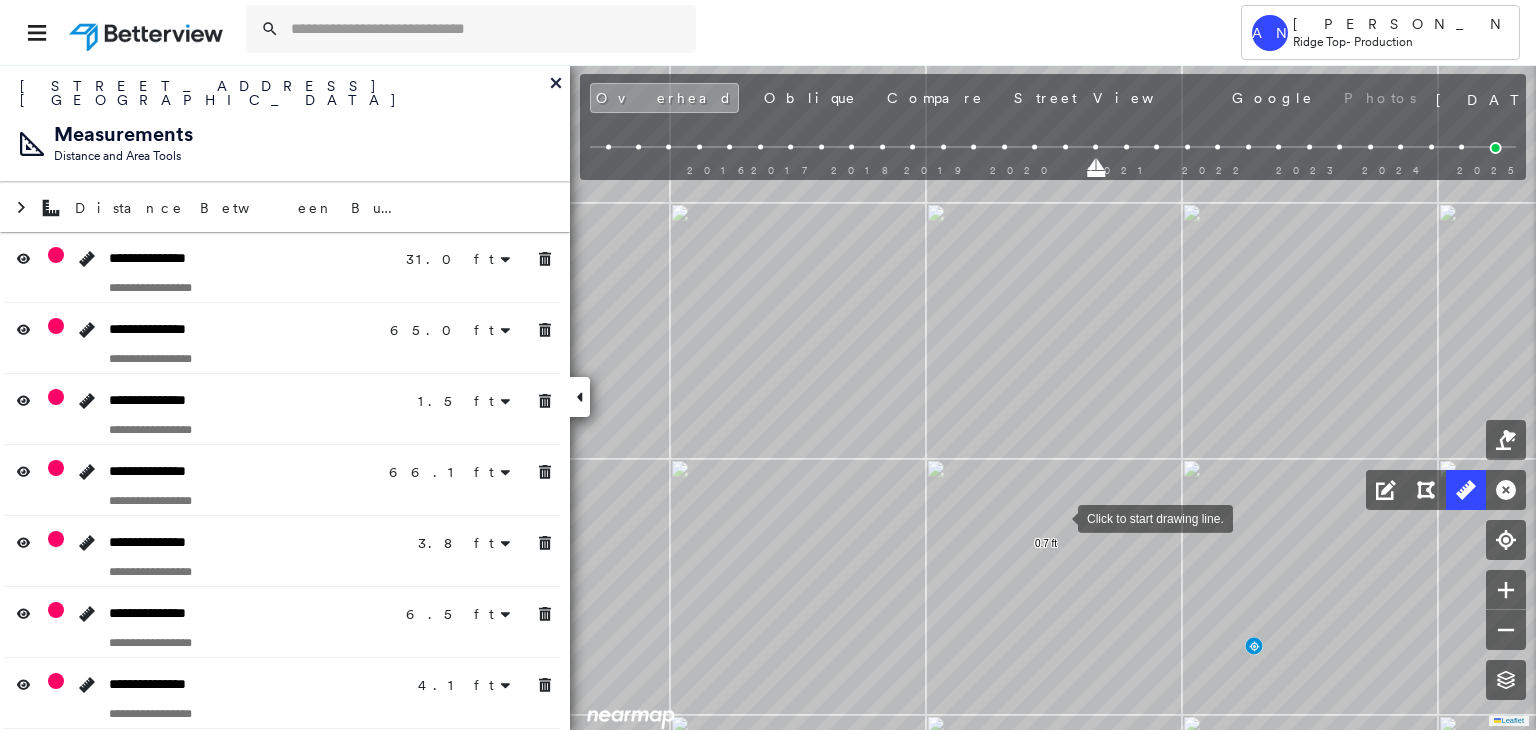 click at bounding box center (1058, 517) 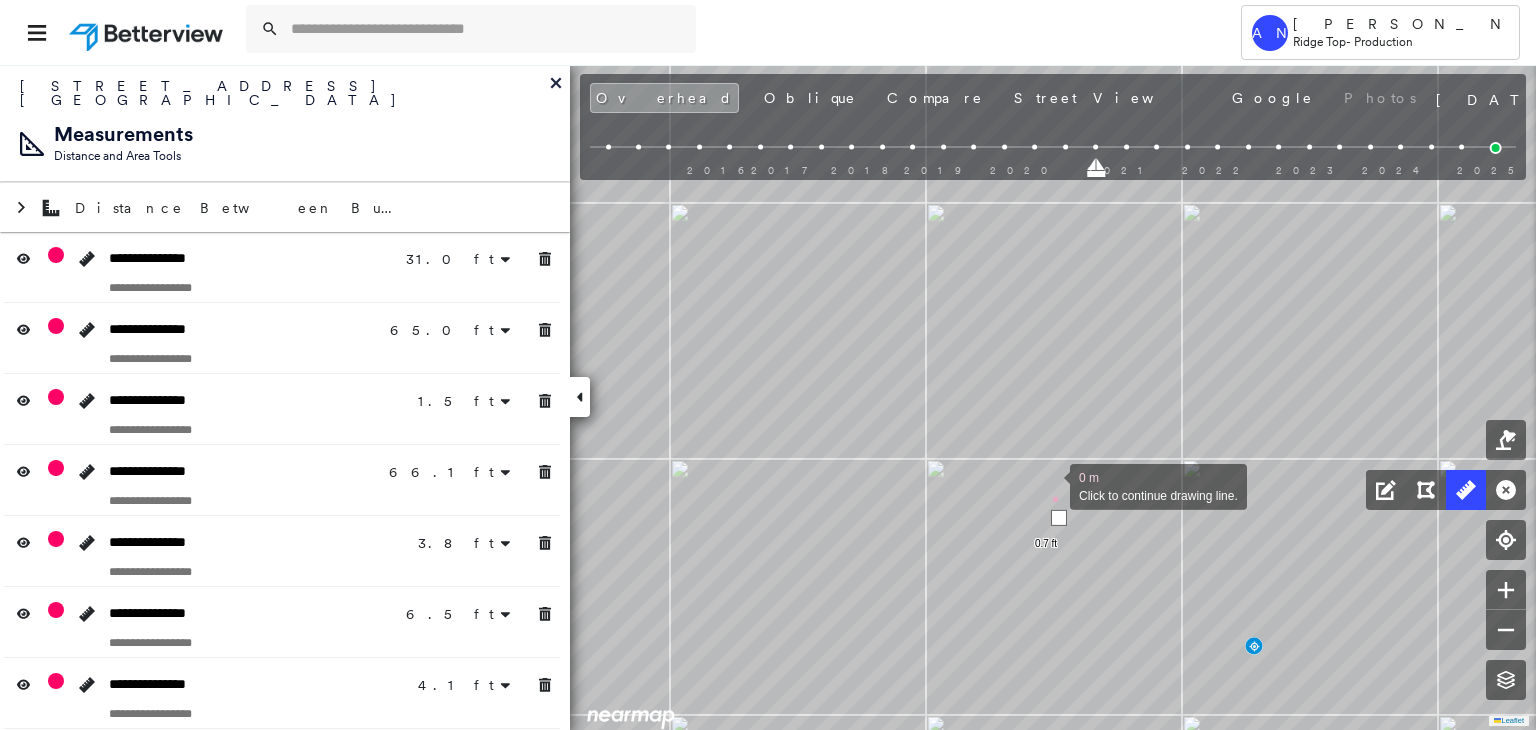 click at bounding box center (1050, 485) 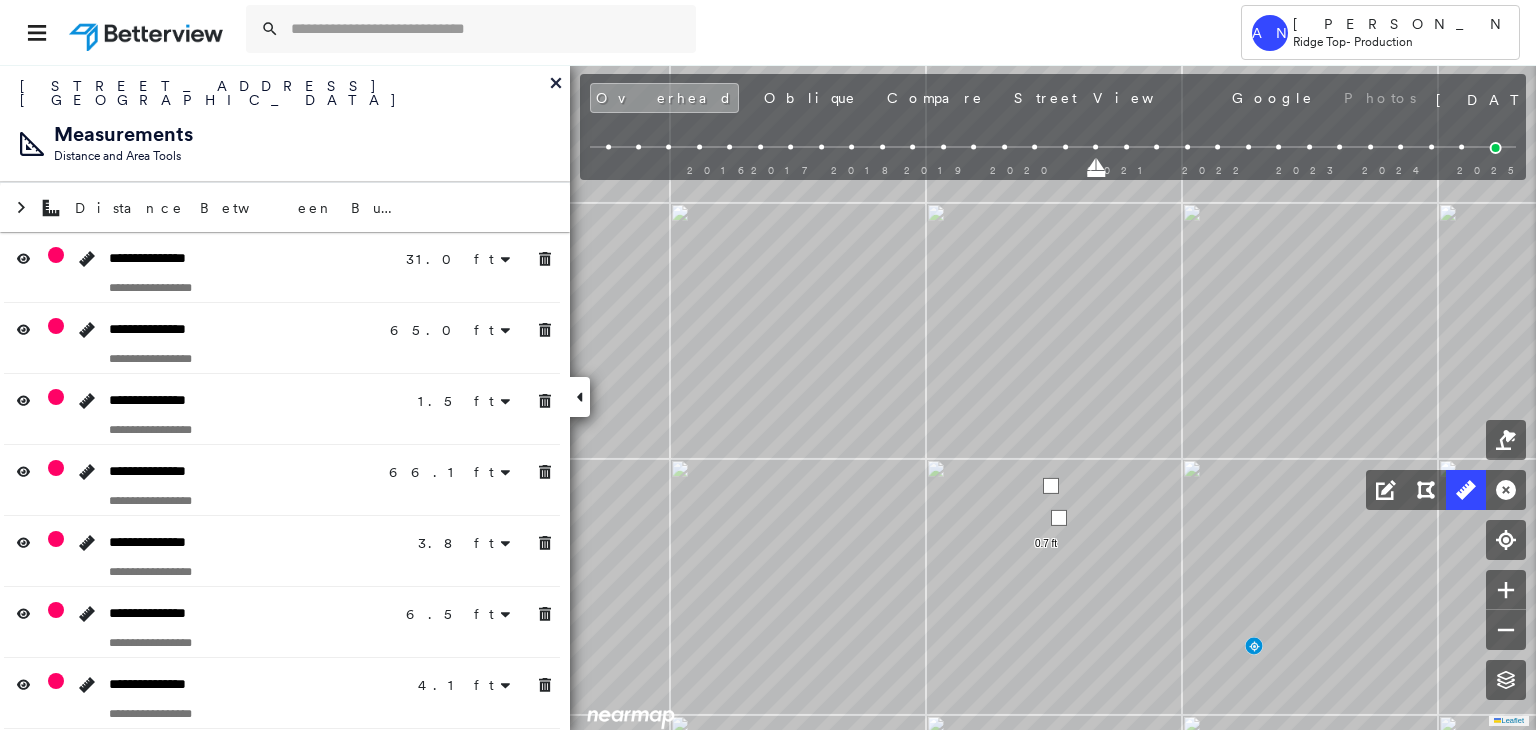 click at bounding box center [1051, 486] 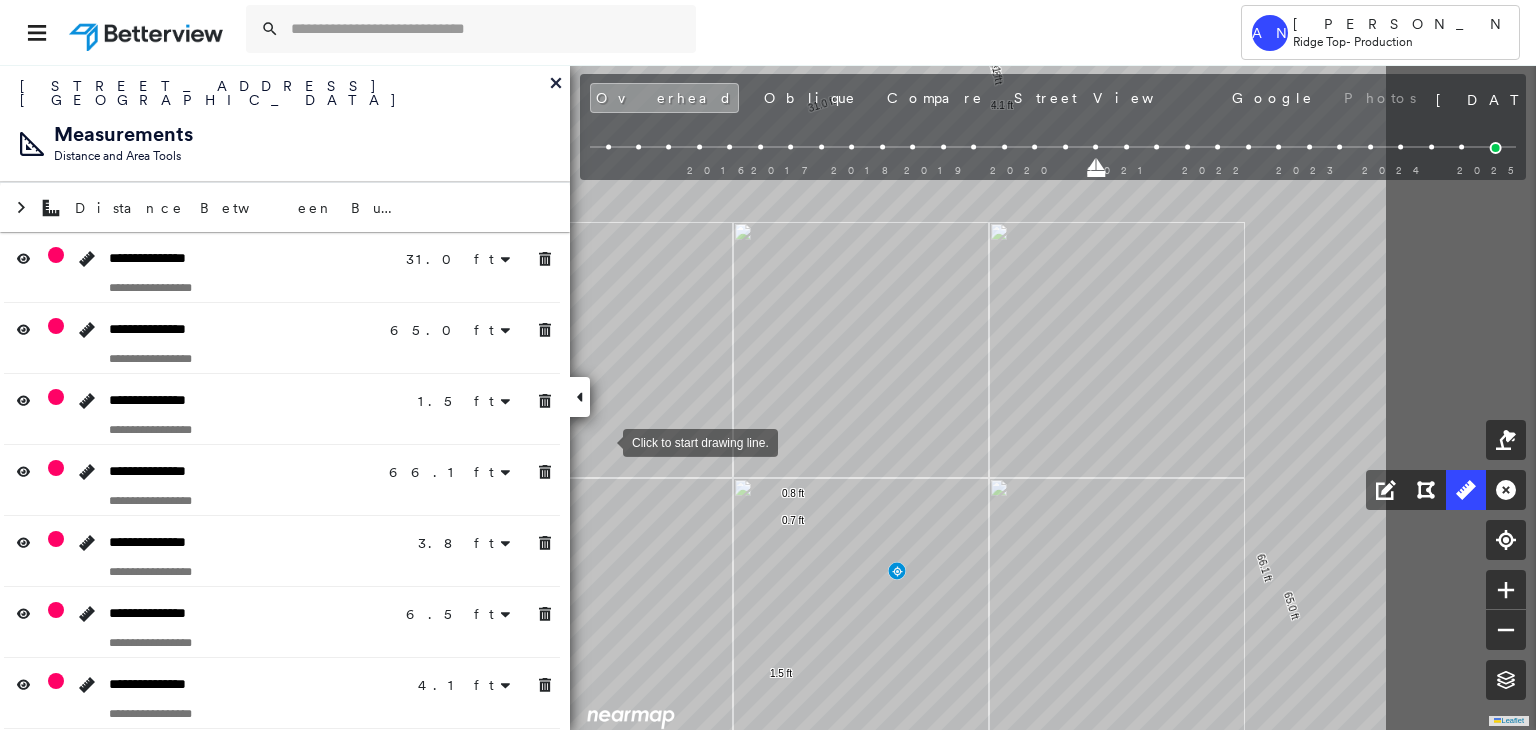 click on "31.0 ft 31.0 ft 65.0 ft 65.0 ft 1.5 ft 66.1 ft 66.1 ft 3.8 ft 3.8 ft 6.5 ft 6.5 ft 4.1 ft 4.1 ft 0.7 ft 0.8 ft Click to start drawing line." at bounding box center [-2445, -1304] 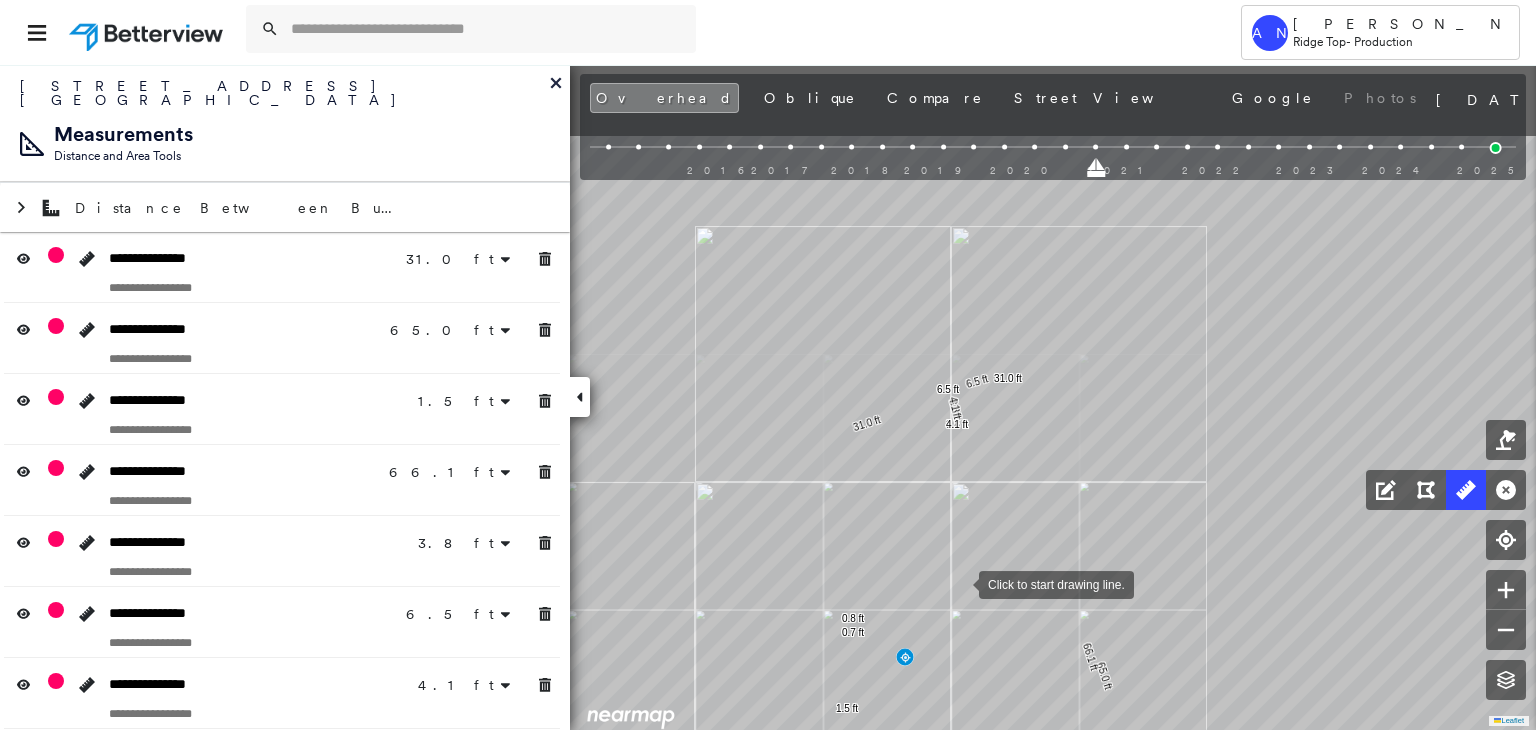 click at bounding box center [959, 583] 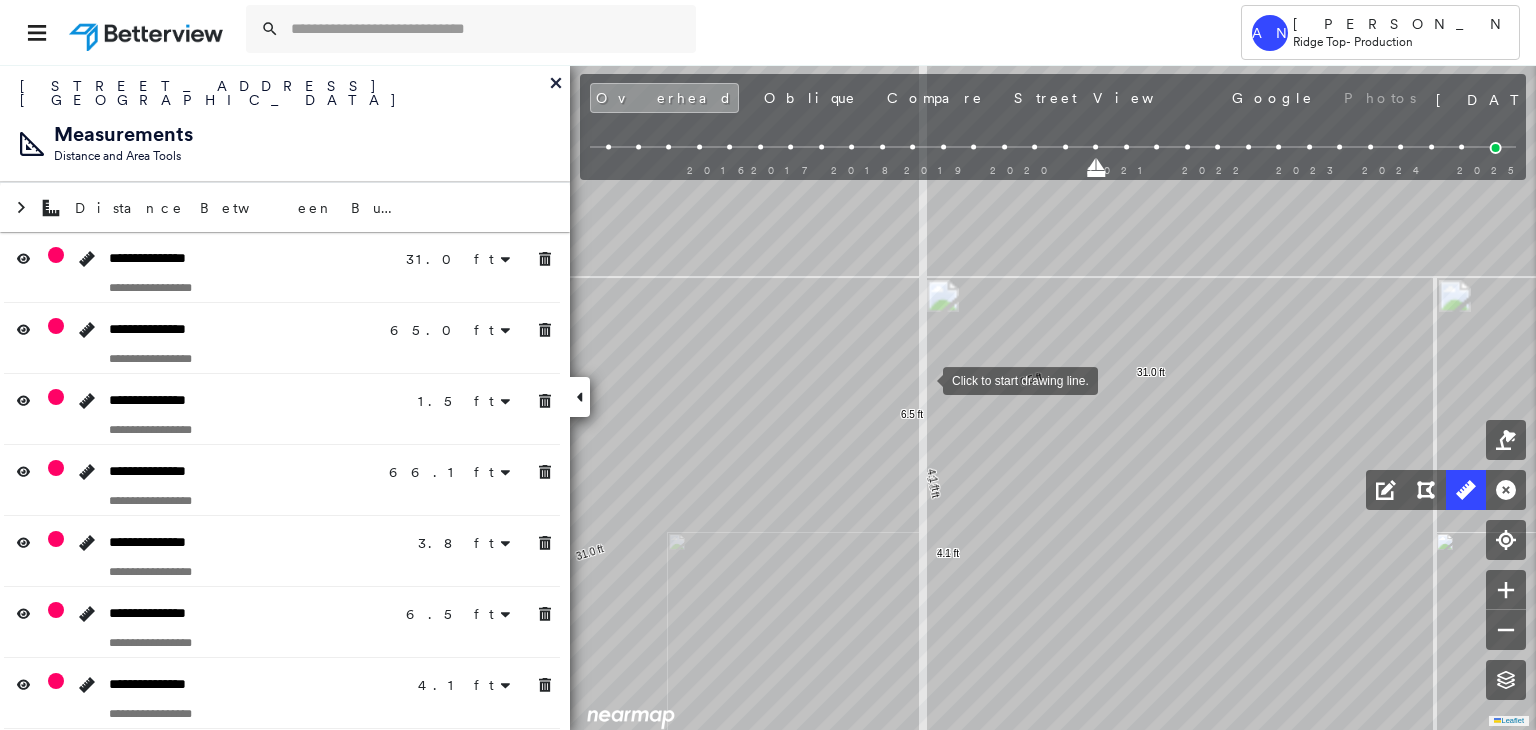 click at bounding box center (923, 379) 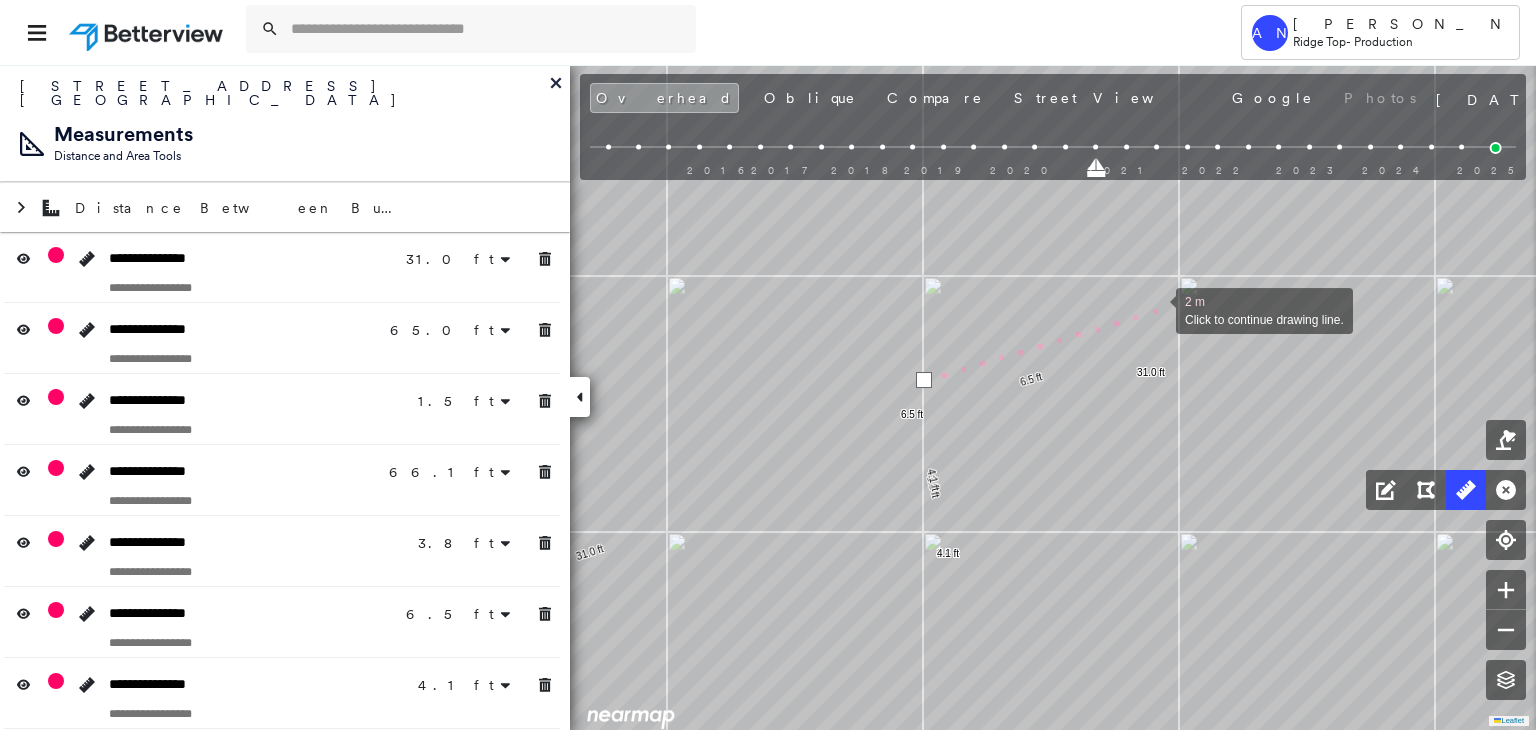 click at bounding box center [1156, 309] 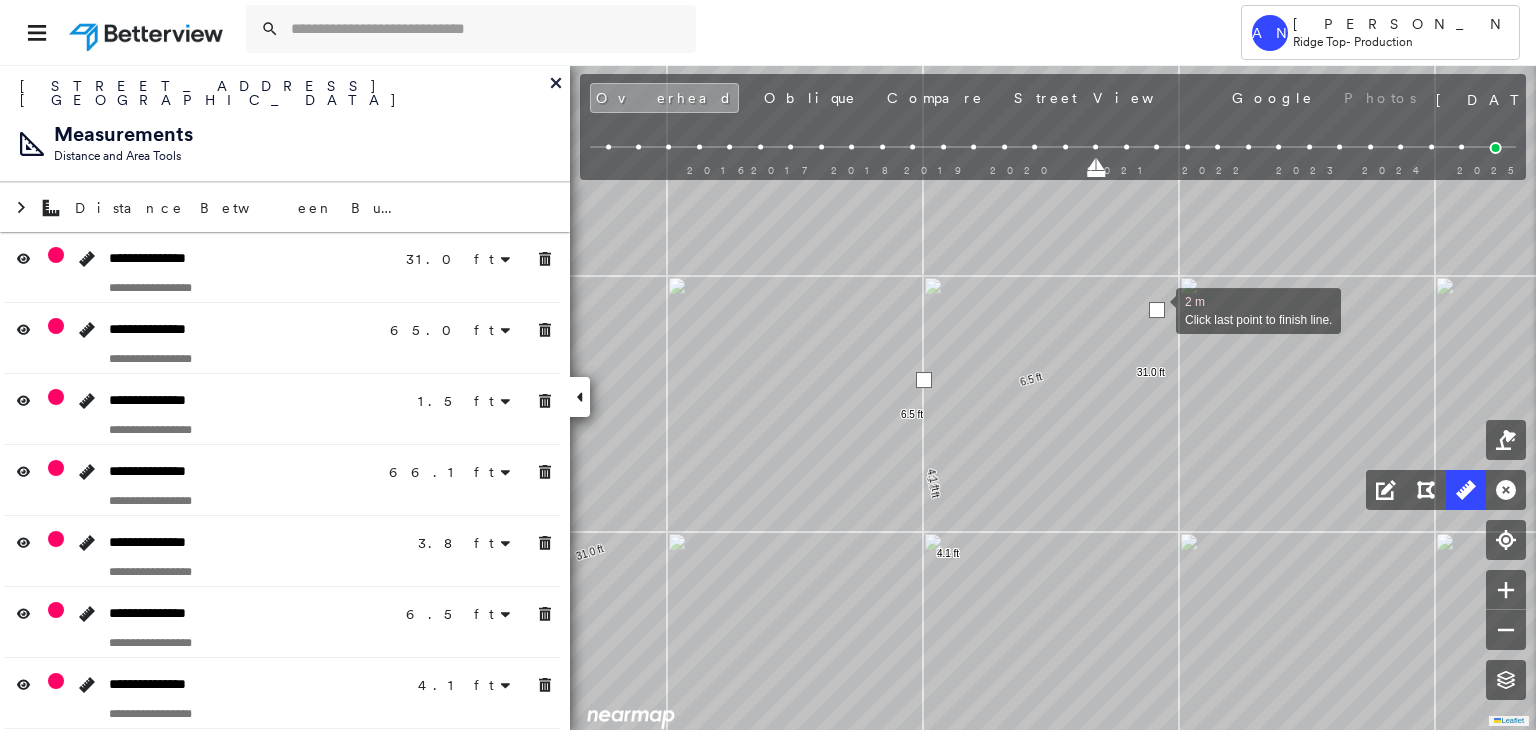 click at bounding box center [1157, 310] 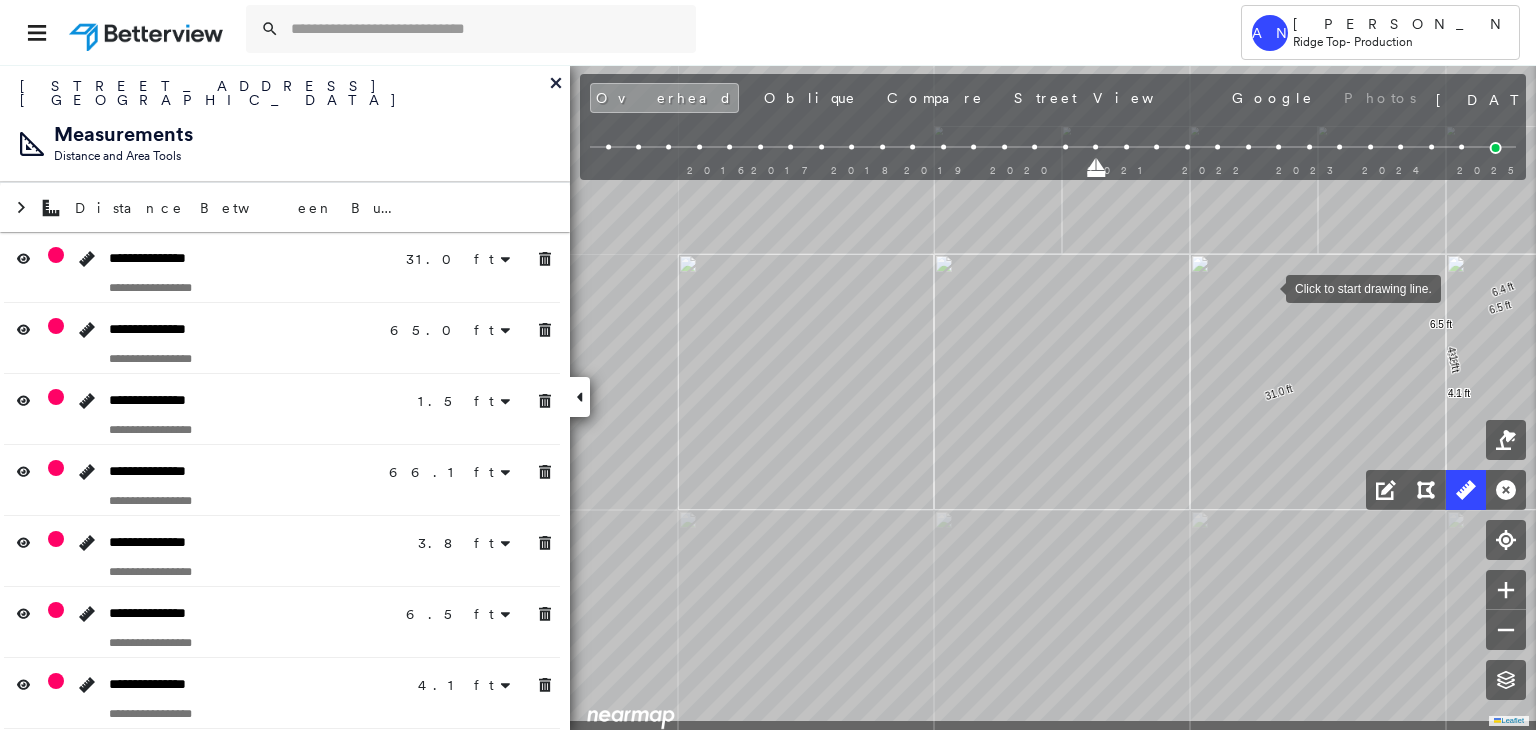 click at bounding box center [1266, 287] 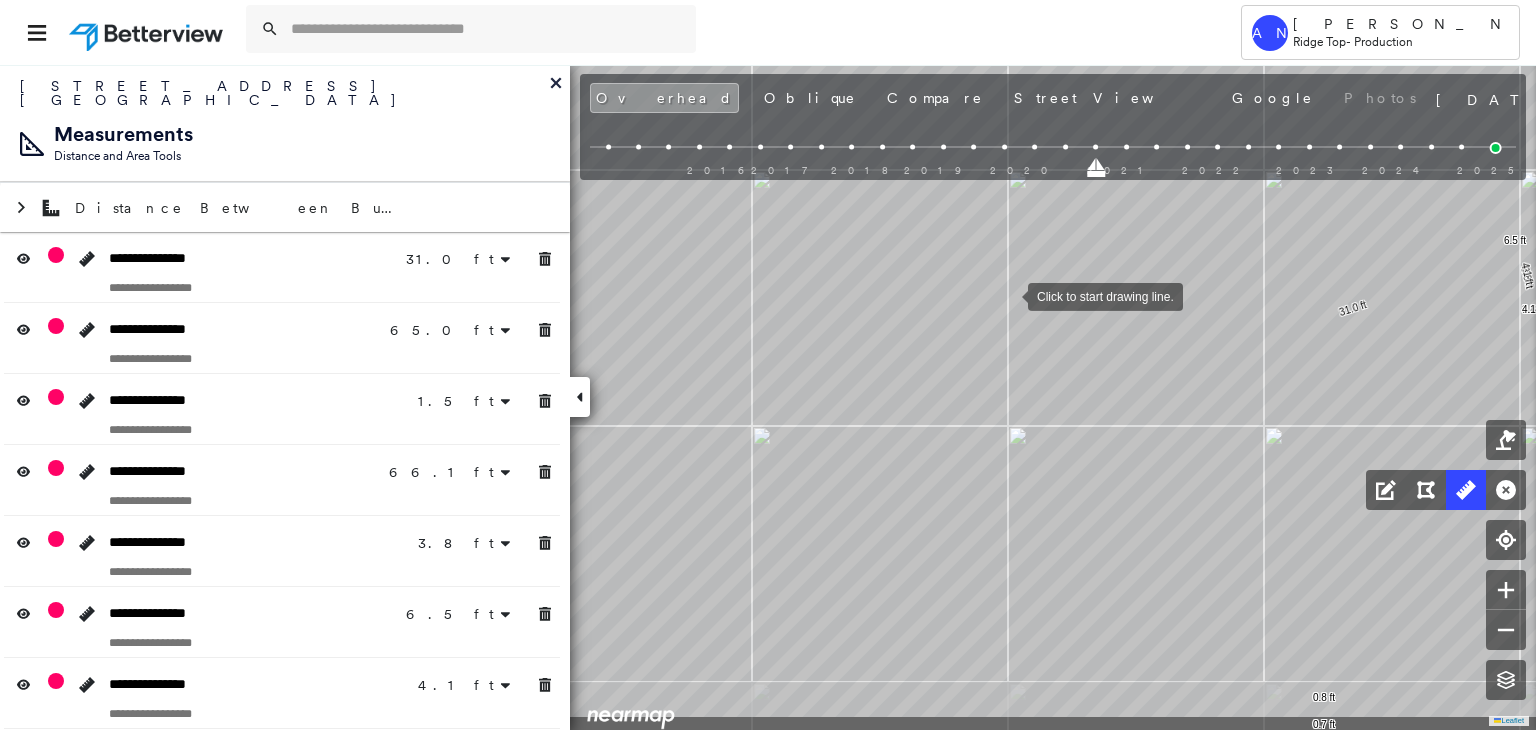 click on "31.0 ft 31.0 ft 65.0 ft 65.0 ft 1.5 ft 66.1 ft 66.1 ft 3.8 ft 3.8 ft 6.5 ft 6.5 ft 4.1 ft 4.1 ft 0.7 ft 0.8 ft 6.4 ft 6.4 ft Click to start drawing line." at bounding box center (-1893, -1320) 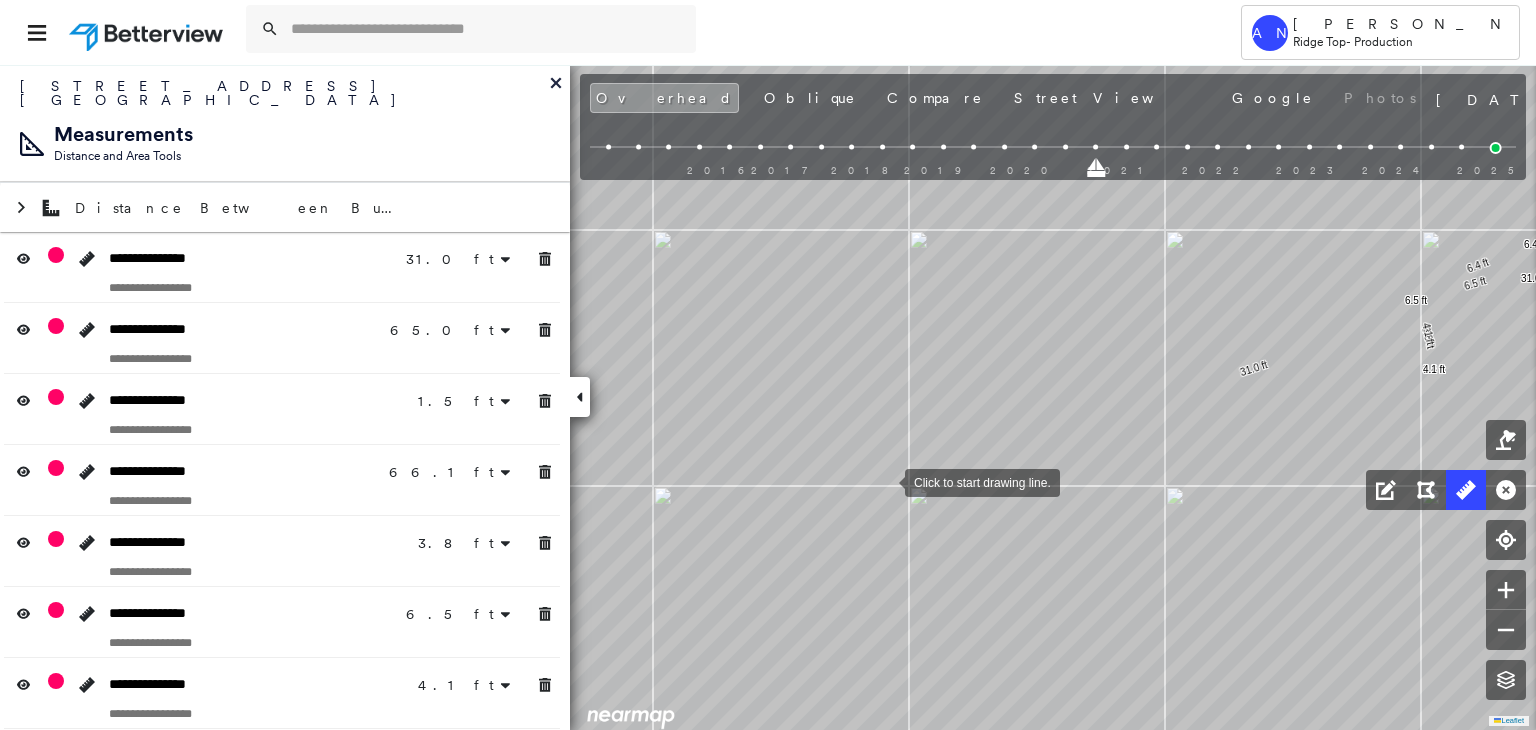 drag, startPoint x: 968, startPoint y: 437, endPoint x: 884, endPoint y: 477, distance: 93.03763 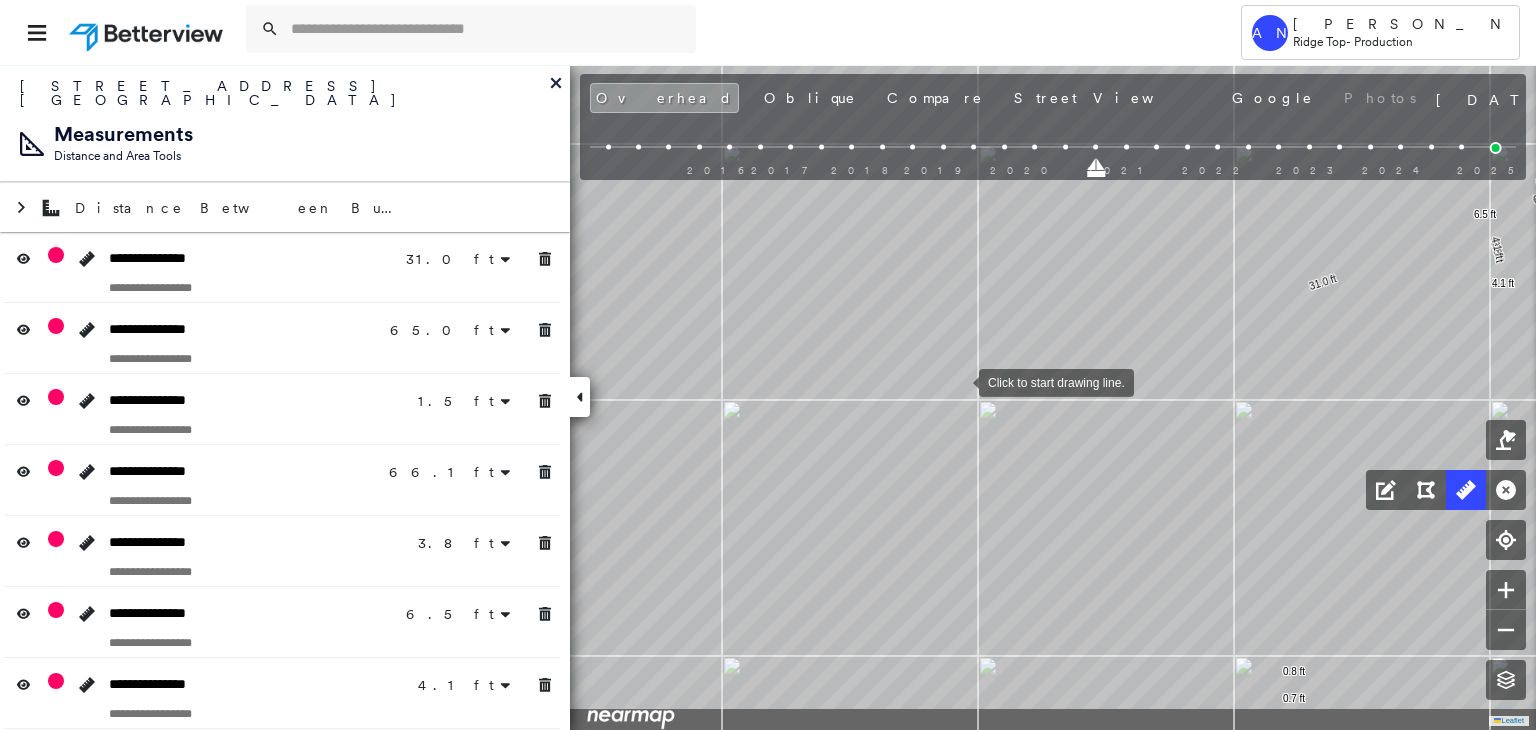 drag, startPoint x: 894, startPoint y: 466, endPoint x: 959, endPoint y: 383, distance: 105.42296 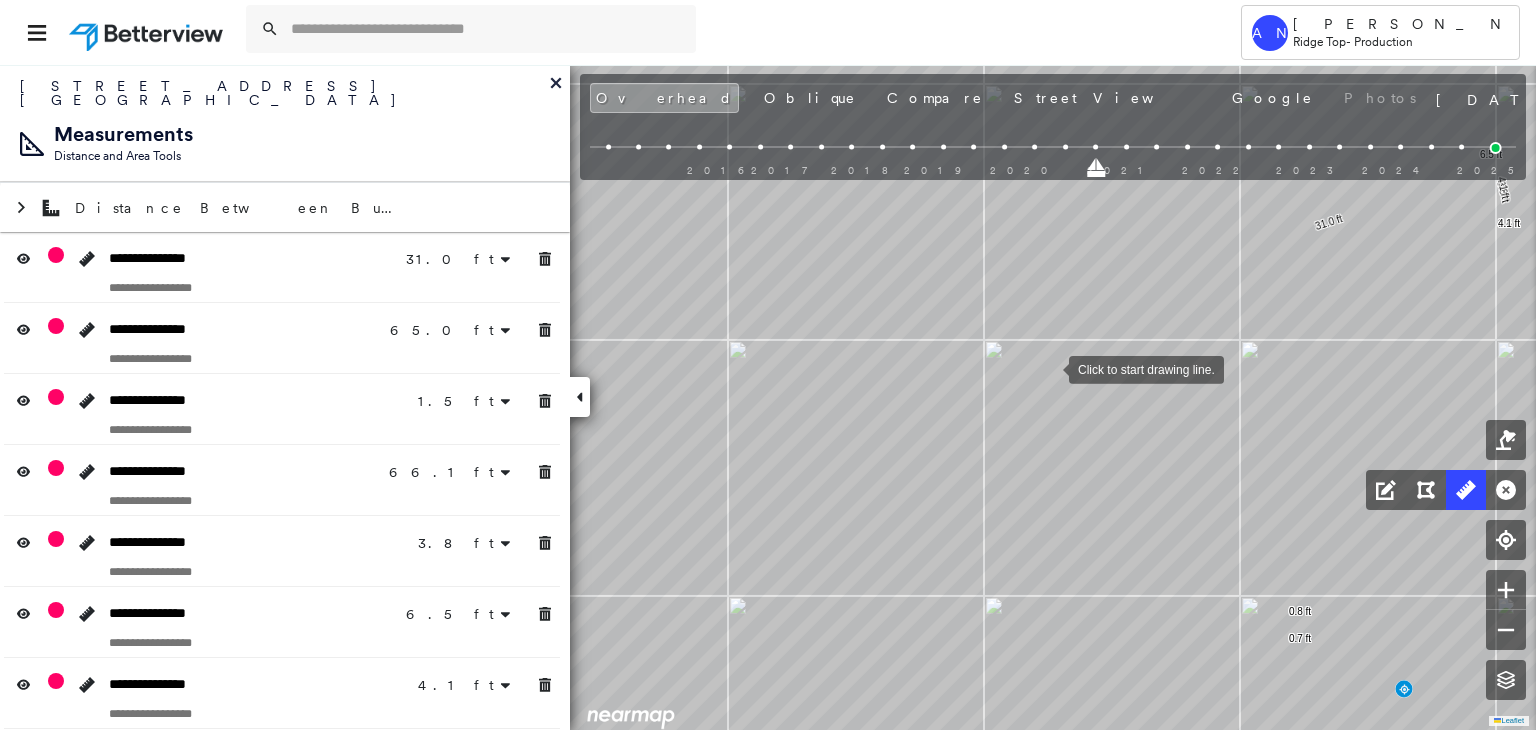 drag, startPoint x: 1049, startPoint y: 385, endPoint x: 1049, endPoint y: 368, distance: 17 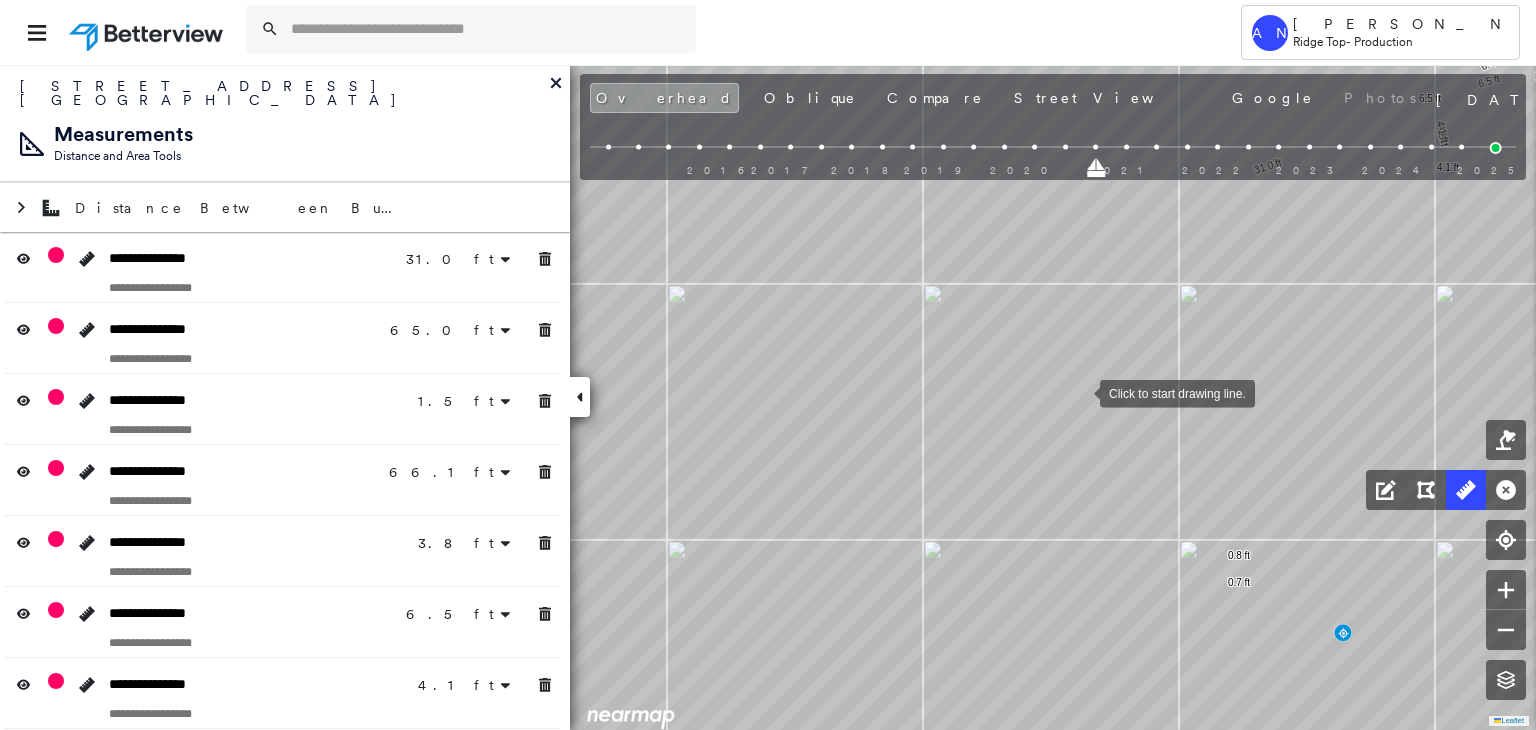 drag, startPoint x: 1140, startPoint y: 448, endPoint x: 1077, endPoint y: 388, distance: 87 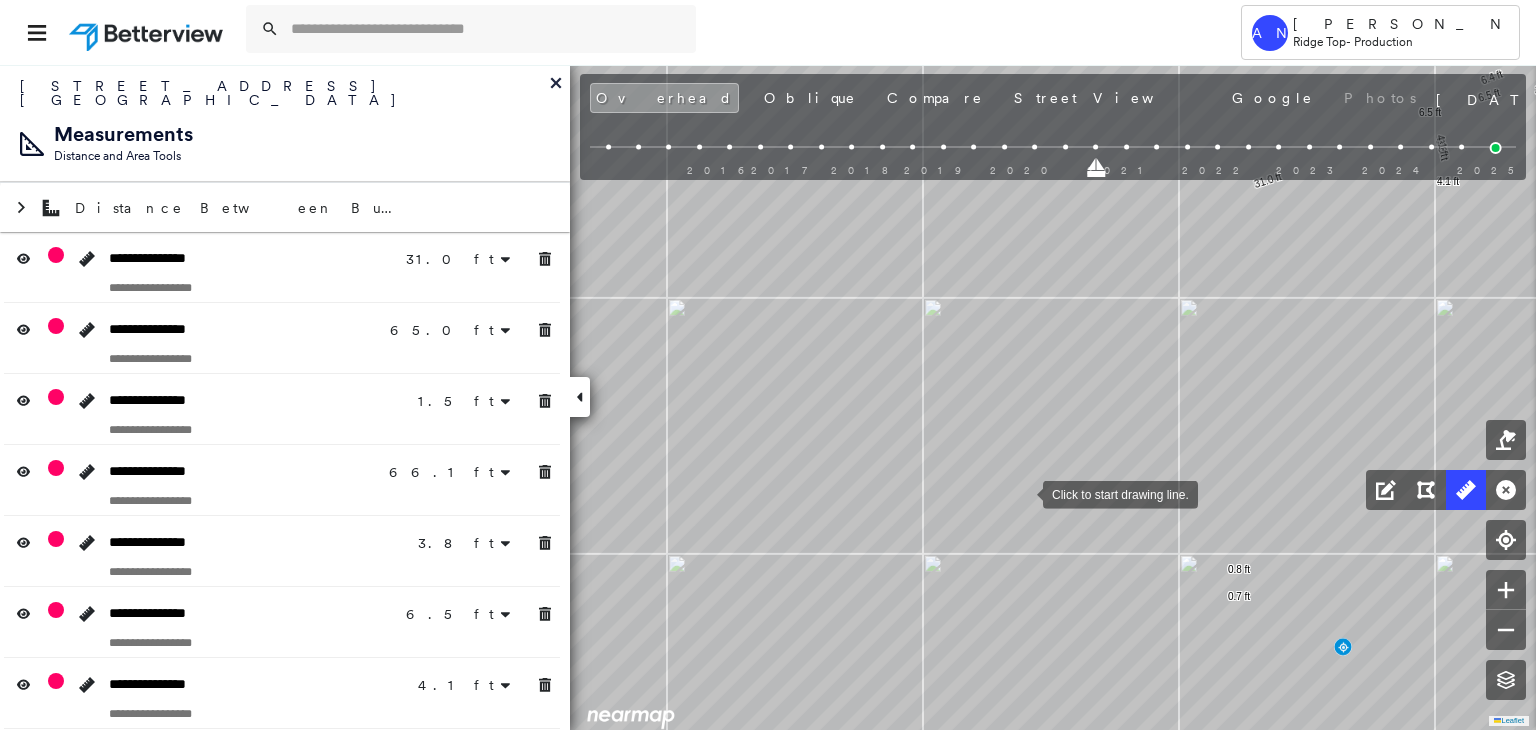drag, startPoint x: 1018, startPoint y: 472, endPoint x: 1033, endPoint y: 593, distance: 121.92621 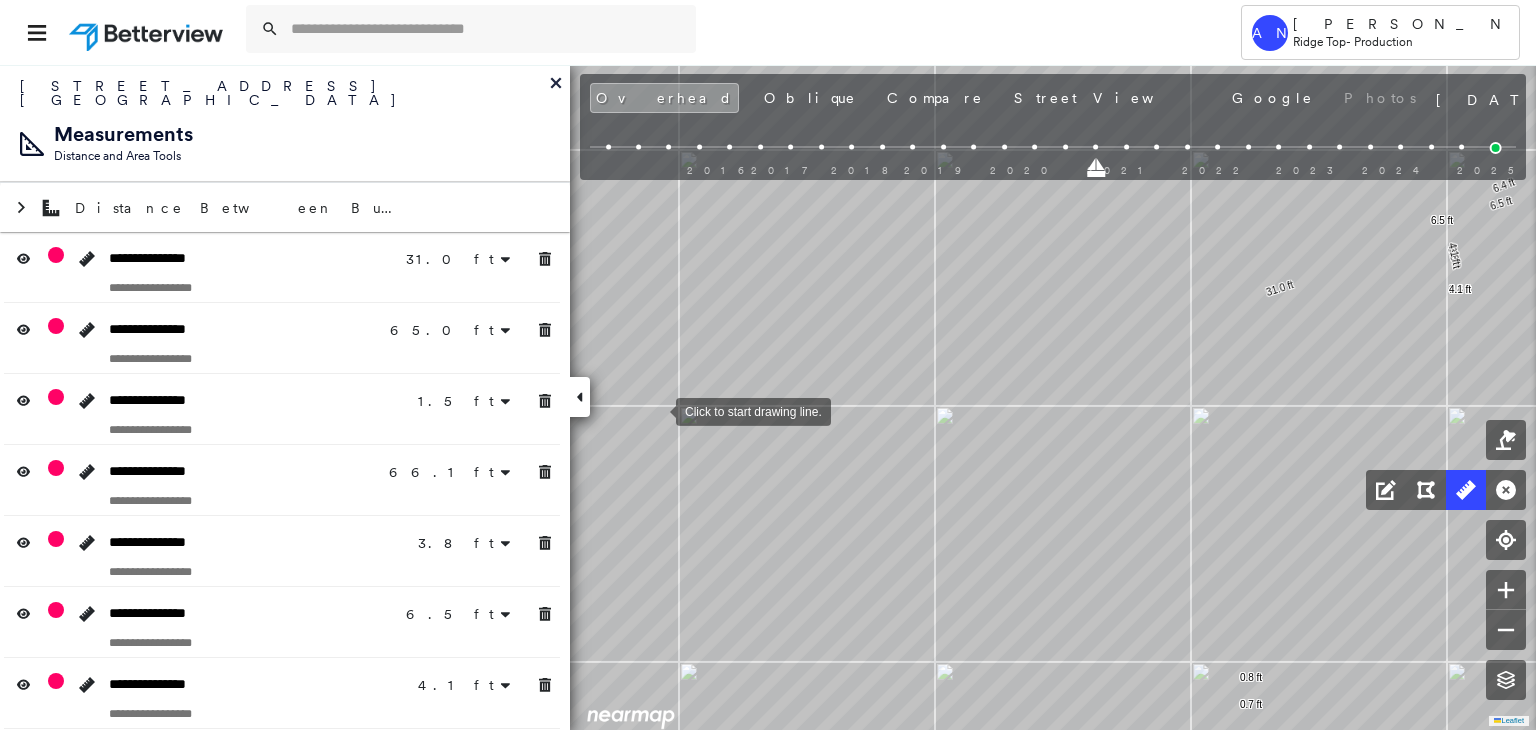 click at bounding box center (656, 410) 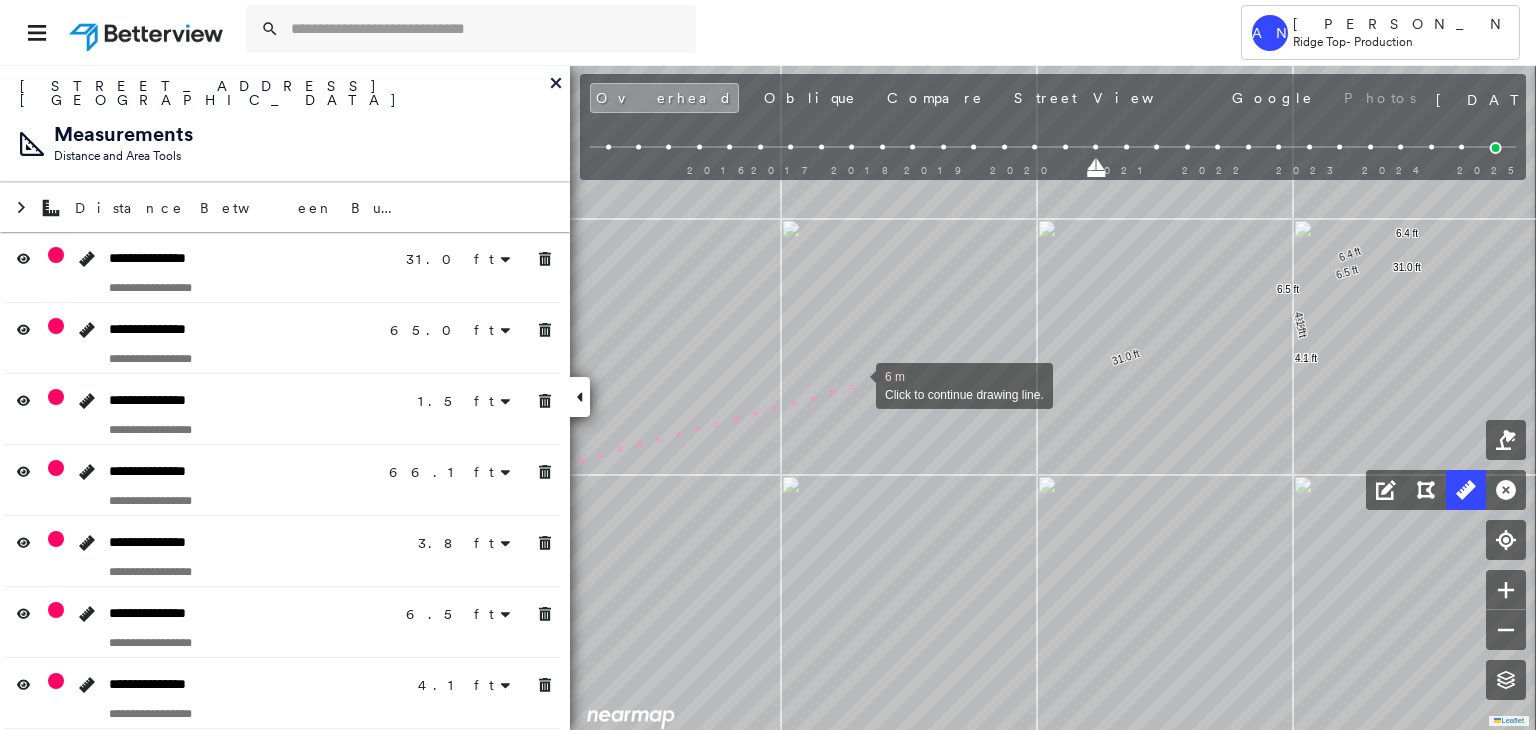 drag, startPoint x: 1014, startPoint y: 313, endPoint x: 860, endPoint y: 382, distance: 168.7513 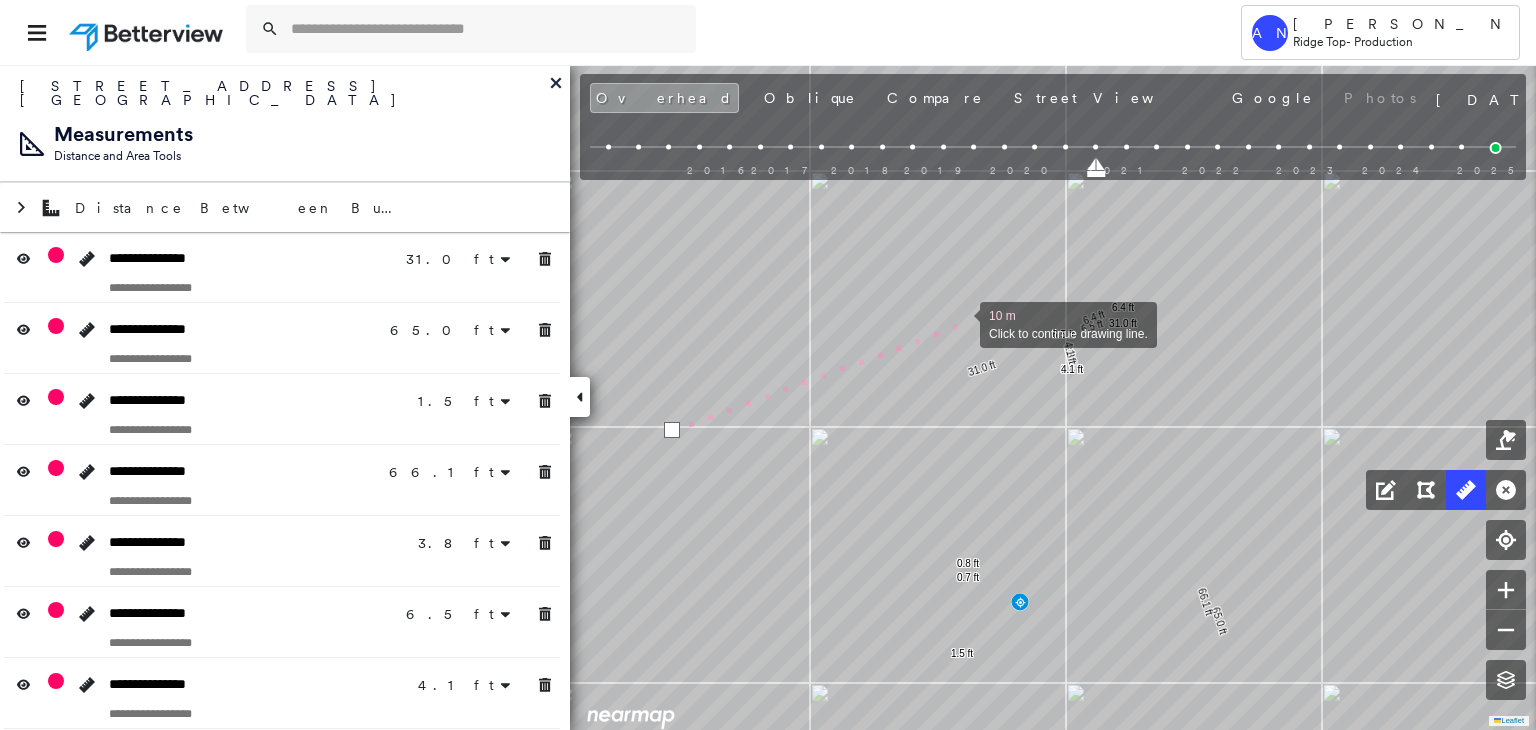drag, startPoint x: 1008, startPoint y: 305, endPoint x: 959, endPoint y: 323, distance: 52.201534 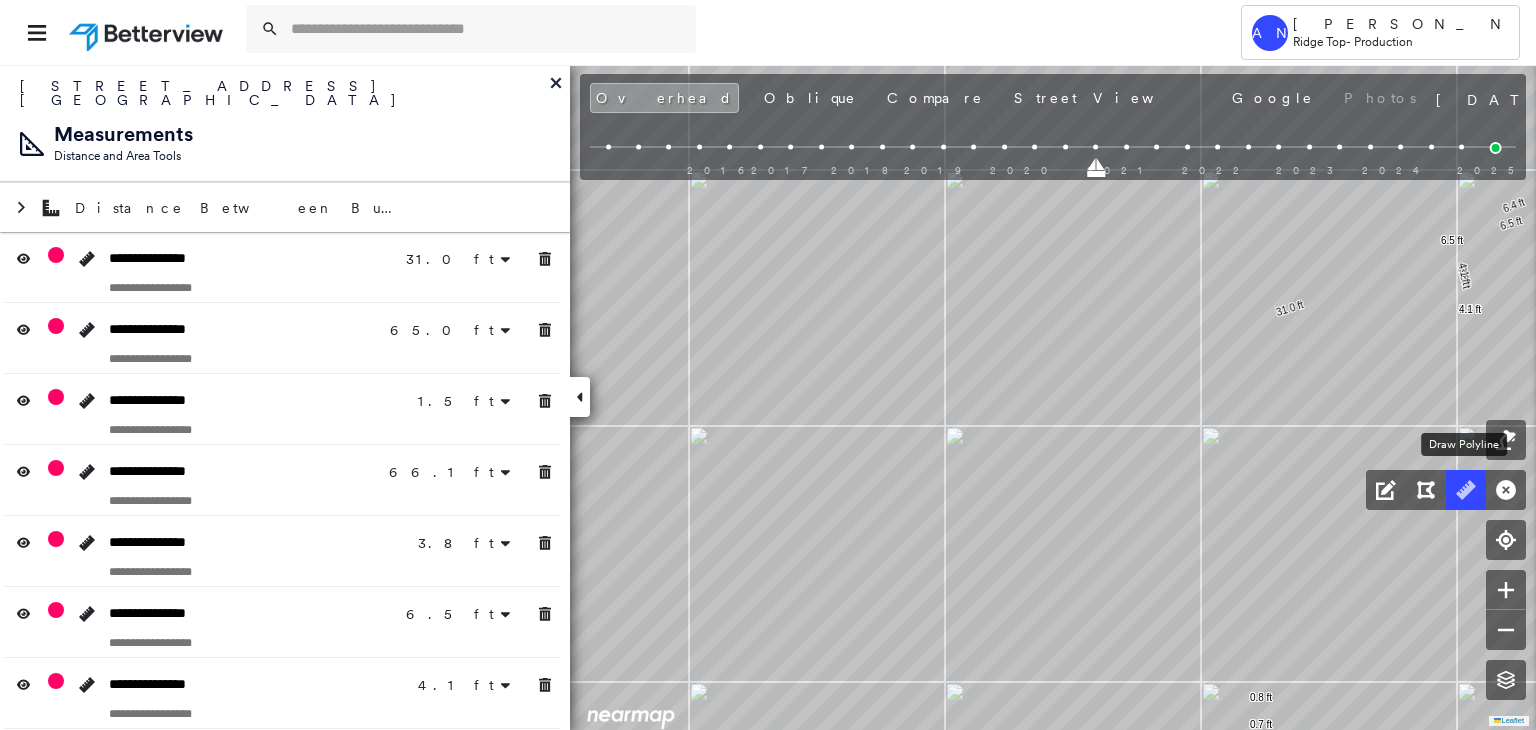 click 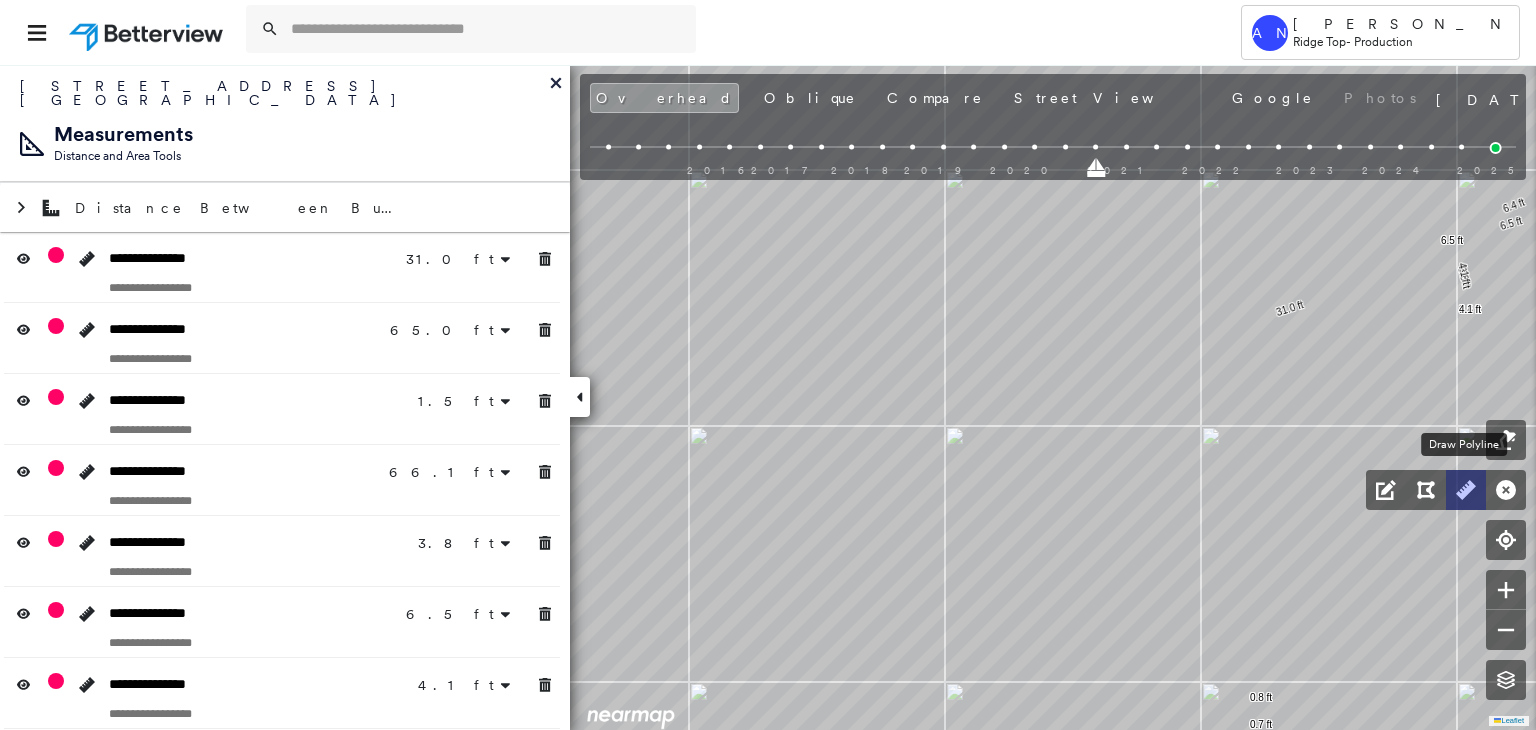 click 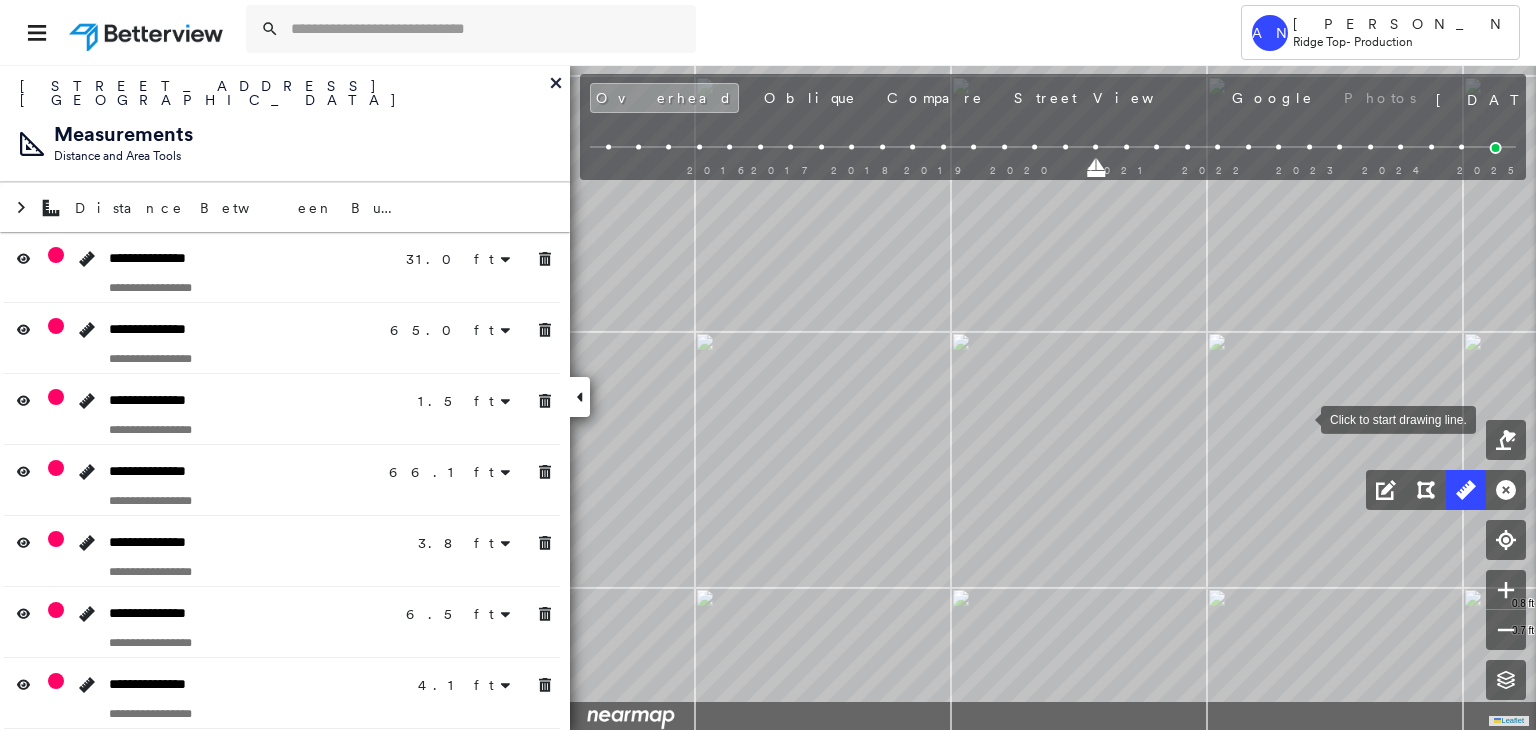 drag, startPoint x: 1085, startPoint y: 495, endPoint x: 1301, endPoint y: 415, distance: 230.33888 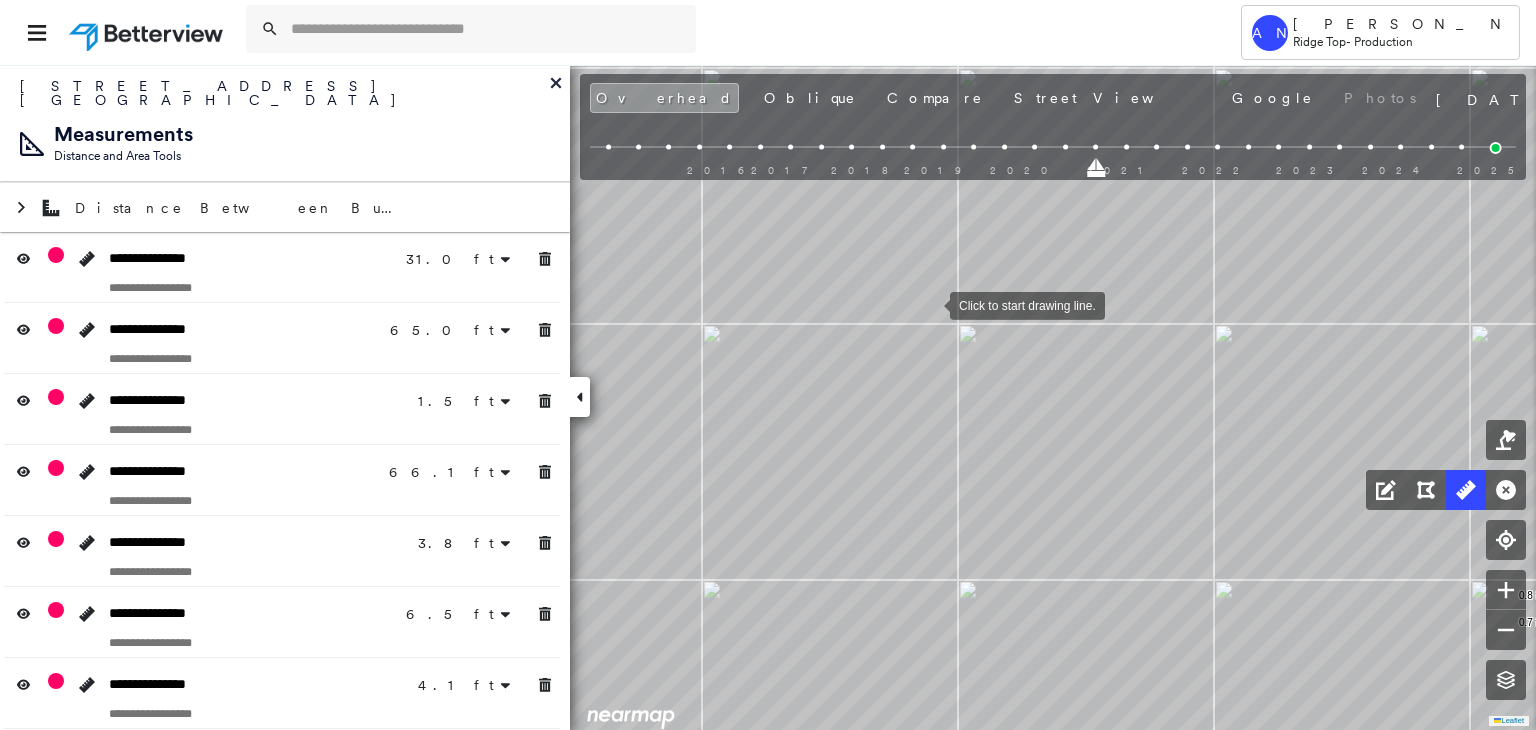click at bounding box center (930, 304) 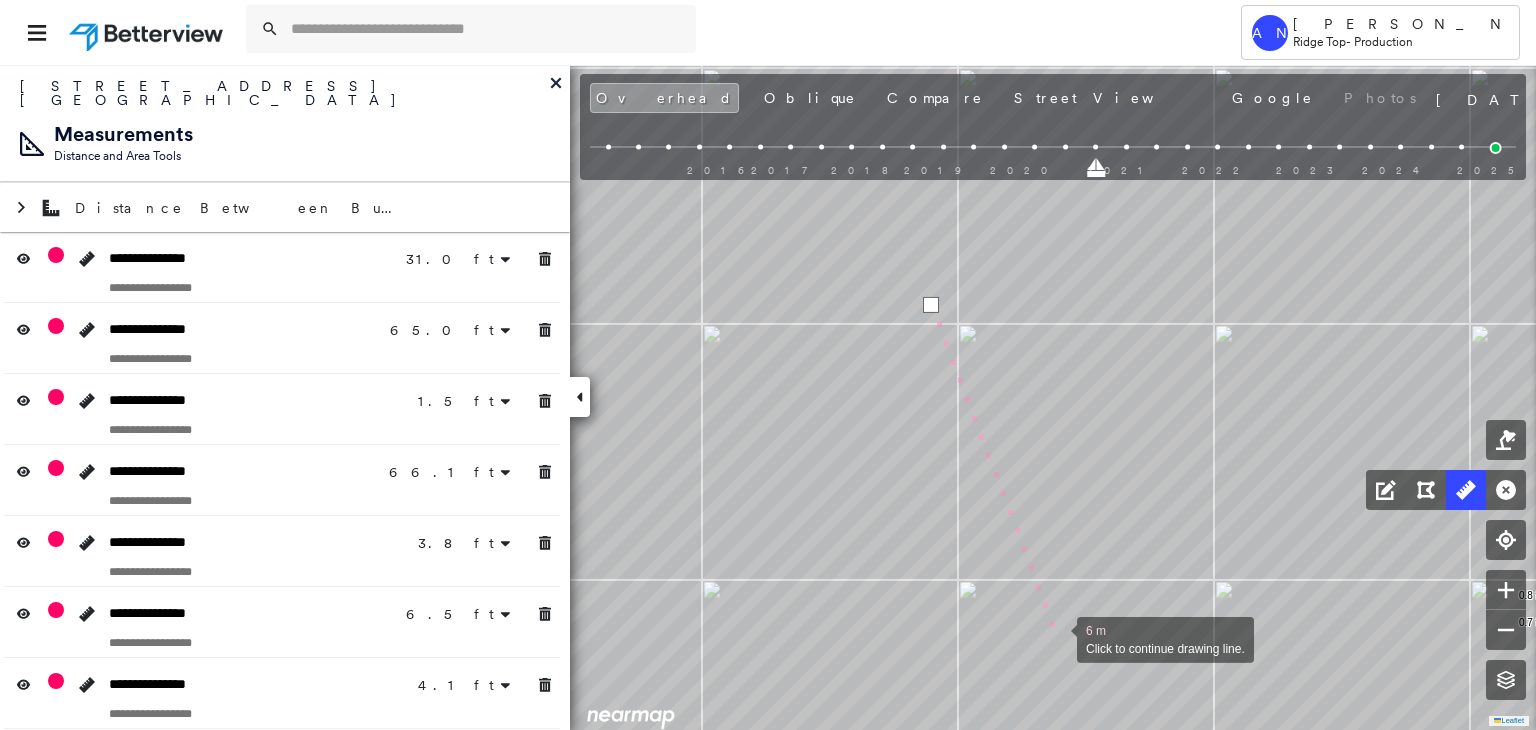 click at bounding box center (1057, 638) 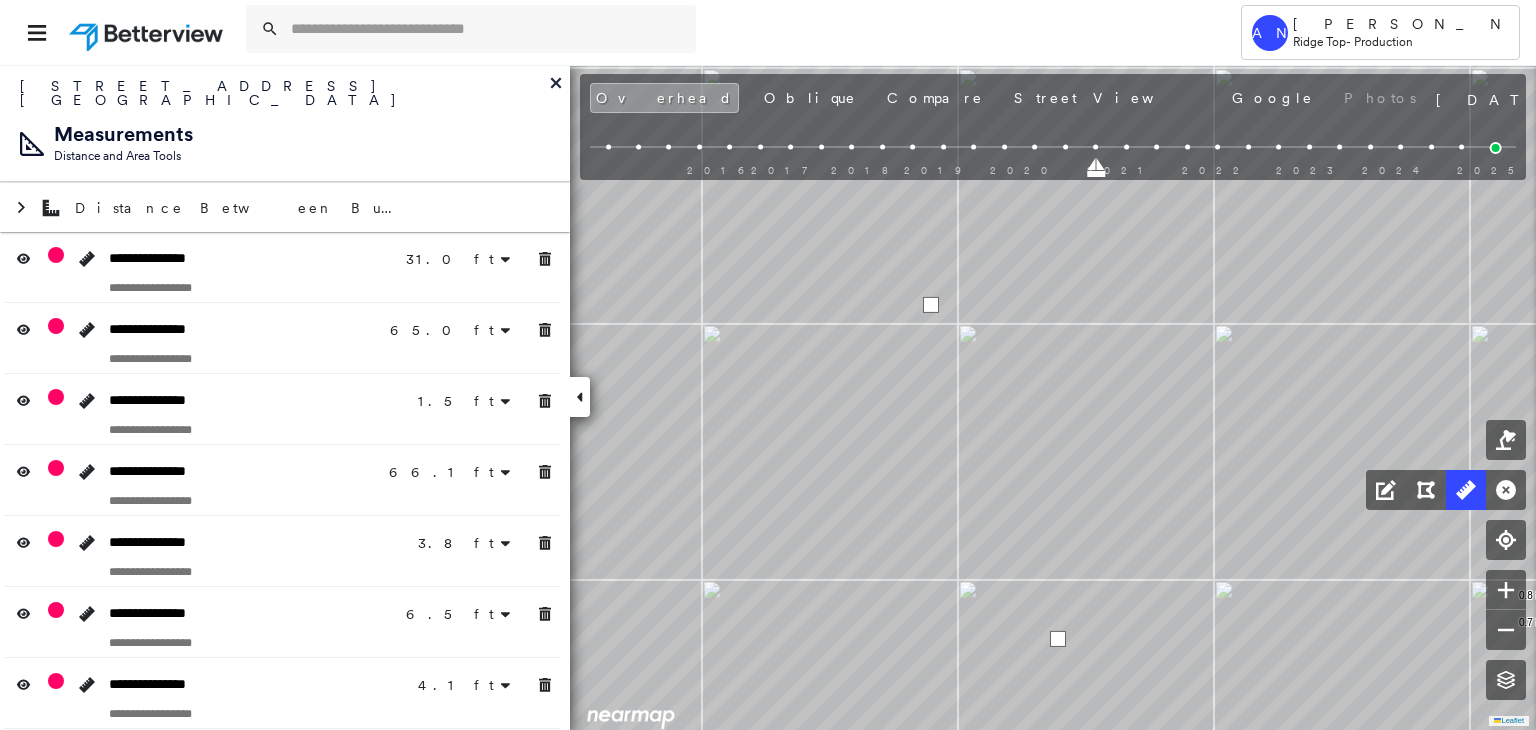 click at bounding box center (1058, 639) 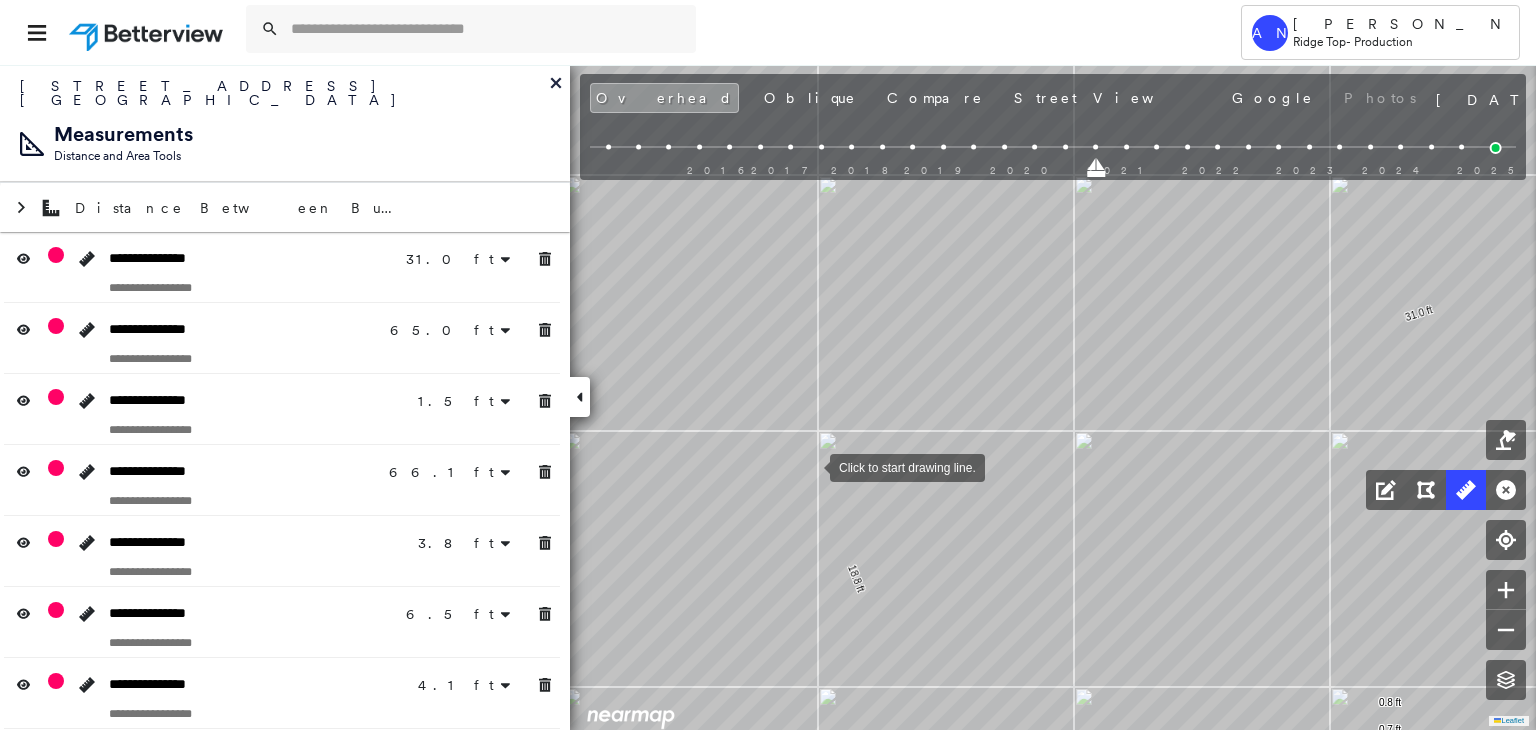 click at bounding box center (810, 466) 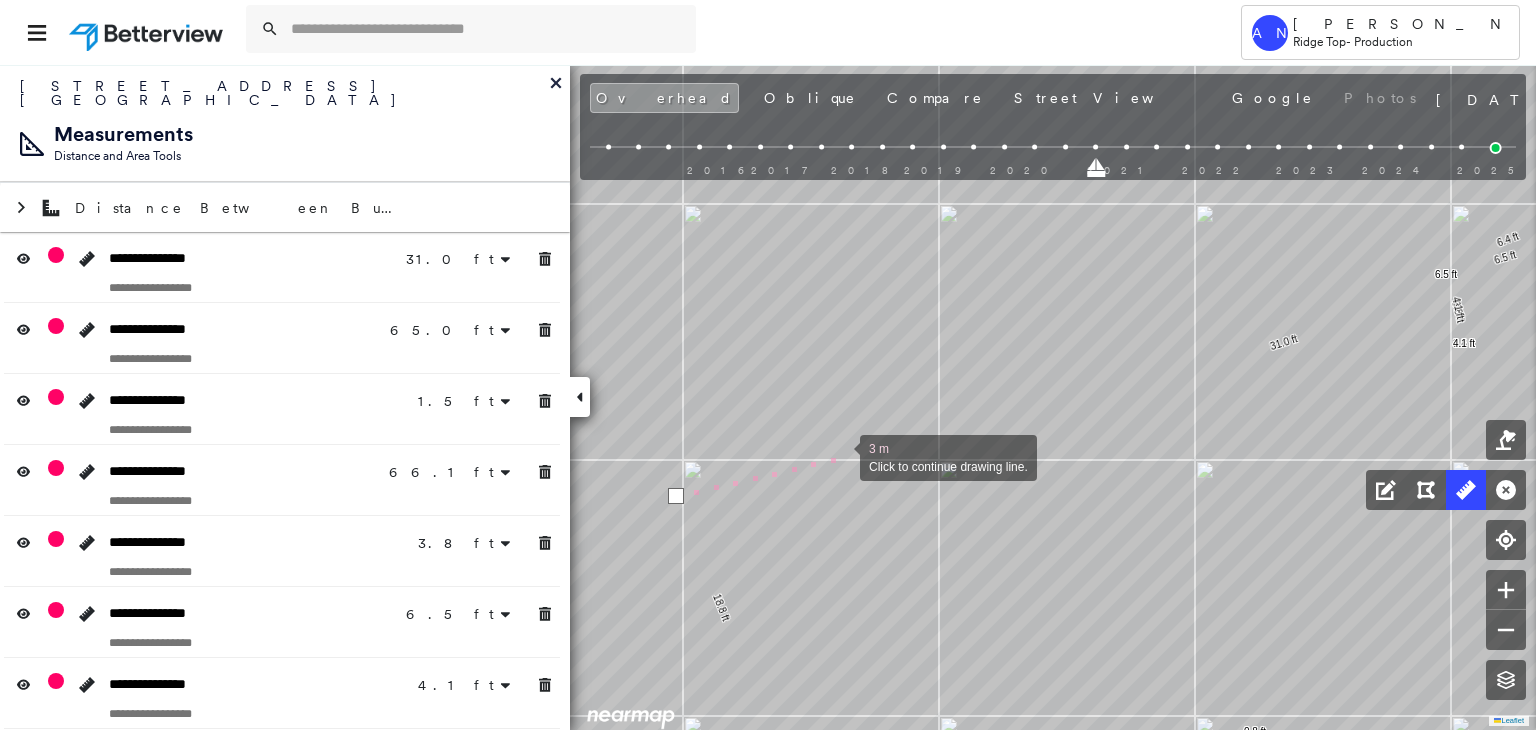 drag, startPoint x: 975, startPoint y: 427, endPoint x: 840, endPoint y: 456, distance: 138.07968 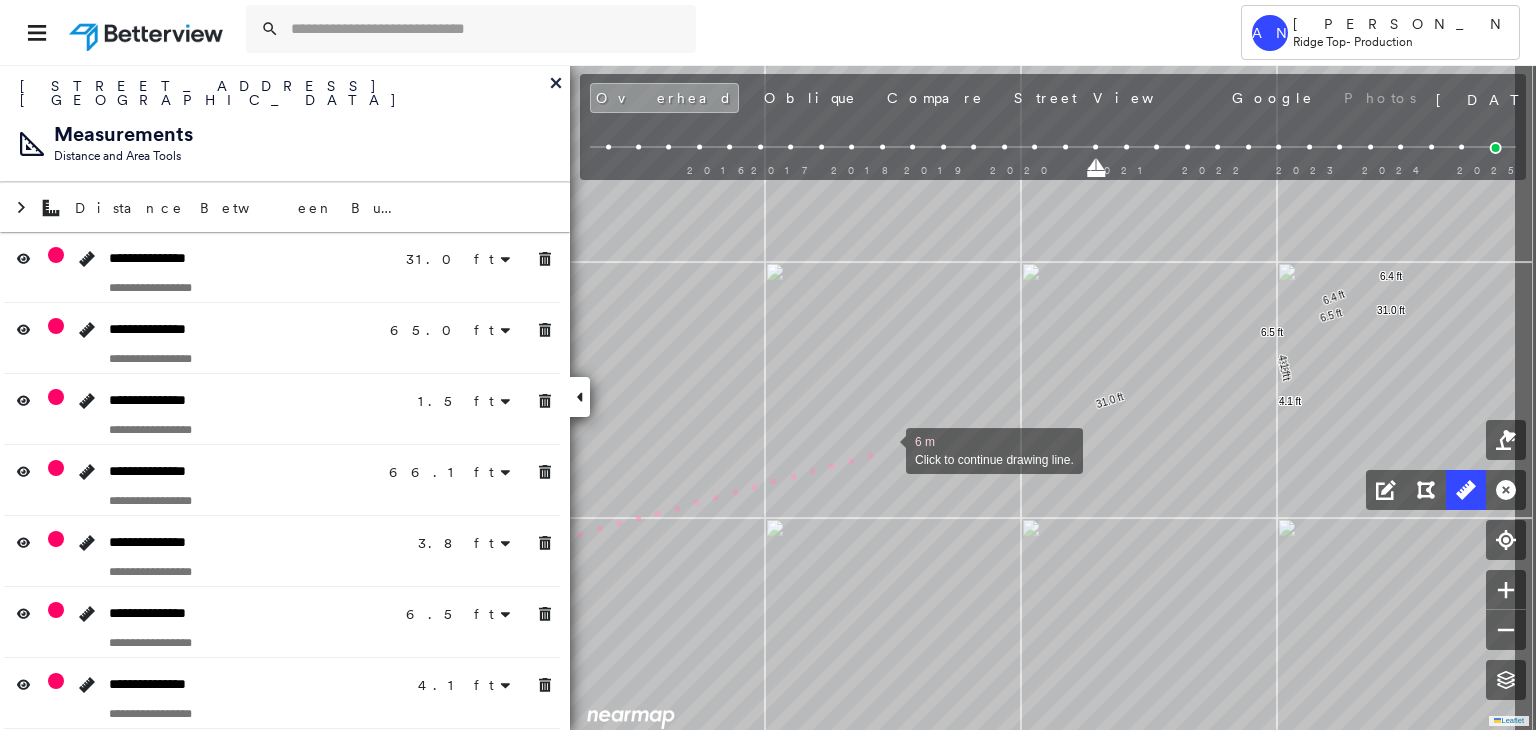 drag, startPoint x: 1064, startPoint y: 389, endPoint x: 920, endPoint y: 431, distance: 150 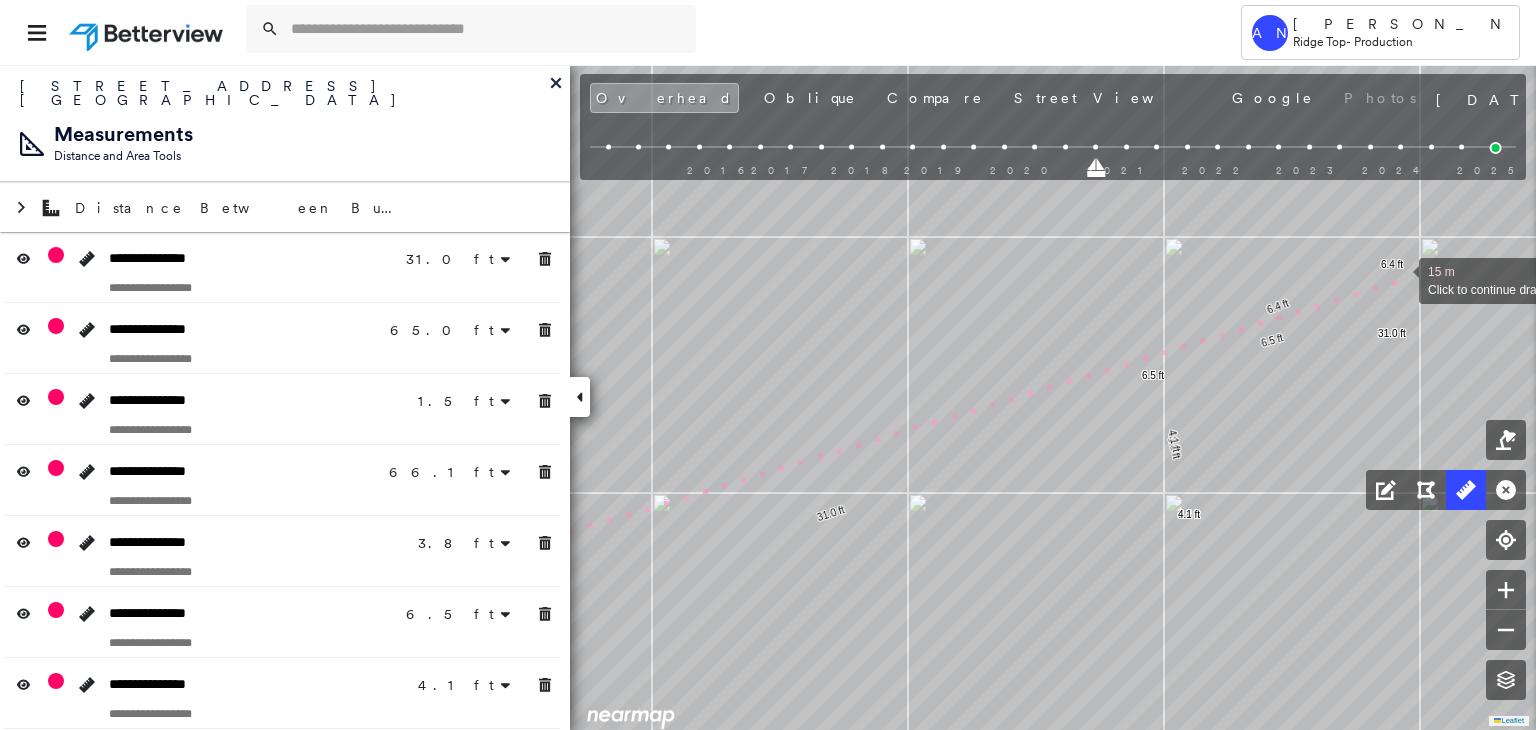 click at bounding box center (1399, 279) 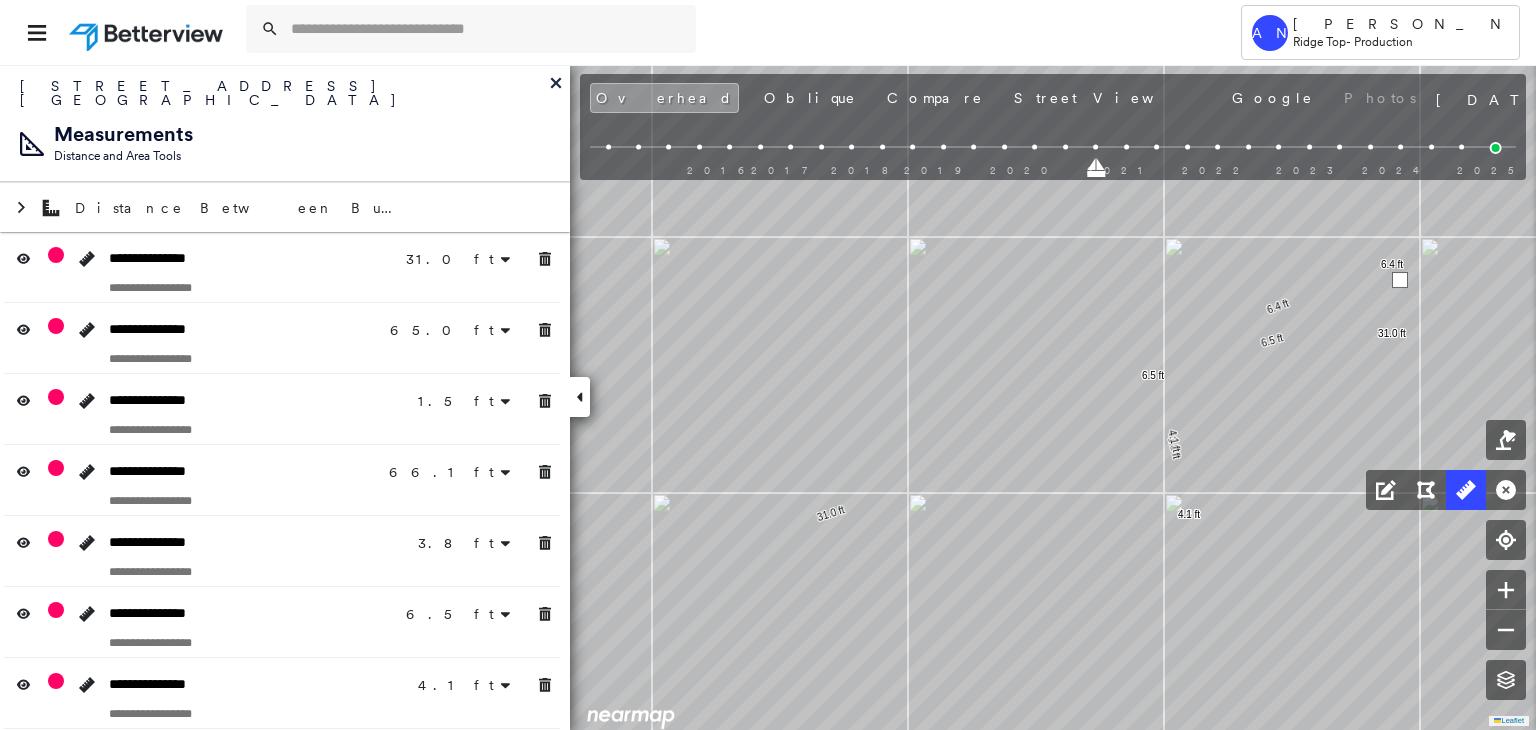 click at bounding box center [1400, 280] 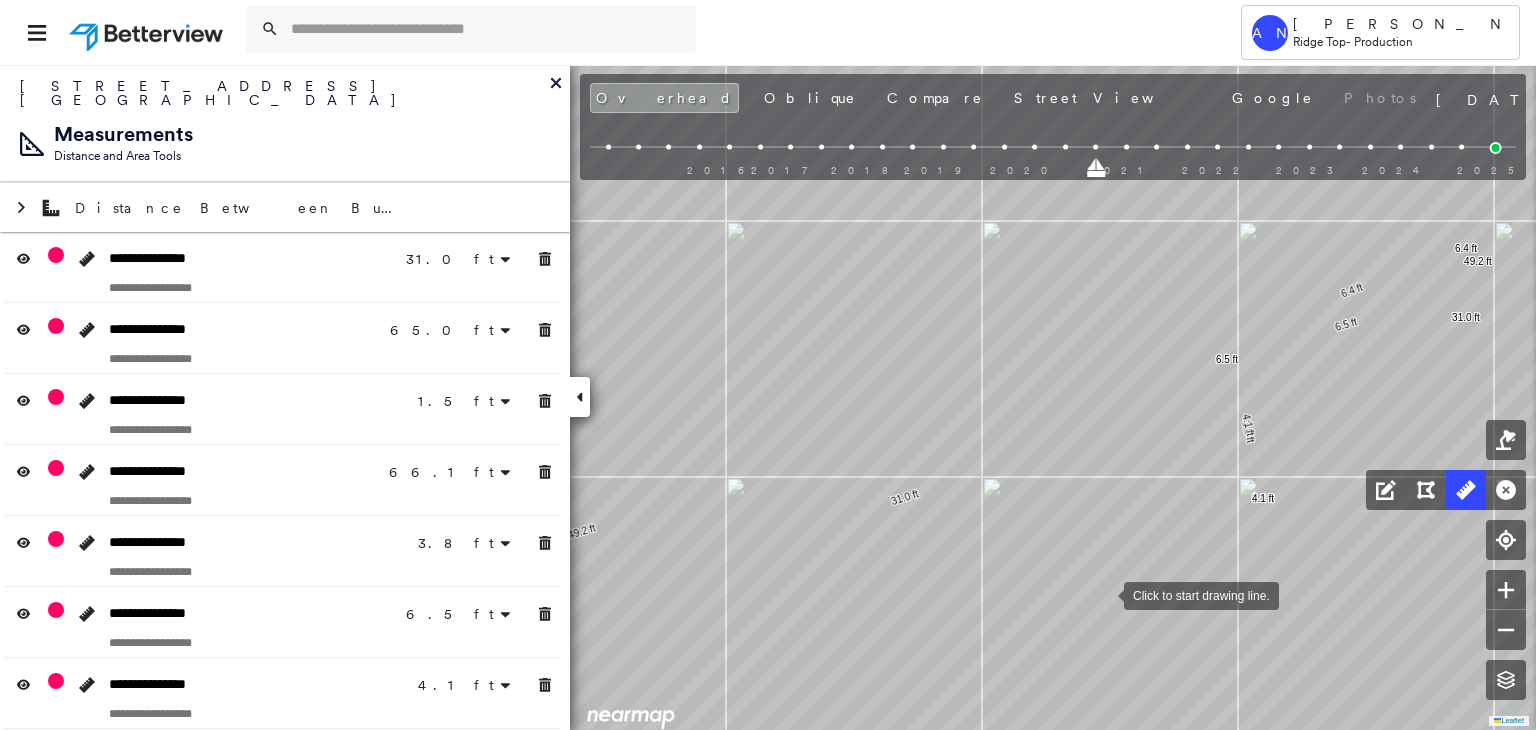 click on "31.0 ft 31.0 ft 65.0 ft 65.0 ft 1.5 ft 1.5 ft 66.1 ft 66.1 ft 3.8 ft 3.8 ft 6.5 ft 6.5 ft 4.1 ft 4.1 ft 0.7 ft 0.8 ft 6.4 ft 6.4 ft 18.8 ft 18.8 ft 49.2 ft 49.2 ft Click to start drawing line." at bounding box center (-2277, -1177) 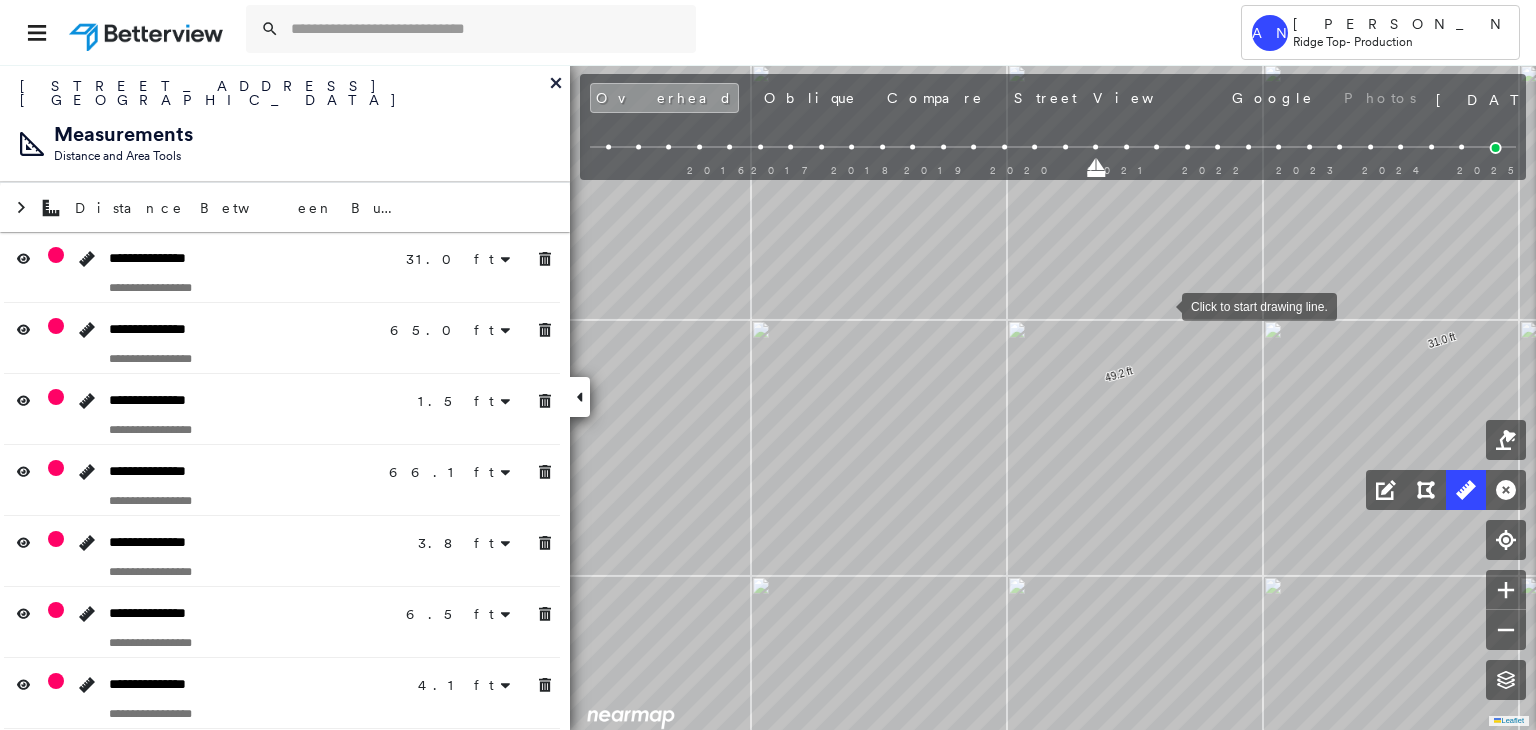 click on "31.0 ft 31.0 ft 65.0 ft 65.0 ft 1.5 ft 1.5 ft 66.1 ft 66.1 ft 3.8 ft 3.8 ft 6.5 ft 6.5 ft 4.1 ft 4.1 ft 0.7 ft 0.8 ft 6.4 ft 6.4 ft 18.8 ft 18.8 ft 49.2 ft 49.2 ft Click to start drawing line." at bounding box center [-1732, -1333] 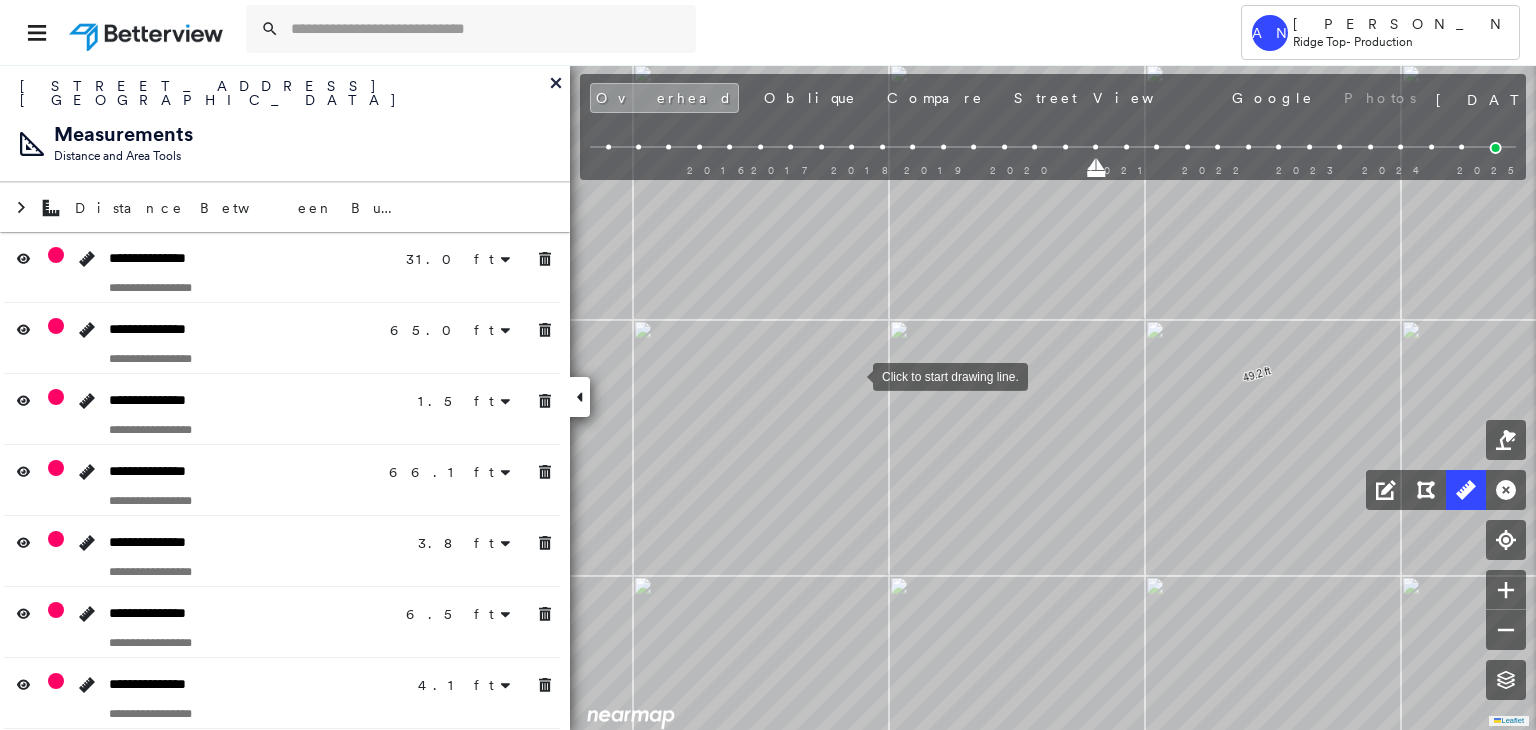 click on "31.0 ft 31.0 ft 65.0 ft 65.0 ft 1.5 ft 1.5 ft 66.1 ft 66.1 ft 3.8 ft 3.8 ft 6.5 ft 6.5 ft 4.1 ft 4.1 ft 0.7 ft 0.8 ft 6.4 ft 6.4 ft 18.8 ft 18.8 ft 49.2 ft 49.2 ft Click to start drawing line." at bounding box center [-1594, -1333] 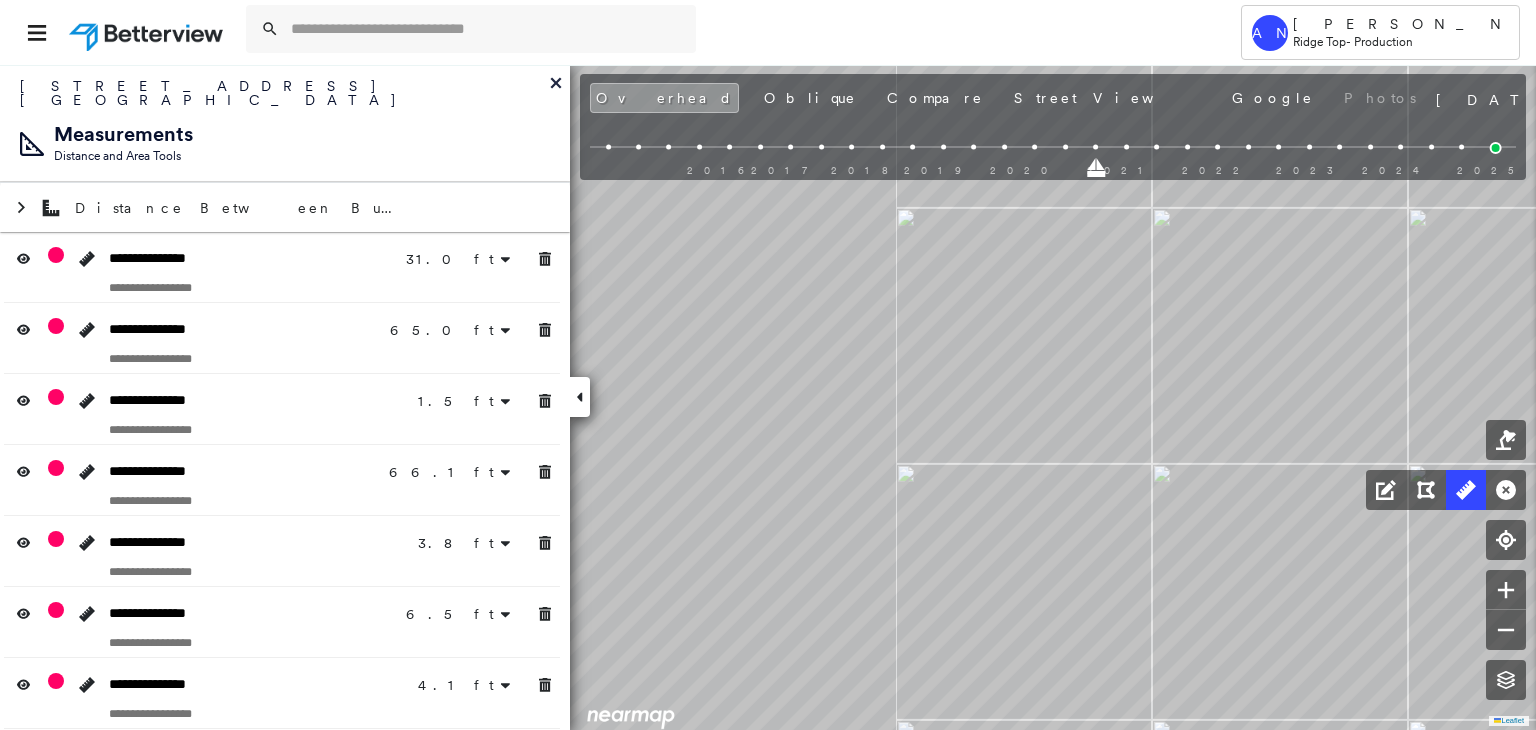 click on "31.0 ft 31.0 ft 65.0 ft 65.0 ft 1.5 ft 1.5 ft 66.1 ft 66.1 ft 3.8 ft 3.8 ft 6.5 ft 6.5 ft 4.1 ft 4.1 ft 0.7 ft 0.8 ft 6.4 ft 6.4 ft 18.8 ft 18.8 ft 49.2 ft 49.2 ft Click to start drawing line." at bounding box center (-1075, -1445) 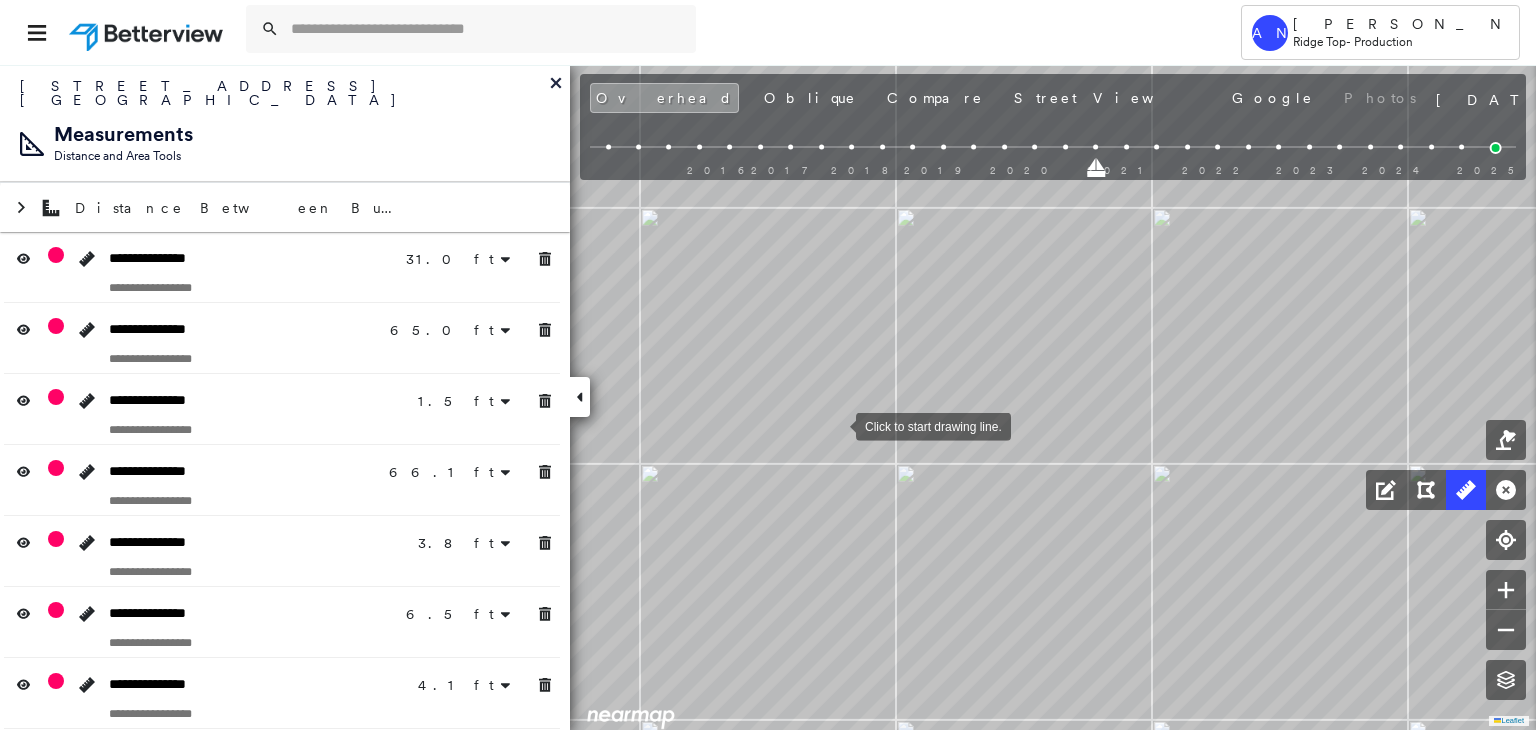 click at bounding box center [836, 425] 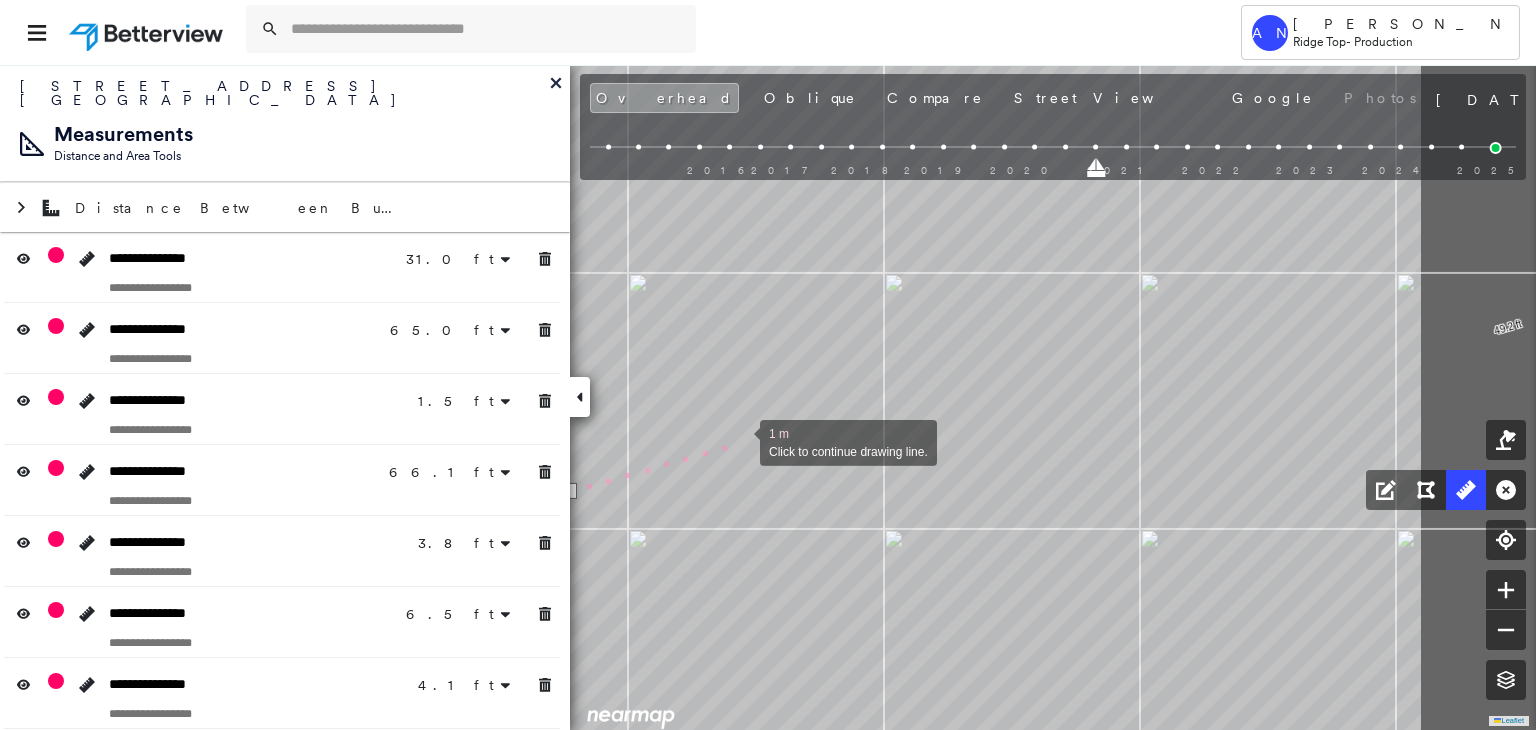 drag, startPoint x: 1011, startPoint y: 376, endPoint x: 753, endPoint y: 418, distance: 261.39624 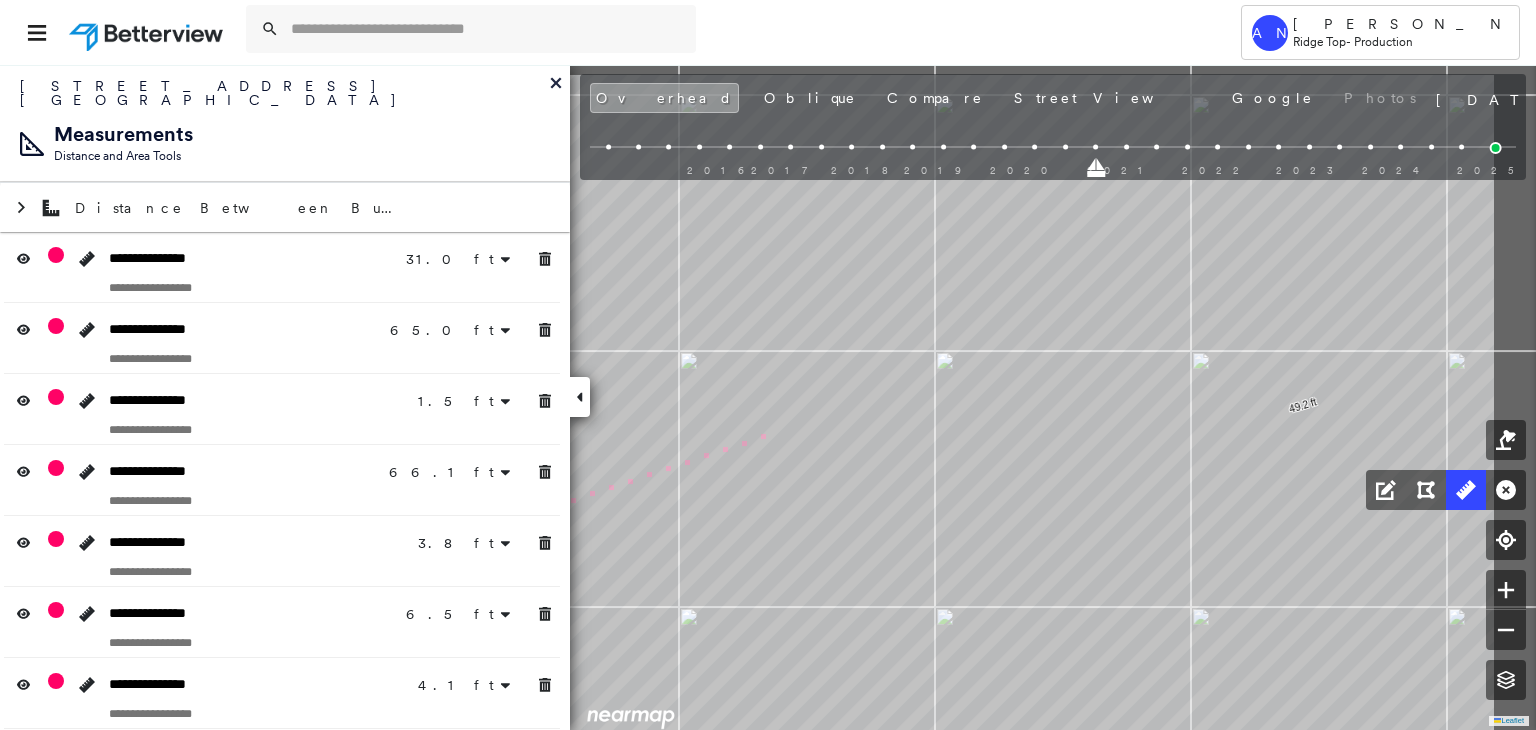 click on "31.0 ft 31.0 ft 65.0 ft 65.0 ft 1.5 ft 1.5 ft 66.1 ft 66.1 ft 3.8 ft 3.8 ft 6.5 ft 6.5 ft 4.1 ft 4.1 ft 0.7 ft 0.8 ft 6.4 ft 6.4 ft 18.8 ft 18.8 ft 49.2 ft 49.2 ft 3 m Click to continue drawing line." at bounding box center (-1548, -1302) 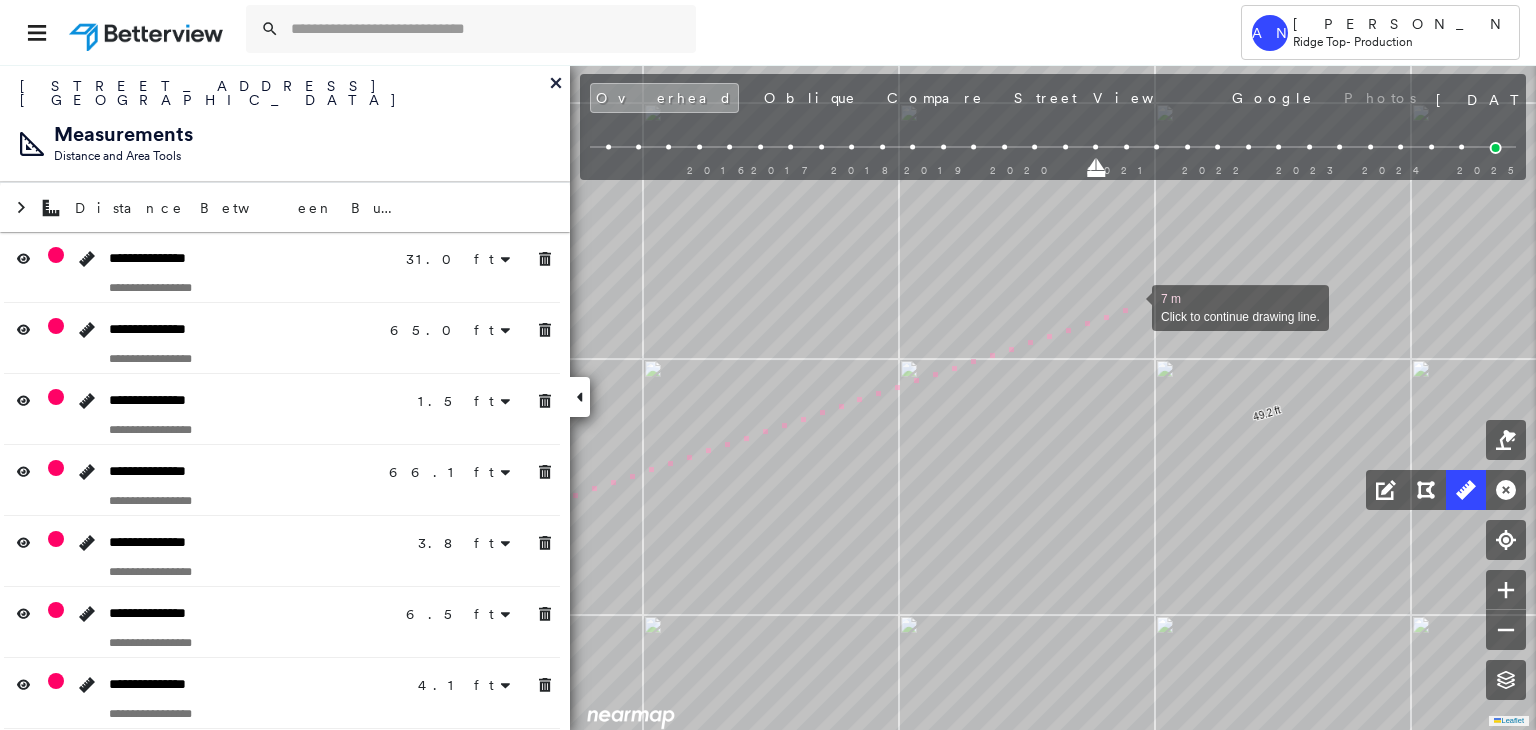 click at bounding box center (1132, 306) 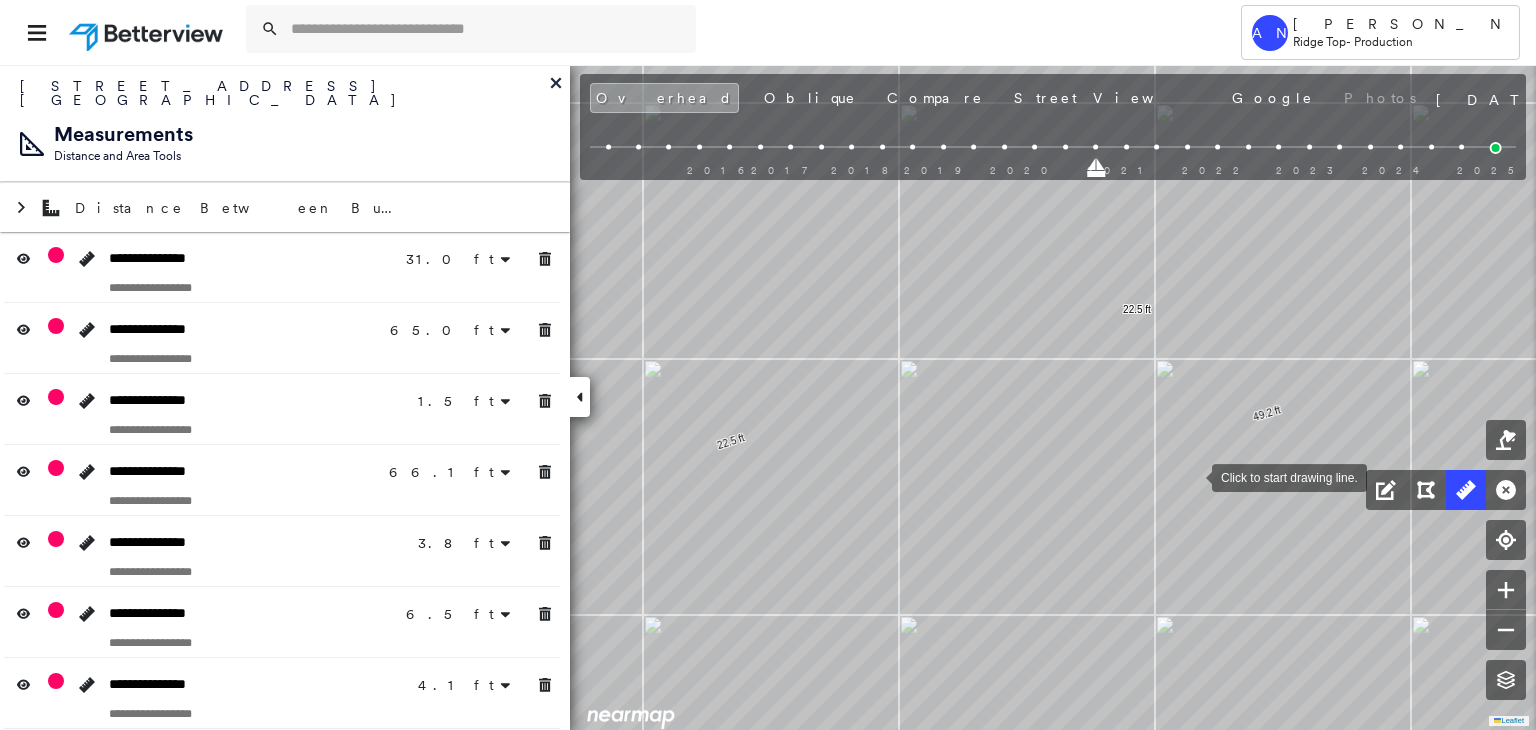 drag, startPoint x: 1192, startPoint y: 476, endPoint x: 1175, endPoint y: 442, distance: 38.013157 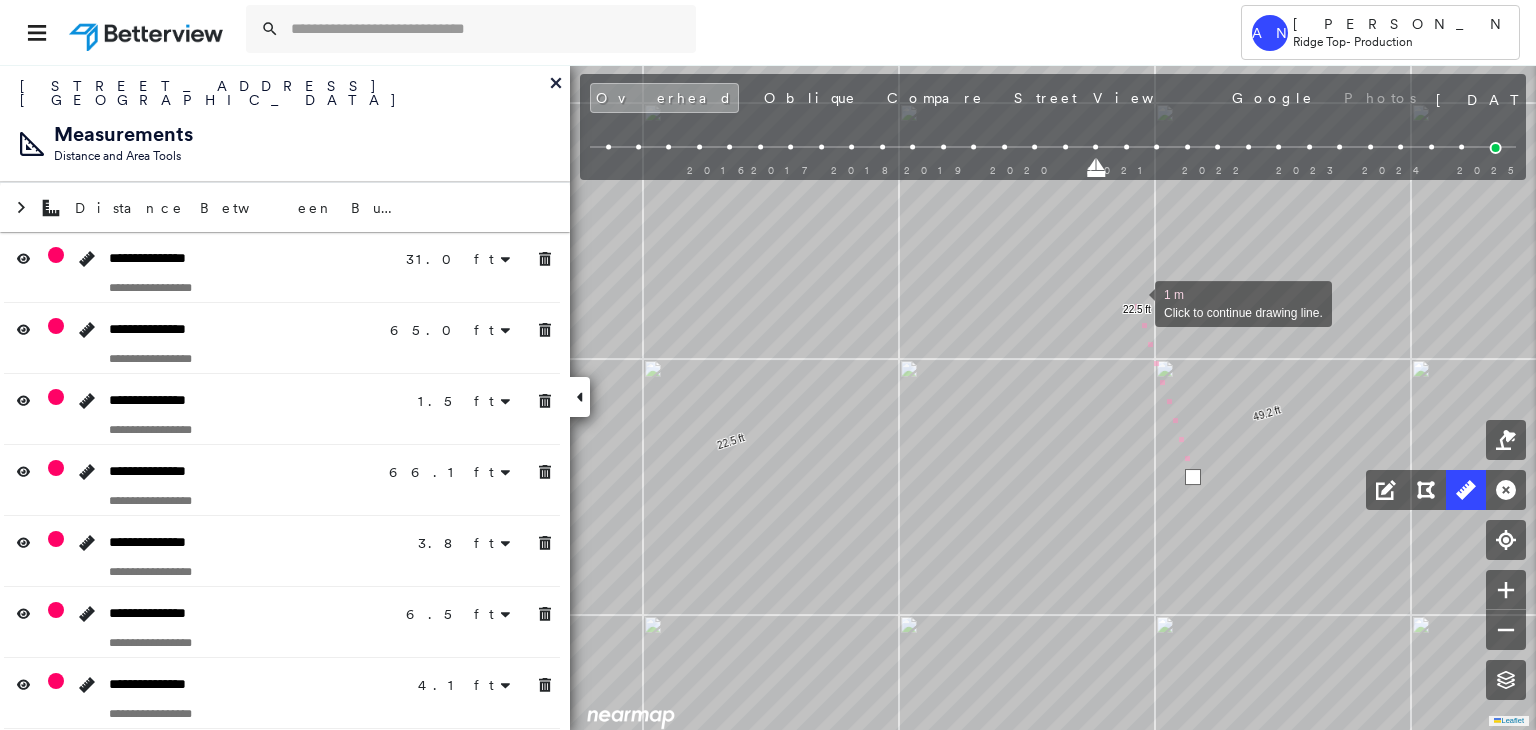 click at bounding box center [1135, 302] 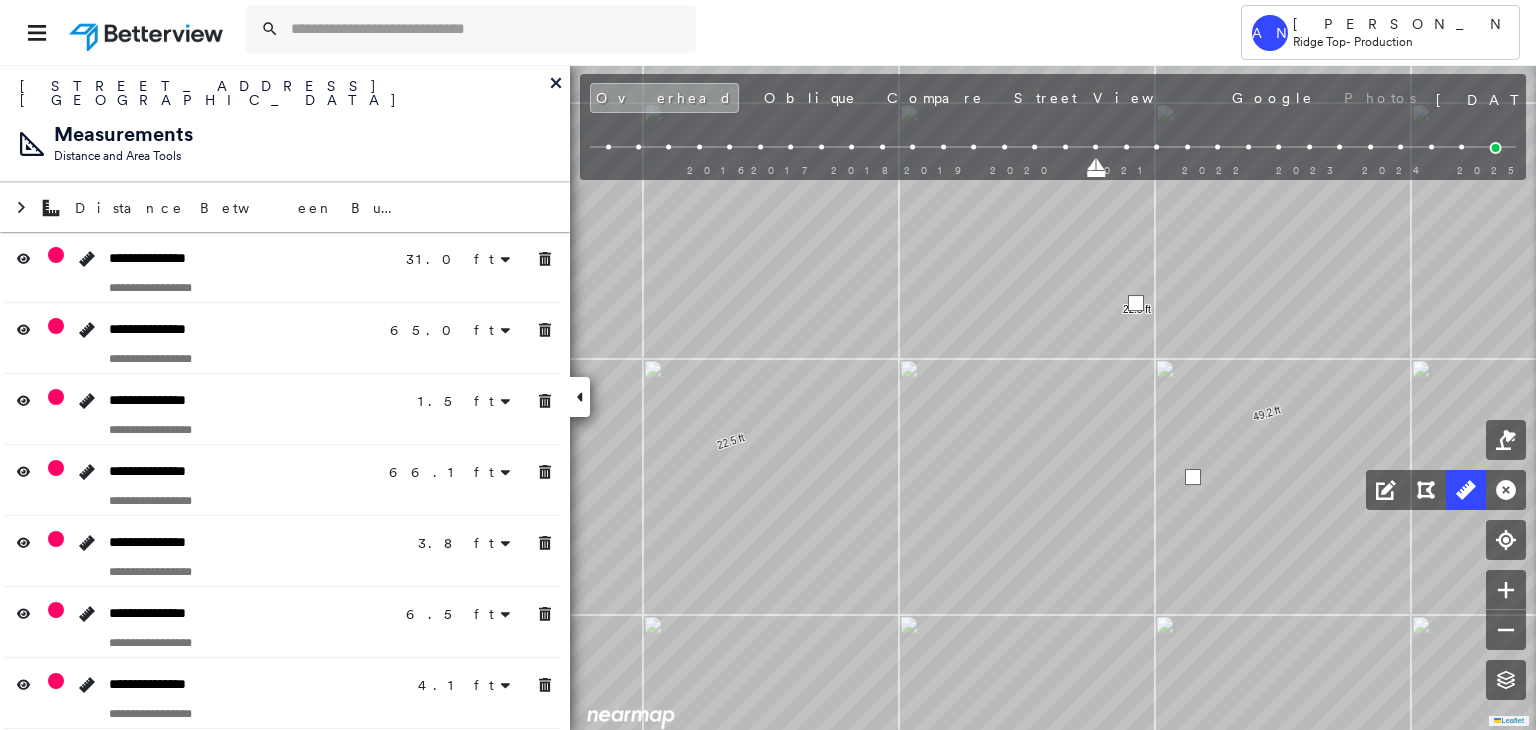click at bounding box center [1136, 303] 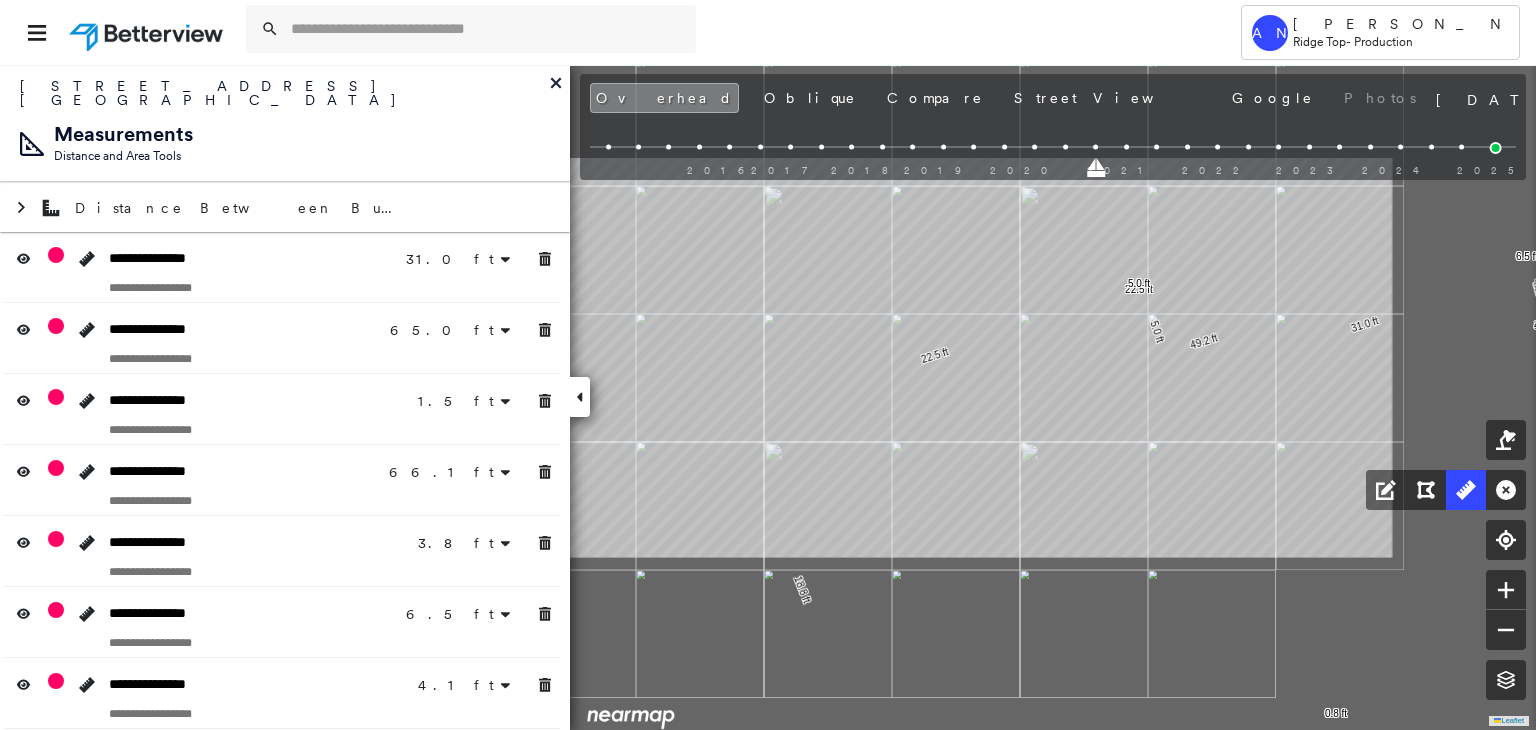 click at bounding box center [1085, 339] 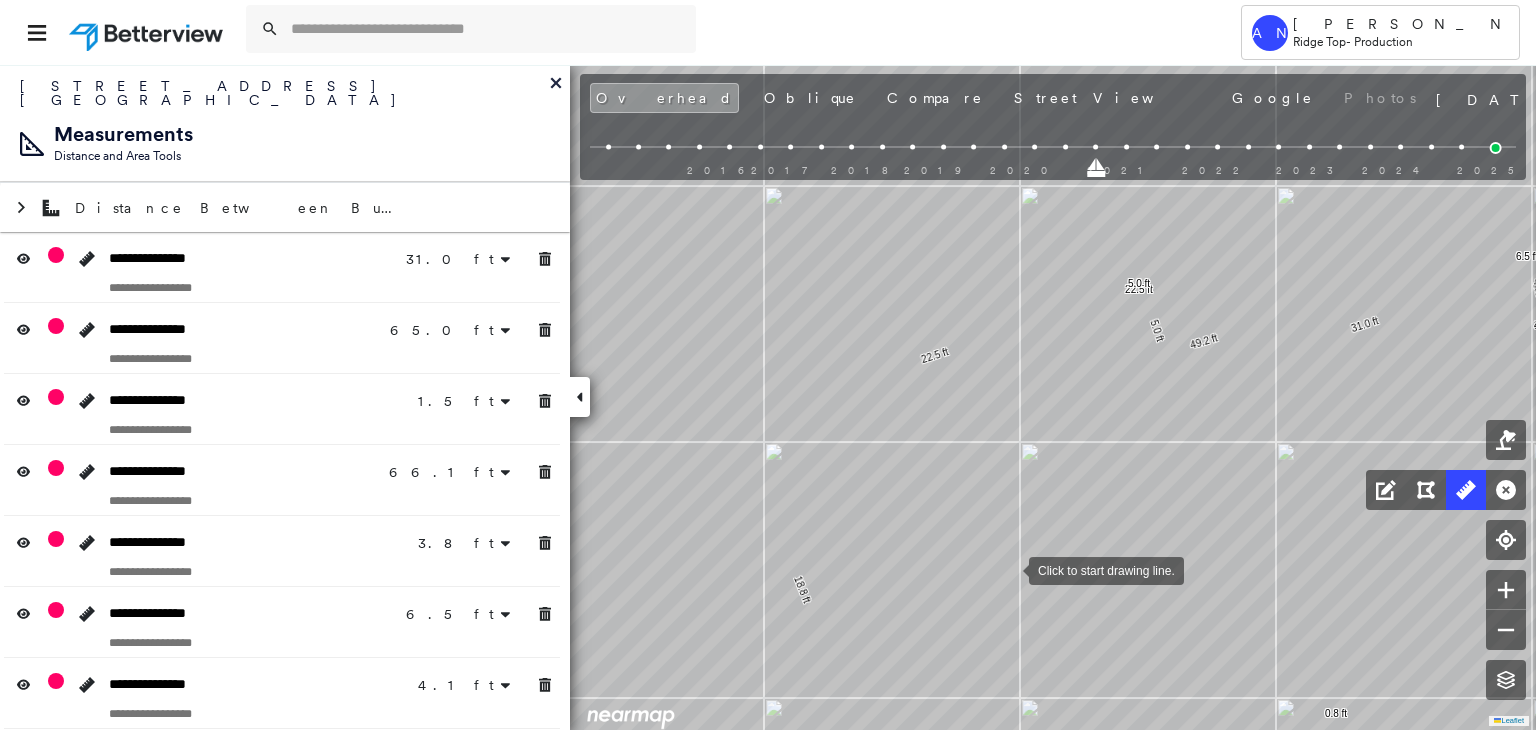 click at bounding box center [1009, 569] 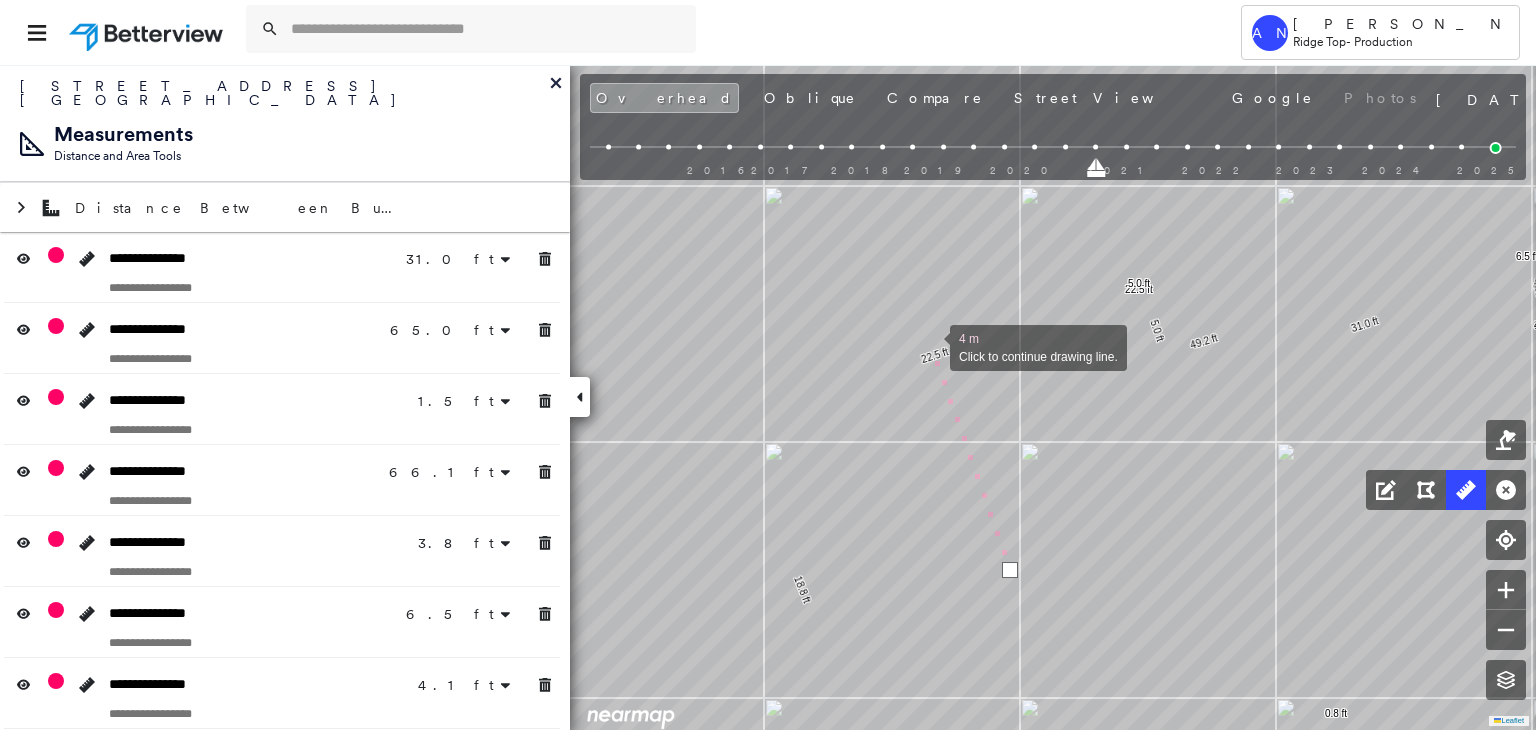click at bounding box center (930, 346) 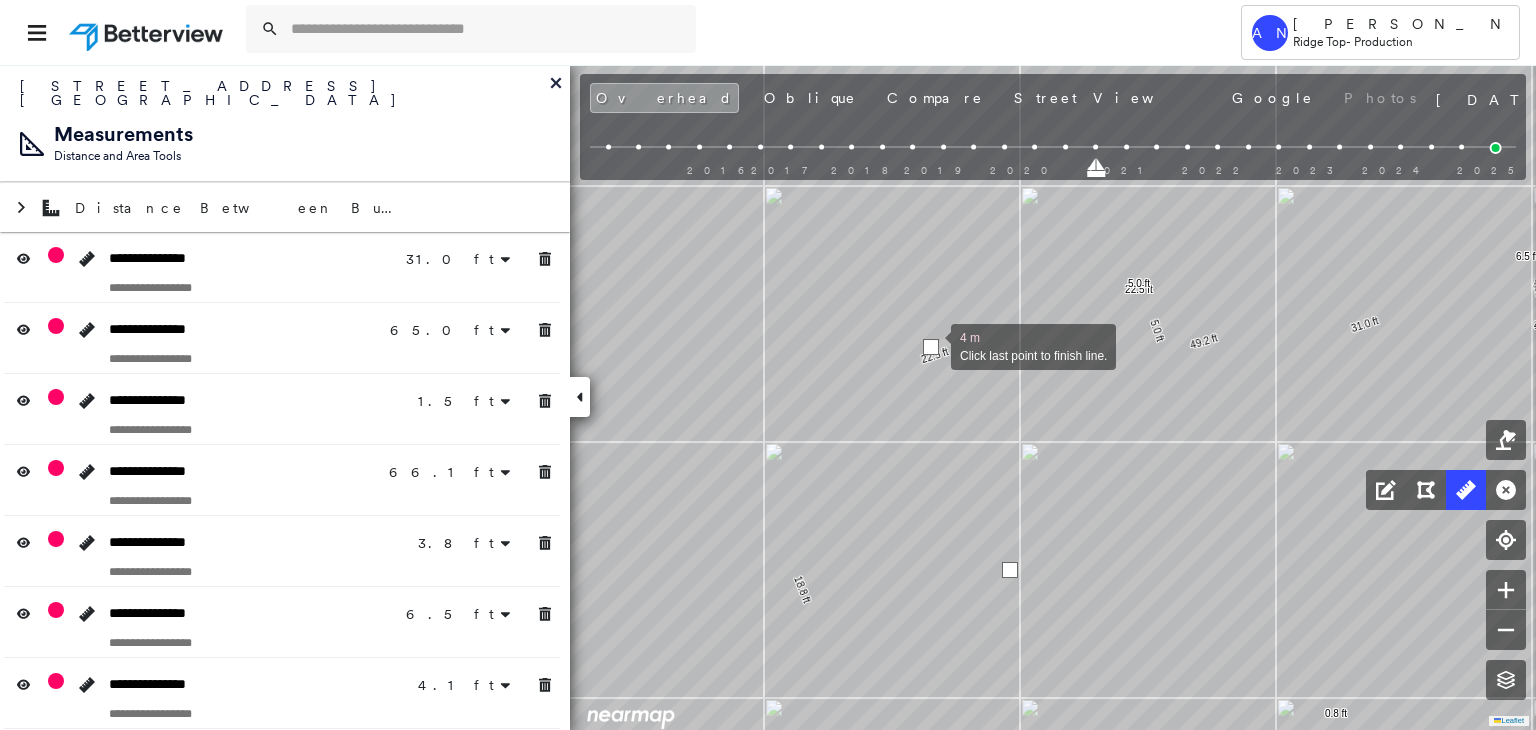 click at bounding box center [931, 347] 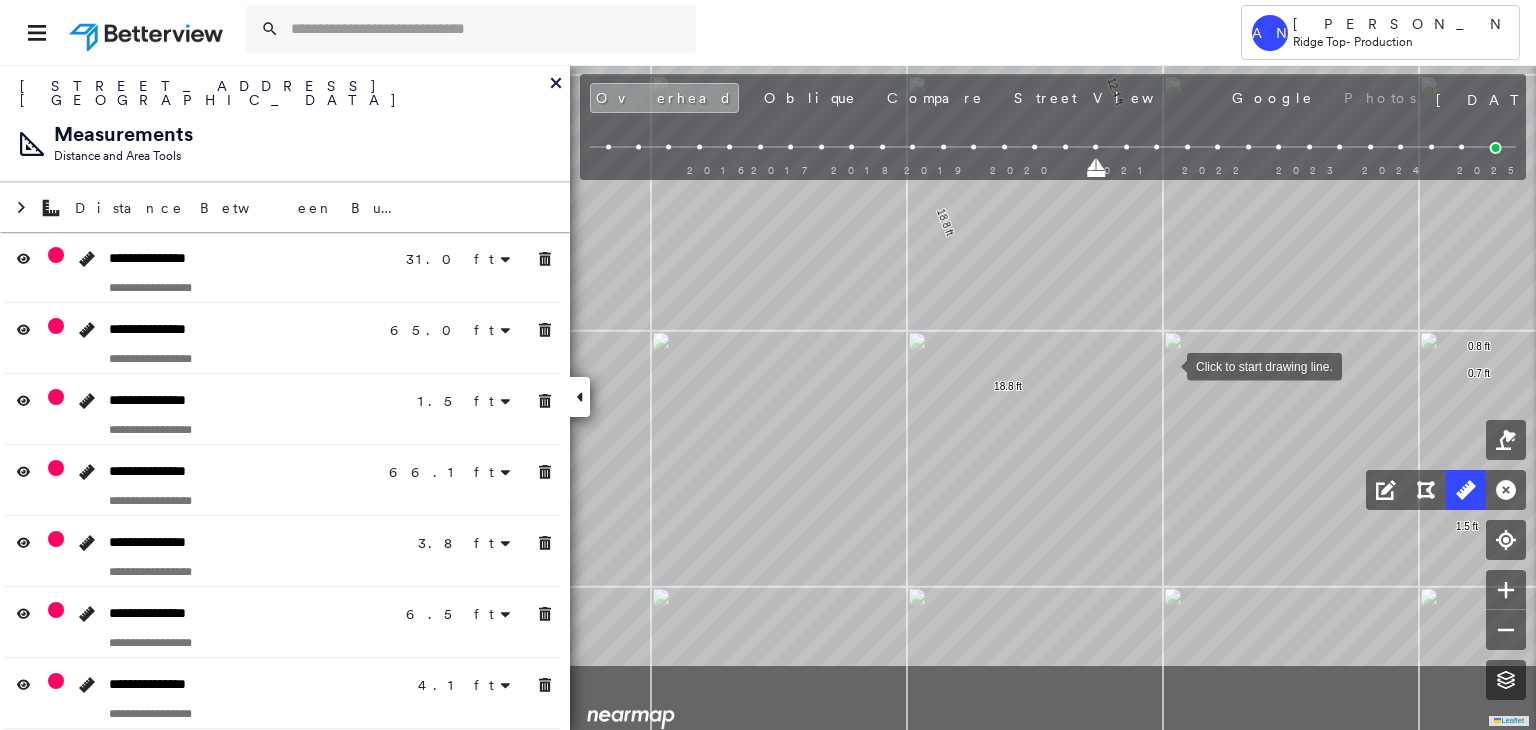 click on "31.0 ft 31.0 ft 65.0 ft 65.0 ft 1.5 ft 66.1 ft 66.1 ft 3.8 ft 3.8 ft 6.5 ft 6.5 ft 4.1 ft 4.1 ft 0.7 ft 0.8 ft 6.4 ft 6.4 ft 18.8 ft 18.8 ft 49.2 ft 49.2 ft 22.5 ft 22.5 ft 5.0 ft 5.0 ft 12.4 ft 12.4 ft Click to start drawing line." at bounding box center (-1395, -1711) 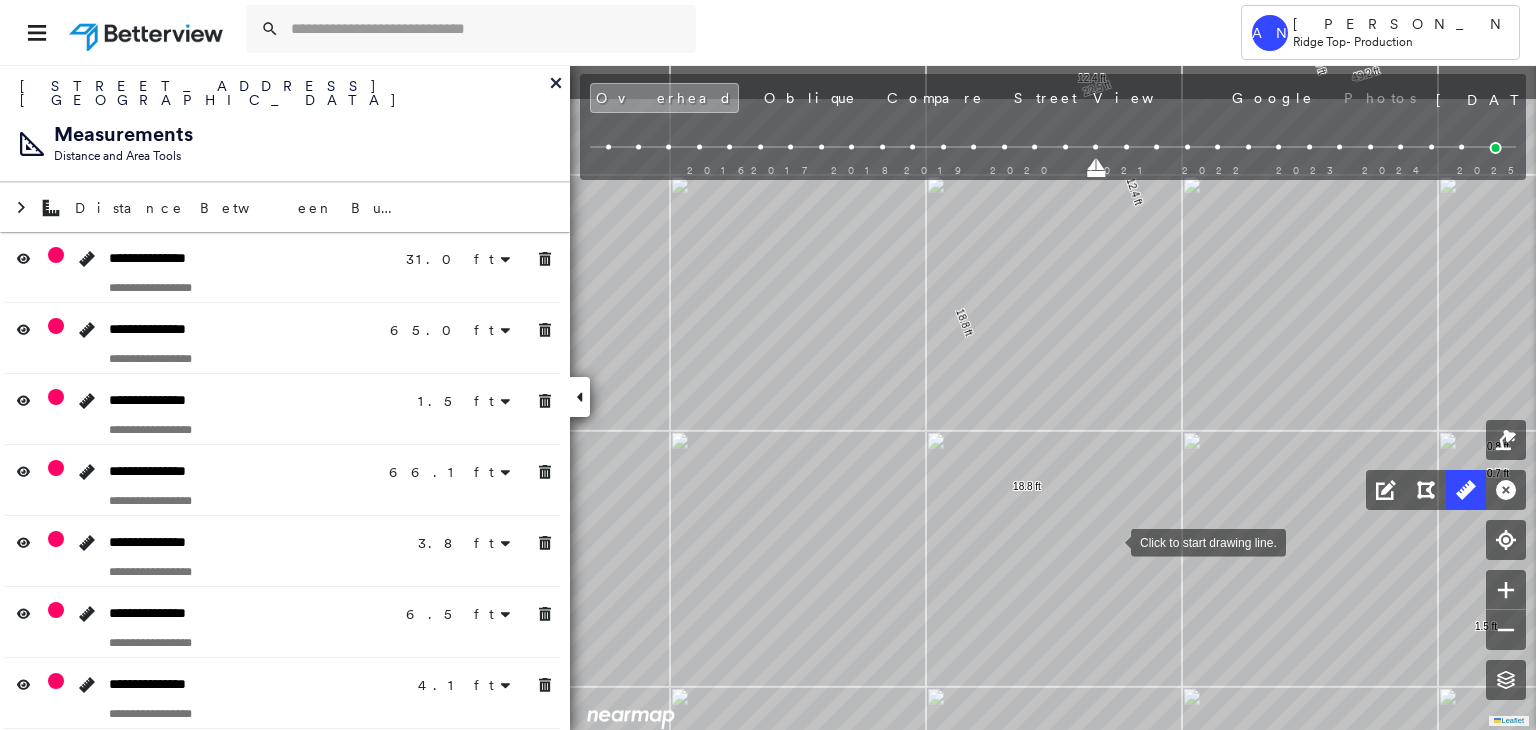 drag, startPoint x: 1092, startPoint y: 438, endPoint x: 1104, endPoint y: 540, distance: 102.70345 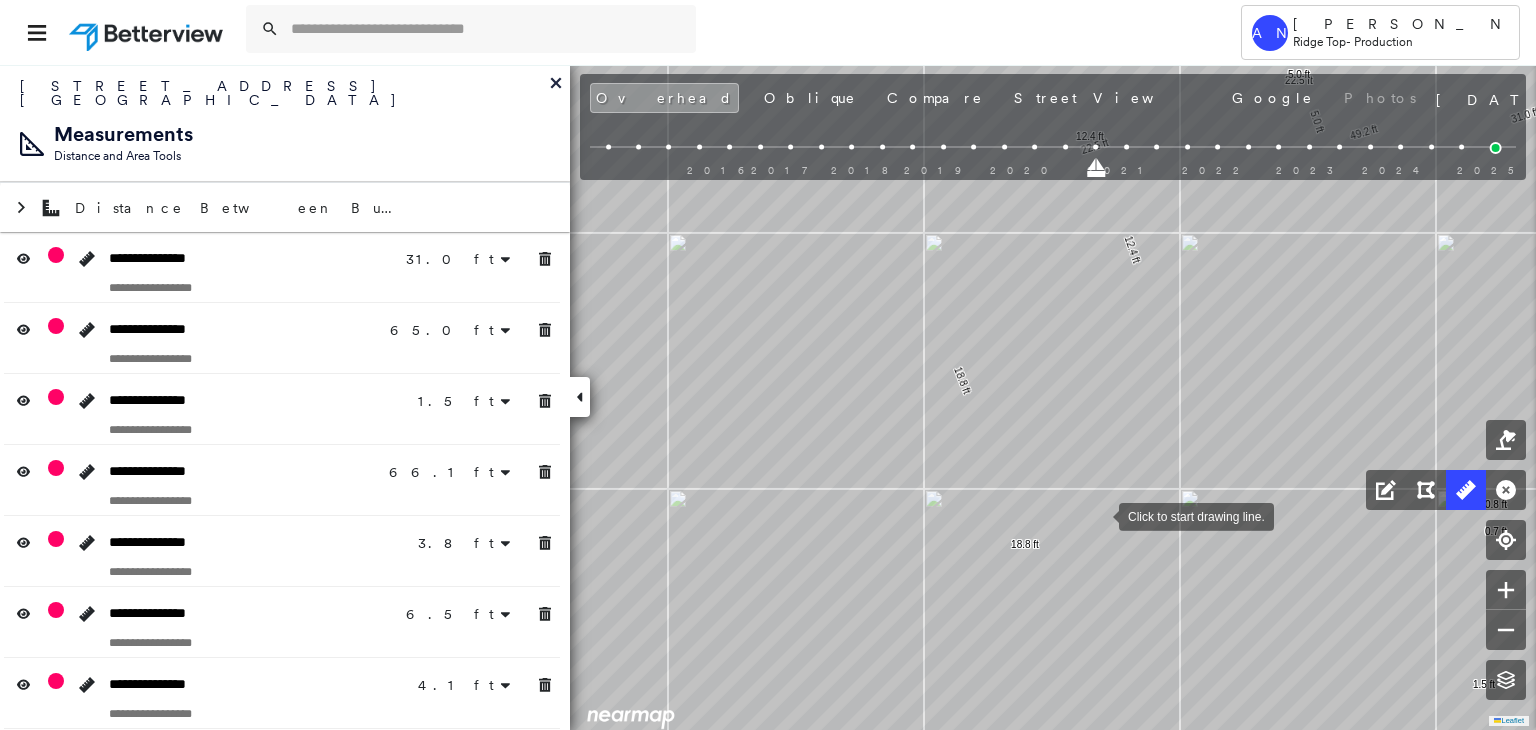 drag, startPoint x: 1100, startPoint y: 457, endPoint x: 1097, endPoint y: 493, distance: 36.124783 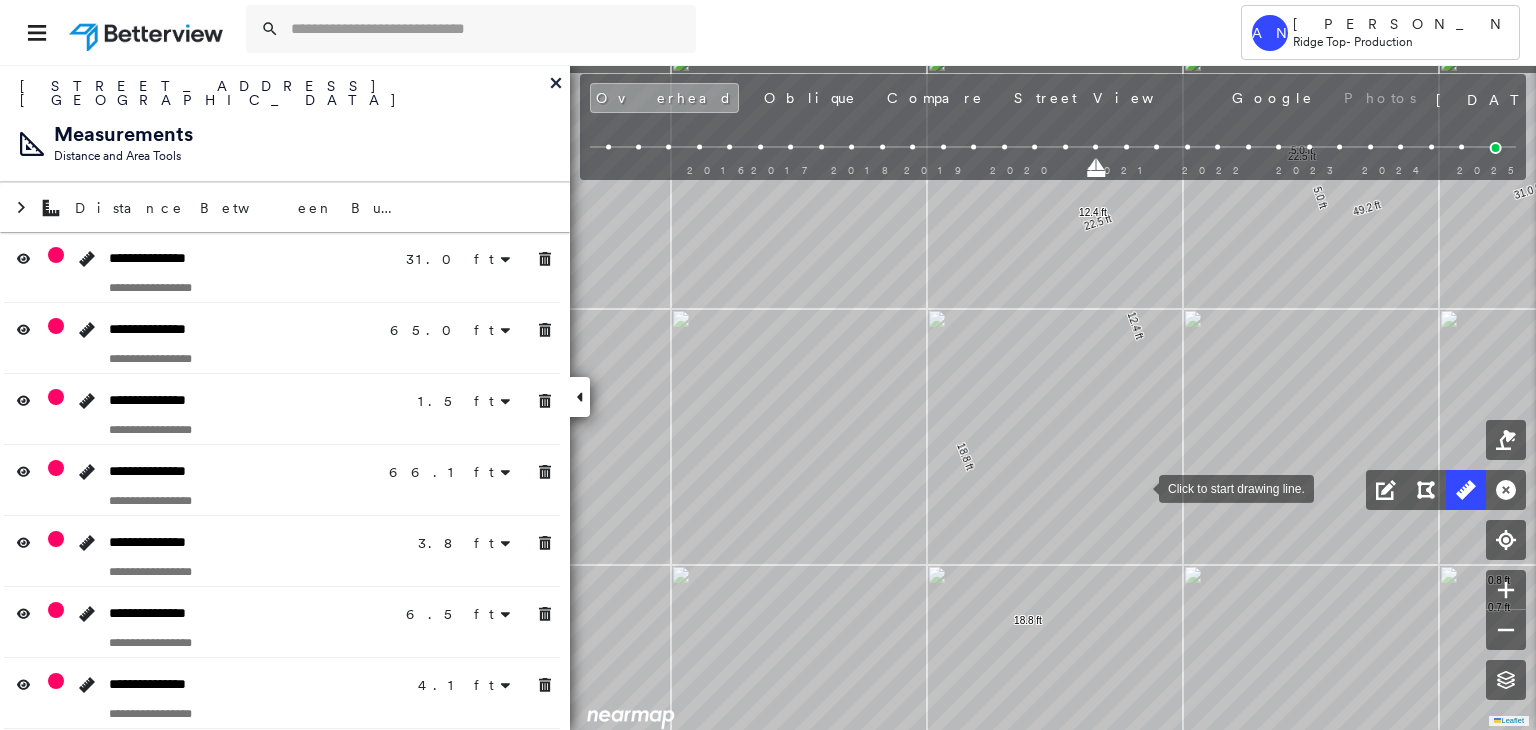 drag, startPoint x: 1136, startPoint y: 411, endPoint x: 1139, endPoint y: 486, distance: 75.059975 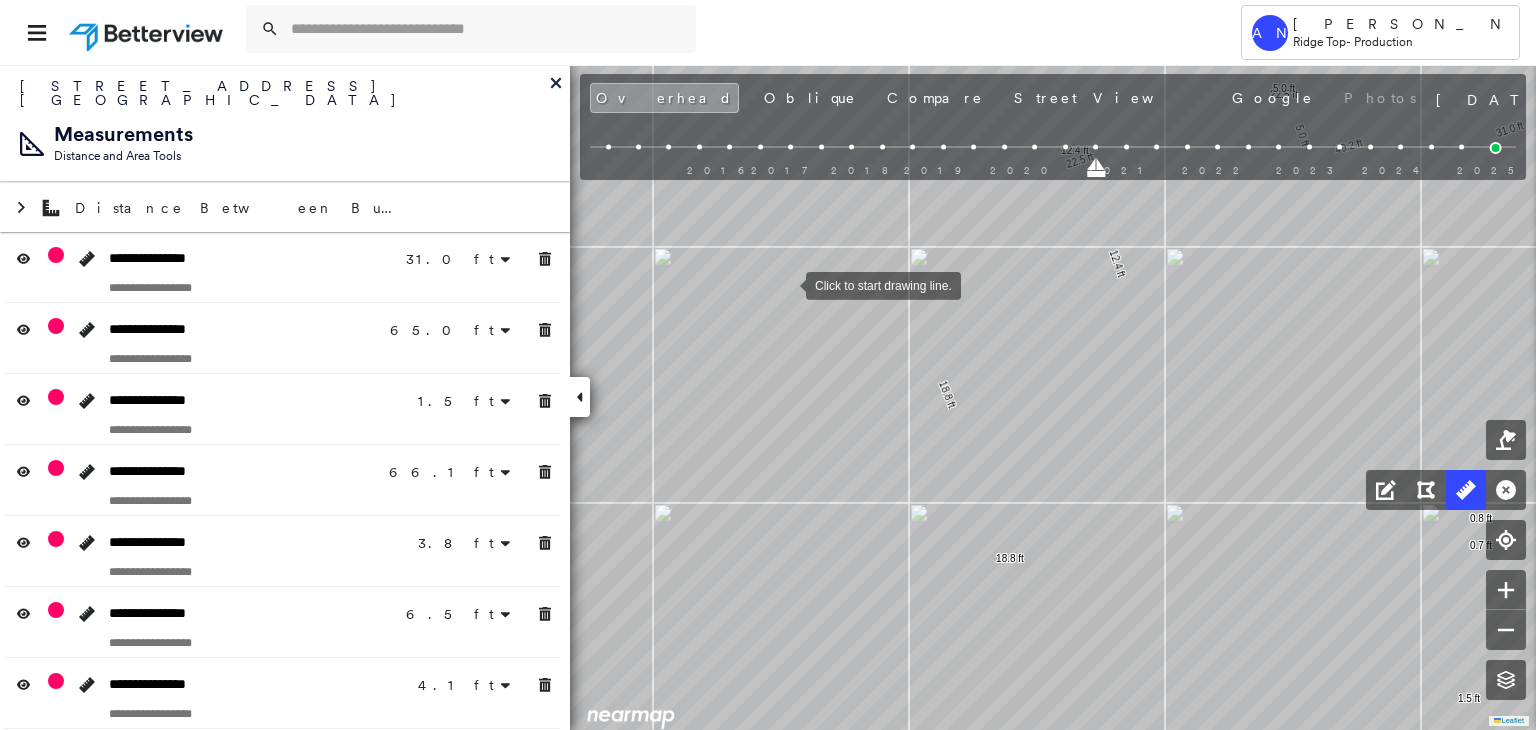 click on "31.0 ft 31.0 ft 65.0 ft 65.0 ft 1.5 ft 66.1 ft 66.1 ft 3.8 ft 3.8 ft 6.5 ft 6.5 ft 4.1 ft 4.1 ft 0.7 ft 0.8 ft 6.4 ft 6.4 ft 18.8 ft 18.8 ft 49.2 ft 49.2 ft 22.5 ft 22.5 ft 5.0 ft 5.0 ft 12.4 ft 12.4 ft Click to start drawing line." at bounding box center [-1393, -1539] 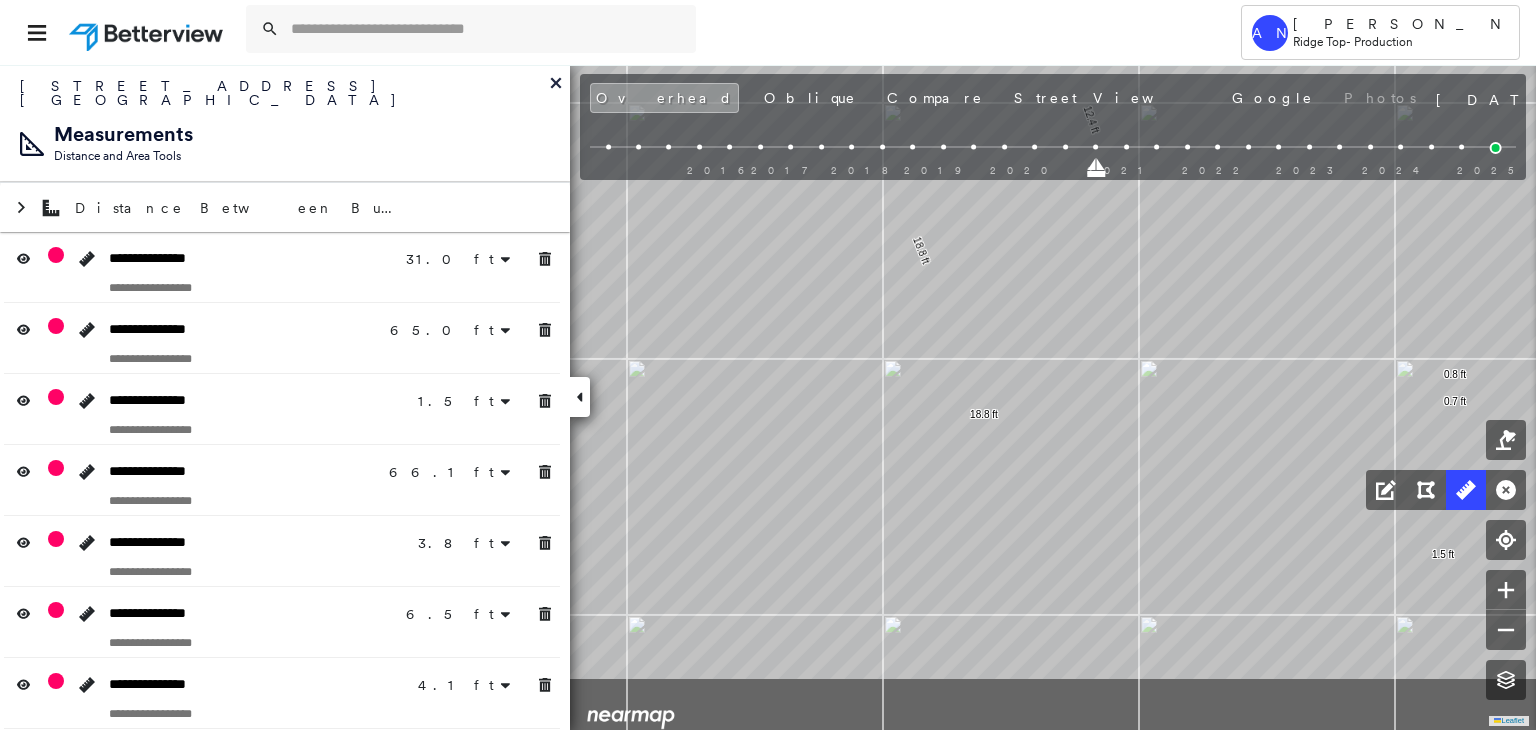 click on "31.0 ft 31.0 ft 65.0 ft 65.0 ft 1.5 ft 66.1 ft 66.1 ft 3.8 ft 3.8 ft 6.5 ft 6.5 ft 4.1 ft 4.1 ft 0.7 ft 0.8 ft 6.4 ft 6.4 ft 18.8 ft 18.8 ft 49.2 ft 49.2 ft 22.5 ft 22.5 ft 5.0 ft 5.0 ft 12.4 ft 12.4 ft Click to start drawing line." at bounding box center [-1419, -1683] 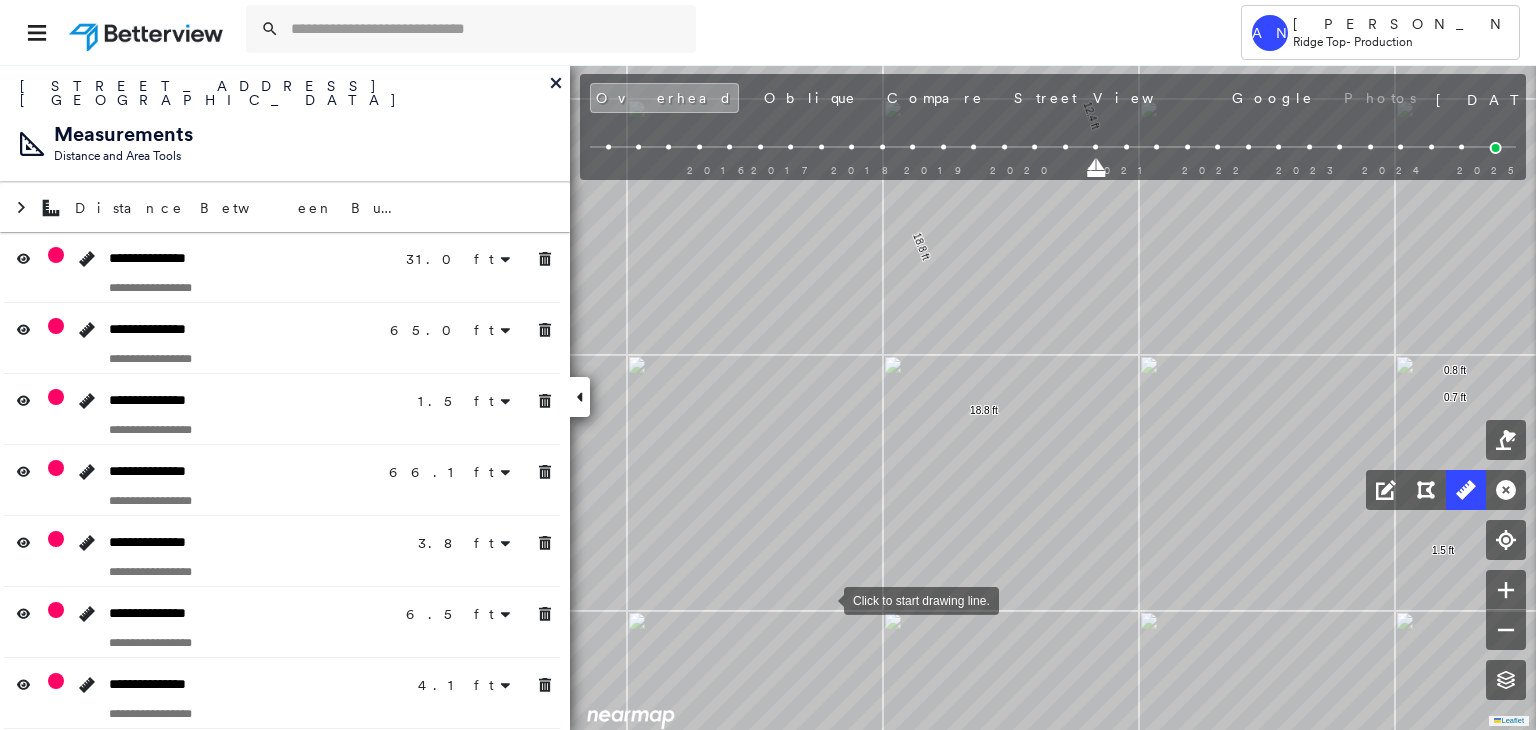 click at bounding box center (824, 599) 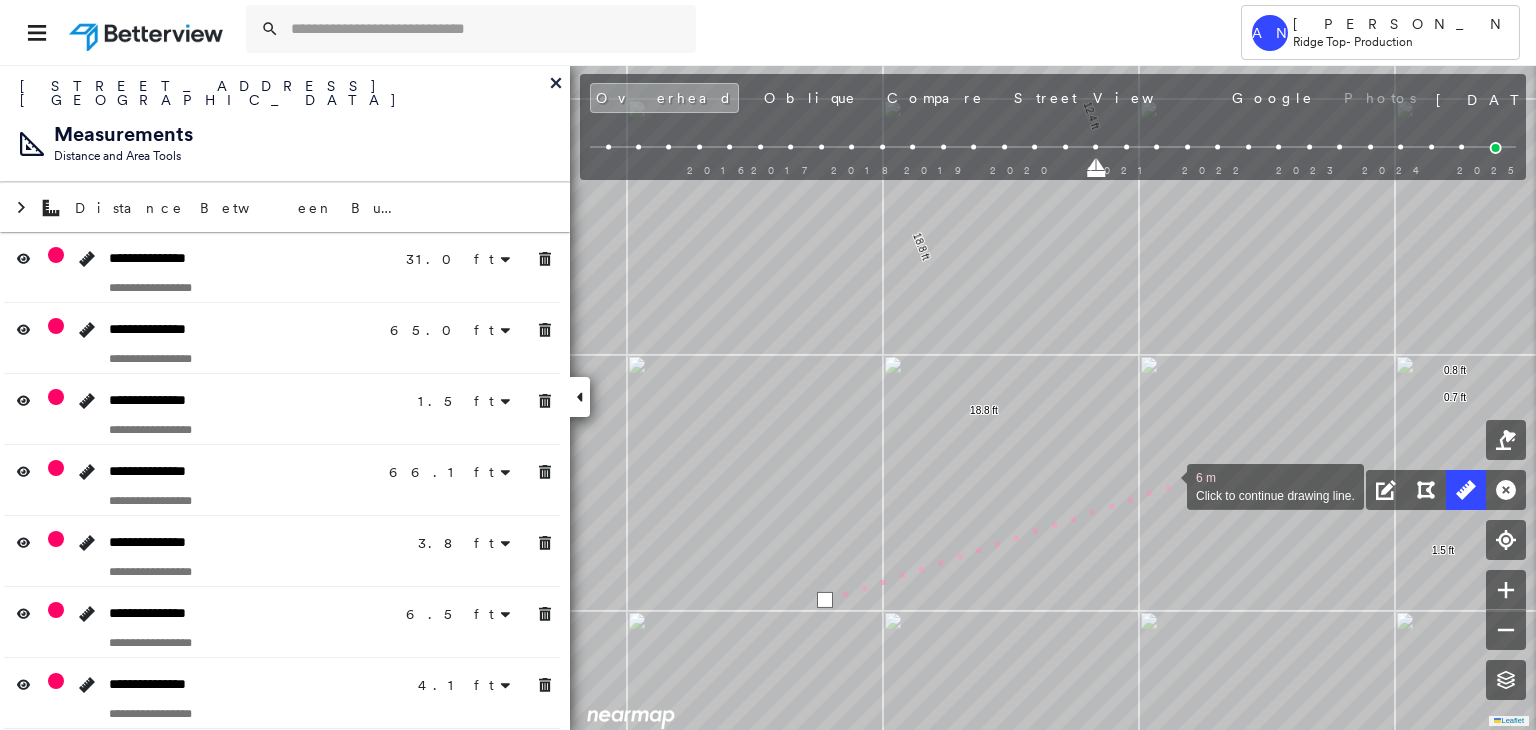 click at bounding box center (1167, 485) 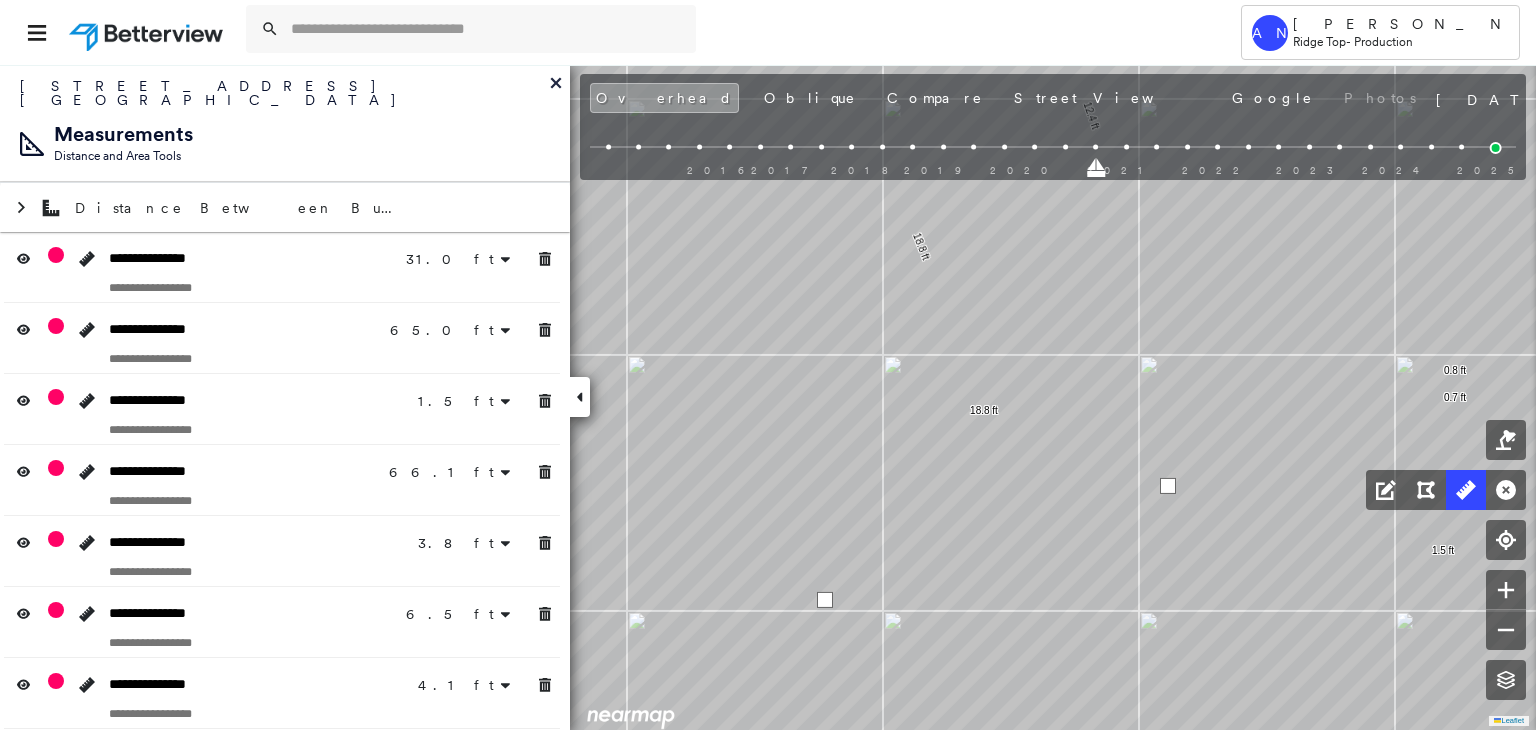 click at bounding box center [1168, 486] 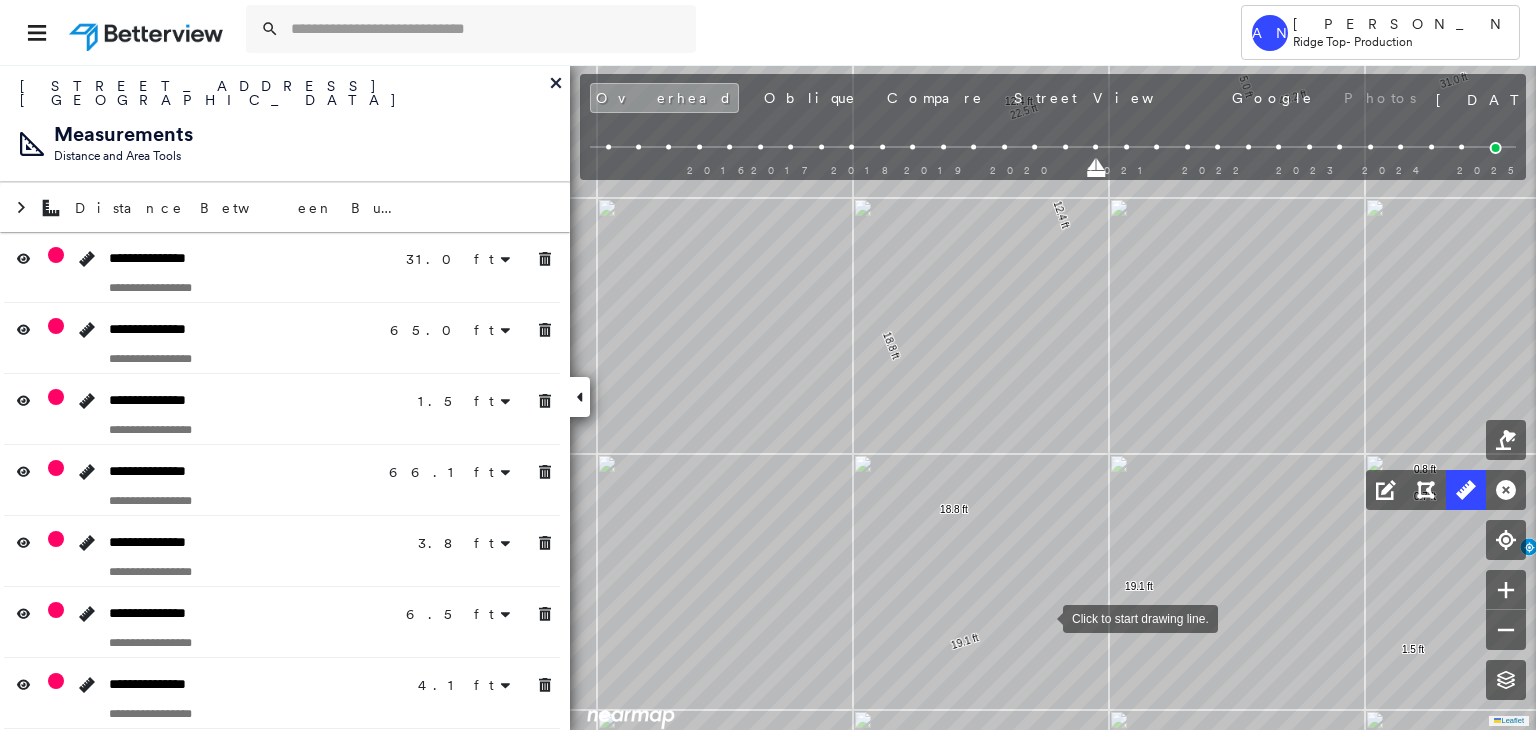 click at bounding box center (1043, 617) 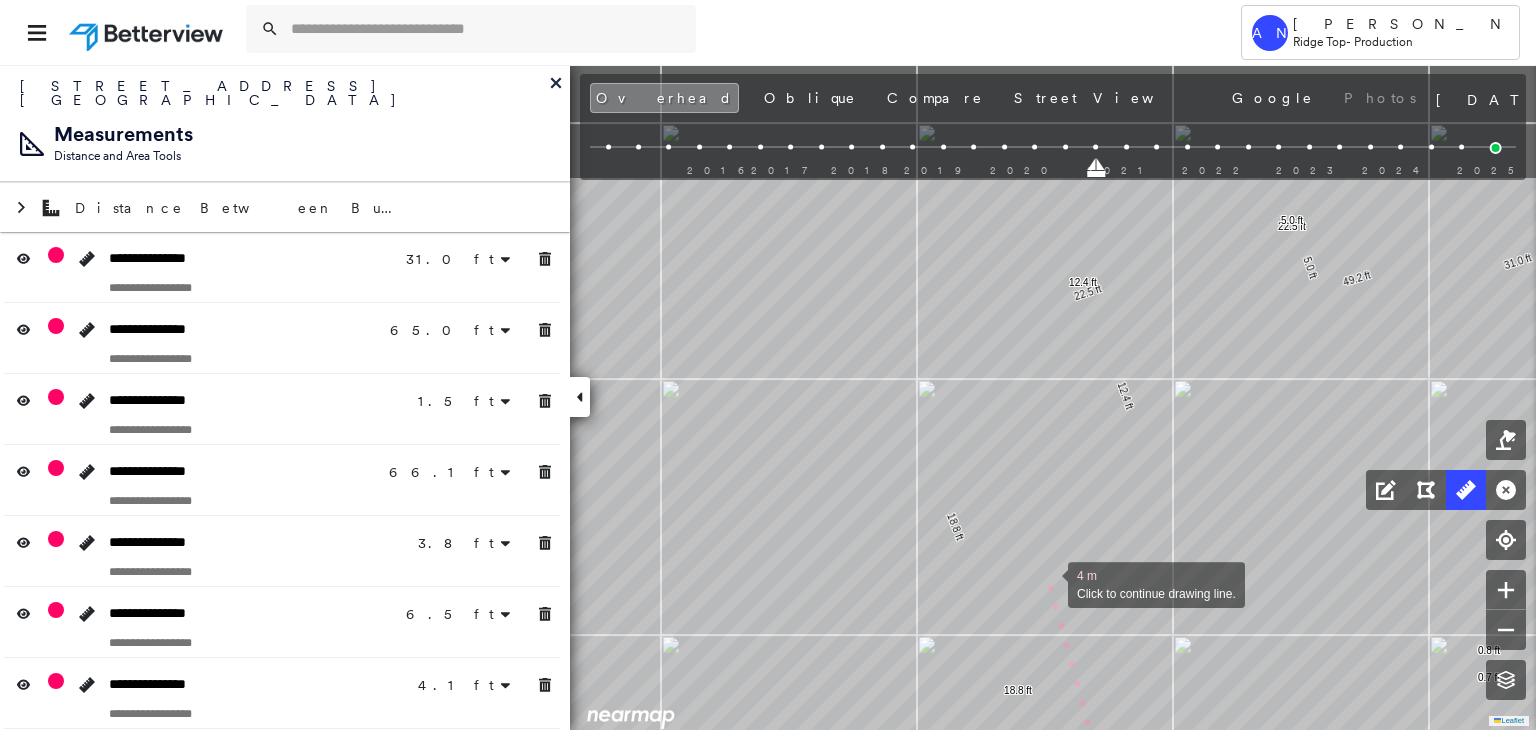 drag, startPoint x: 983, startPoint y: 400, endPoint x: 1048, endPoint y: 582, distance: 193.2589 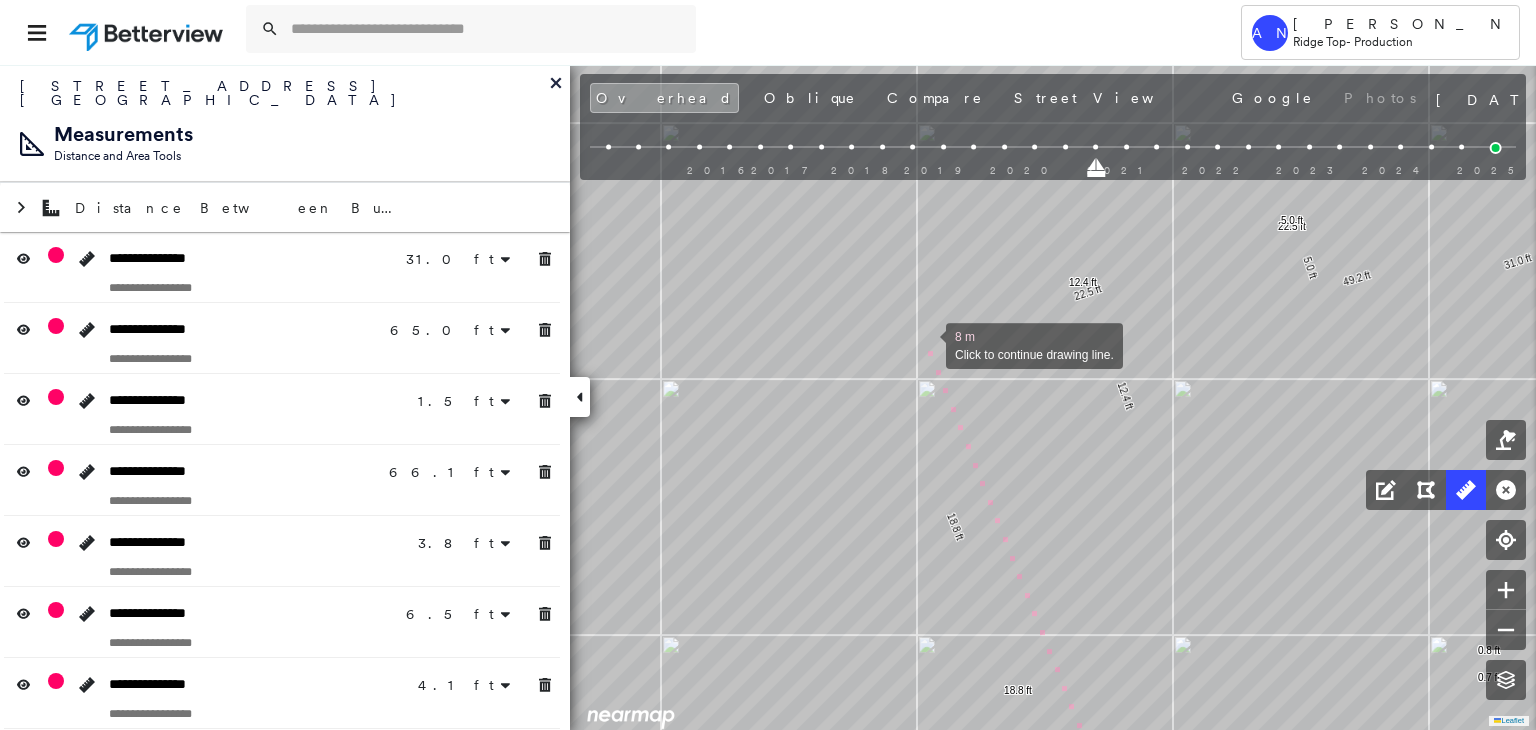 click at bounding box center (926, 344) 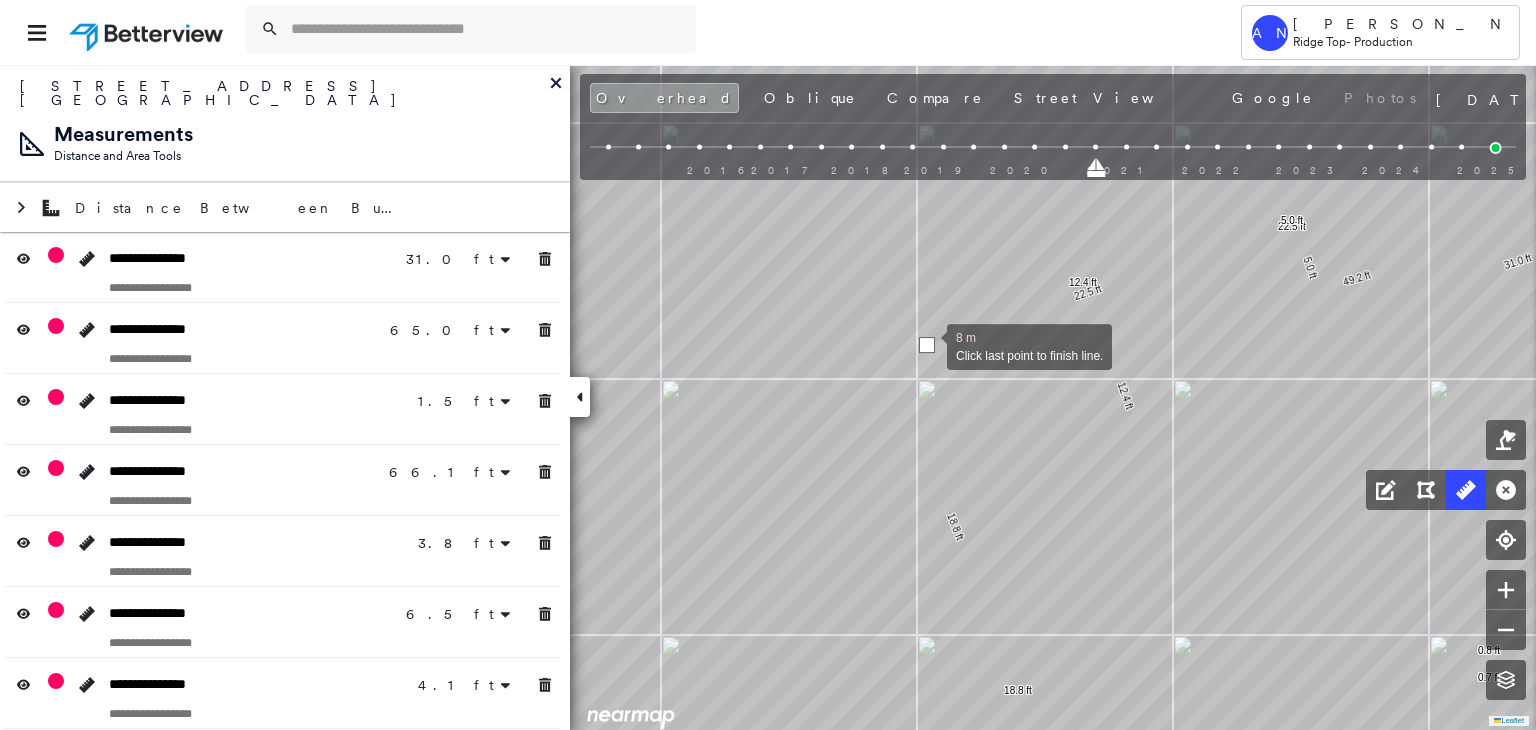 click at bounding box center [927, 345] 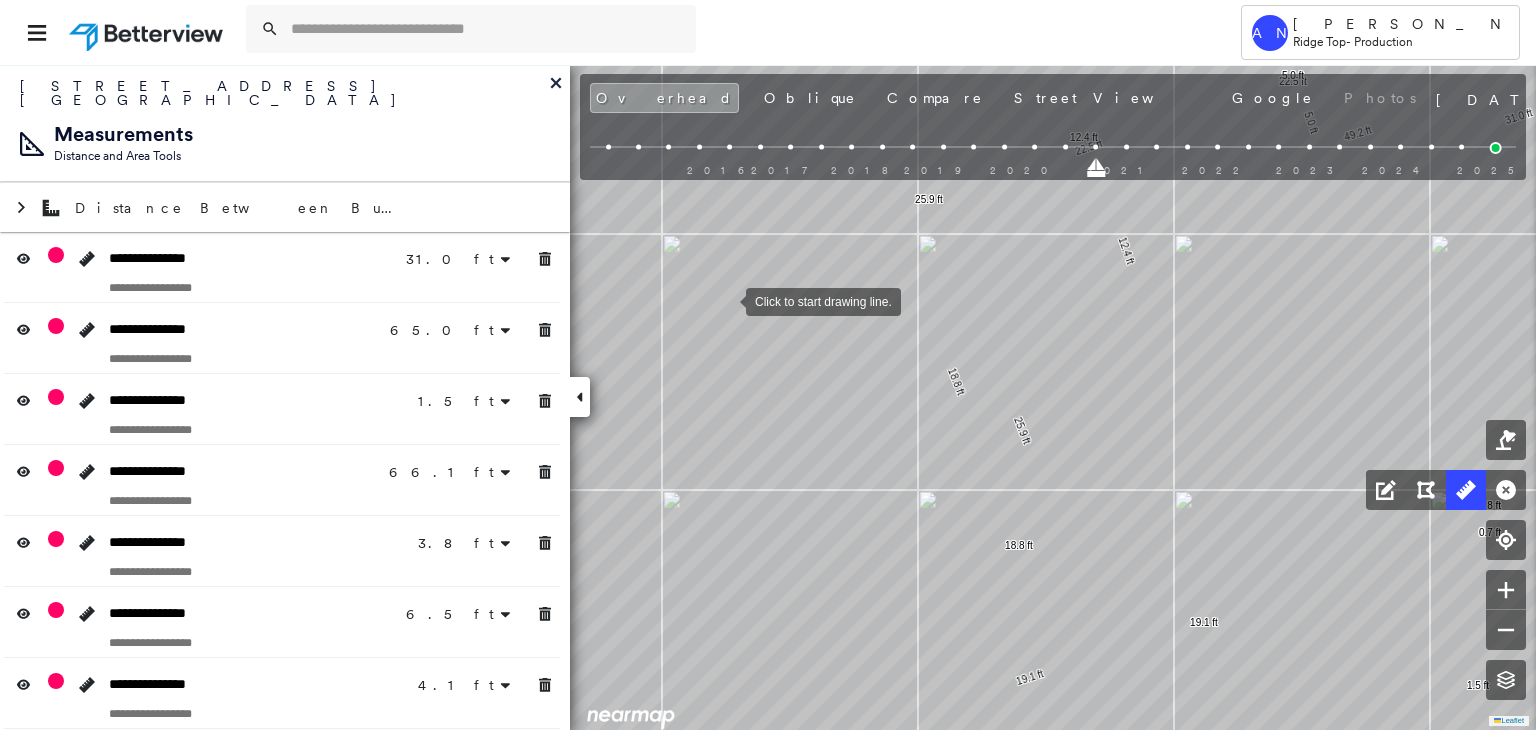 click at bounding box center (726, 300) 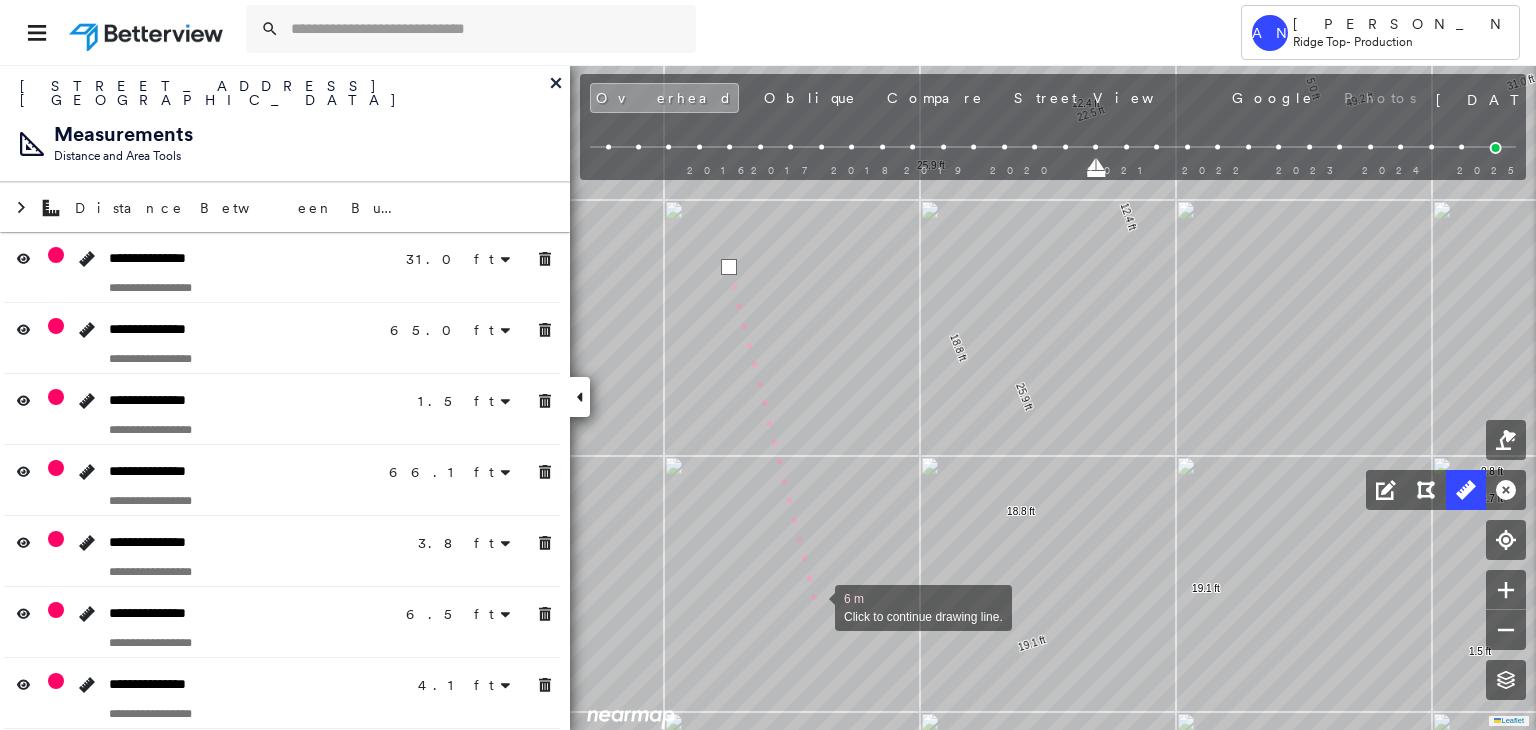 click on "31.0 ft 31.0 ft 65.0 ft 65.0 ft 1.5 ft 66.1 ft 66.1 ft 3.8 ft 3.8 ft 6.5 ft 6.5 ft 4.1 ft 4.1 ft 0.7 ft 0.8 ft 6.4 ft 6.4 ft 18.8 ft 18.8 ft 49.2 ft 49.2 ft 22.5 ft 22.5 ft 5.0 ft 5.0 ft 12.4 ft 12.4 ft 19.1 ft 19.1 ft 25.9 ft 25.9 ft 6 m Click to continue drawing line." at bounding box center [-1382, -1586] 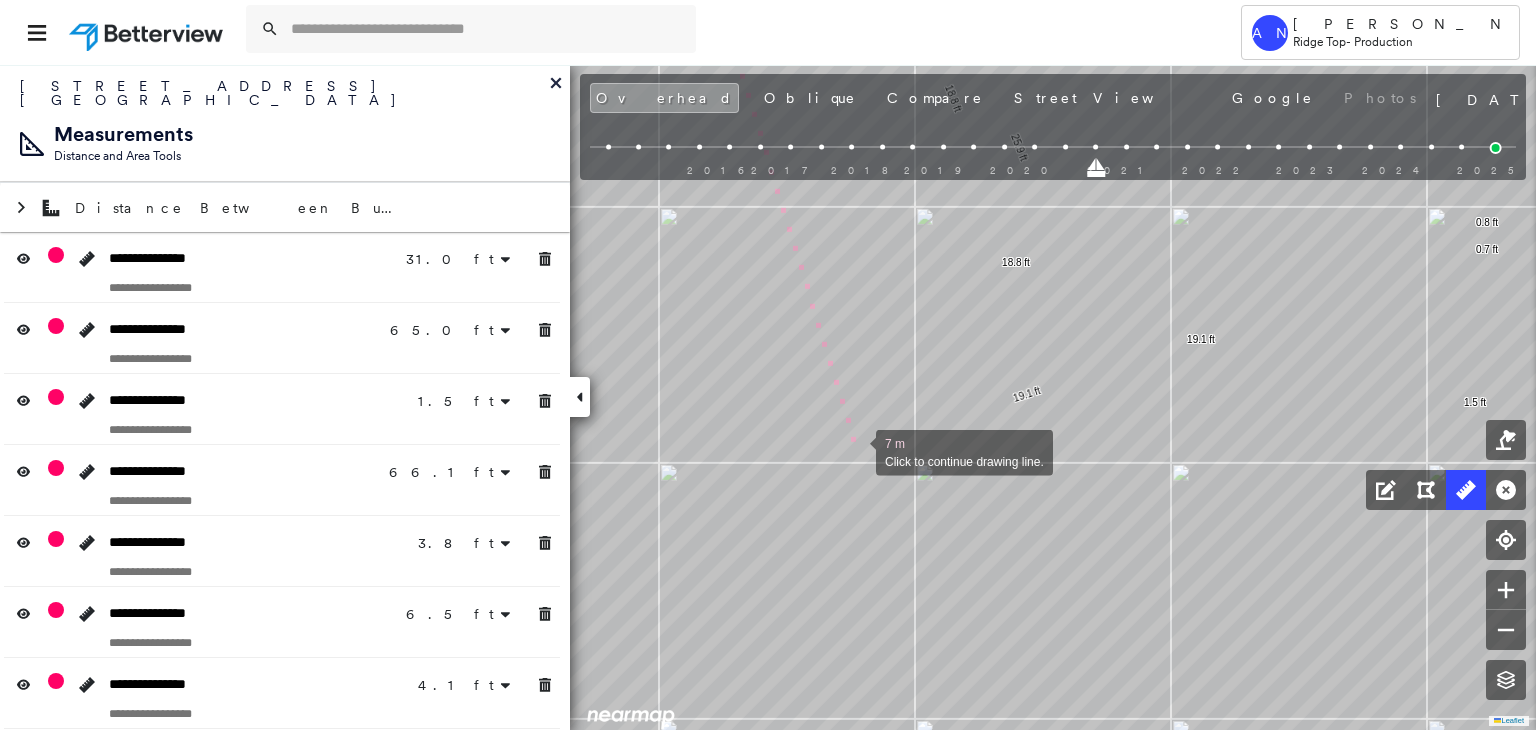 click at bounding box center (856, 451) 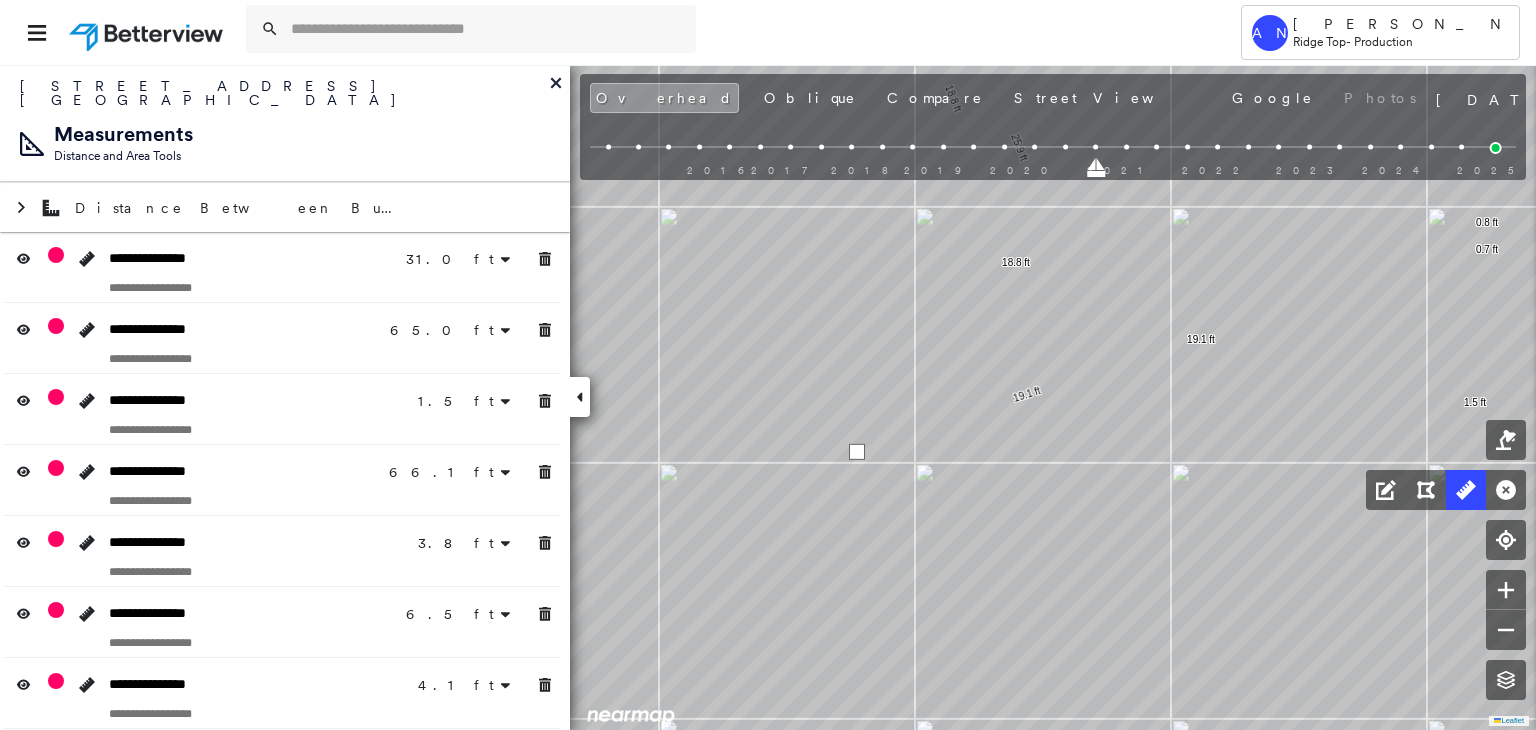 click at bounding box center [857, 452] 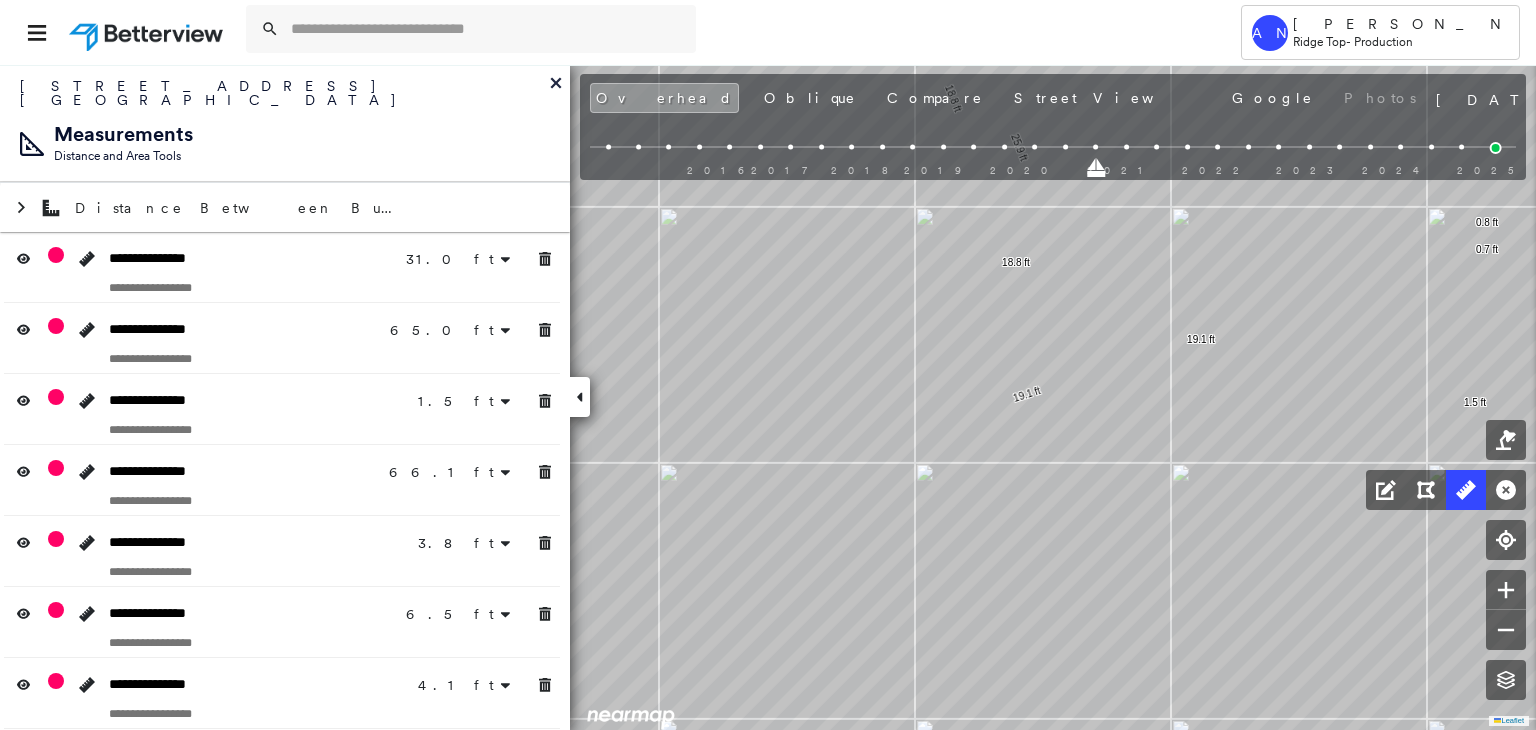 click on "Tower AN Akarsh Nayyan Ridge Top  -   Production 2801 Clinton Ct ,  Round Rock, TX 78665 780169_HARGROVE Assigned to:  Akarsh Nayyan Assigned to:  Akarsh Nayyan 780169_HARGROVE Assigned to:  Akarsh Nayyan Open Comments Download PDF Report Summary Construction Occupancy Protection Exposure Determination Looking for roof spotlights? Analyze this date Overhead Obliques Street View Roof Spotlight™ Index 0 100 25 50 75 1 2 Building Roof Scores 0 Buildings Policy Information :  780169_HARGROVE Flags :  1 (0 cleared, 1 uncleared) Construction Occupancy Protection Exposure Determination Flags :  1 (0 cleared, 1 uncleared) Uncleared Flags (1) Cleared Flags  (0) Betterview Property Flagged 07/22/25 Clear Action Taken New Entry History Quote/New Business Terms & Conditions Added ACV Endorsement Added Cosmetic Endorsement Inspection/Loss Control Report Information Added to Inspection Survey Onsite Inspection Ordered Determined No Inspection Needed General Used Report to Further Agent/Insured Discussion Save Renewal   *" at bounding box center (768, 365) 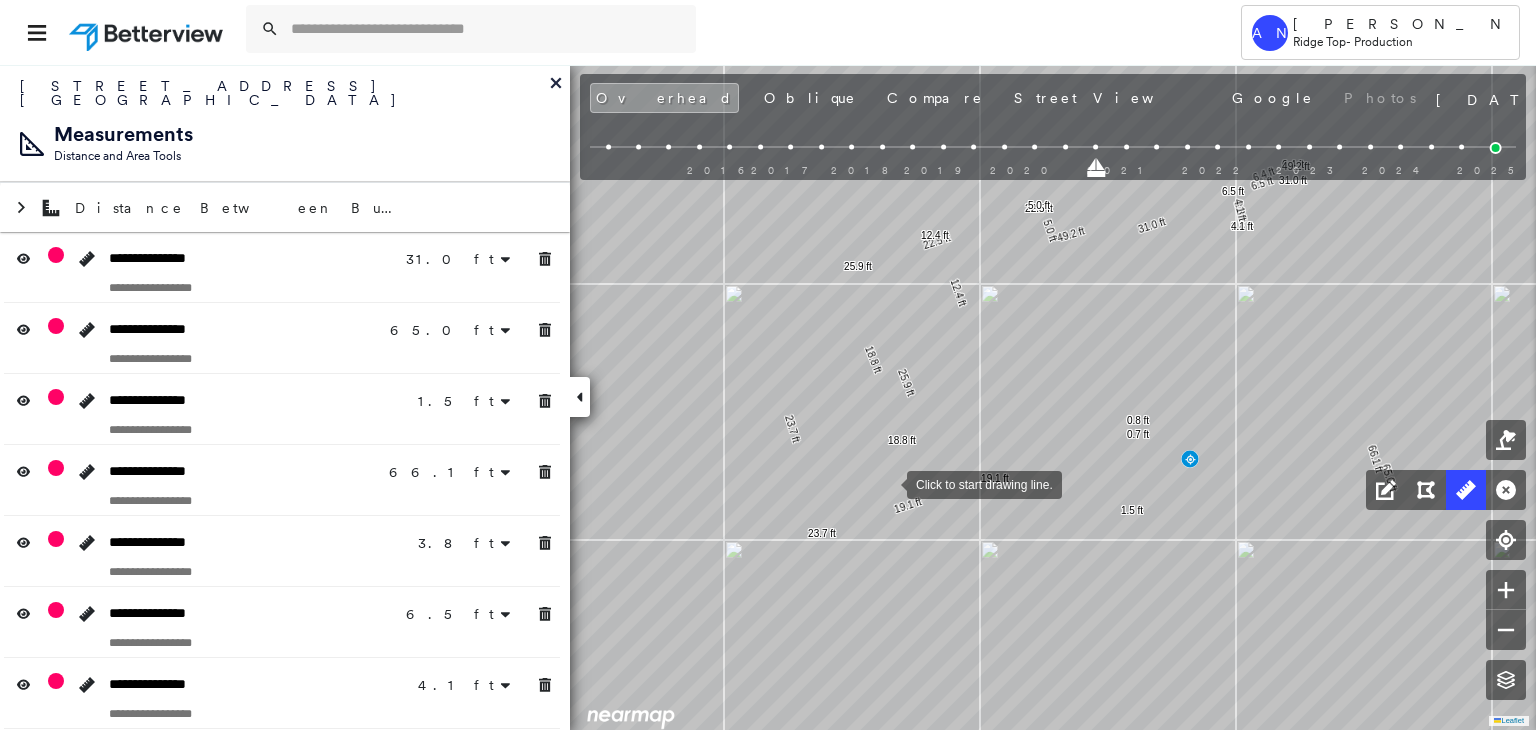 drag, startPoint x: 886, startPoint y: 486, endPoint x: 813, endPoint y: 333, distance: 169.52286 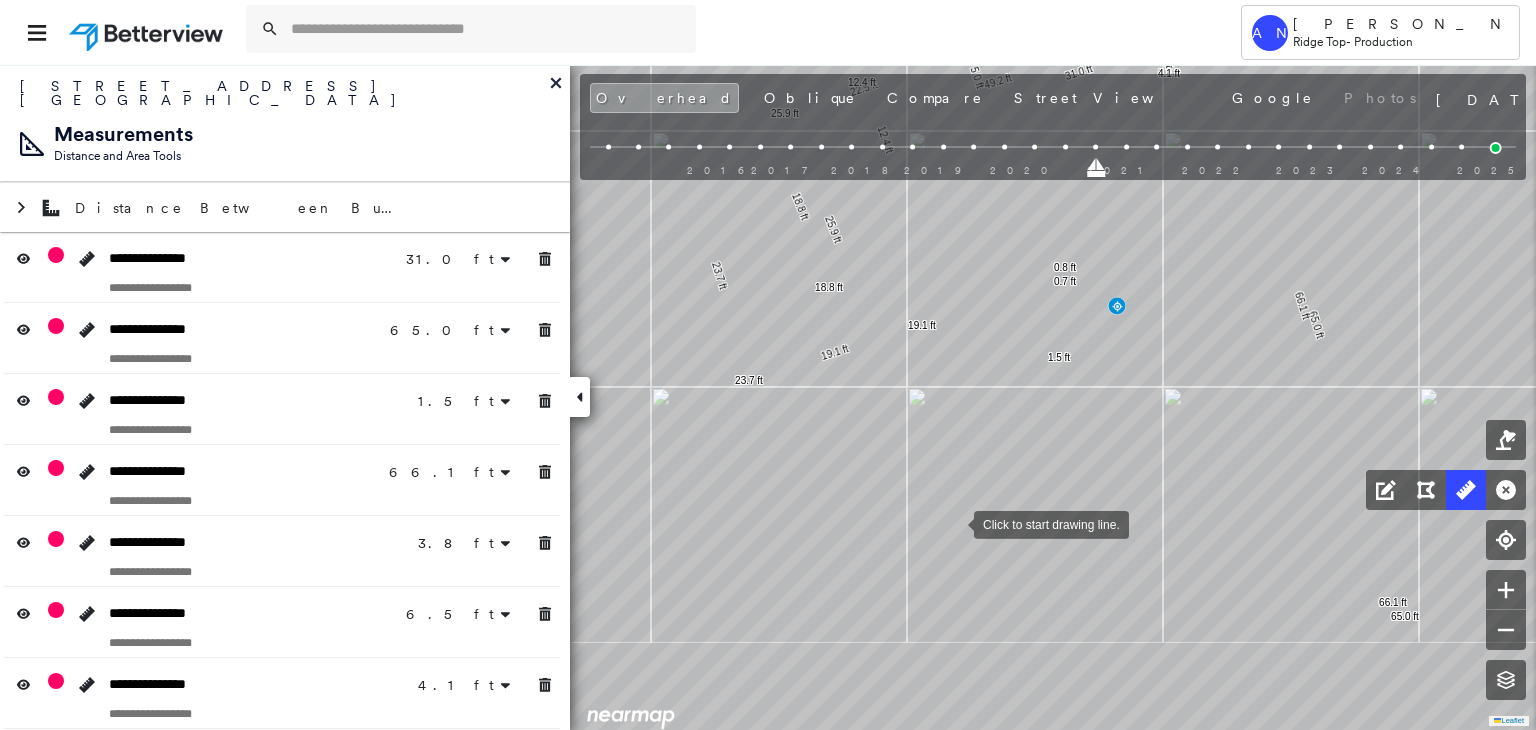 drag, startPoint x: 954, startPoint y: 523, endPoint x: 892, endPoint y: 489, distance: 70.71068 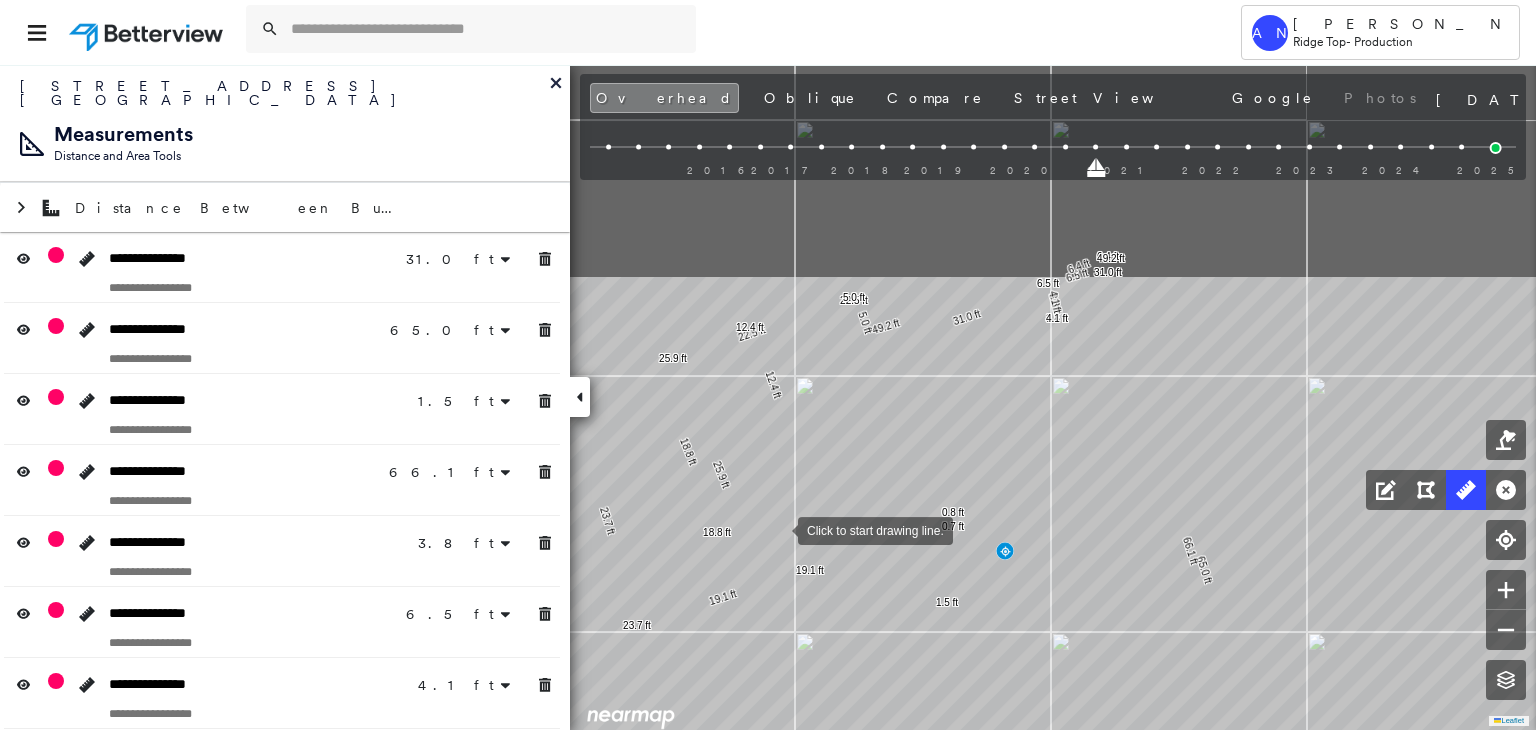 drag, startPoint x: 800, startPoint y: 449, endPoint x: 771, endPoint y: 556, distance: 110.860275 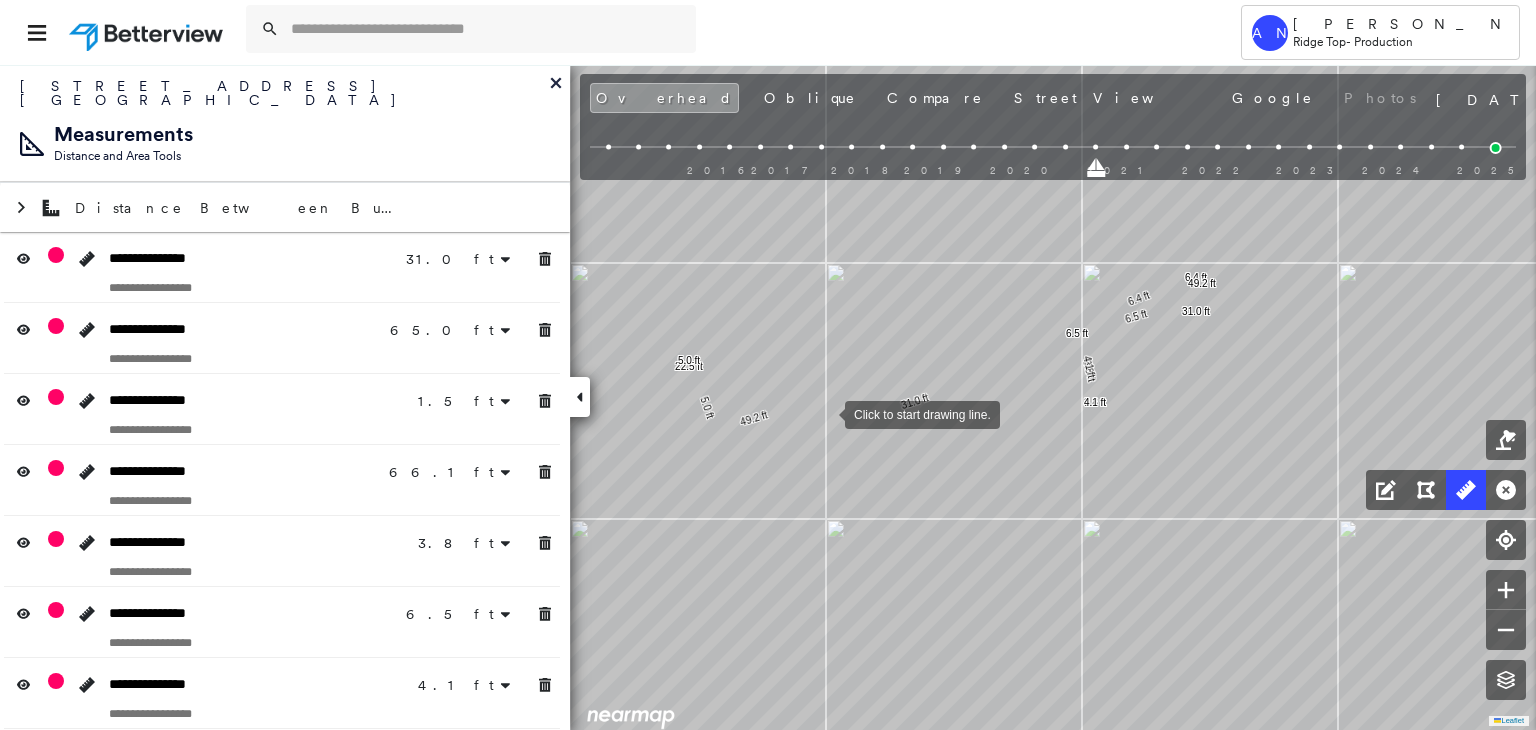 click at bounding box center (825, 413) 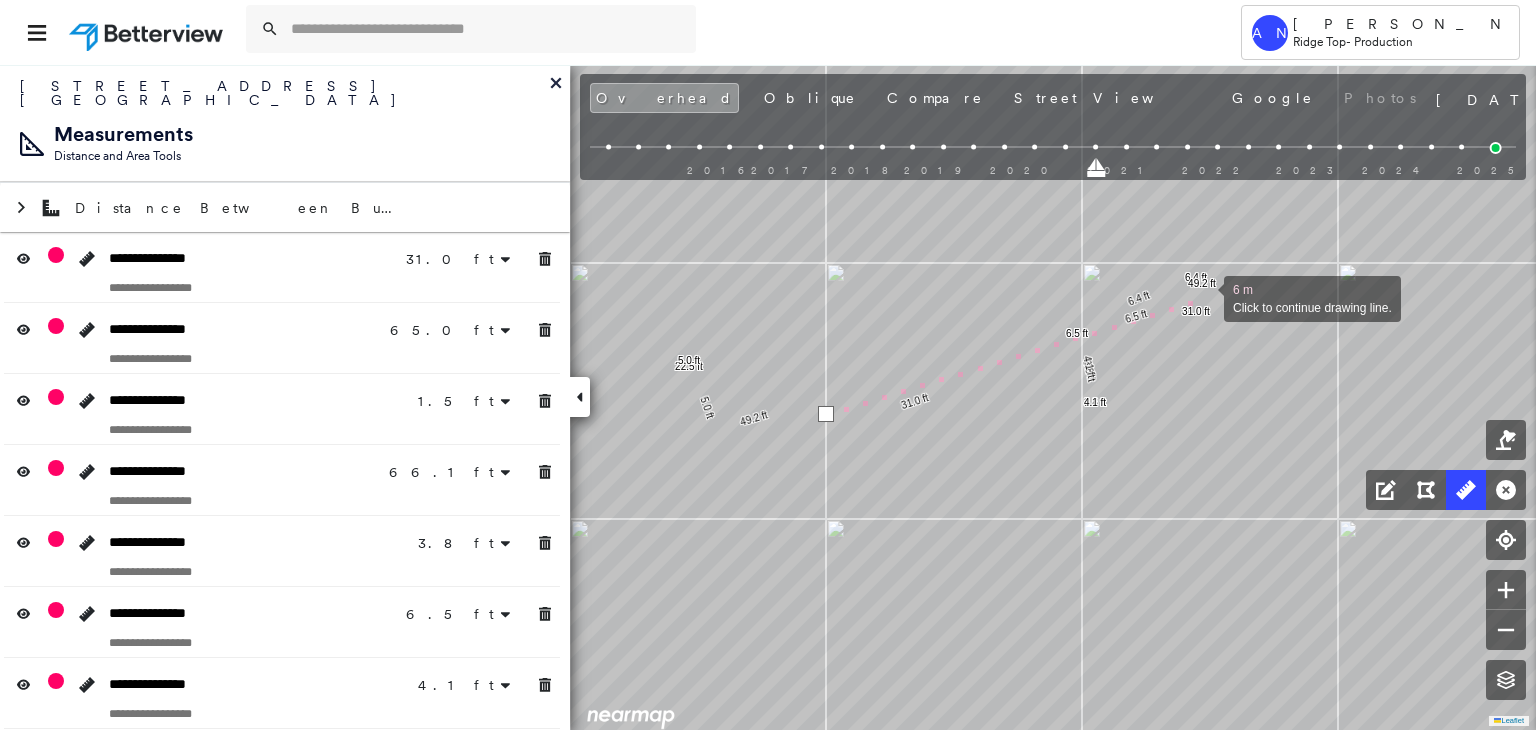 click at bounding box center [1204, 297] 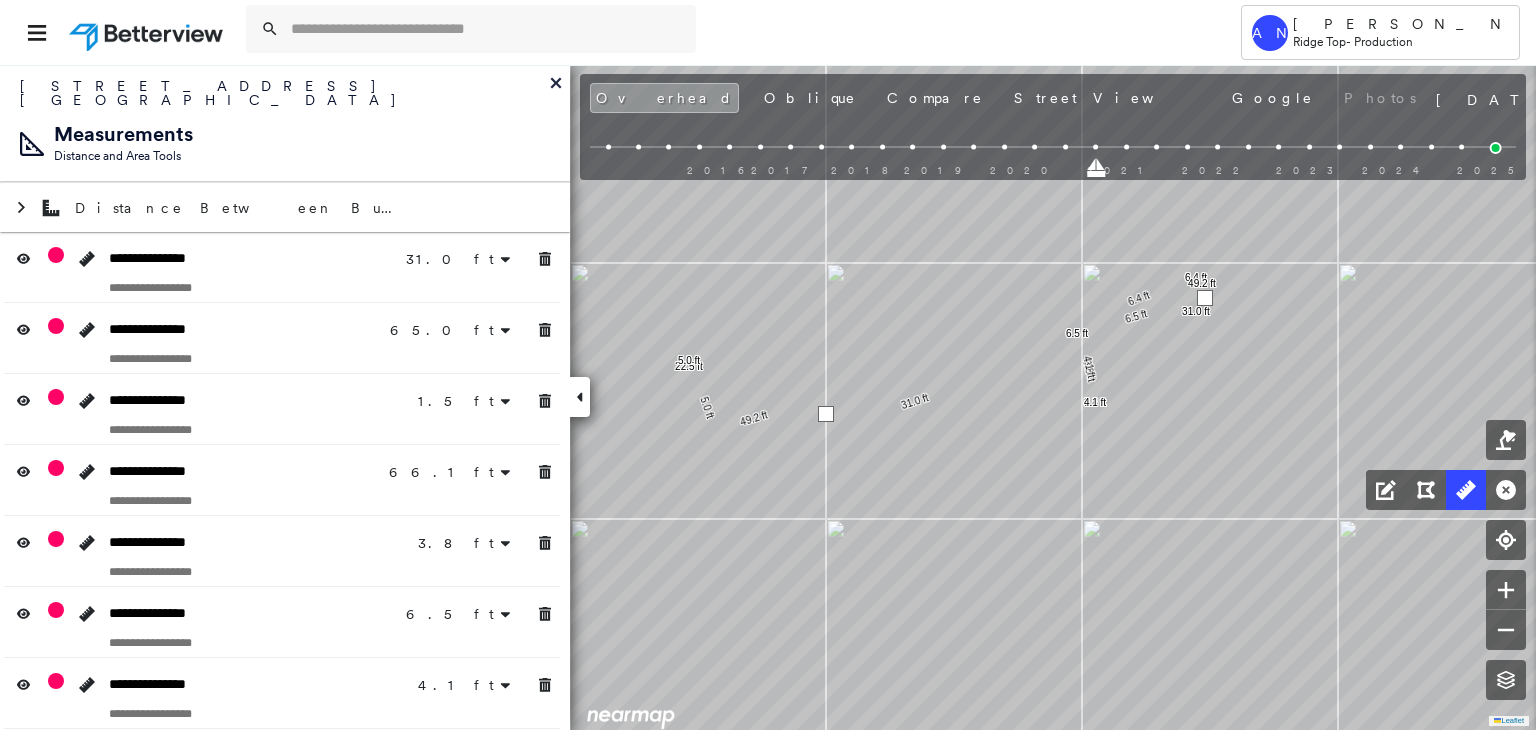 click at bounding box center (1205, 298) 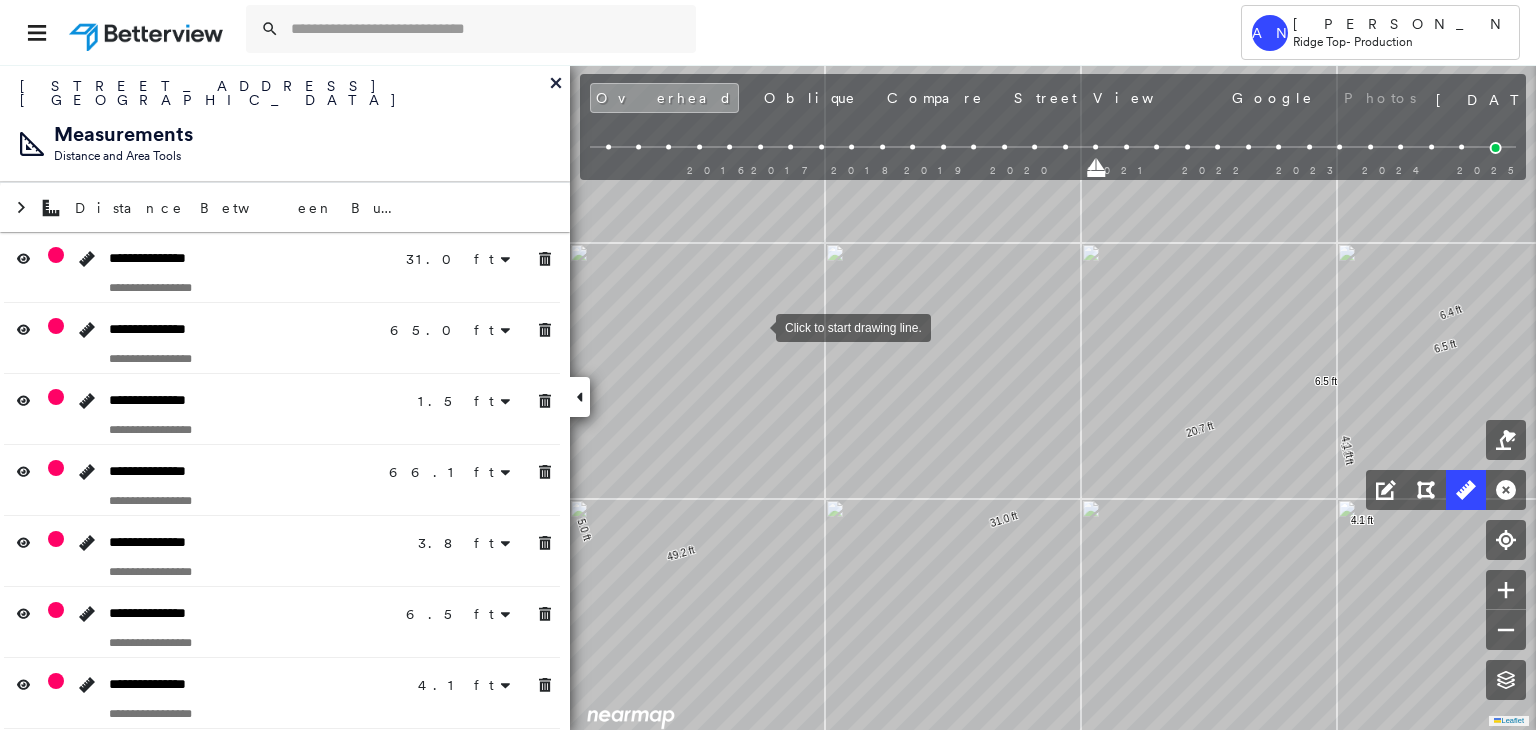 drag, startPoint x: 756, startPoint y: 326, endPoint x: 1175, endPoint y: 258, distance: 424.48203 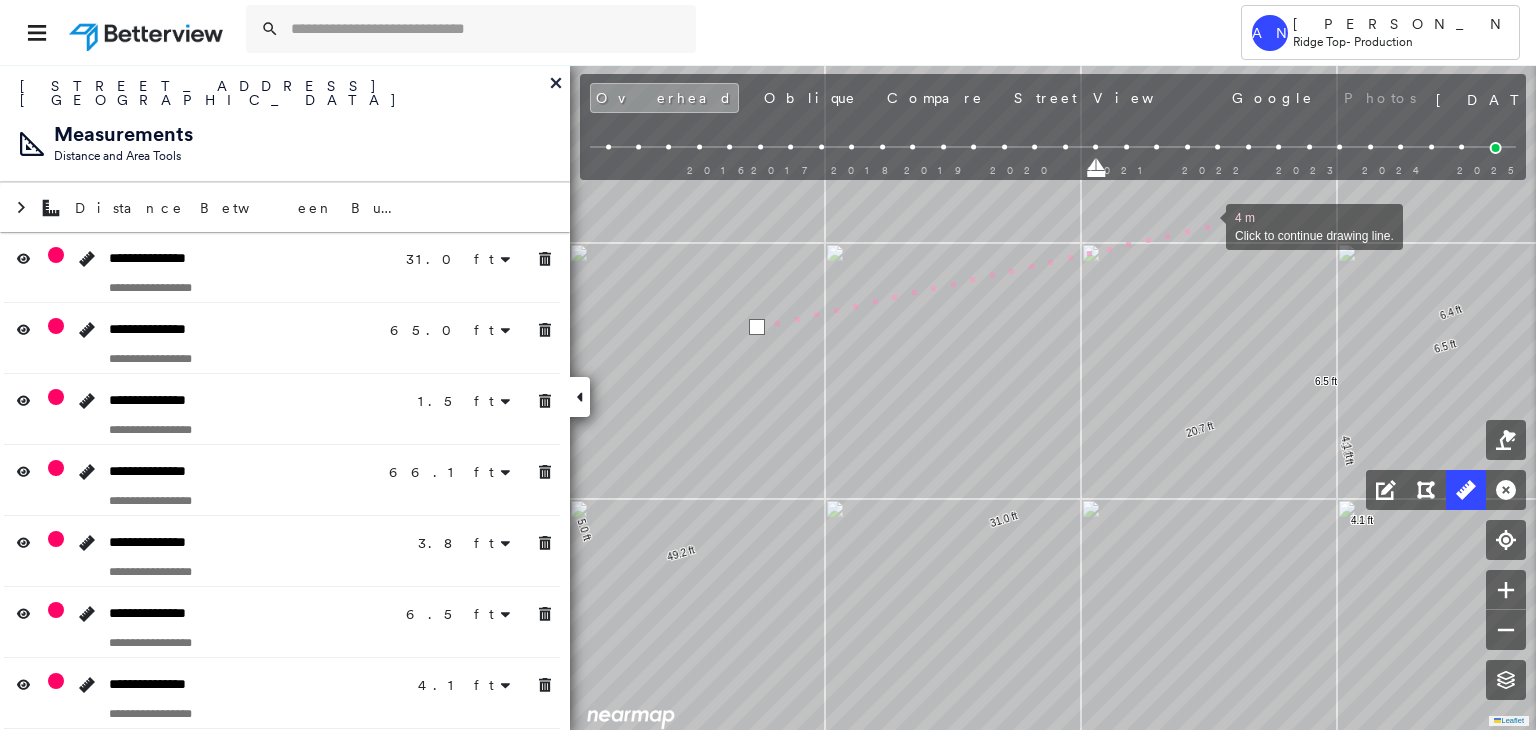 drag, startPoint x: 1126, startPoint y: 352, endPoint x: 1099, endPoint y: 376, distance: 36.124783 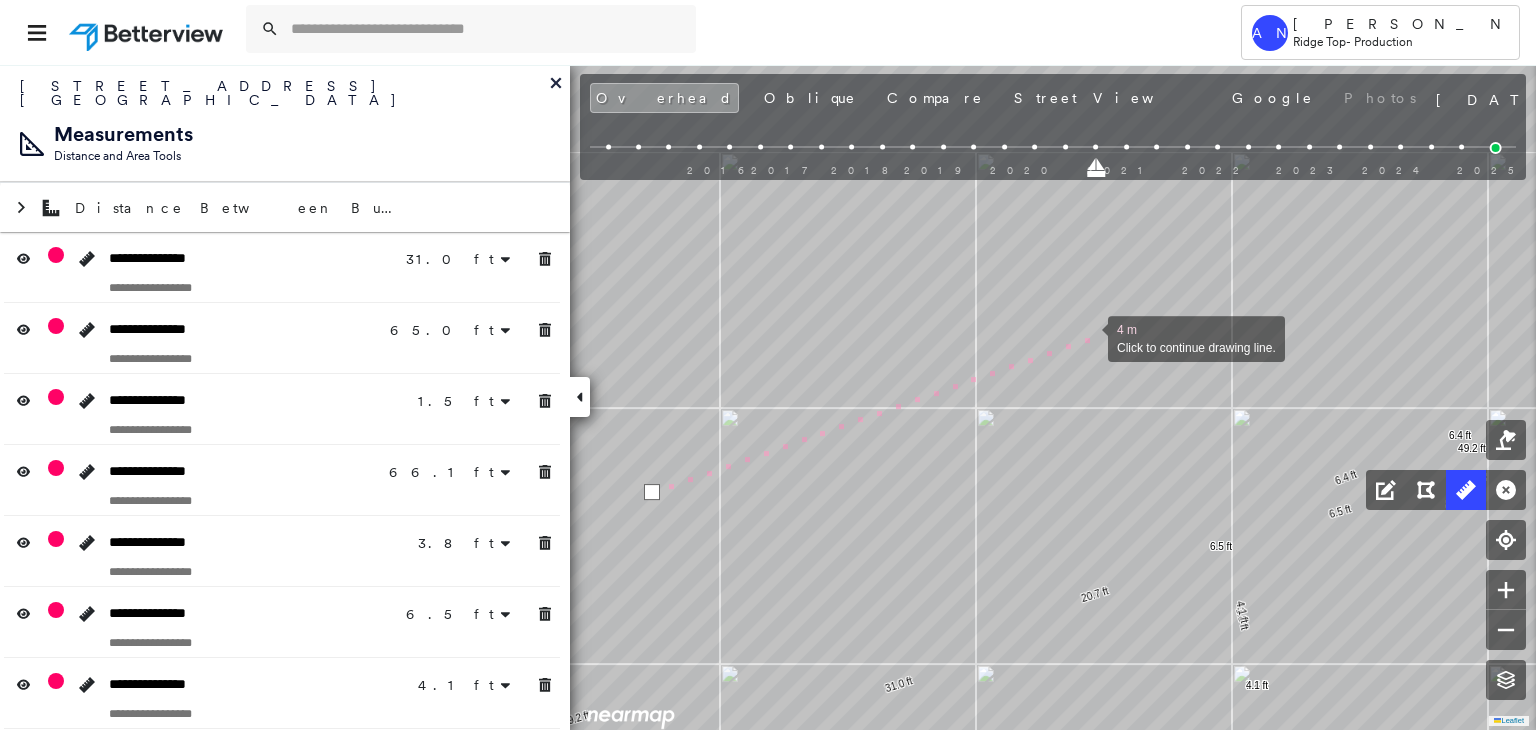 click at bounding box center (1088, 337) 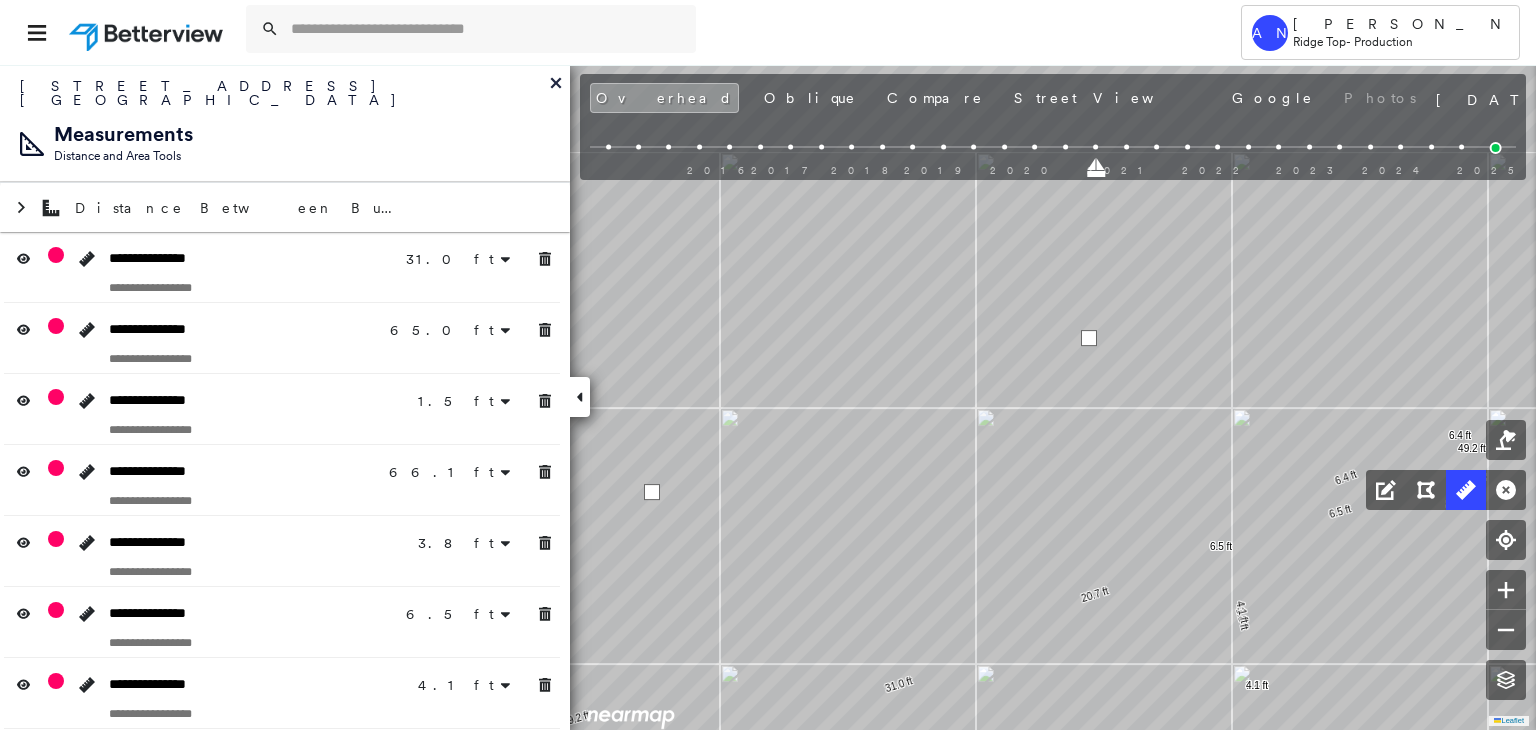 click at bounding box center (1089, 338) 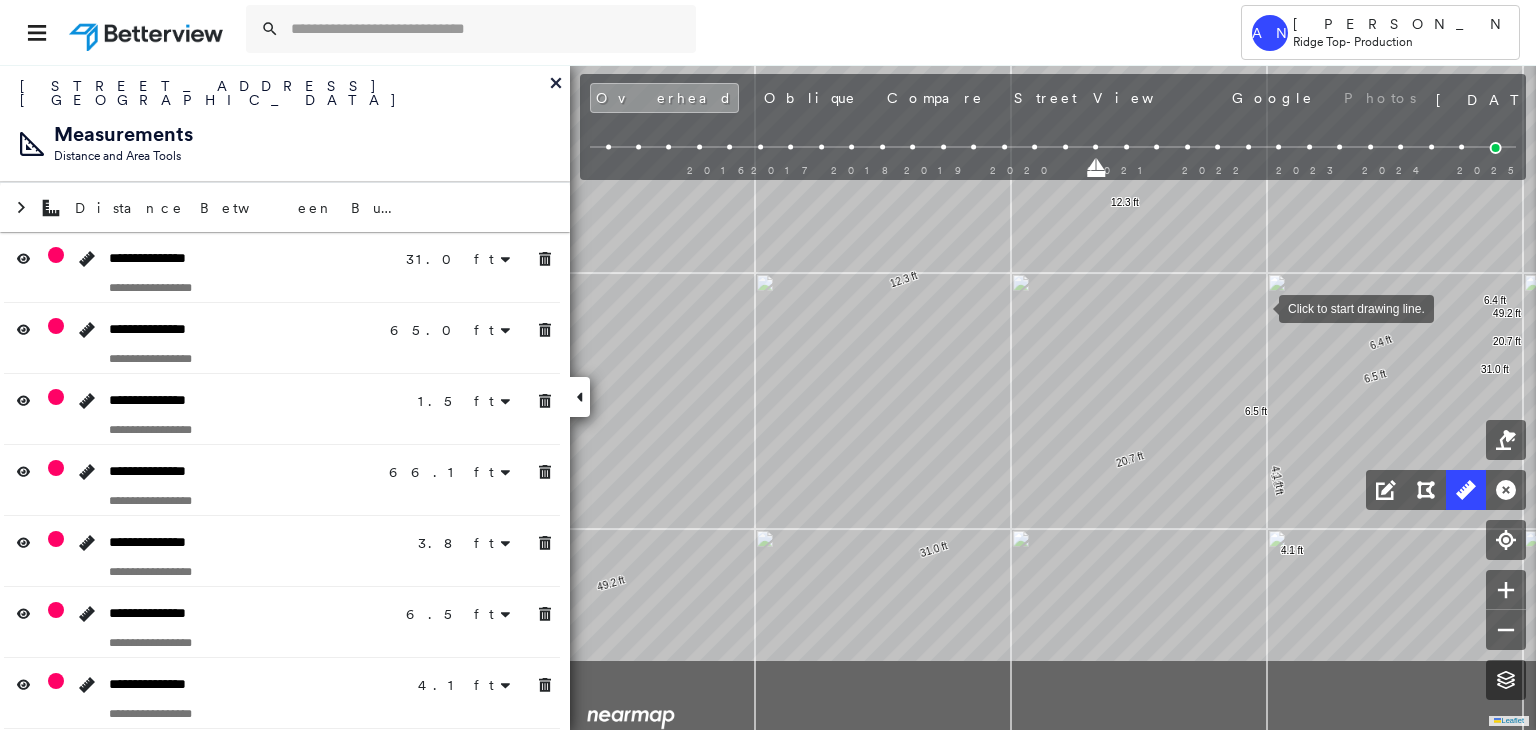 drag, startPoint x: 1237, startPoint y: 418, endPoint x: 1259, endPoint y: 308, distance: 112.17843 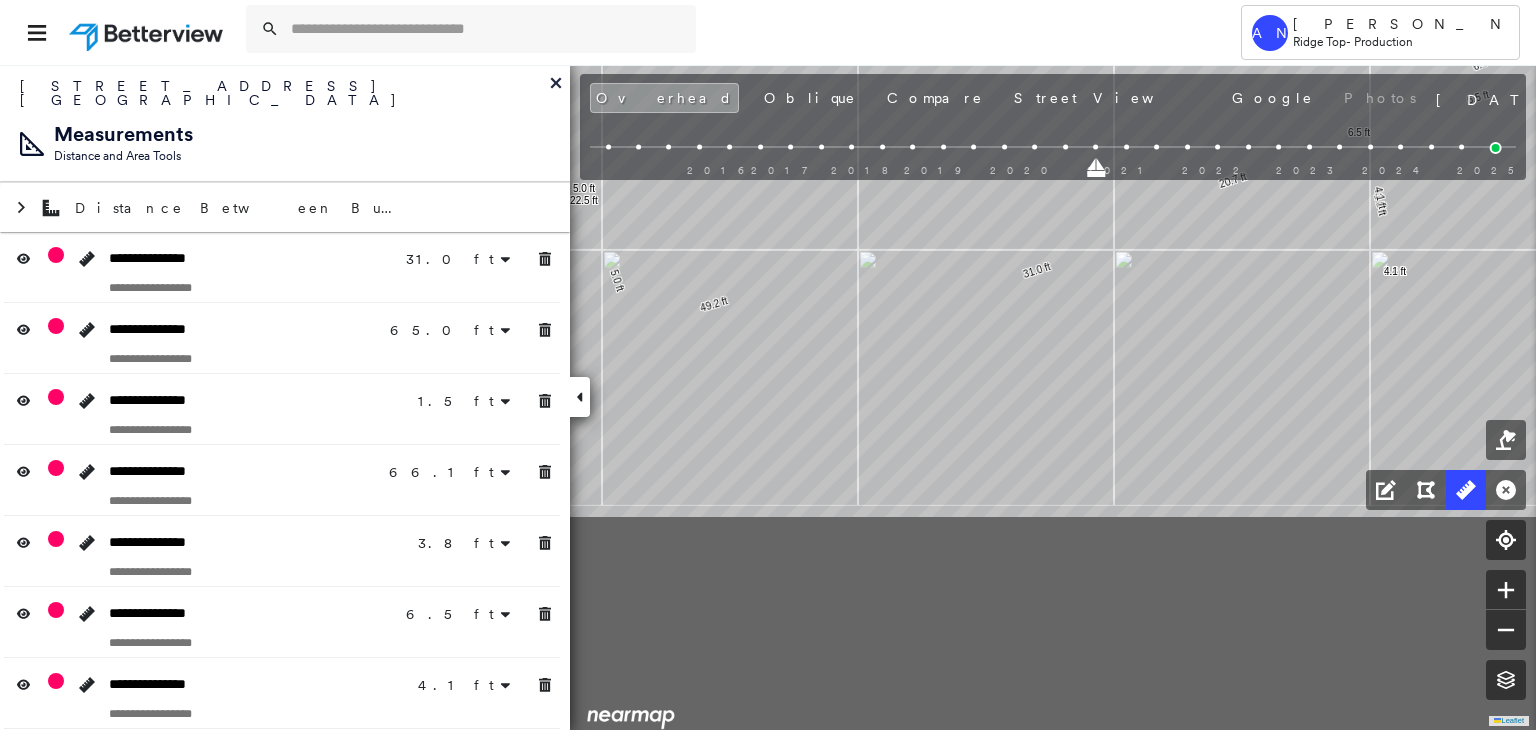 drag, startPoint x: 1020, startPoint y: 377, endPoint x: 1123, endPoint y: 98, distance: 297.40546 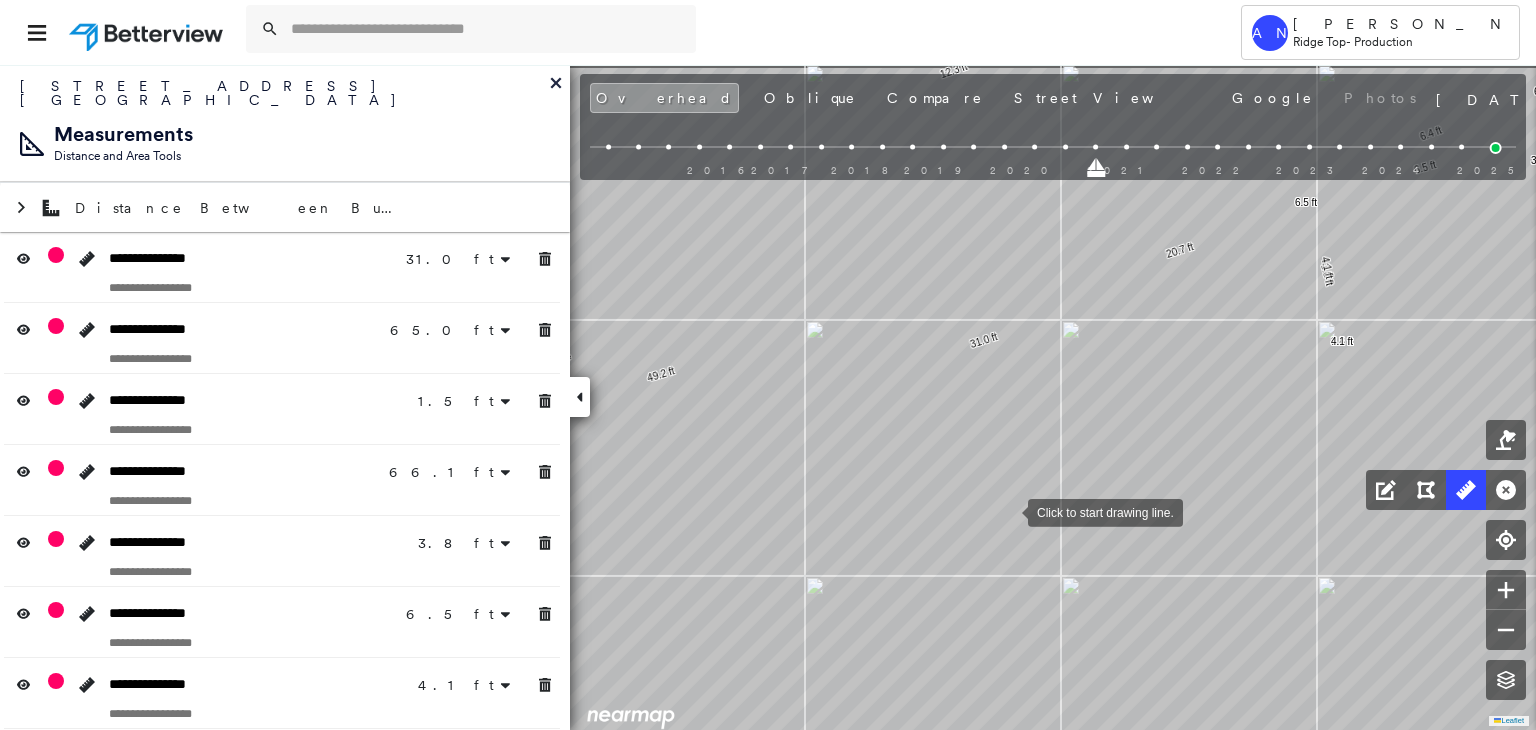 drag, startPoint x: 1014, startPoint y: 499, endPoint x: 976, endPoint y: 574, distance: 84.07735 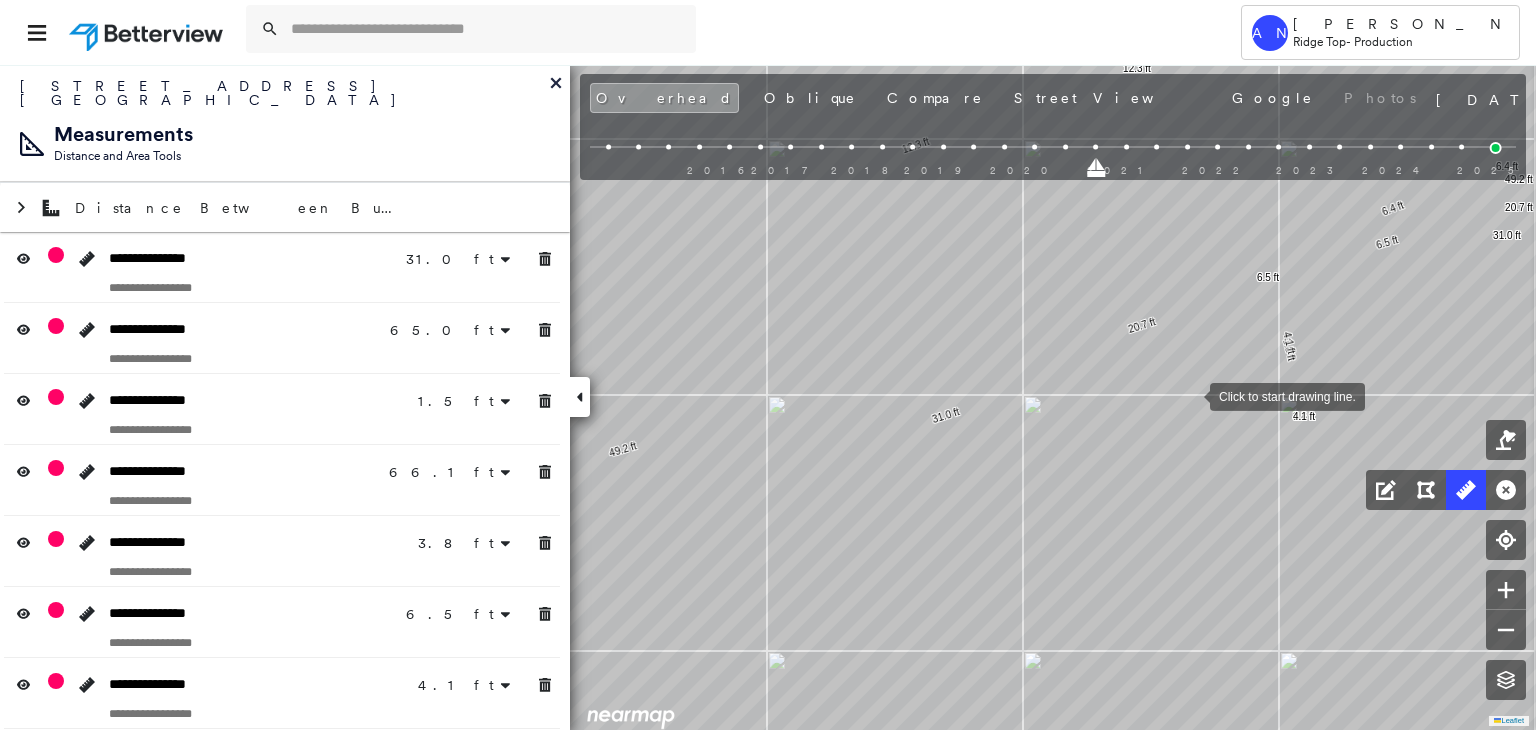 drag, startPoint x: 1190, startPoint y: 395, endPoint x: 1229, endPoint y: 486, distance: 99.00505 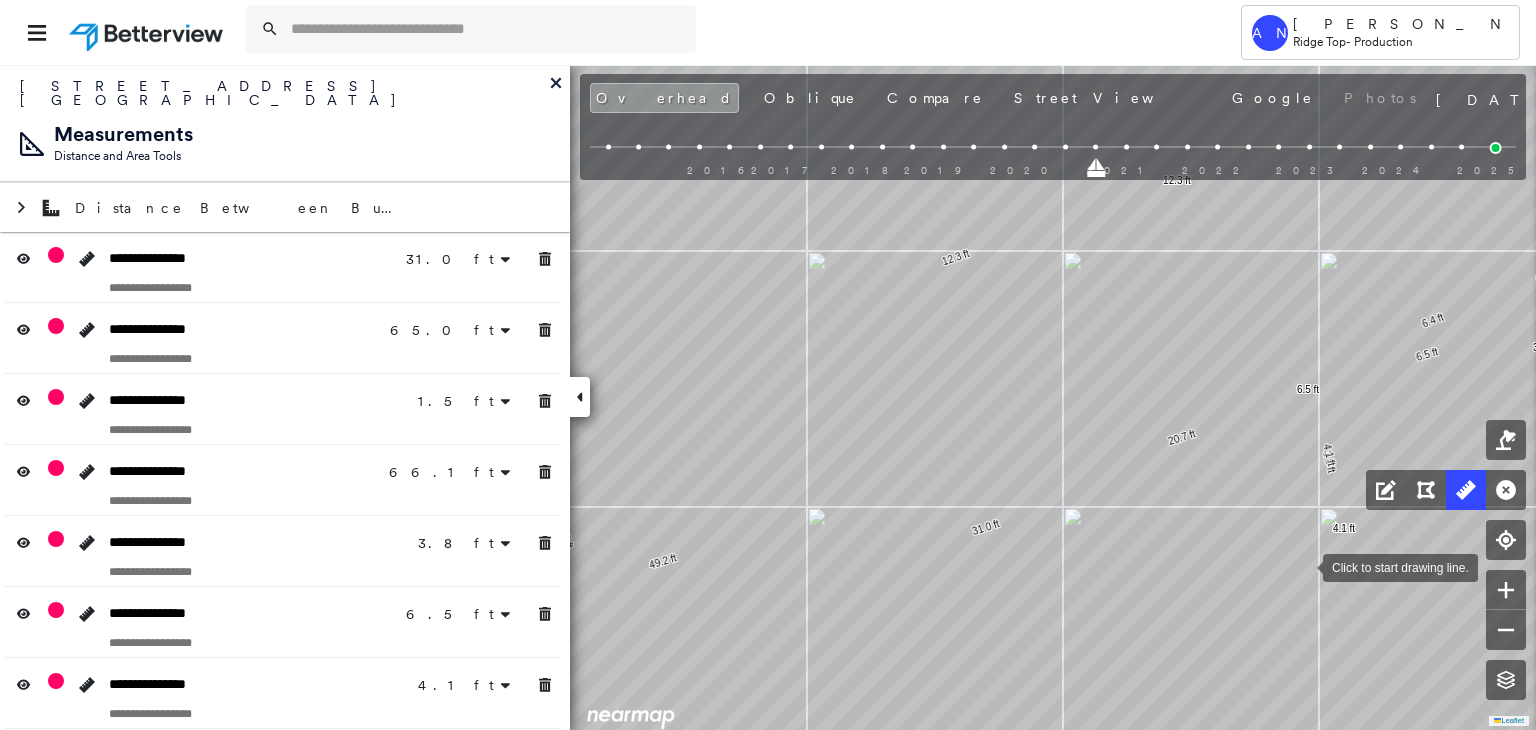 click at bounding box center (1303, 566) 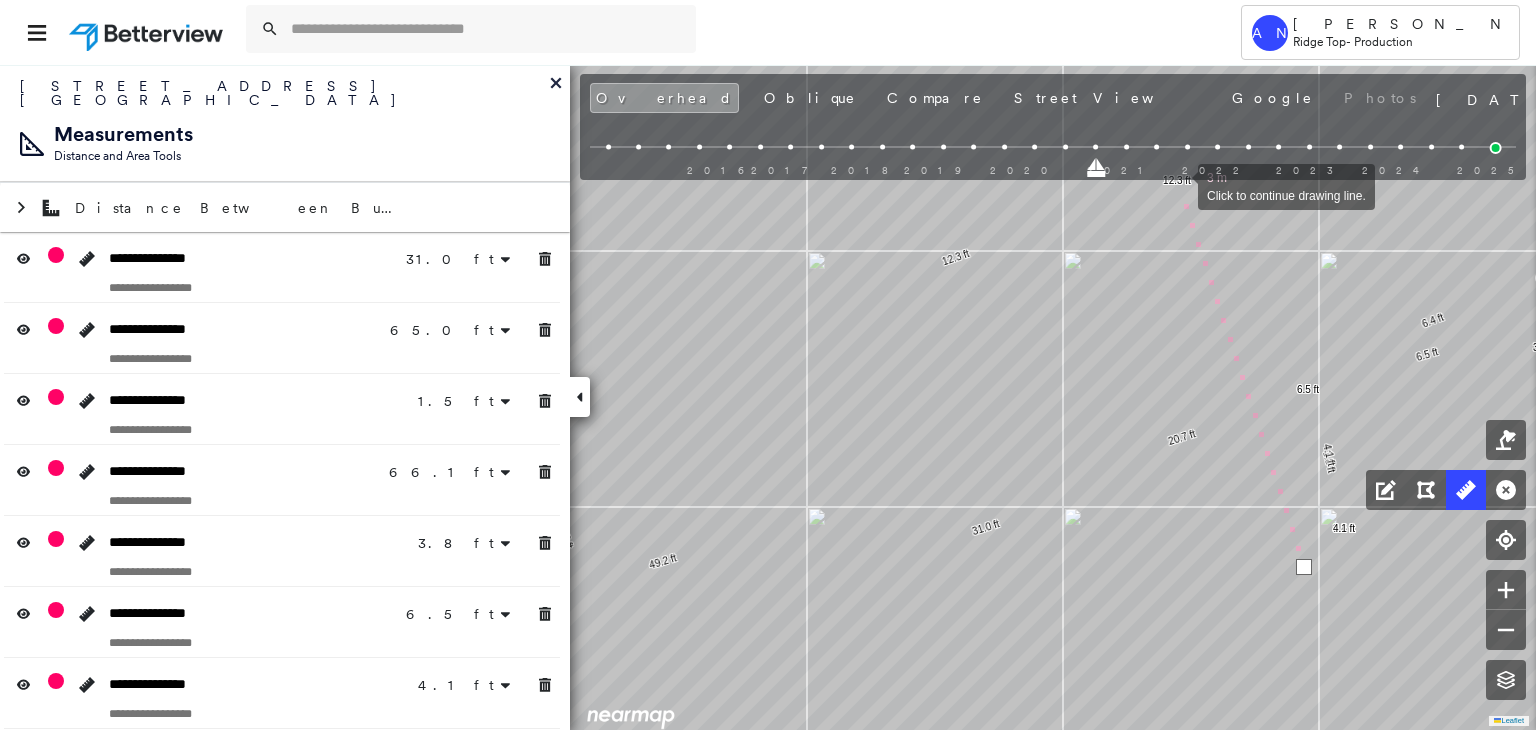 click at bounding box center (1178, 185) 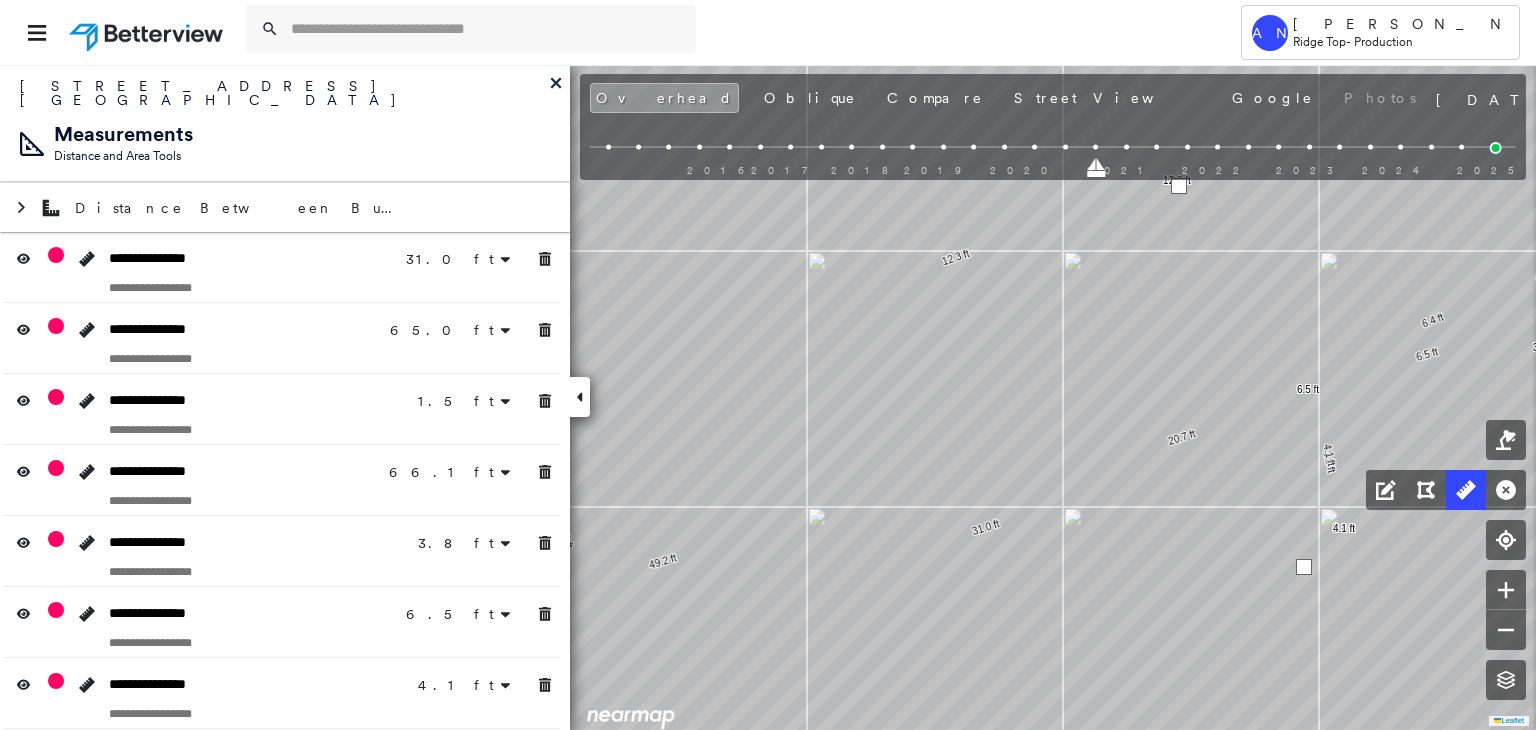 click at bounding box center [1179, 186] 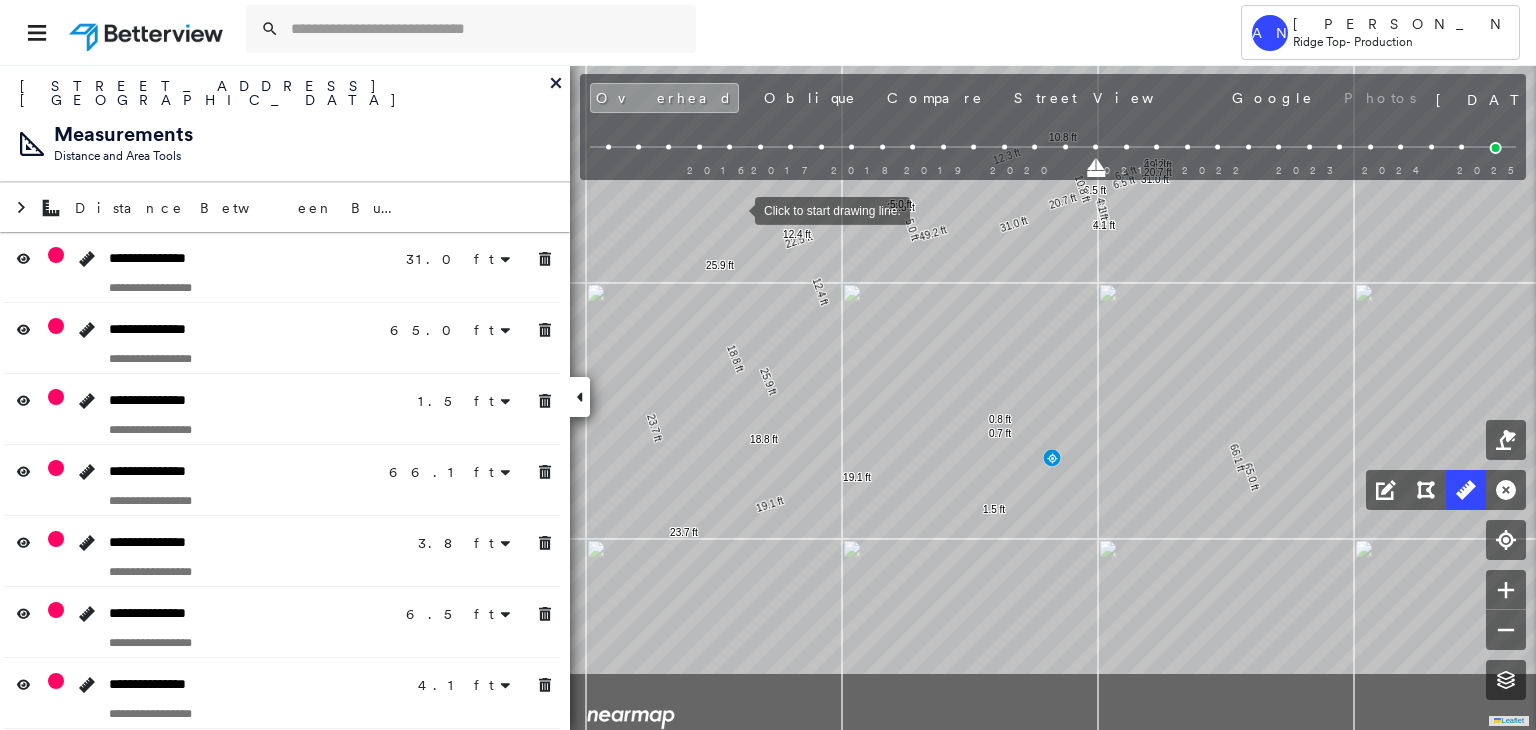 click on "31.0 ft 31.0 ft 65.0 ft 65.0 ft 1.5 ft 66.1 ft 66.1 ft 3.8 ft 3.8 ft 6.5 ft 6.5 ft 4.1 ft 4.1 ft 0.7 ft 0.8 ft 6.4 ft 6.4 ft 18.8 ft 18.8 ft 49.2 ft 49.2 ft 22.5 ft 22.5 ft 5.0 ft 5.0 ft 12.4 ft 12.4 ft 19.1 ft 19.1 ft 25.9 ft 25.9 ft 23.7 ft 23.7 ft 20.7 ft 20.7 ft 12.3 ft 12.3 ft 10.8 ft 10.8 ft Click to start drawing line." at bounding box center (-1730, -1579) 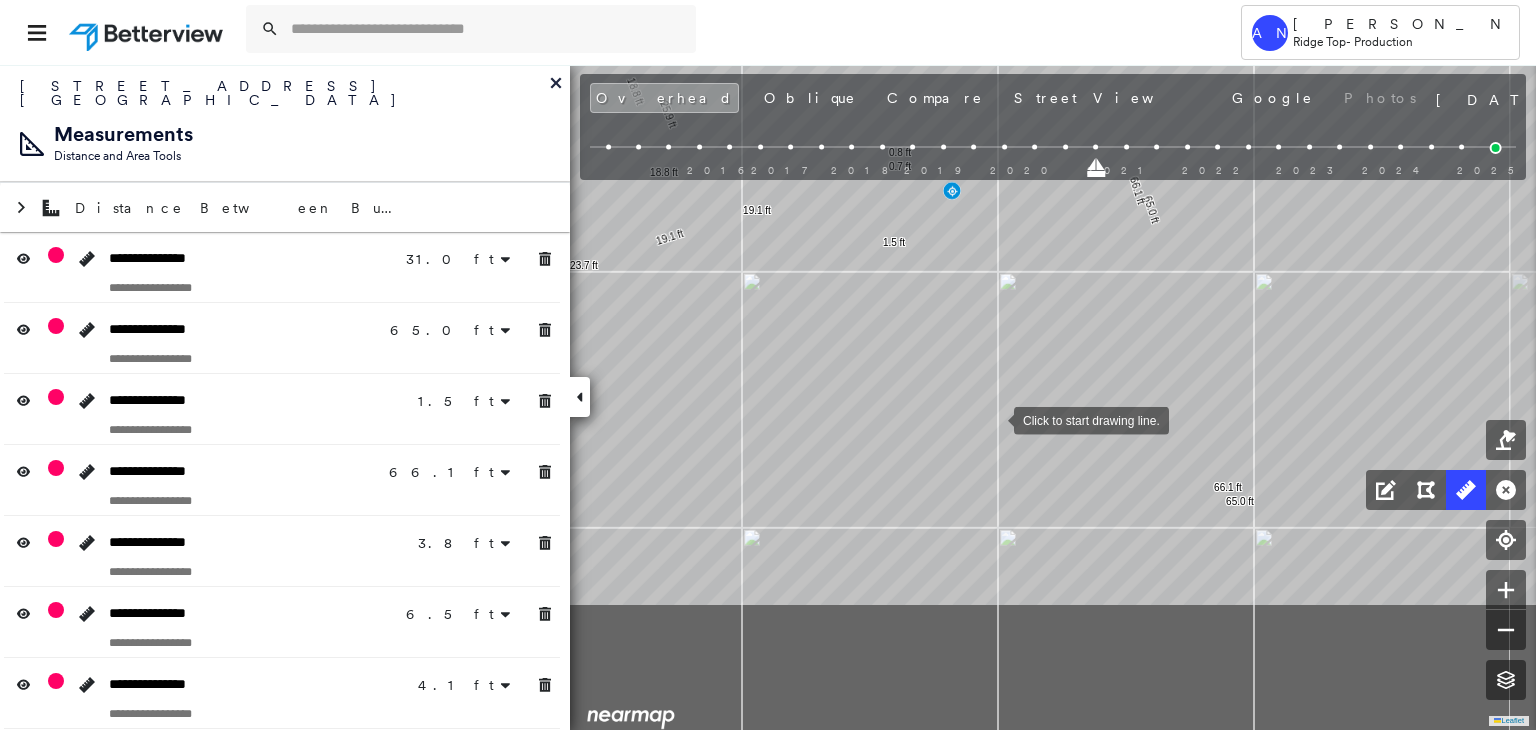 drag, startPoint x: 1071, startPoint y: 614, endPoint x: 996, endPoint y: 422, distance: 206.1286 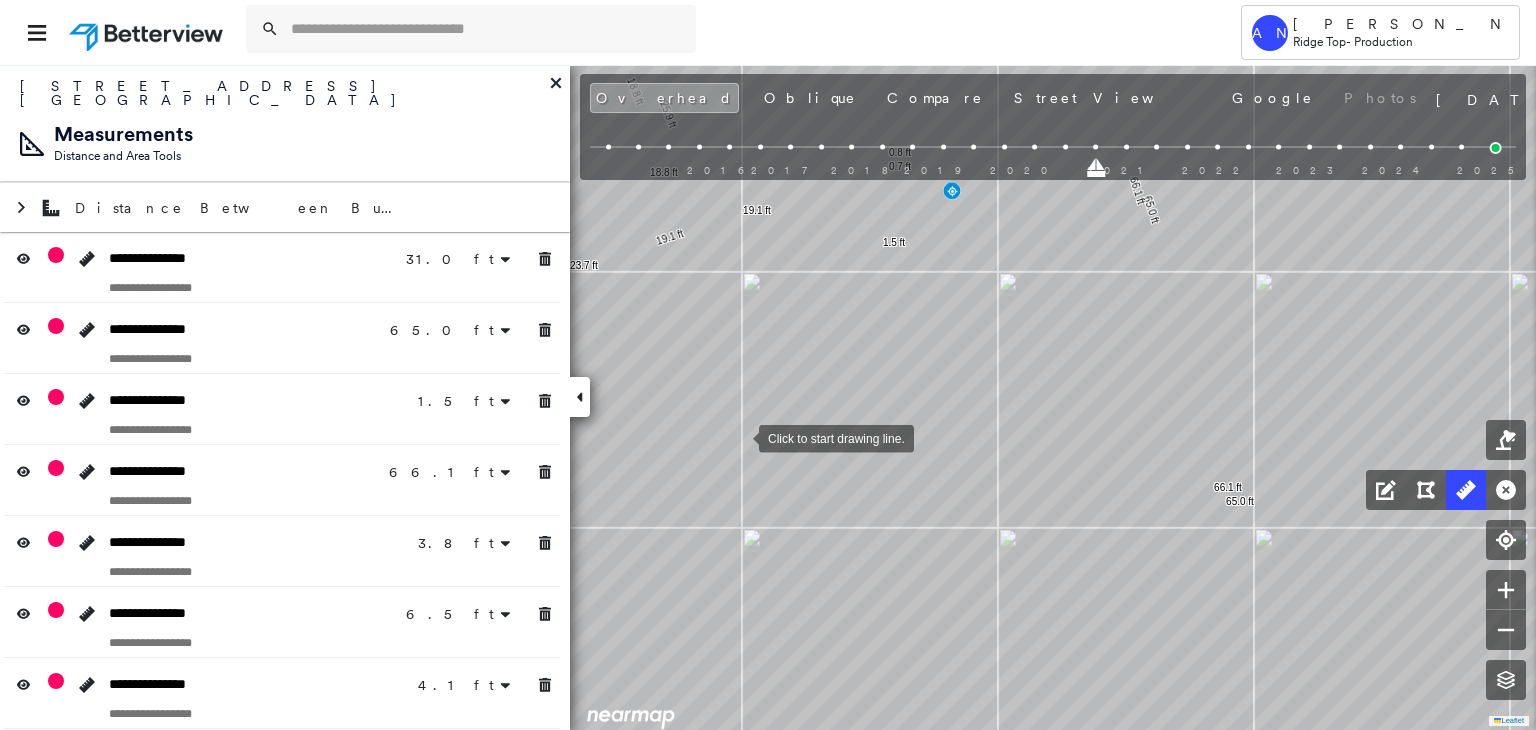 click at bounding box center [739, 437] 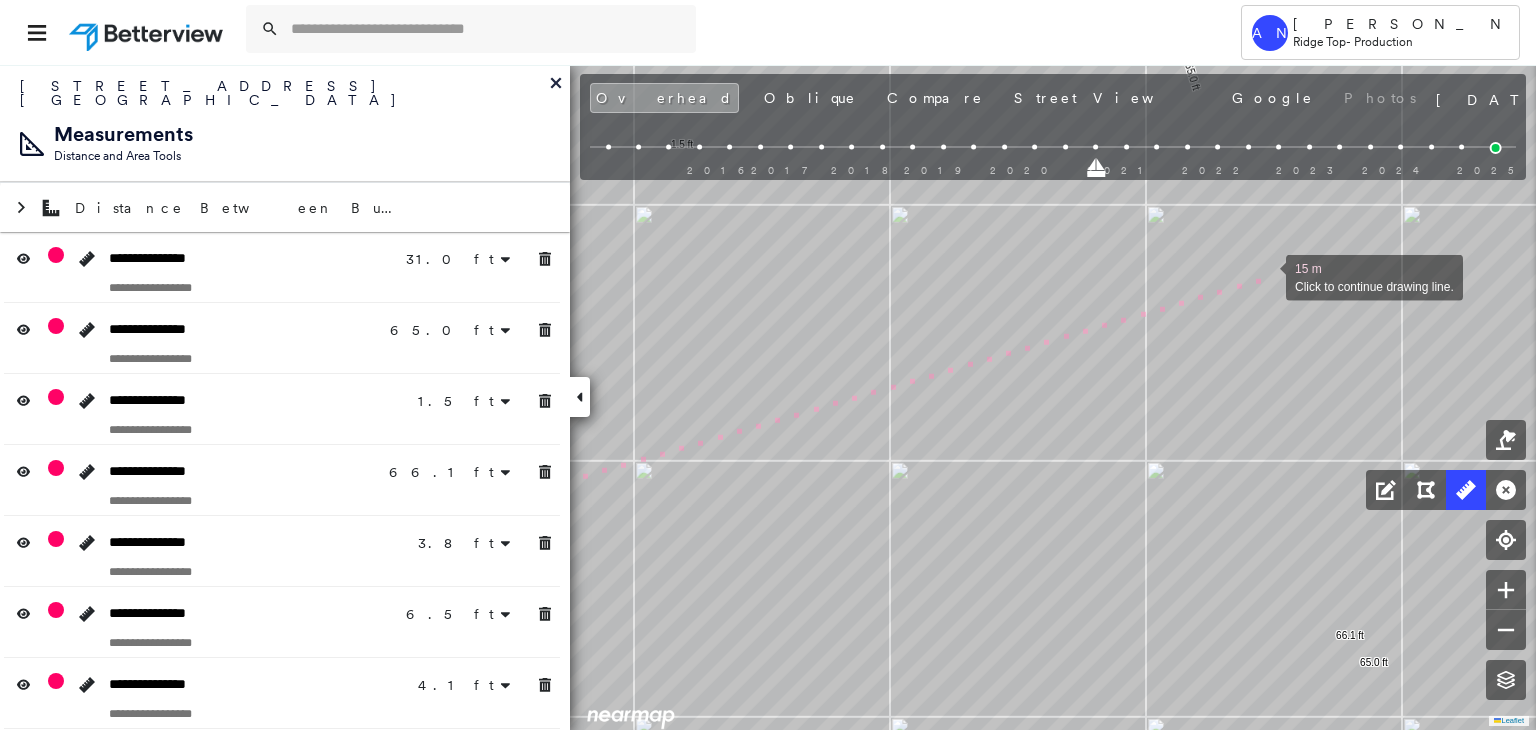 click at bounding box center (1266, 276) 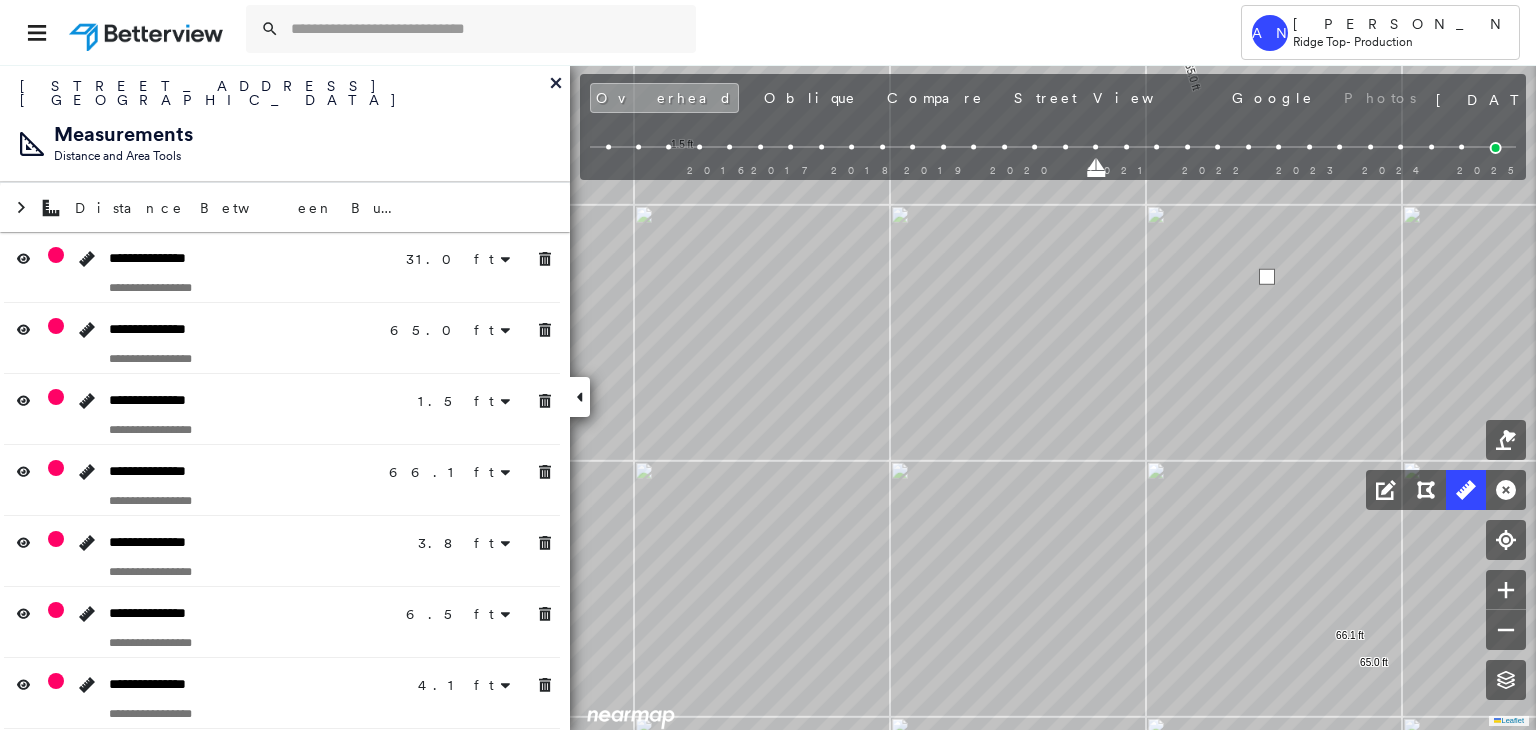 click at bounding box center (1267, 277) 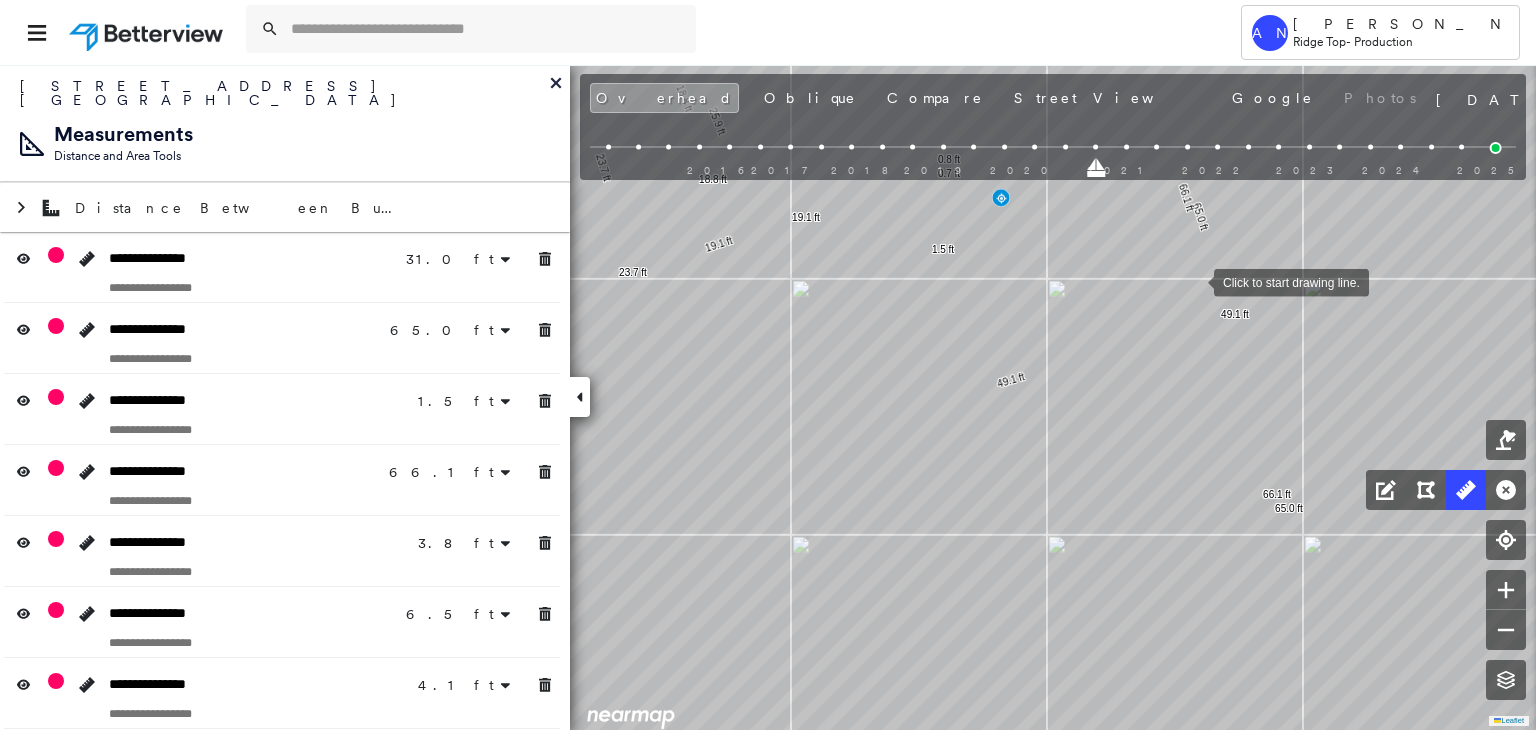 drag, startPoint x: 1111, startPoint y: 465, endPoint x: 1101, endPoint y: 469, distance: 10.770329 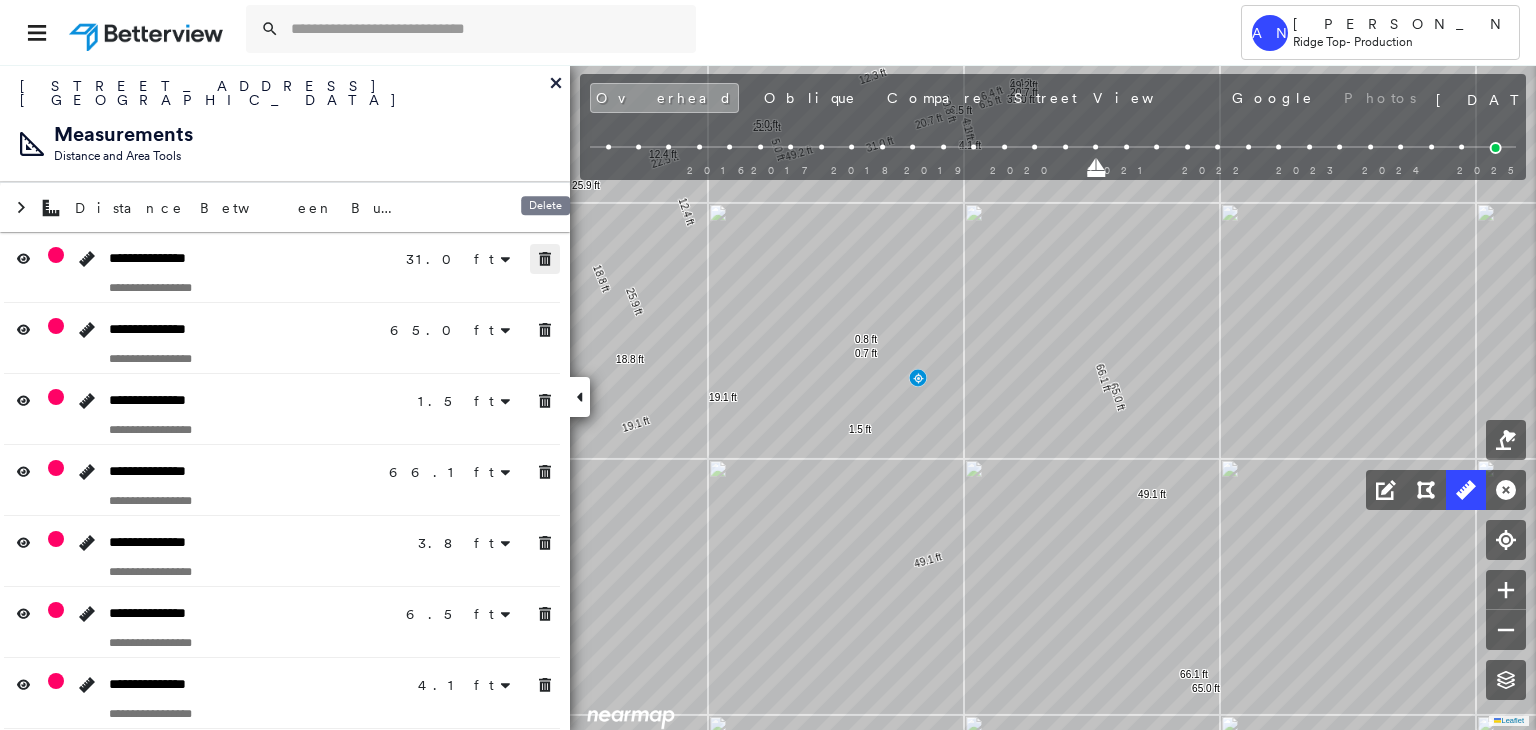 click 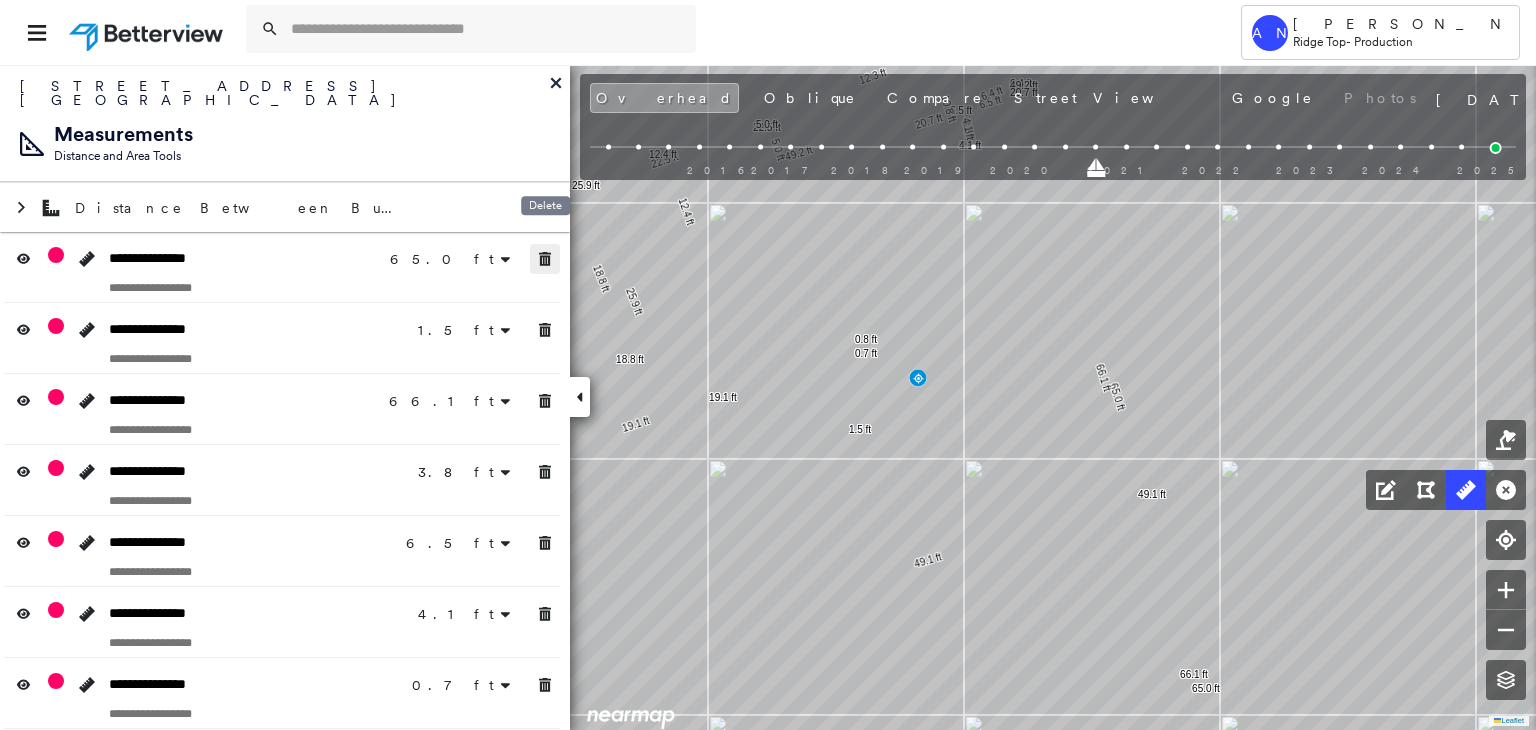 click at bounding box center [545, 259] 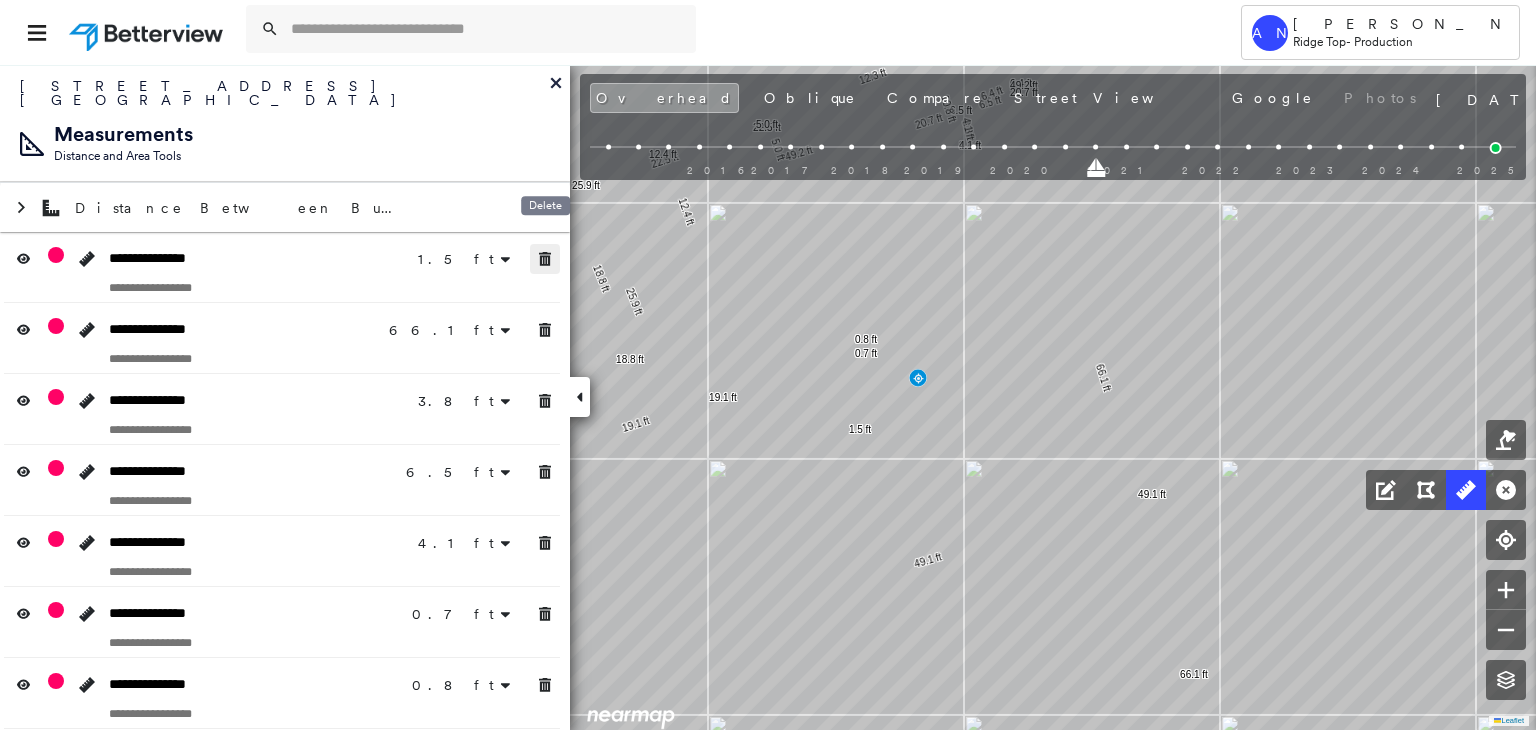 click at bounding box center (545, 259) 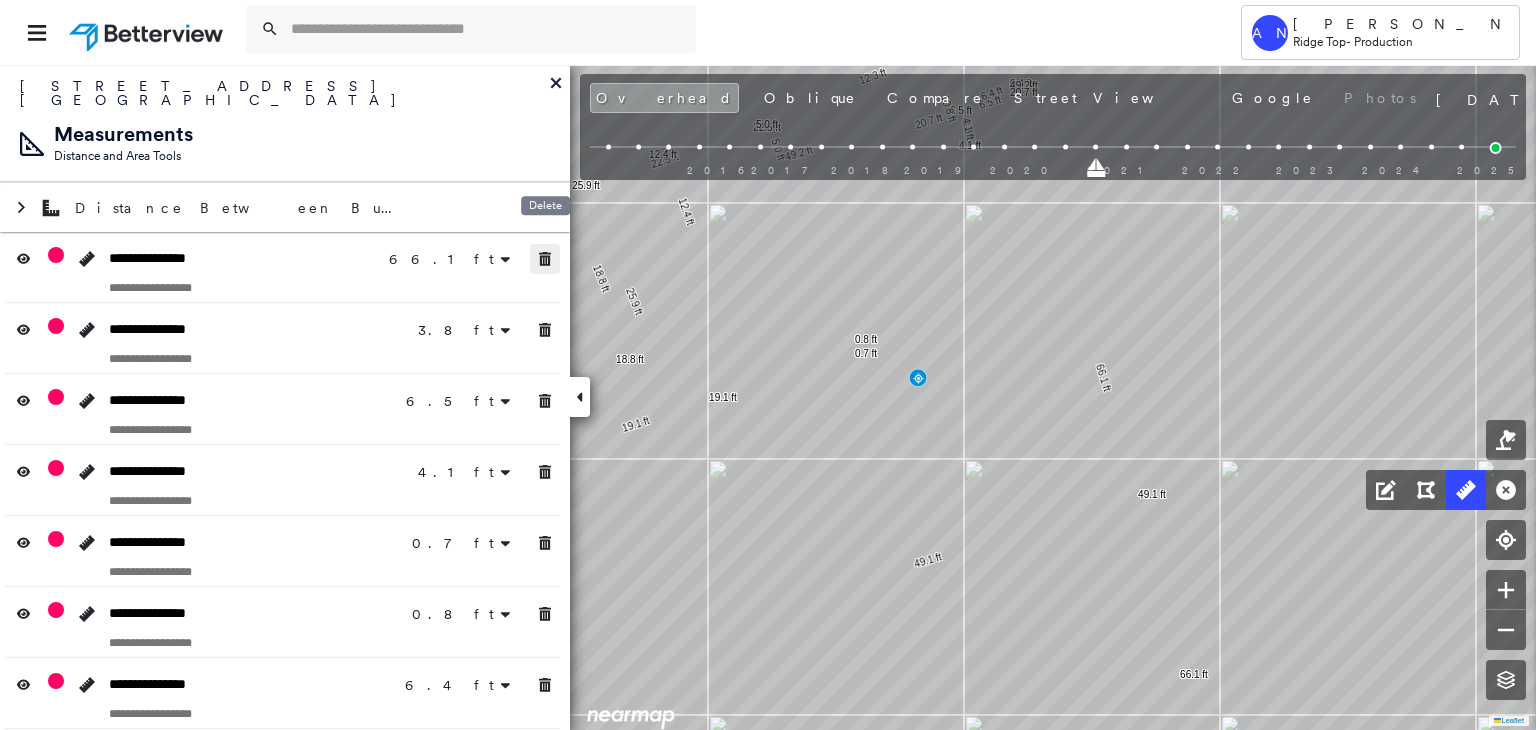 click 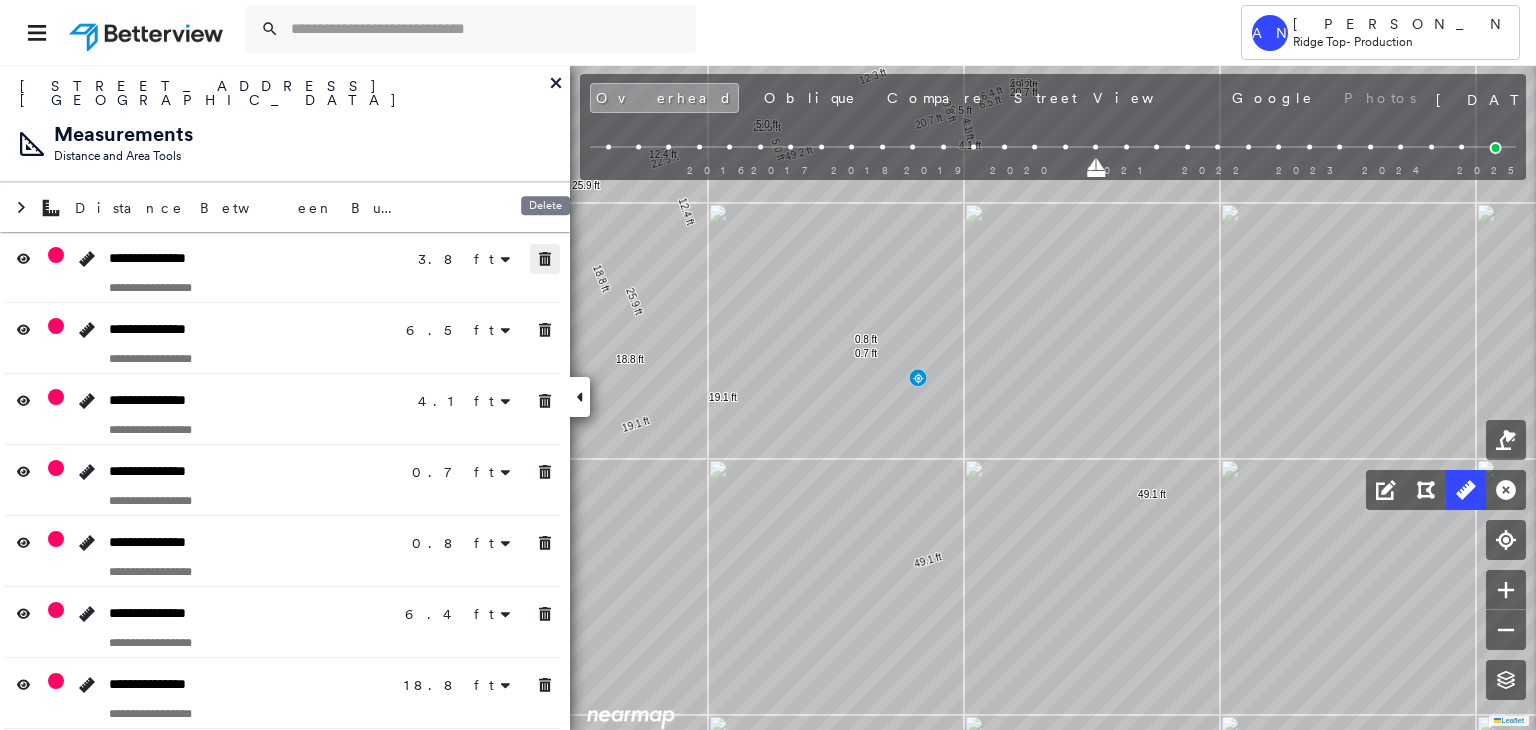 click 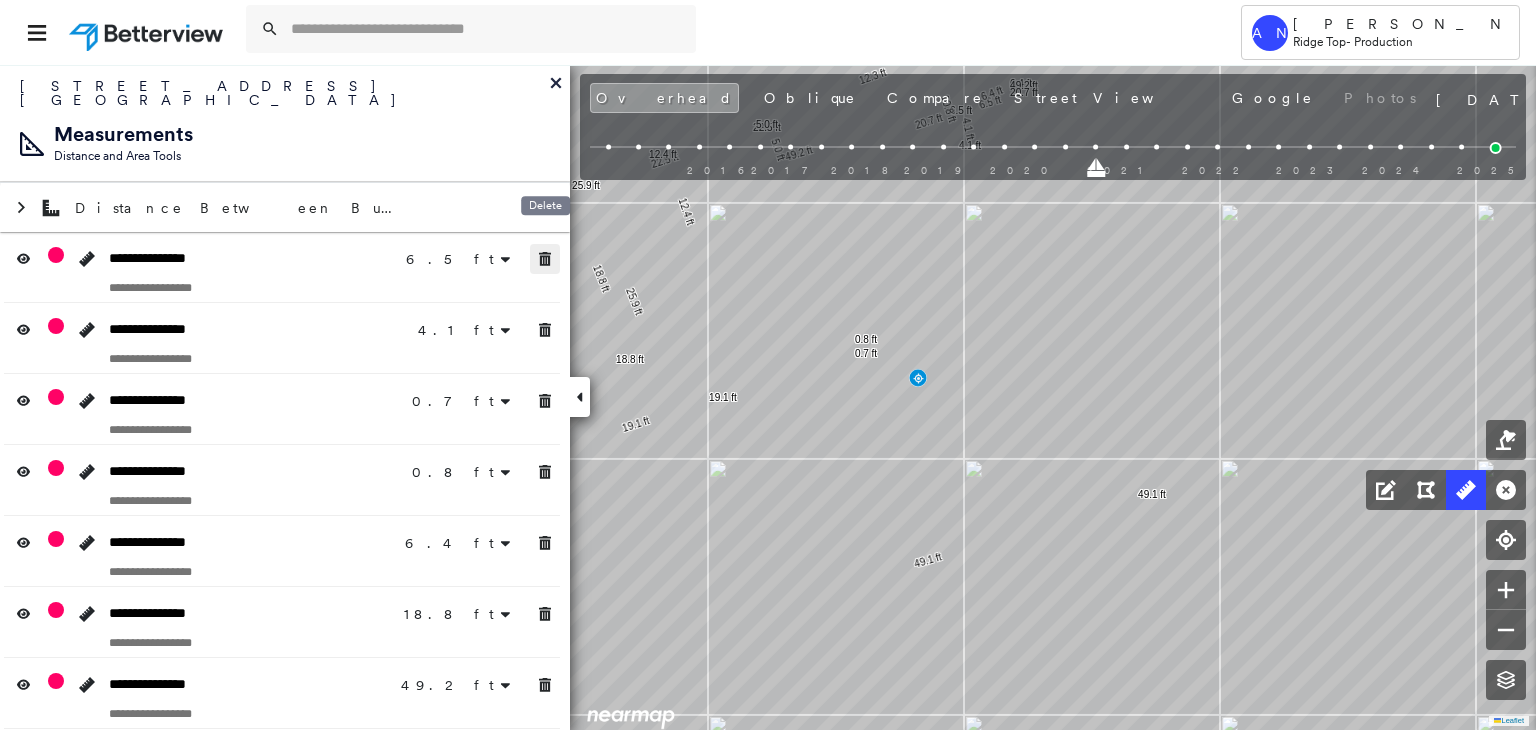 click 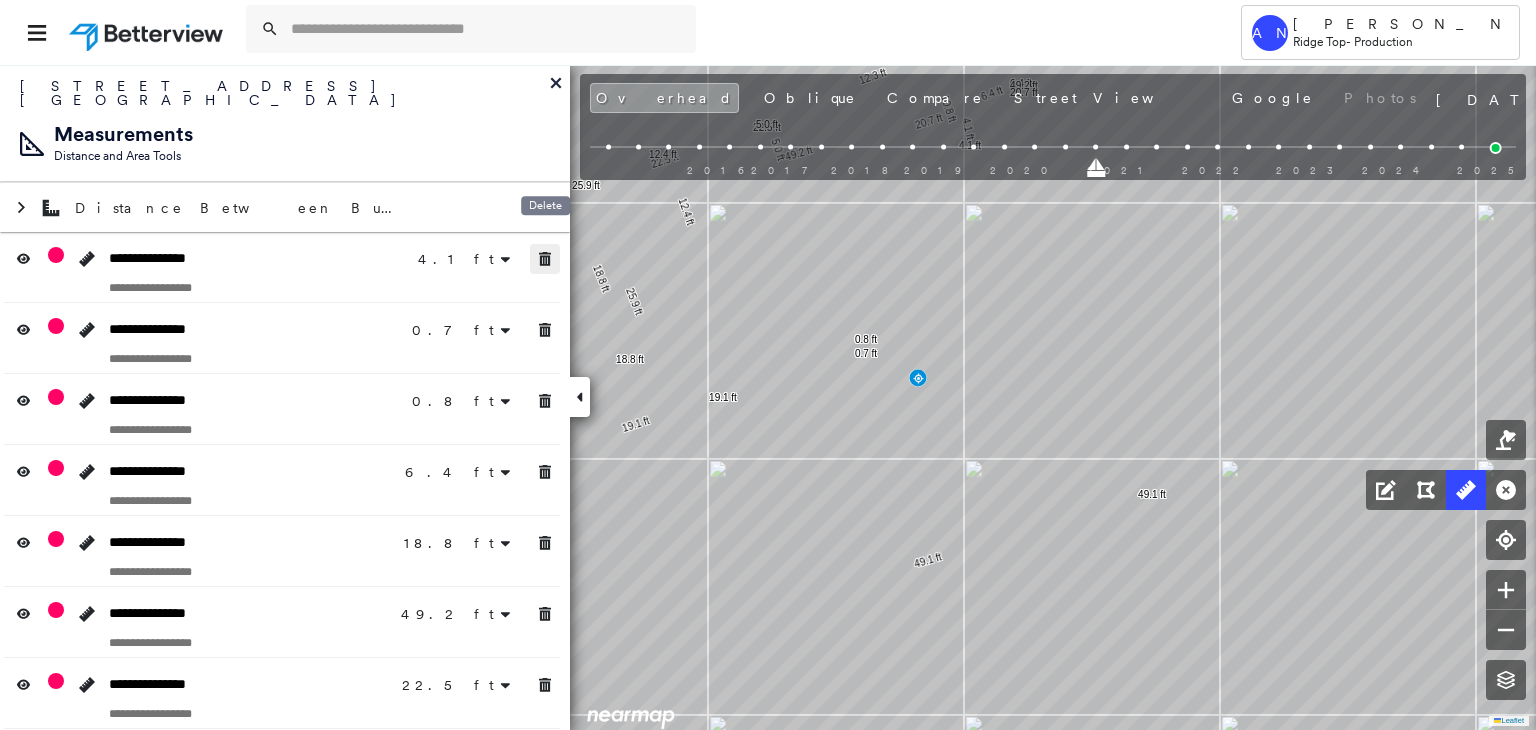 click 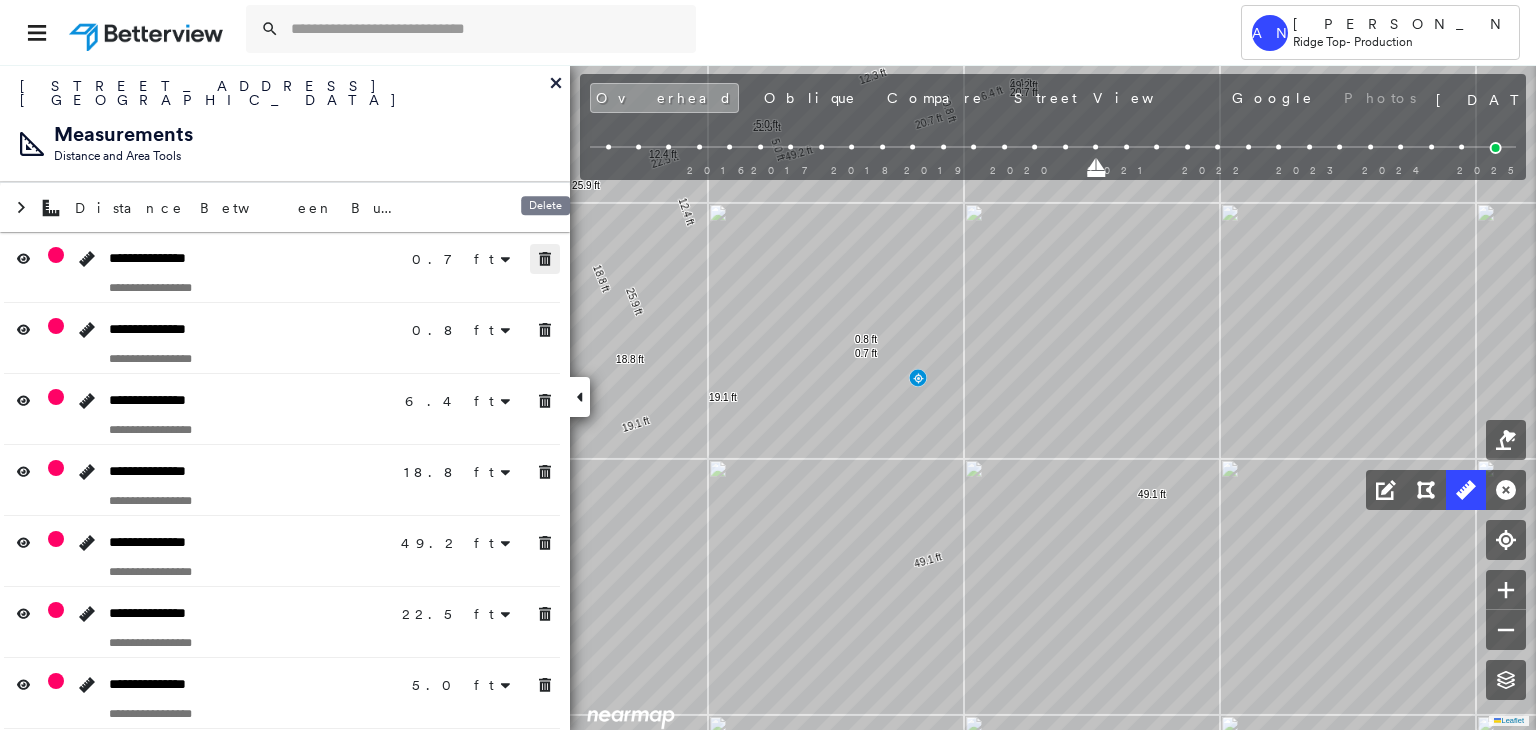 click 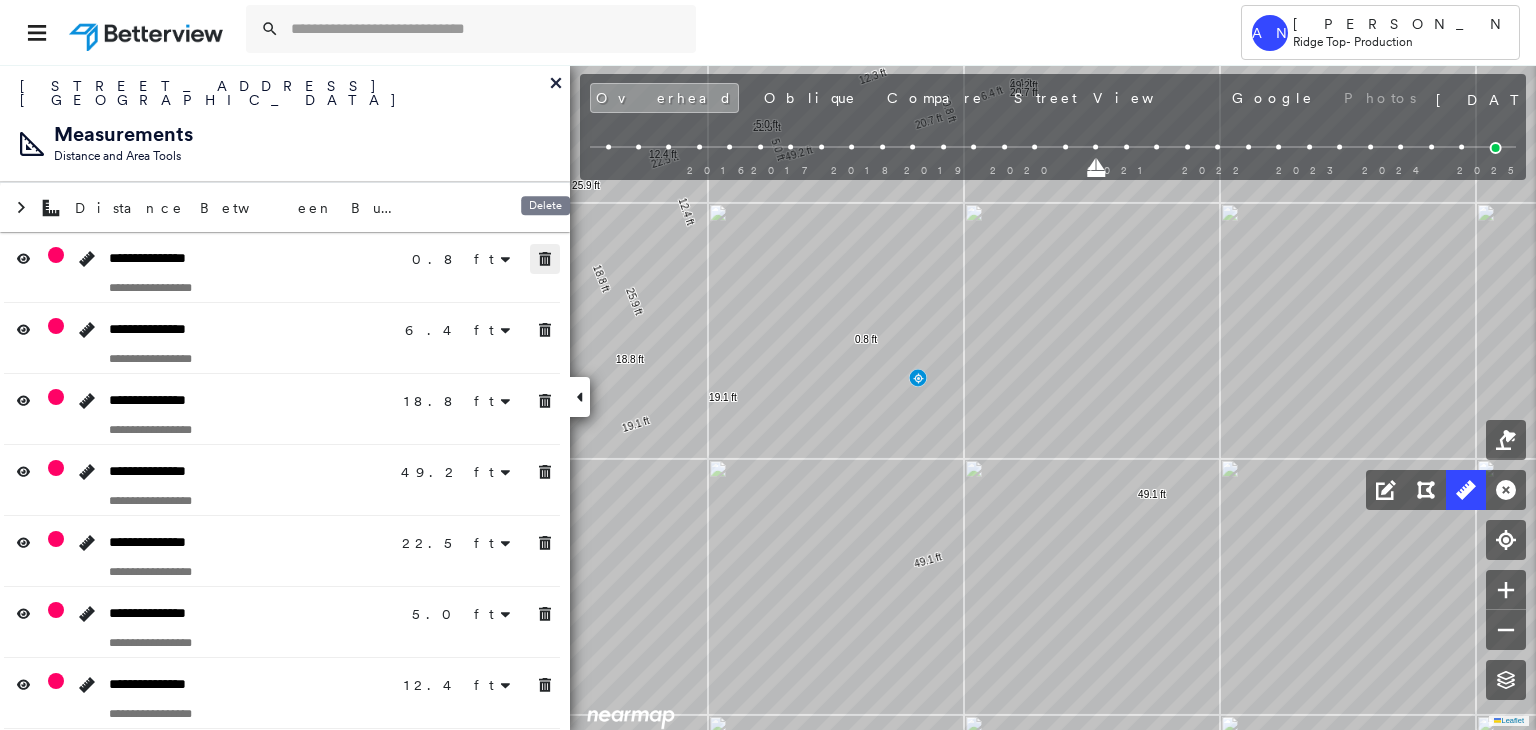click 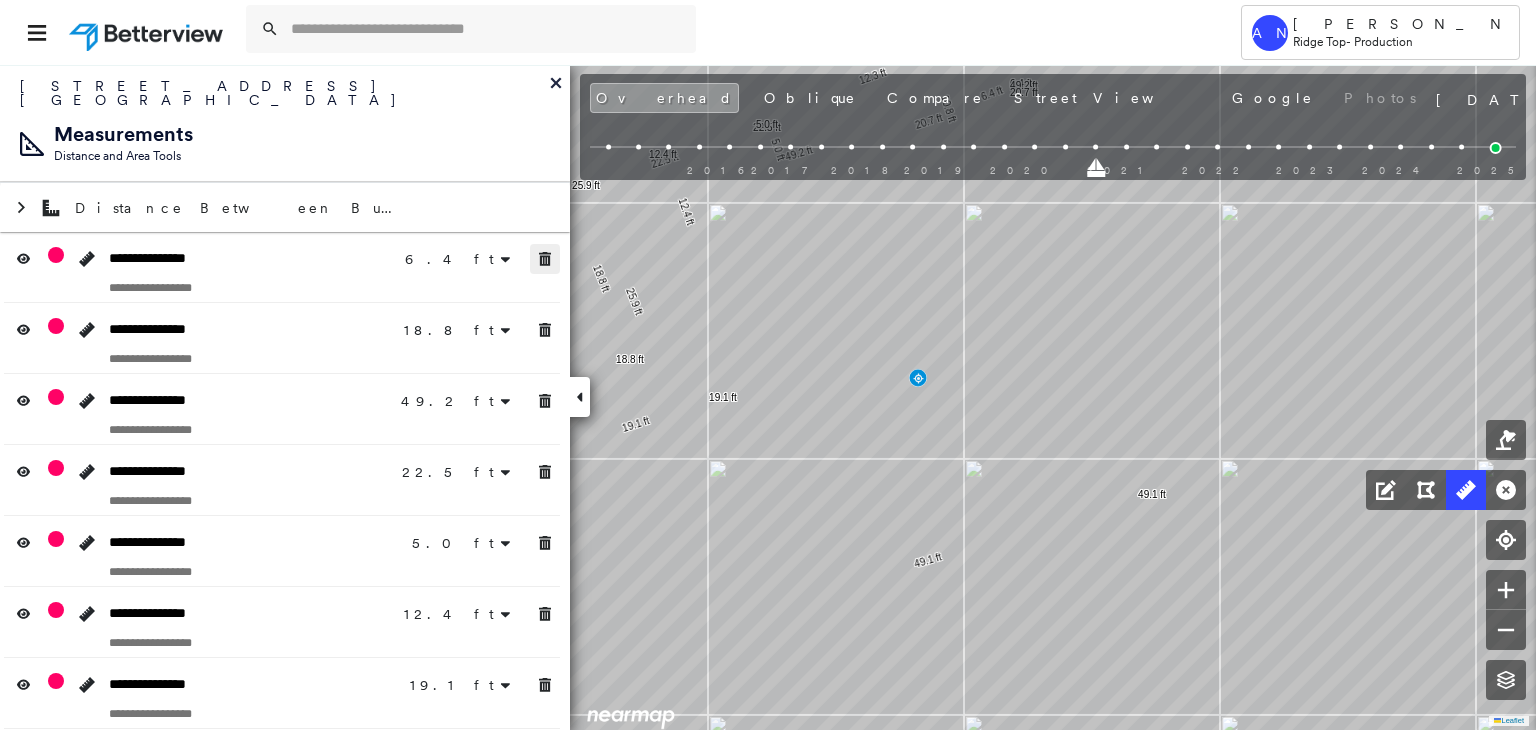 click 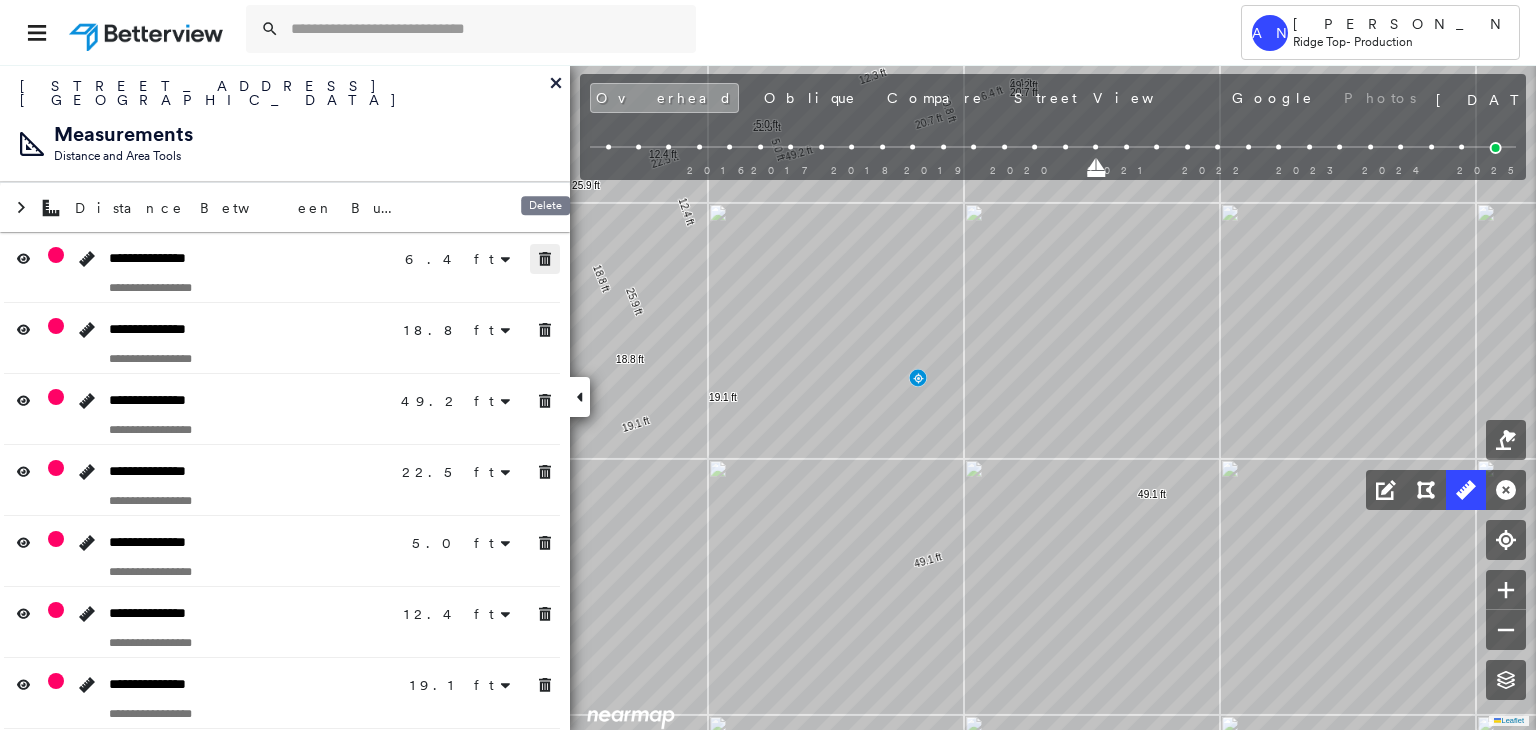 click 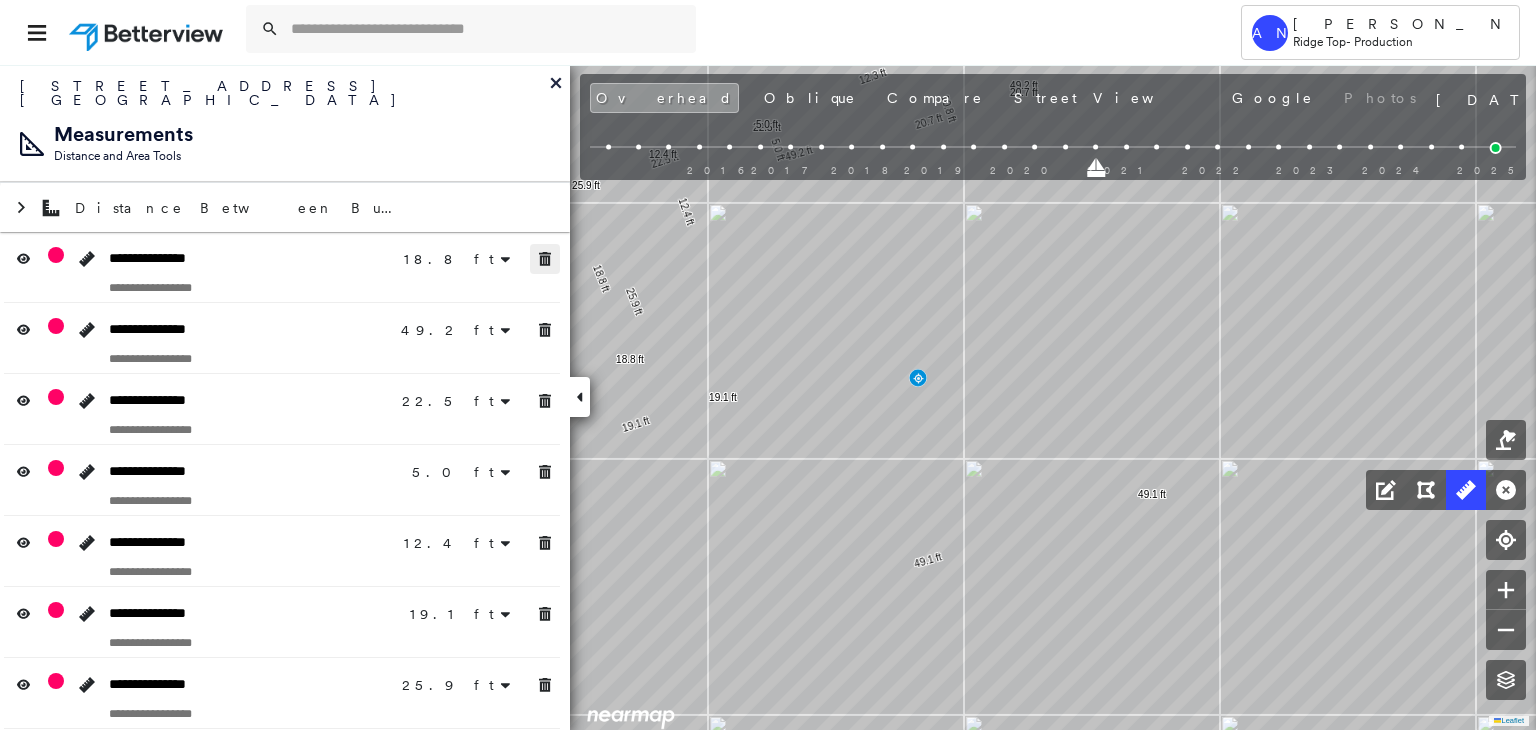 click 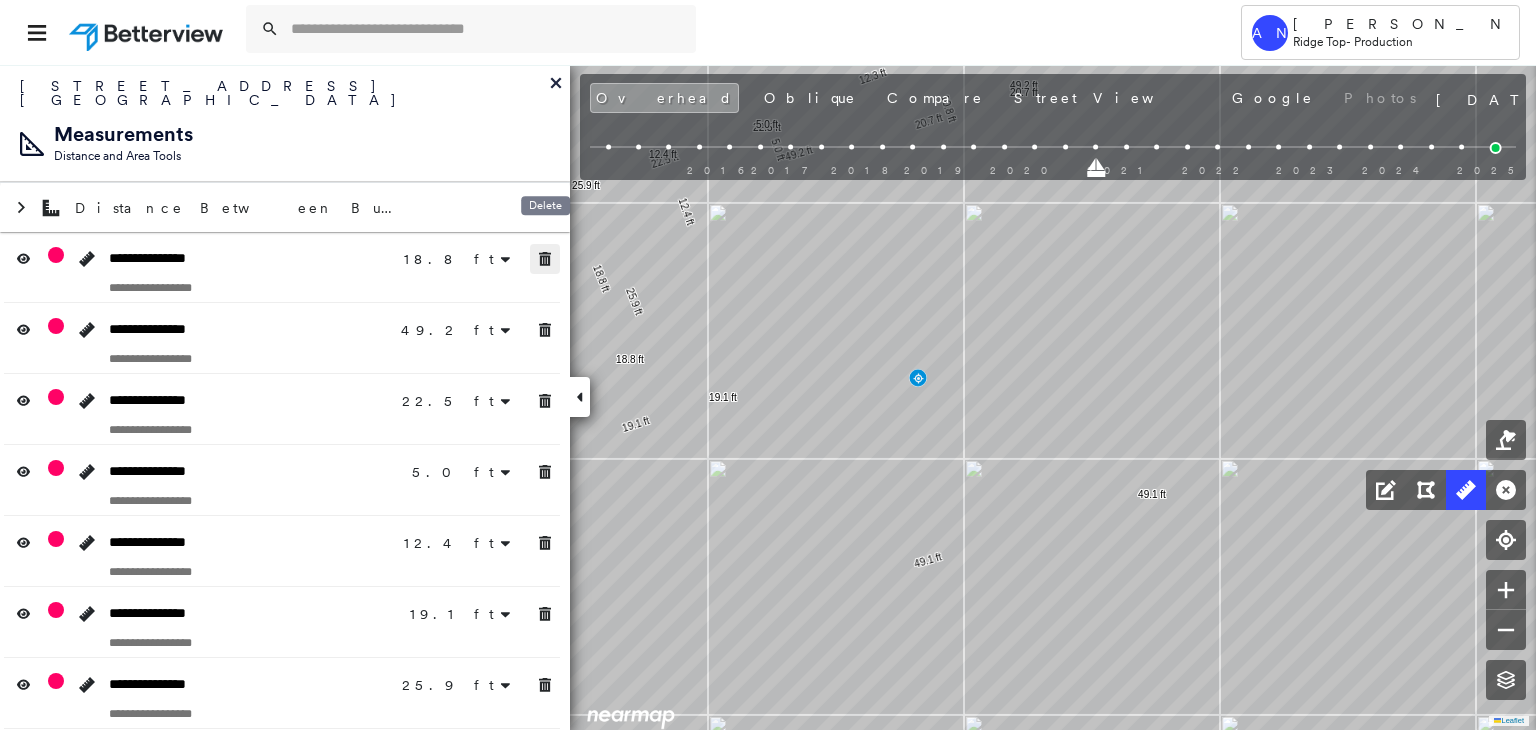 click 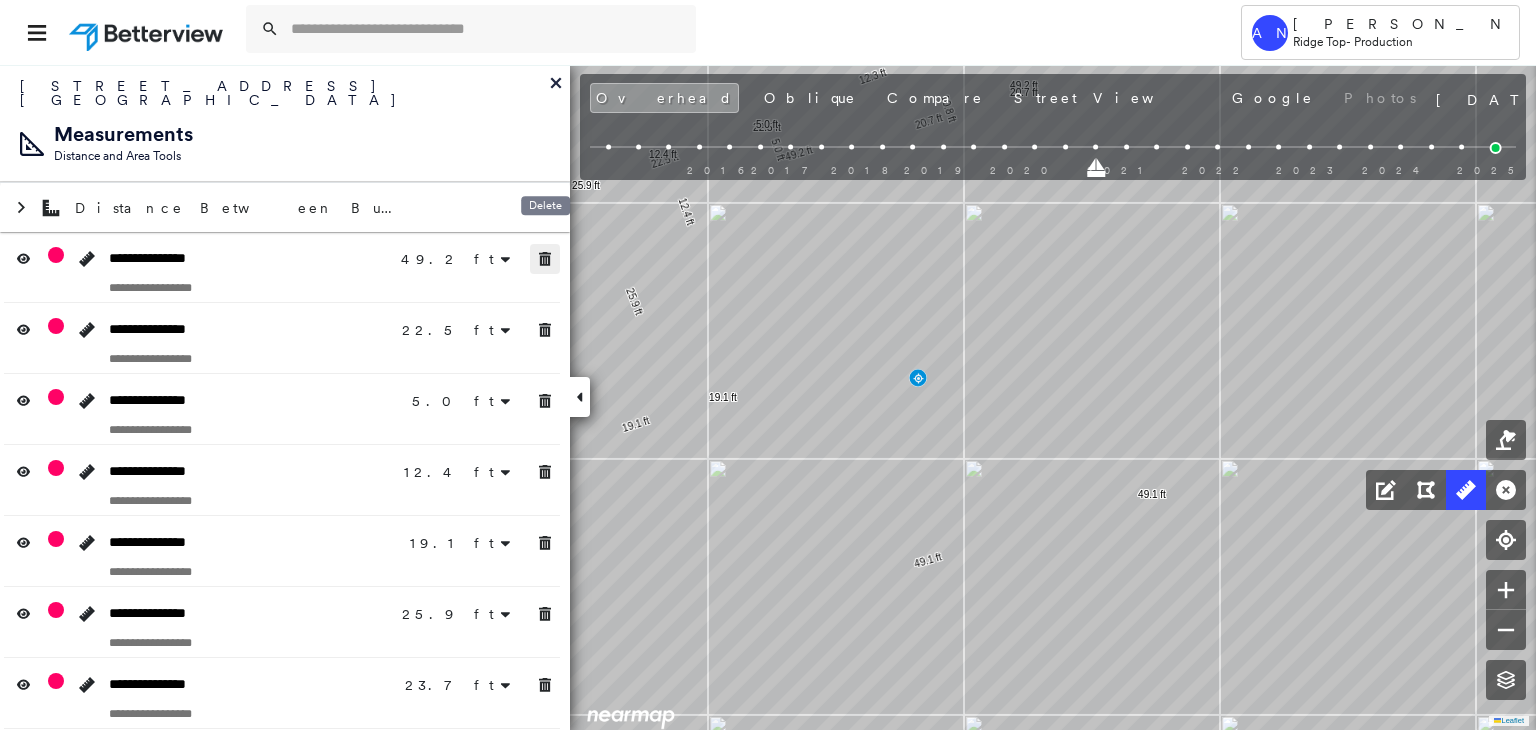 click 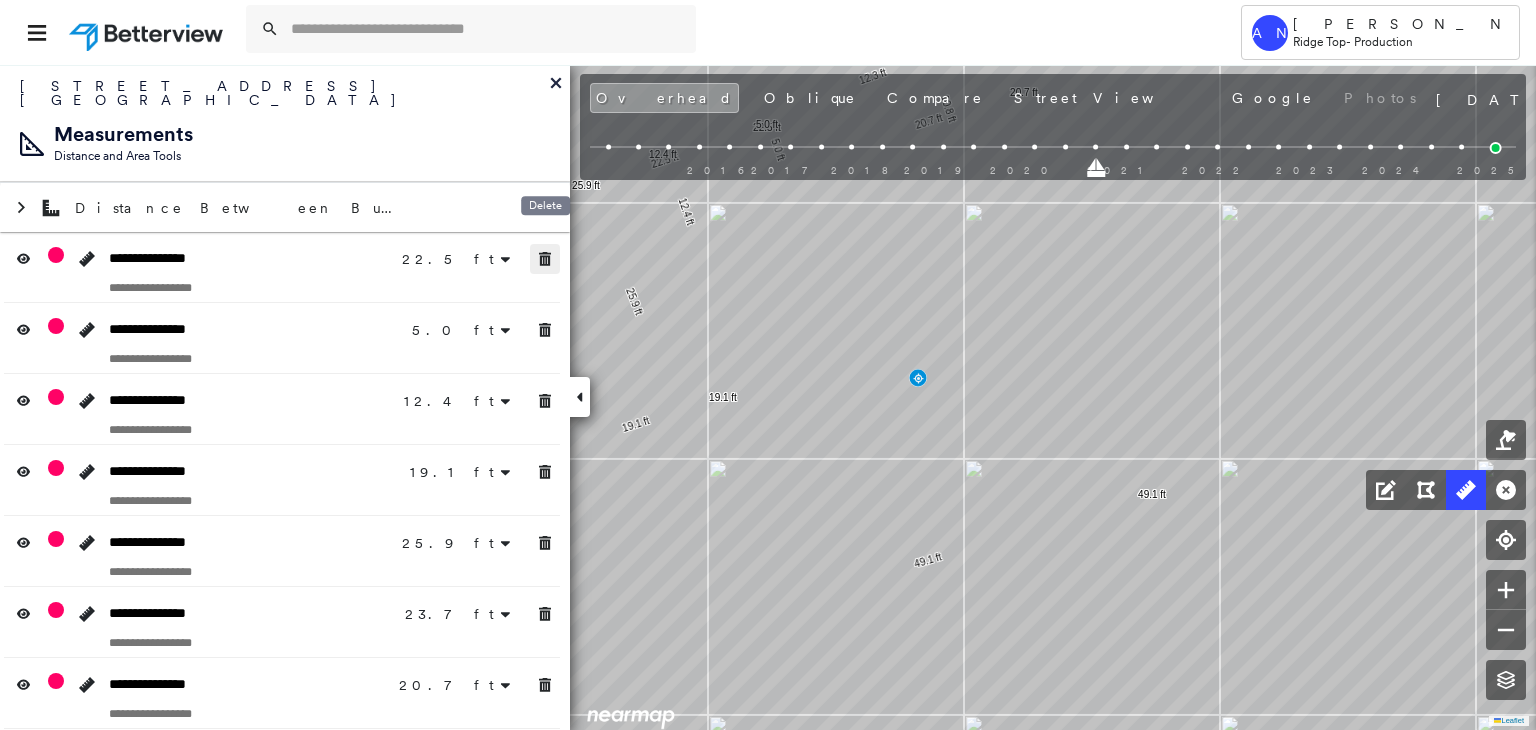 click 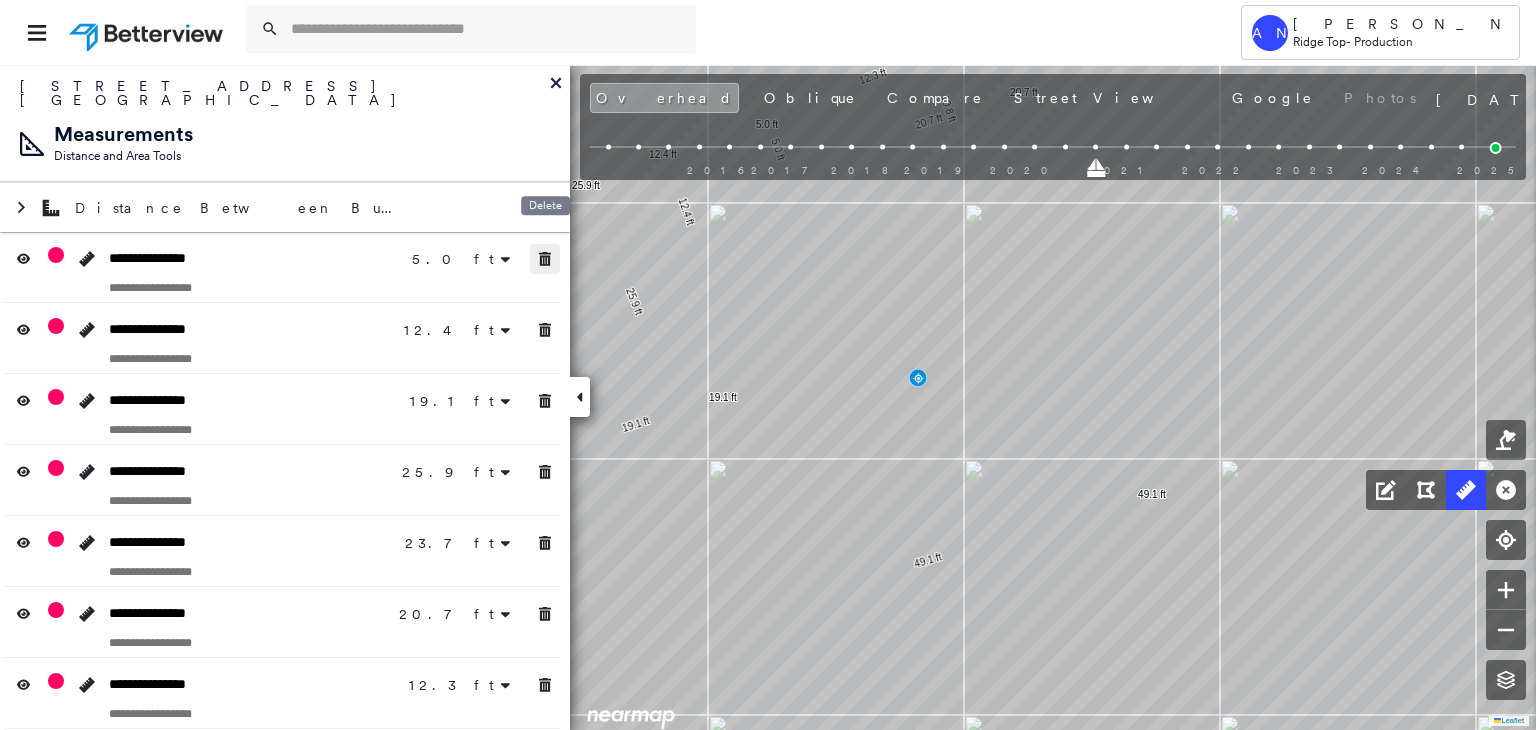 click 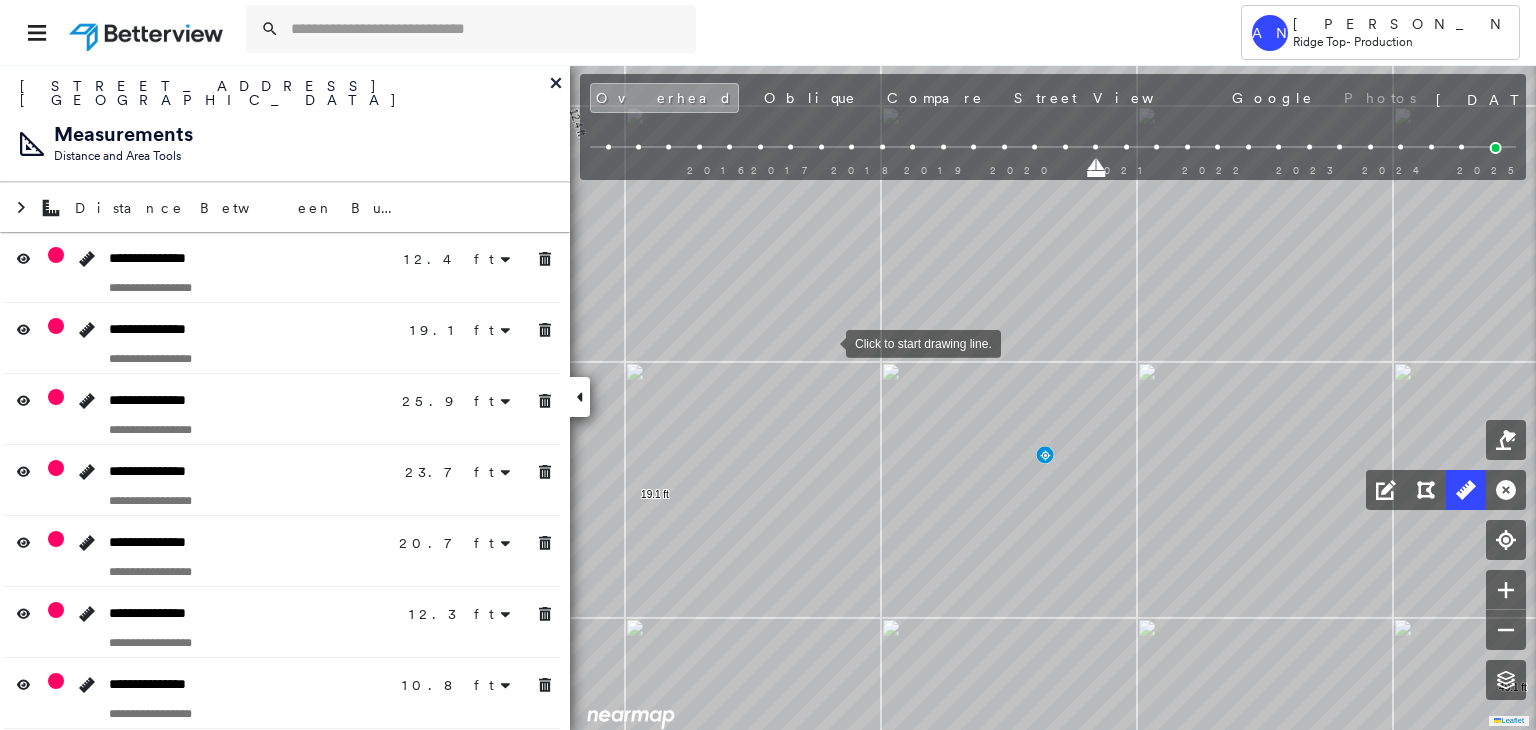 drag, startPoint x: 795, startPoint y: 330, endPoint x: 822, endPoint y: 341, distance: 29.15476 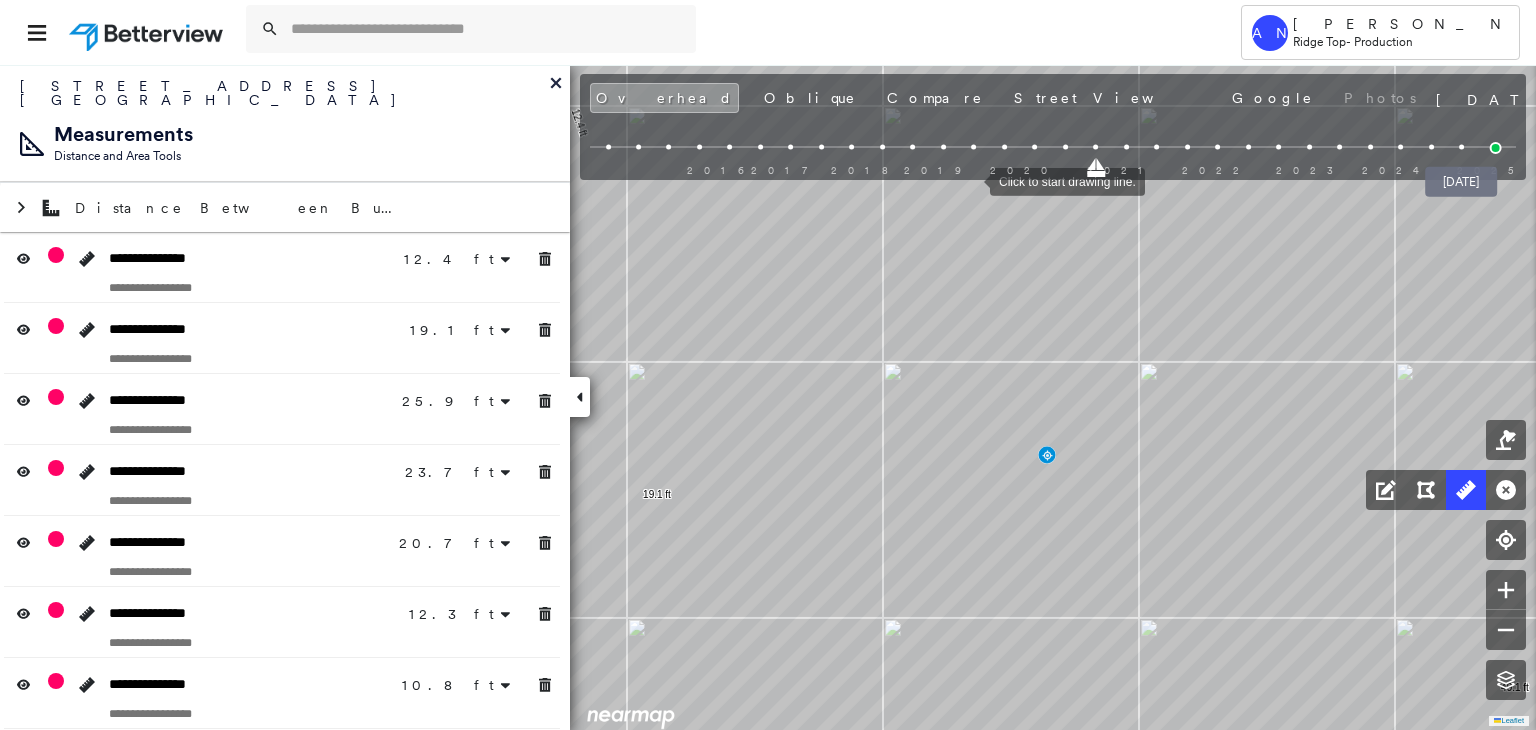 click at bounding box center (1496, 148) 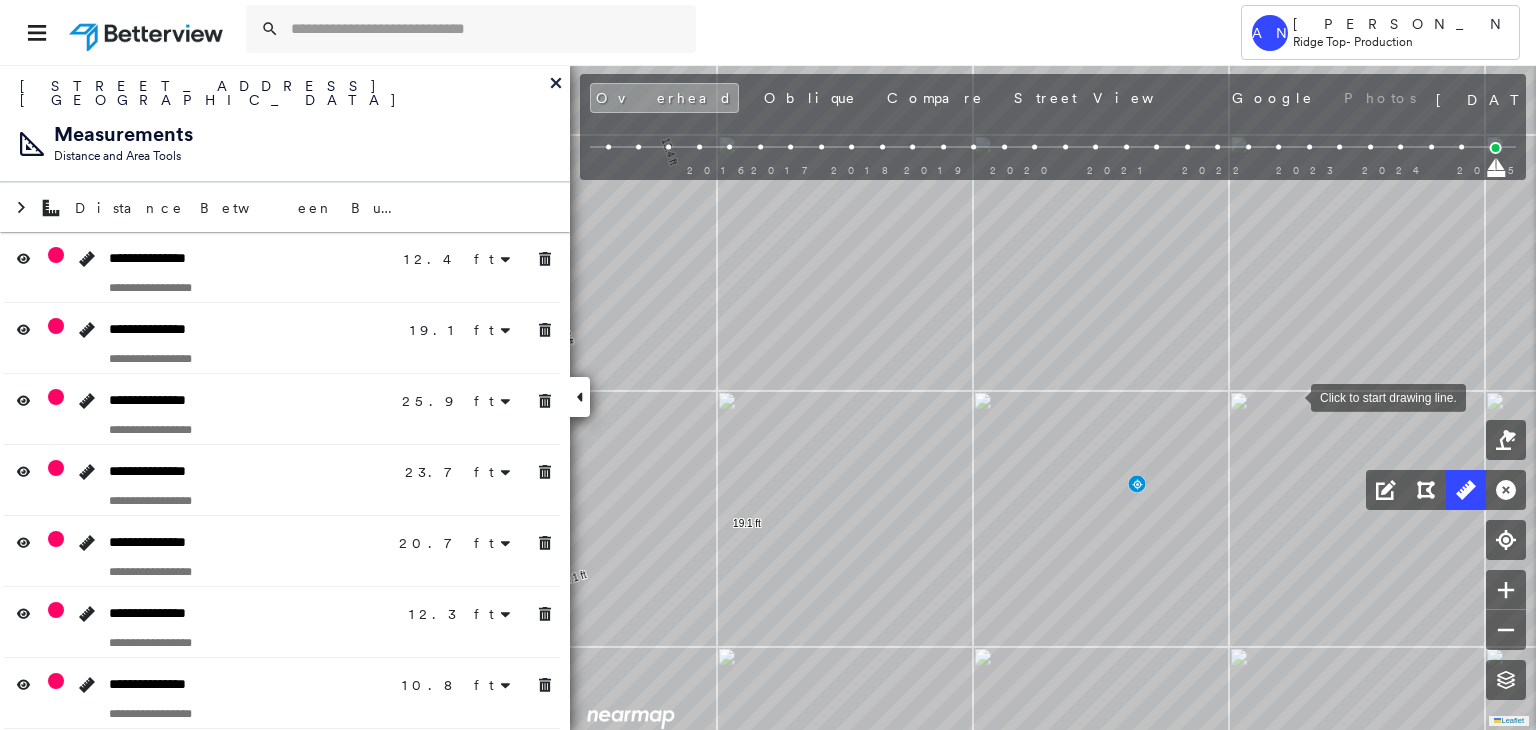 drag, startPoint x: 1189, startPoint y: 365, endPoint x: 1281, endPoint y: 395, distance: 96.76776 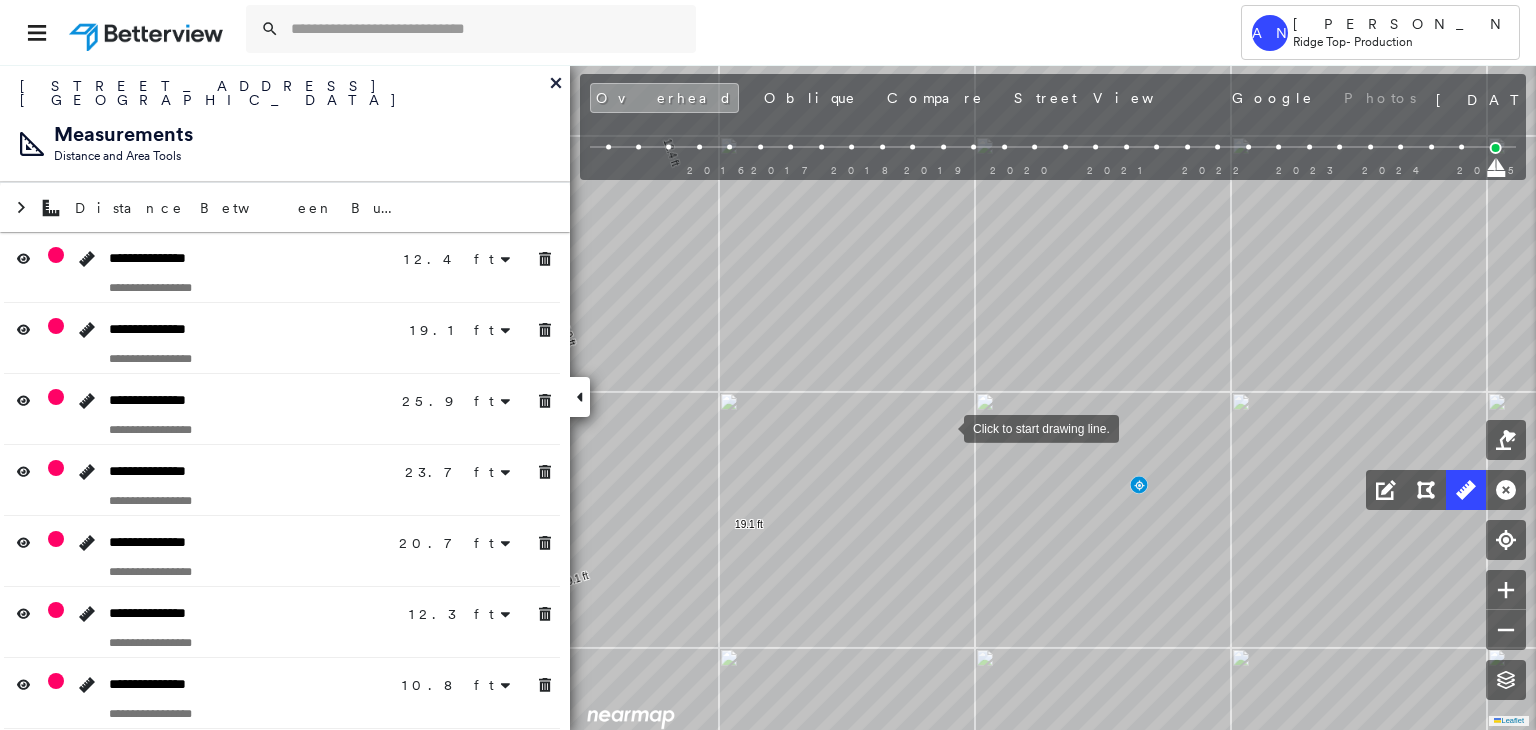 click at bounding box center [944, 427] 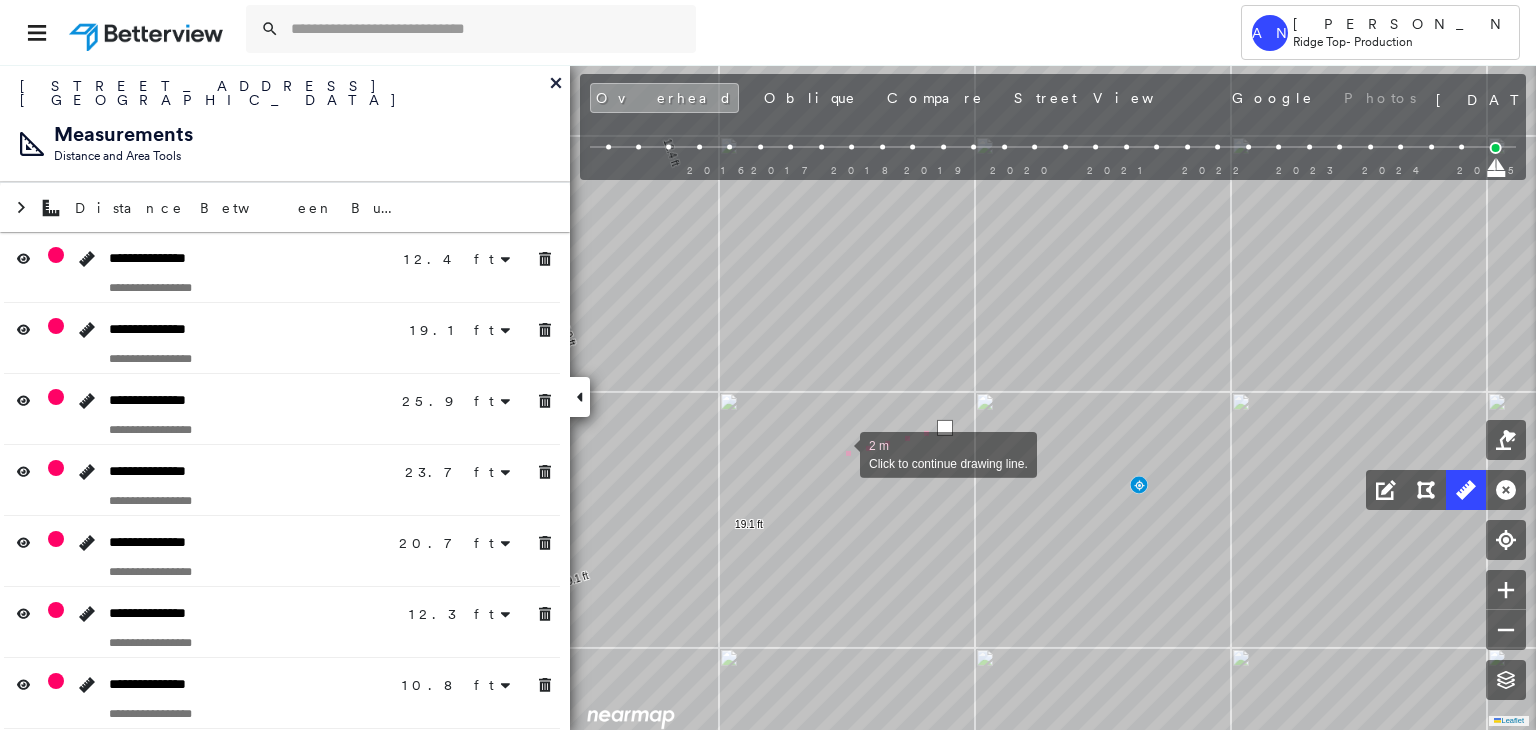 click at bounding box center (840, 453) 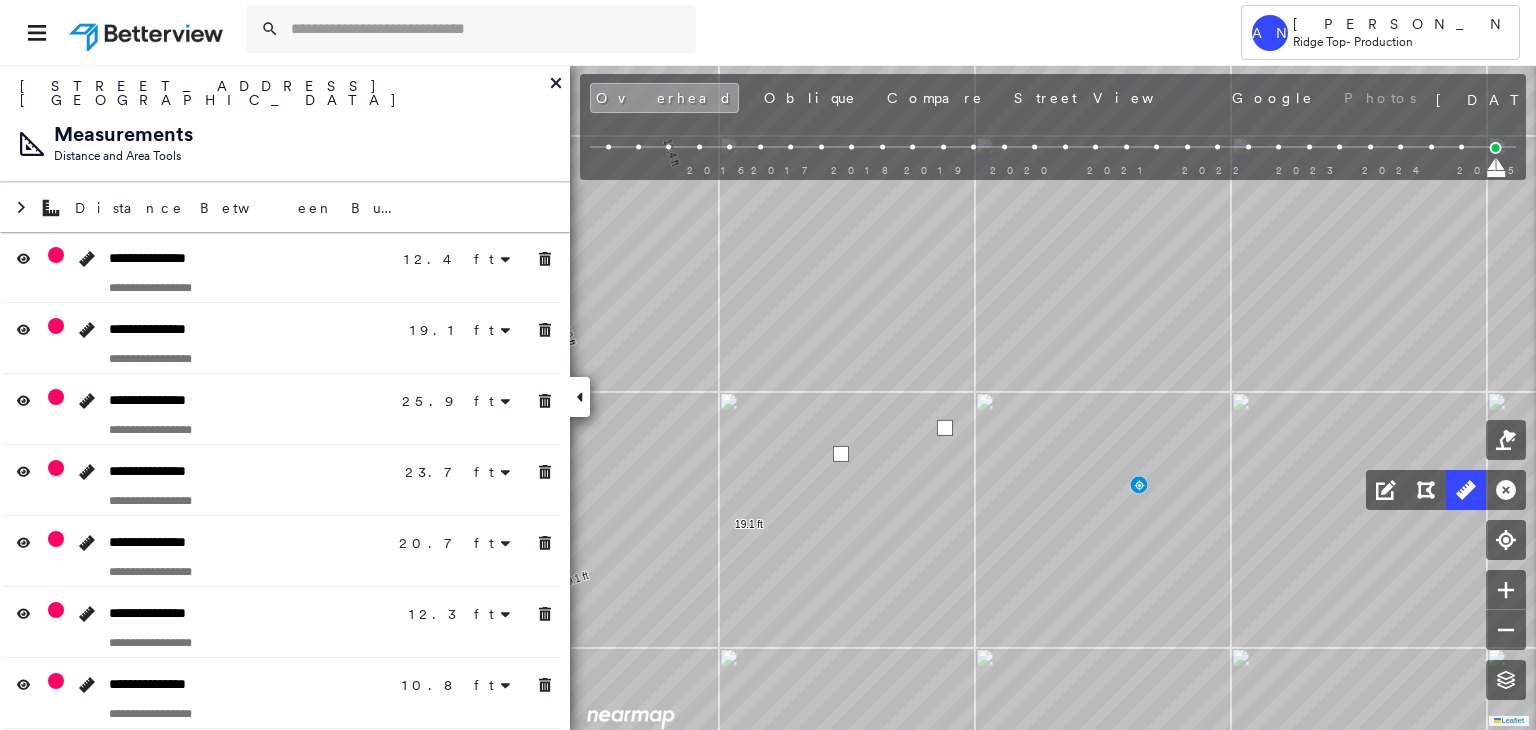 click at bounding box center [841, 454] 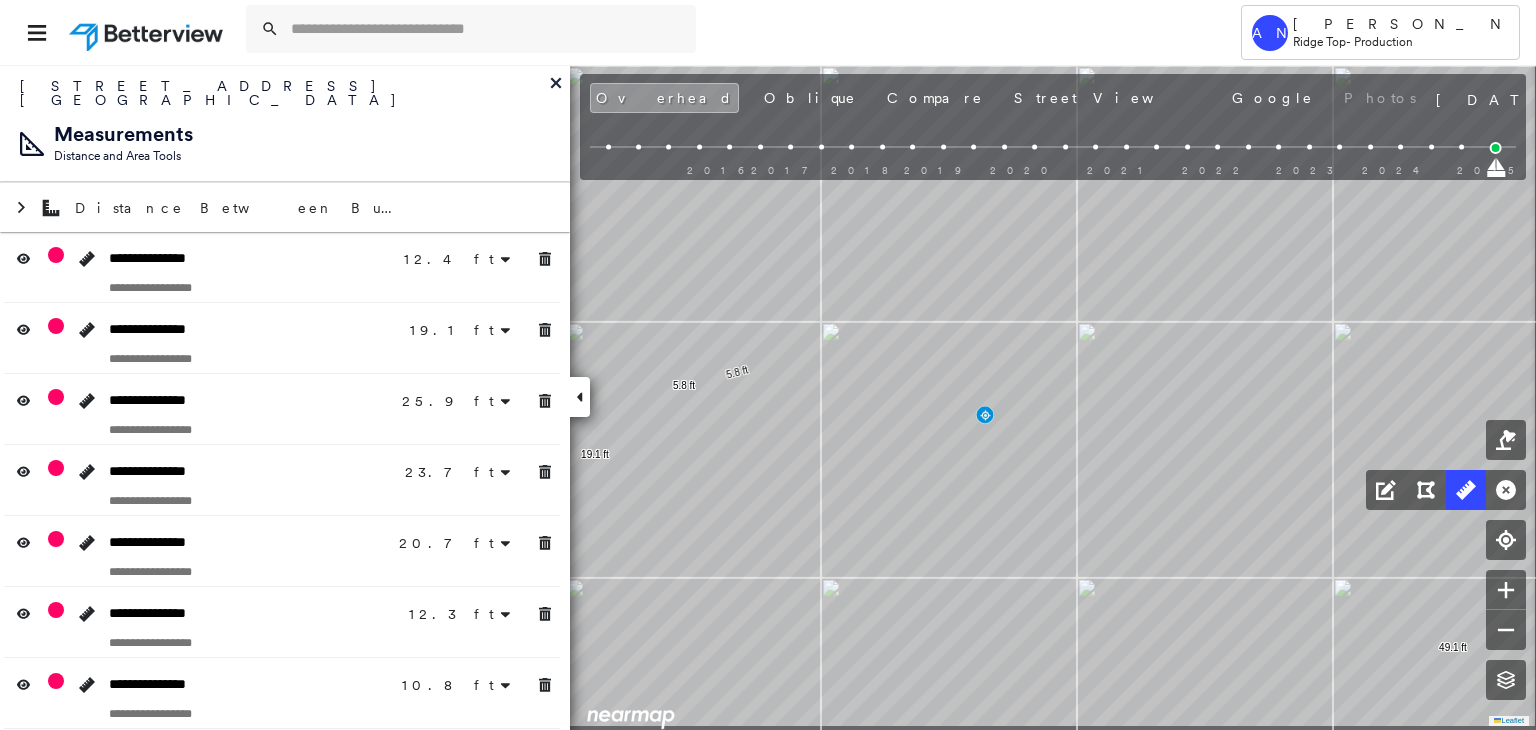 click on "12.4 ft 12.4 ft 19.1 ft 19.1 ft 25.9 ft 25.9 ft 23.7 ft 23.7 ft 20.7 ft 20.7 ft 12.3 ft 12.3 ft 10.8 ft 10.8 ft 49.1 ft 49.1 ft 5.8 ft 5.8 ft Click to start drawing line." at bounding box center (-1905, -1677) 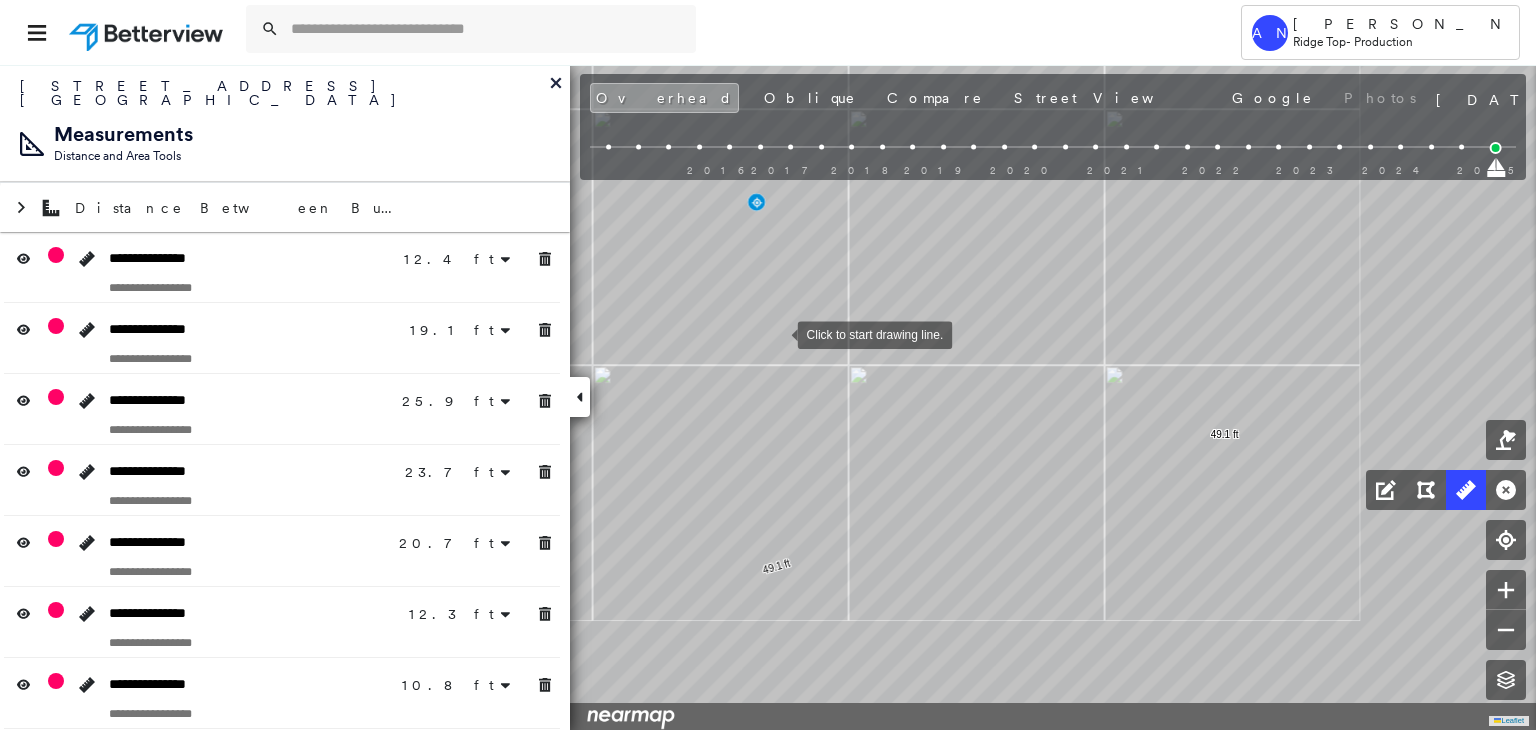 drag, startPoint x: 911, startPoint y: 440, endPoint x: 778, endPoint y: 330, distance: 172.5949 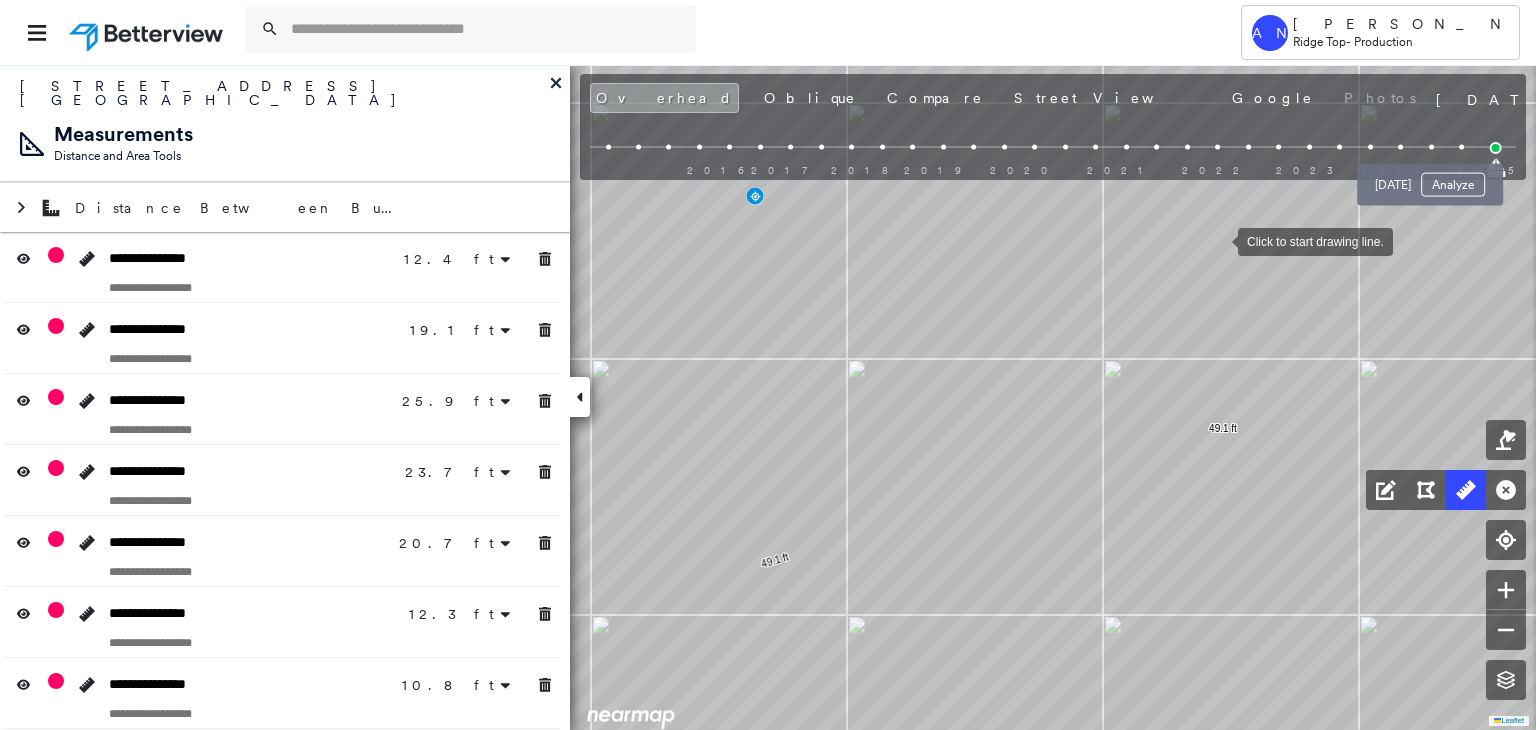 click at bounding box center [1461, 147] 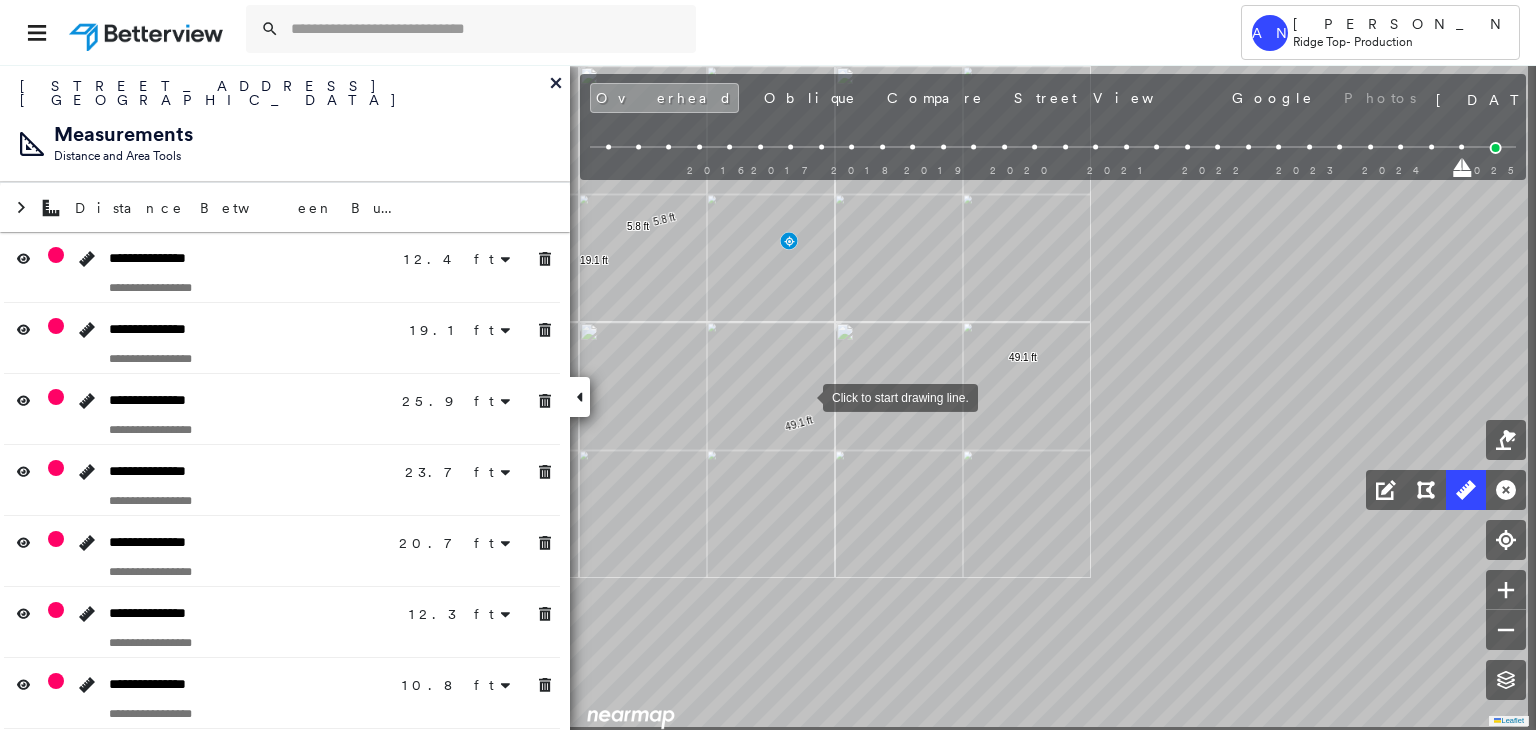 drag, startPoint x: 909, startPoint y: 440, endPoint x: 787, endPoint y: 384, distance: 134.23859 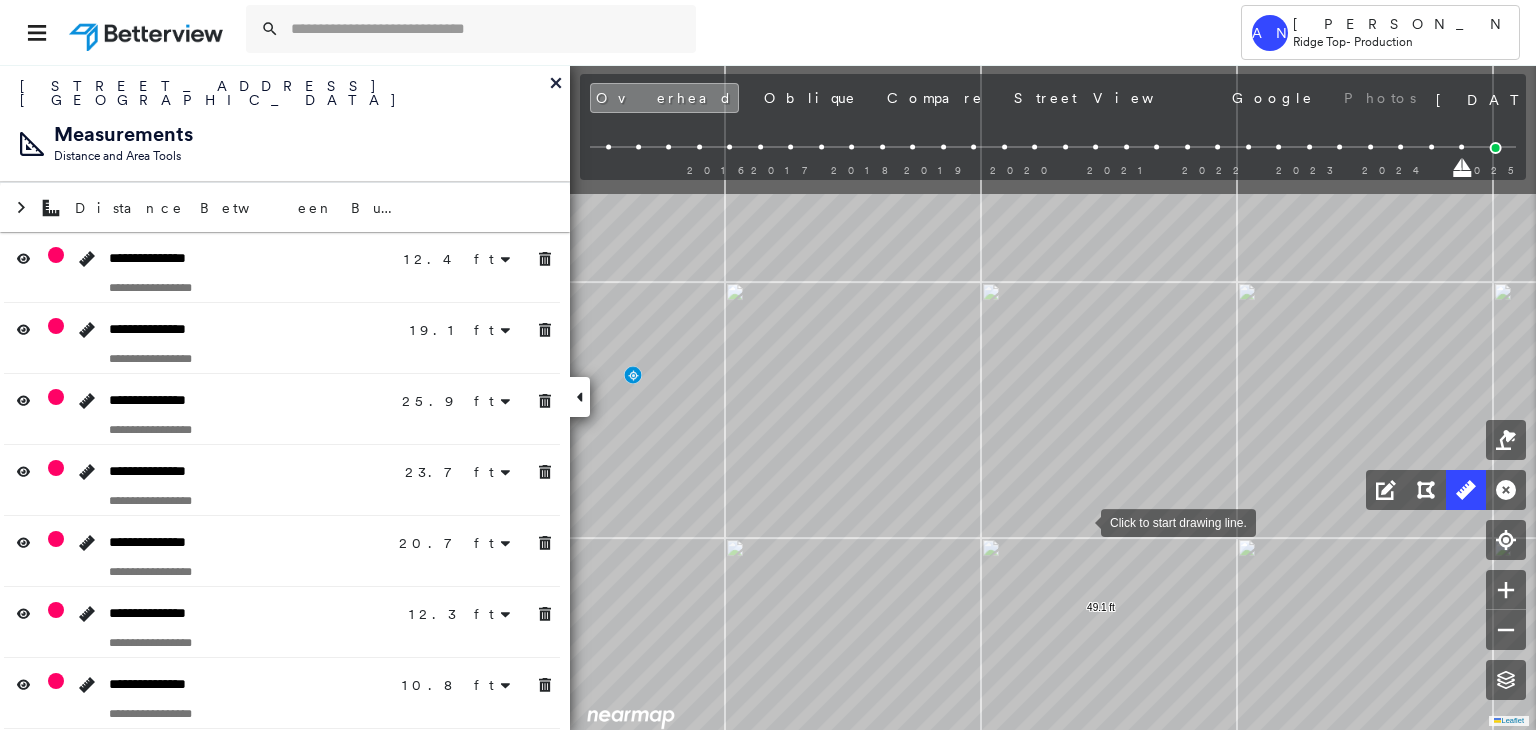 drag, startPoint x: 1071, startPoint y: 501, endPoint x: 1088, endPoint y: 534, distance: 37.12142 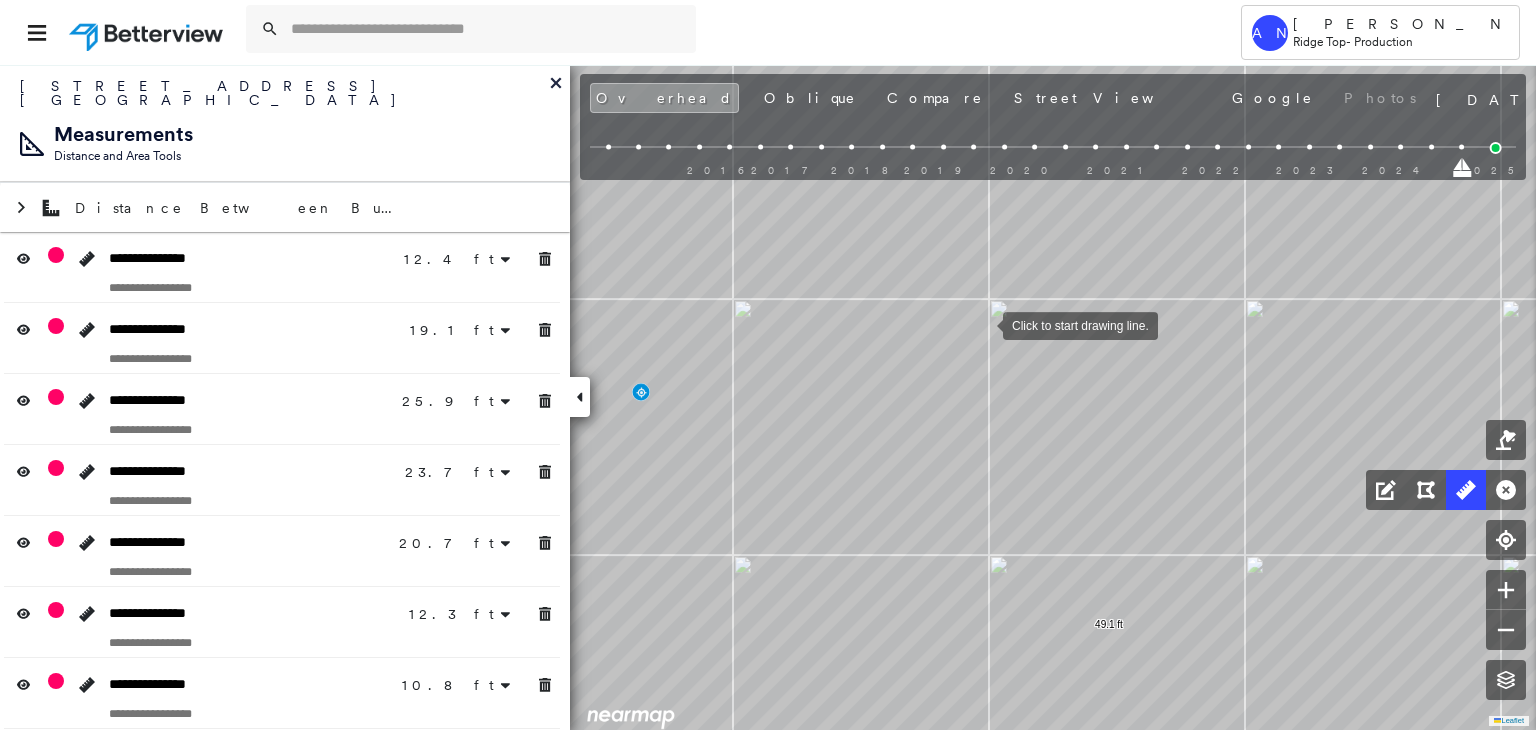 click at bounding box center (983, 324) 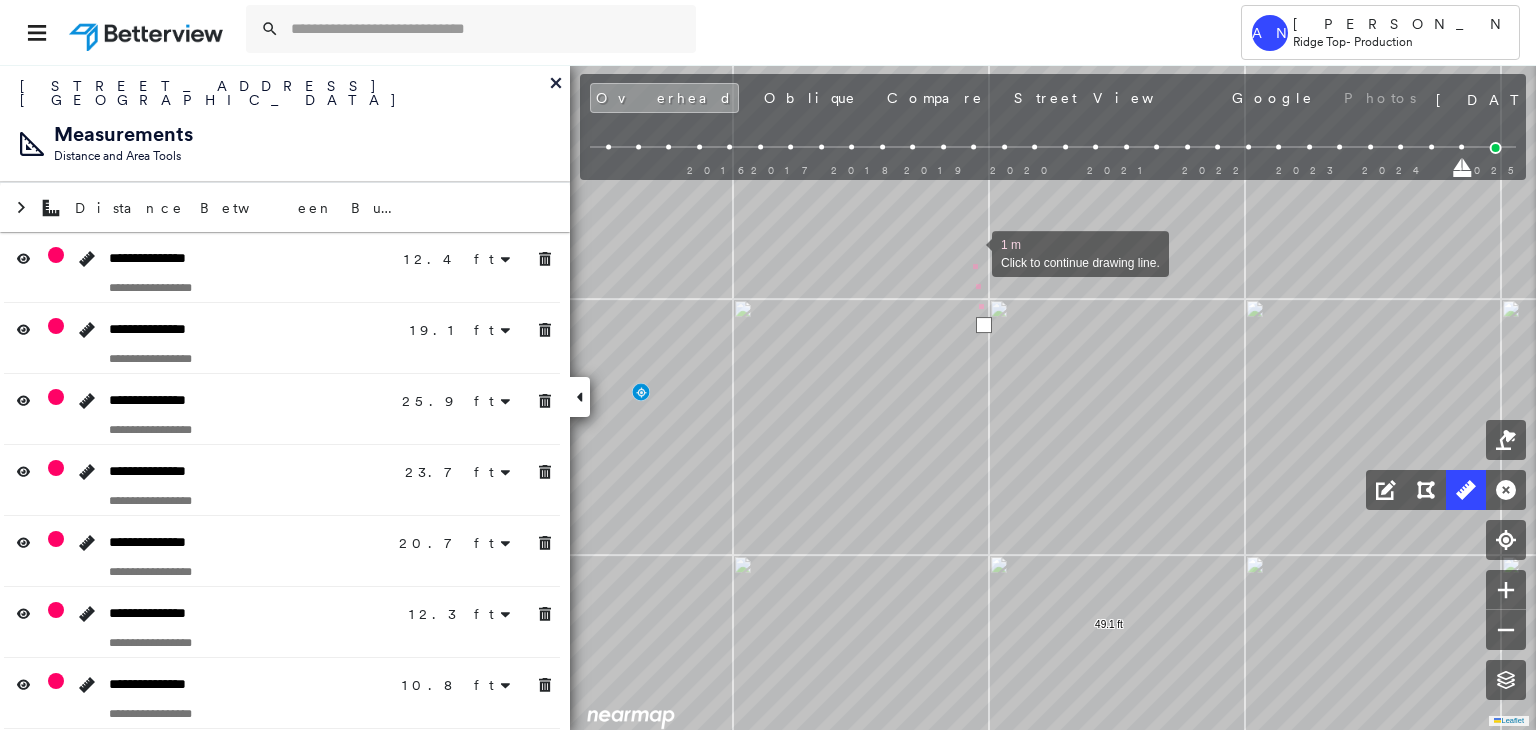drag, startPoint x: 972, startPoint y: 252, endPoint x: 1070, endPoint y: 548, distance: 311.8012 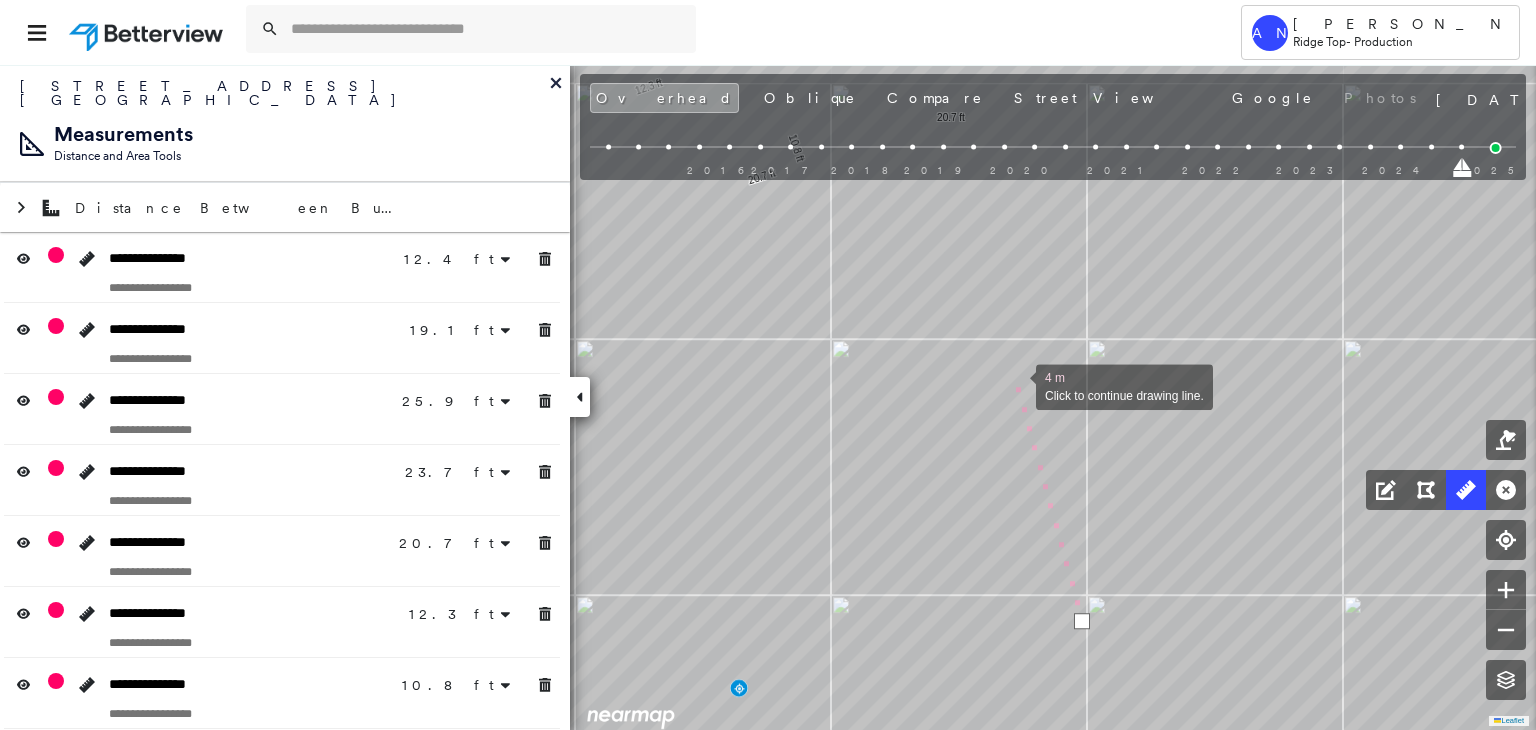 drag, startPoint x: 1016, startPoint y: 385, endPoint x: 1100, endPoint y: 548, distance: 183.37122 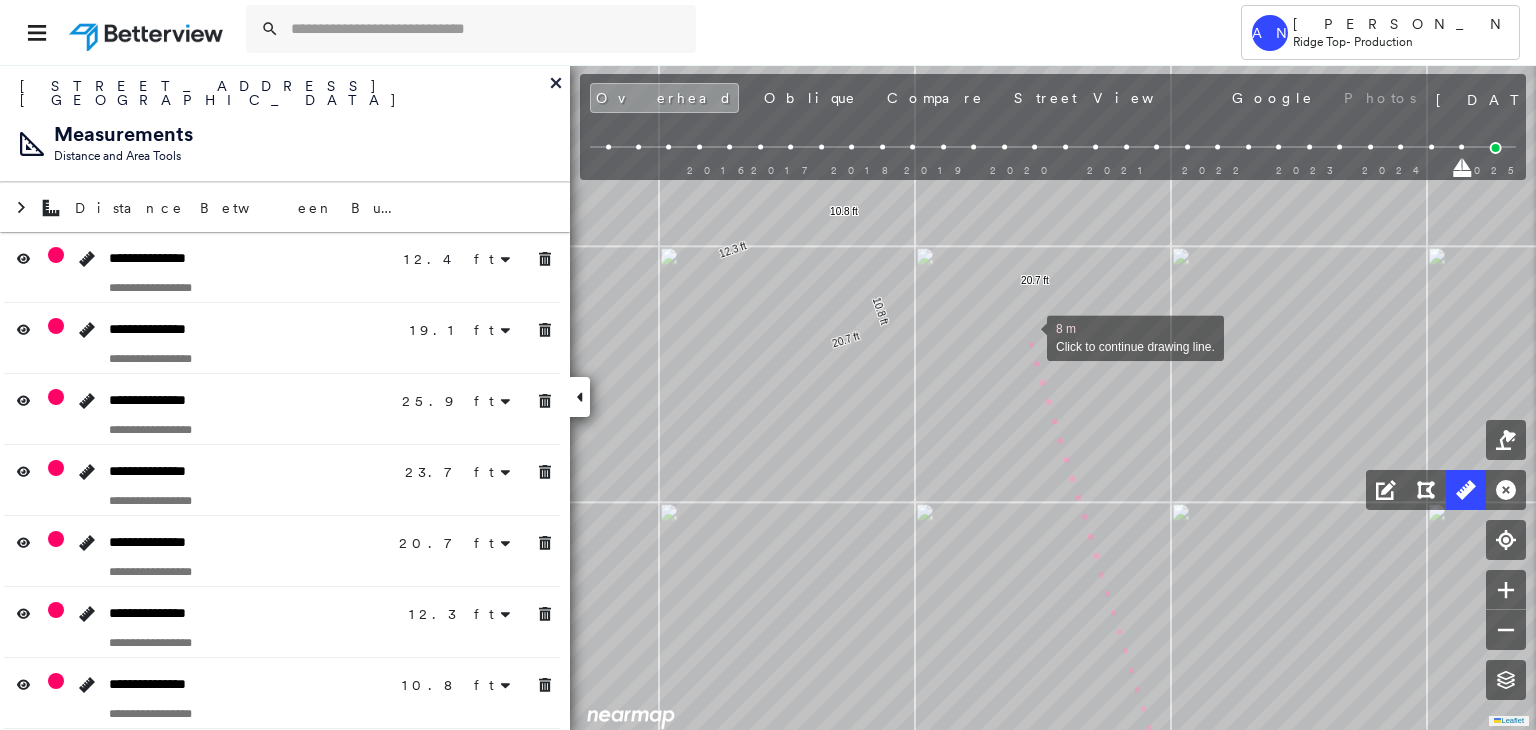 click at bounding box center (1027, 336) 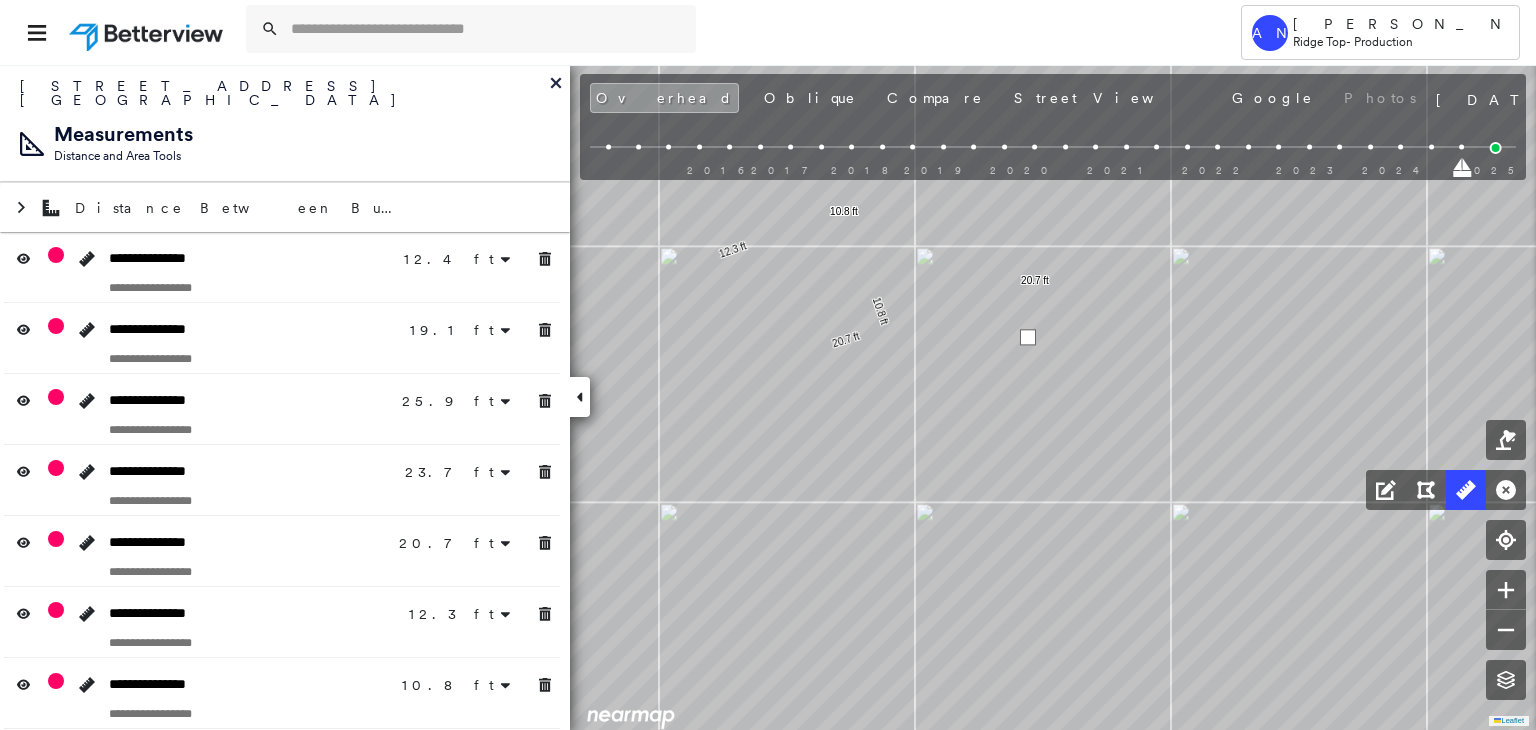 click at bounding box center (1028, 337) 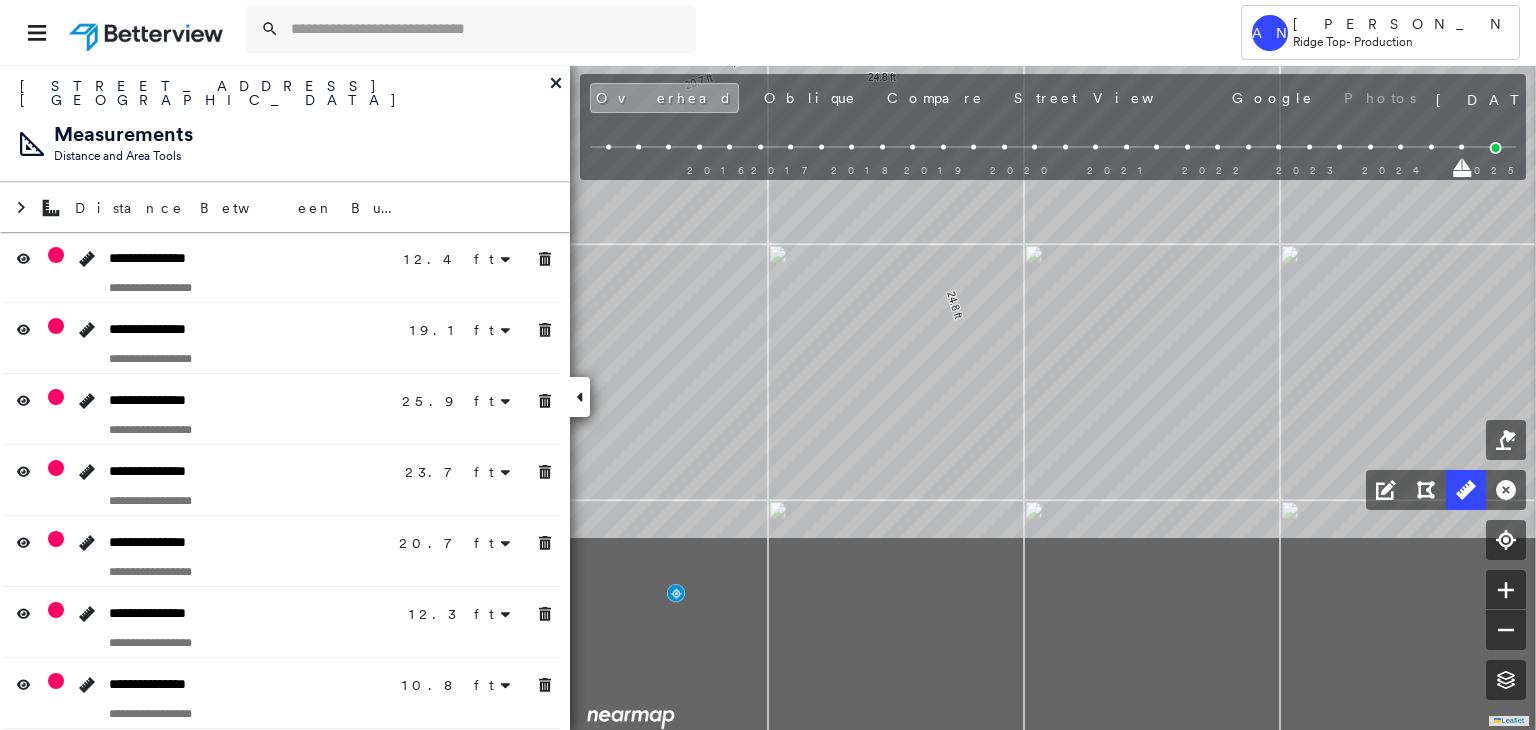 click on "12.4 ft 12.4 ft 19.1 ft 19.1 ft 25.9 ft 25.9 ft 23.7 ft 23.7 ft 20.7 ft 20.7 ft 12.3 ft 12.3 ft 10.8 ft 10.8 ft 49.1 ft 49.1 ft 5.8 ft 5.8 ft 24.8 ft 24.8 ft Click to start drawing line." at bounding box center [-2145, -1567] 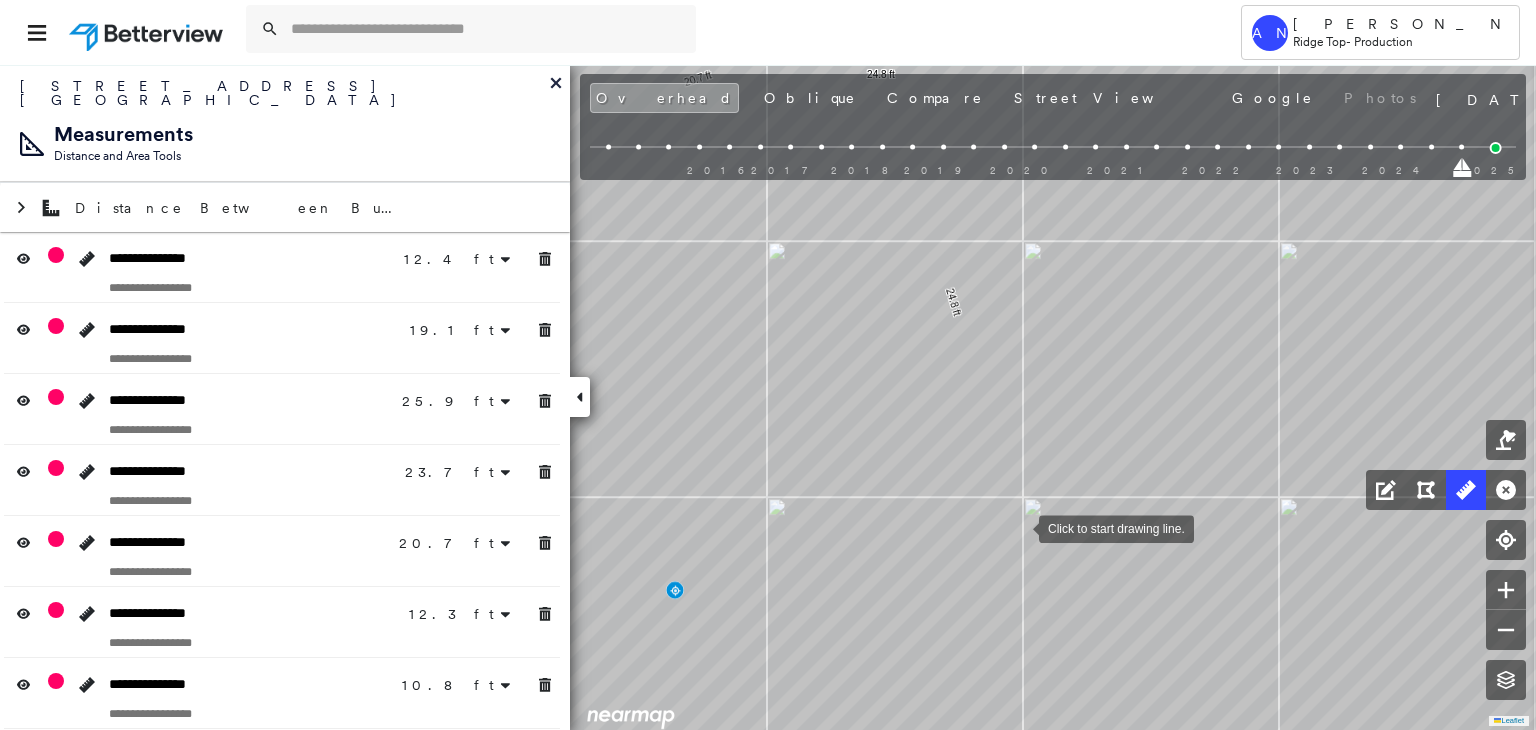 click at bounding box center [1019, 527] 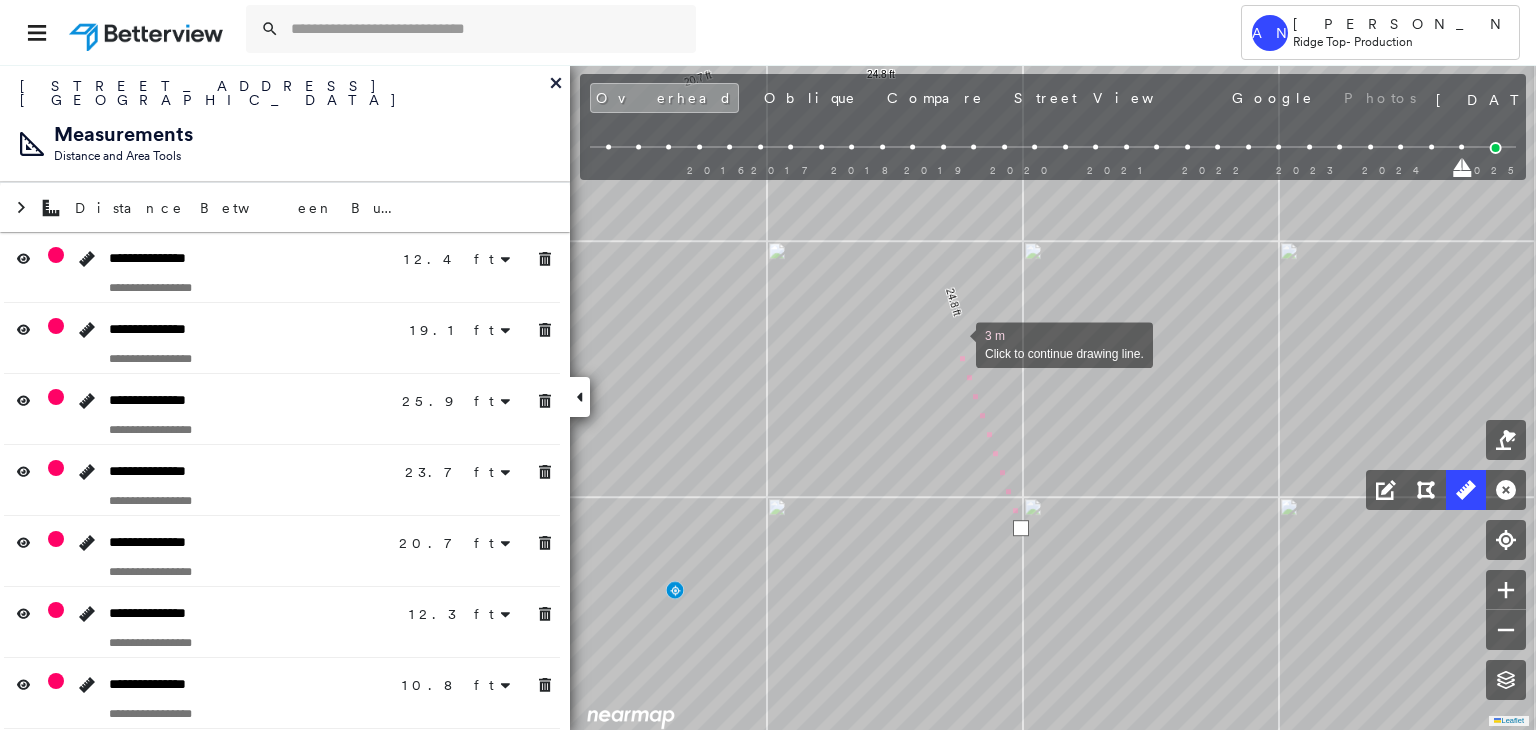 click at bounding box center [956, 343] 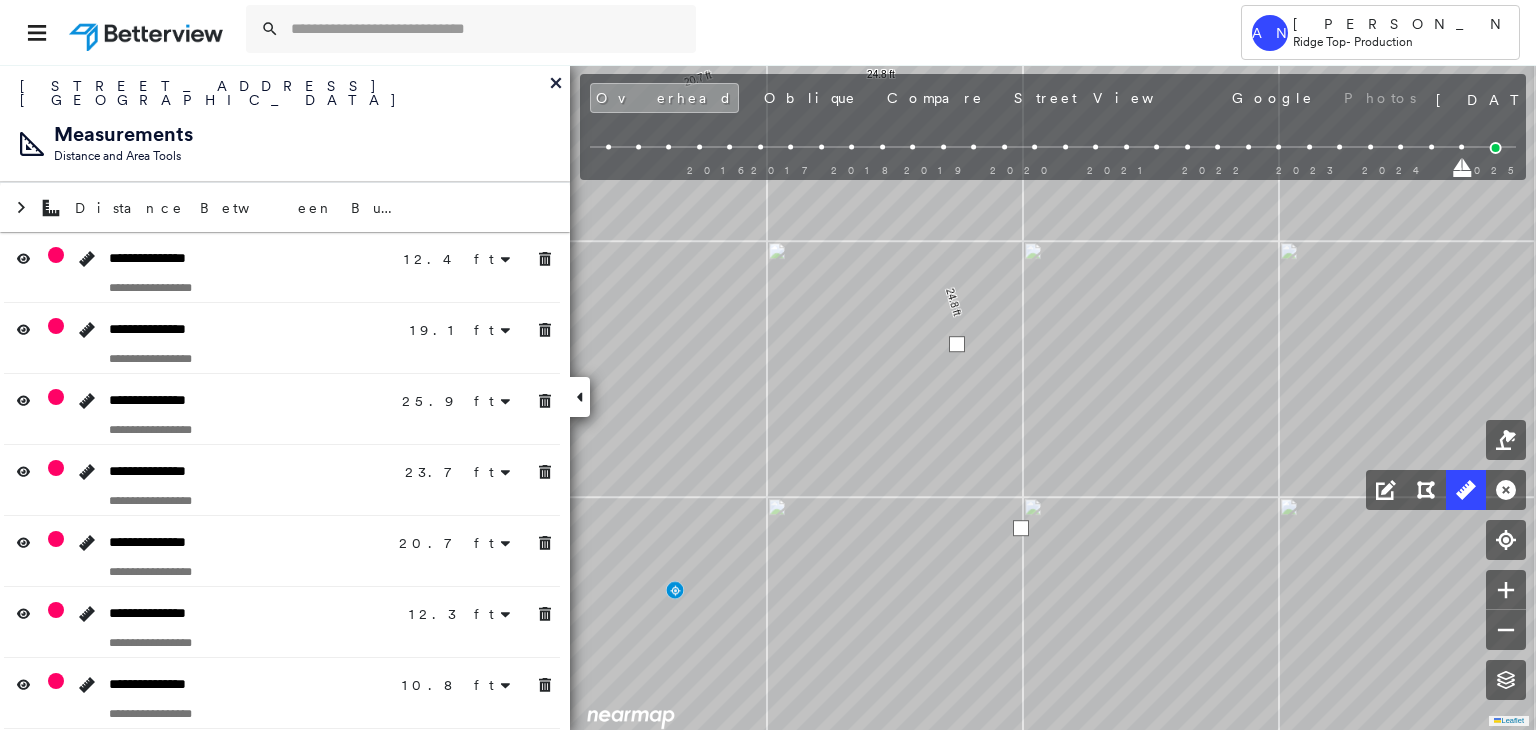 click at bounding box center (957, 344) 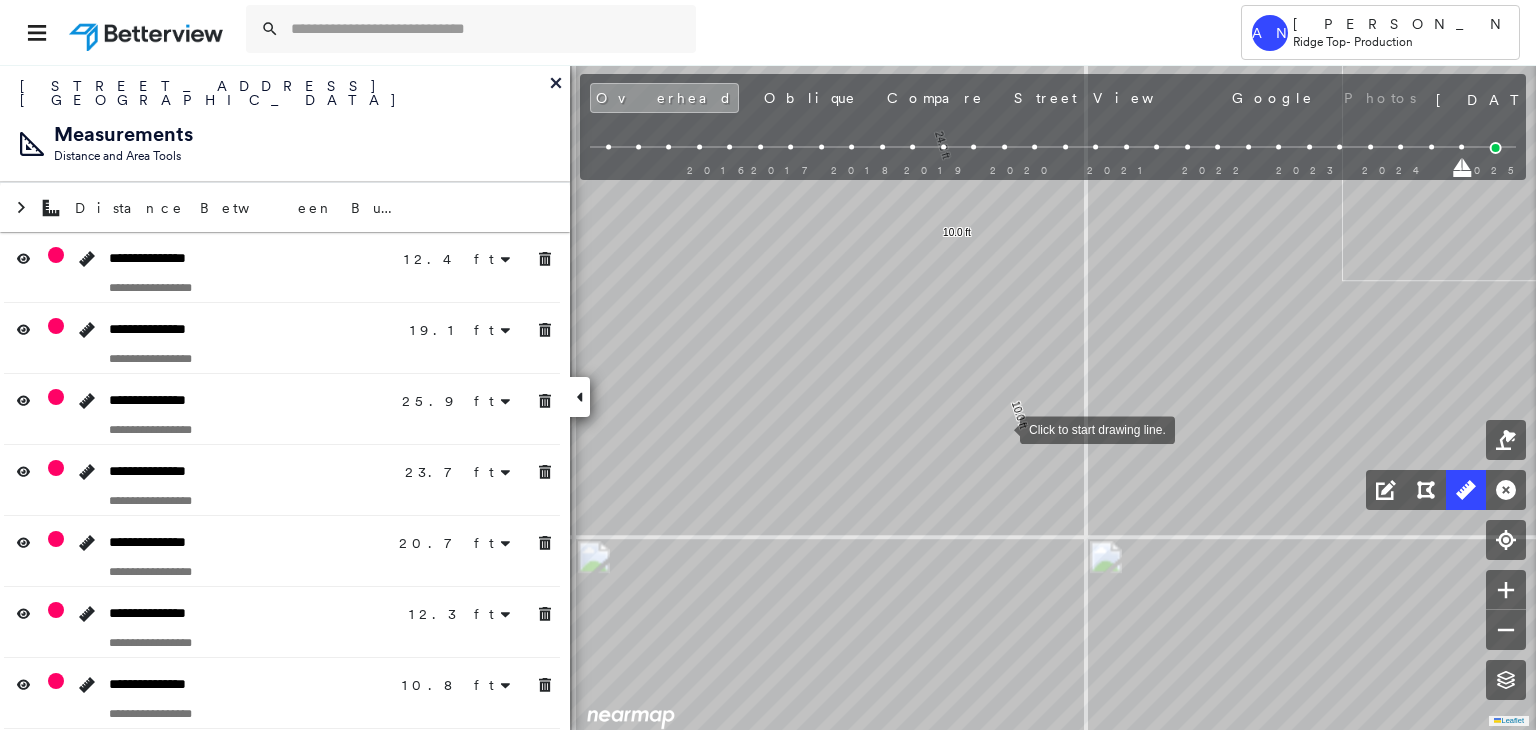 drag, startPoint x: 1000, startPoint y: 428, endPoint x: 920, endPoint y: 461, distance: 86.53901 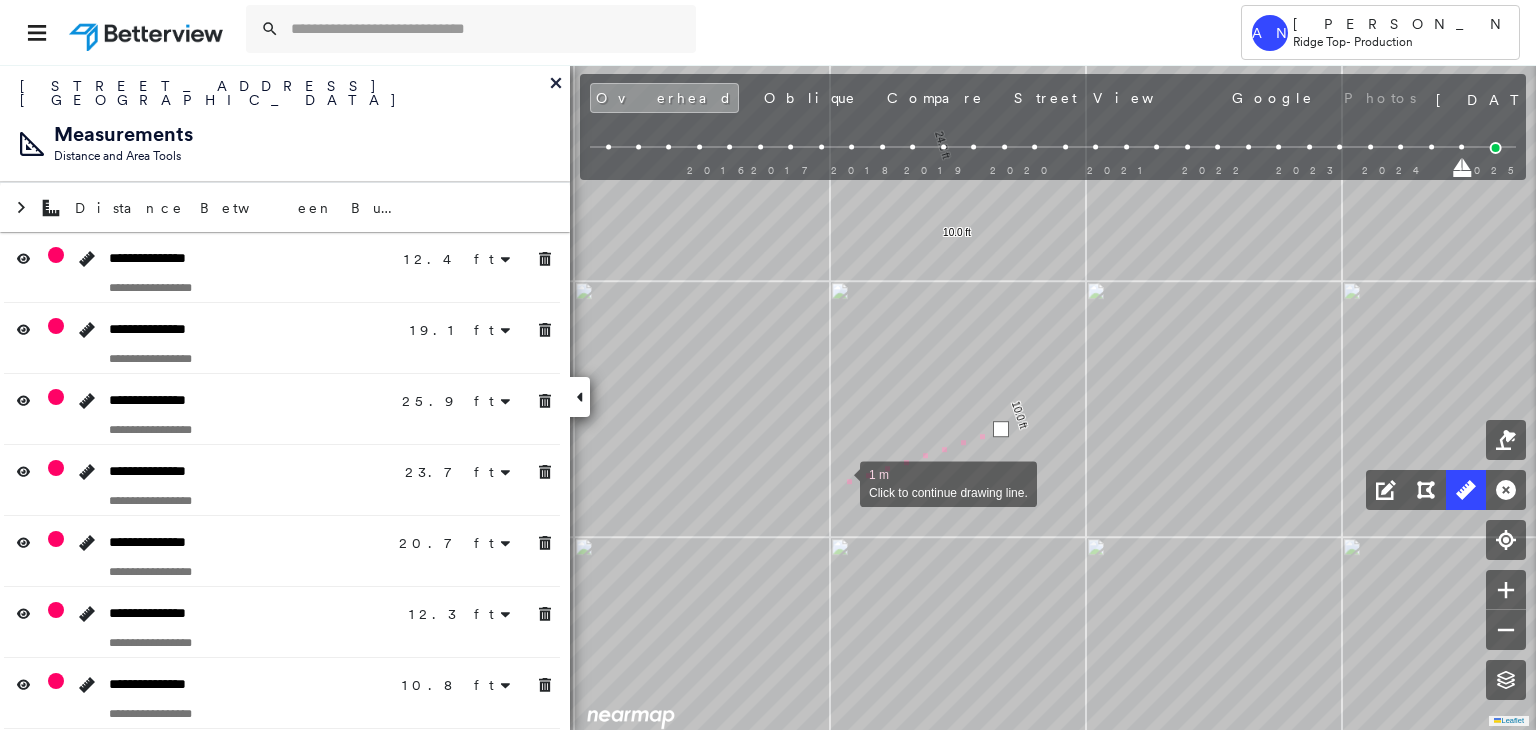 click at bounding box center [840, 482] 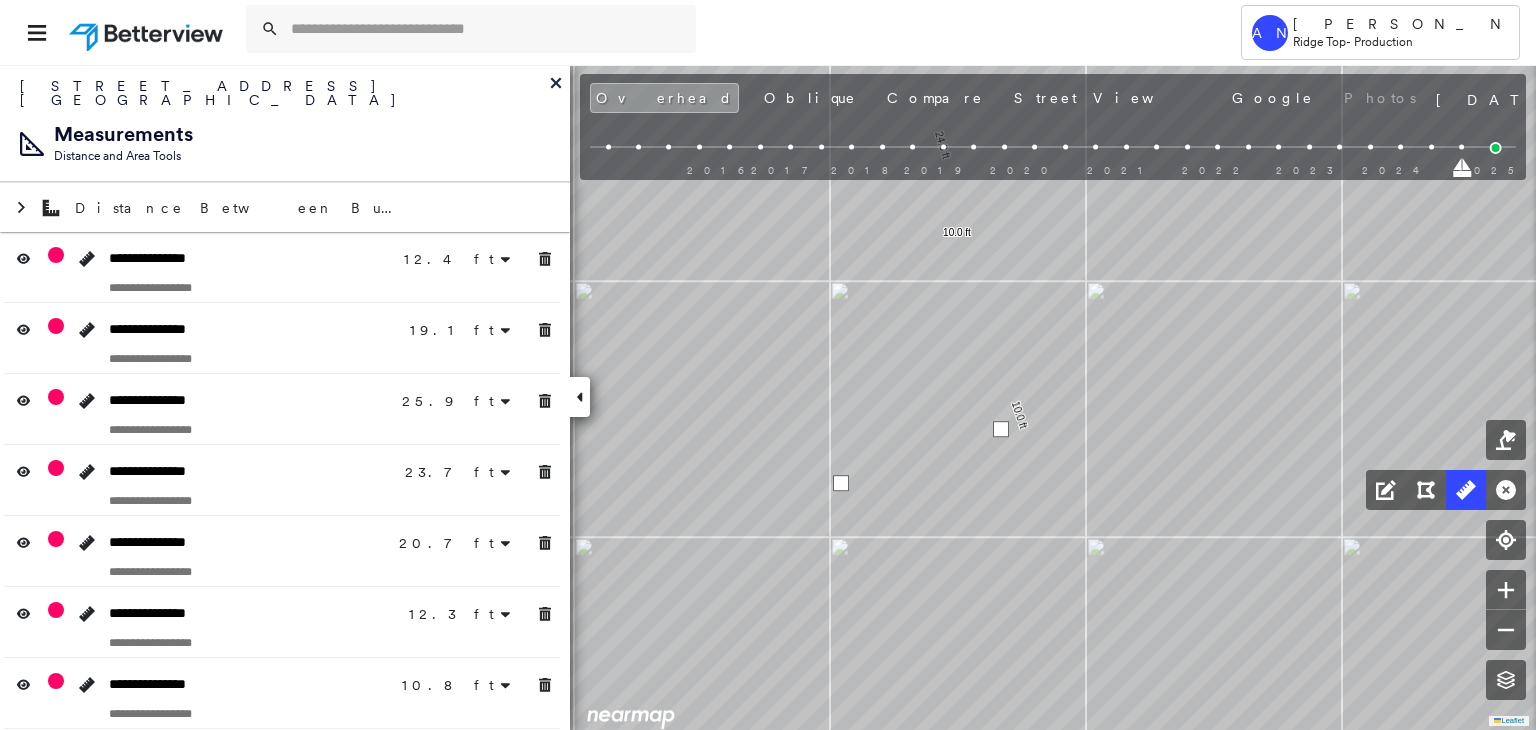 click at bounding box center (841, 483) 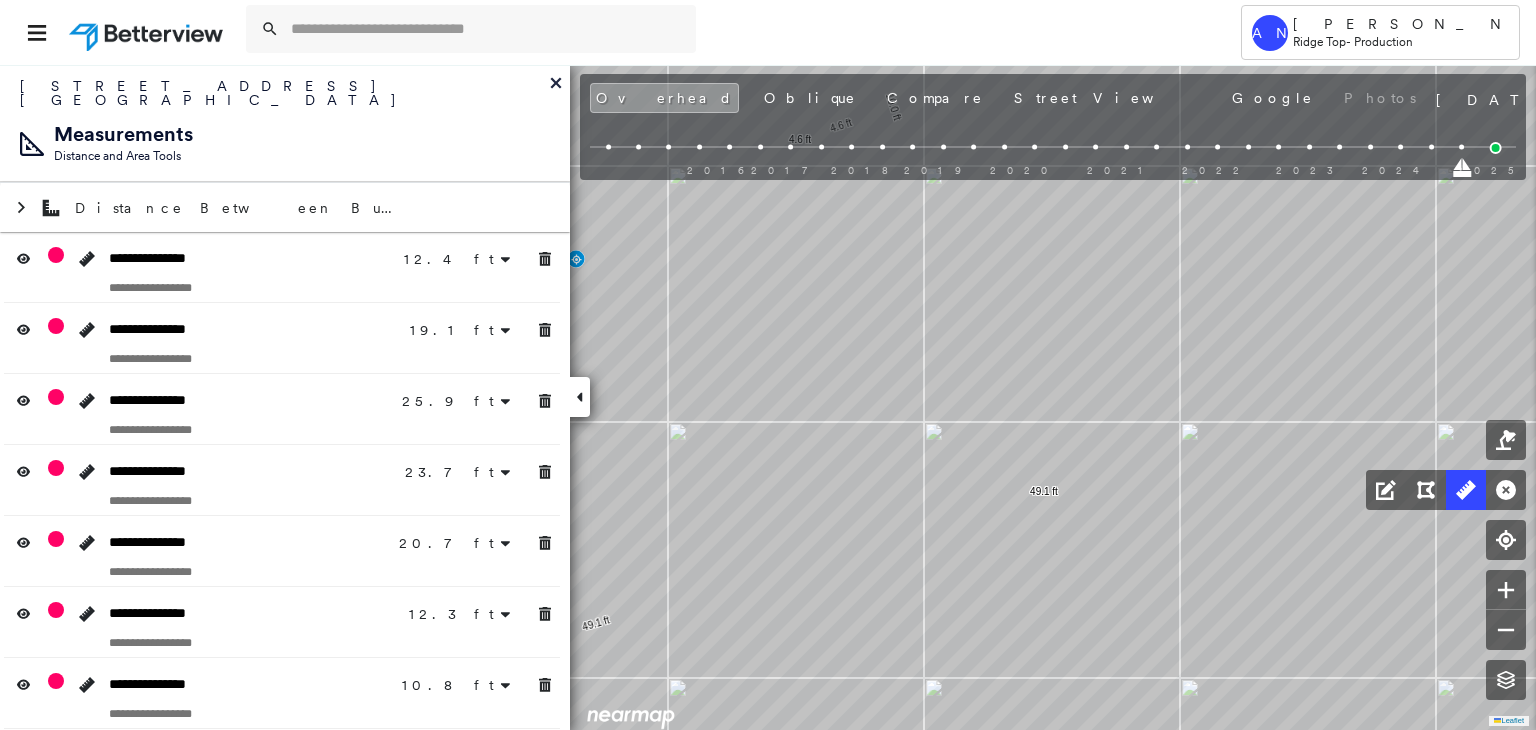 click on "12.4 ft 12.4 ft 19.1 ft 19.1 ft 25.9 ft 25.9 ft 23.7 ft 23.7 ft 20.7 ft 20.7 ft 12.3 ft 12.3 ft 10.8 ft 10.8 ft 49.1 ft 49.1 ft 5.8 ft 5.8 ft 24.8 ft 24.8 ft 10.0 ft 10.0 ft 4.6 ft 4.6 ft Click to start drawing line." at bounding box center (-2286, -1811) 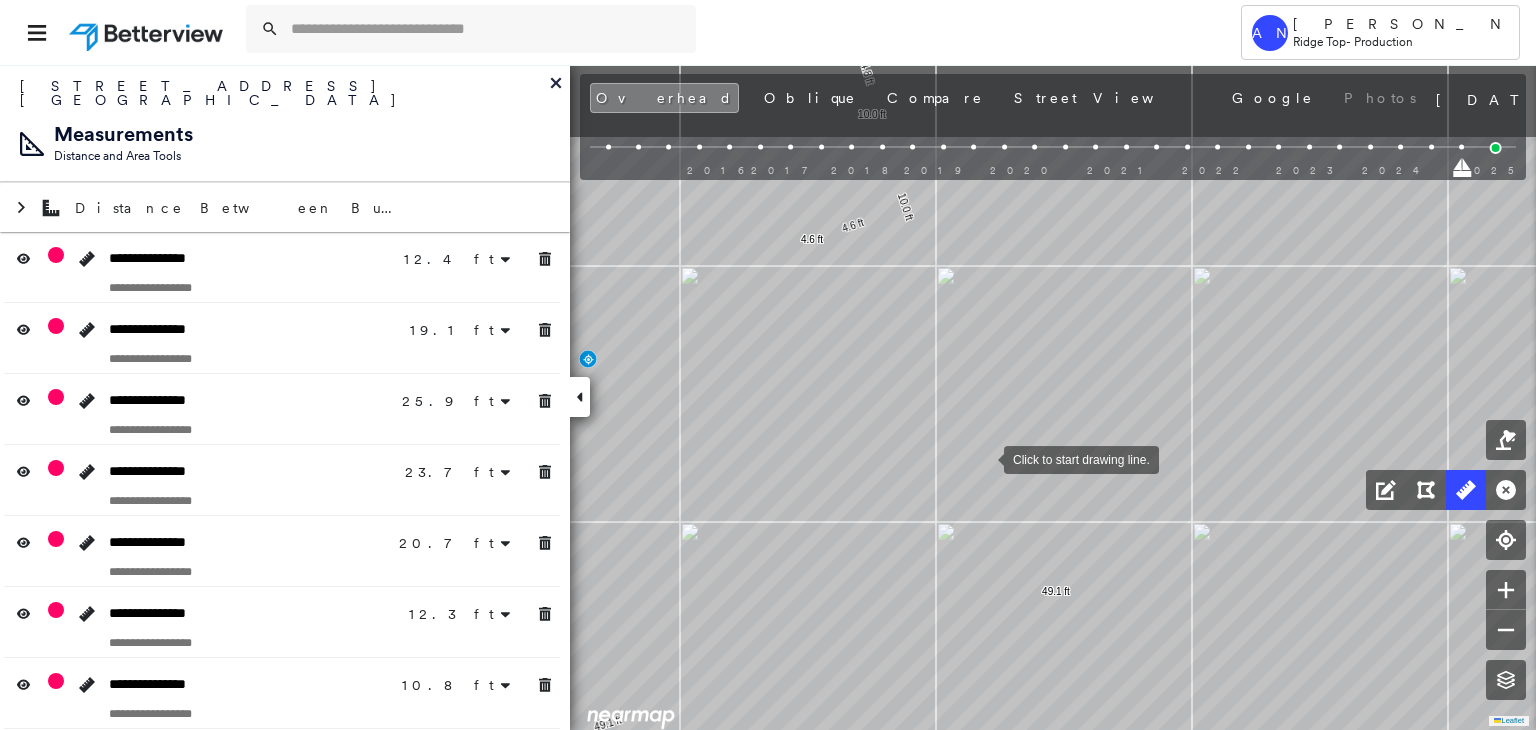 drag, startPoint x: 960, startPoint y: 316, endPoint x: 987, endPoint y: 464, distance: 150.44267 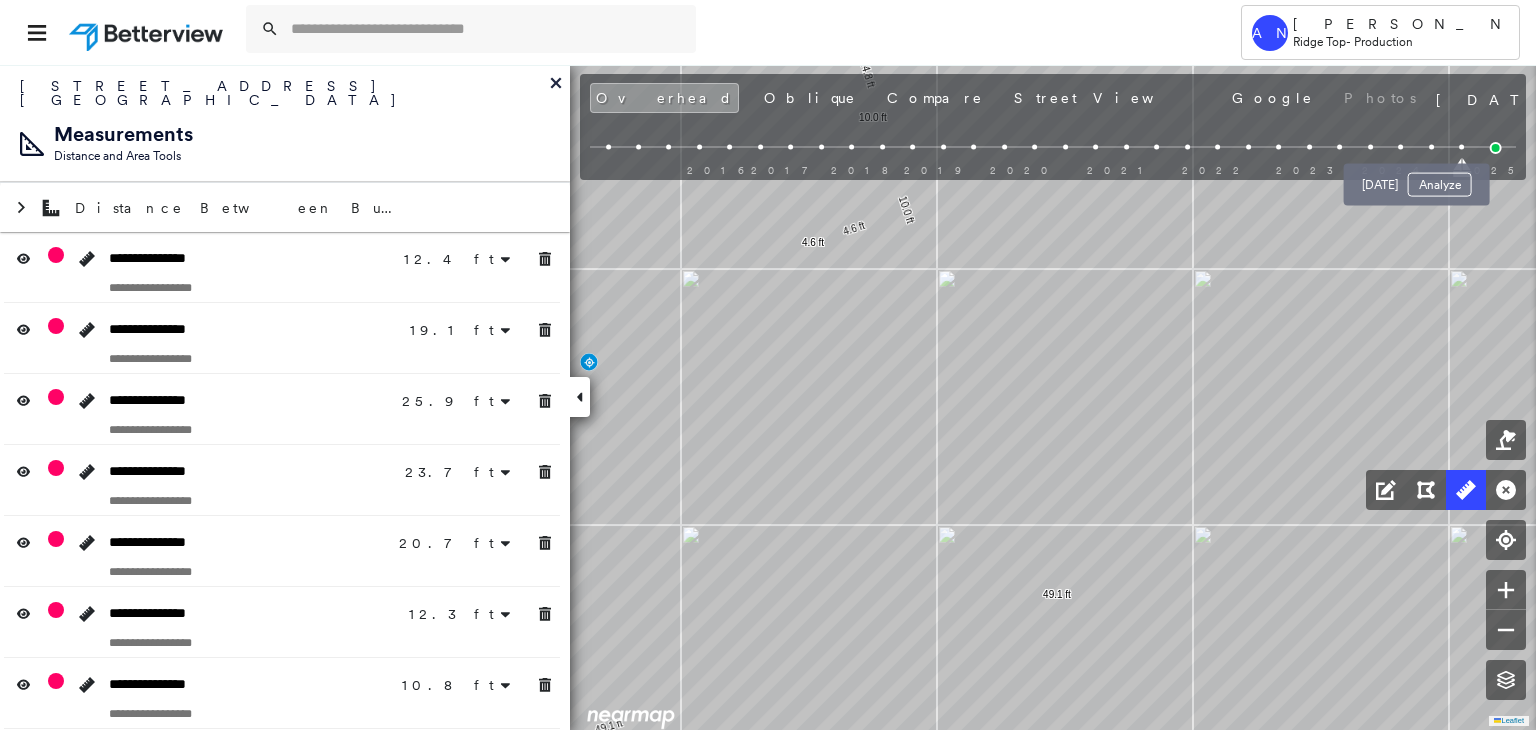 click on "Oct 11, 2024 Analyze" at bounding box center (1417, 179) 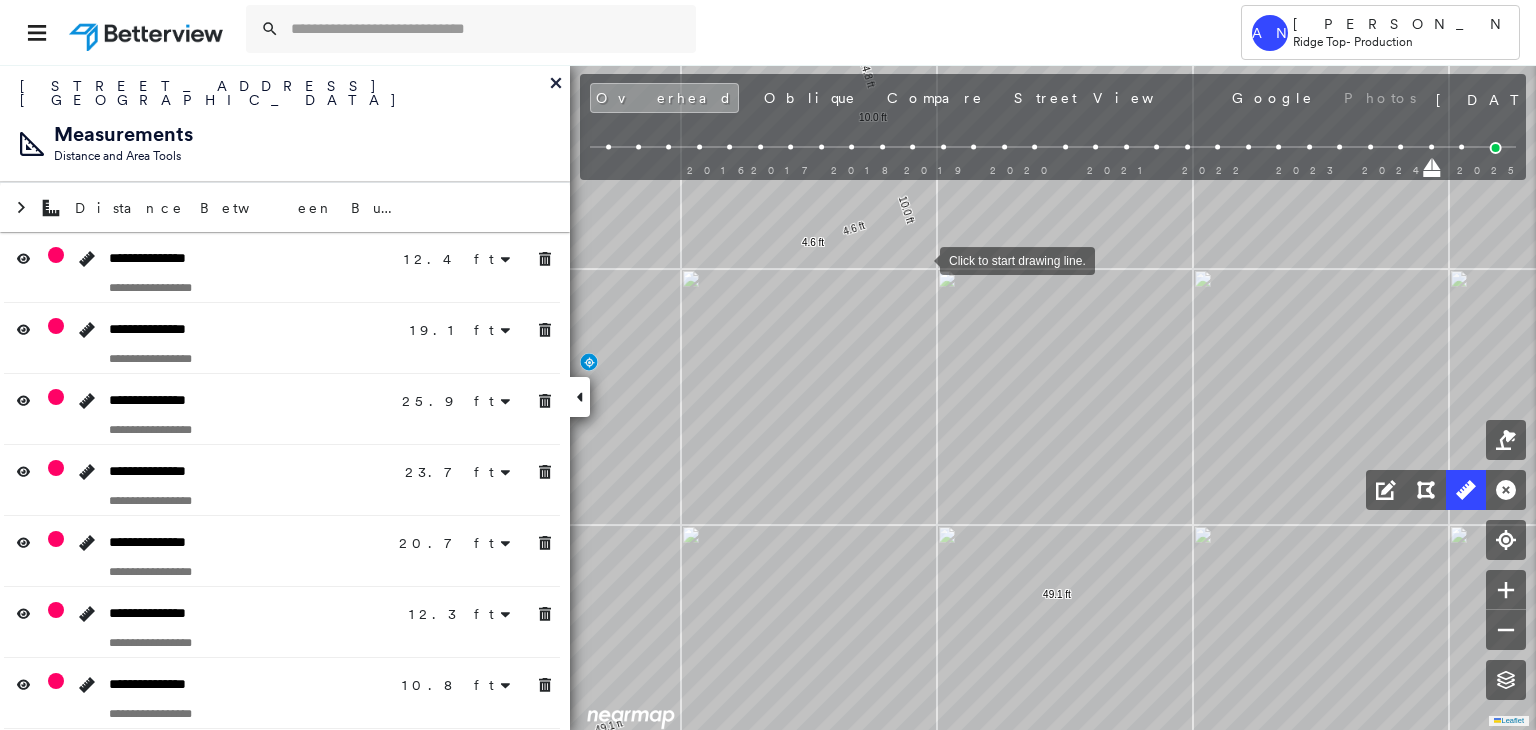 click at bounding box center (920, 259) 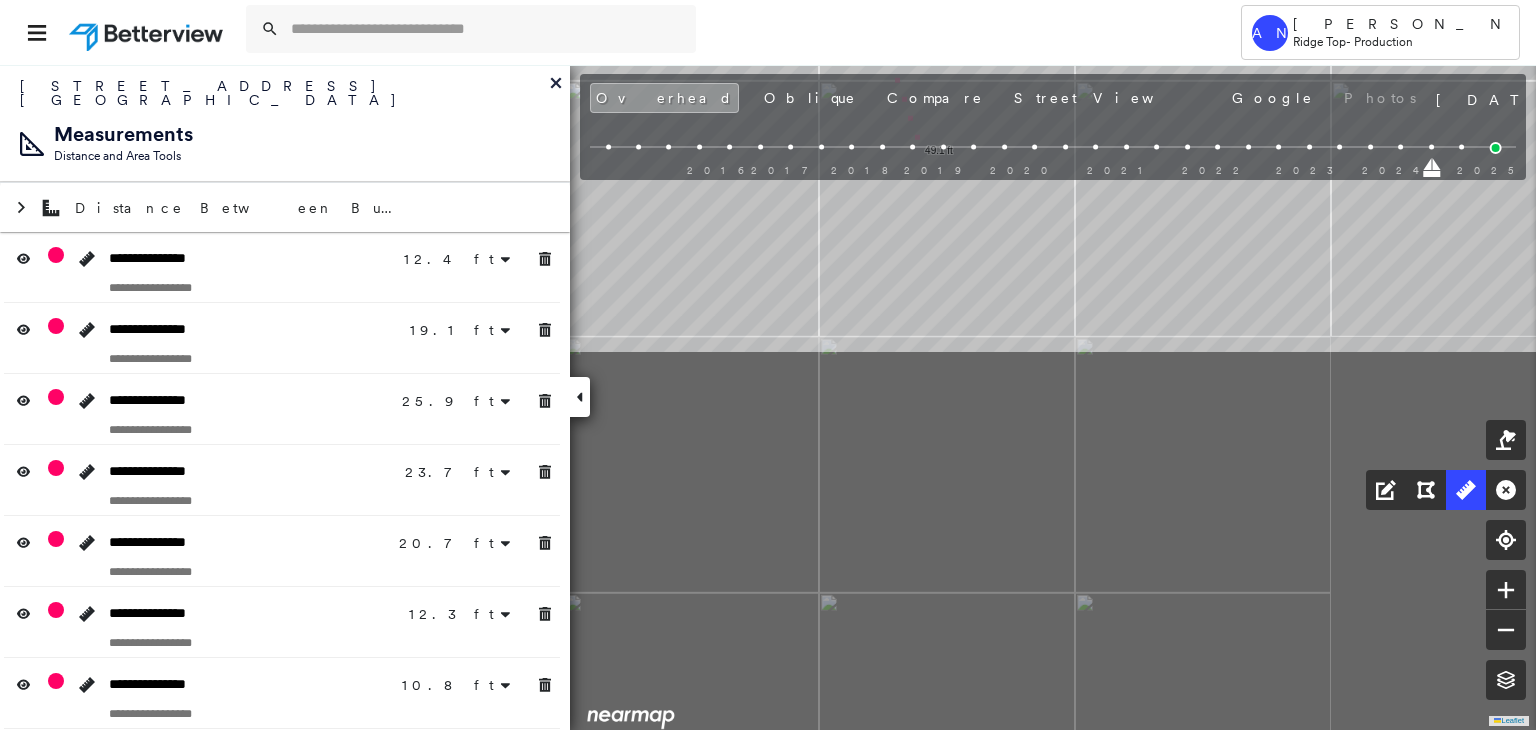 drag, startPoint x: 1037, startPoint y: 593, endPoint x: 919, endPoint y: 149, distance: 459.41266 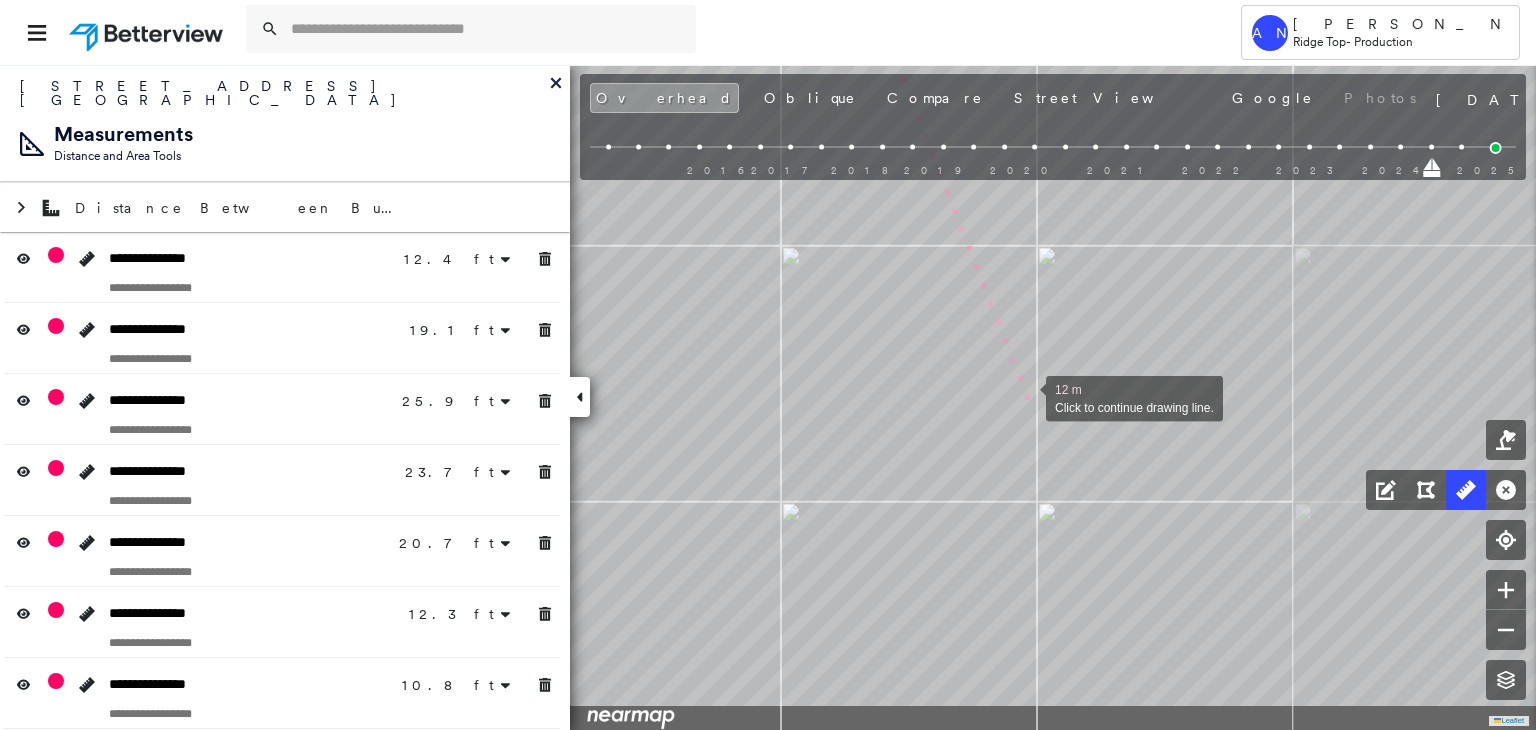 drag, startPoint x: 1037, startPoint y: 421, endPoint x: 1027, endPoint y: 397, distance: 26 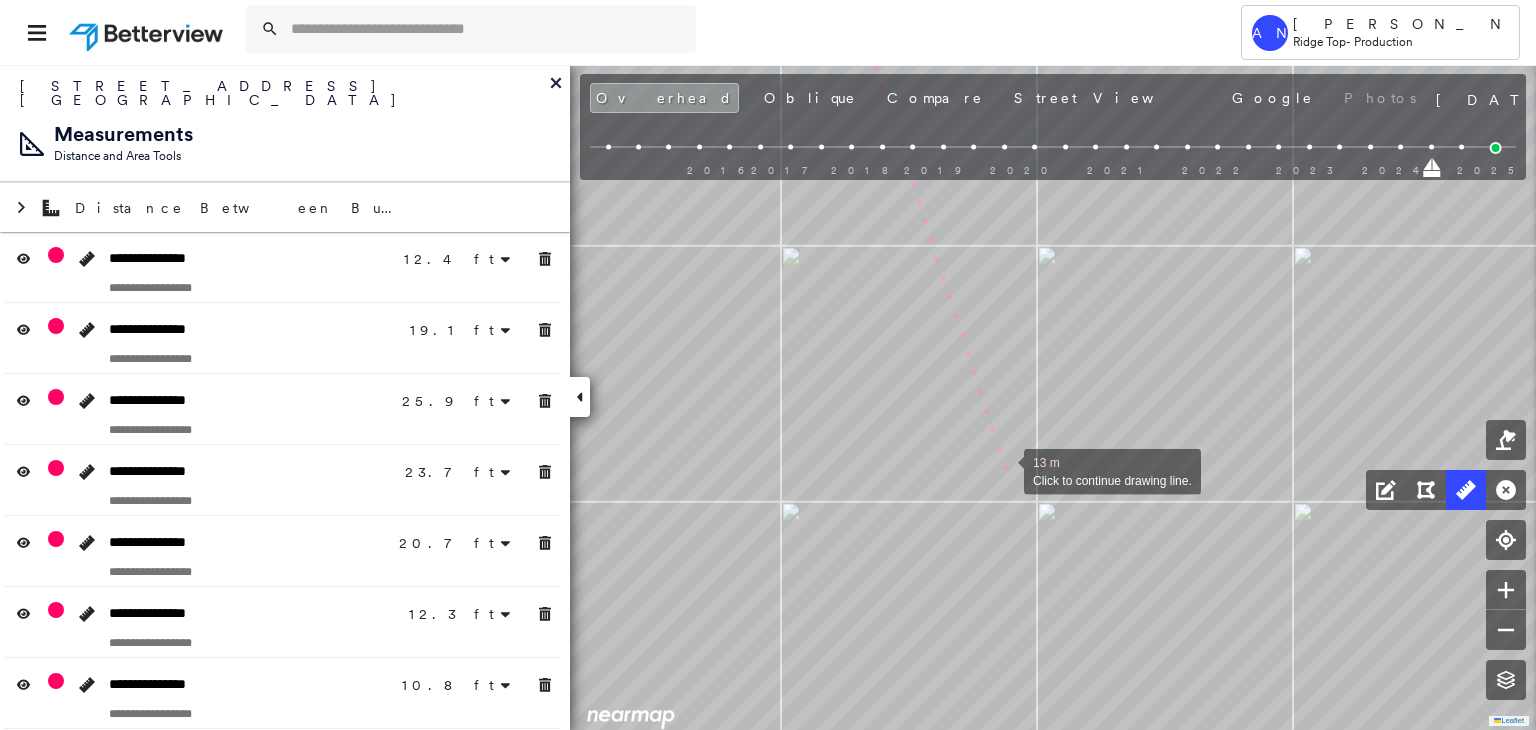 click at bounding box center (1004, 470) 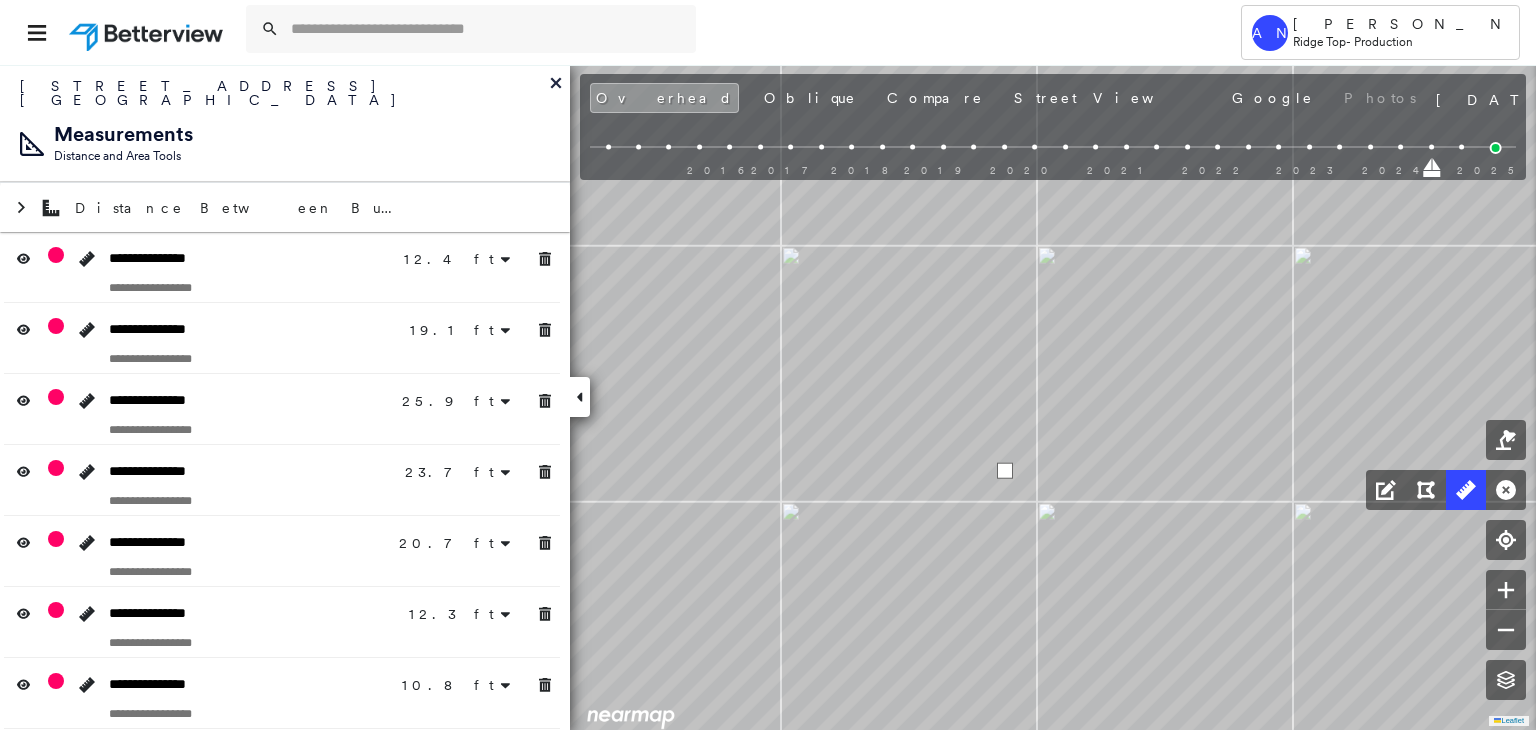 click at bounding box center (1005, 471) 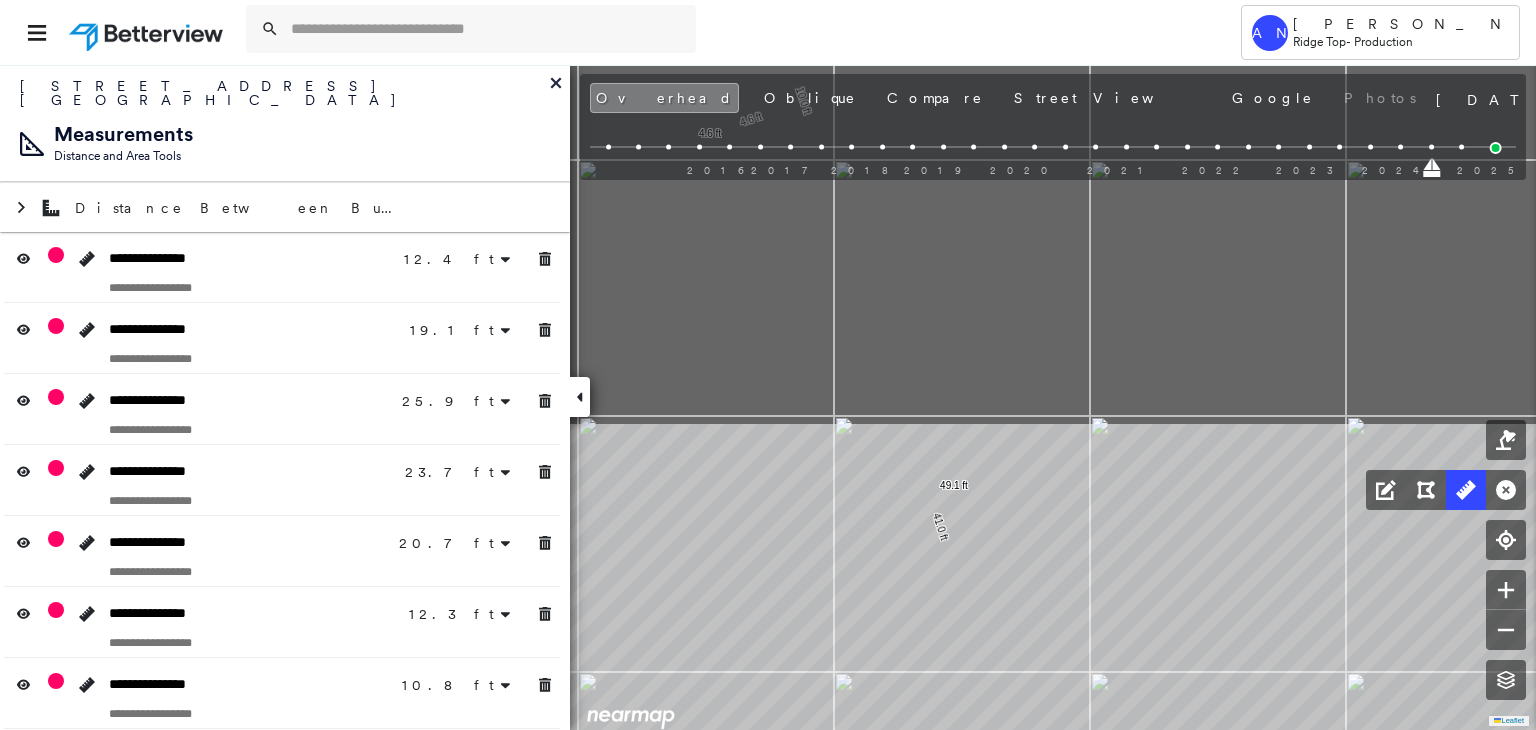 drag, startPoint x: 1210, startPoint y: 431, endPoint x: 1252, endPoint y: 776, distance: 347.54712 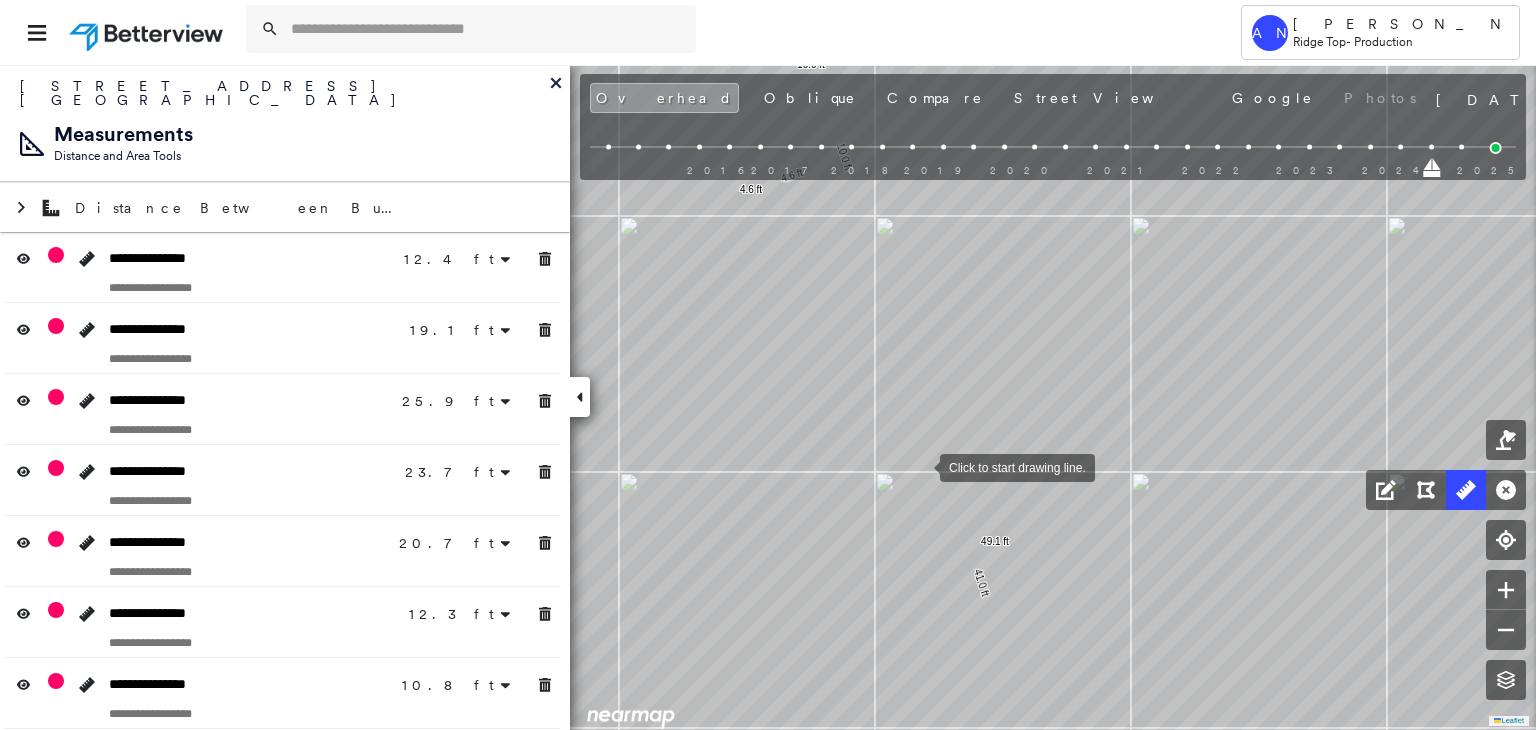 drag, startPoint x: 883, startPoint y: 417, endPoint x: 919, endPoint y: 465, distance: 60 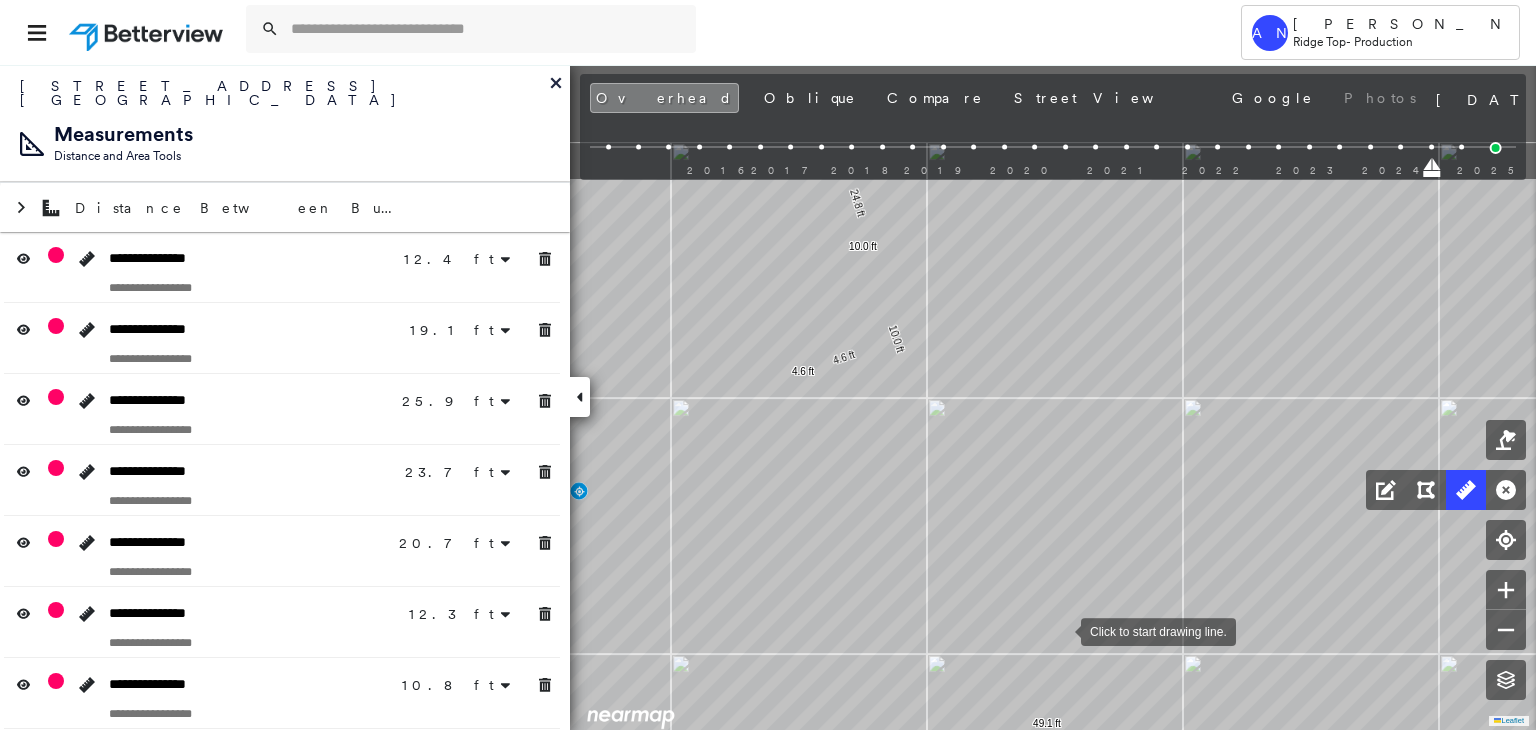 click at bounding box center [1061, 630] 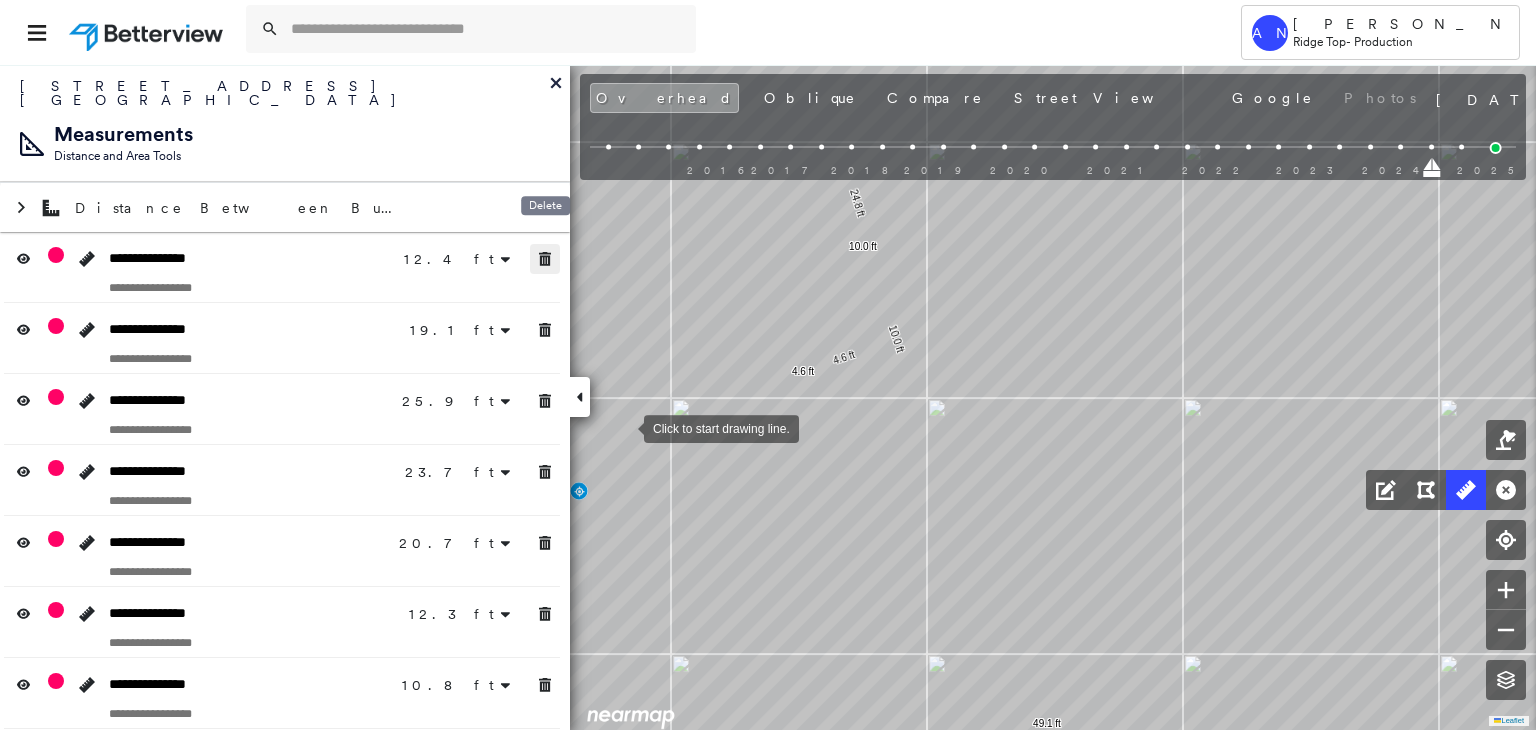click at bounding box center (545, 259) 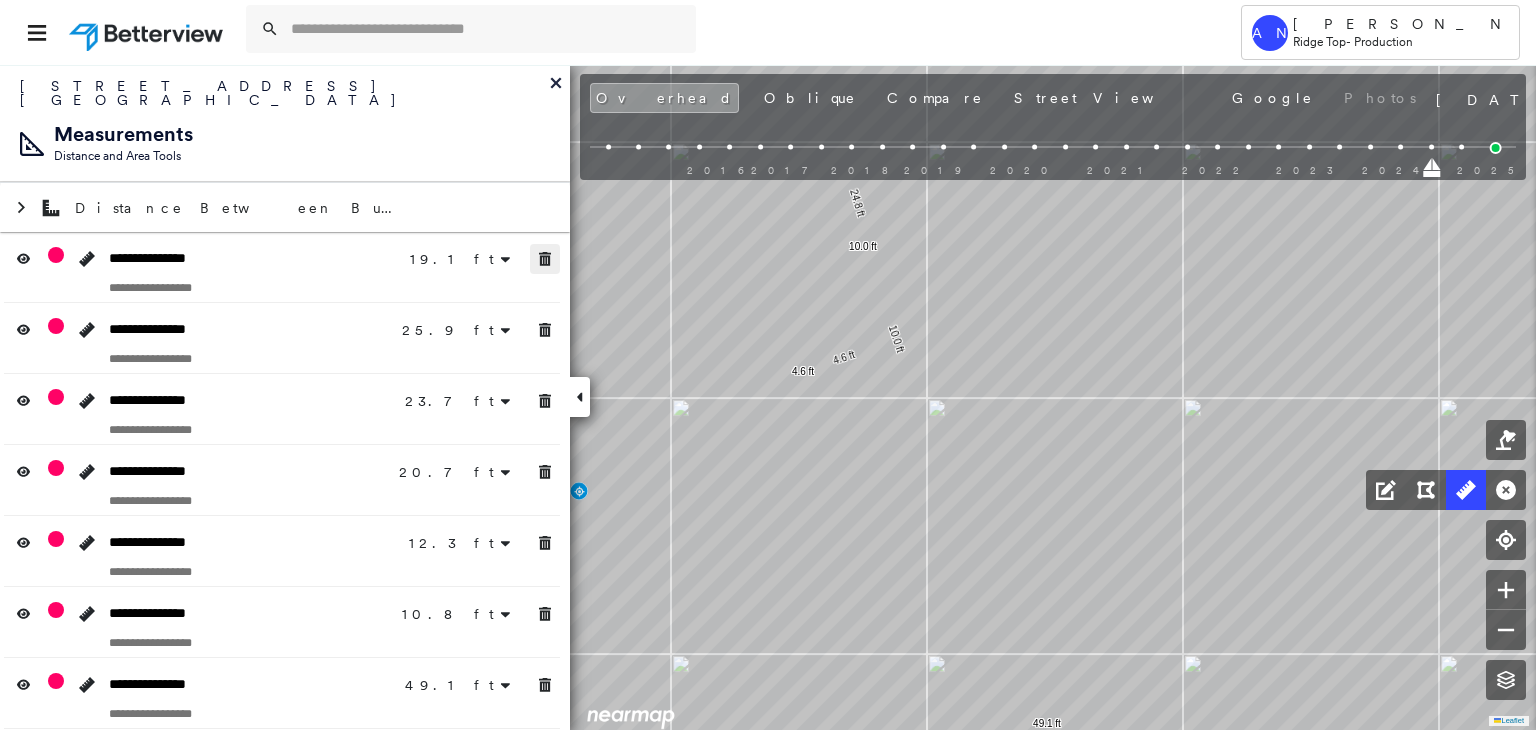 click 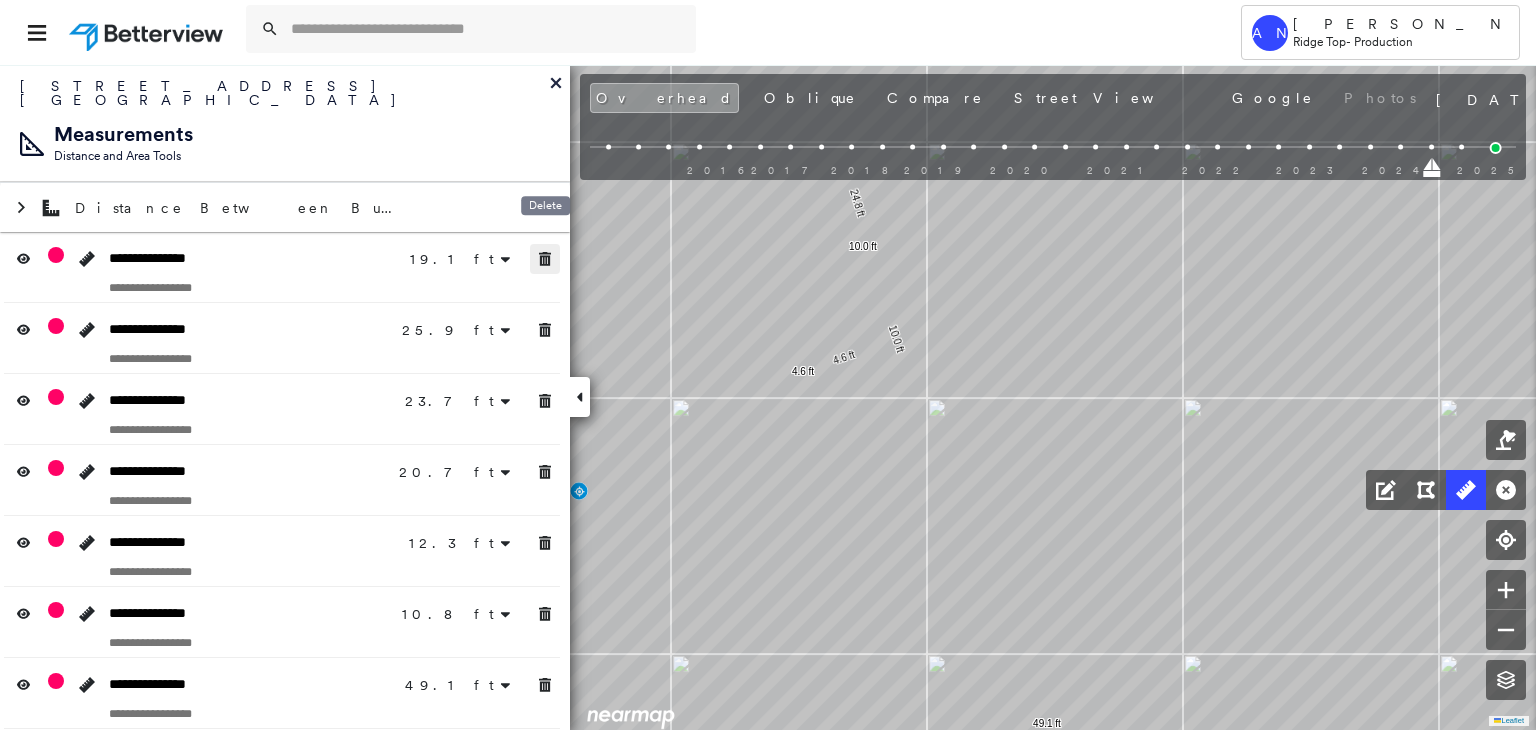 click 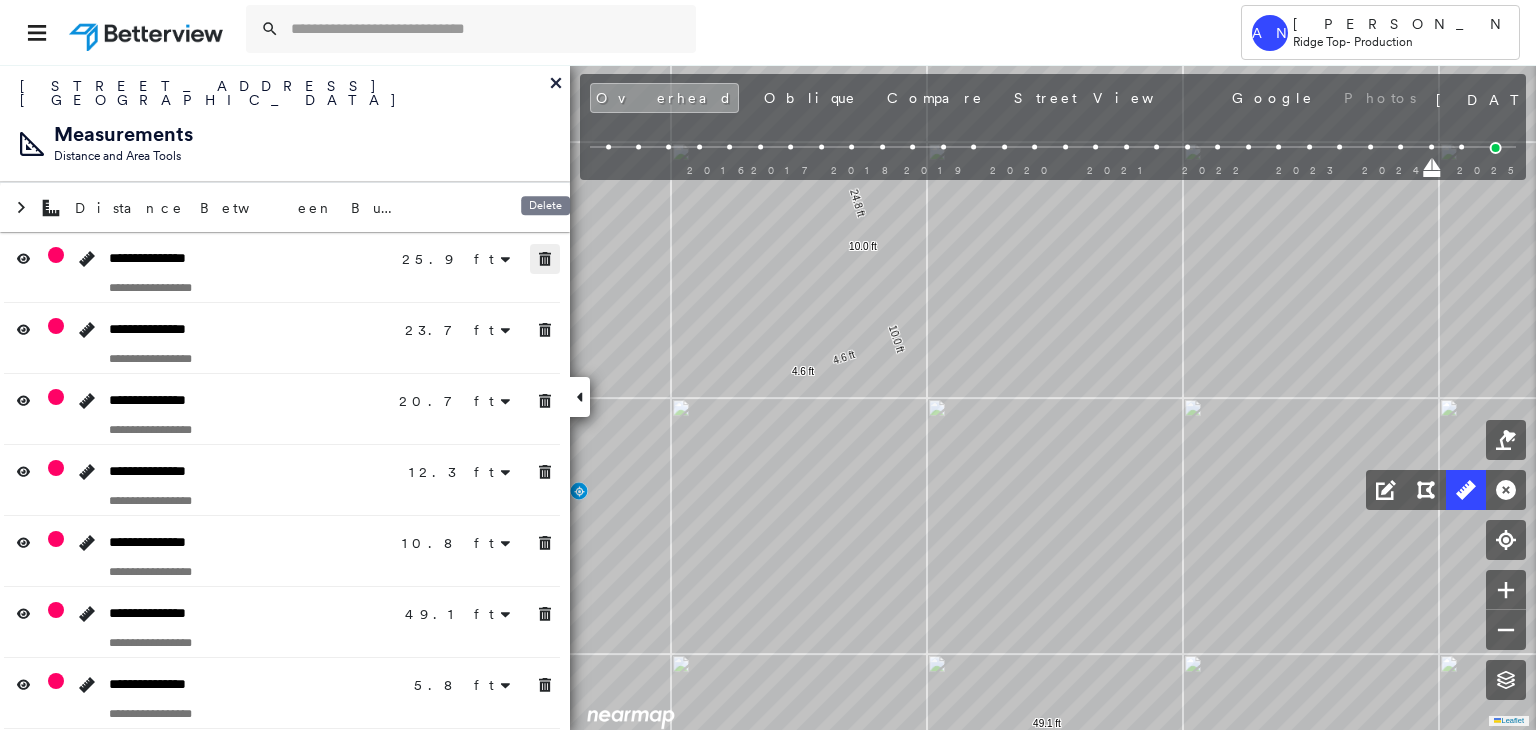 click 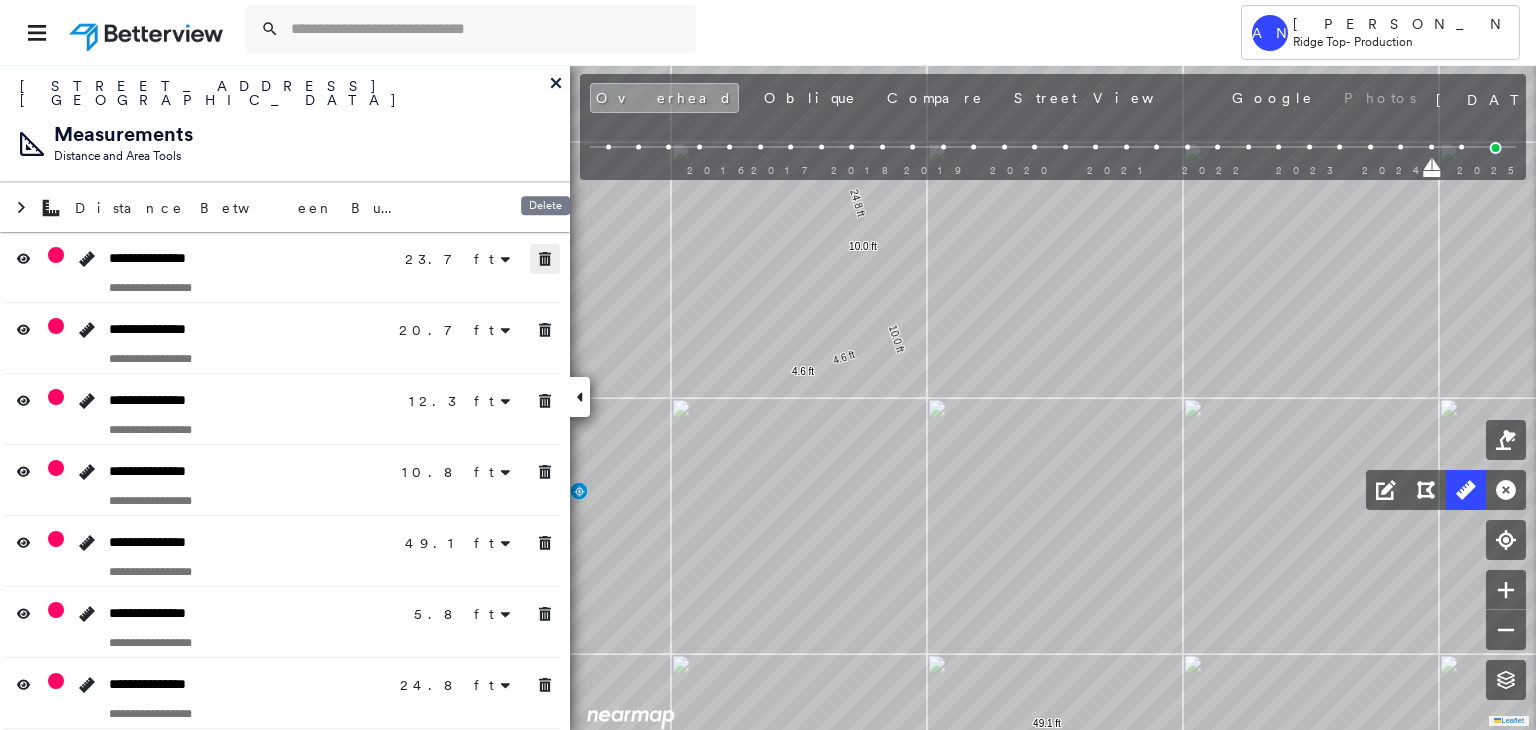 click 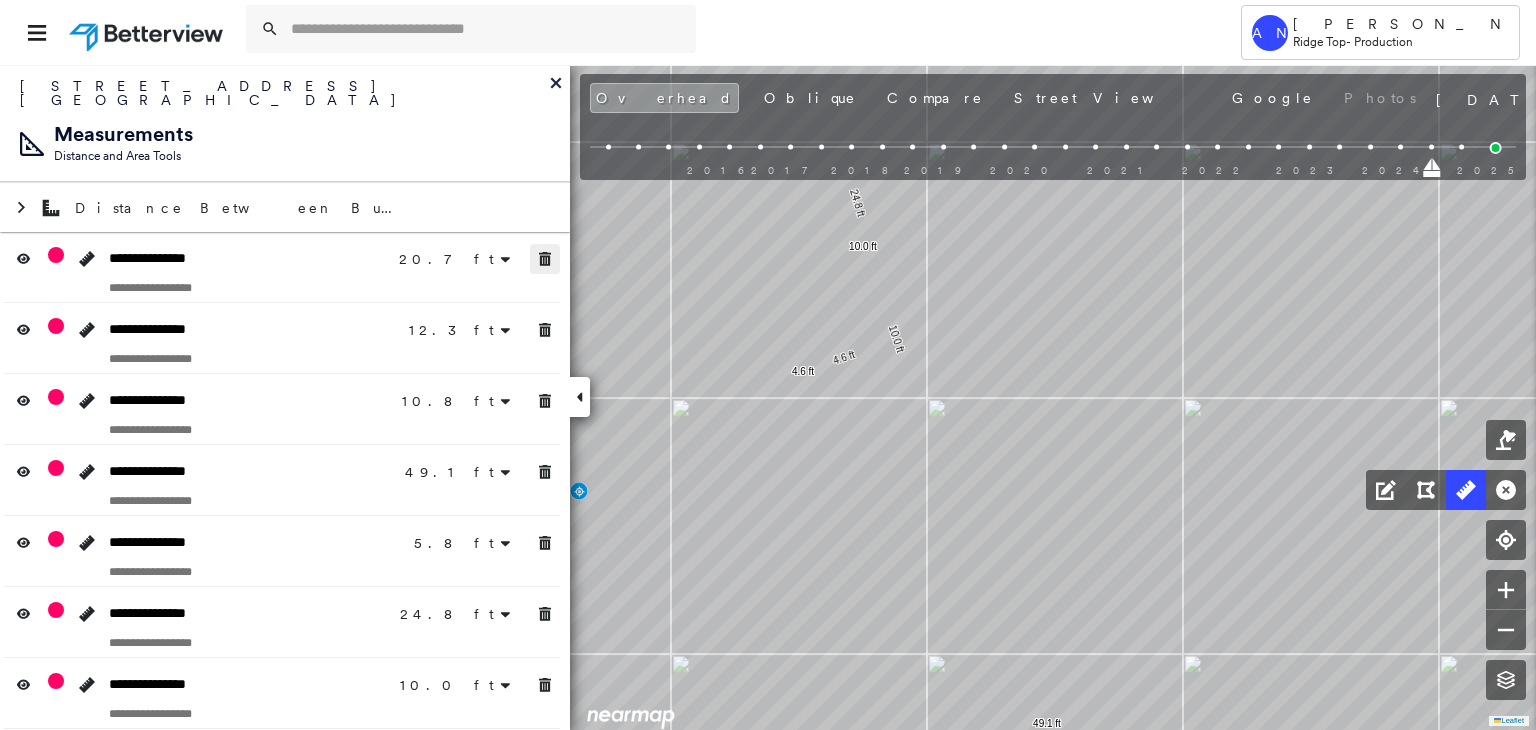 click 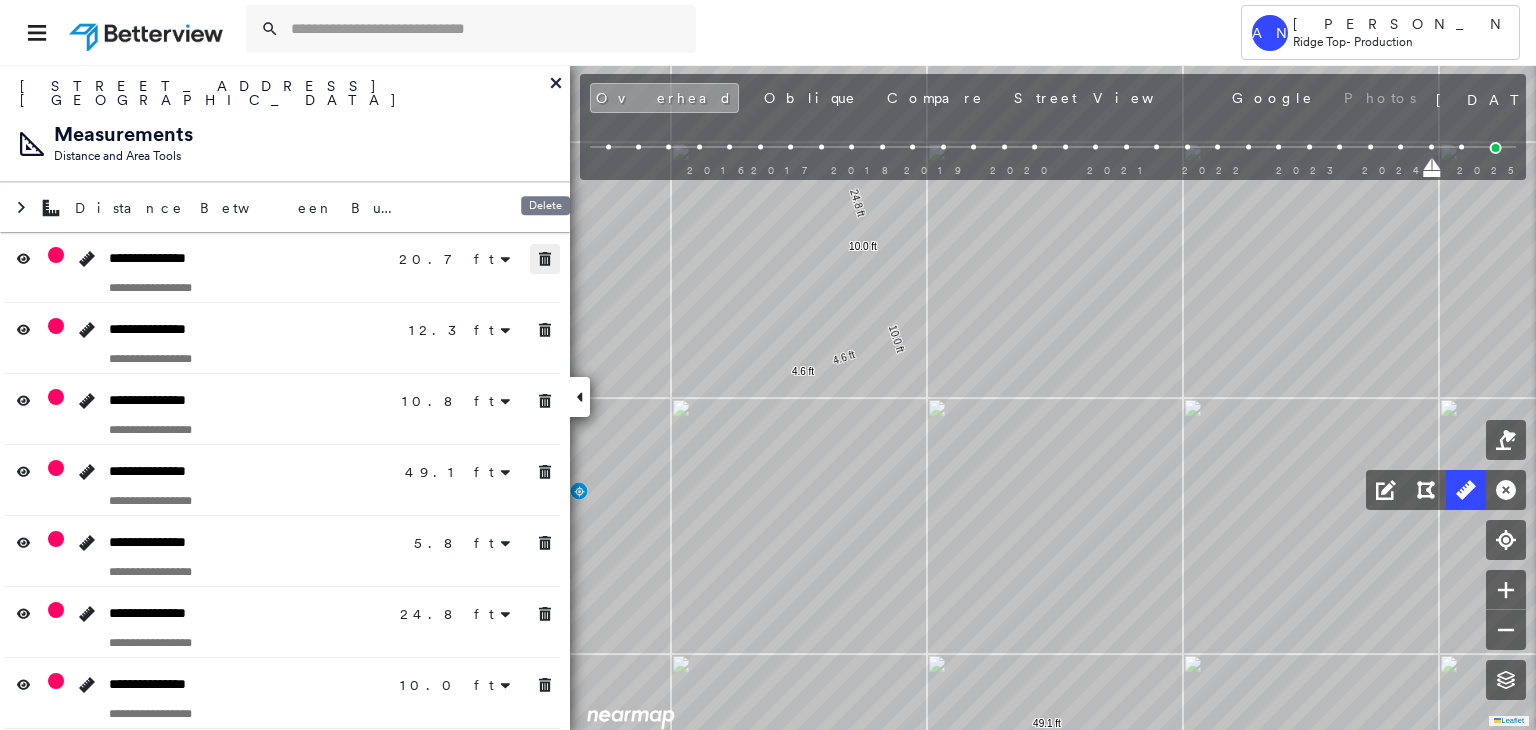 click 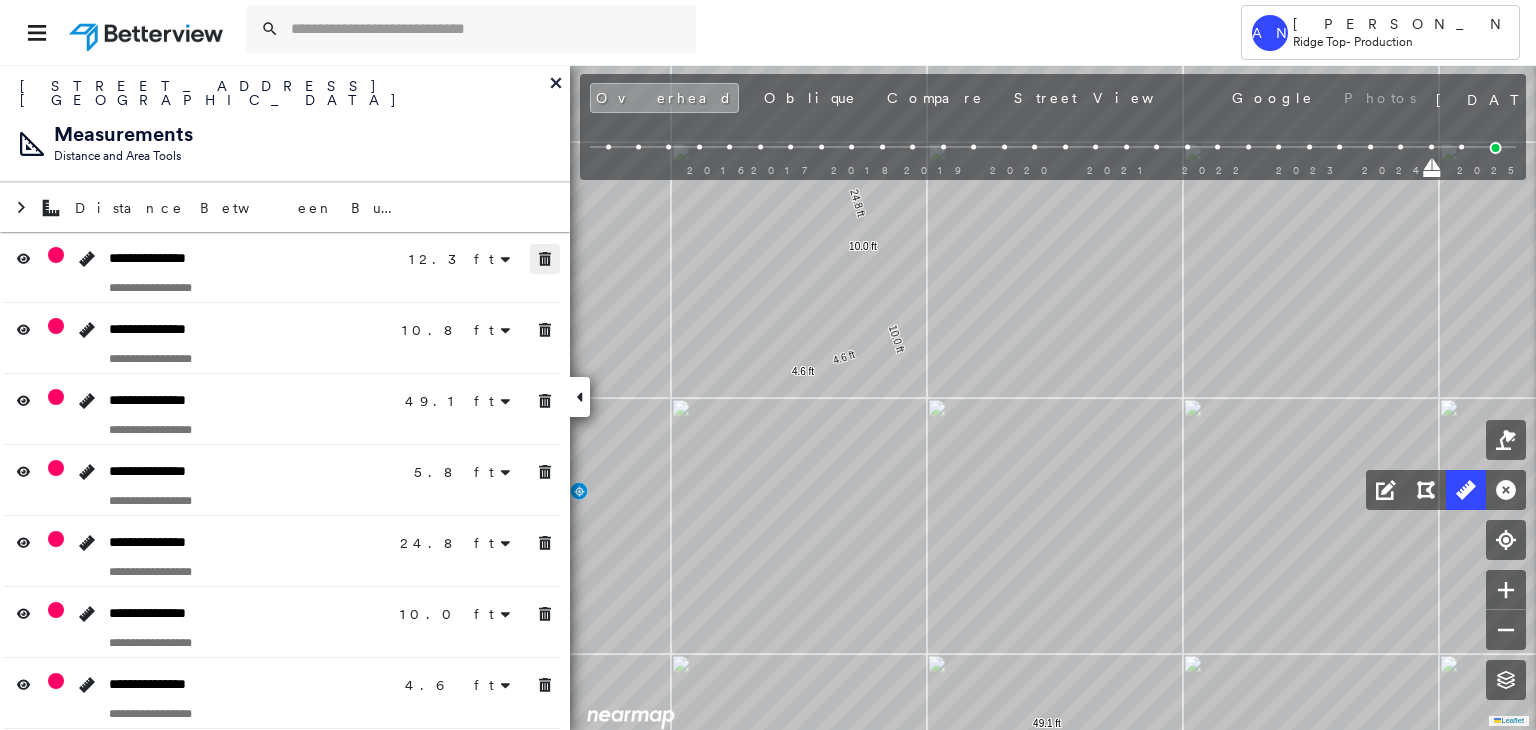 click 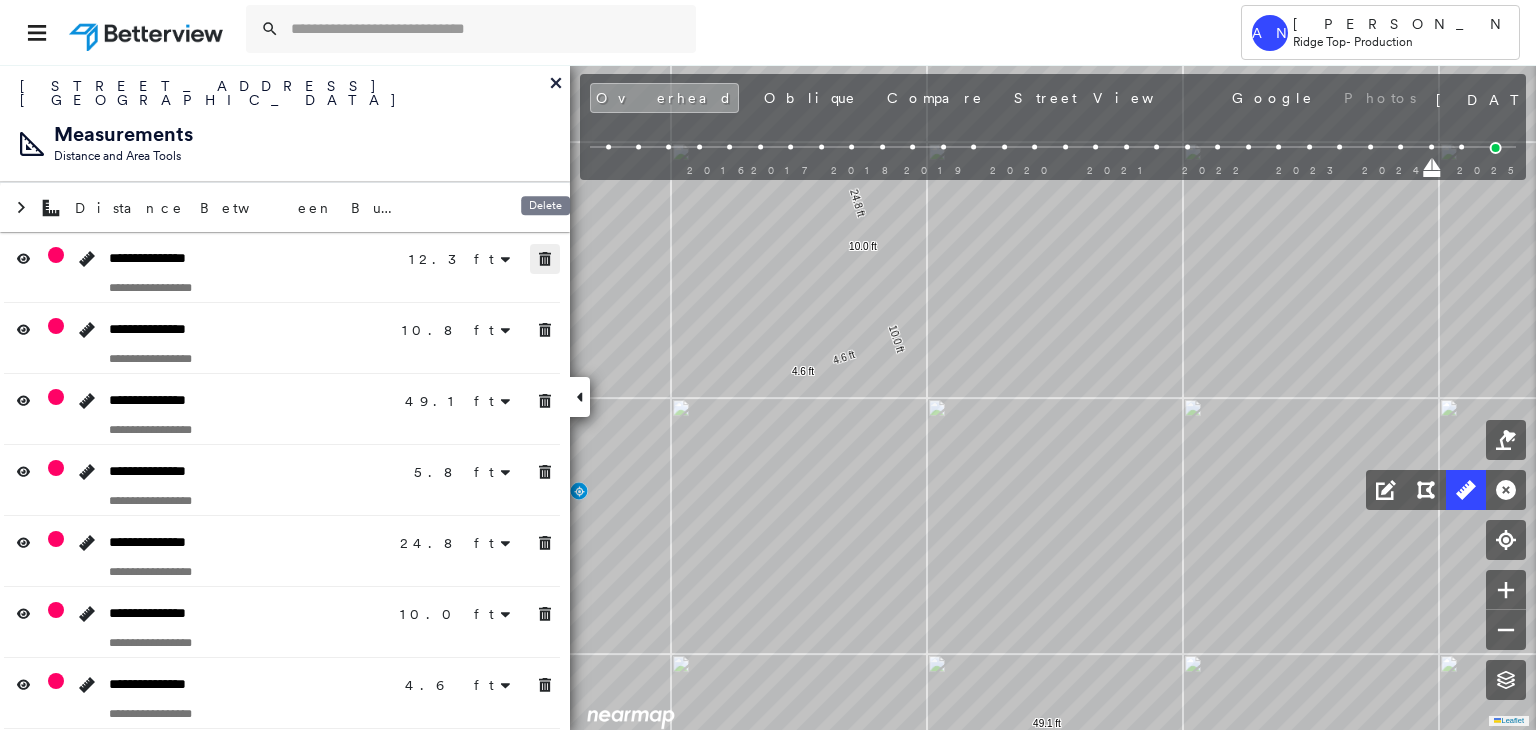 click 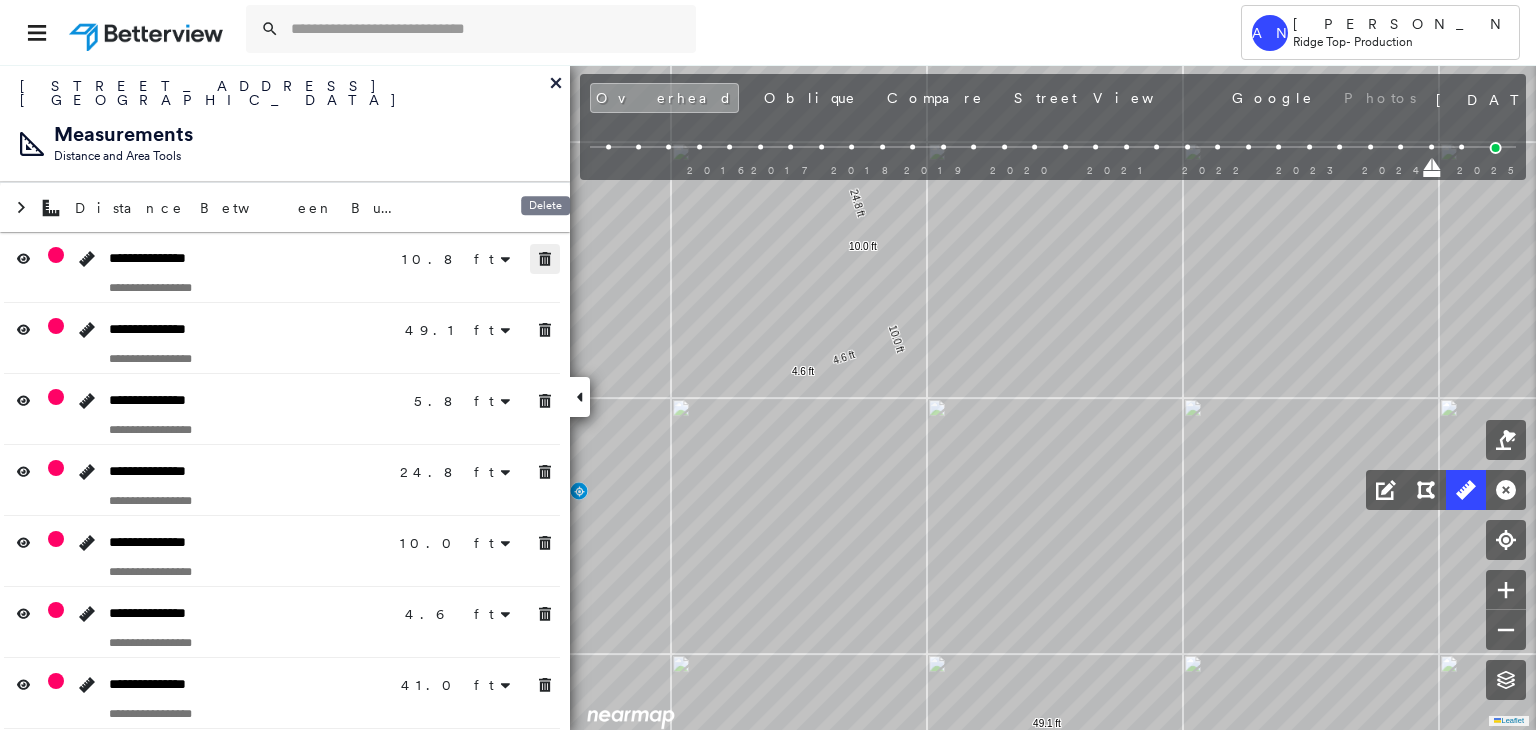 click 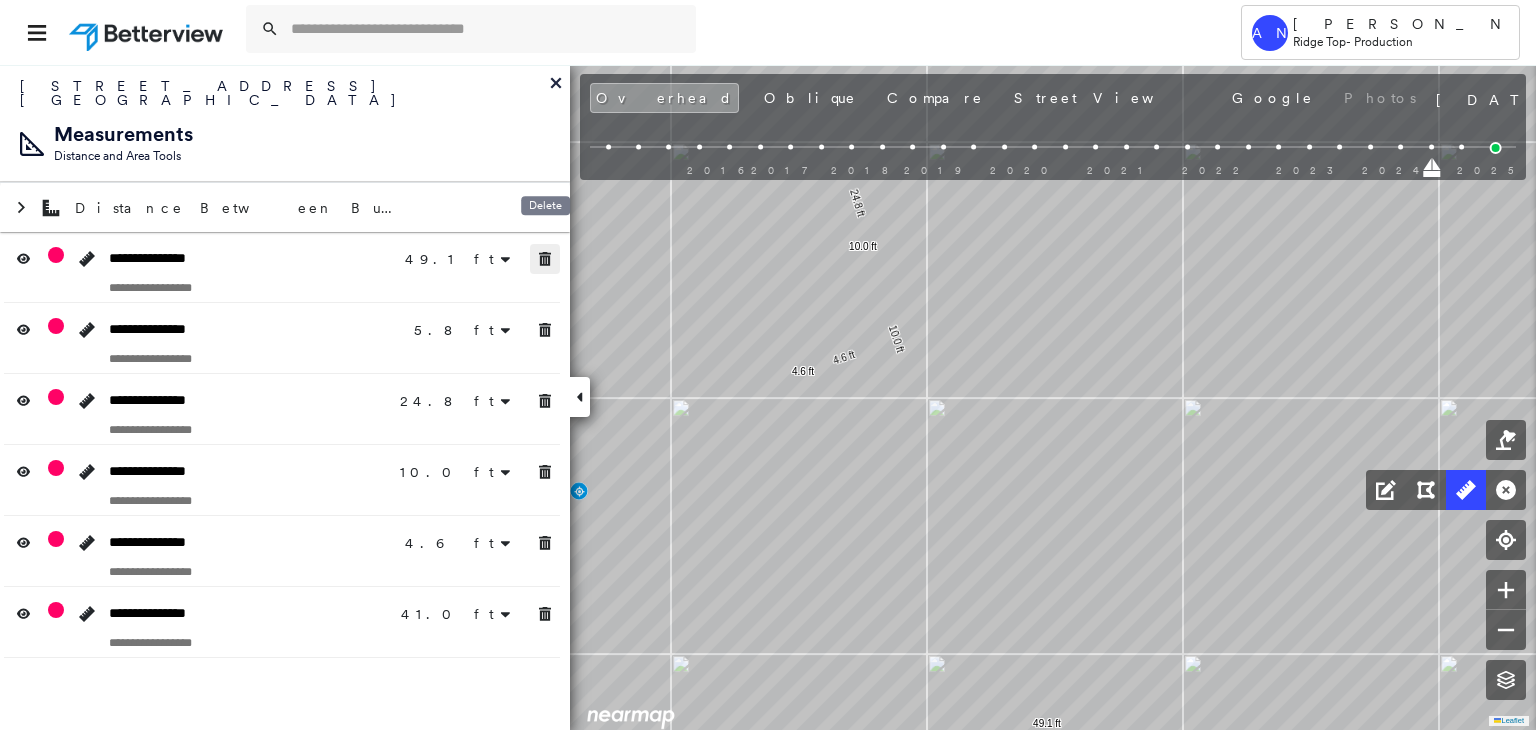 click 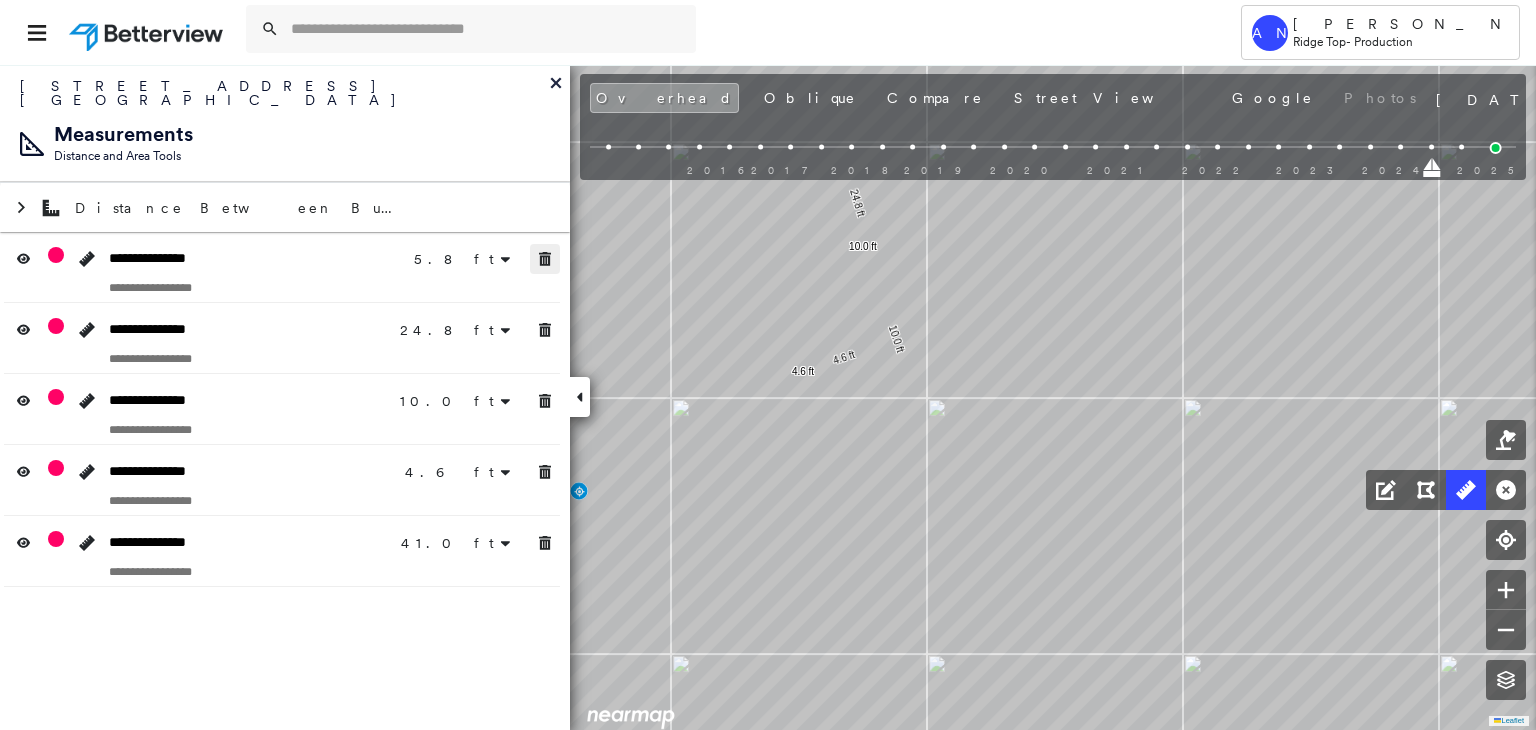 click 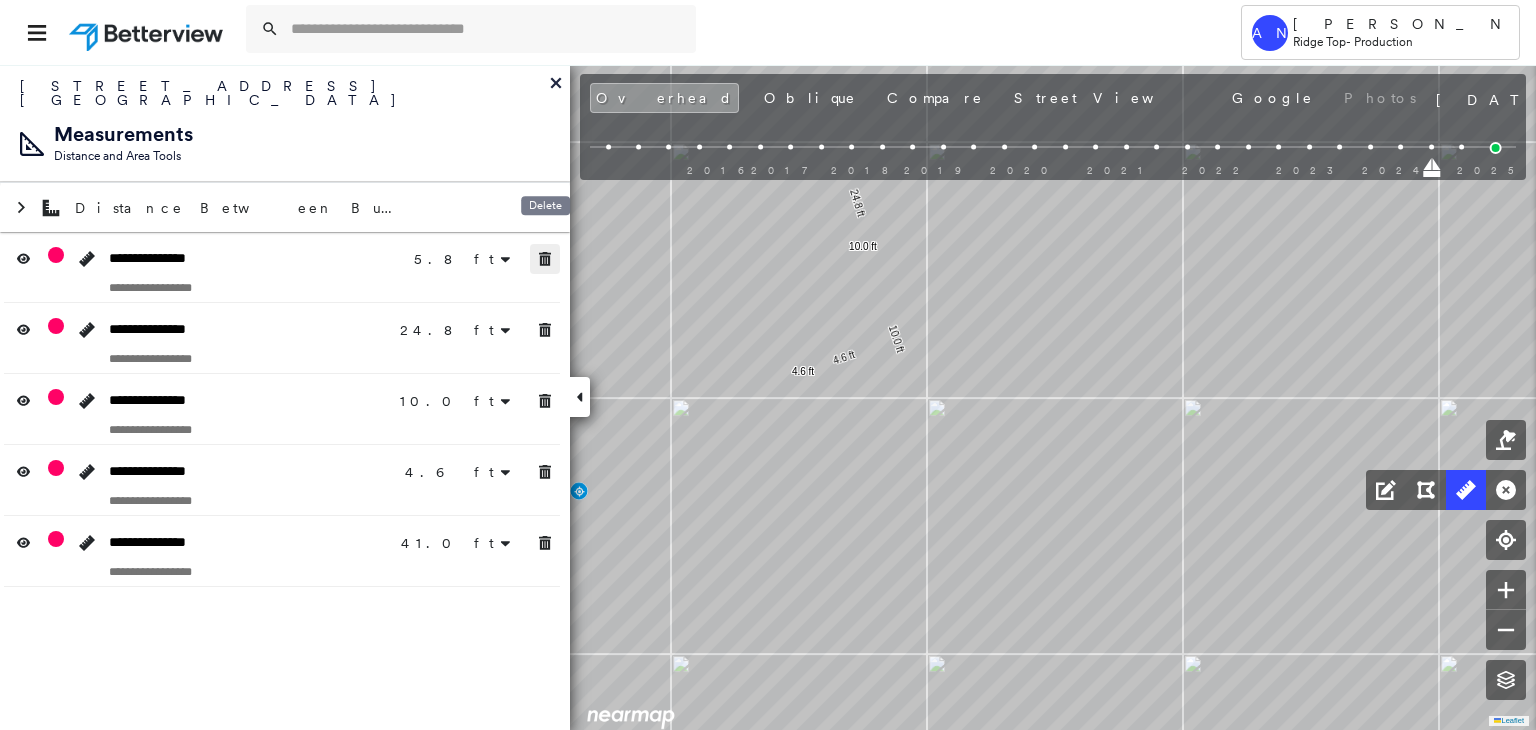 click 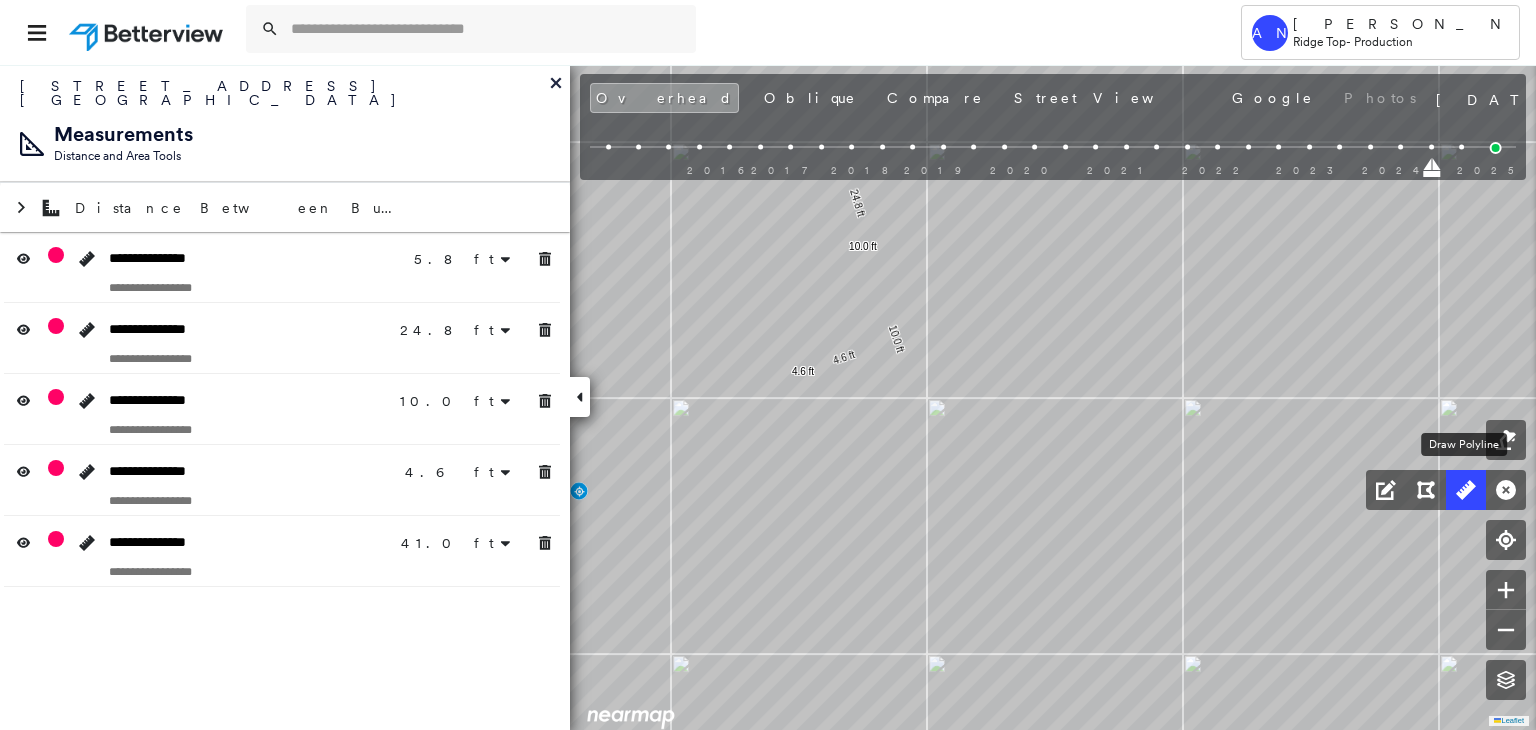 click 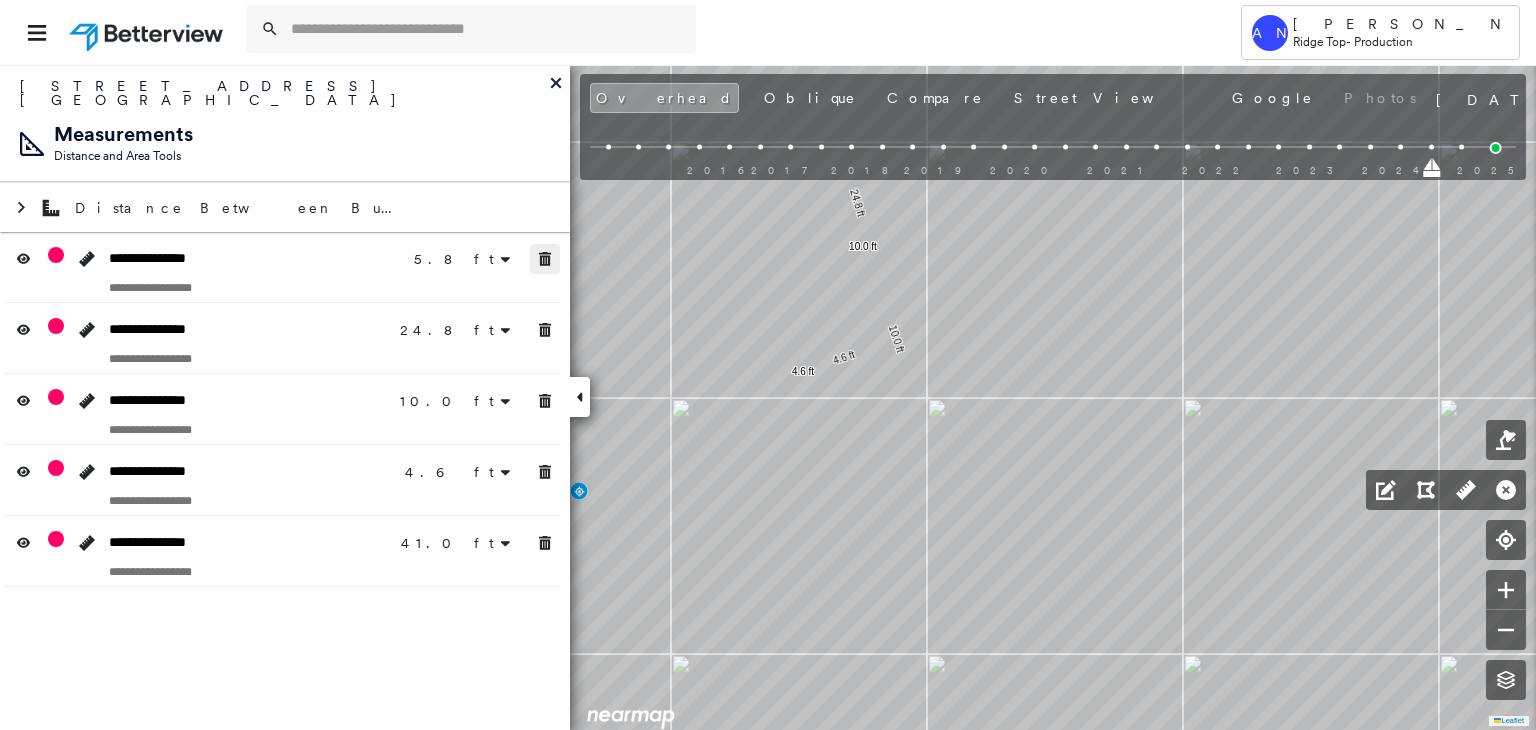 click 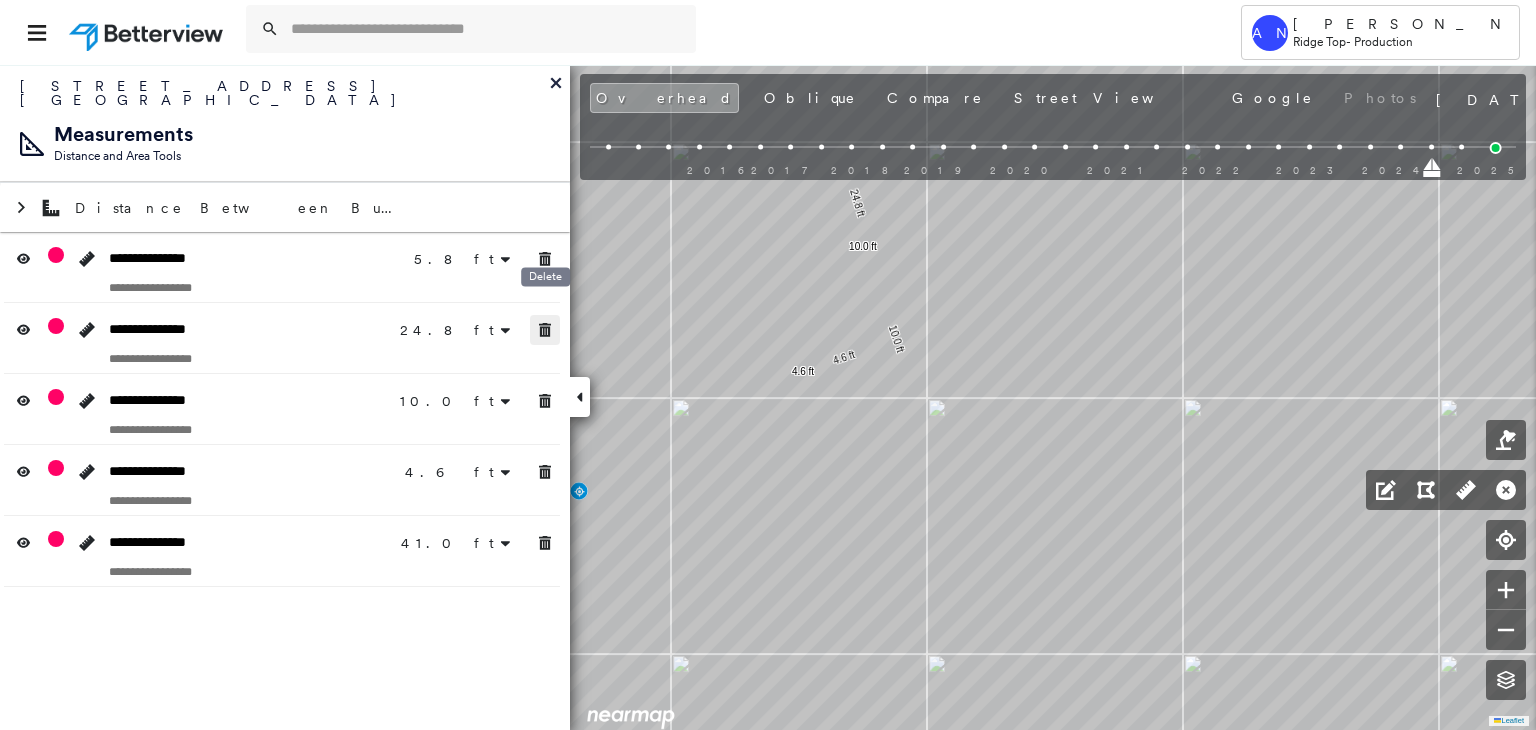click at bounding box center (545, 330) 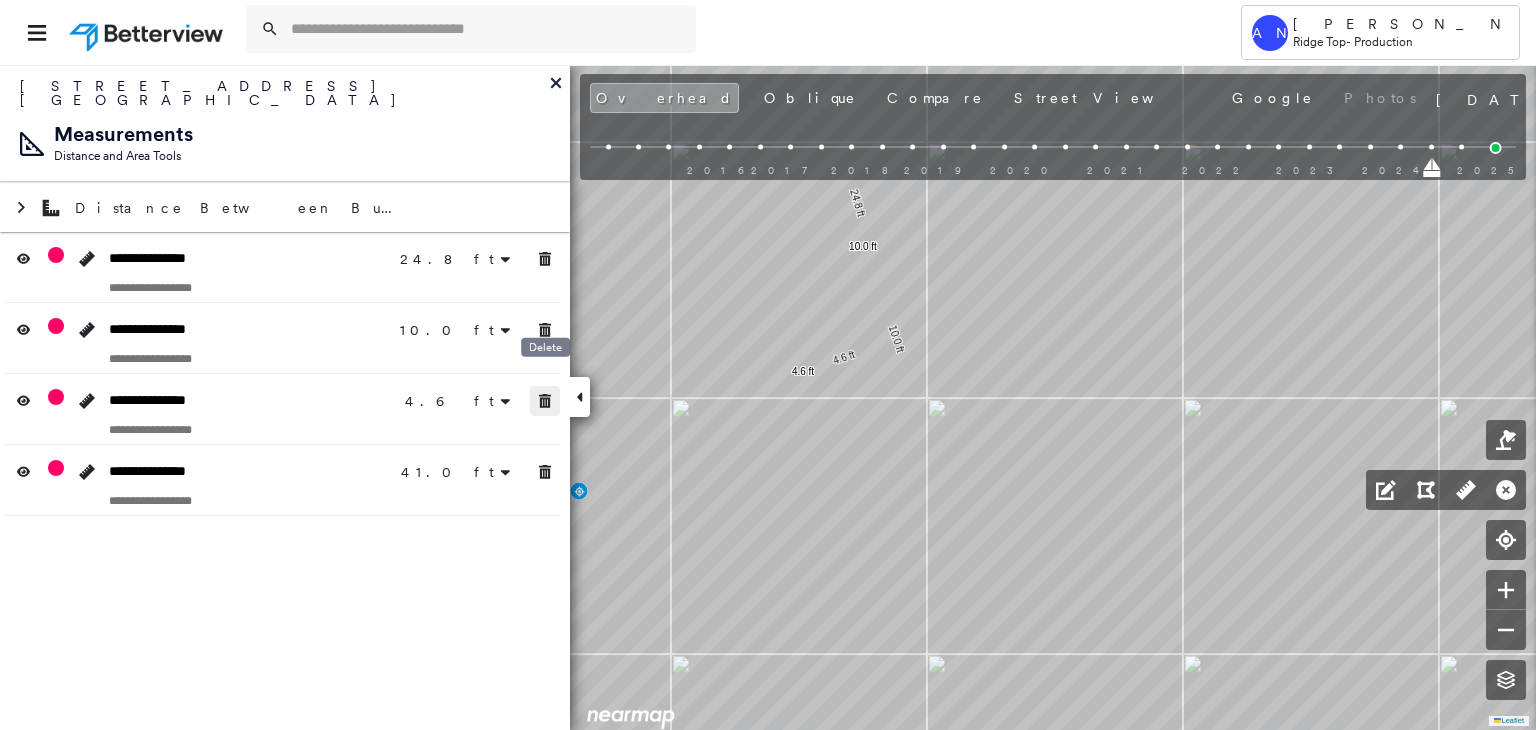 click at bounding box center (545, 401) 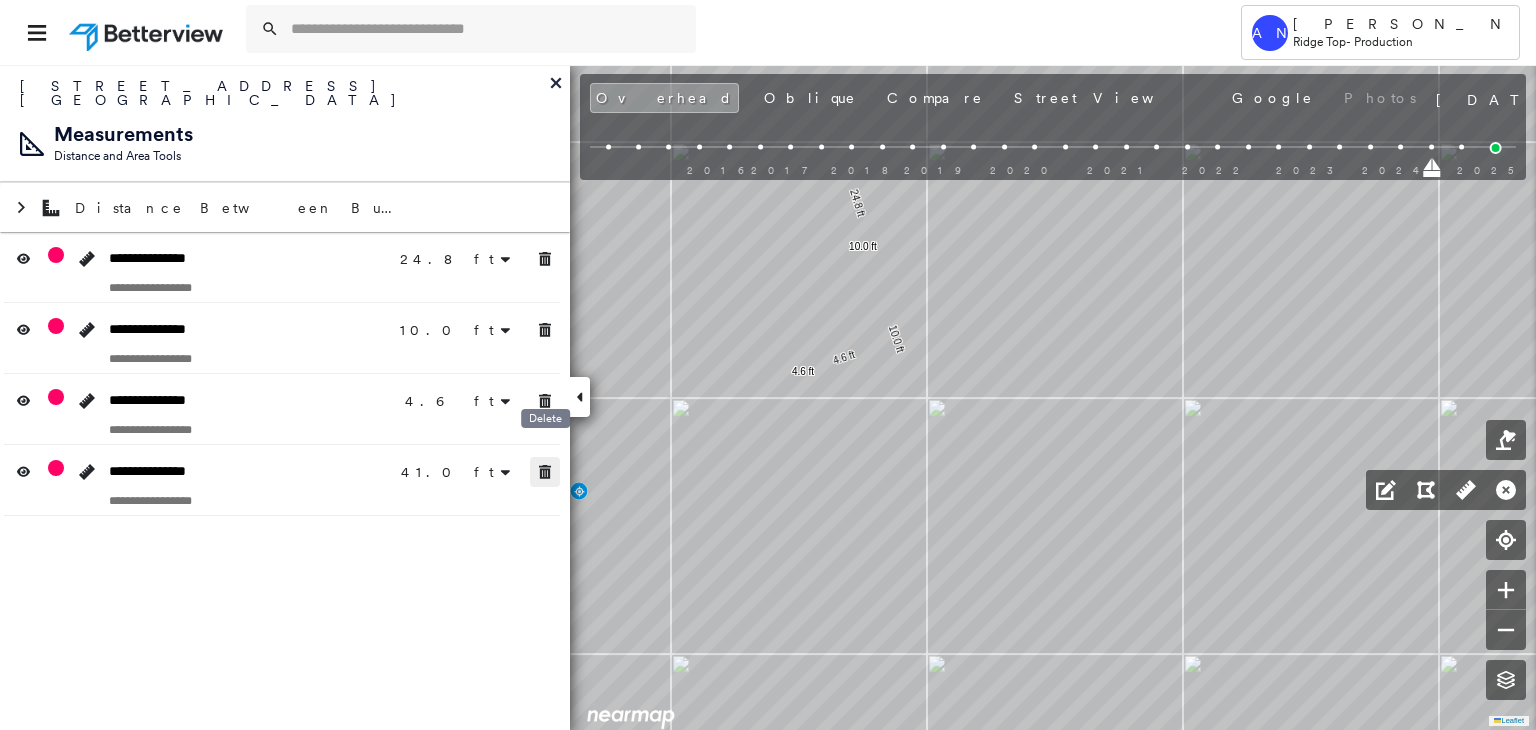 click 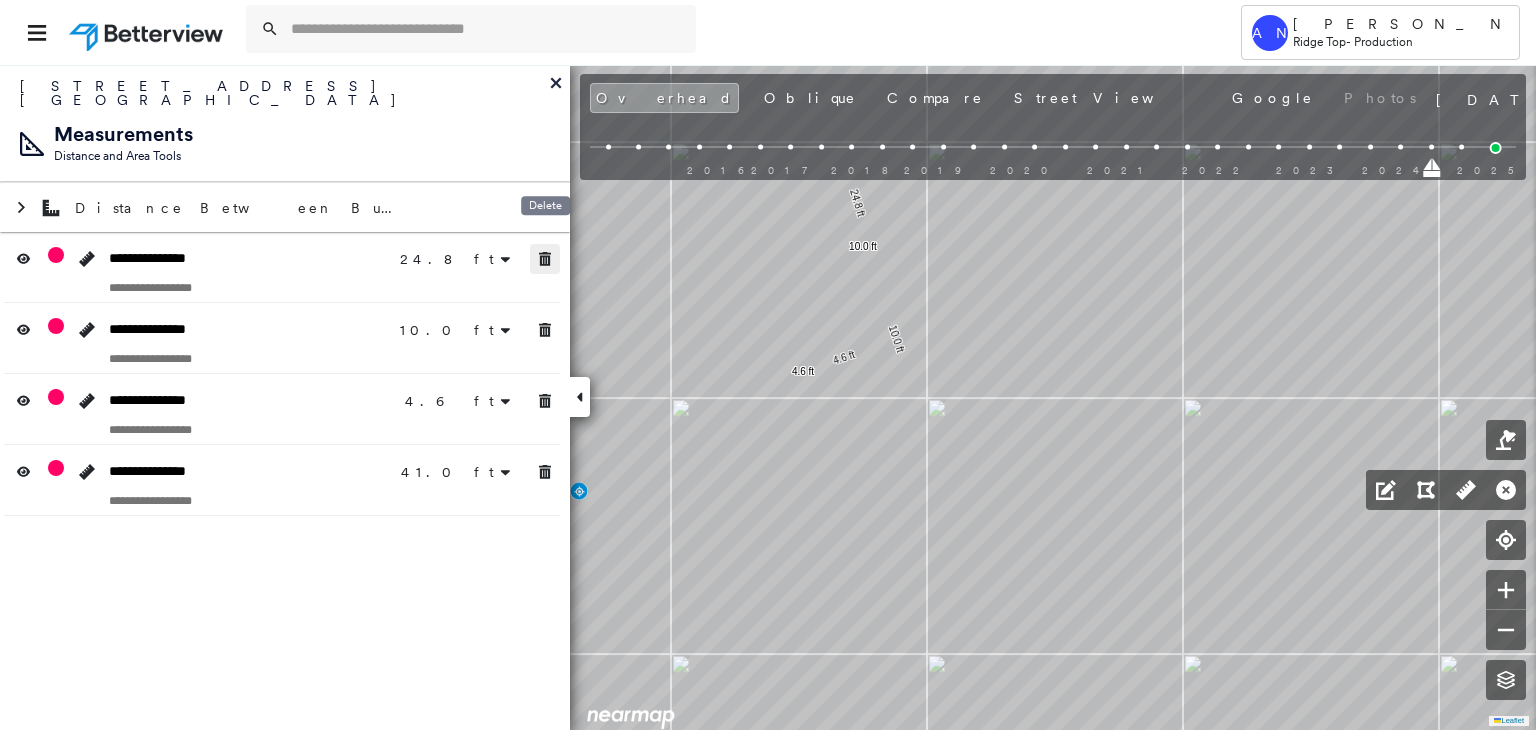 click 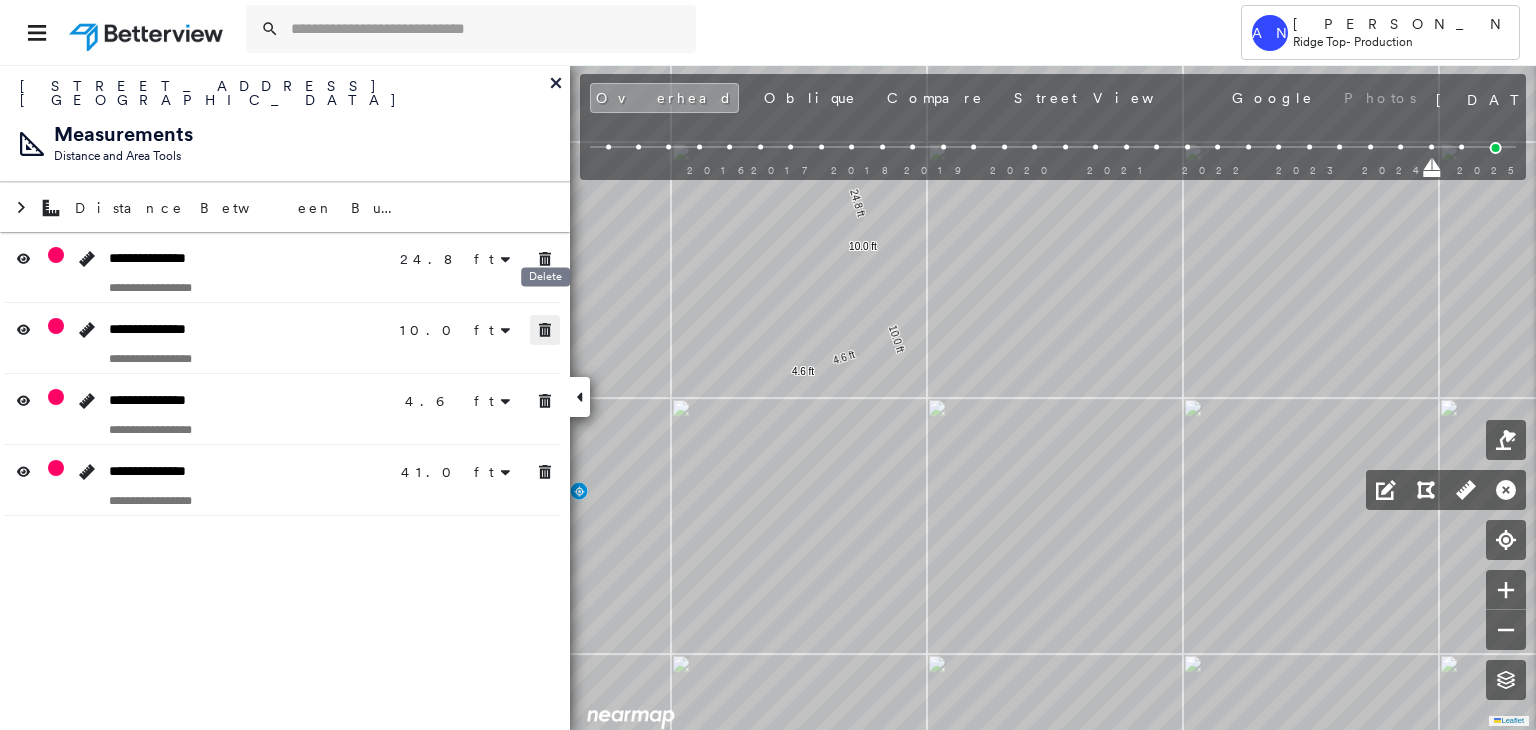click 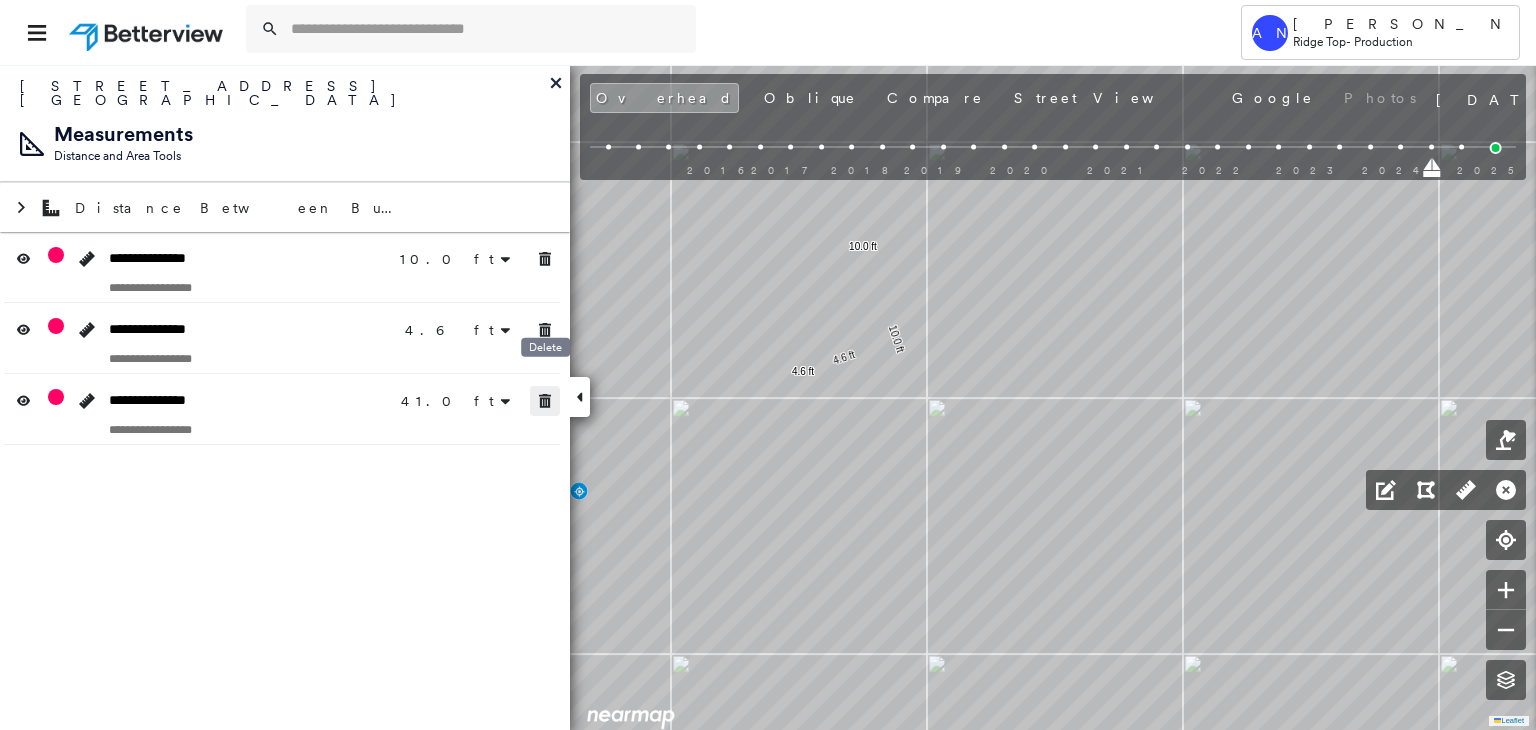 click 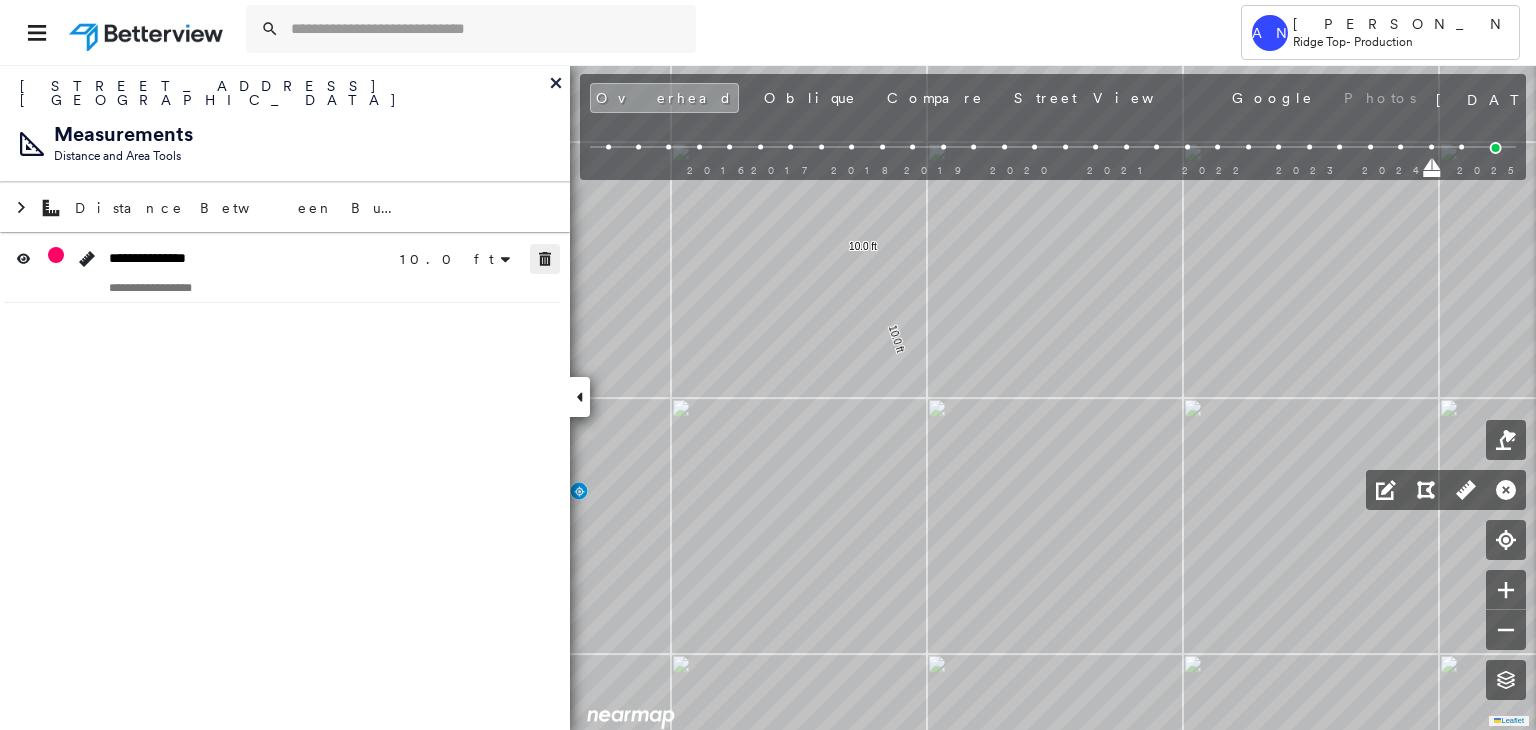 click at bounding box center (545, 259) 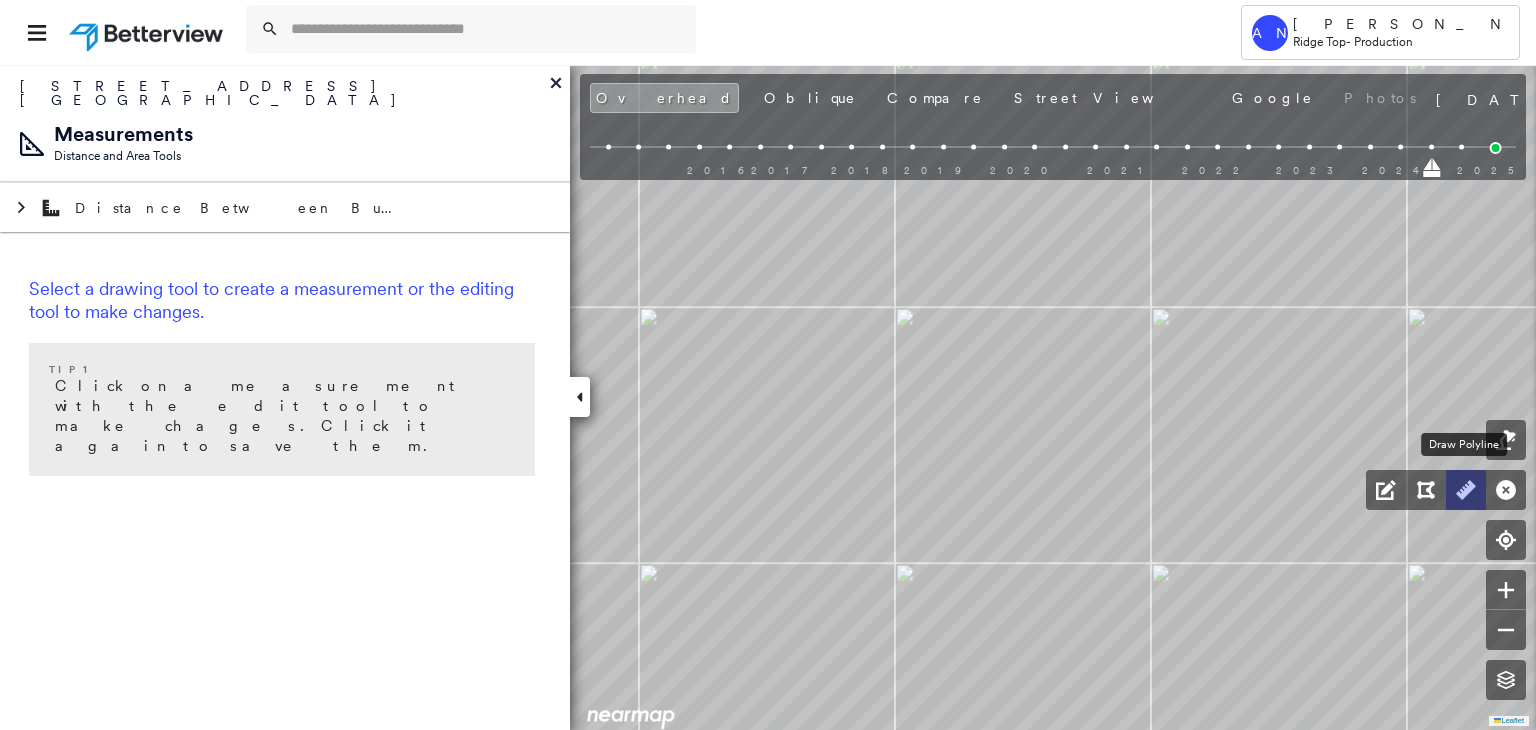 click at bounding box center [1466, 490] 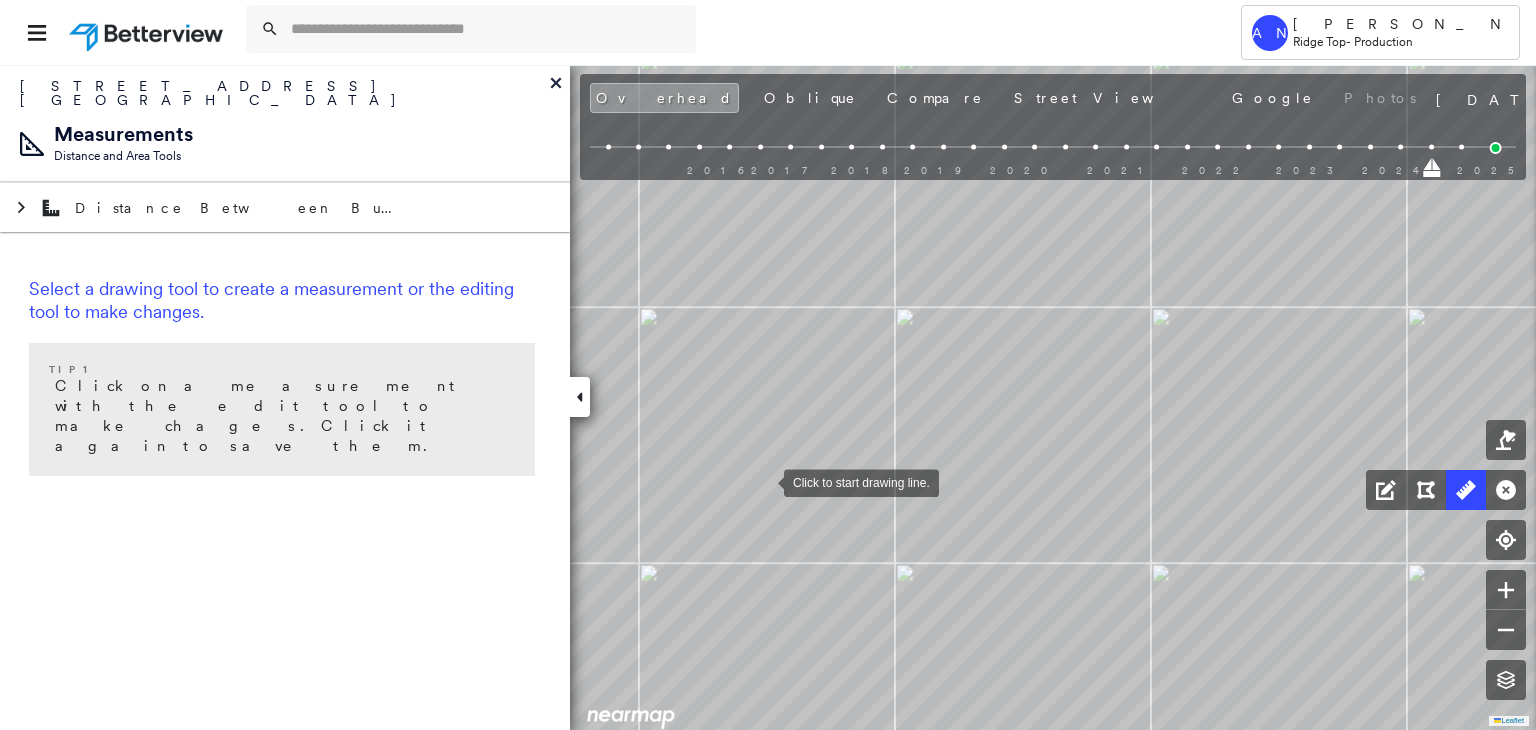 click at bounding box center (764, 481) 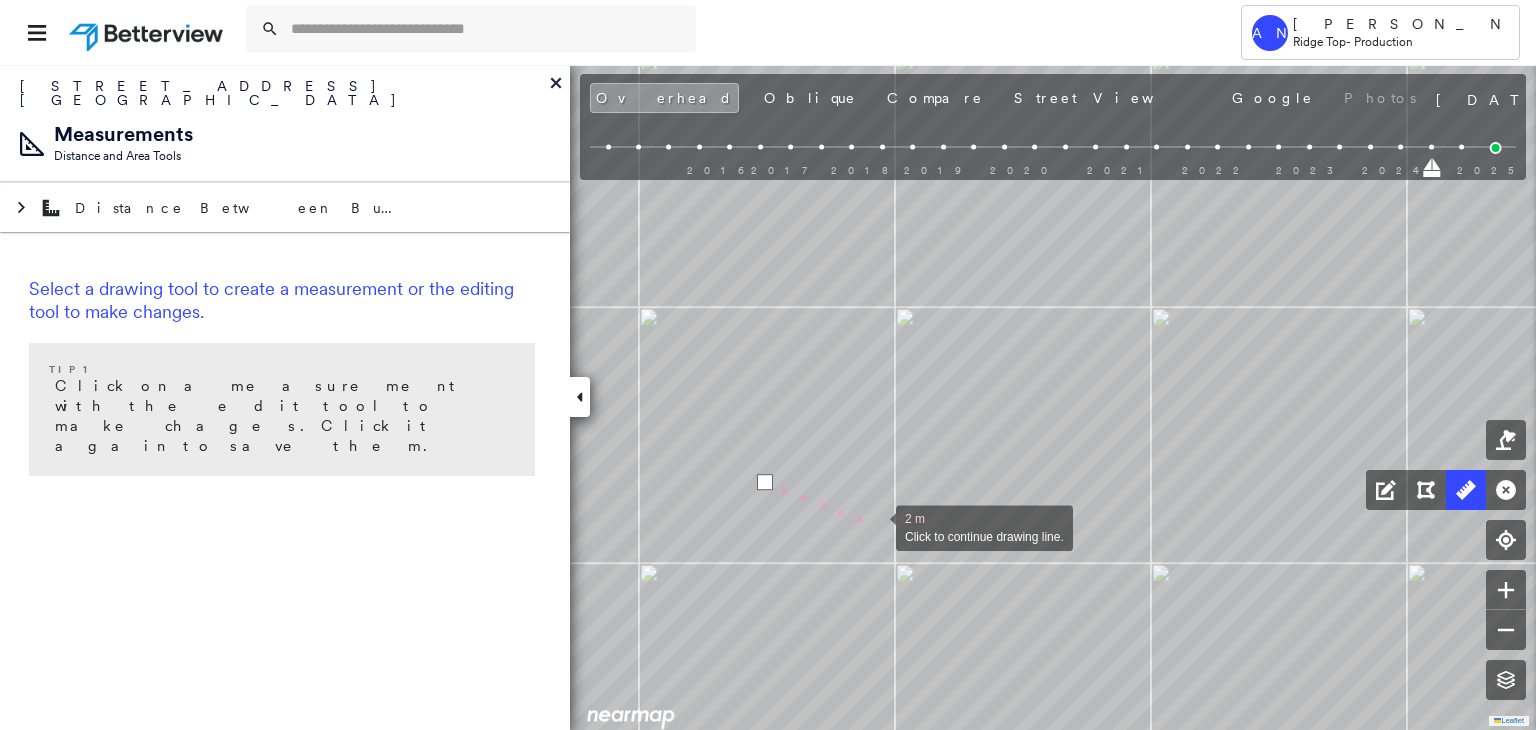 click at bounding box center (876, 526) 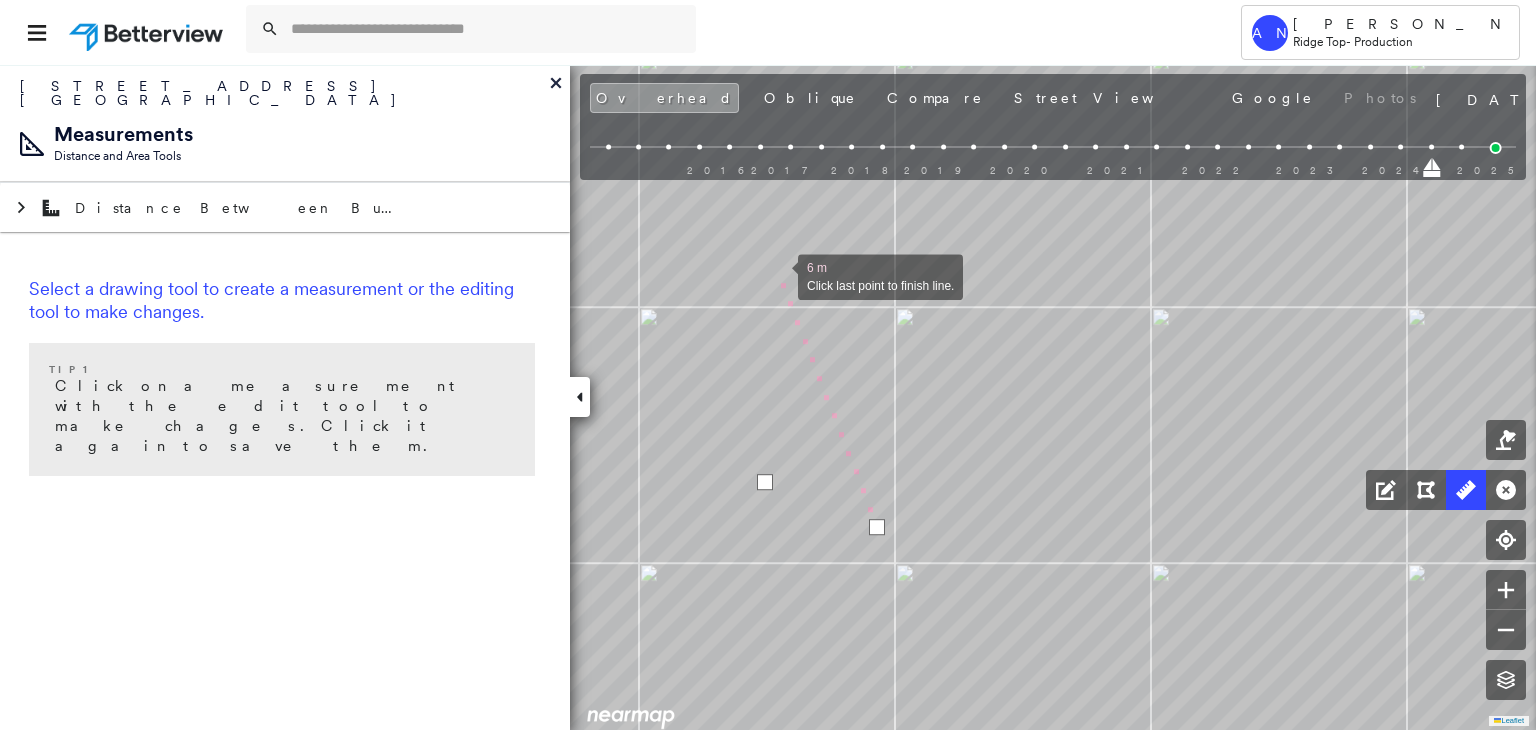 click on "6 m Click last point to finish line." at bounding box center (-2315, -1414) 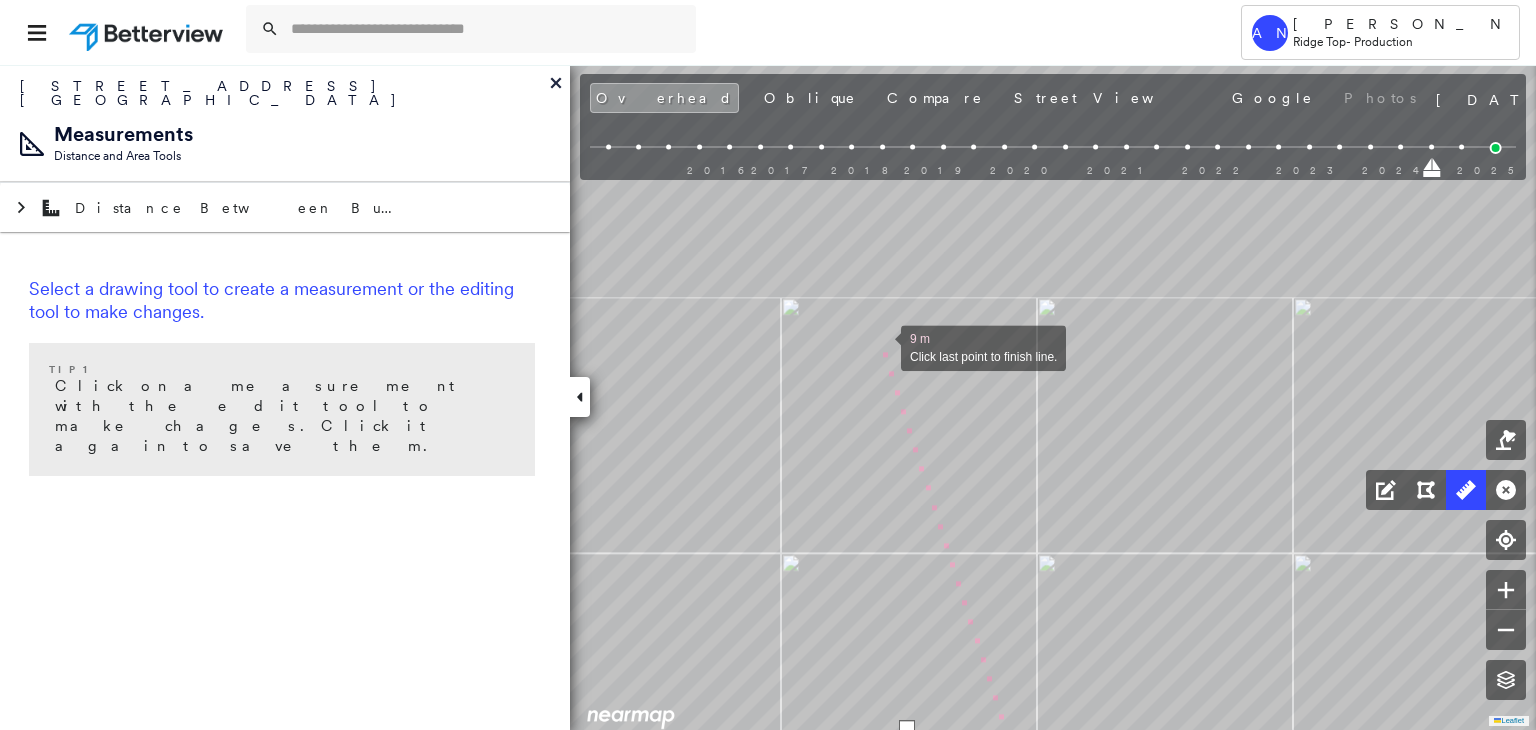 click at bounding box center (881, 346) 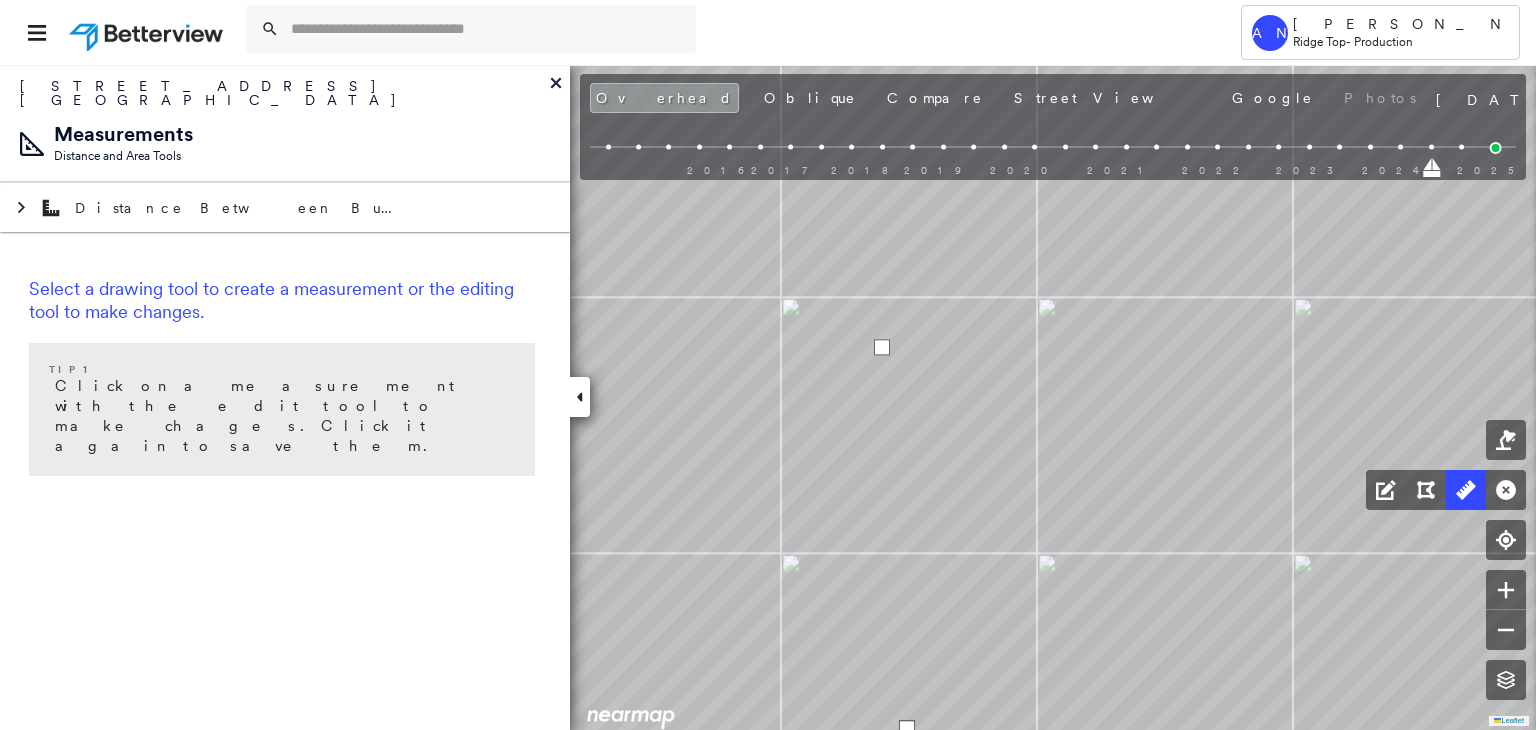 click at bounding box center [882, 347] 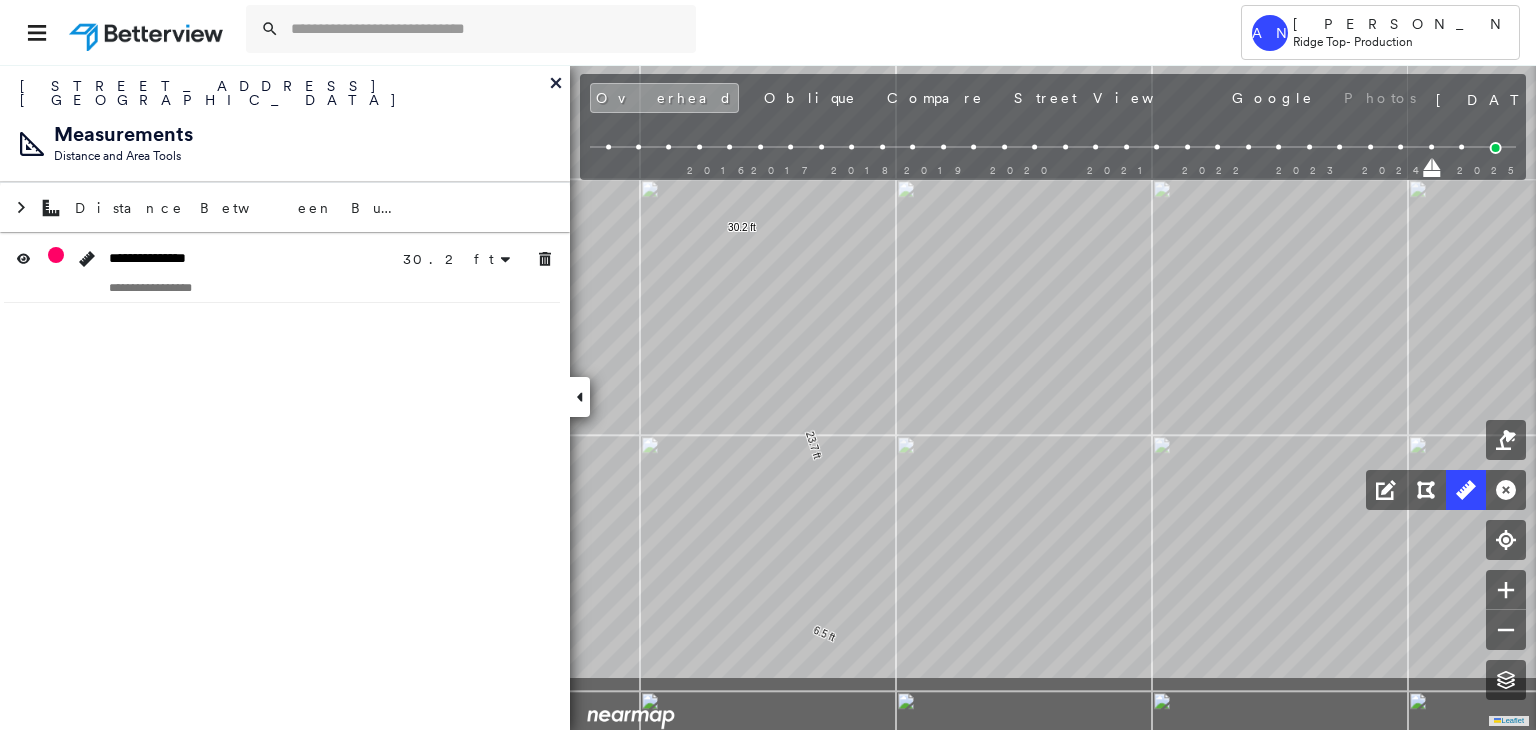 drag, startPoint x: 1168, startPoint y: 295, endPoint x: 1027, endPoint y: 177, distance: 183.86136 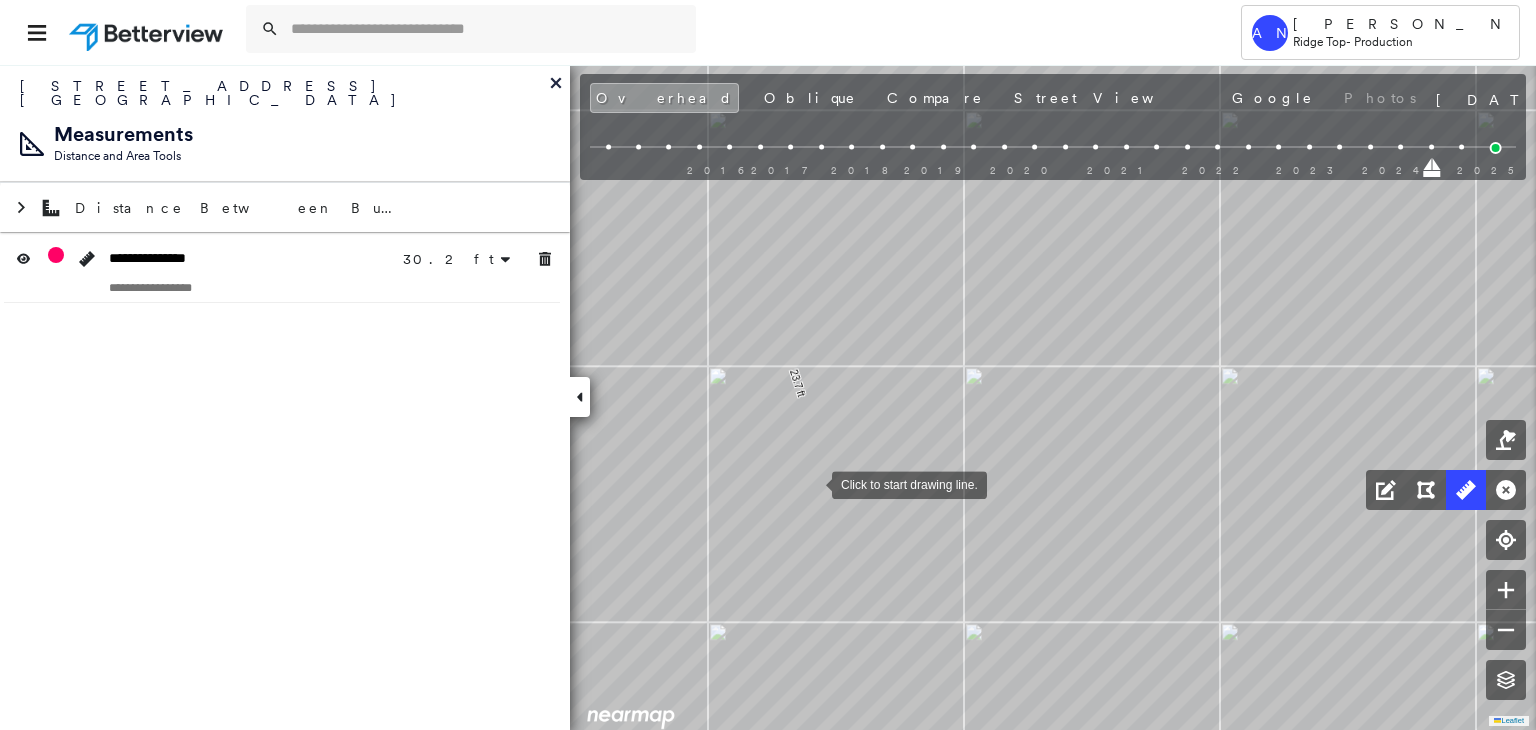 drag, startPoint x: 812, startPoint y: 483, endPoint x: 864, endPoint y: 587, distance: 116.275536 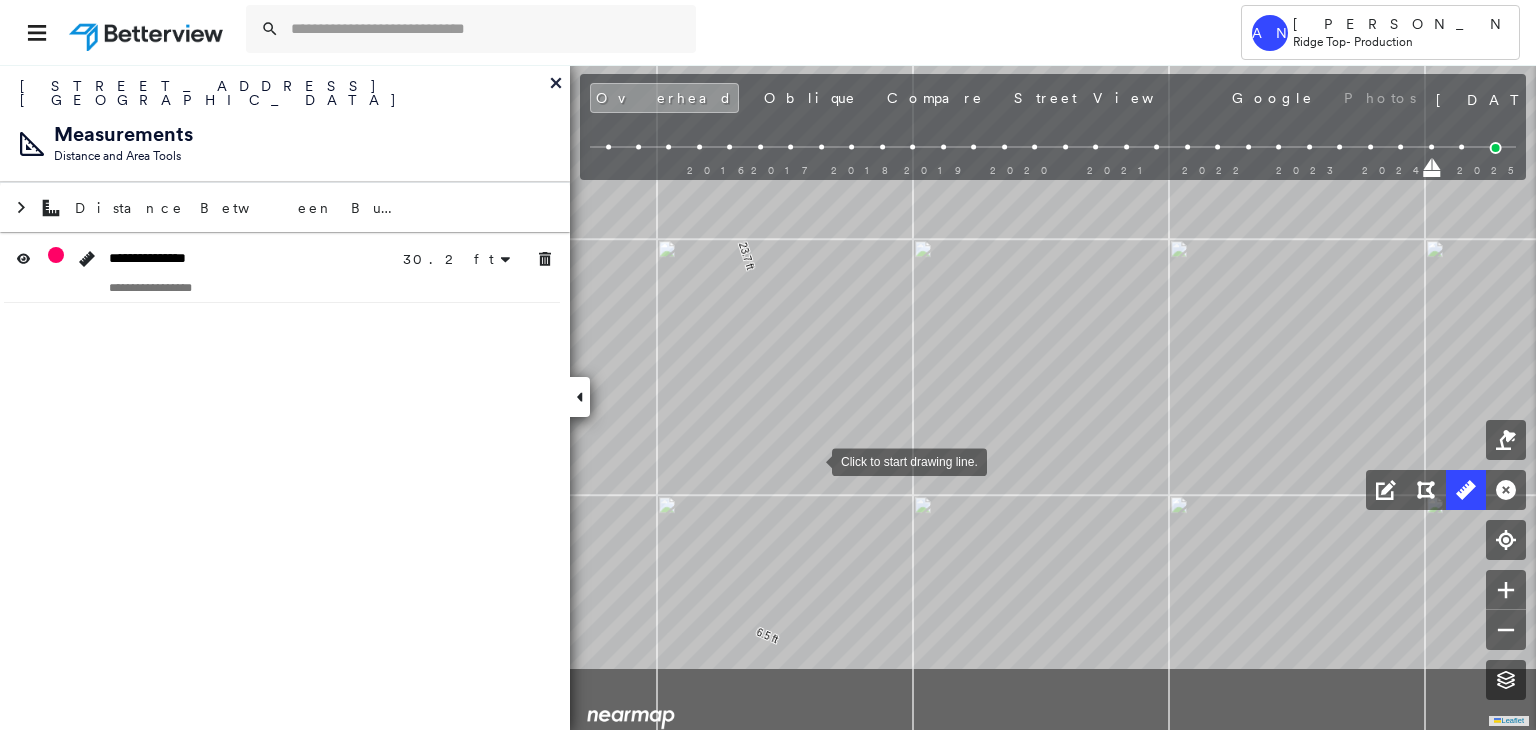 drag, startPoint x: 864, startPoint y: 597, endPoint x: 807, endPoint y: 368, distance: 235.98729 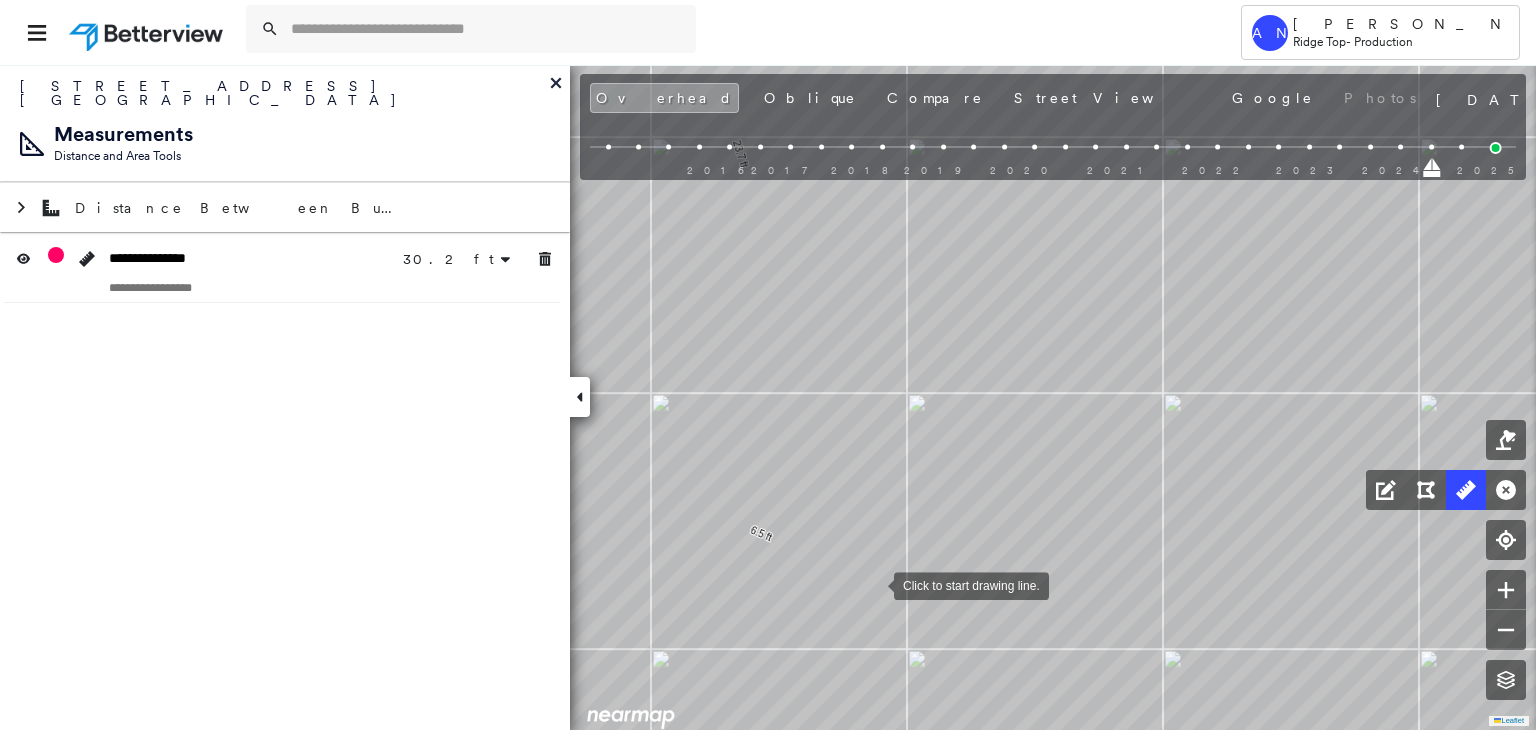 click at bounding box center (874, 584) 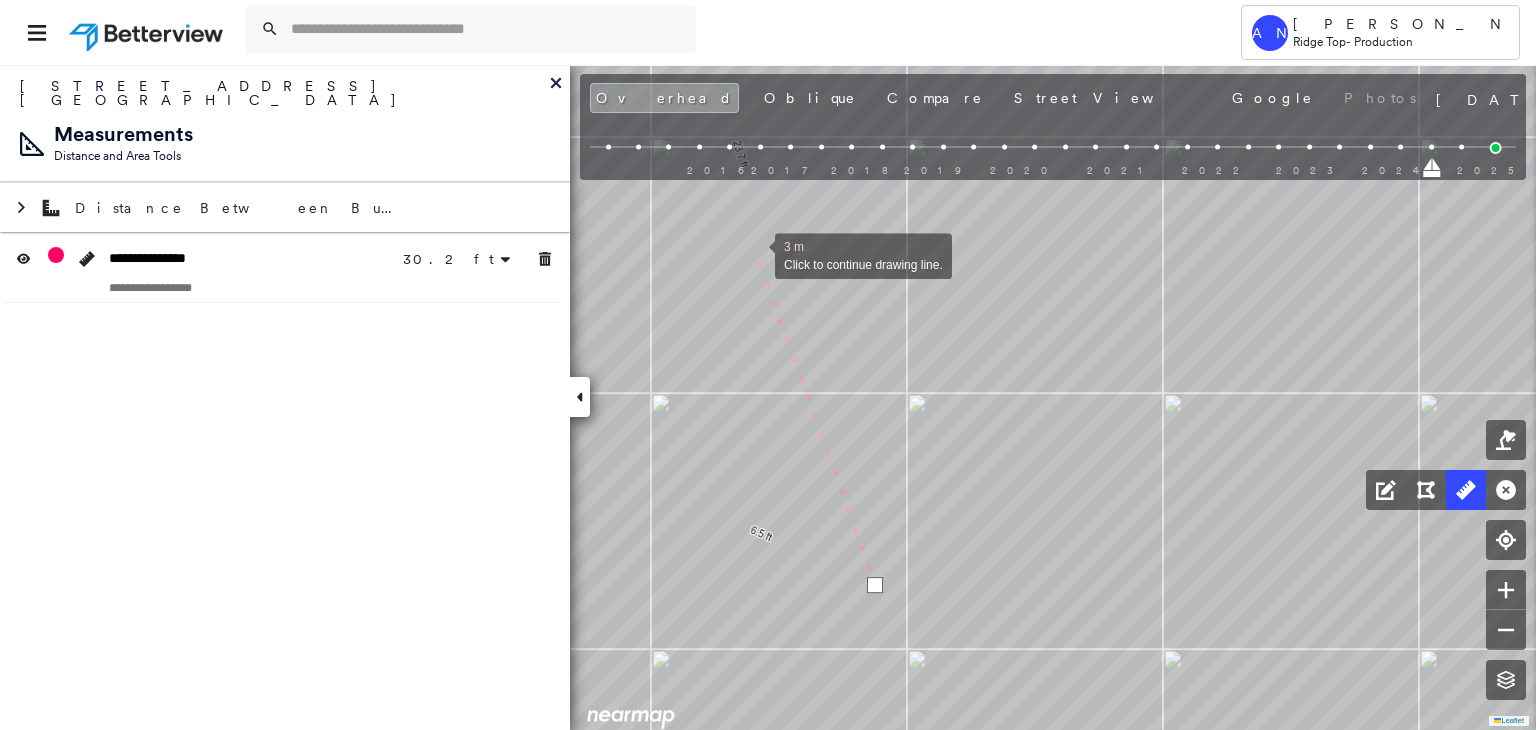 click at bounding box center (755, 254) 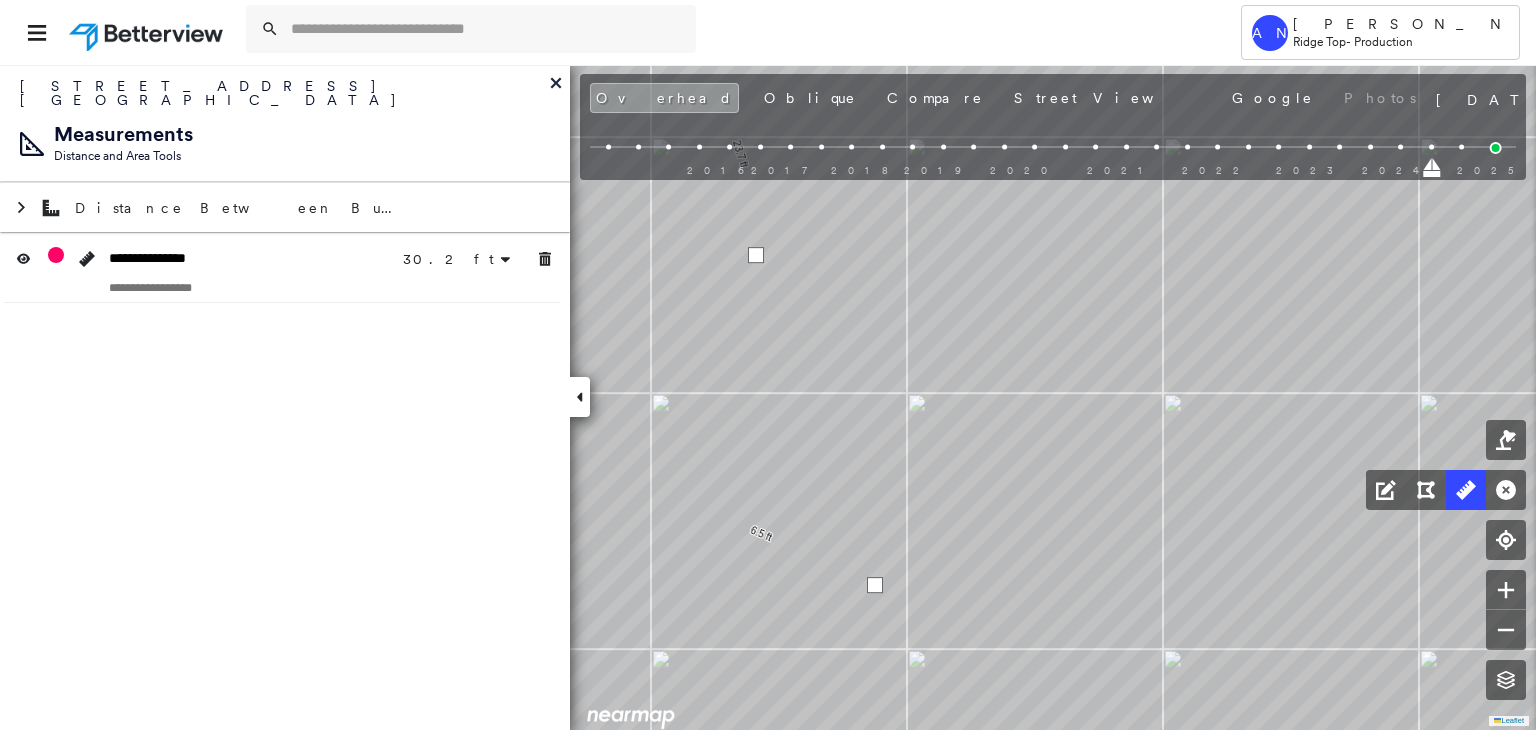 click at bounding box center (756, 255) 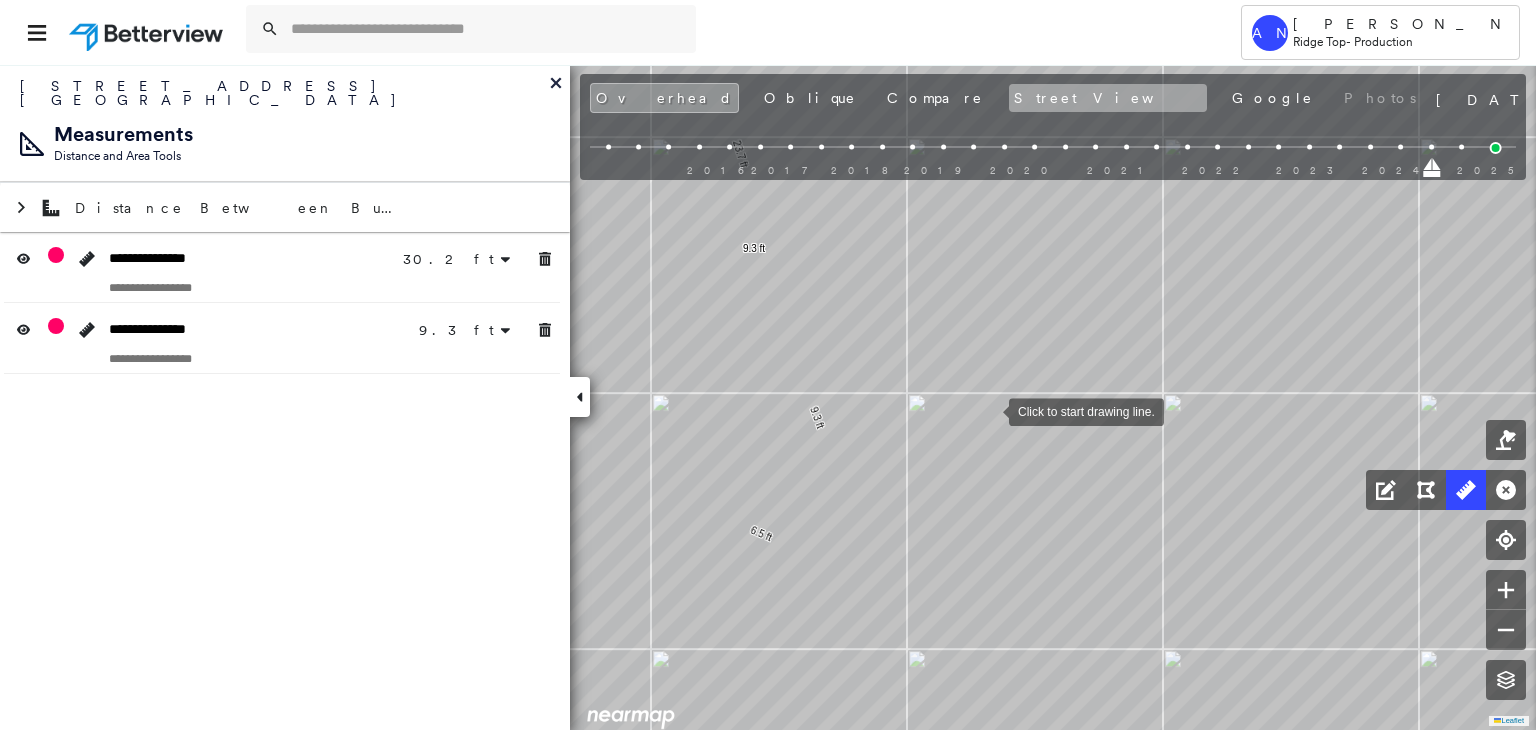 drag, startPoint x: 989, startPoint y: 410, endPoint x: 864, endPoint y: 86, distance: 347.27655 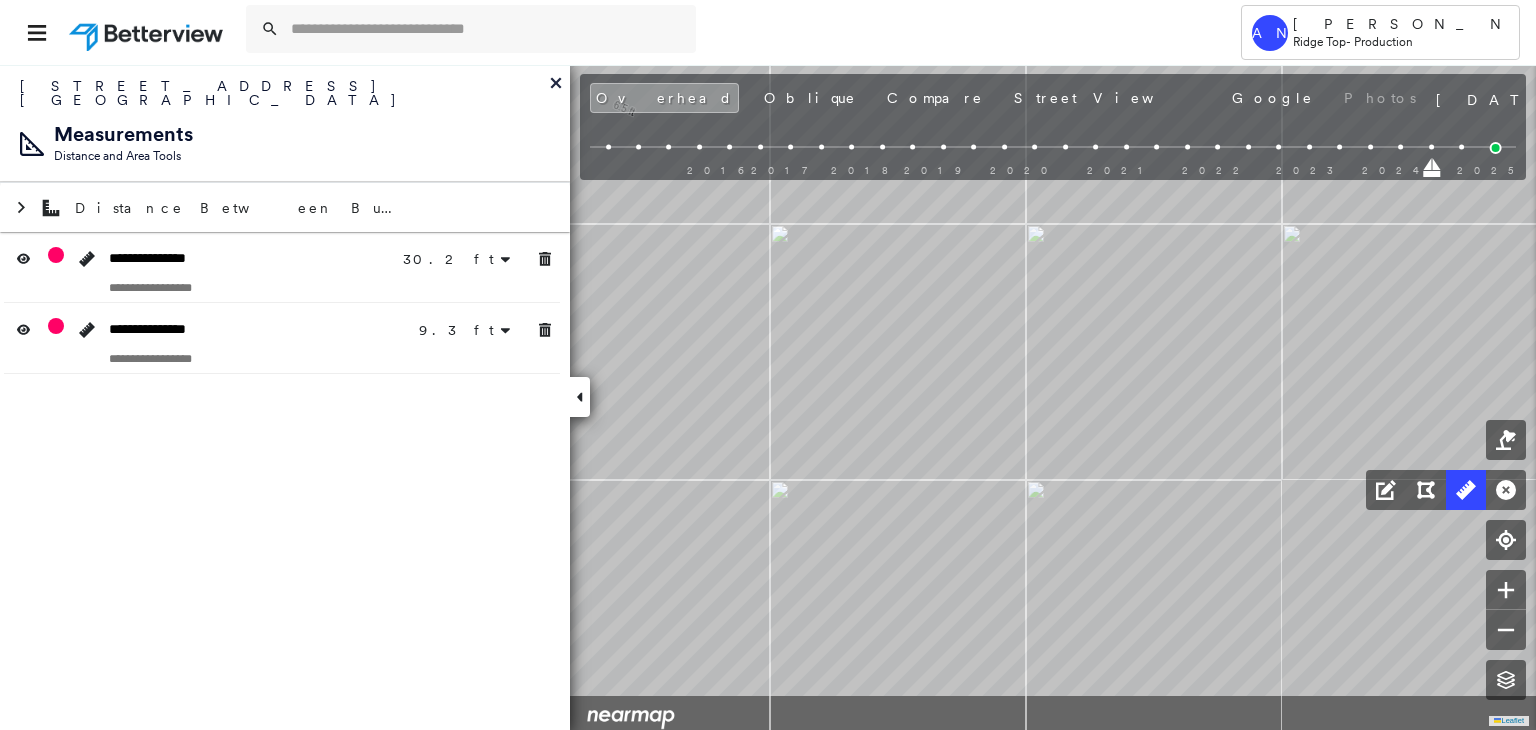 drag, startPoint x: 972, startPoint y: 349, endPoint x: 971, endPoint y: 288, distance: 61.008198 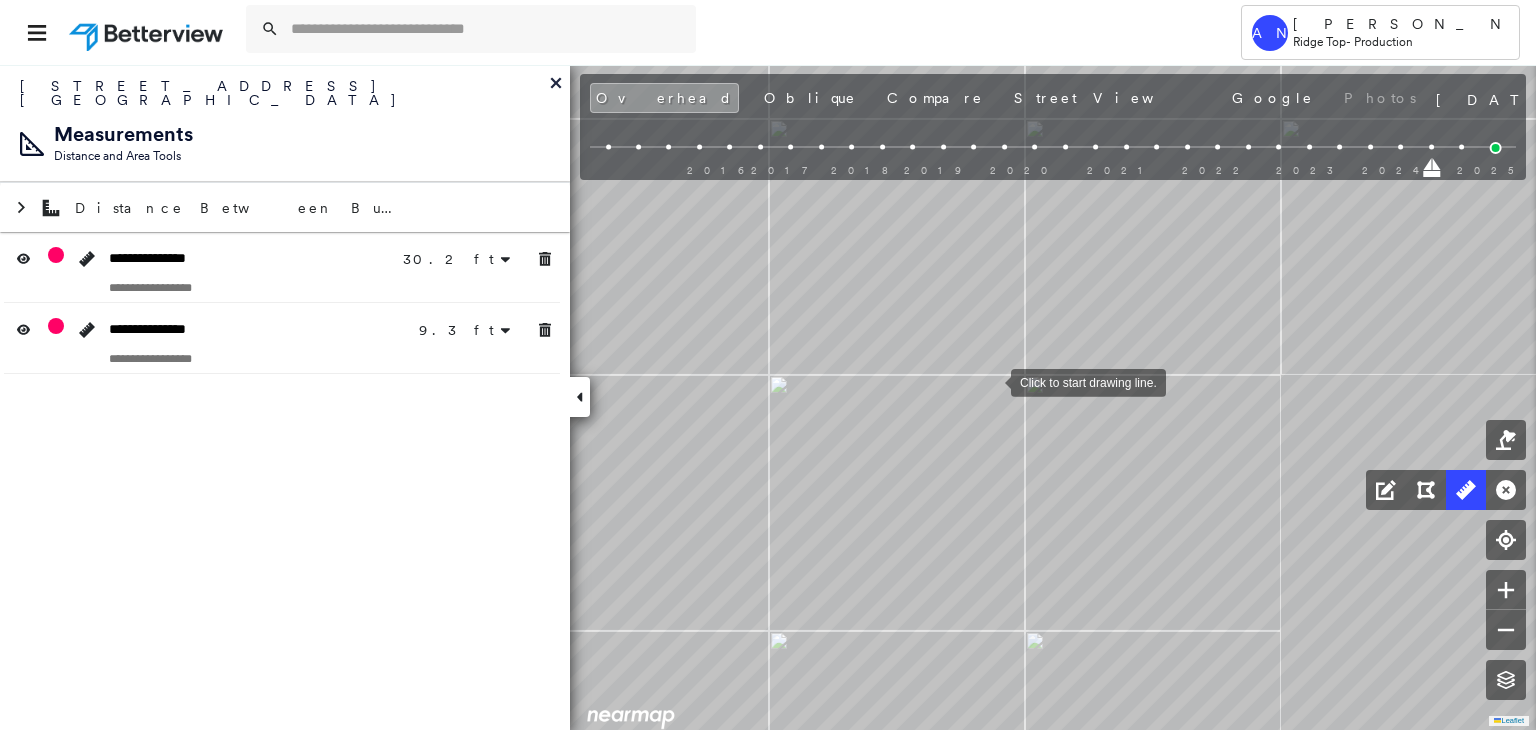 drag, startPoint x: 991, startPoint y: 381, endPoint x: 977, endPoint y: 256, distance: 125.781555 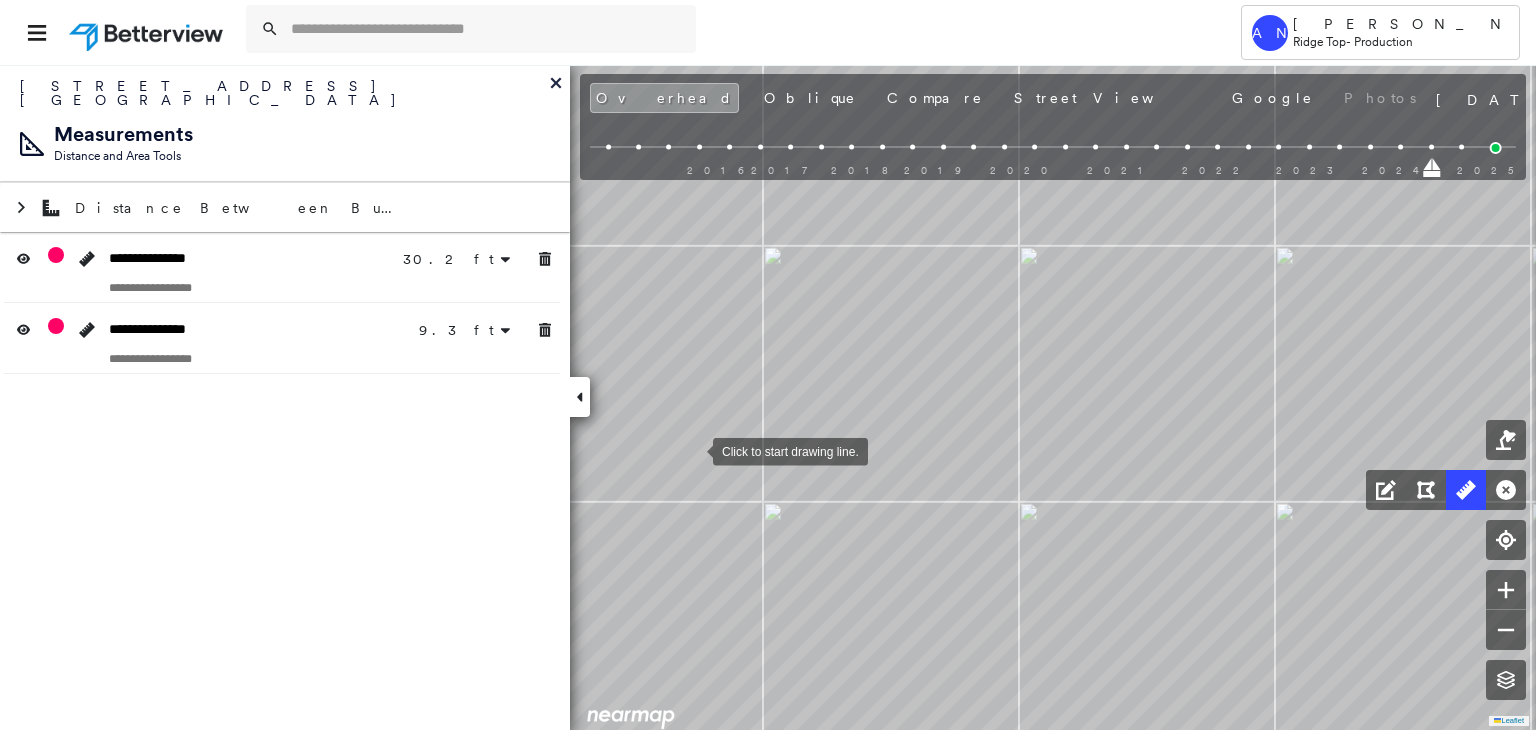 click at bounding box center [693, 450] 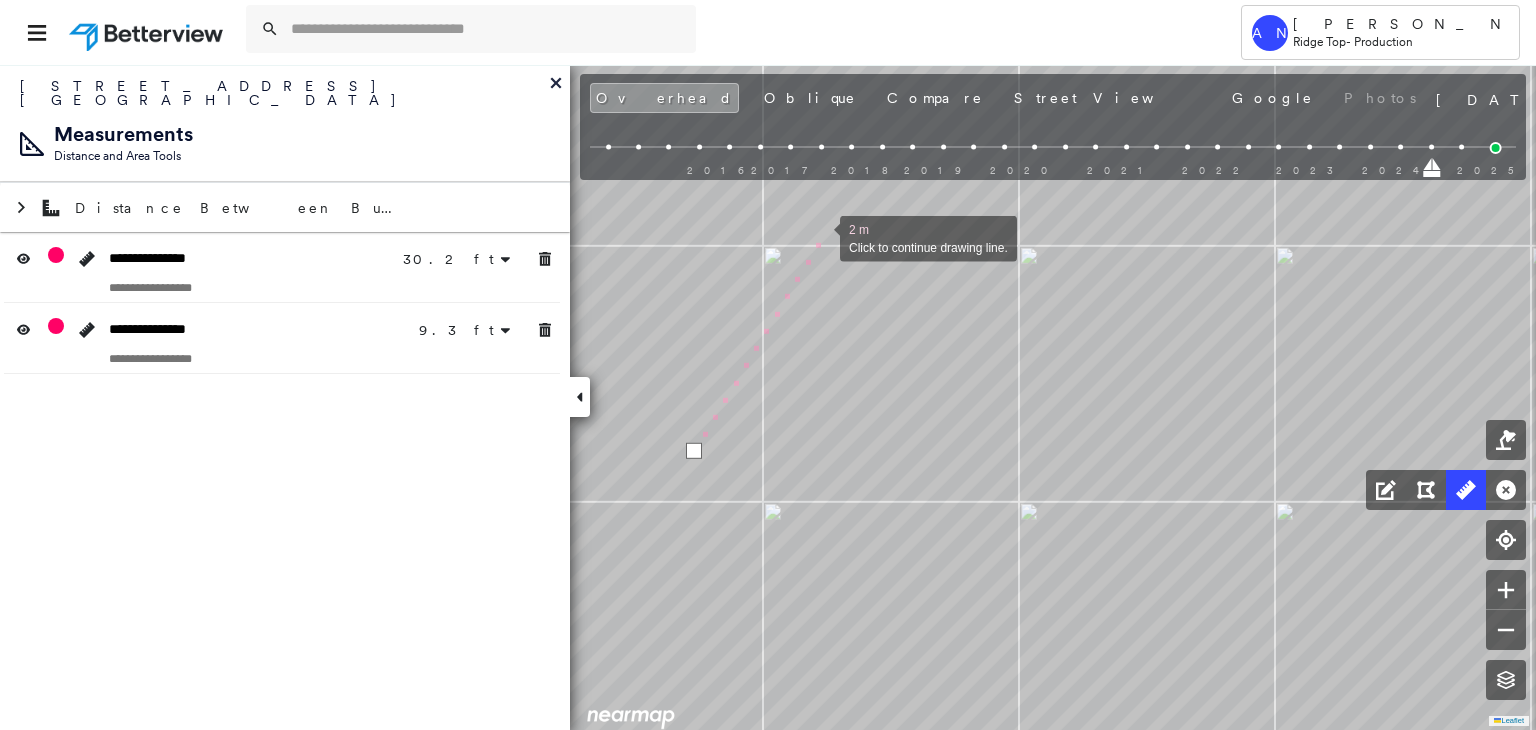 click at bounding box center [820, 237] 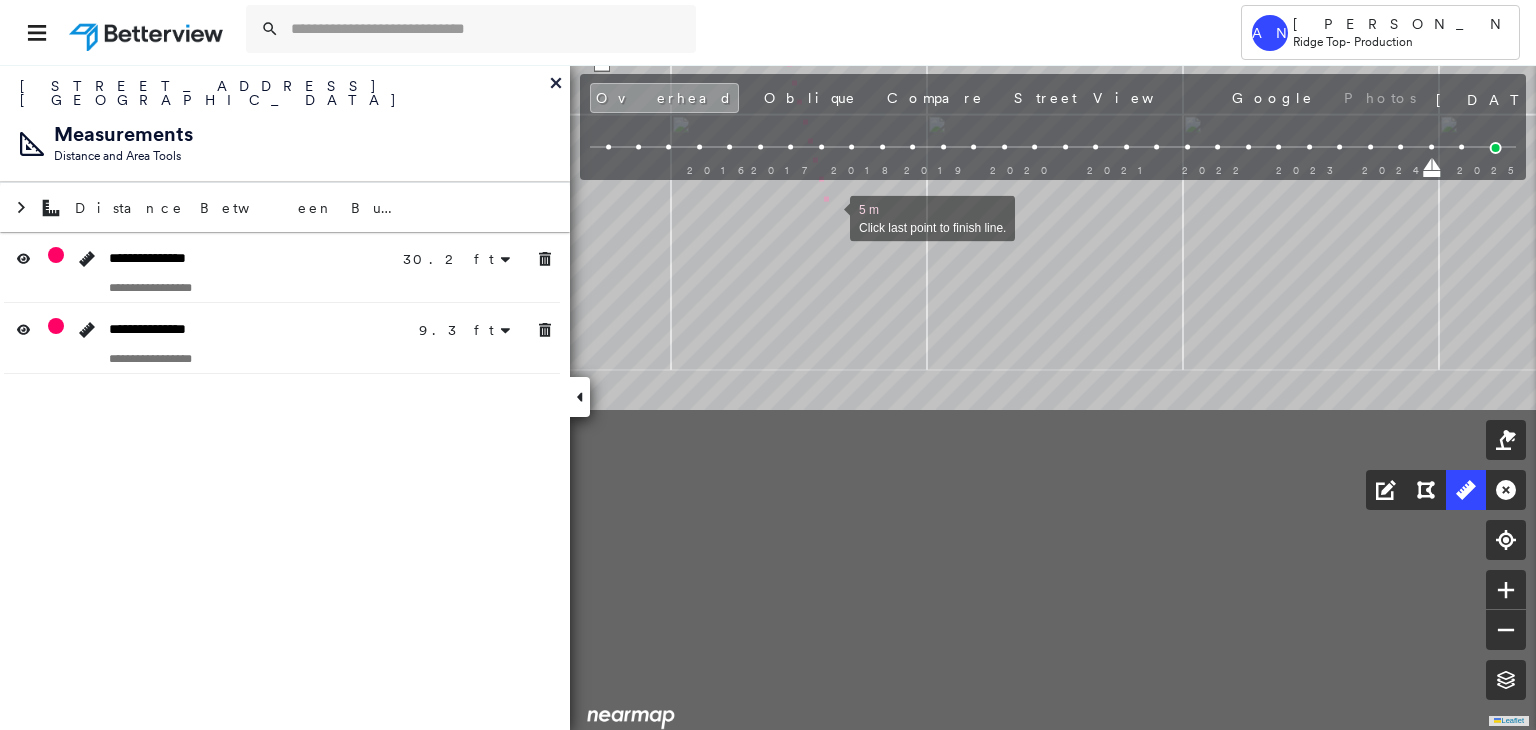 drag, startPoint x: 924, startPoint y: 612, endPoint x: 837, endPoint y: 234, distance: 387.88272 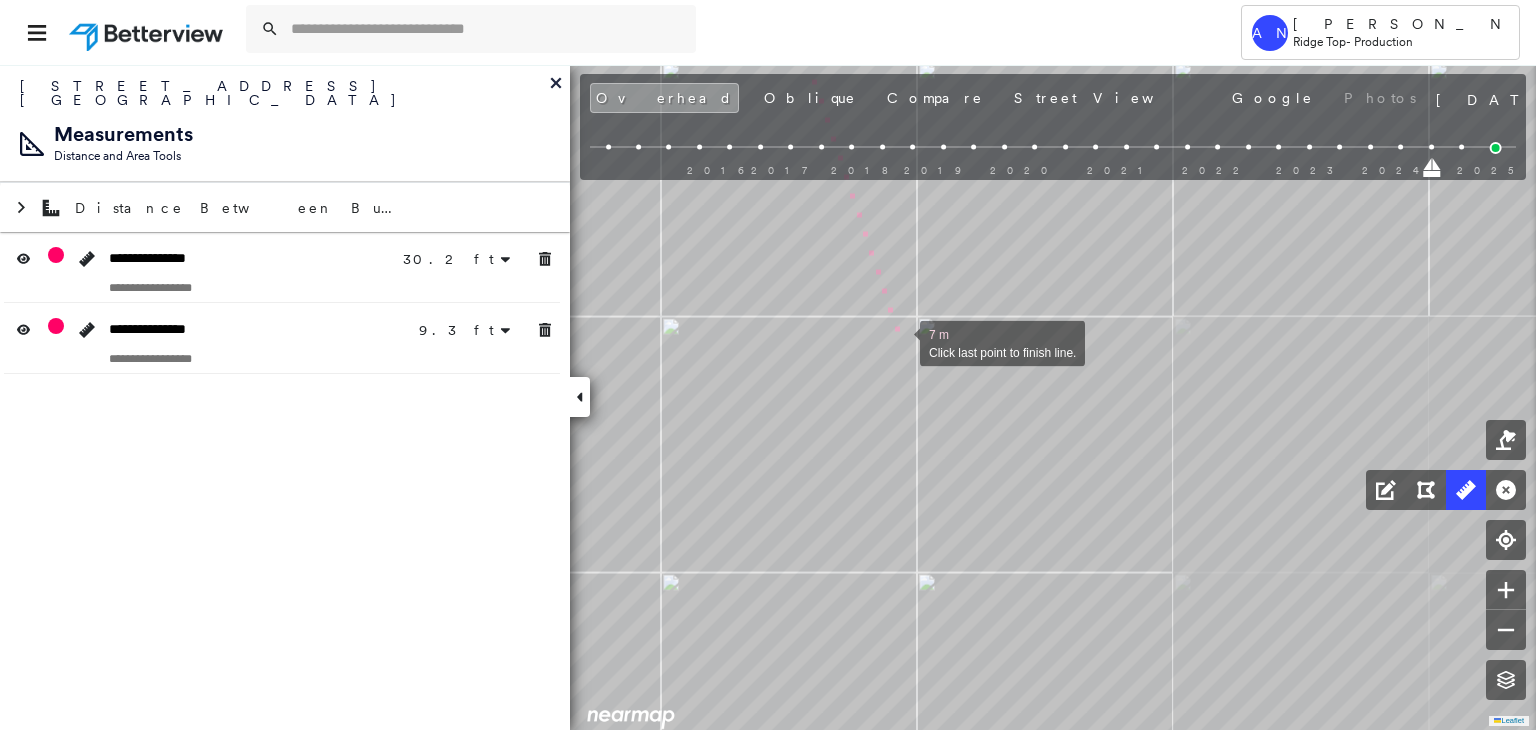 drag, startPoint x: 901, startPoint y: 365, endPoint x: 855, endPoint y: 149, distance: 220.84384 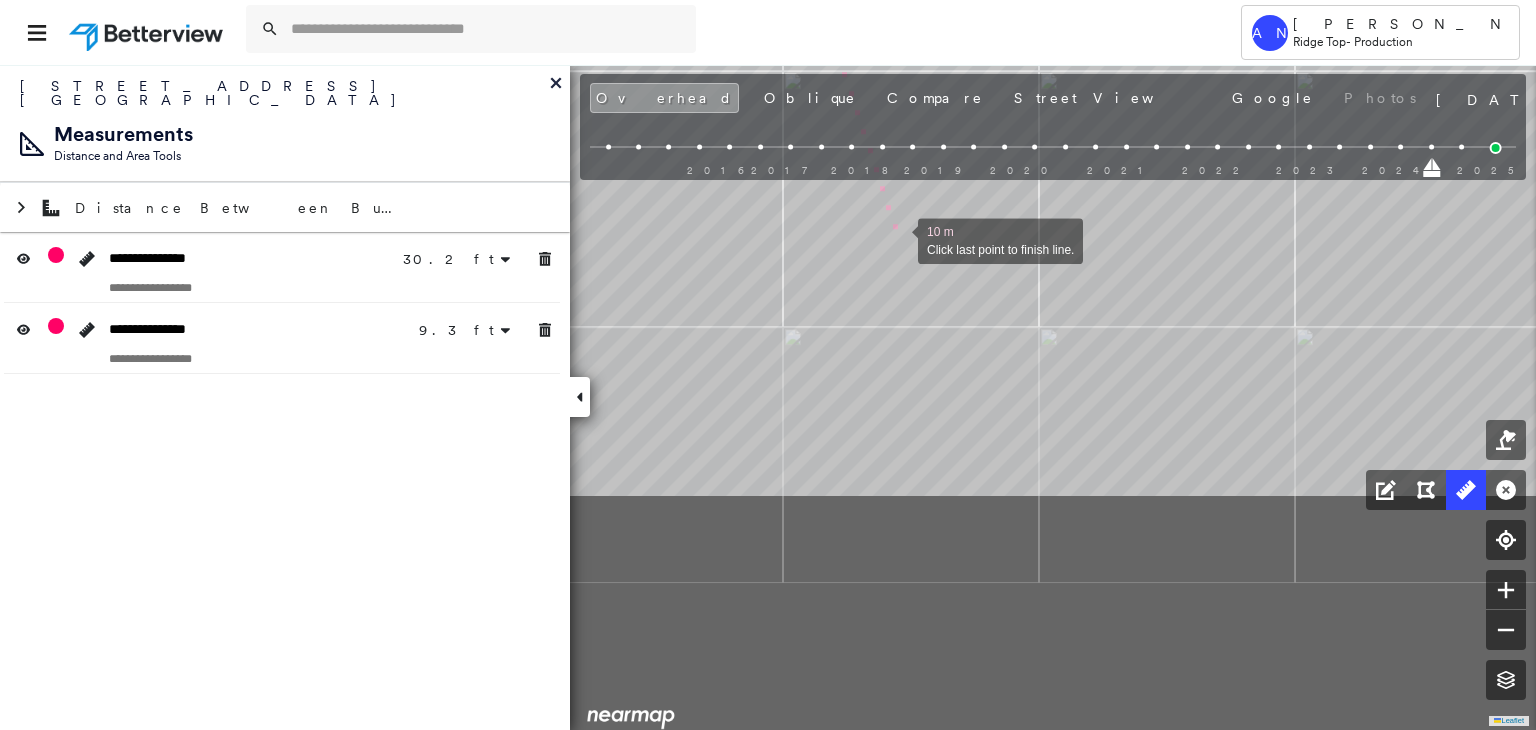 drag, startPoint x: 913, startPoint y: 326, endPoint x: 899, endPoint y: 231, distance: 96.02604 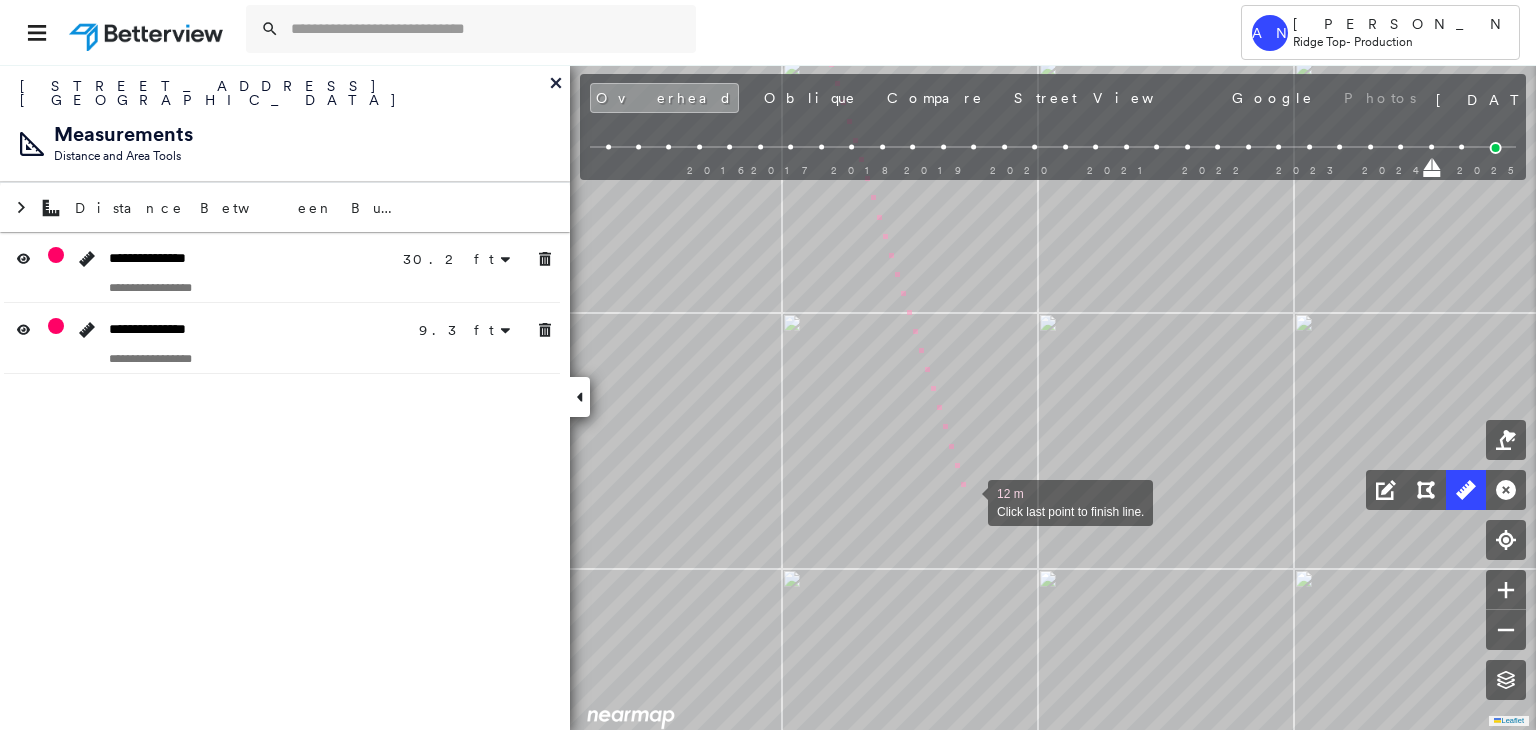 click at bounding box center [968, 501] 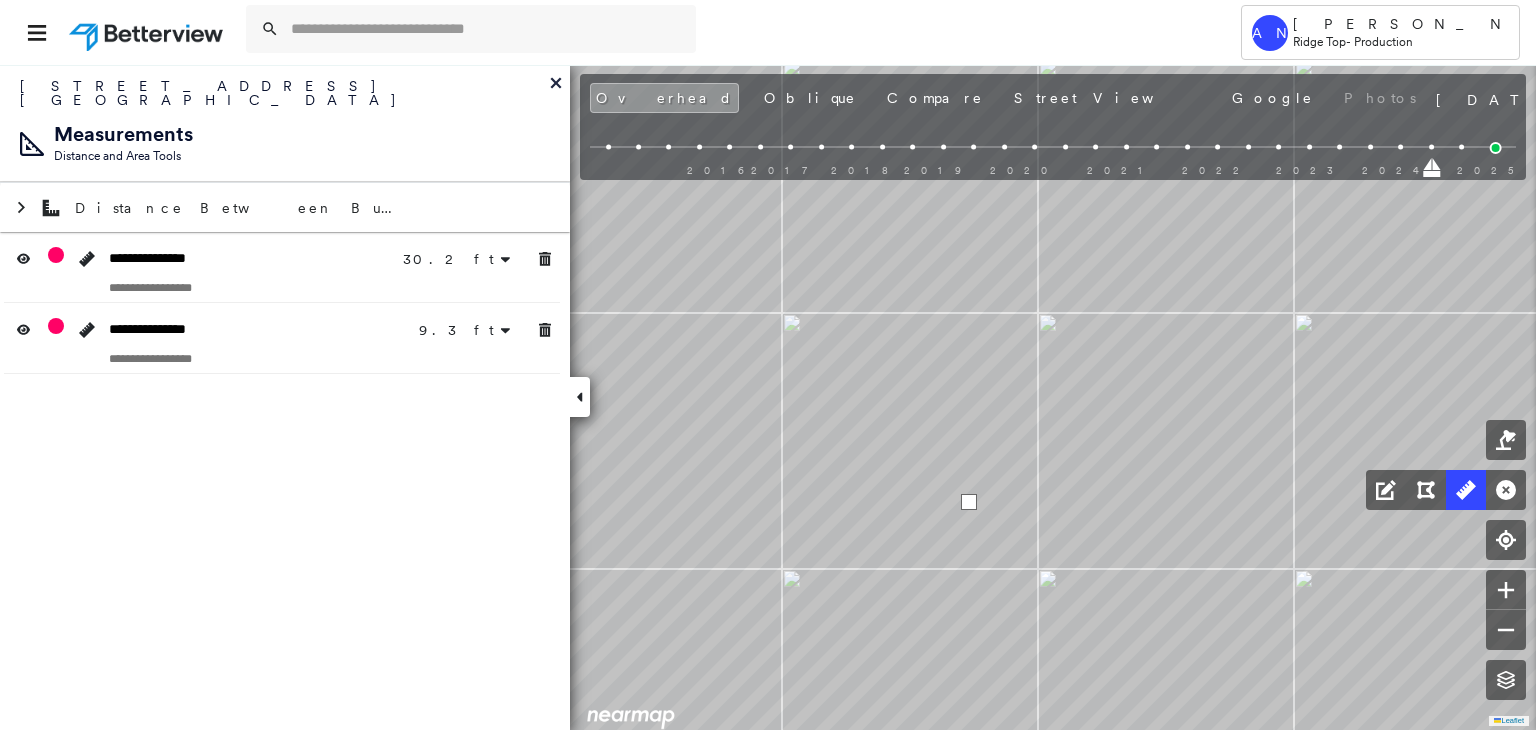 click at bounding box center [969, 502] 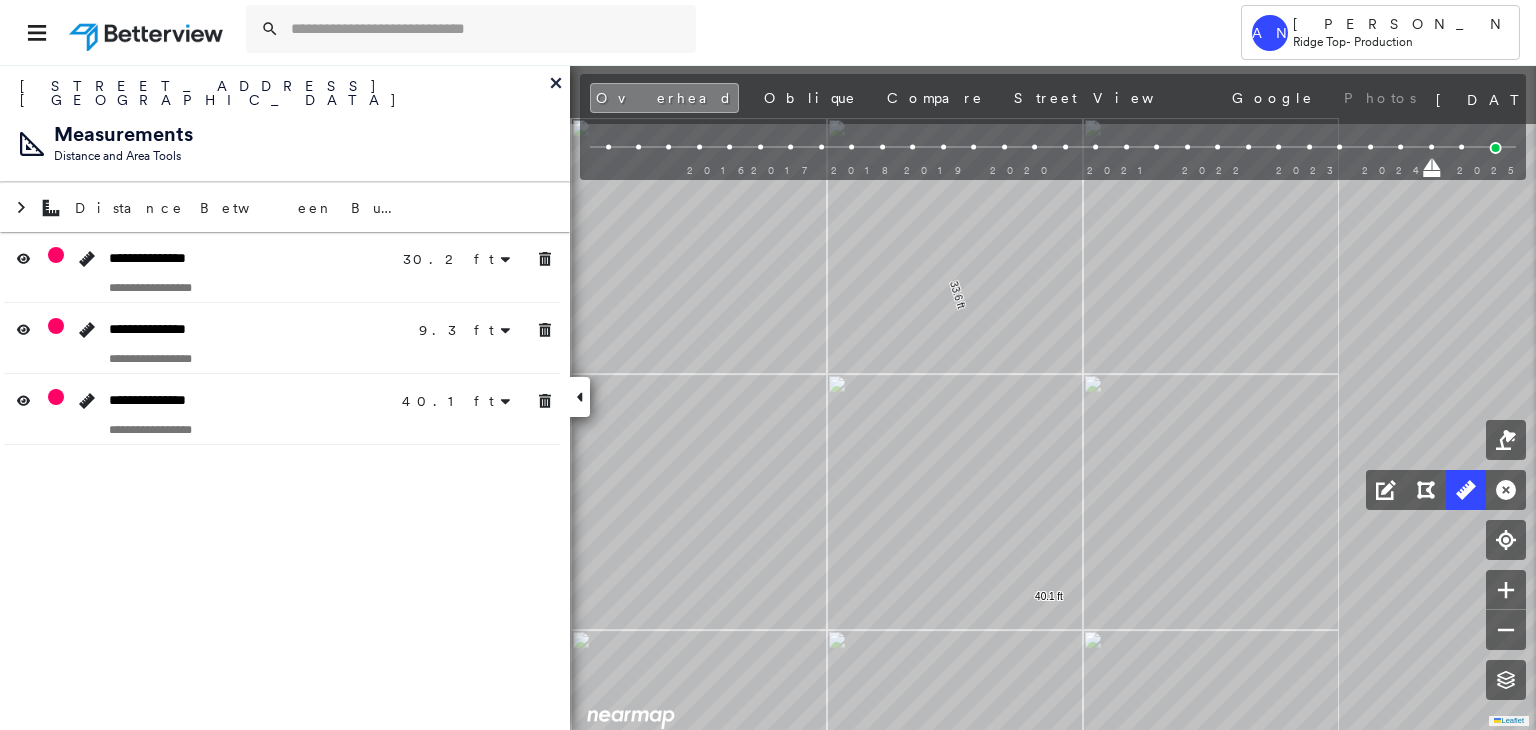 drag, startPoint x: 977, startPoint y: 357, endPoint x: 1029, endPoint y: 648, distance: 295.60953 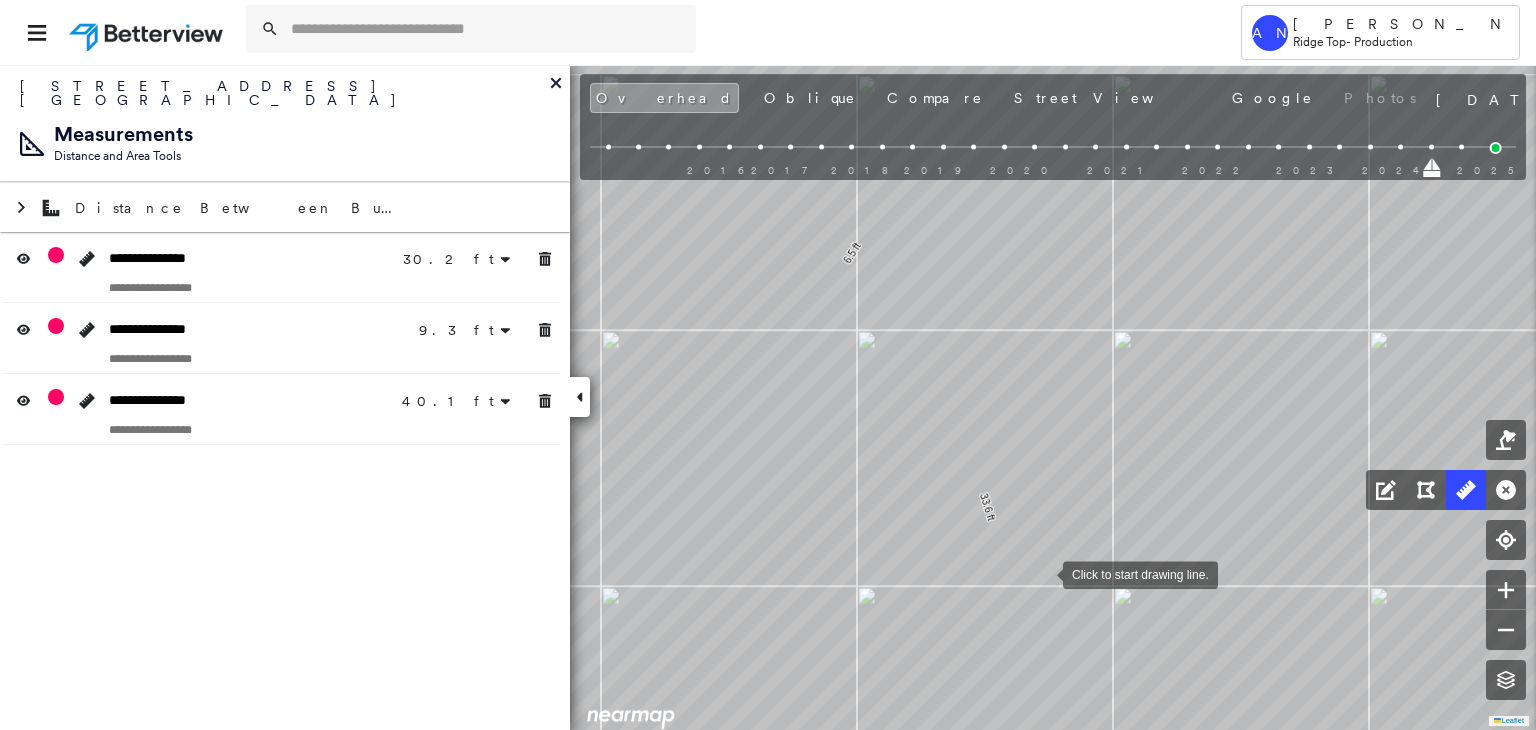 drag, startPoint x: 1019, startPoint y: 515, endPoint x: 1064, endPoint y: 630, distance: 123.49089 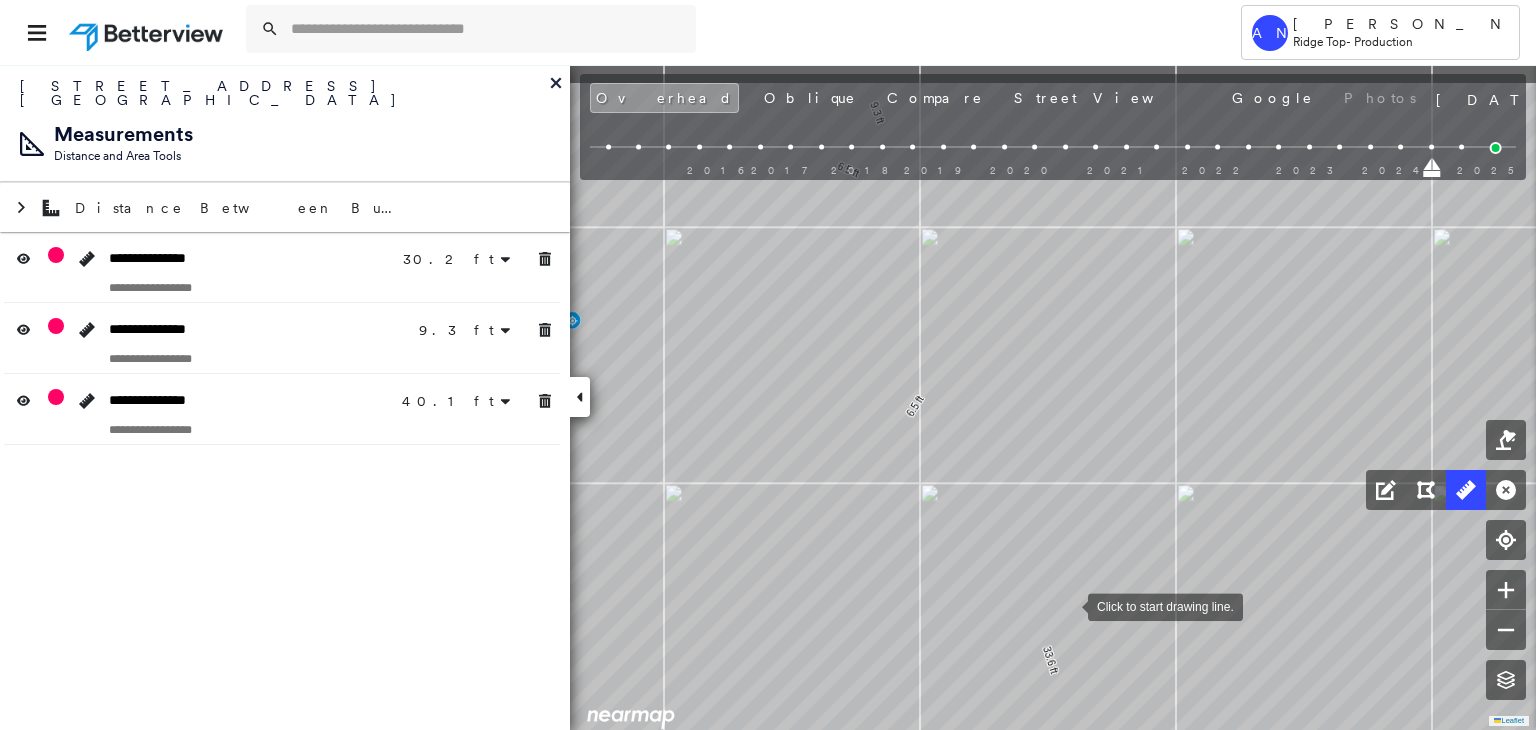 drag, startPoint x: 1056, startPoint y: 569, endPoint x: 1075, endPoint y: 648, distance: 81.25269 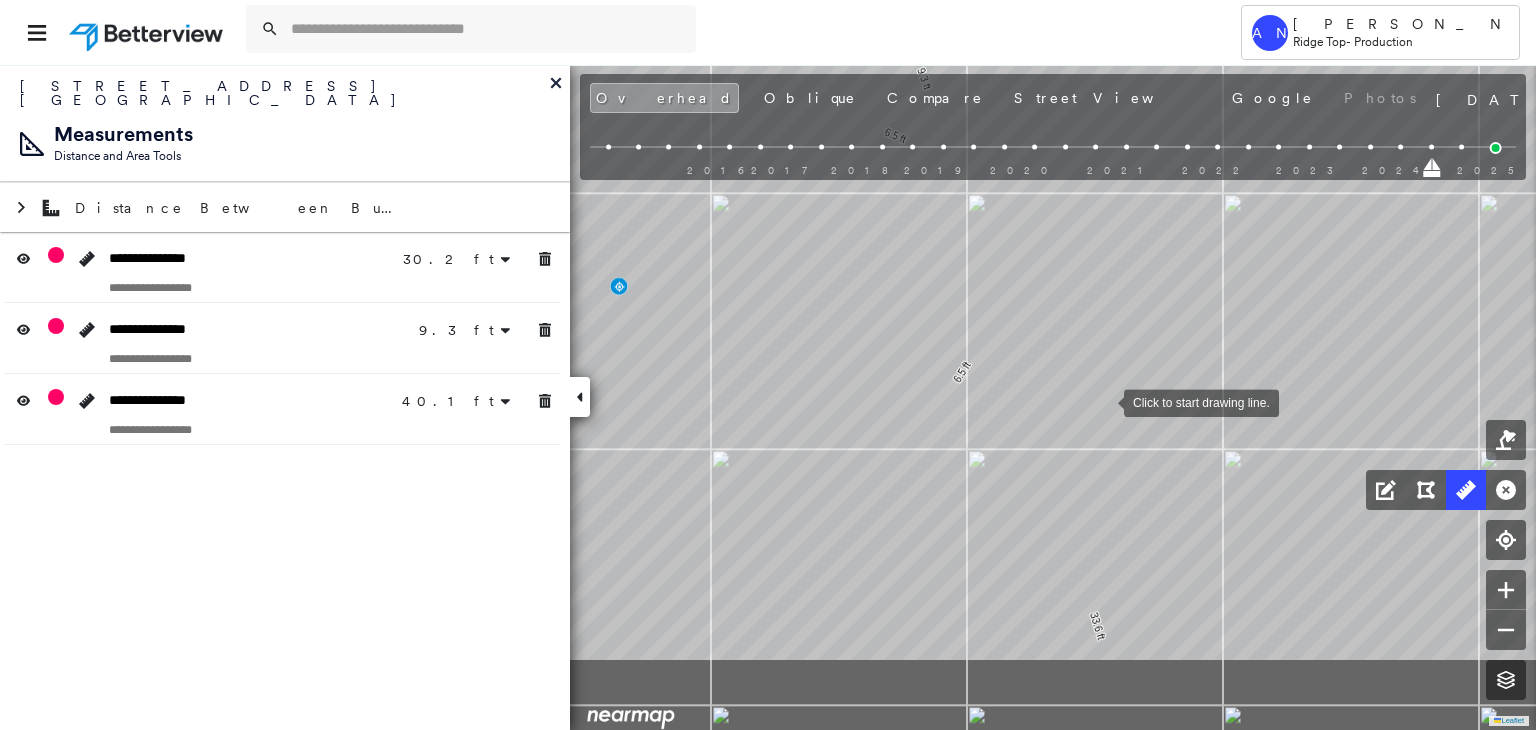 drag, startPoint x: 1083, startPoint y: 537, endPoint x: 1104, endPoint y: 401, distance: 137.61177 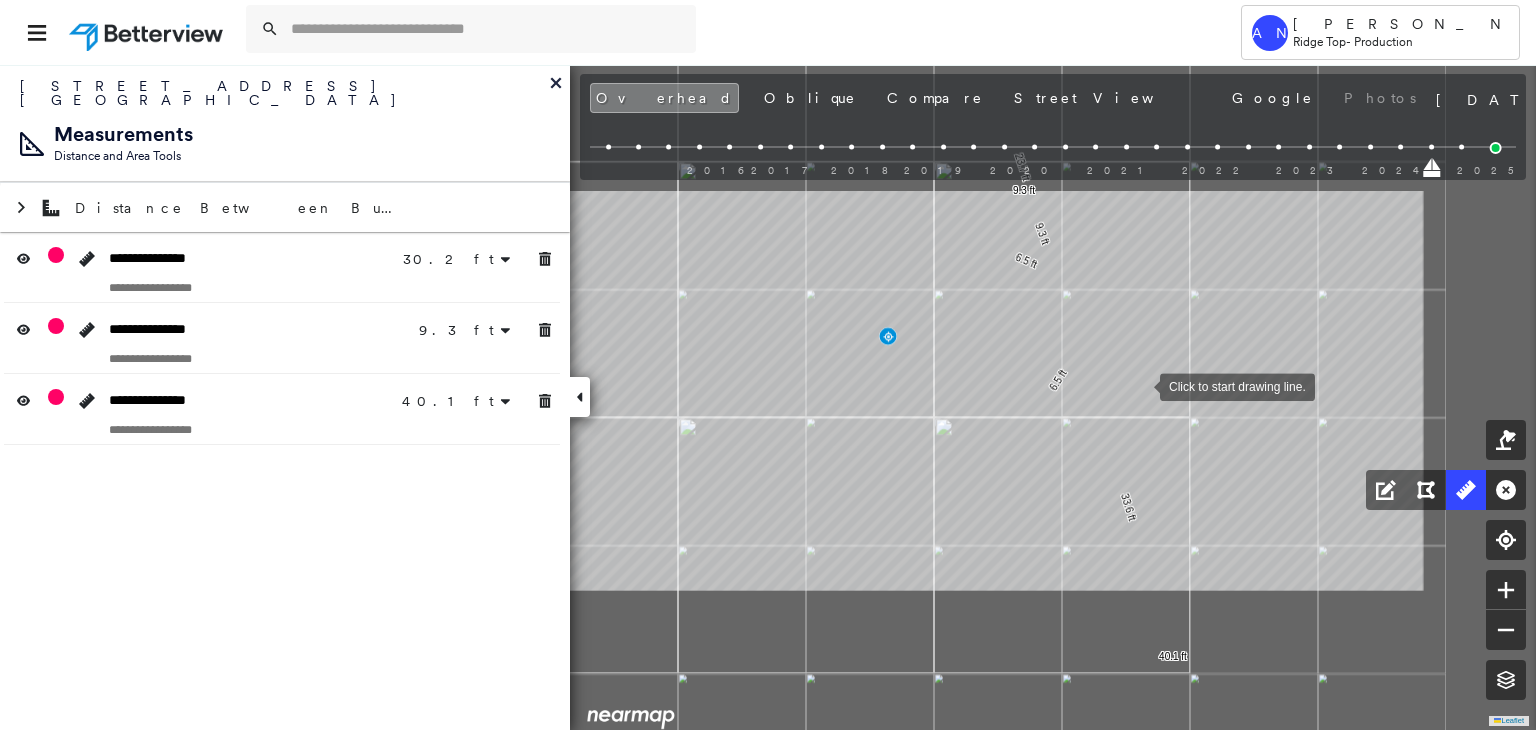 drag, startPoint x: 1146, startPoint y: 369, endPoint x: 1255, endPoint y: 220, distance: 184.61311 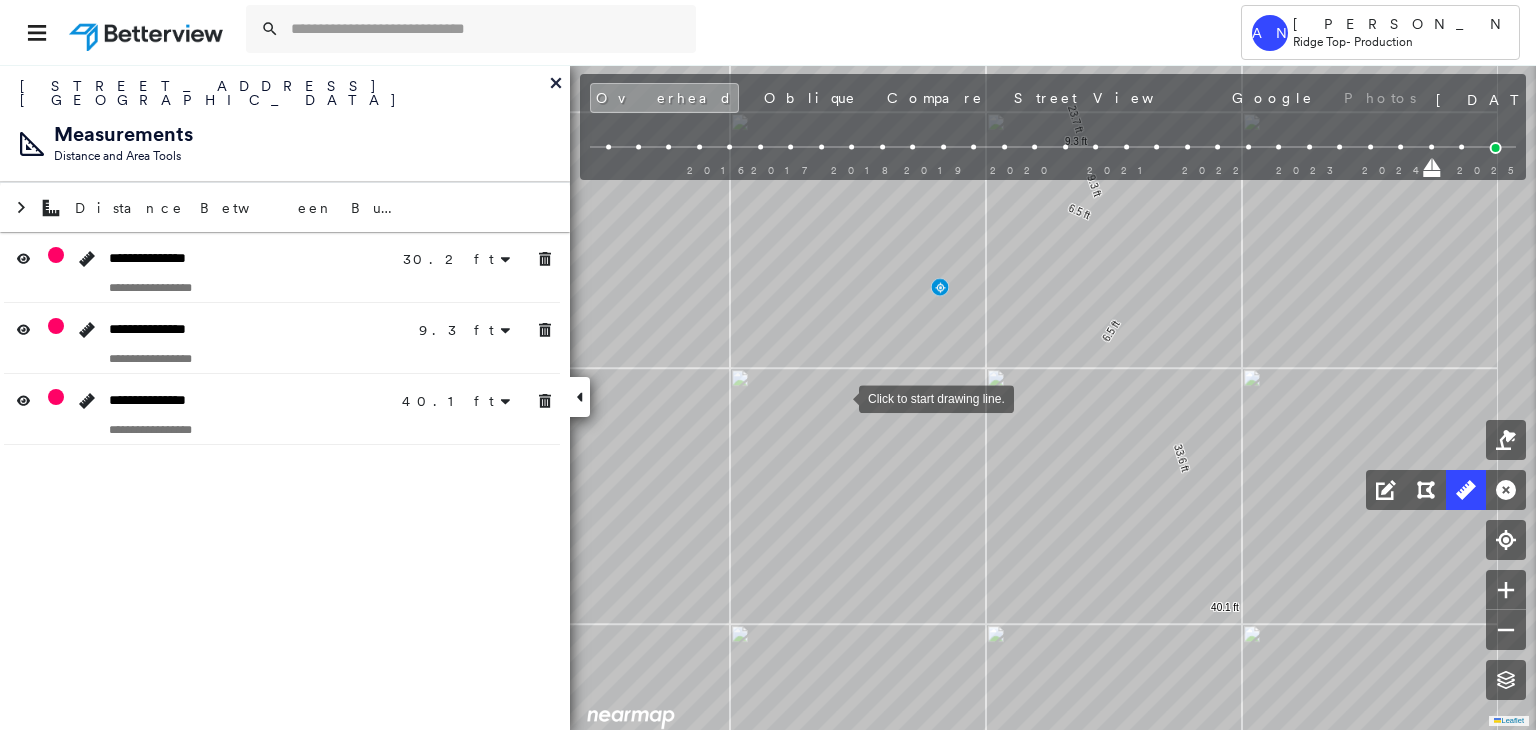 drag, startPoint x: 833, startPoint y: 405, endPoint x: 899, endPoint y: 267, distance: 152.97058 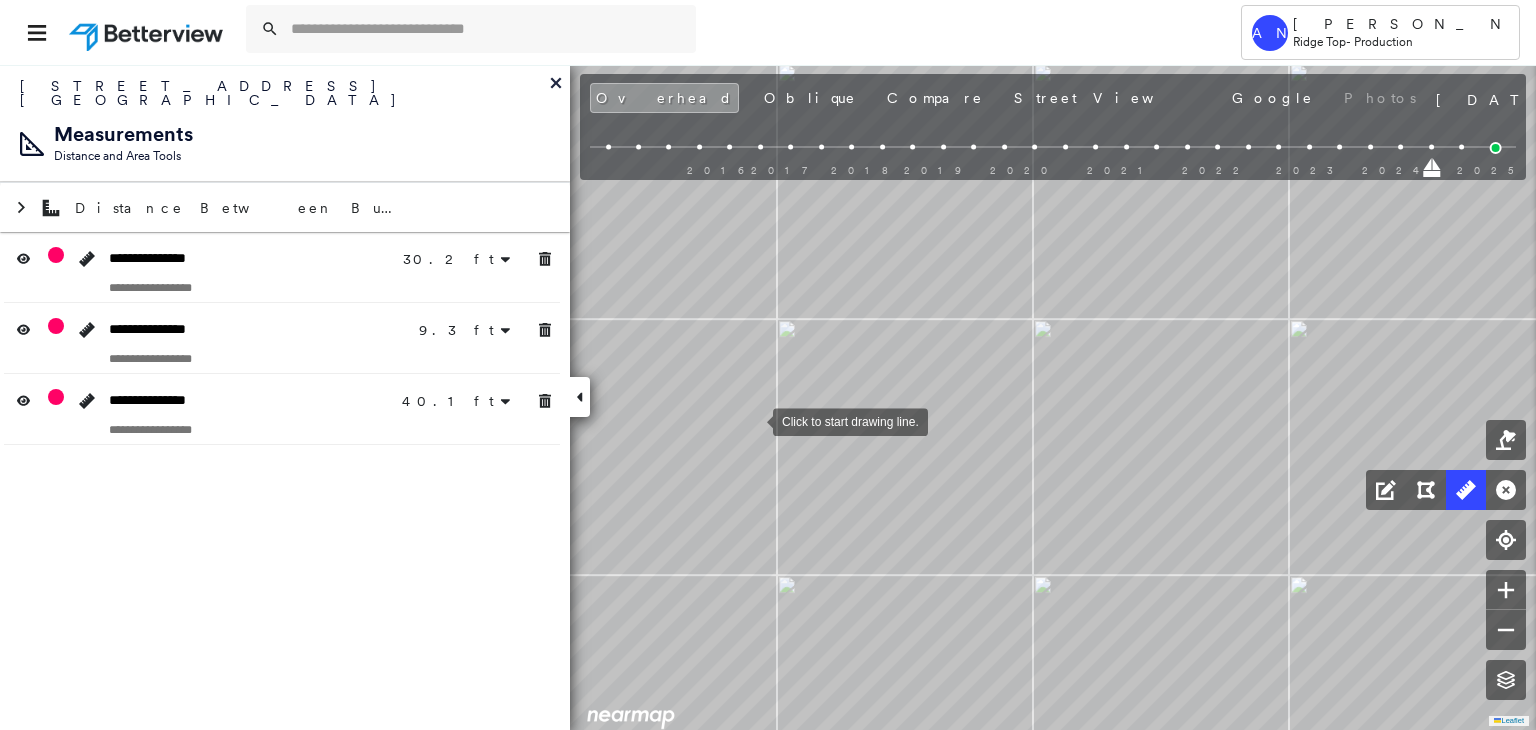 click at bounding box center (753, 420) 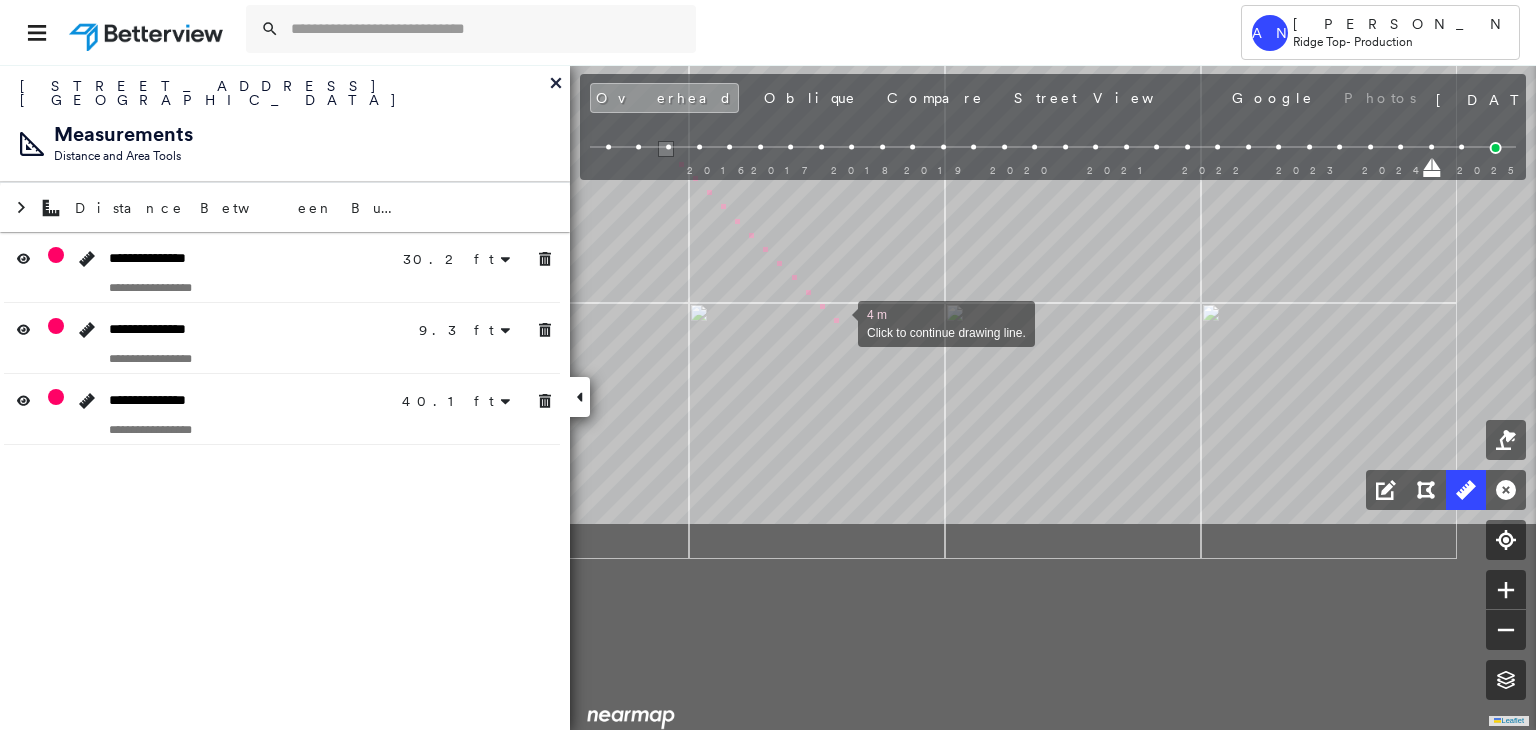 drag, startPoint x: 904, startPoint y: 543, endPoint x: 842, endPoint y: 325, distance: 226.6451 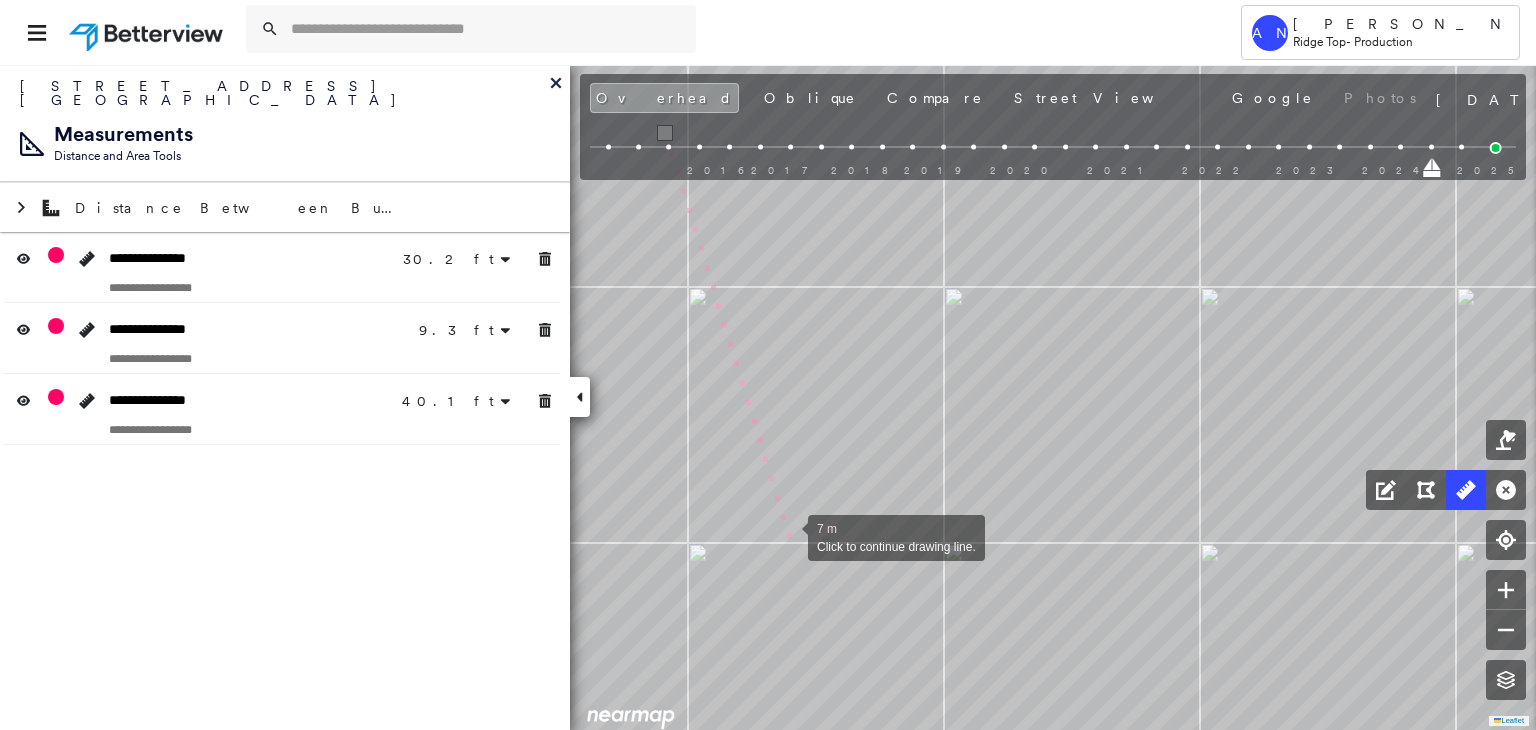 click at bounding box center (788, 536) 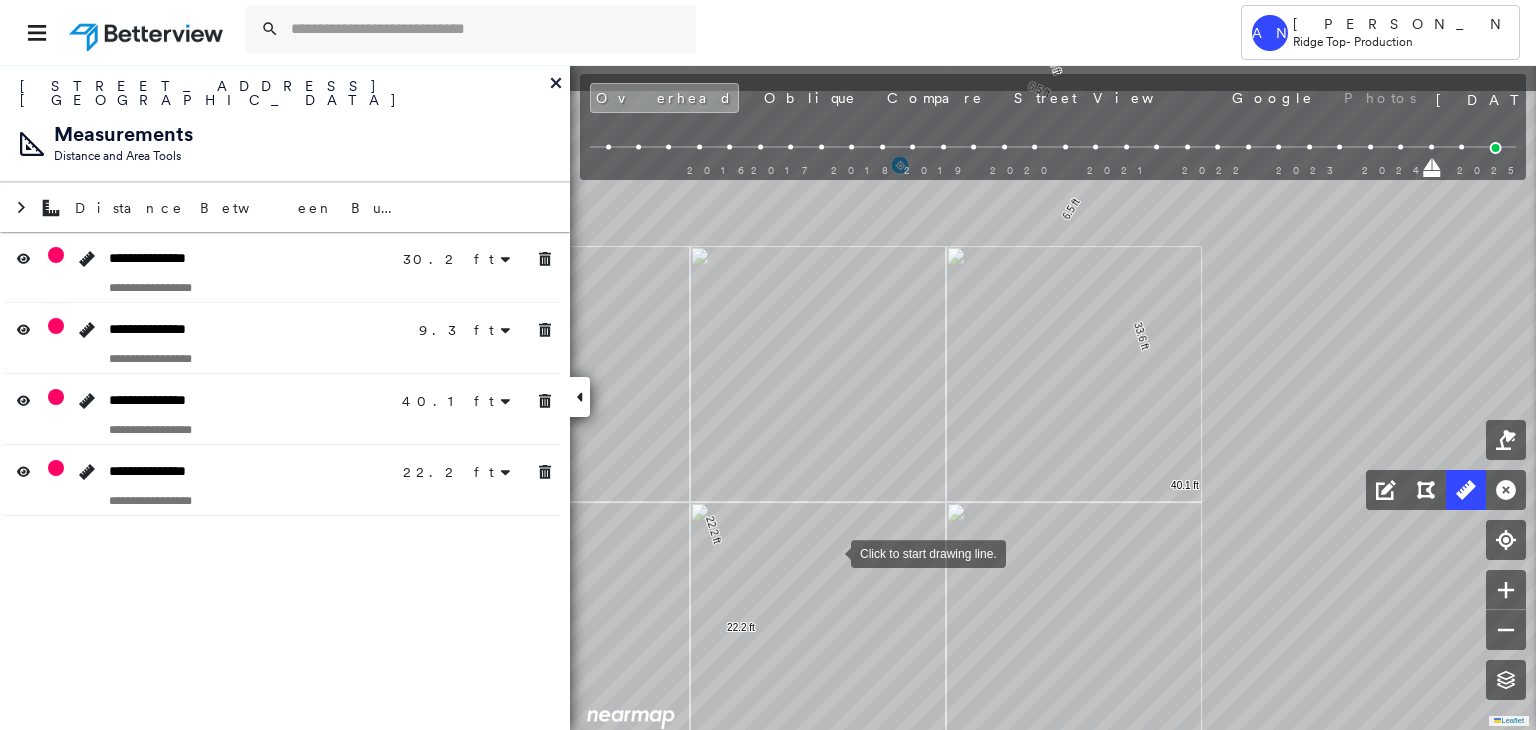 click on "6.5 ft 23.7 ft 30.2 ft 9.3 ft 9.3 ft 6.5 ft 33.6 ft 40.1 ft 22.2 ft 22.2 ft Click to start drawing line." at bounding box center (-2579, -2923) 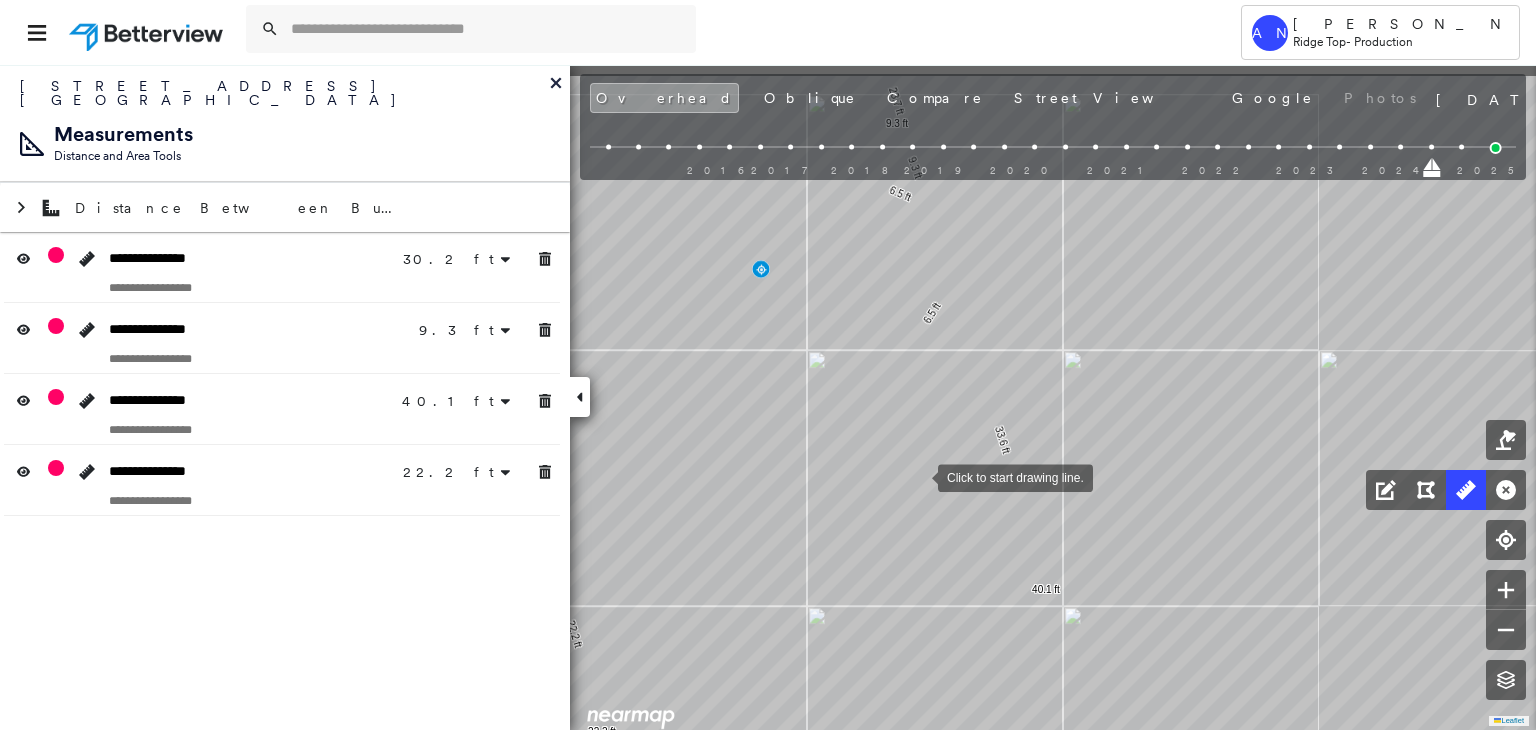 drag, startPoint x: 921, startPoint y: 474, endPoint x: 933, endPoint y: 451, distance: 25.942244 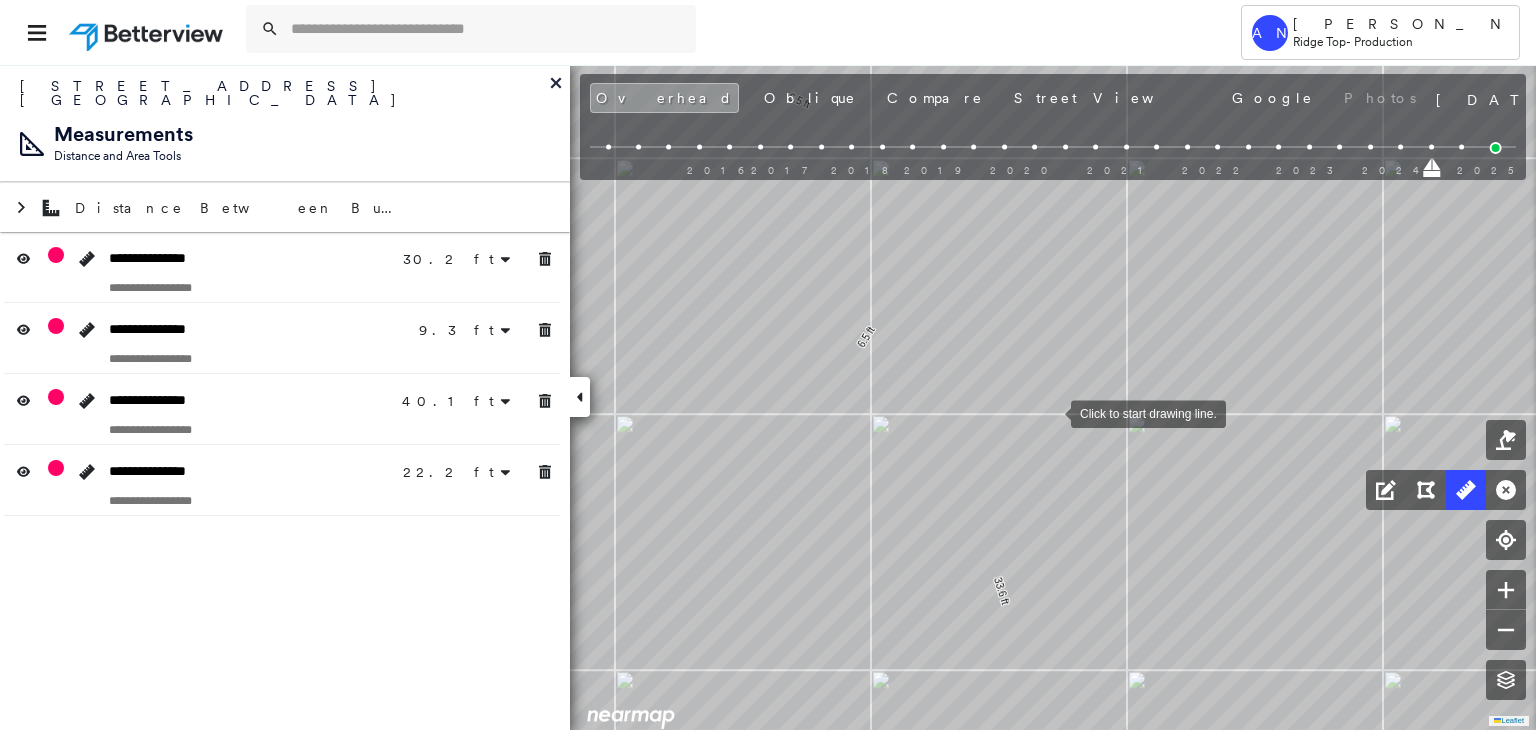 drag, startPoint x: 1051, startPoint y: 420, endPoint x: 1049, endPoint y: 344, distance: 76.02631 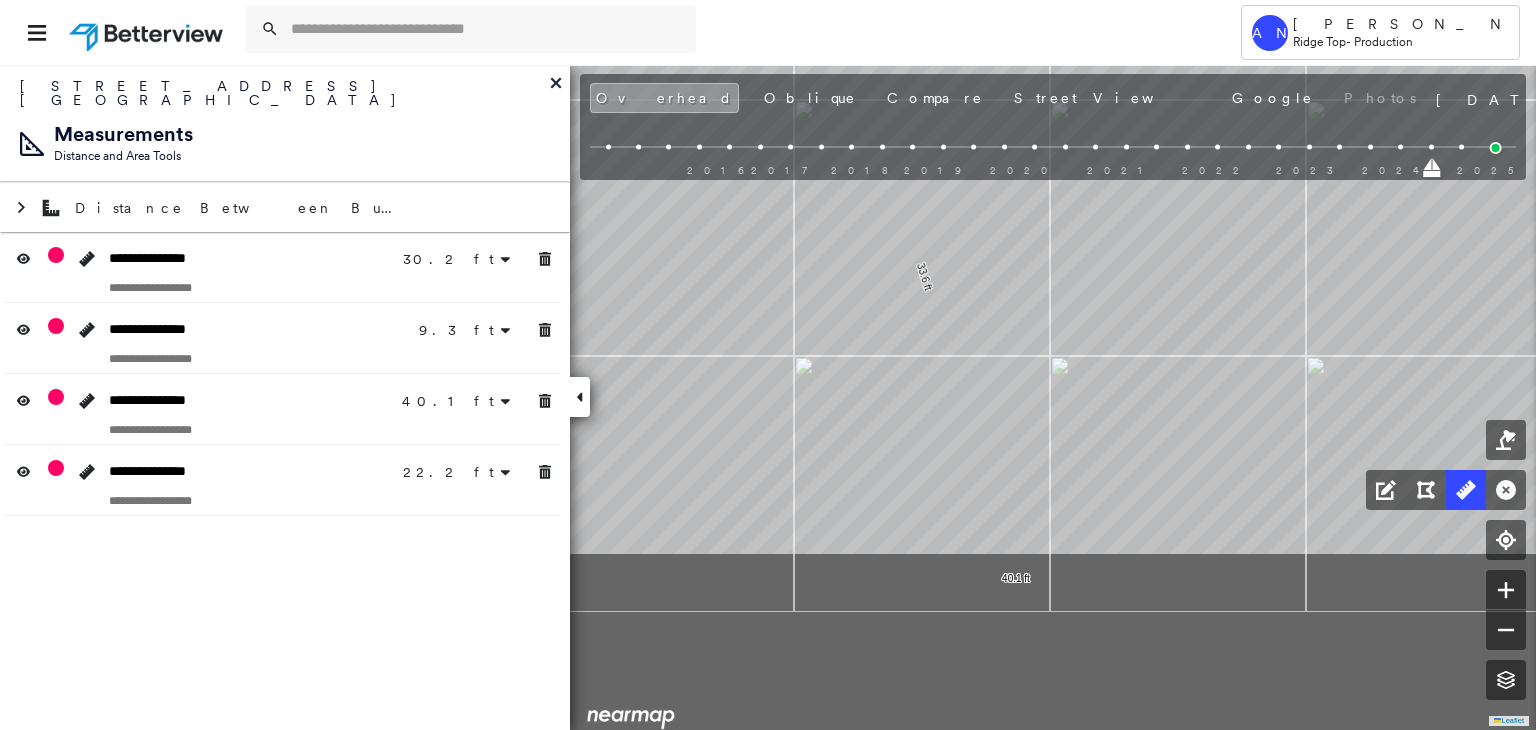 drag, startPoint x: 1100, startPoint y: 389, endPoint x: 1020, endPoint y: 127, distance: 273.9416 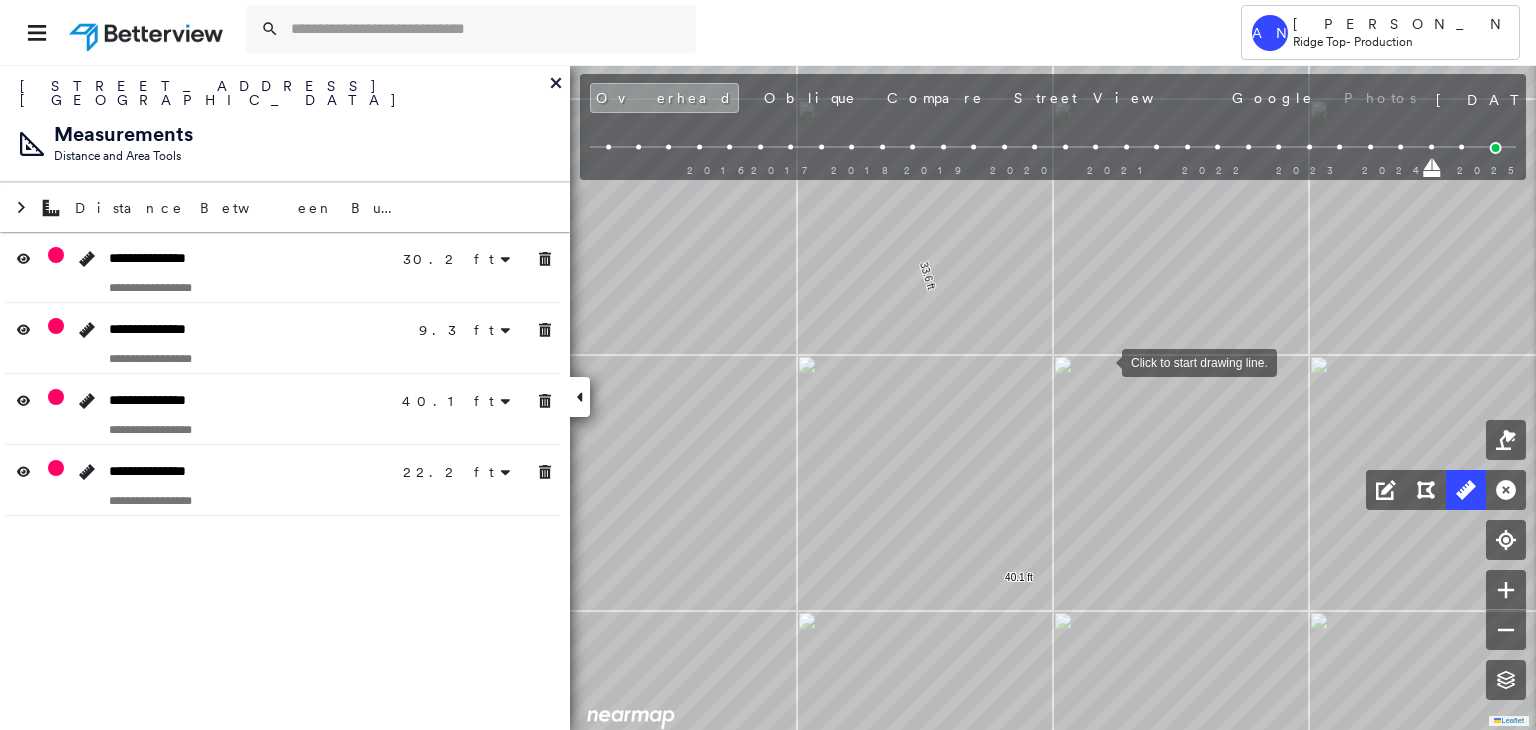 drag, startPoint x: 1093, startPoint y: 323, endPoint x: 1105, endPoint y: 370, distance: 48.507732 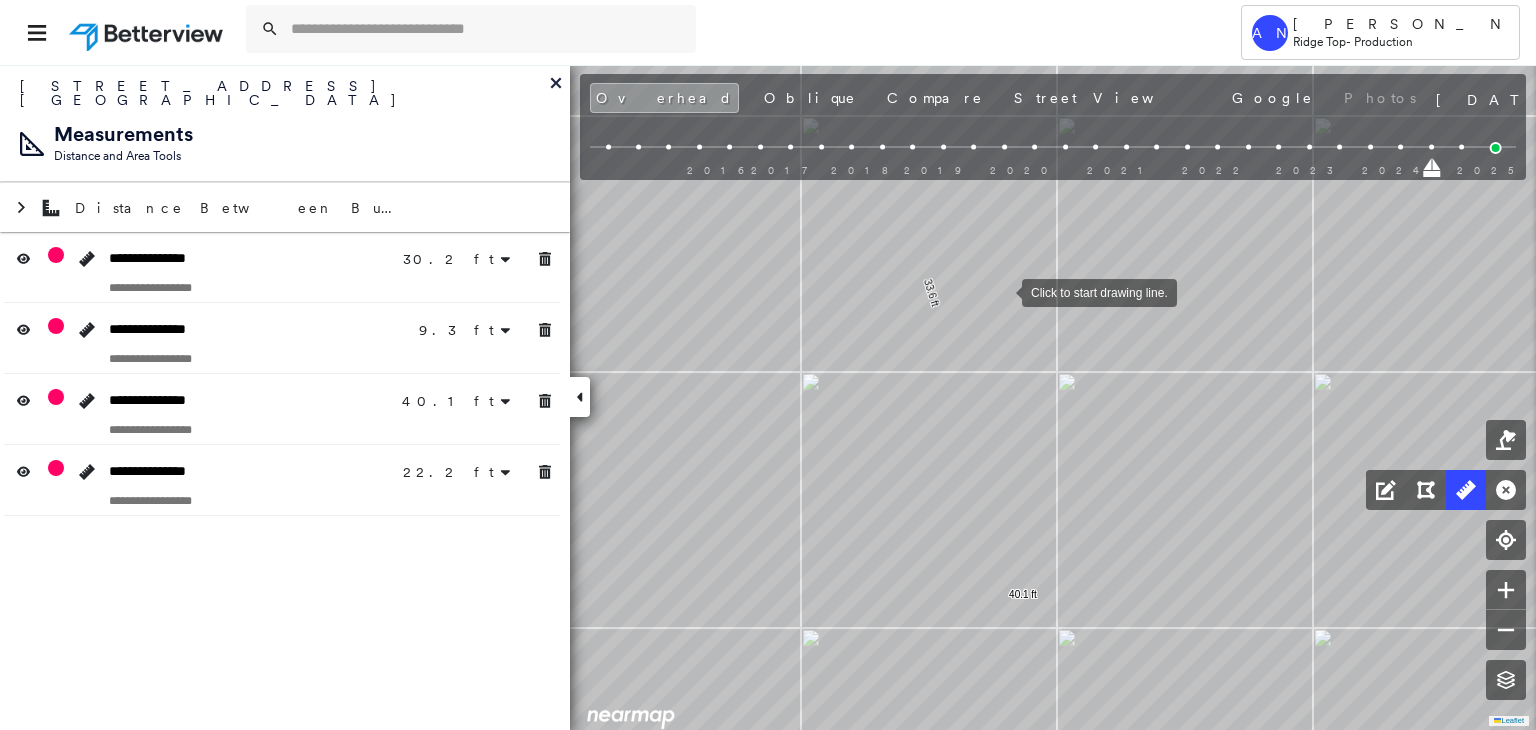 click at bounding box center (1002, 291) 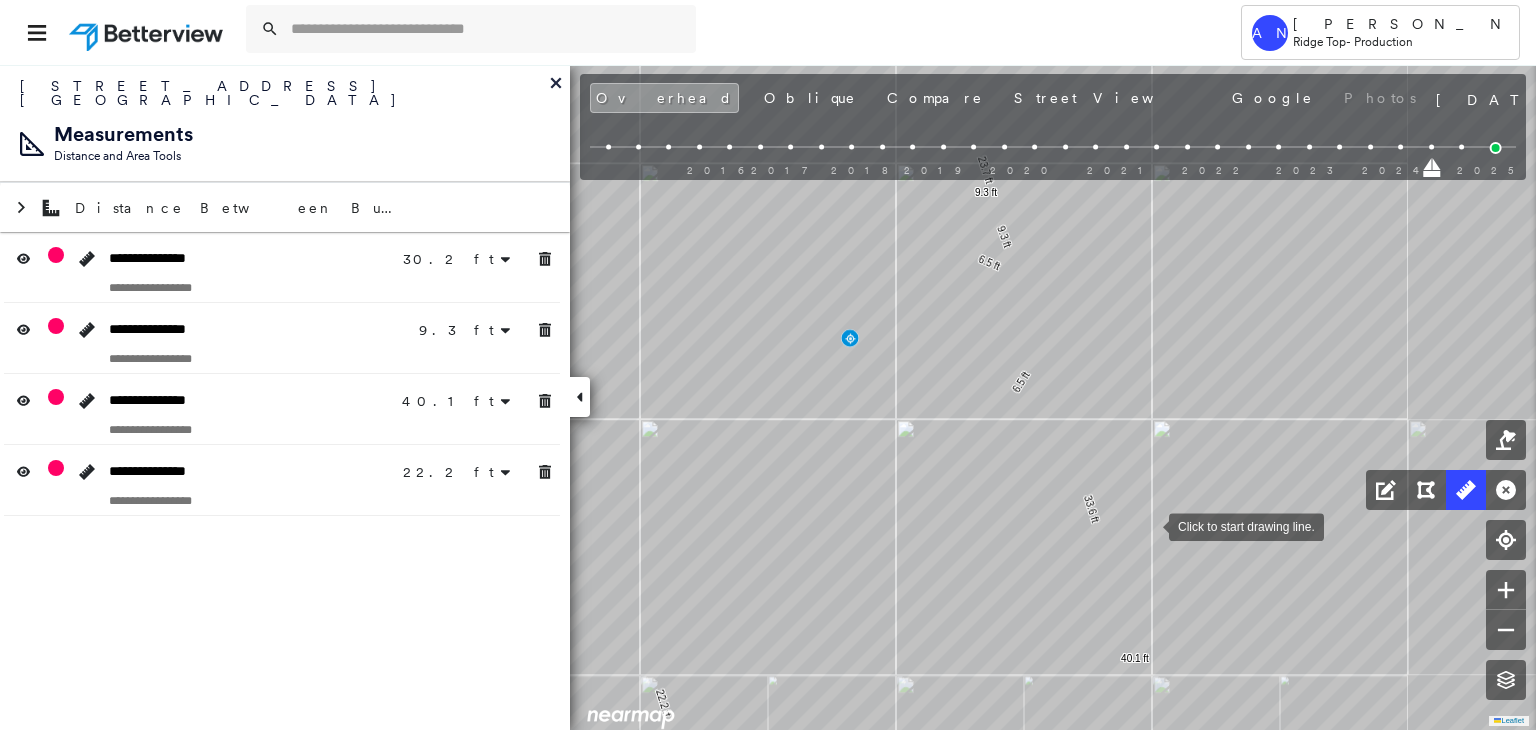 drag, startPoint x: 1147, startPoint y: 521, endPoint x: 1206, endPoint y: 689, distance: 178.05898 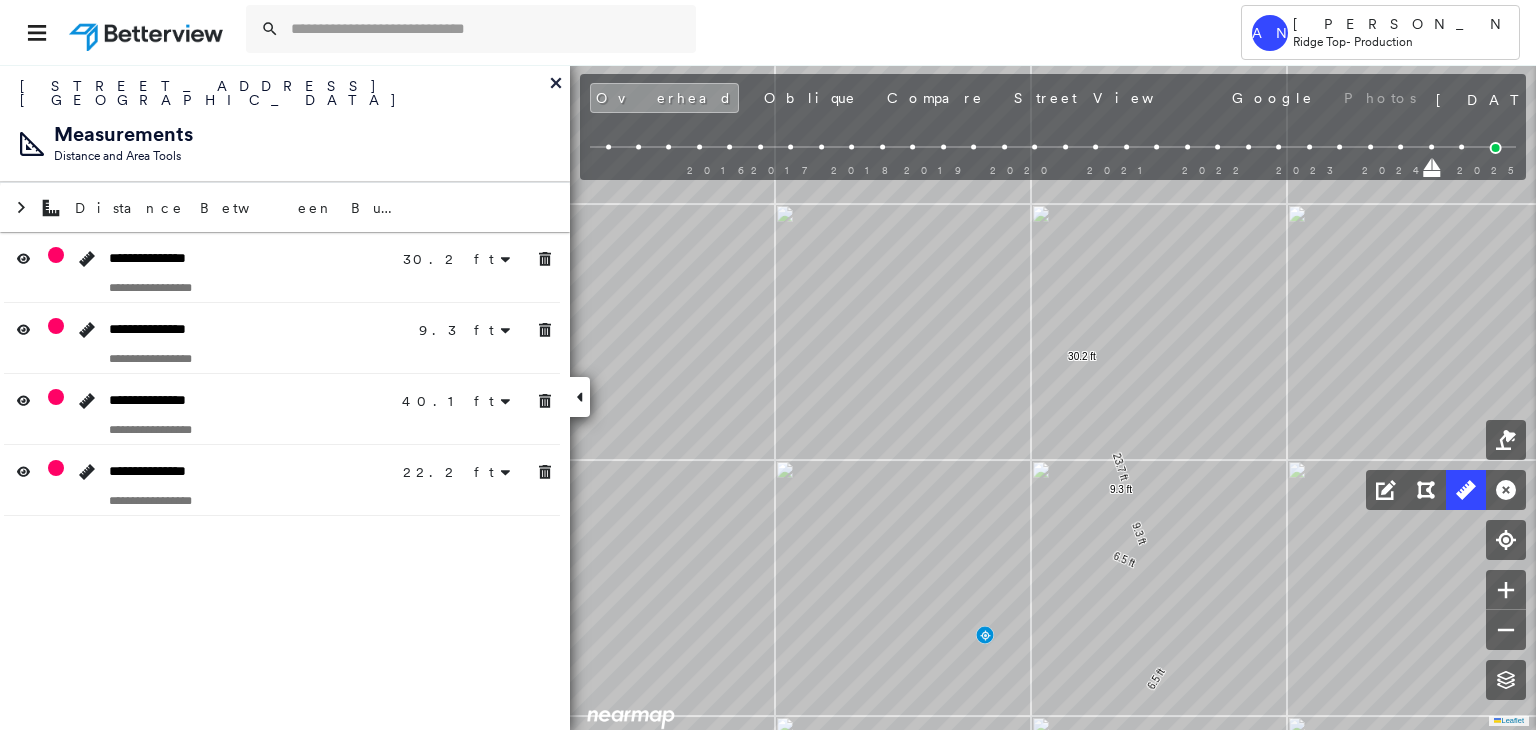 click on "6.5 ft 23.7 ft 30.2 ft 9.3 ft 9.3 ft 6.5 ft 33.6 ft 40.1 ft 22.2 ft 22.2 ft Click to start drawing line." at bounding box center [-2521, -2529] 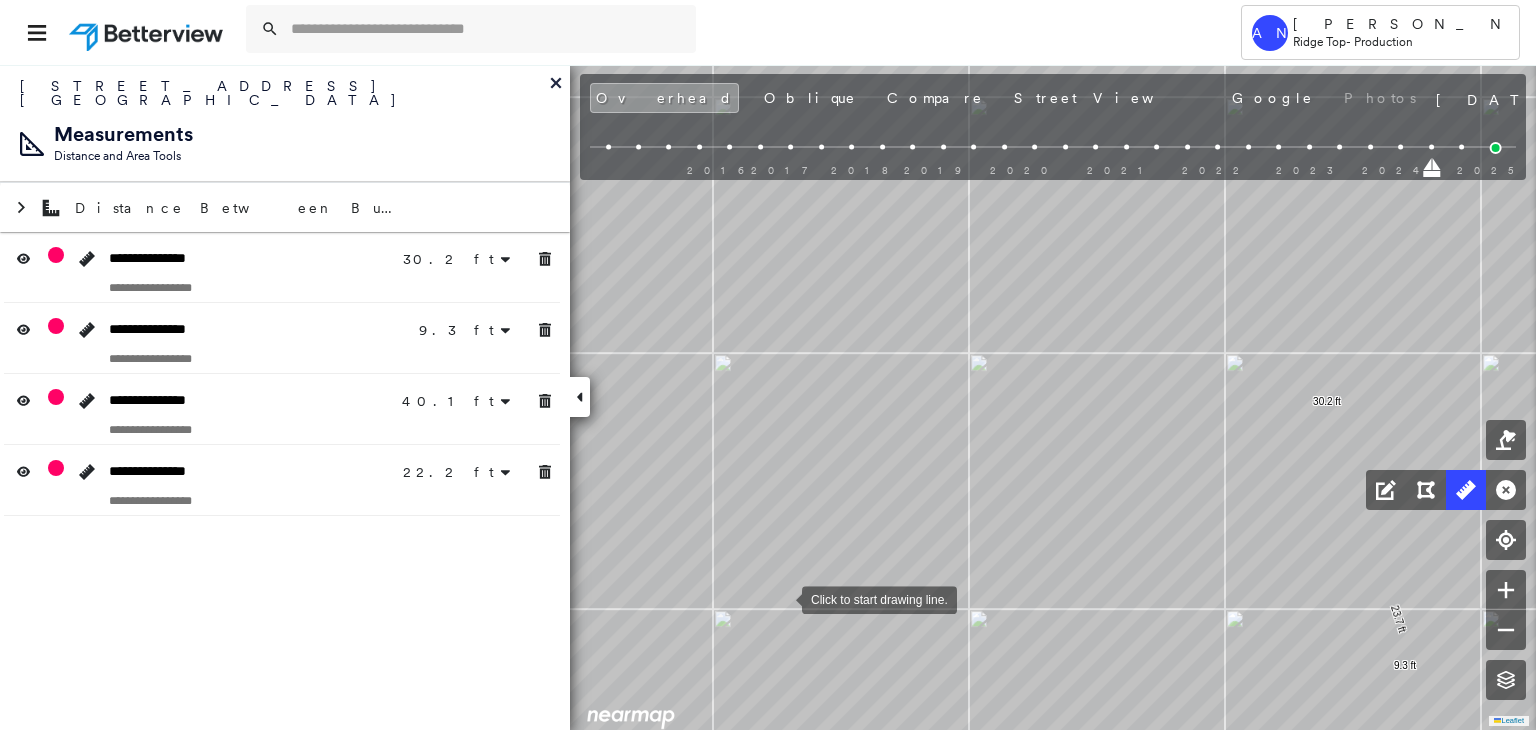 click at bounding box center (782, 598) 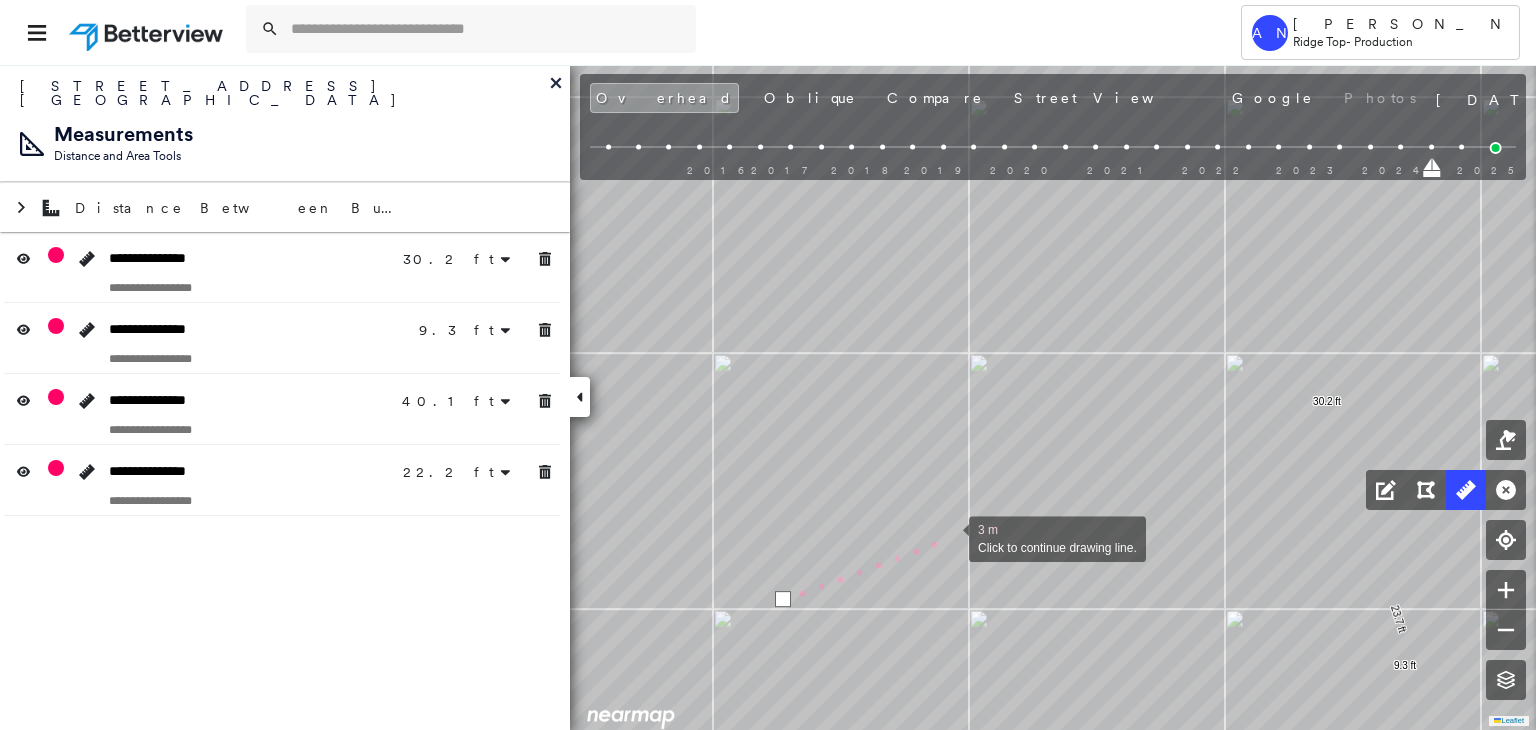 click at bounding box center (949, 537) 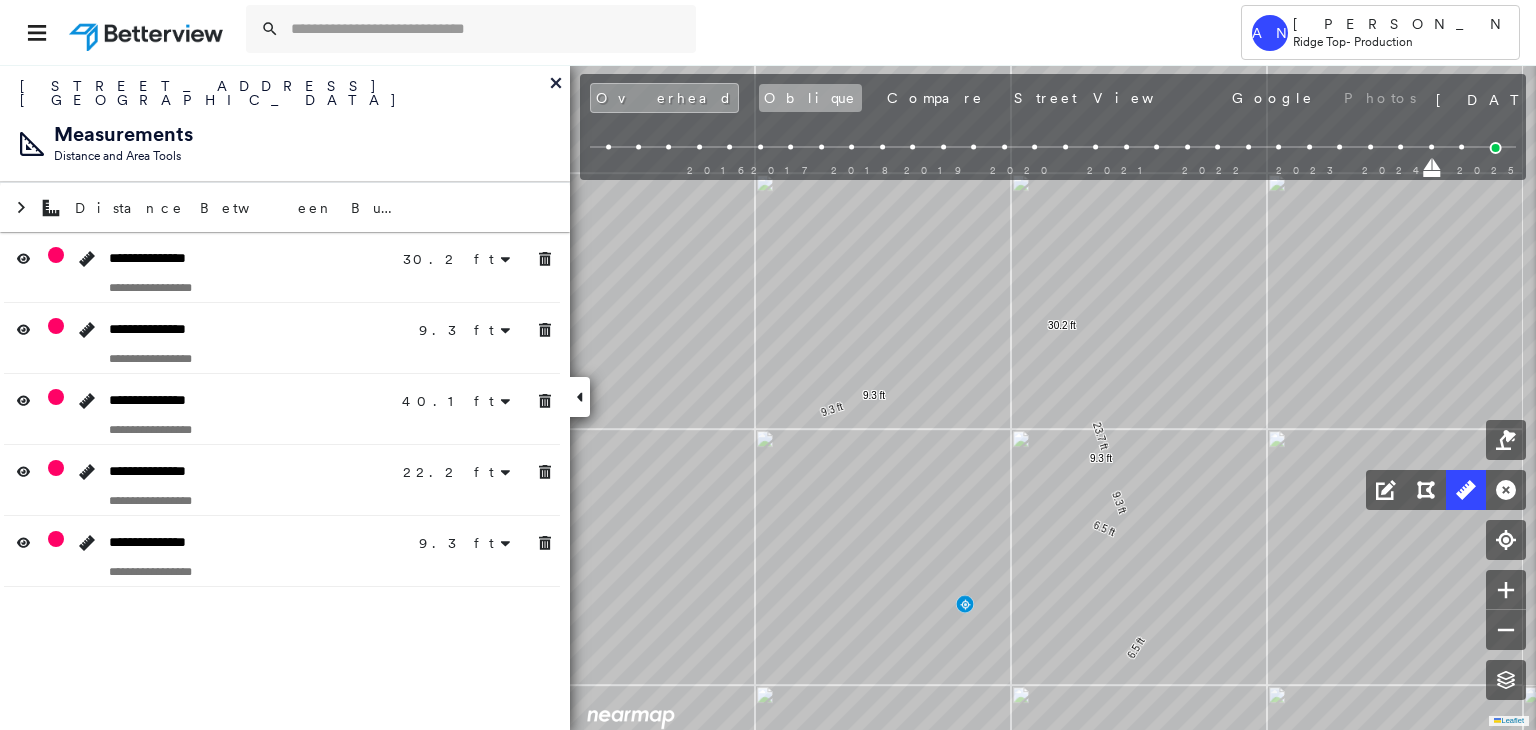 click on "Oblique" at bounding box center (810, 98) 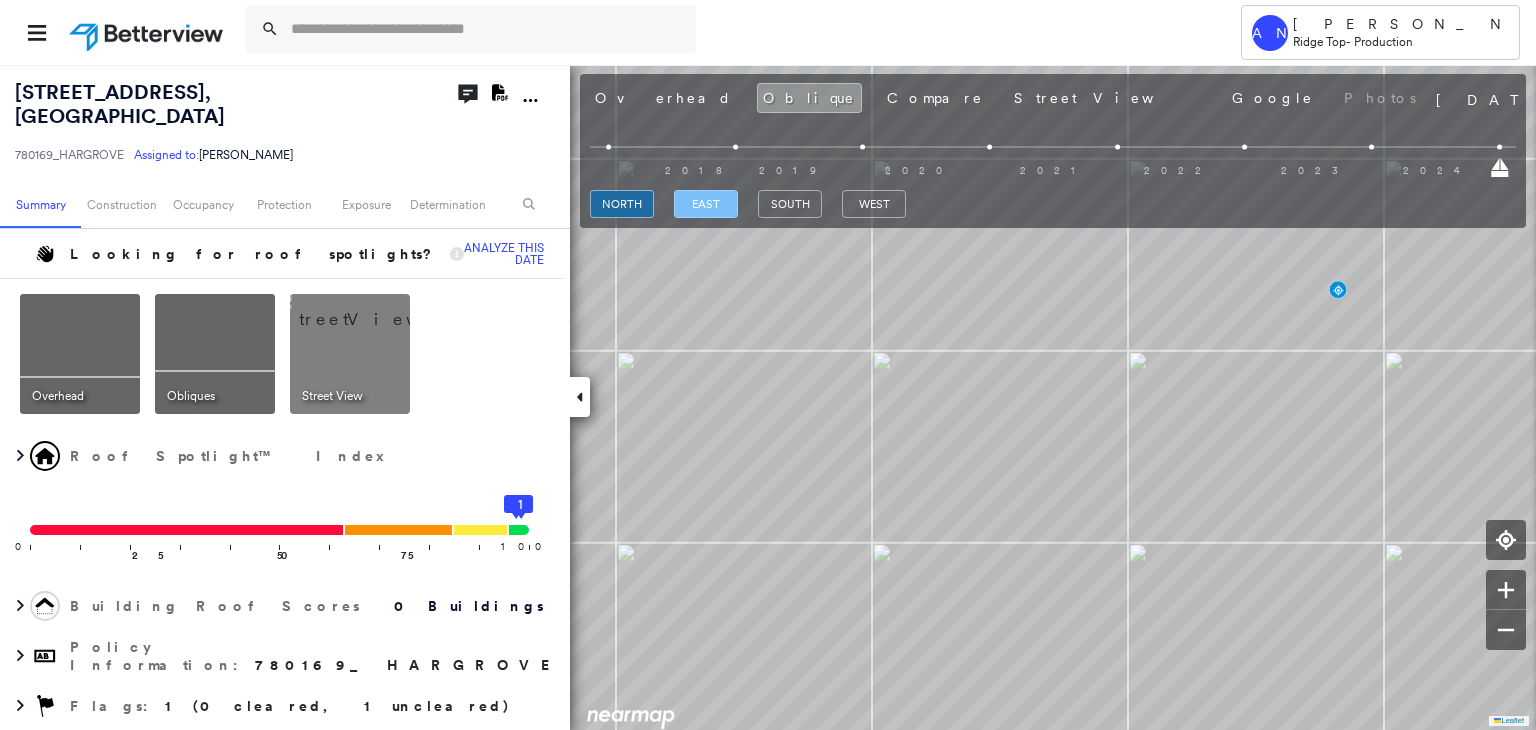 click on "east" at bounding box center (706, 204) 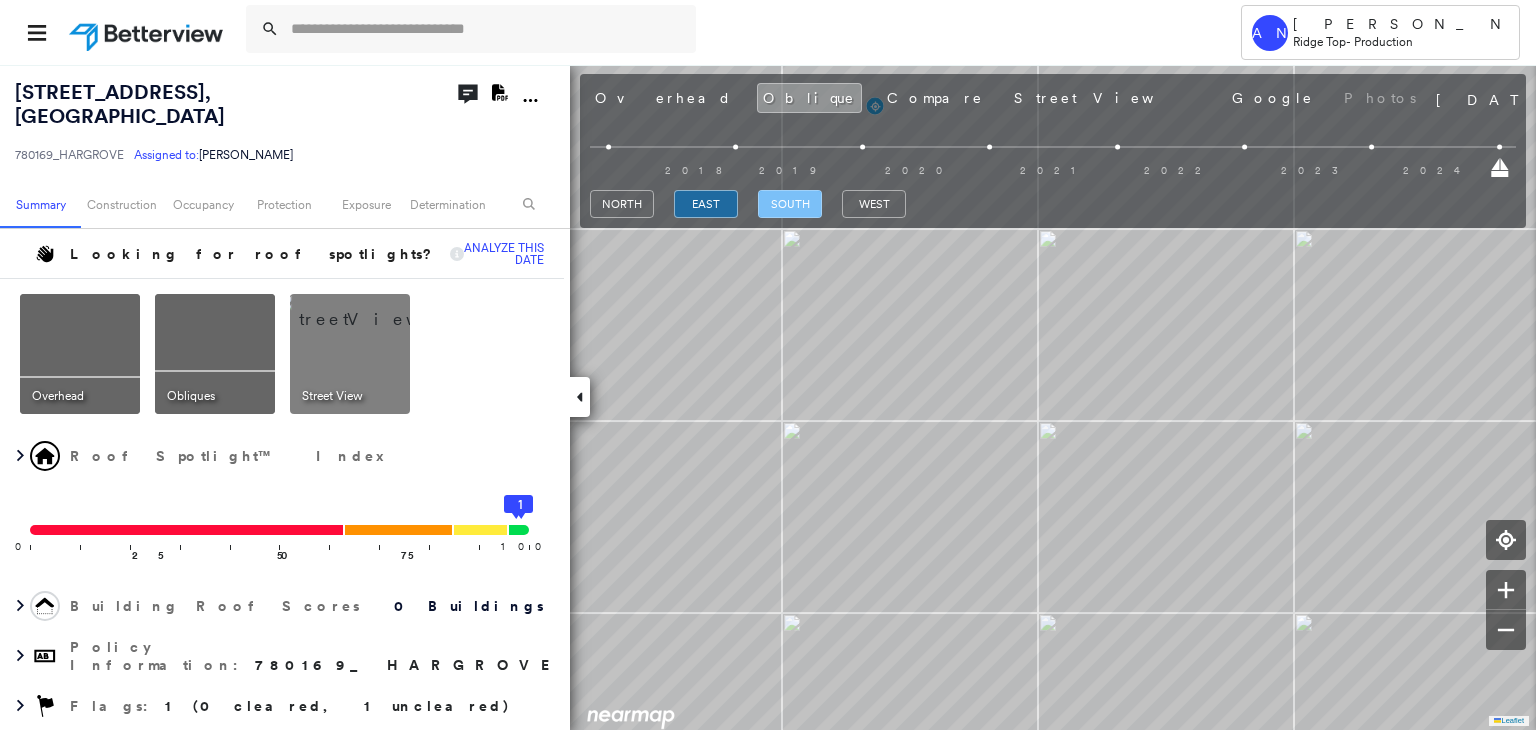 click on "south" at bounding box center (790, 204) 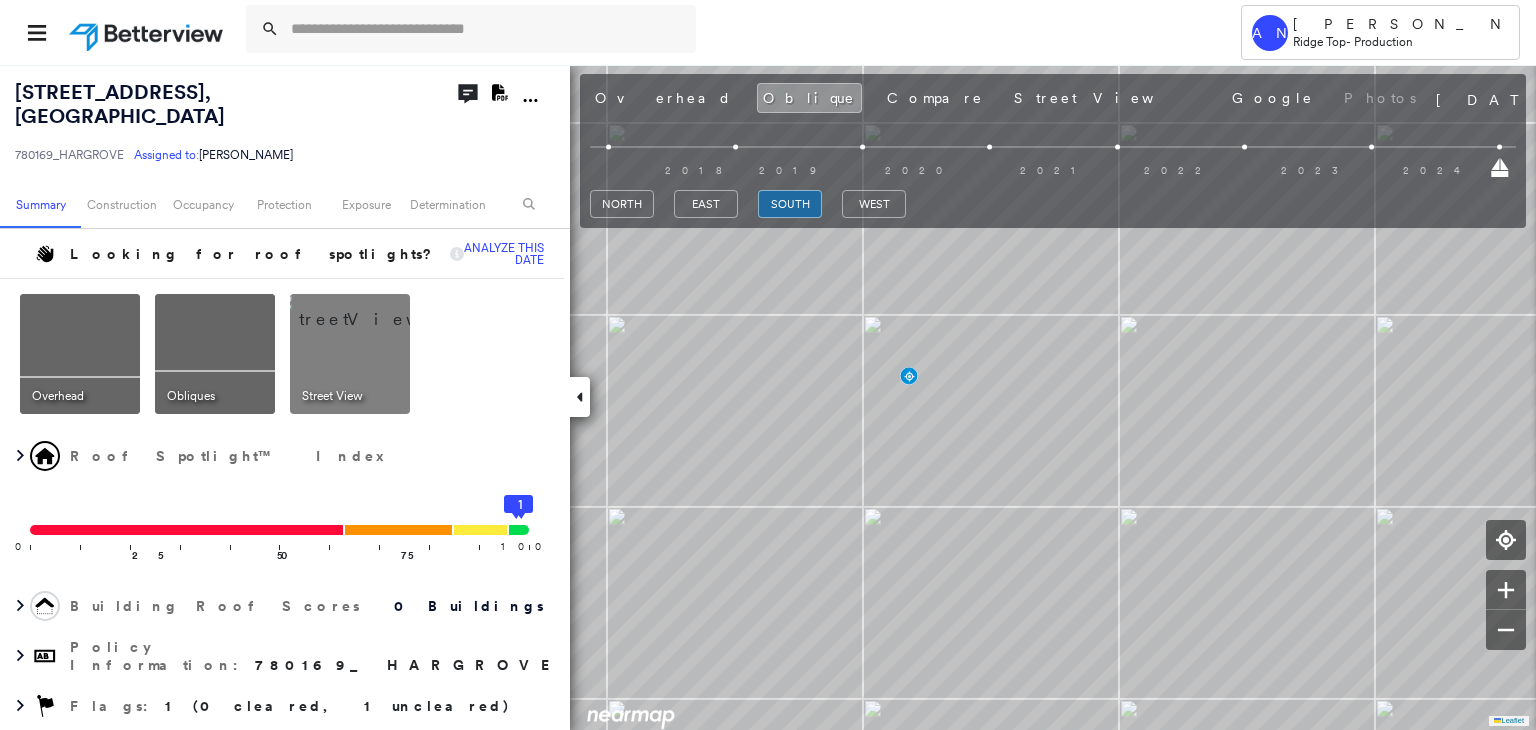 scroll, scrollTop: 0, scrollLeft: 0, axis: both 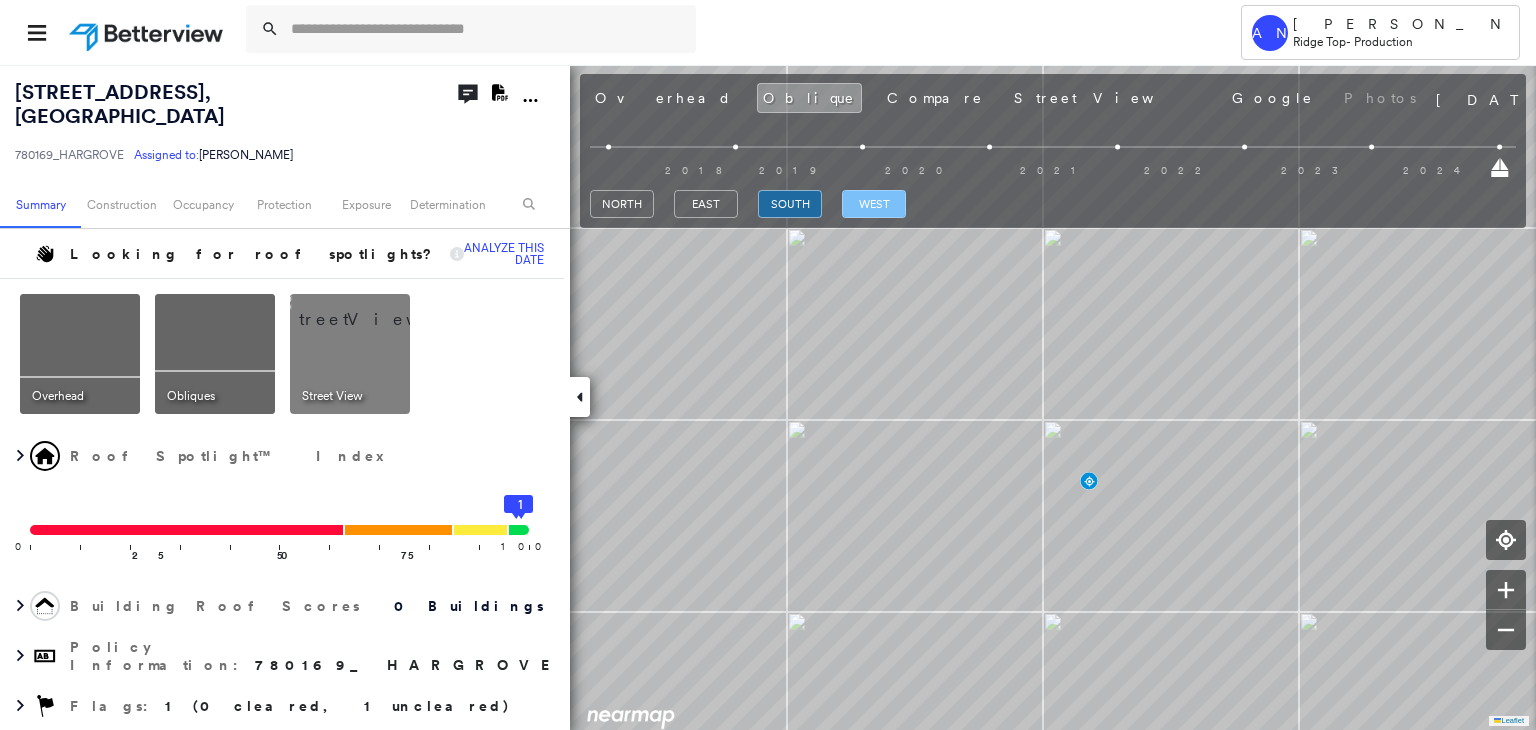 click on "west" at bounding box center (874, 204) 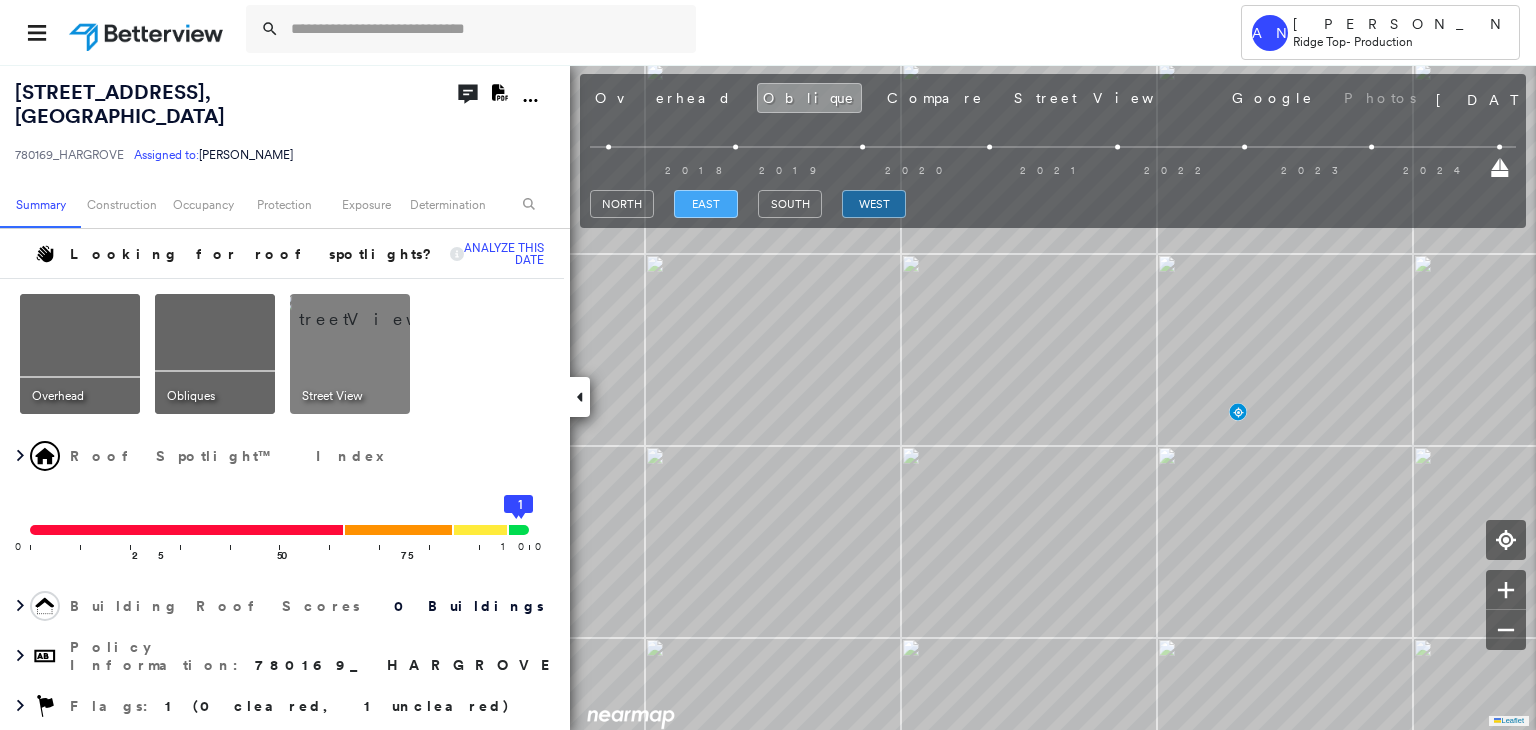 click on "east" at bounding box center [706, 204] 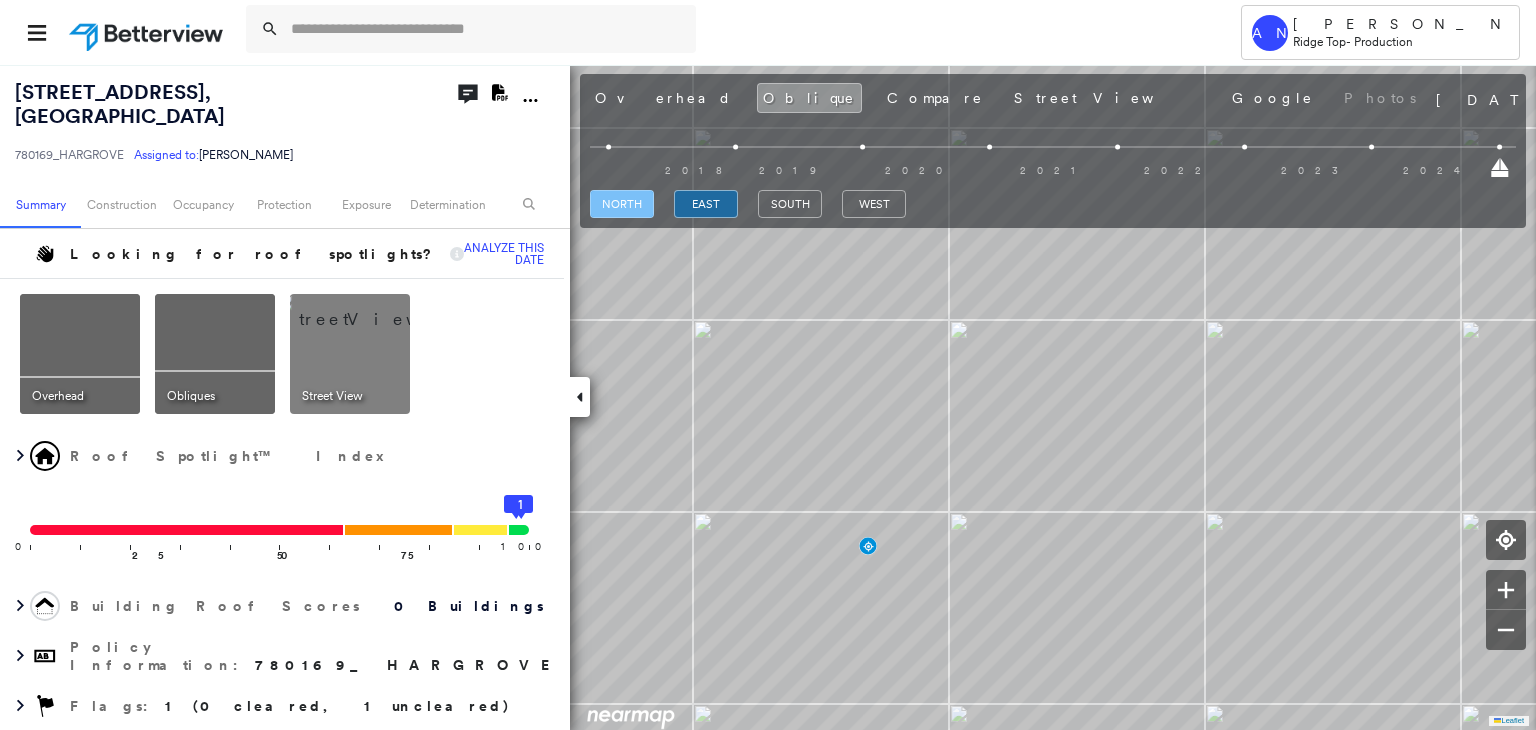 click on "north" at bounding box center (622, 204) 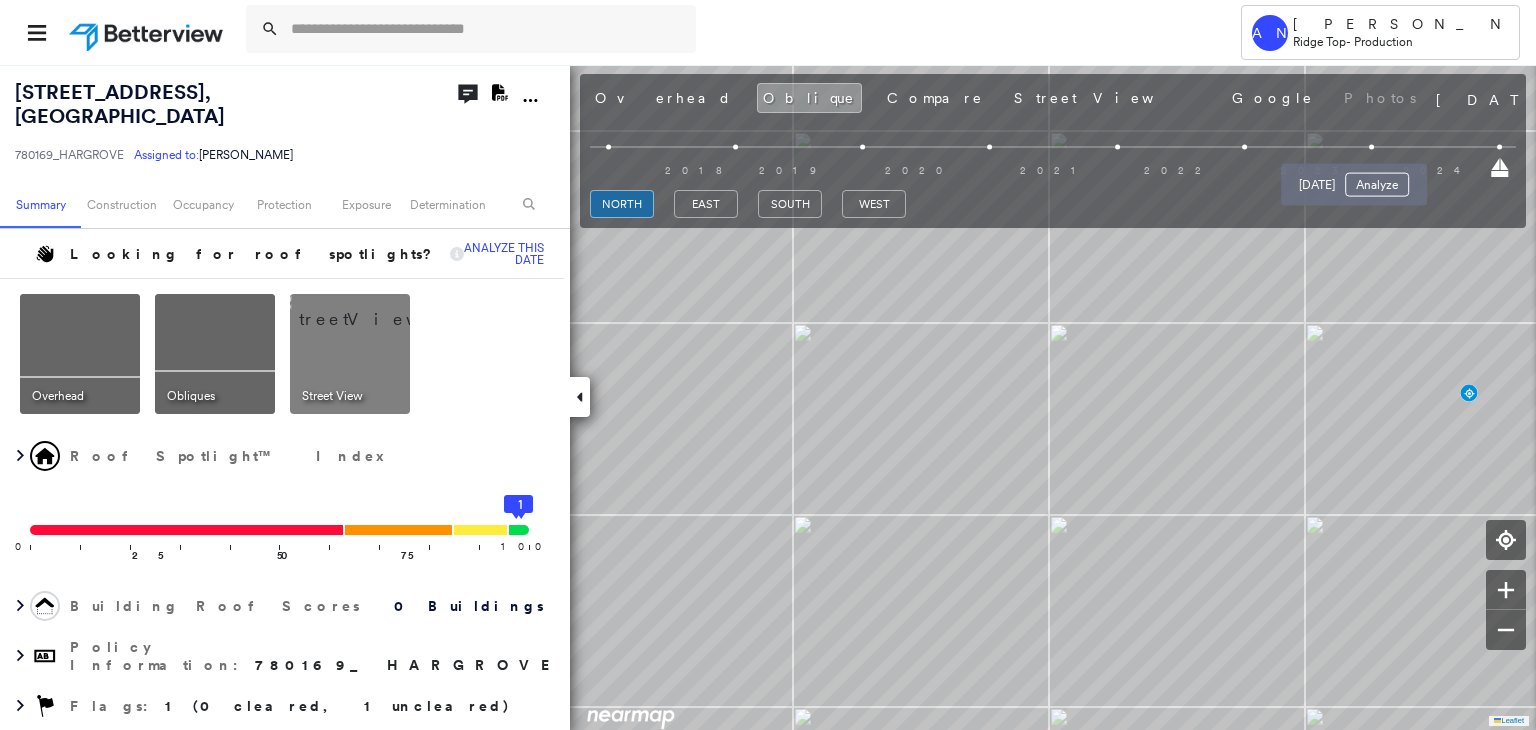 click at bounding box center (1371, 147) 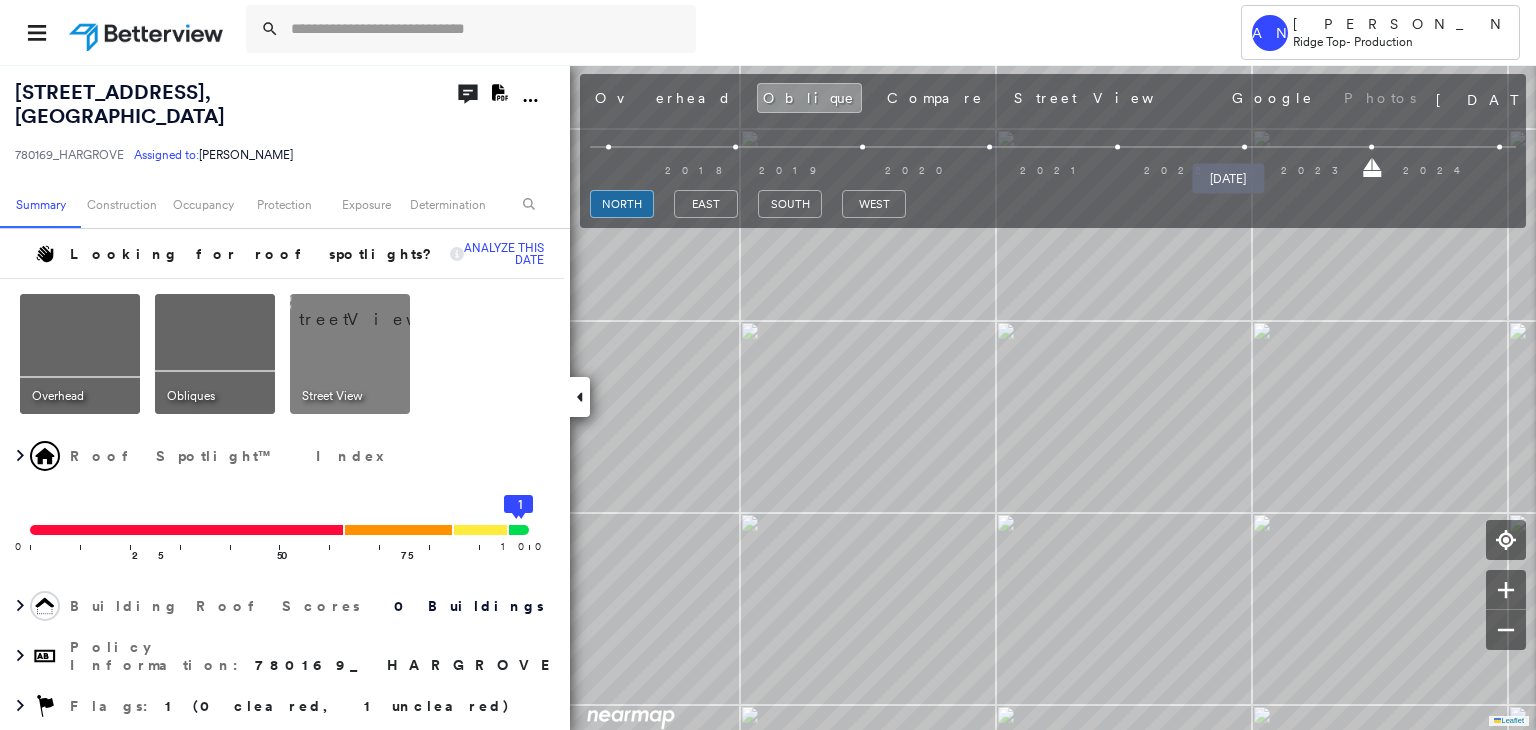 click at bounding box center (1244, 147) 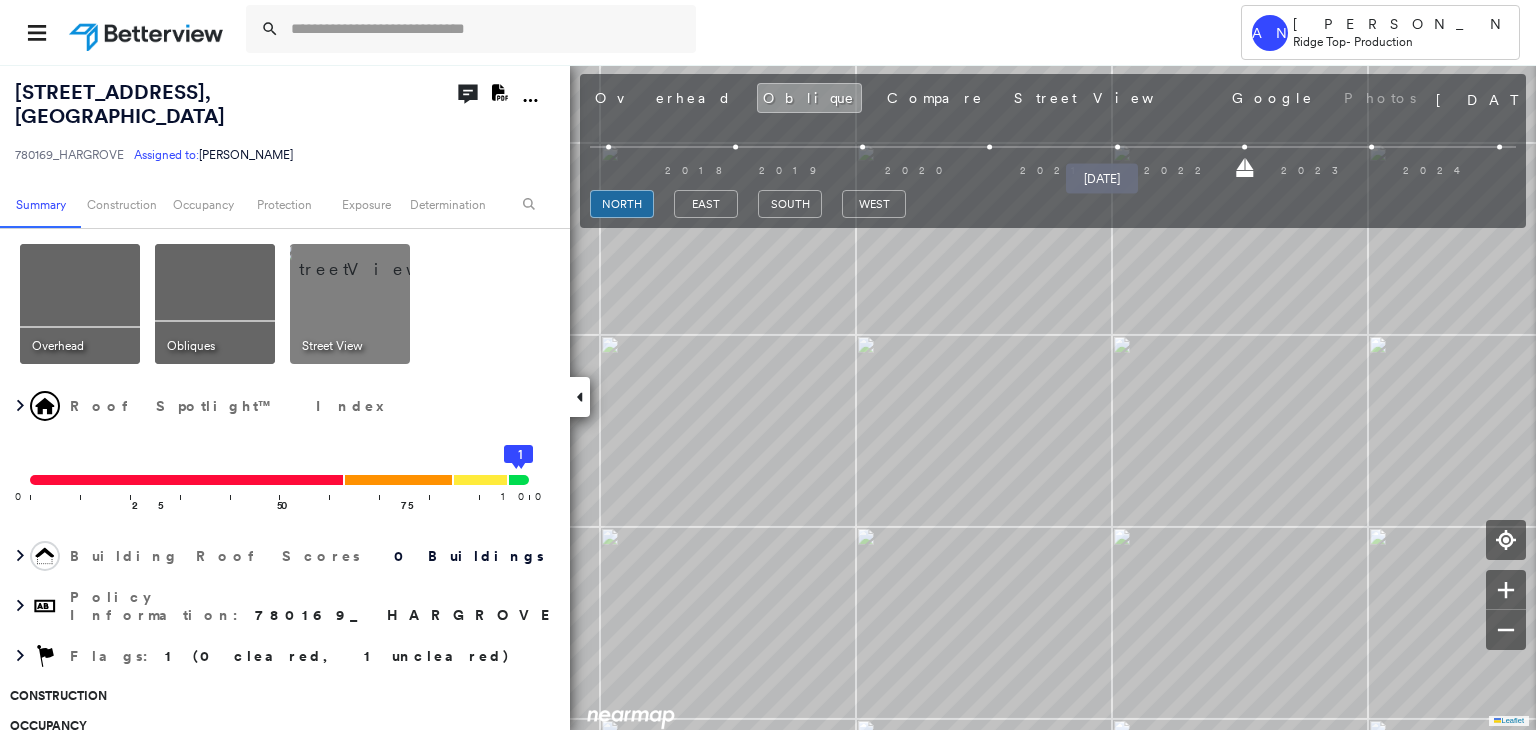 click at bounding box center (1117, 147) 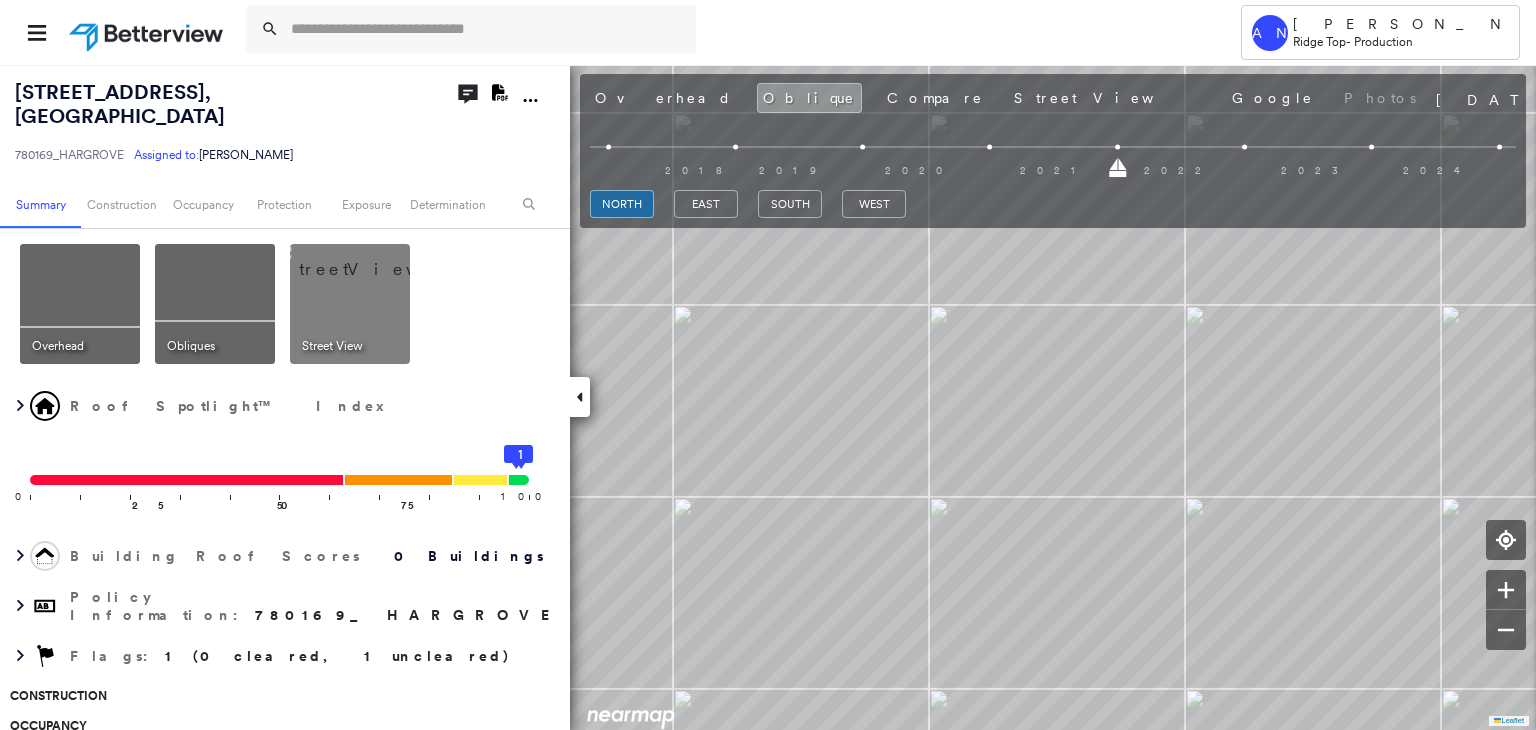 drag, startPoint x: 617, startPoint y: 90, endPoint x: 658, endPoint y: 145, distance: 68.60029 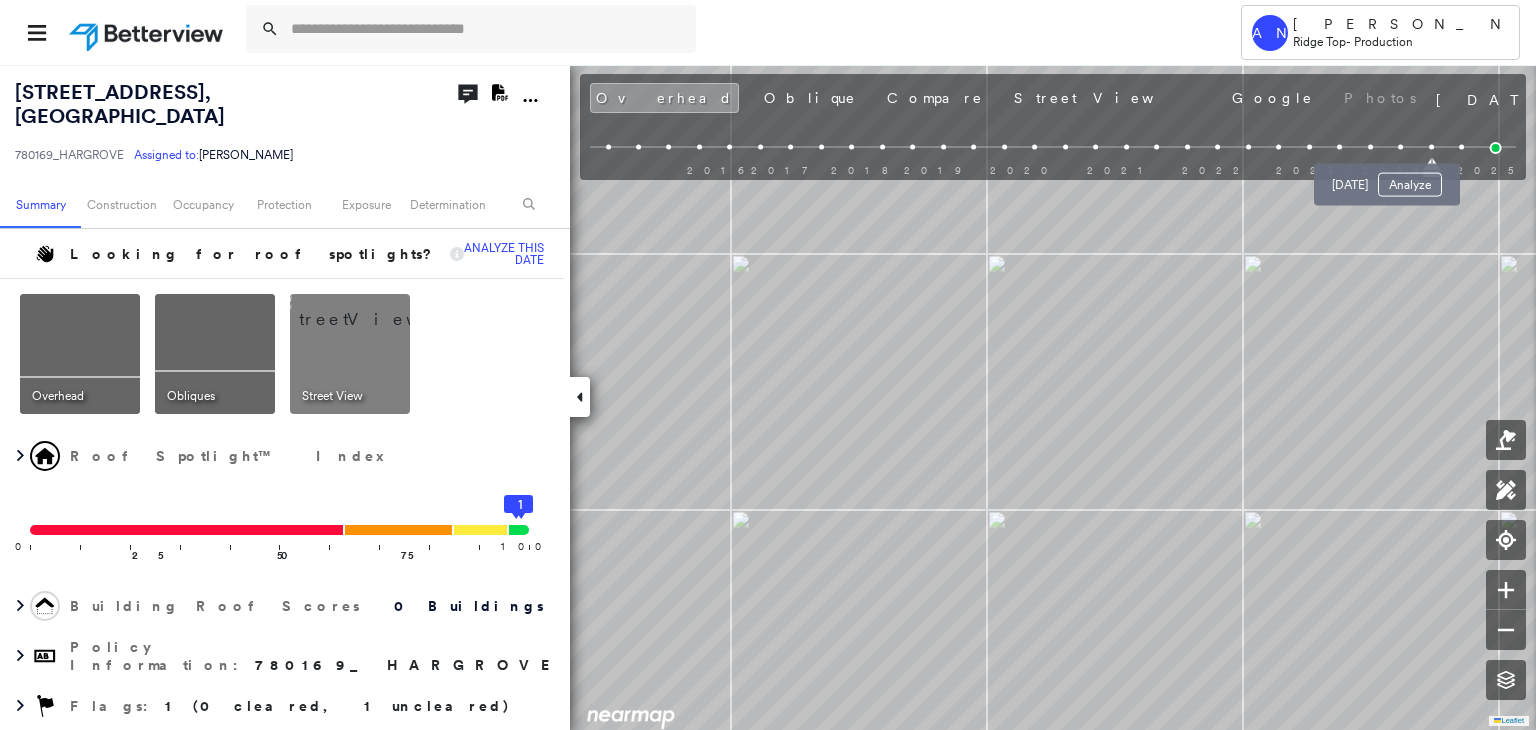 click at bounding box center (1400, 147) 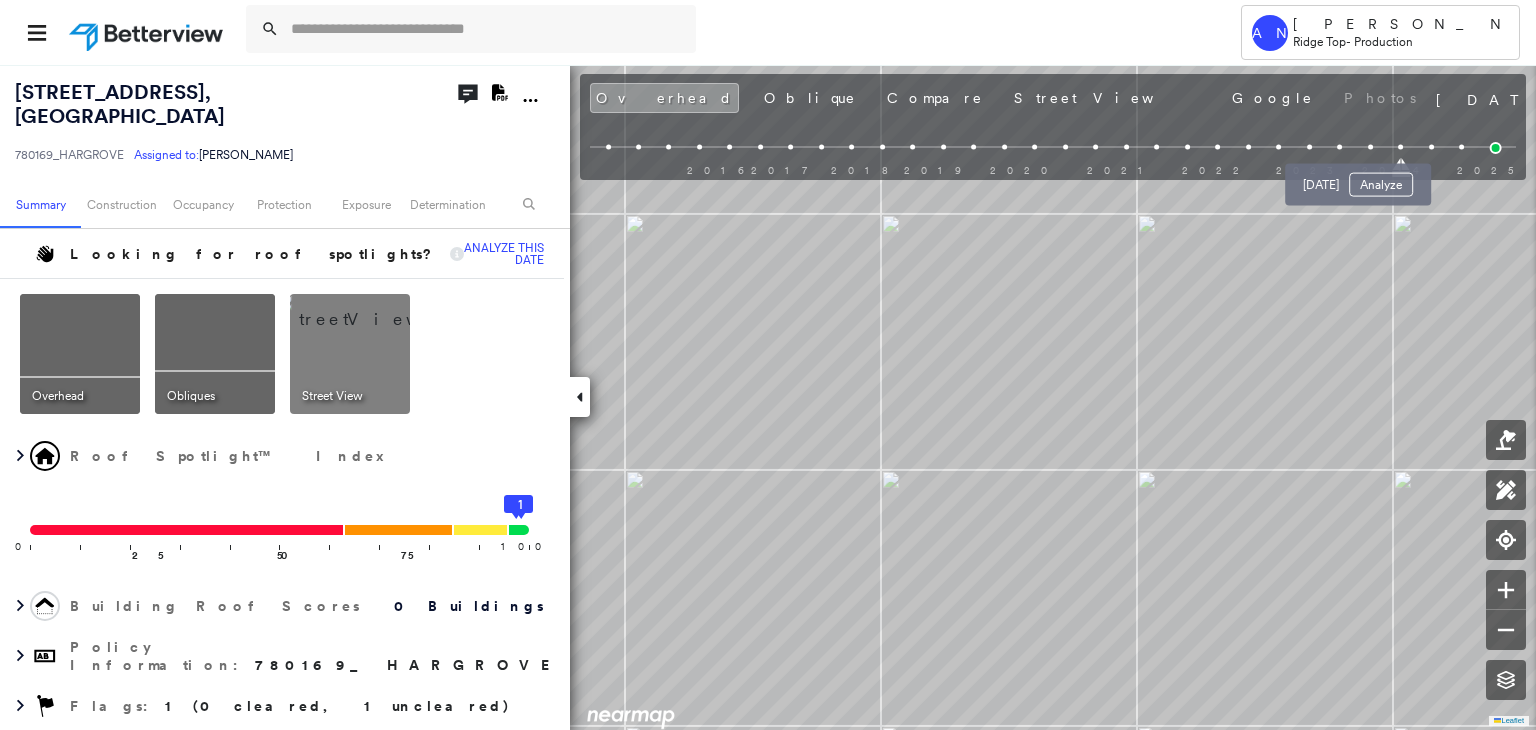 click at bounding box center (1370, 147) 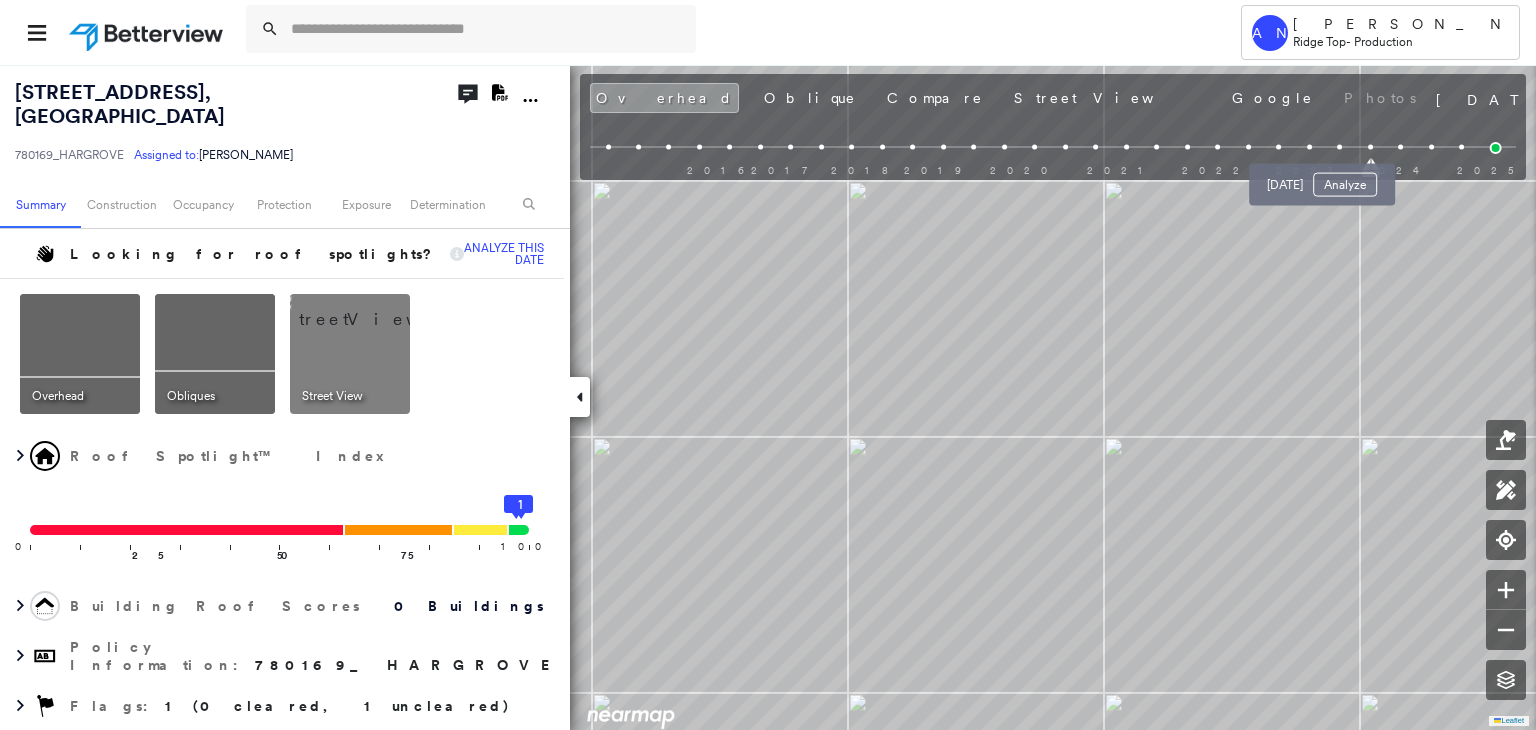 click at bounding box center [1339, 147] 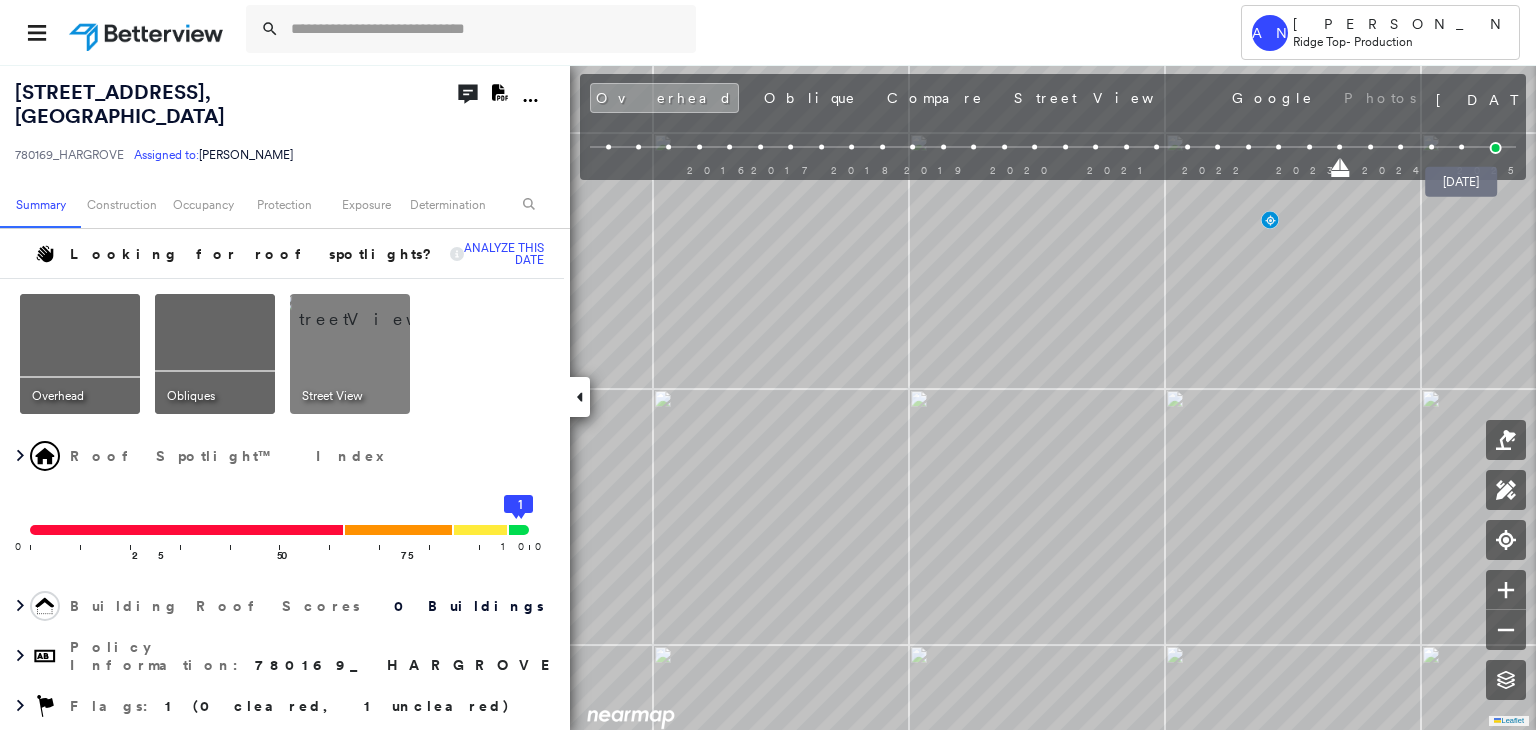click at bounding box center (1496, 148) 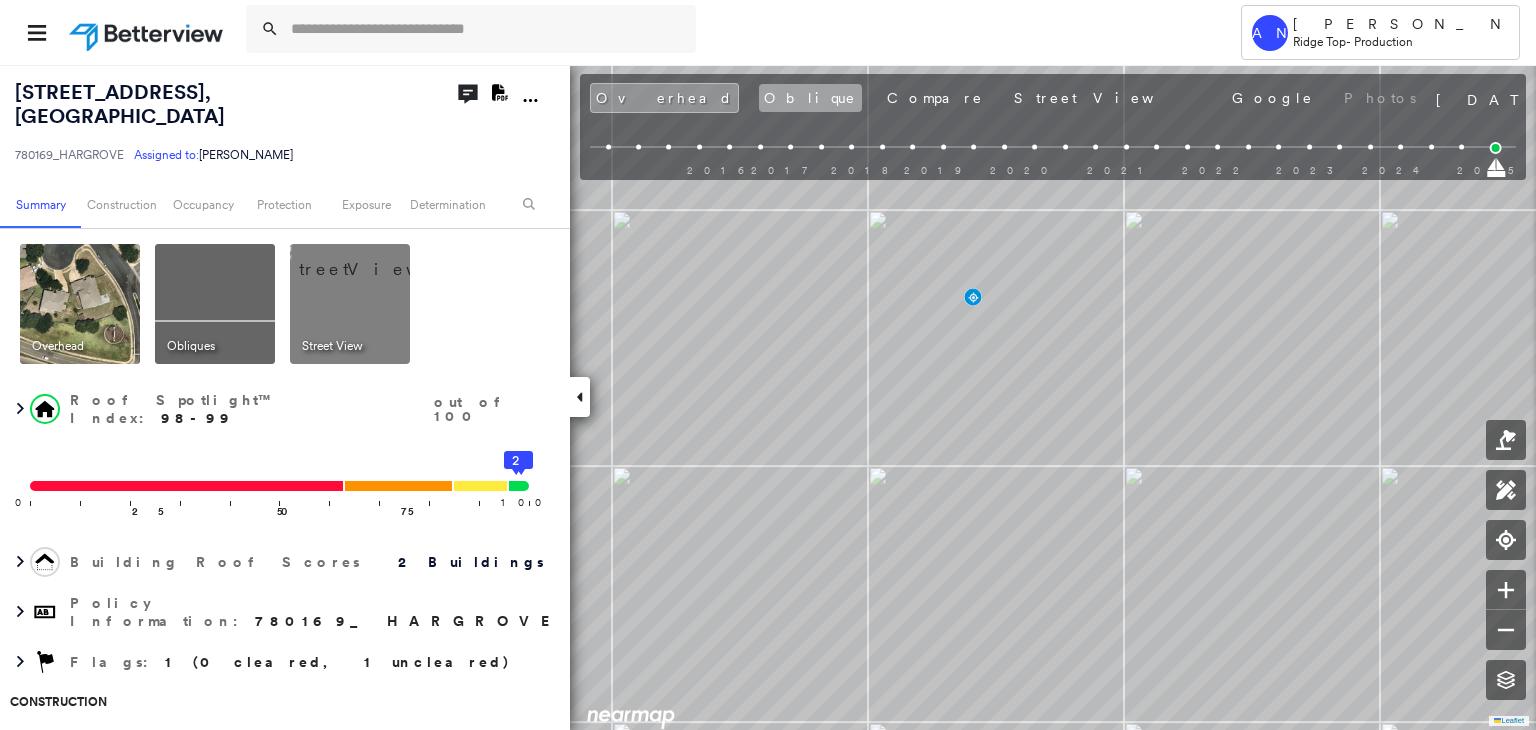 click on "Oblique" at bounding box center (810, 98) 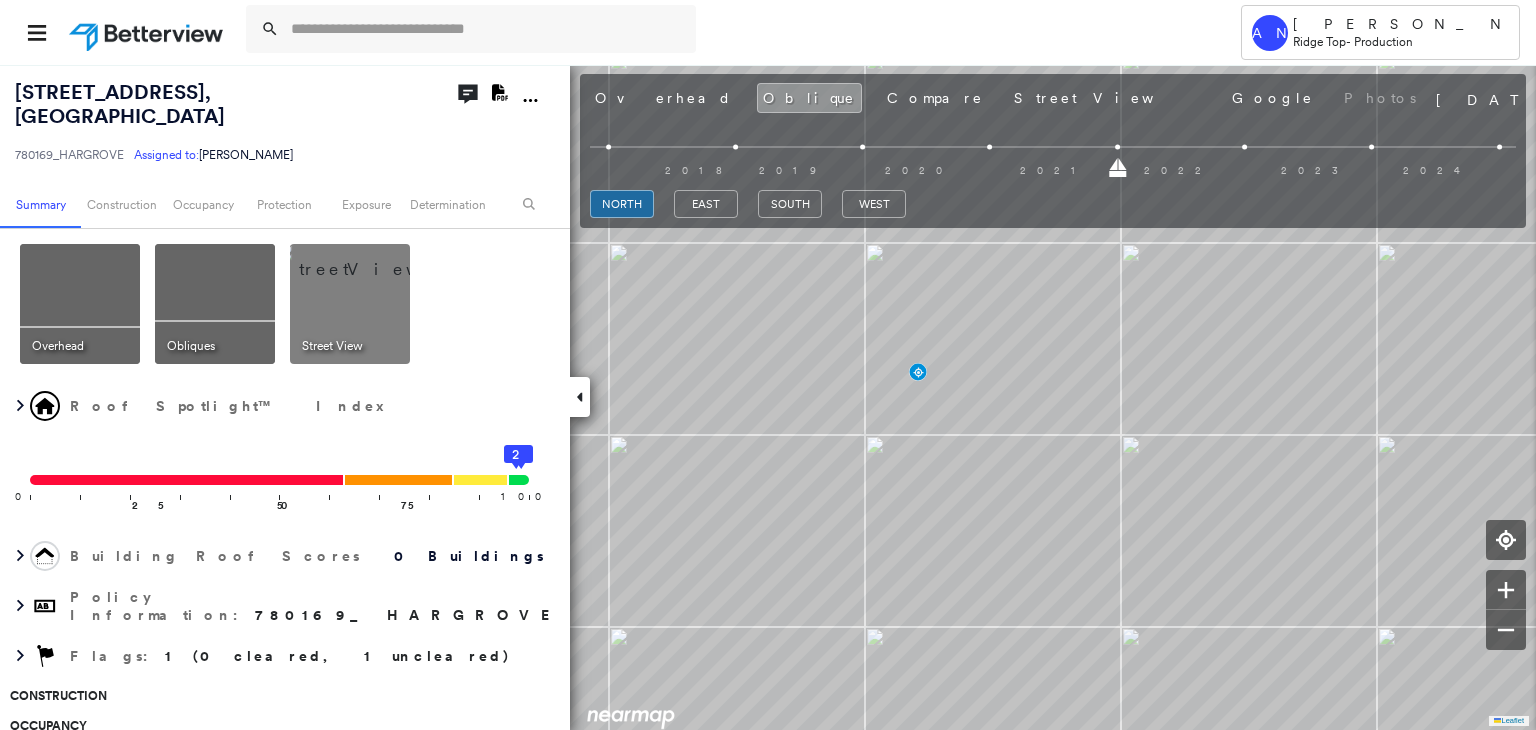 click on "2018 2019 2020 2021 2022 2023 2024" at bounding box center (1053, 150) 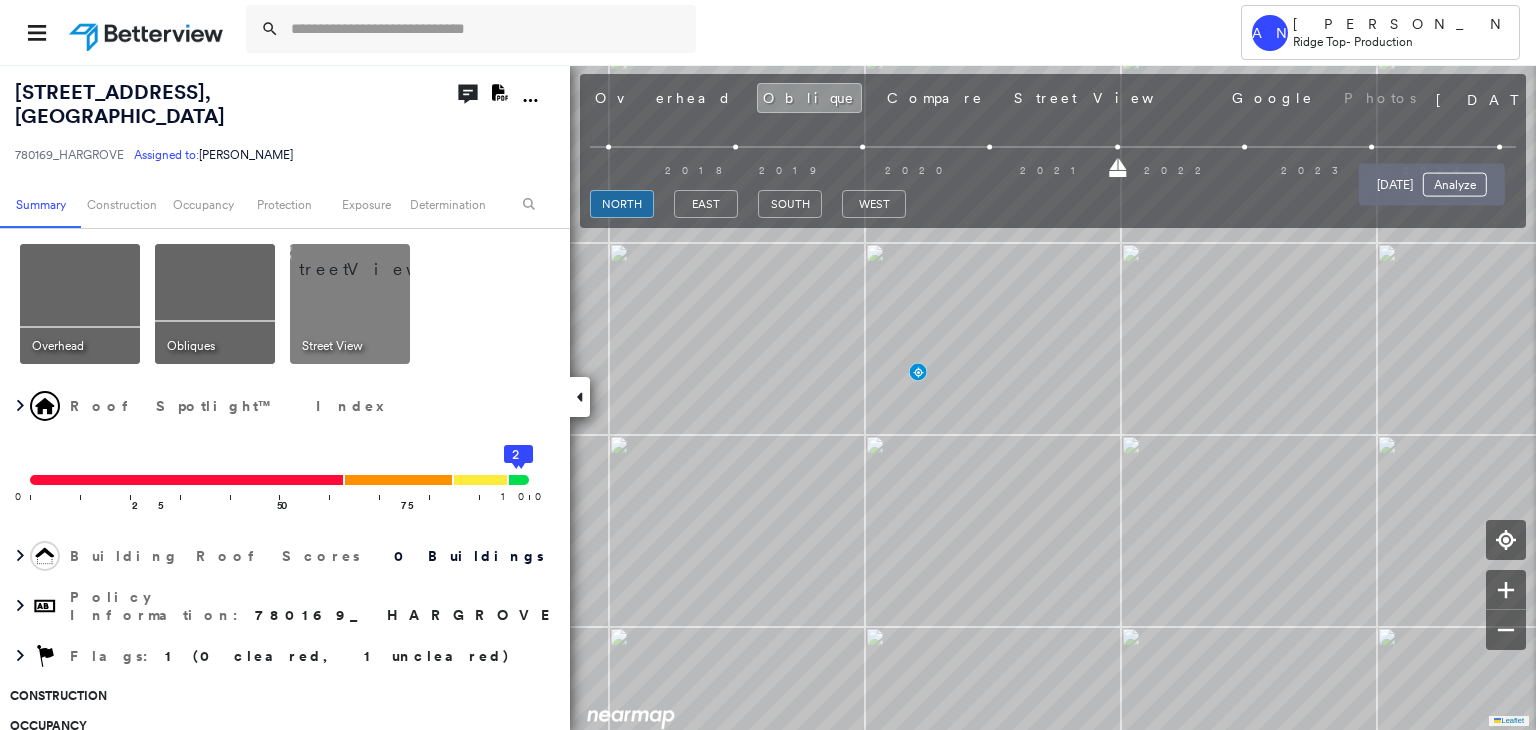 click at bounding box center (1499, 147) 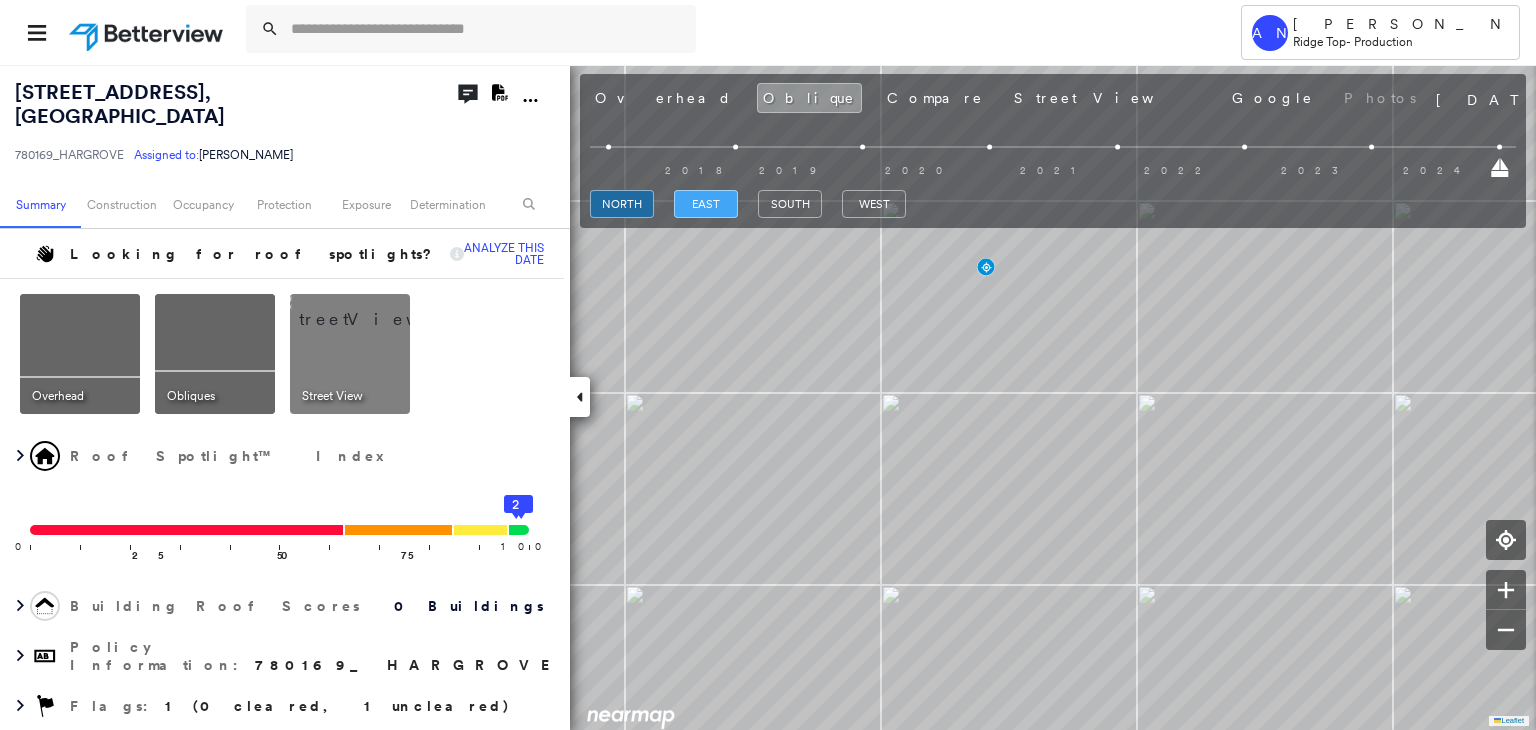 click on "east" at bounding box center (706, 204) 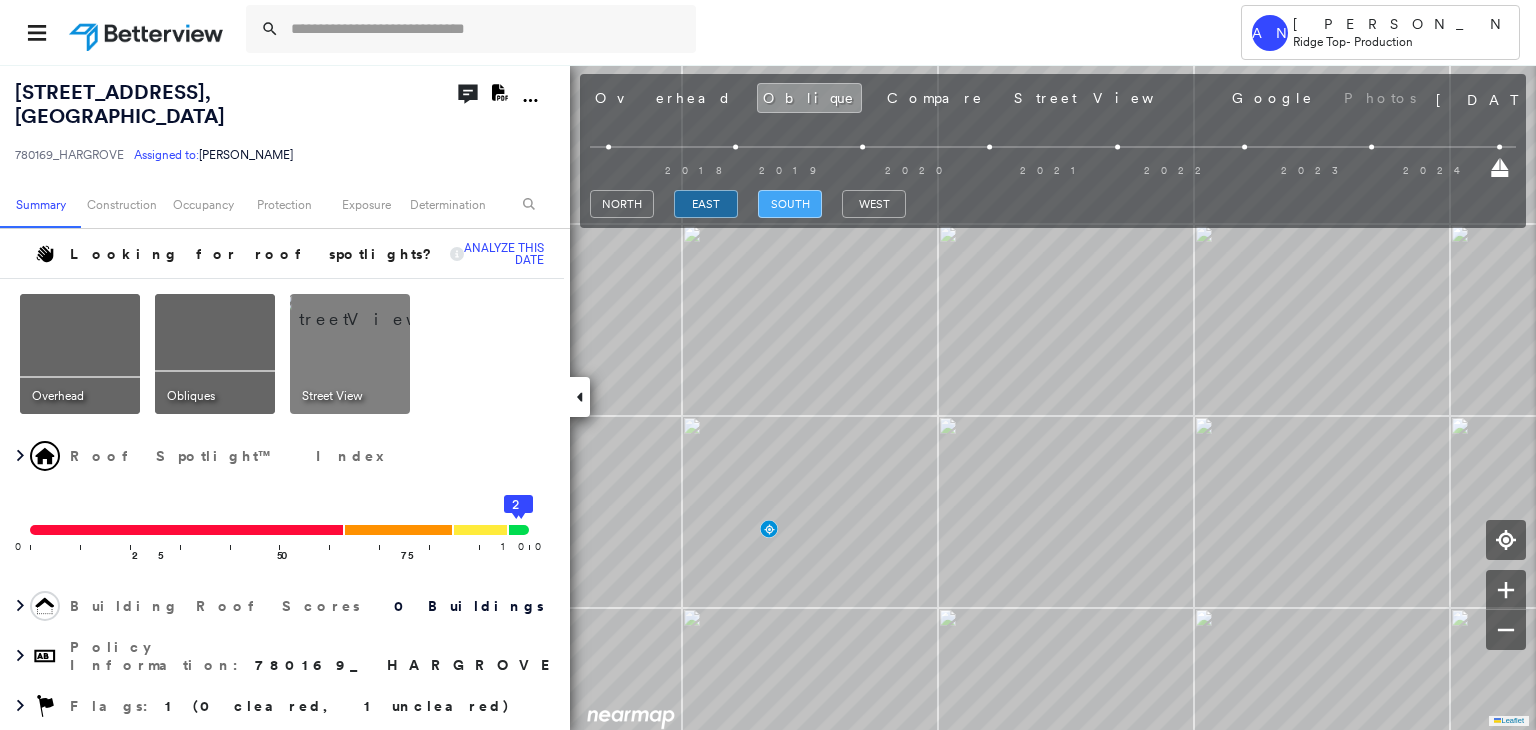 click on "south" at bounding box center [790, 204] 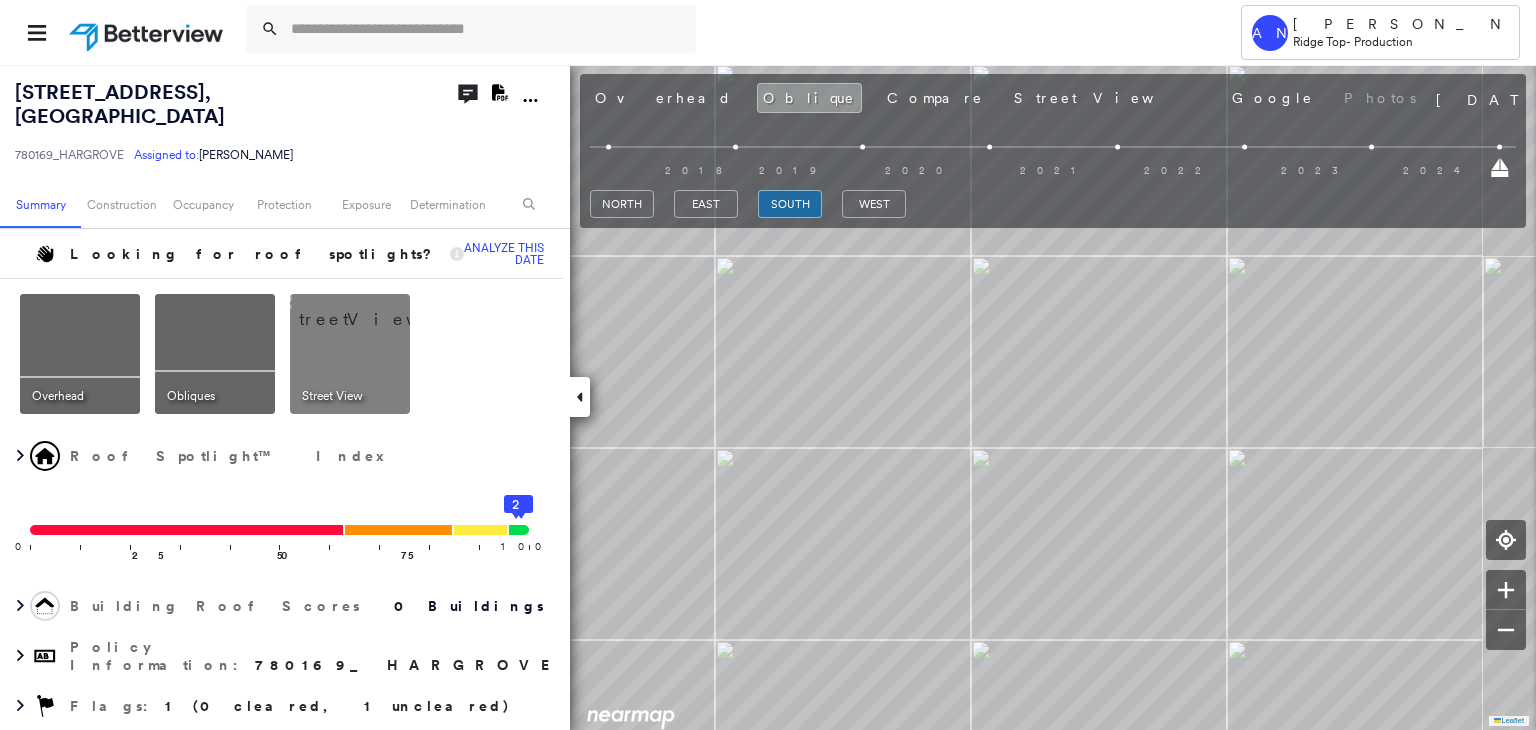 click on "Overhead" at bounding box center (663, 98) 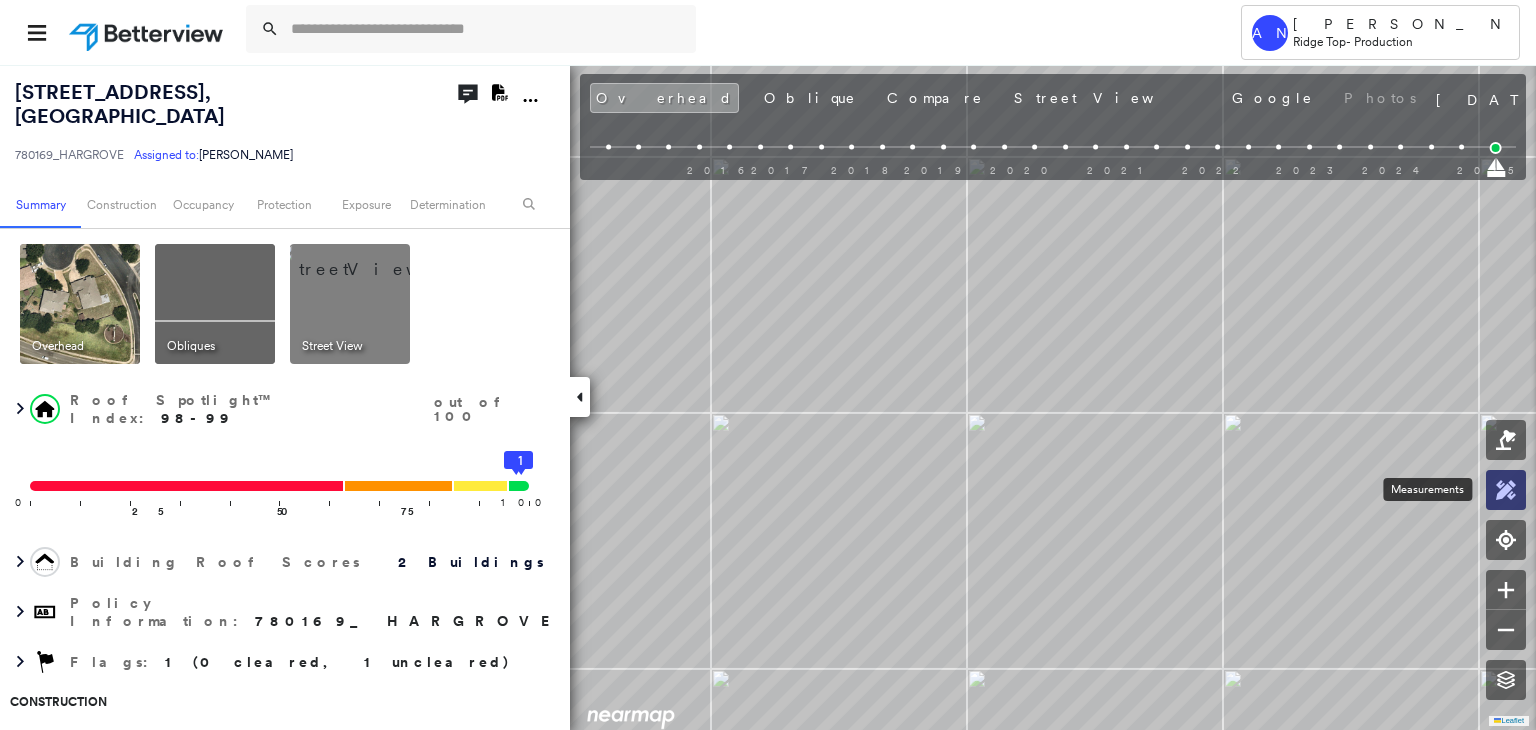 click 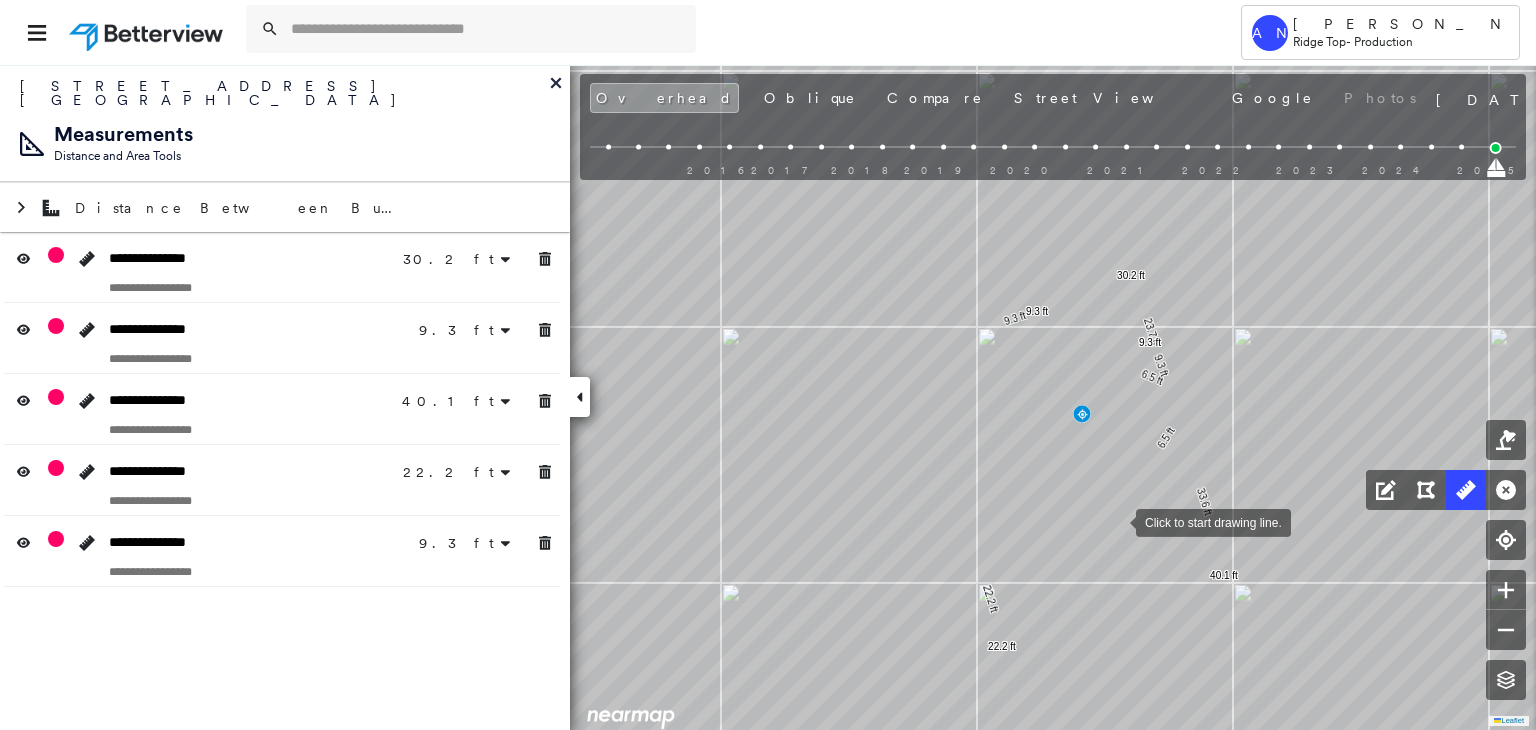 click on "6.5 ft 23.7 ft 30.2 ft 9.3 ft 9.3 ft 6.5 ft 33.6 ft 40.1 ft 22.2 ft 22.2 ft 9.3 ft 9.3 ft Click to start drawing line." at bounding box center [-168, -43] 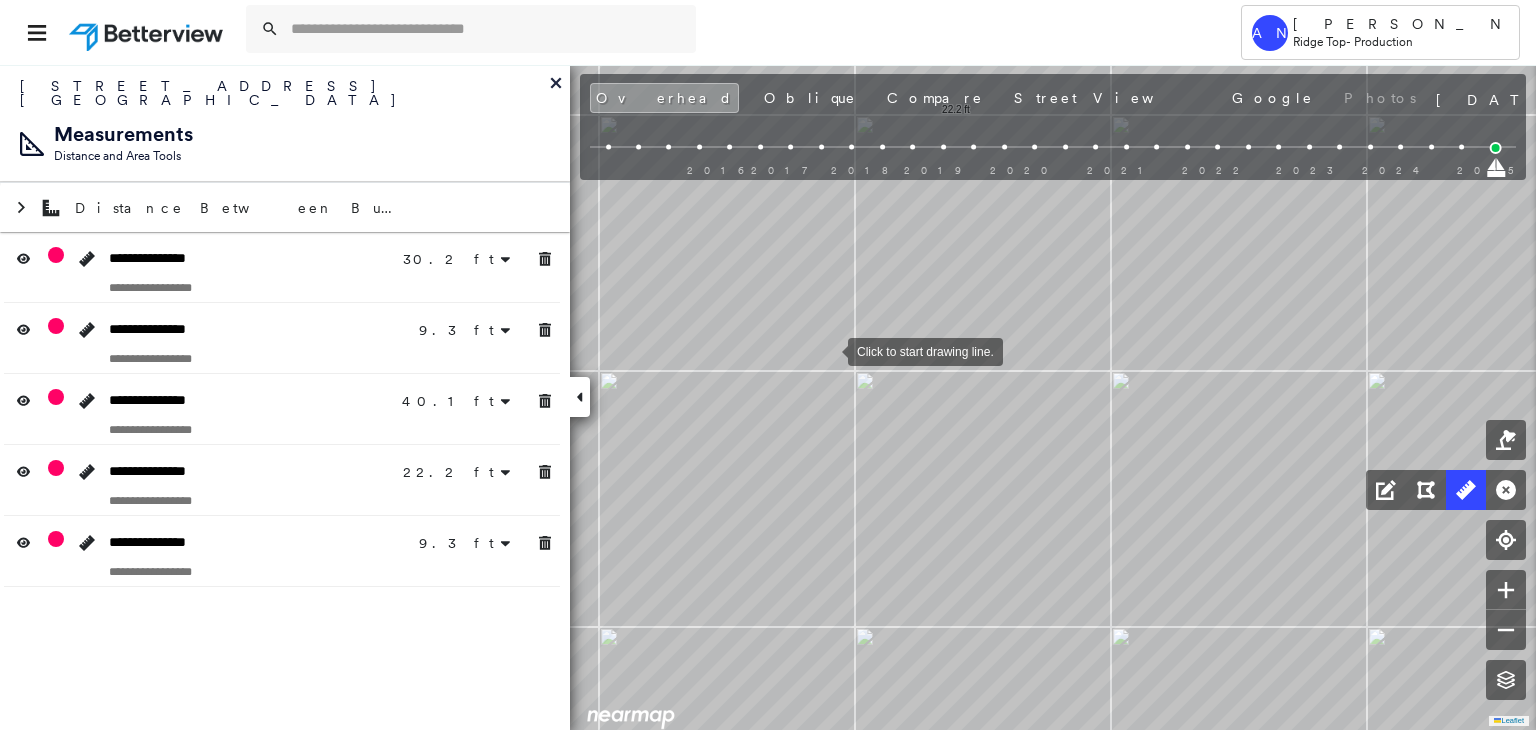 click at bounding box center [828, 350] 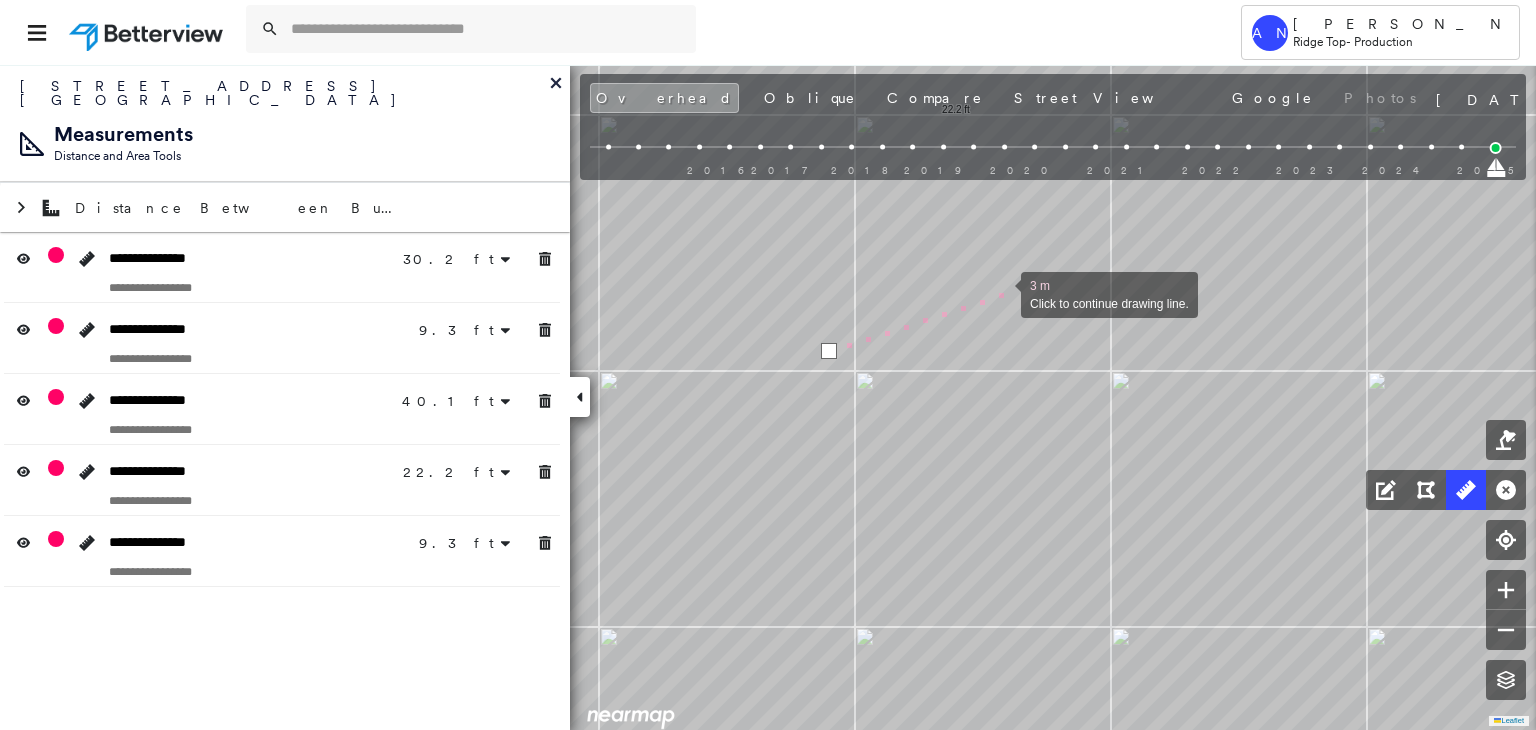click at bounding box center [1001, 293] 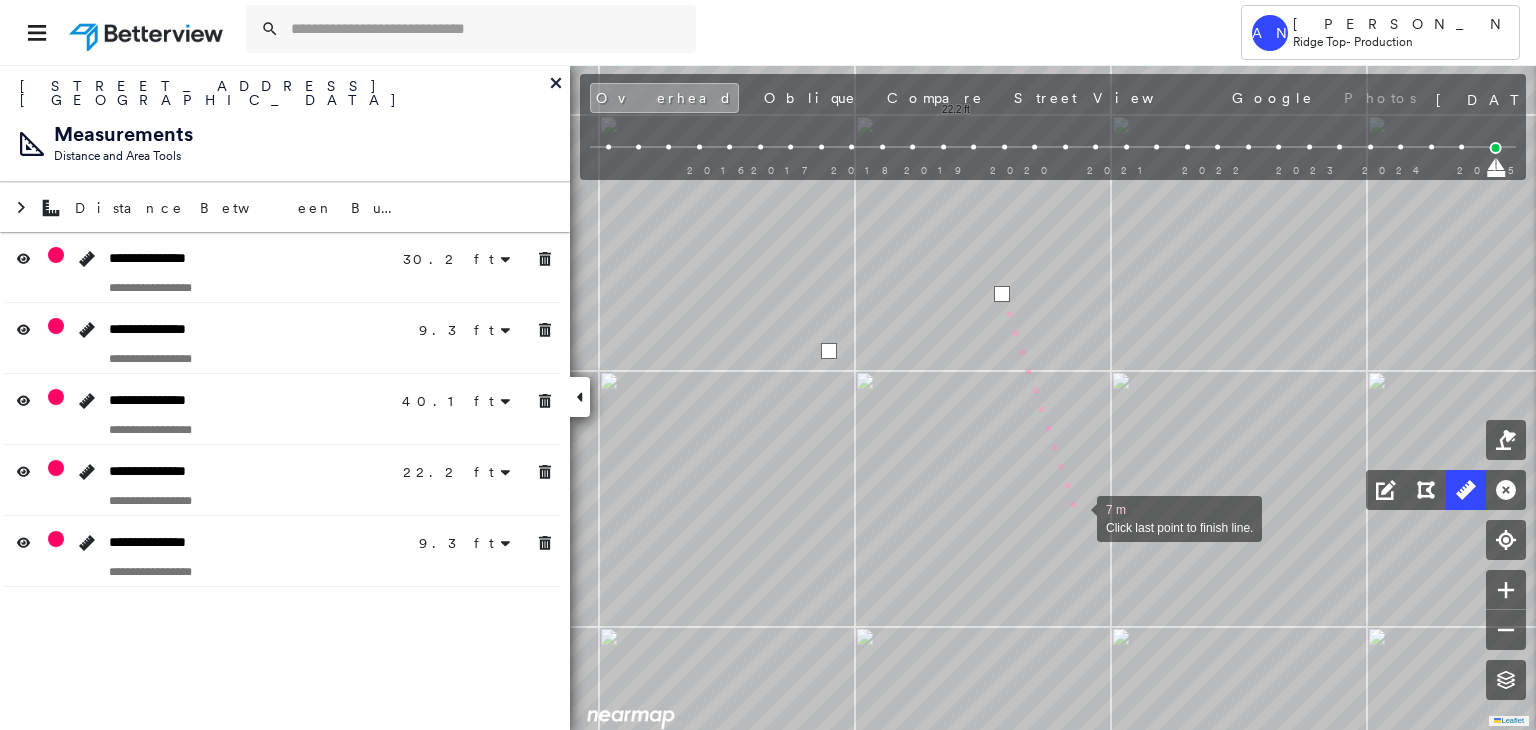 click at bounding box center (1077, 517) 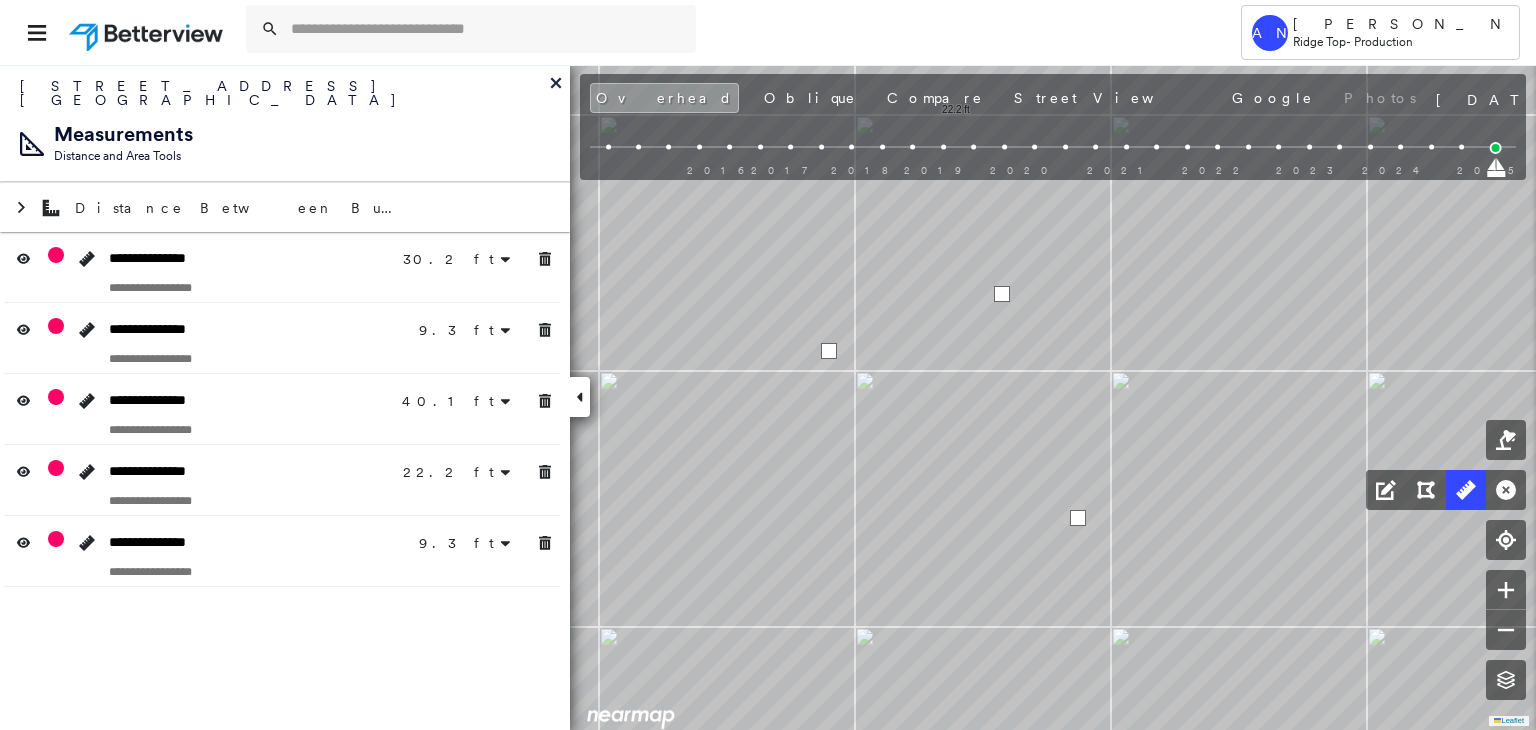 click at bounding box center [1078, 518] 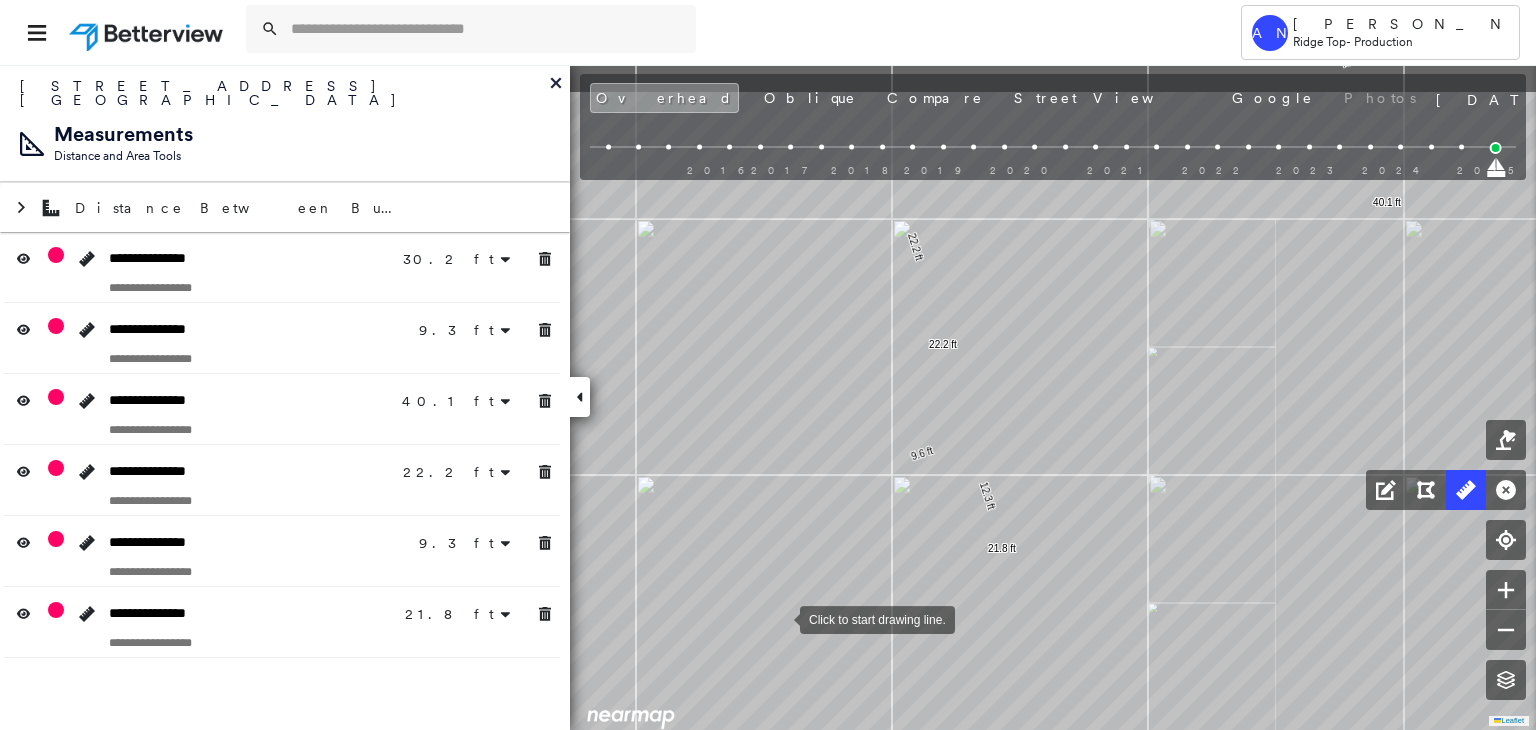 click on "6.5 ft 23.7 ft 30.2 ft 9.3 ft 9.3 ft 6.5 ft 33.6 ft 40.1 ft 22.2 ft 22.2 ft 9.3 ft 9.3 ft 9.6 ft 12.3 ft 21.8 ft Click to start drawing line." at bounding box center (-260, -167) 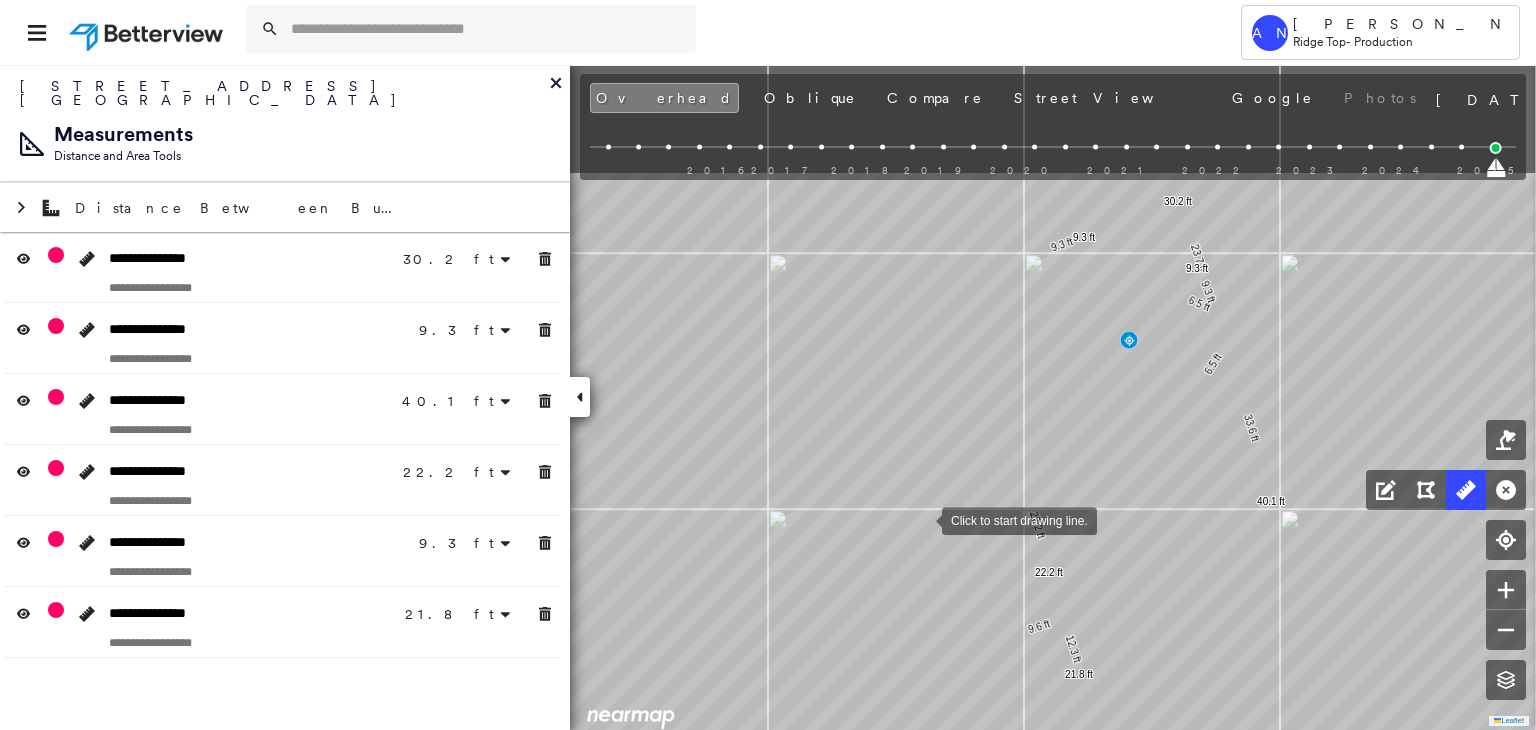 drag, startPoint x: 803, startPoint y: 330, endPoint x: 922, endPoint y: 519, distance: 223.34279 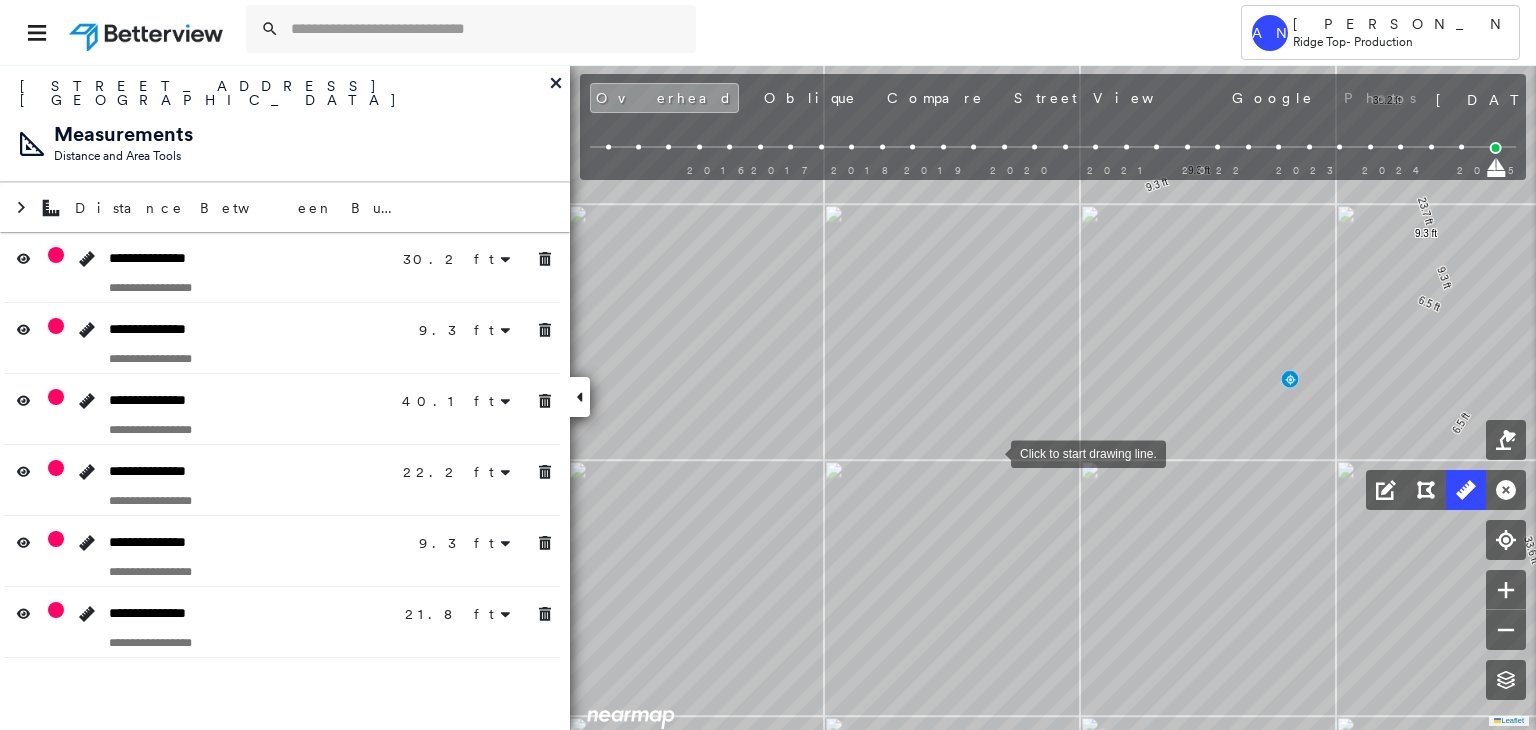 drag, startPoint x: 993, startPoint y: 432, endPoint x: 991, endPoint y: 453, distance: 21.095022 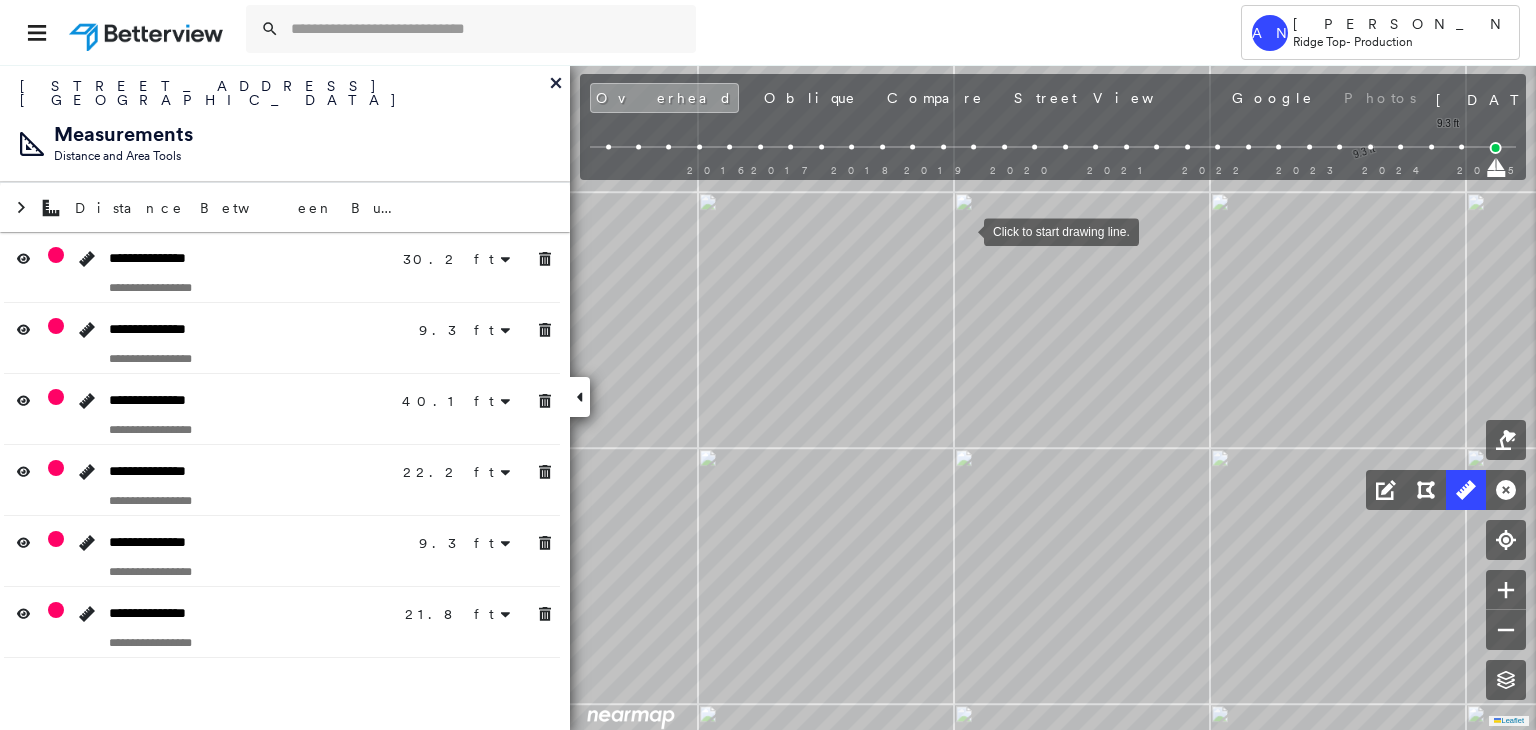 click at bounding box center (964, 230) 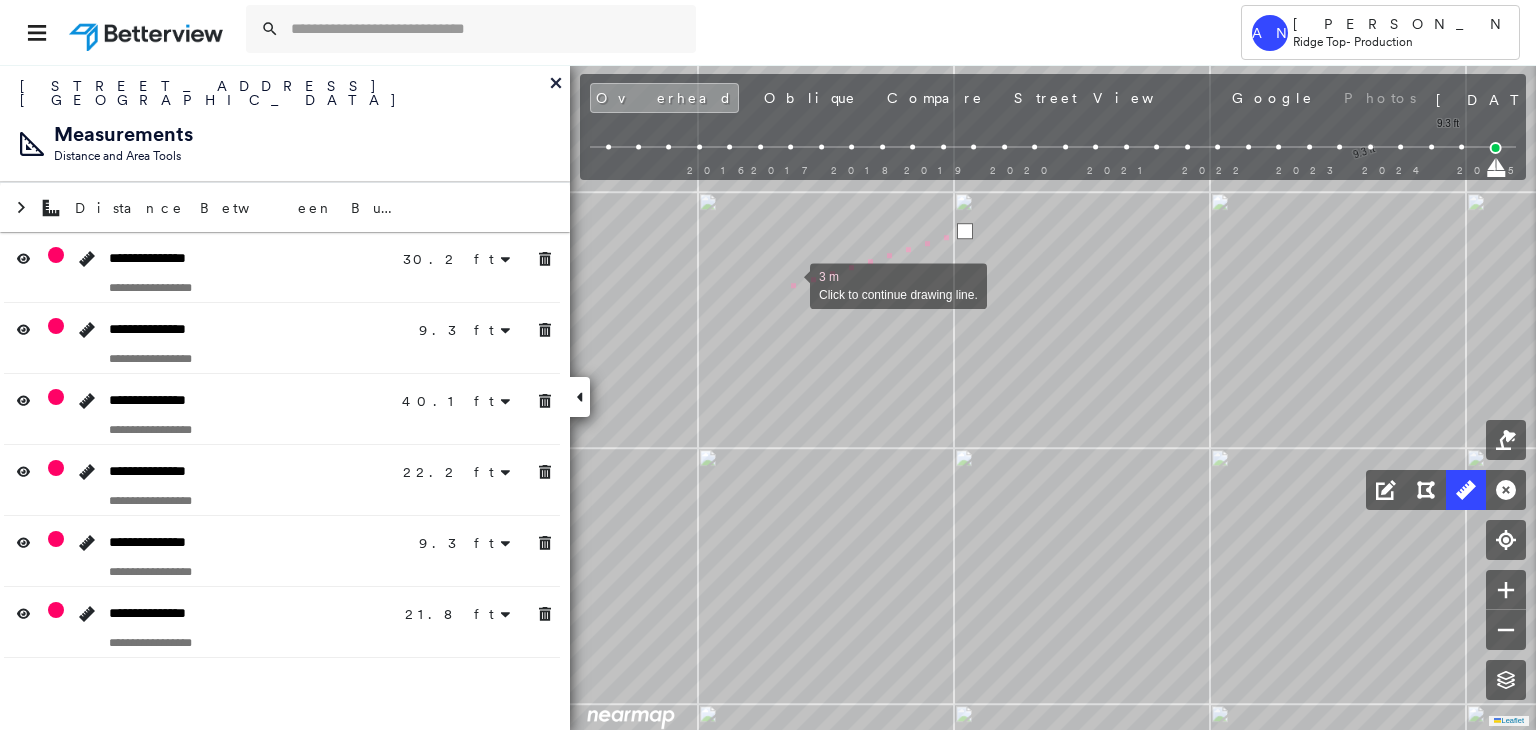 click at bounding box center (790, 284) 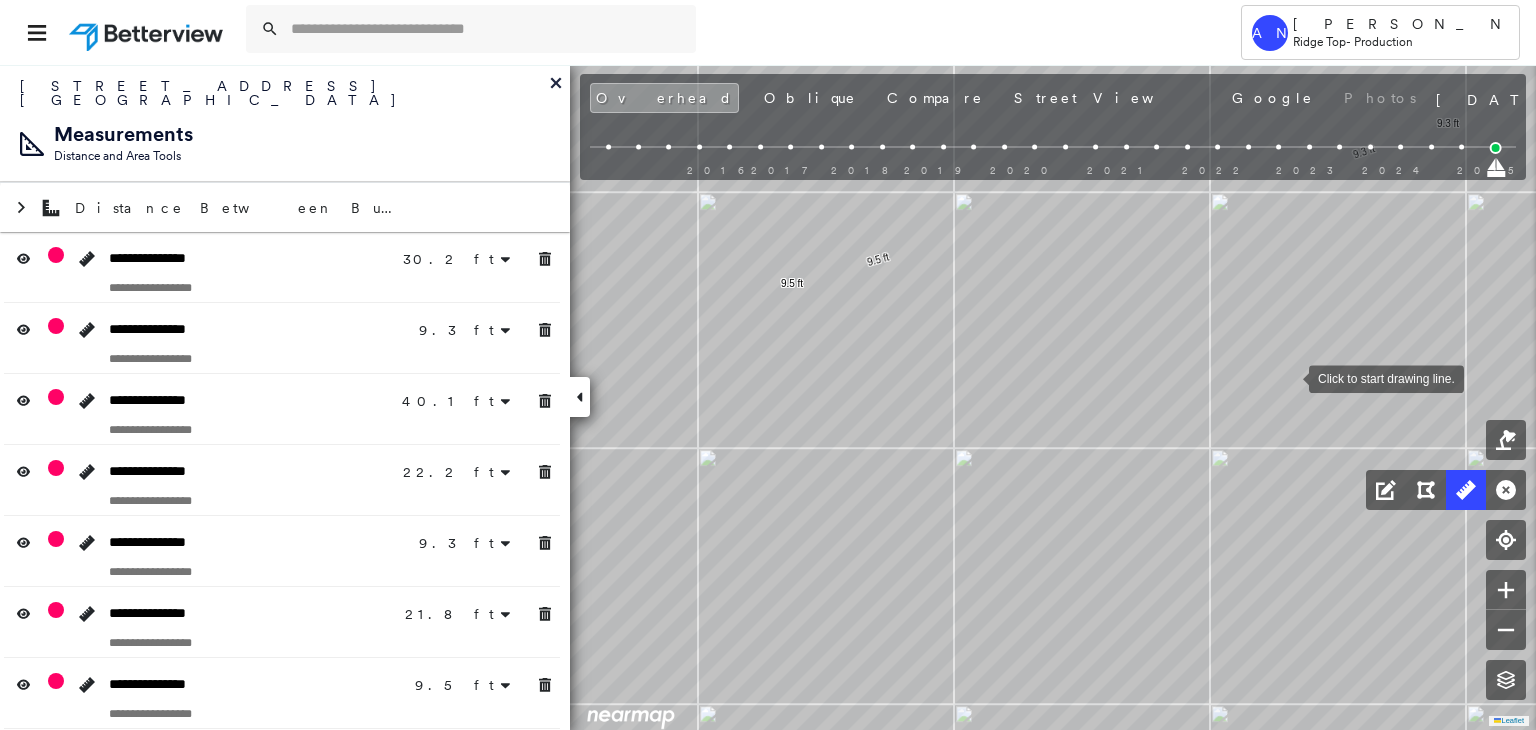 drag, startPoint x: 1289, startPoint y: 377, endPoint x: 1172, endPoint y: 417, distance: 123.6487 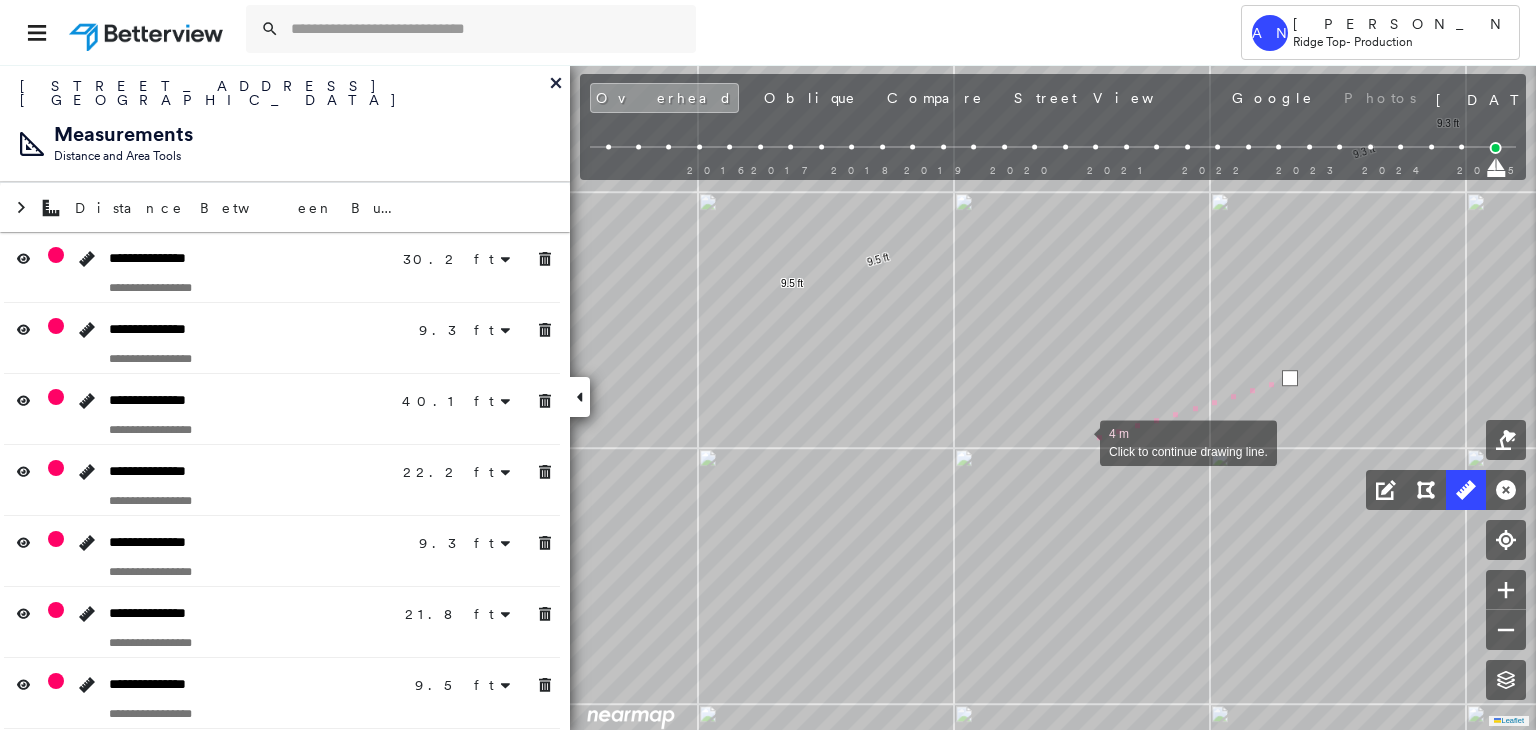 click at bounding box center (1080, 441) 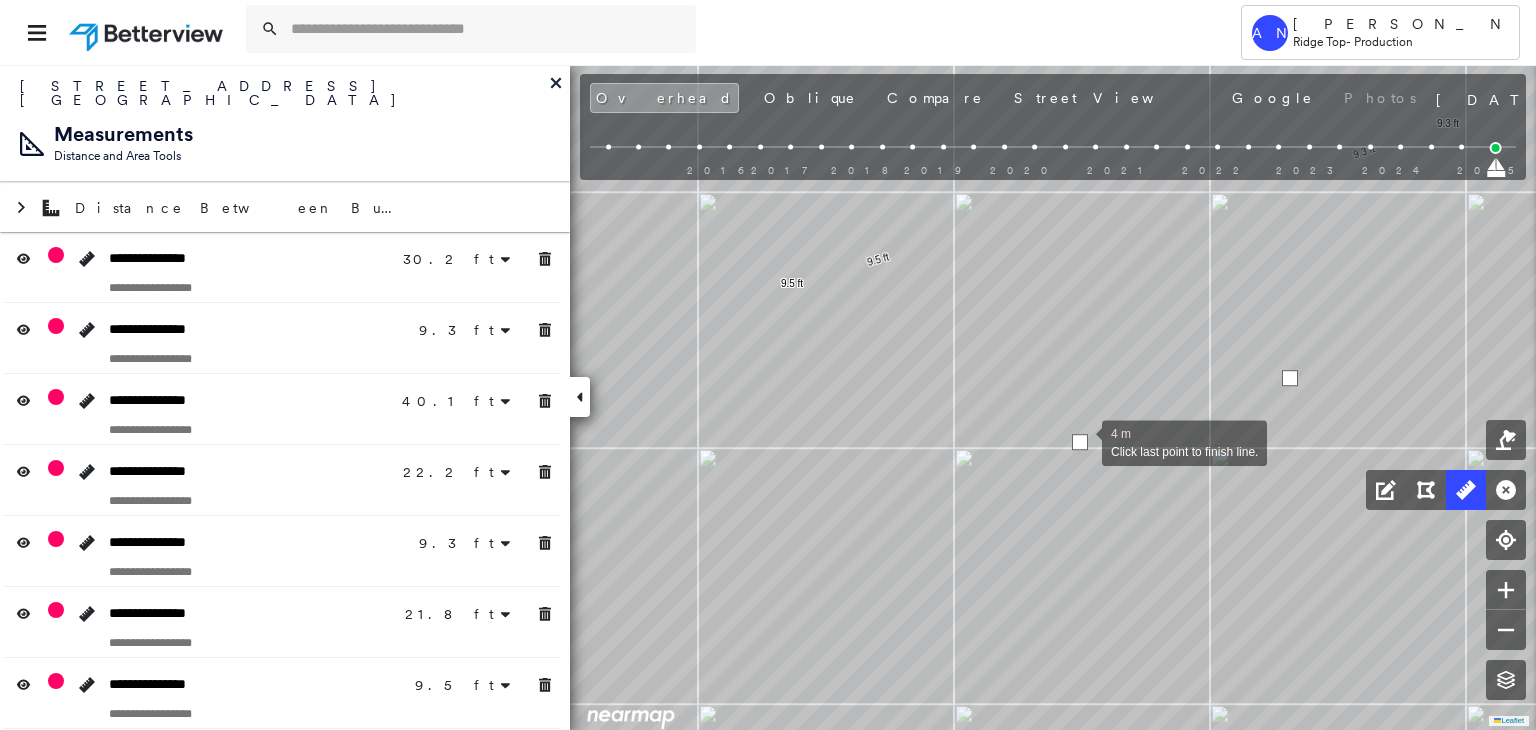 click at bounding box center (1080, 442) 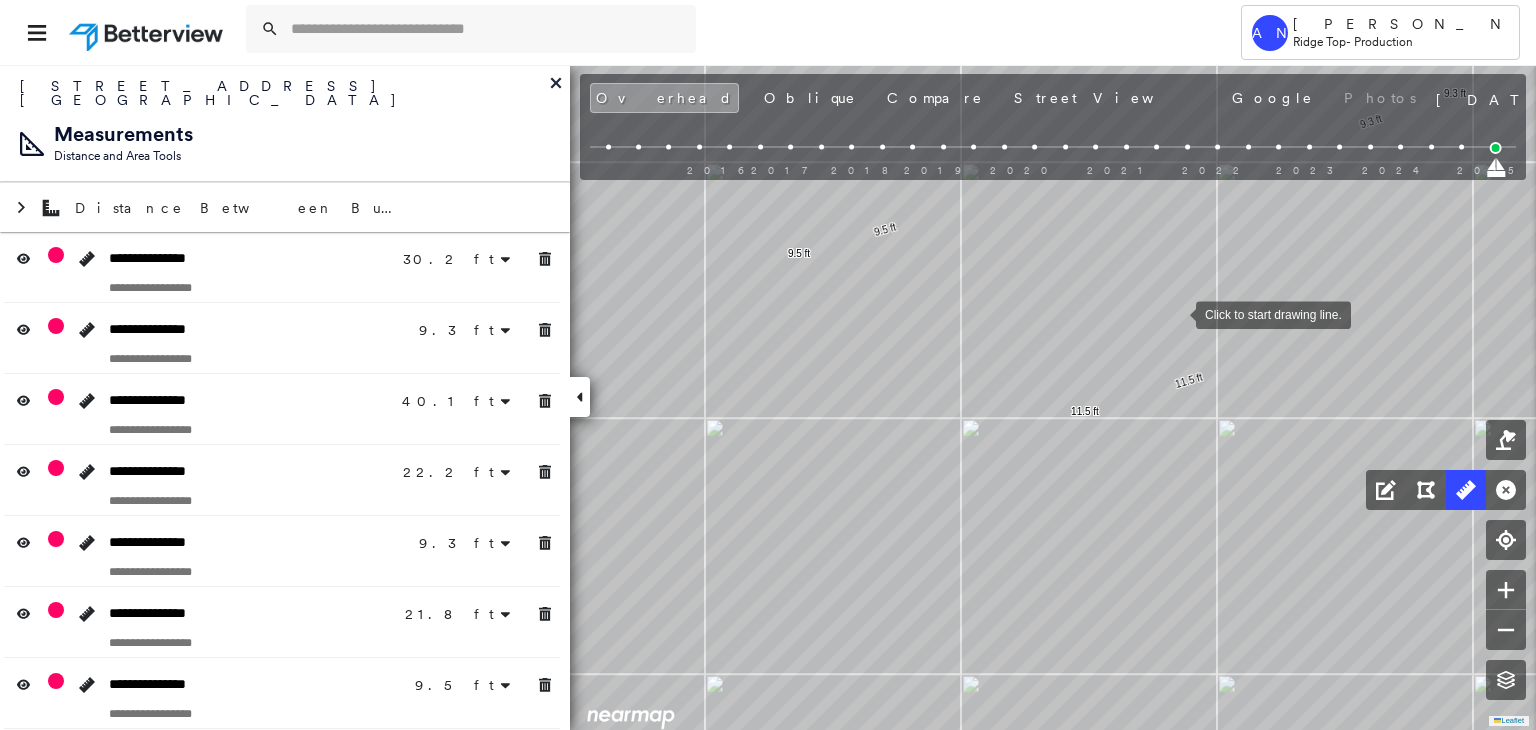 drag, startPoint x: 1168, startPoint y: 349, endPoint x: 1190, endPoint y: 237, distance: 114.14027 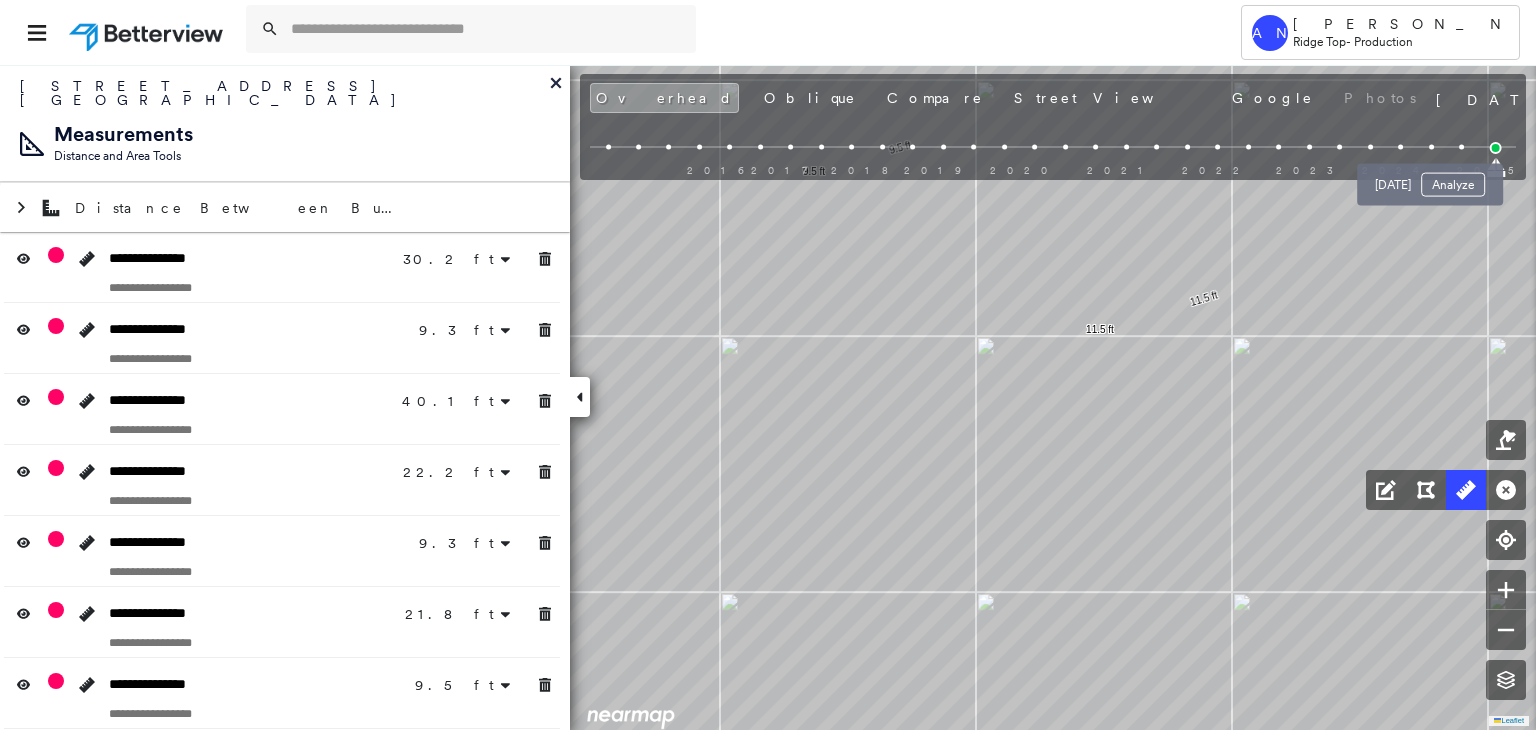 click at bounding box center (1461, 147) 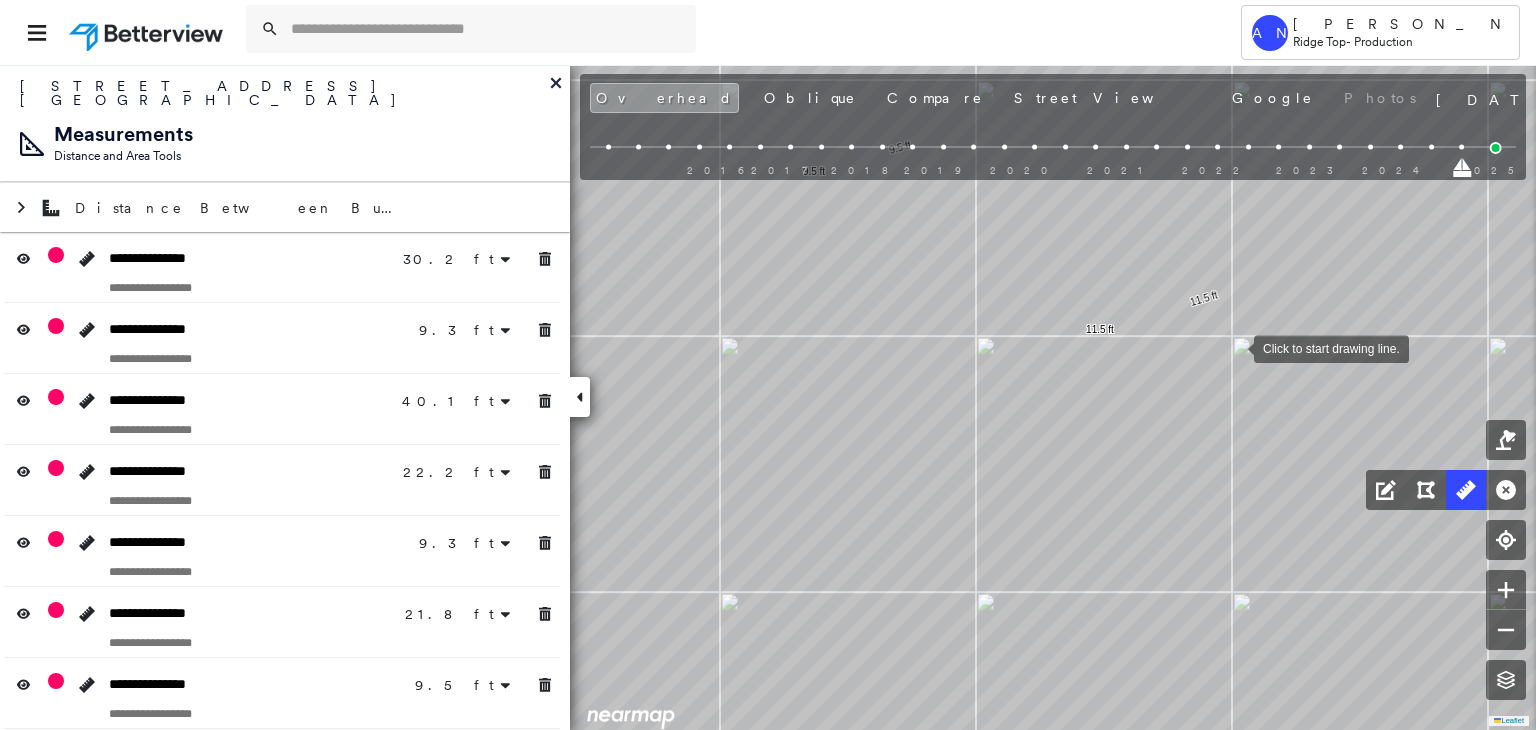 click at bounding box center [1234, 347] 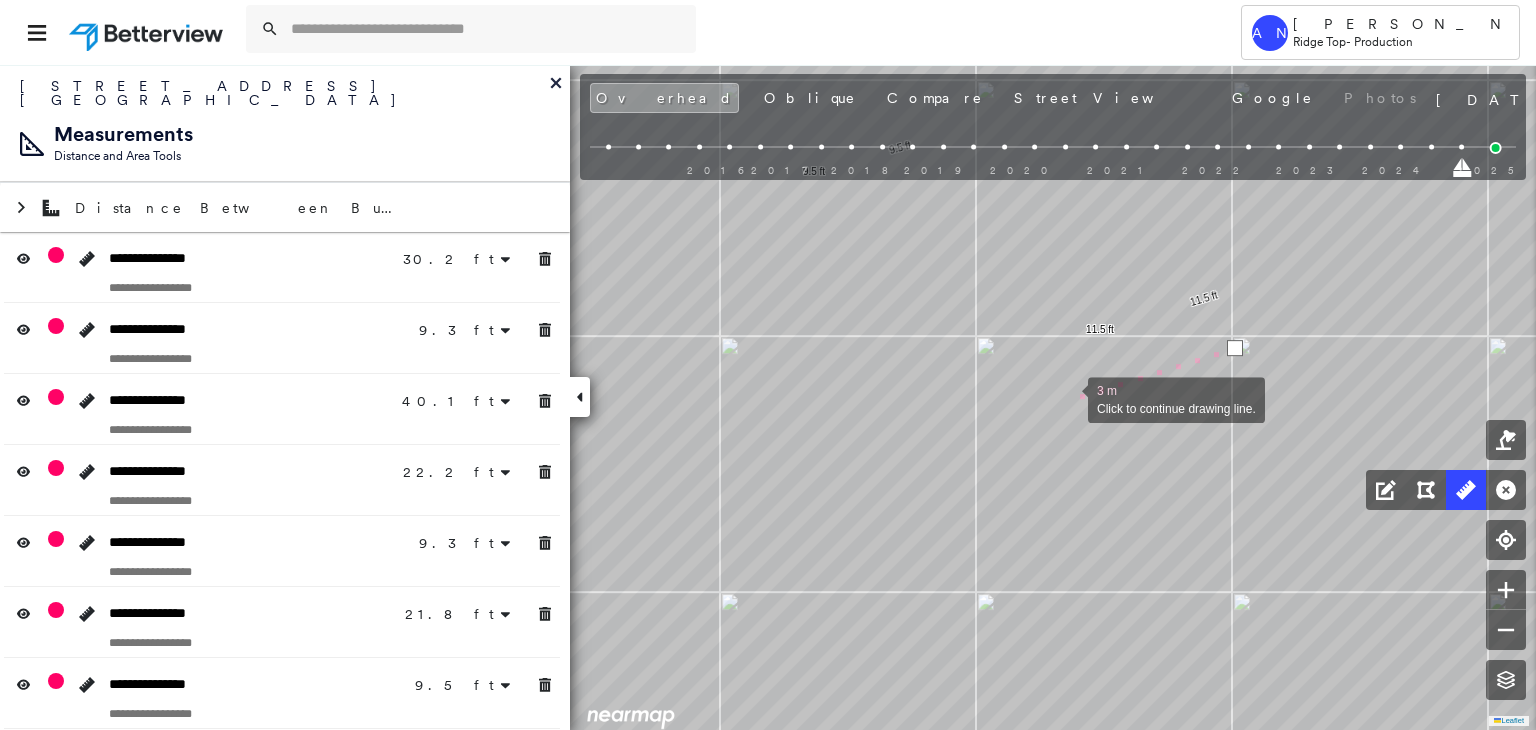 click at bounding box center (1068, 398) 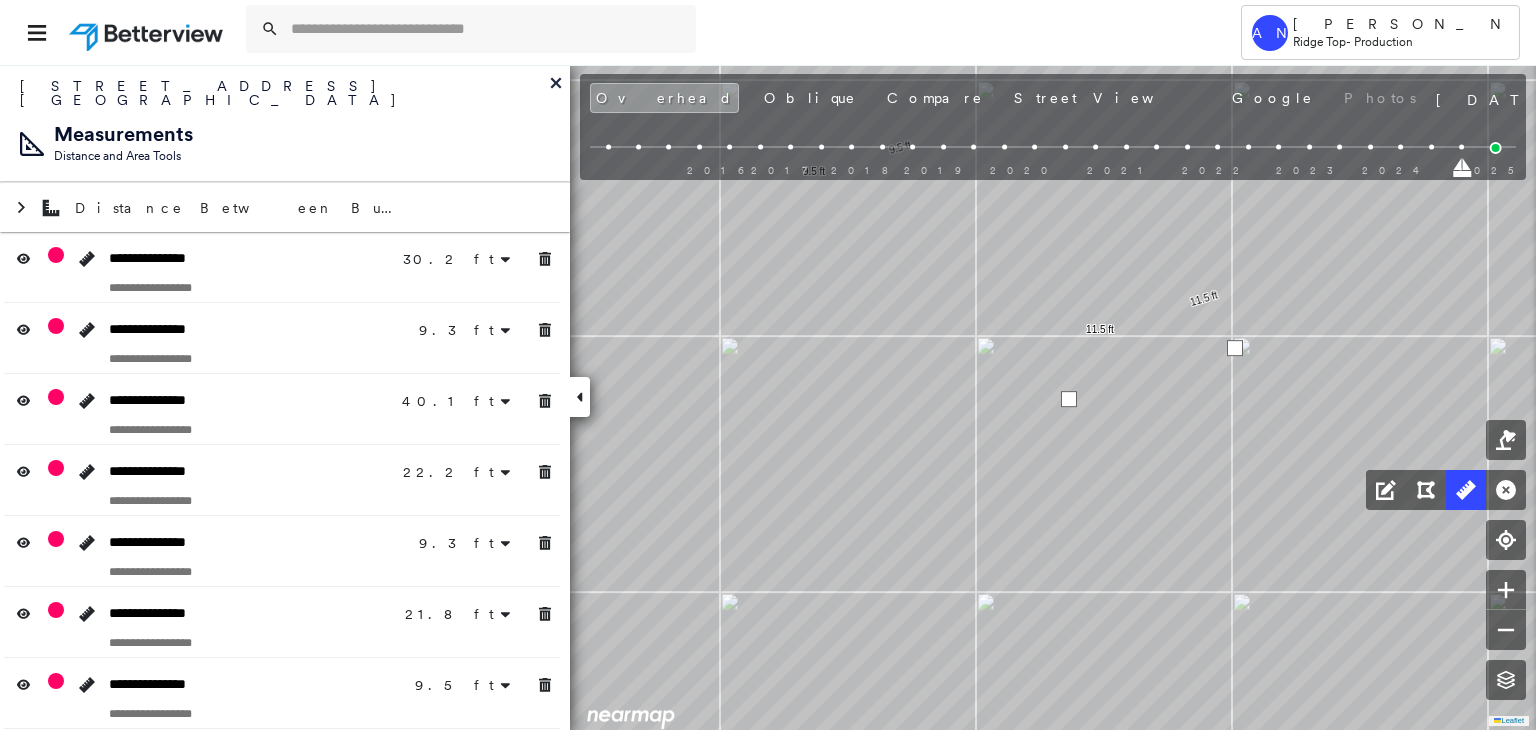 click at bounding box center [1069, 399] 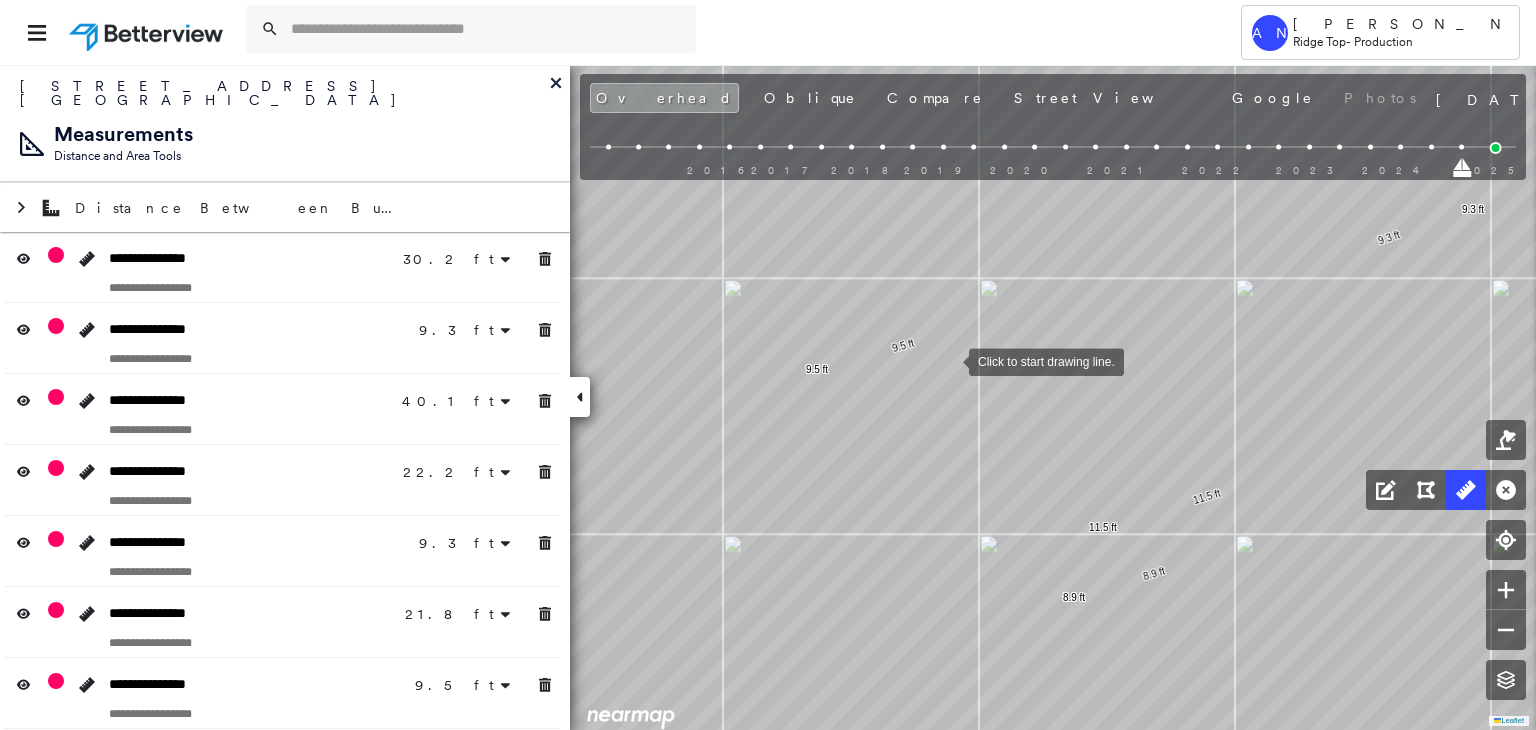 click at bounding box center [949, 360] 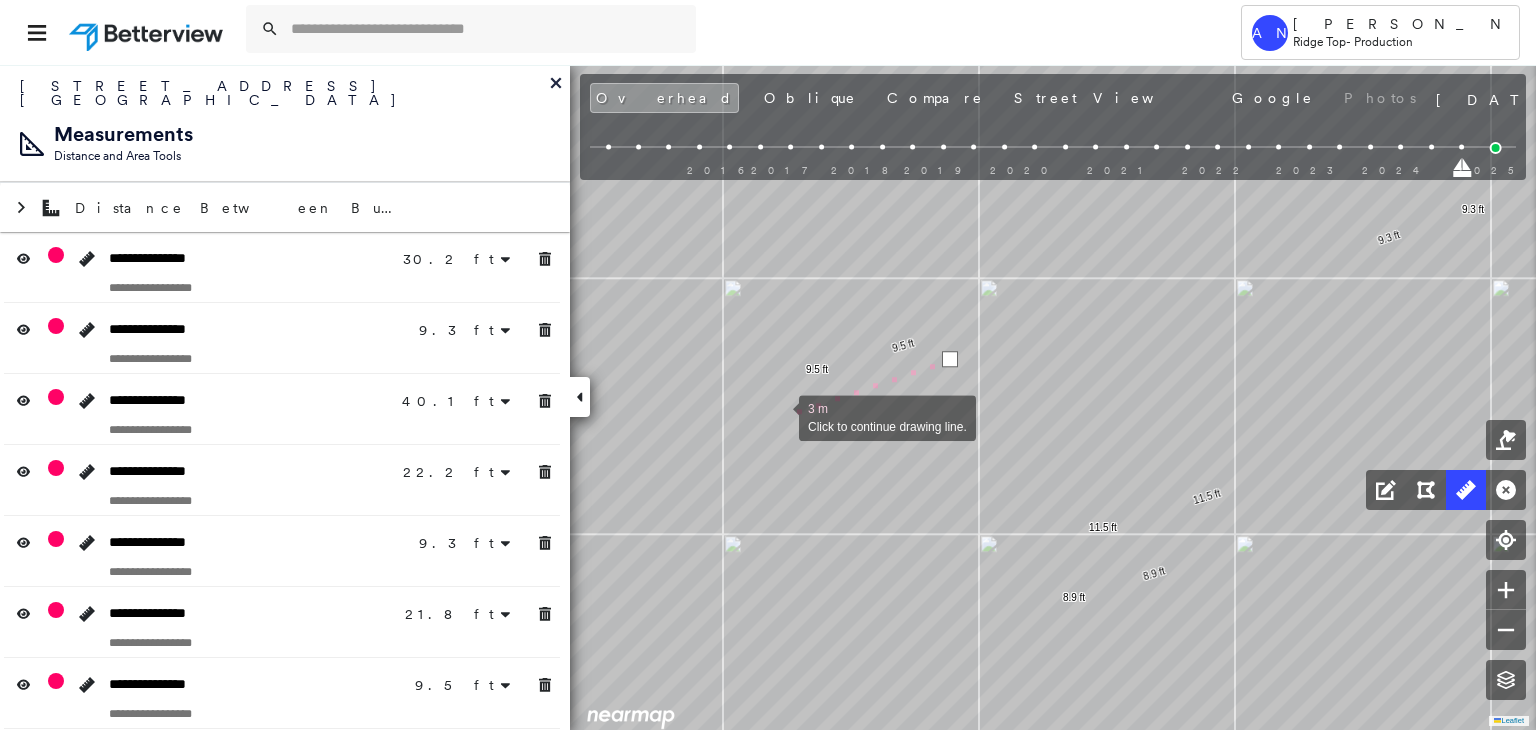 click at bounding box center (779, 416) 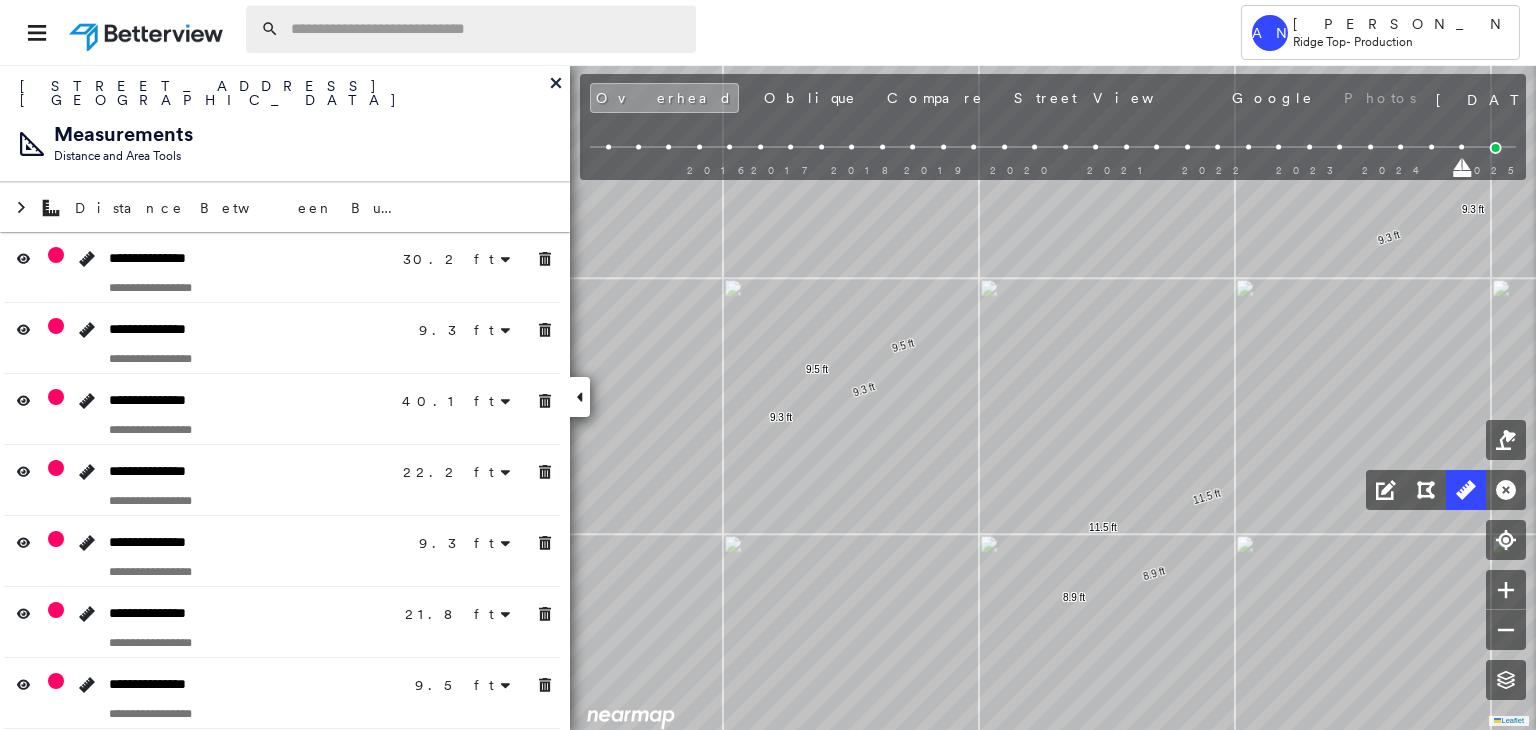 click at bounding box center (487, 29) 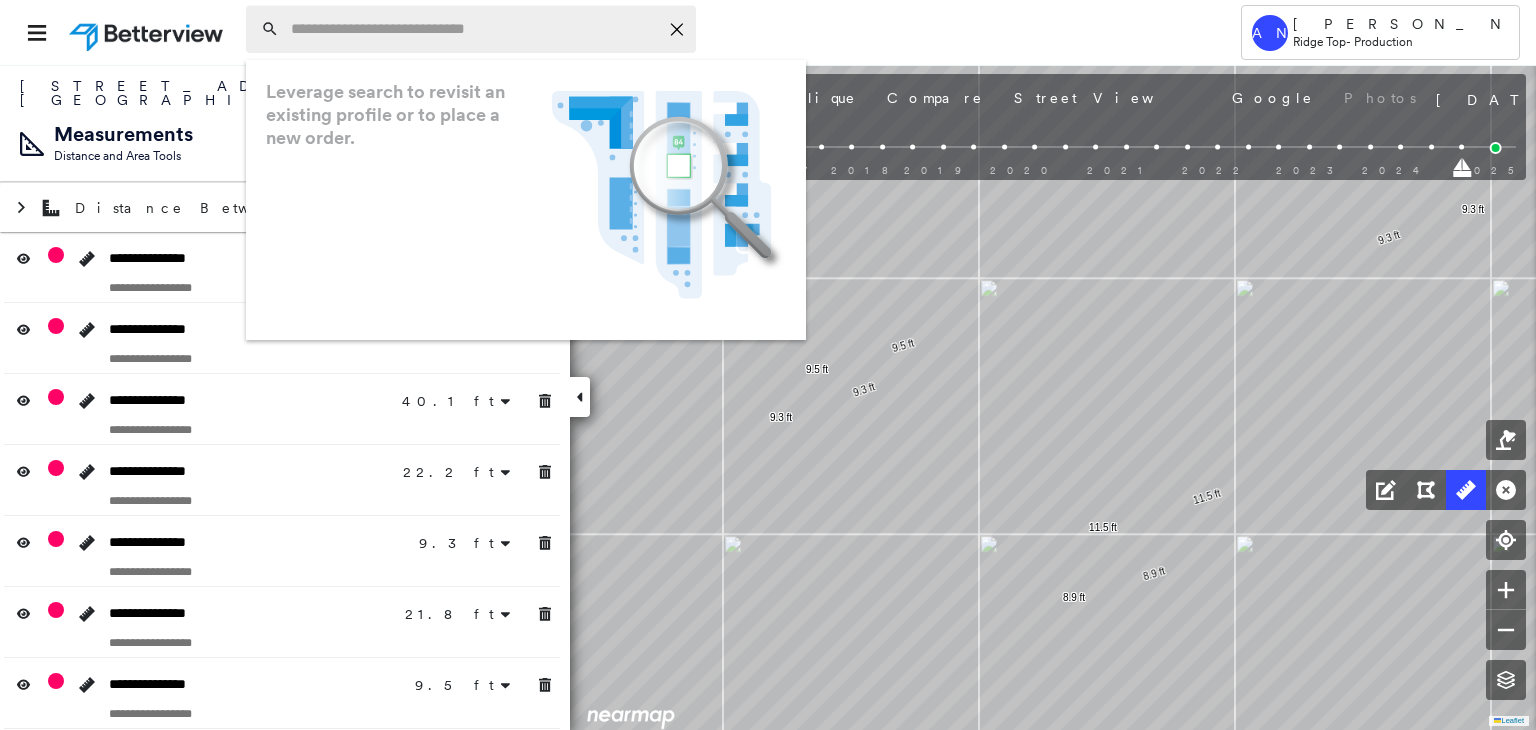 paste on "**********" 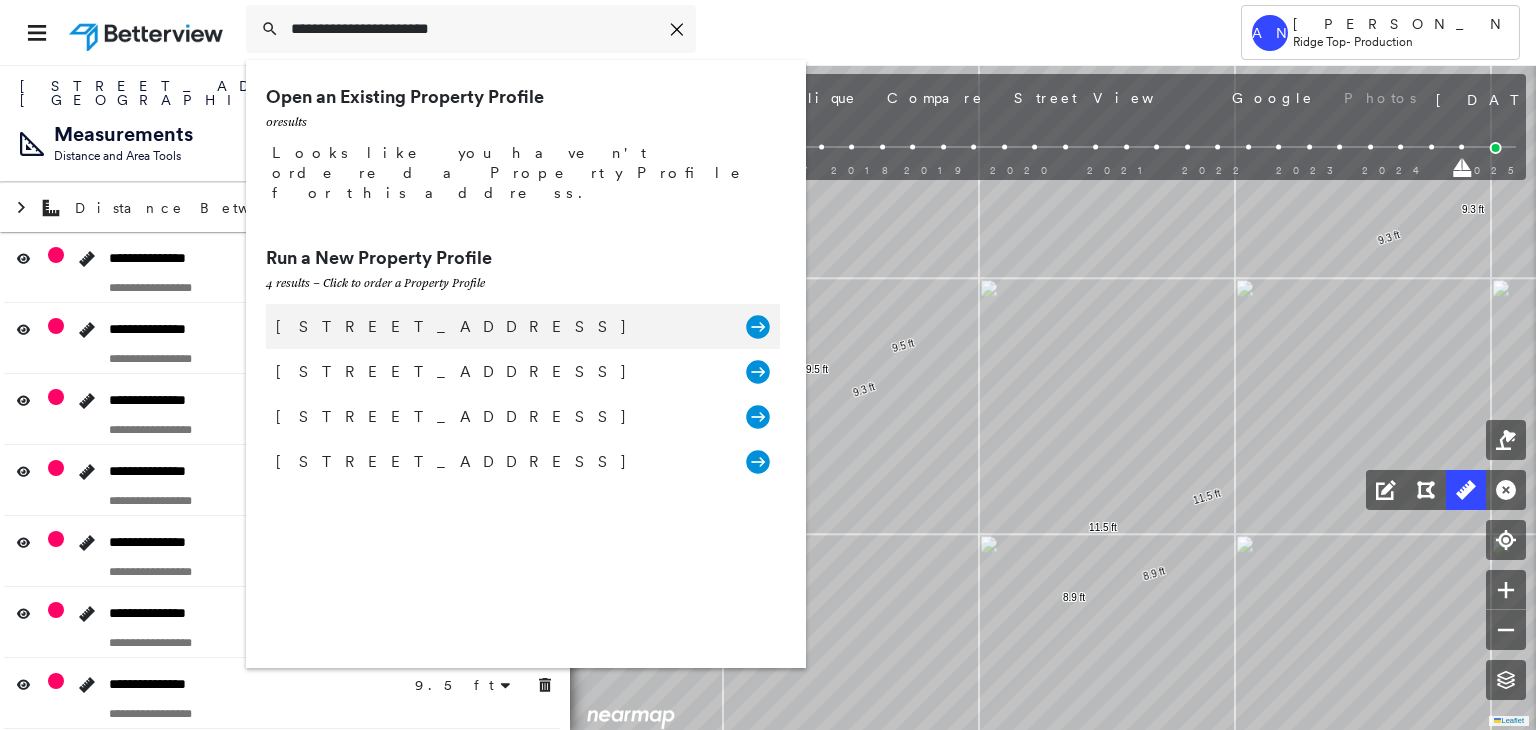 type on "**********" 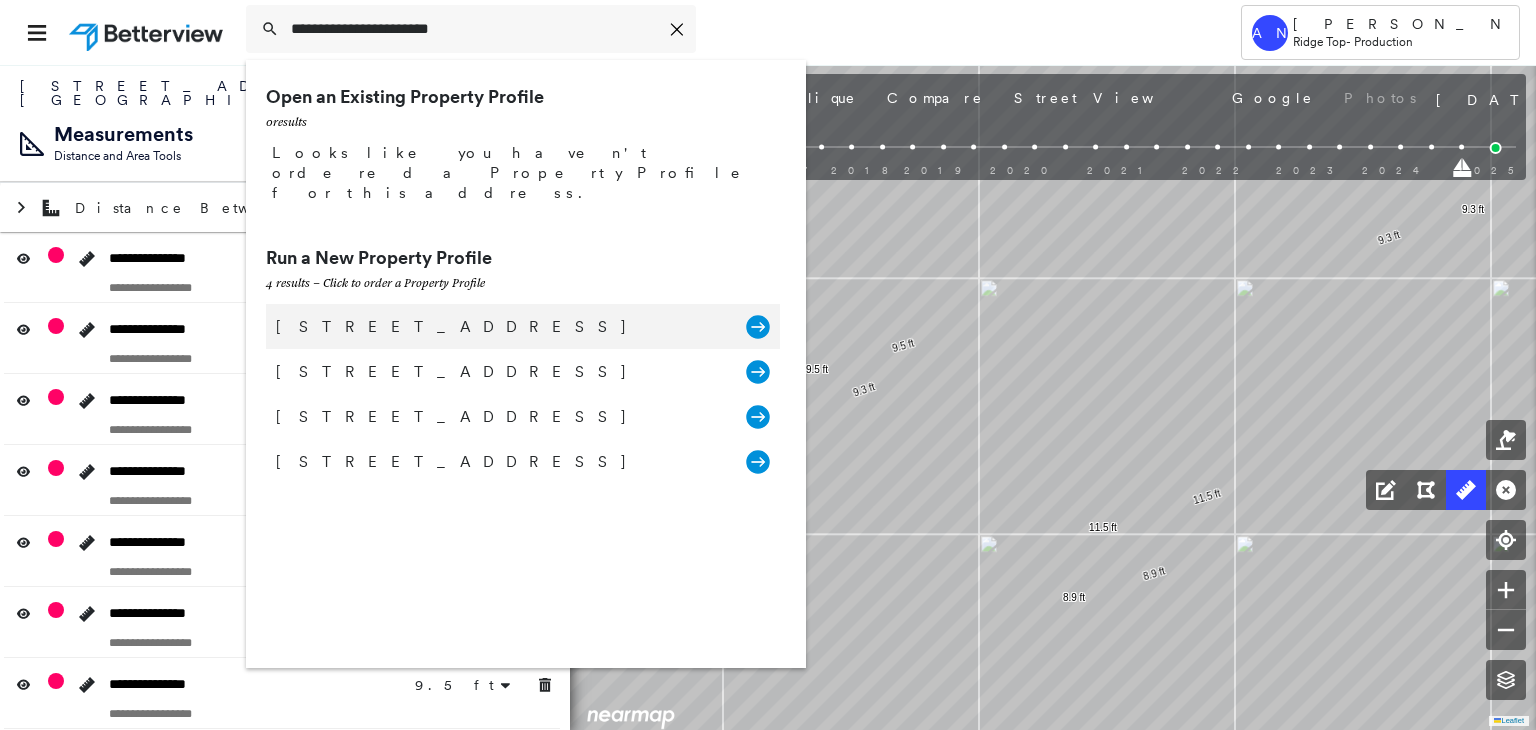 click on "[STREET_ADDRESS]" at bounding box center (501, 327) 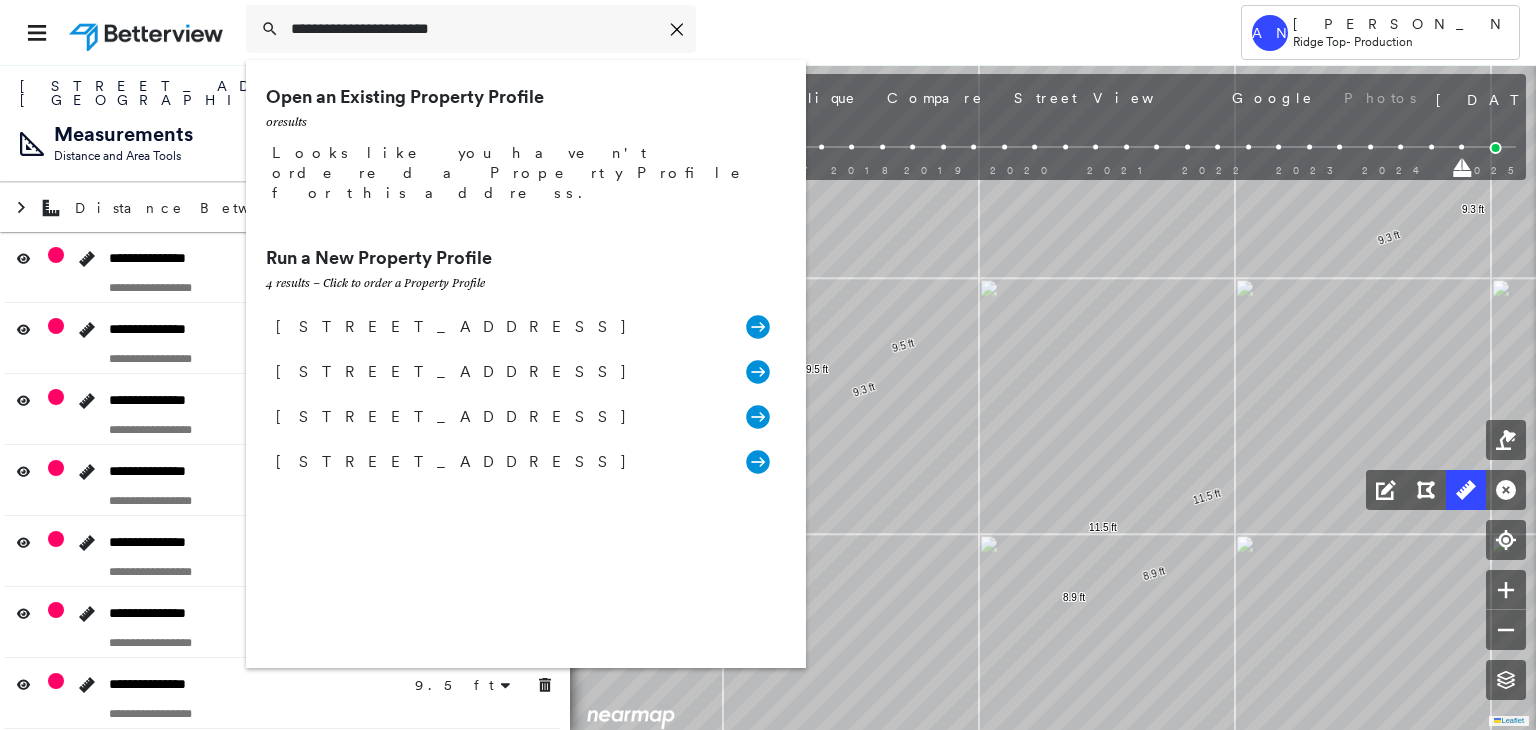 type 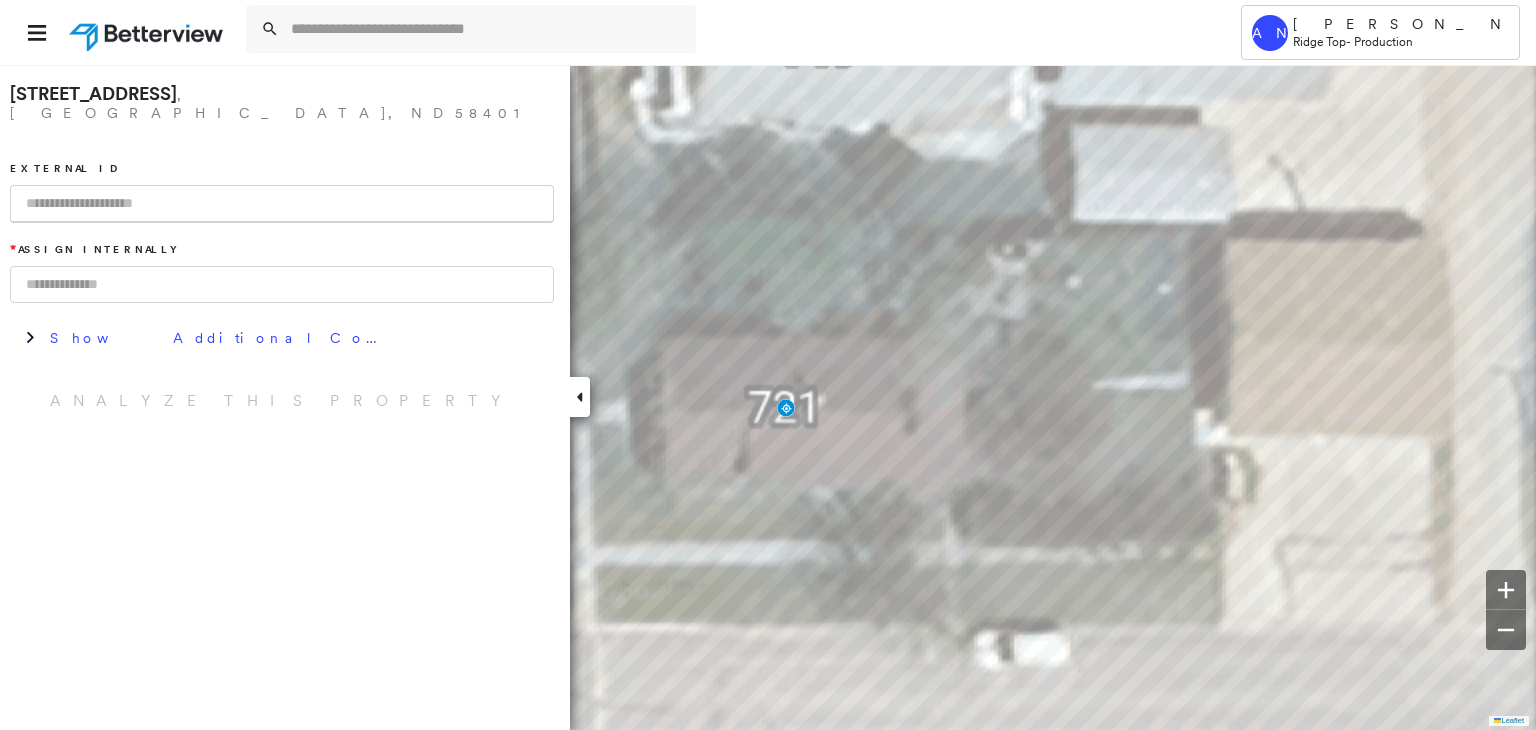 click at bounding box center (282, 204) 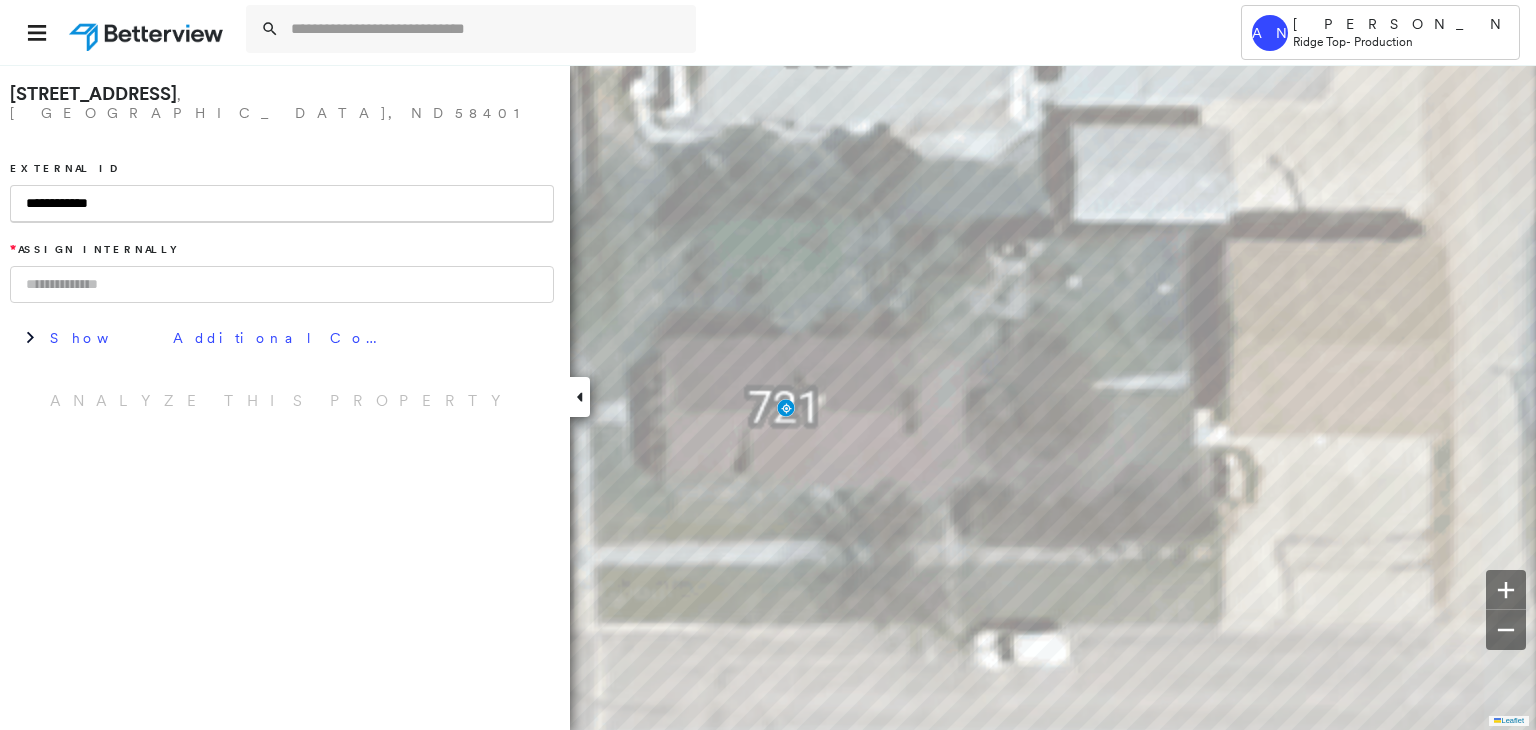 type on "**********" 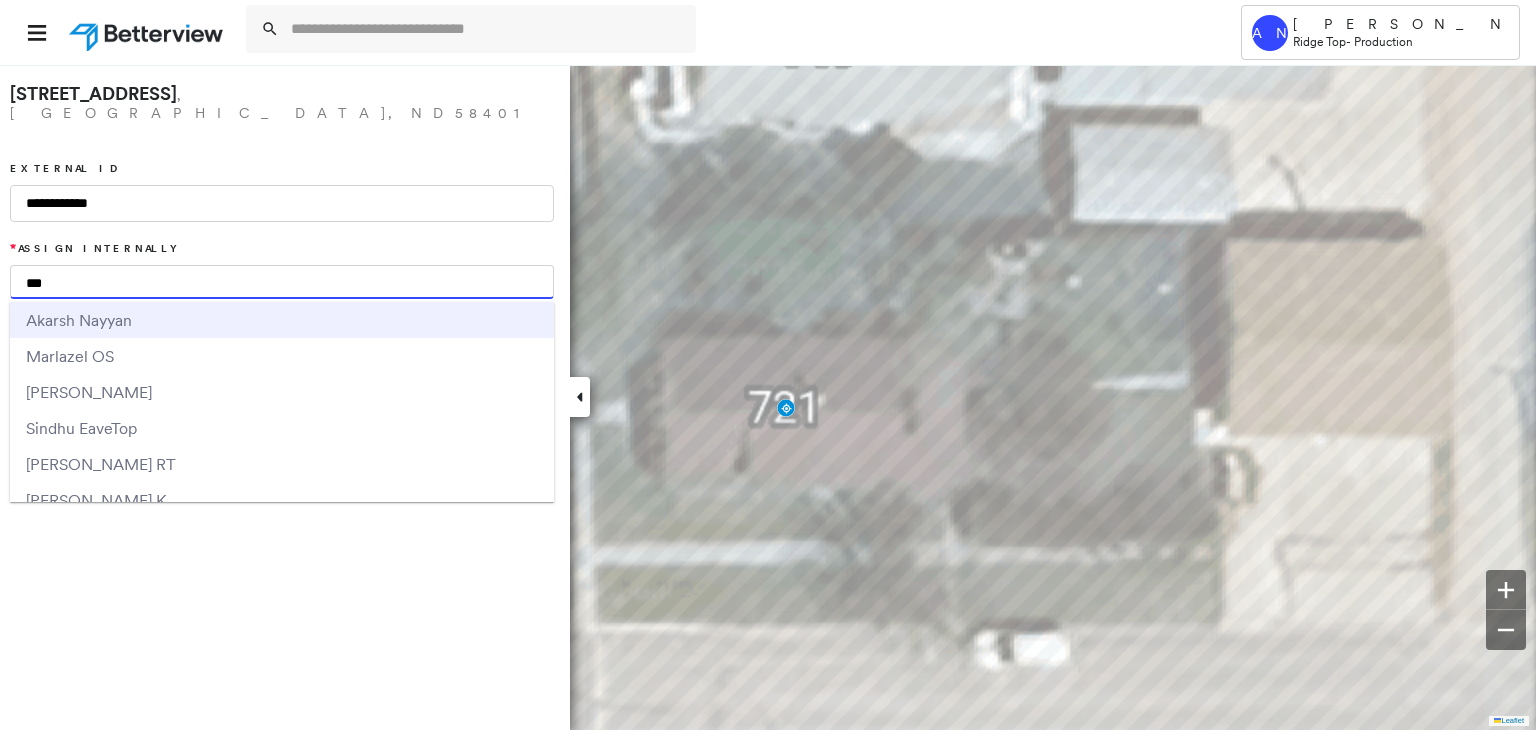 type on "***" 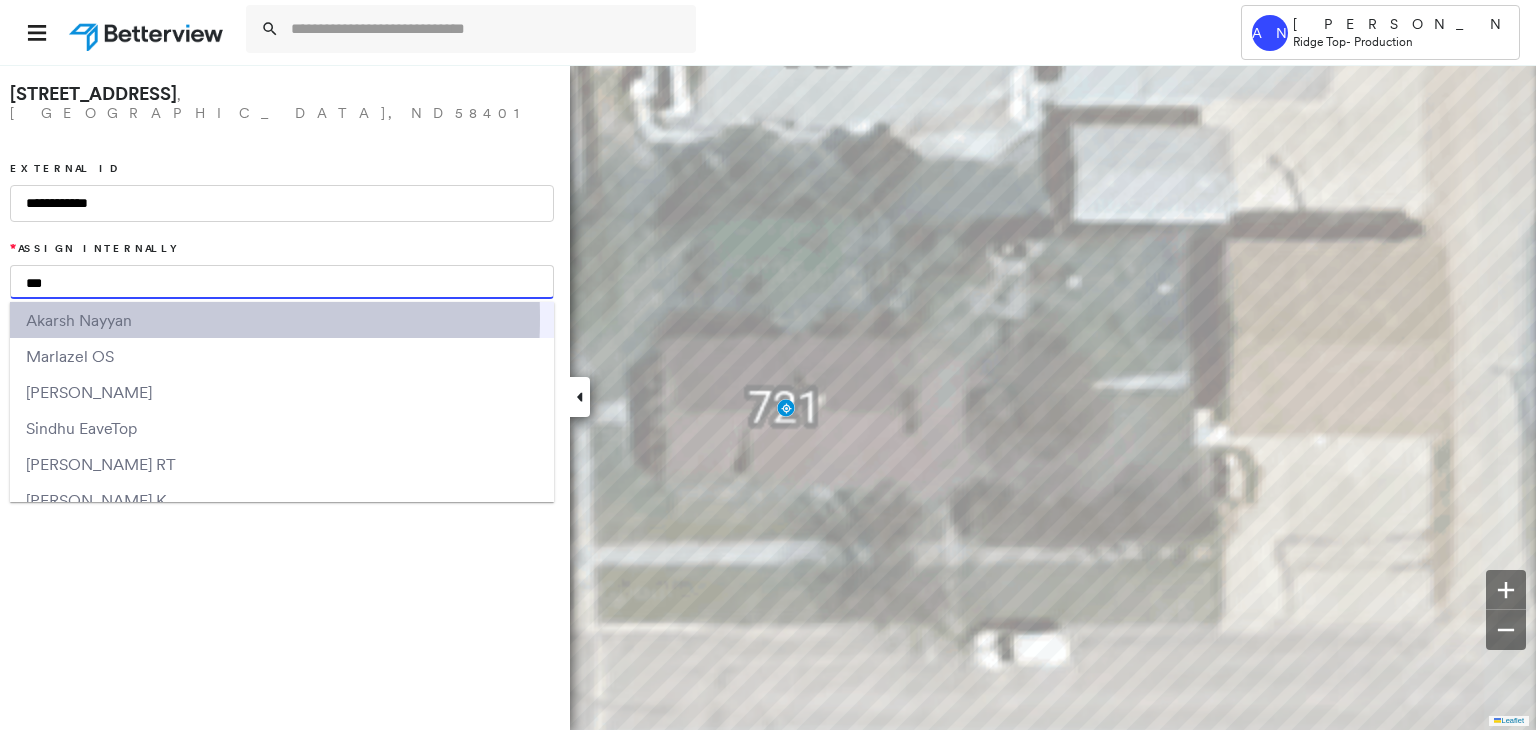 click on "rsh Nayyan" at bounding box center (92, 320) 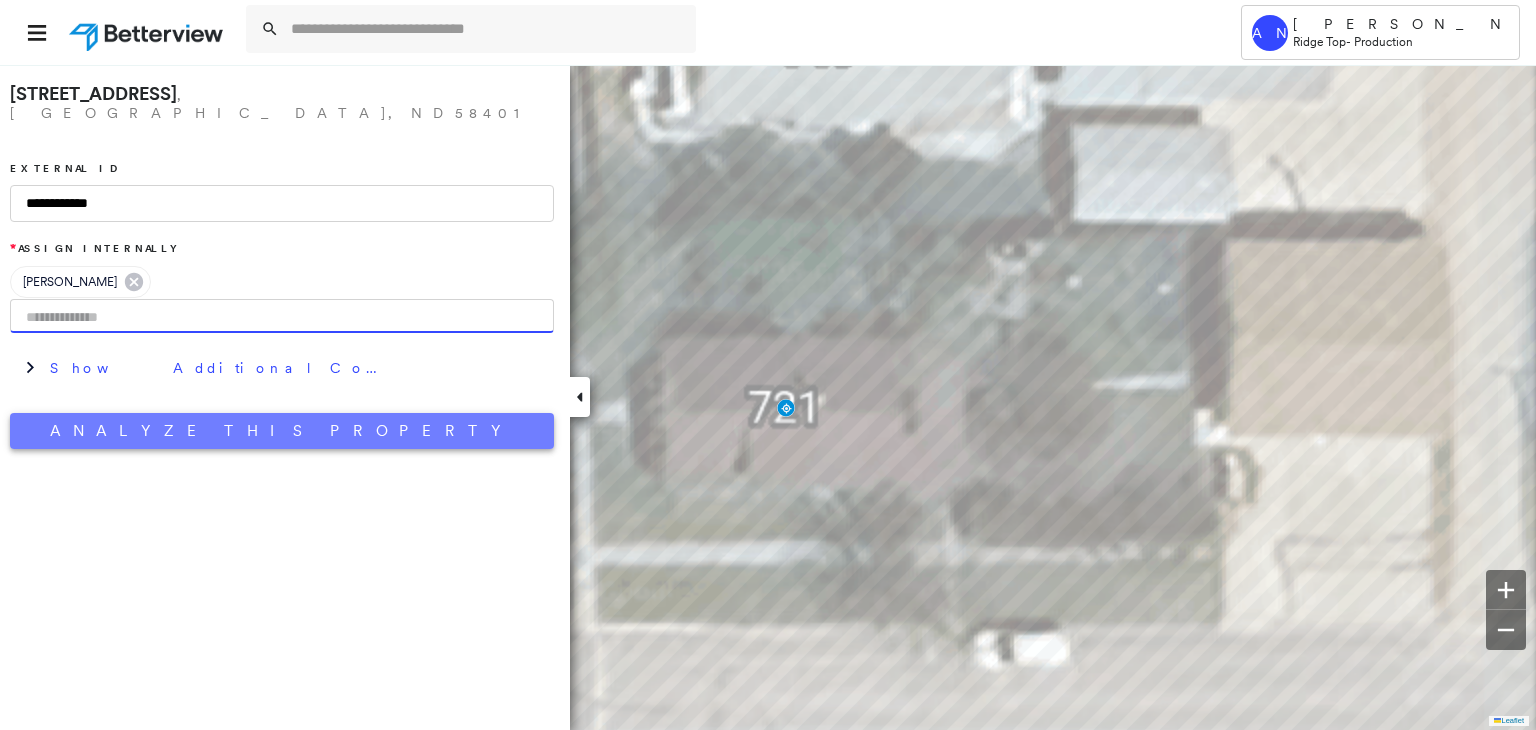 click on "Analyze This Property" at bounding box center [282, 431] 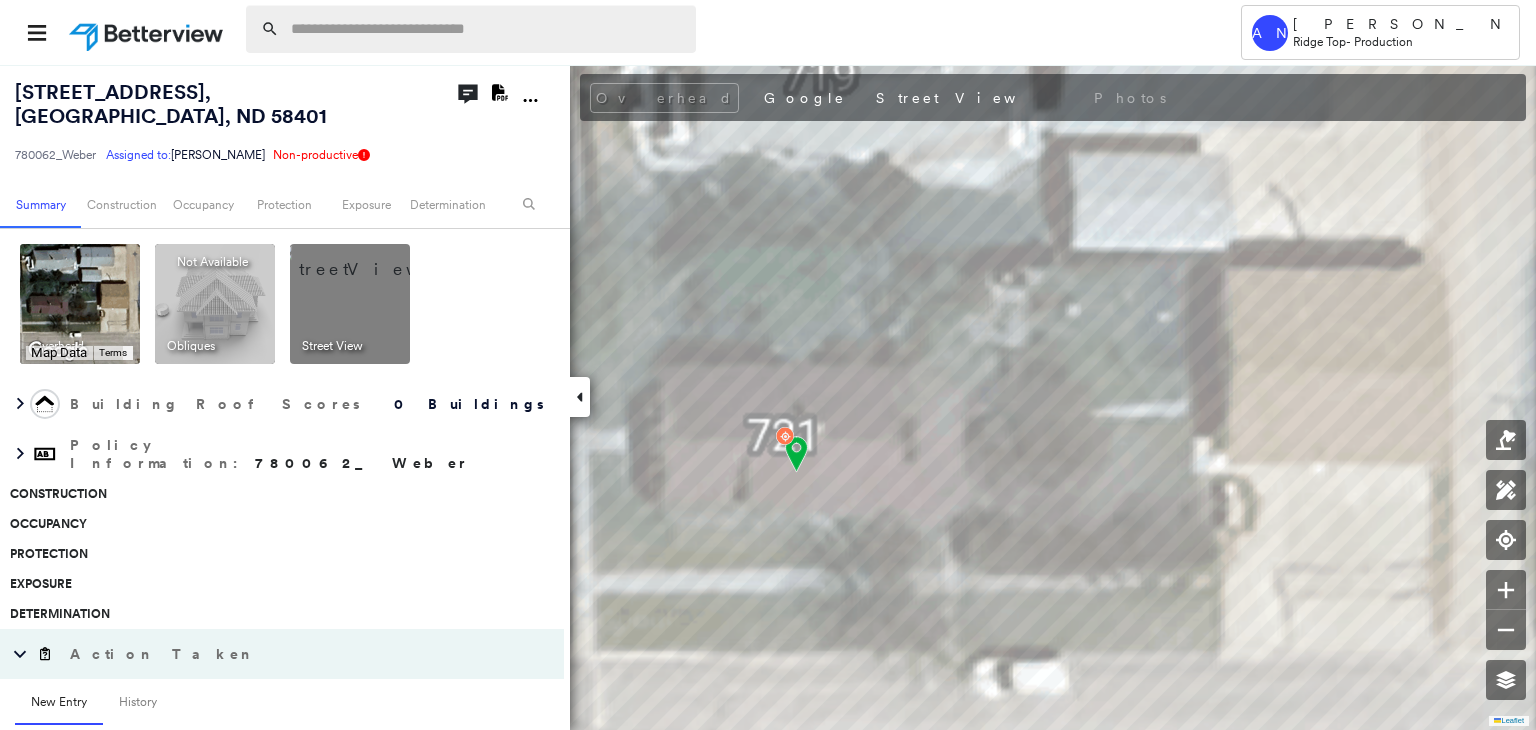 click at bounding box center [487, 29] 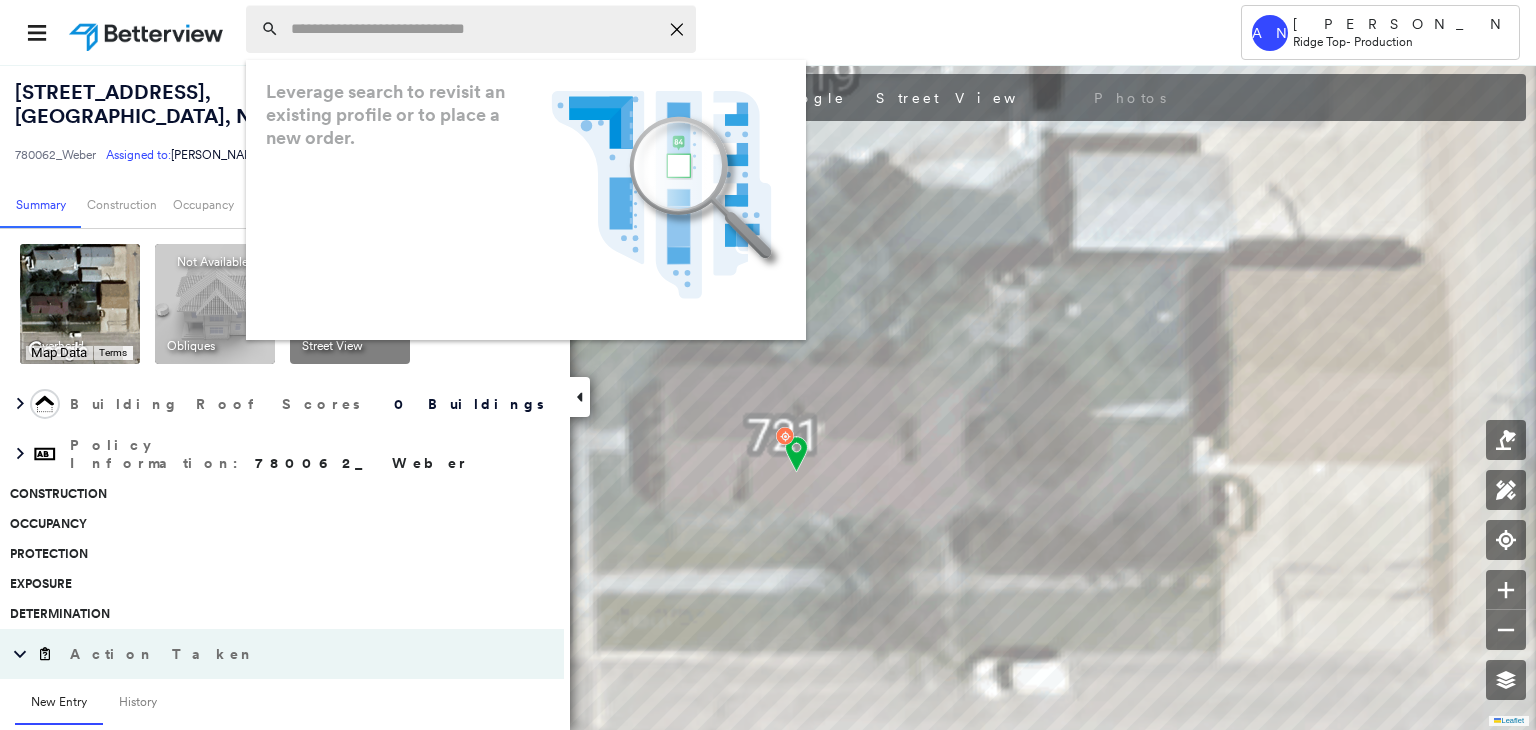 paste on "**********" 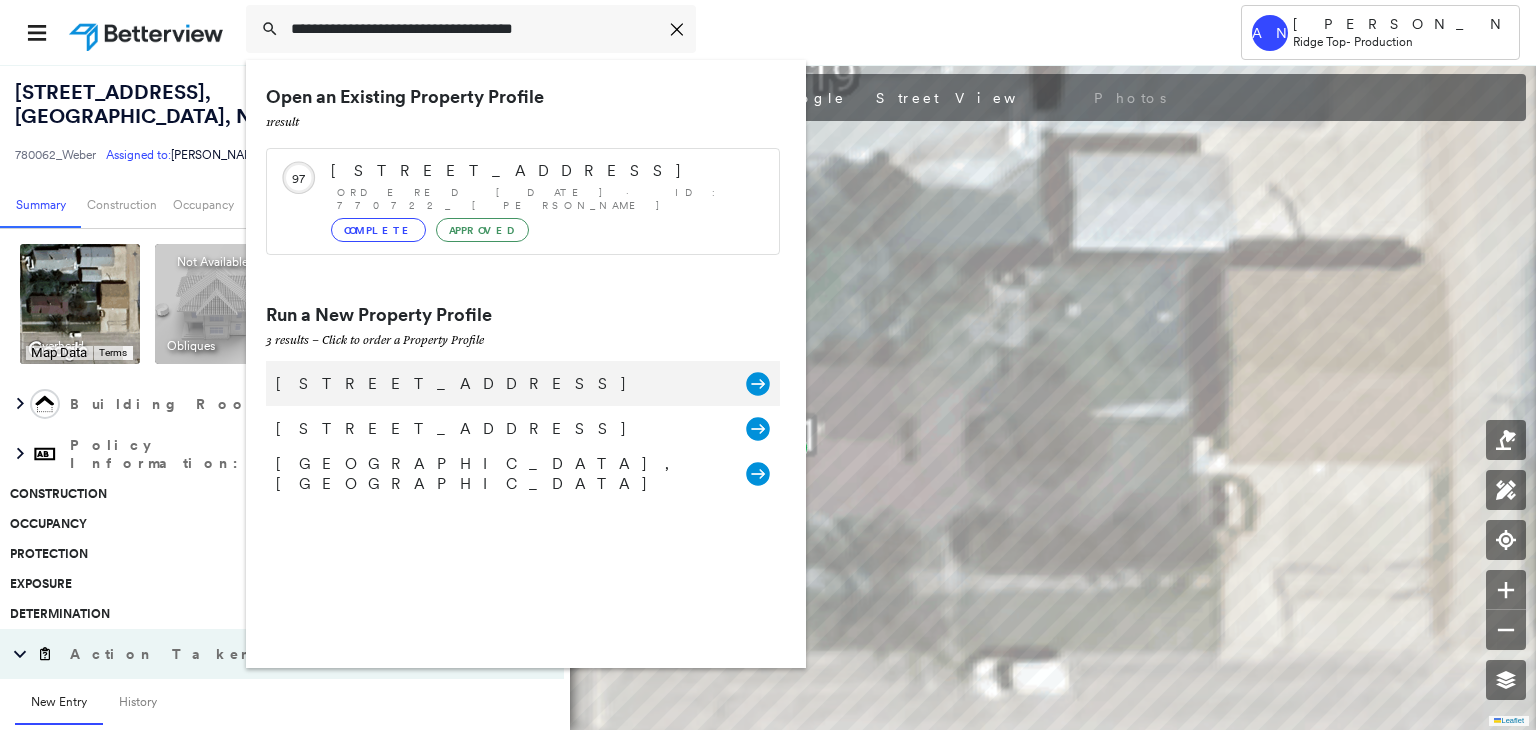 type on "**********" 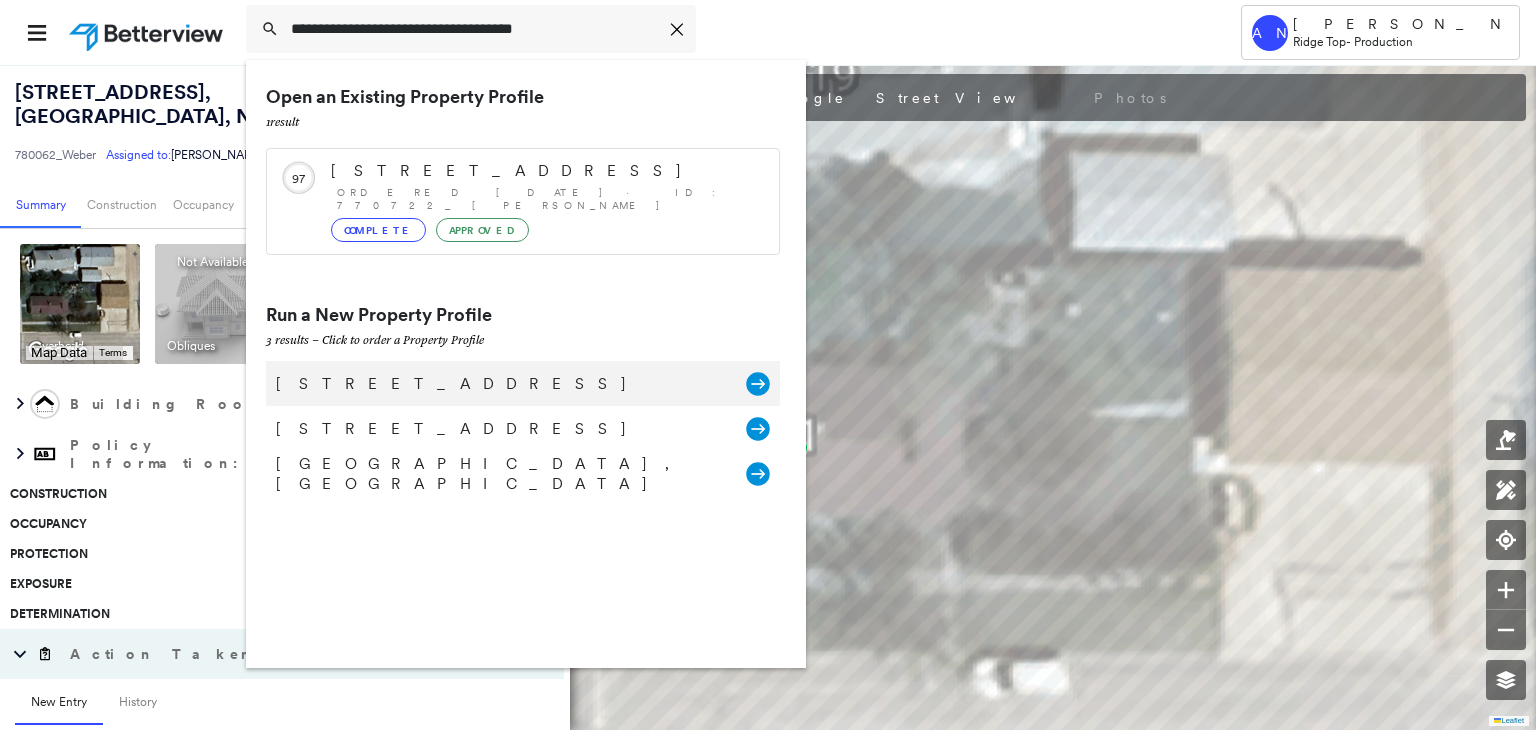 click on "[STREET_ADDRESS]" at bounding box center [501, 384] 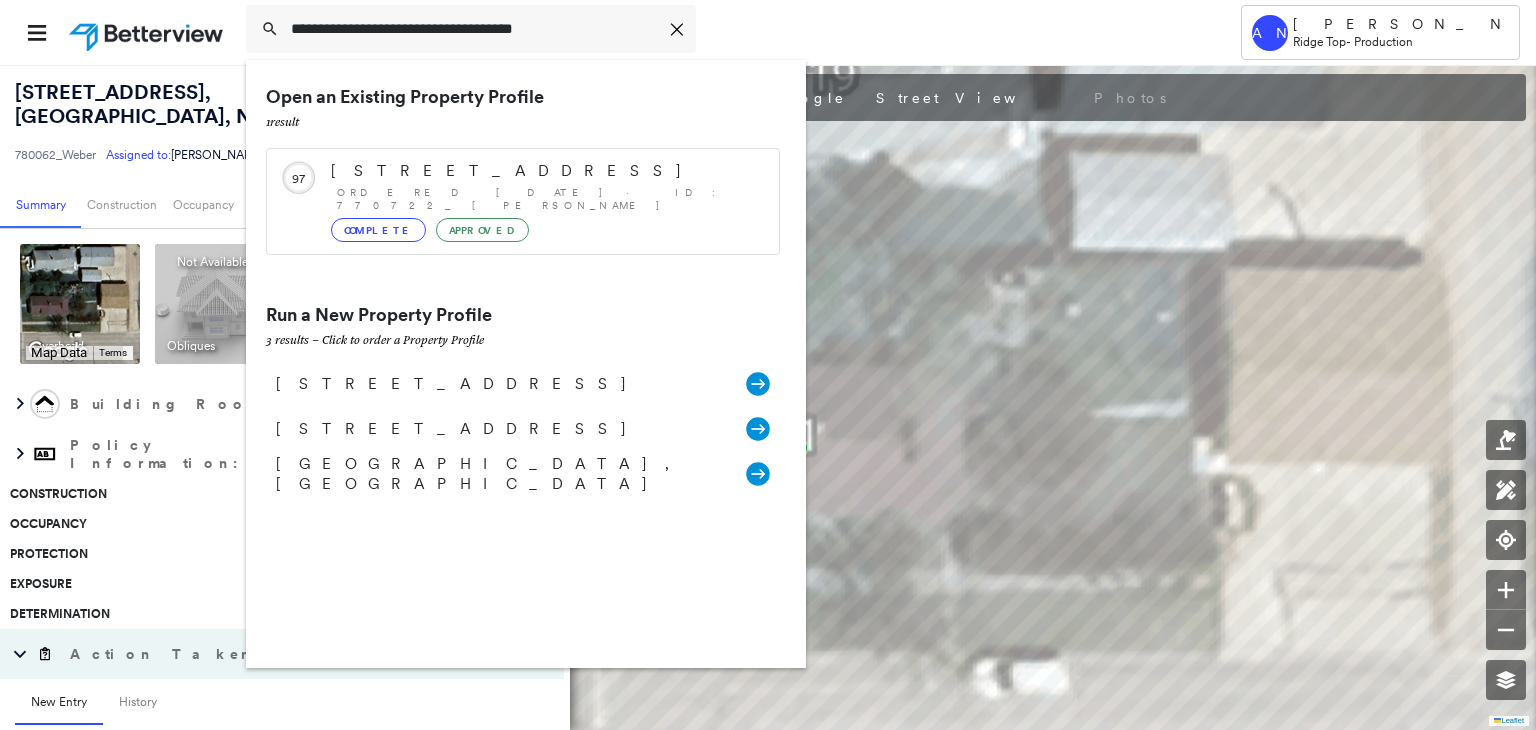 type 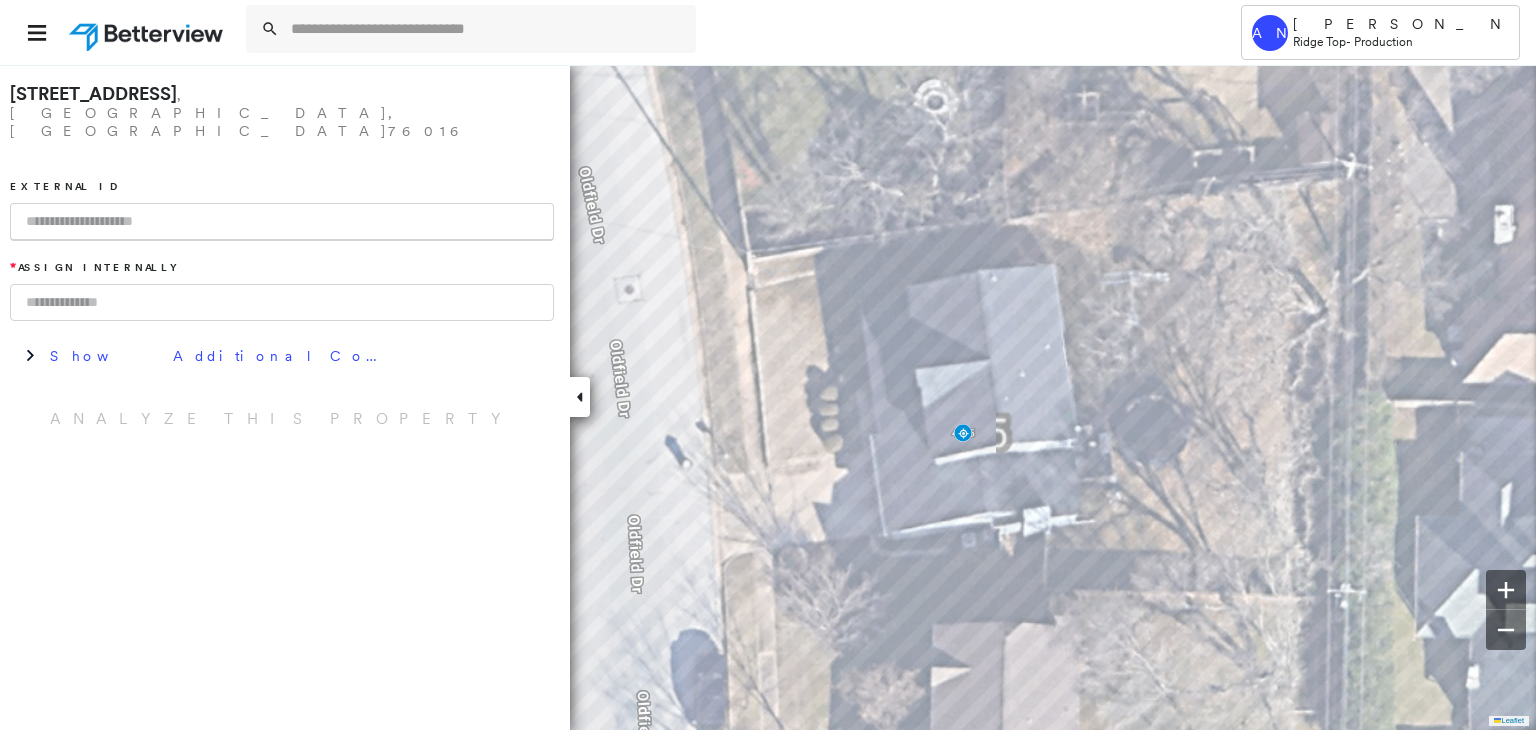 click at bounding box center [282, 222] 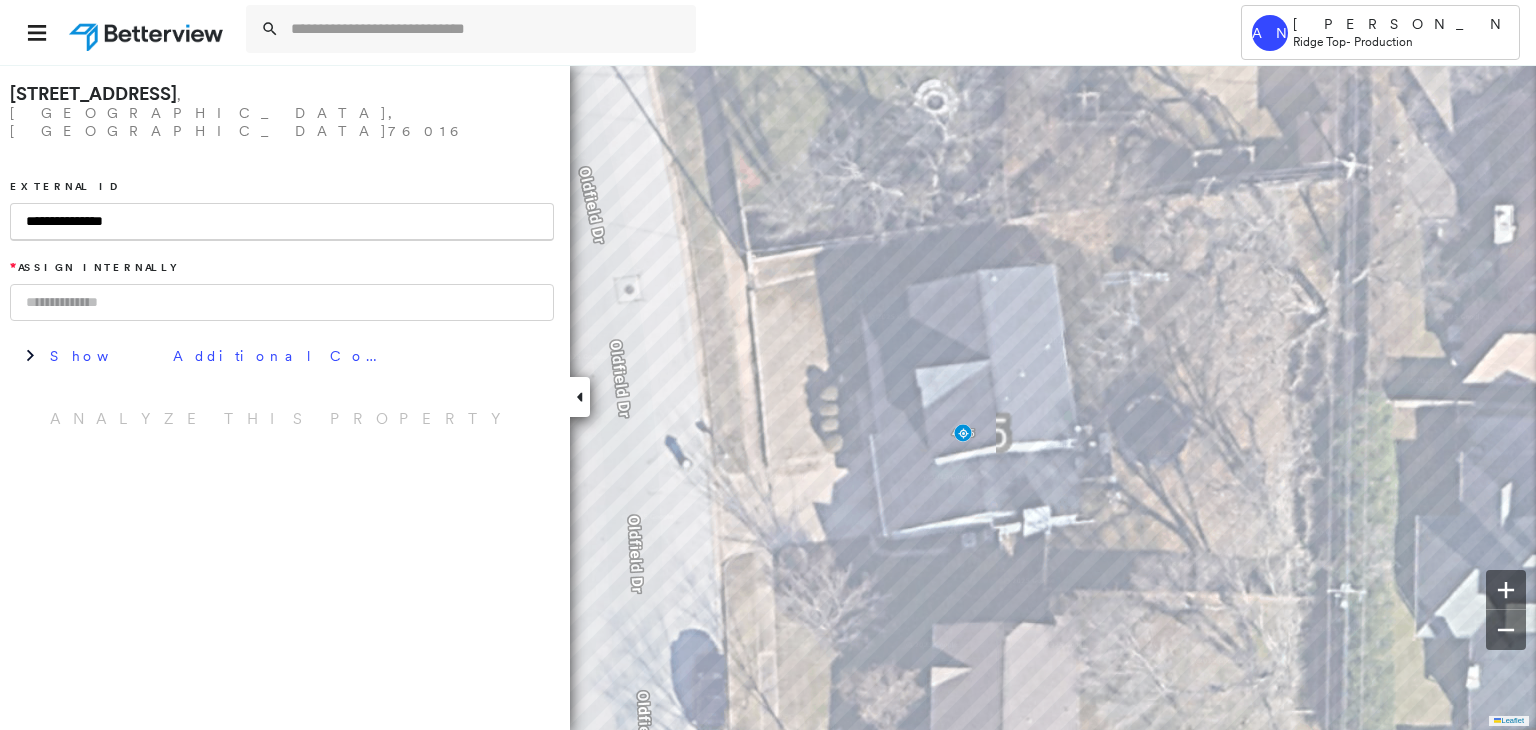 type on "**********" 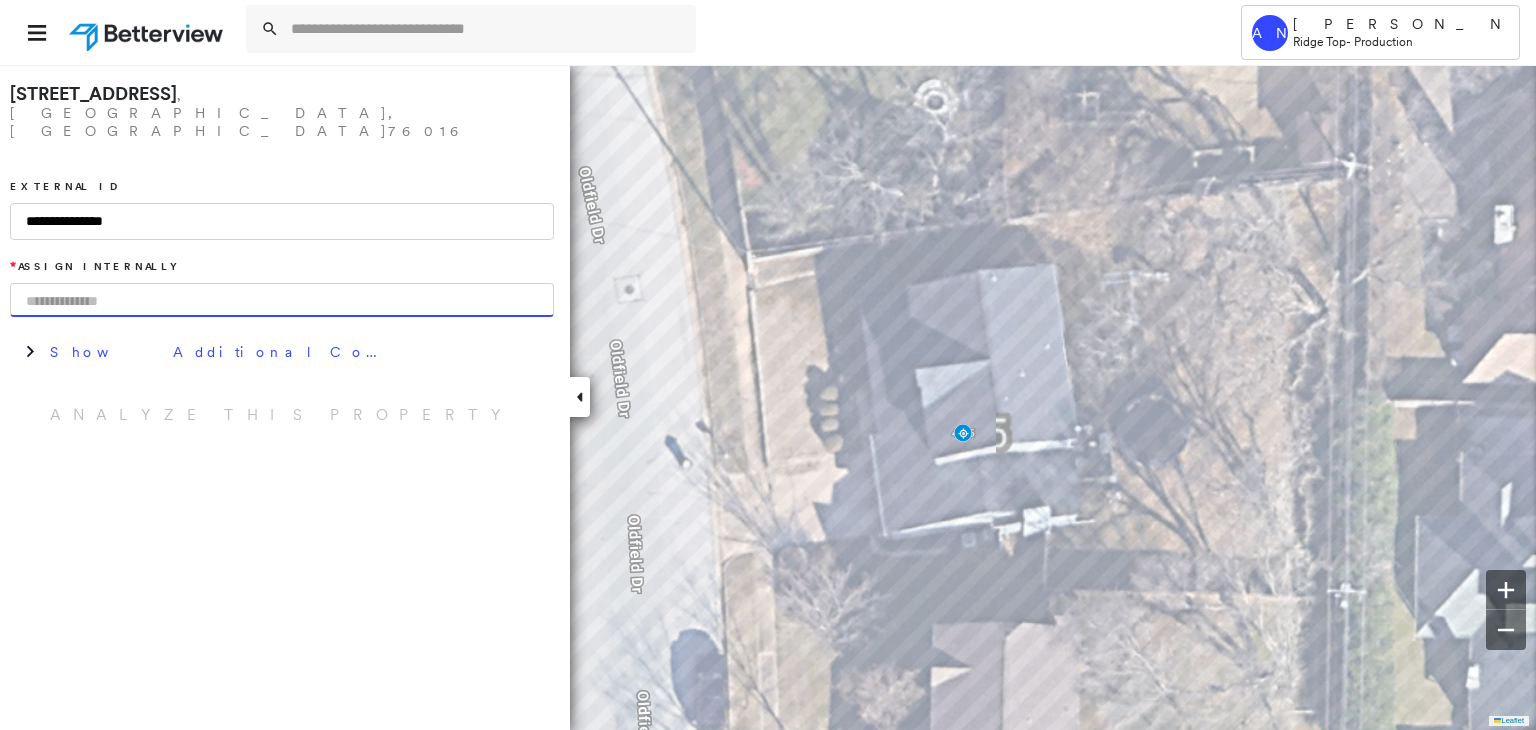 click at bounding box center (282, 300) 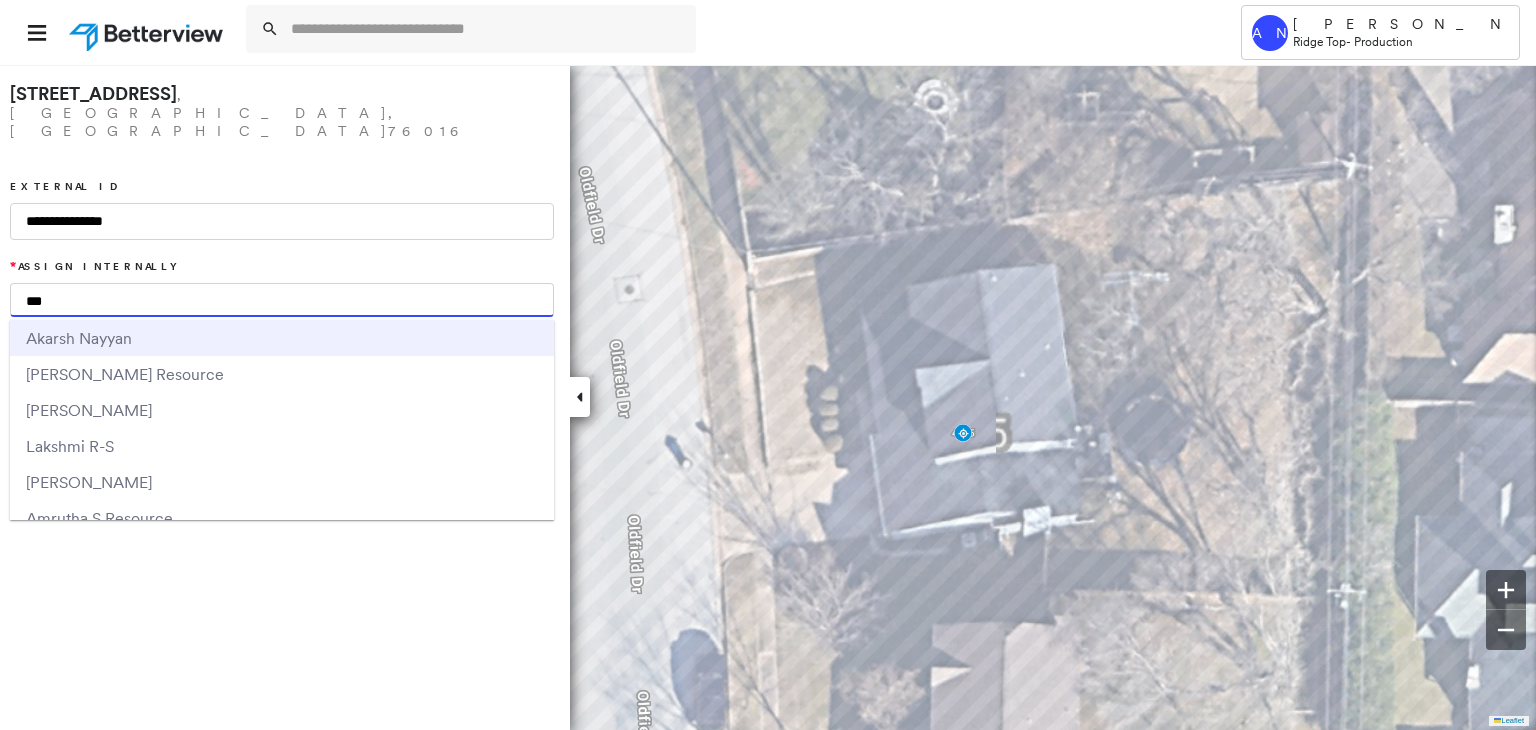 type on "***" 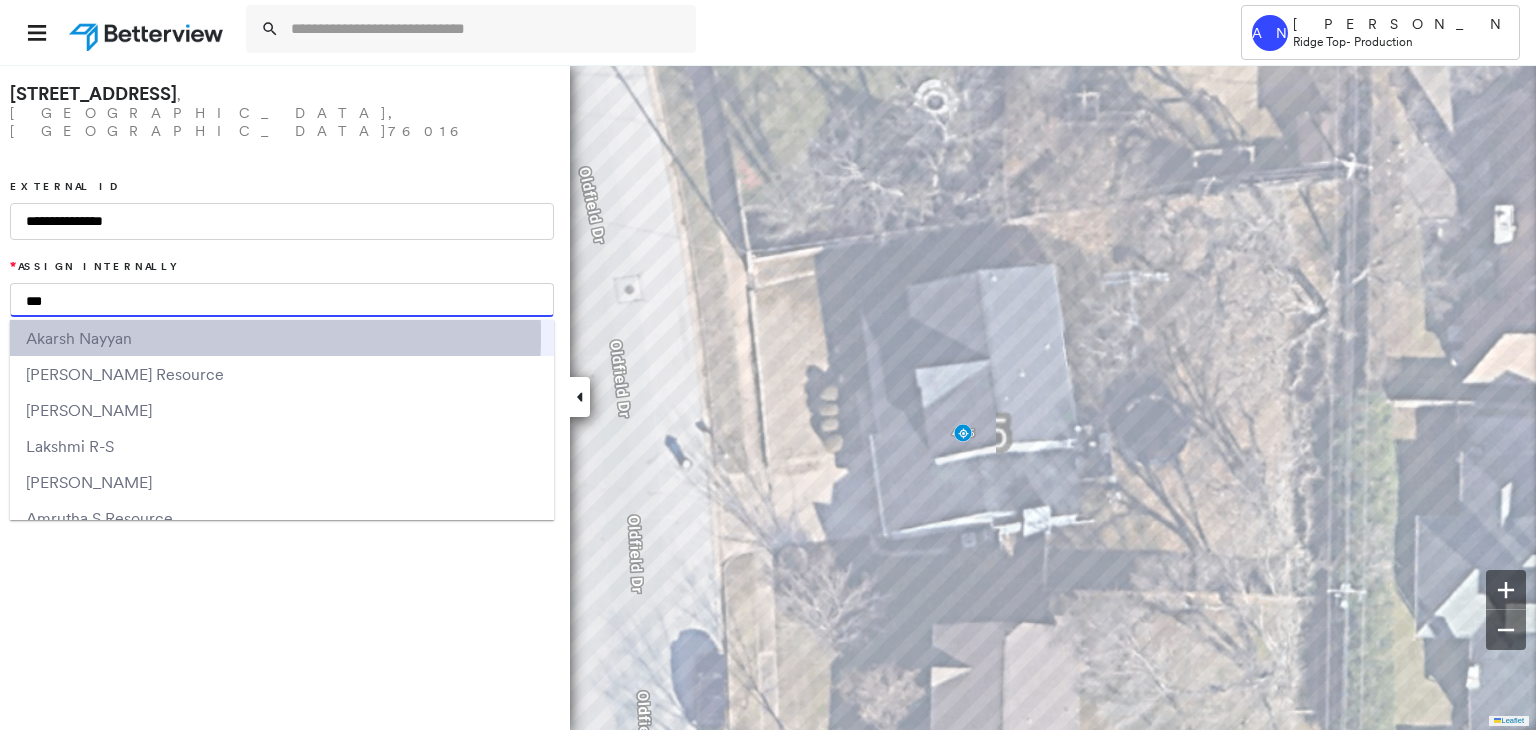 click on "rsh Nayyan" at bounding box center (92, 338) 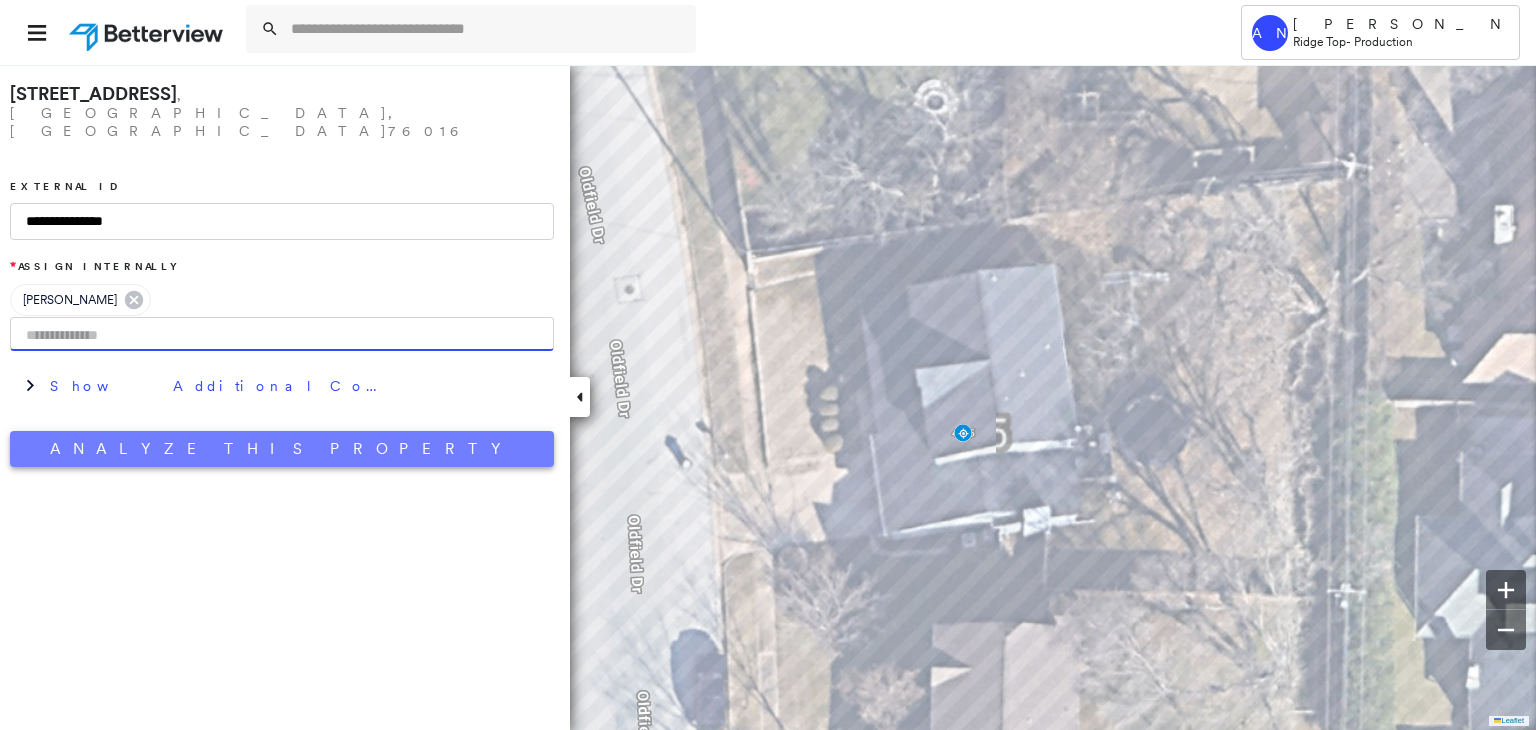 click on "Analyze This Property" at bounding box center (282, 449) 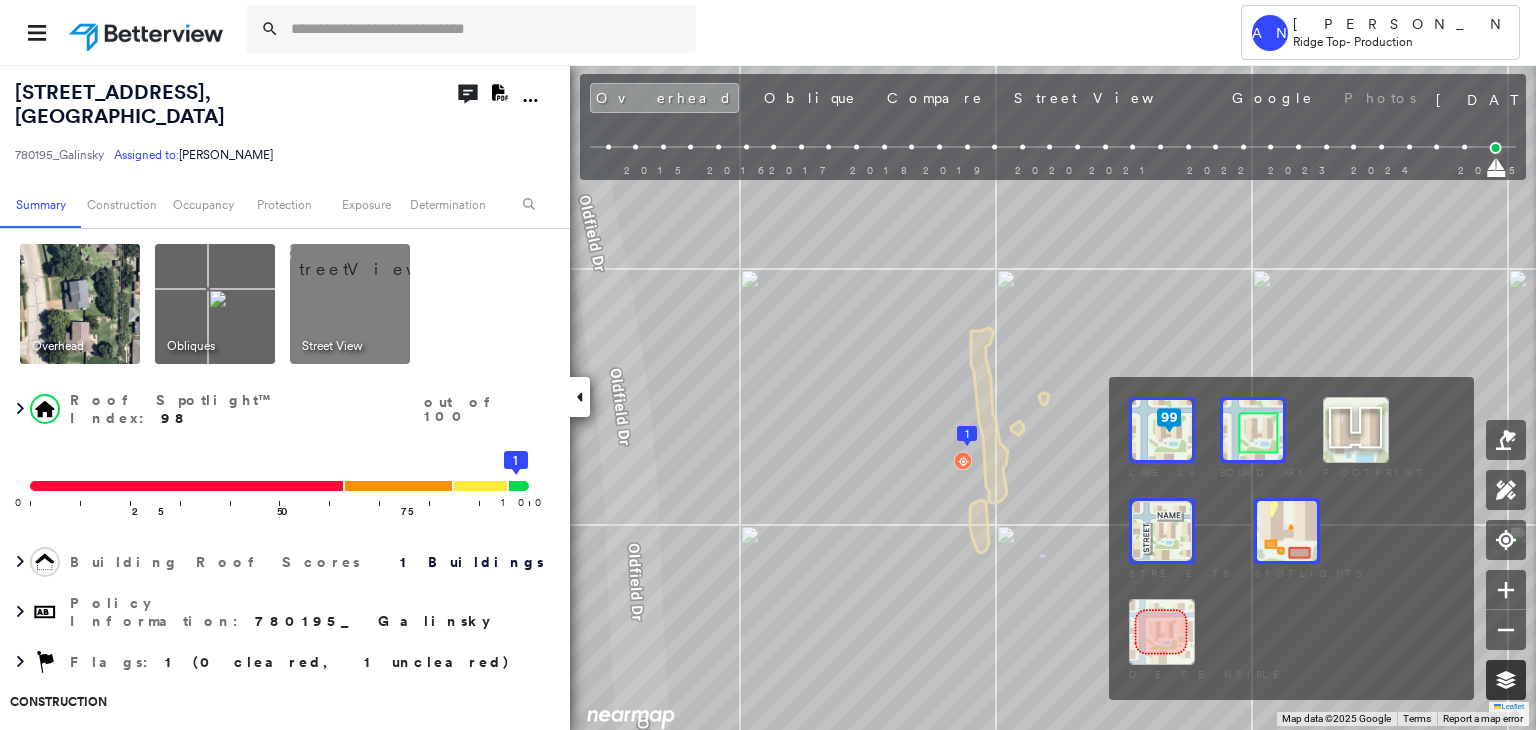 click 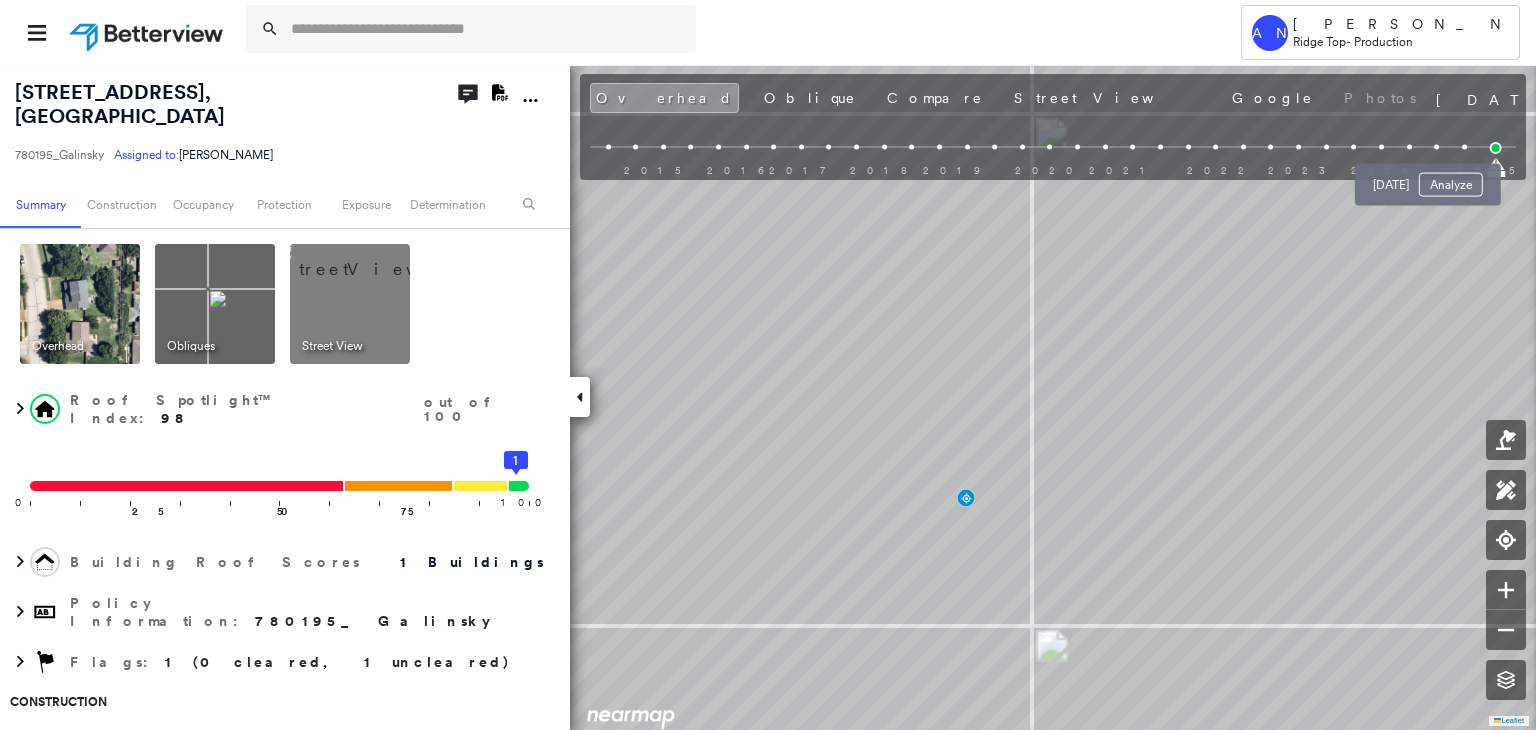 click on "[DATE] Analyze" at bounding box center [1428, 179] 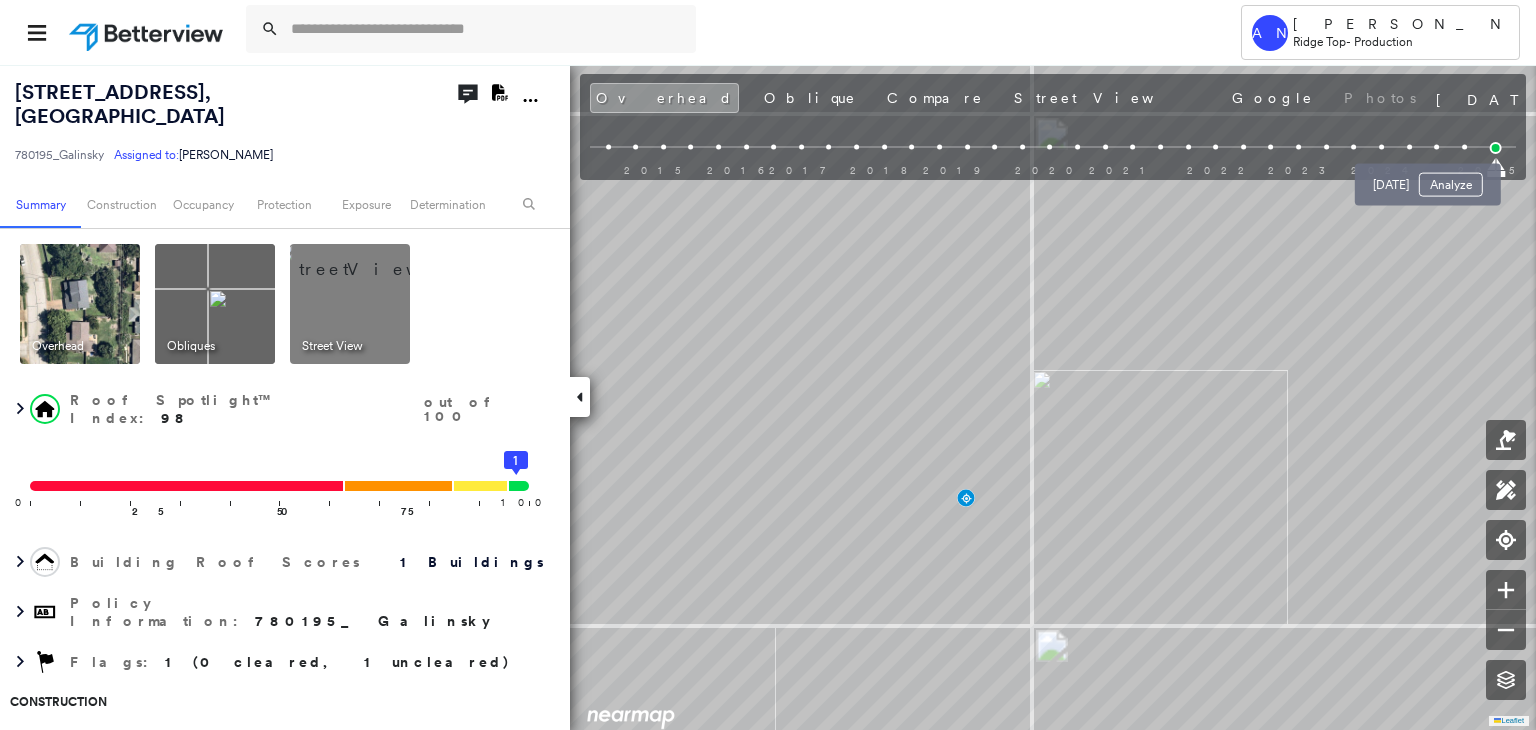 click at bounding box center (1464, 147) 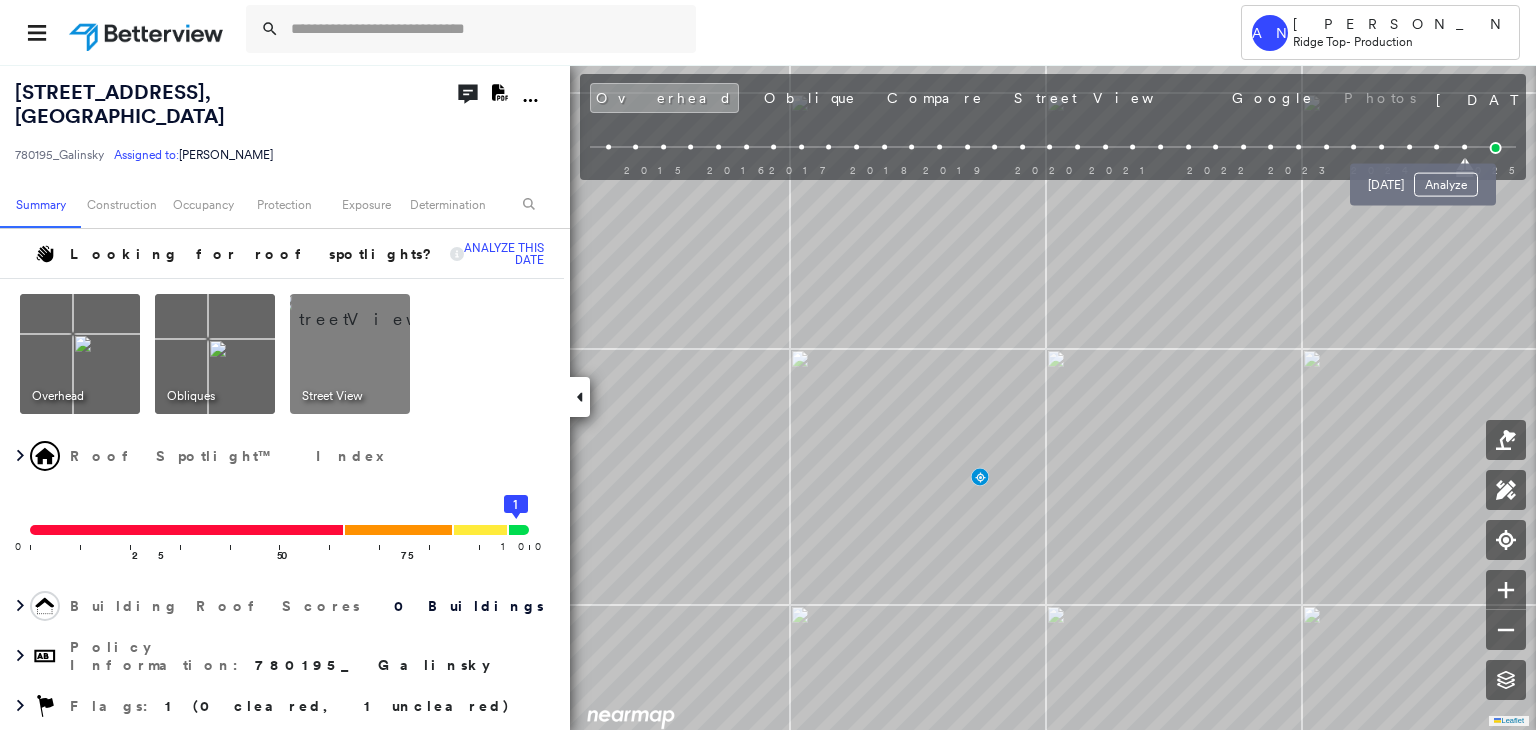 click at bounding box center (1436, 147) 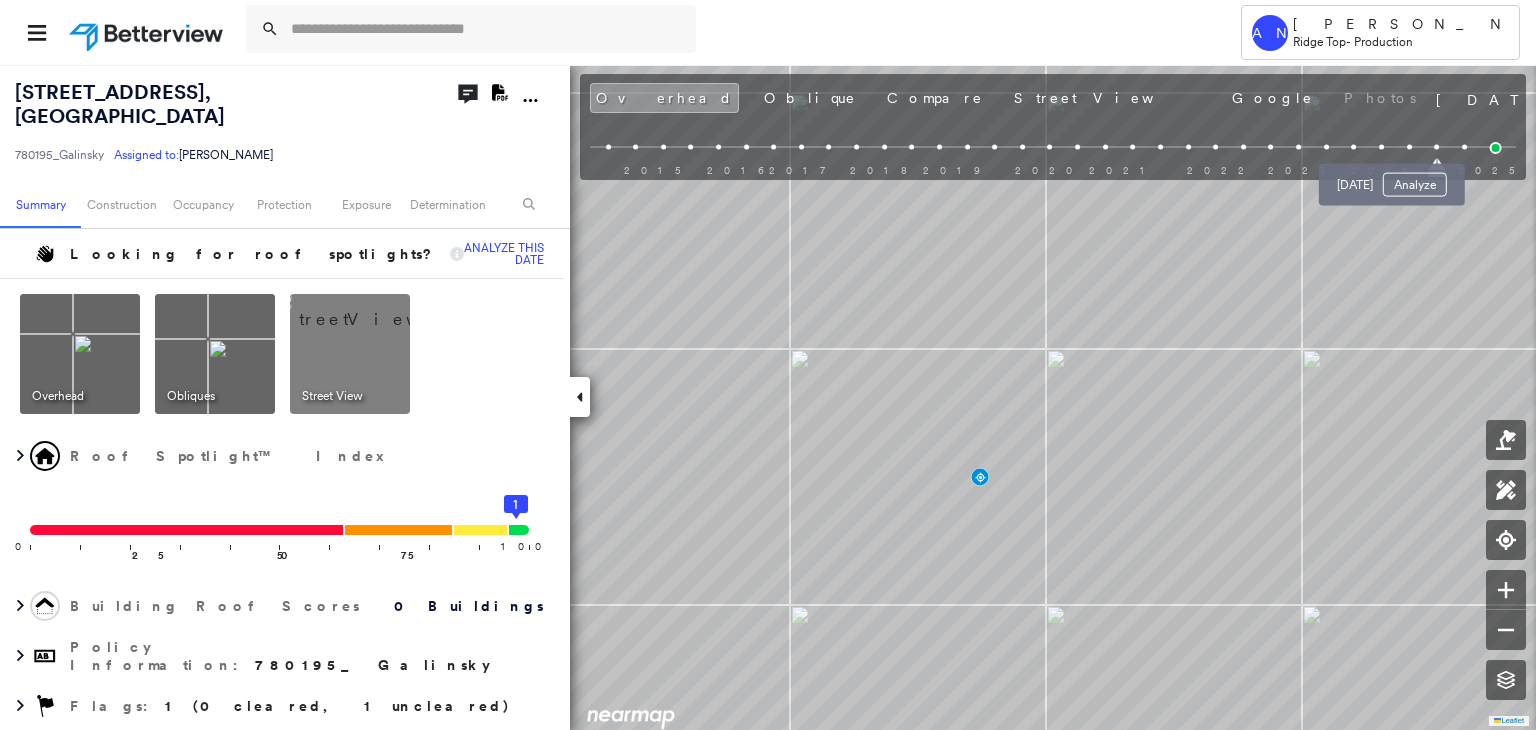 click at bounding box center (1409, 147) 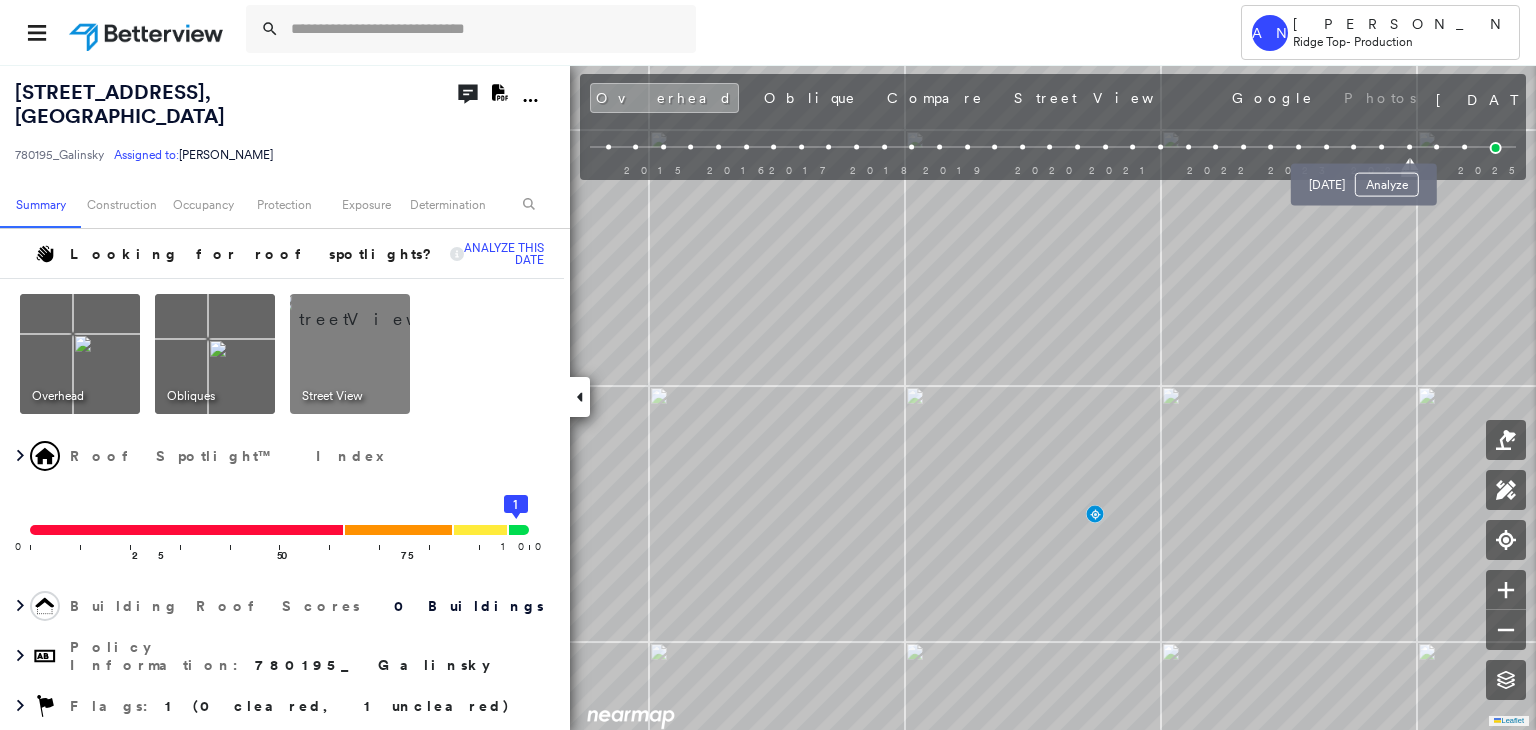 click at bounding box center (1381, 147) 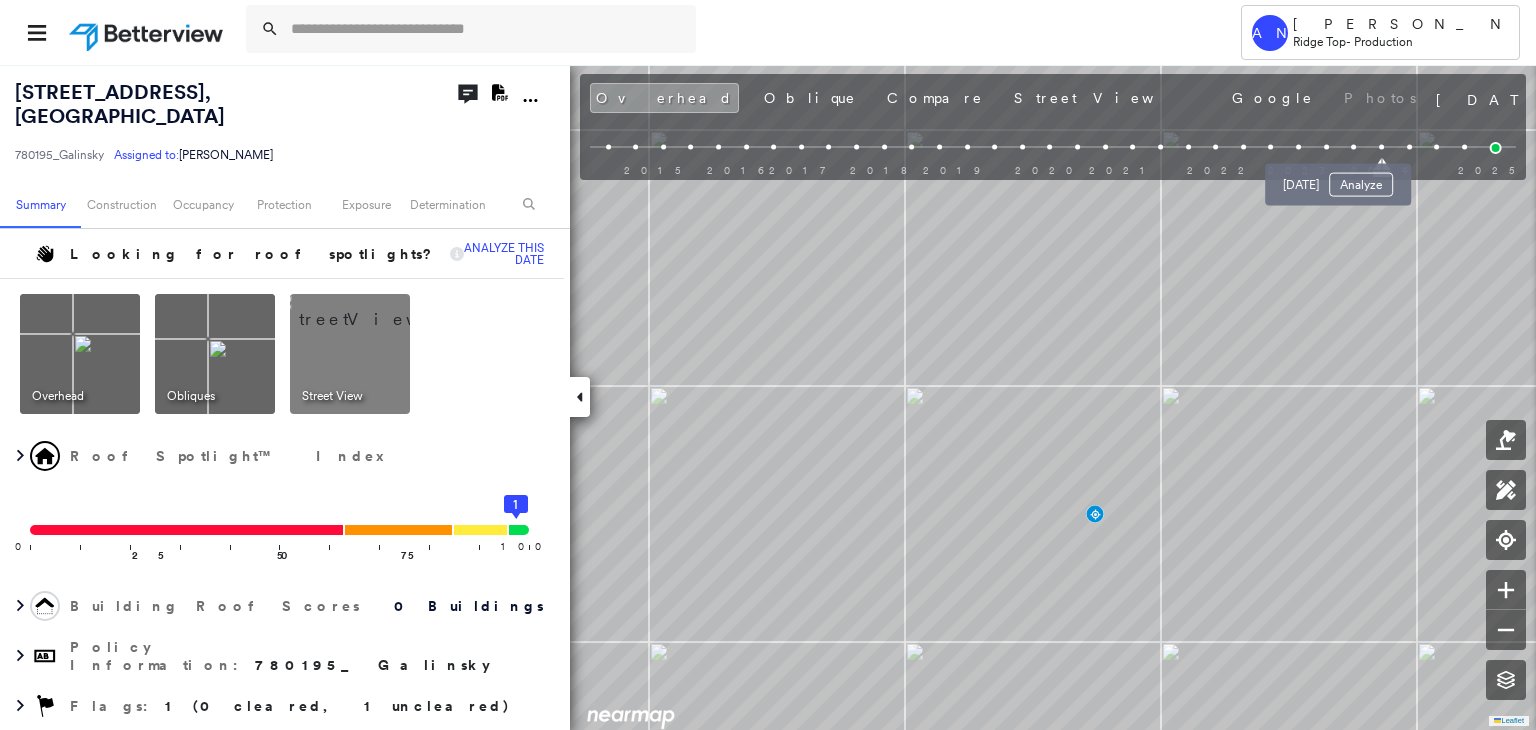 click at bounding box center [1353, 147] 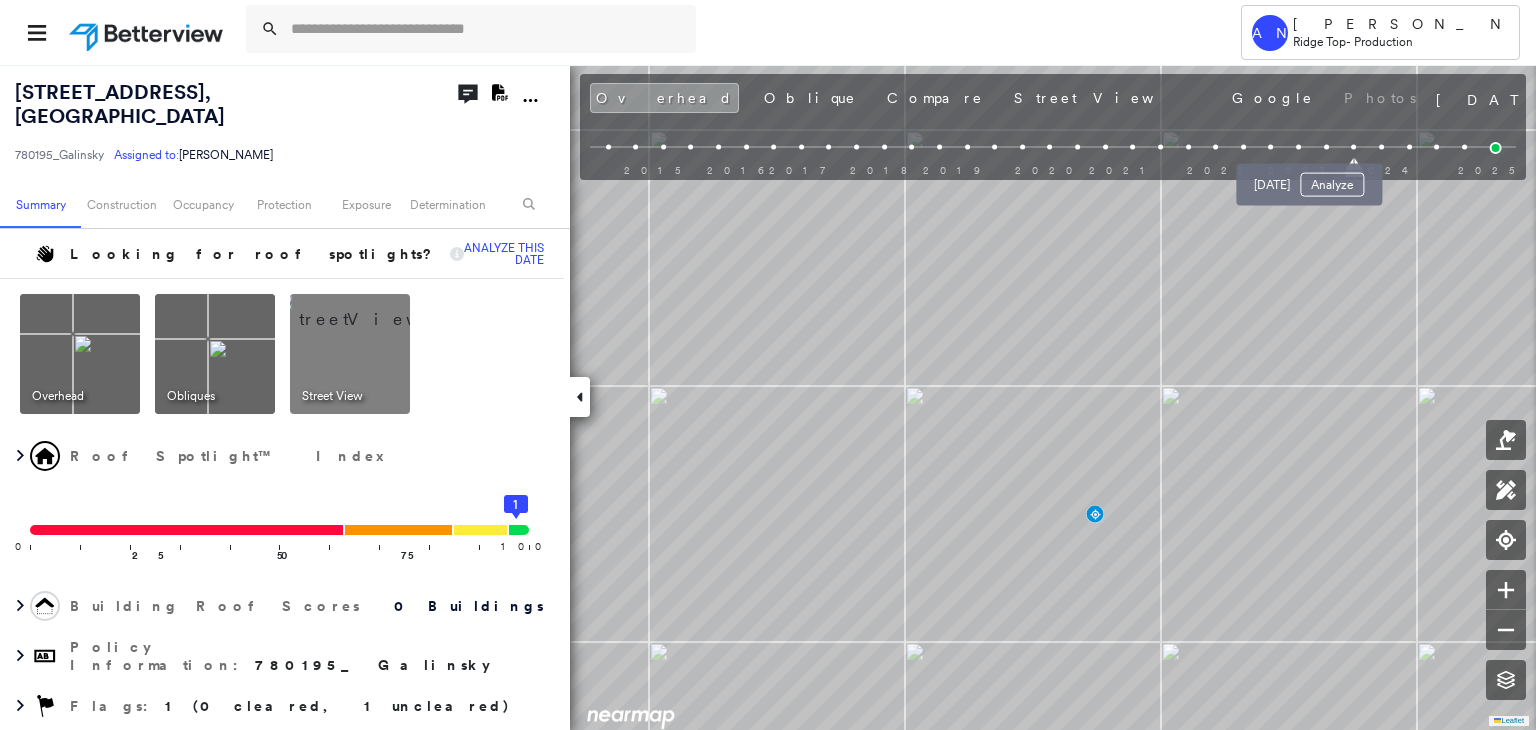 click at bounding box center (1326, 147) 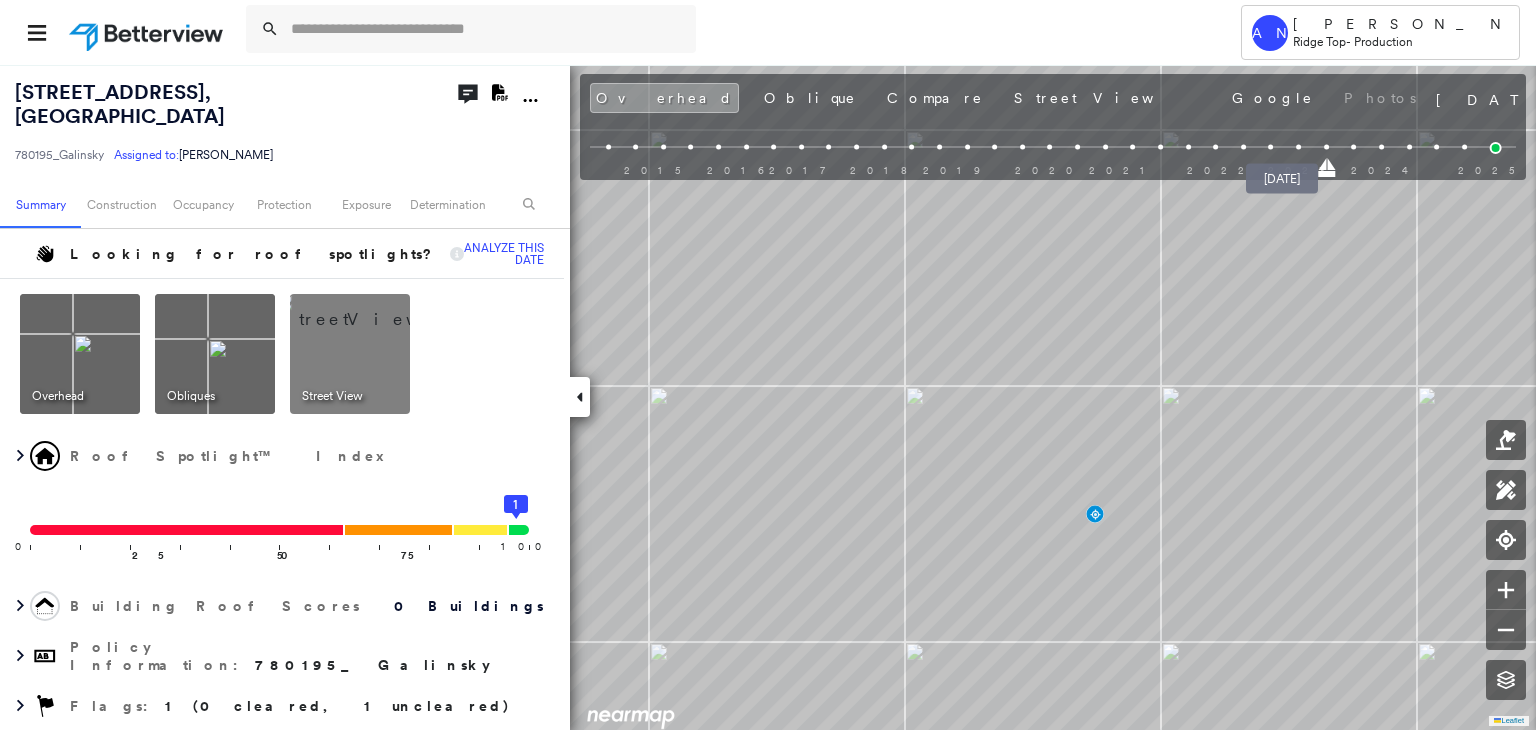click at bounding box center [1298, 147] 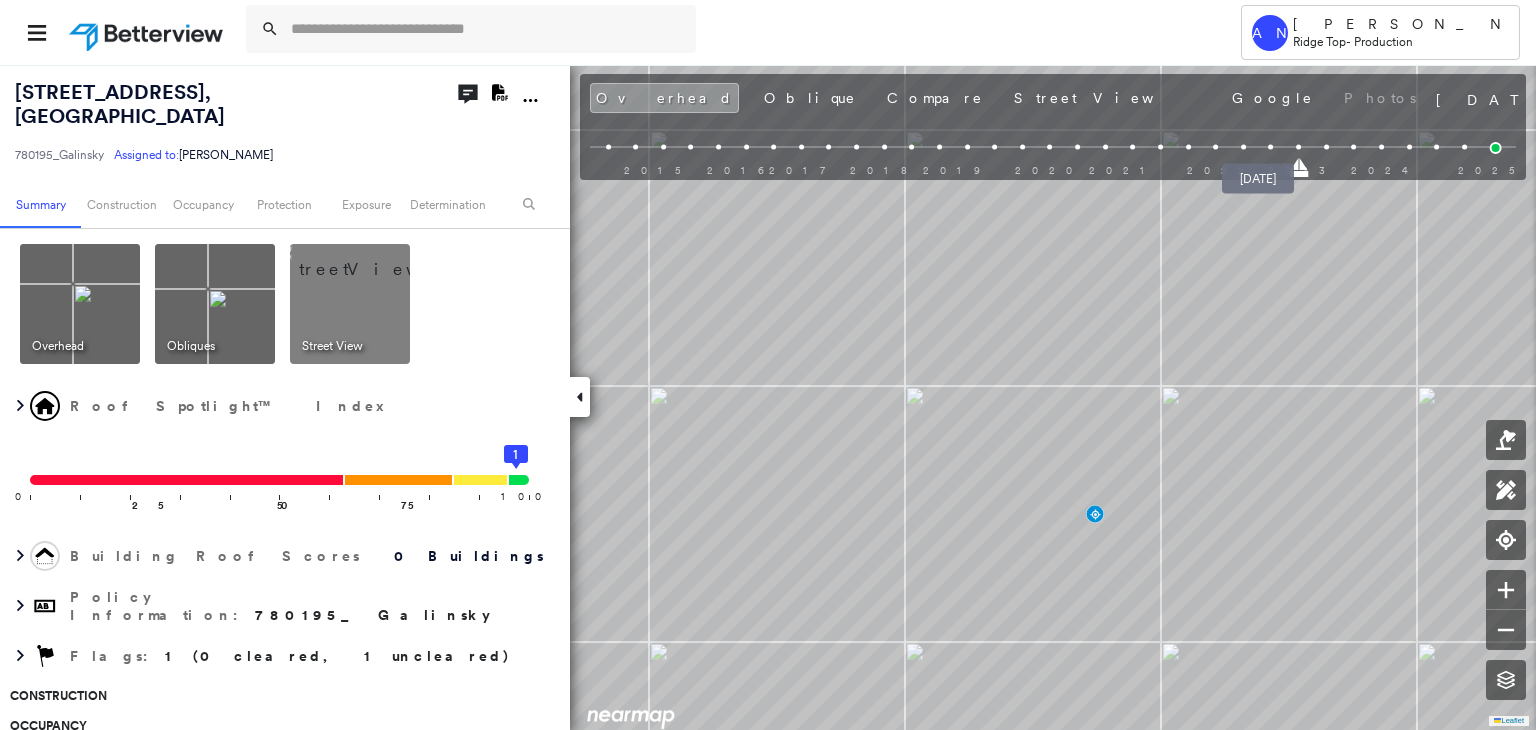 click at bounding box center [1271, 147] 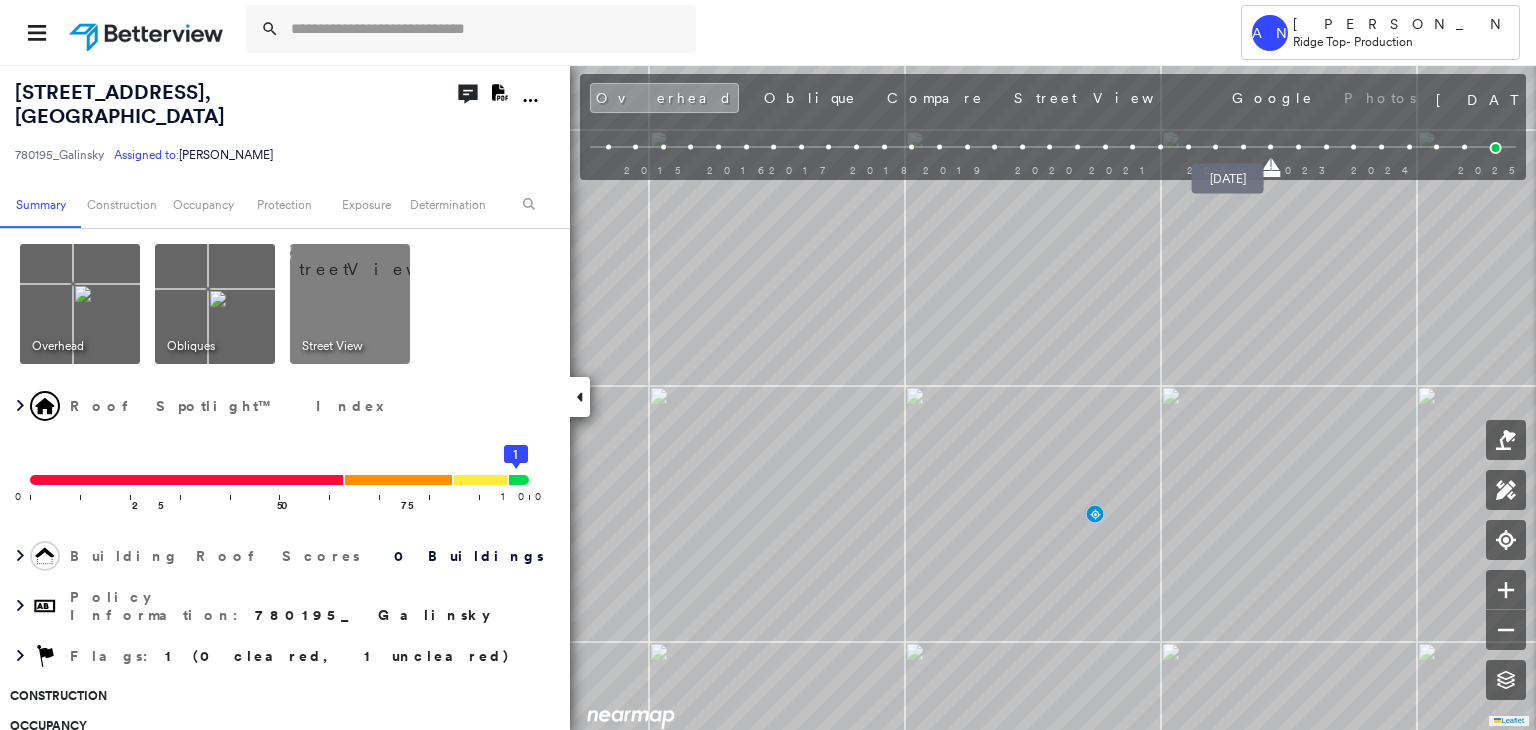 click at bounding box center [1243, 147] 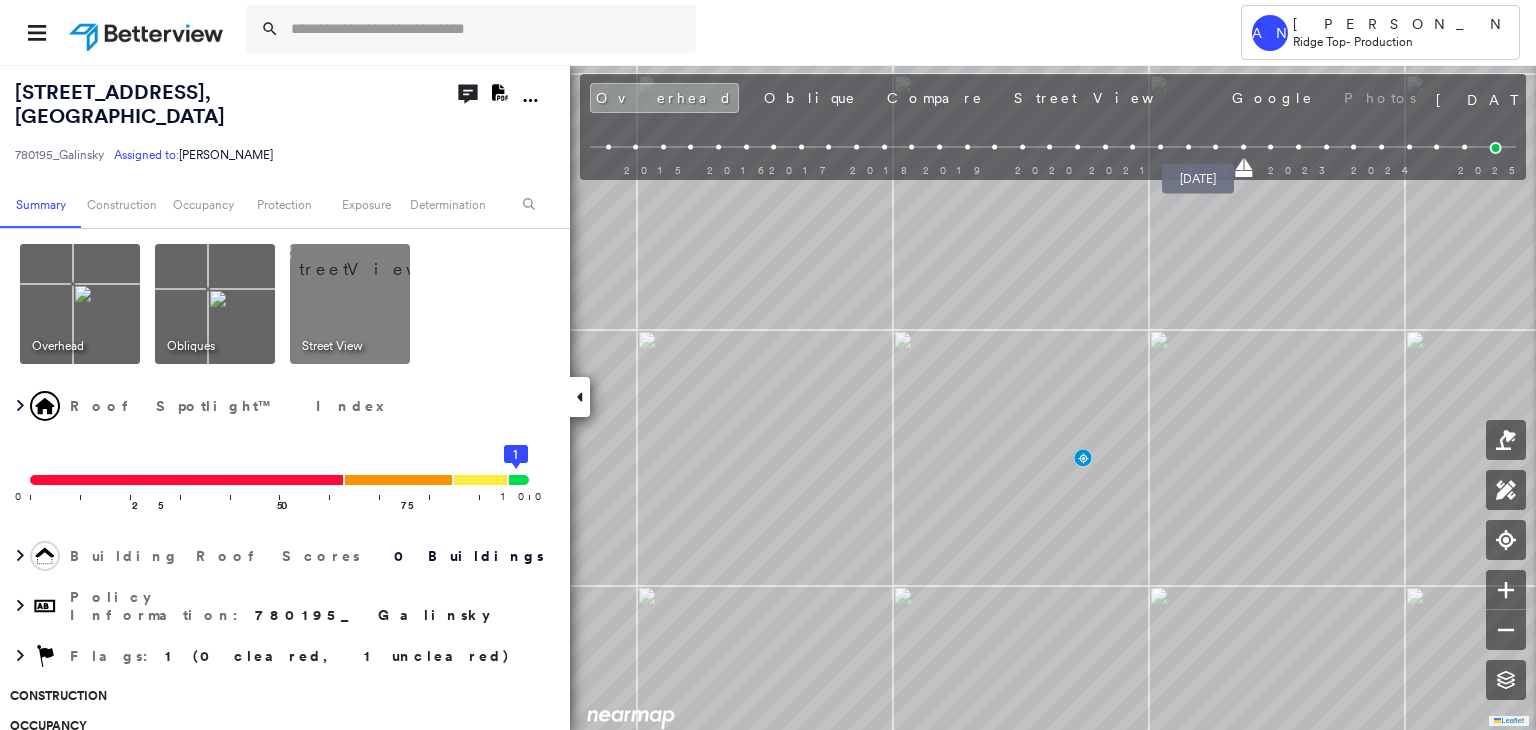 click at bounding box center [1215, 147] 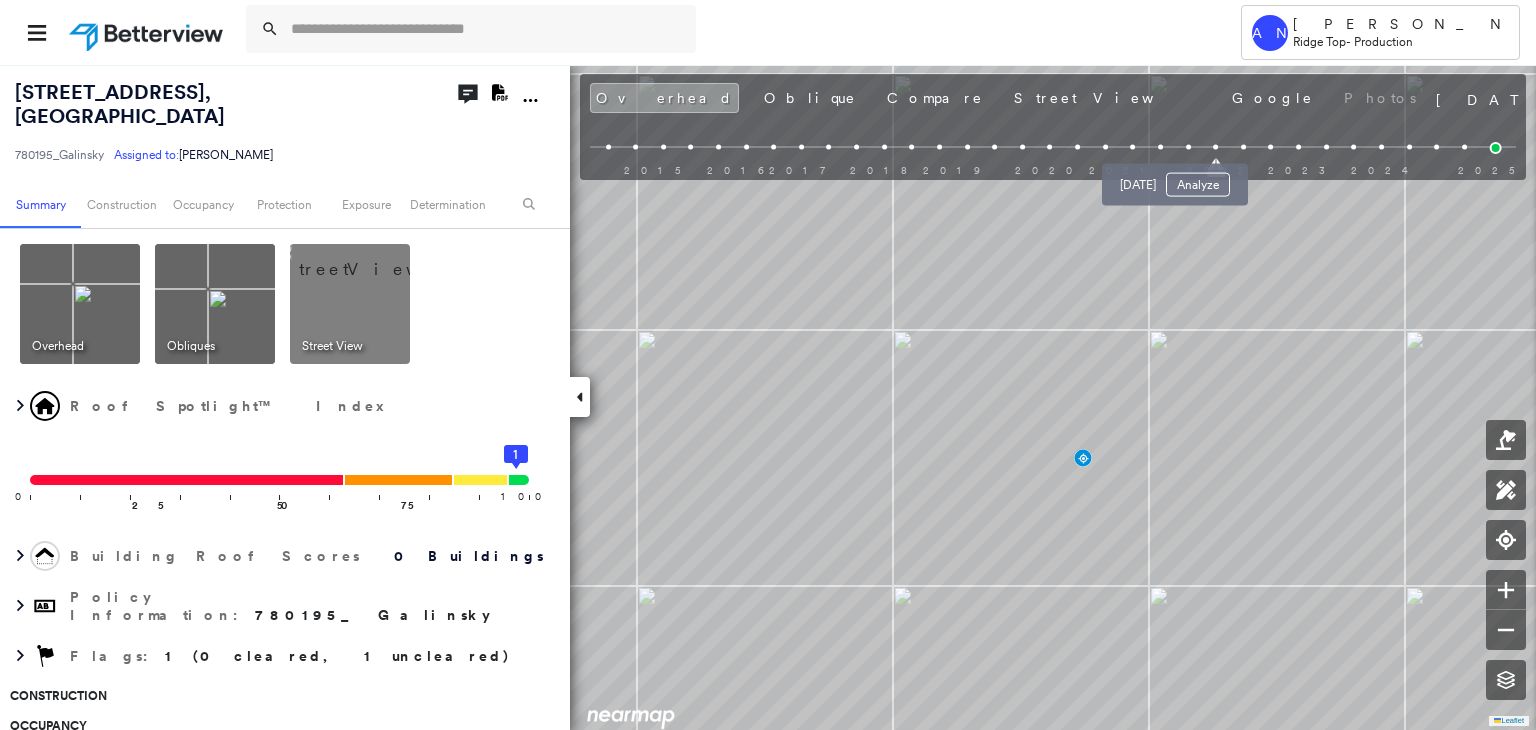 click at bounding box center (1188, 147) 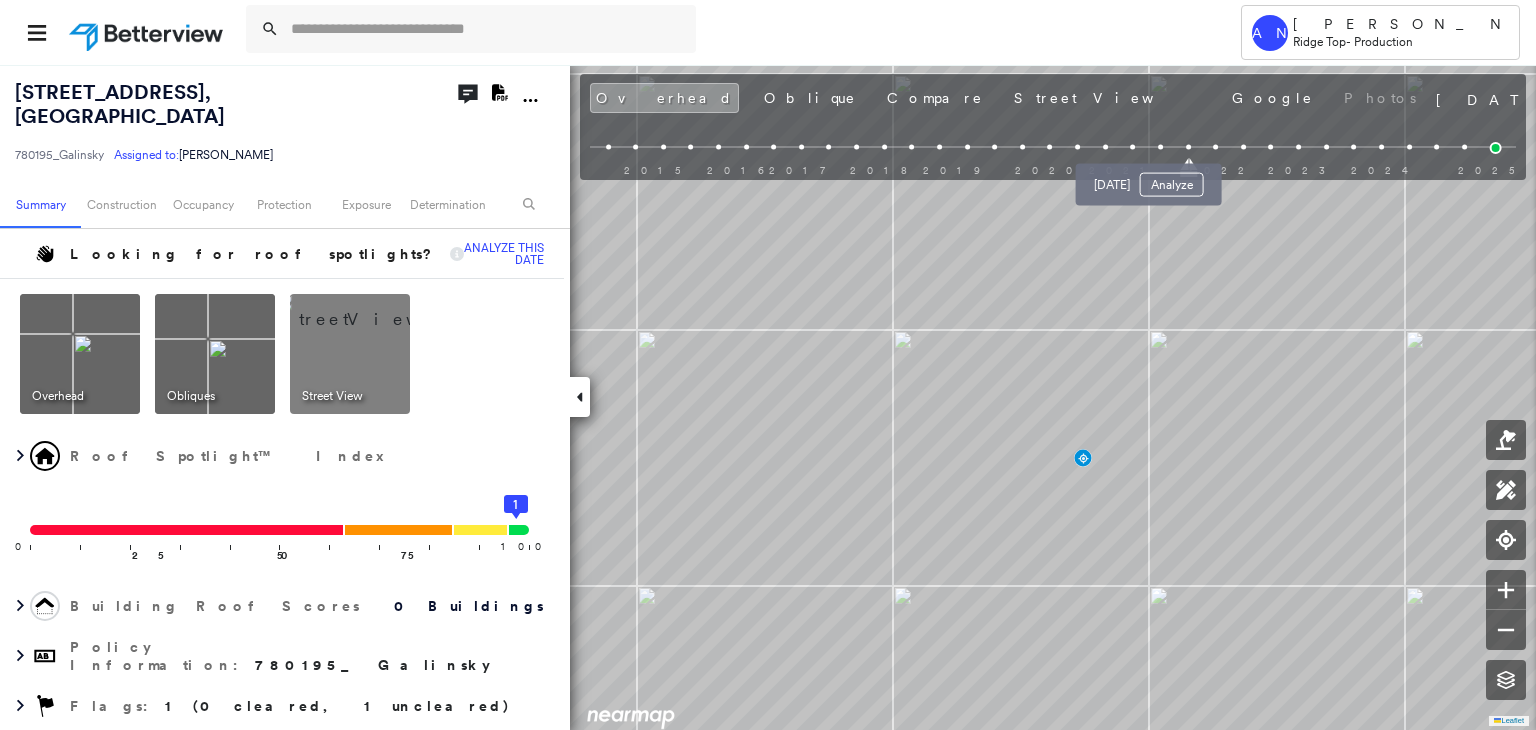 click at bounding box center (1160, 147) 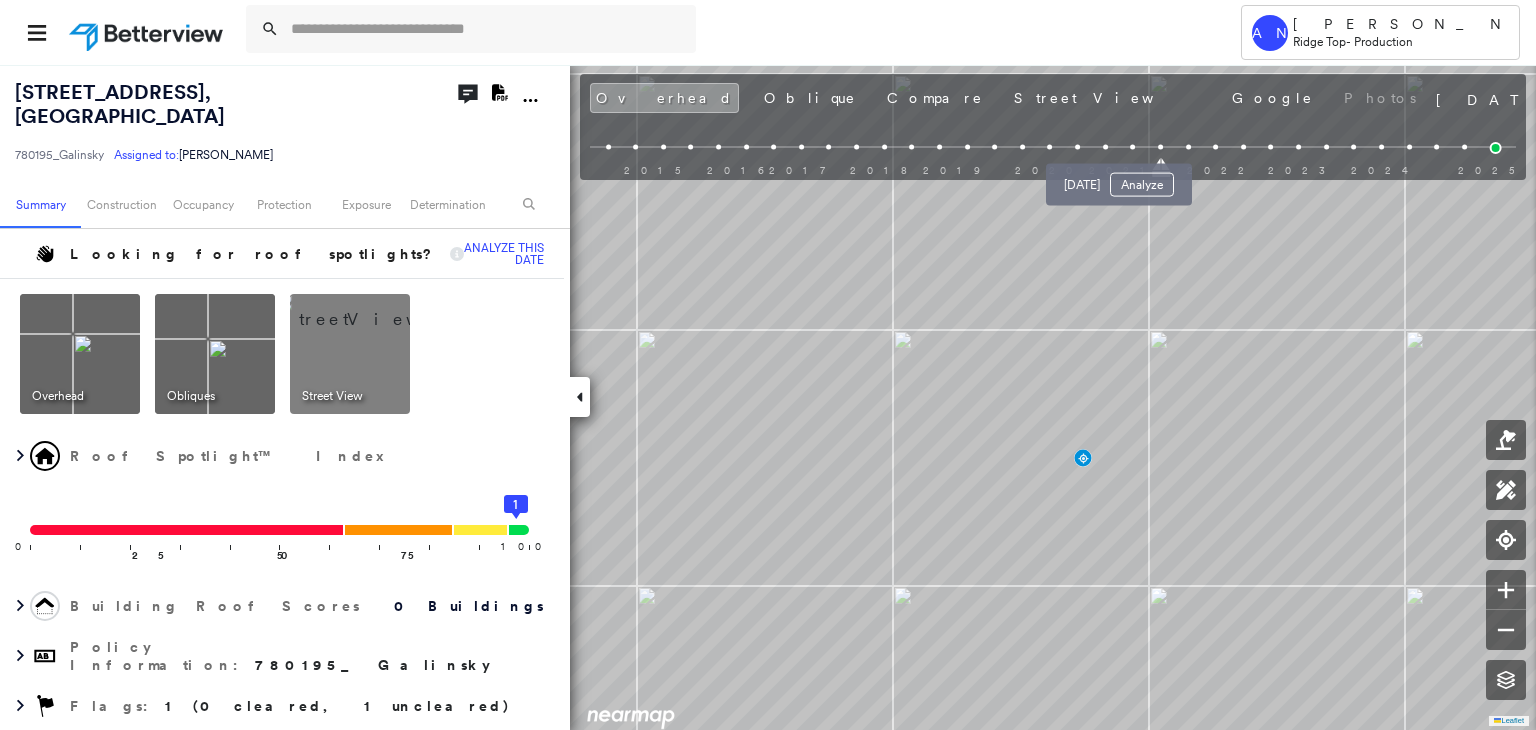 click on "[DATE] Analyze" at bounding box center [1119, 179] 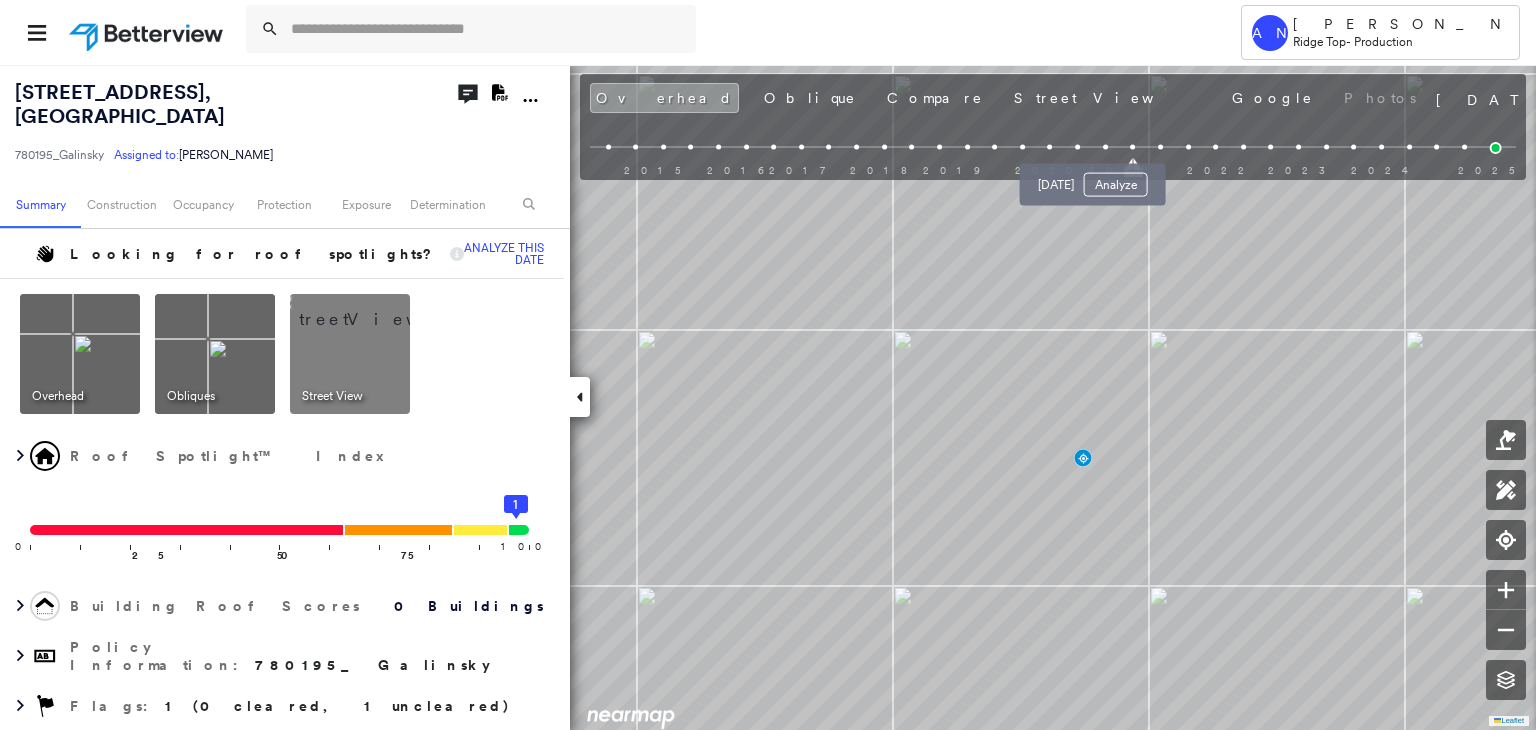 click at bounding box center (1105, 147) 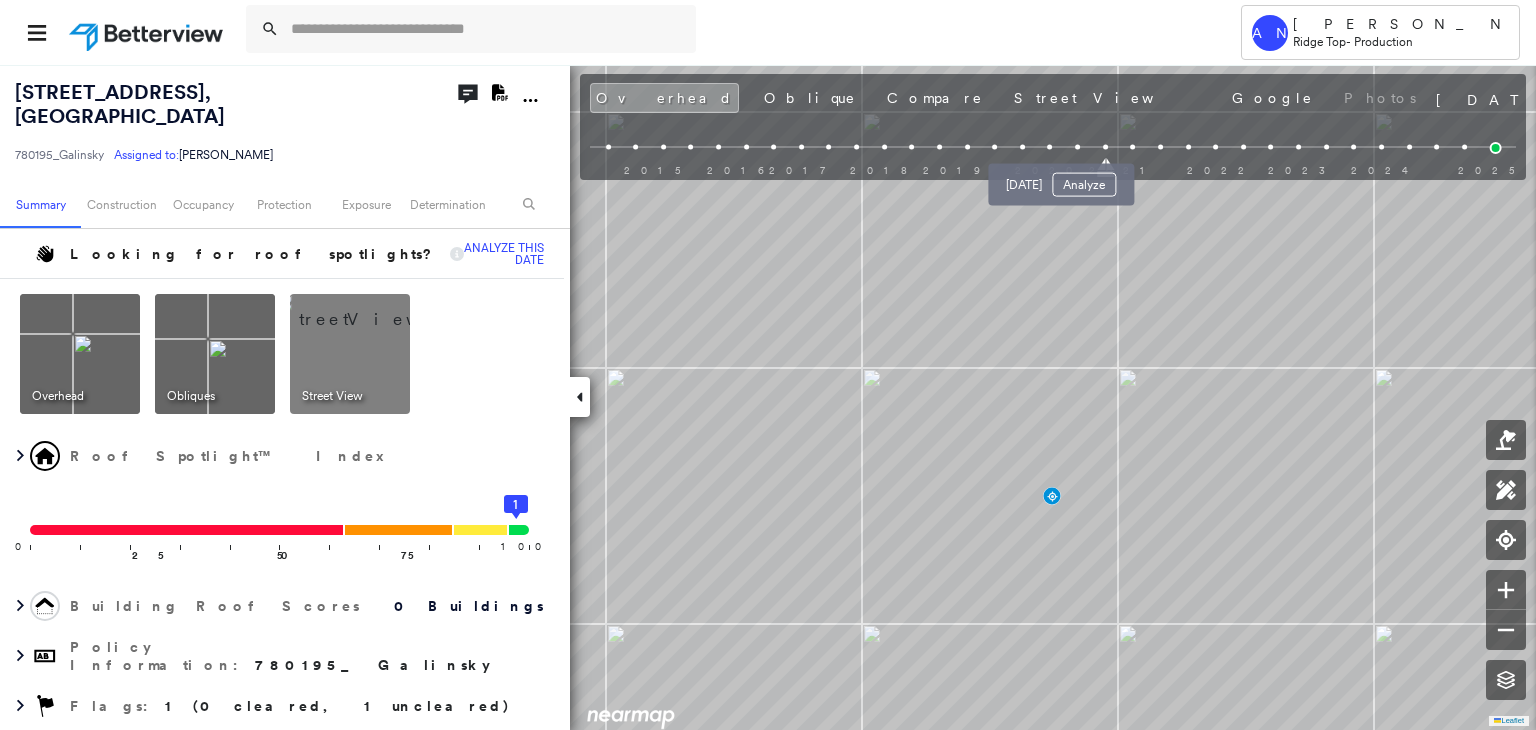 click at bounding box center [1077, 147] 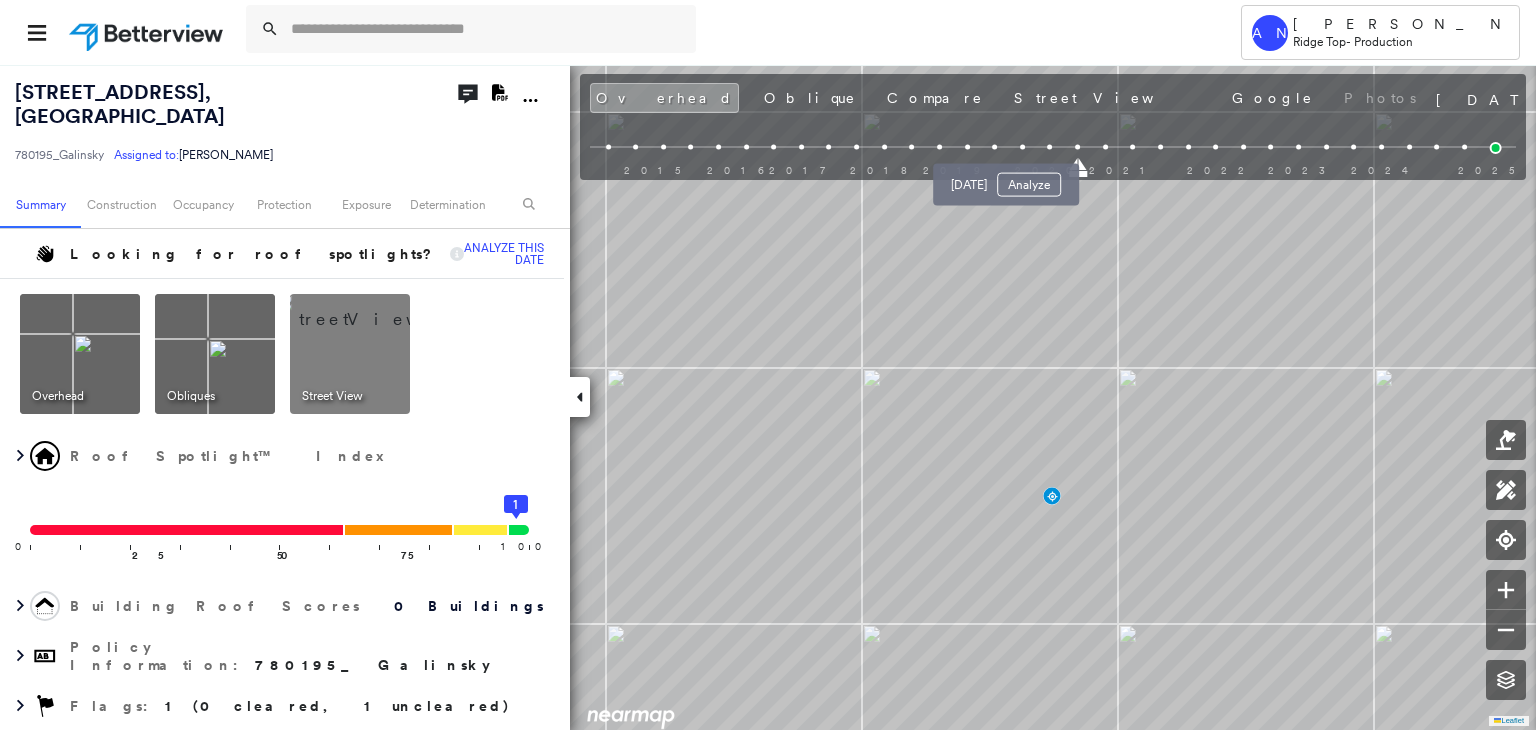 click at bounding box center (1022, 147) 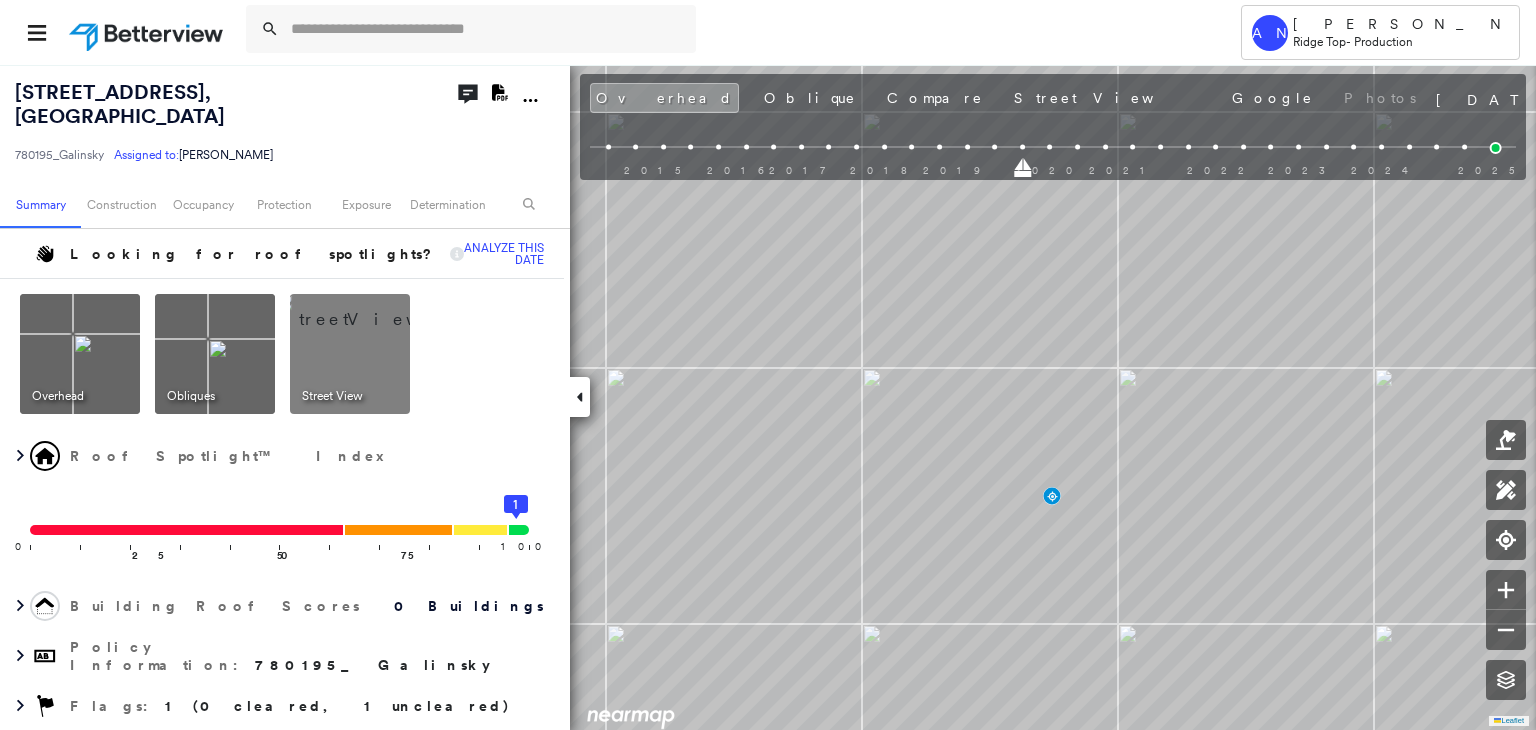 click on "2015 2016 2017 2018 2019 2020 2021 2022 2023 2024 2025" at bounding box center [1053, 150] 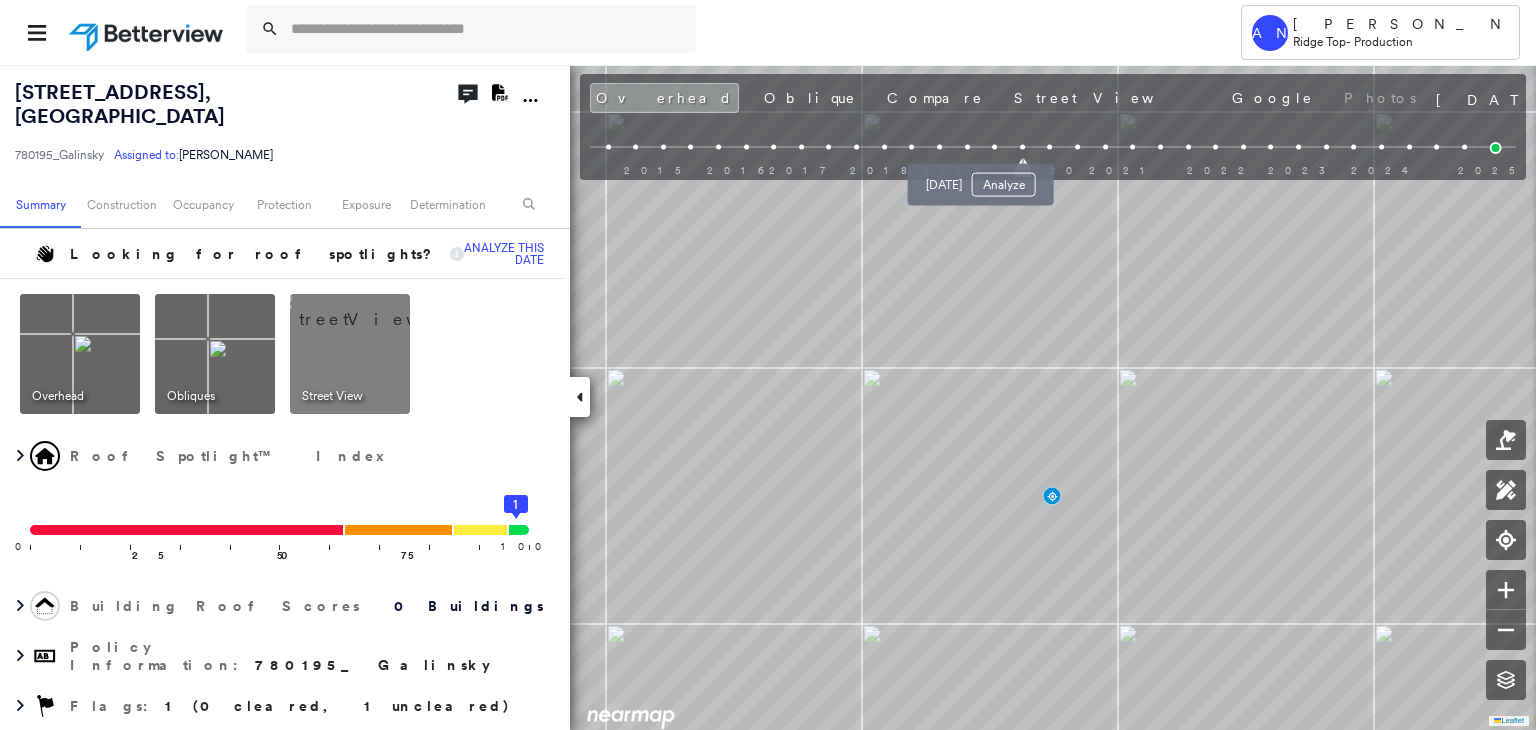 click at bounding box center [994, 147] 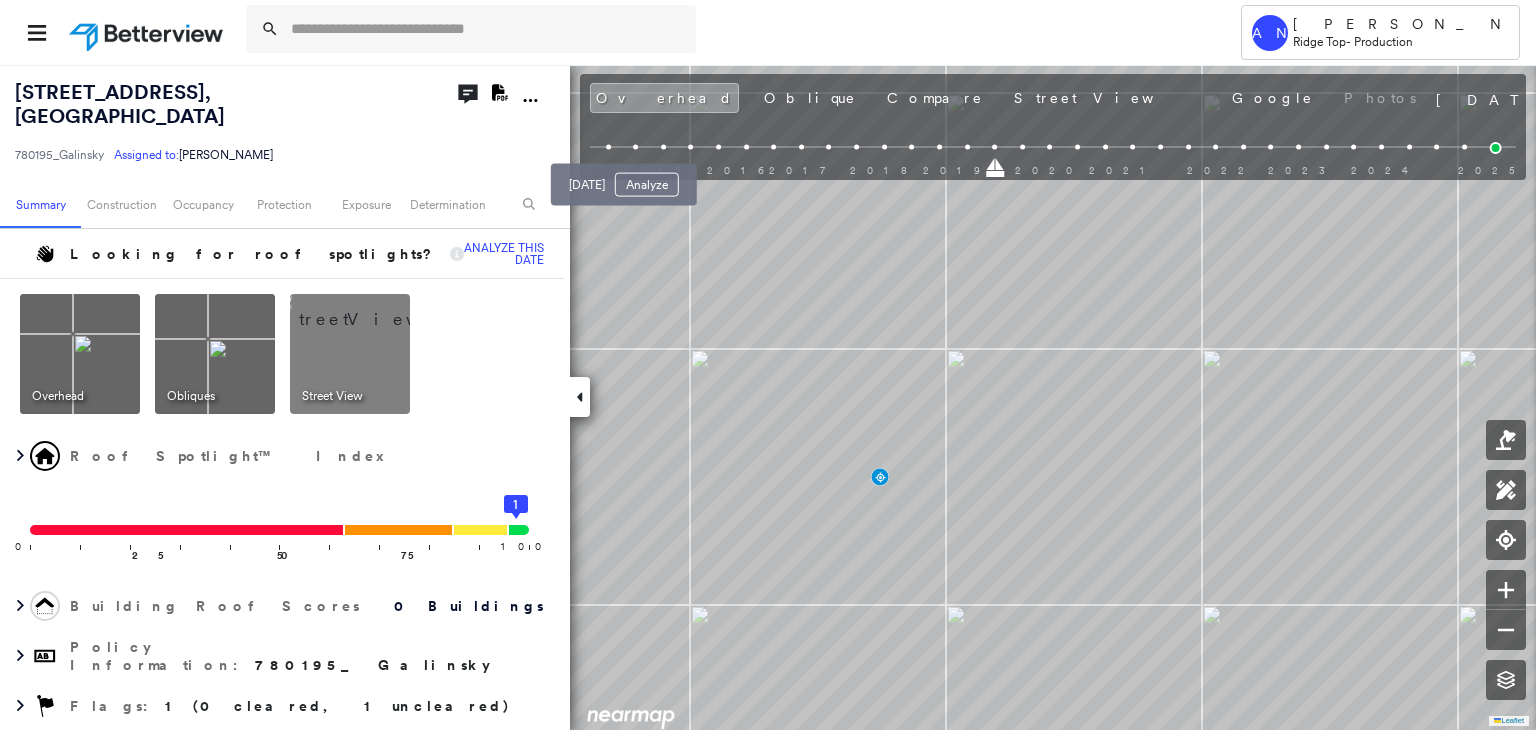 click on "[DATE] Analyze" at bounding box center (624, 179) 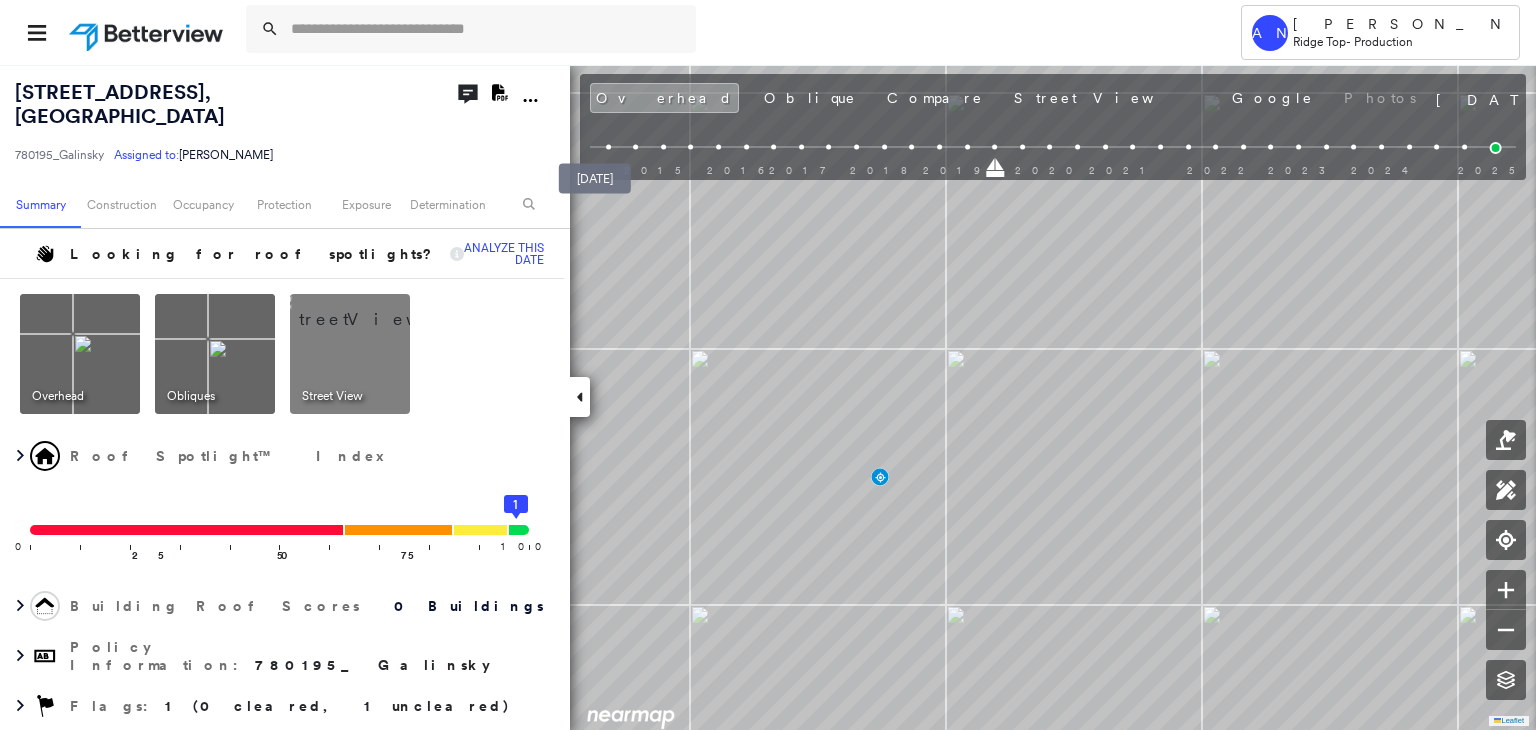 click at bounding box center (608, 147) 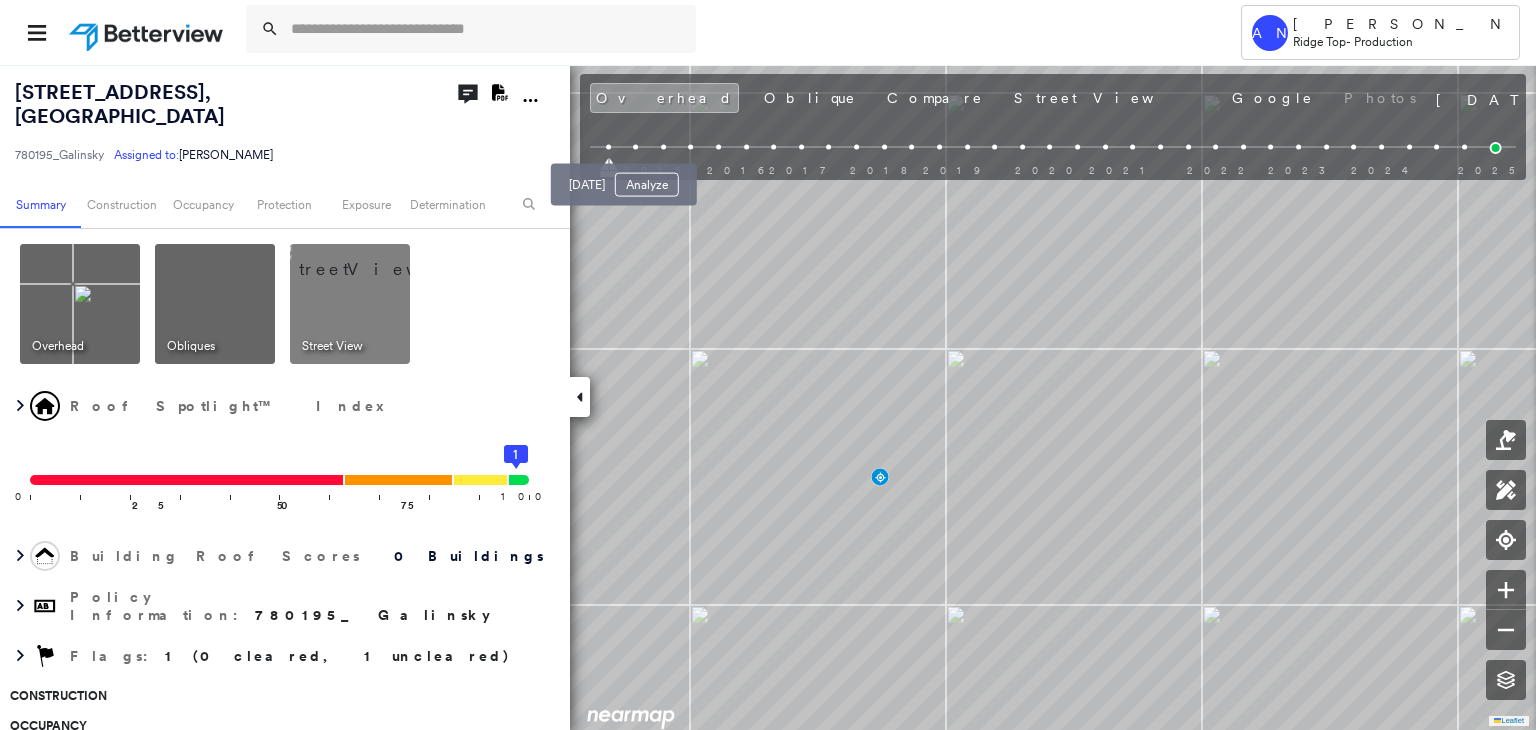 click at bounding box center (635, 147) 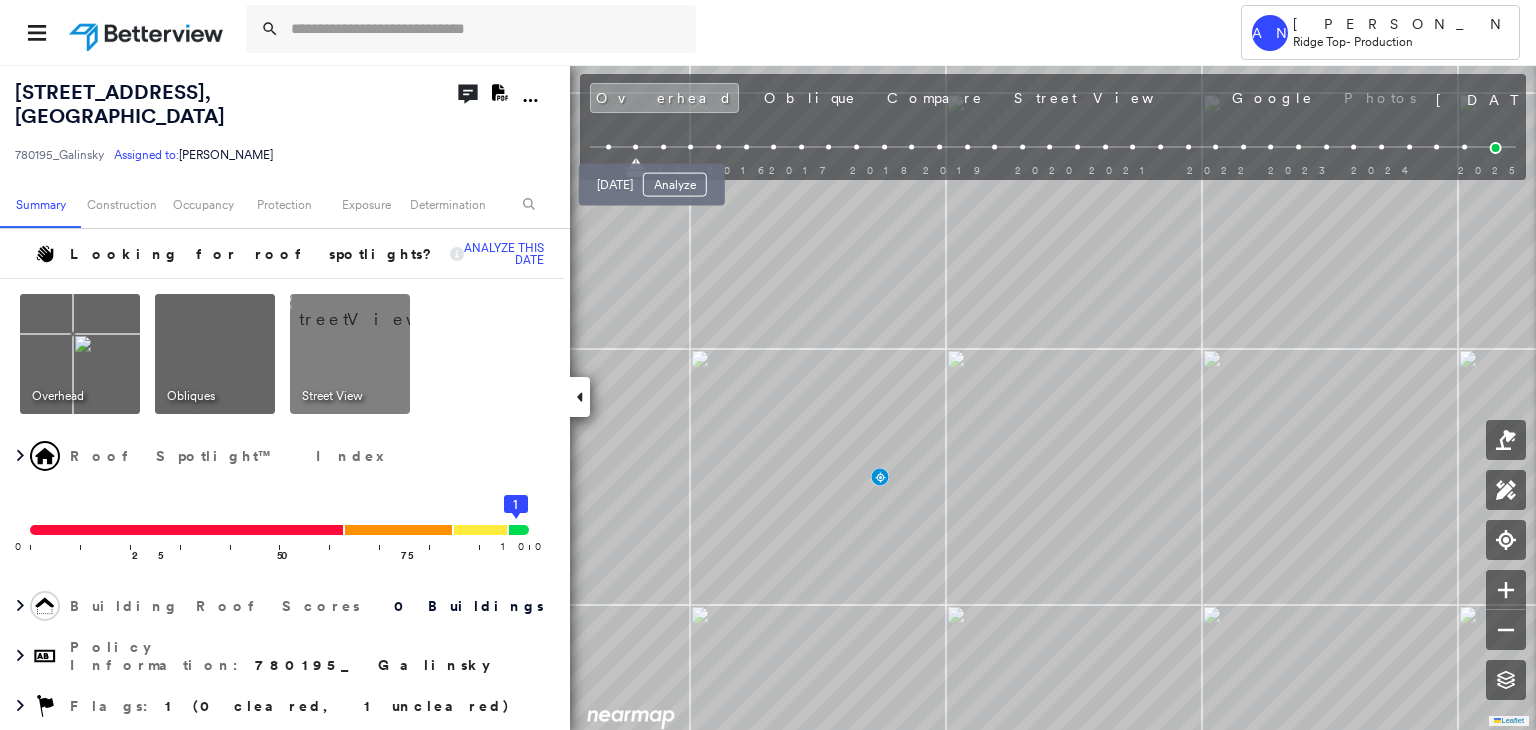 click on "[DATE] Analyze" at bounding box center [652, 179] 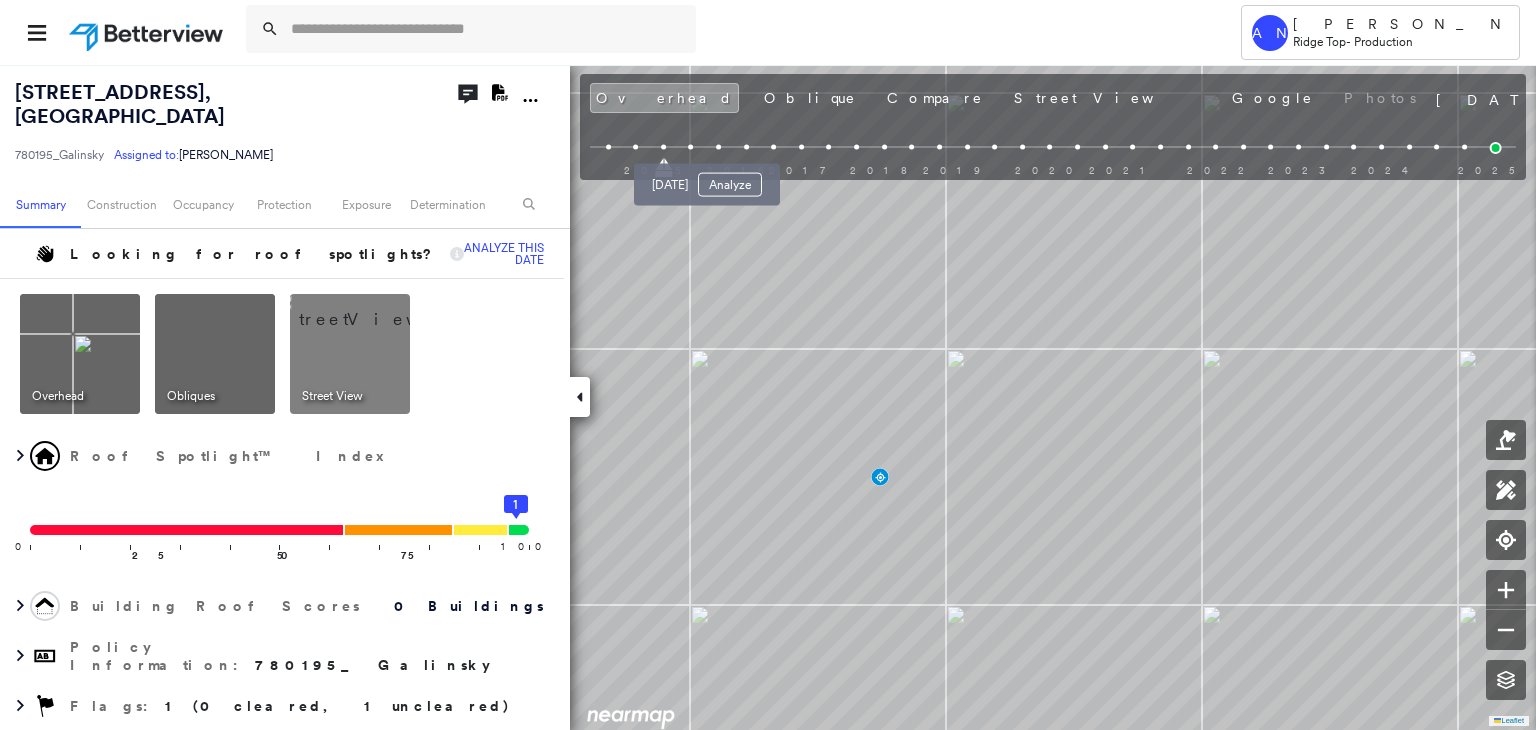 click at bounding box center (718, 147) 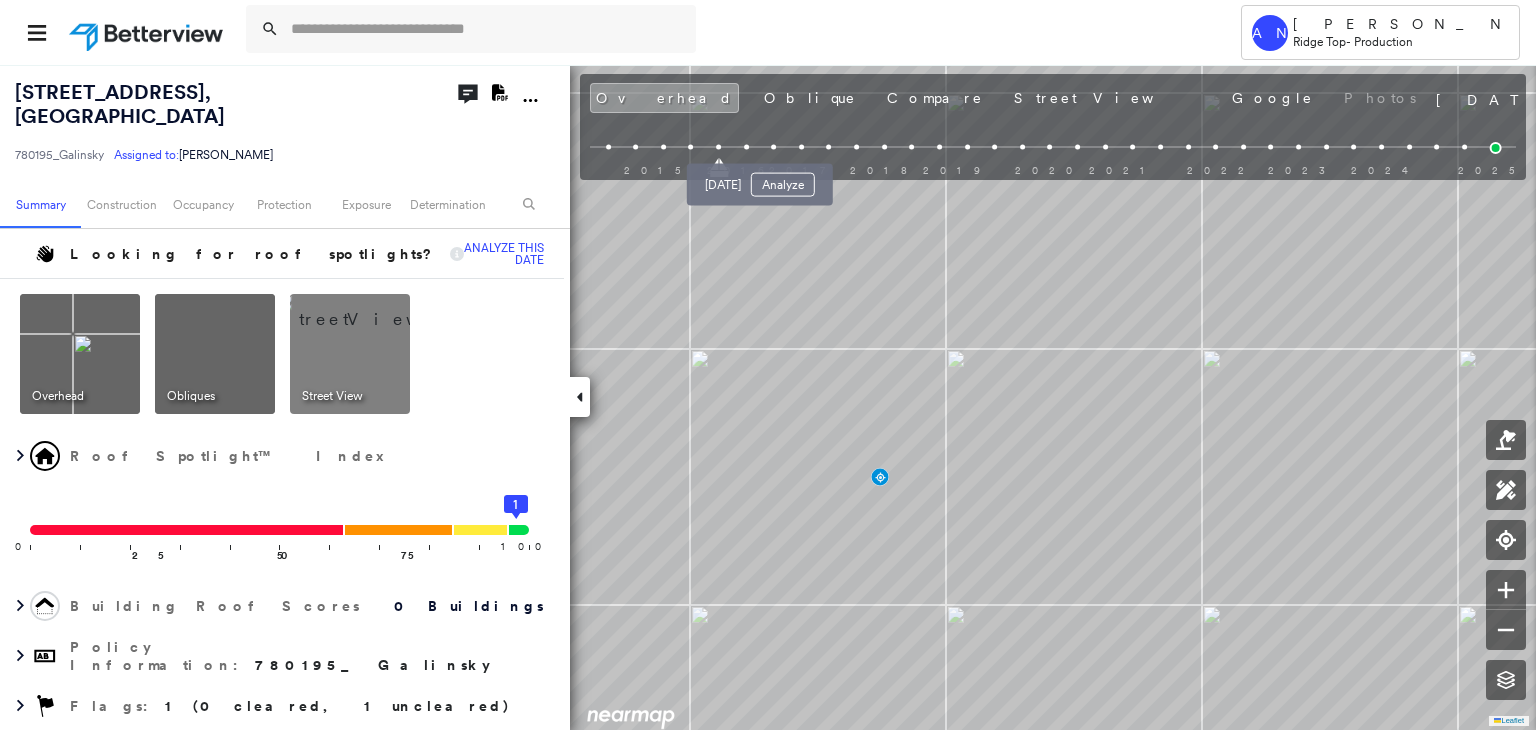click at bounding box center [773, 147] 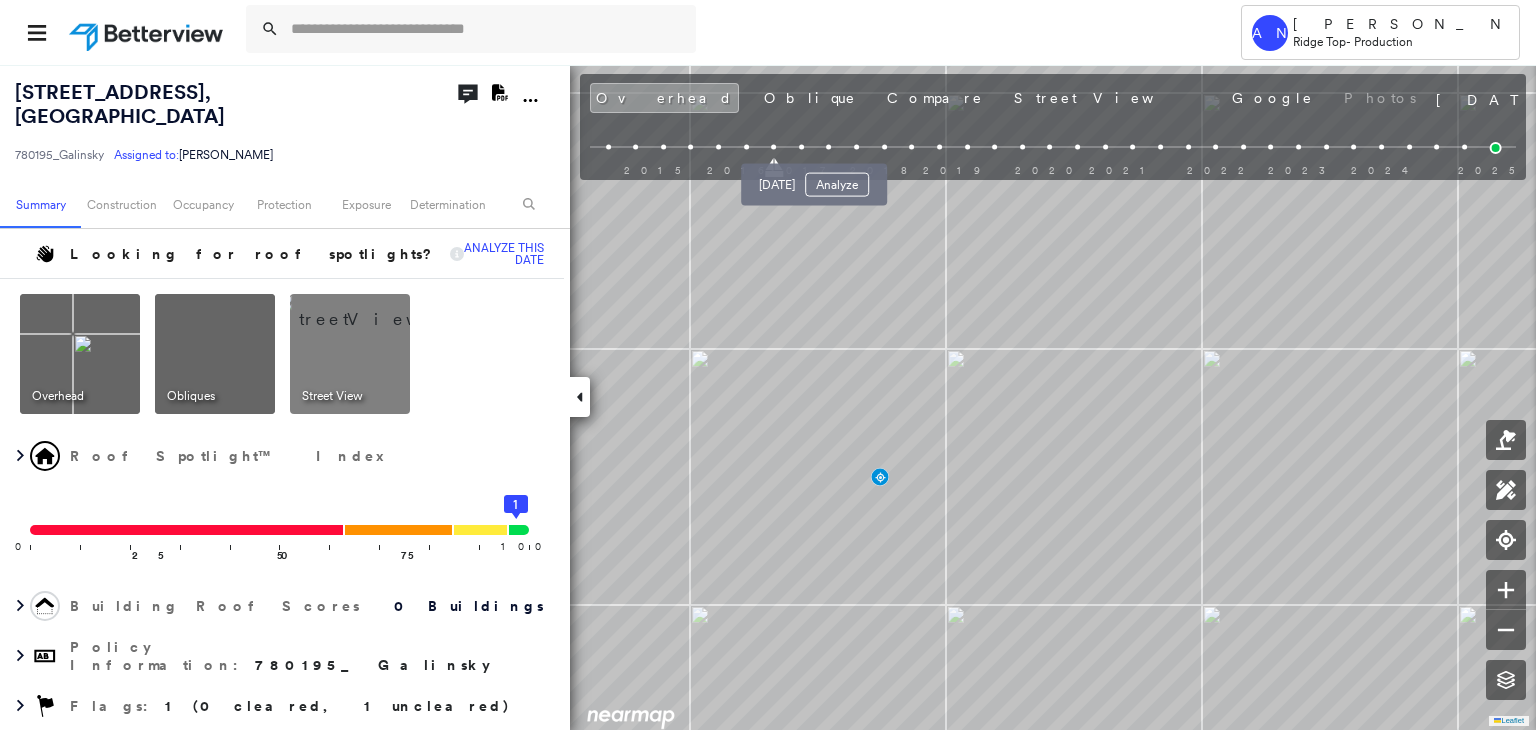 click at bounding box center [829, 147] 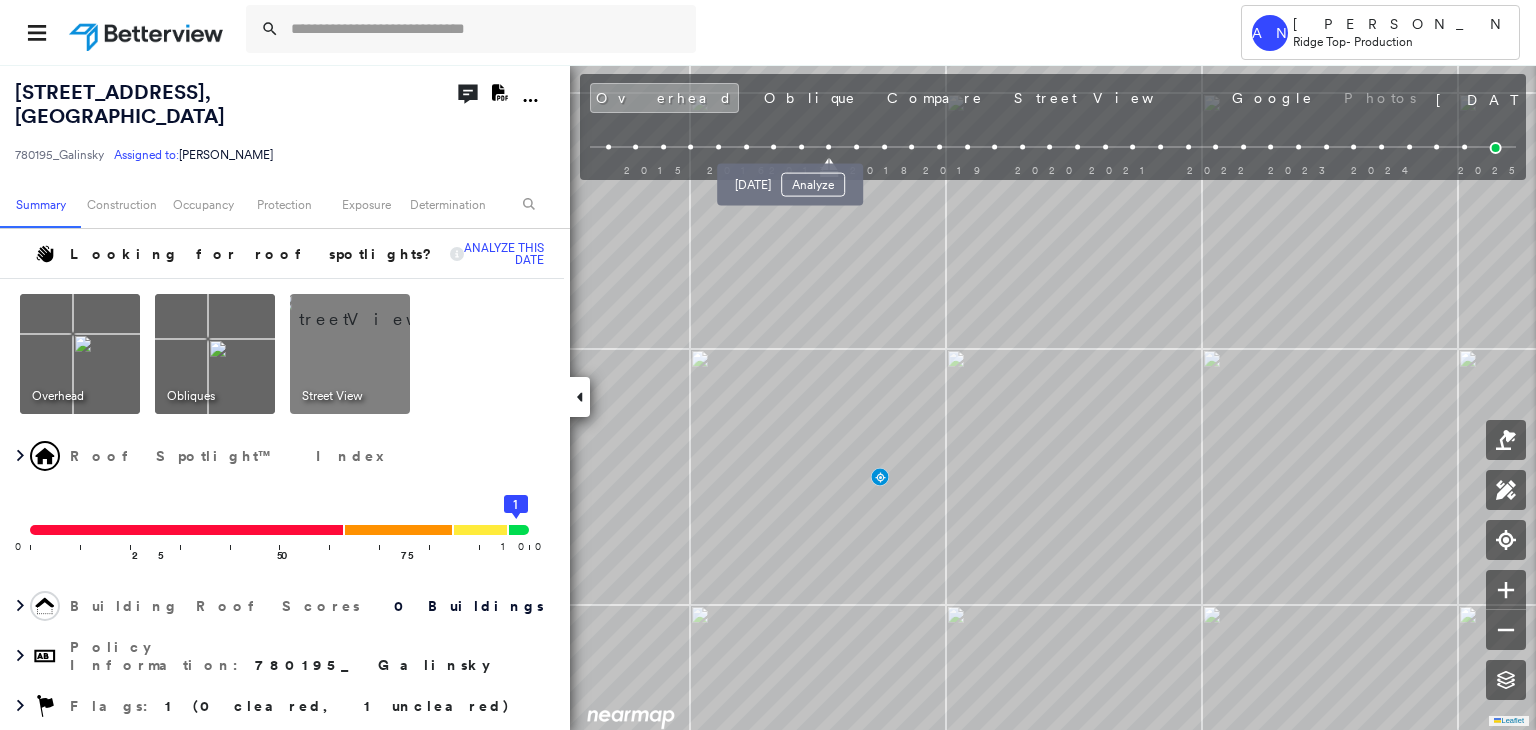 click at bounding box center (801, 147) 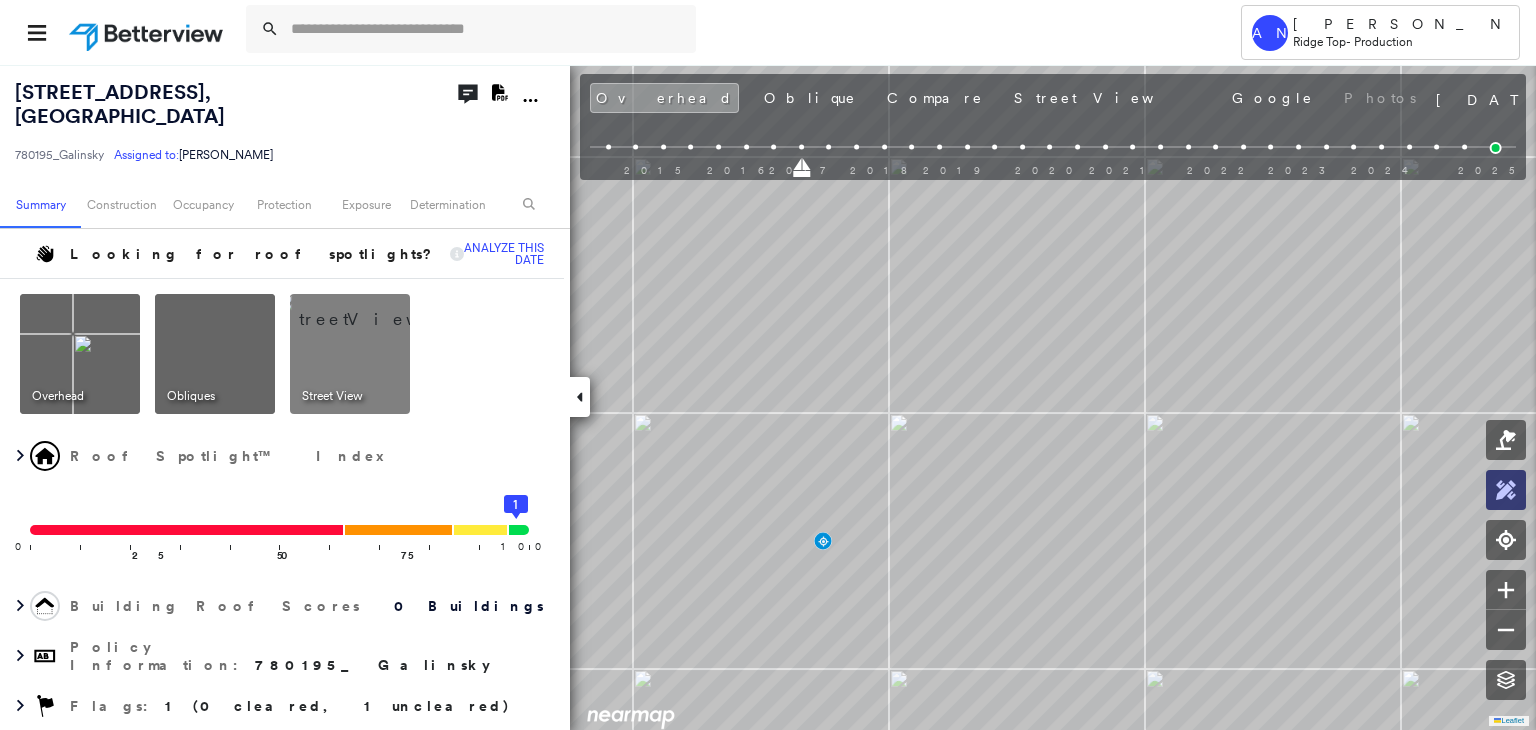 click 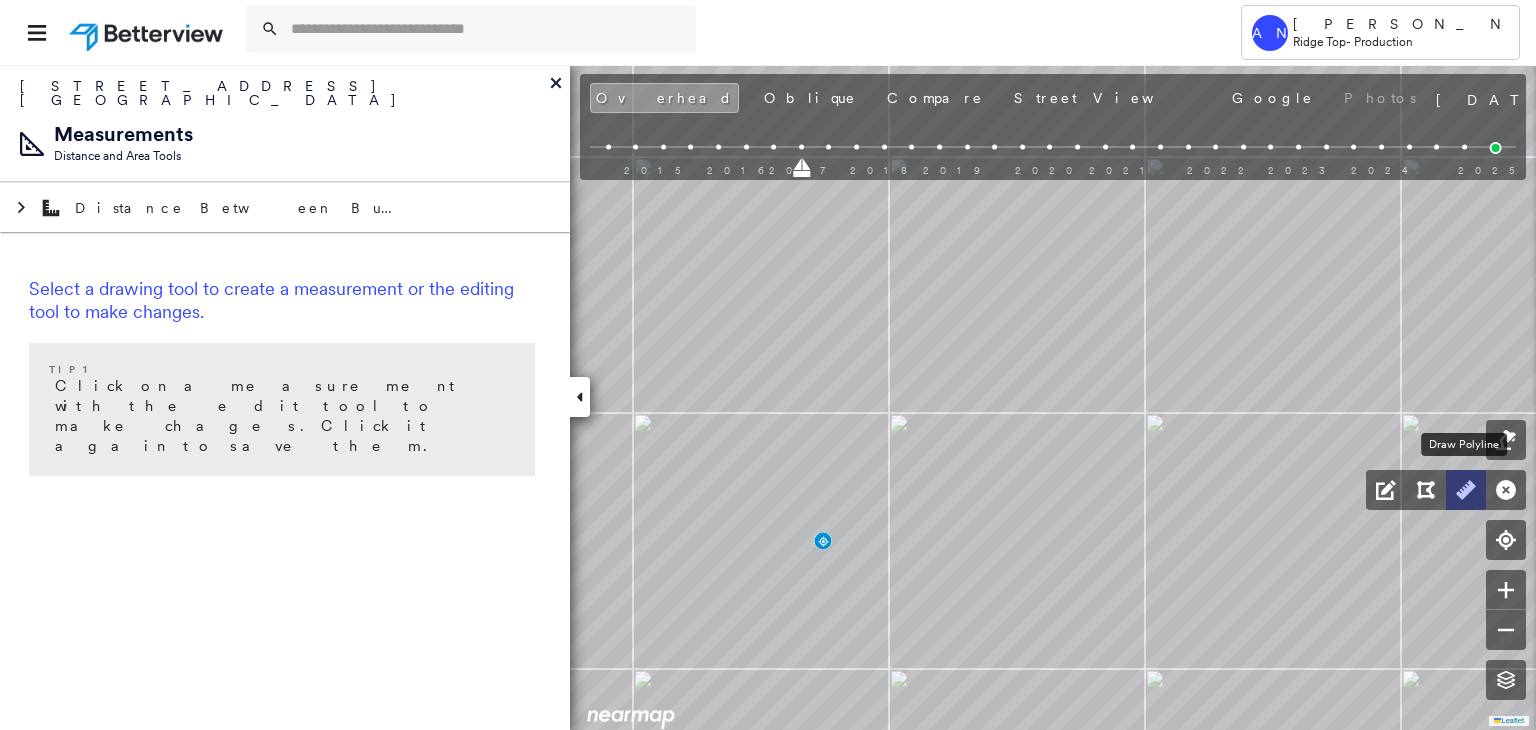 click 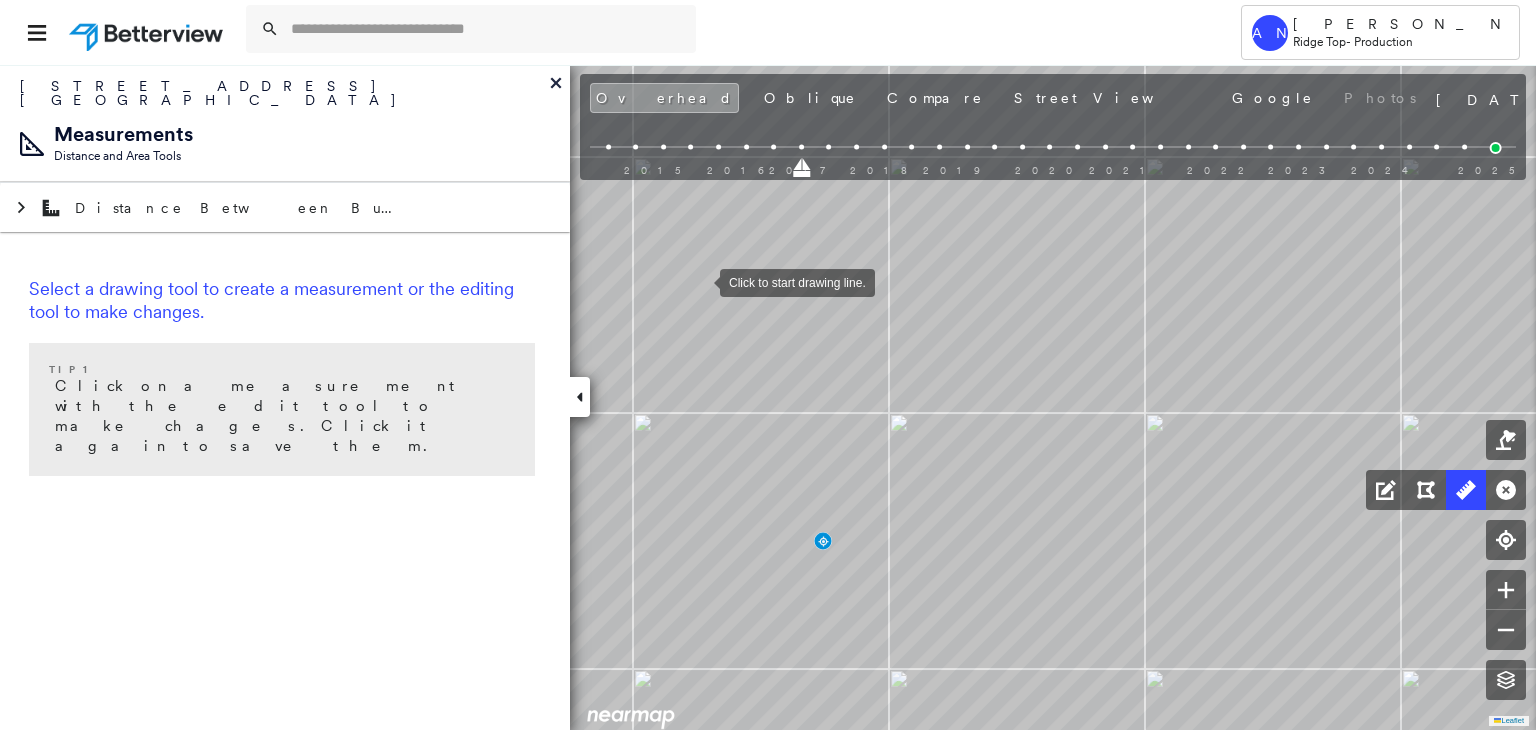 click at bounding box center [700, 281] 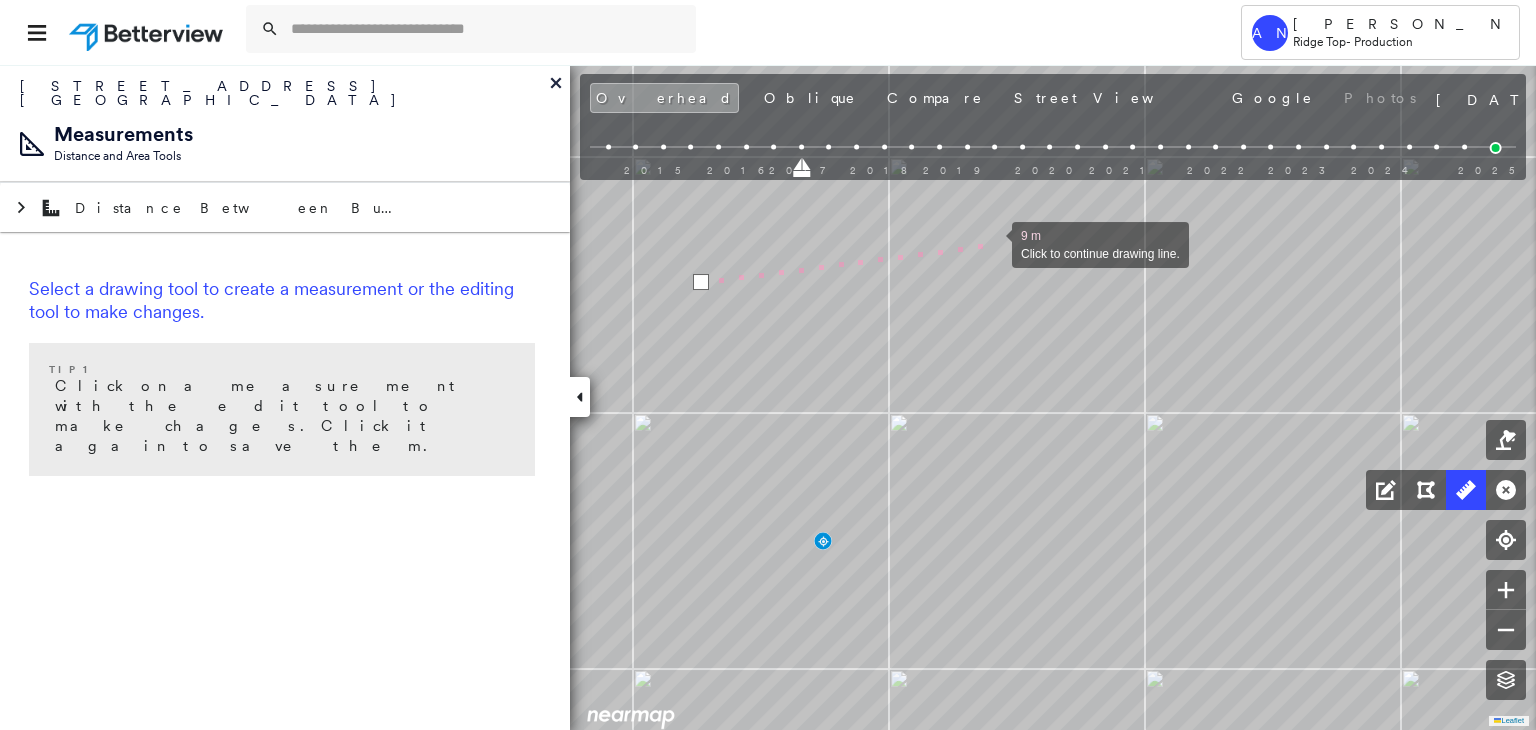 click at bounding box center (992, 243) 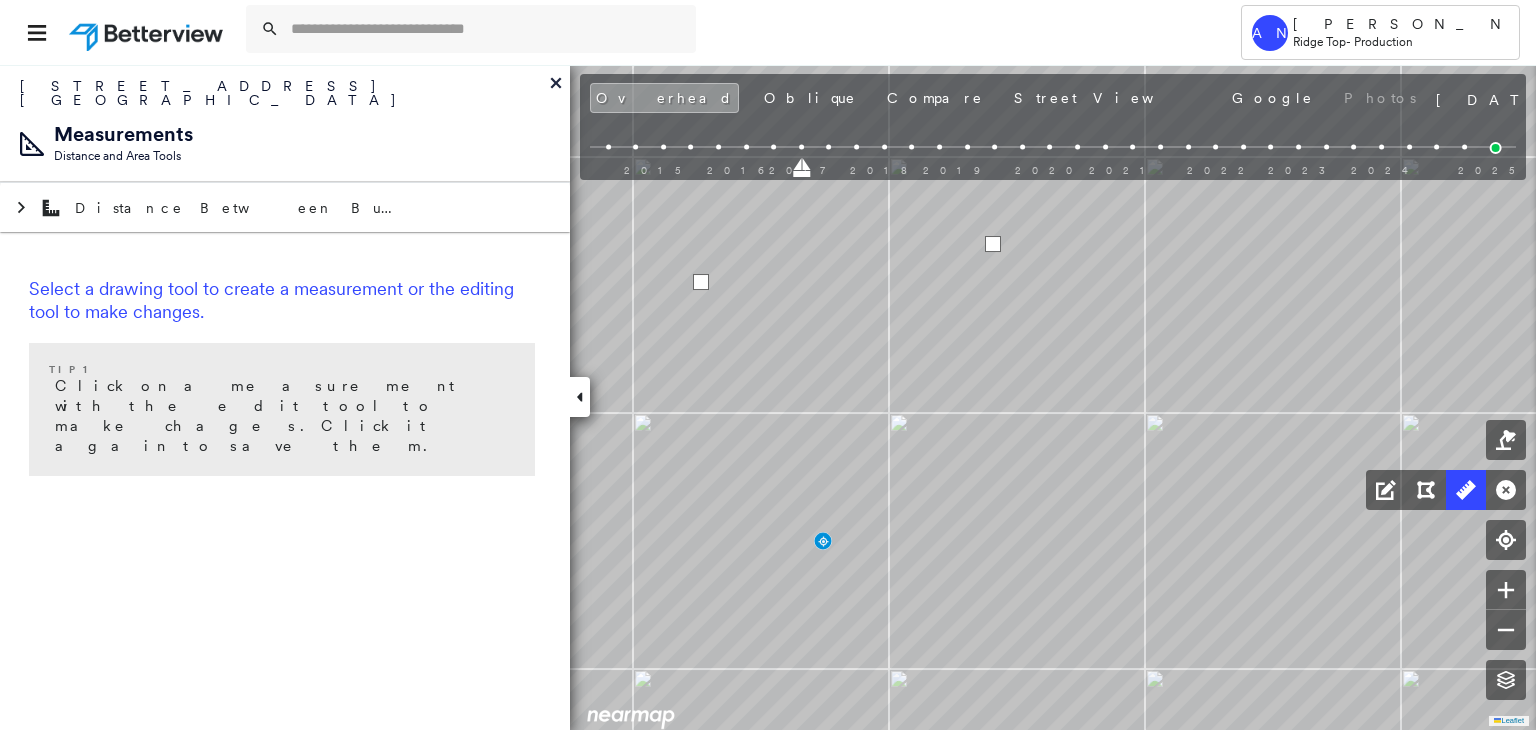 click at bounding box center [993, 244] 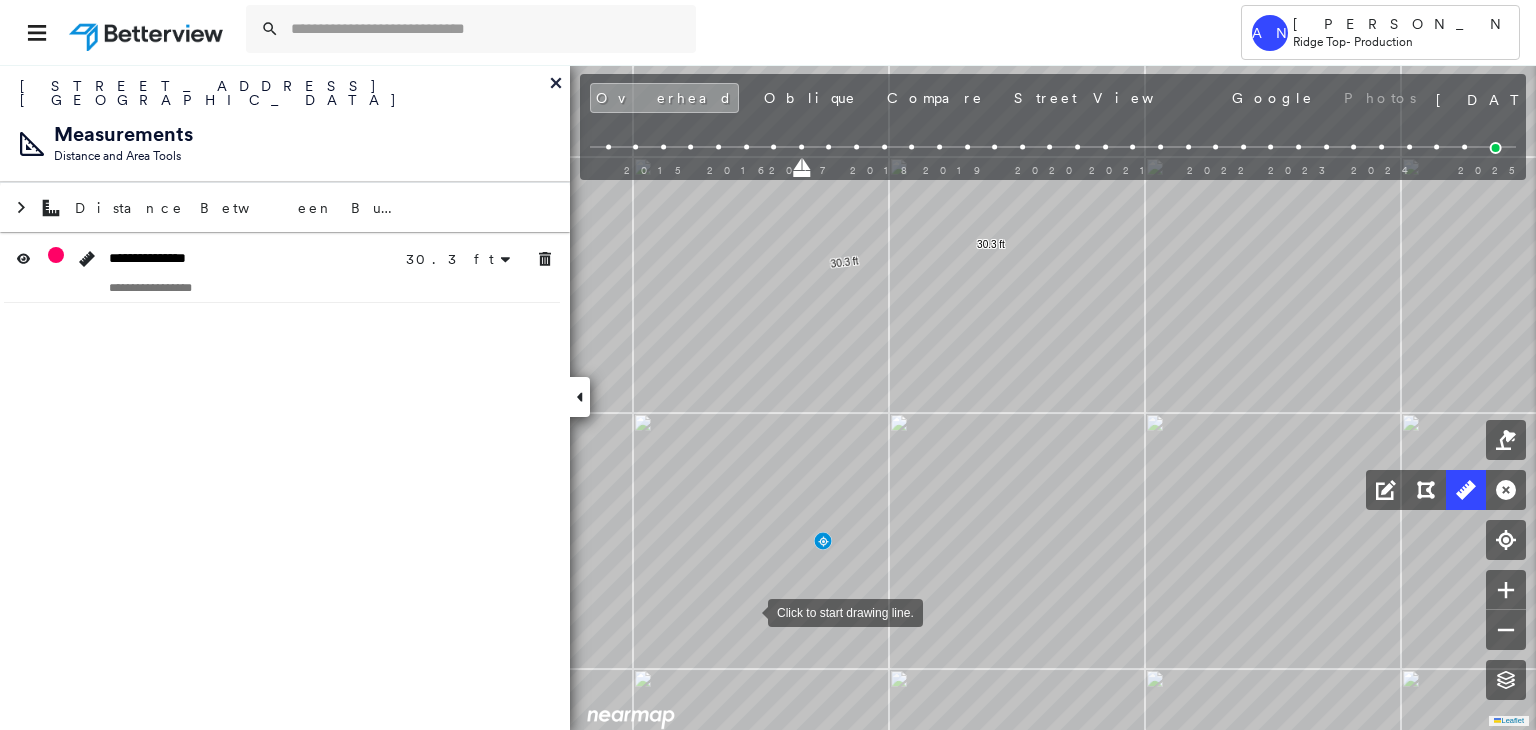 click at bounding box center [748, 611] 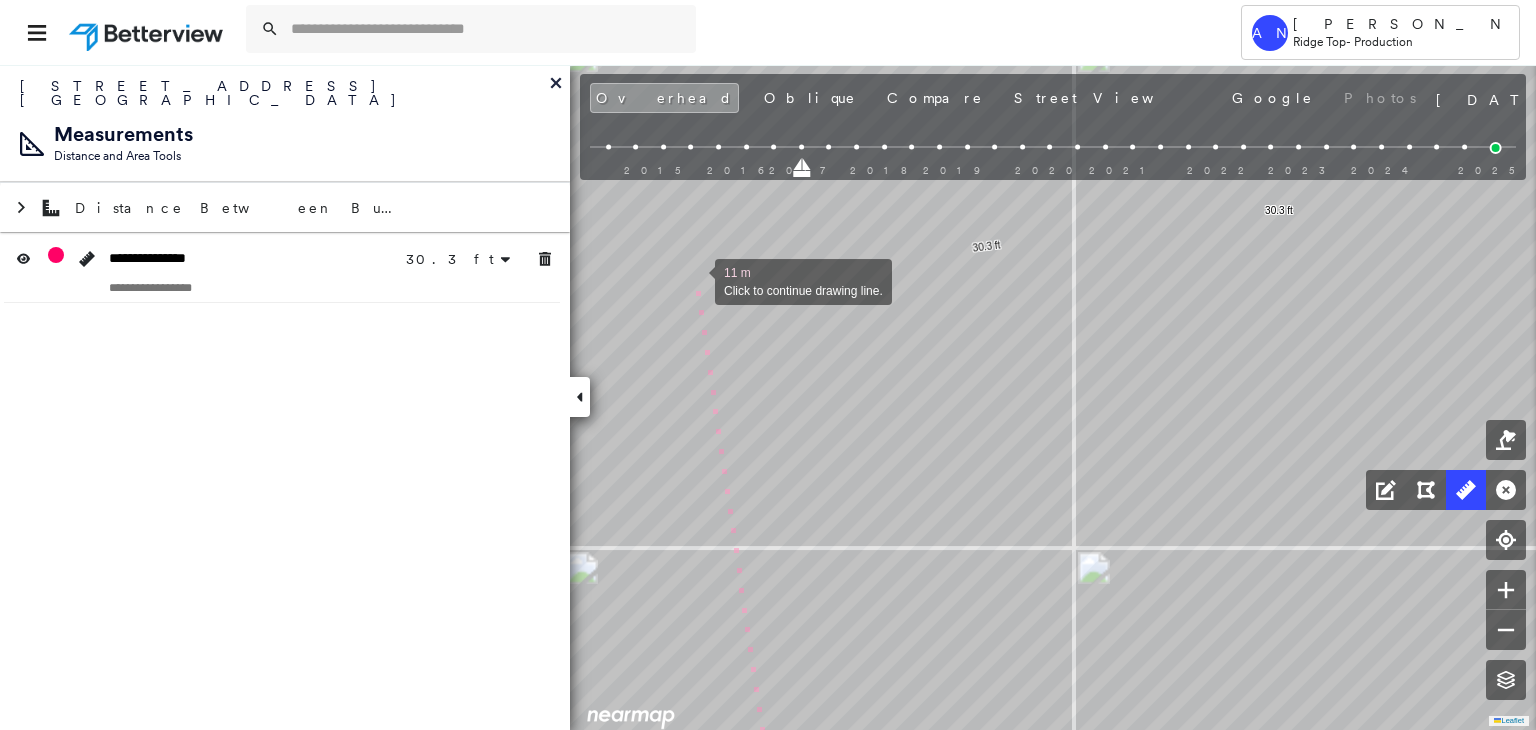 click at bounding box center [695, 280] 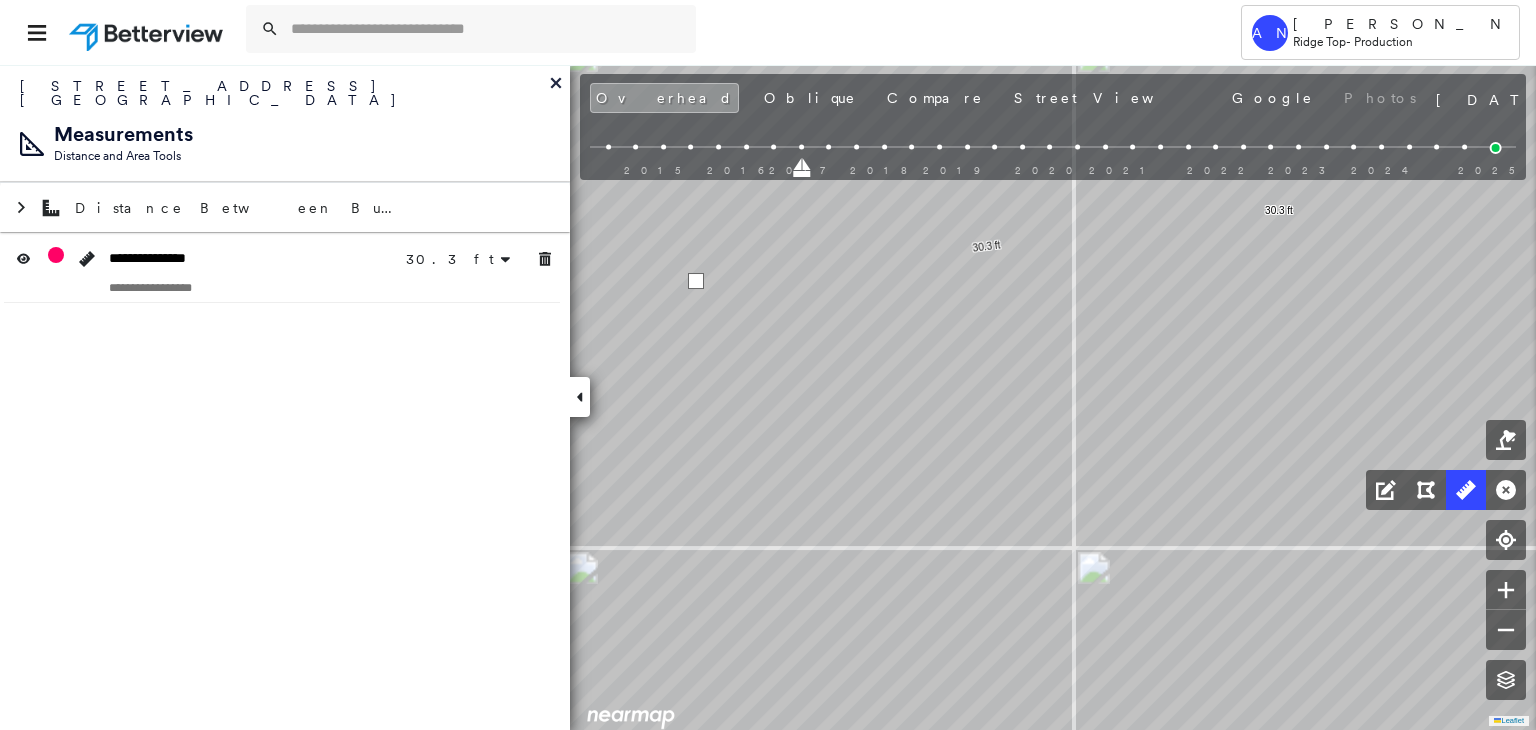 click at bounding box center [696, 281] 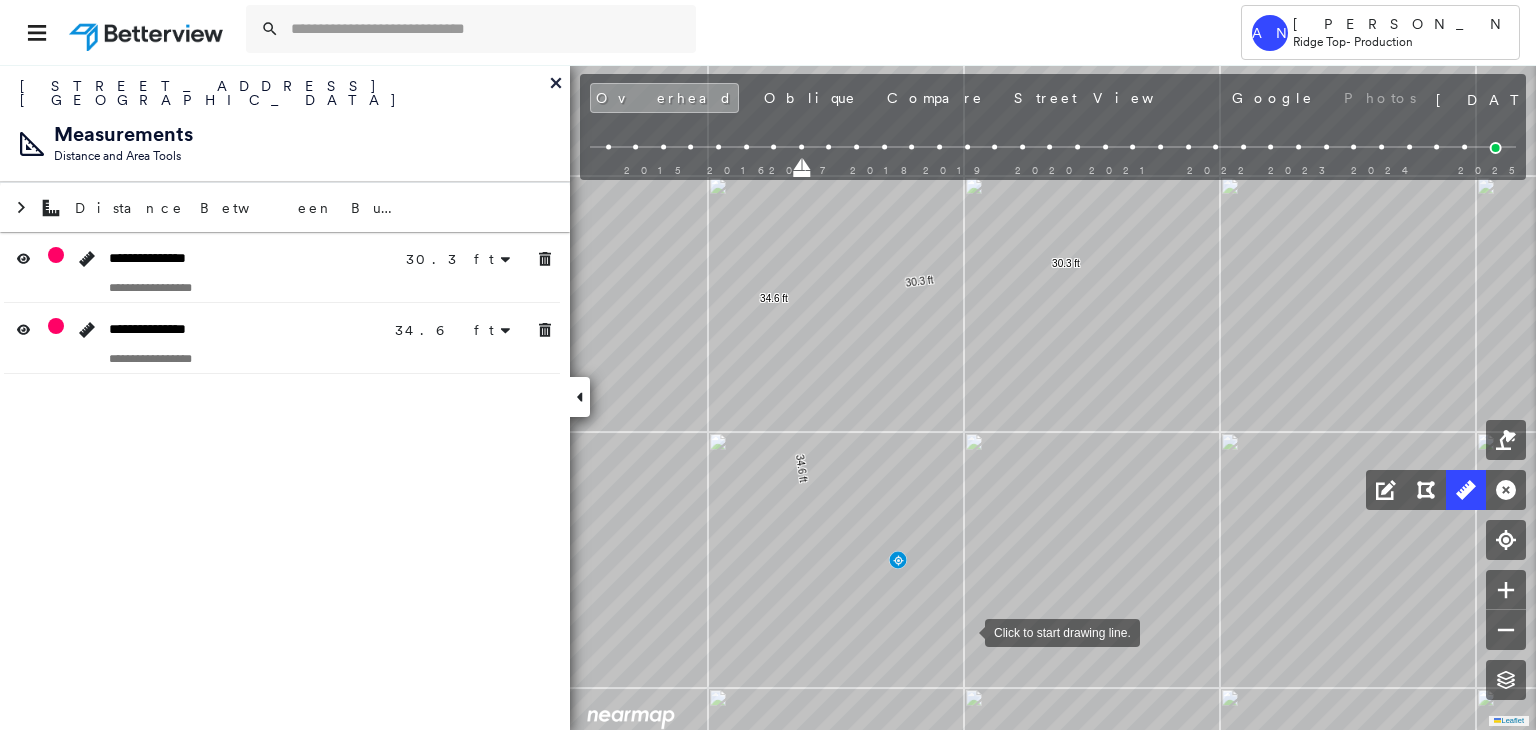 drag, startPoint x: 965, startPoint y: 631, endPoint x: 979, endPoint y: 546, distance: 86.145226 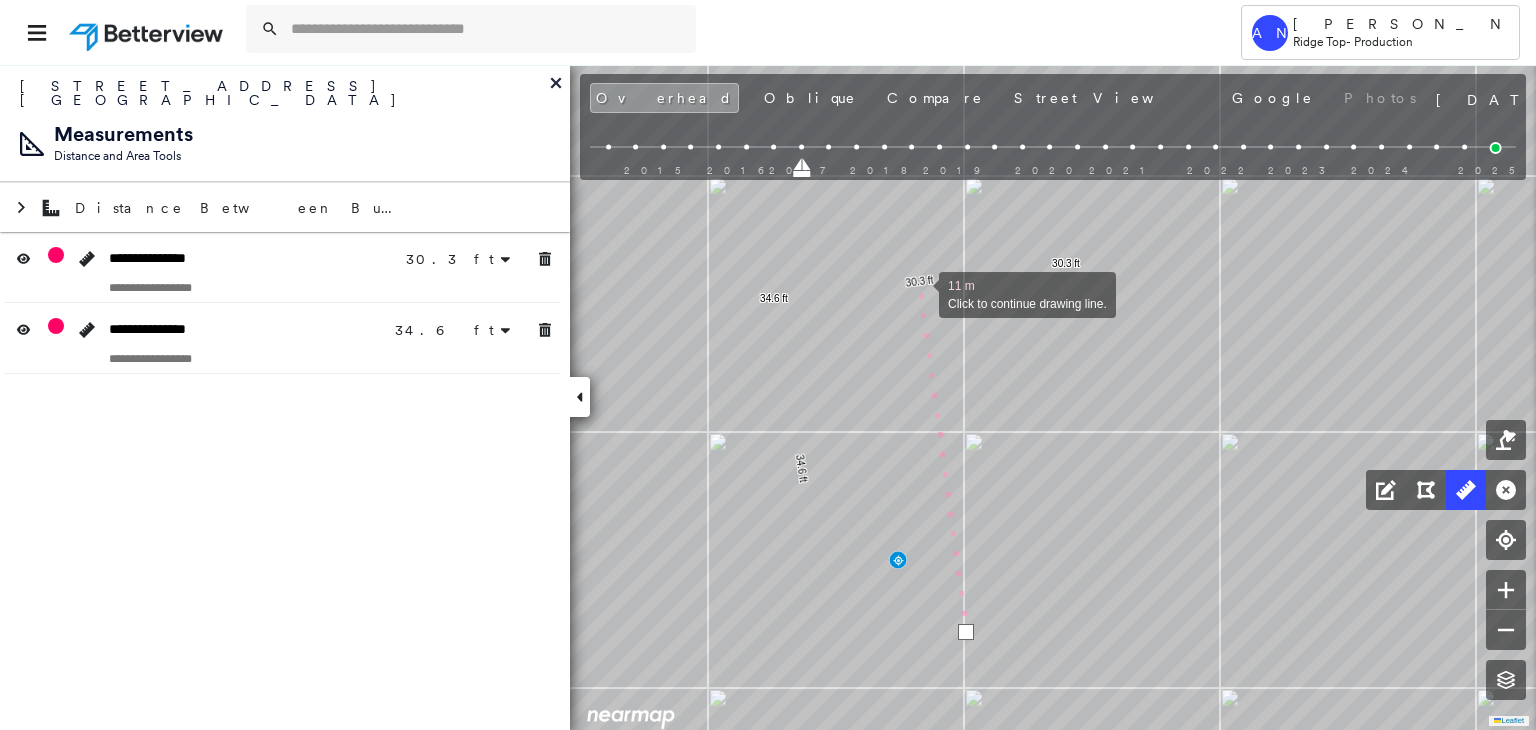 click at bounding box center (919, 293) 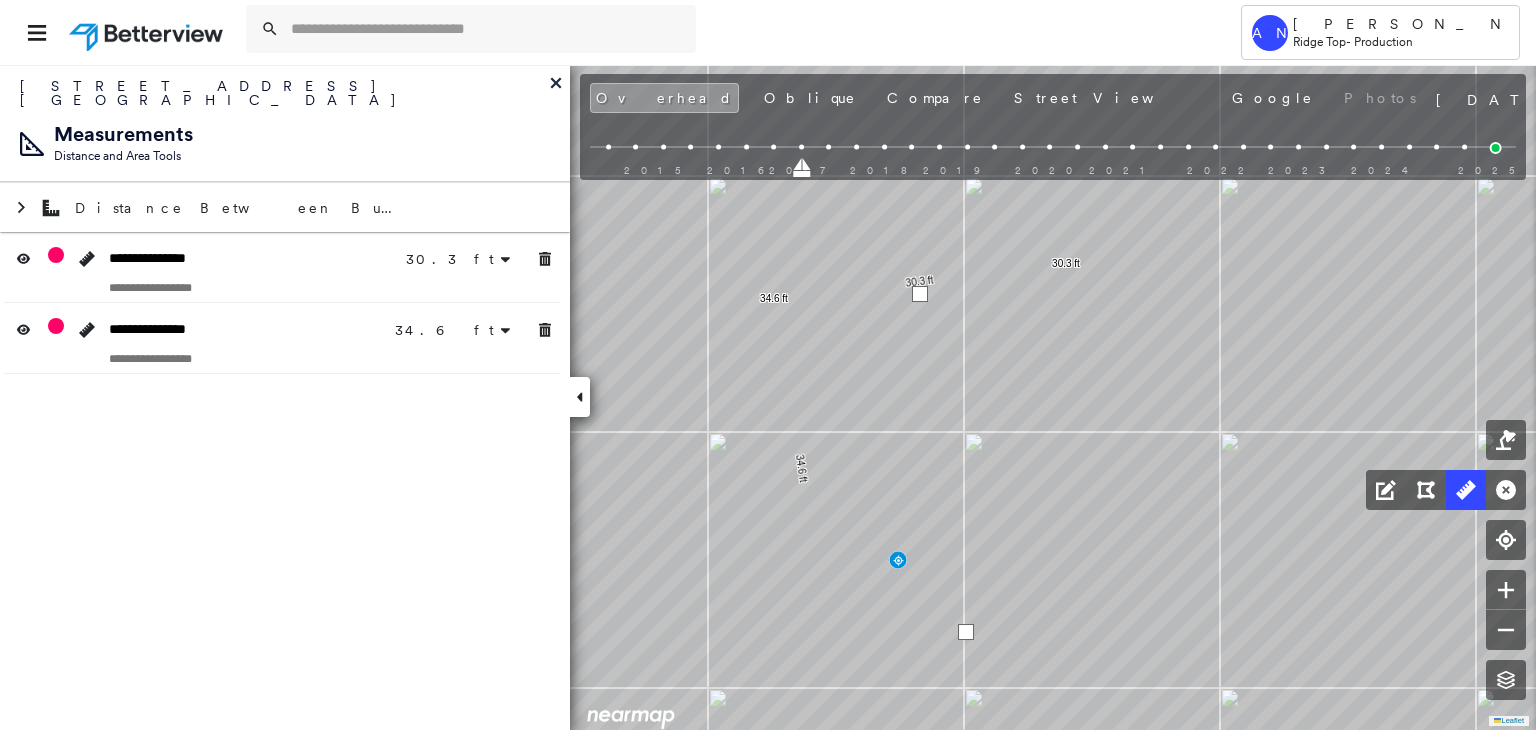 click at bounding box center (920, 294) 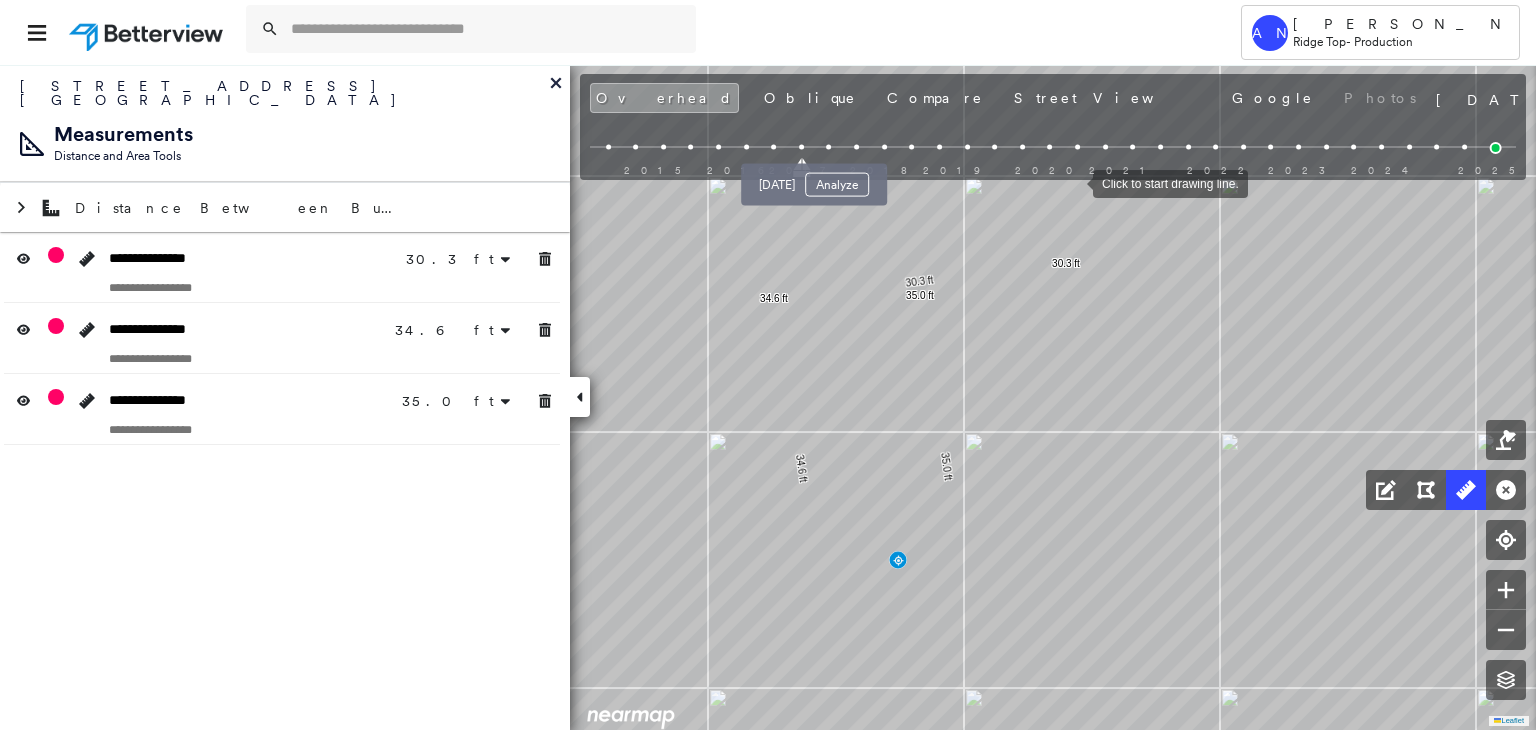 click at bounding box center [829, 147] 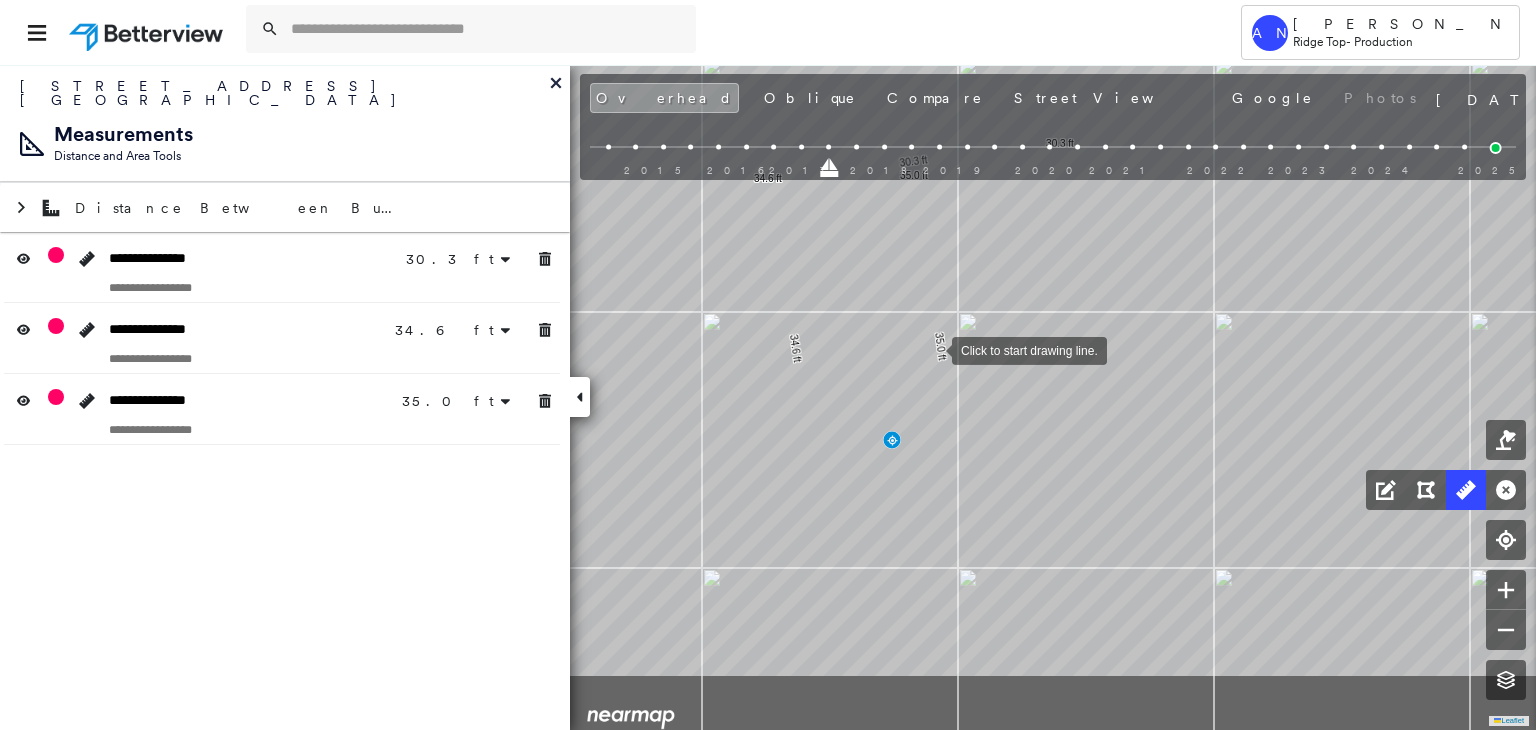 drag, startPoint x: 939, startPoint y: 471, endPoint x: 933, endPoint y: 351, distance: 120.14991 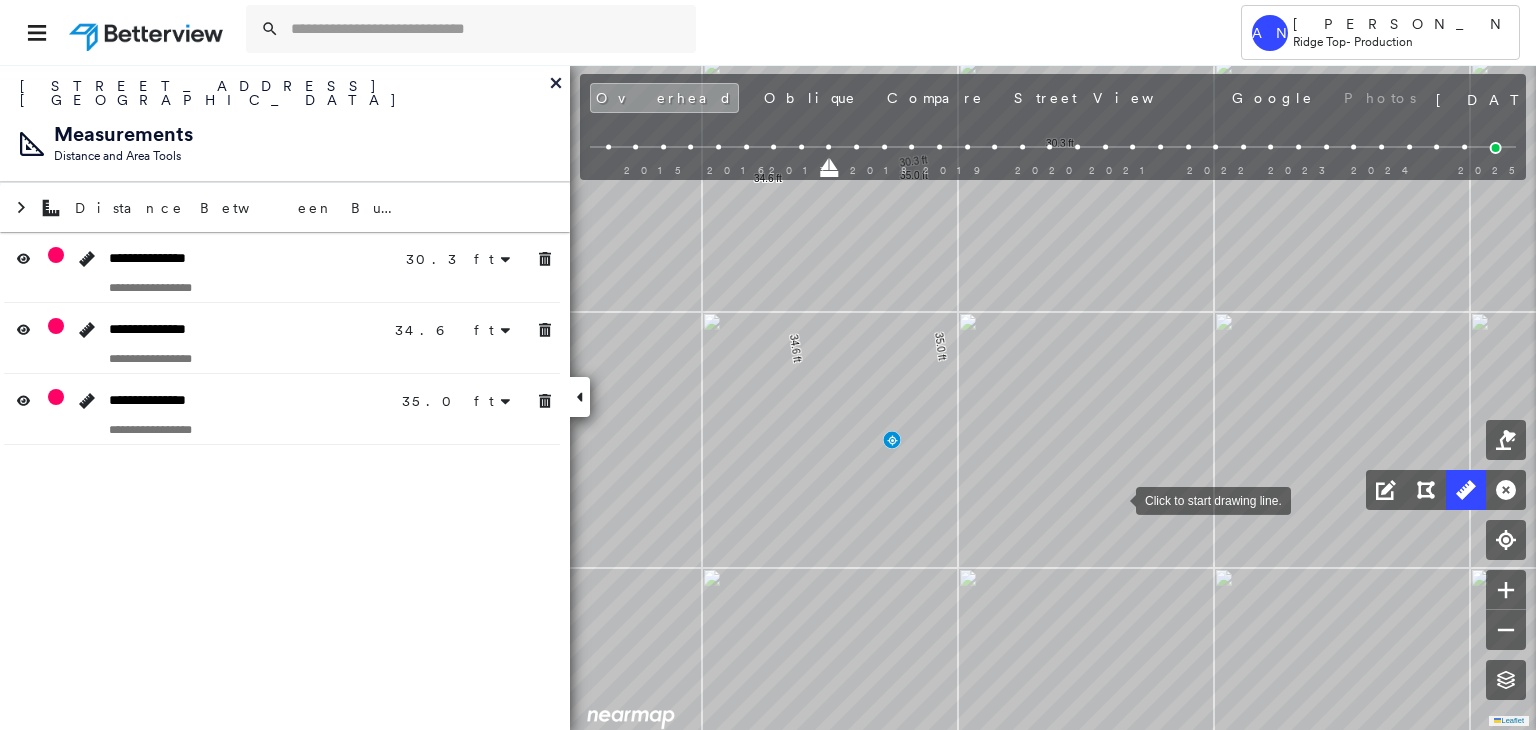 click at bounding box center (1116, 499) 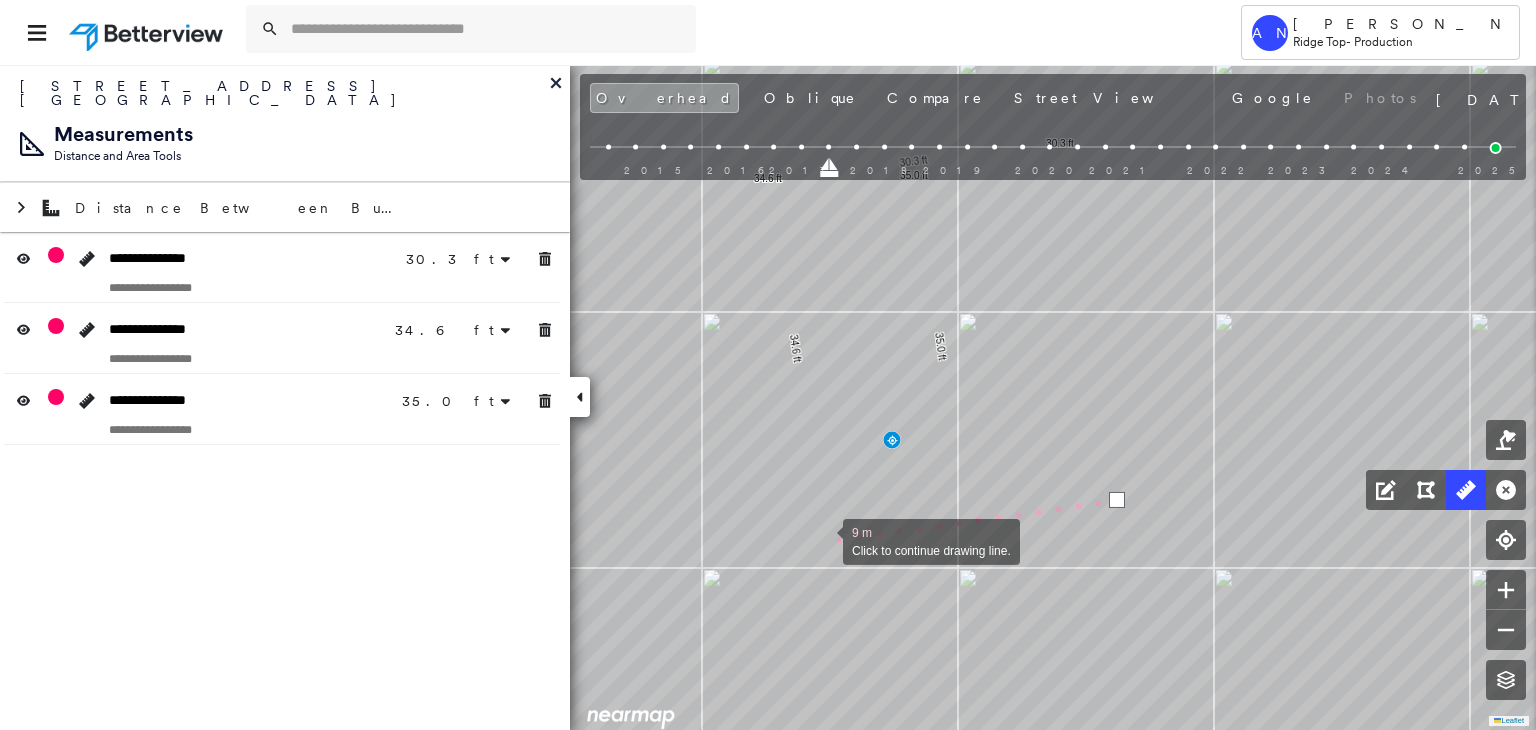 click at bounding box center [823, 540] 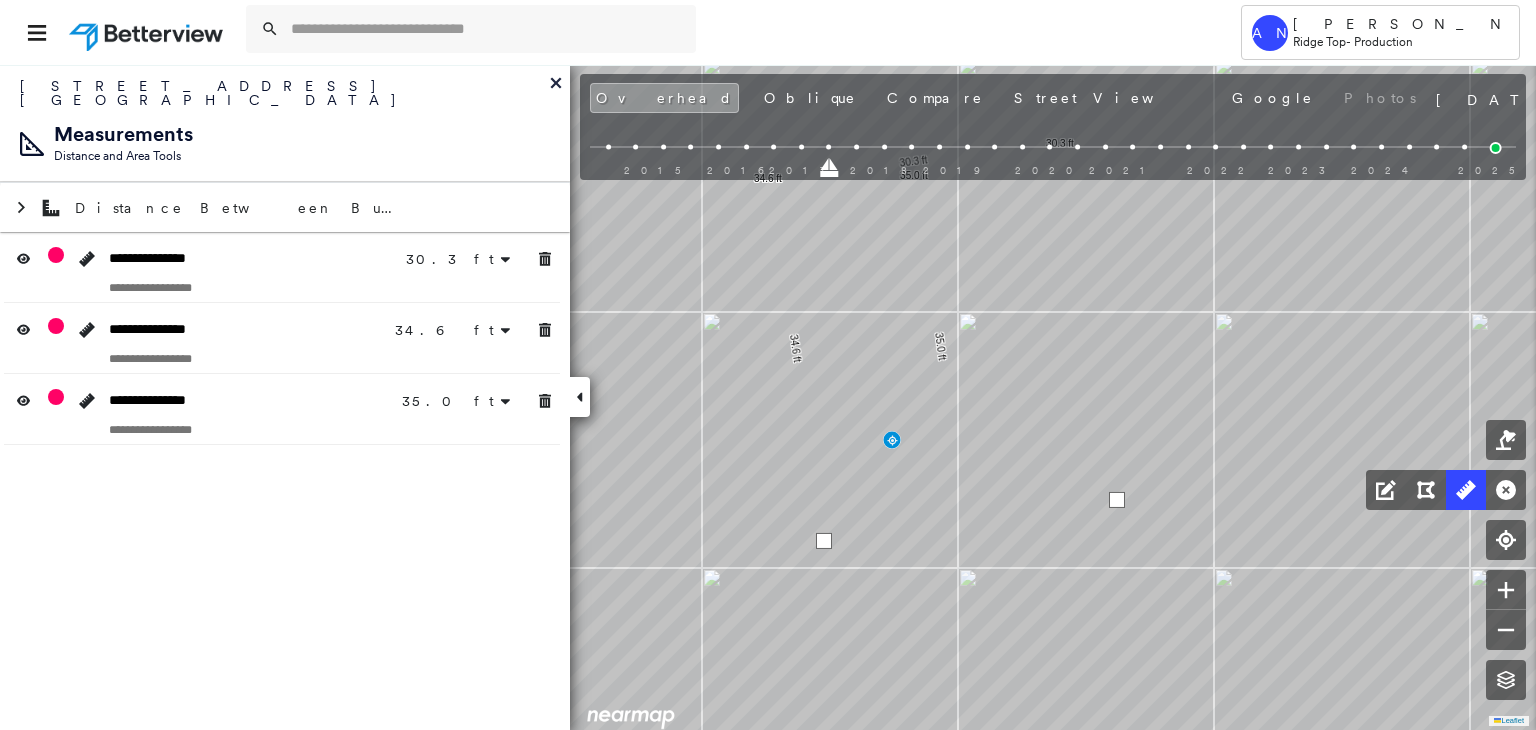 click at bounding box center (824, 541) 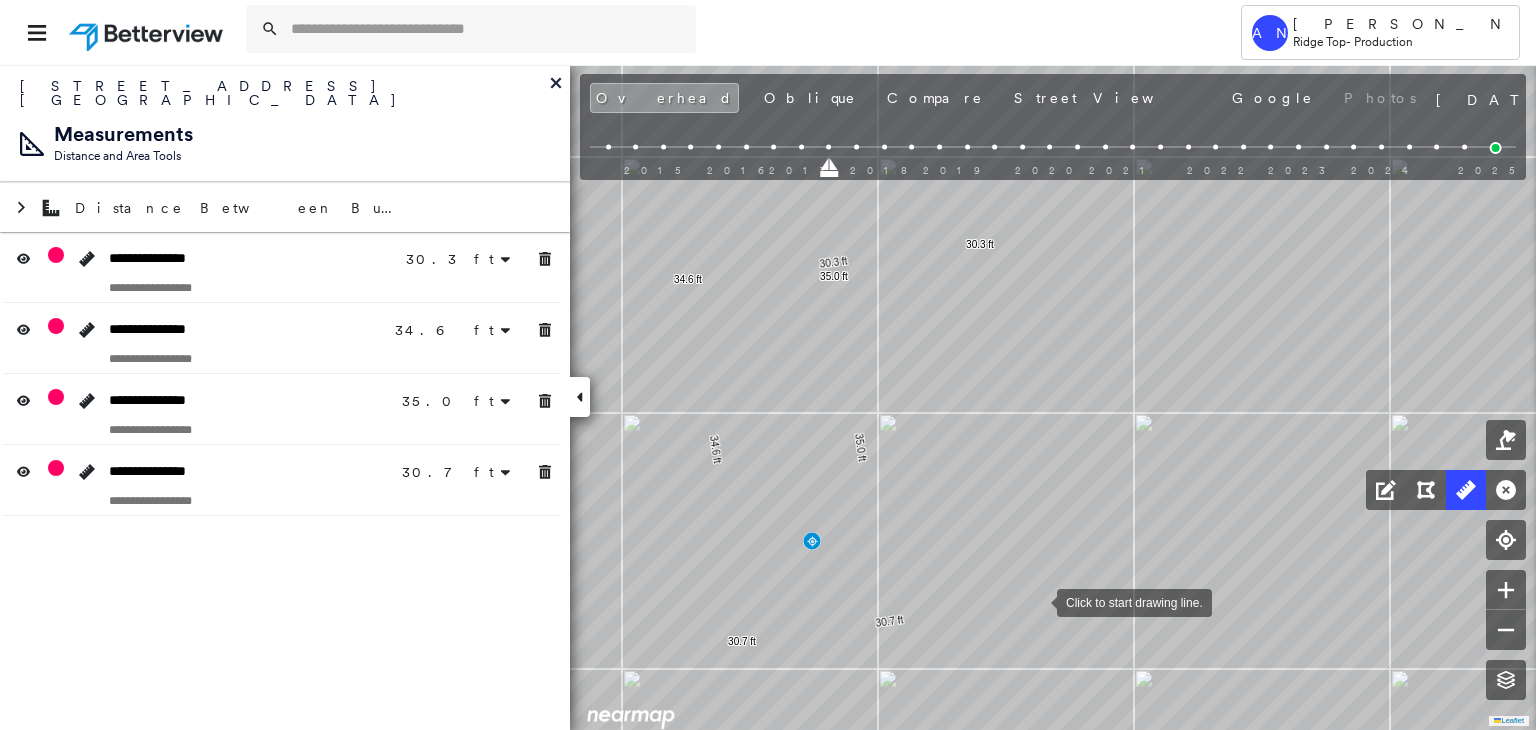 click at bounding box center (1037, 601) 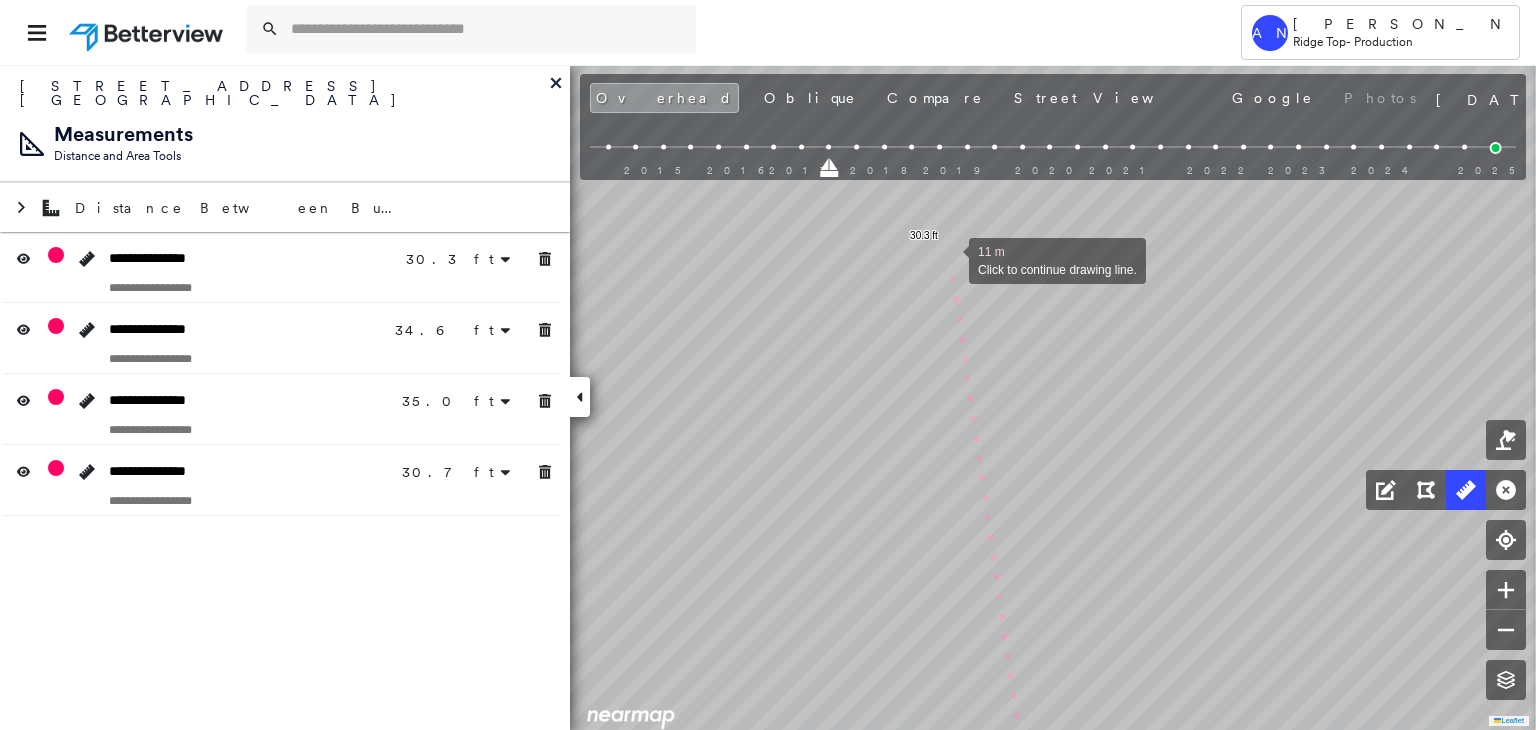 click at bounding box center [949, 259] 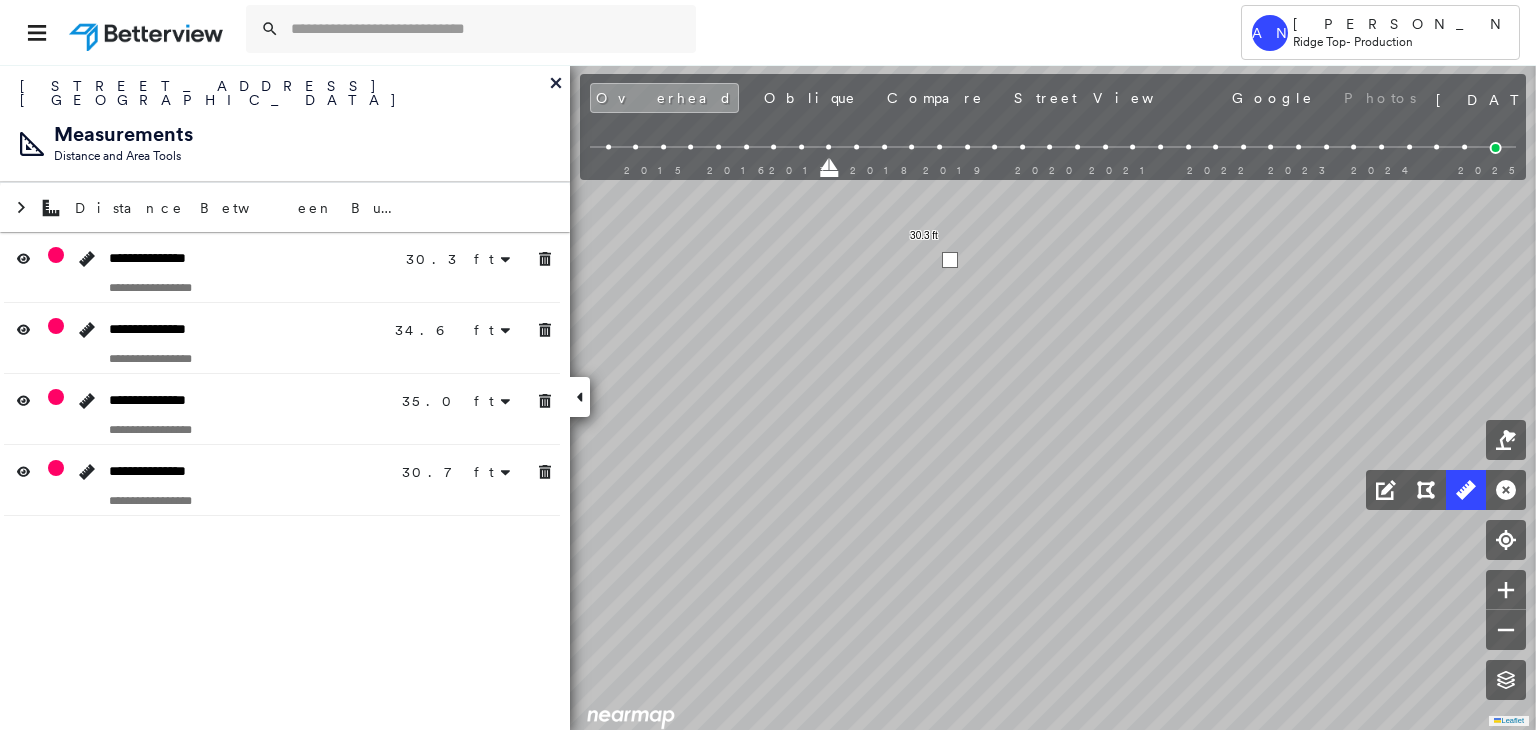 click at bounding box center [950, 260] 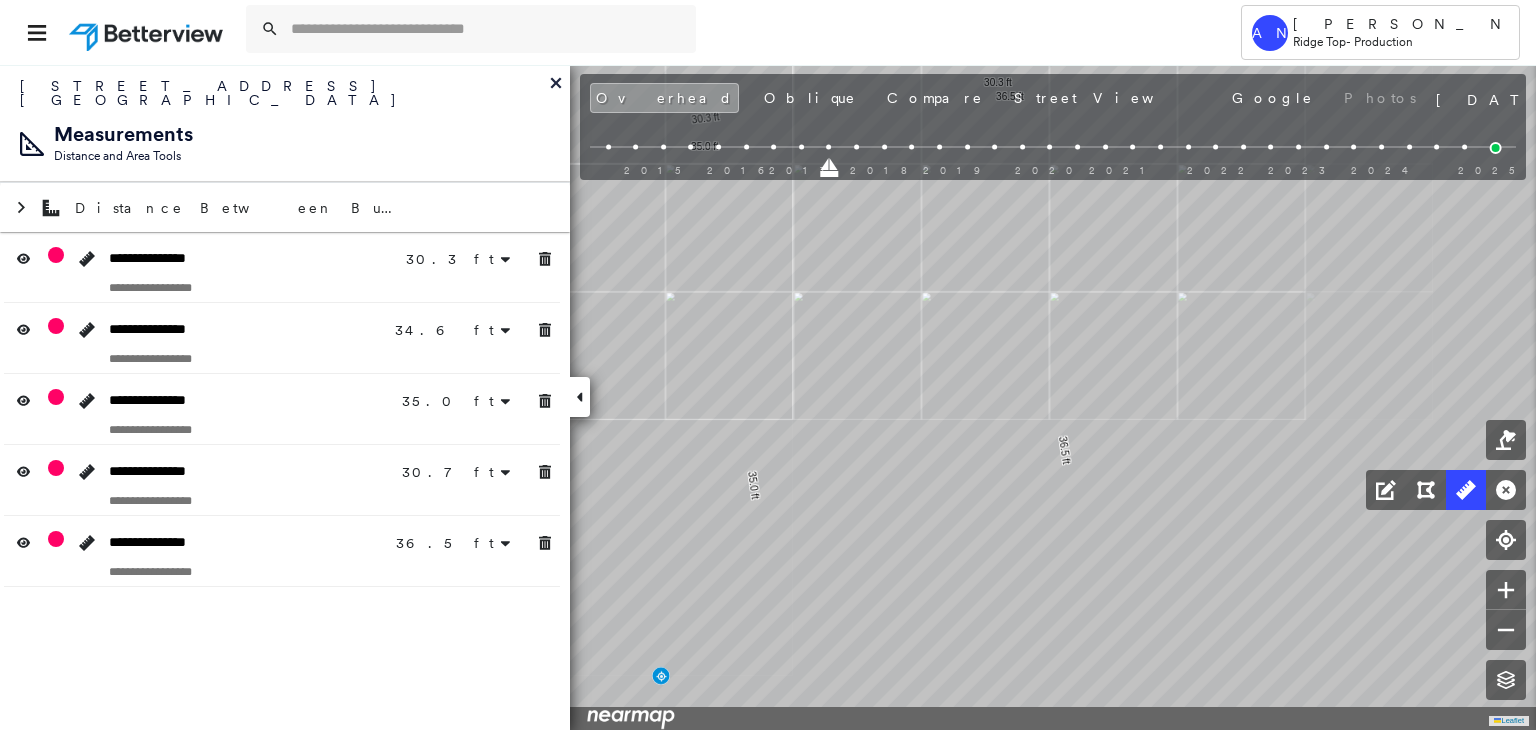 drag, startPoint x: 1140, startPoint y: 442, endPoint x: 1128, endPoint y: 357, distance: 85.84288 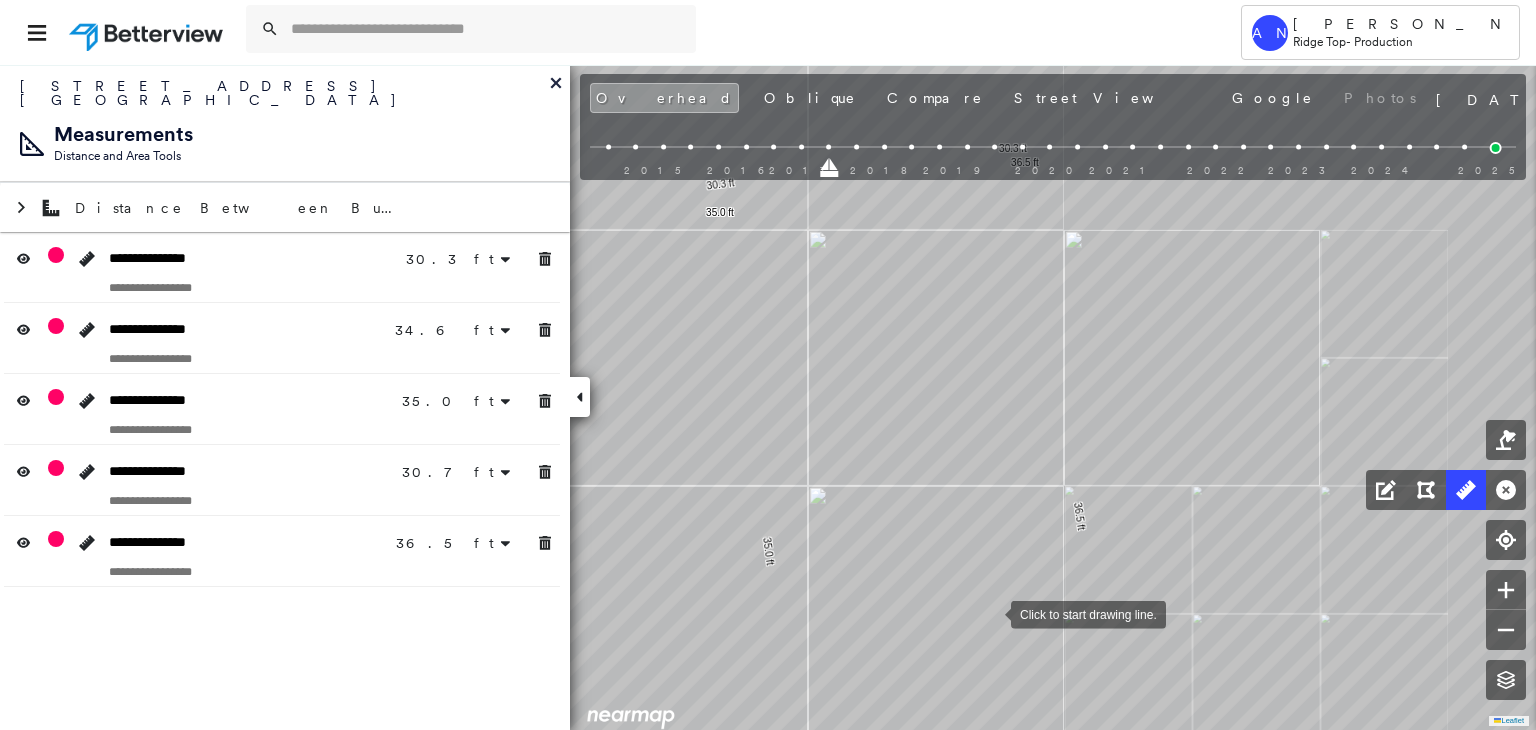 click on "30.3 ft 30.3 ft 34.6 ft 34.6 ft 35.0 ft 35.0 ft 30.7 ft 30.7 ft 36.5 ft 36.5 ft Click to start drawing line." at bounding box center (-89, -158) 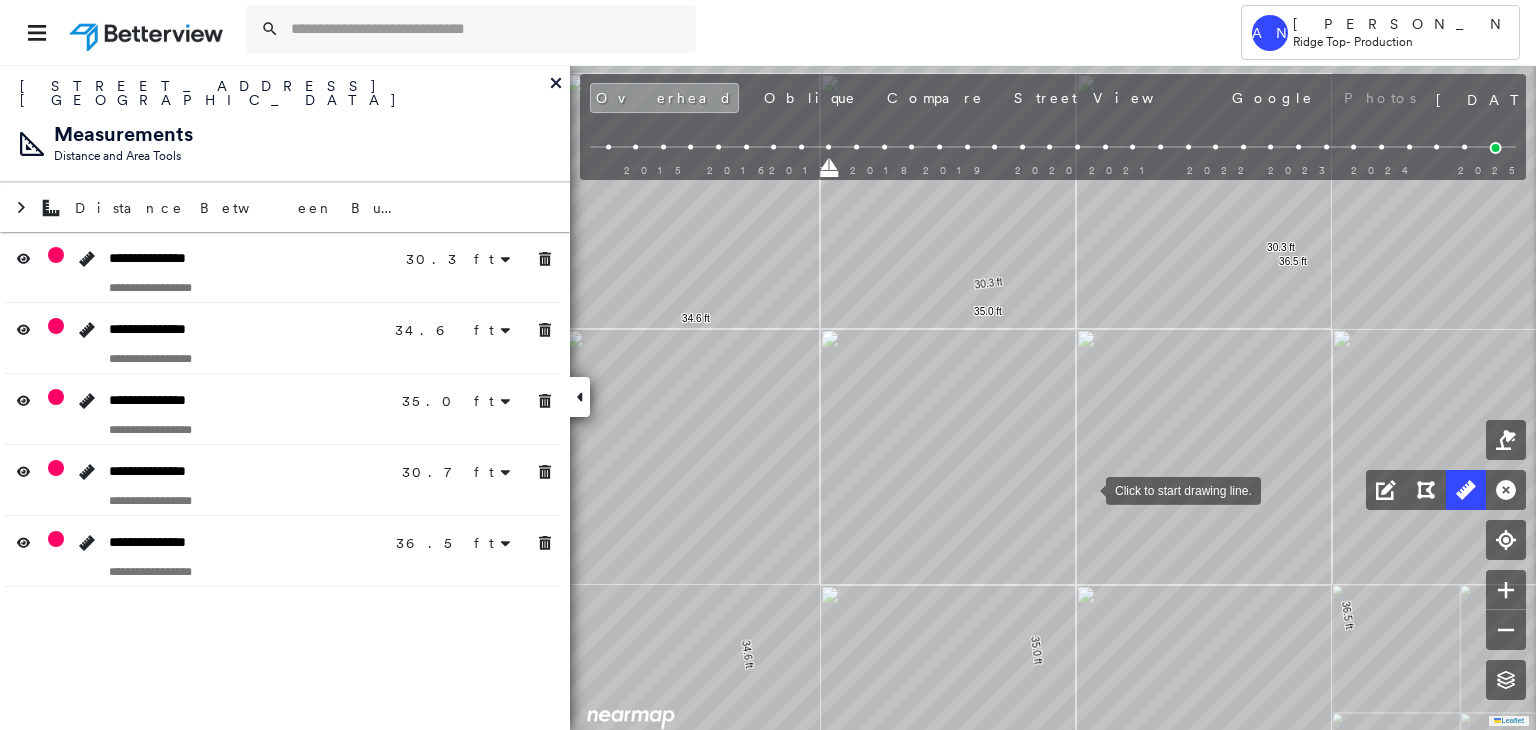 drag, startPoint x: 955, startPoint y: 541, endPoint x: 1084, endPoint y: 489, distance: 139.0863 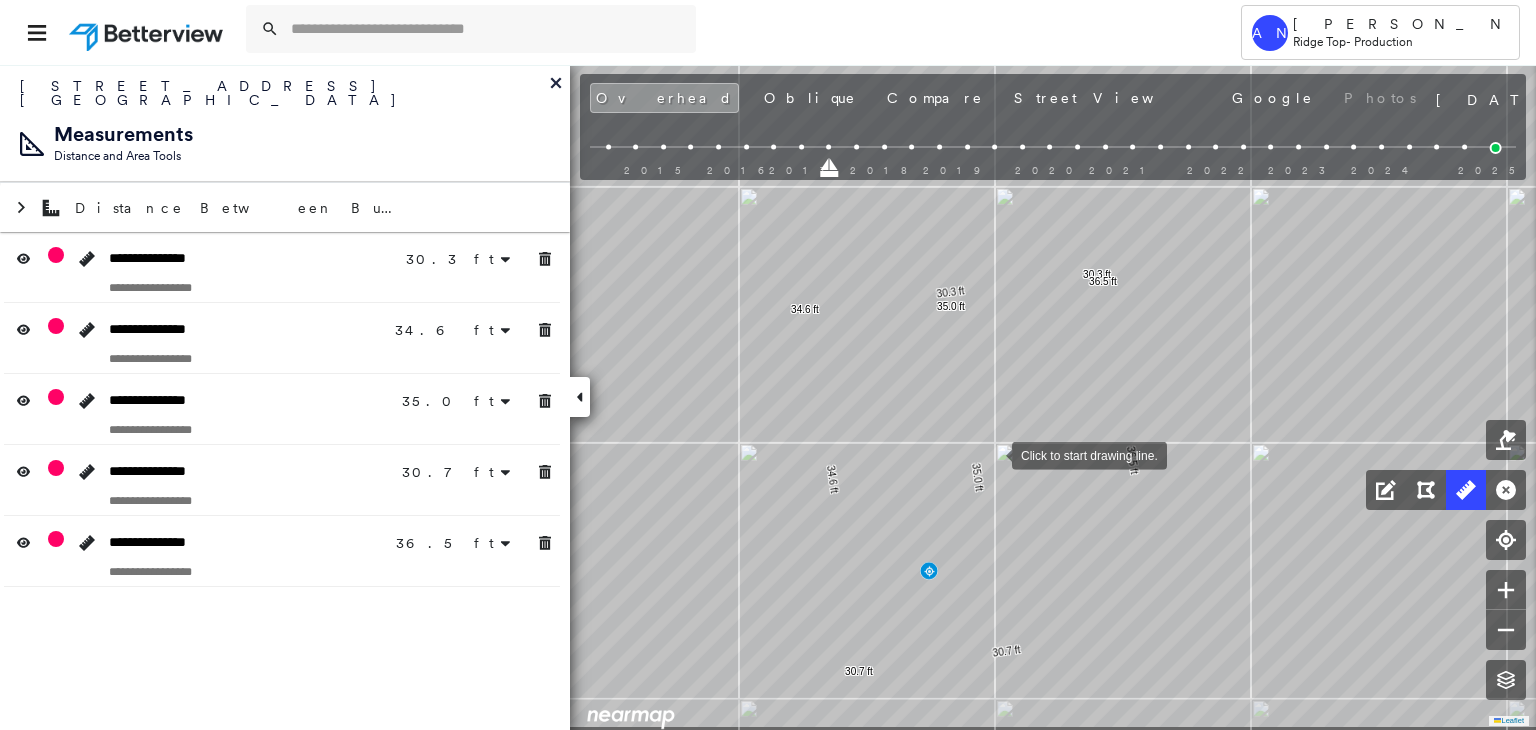 drag, startPoint x: 992, startPoint y: 516, endPoint x: 992, endPoint y: 455, distance: 61 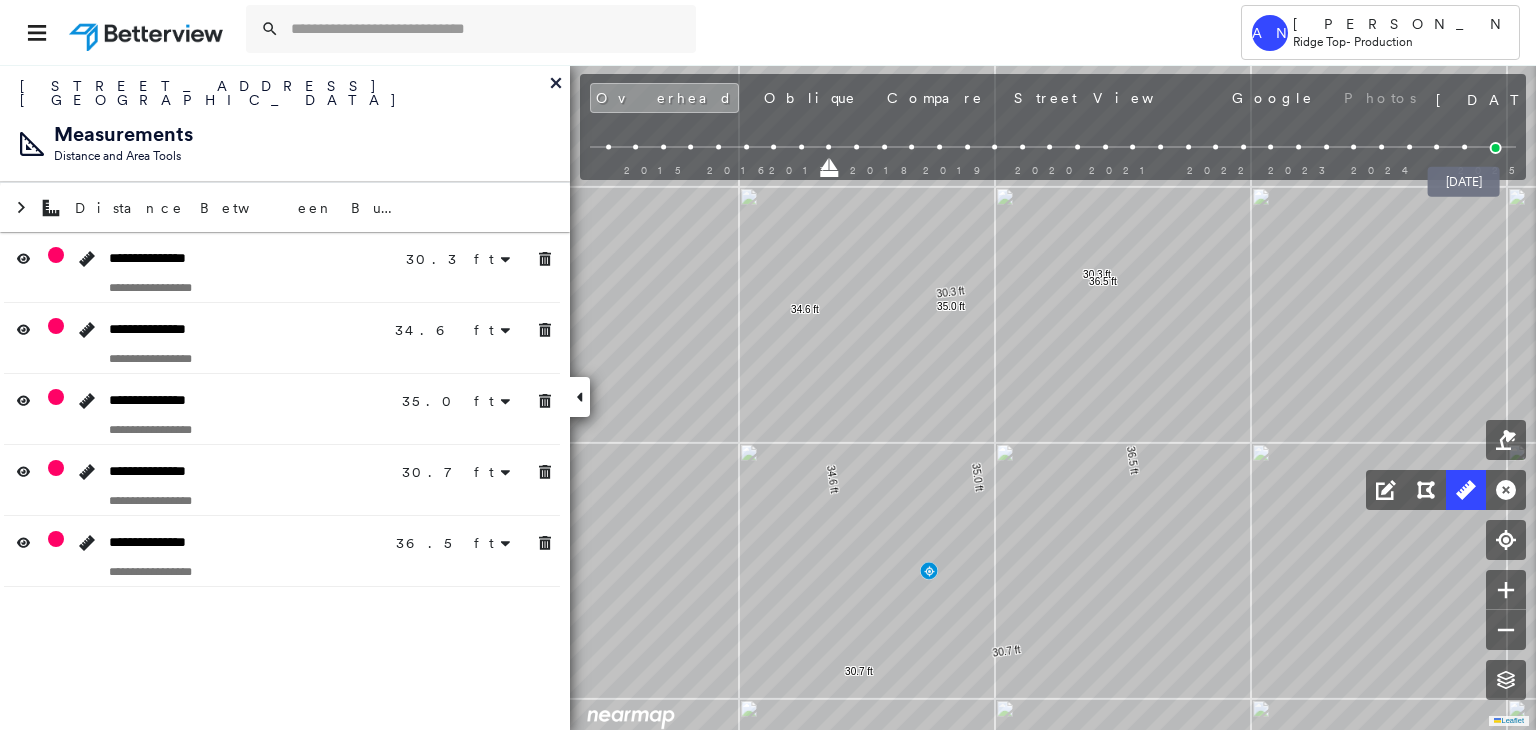 click at bounding box center (1496, 148) 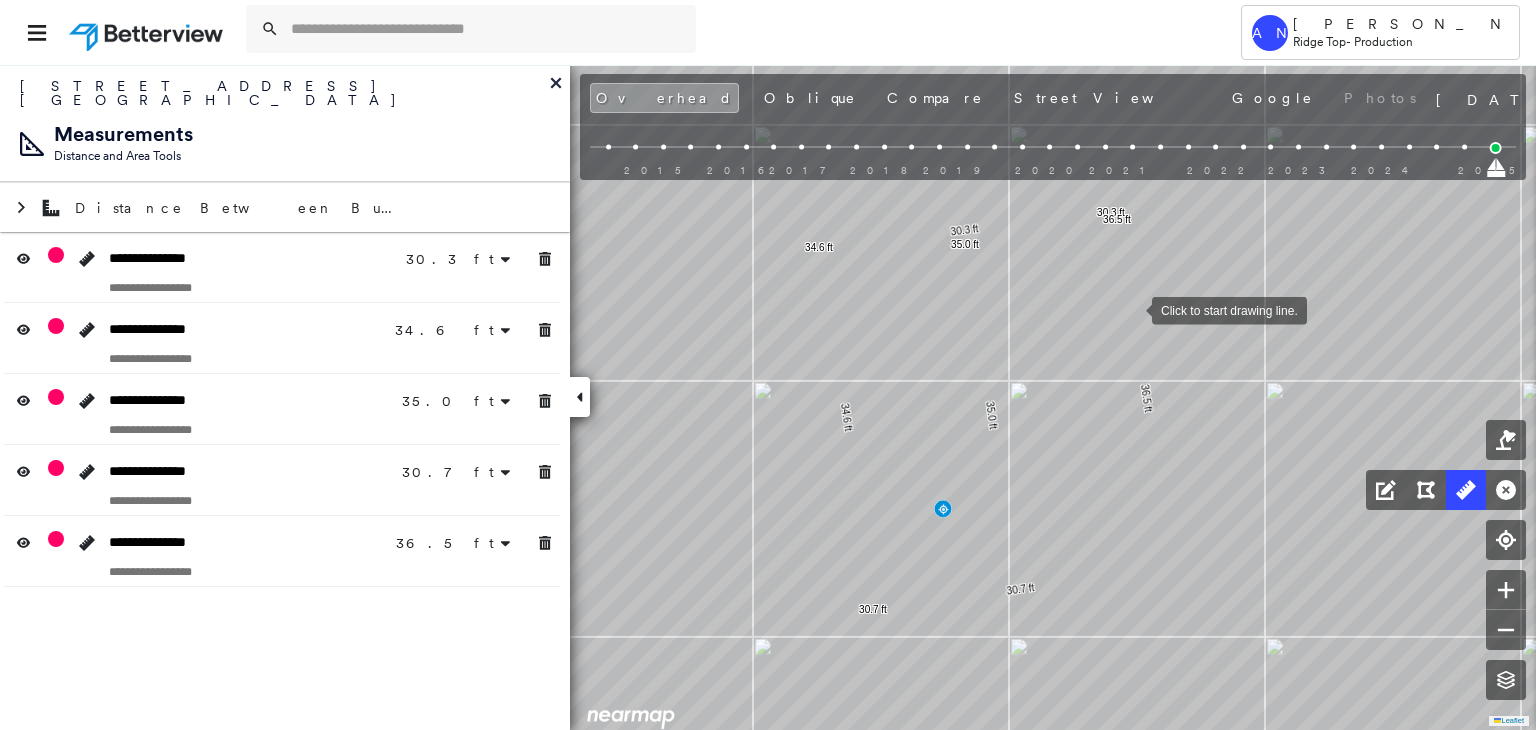 click at bounding box center (1132, 309) 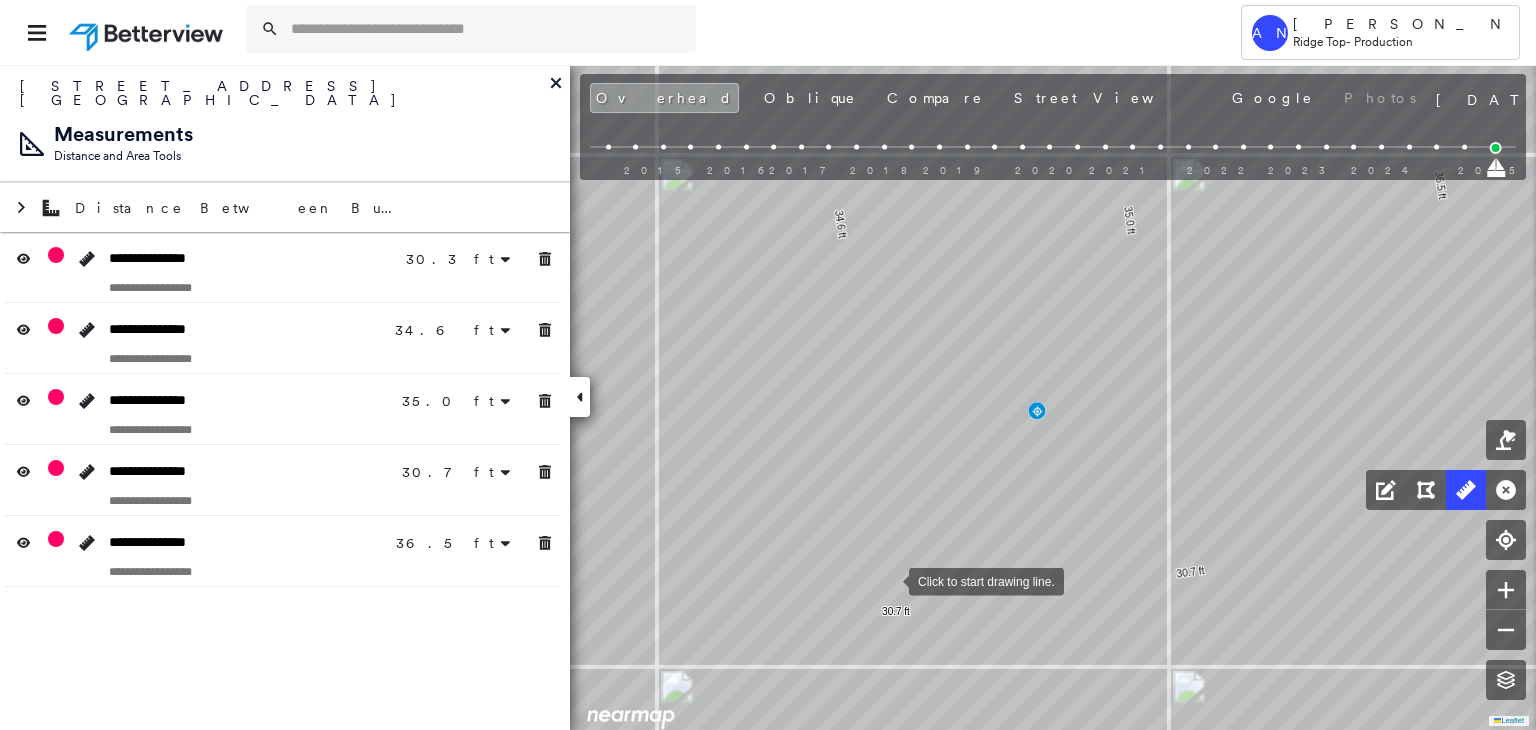click at bounding box center (889, 580) 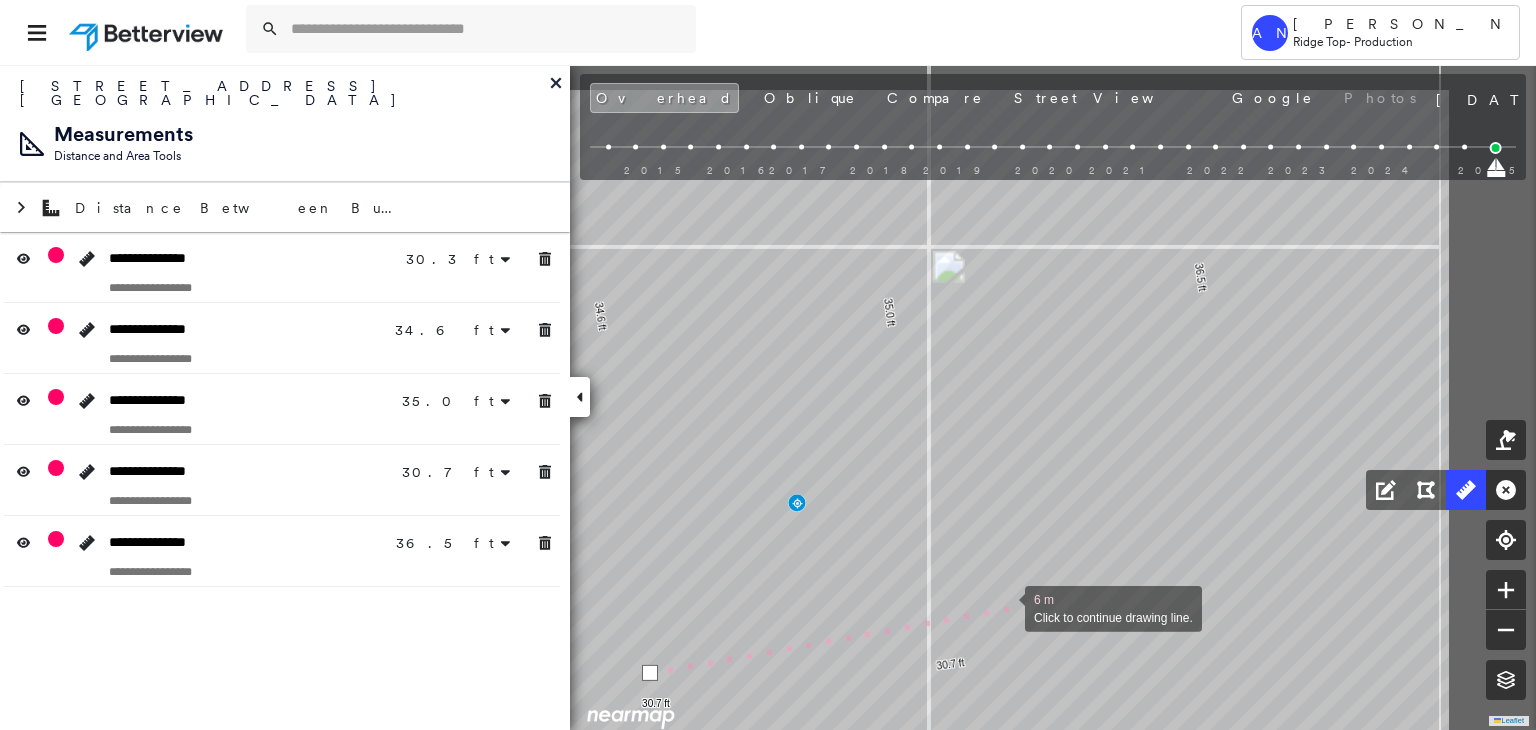 drag, startPoint x: 1247, startPoint y: 515, endPoint x: 1007, endPoint y: 607, distance: 257.02917 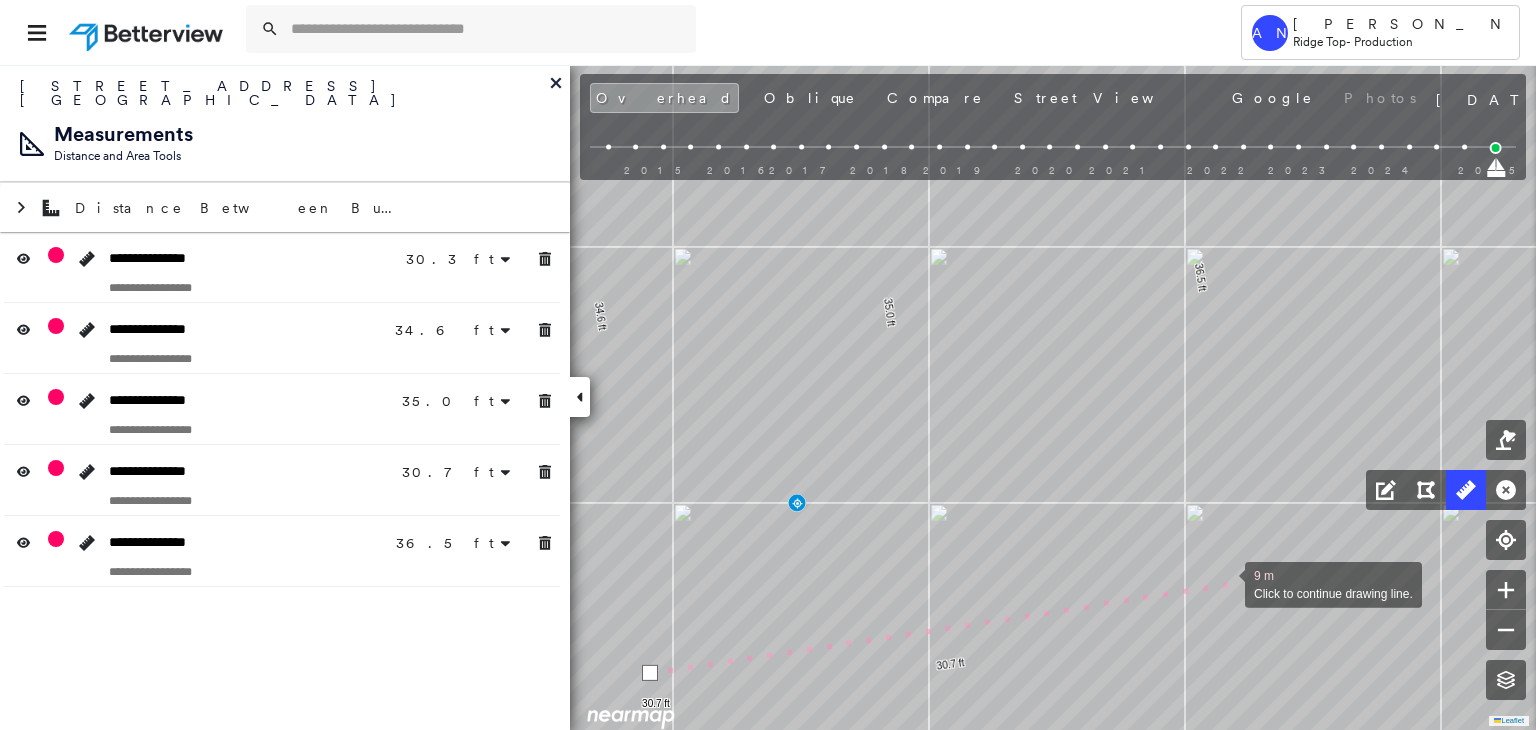 click at bounding box center [1225, 583] 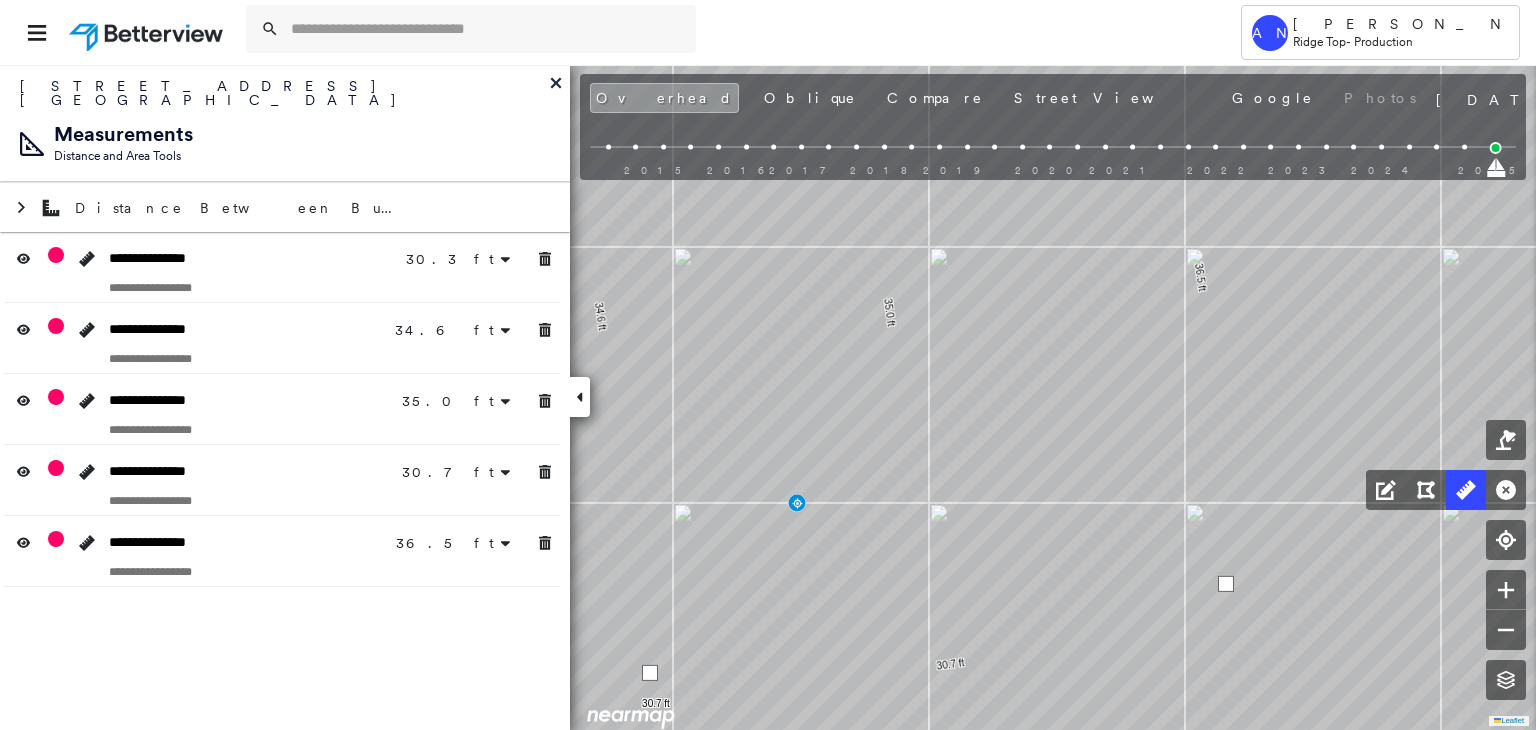 click at bounding box center (1226, 584) 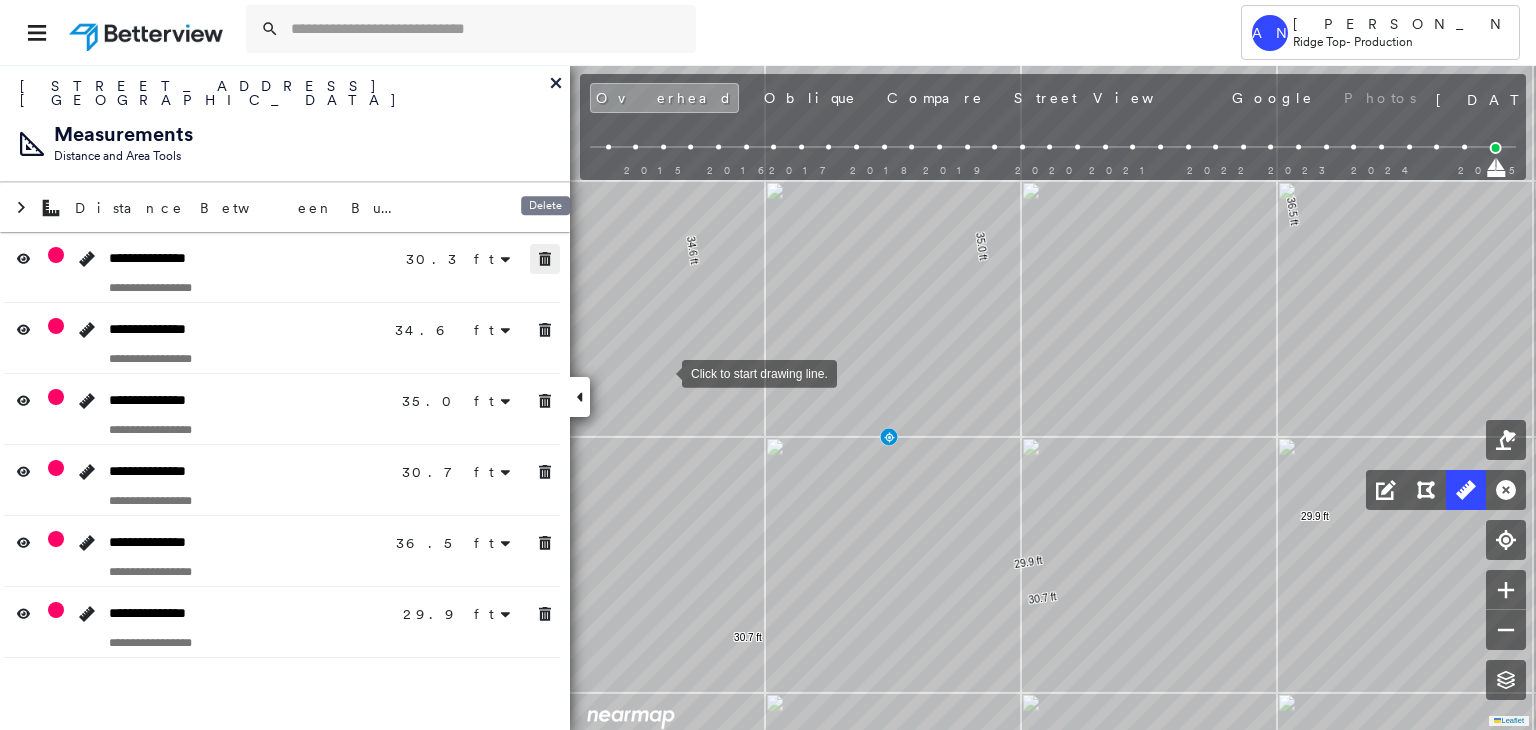 click at bounding box center [545, 259] 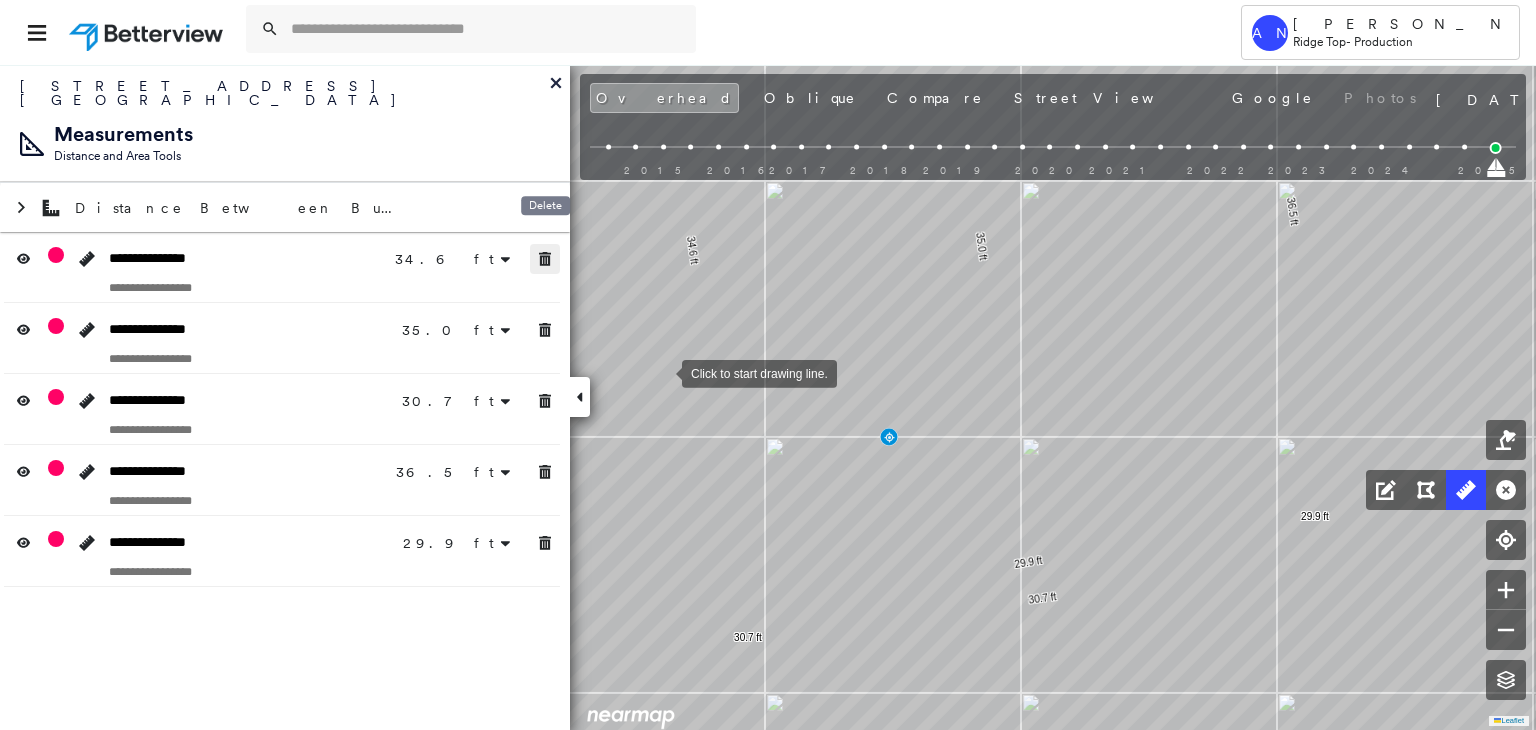 click 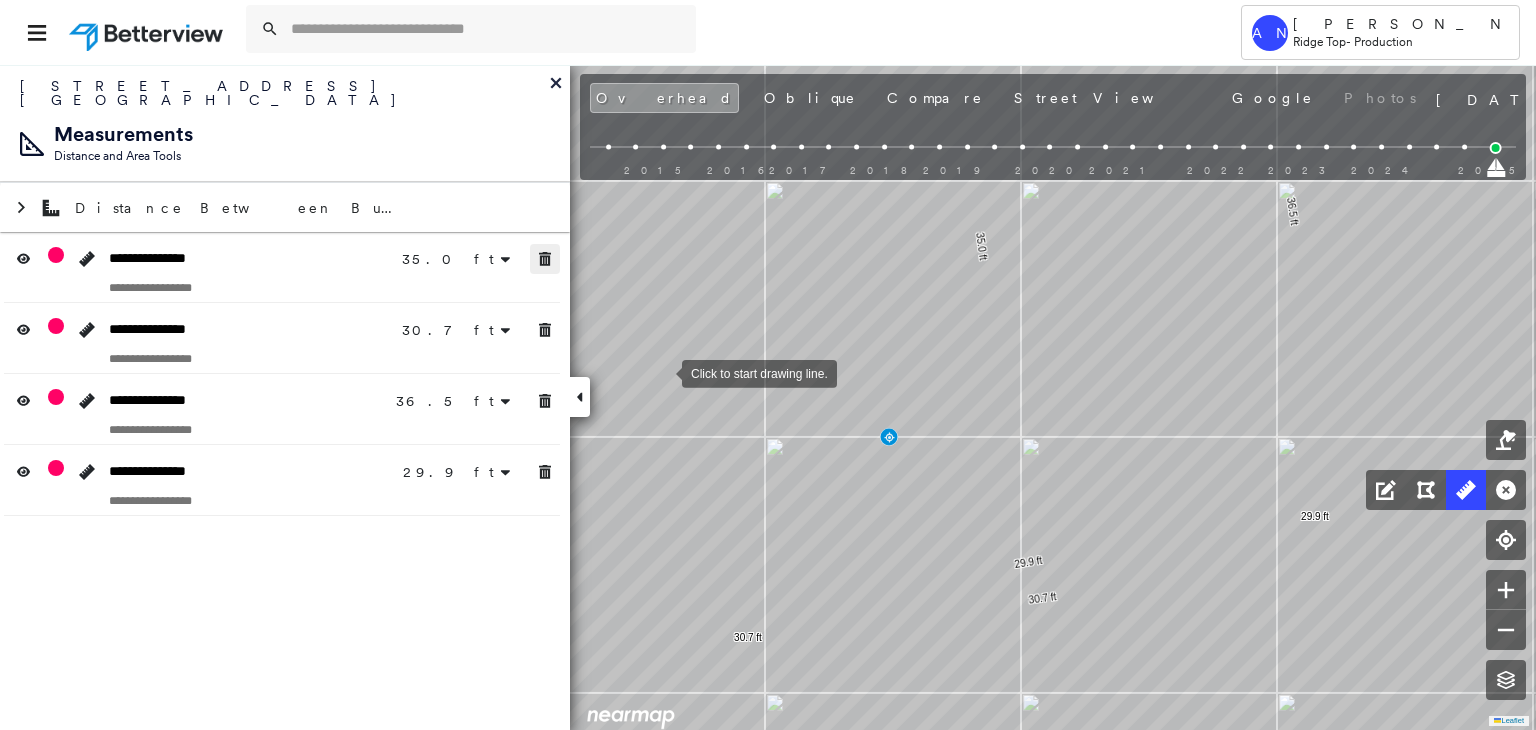 click 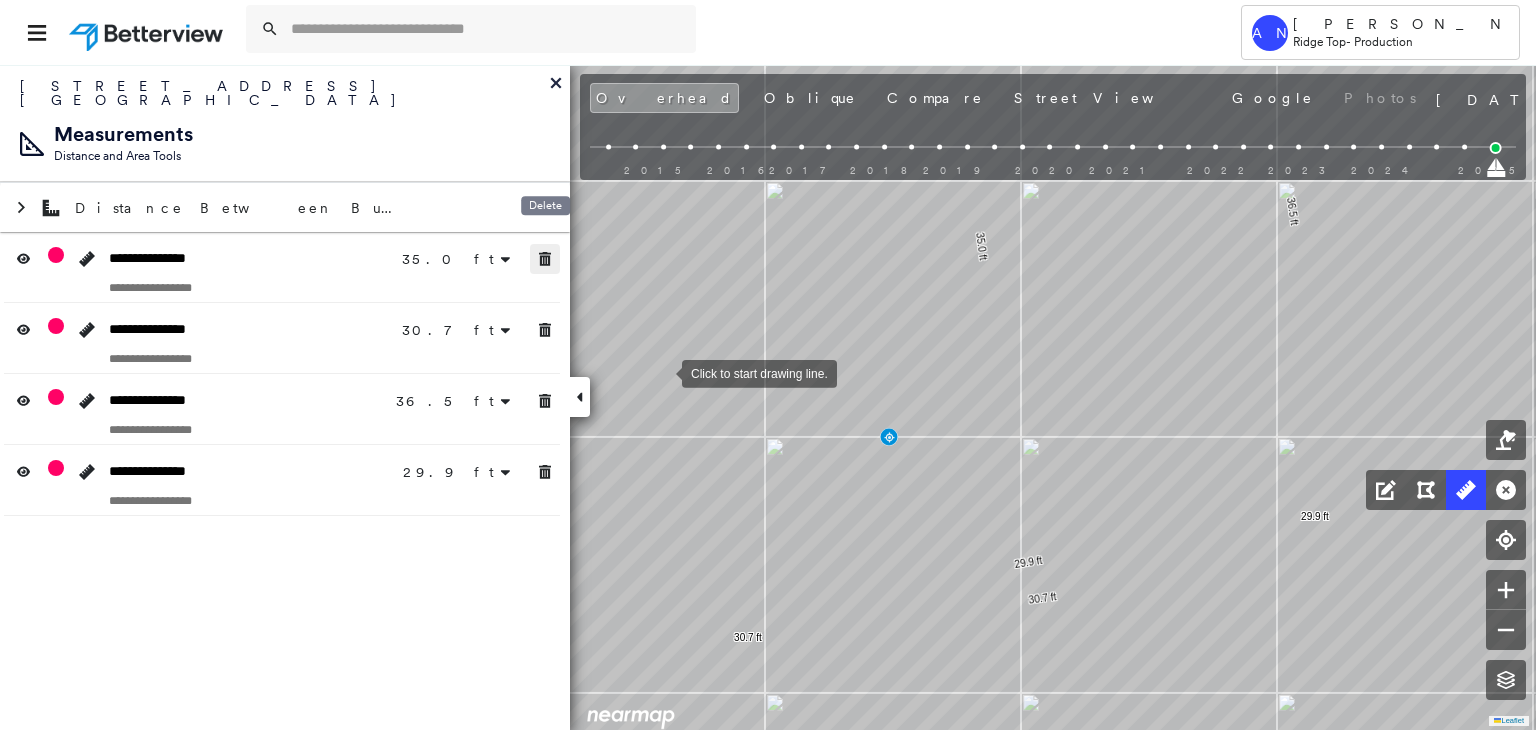click 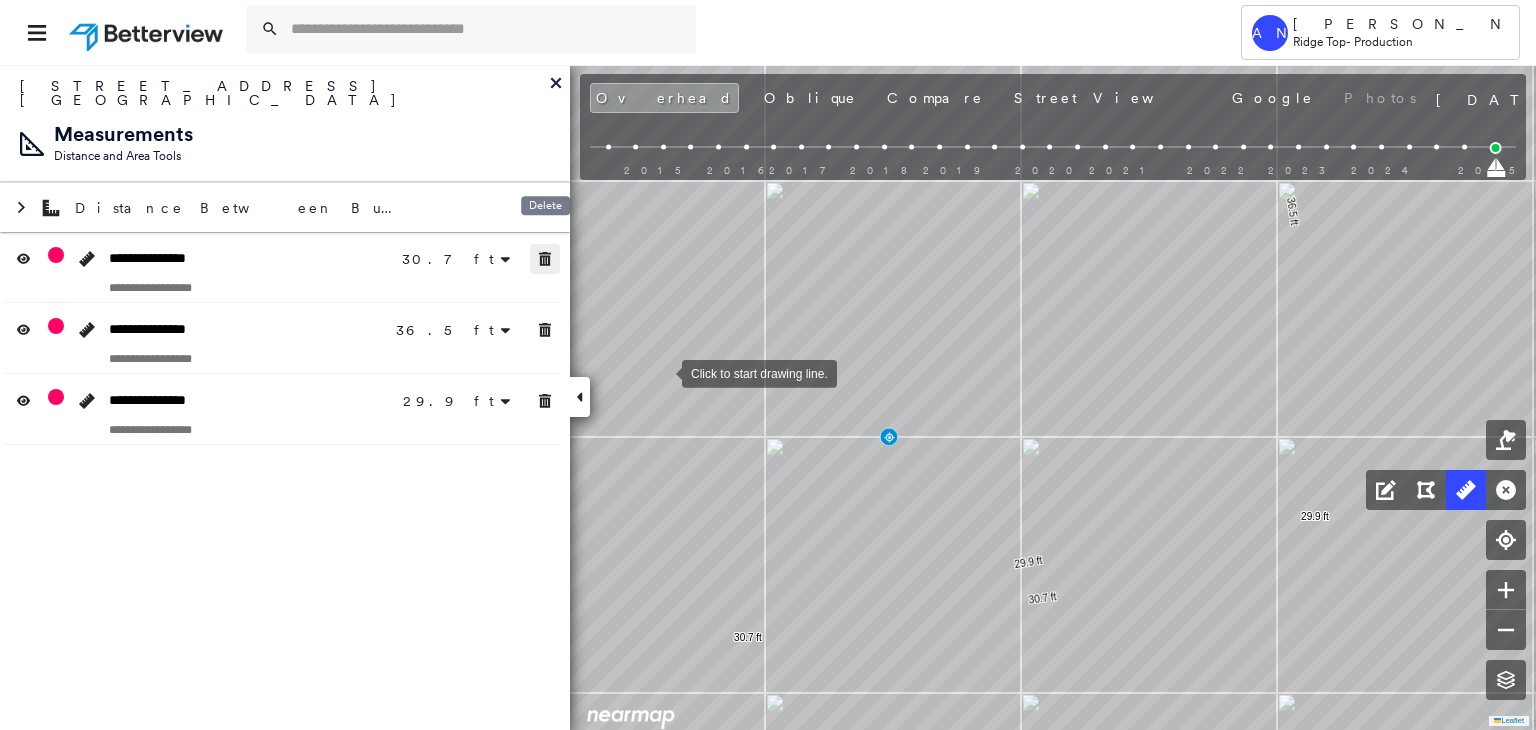 click 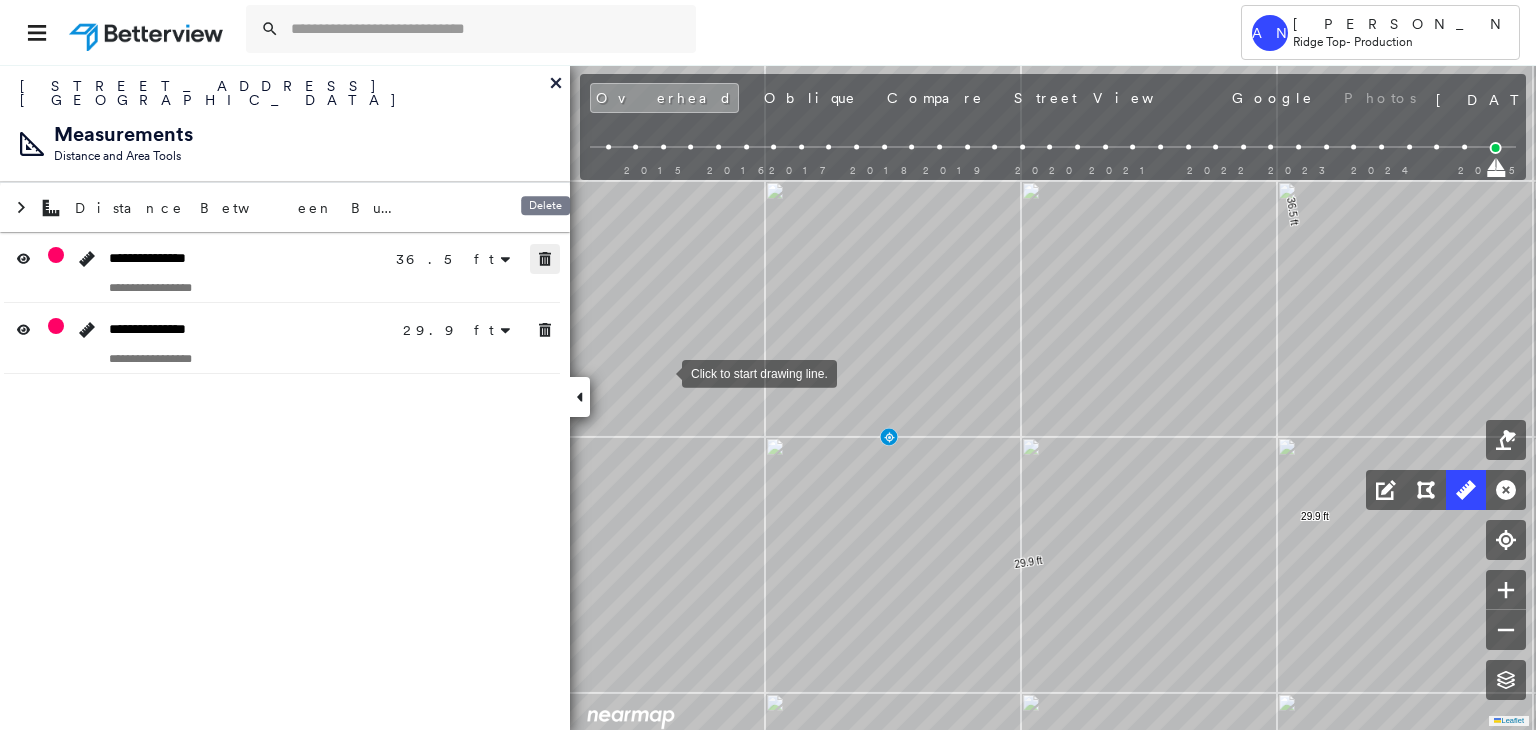 click 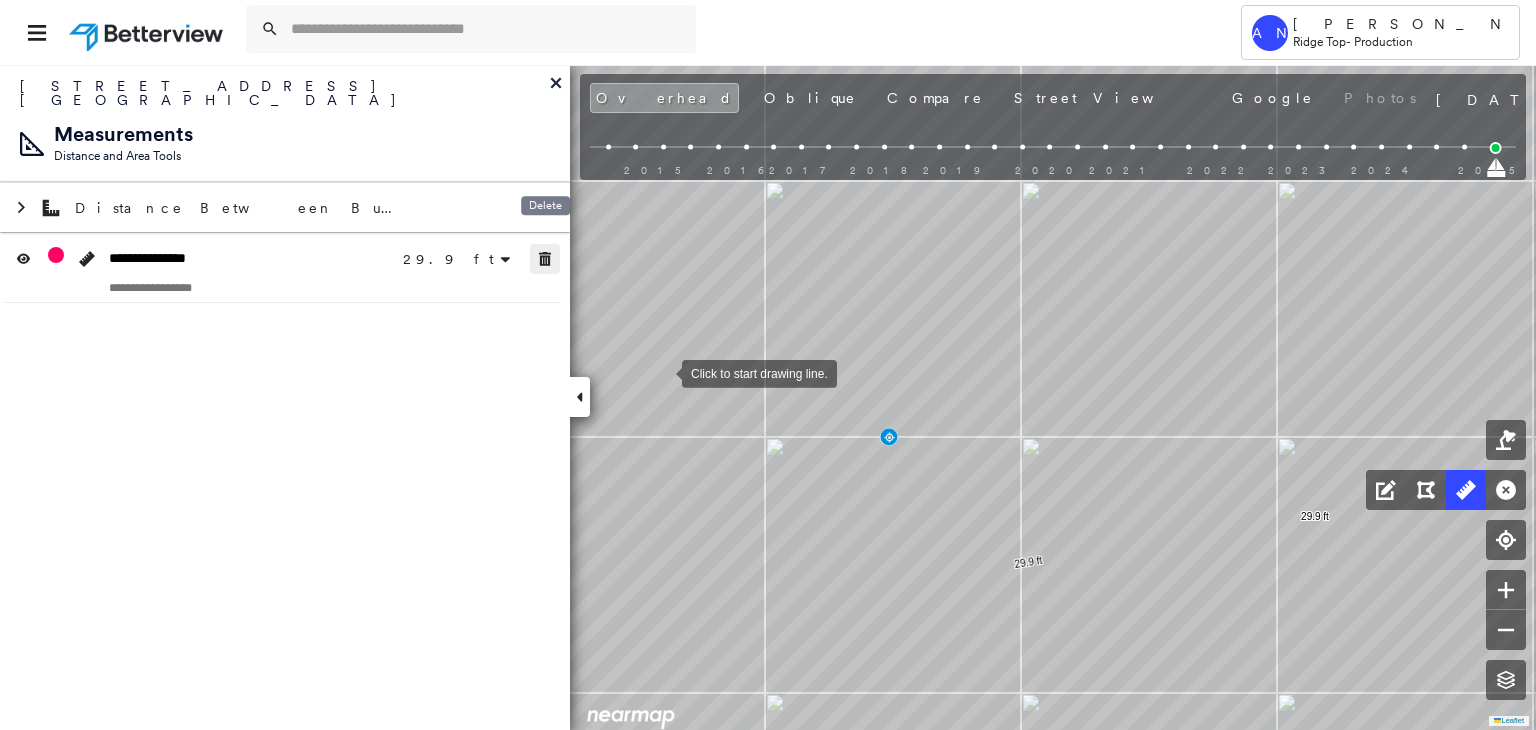 click 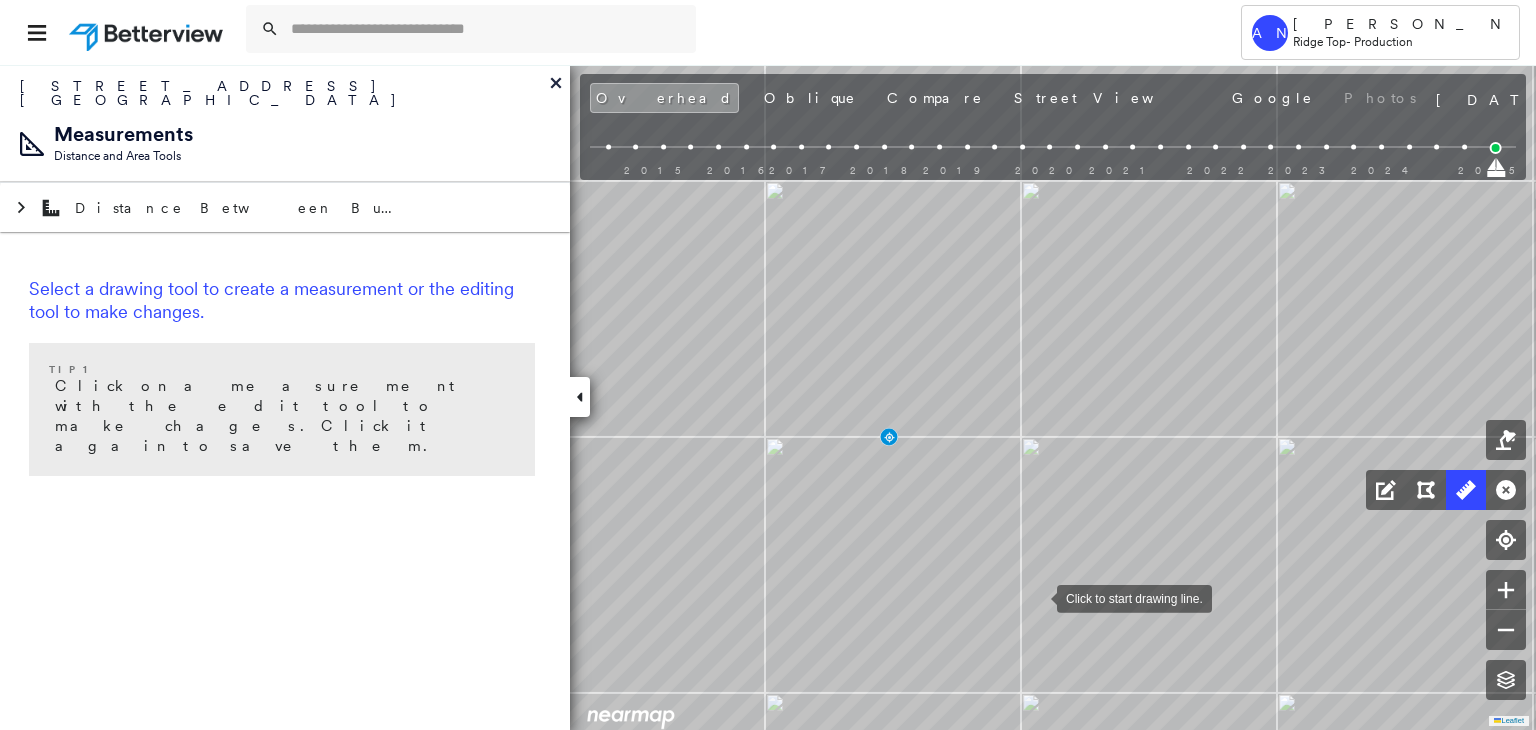 click at bounding box center (1037, 597) 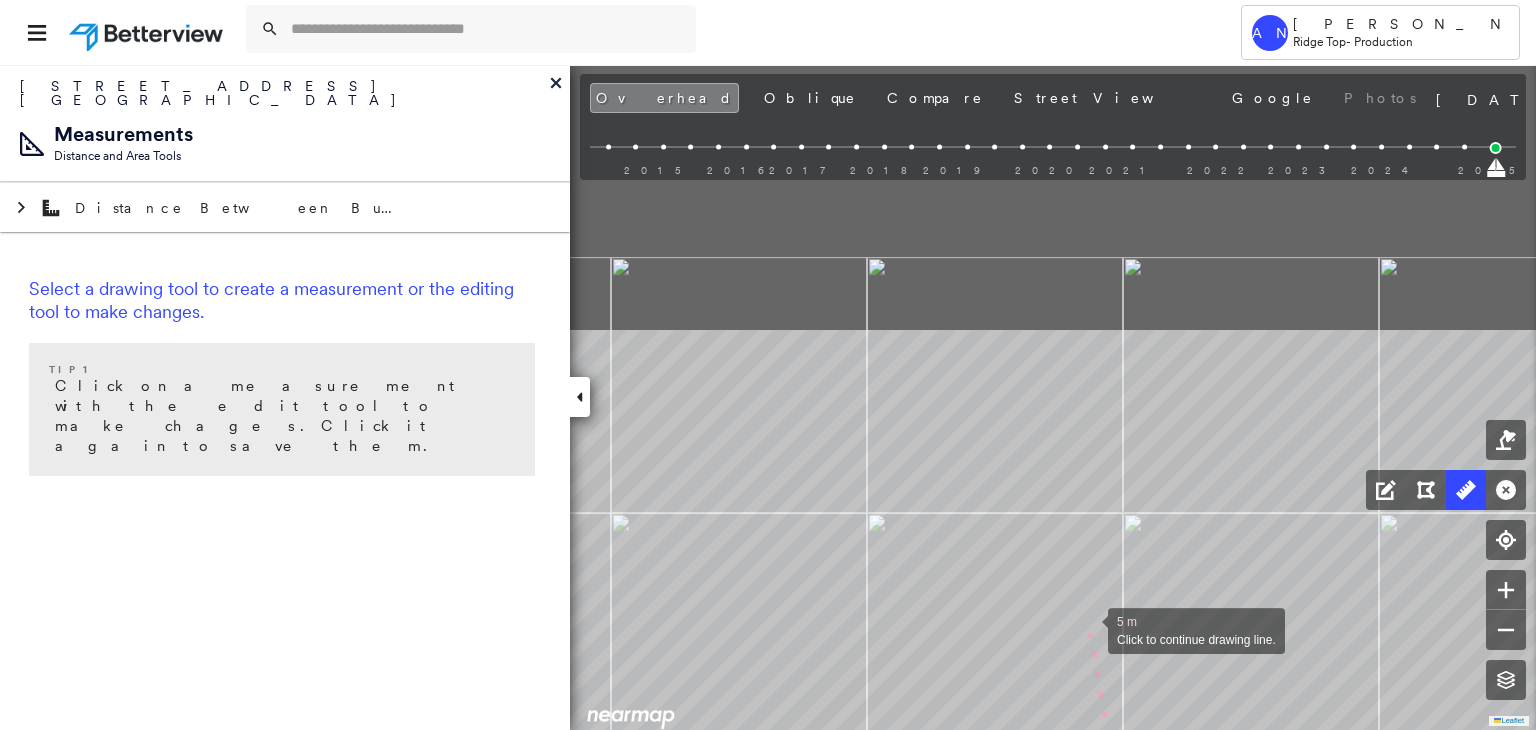 drag, startPoint x: 1022, startPoint y: 436, endPoint x: 1086, endPoint y: 631, distance: 205.23401 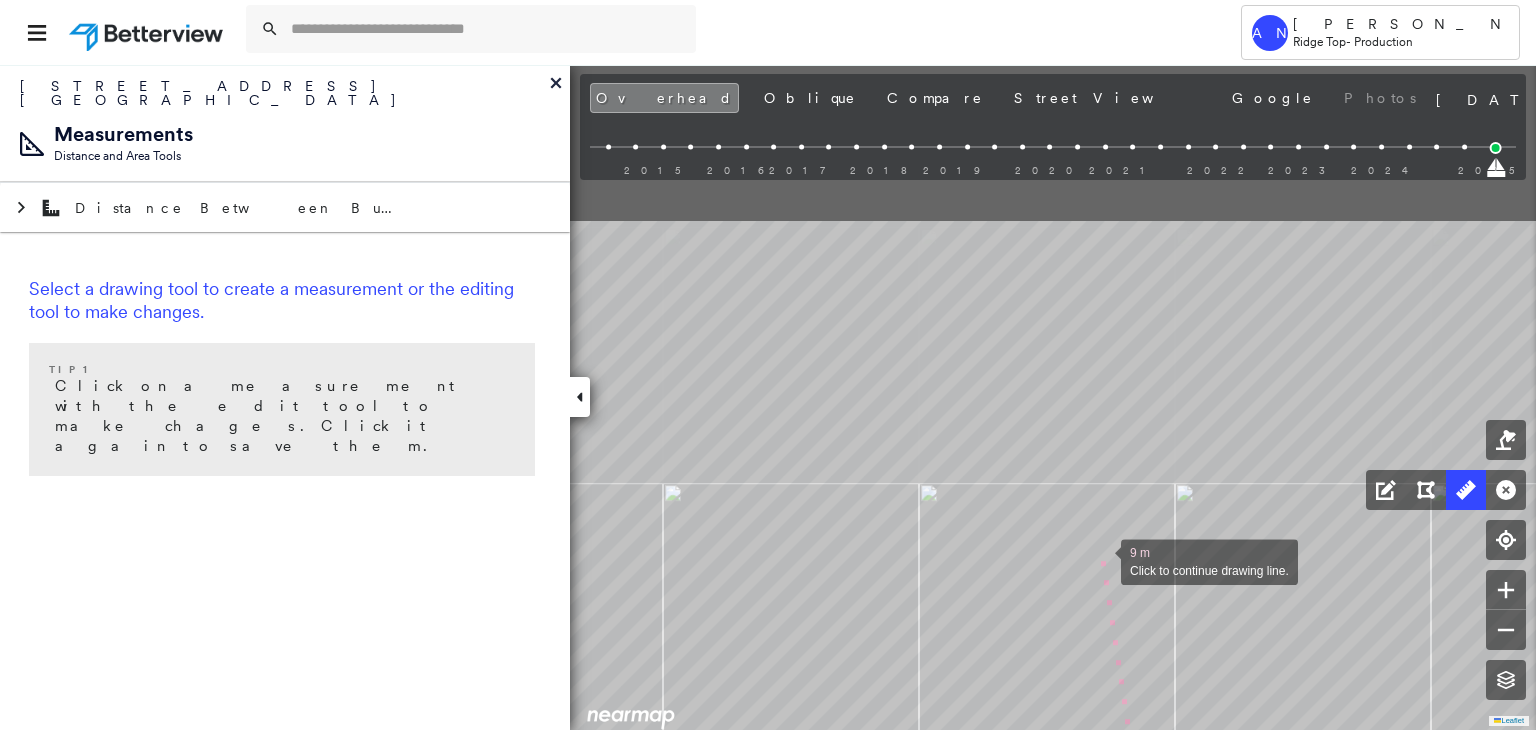 drag, startPoint x: 1049, startPoint y: 335, endPoint x: 1101, endPoint y: 541, distance: 212.46176 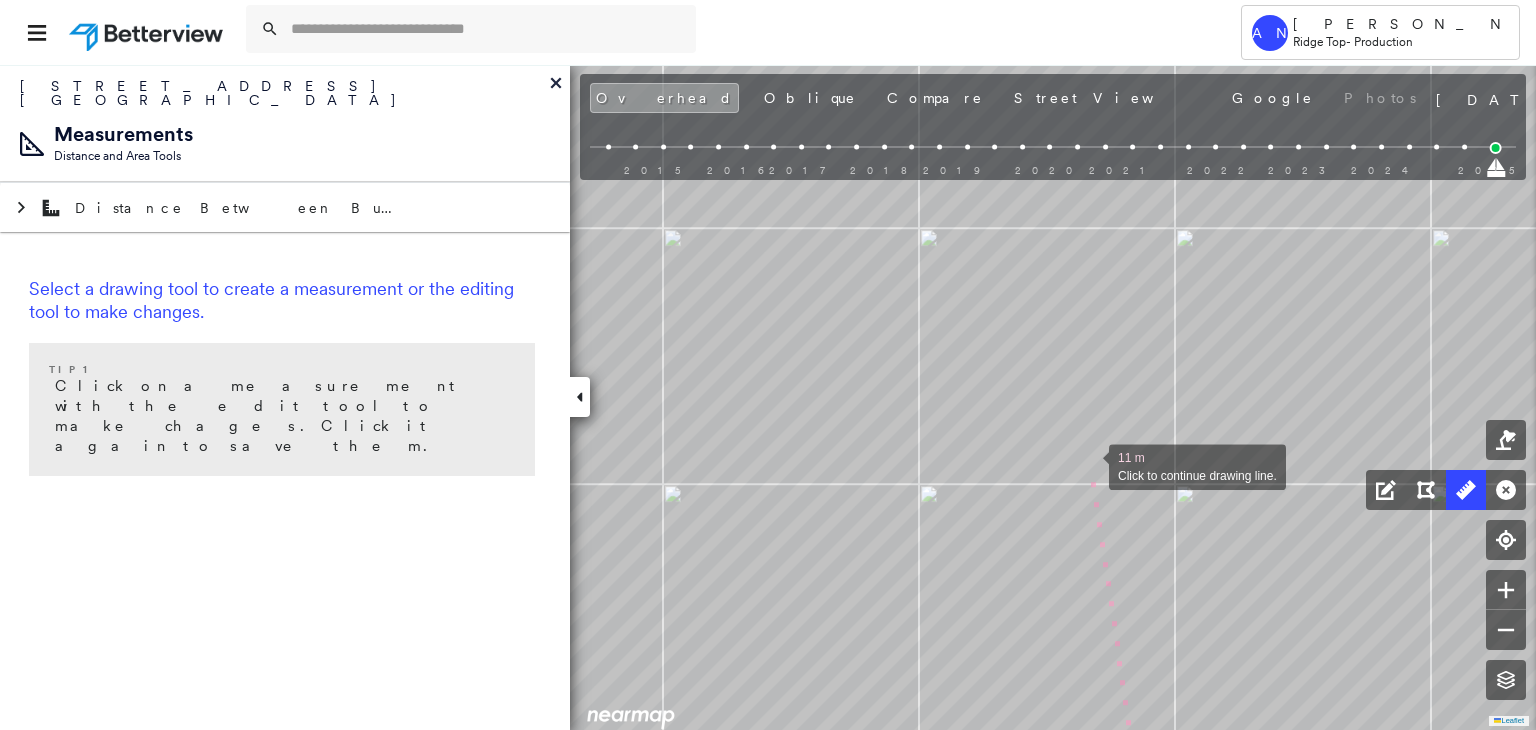 click at bounding box center (1089, 465) 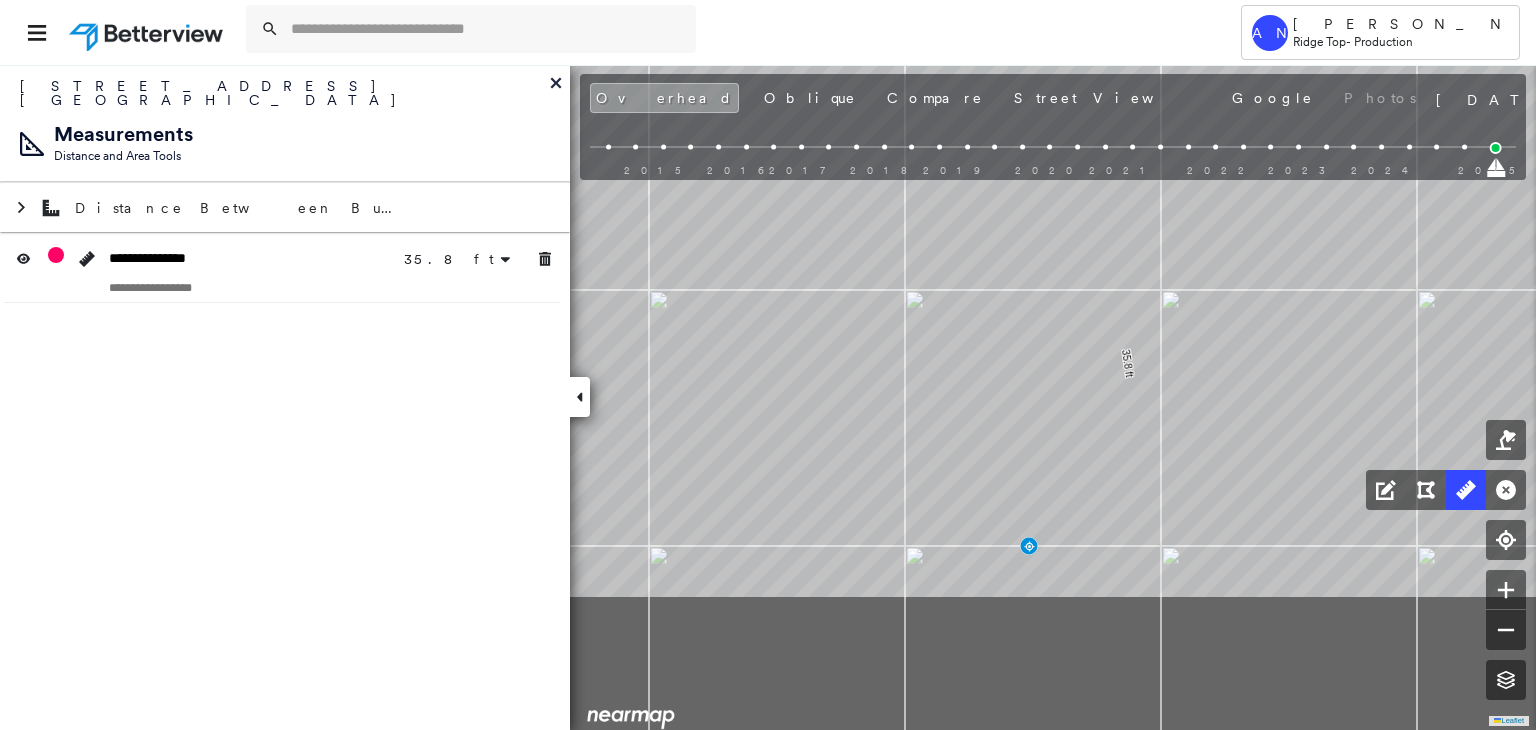 click on "35.8 ft 35.8 ft Click to start drawing line." at bounding box center [93, 8] 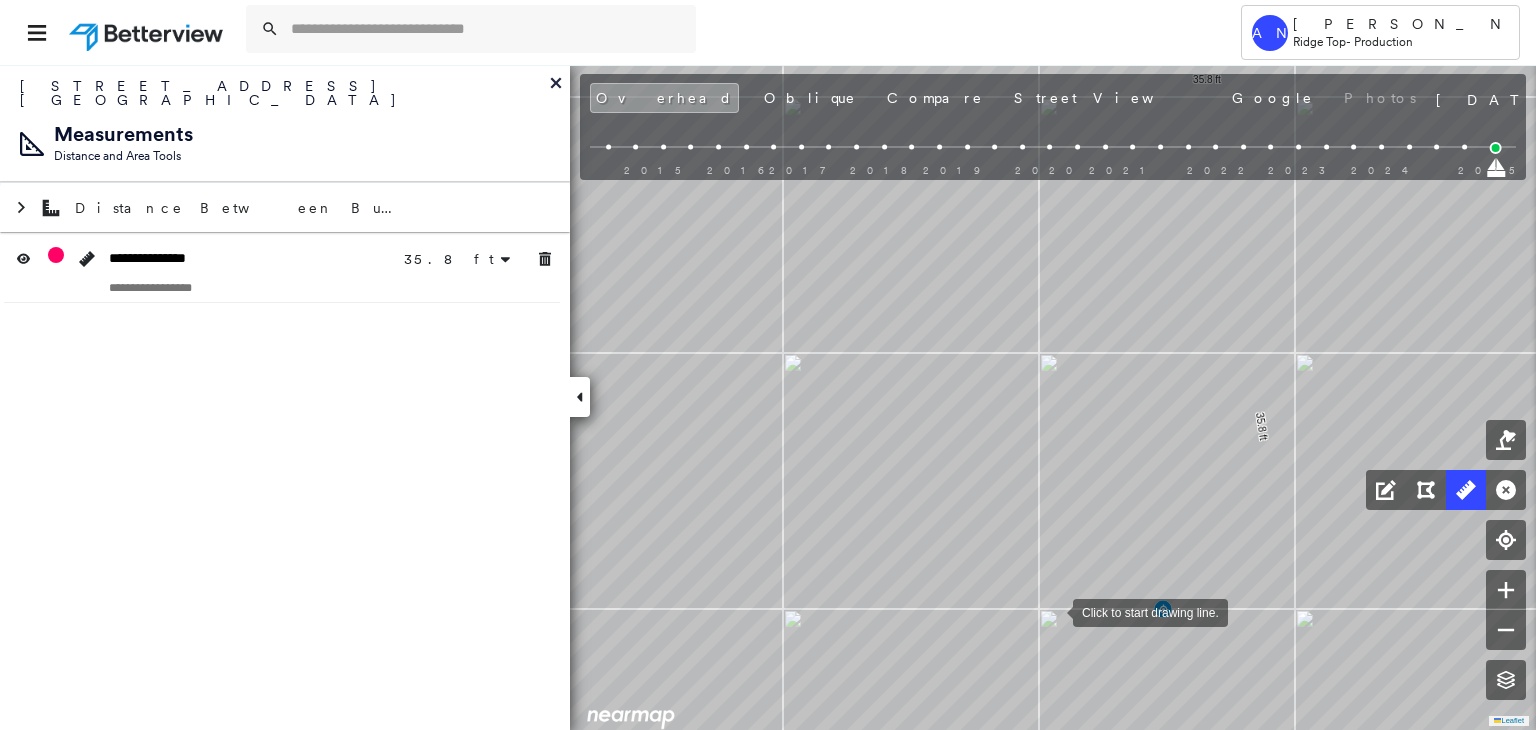 drag, startPoint x: 956, startPoint y: 548, endPoint x: 1053, endPoint y: 610, distance: 115.12167 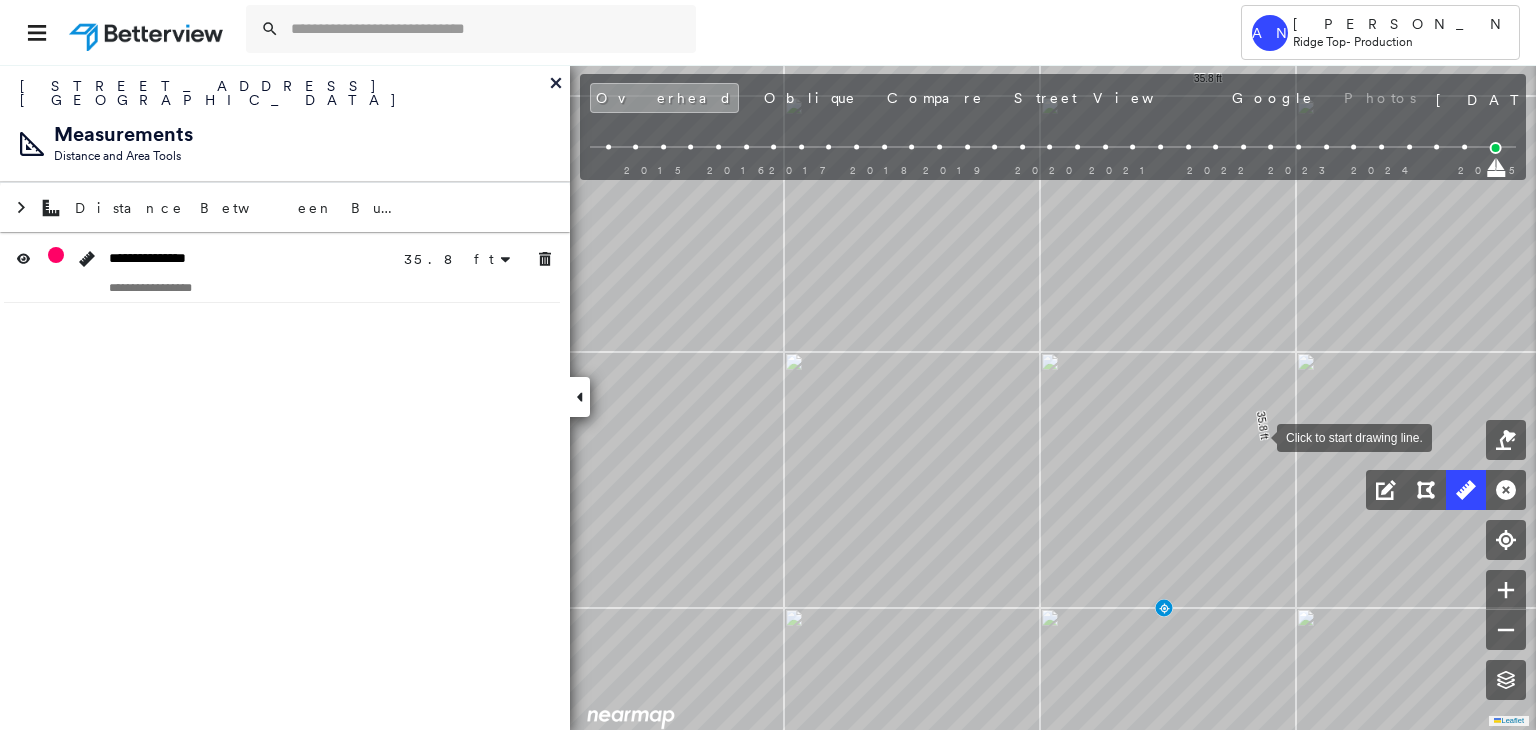 click at bounding box center (1257, 436) 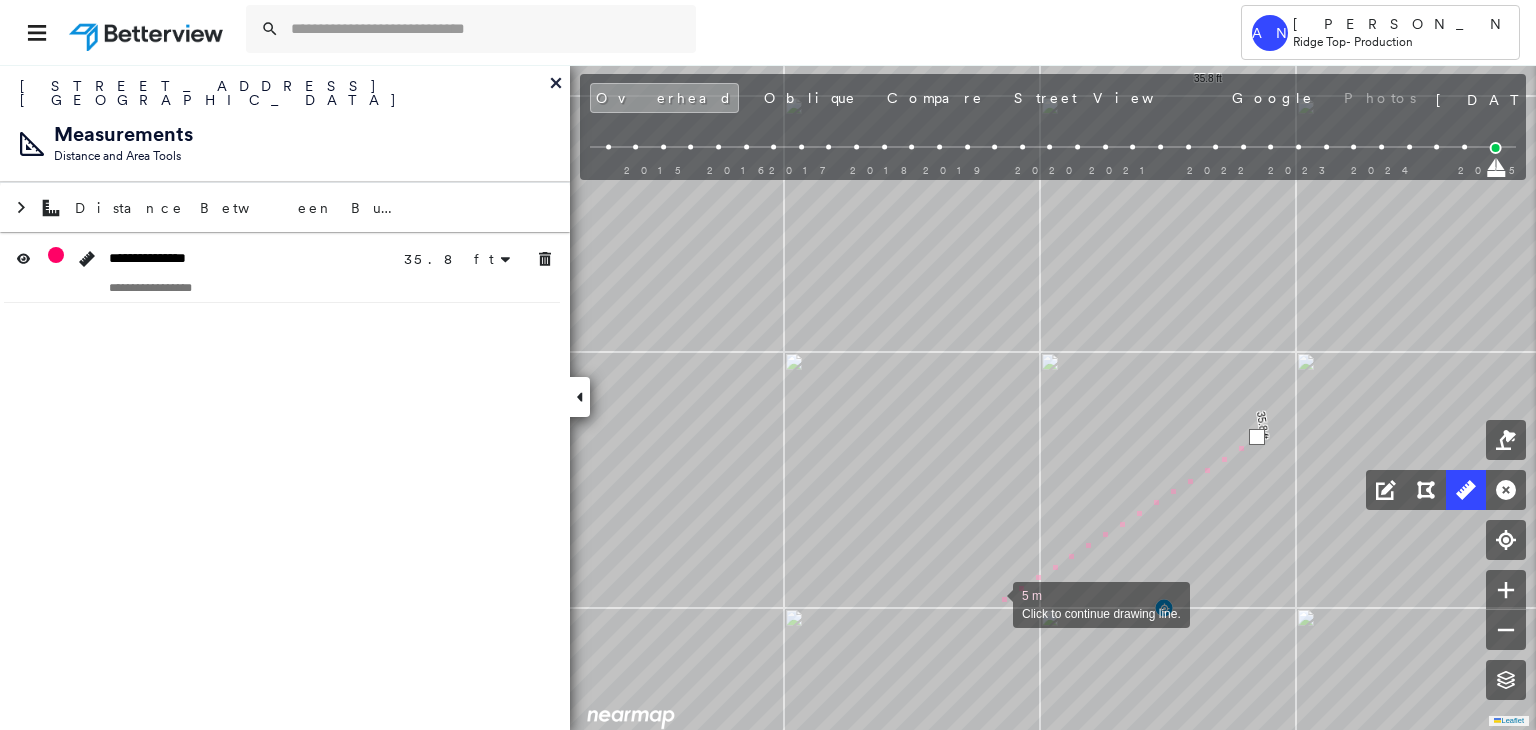 click at bounding box center [993, 603] 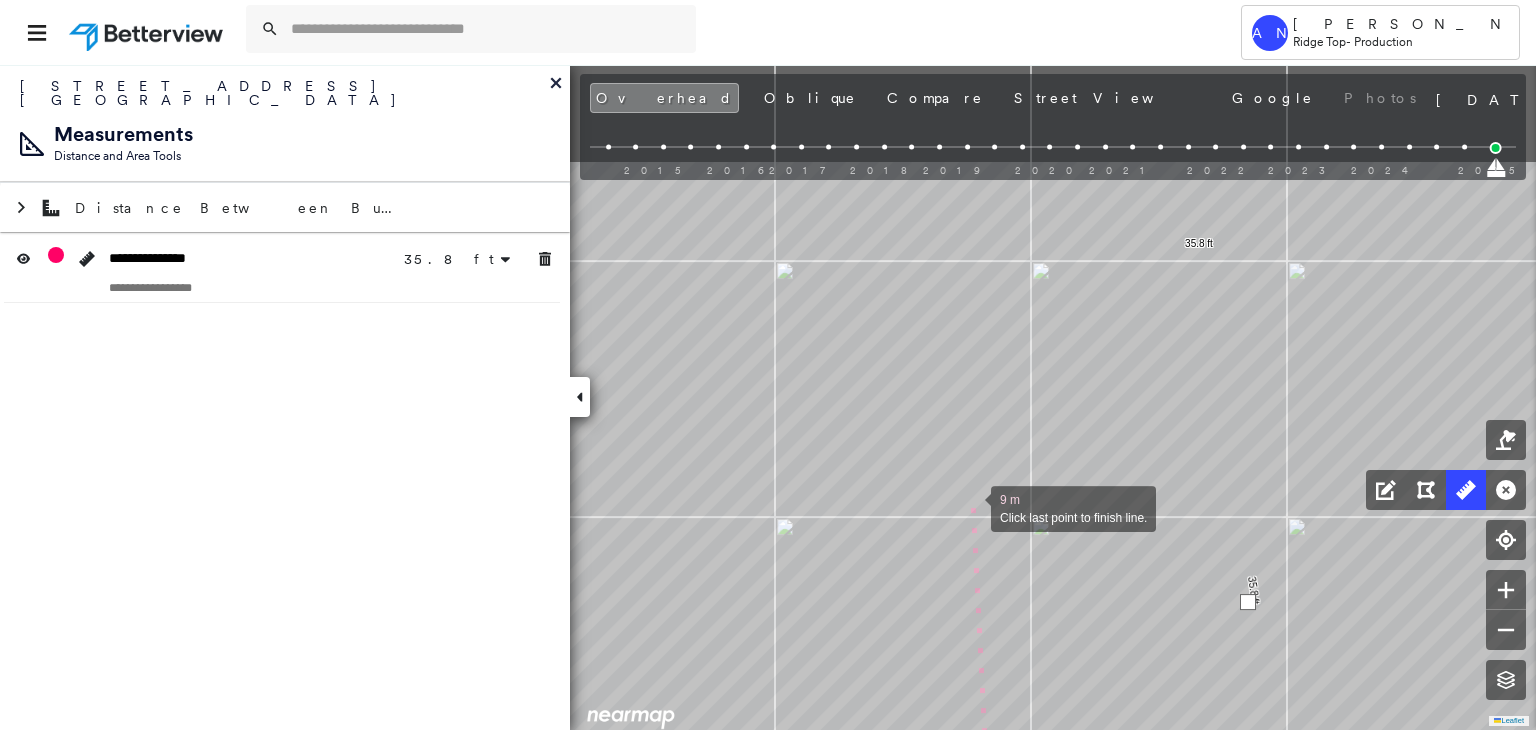 drag, startPoint x: 980, startPoint y: 323, endPoint x: 960, endPoint y: 597, distance: 274.72894 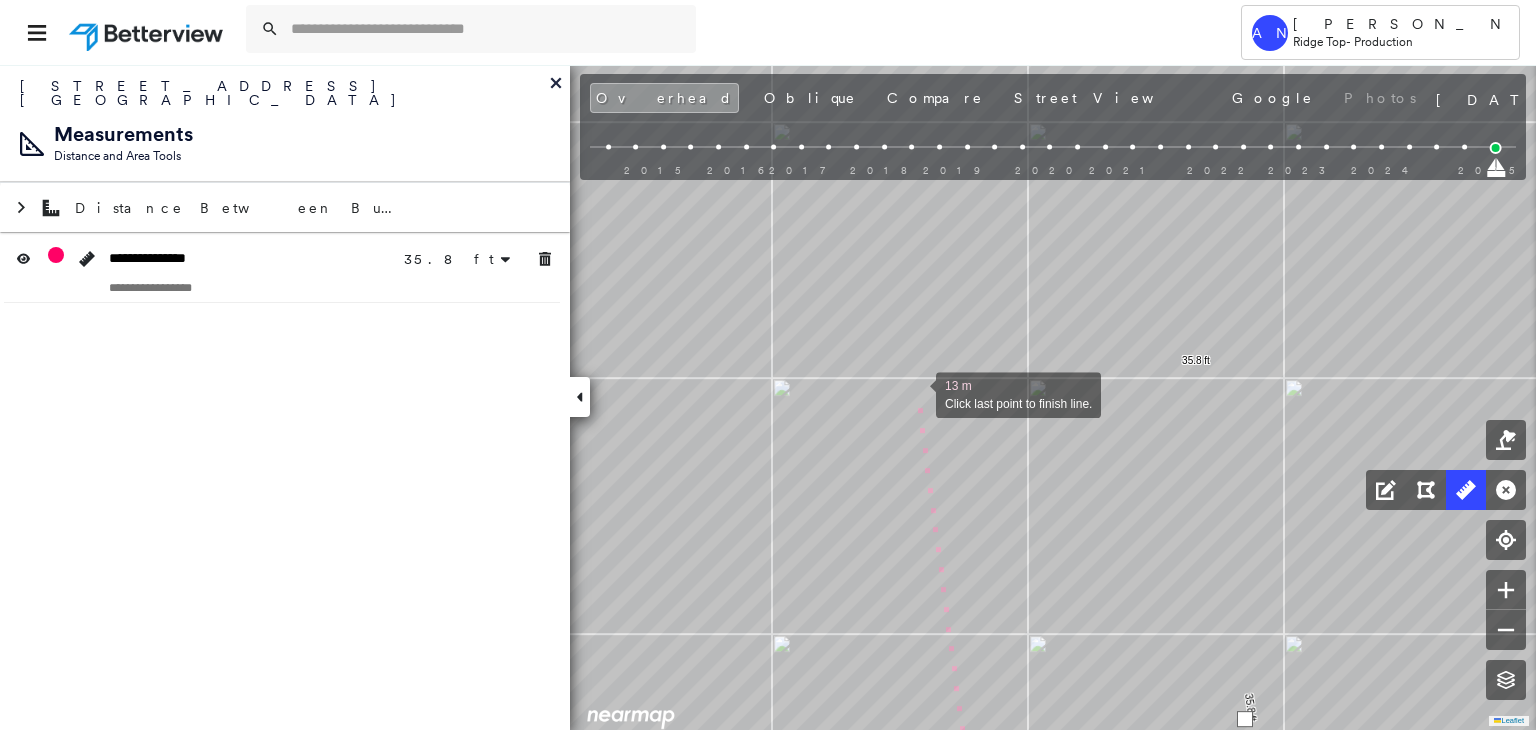 click at bounding box center (916, 393) 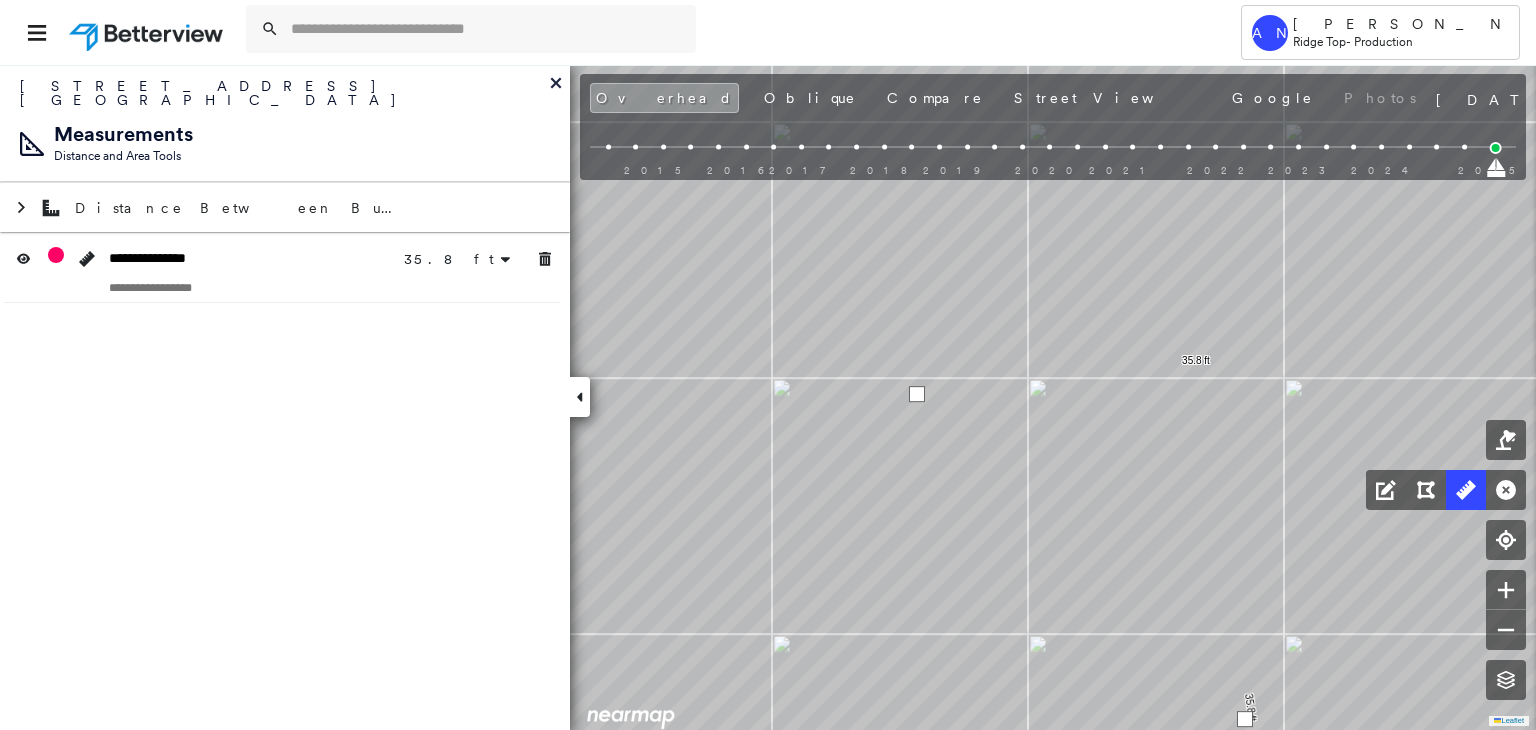 click at bounding box center (917, 394) 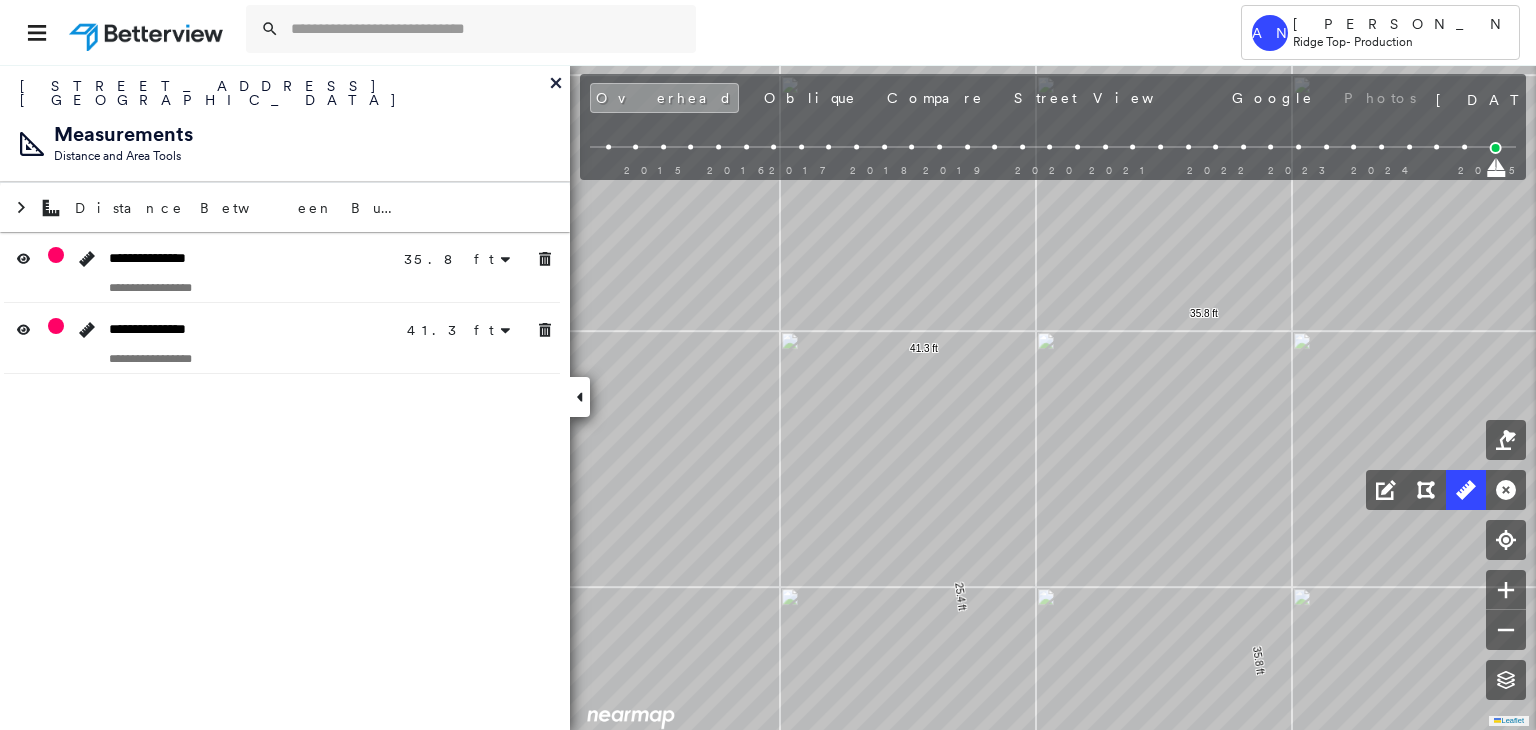 drag, startPoint x: 978, startPoint y: 343, endPoint x: 966, endPoint y: 219, distance: 124.57929 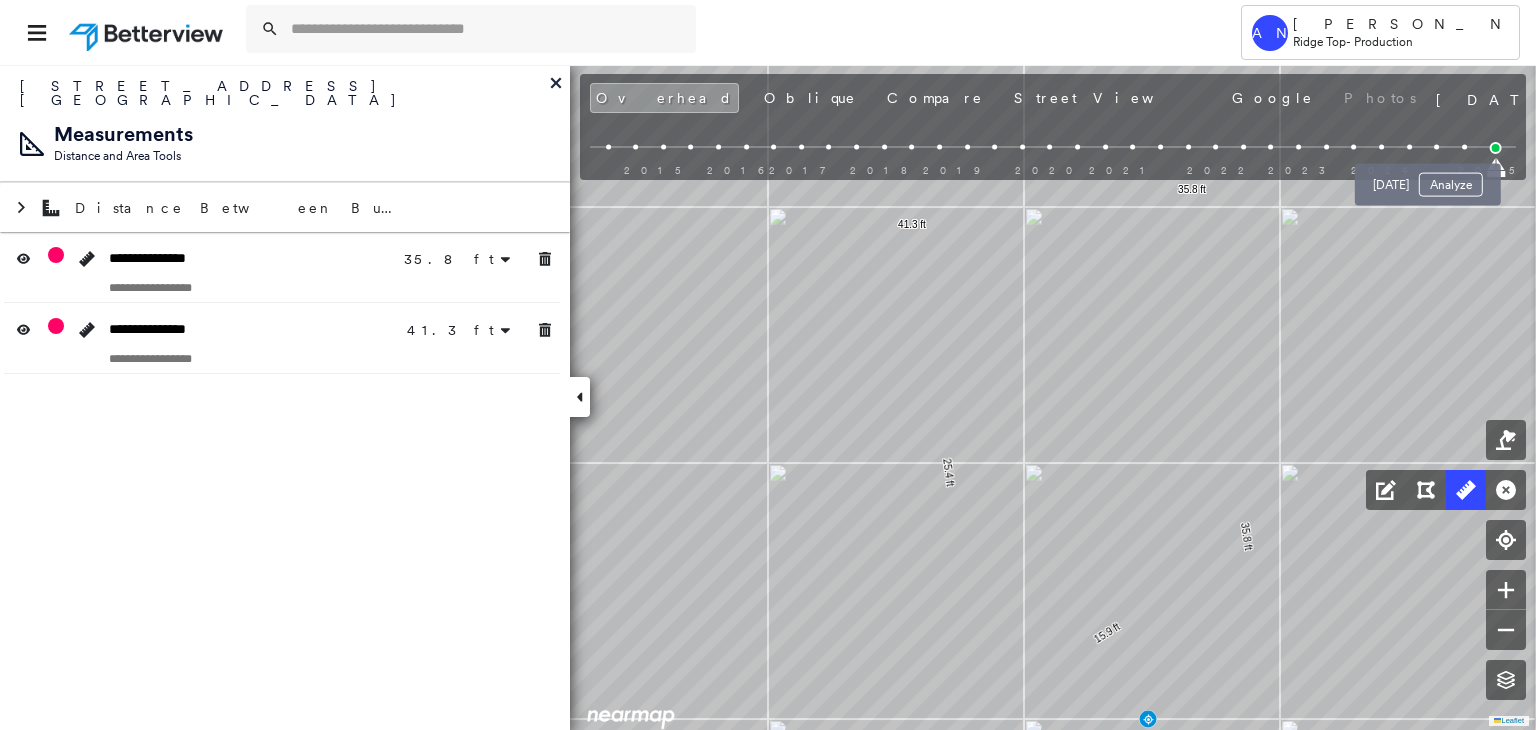 click at bounding box center [1464, 147] 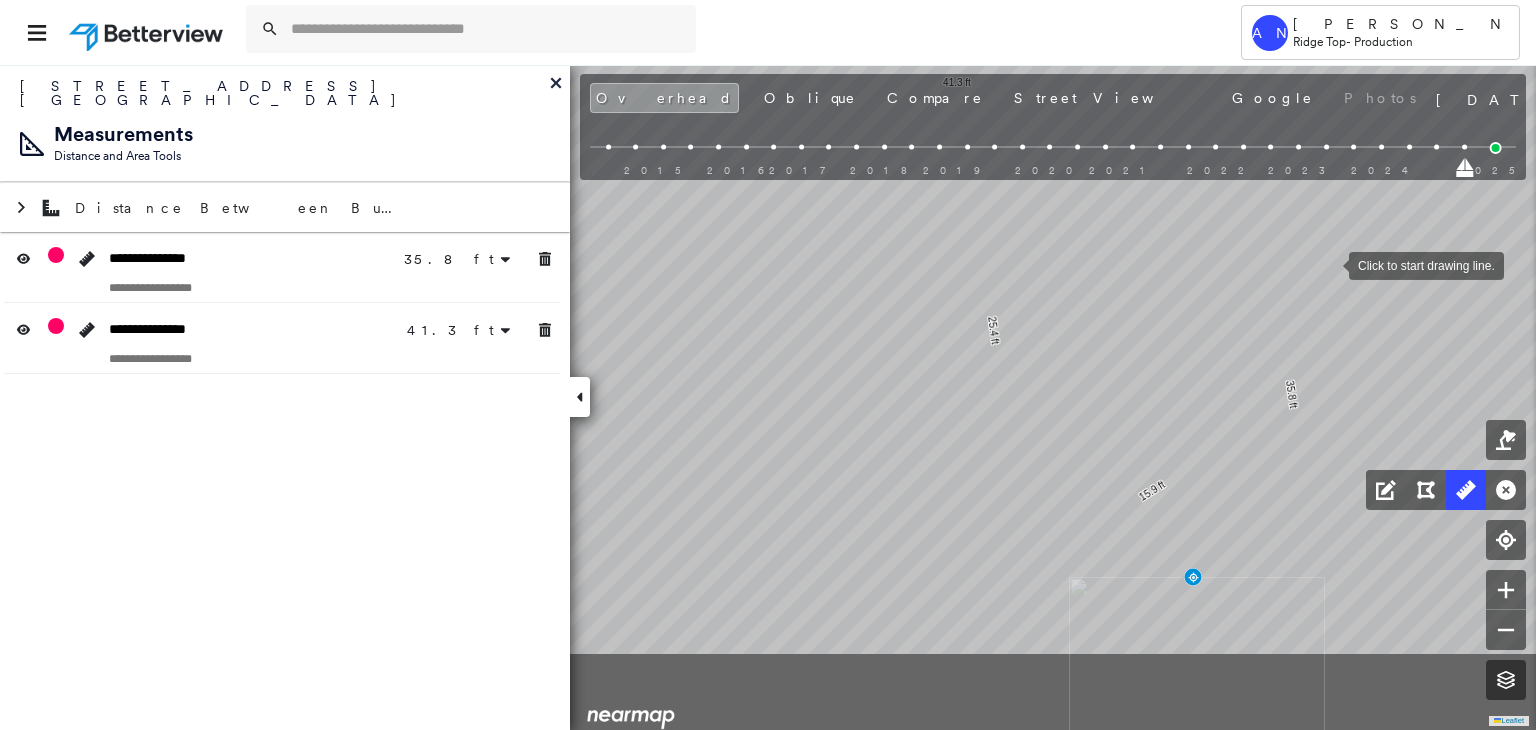 drag, startPoint x: 1296, startPoint y: 393, endPoint x: 1328, endPoint y: 247, distance: 149.46571 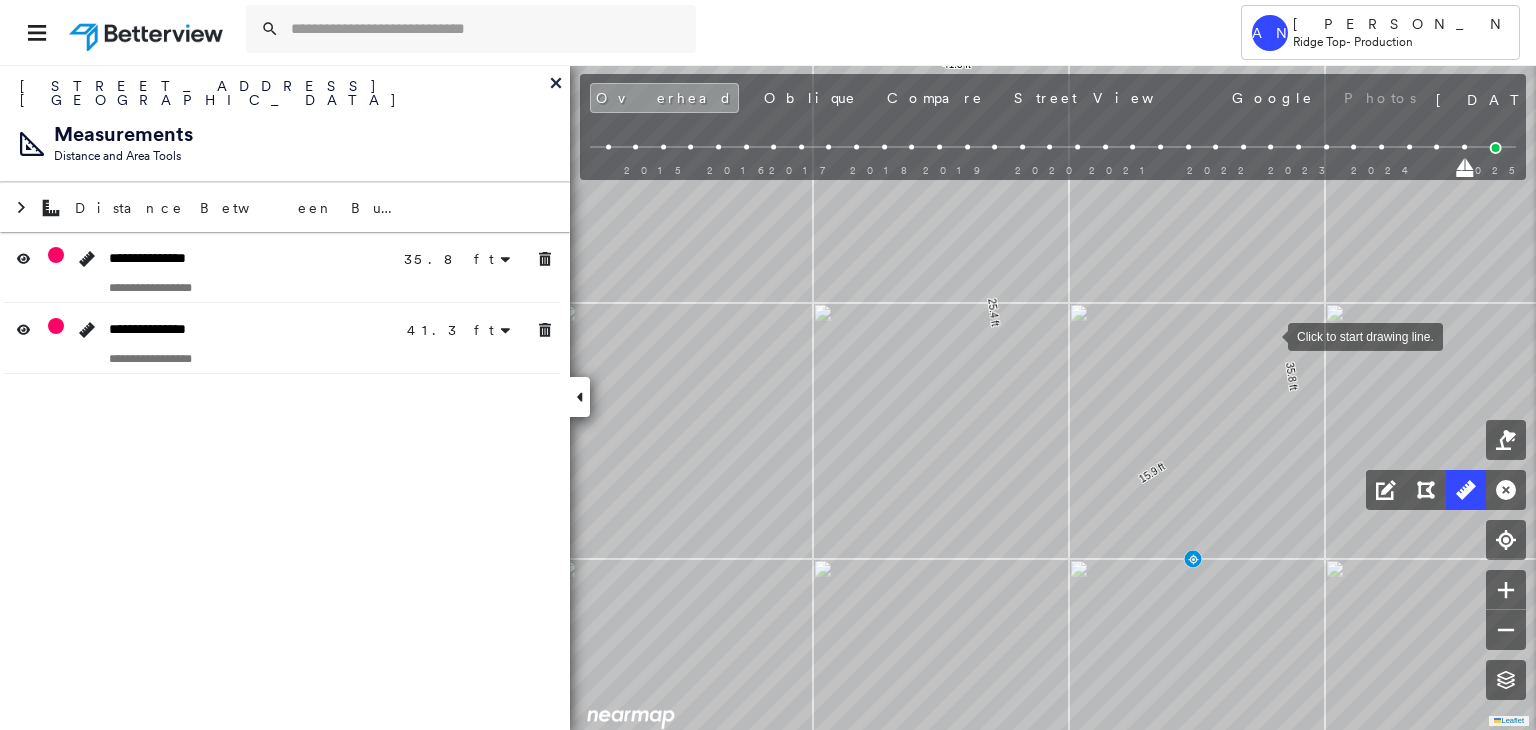 click at bounding box center [1268, 335] 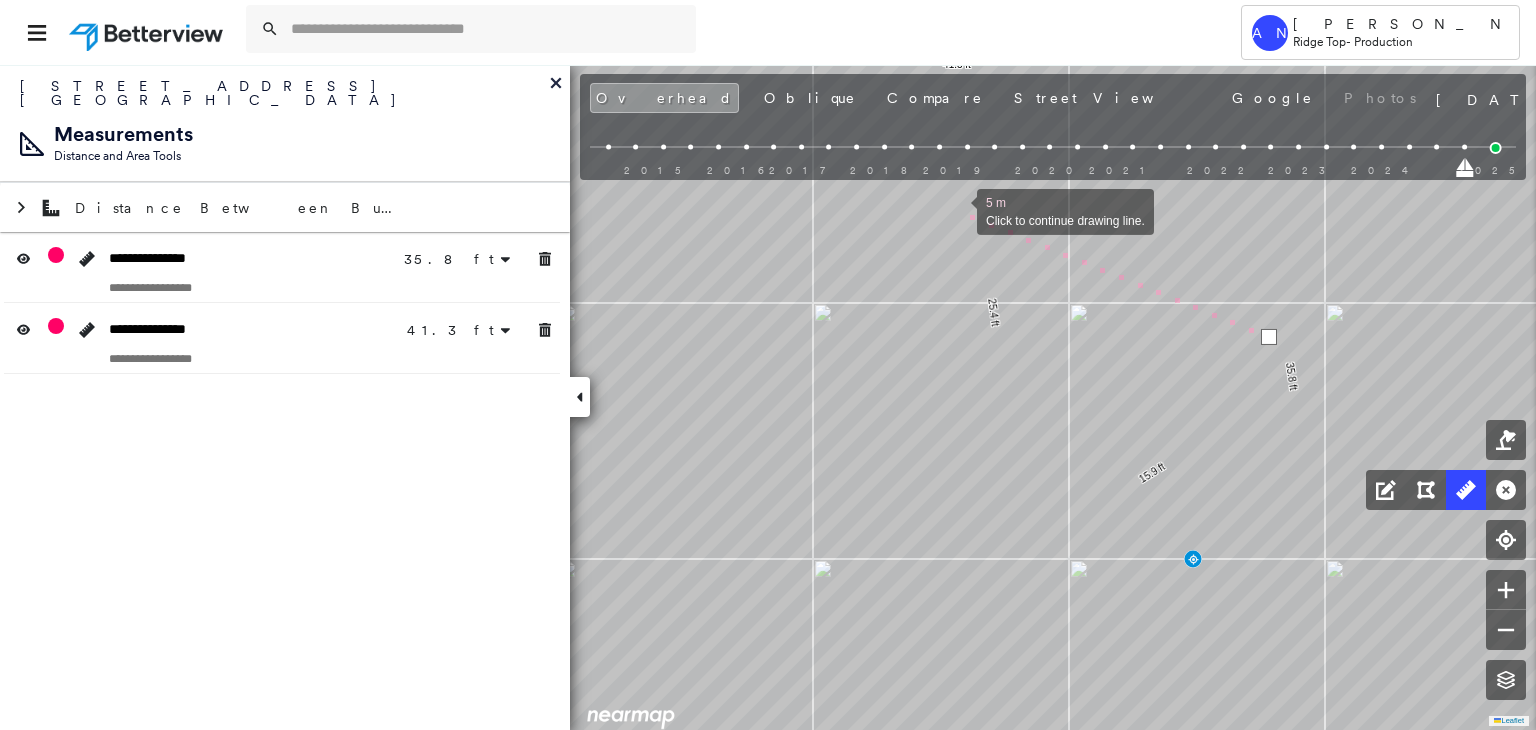 click at bounding box center [957, 210] 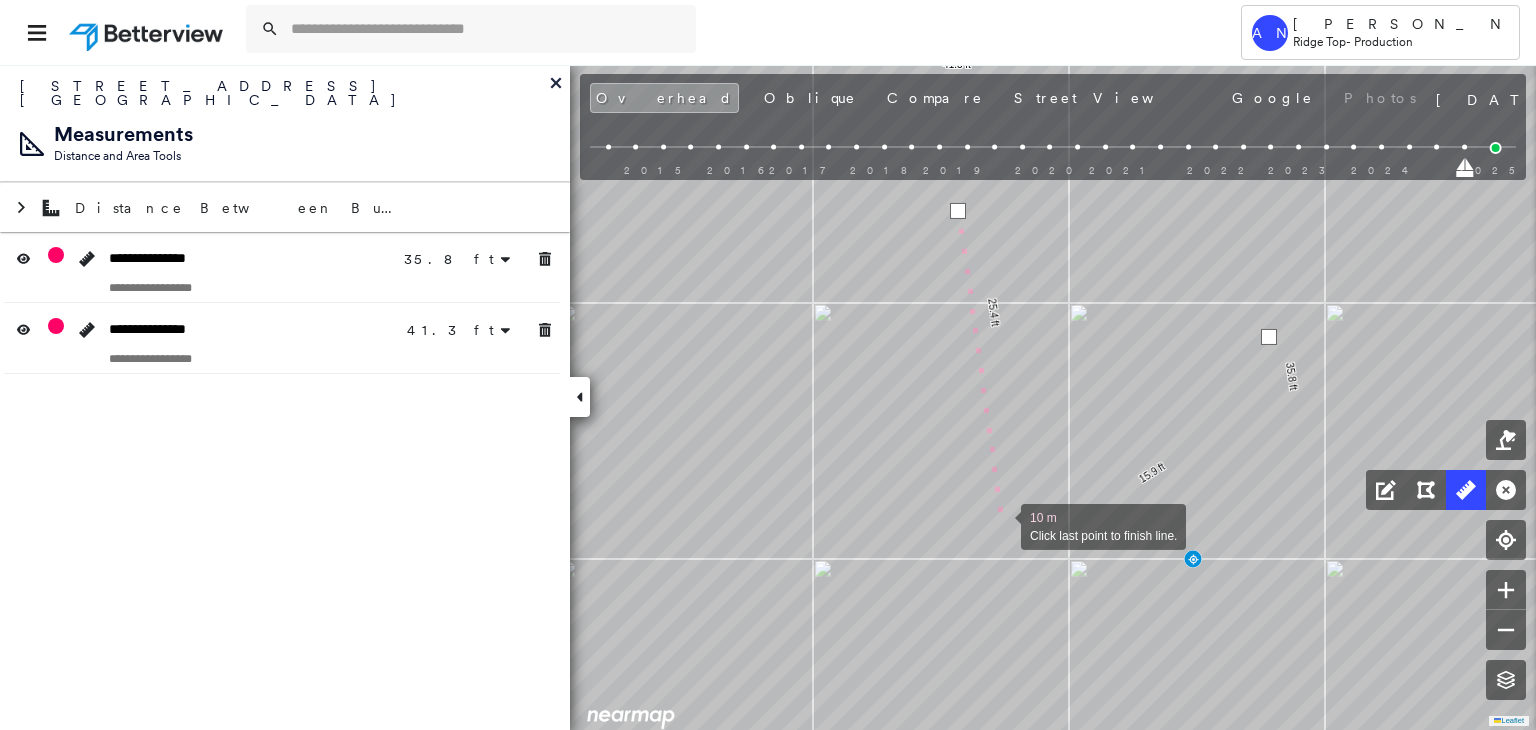 click at bounding box center (1001, 525) 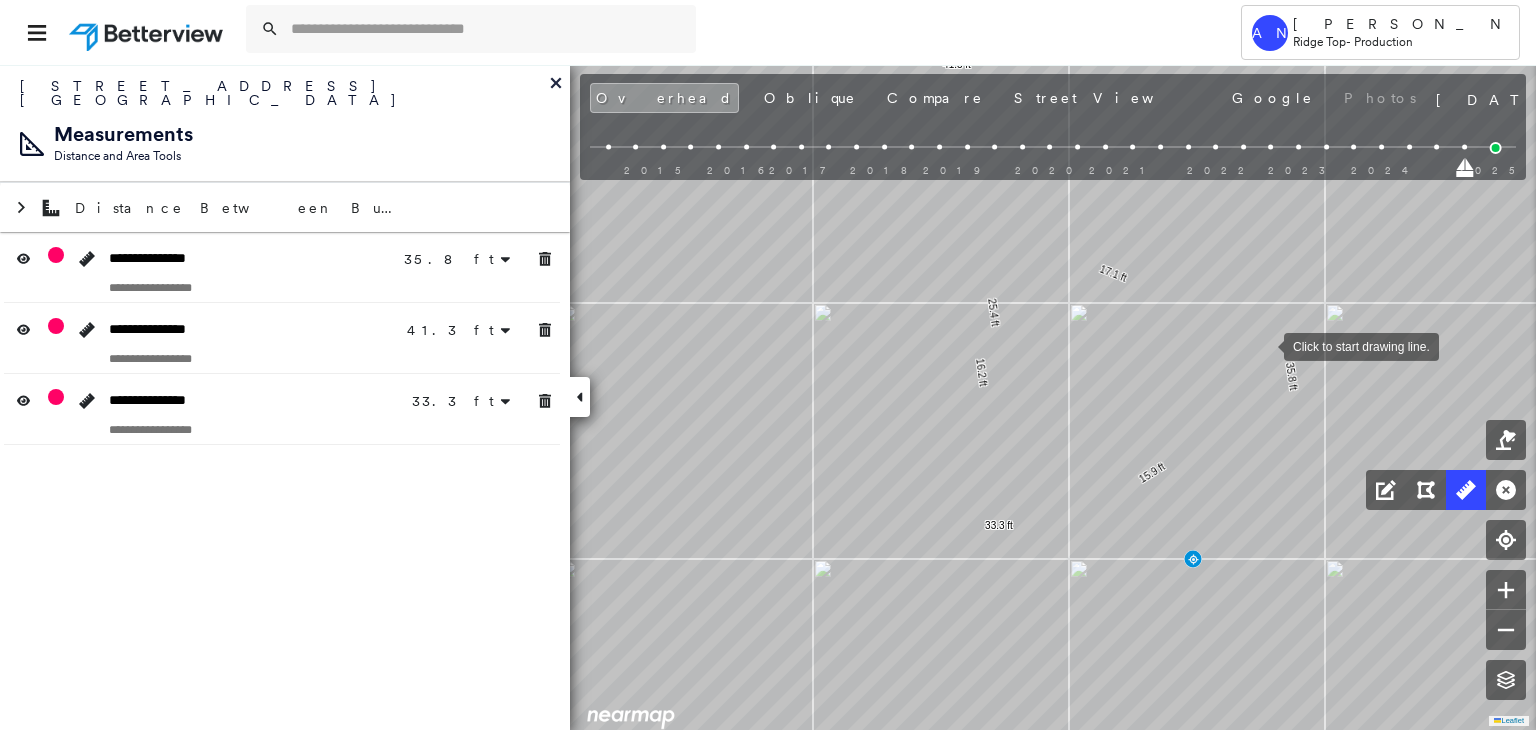 drag, startPoint x: 1264, startPoint y: 345, endPoint x: 1231, endPoint y: 346, distance: 33.01515 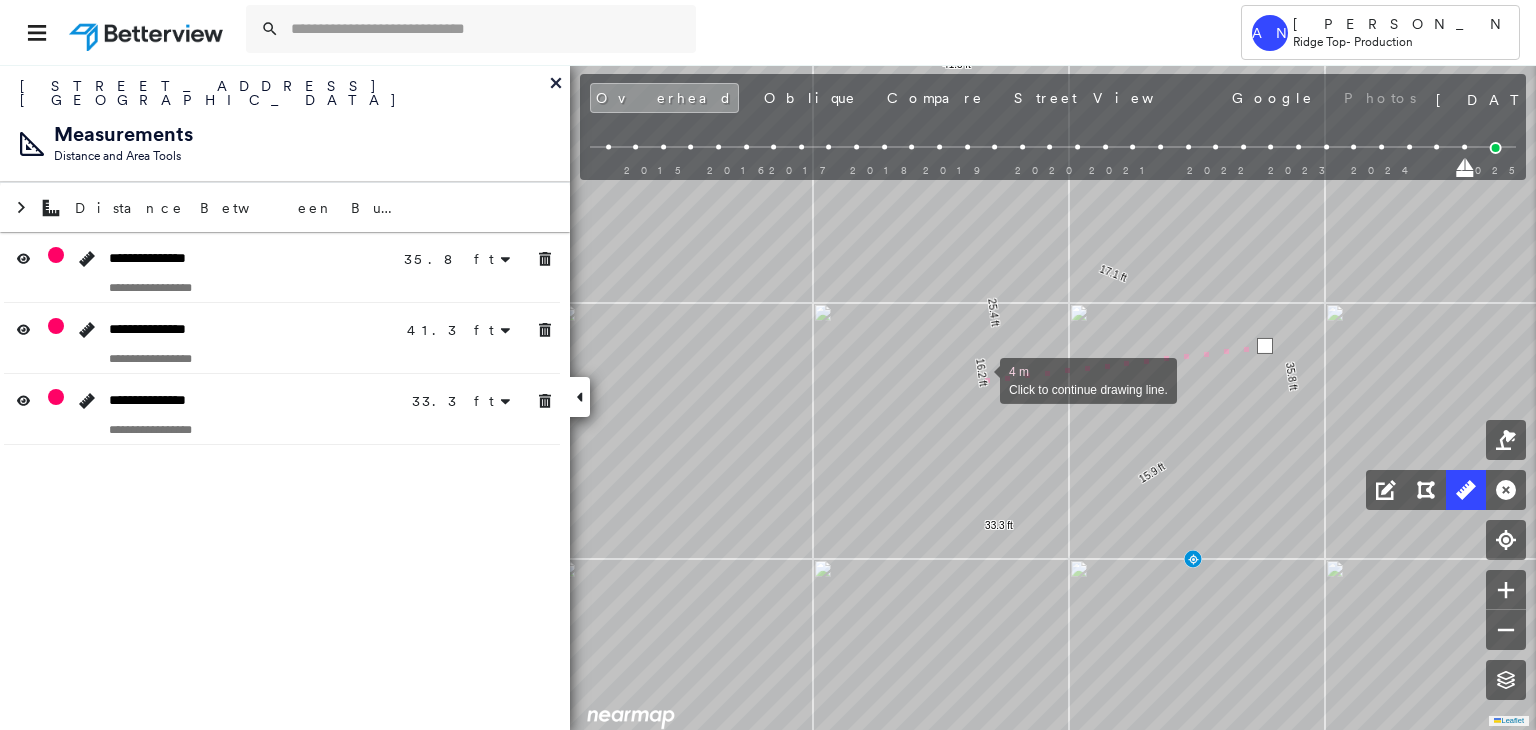 click at bounding box center [980, 379] 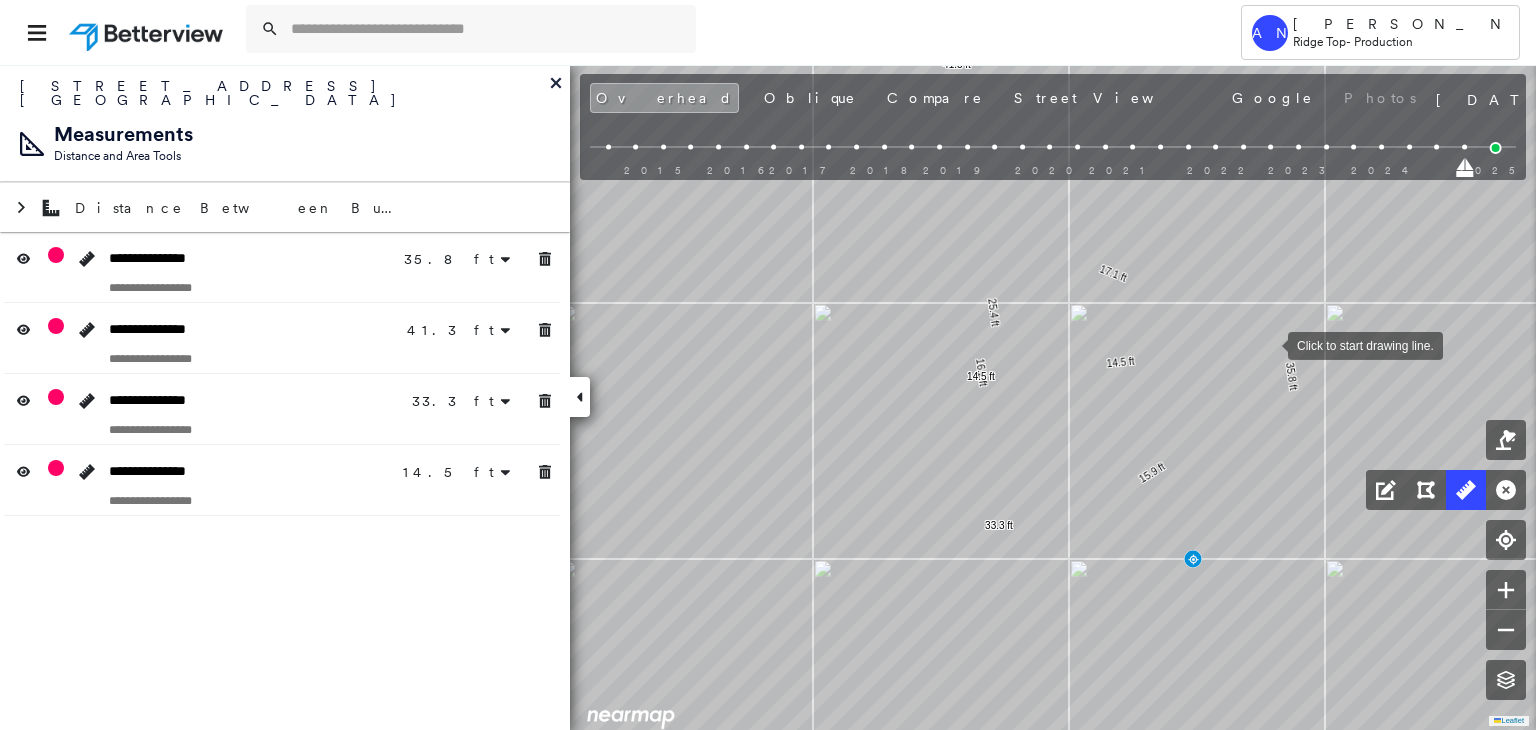 drag, startPoint x: 1268, startPoint y: 344, endPoint x: 1212, endPoint y: 401, distance: 79.9062 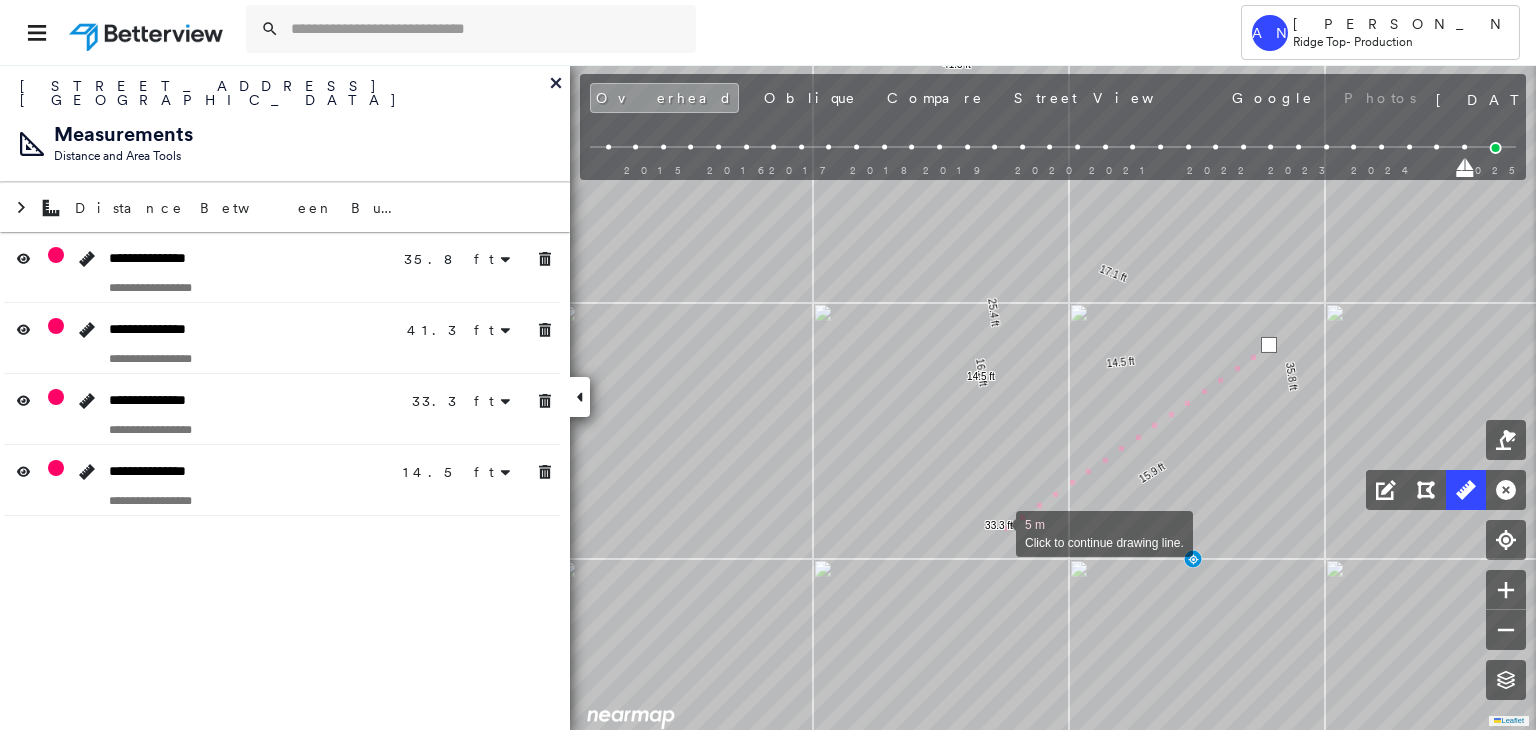 click at bounding box center (996, 532) 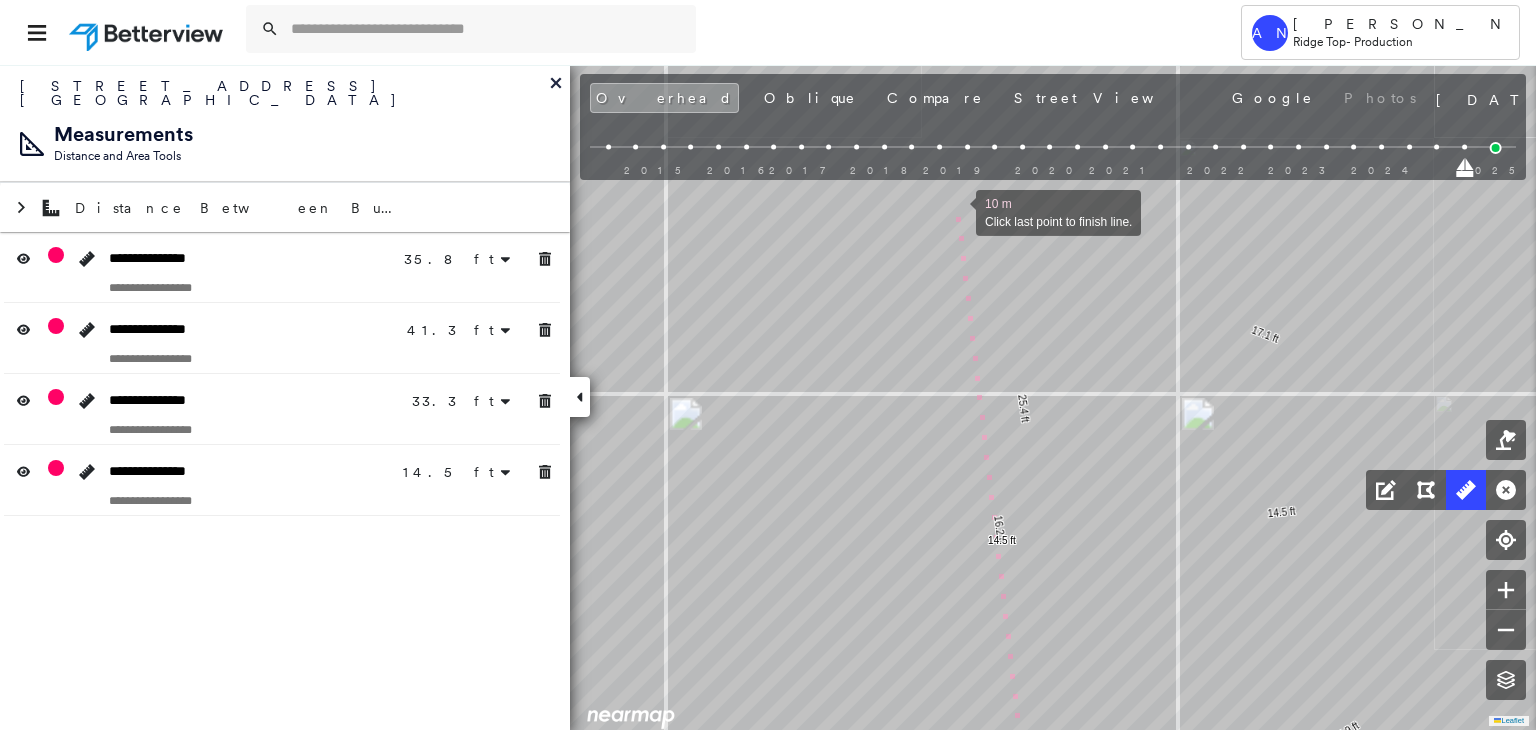 click at bounding box center [956, 211] 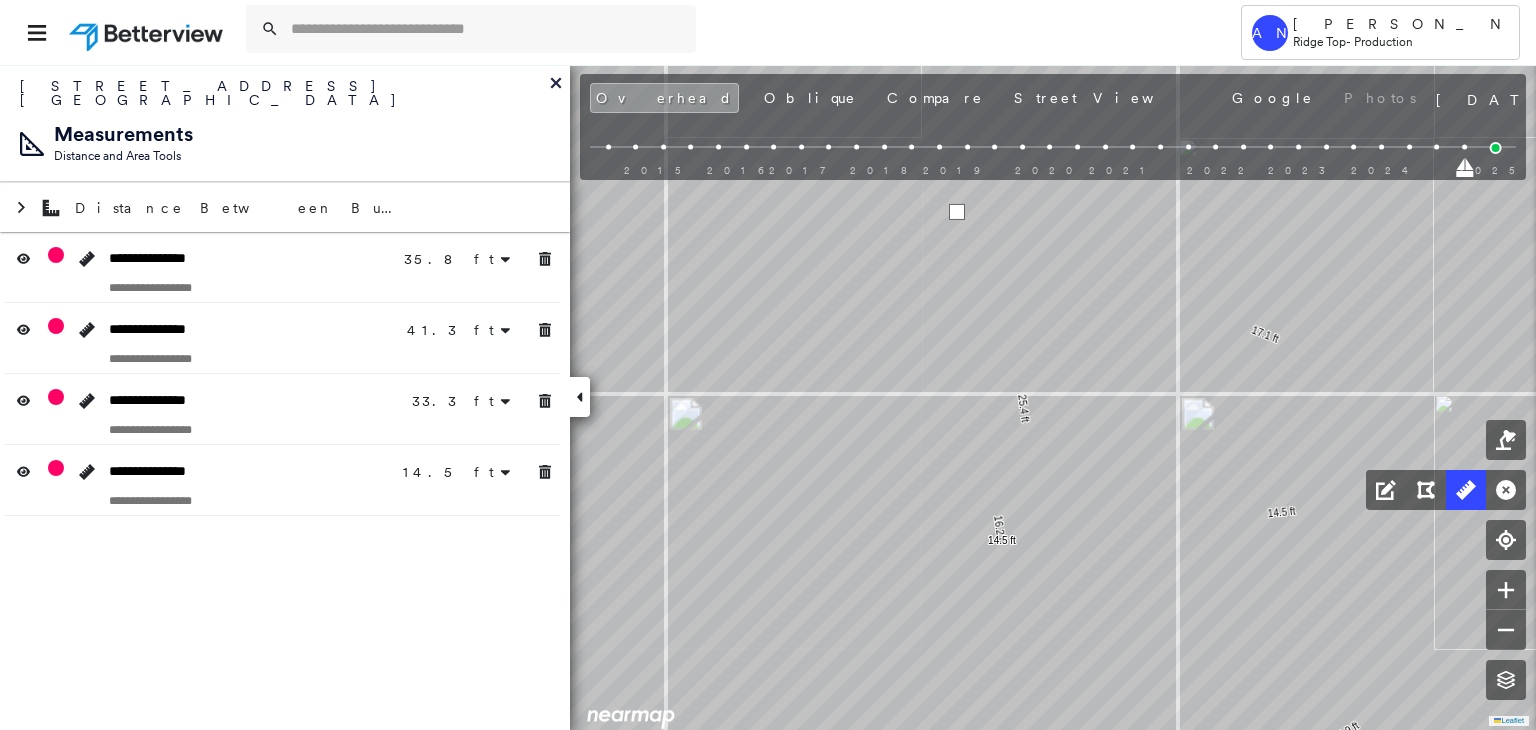 click at bounding box center [957, 212] 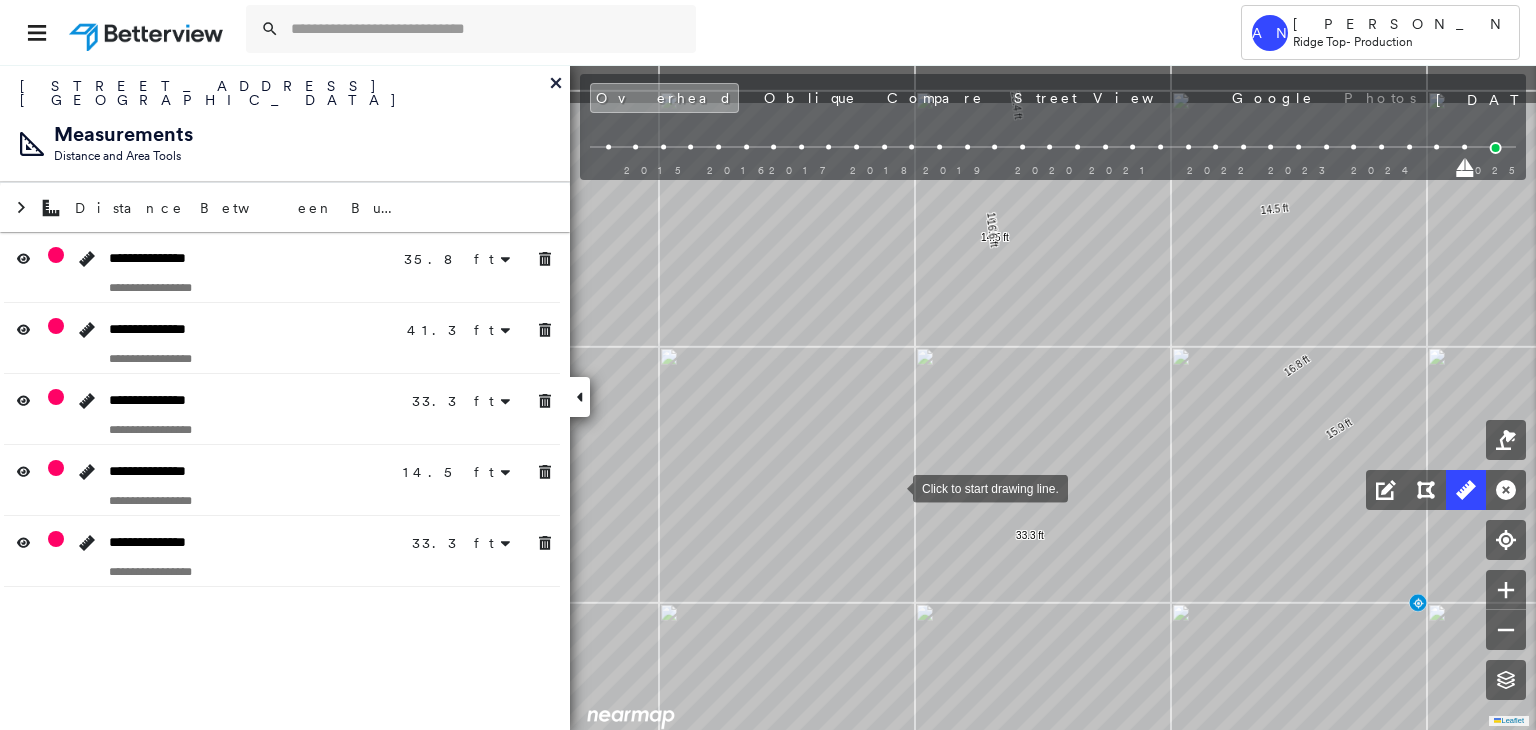 drag, startPoint x: 896, startPoint y: 381, endPoint x: 893, endPoint y: 486, distance: 105.04285 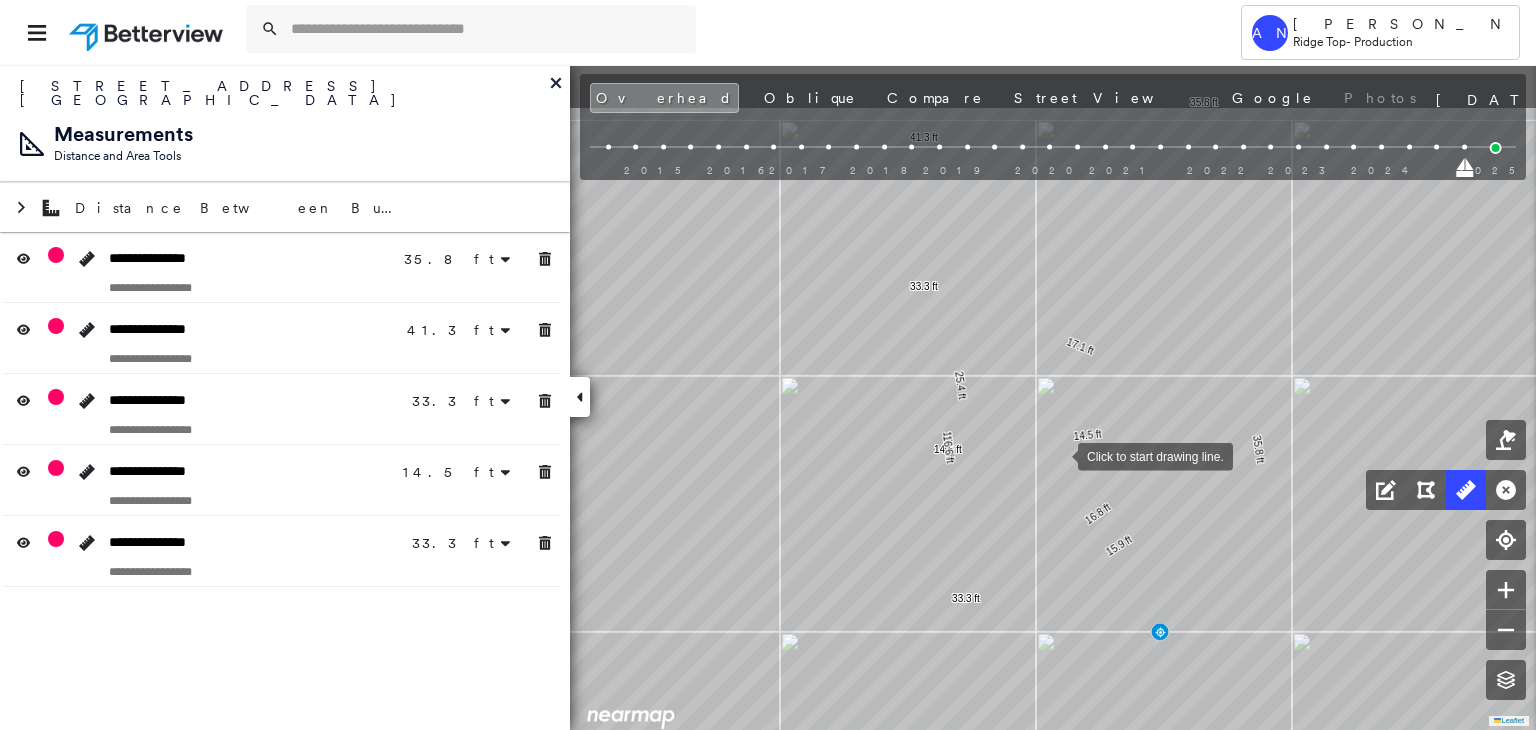 click at bounding box center (1058, 455) 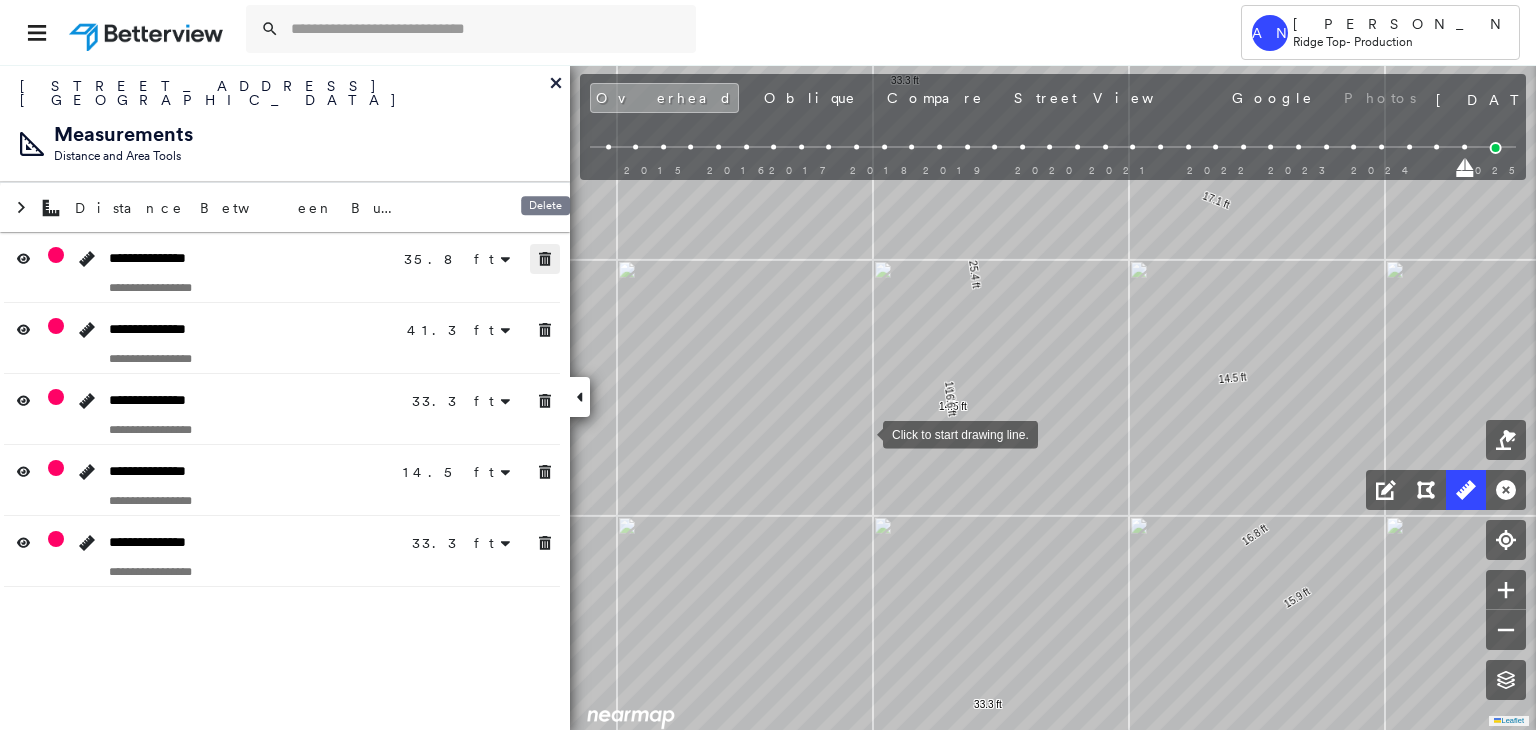 click 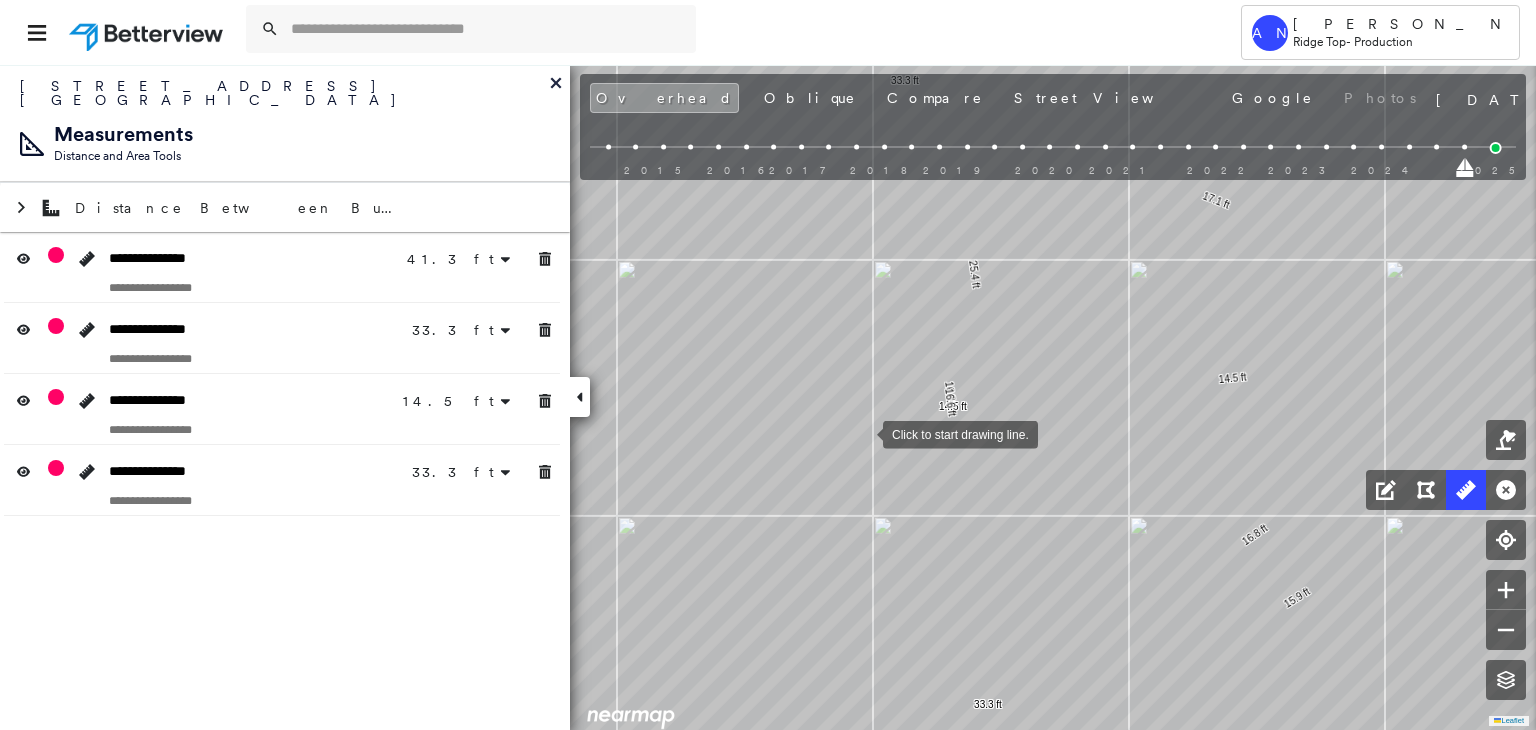 click 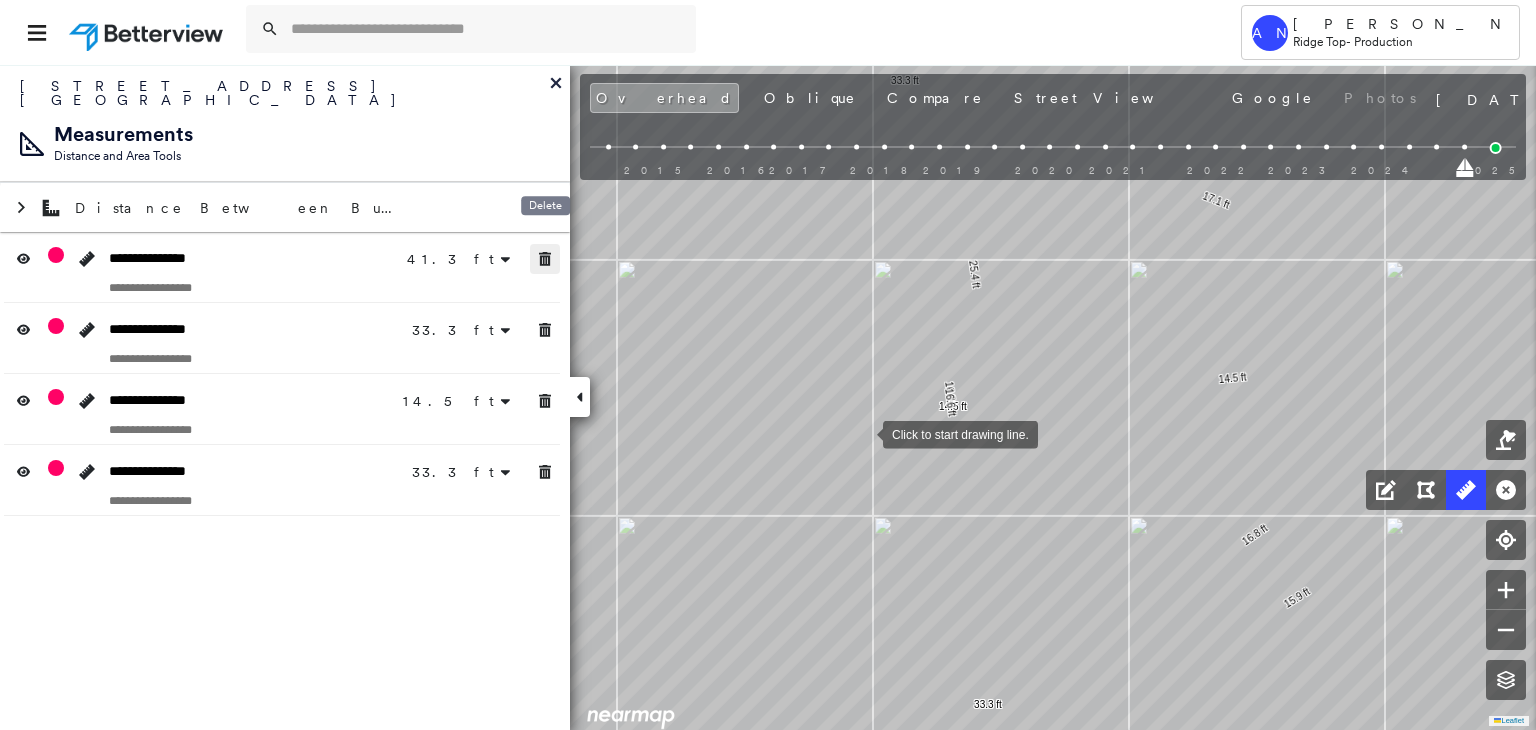 click 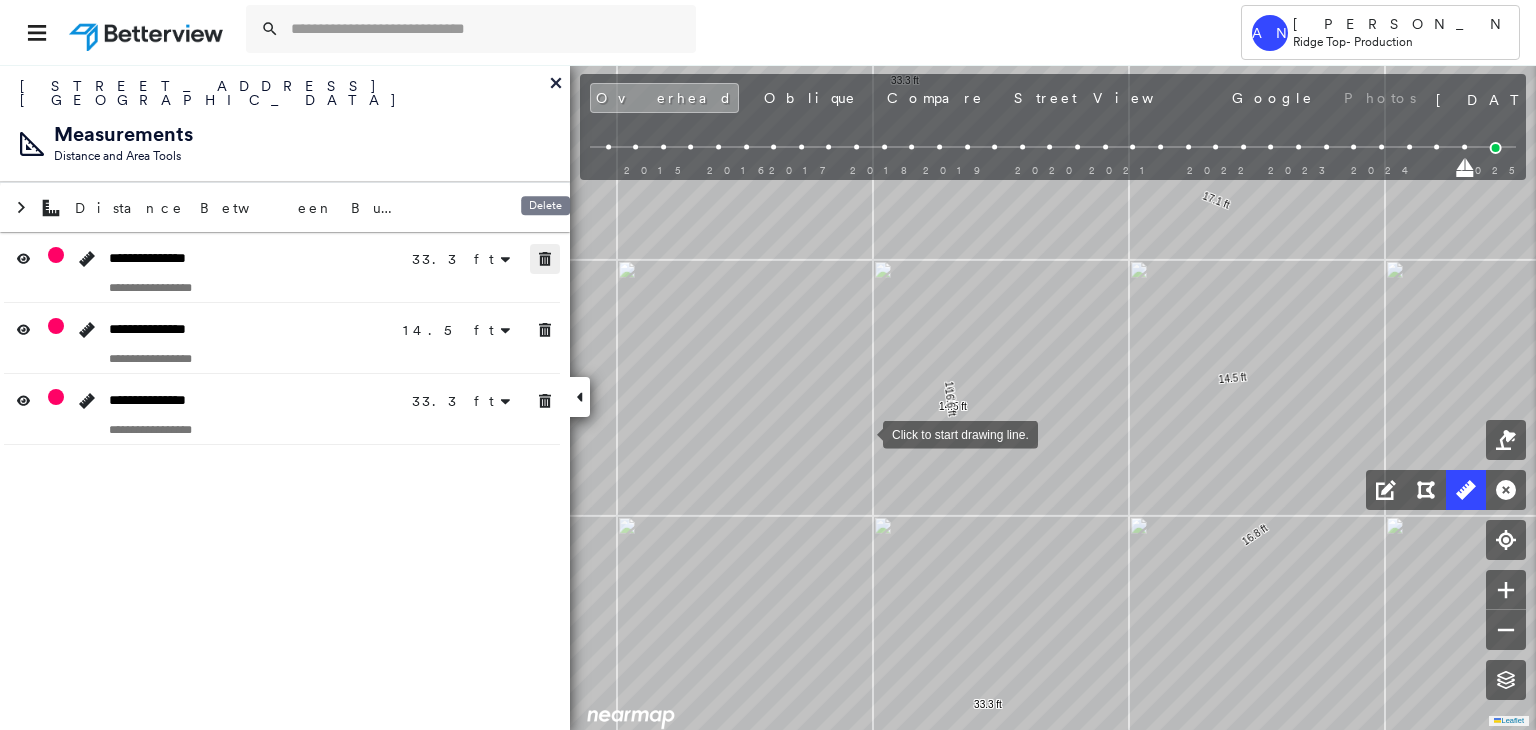 click 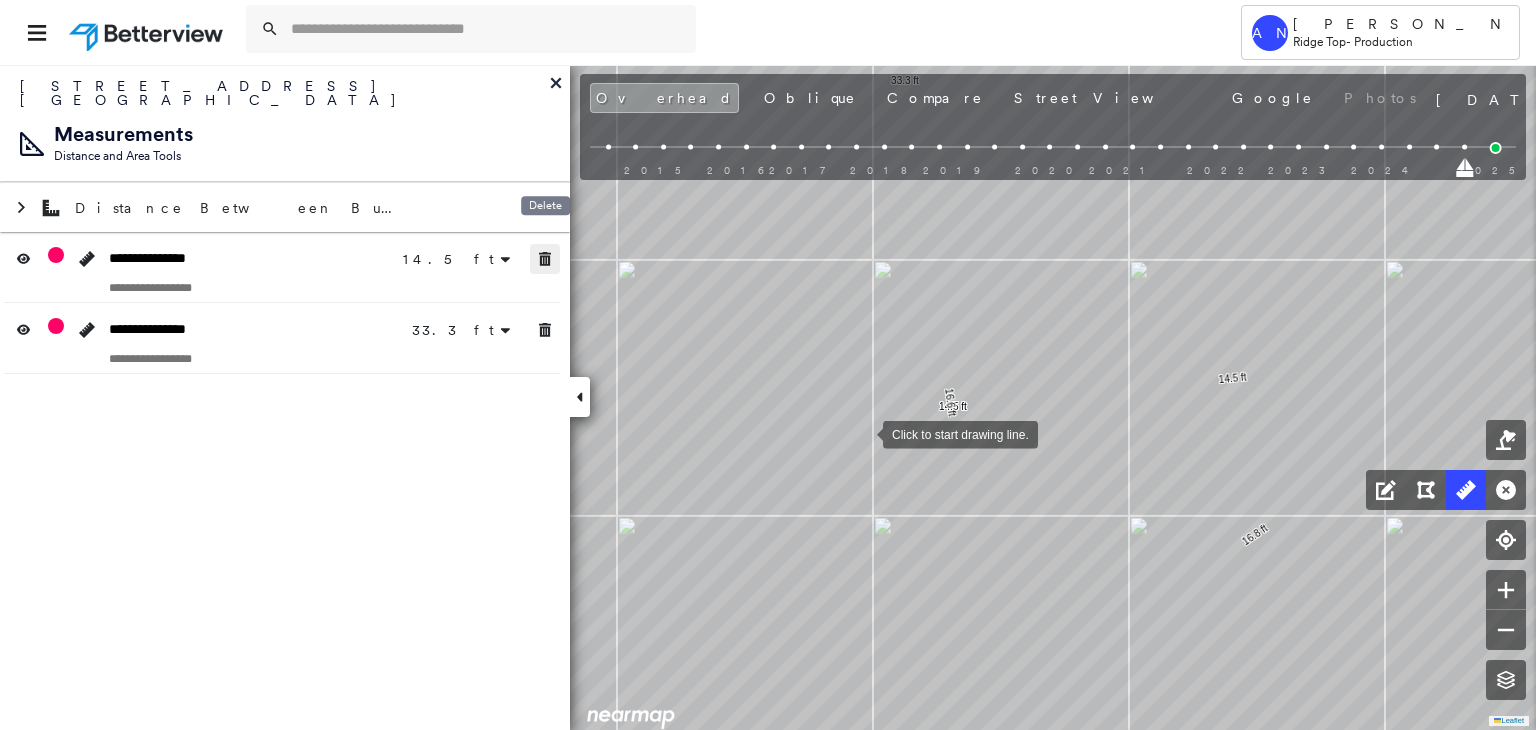 click 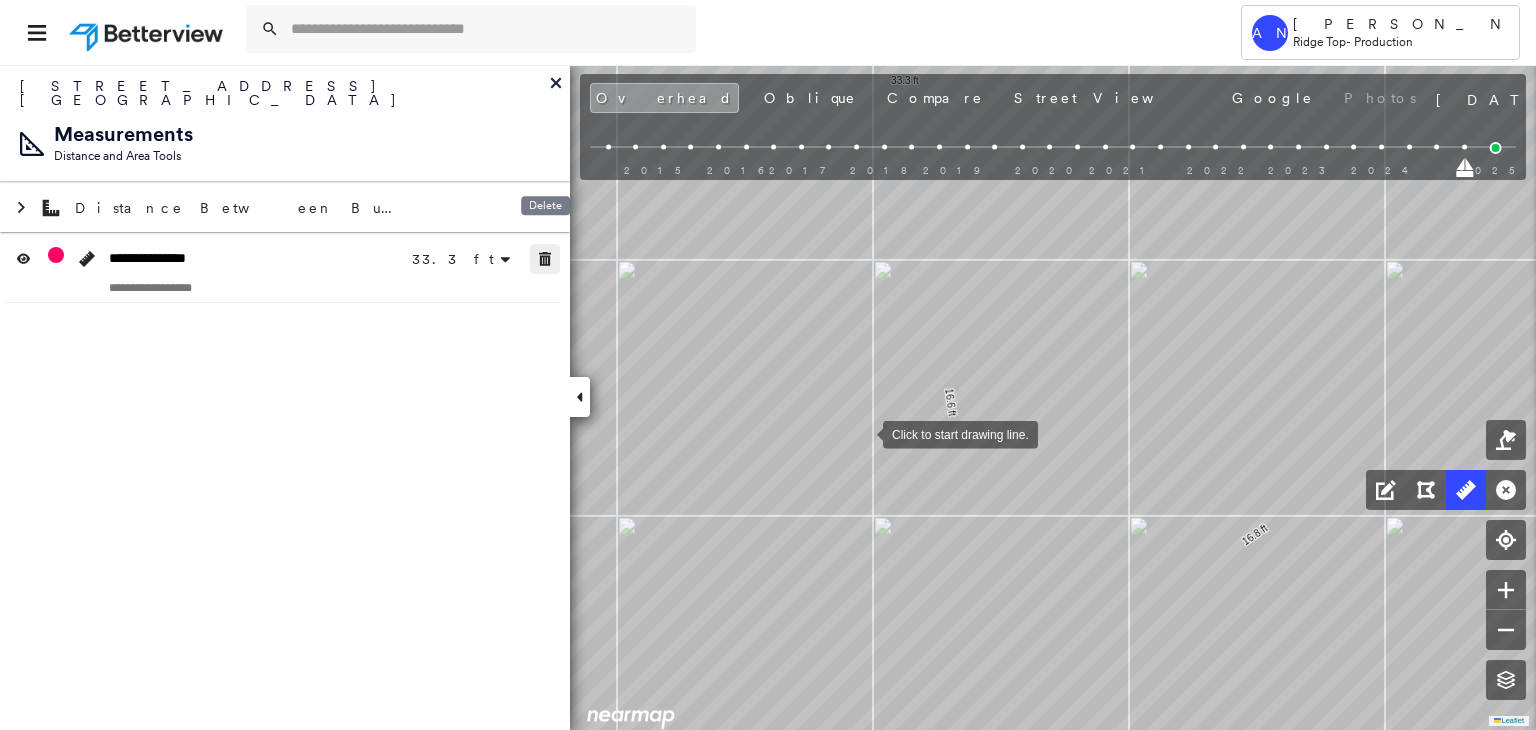click at bounding box center (545, 259) 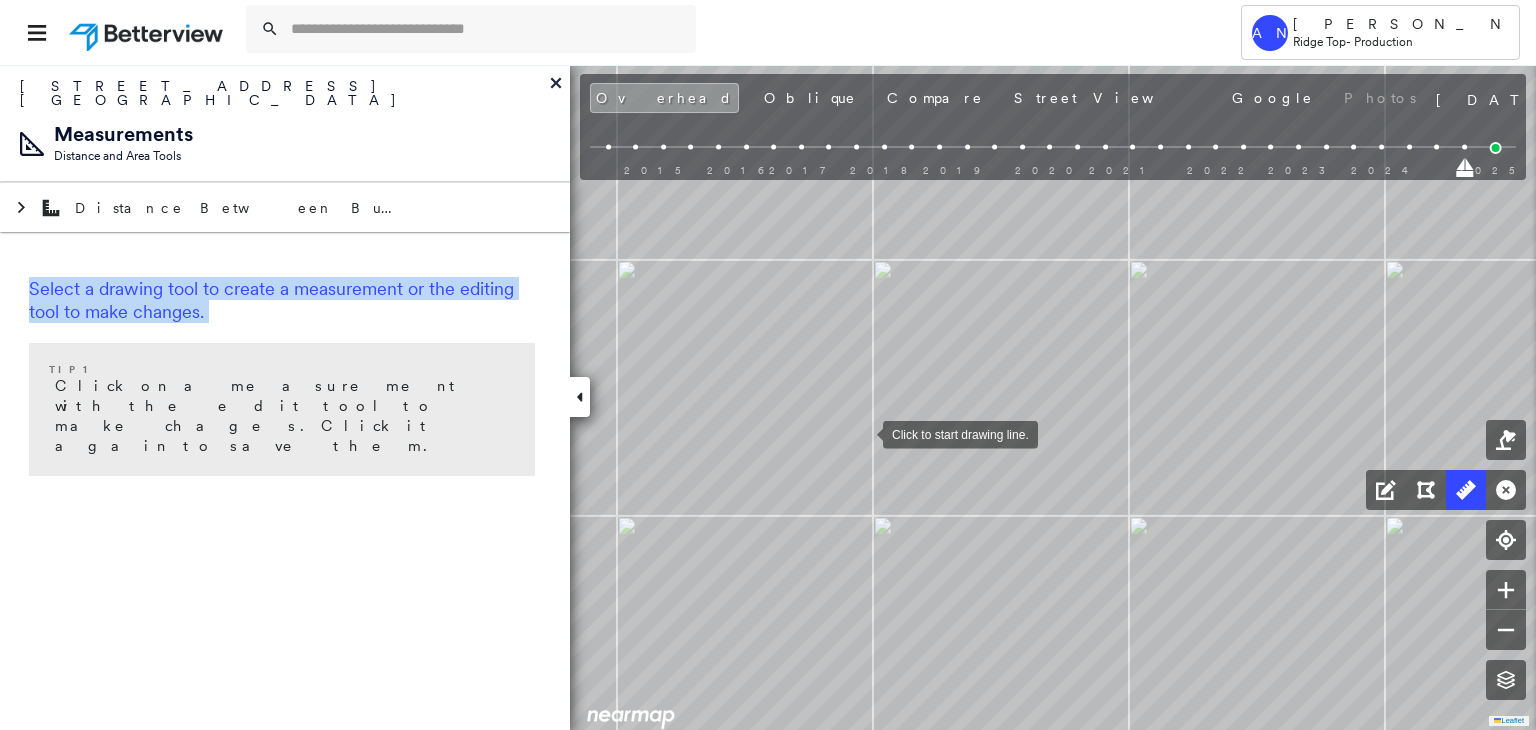 click on "Select a drawing tool to create a measurement or the editing tool to make changes. Tip 1 Click on a measurement with the edit tool to make chages. Click it again to save them." at bounding box center (285, 380) 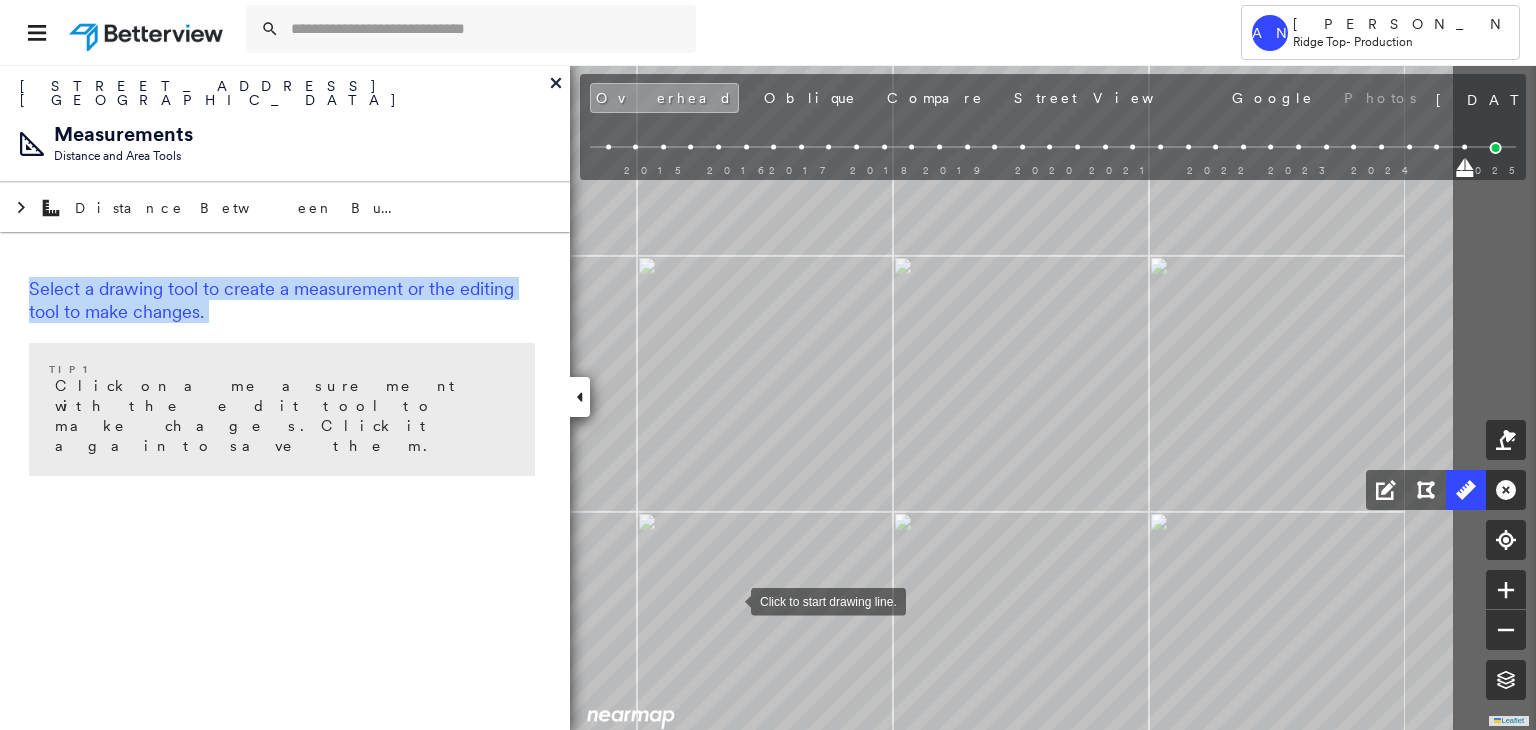 drag, startPoint x: 756, startPoint y: 598, endPoint x: 732, endPoint y: 599, distance: 24.020824 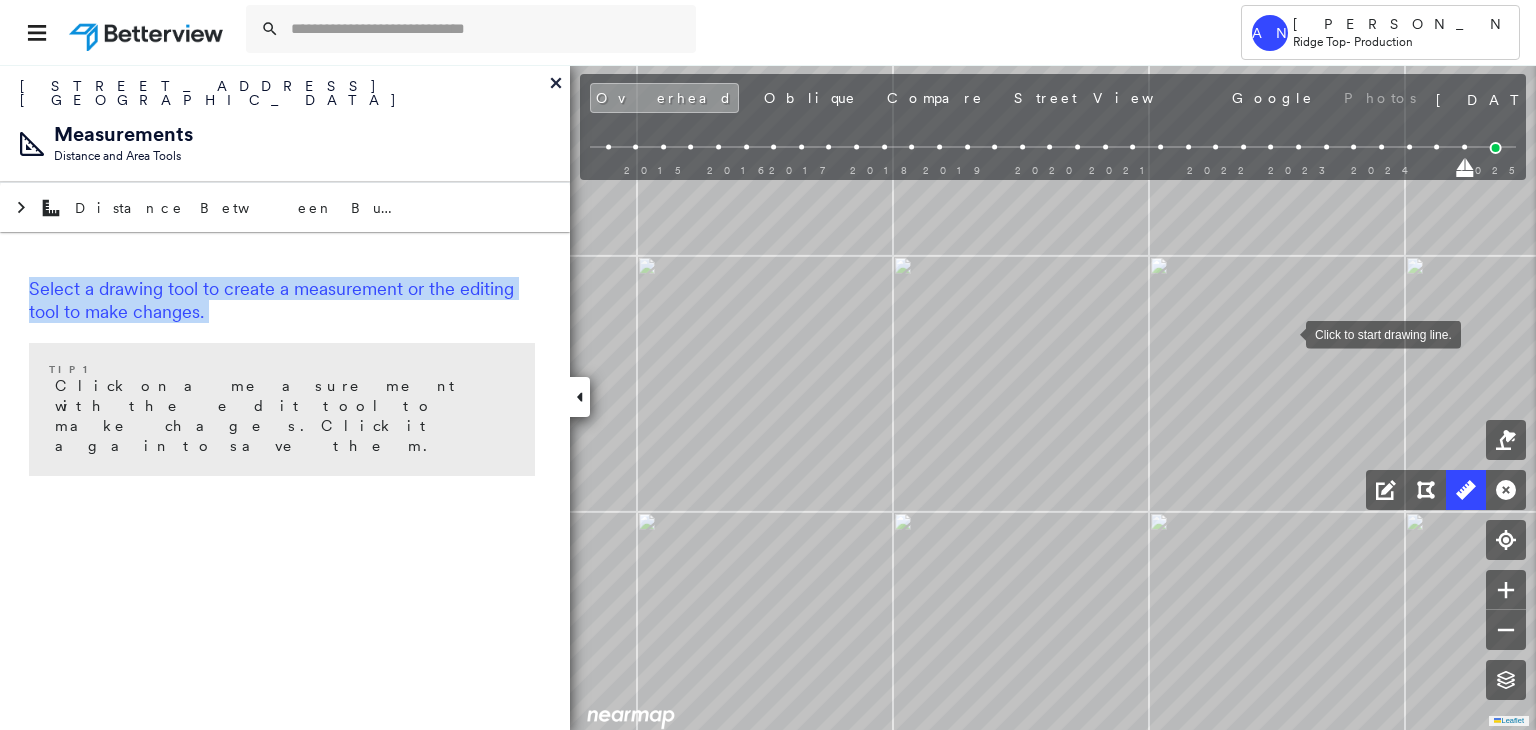 click at bounding box center [1286, 333] 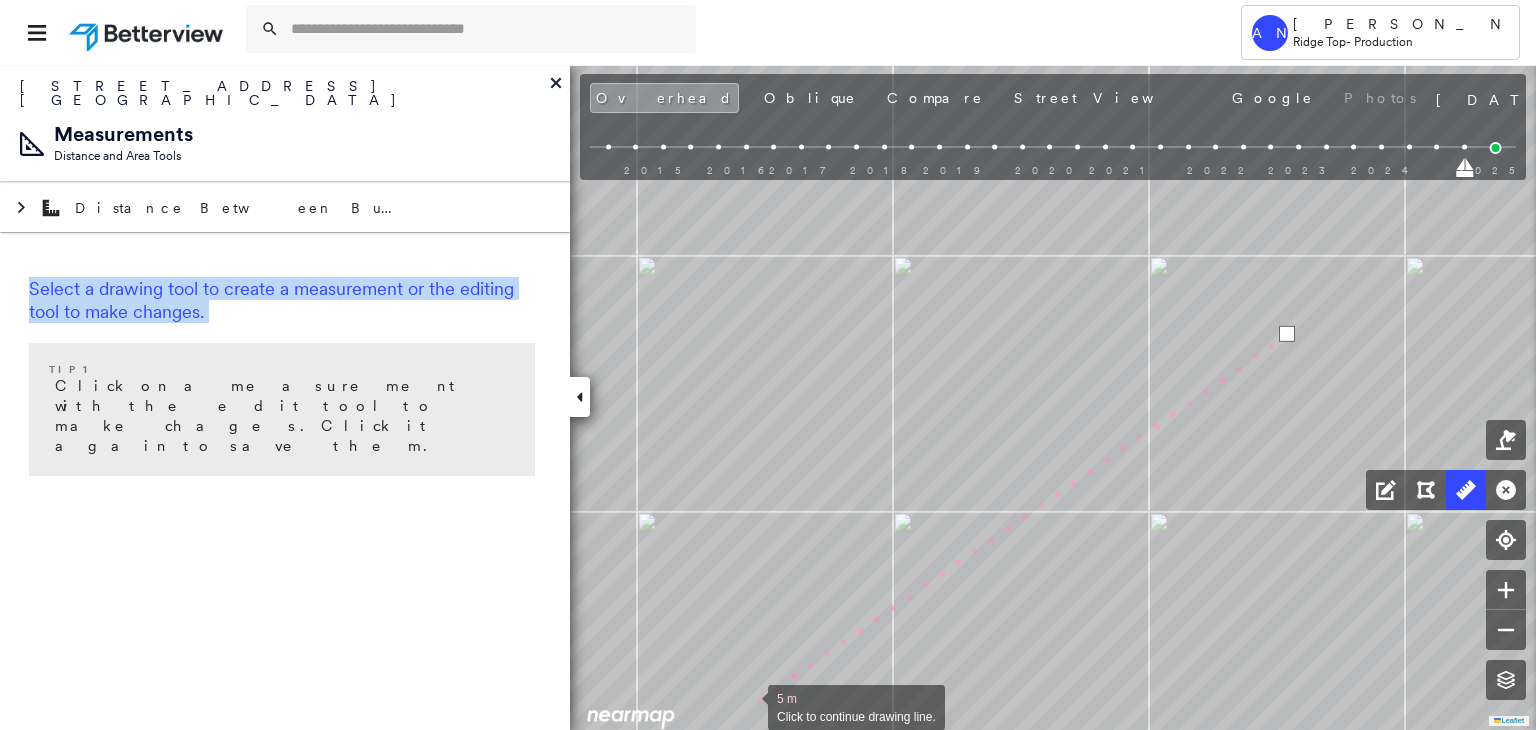 click at bounding box center [748, 706] 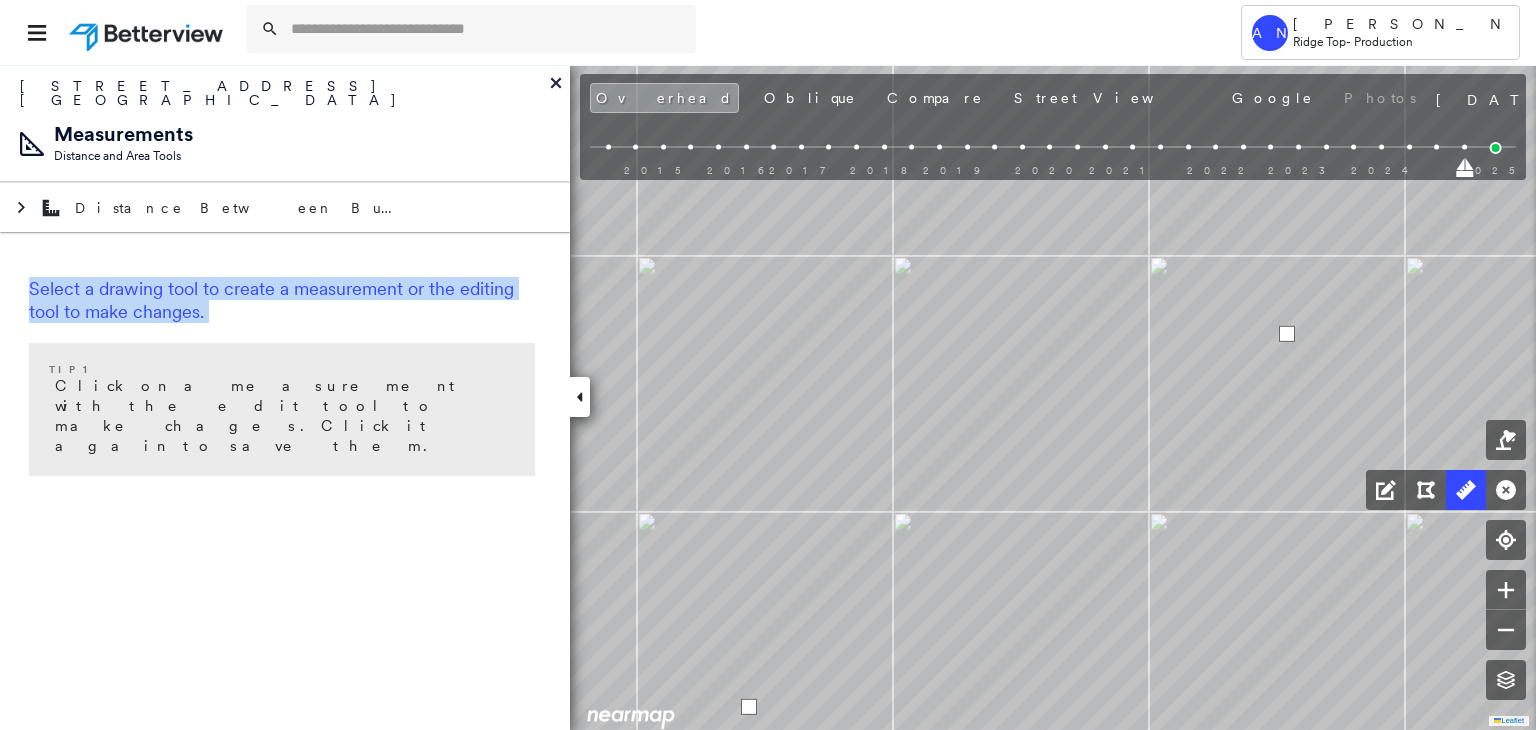 click at bounding box center (749, 707) 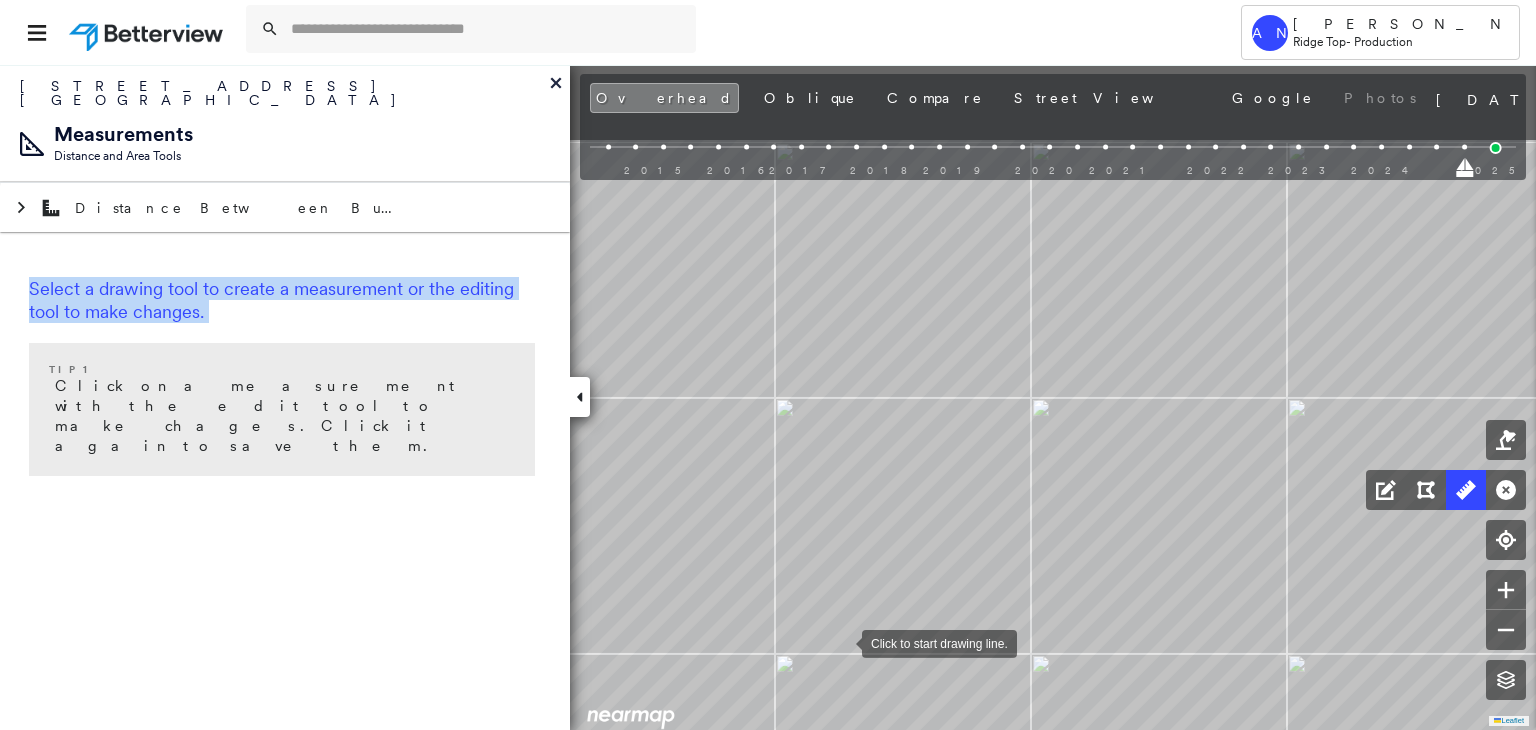 drag, startPoint x: 859, startPoint y: 618, endPoint x: 843, endPoint y: 641, distance: 28.01785 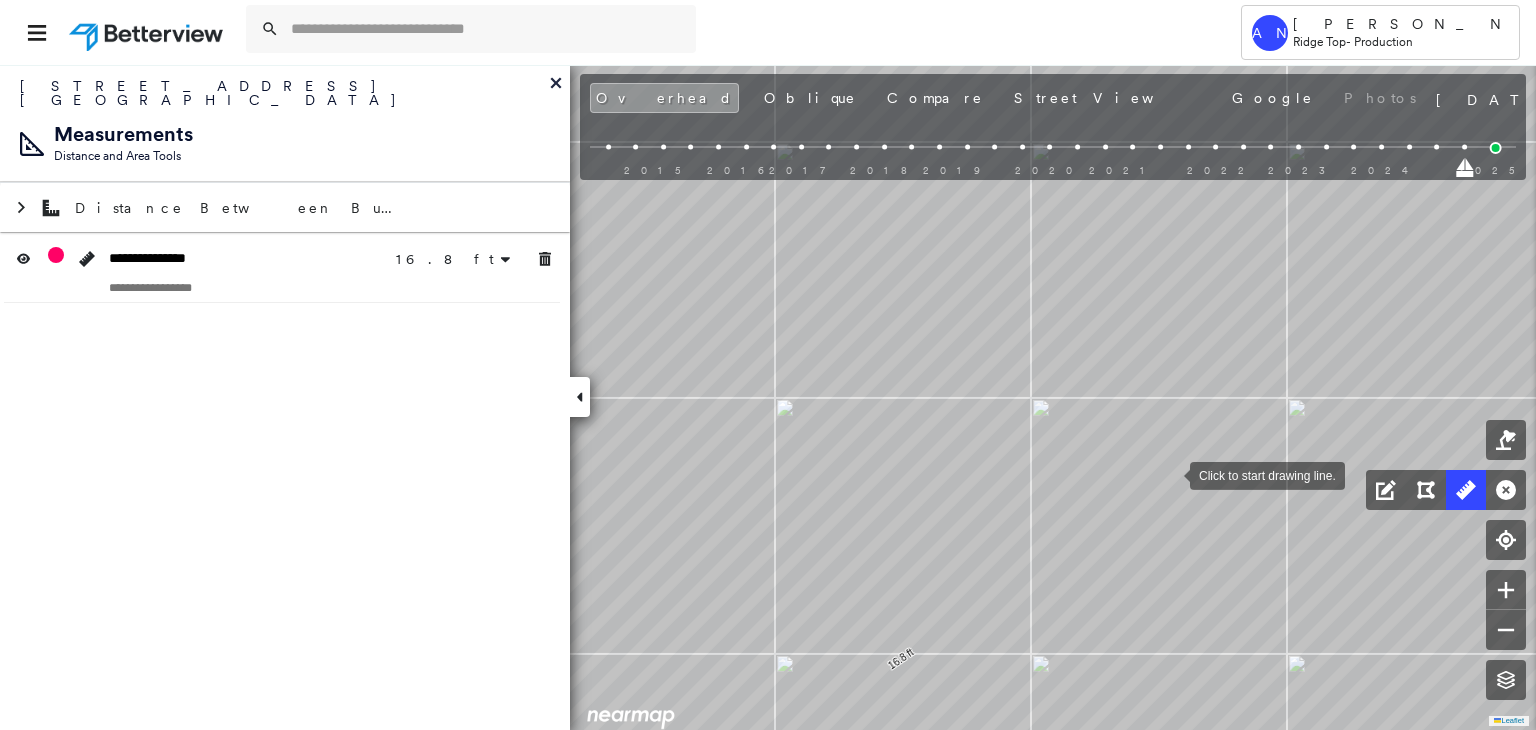 click at bounding box center [1170, 474] 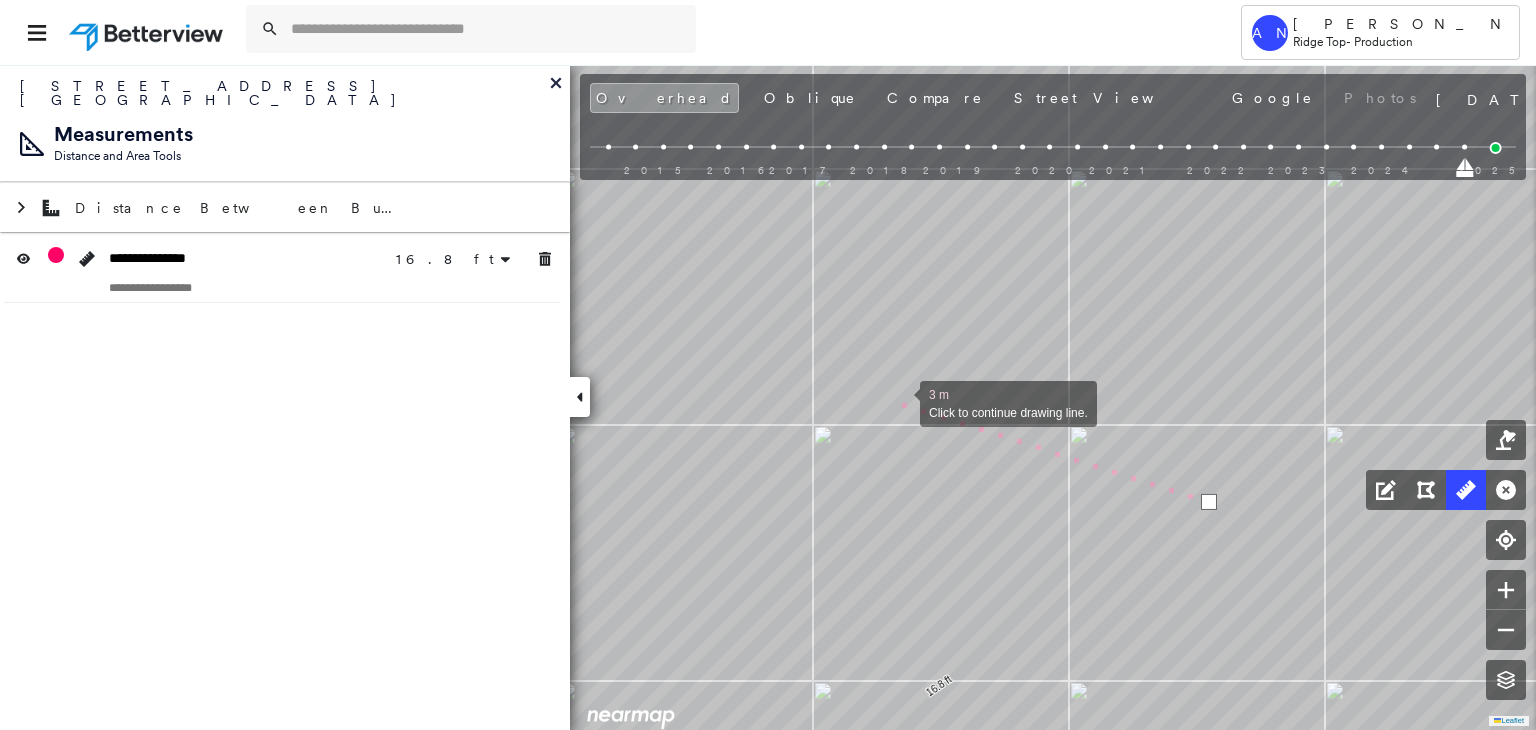 drag, startPoint x: 885, startPoint y: 393, endPoint x: 1260, endPoint y: 615, distance: 435.7855 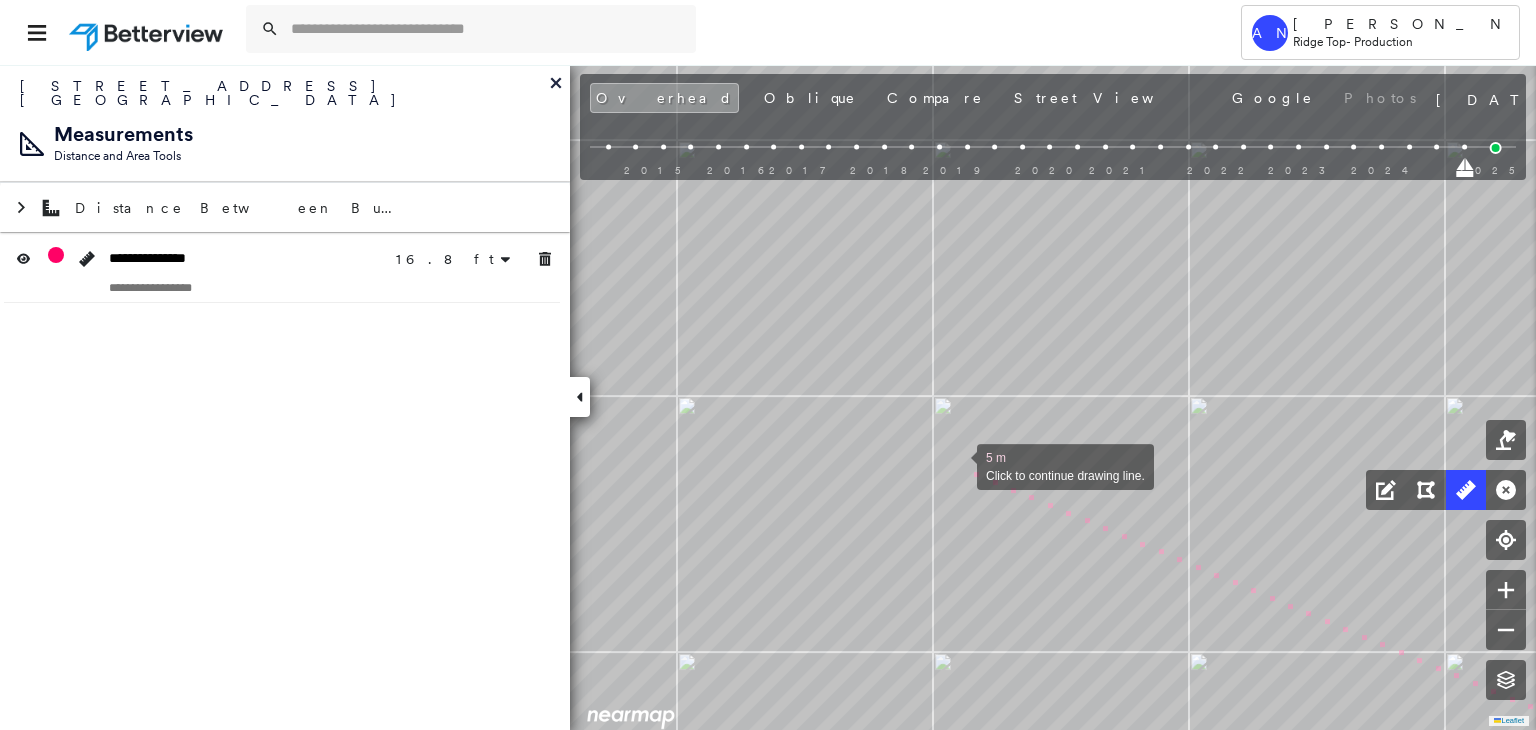click at bounding box center [957, 465] 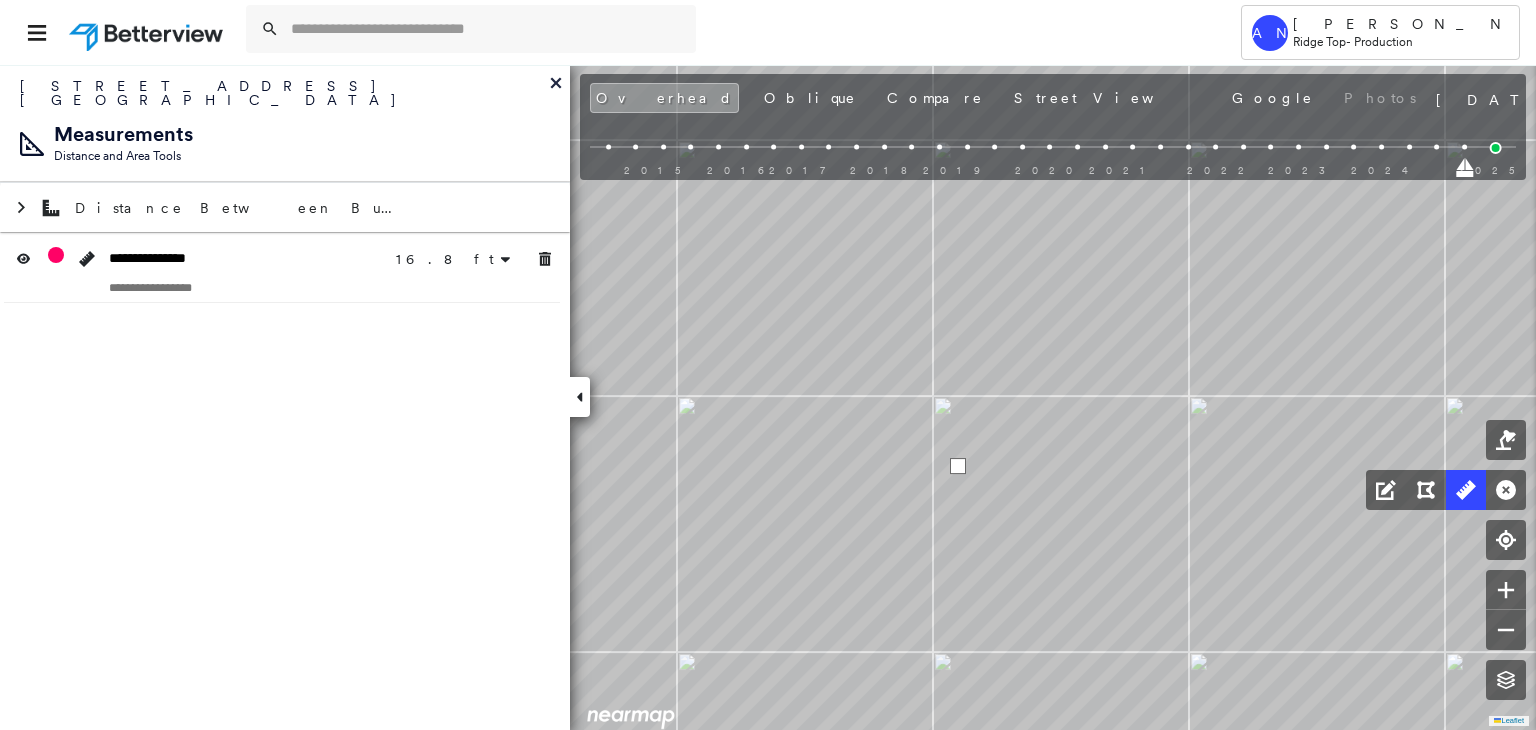 click at bounding box center (958, 466) 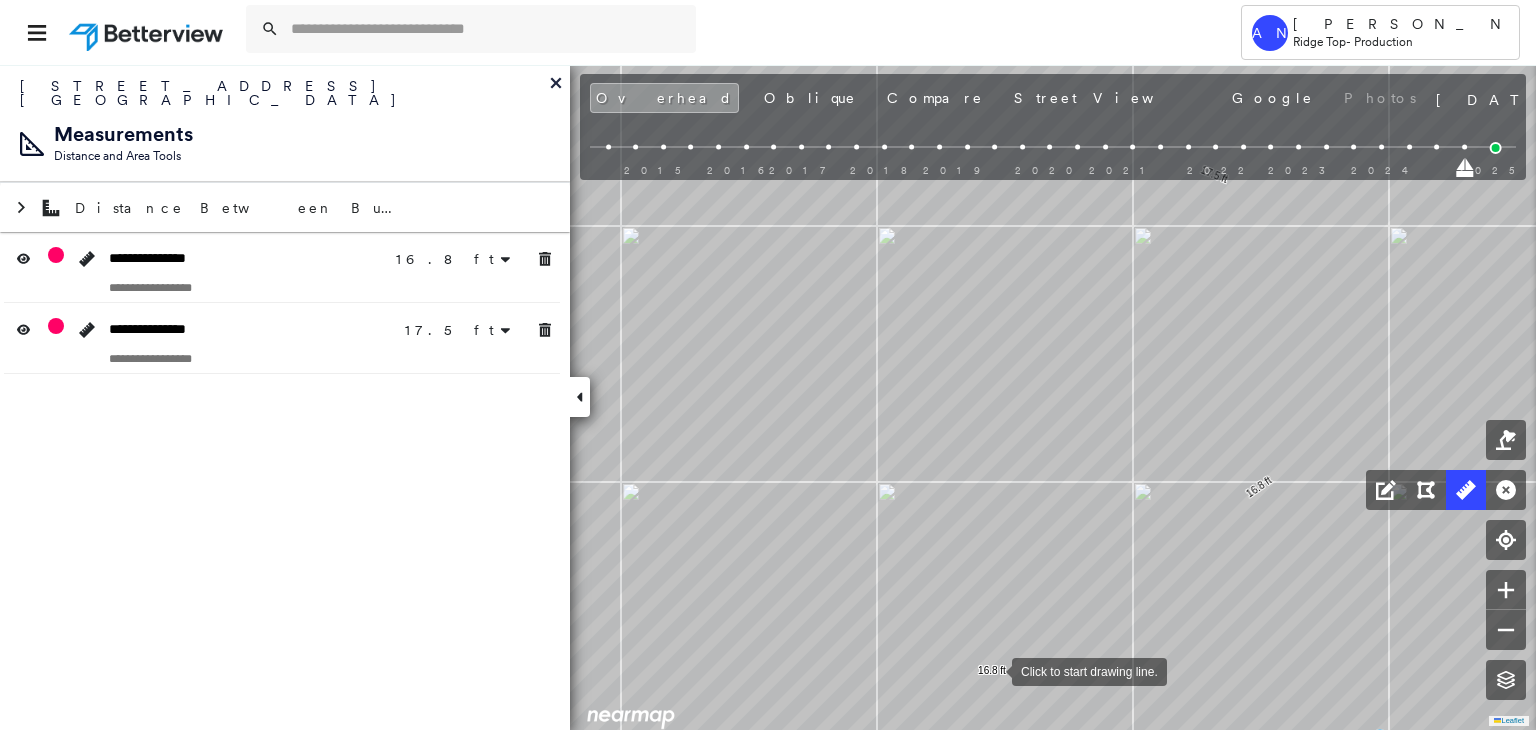 click at bounding box center [992, 670] 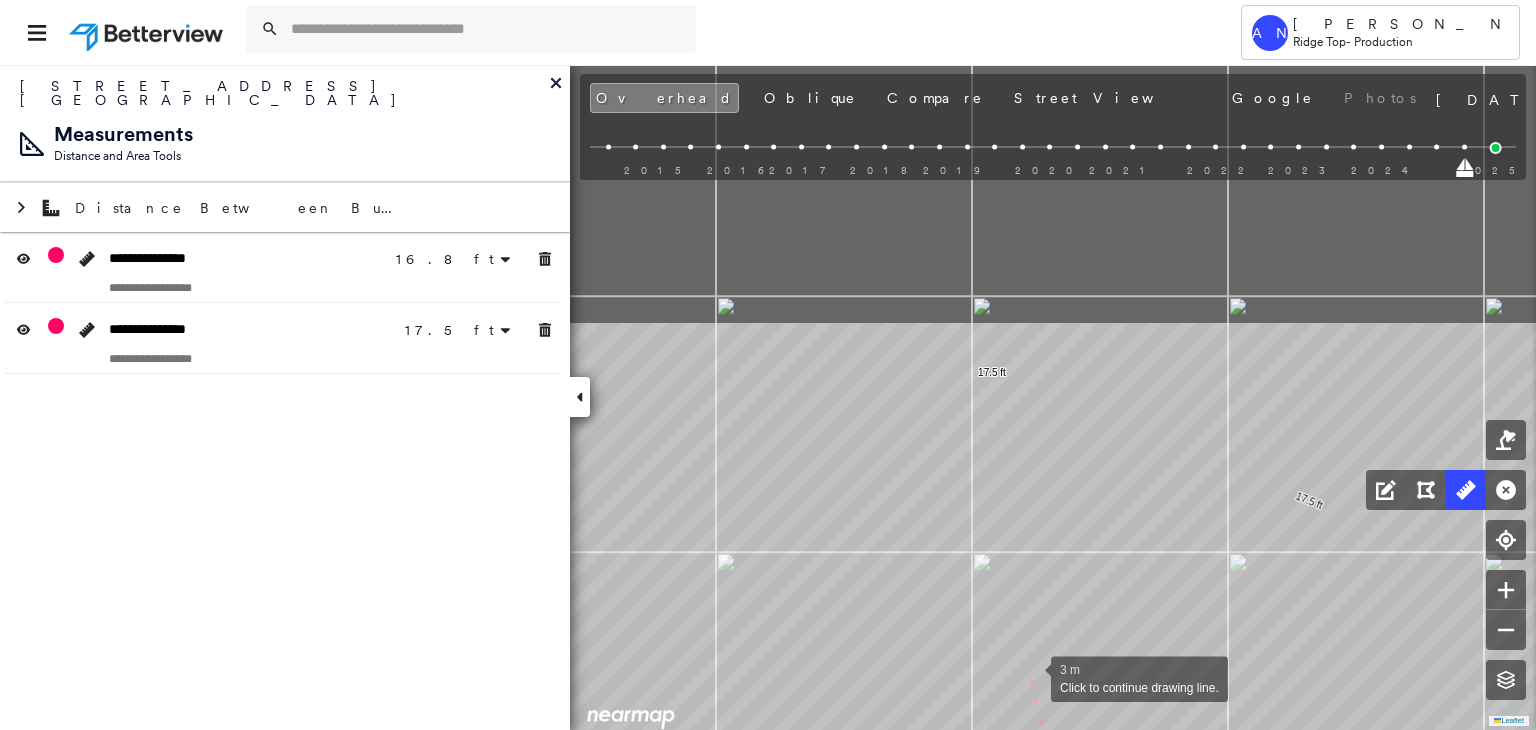 drag, startPoint x: 935, startPoint y: 349, endPoint x: 1030, endPoint y: 675, distance: 339.56 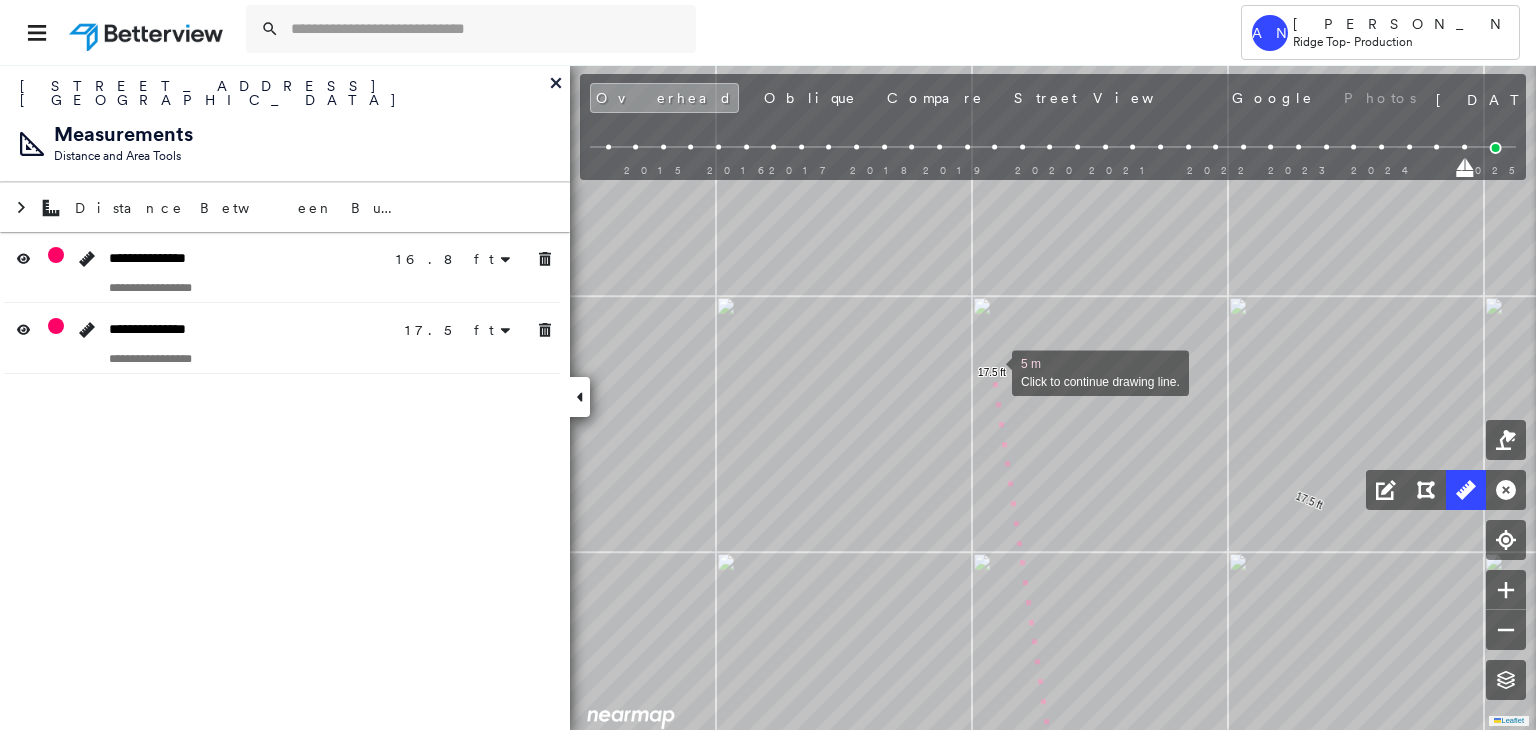 click at bounding box center (992, 371) 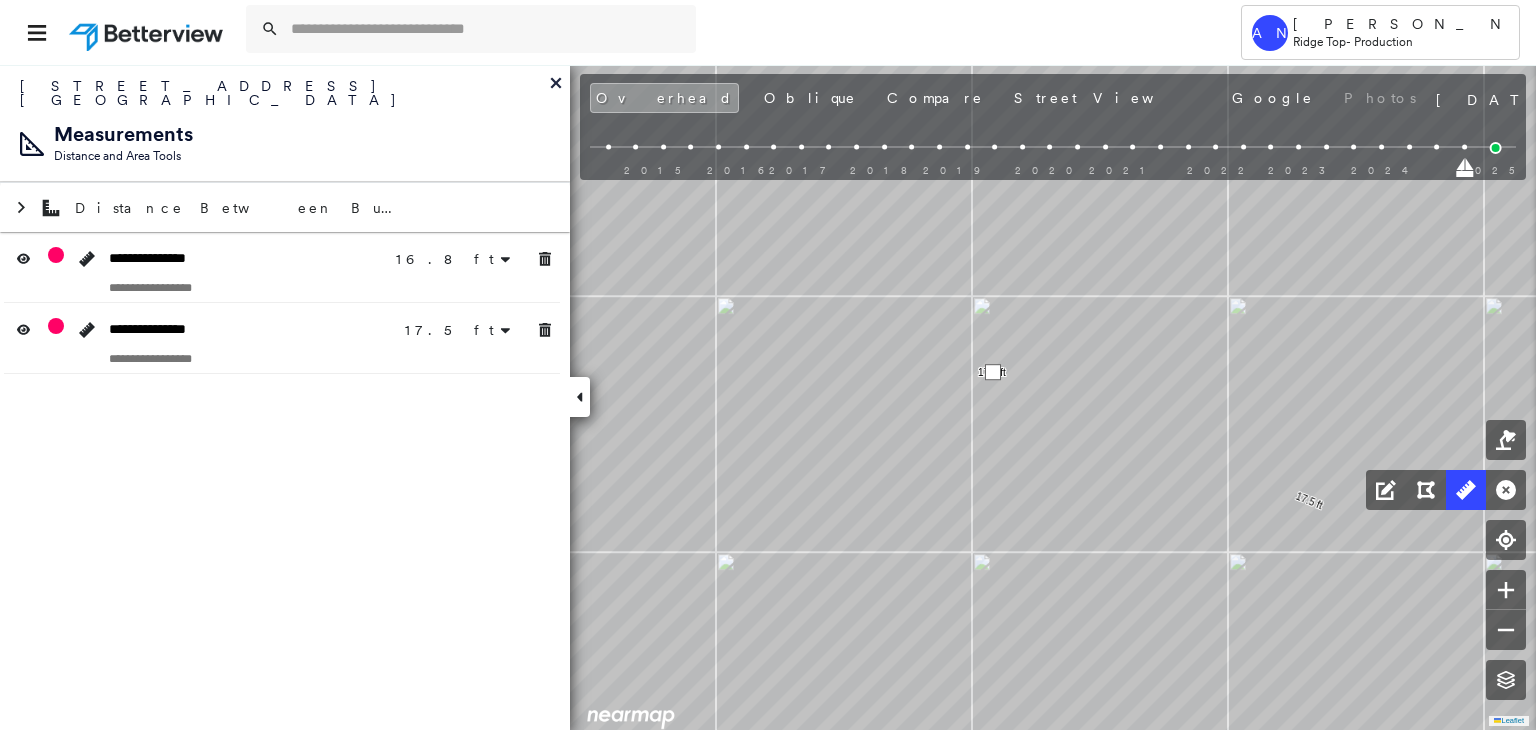 click at bounding box center (993, 372) 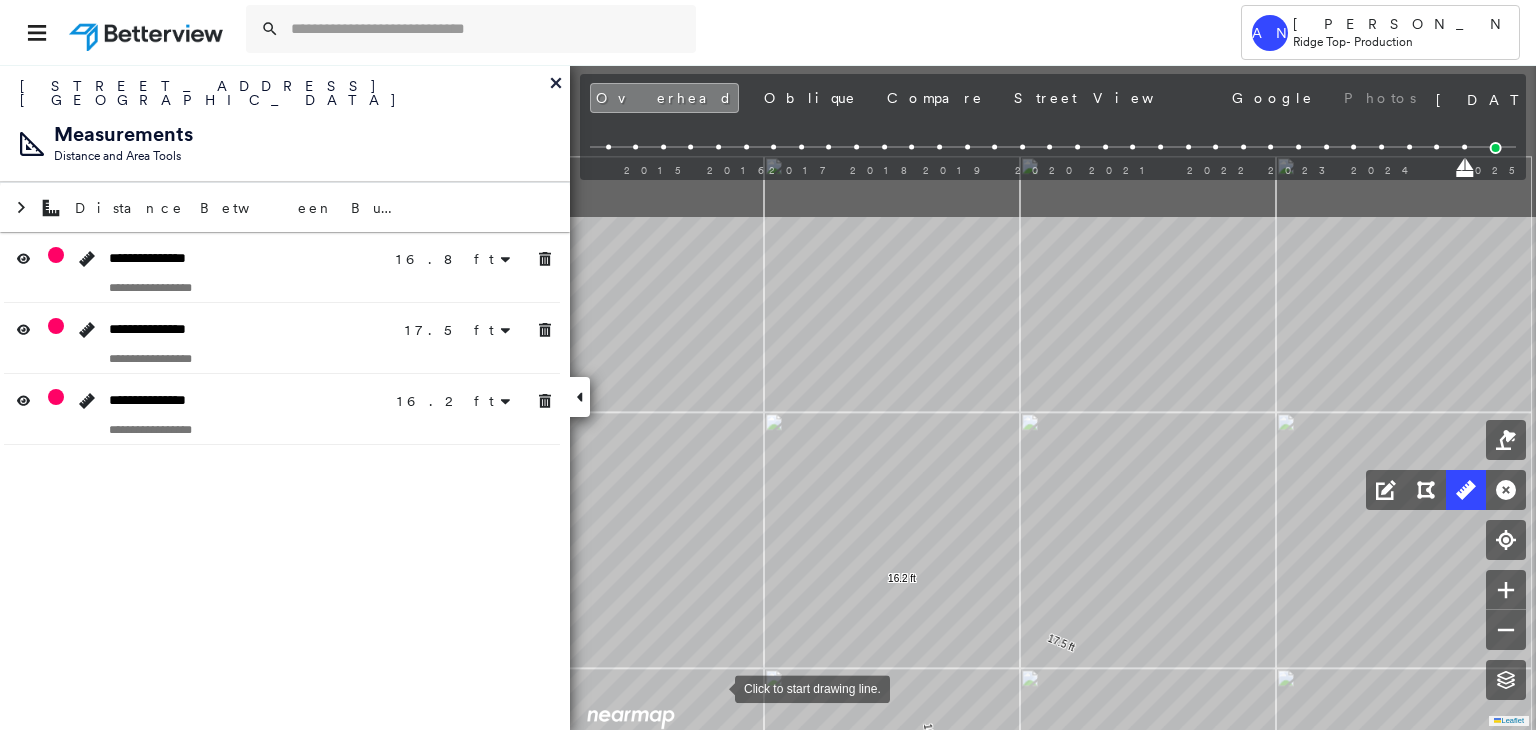 click on "16.8 ft 16.8 ft 17.5 ft 17.5 ft 16.2 ft 16.2 ft Click to start drawing line." at bounding box center (262, 340) 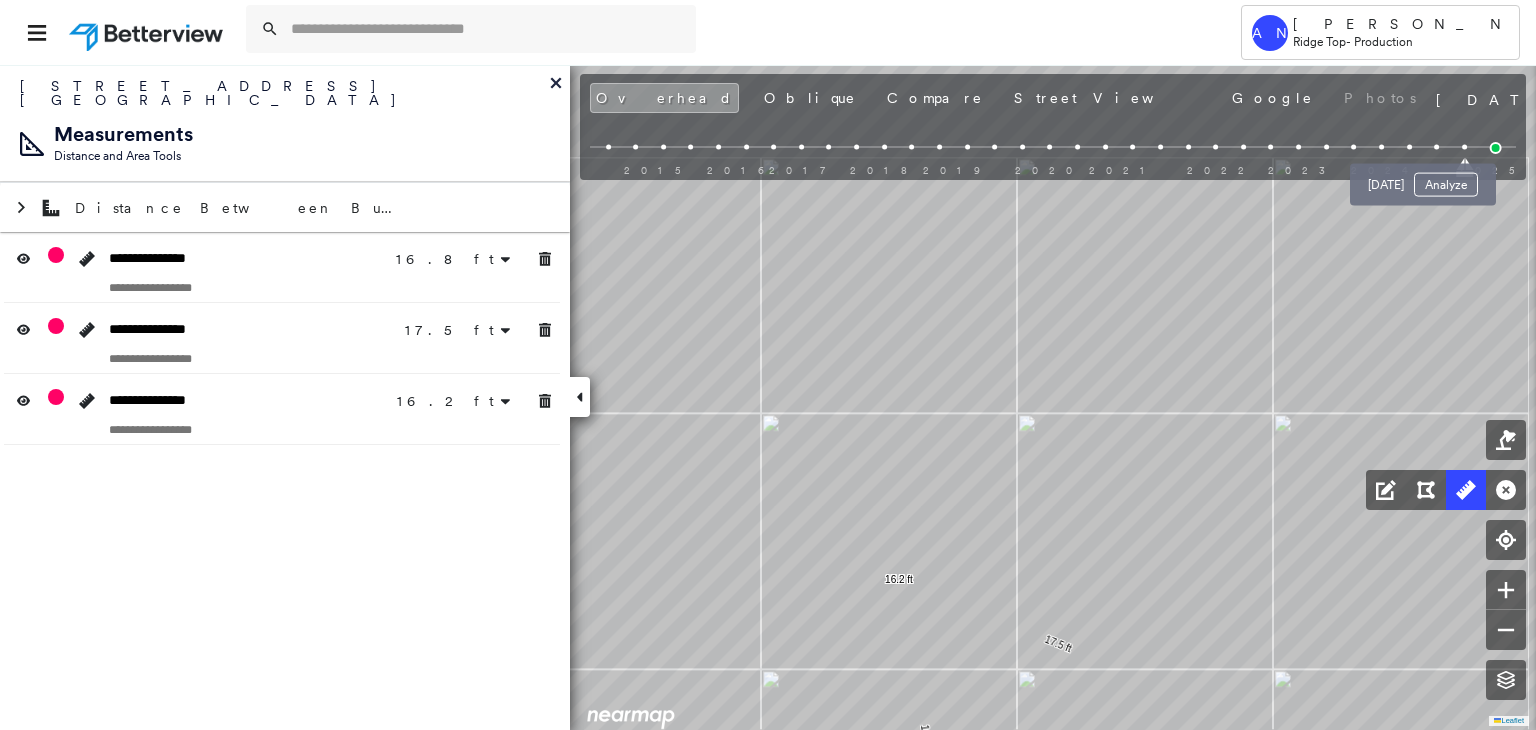click at bounding box center (1436, 147) 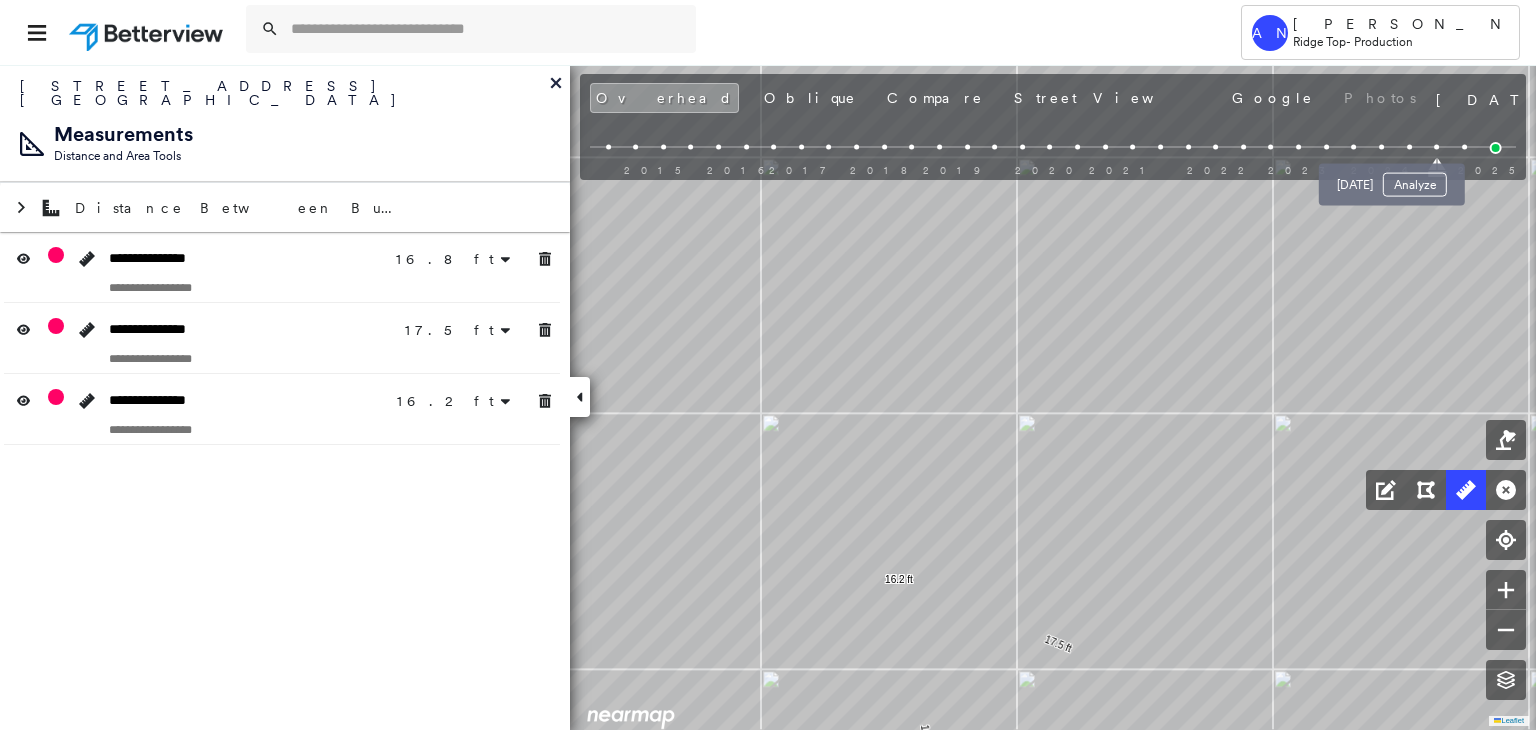 click at bounding box center [1409, 147] 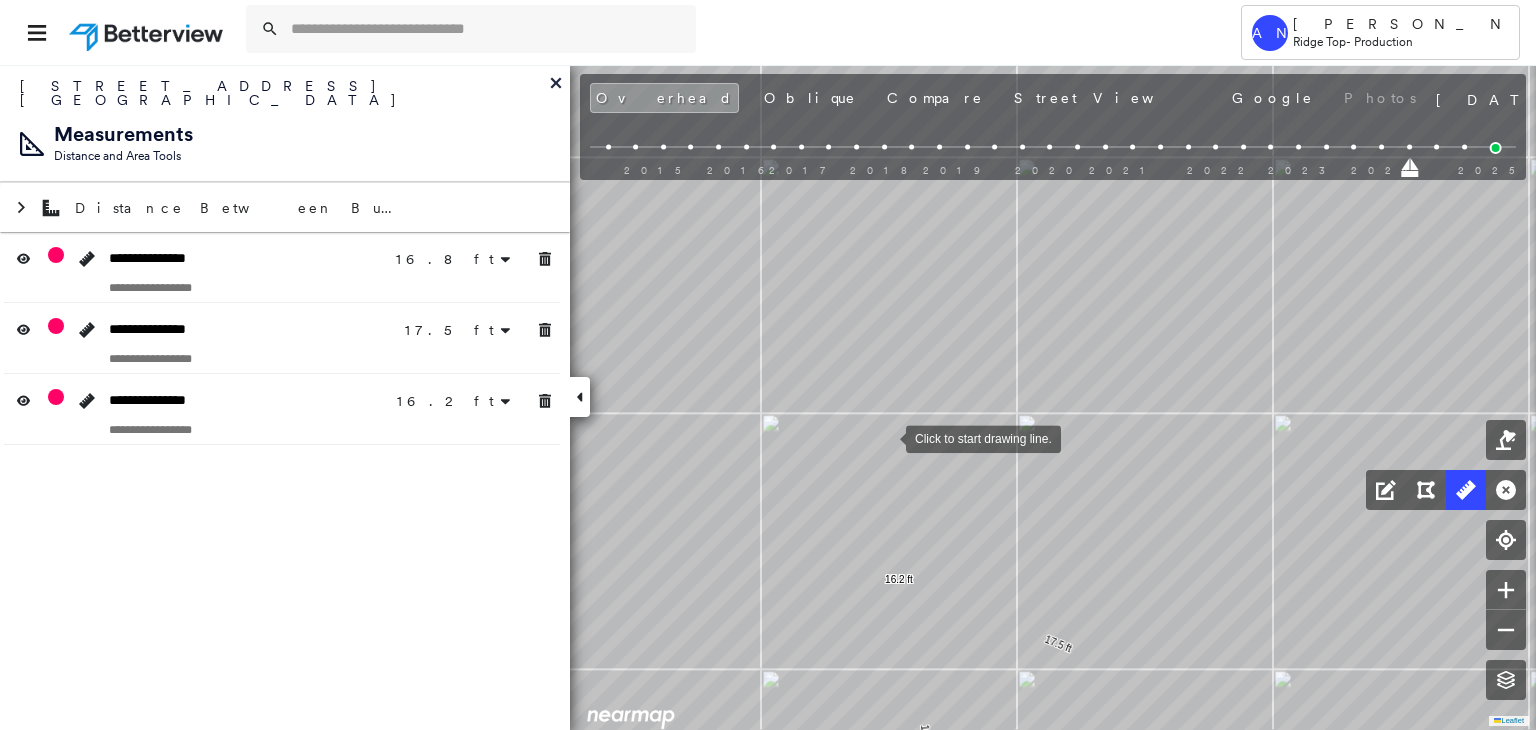 click at bounding box center [886, 437] 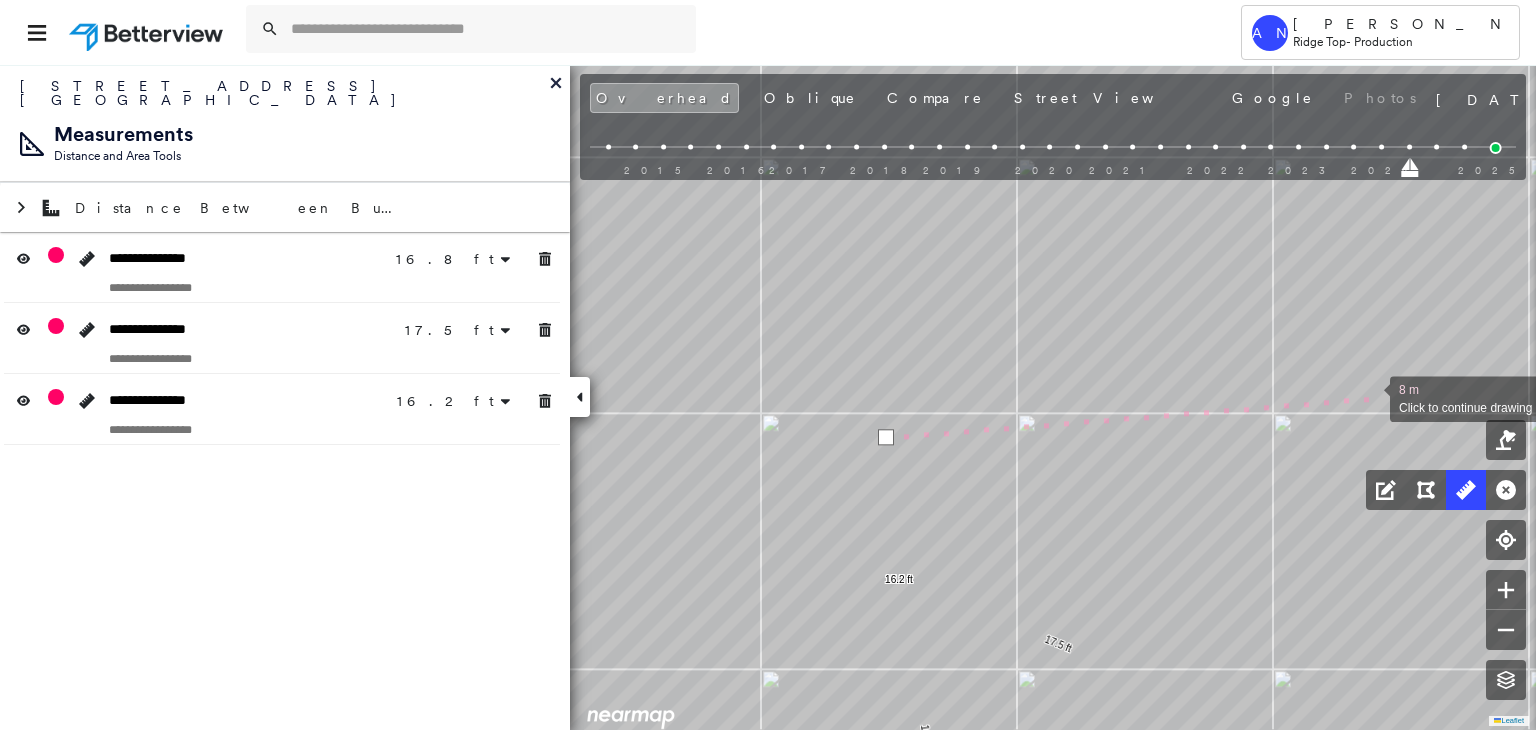 click on "16.8 ft 16.8 ft 17.5 ft 17.5 ft 16.2 ft 16.2 ft 8 m Click to continue drawing line." at bounding box center [259, 341] 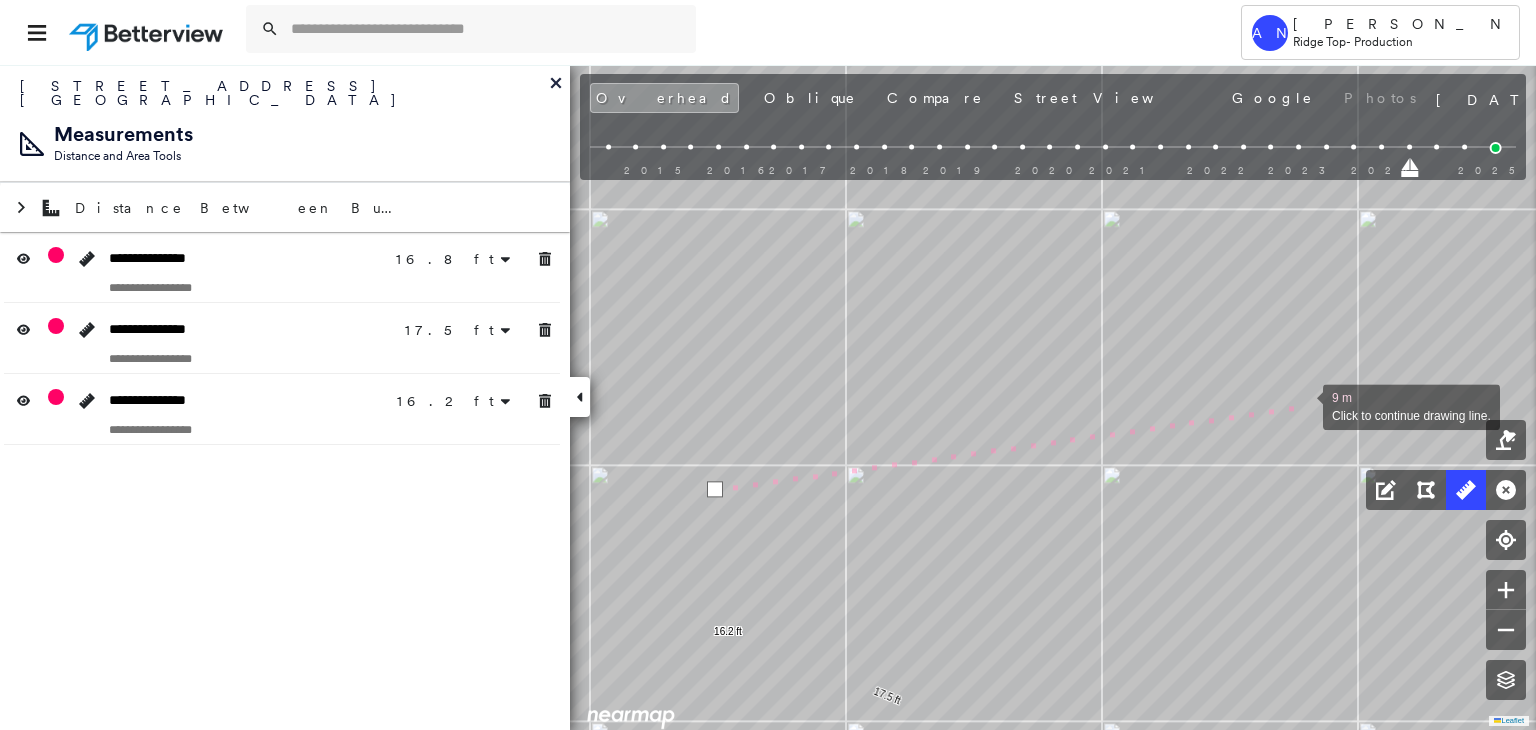 click at bounding box center [1303, 405] 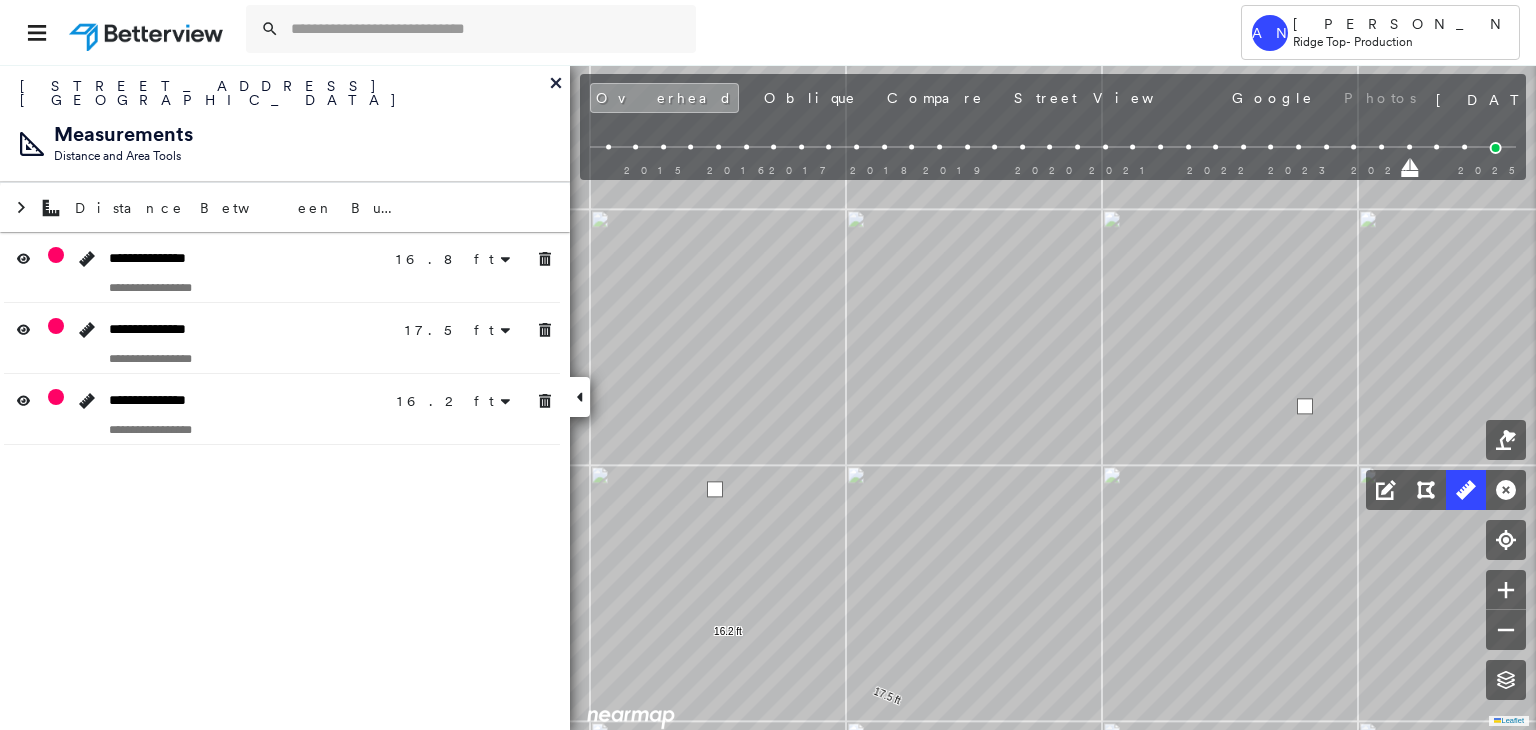 click at bounding box center [1305, 406] 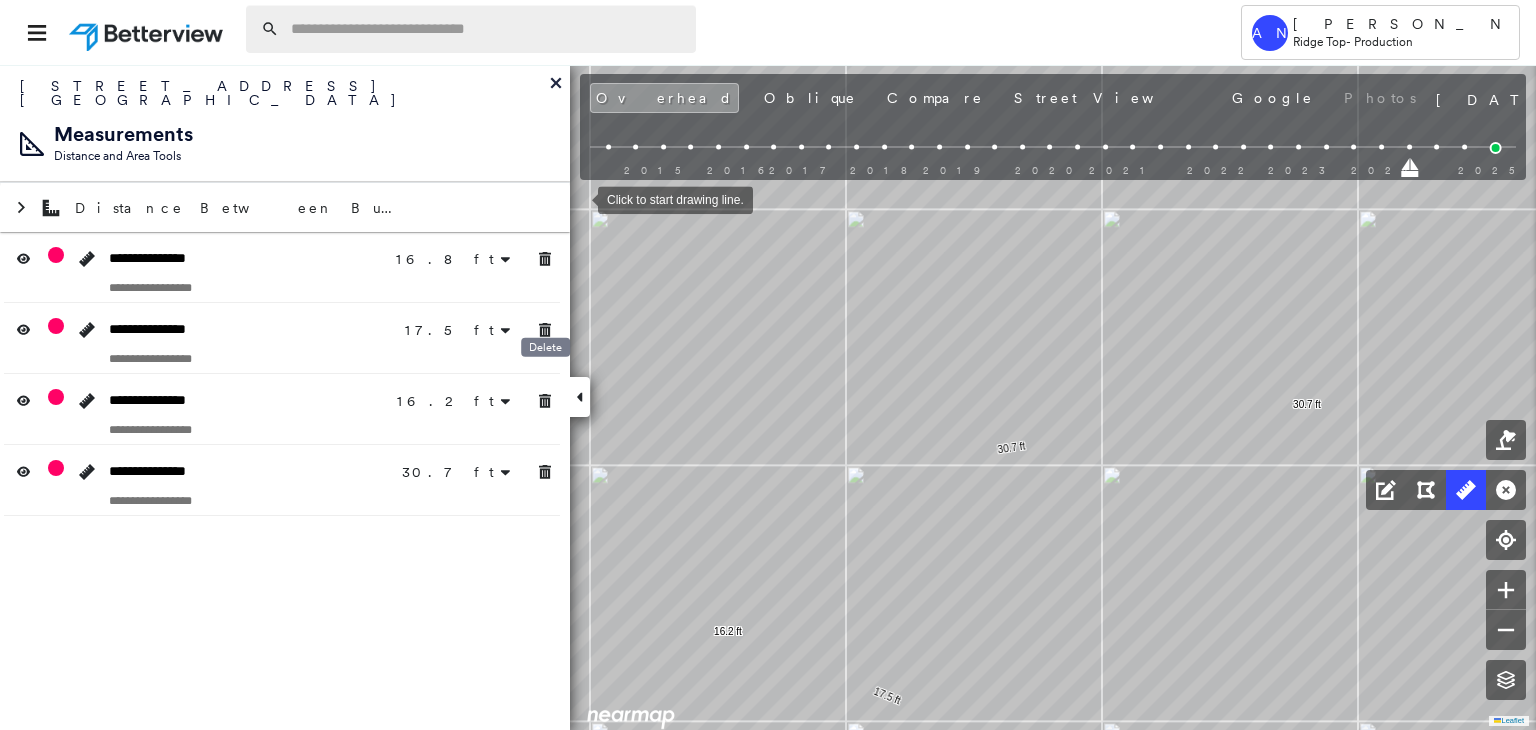 drag, startPoint x: 548, startPoint y: 291, endPoint x: 592, endPoint y: 29, distance: 265.66898 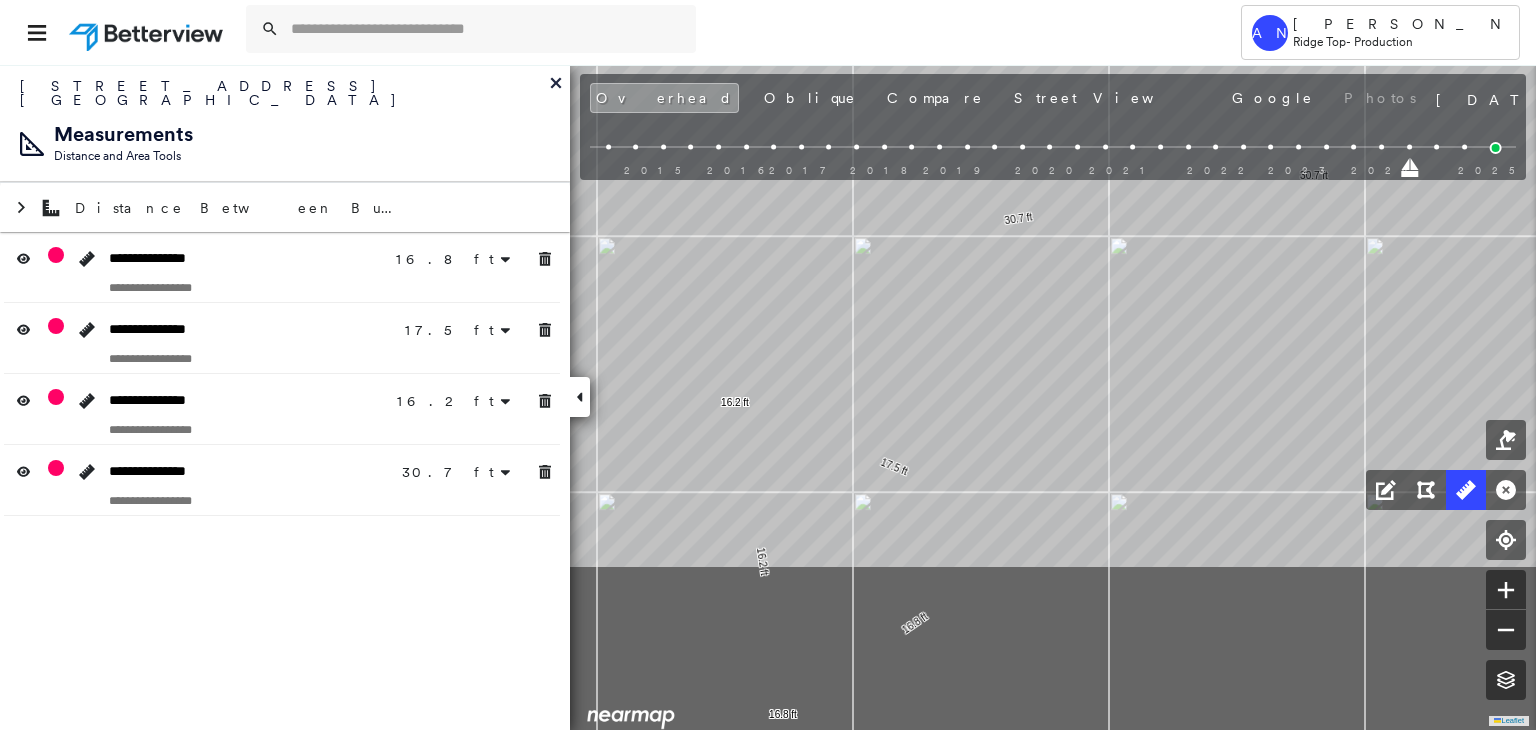 drag, startPoint x: 787, startPoint y: 225, endPoint x: 787, endPoint y: 175, distance: 50 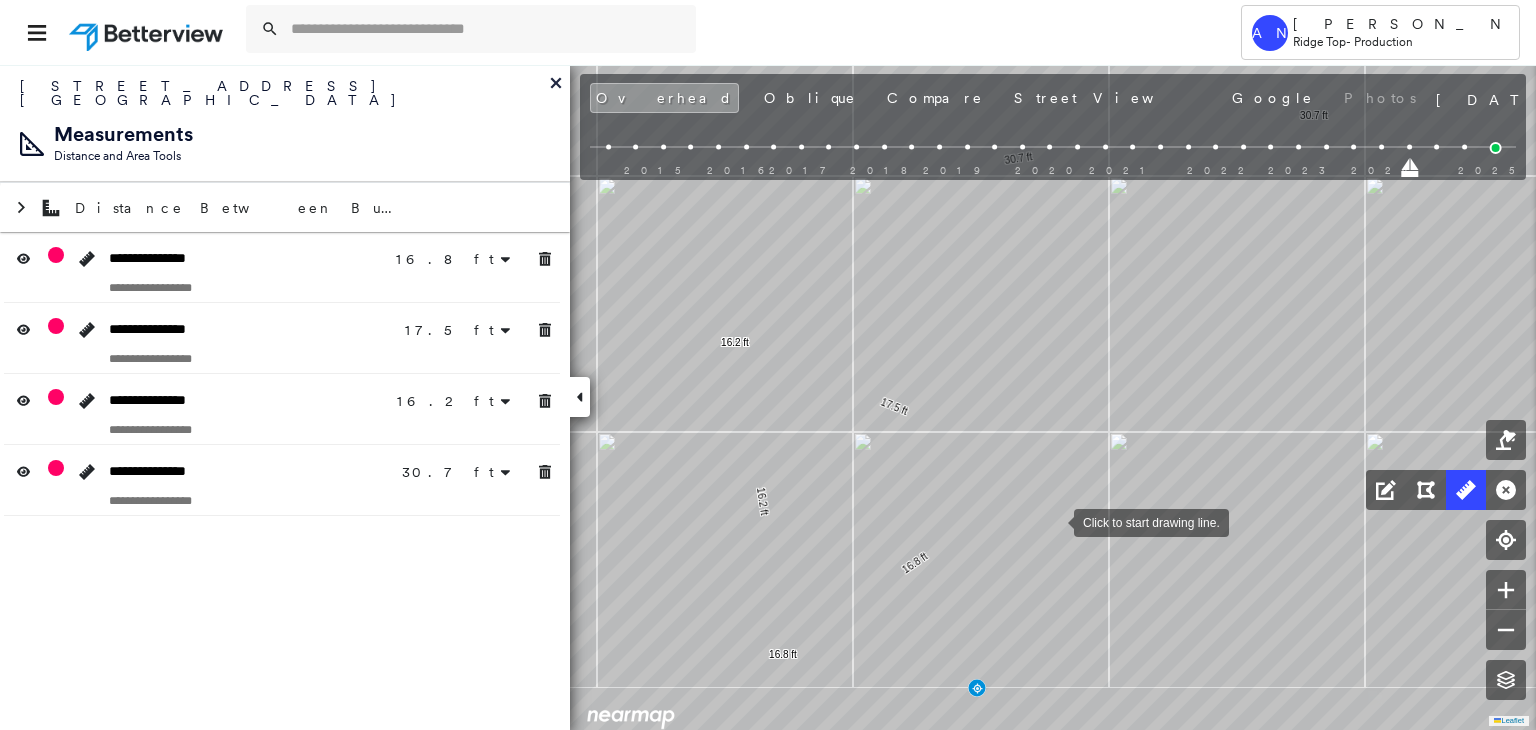 click at bounding box center (1054, 521) 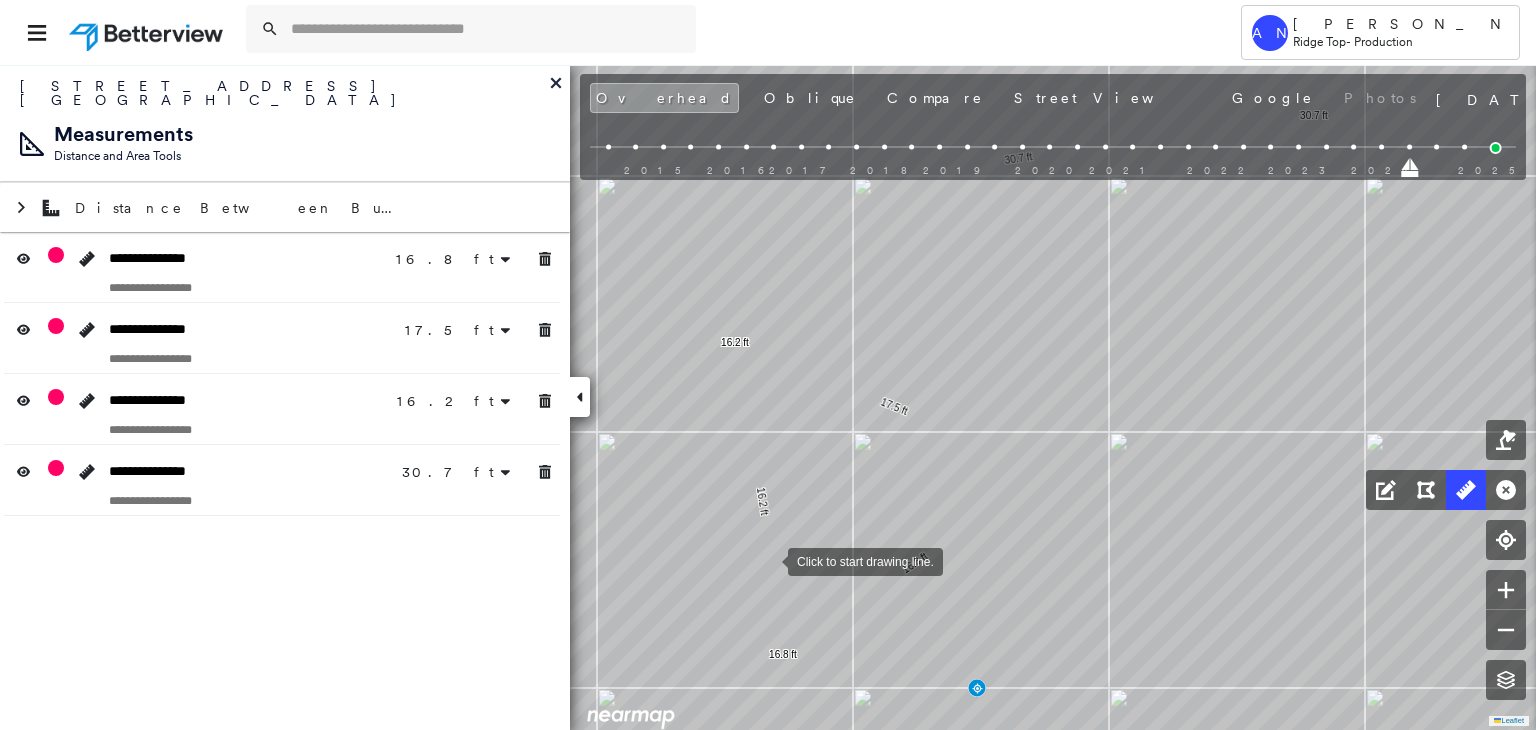 click at bounding box center (768, 560) 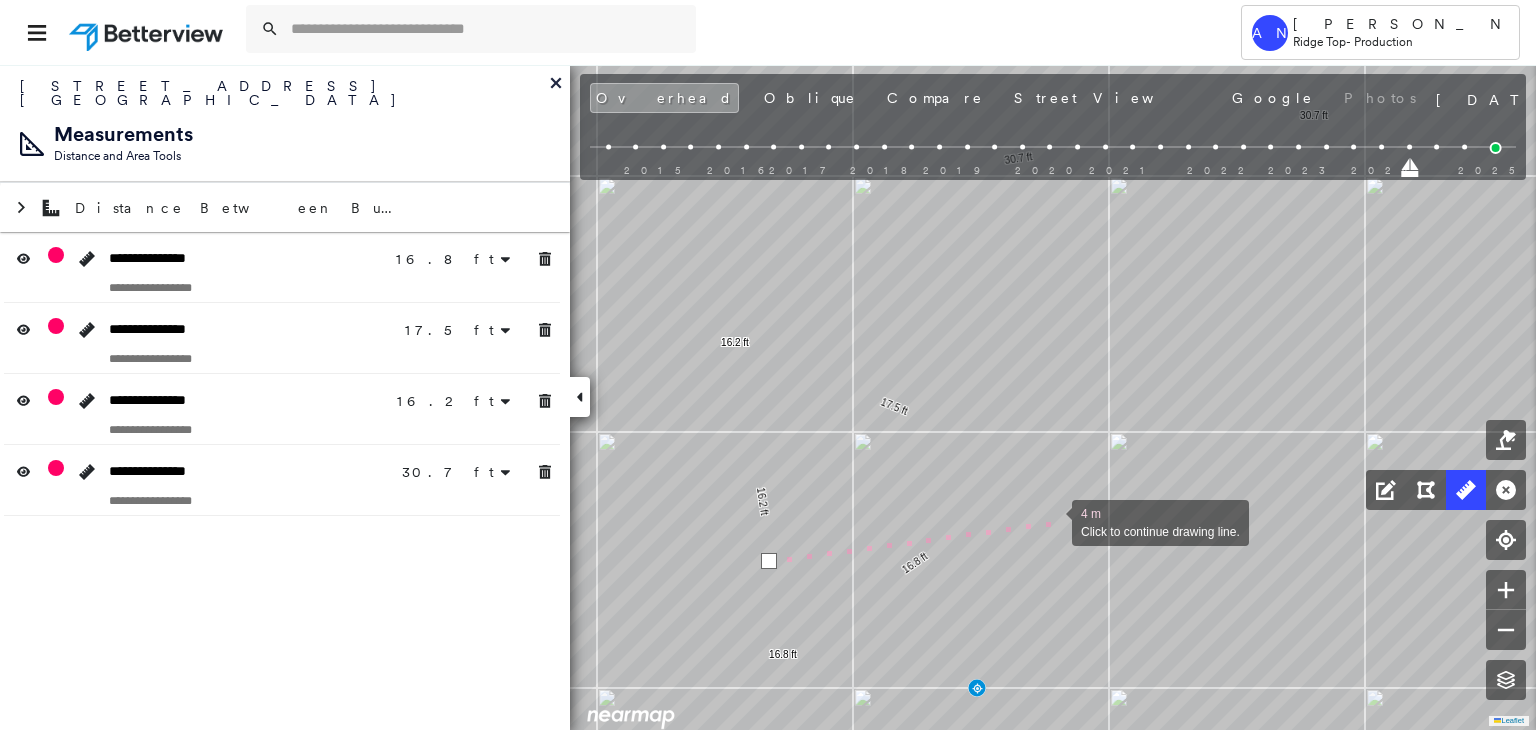 click at bounding box center [1052, 521] 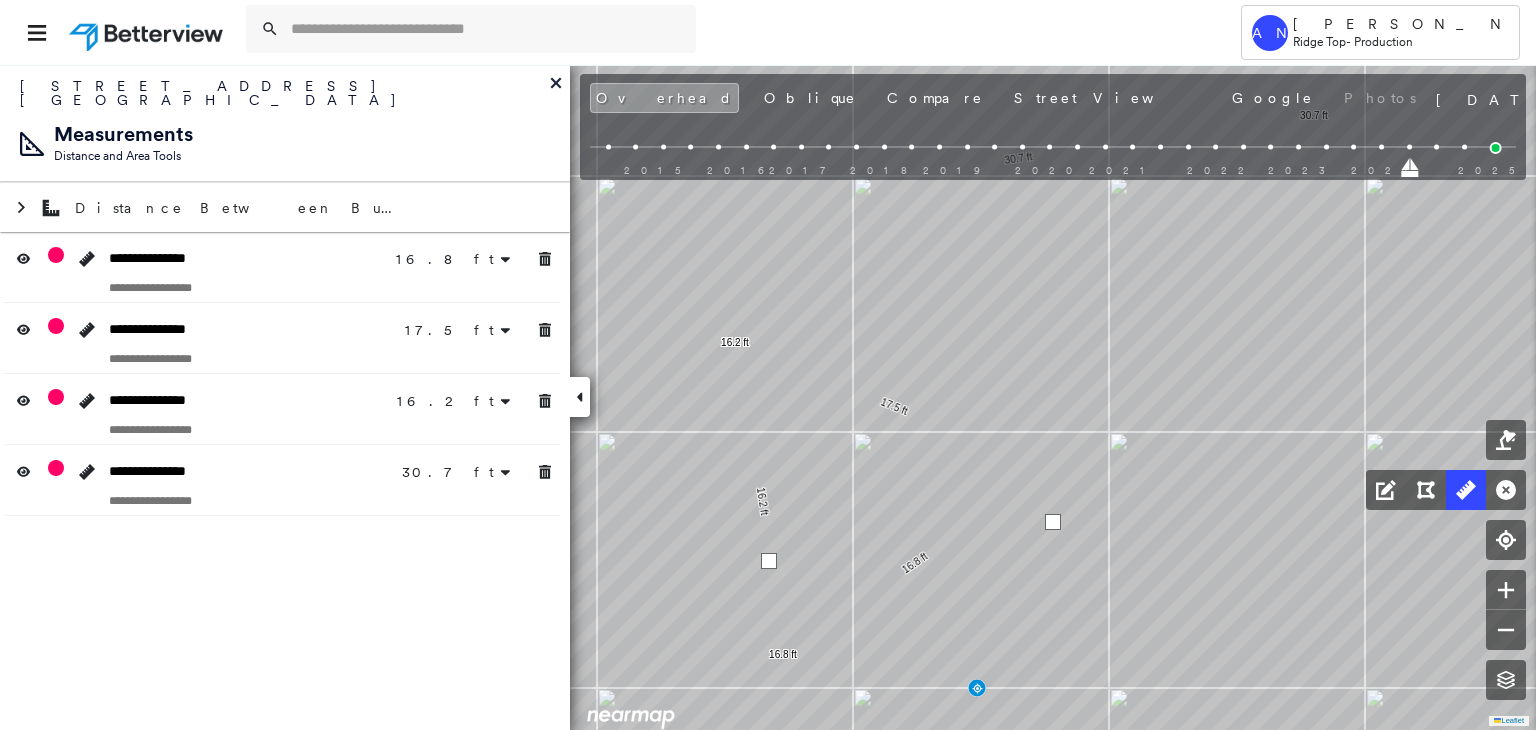 click at bounding box center [1053, 522] 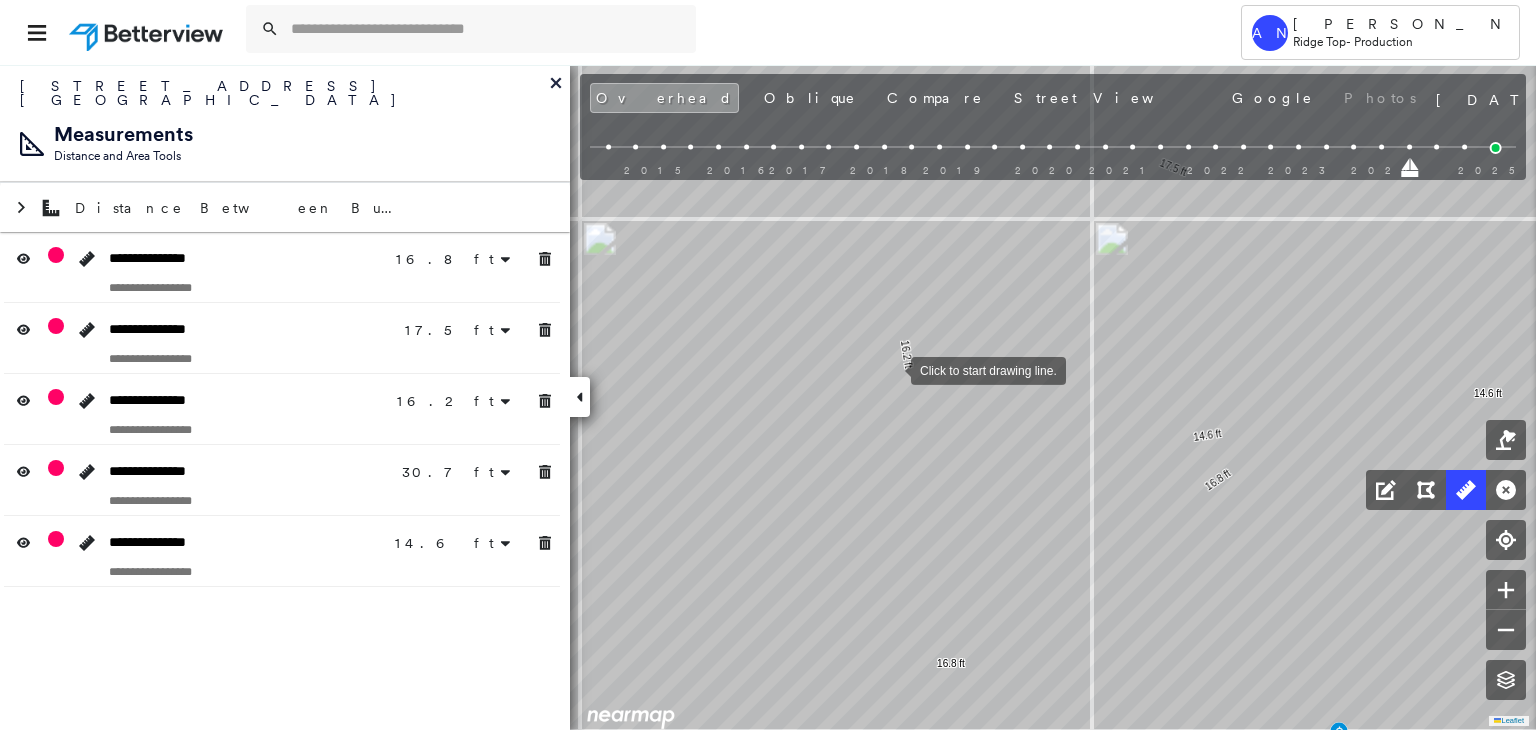 click at bounding box center [891, 369] 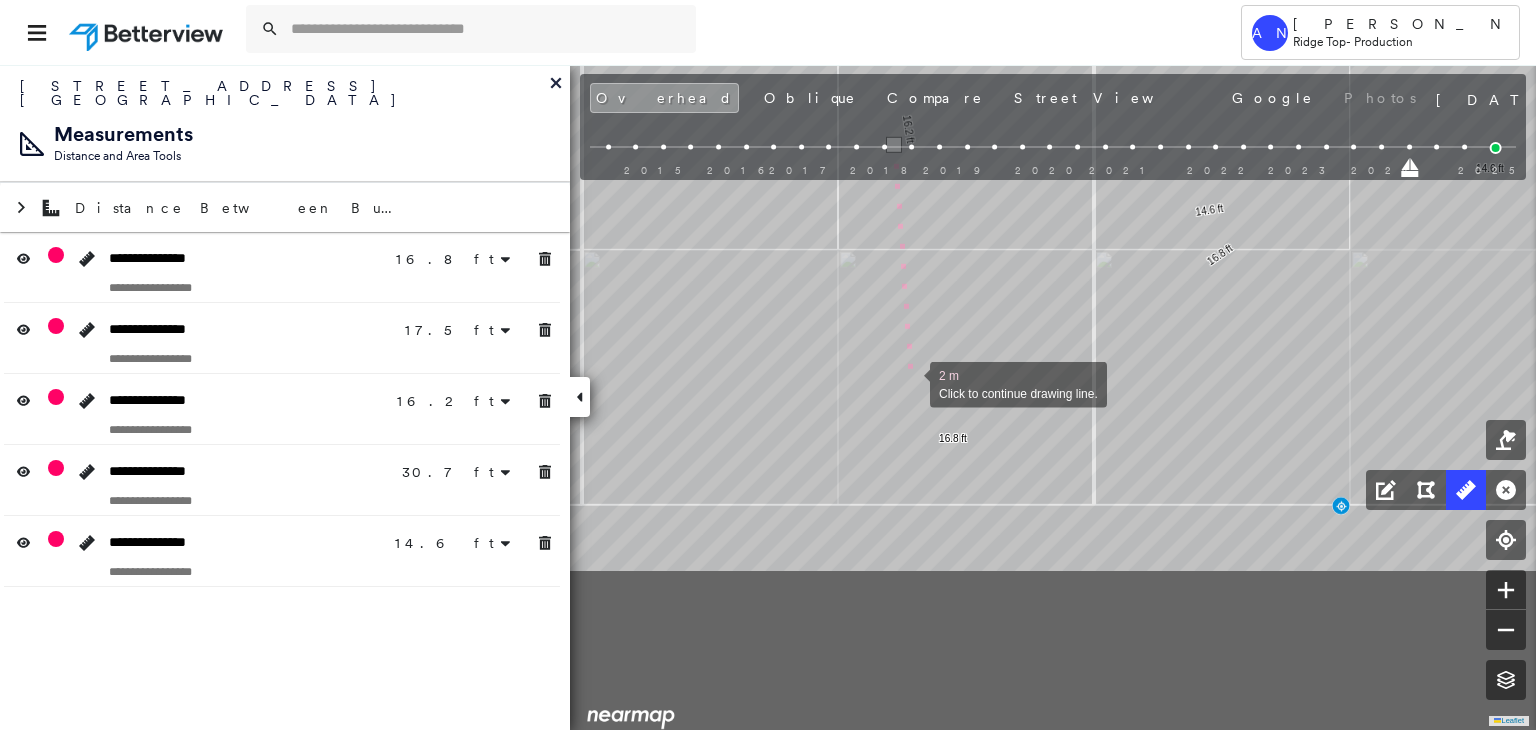 drag, startPoint x: 908, startPoint y: 611, endPoint x: 909, endPoint y: 381, distance: 230.00217 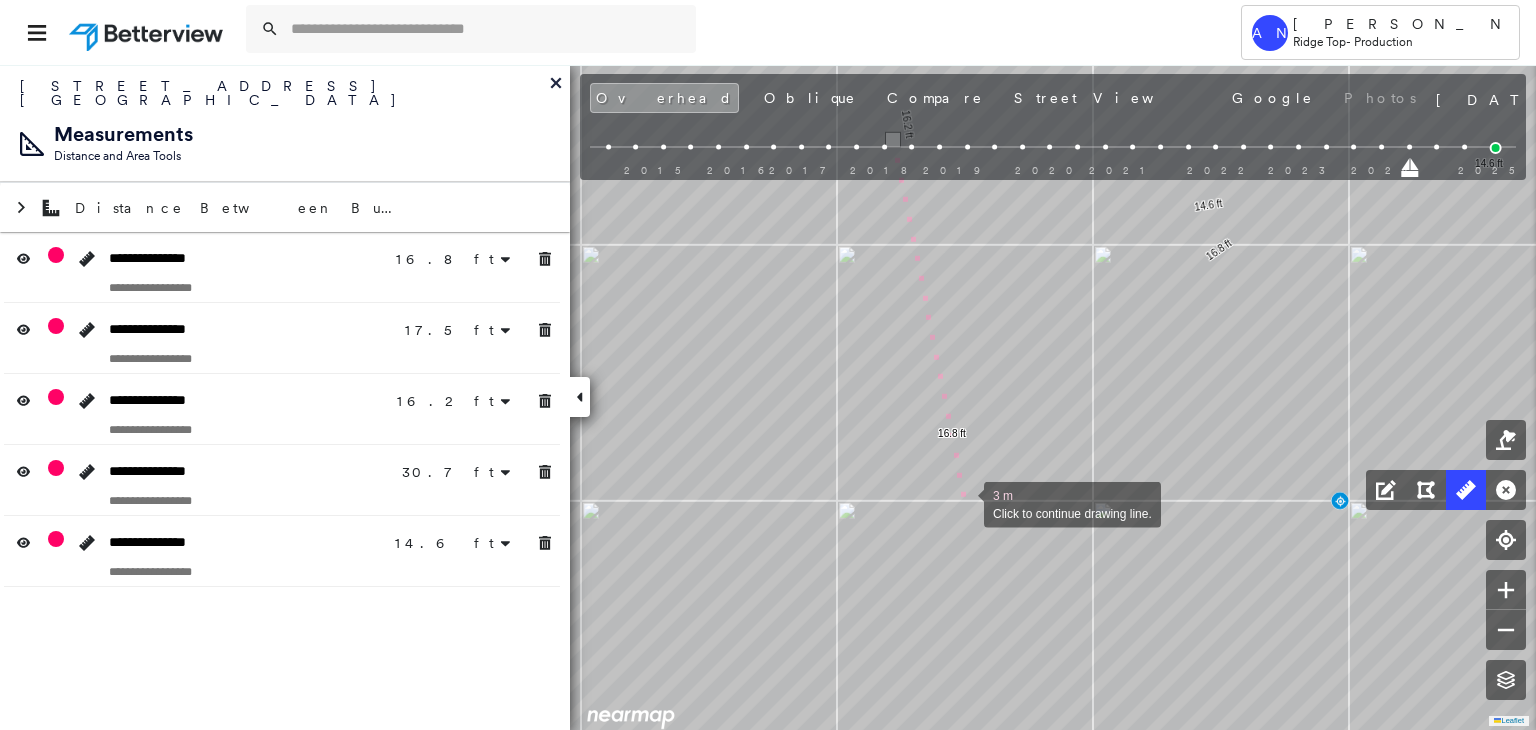 click at bounding box center (964, 503) 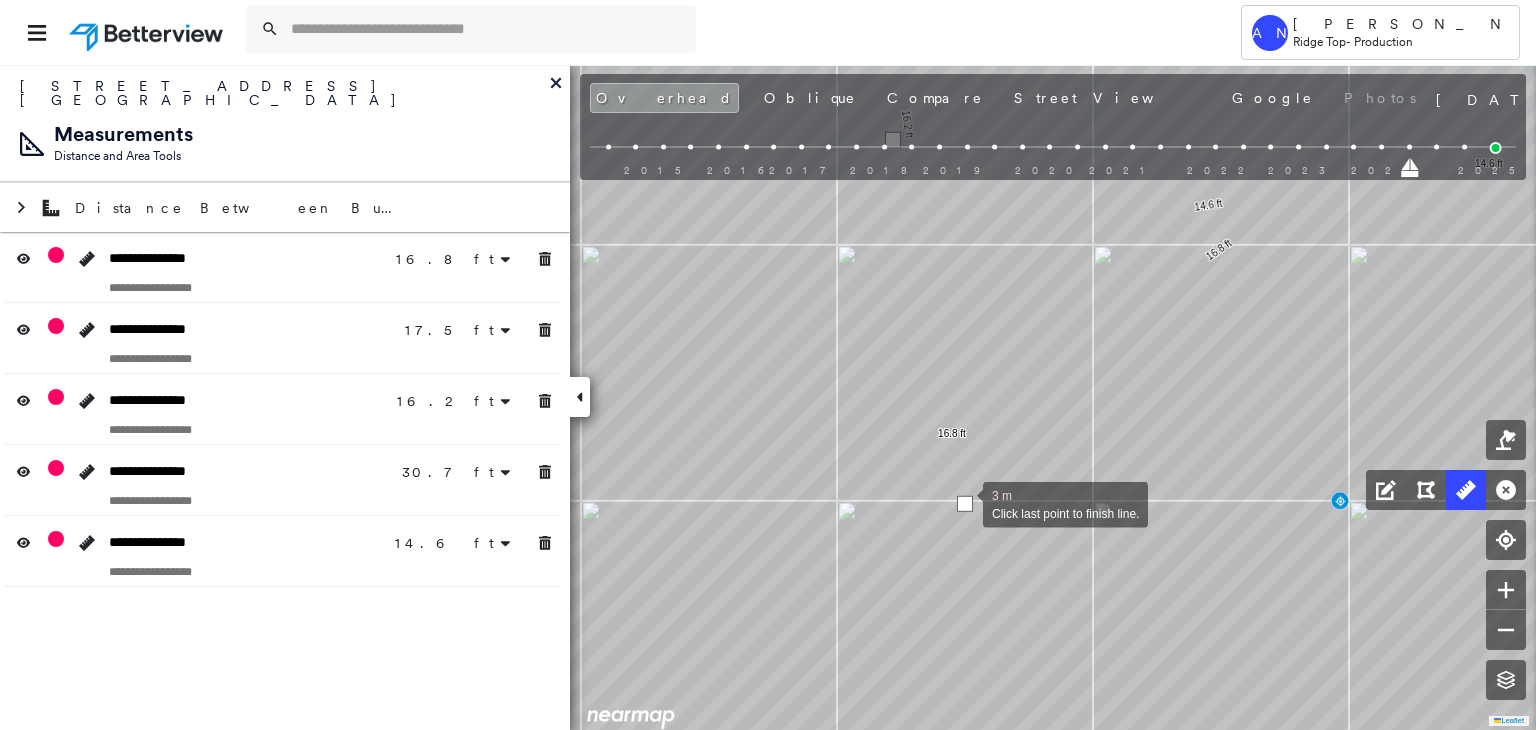 click at bounding box center (965, 504) 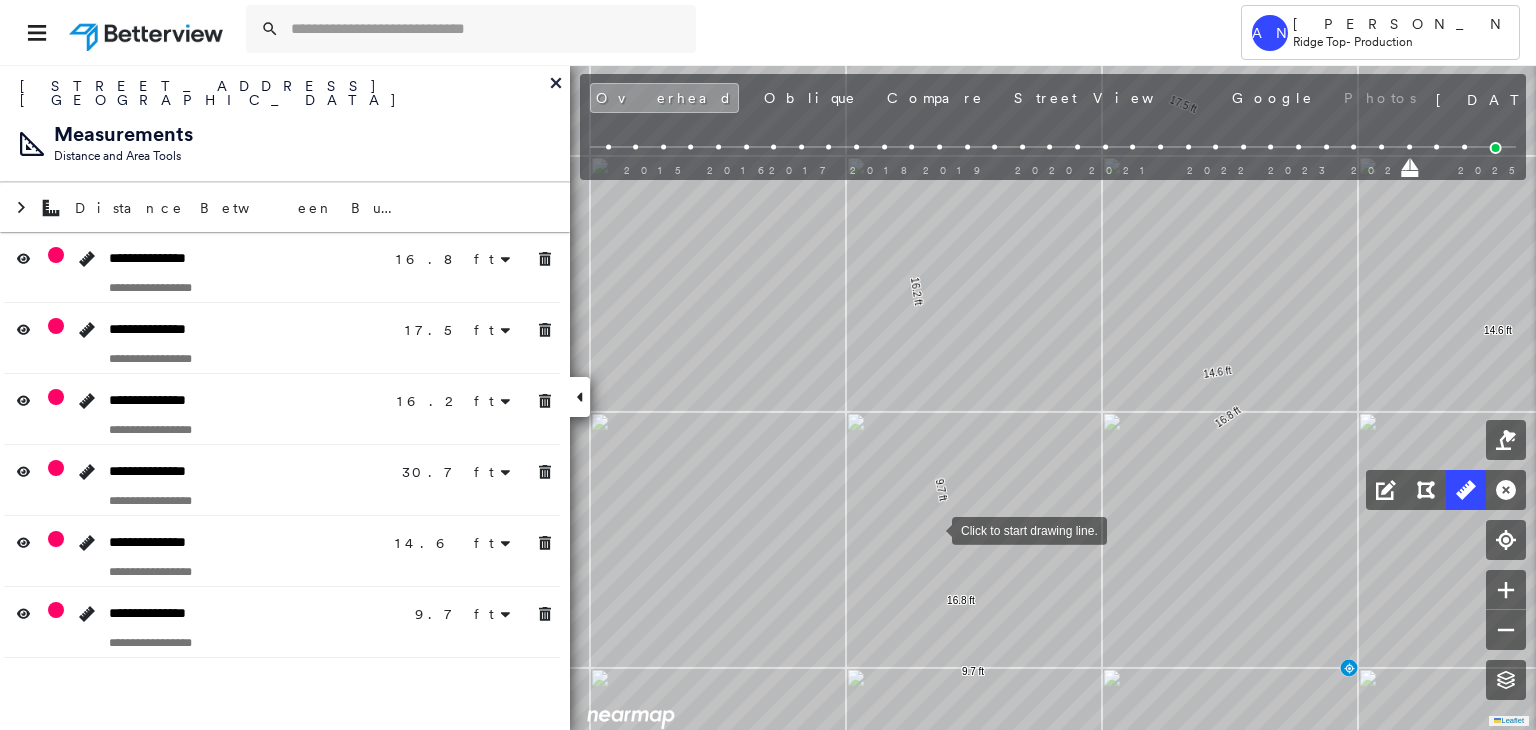 drag, startPoint x: 932, startPoint y: 529, endPoint x: 924, endPoint y: 514, distance: 17 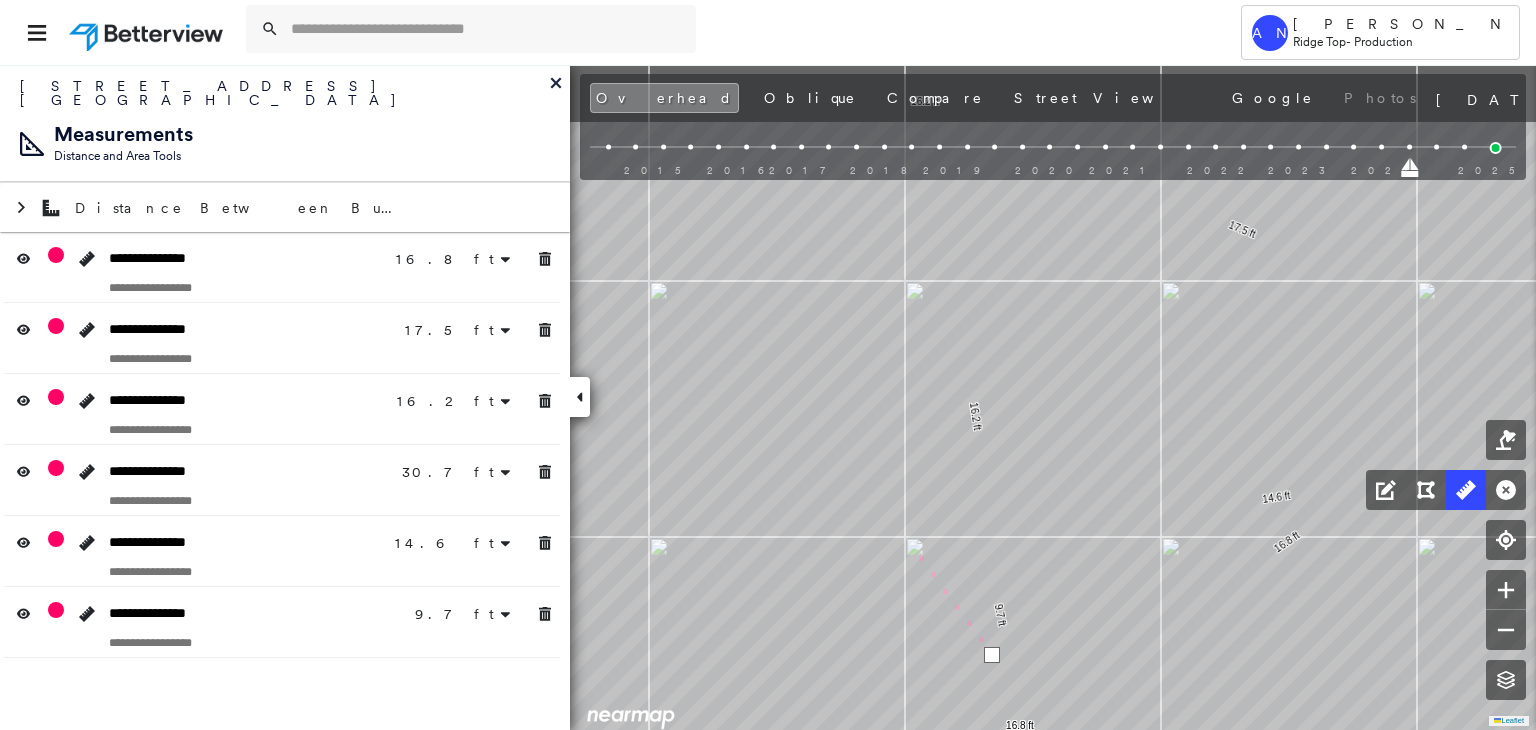 drag, startPoint x: 899, startPoint y: 517, endPoint x: 919, endPoint y: 530, distance: 23.853722 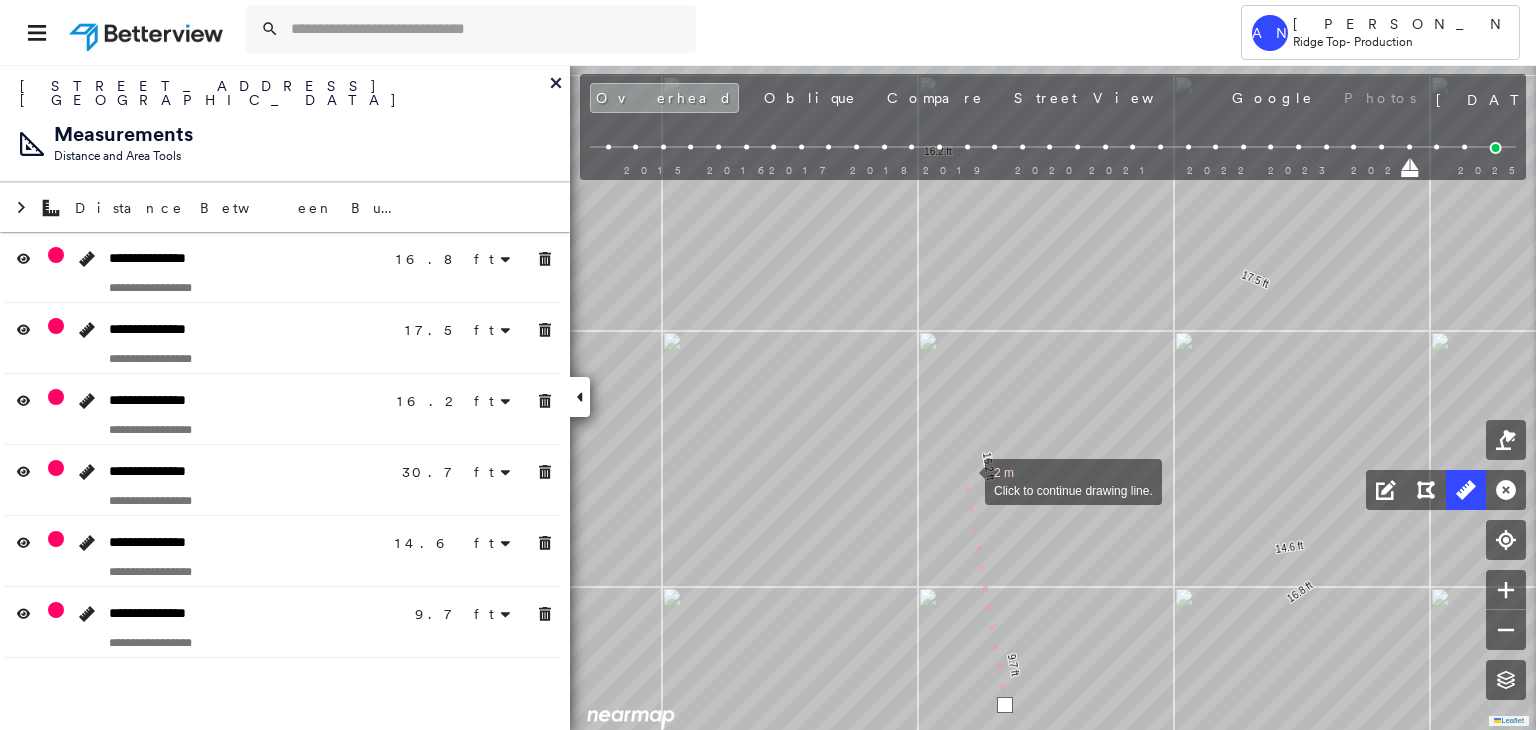 click at bounding box center [965, 480] 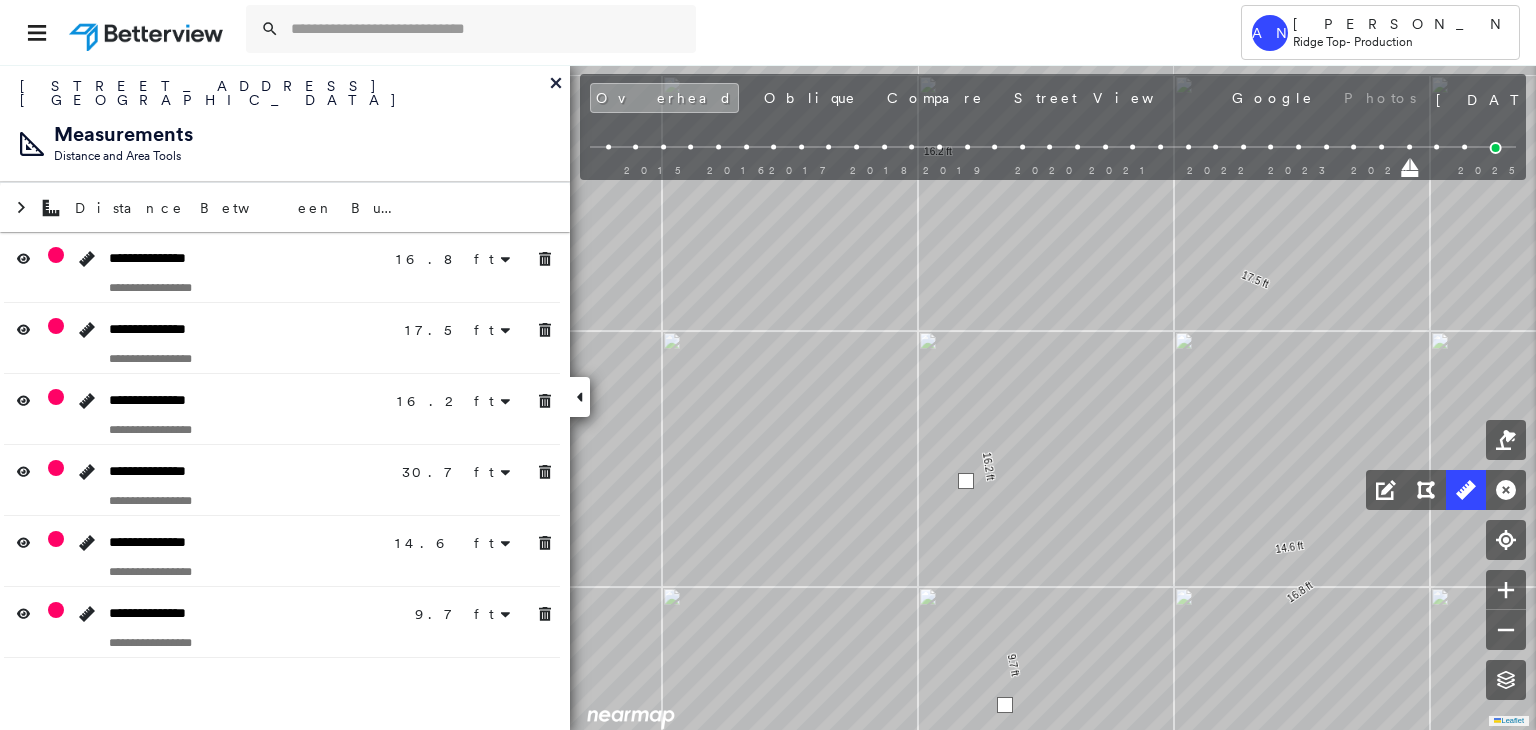 click at bounding box center [966, 481] 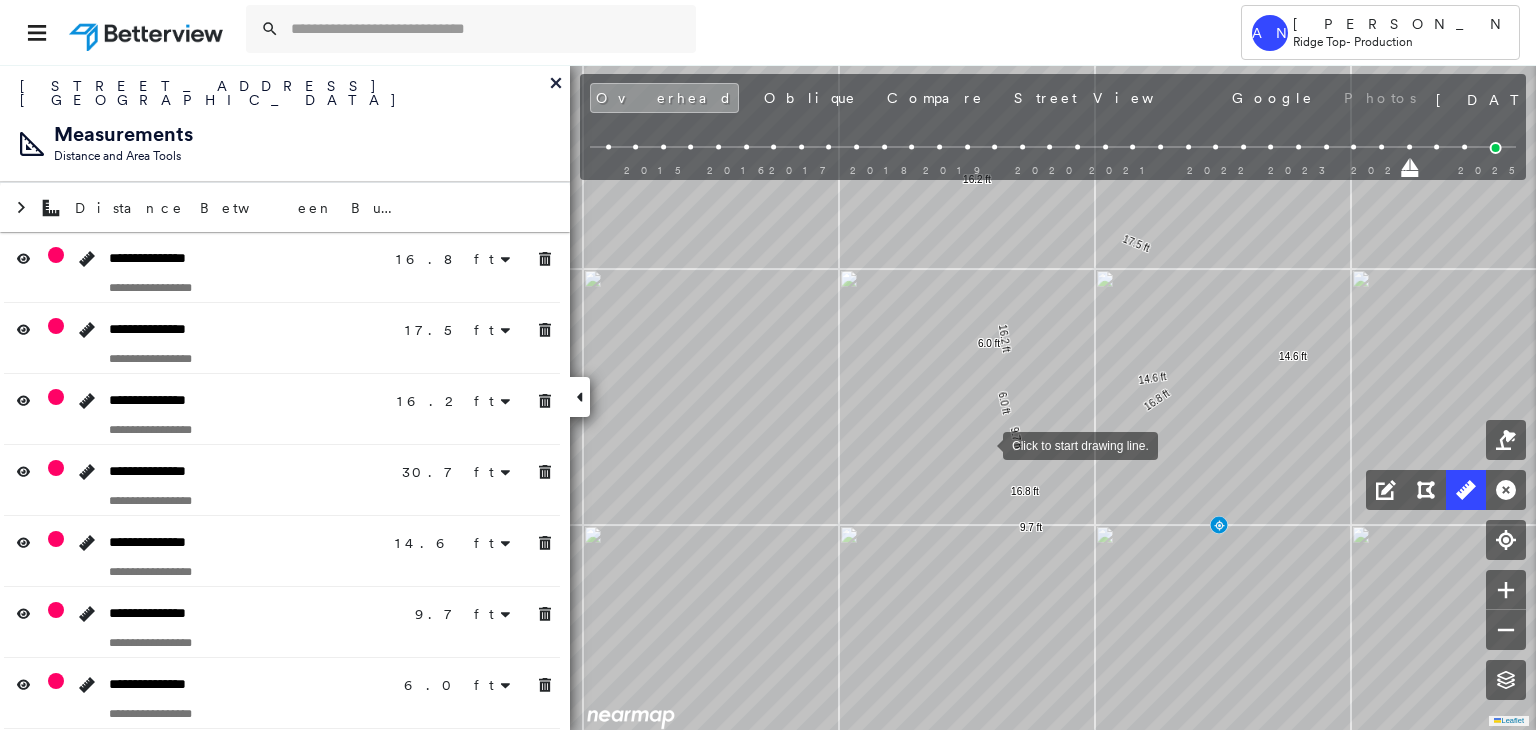 click on "16.8 ft 16.8 ft 17.5 ft 17.5 ft 16.2 ft 16.2 ft 30.7 ft 30.7 ft 14.6 ft 14.6 ft 9.7 ft 9.7 ft 6.0 ft 6.0 ft Click to start drawing line." at bounding box center [283, 121] 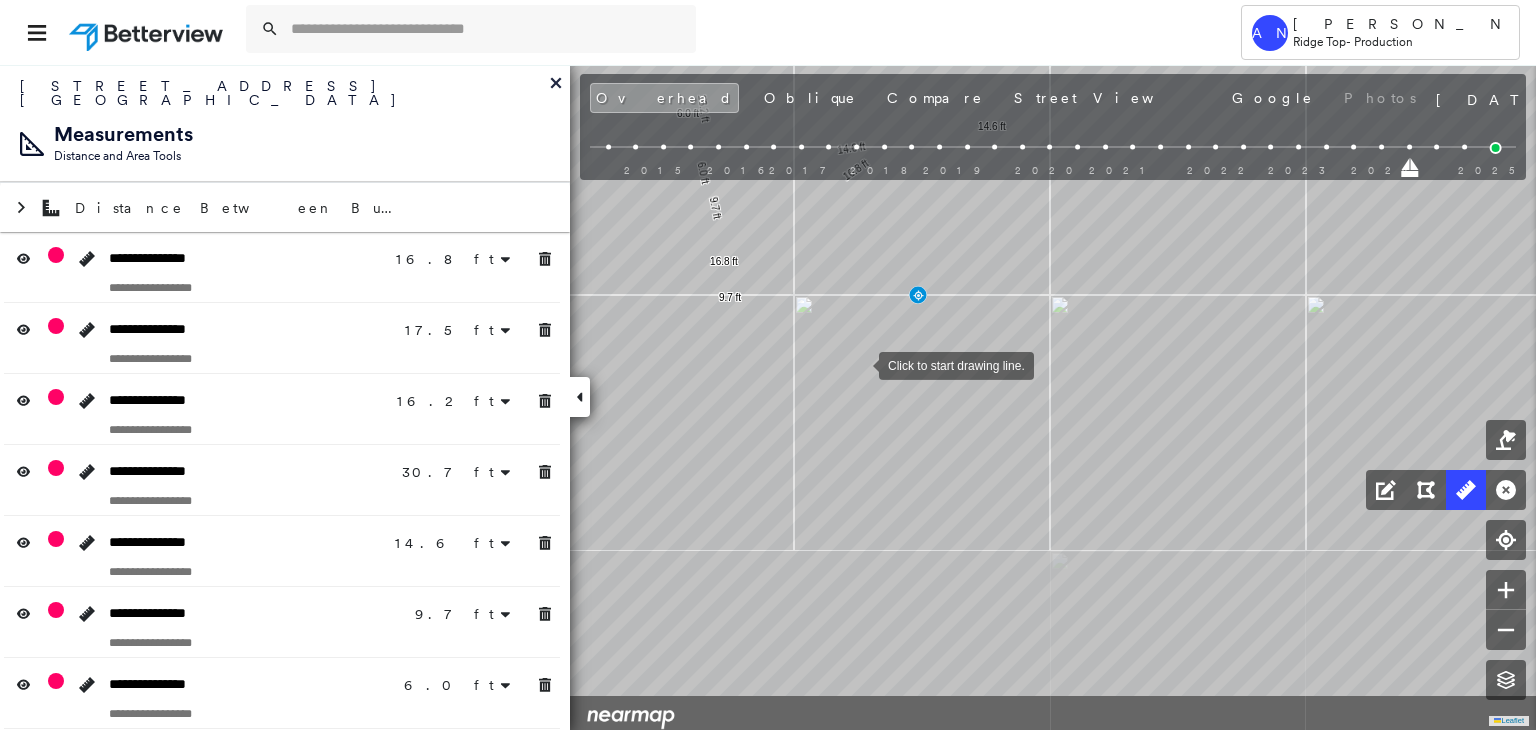 drag, startPoint x: 903, startPoint y: 465, endPoint x: 875, endPoint y: 394, distance: 76.321686 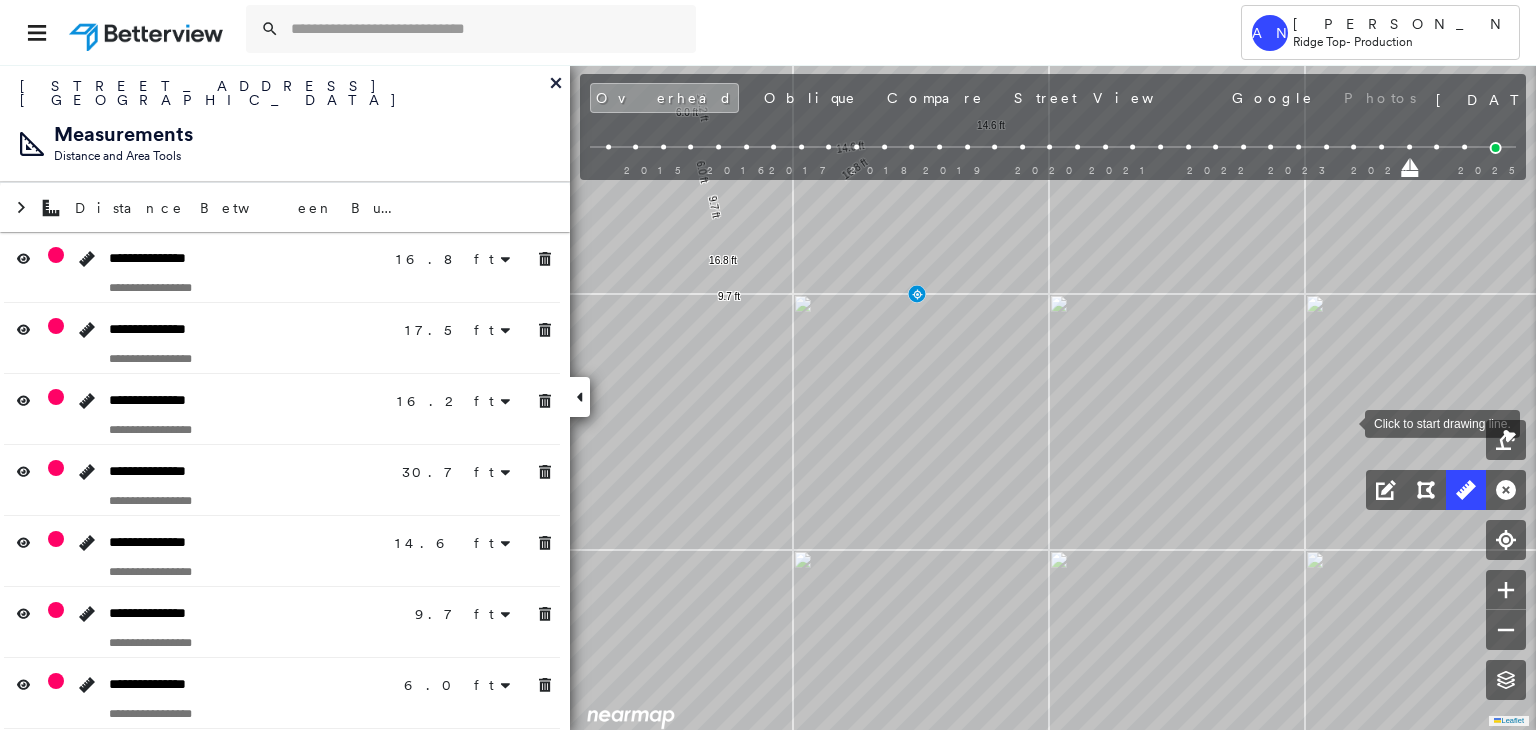 click at bounding box center (1345, 422) 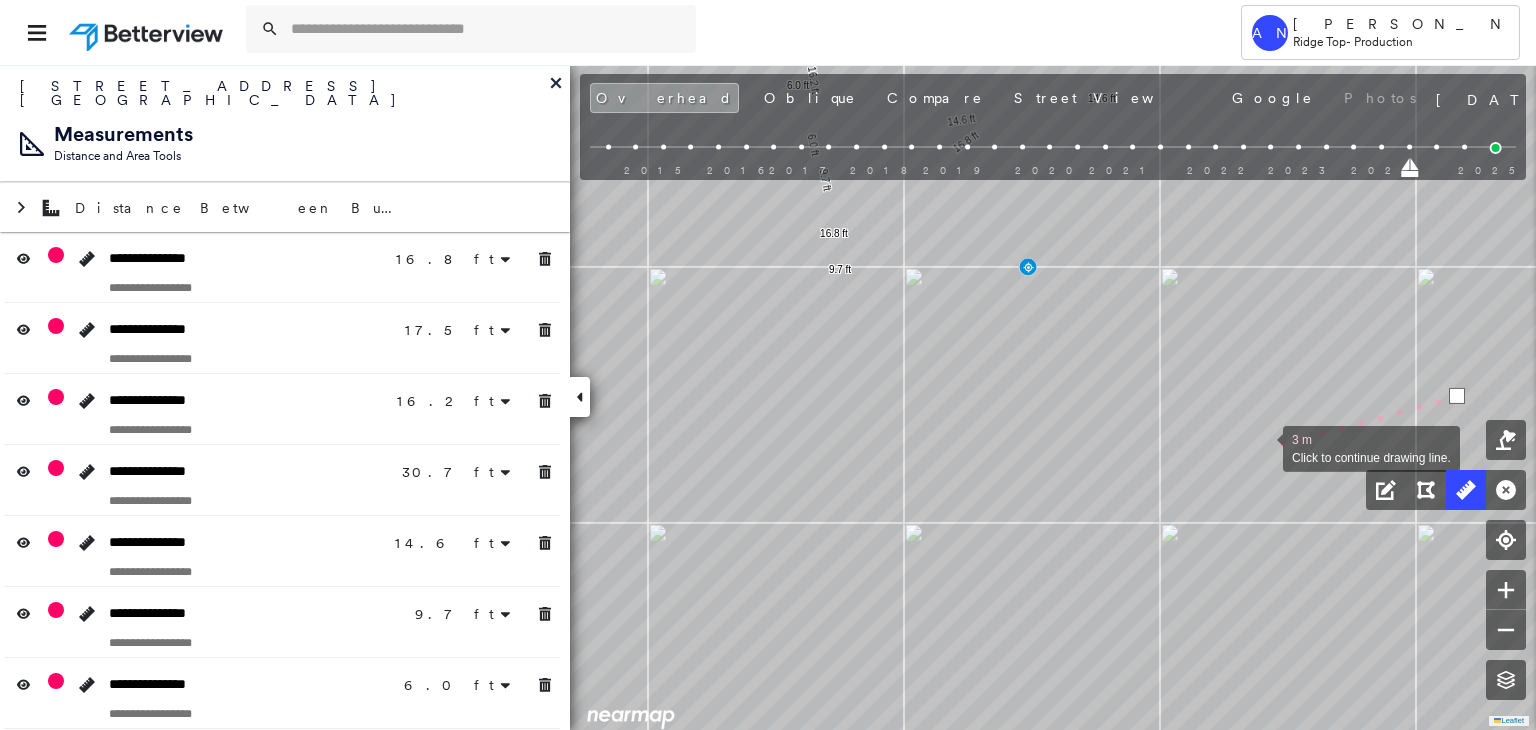 drag, startPoint x: 1110, startPoint y: 483, endPoint x: 1548, endPoint y: 409, distance: 444.20715 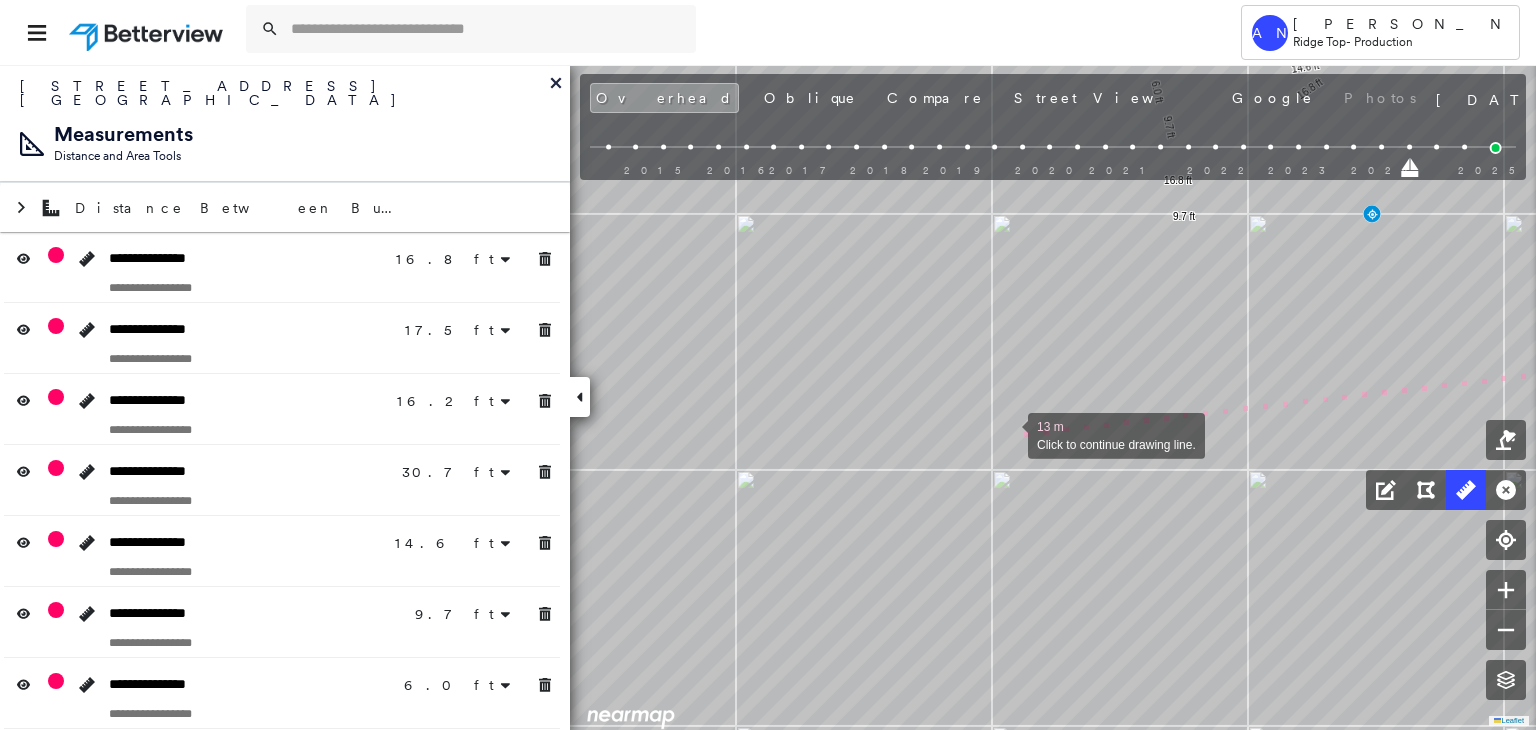 click at bounding box center [1008, 434] 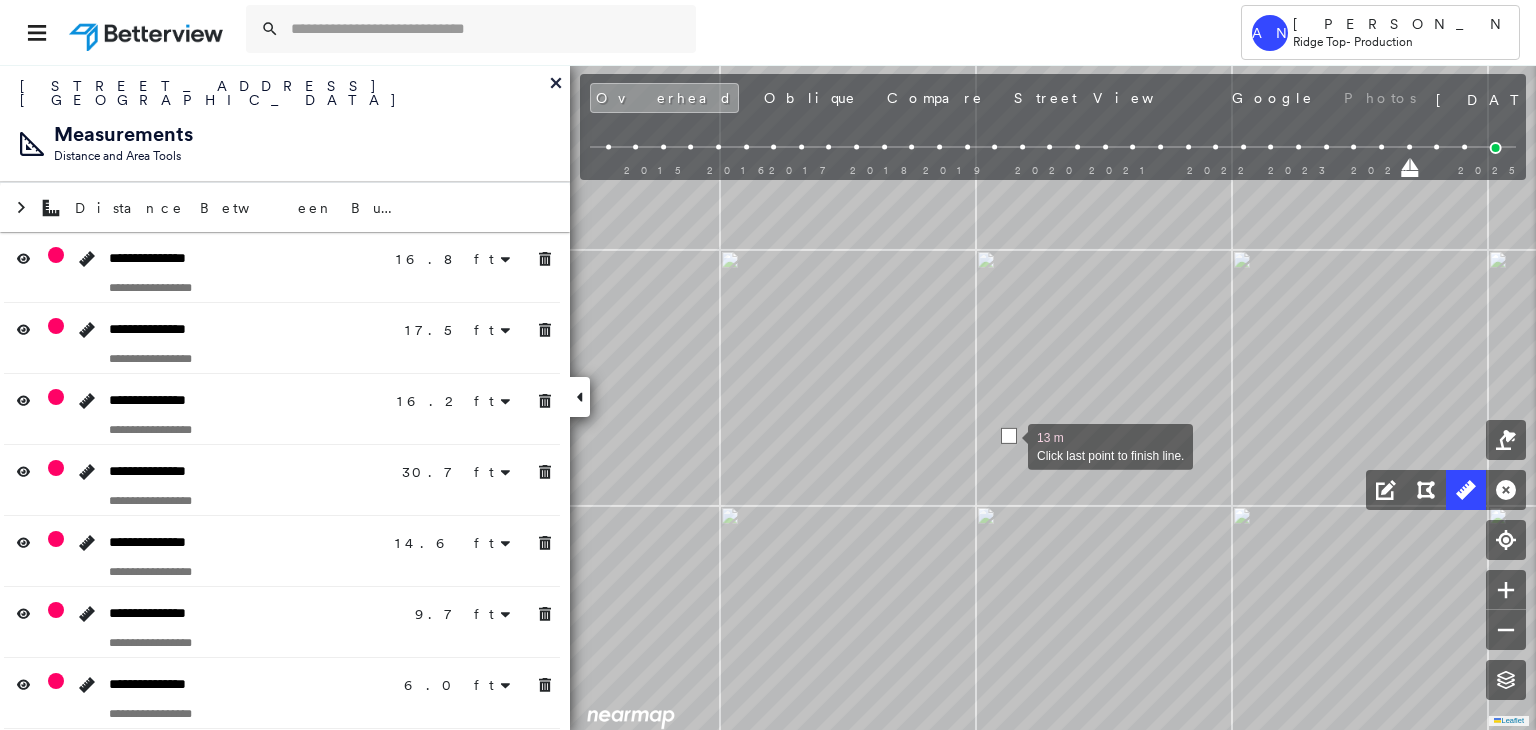 click at bounding box center [1008, 445] 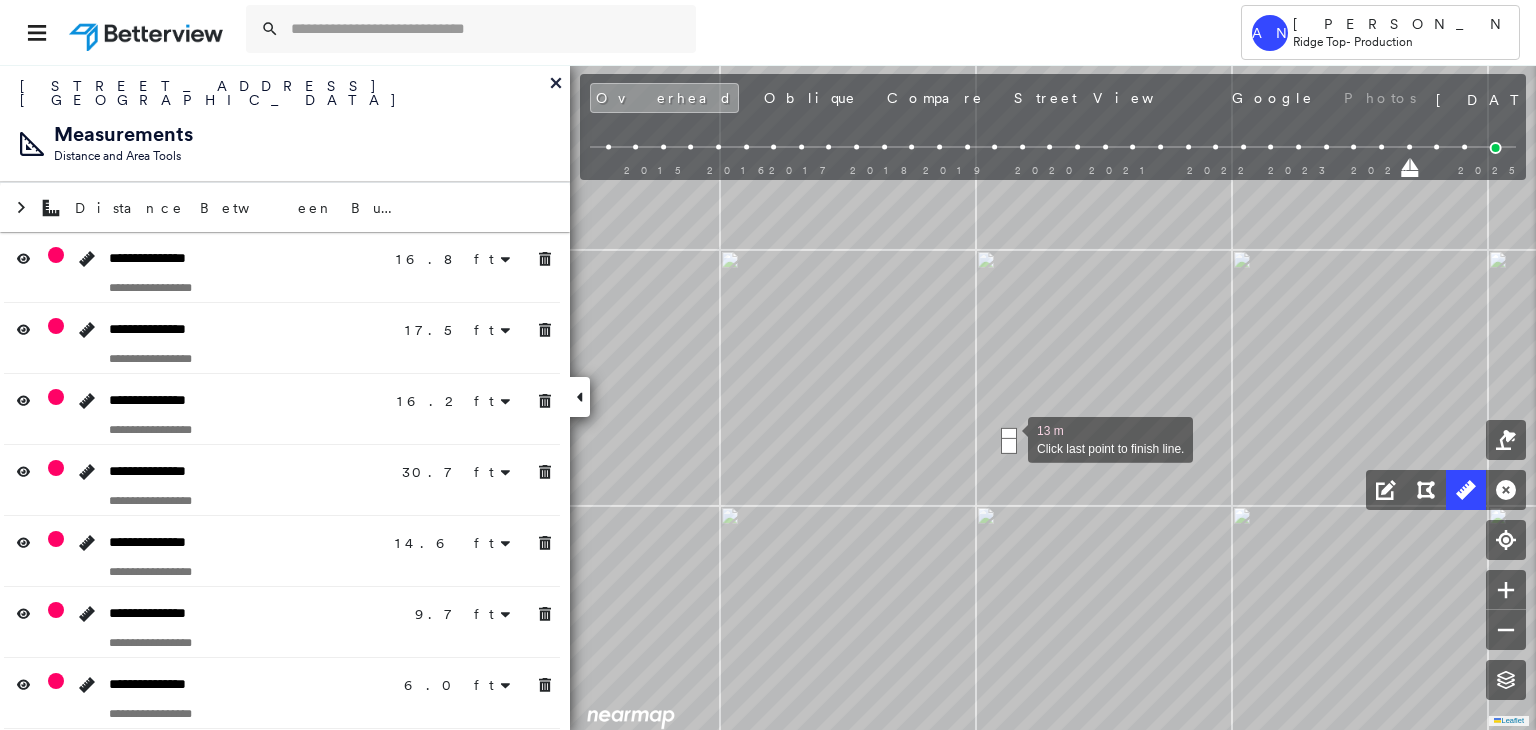 click at bounding box center [1009, 436] 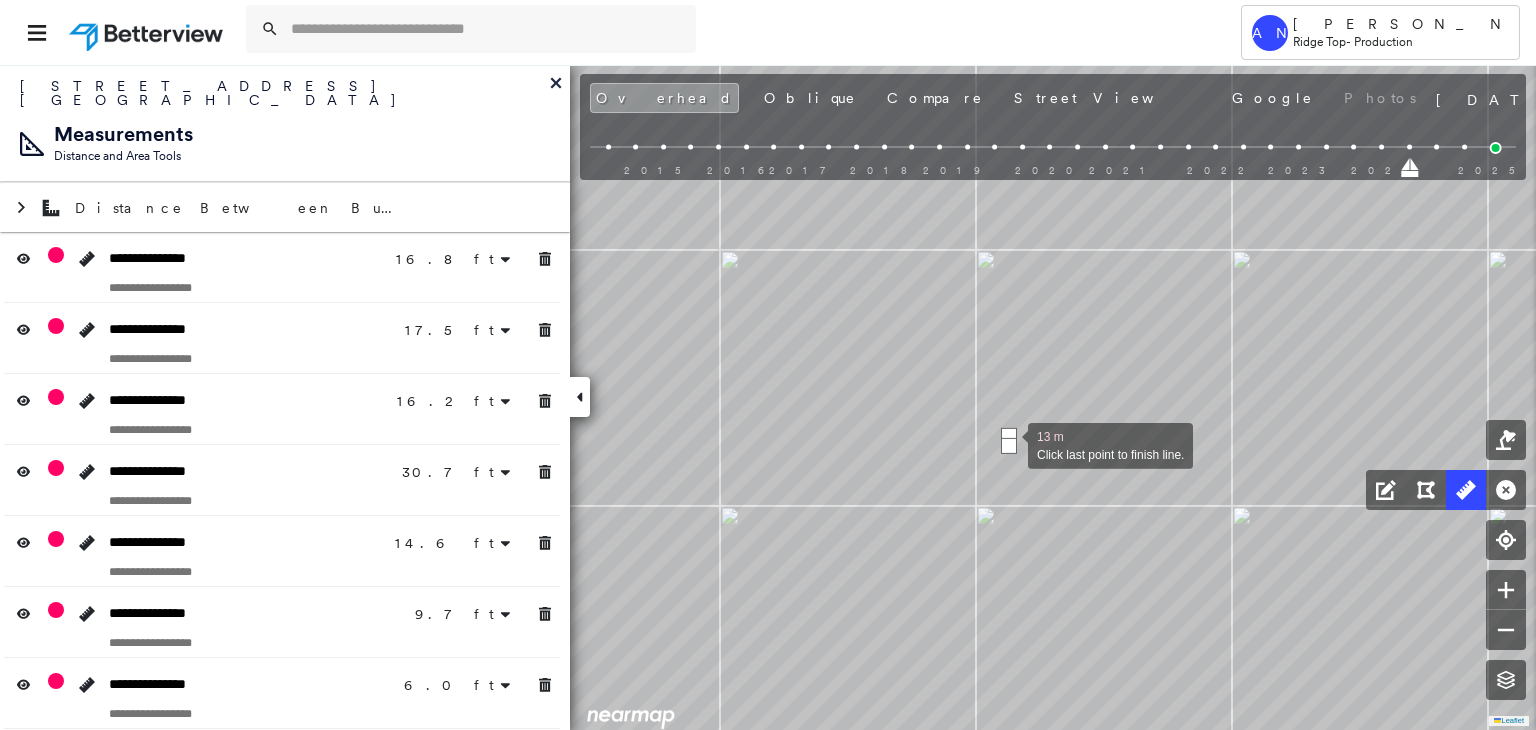 click at bounding box center [1009, 446] 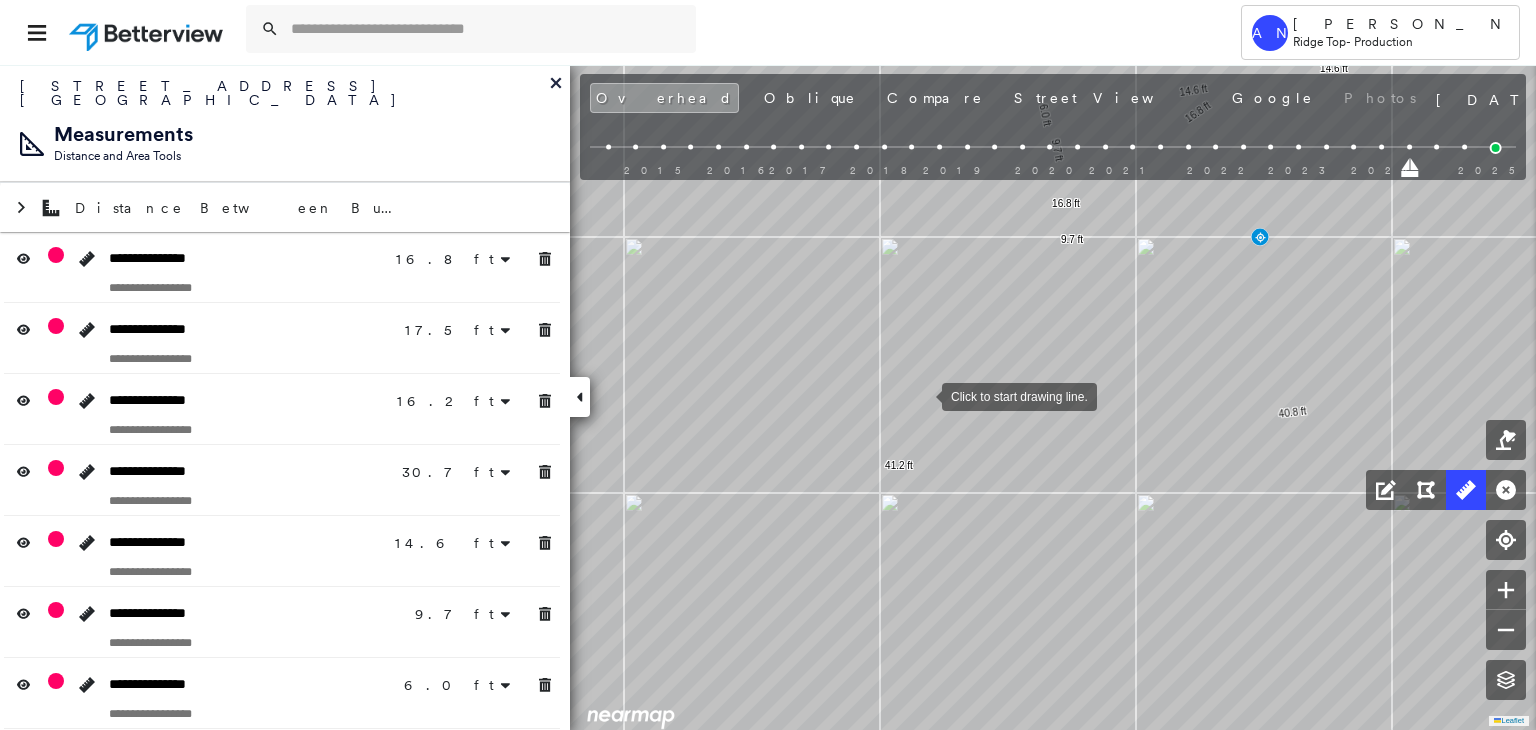 drag, startPoint x: 837, startPoint y: 317, endPoint x: 823, endPoint y: 280, distance: 39.56008 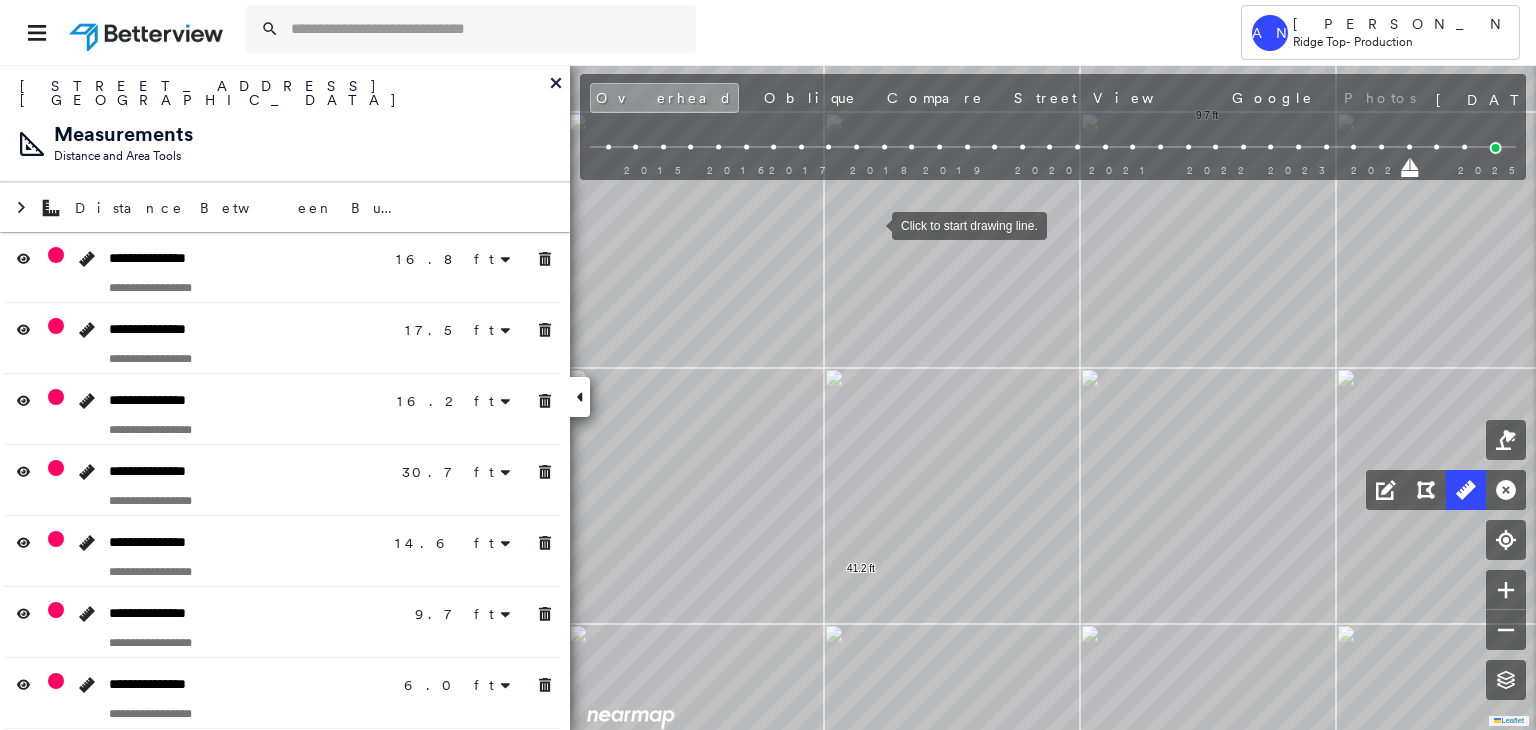 click at bounding box center (872, 224) 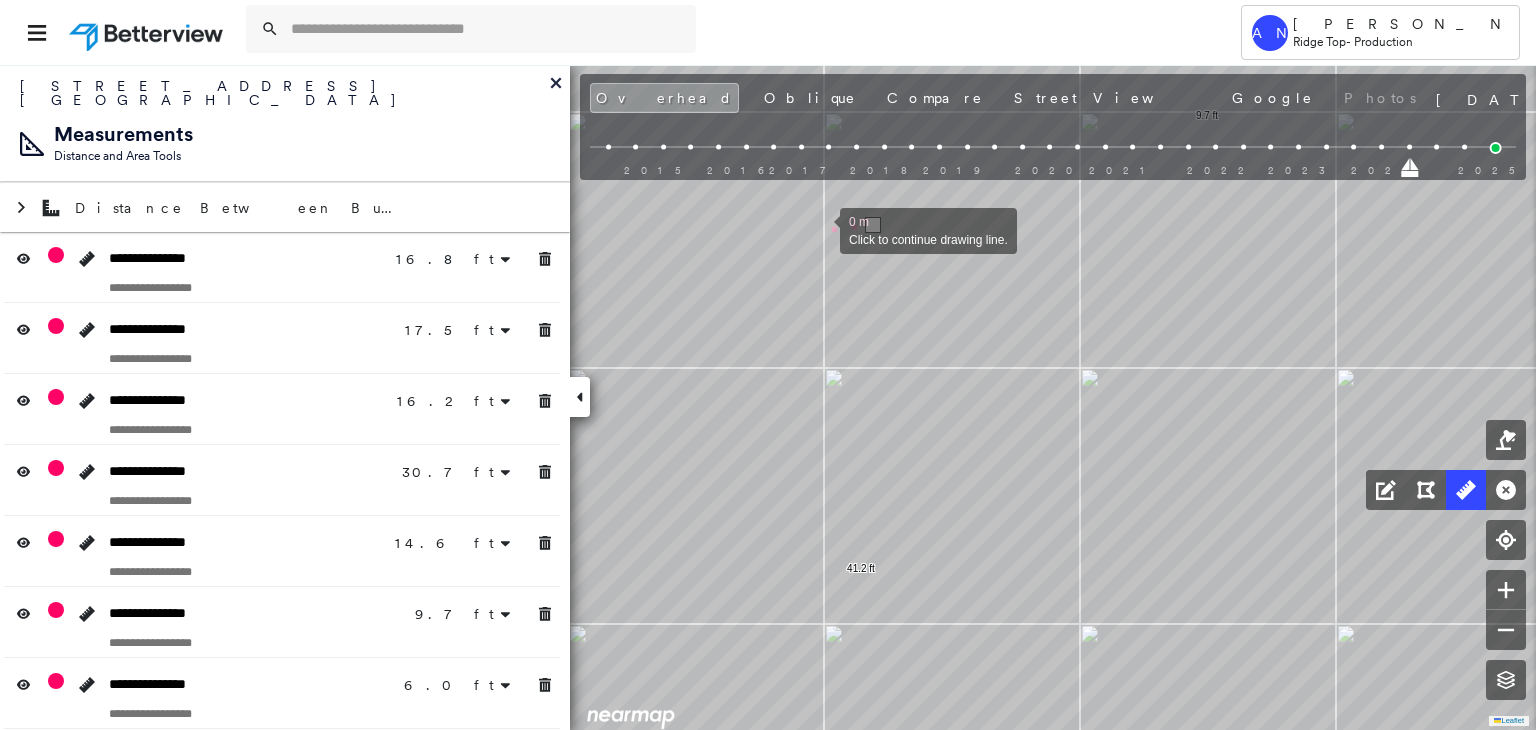 click at bounding box center [820, 229] 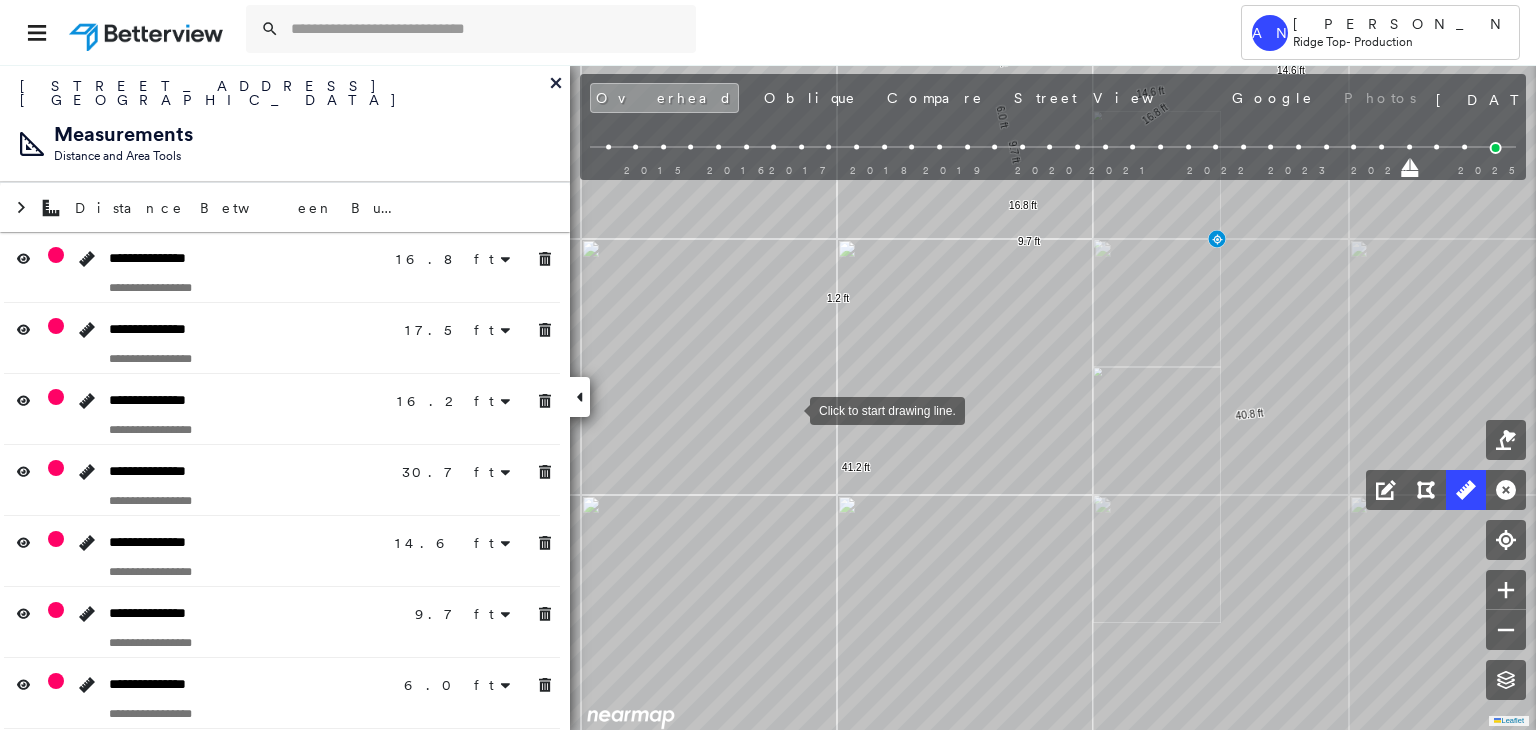 drag, startPoint x: 946, startPoint y: 447, endPoint x: 694, endPoint y: 346, distance: 271.48663 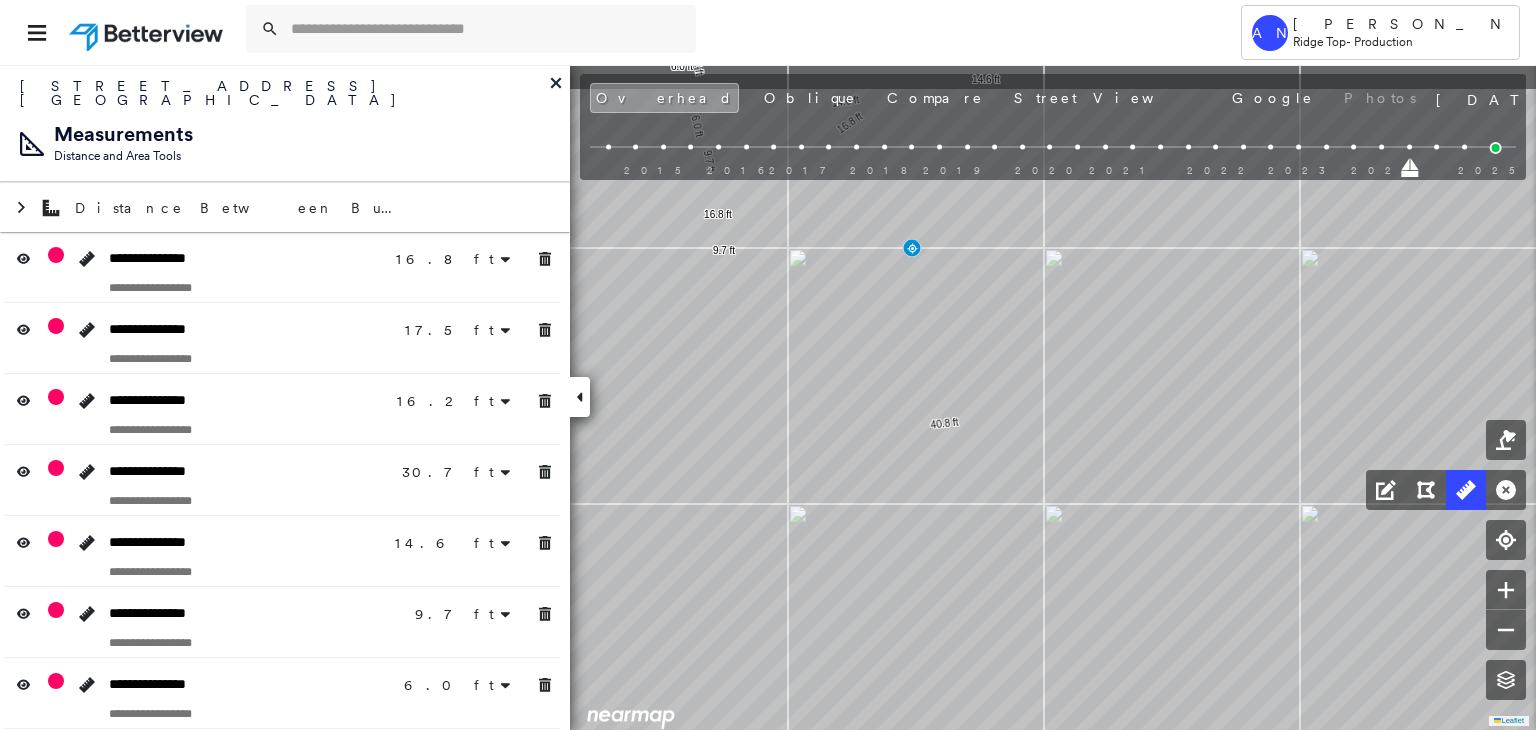 click on "16.8 ft 16.8 ft 17.5 ft 17.5 ft 16.2 ft 16.2 ft 30.7 ft 30.7 ft 14.6 ft 14.6 ft 9.7 ft 9.7 ft 6.0 ft 6.0 ft 40.8 ft 41.2 ft 1.2 ft Click to start drawing line." at bounding box center (-102, -245) 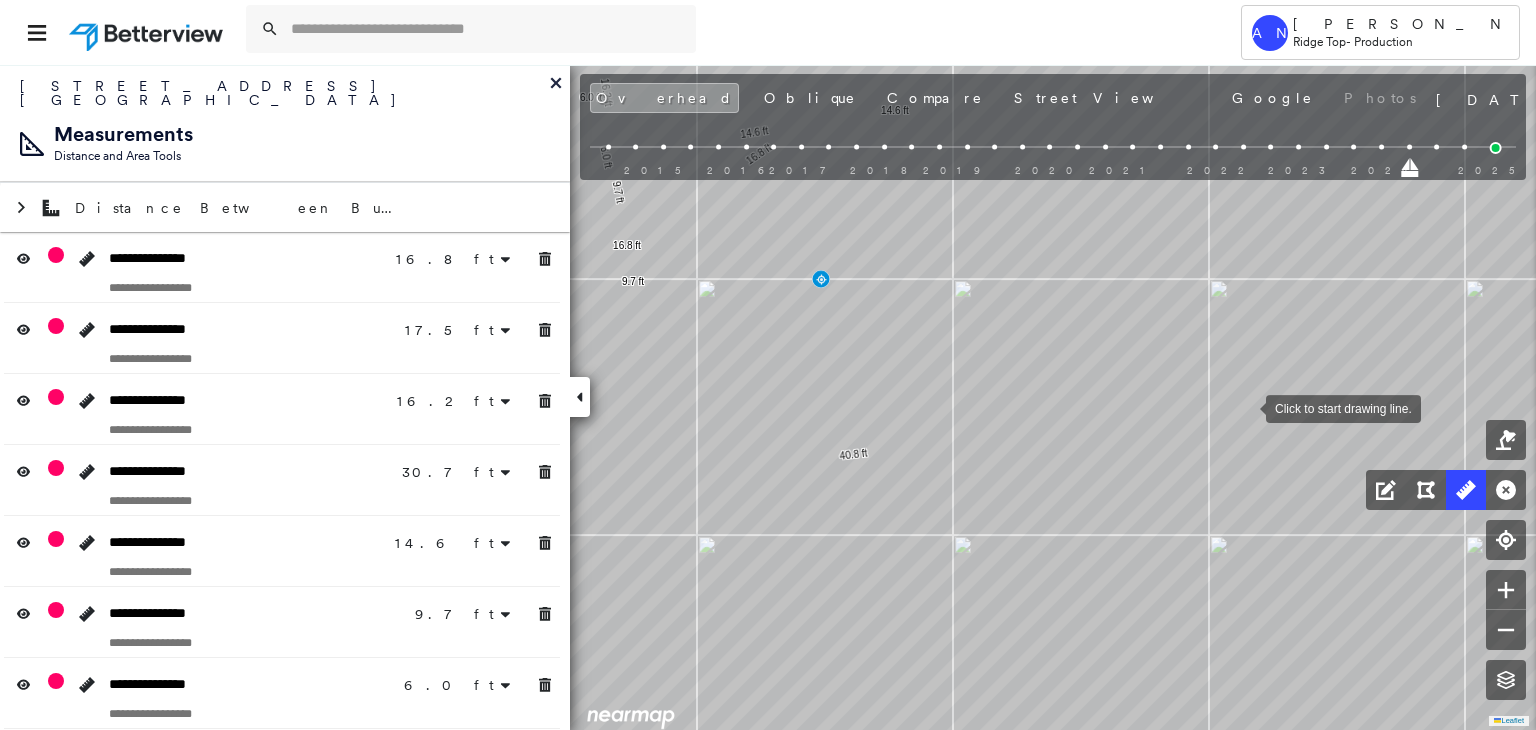 click at bounding box center (1246, 407) 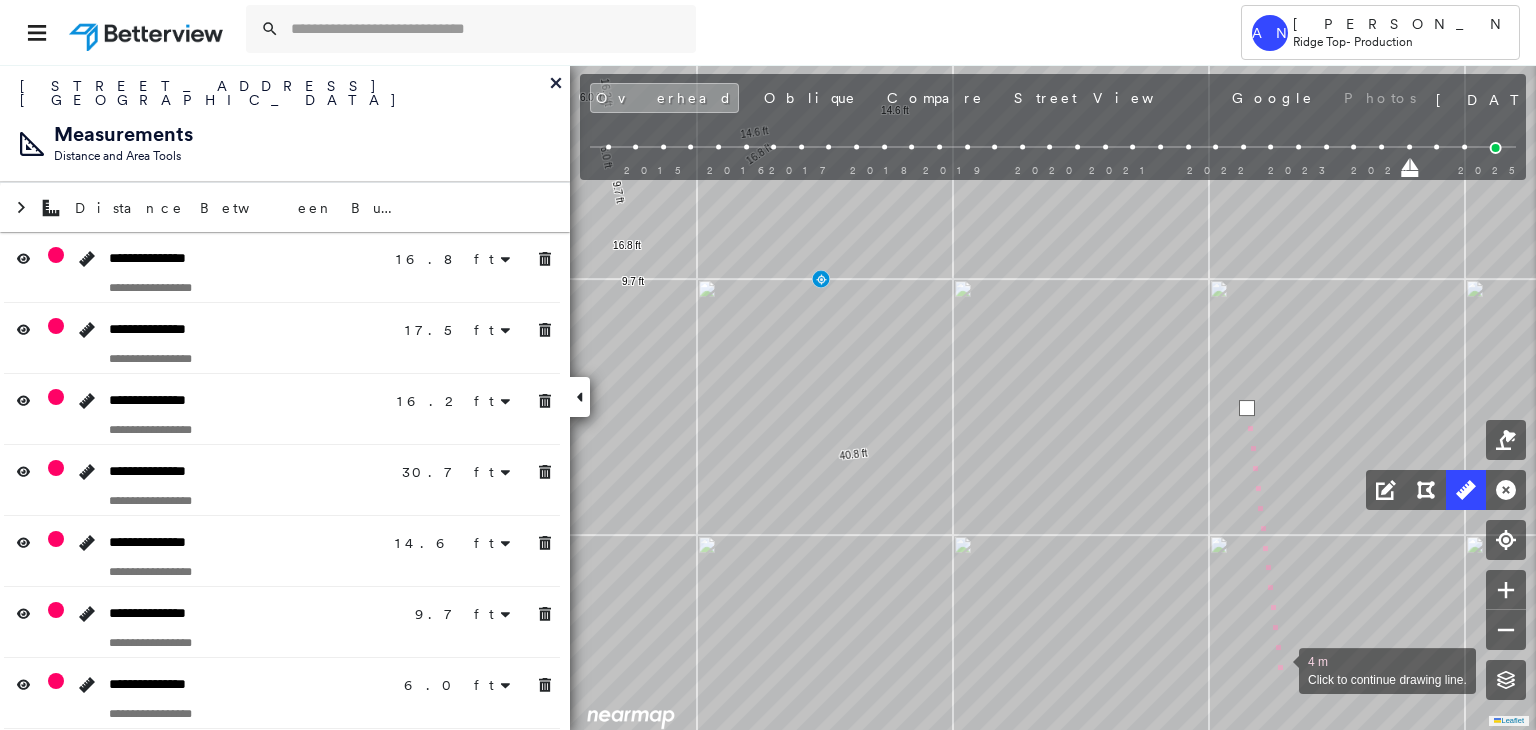 click at bounding box center [1279, 669] 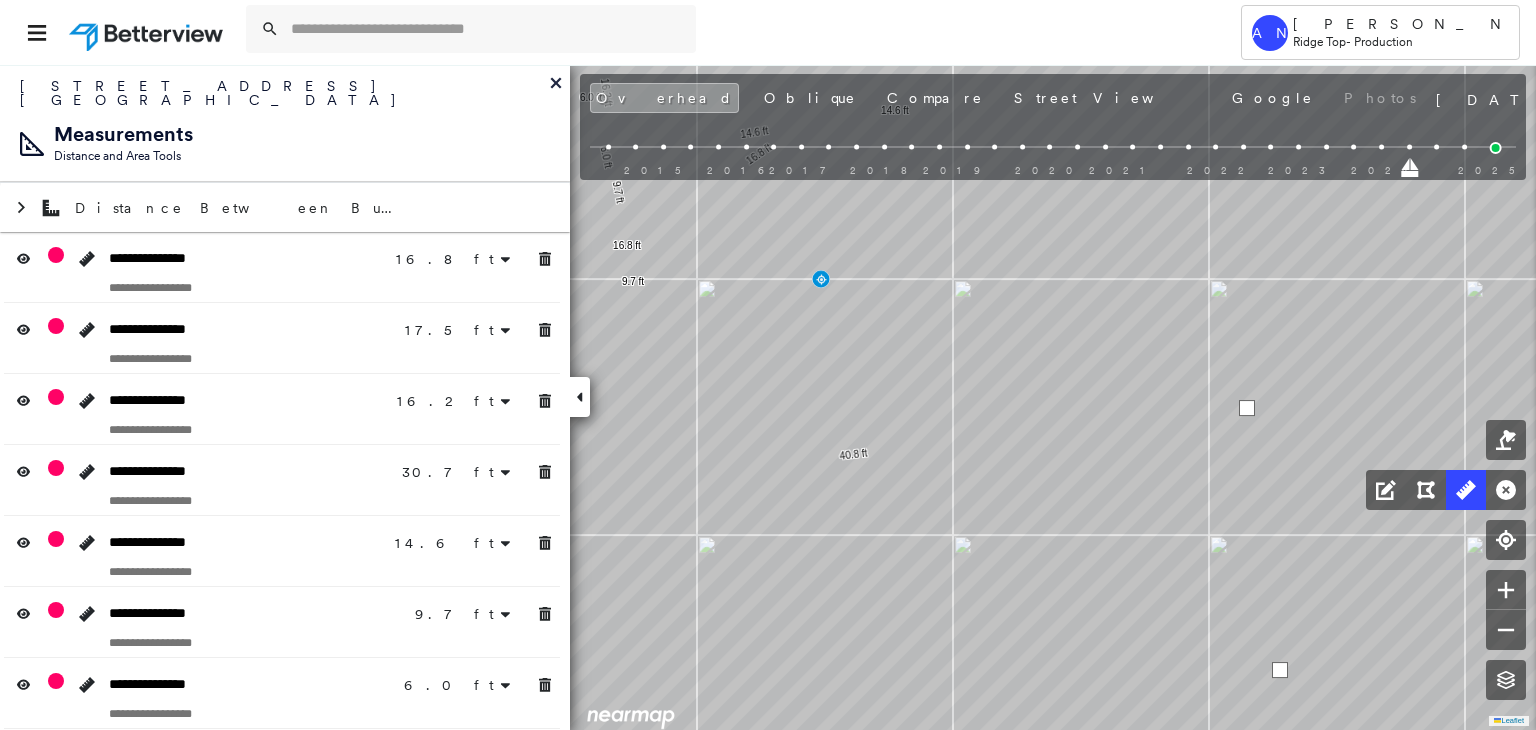 click at bounding box center (1280, 670) 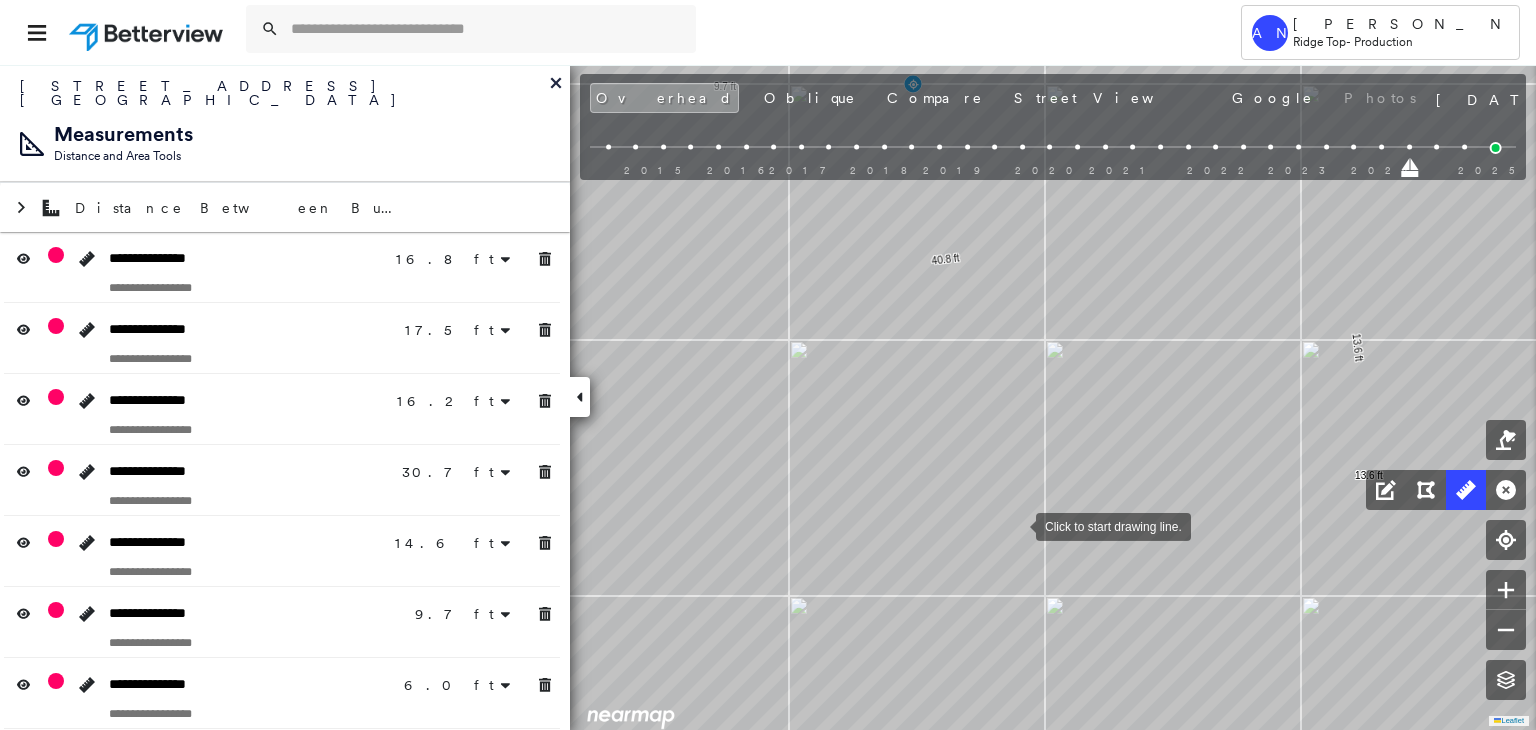 click at bounding box center [1016, 525] 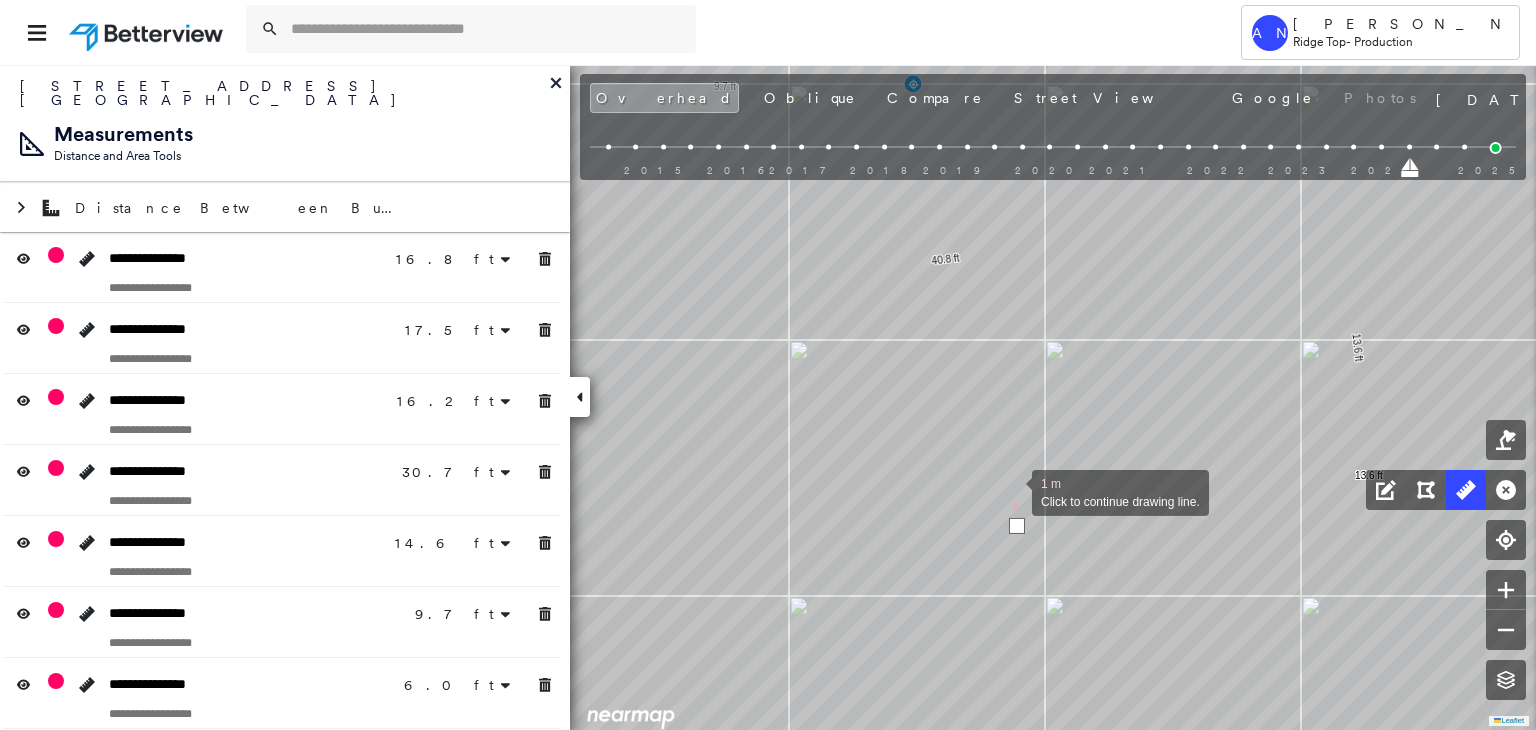 click at bounding box center [1012, 491] 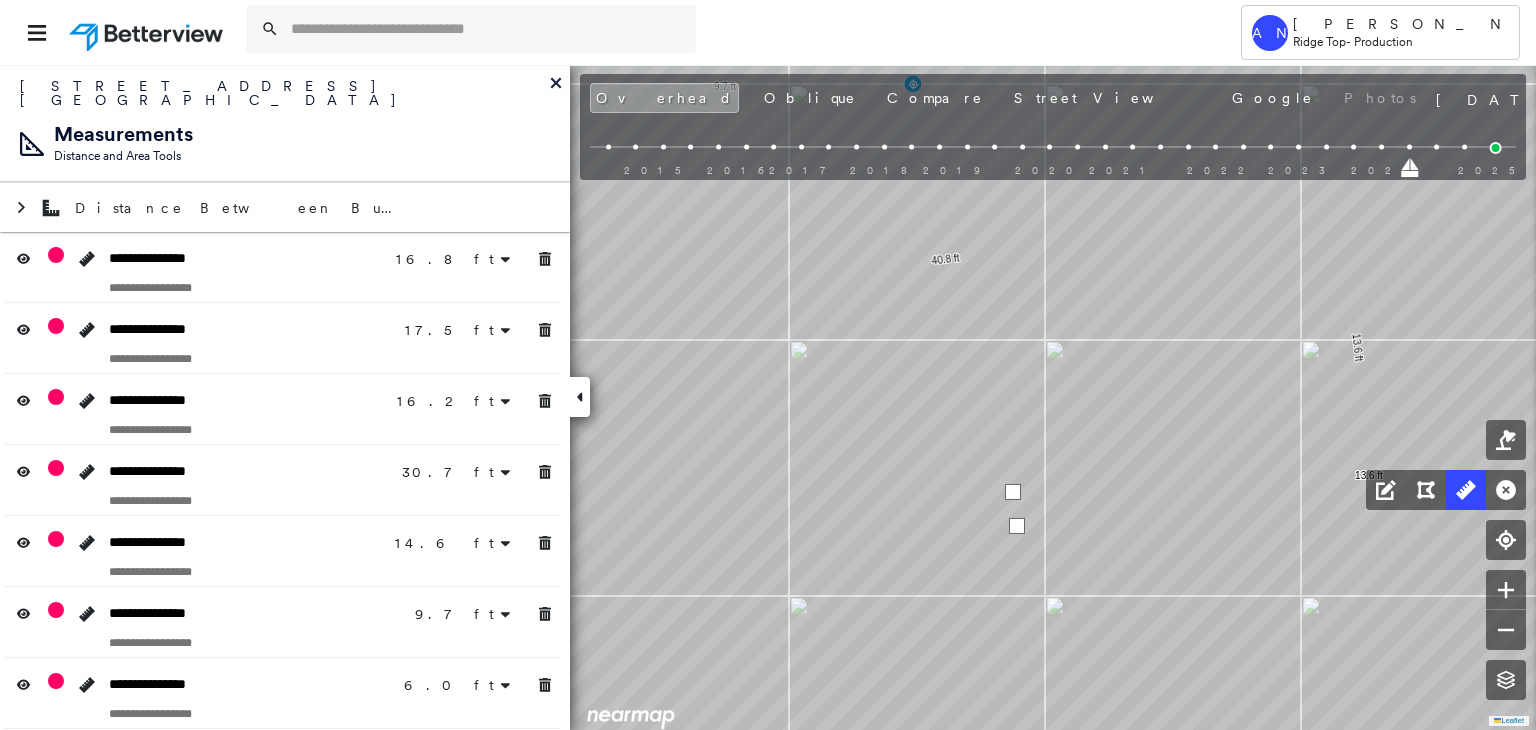 click at bounding box center (1013, 492) 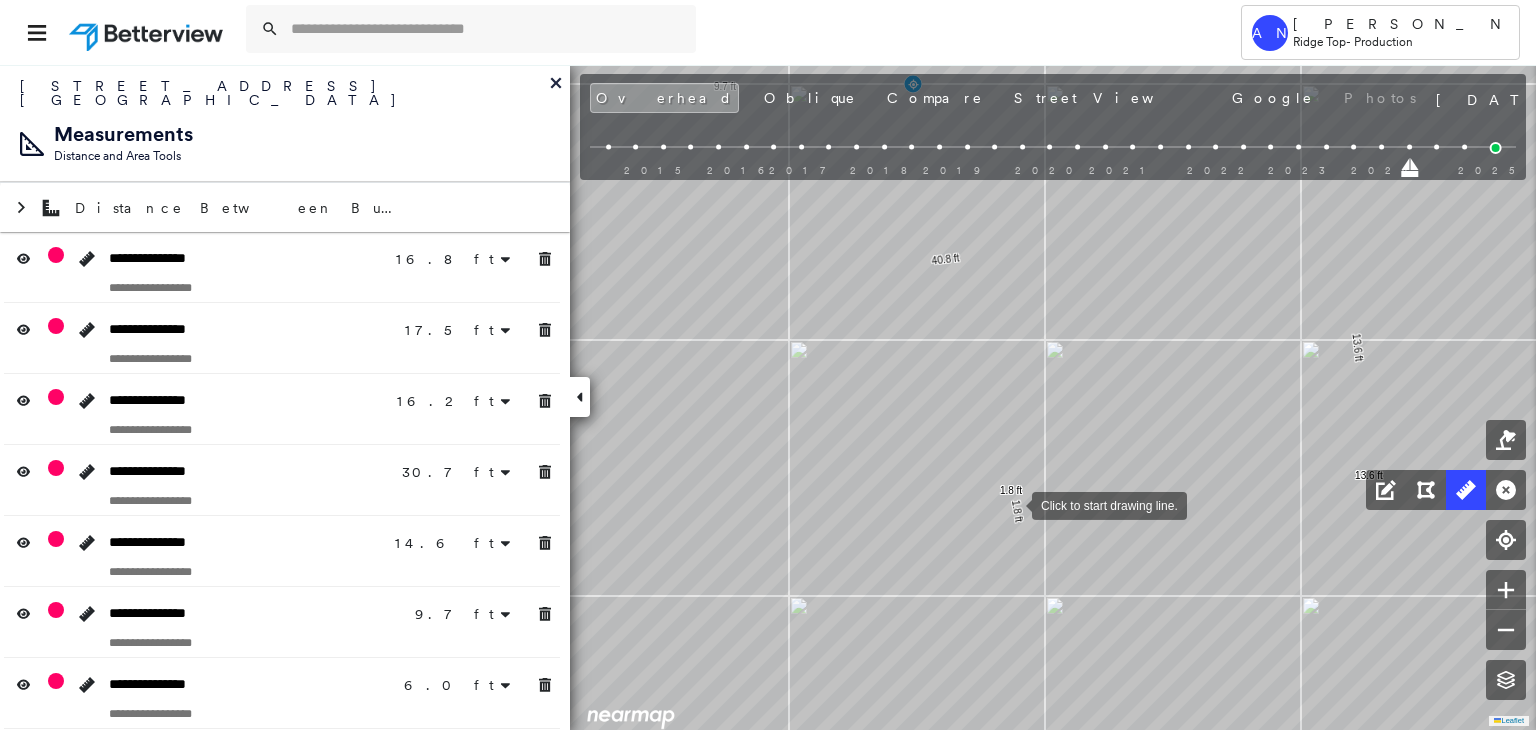drag, startPoint x: 1012, startPoint y: 504, endPoint x: 1062, endPoint y: 504, distance: 50 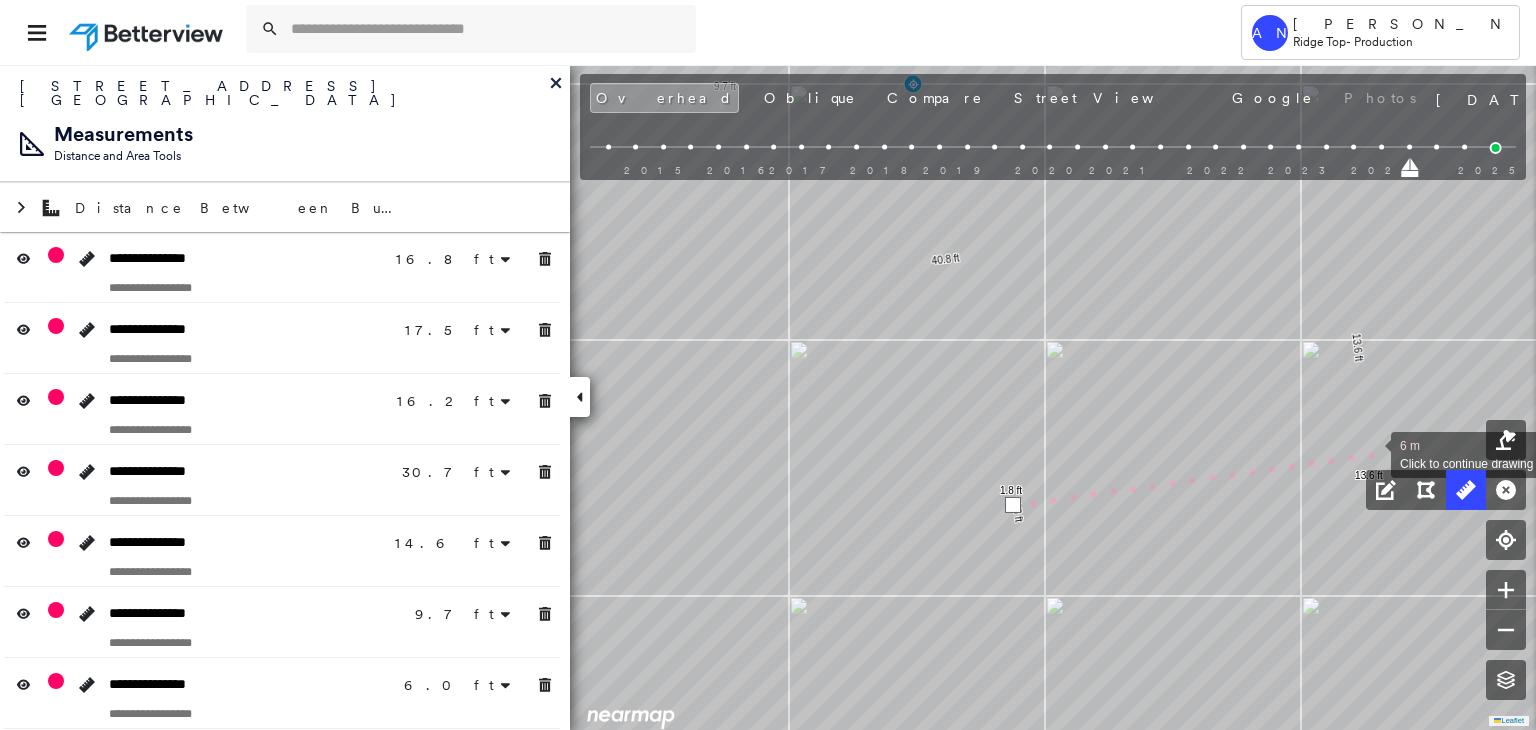 click at bounding box center [1371, 453] 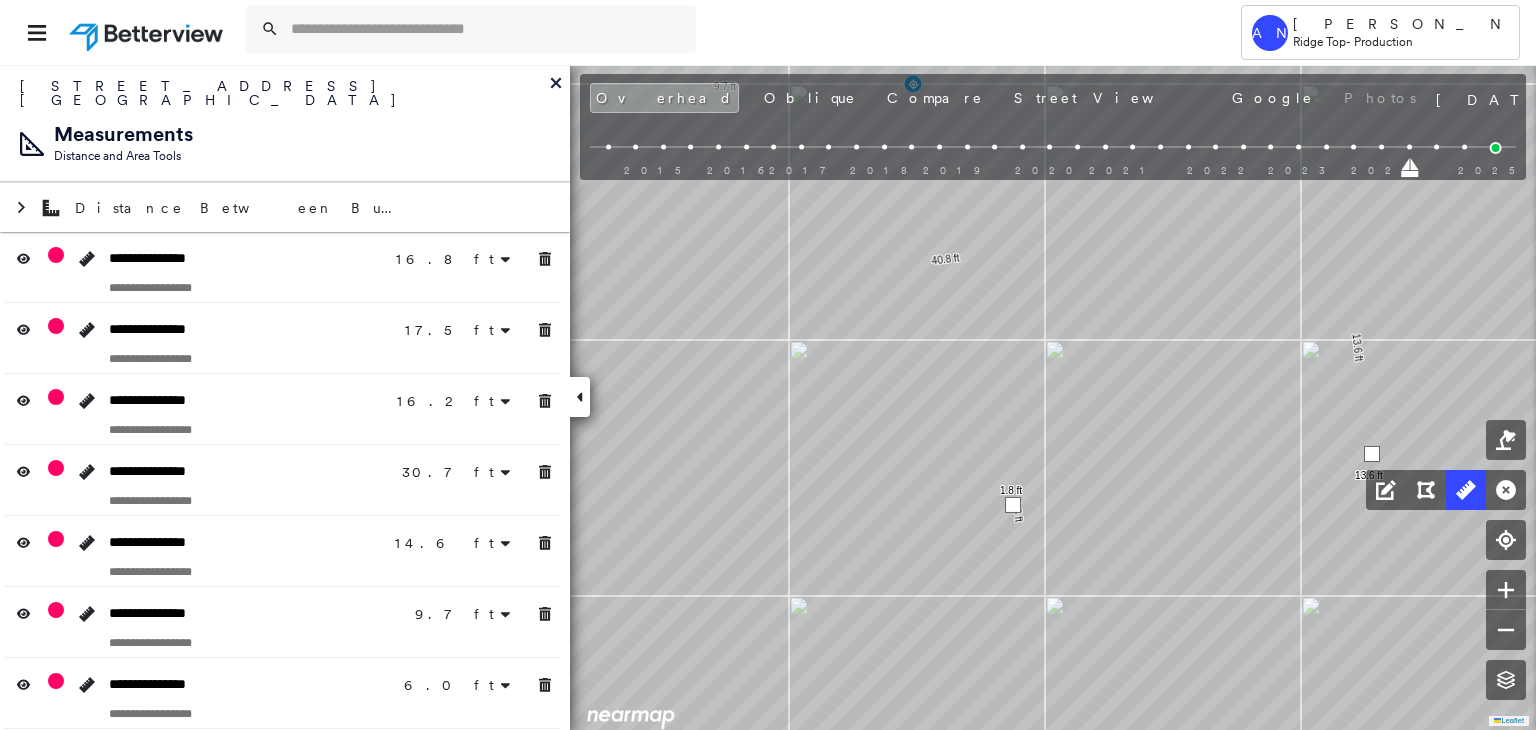 click at bounding box center (1372, 454) 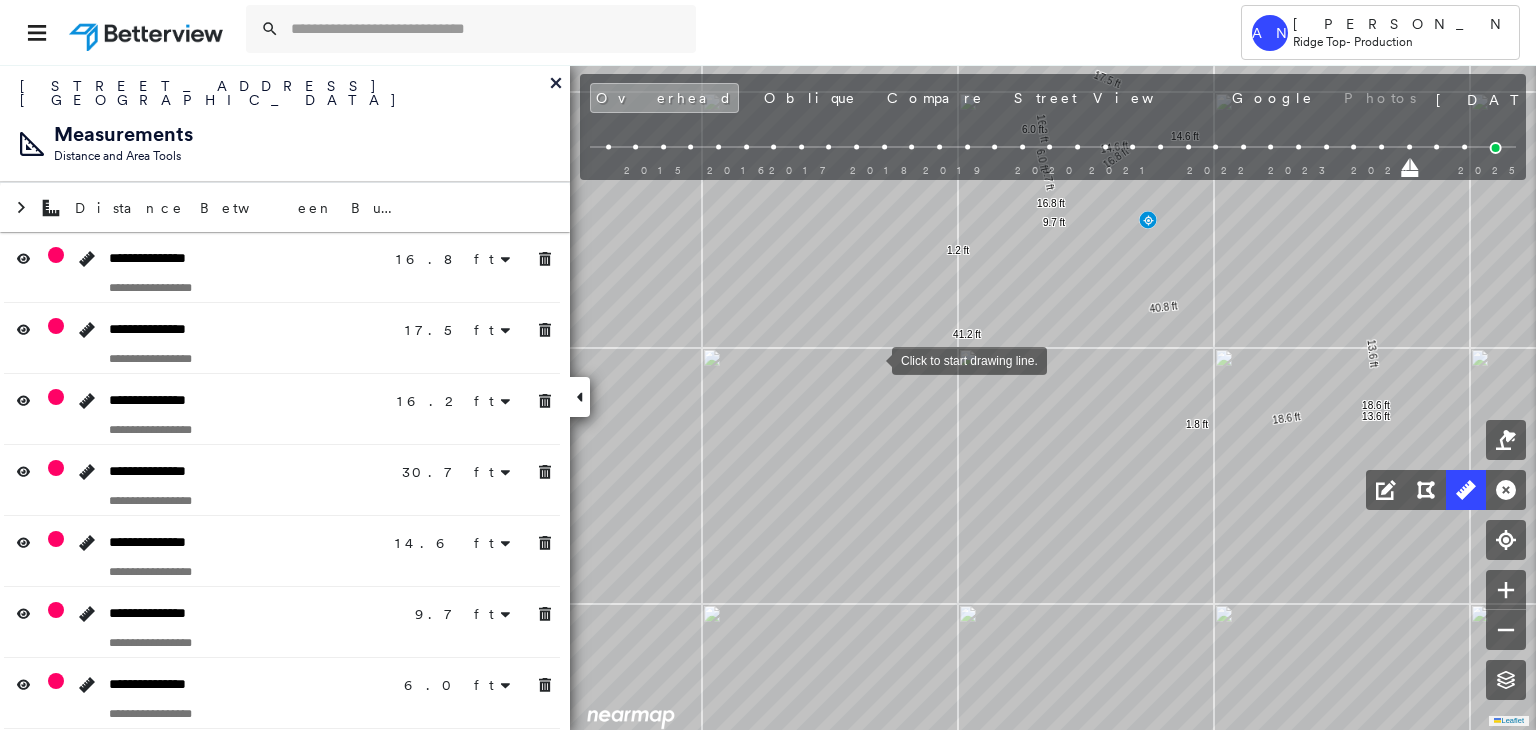 click on "16.8 ft 16.8 ft 17.5 ft 17.5 ft 16.2 ft 16.2 ft 30.7 ft 30.7 ft 14.6 ft 14.6 ft 9.7 ft 9.7 ft 6.0 ft 6.0 ft 40.8 ft 41.2 ft 1.2 ft 13.6 ft 13.6 ft 1.8 ft 18.6 ft 18.6 ft Click to start drawing line." at bounding box center (-101, -409) 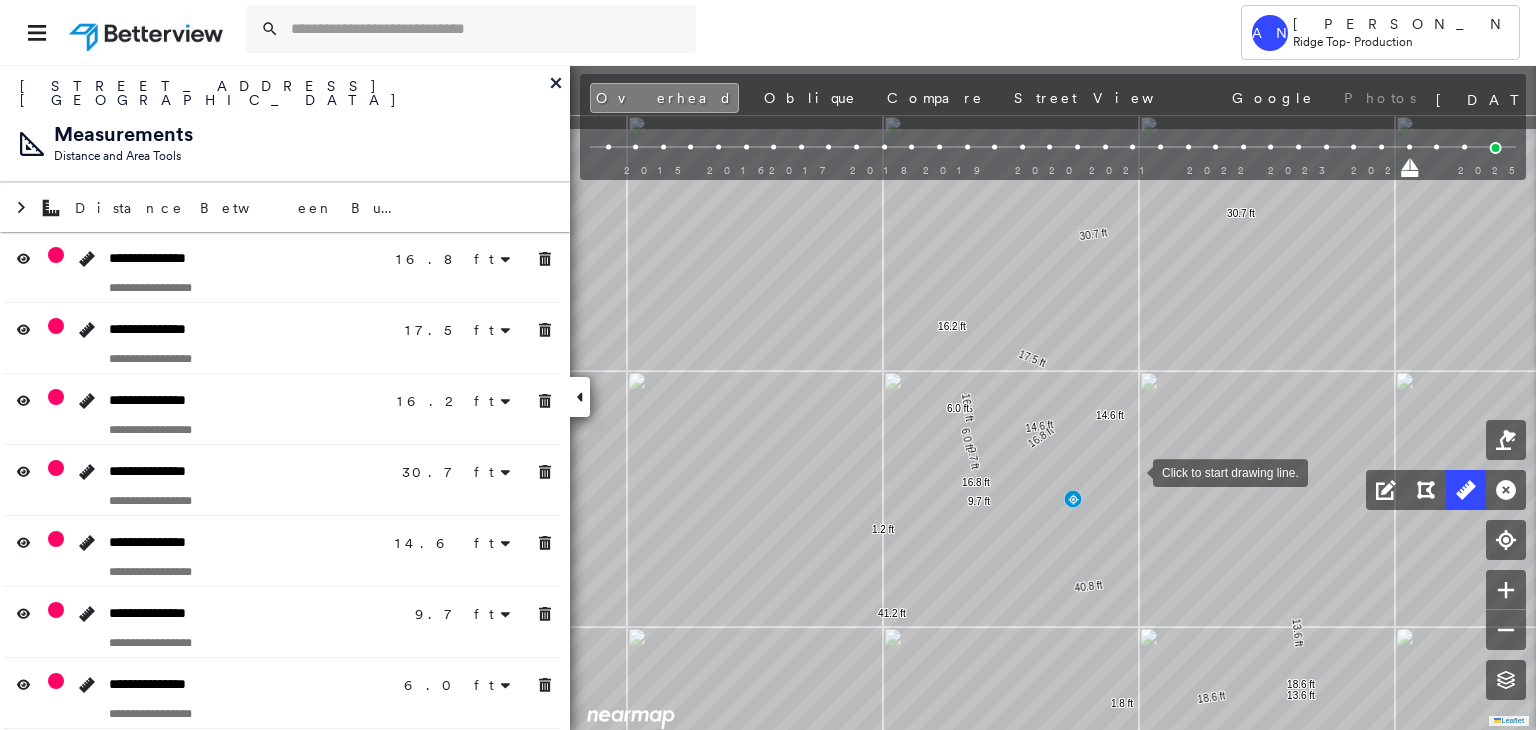drag, startPoint x: 1168, startPoint y: 429, endPoint x: 1100, endPoint y: 501, distance: 99.03535 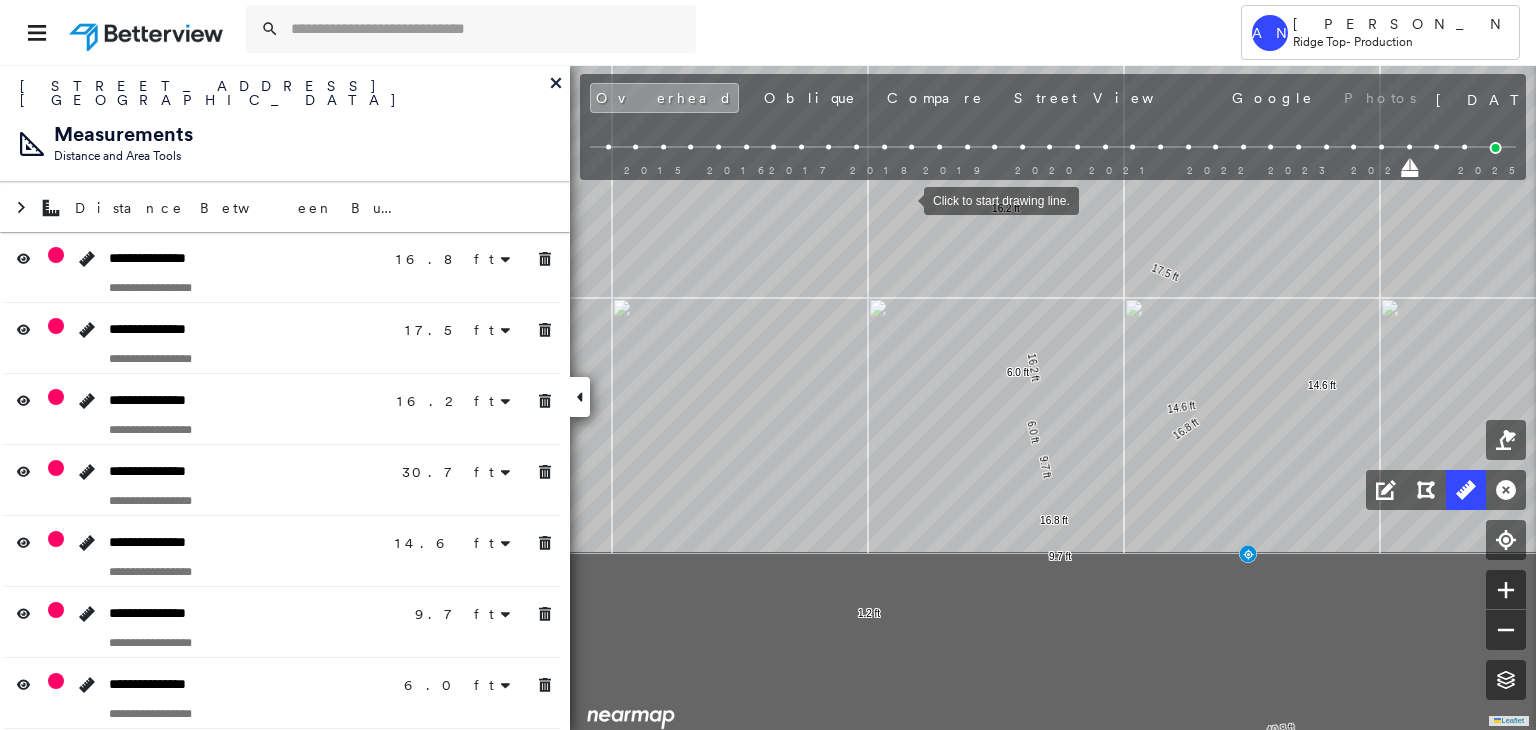 drag, startPoint x: 894, startPoint y: 453, endPoint x: 902, endPoint y: 173, distance: 280.11426 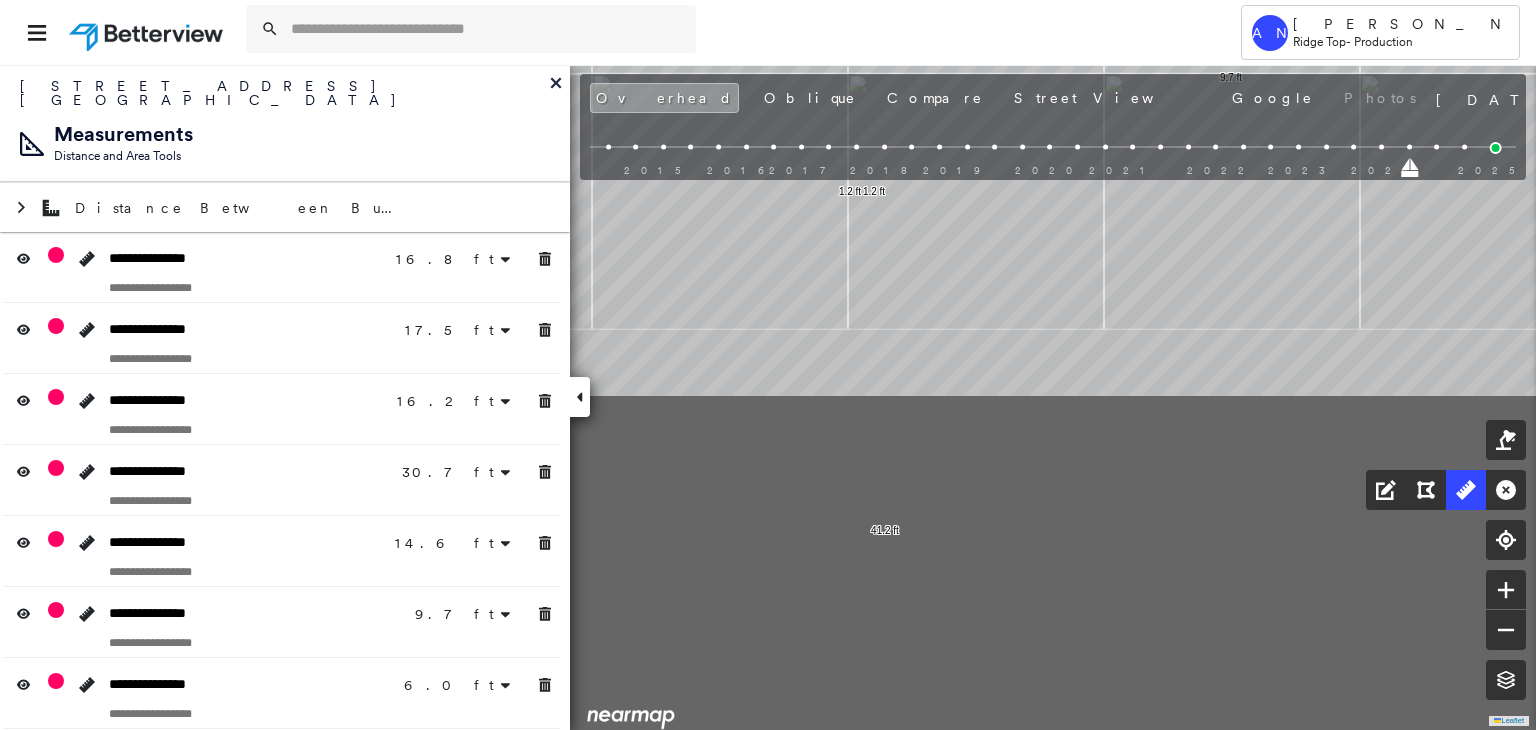 drag, startPoint x: 824, startPoint y: 132, endPoint x: 798, endPoint y: 143, distance: 28.231188 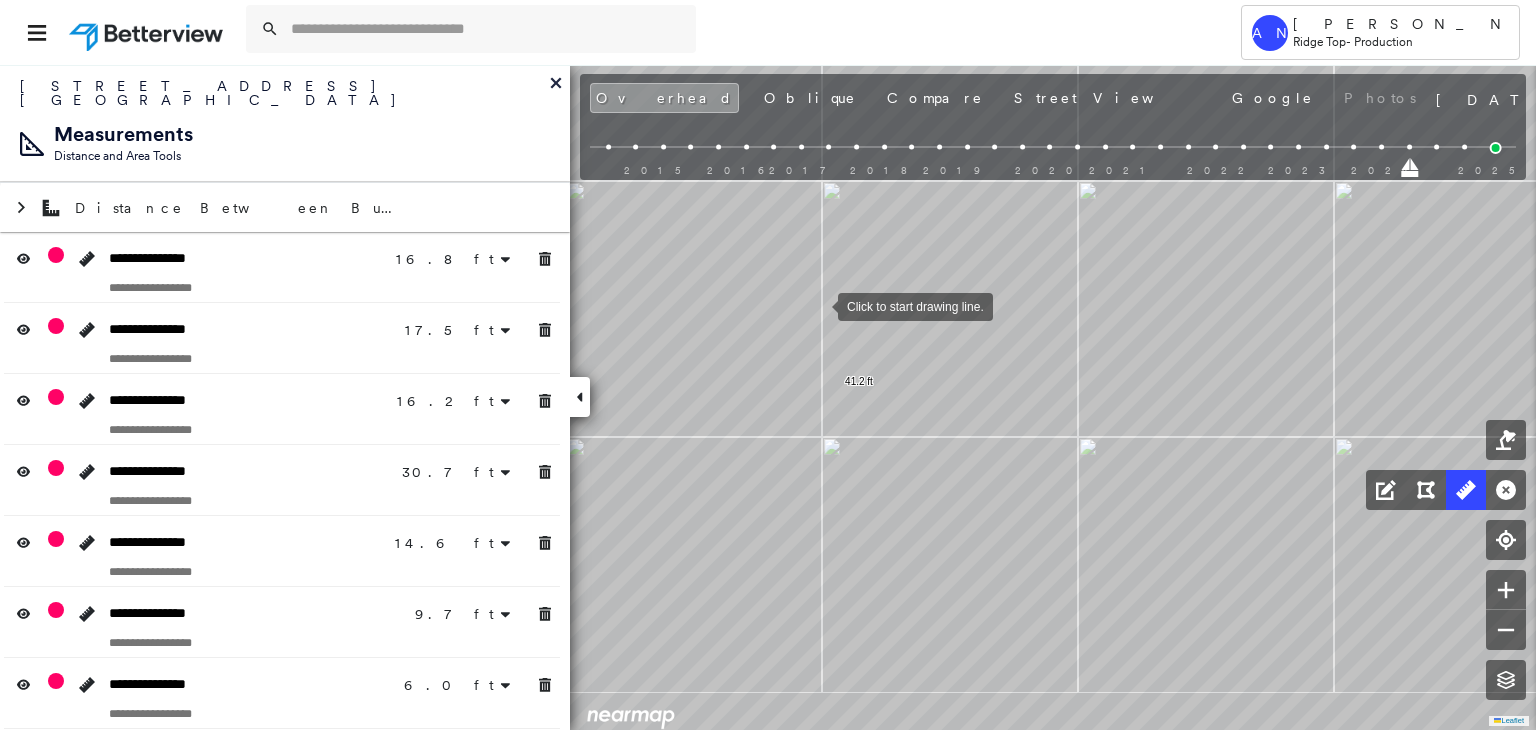 drag, startPoint x: 818, startPoint y: 329, endPoint x: 822, endPoint y: 214, distance: 115.06954 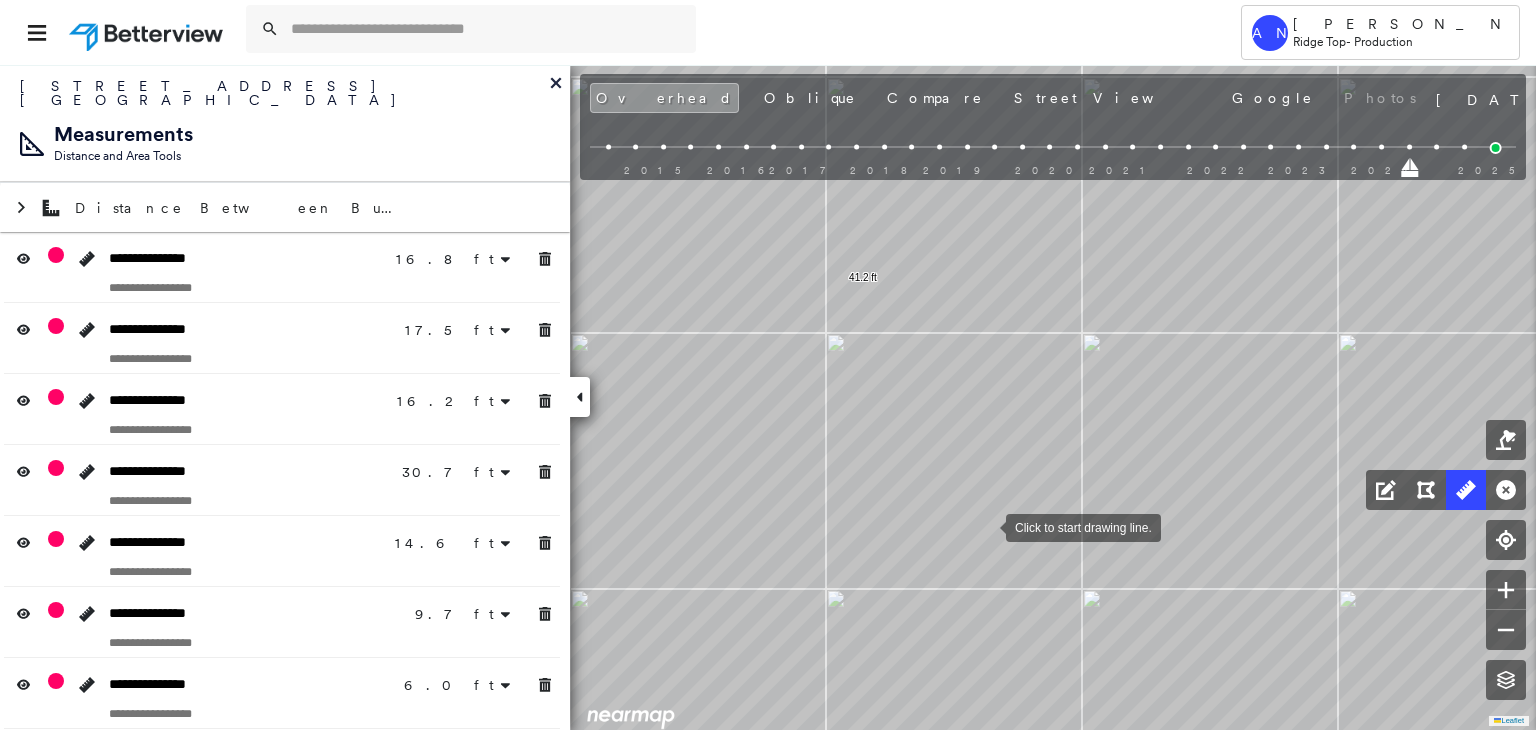 drag, startPoint x: 968, startPoint y: 433, endPoint x: 948, endPoint y: 478, distance: 49.24429 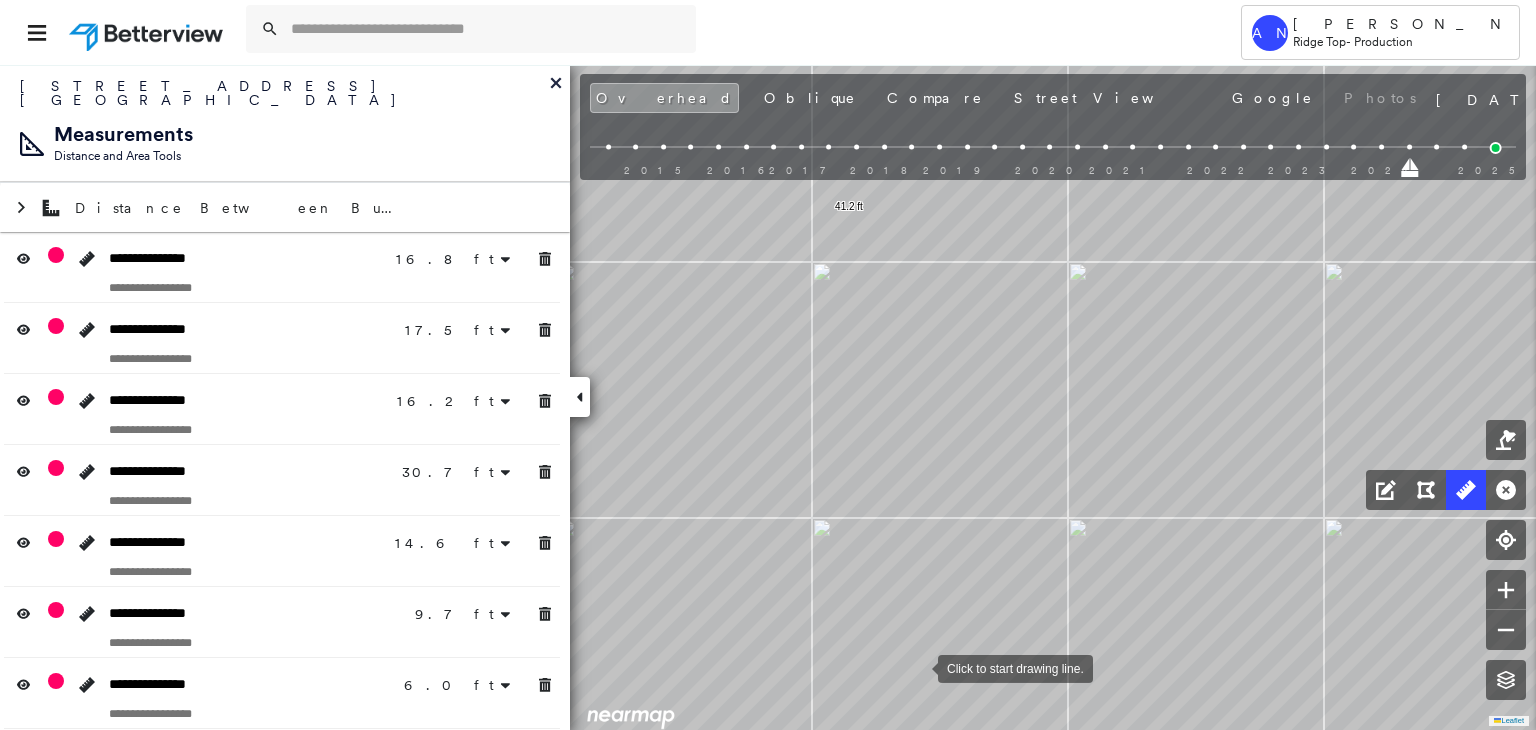 click at bounding box center [918, 667] 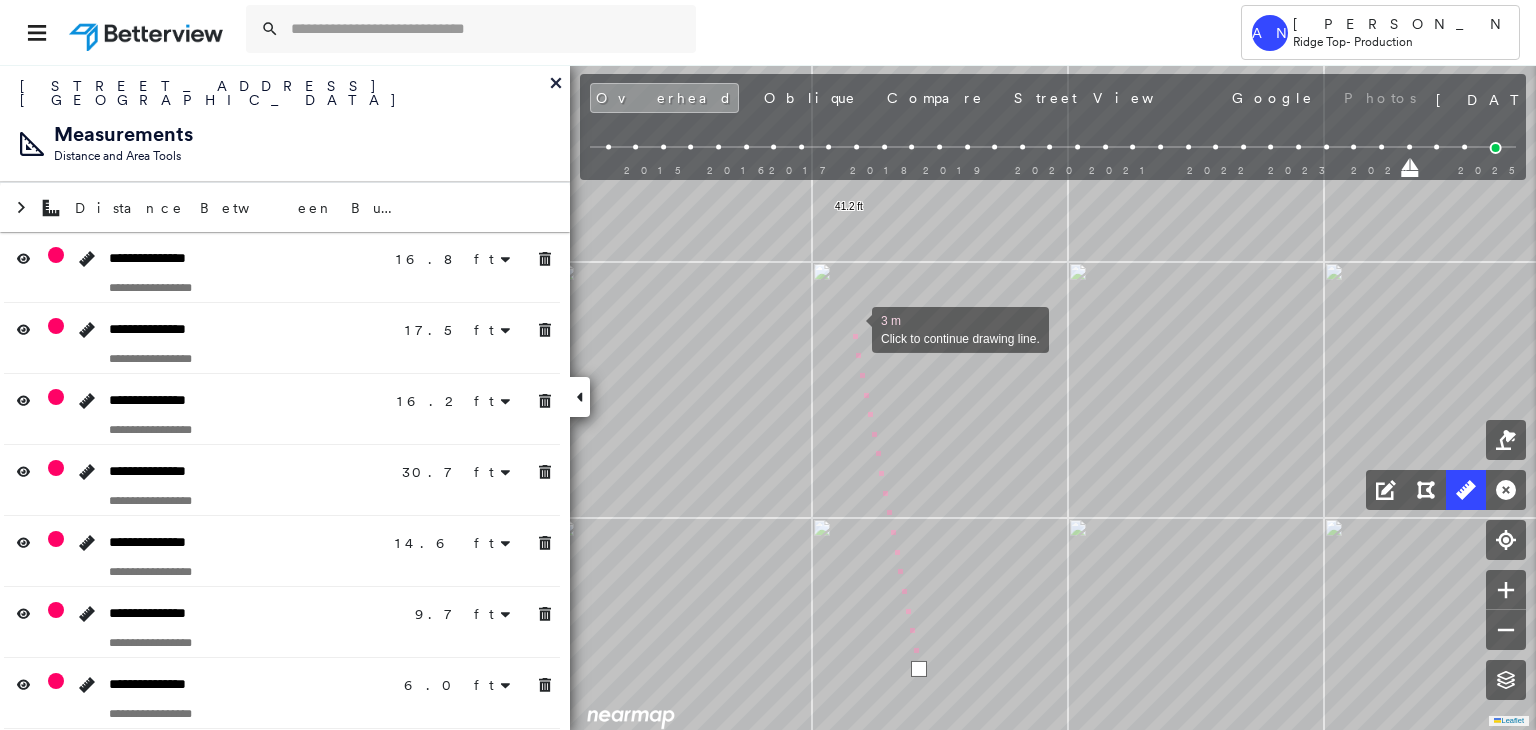 drag, startPoint x: 852, startPoint y: 328, endPoint x: 946, endPoint y: 776, distance: 457.7554 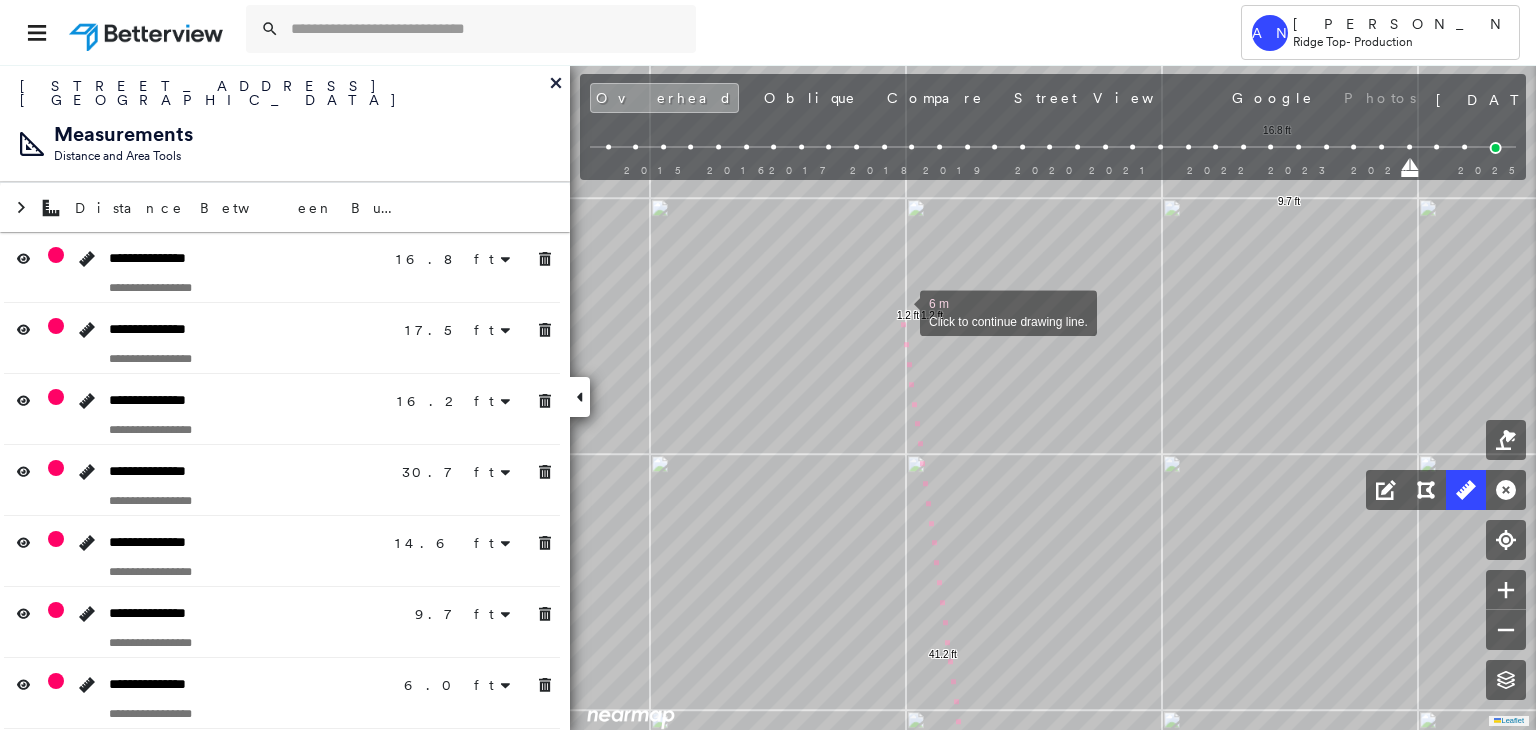 click at bounding box center [900, 311] 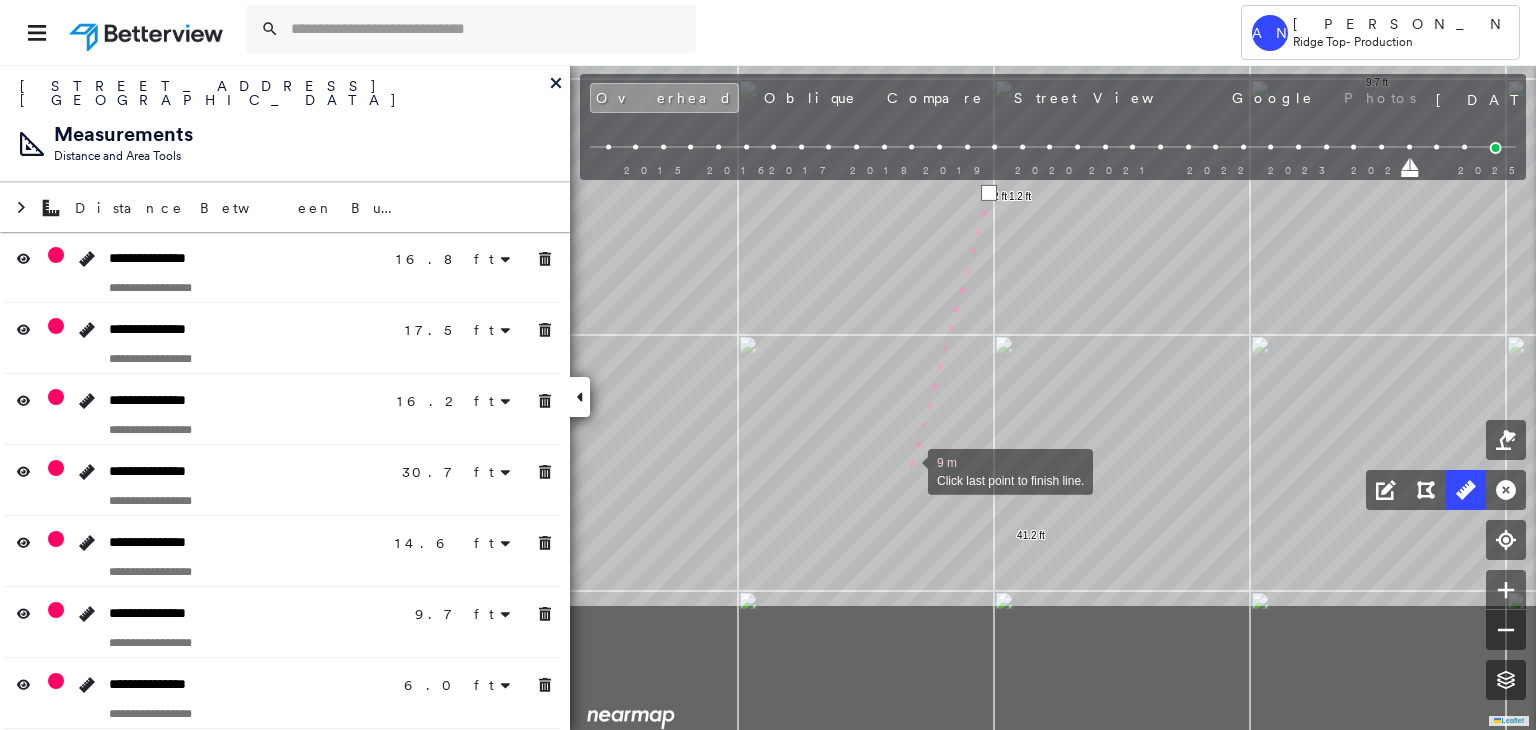 drag, startPoint x: 873, startPoint y: 555, endPoint x: 906, endPoint y: 471, distance: 90.24966 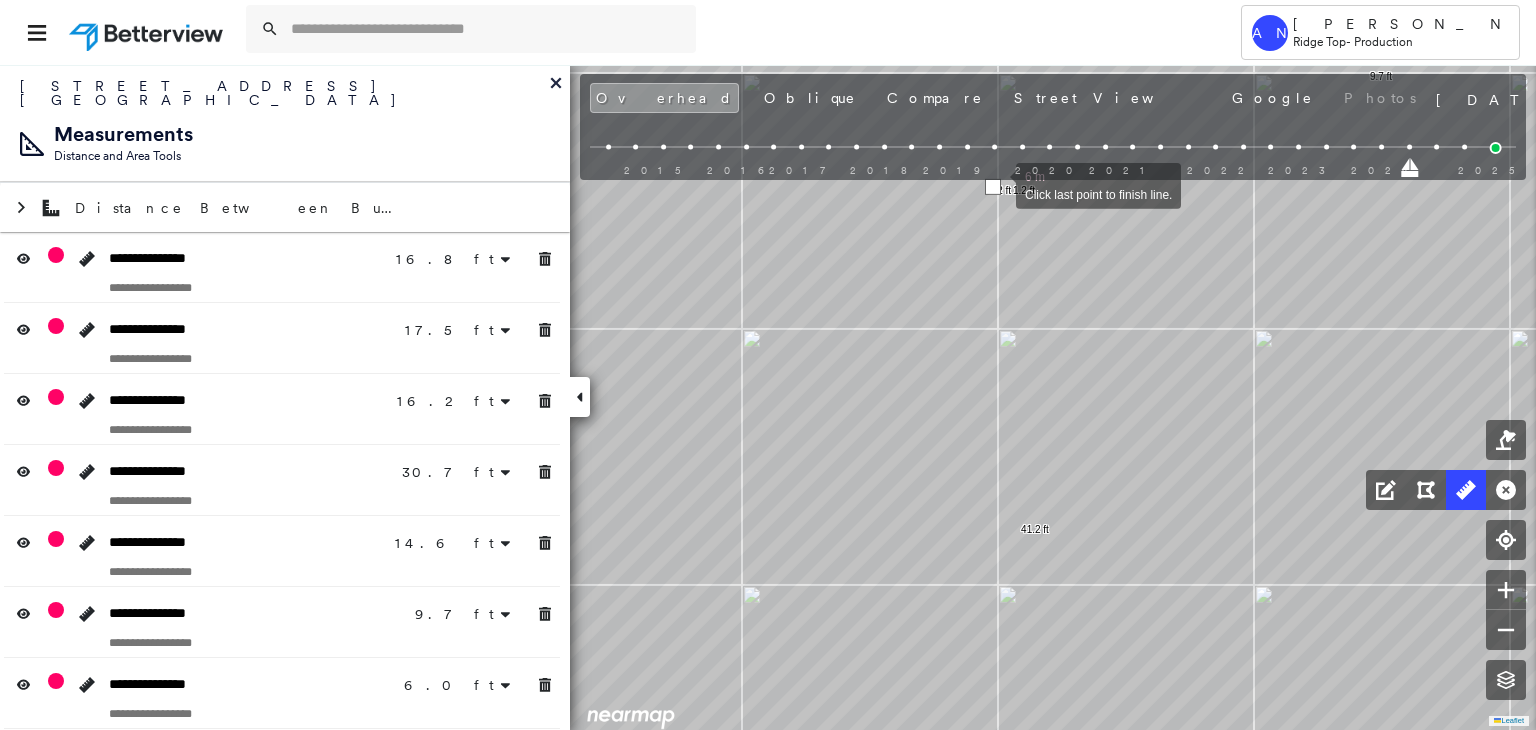 click at bounding box center (993, 187) 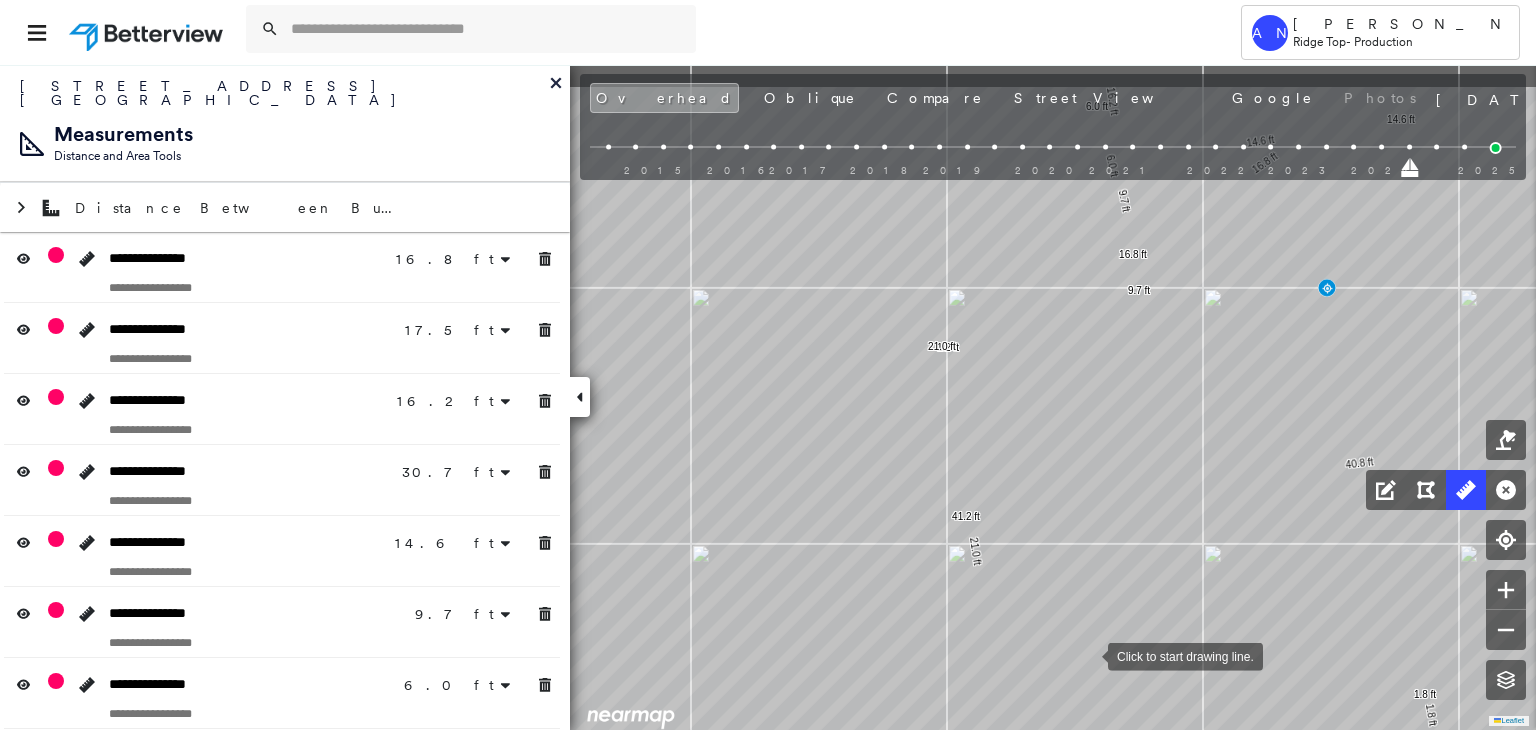 drag, startPoint x: 1087, startPoint y: 564, endPoint x: 1087, endPoint y: 653, distance: 89 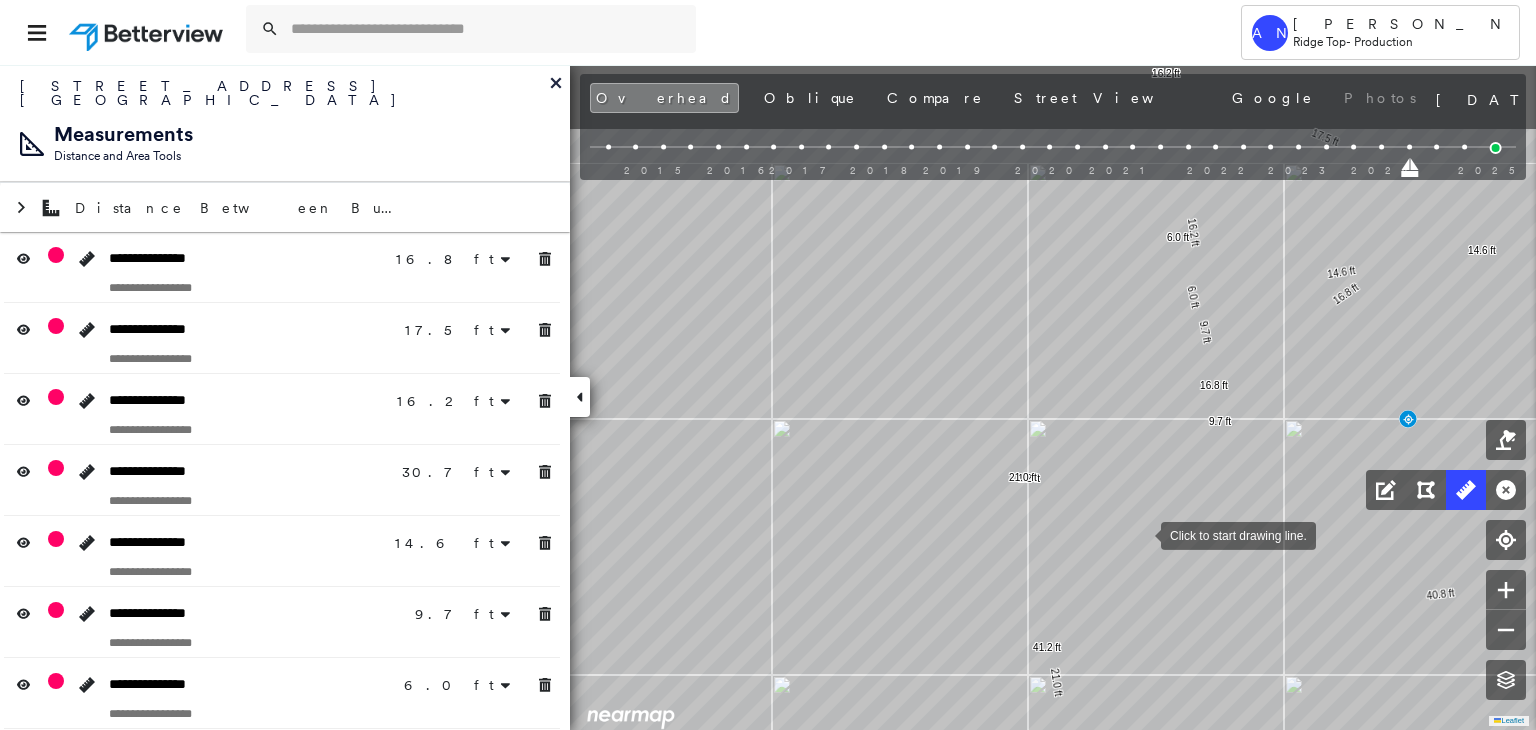 drag, startPoint x: 1060, startPoint y: 401, endPoint x: 1141, endPoint y: 532, distance: 154.01949 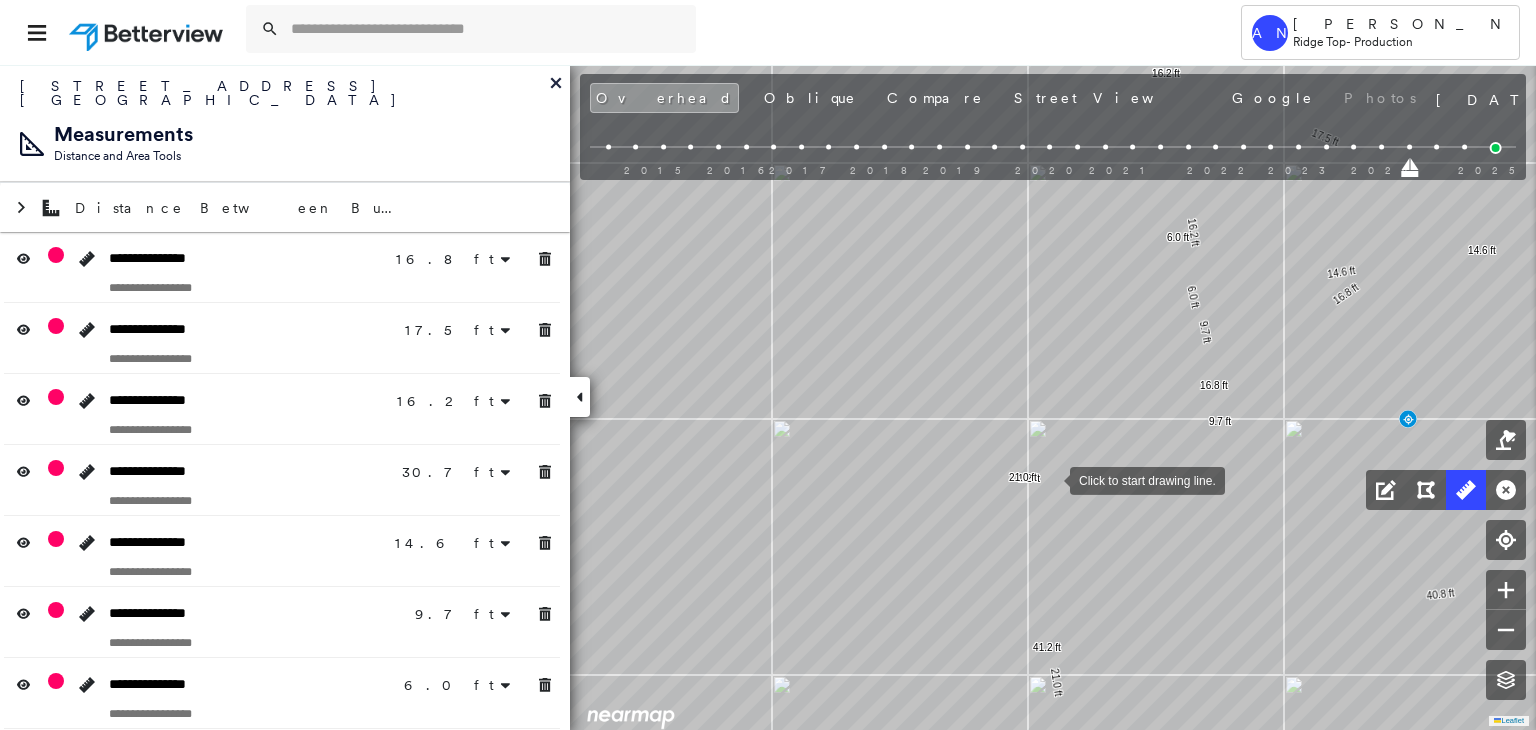 click at bounding box center (1050, 479) 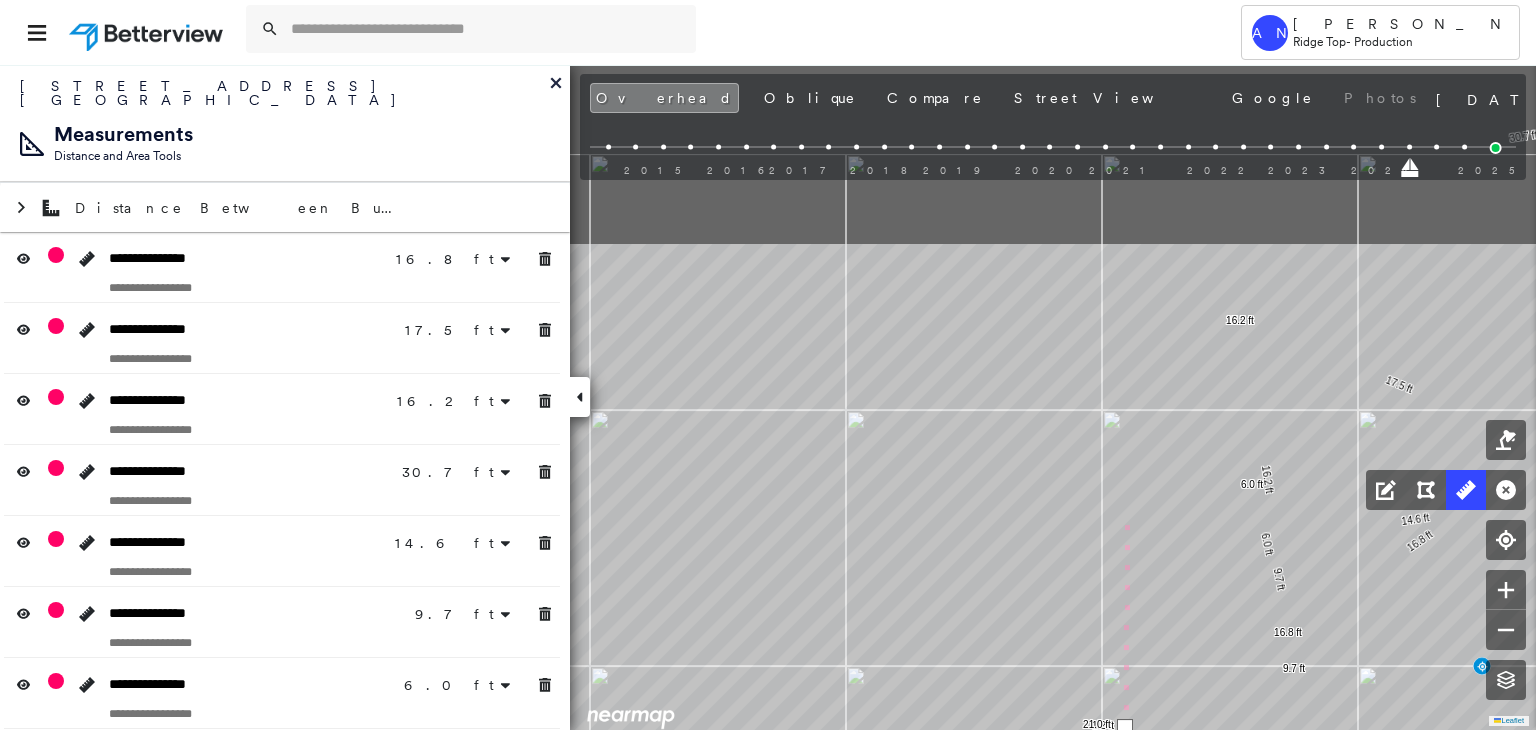drag, startPoint x: 1052, startPoint y: 249, endPoint x: 1137, endPoint y: 596, distance: 357.259 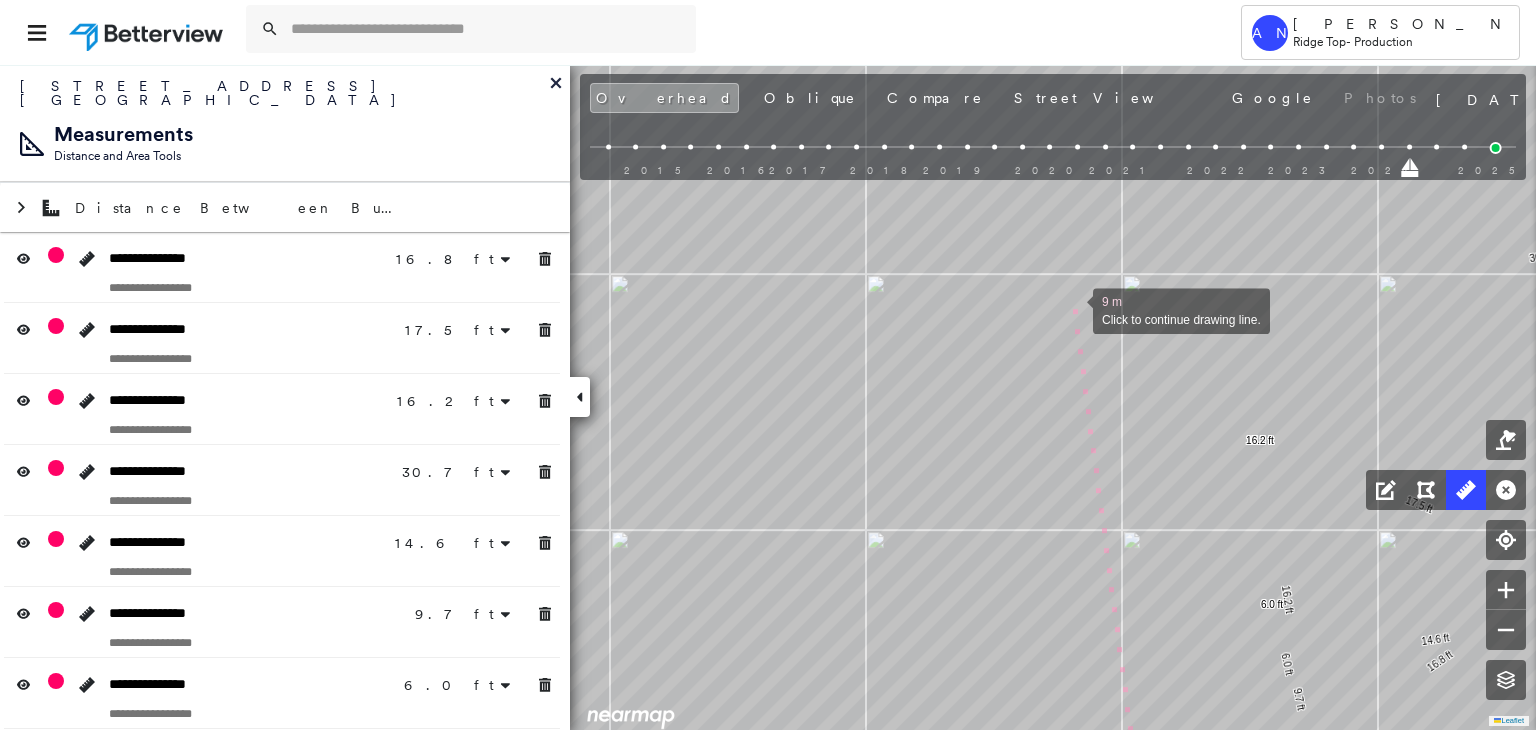 click at bounding box center (1073, 309) 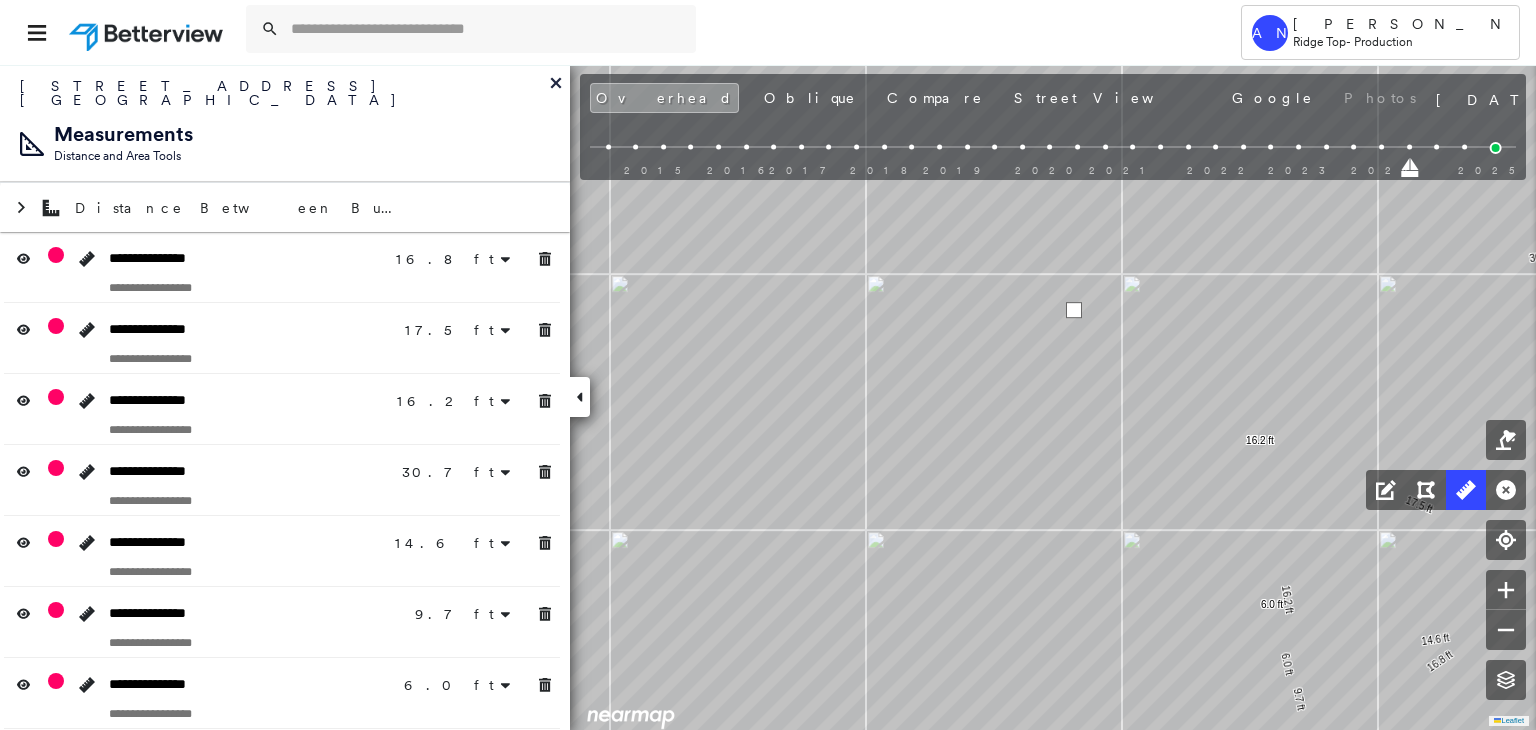 click at bounding box center [1074, 310] 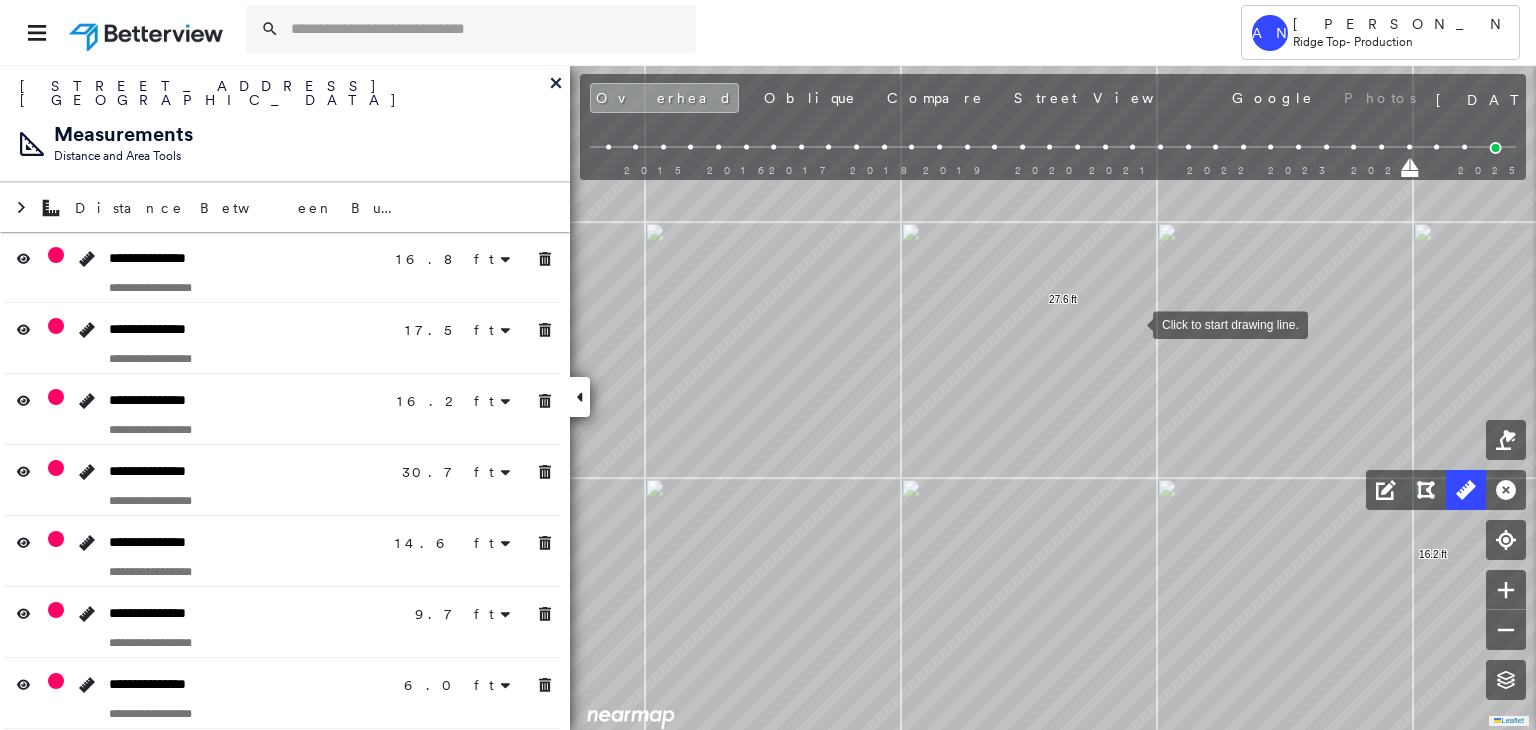 drag, startPoint x: 1133, startPoint y: 345, endPoint x: 1094, endPoint y: 138, distance: 210.64188 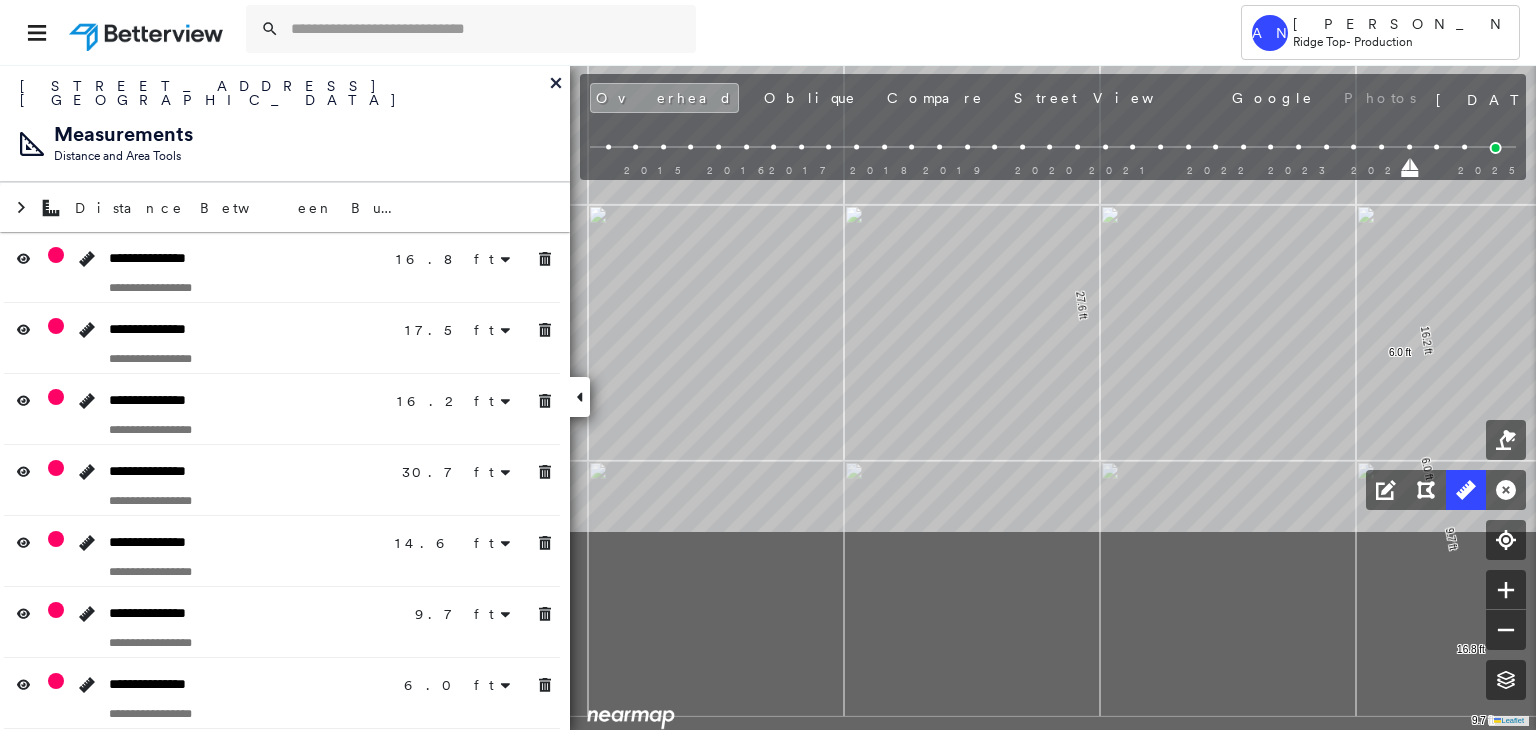 drag, startPoint x: 1149, startPoint y: 141, endPoint x: 1124, endPoint y: 155, distance: 28.653097 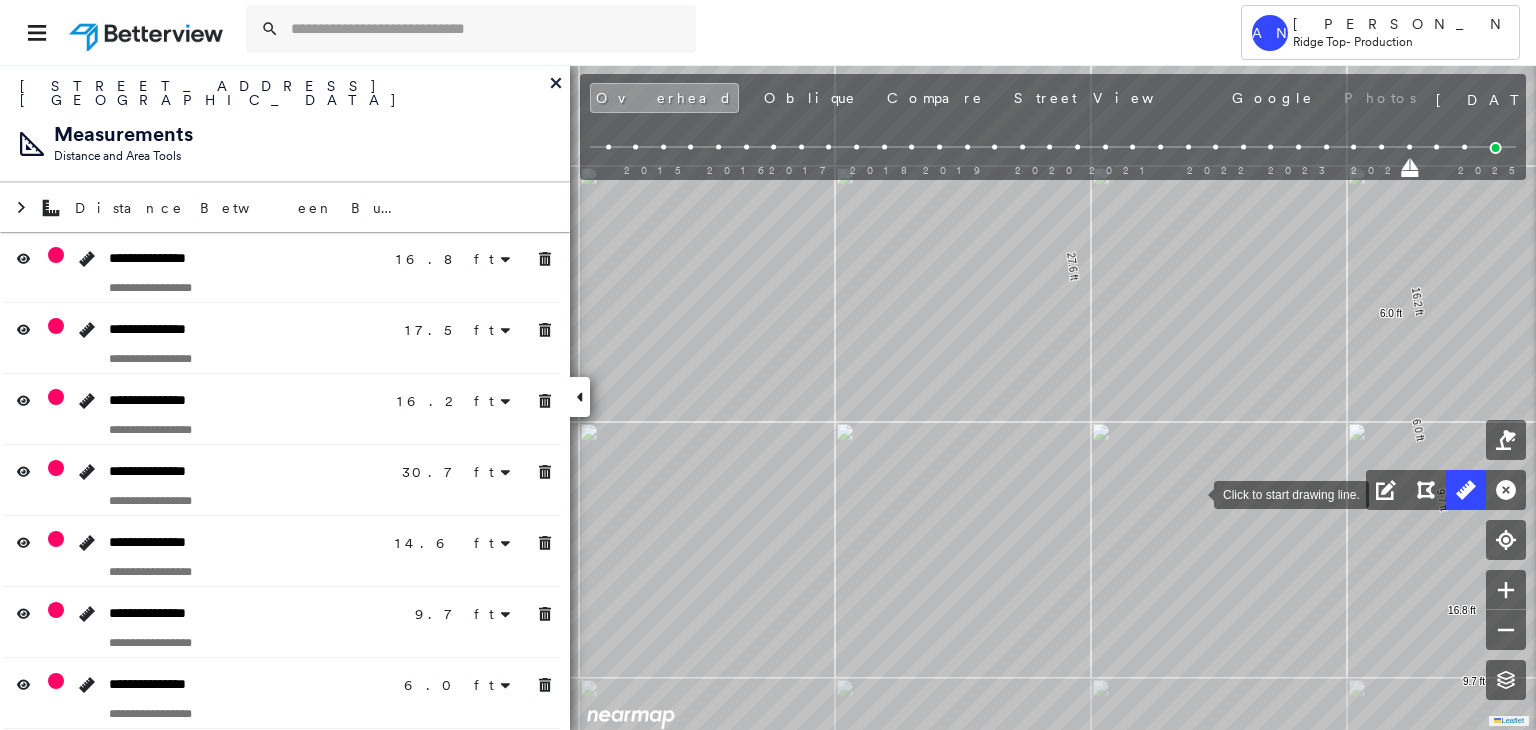 drag, startPoint x: 1192, startPoint y: 353, endPoint x: 1184, endPoint y: 309, distance: 44.72136 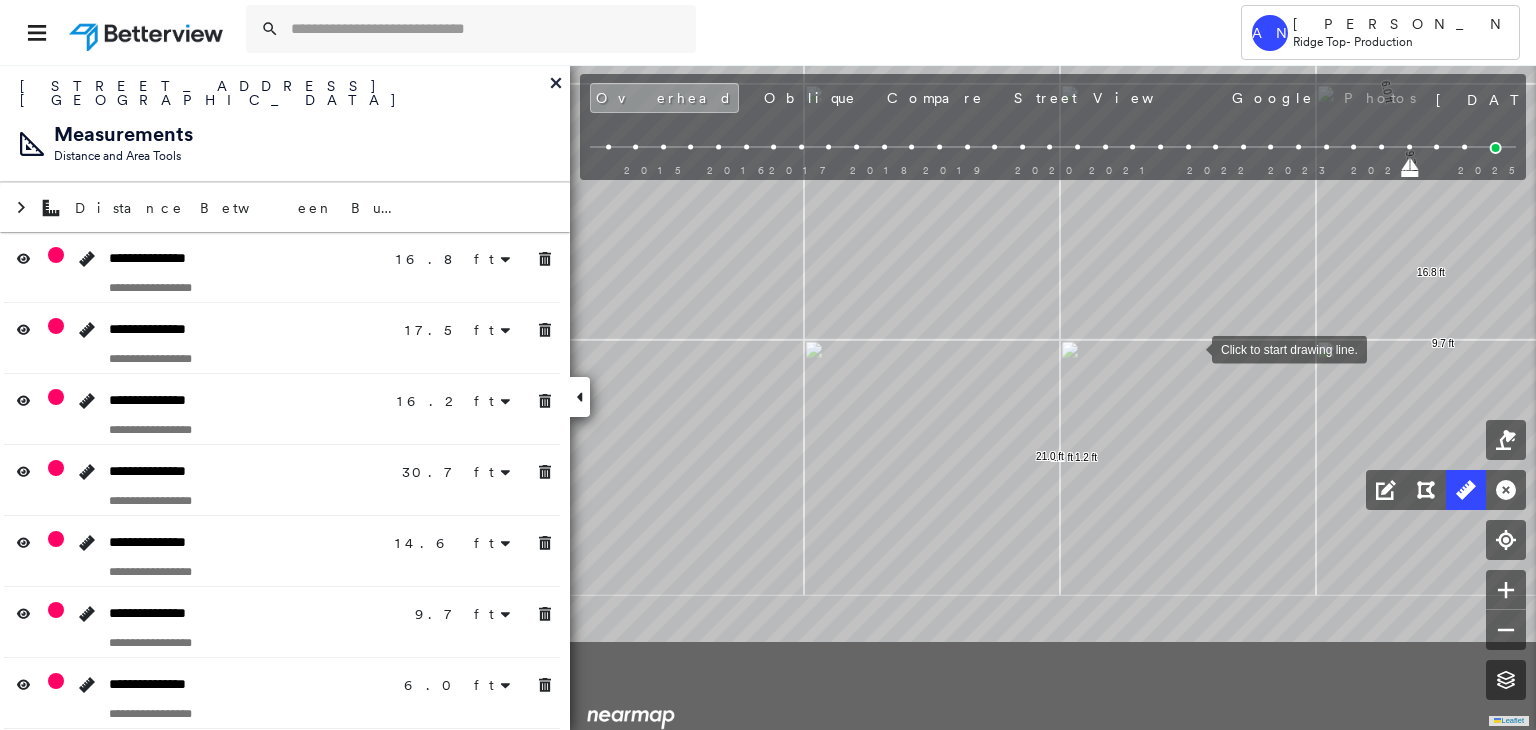 drag, startPoint x: 1192, startPoint y: 359, endPoint x: 1179, endPoint y: 362, distance: 13.341664 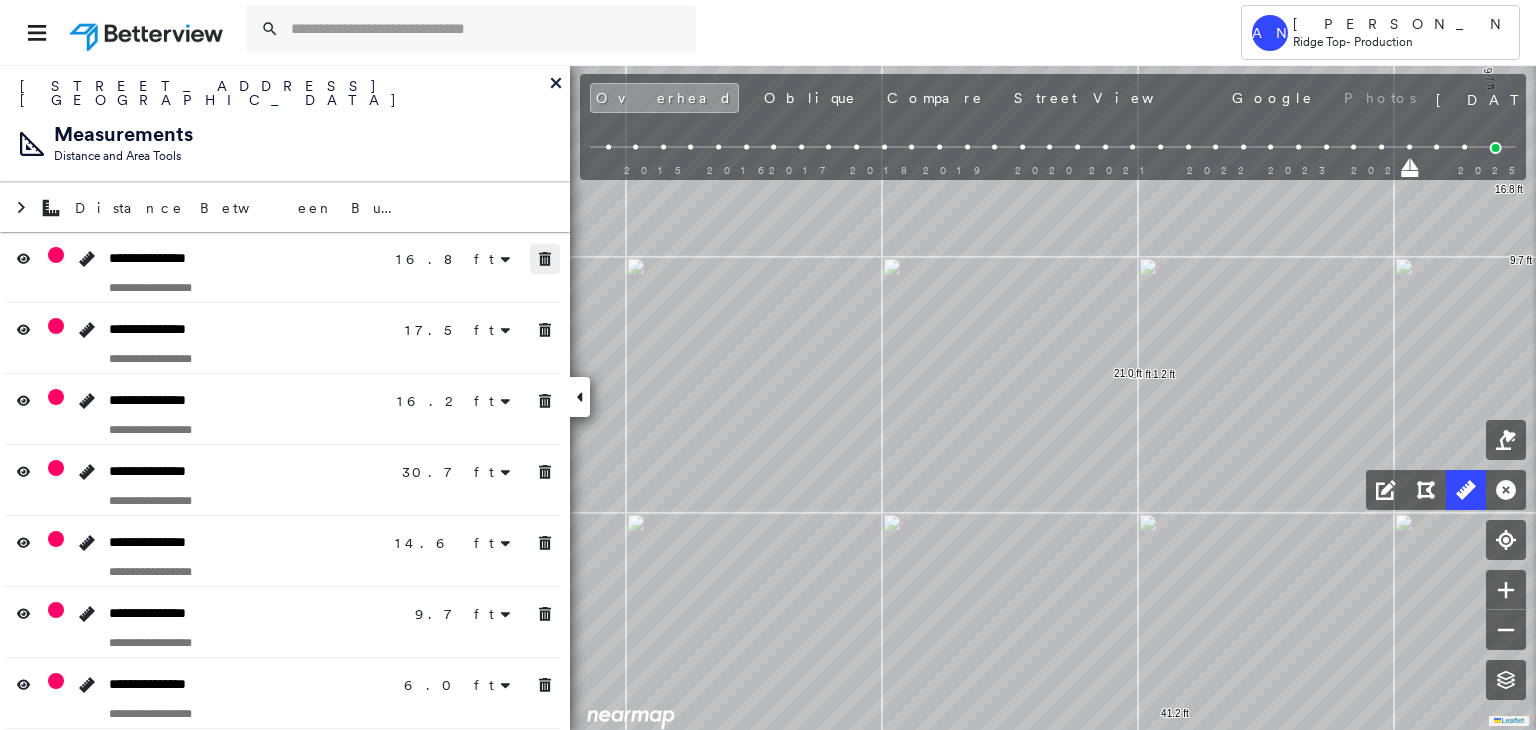 click at bounding box center [545, 259] 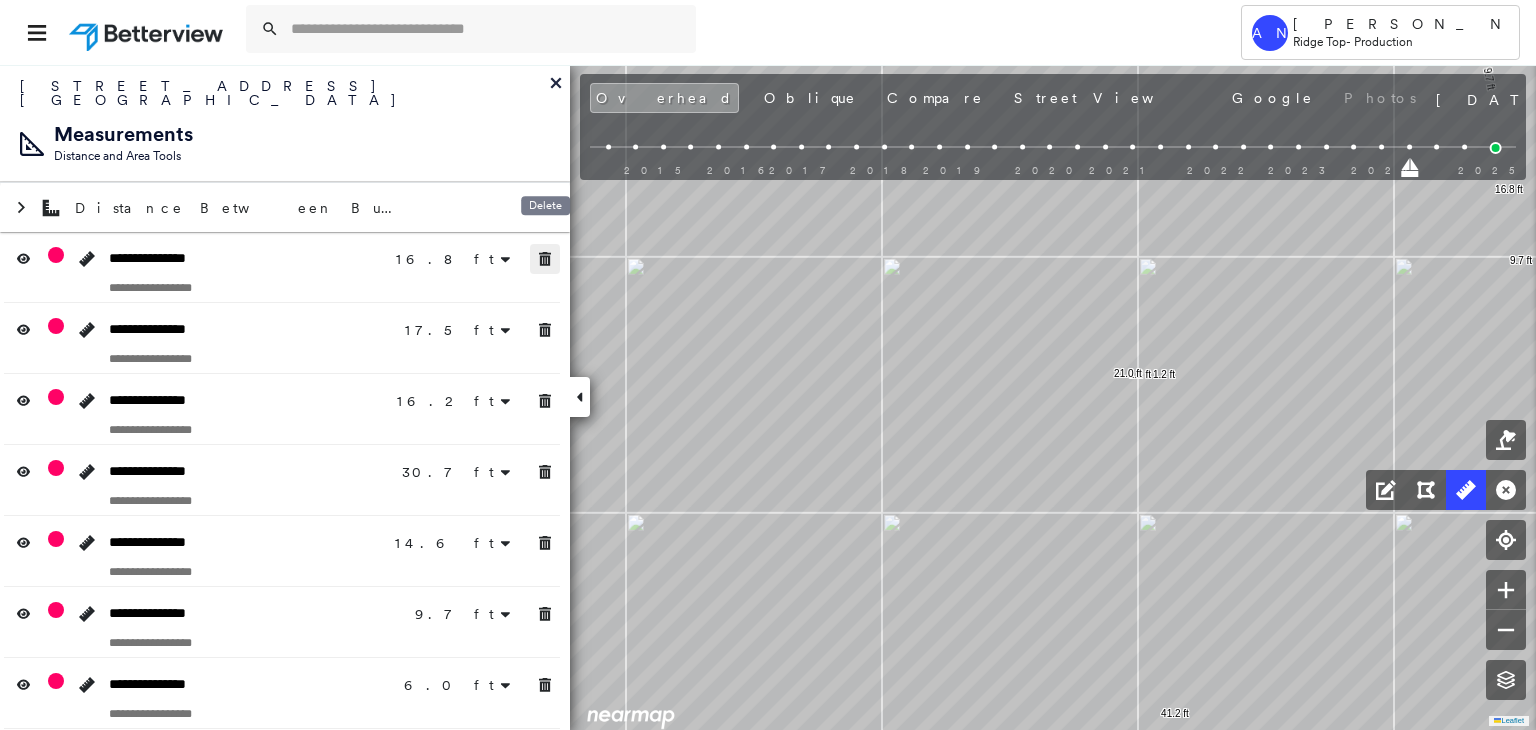 click at bounding box center [545, 259] 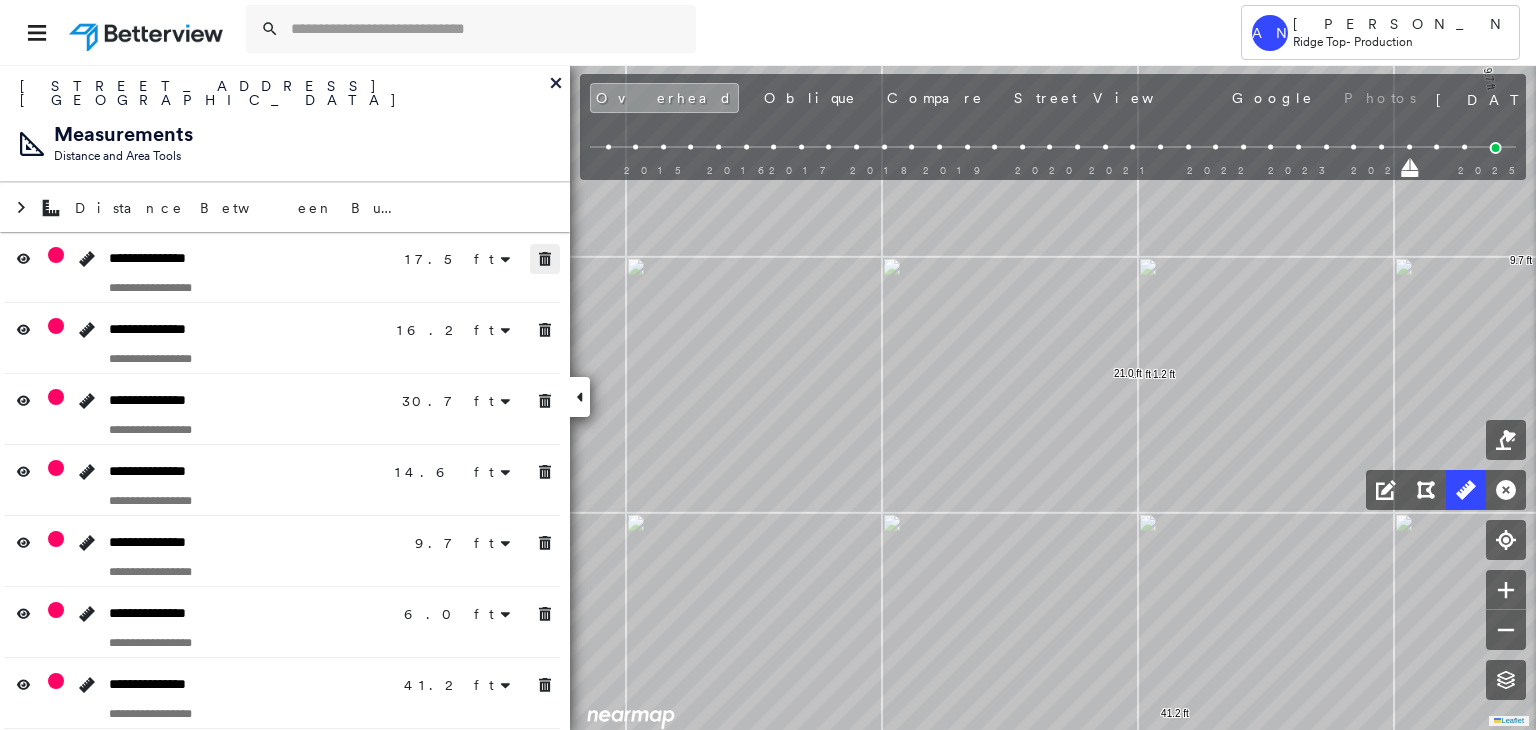 click at bounding box center (545, 259) 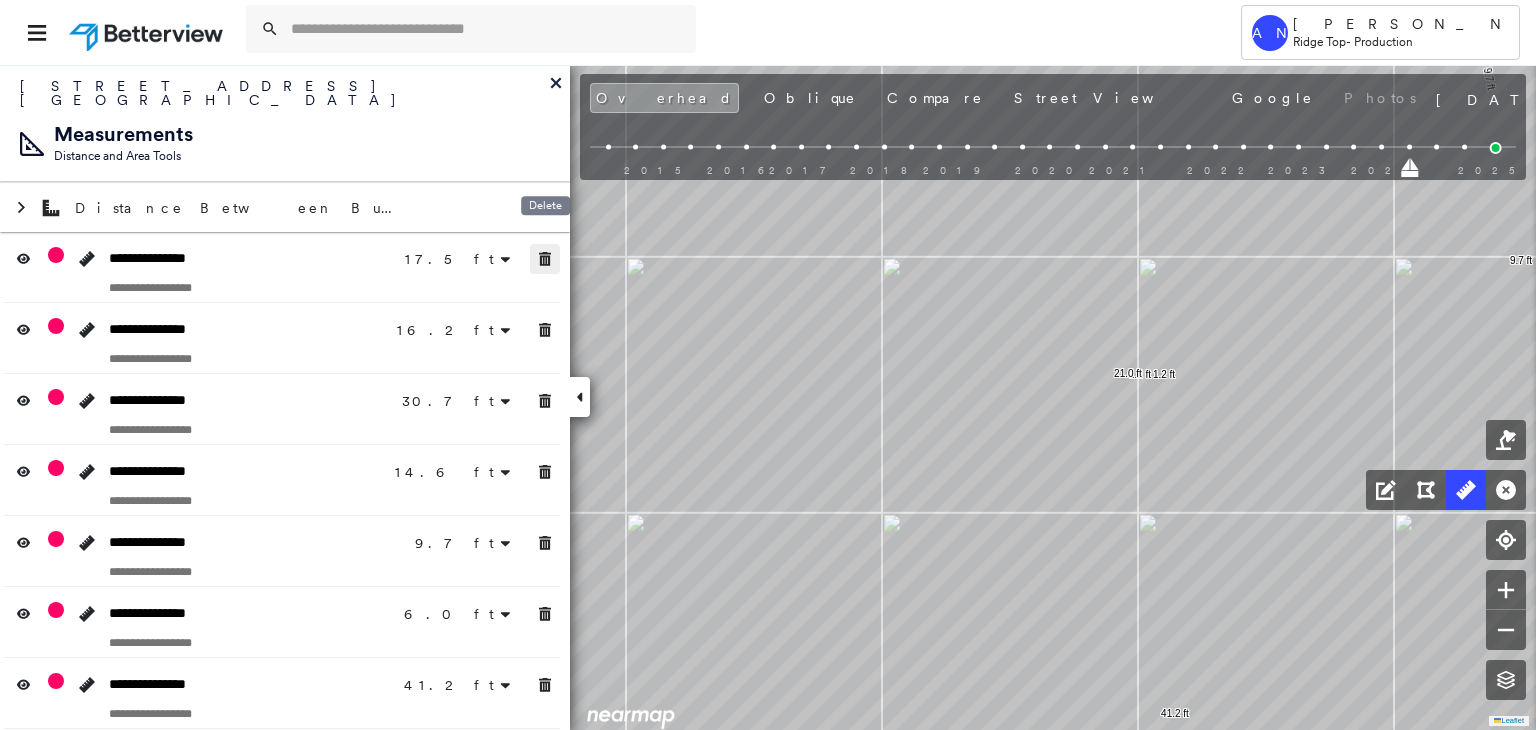 click at bounding box center [545, 259] 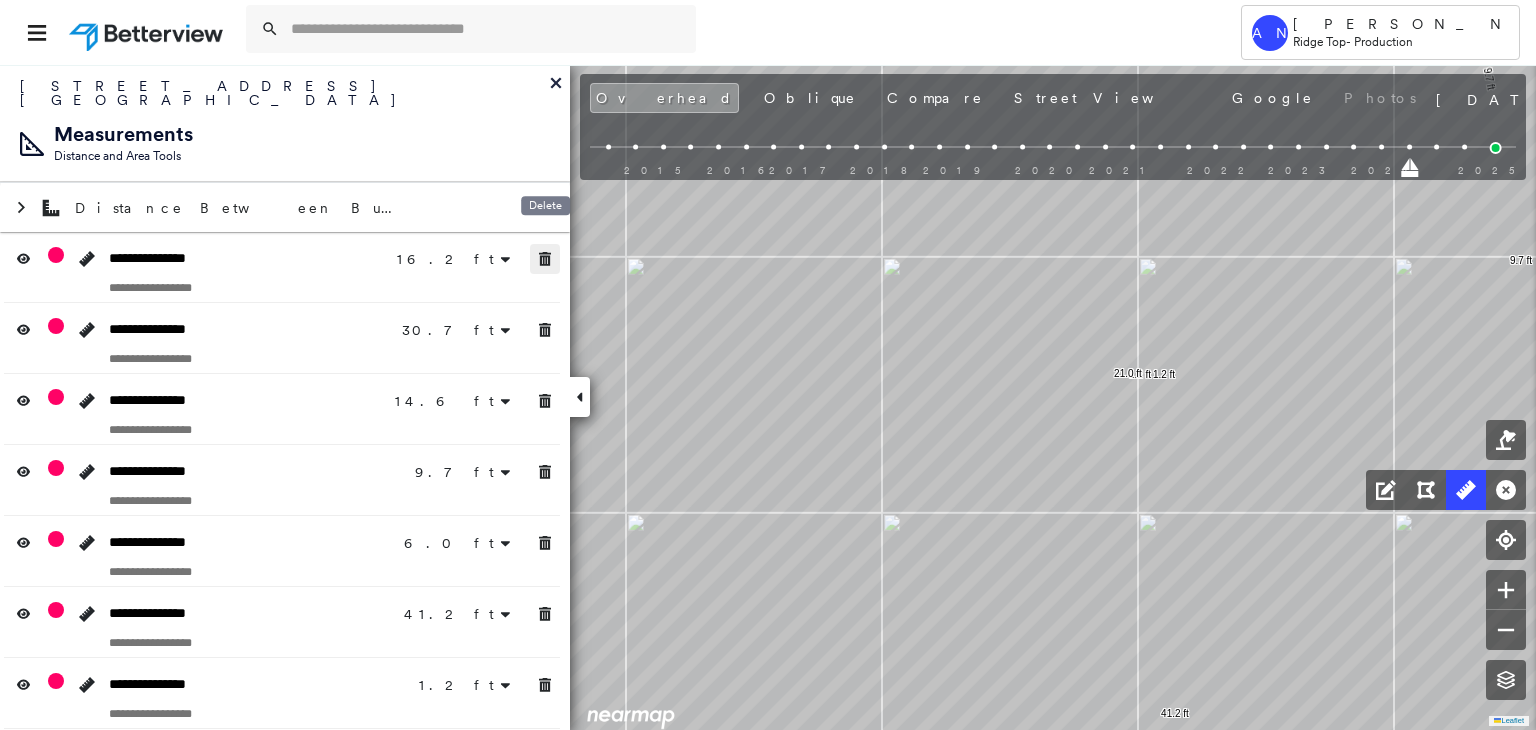 click at bounding box center [545, 259] 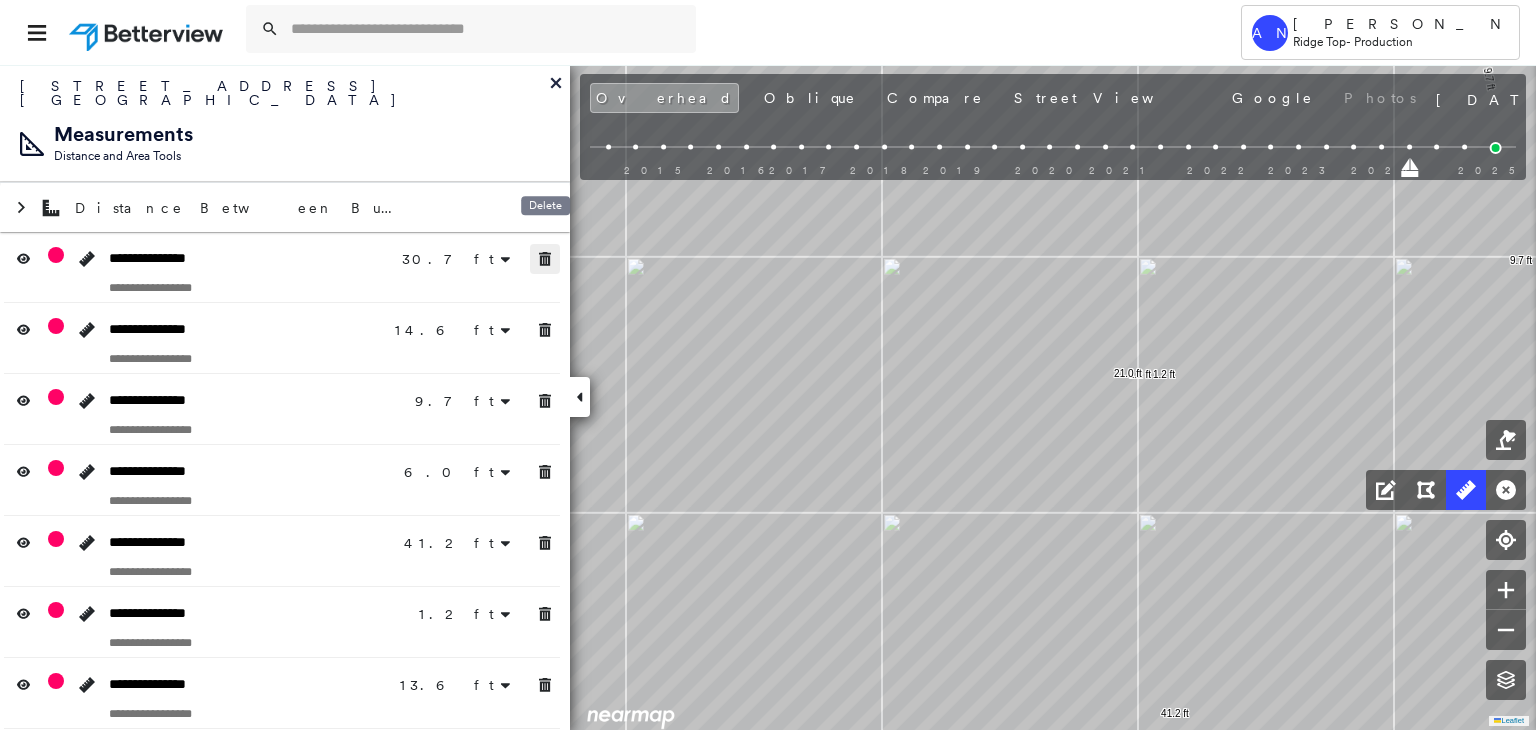click at bounding box center (545, 259) 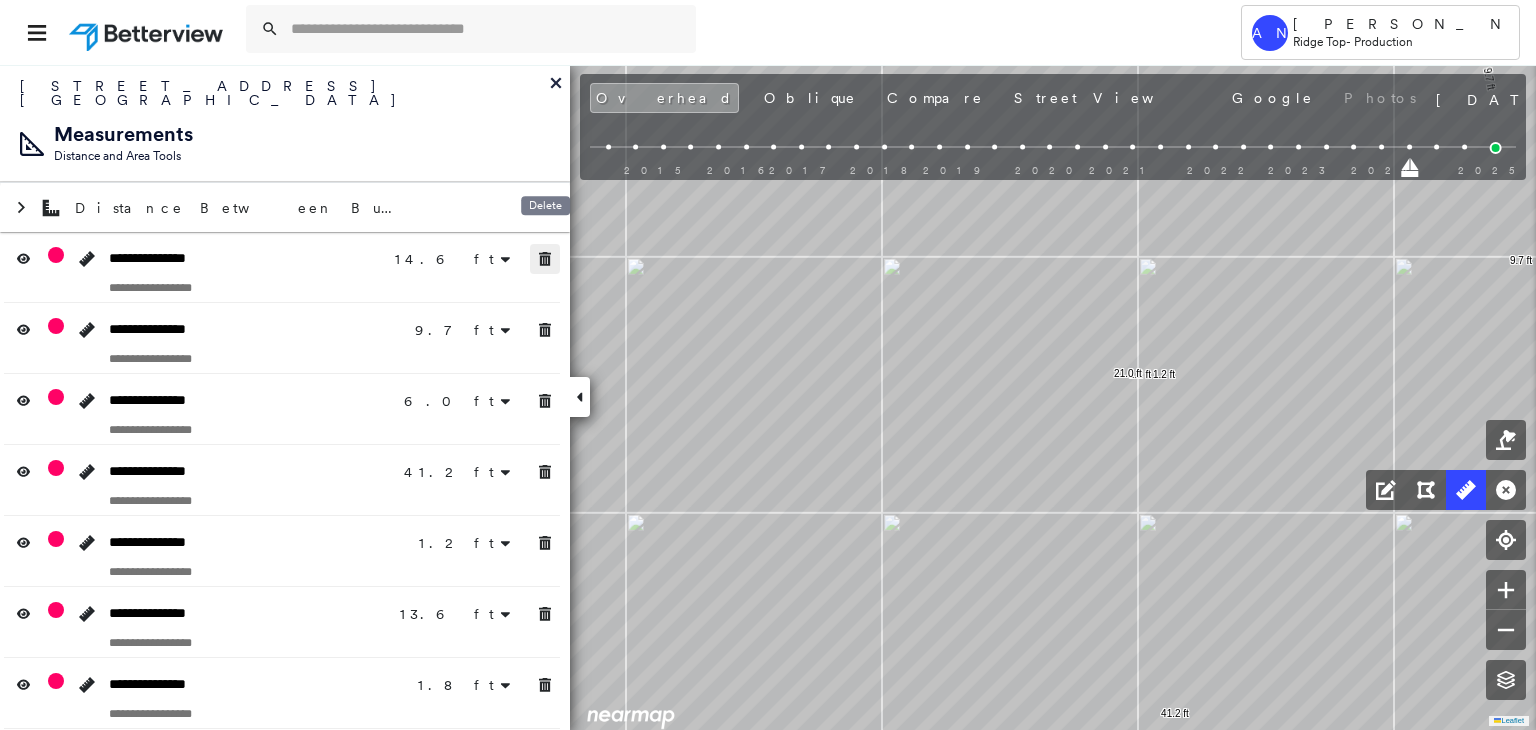click at bounding box center (545, 259) 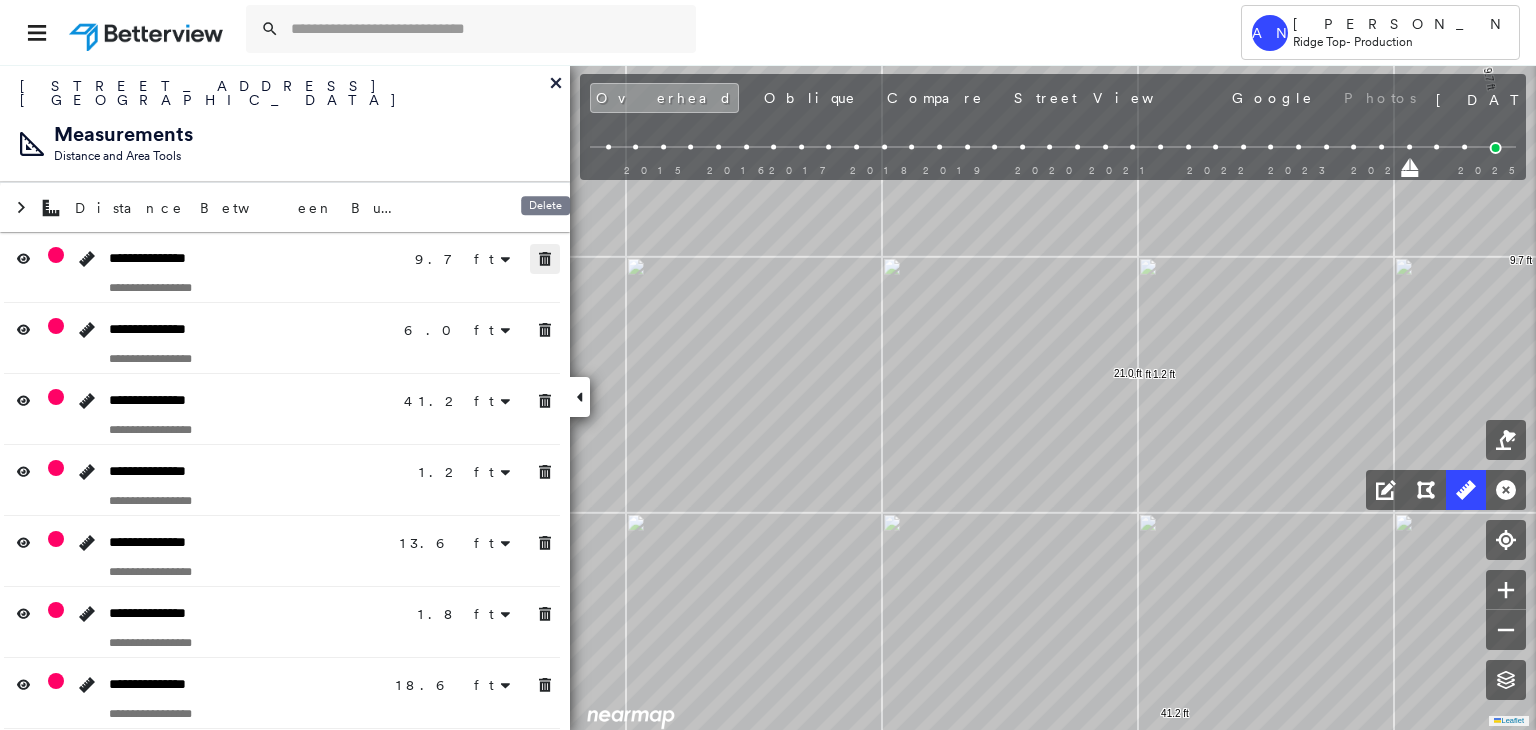 click at bounding box center [545, 259] 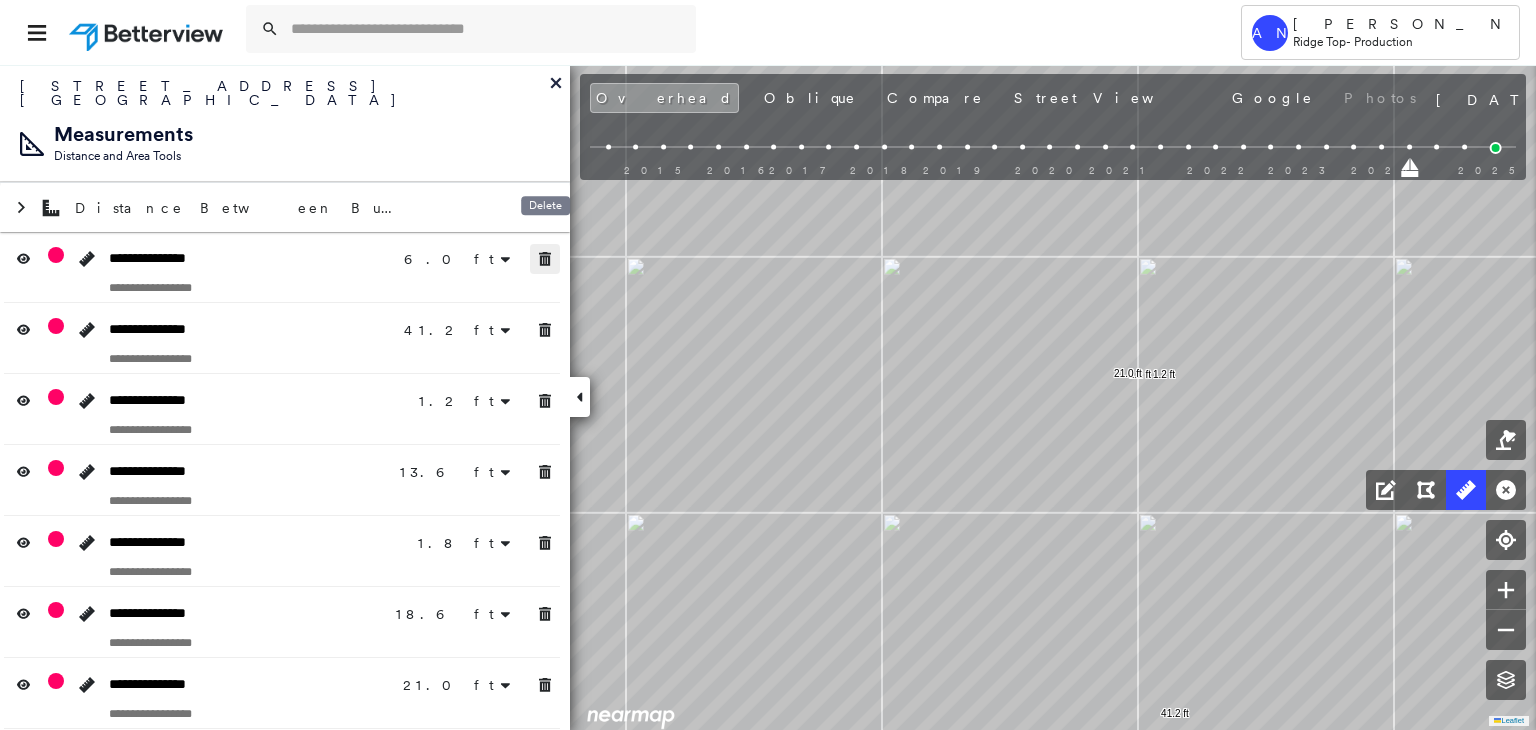 click at bounding box center [545, 259] 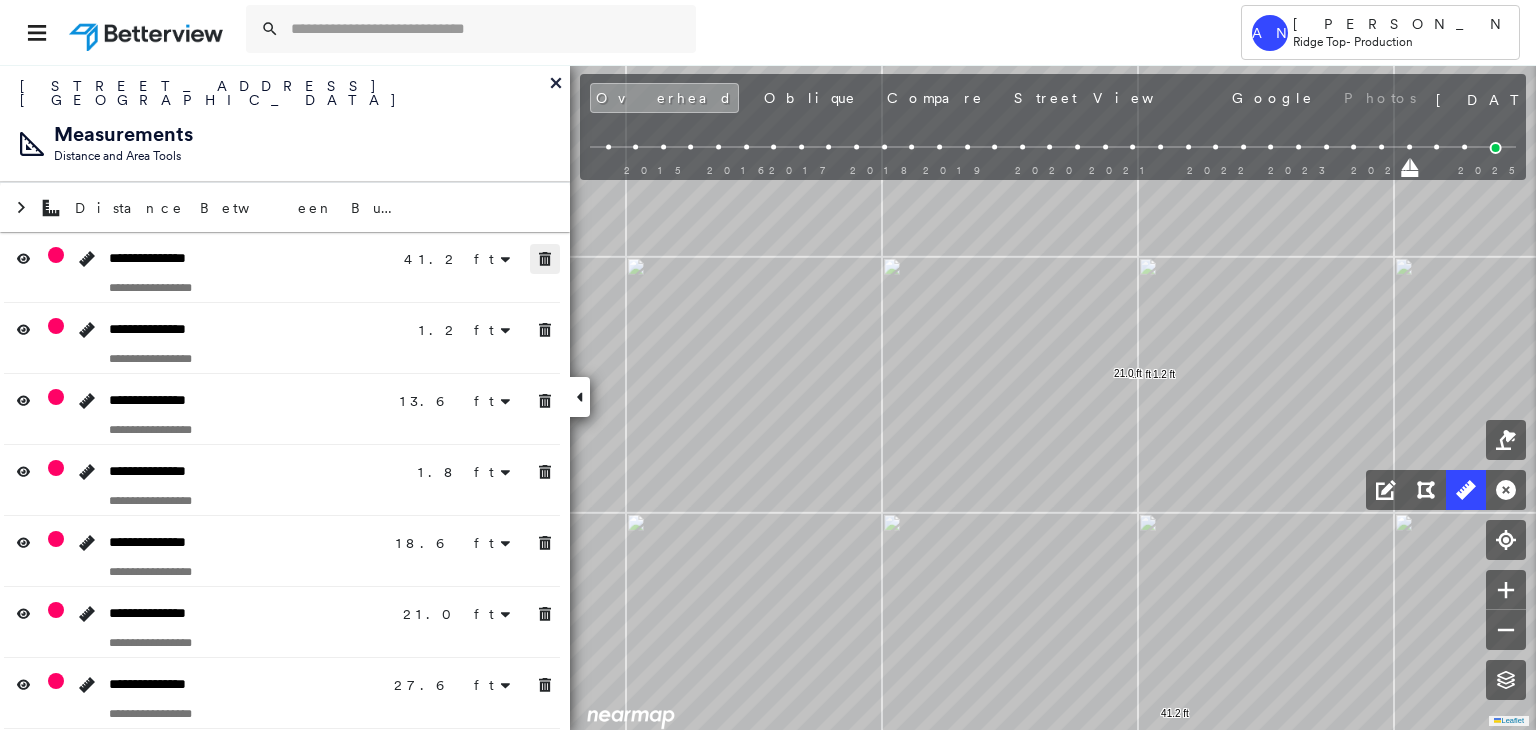 click at bounding box center (545, 259) 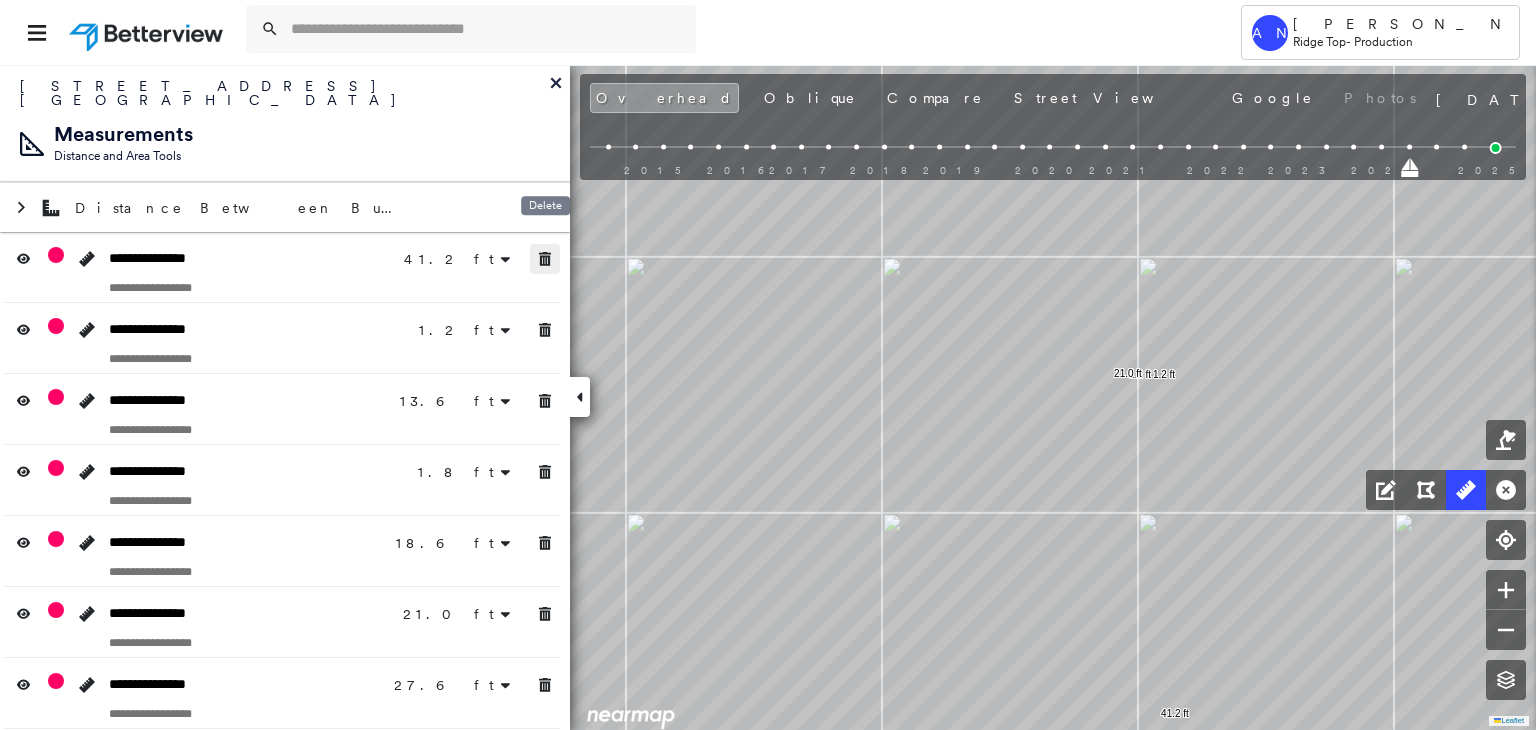 click at bounding box center (545, 259) 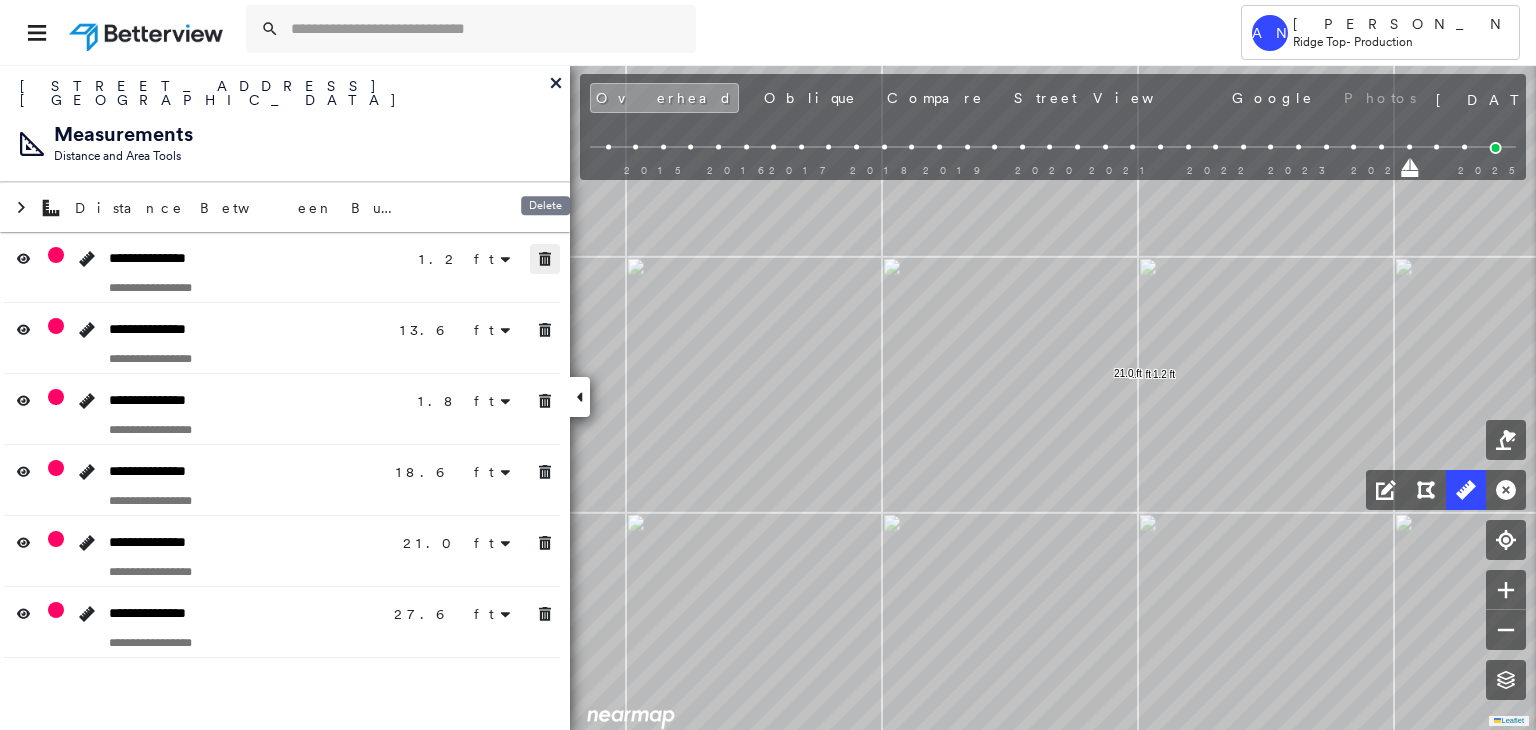 click 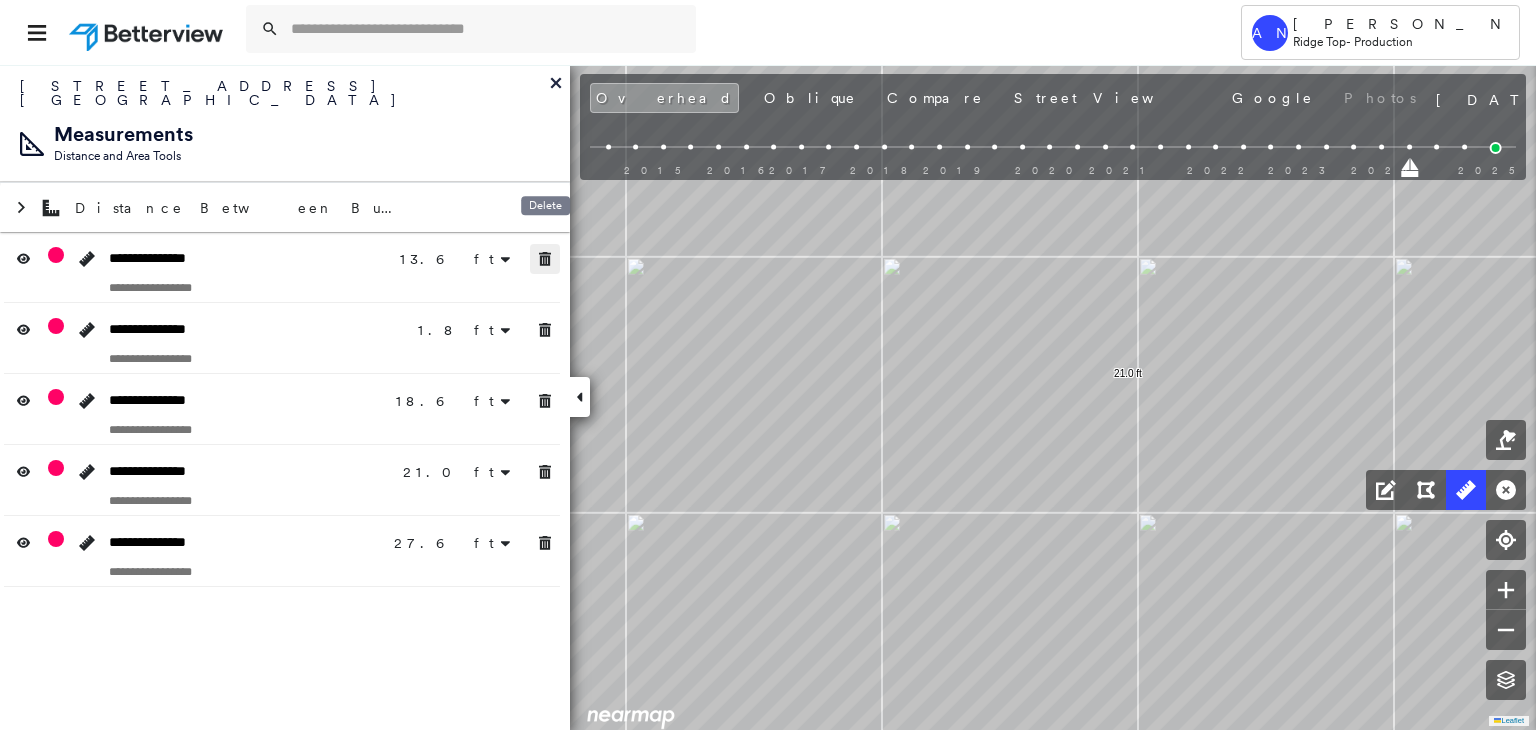 click 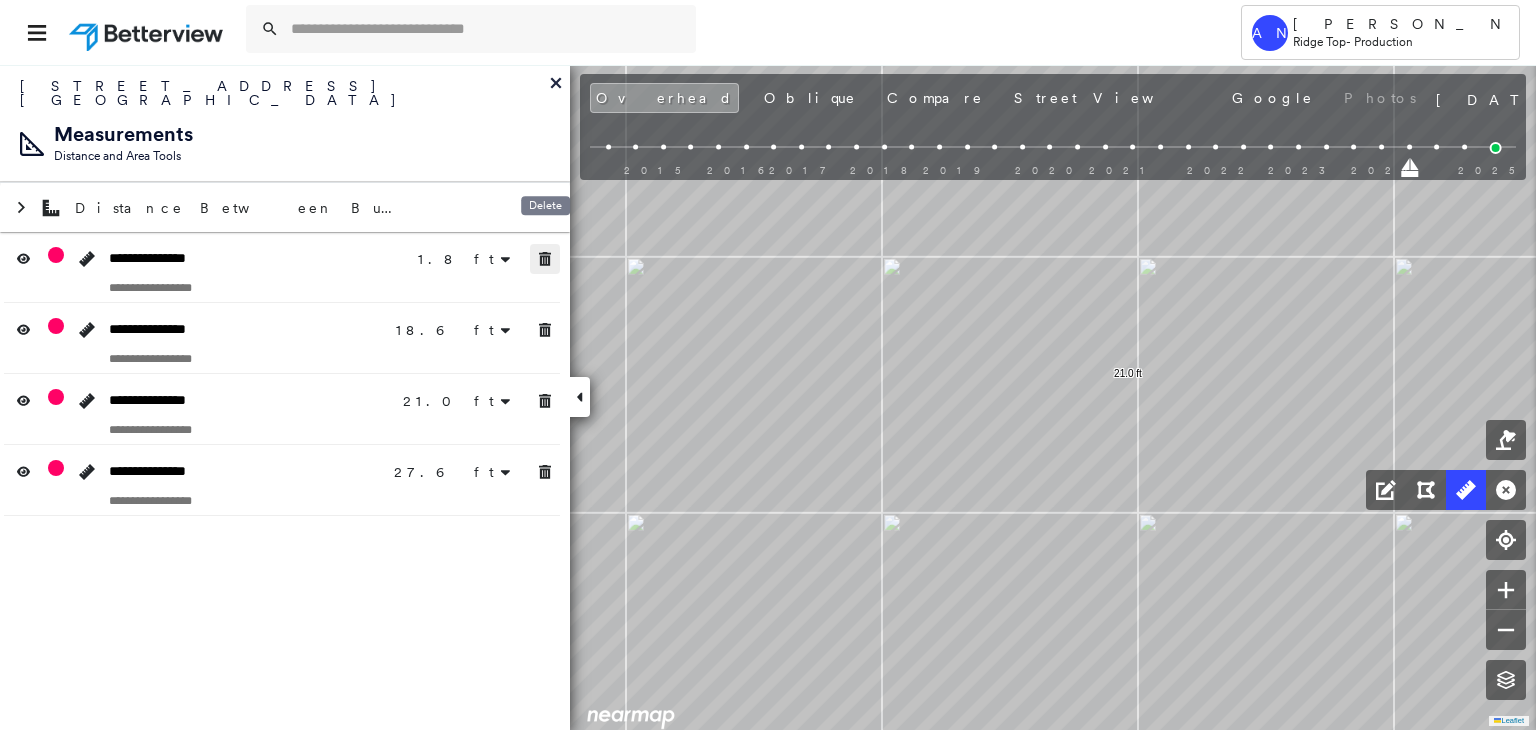 click 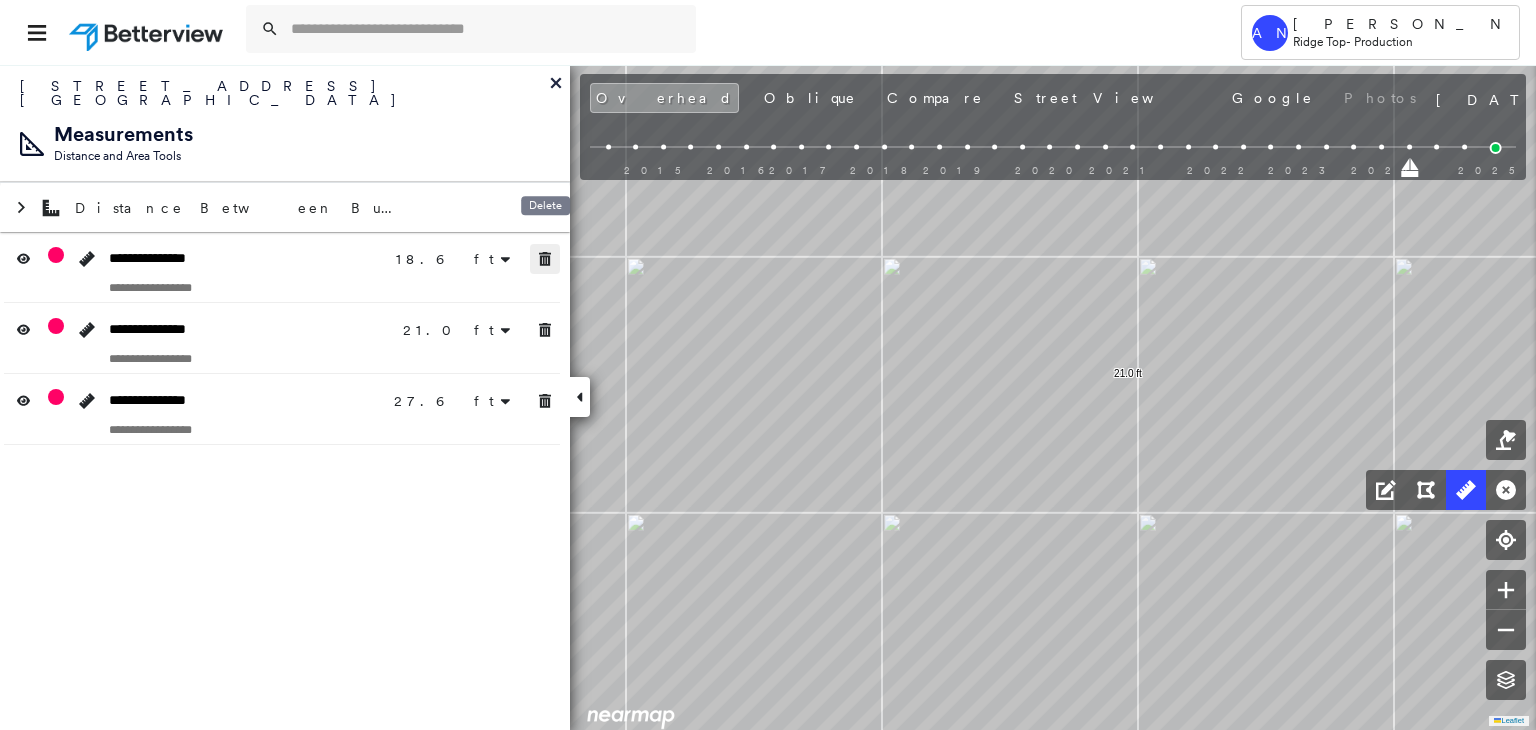 click 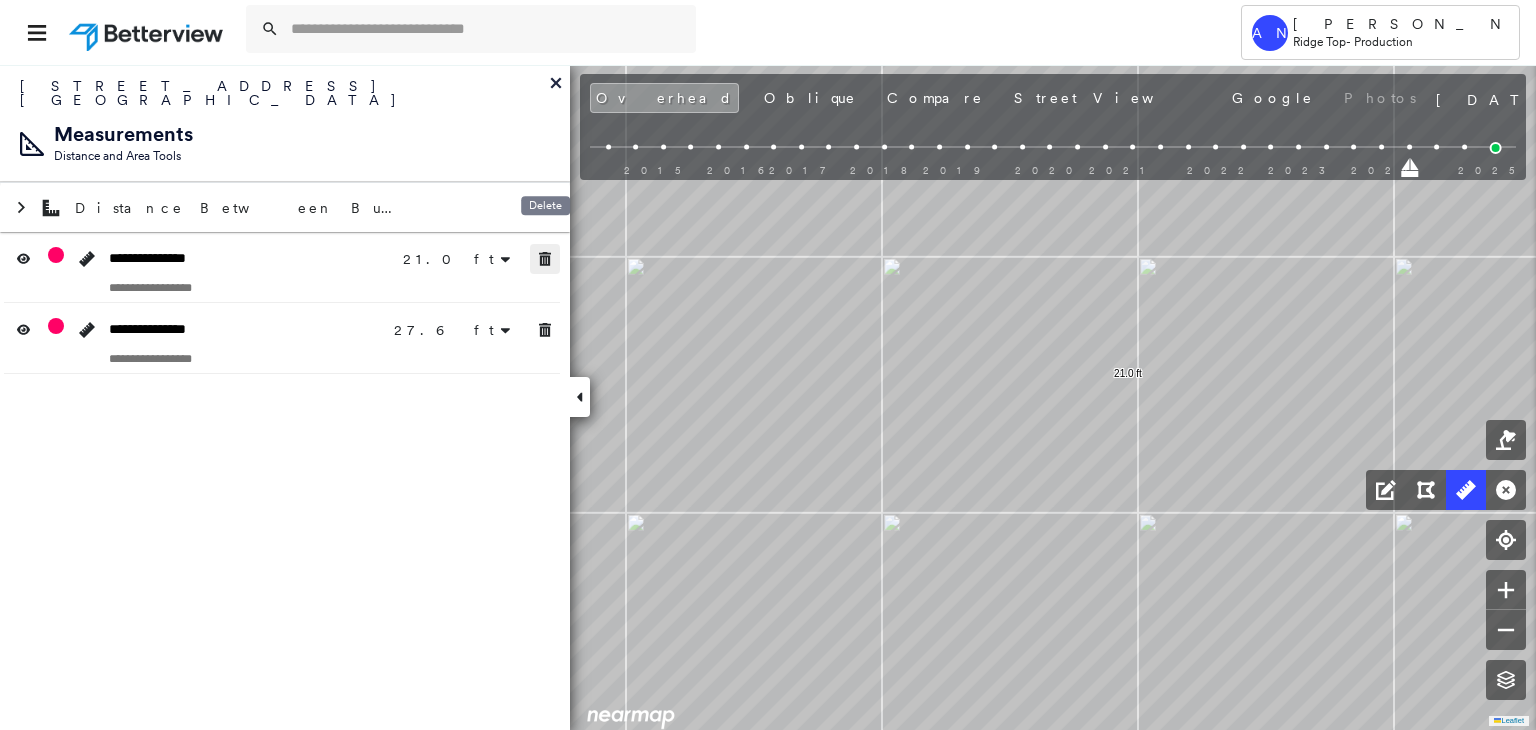 click 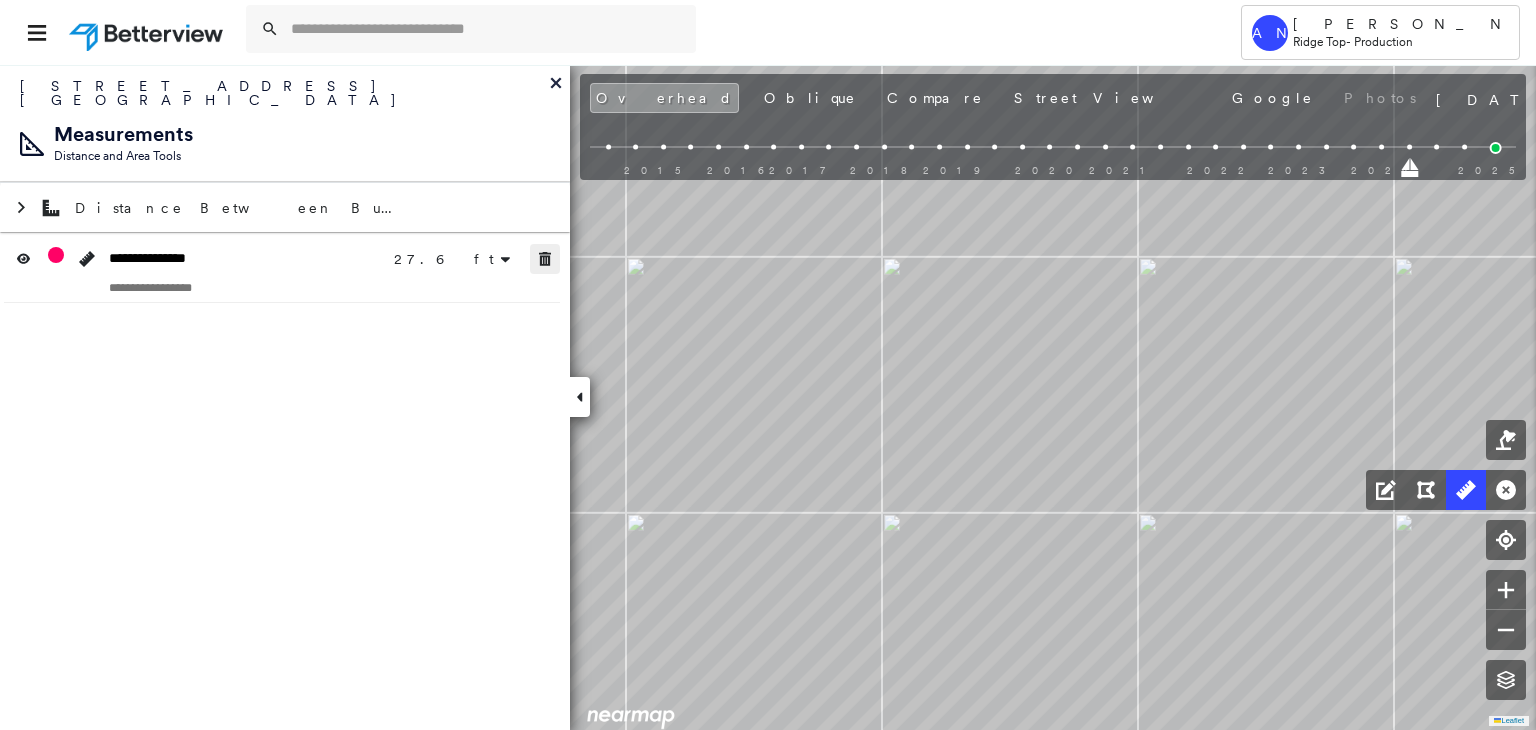 click 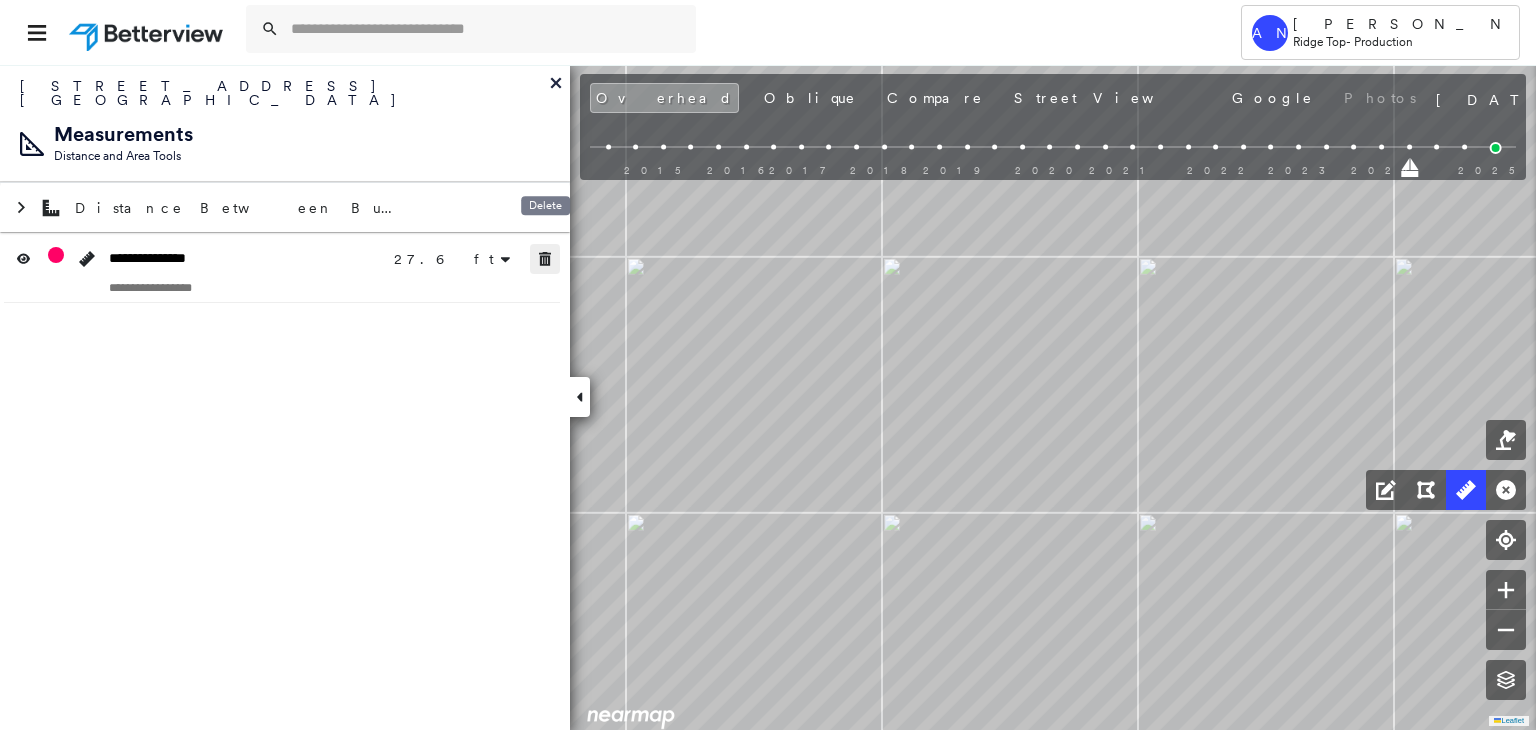 click 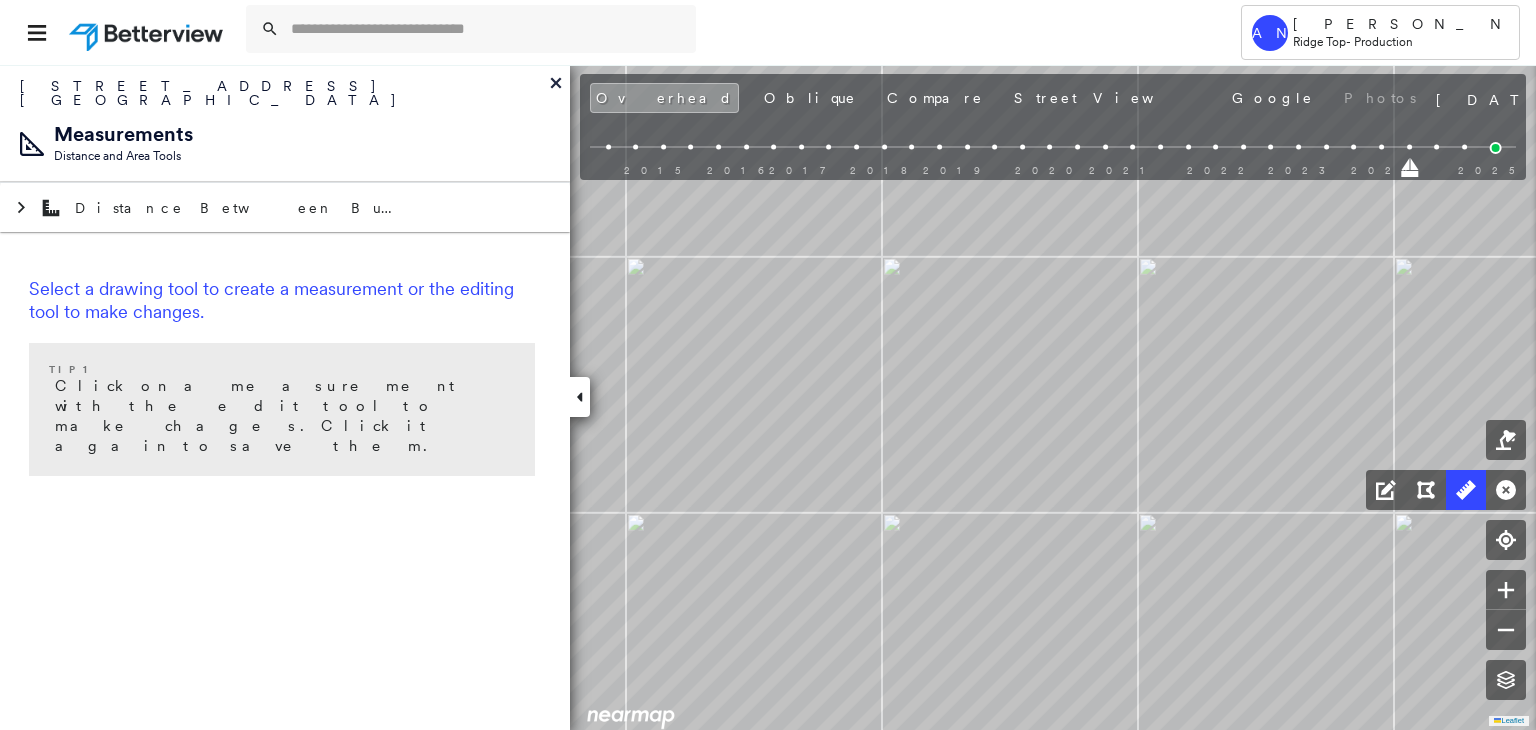 click on "Select a drawing tool to create a measurement or the editing tool to make changes. Tip 1 Click on a measurement with the edit tool to make chages. Click it again to save them." at bounding box center (285, 380) 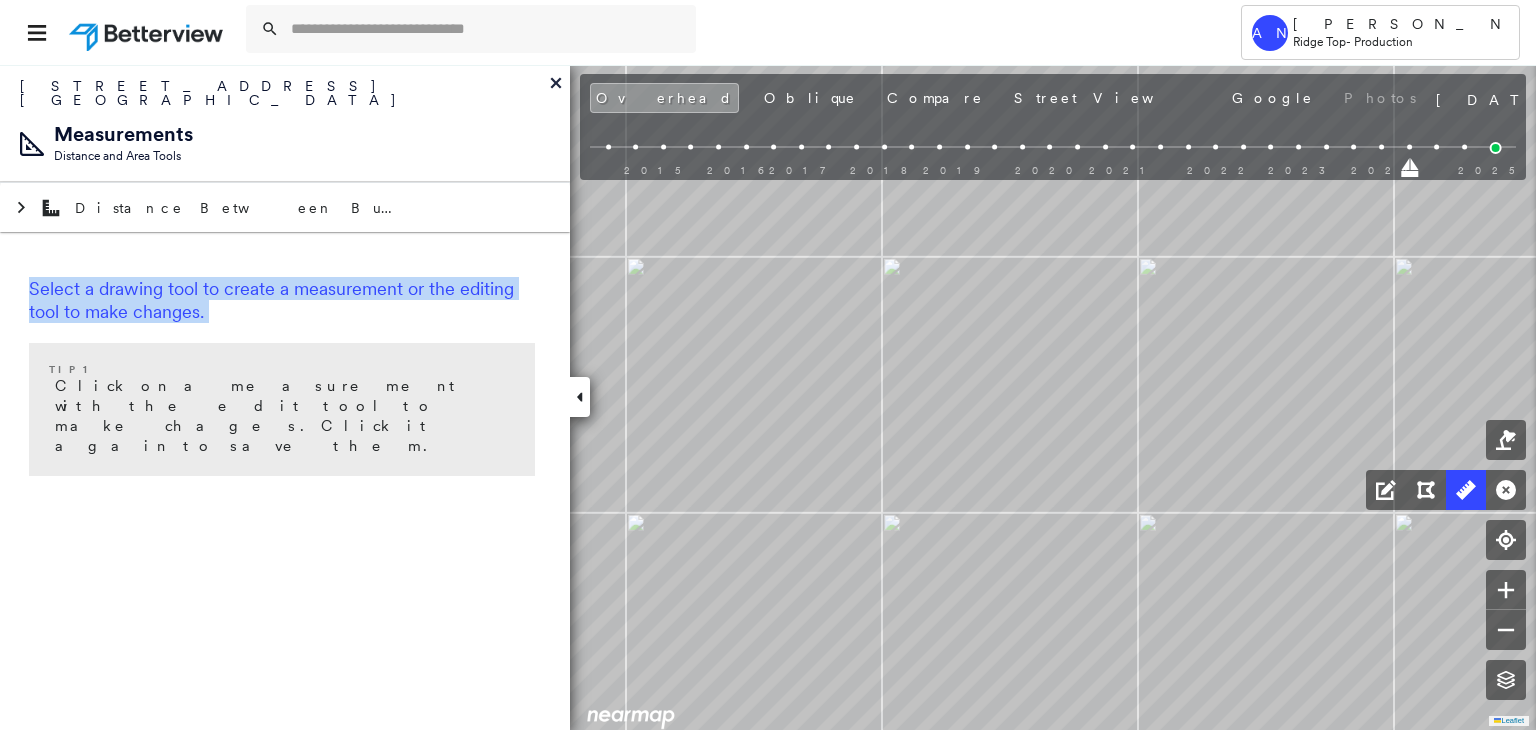 click on "Select a drawing tool to create a measurement or the editing tool to make changes. Tip 1 Click on a measurement with the edit tool to make chages. Click it again to save them." at bounding box center [285, 380] 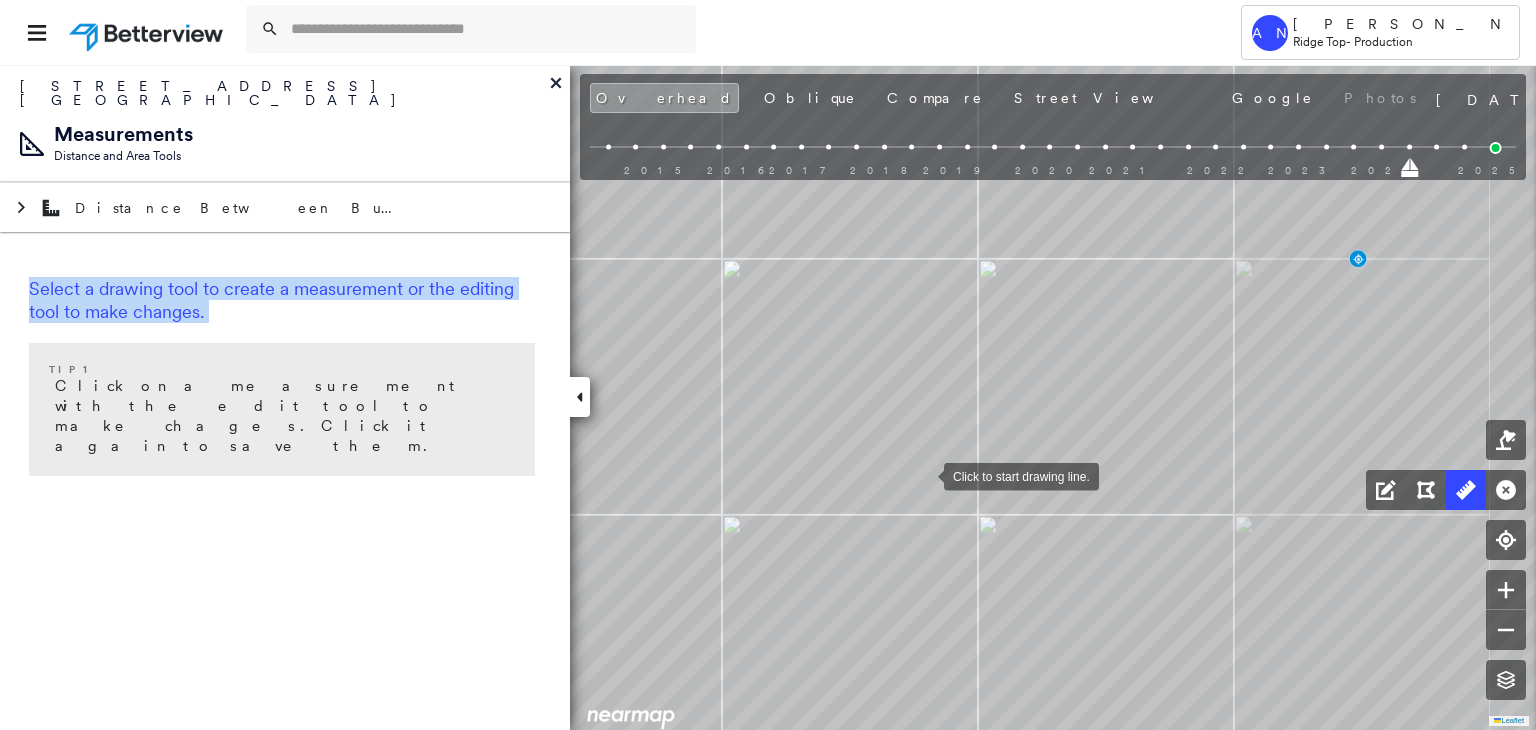 drag, startPoint x: 941, startPoint y: 487, endPoint x: 851, endPoint y: 361, distance: 154.84186 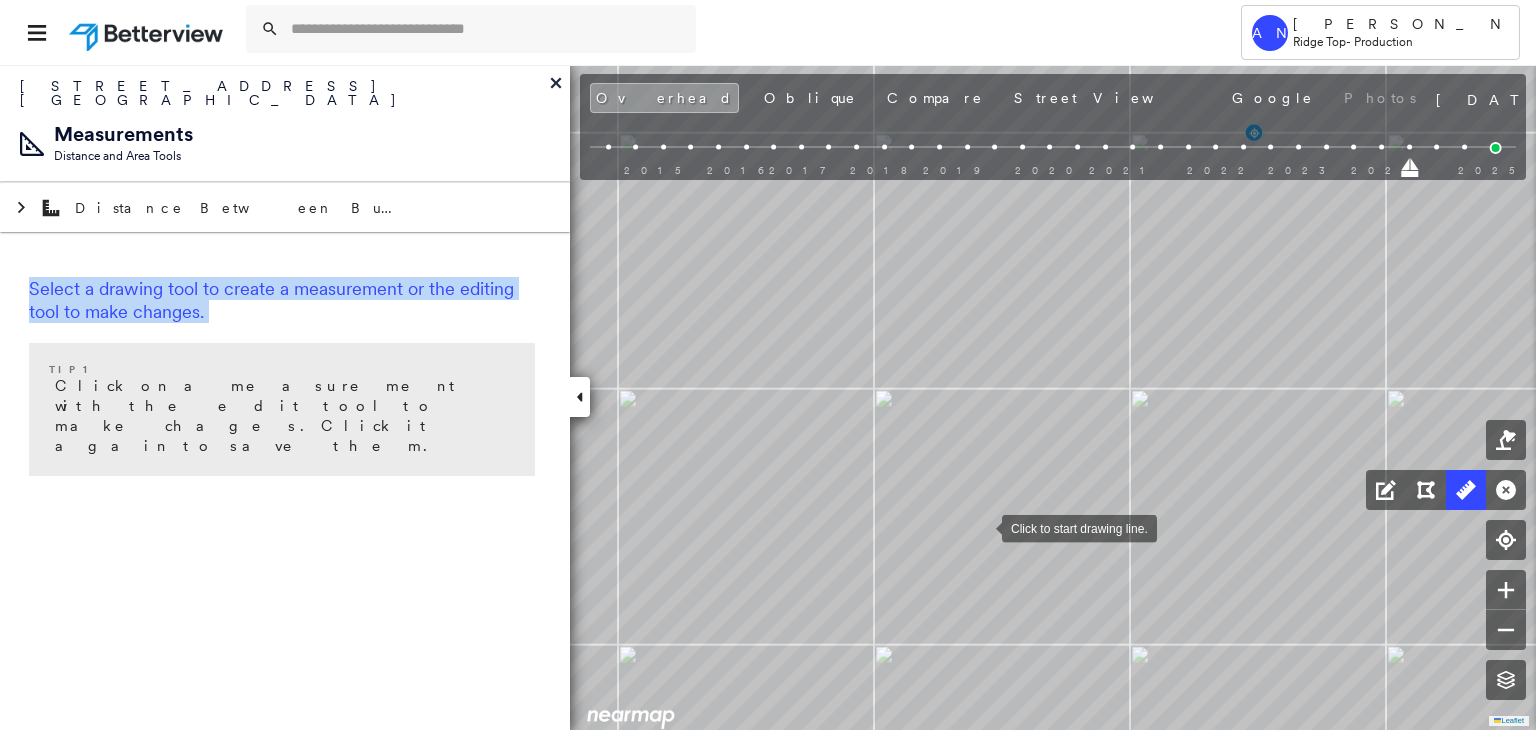 drag, startPoint x: 987, startPoint y: 526, endPoint x: 720, endPoint y: 600, distance: 277.06497 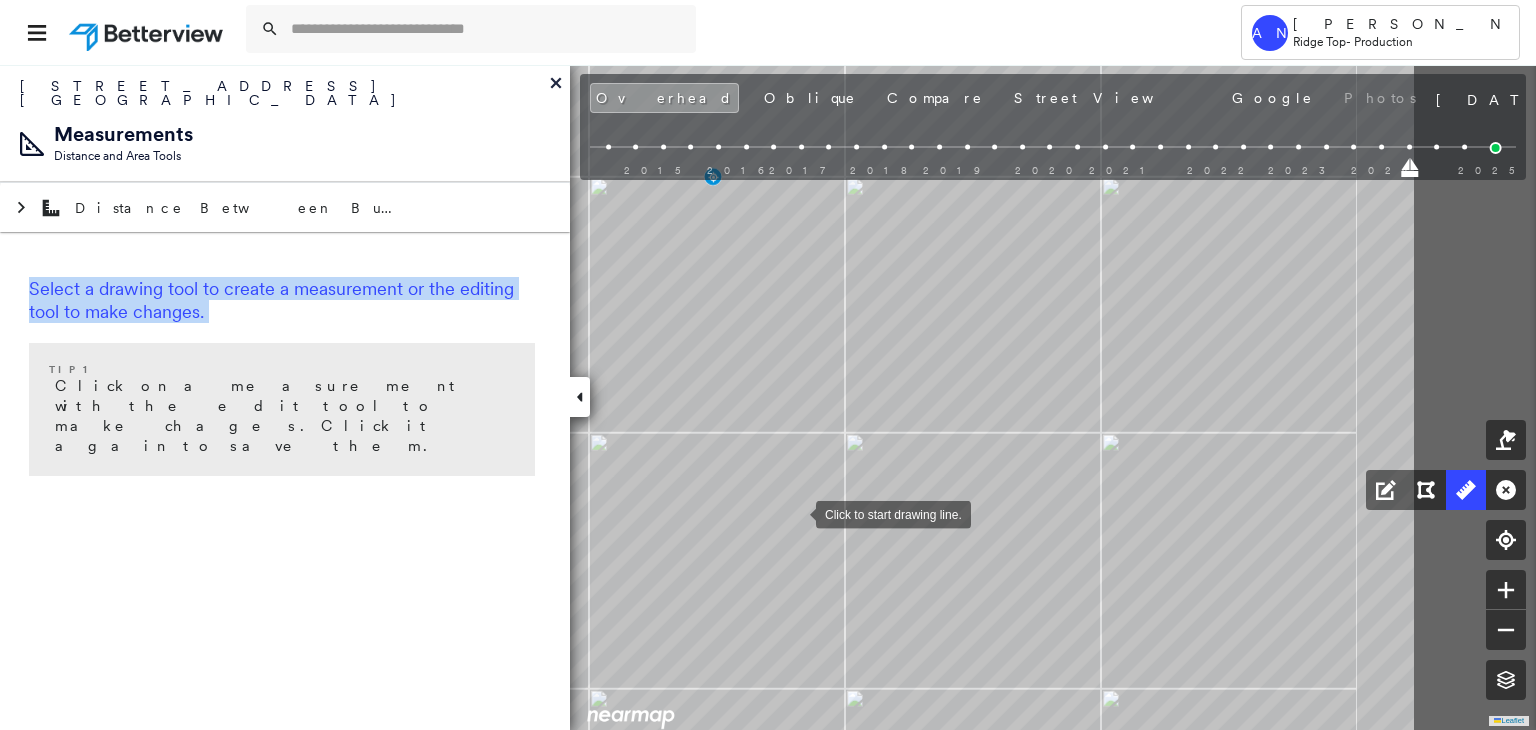 drag, startPoint x: 806, startPoint y: 513, endPoint x: 852, endPoint y: 489, distance: 51.884487 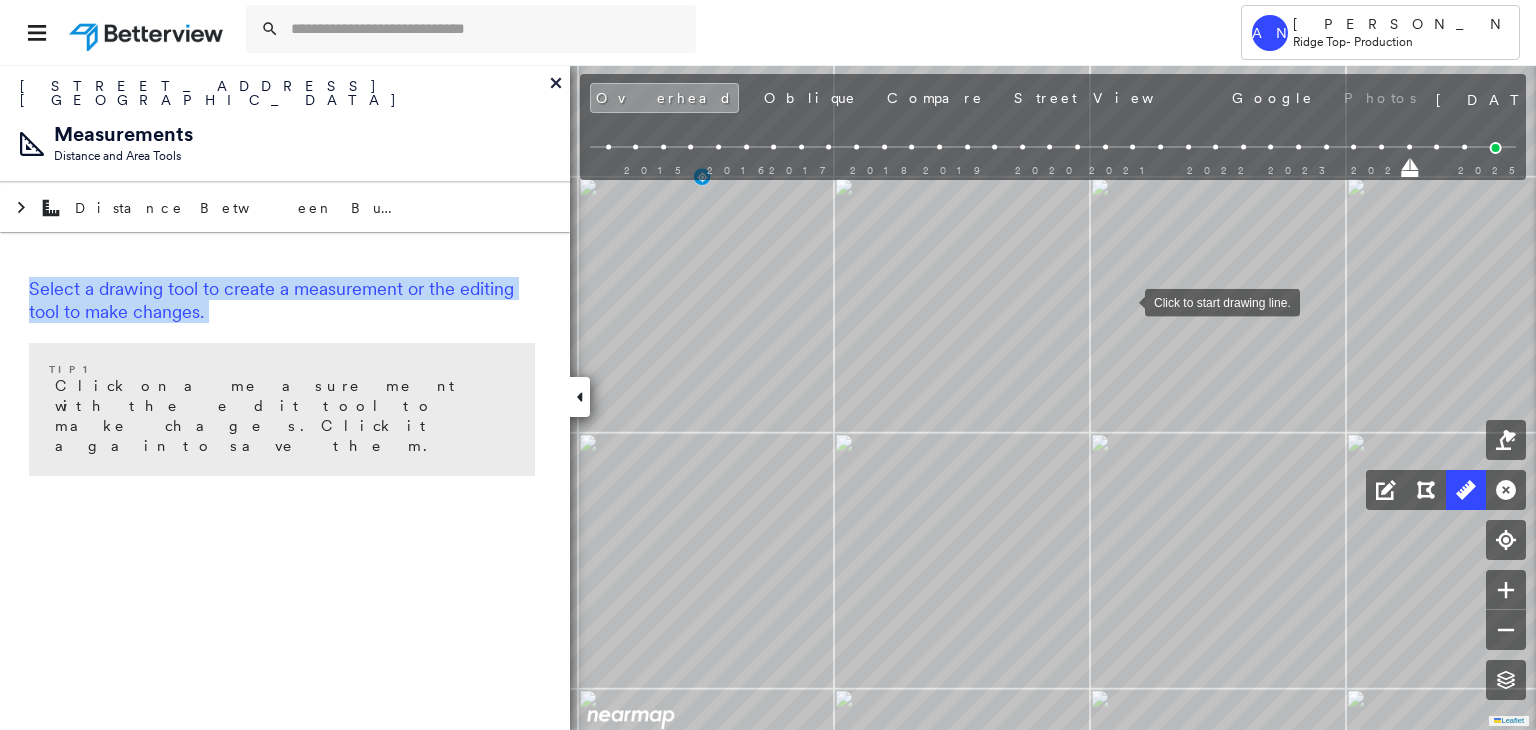 click at bounding box center (1125, 301) 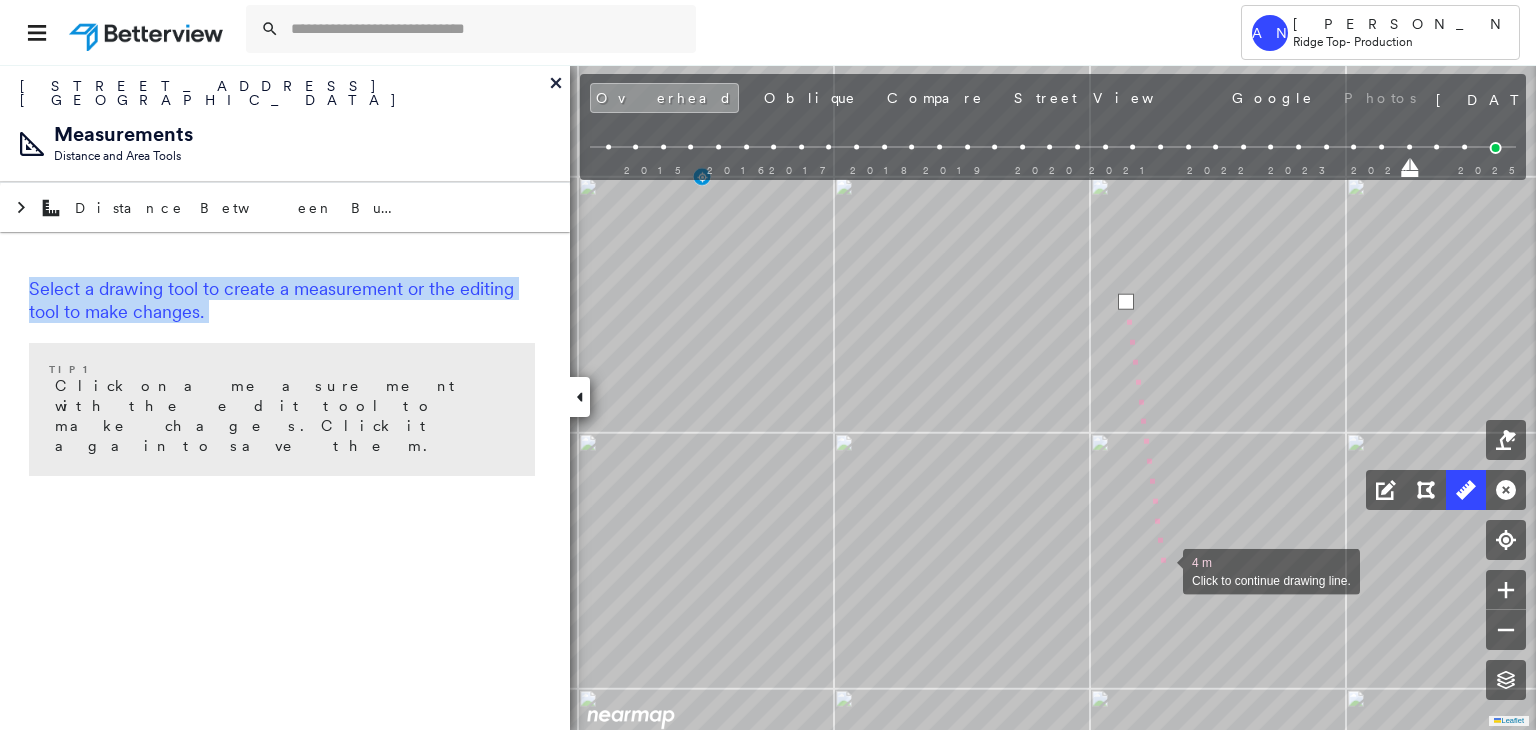 click at bounding box center [1163, 570] 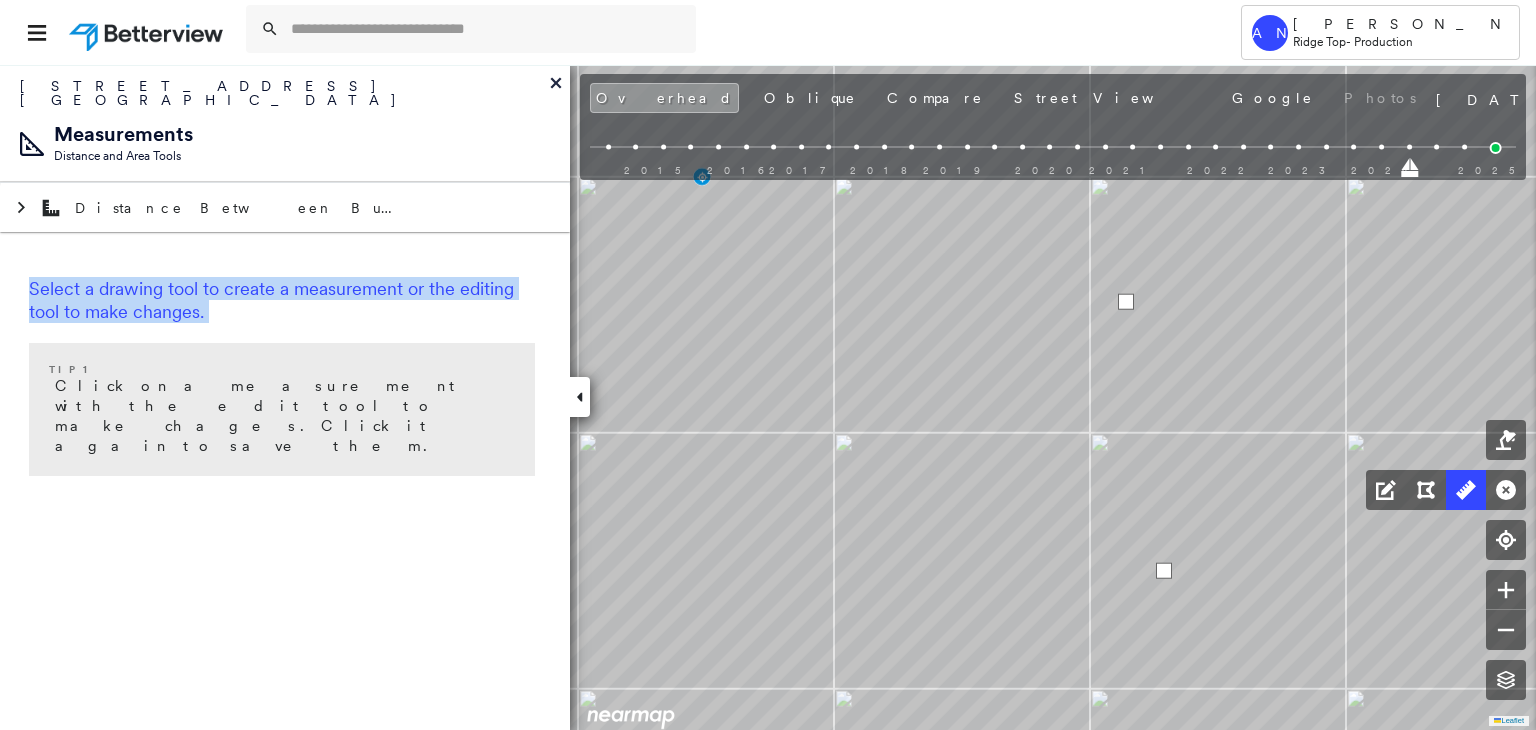 click at bounding box center [1164, 571] 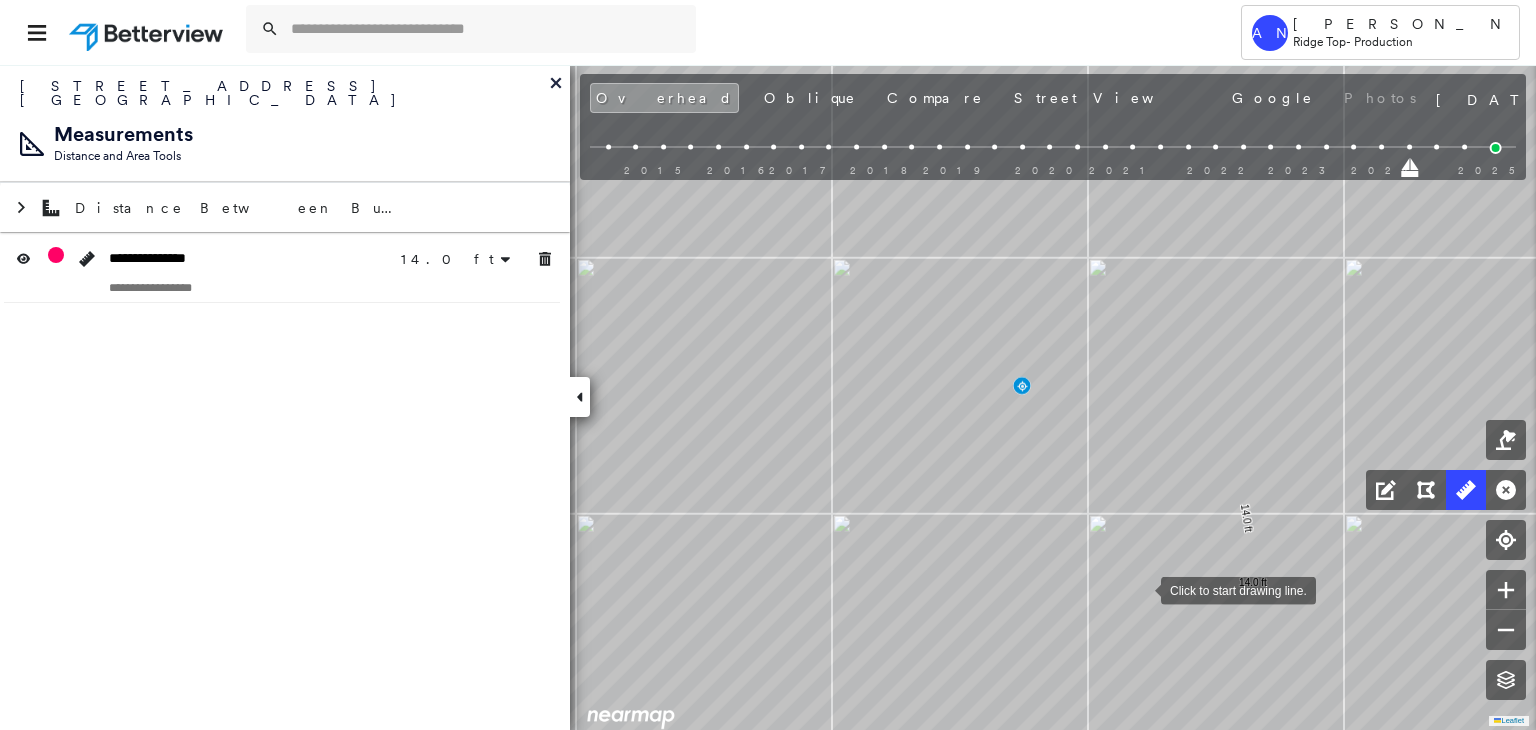 click on "14.0 ft 14.0 ft Click to start drawing line." at bounding box center (-663, -1315) 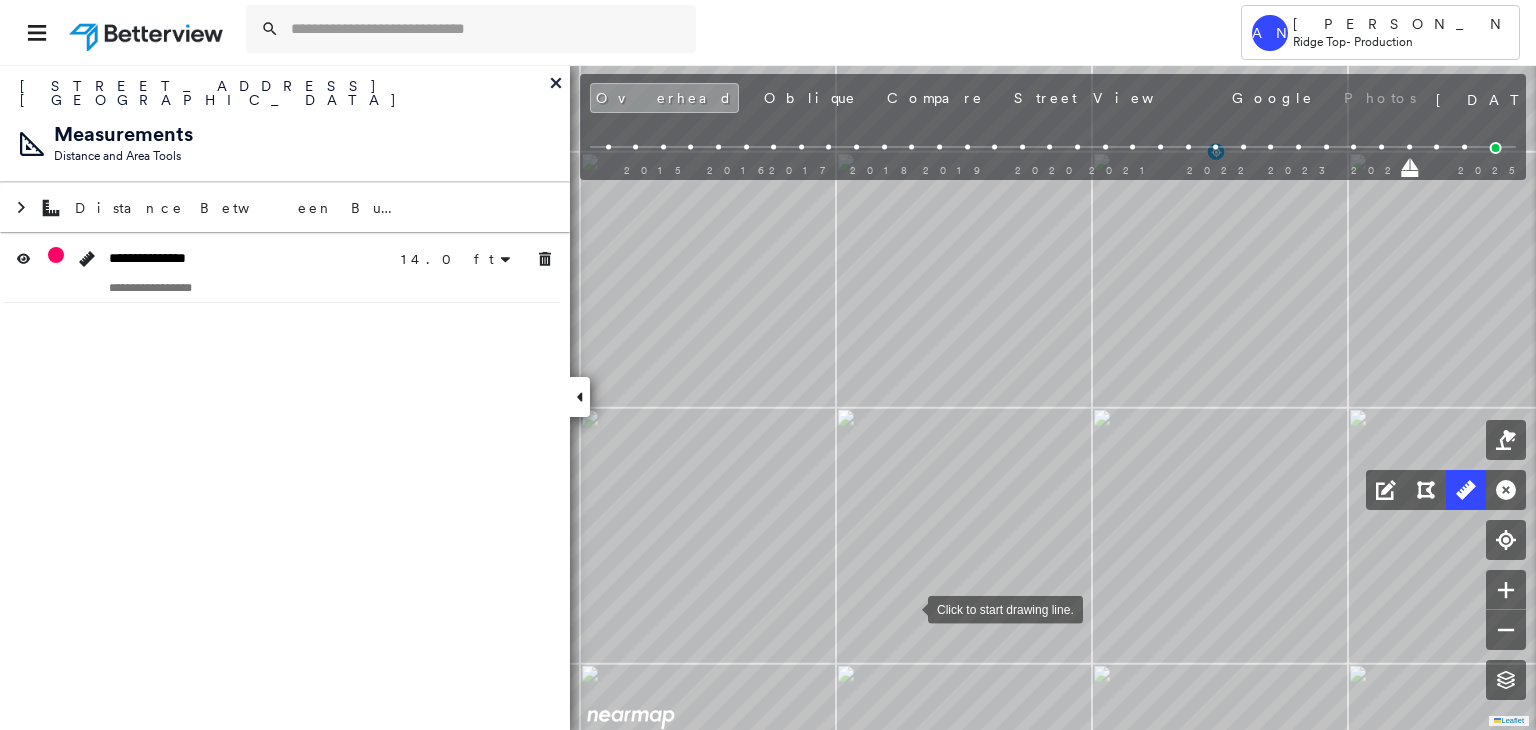 click at bounding box center [908, 608] 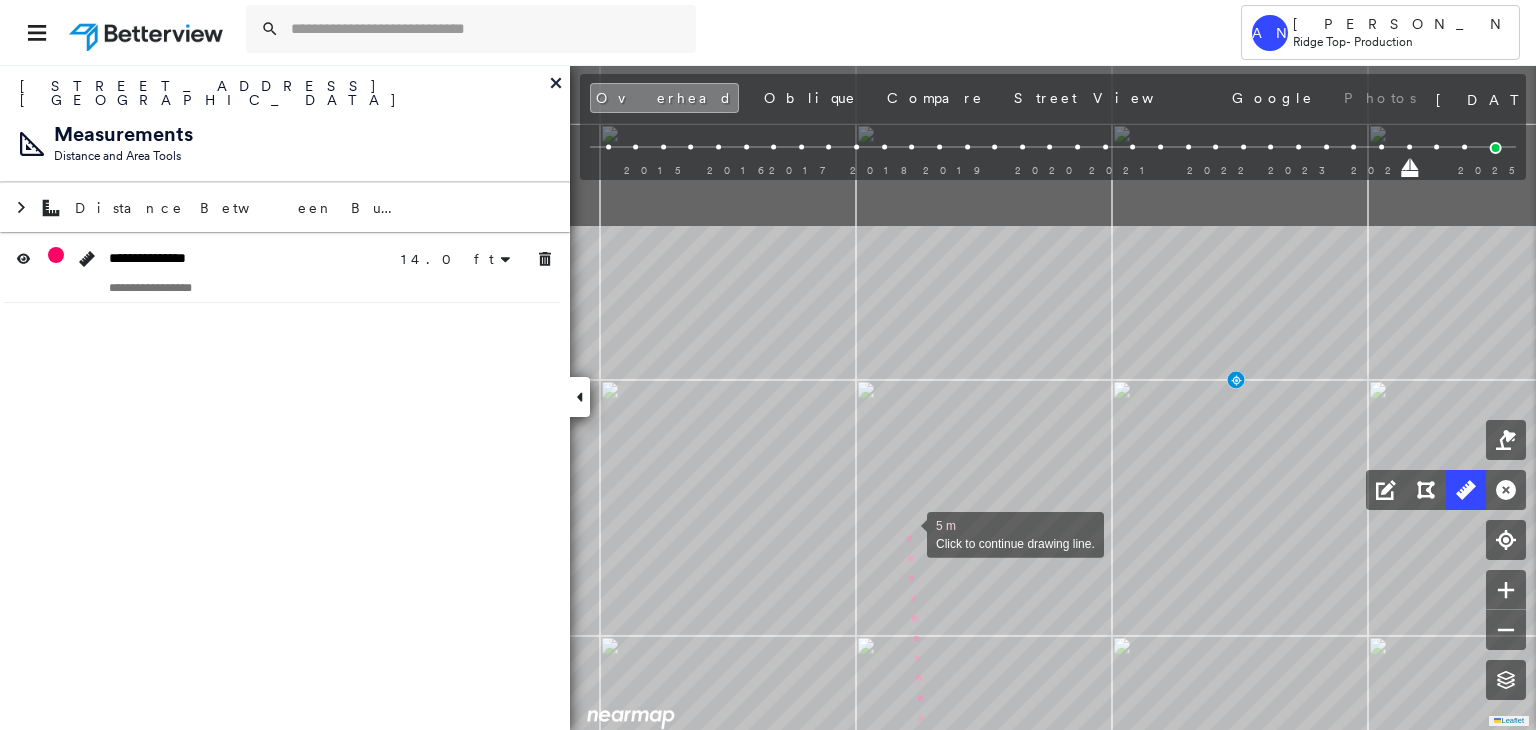 drag, startPoint x: 892, startPoint y: 345, endPoint x: 907, endPoint y: 533, distance: 188.59746 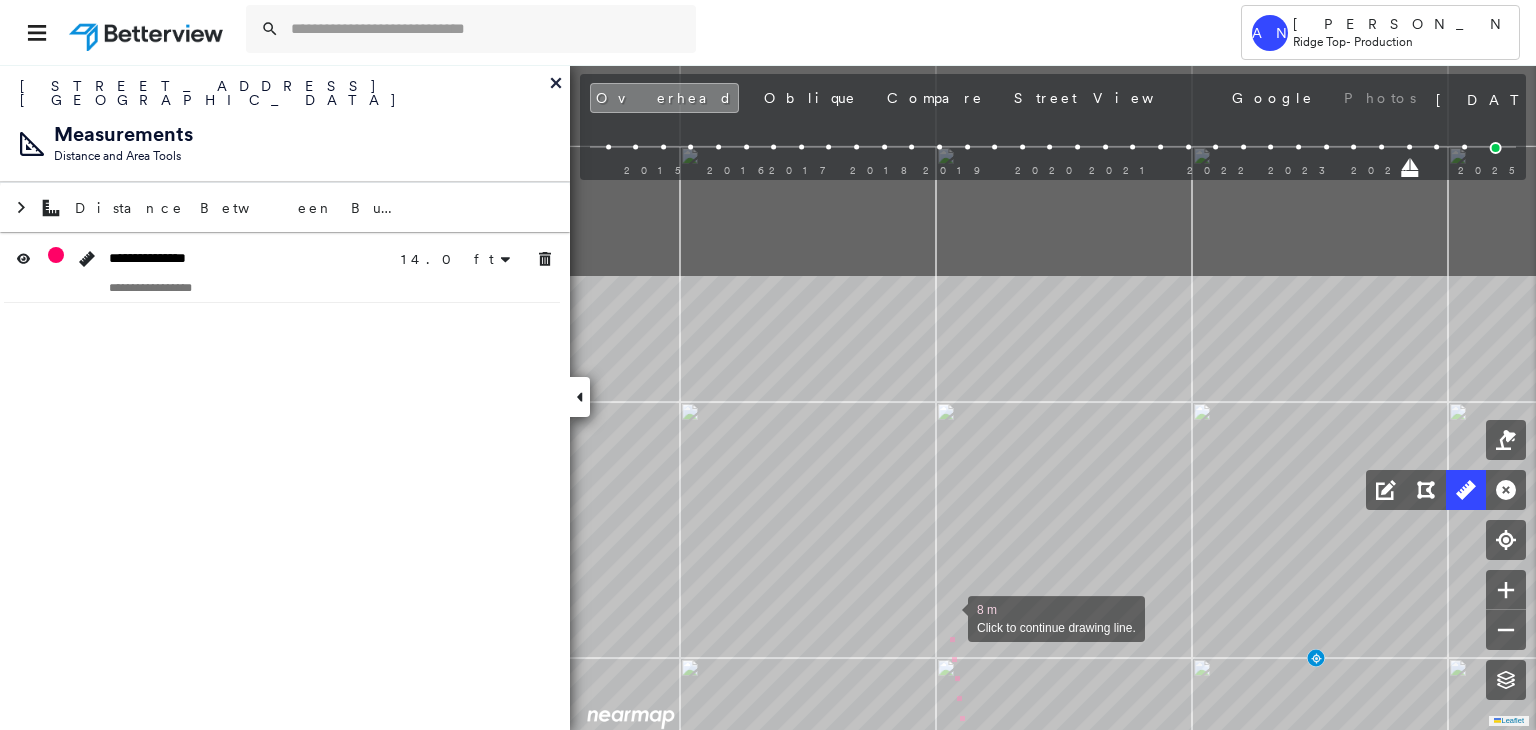 drag, startPoint x: 868, startPoint y: 335, endPoint x: 933, endPoint y: 576, distance: 249.6117 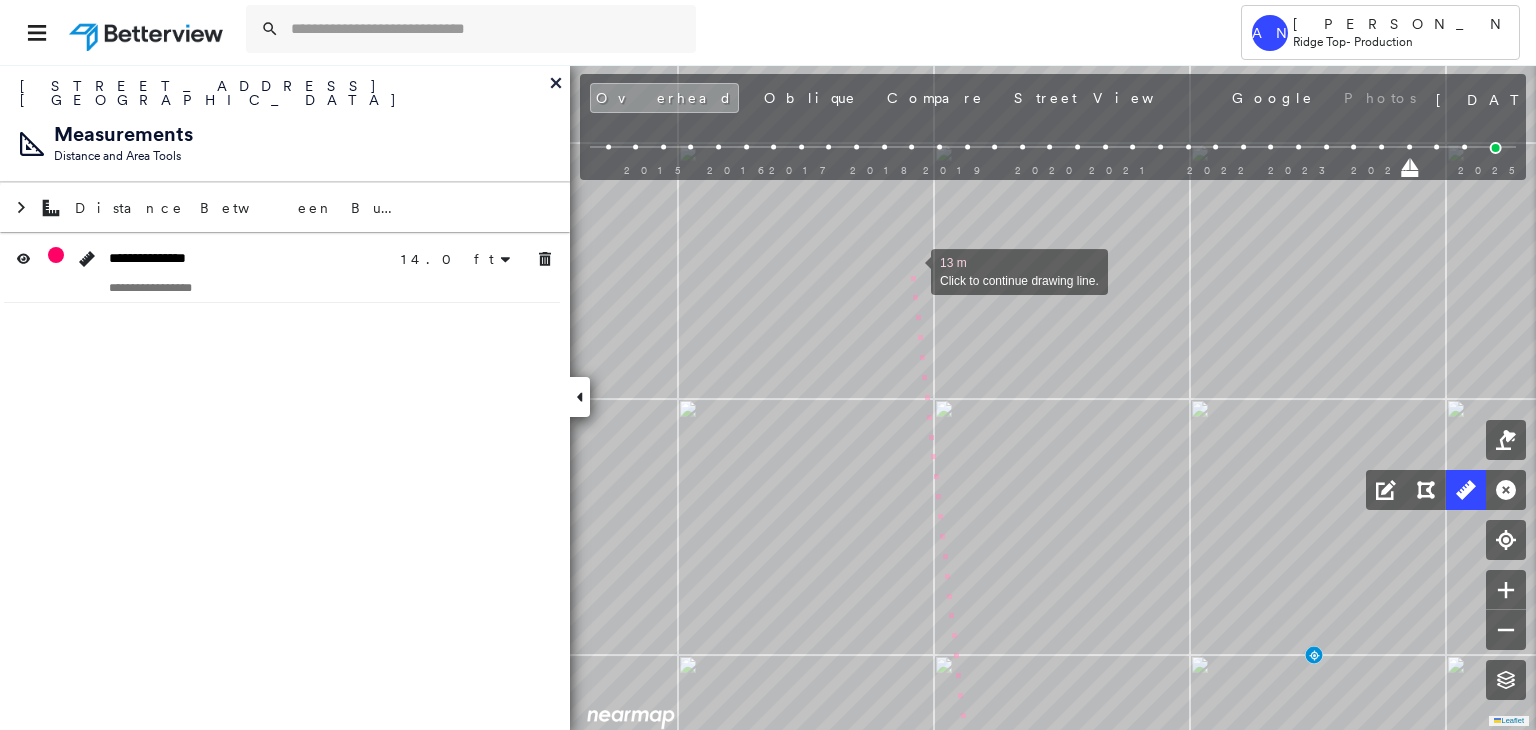 click on "14.0 ft 14.0 ft 13 m Click to continue drawing line." at bounding box center (-565, -812) 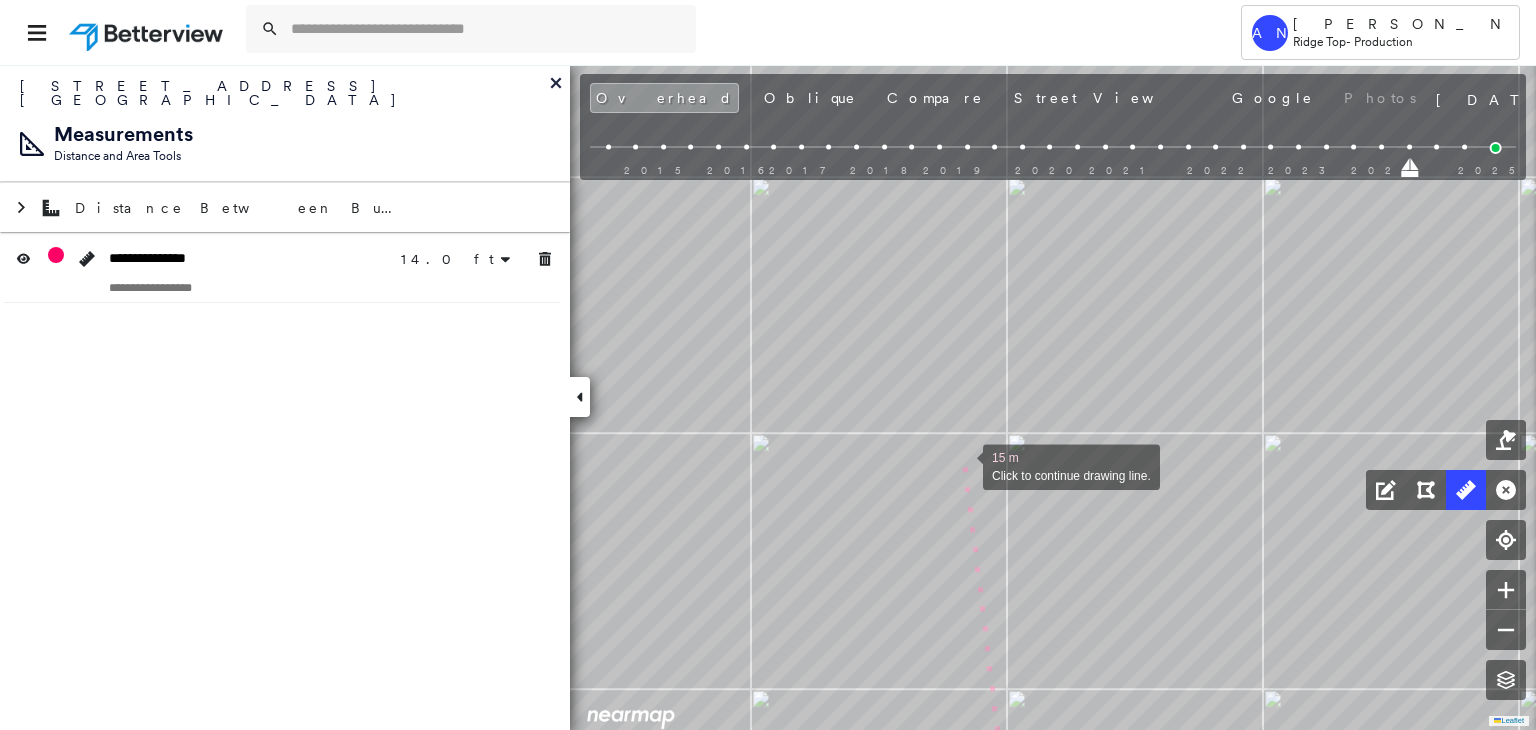 click at bounding box center [963, 465] 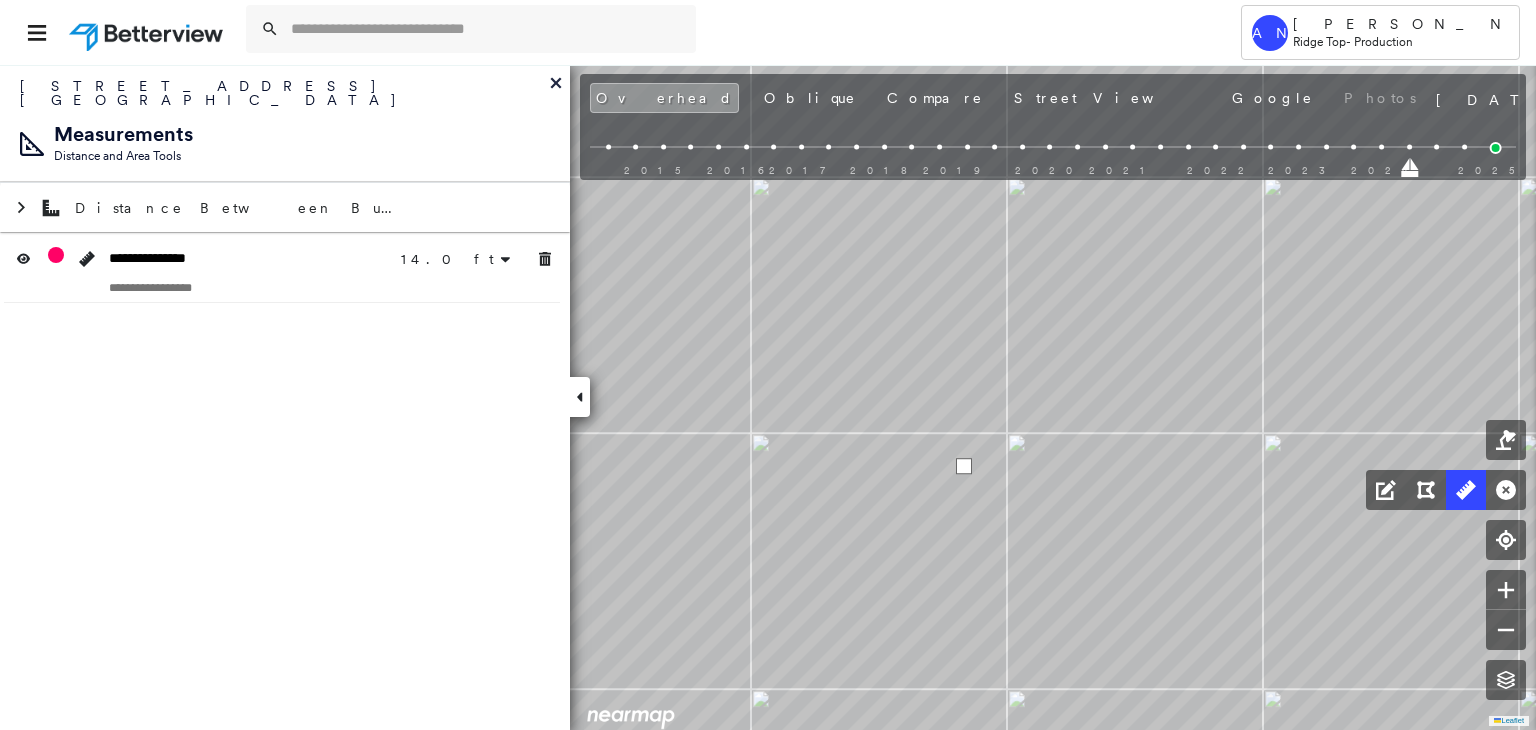 click at bounding box center (964, 466) 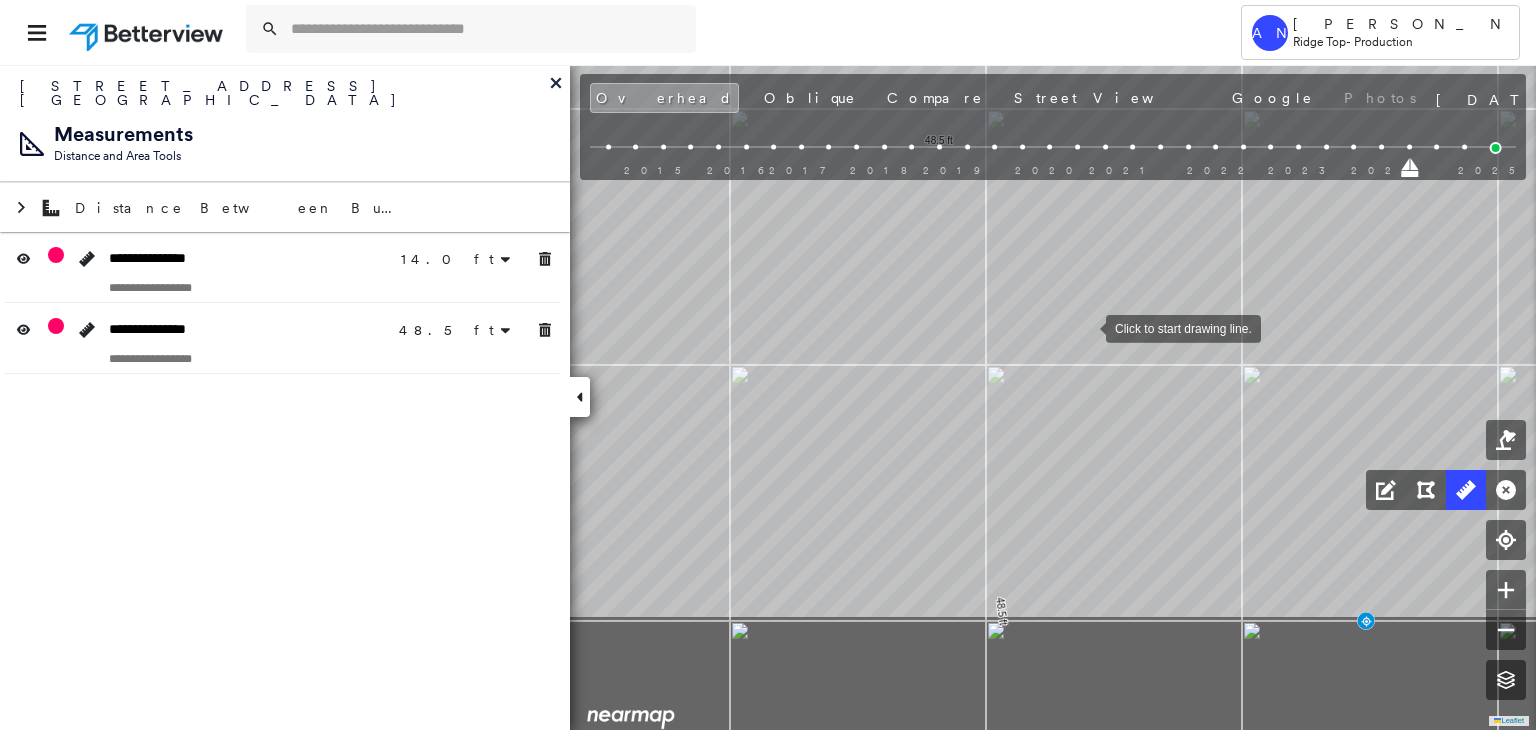 drag, startPoint x: 1093, startPoint y: 370, endPoint x: 1086, endPoint y: 328, distance: 42.579338 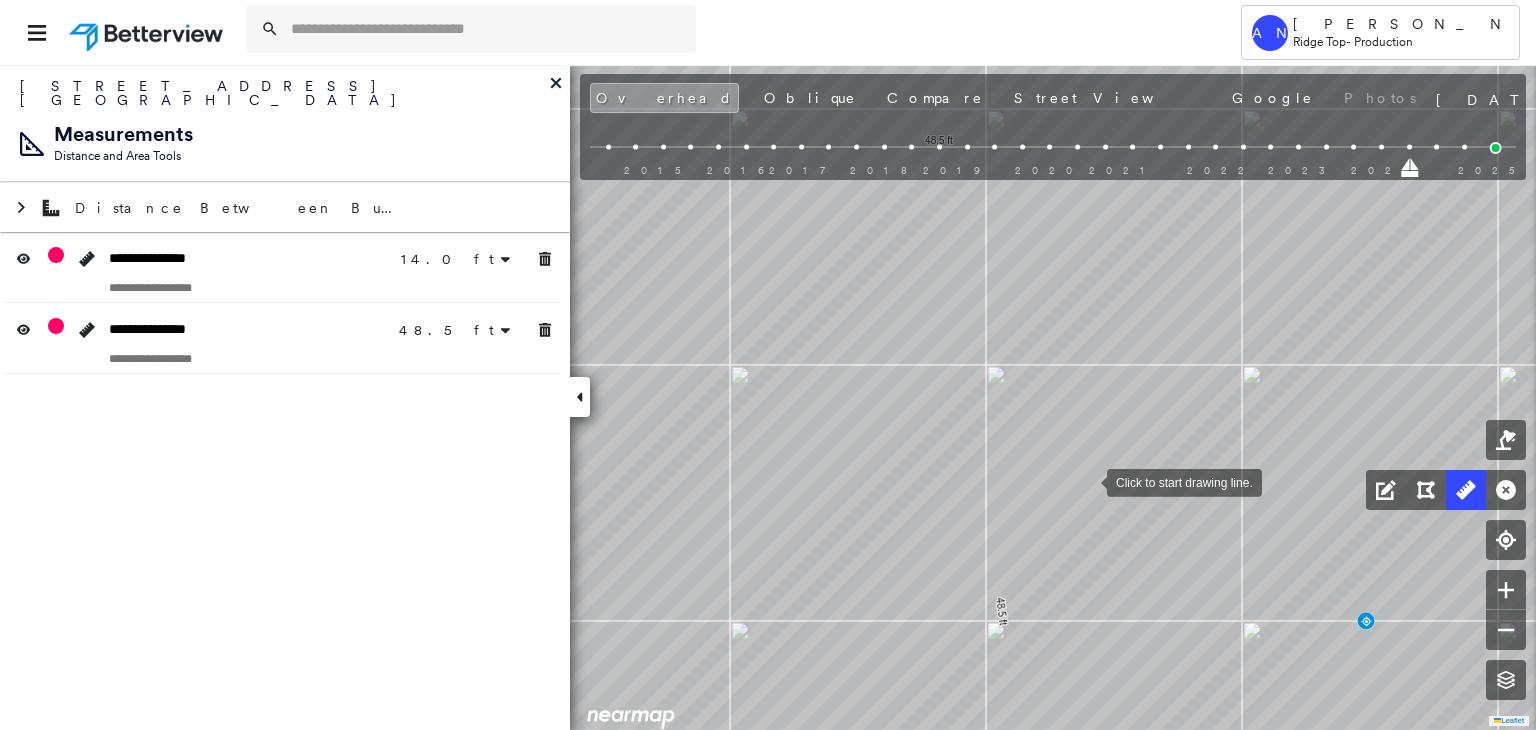 drag, startPoint x: 1087, startPoint y: 481, endPoint x: 1088, endPoint y: 355, distance: 126.00397 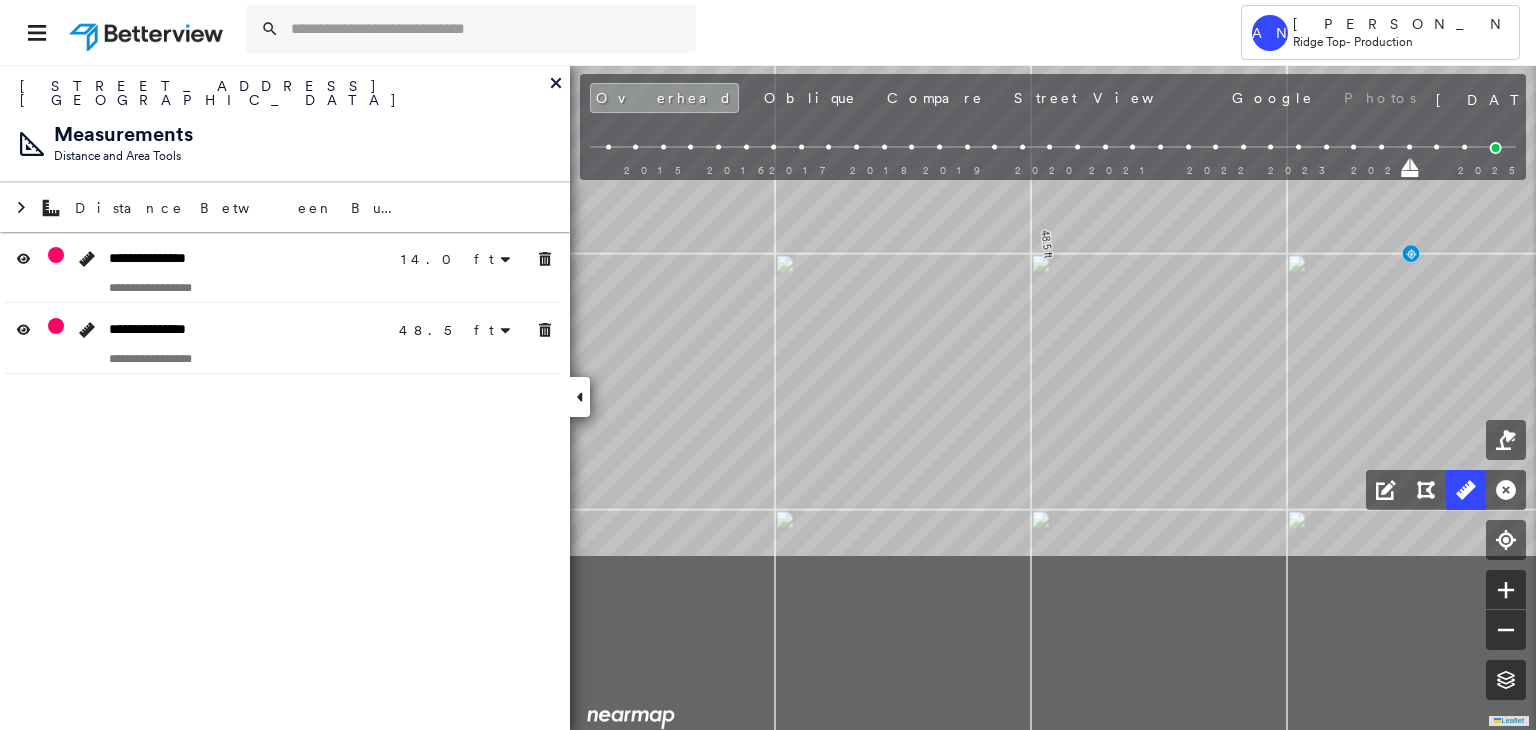 drag, startPoint x: 1150, startPoint y: 334, endPoint x: 1161, endPoint y: 238, distance: 96.62815 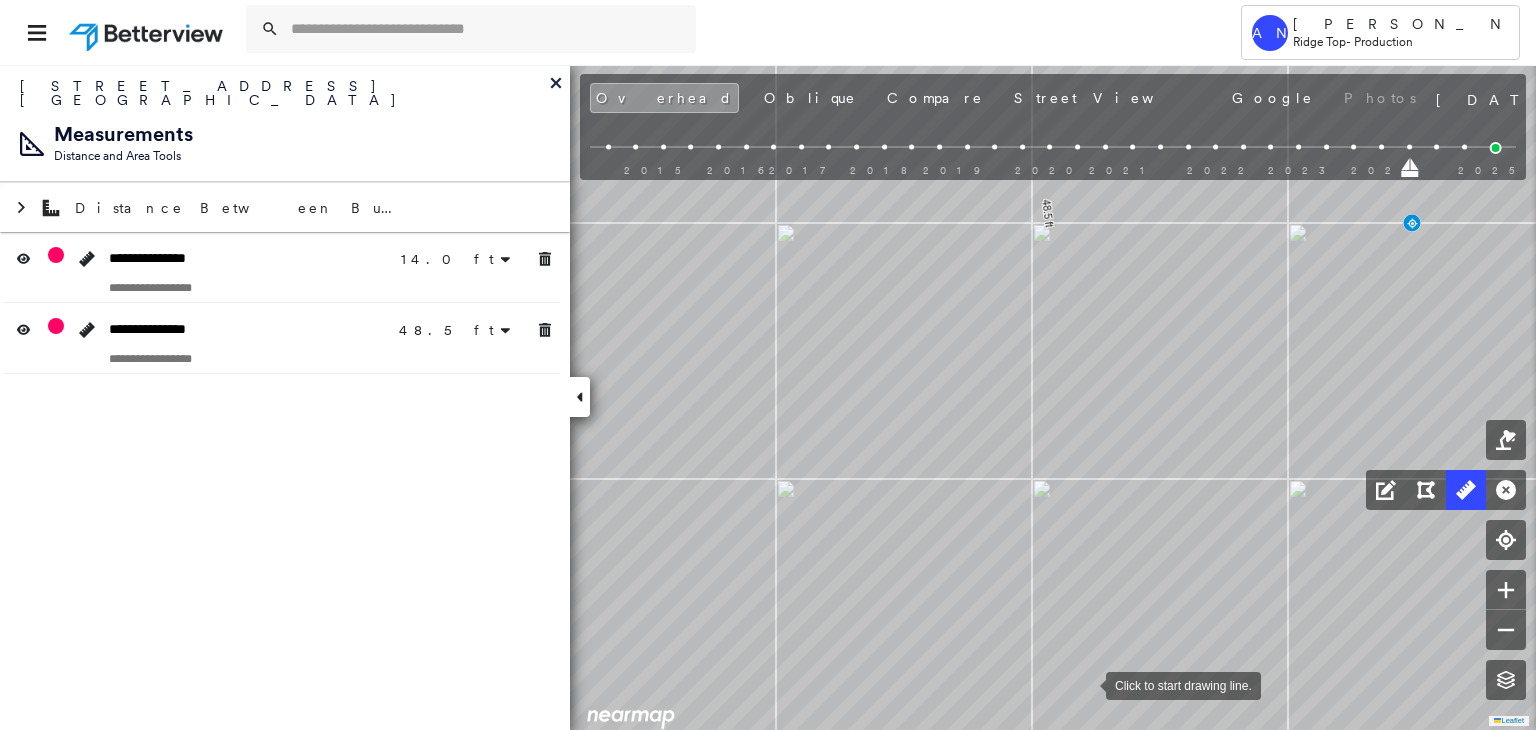 click at bounding box center (1086, 684) 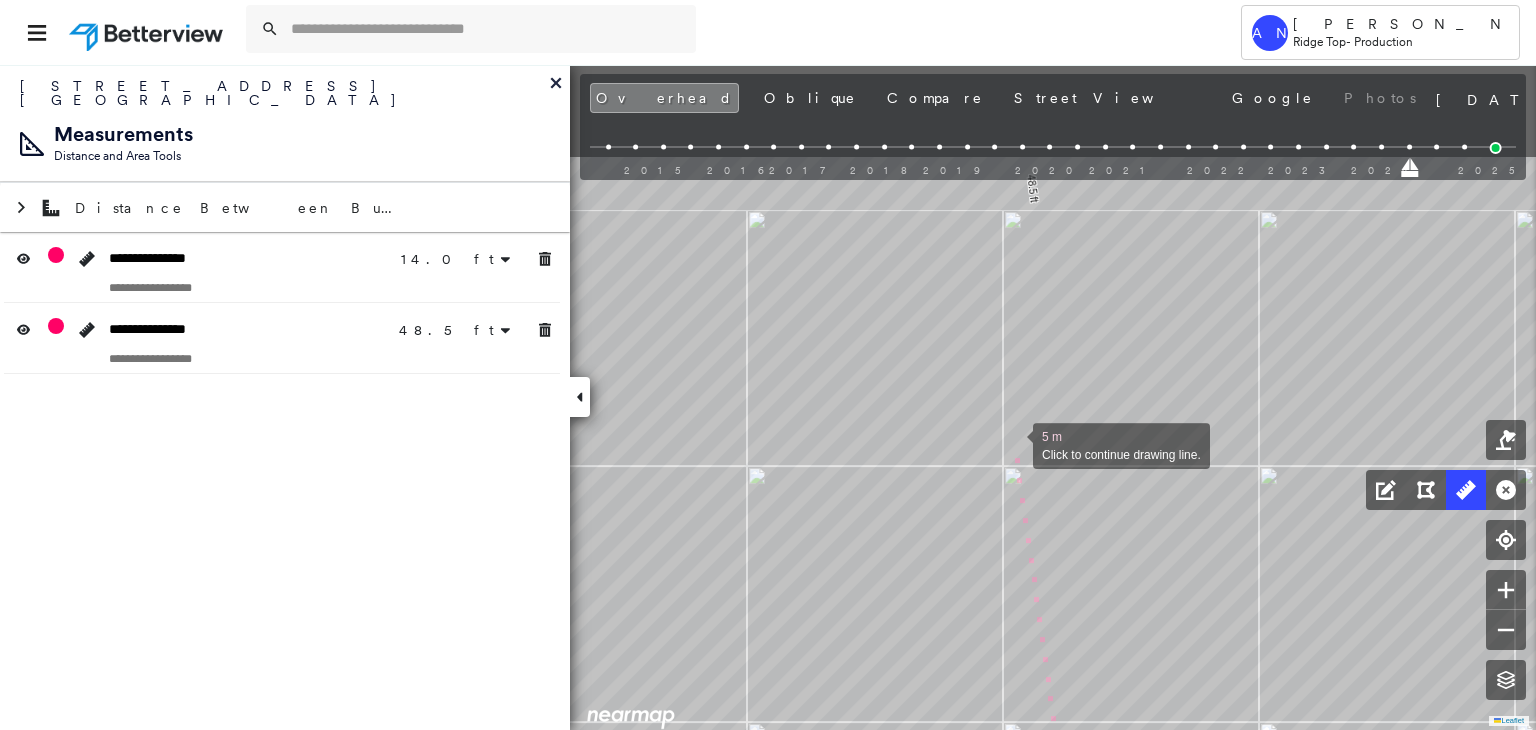 drag, startPoint x: 1013, startPoint y: 395, endPoint x: 1013, endPoint y: 441, distance: 46 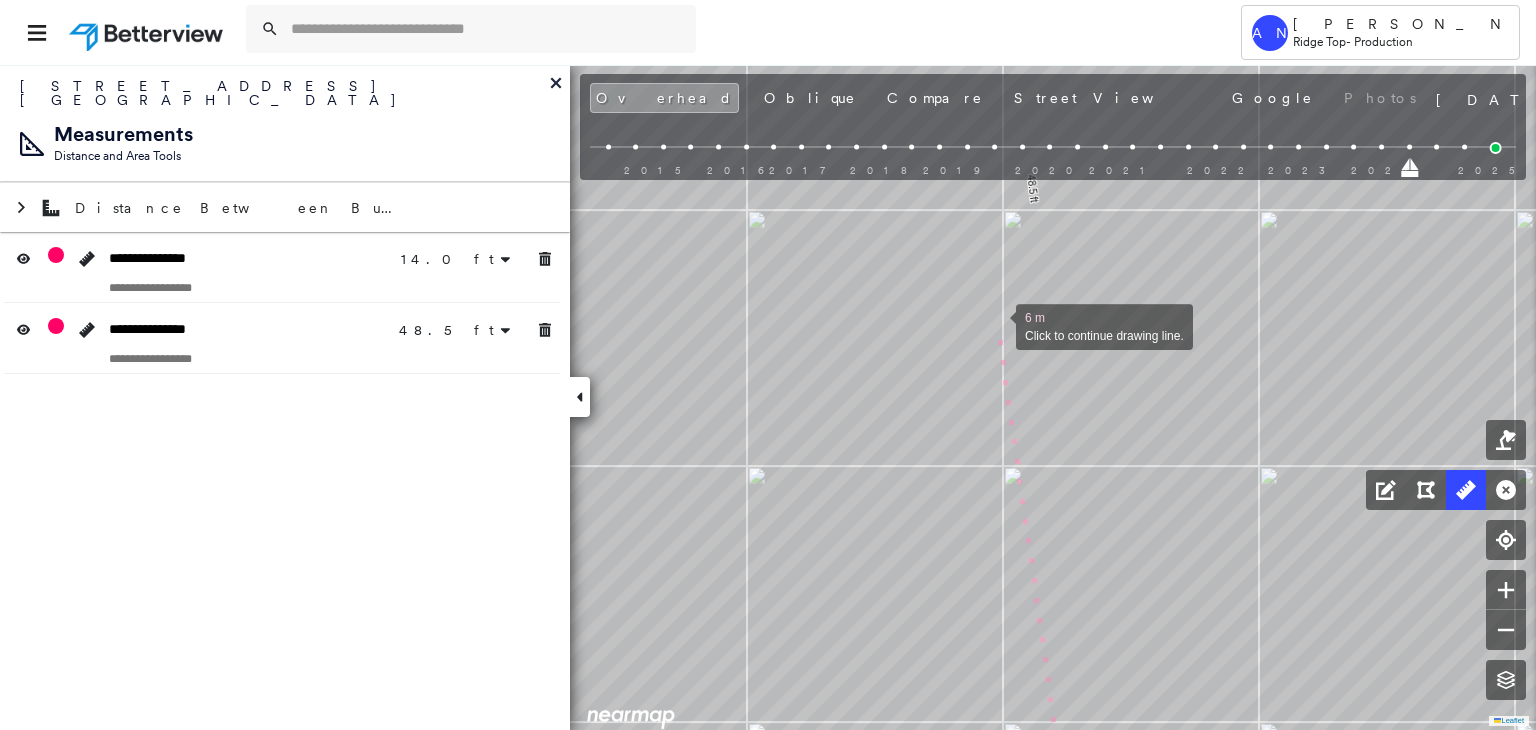 click at bounding box center [996, 325] 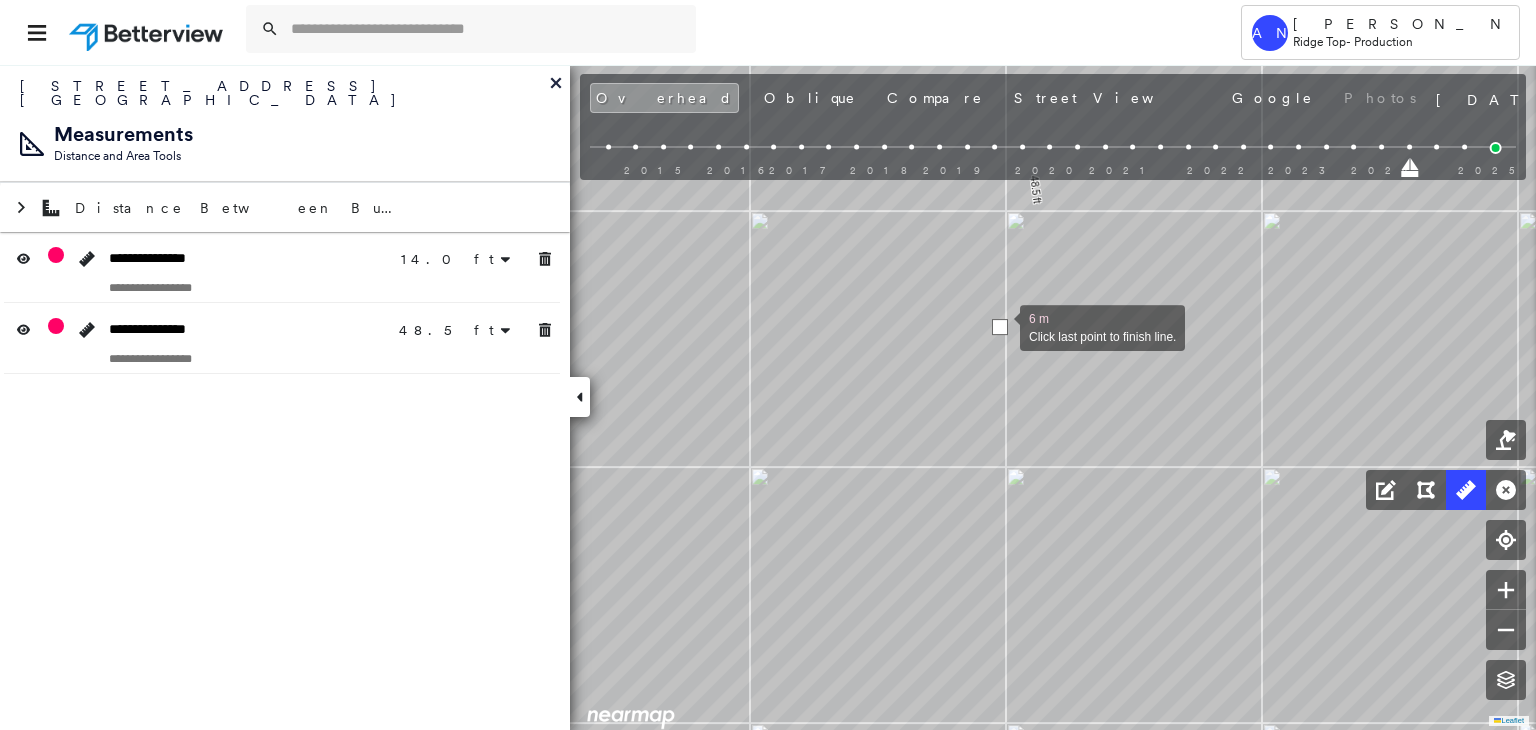 click at bounding box center (1000, 327) 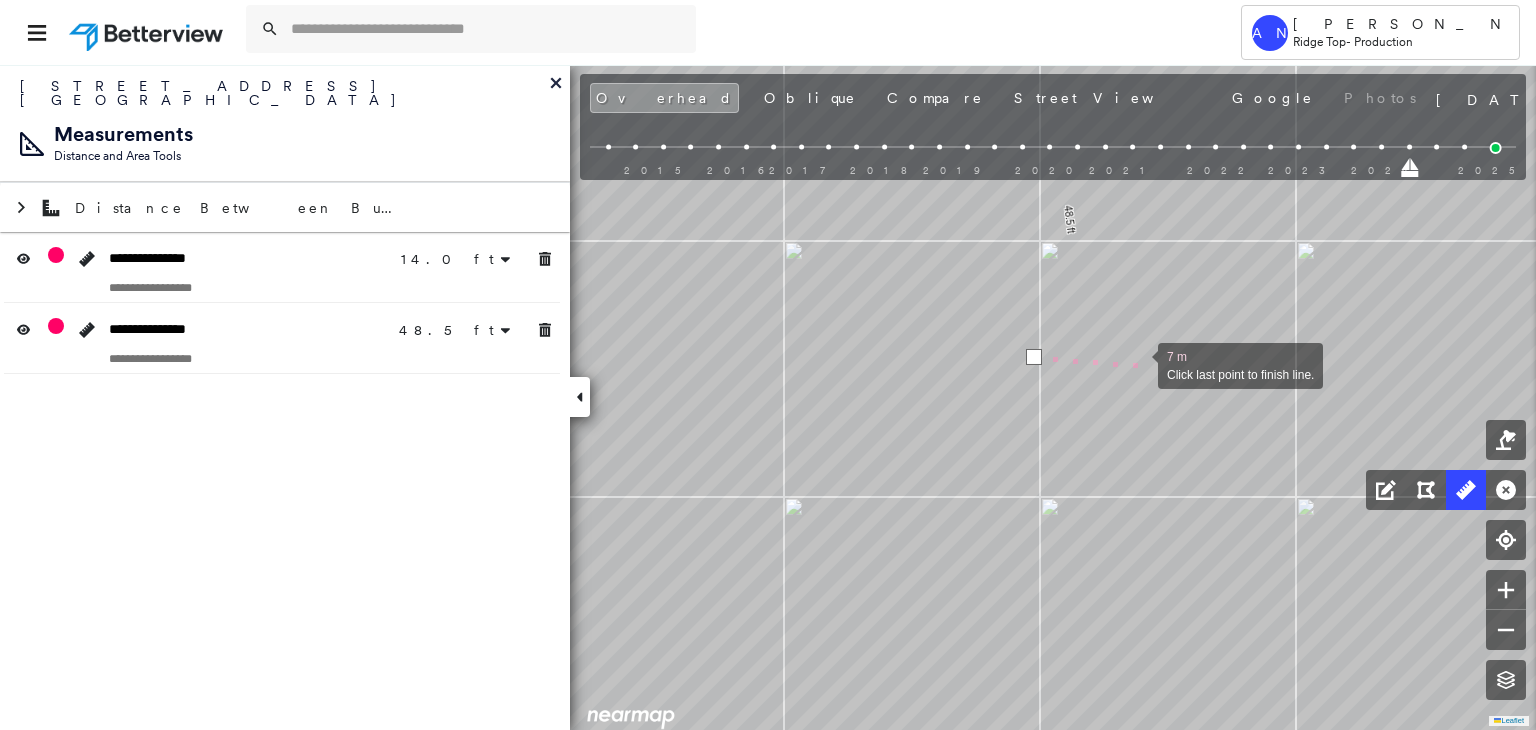 drag, startPoint x: 1124, startPoint y: 432, endPoint x: 1100, endPoint y: 197, distance: 236.22235 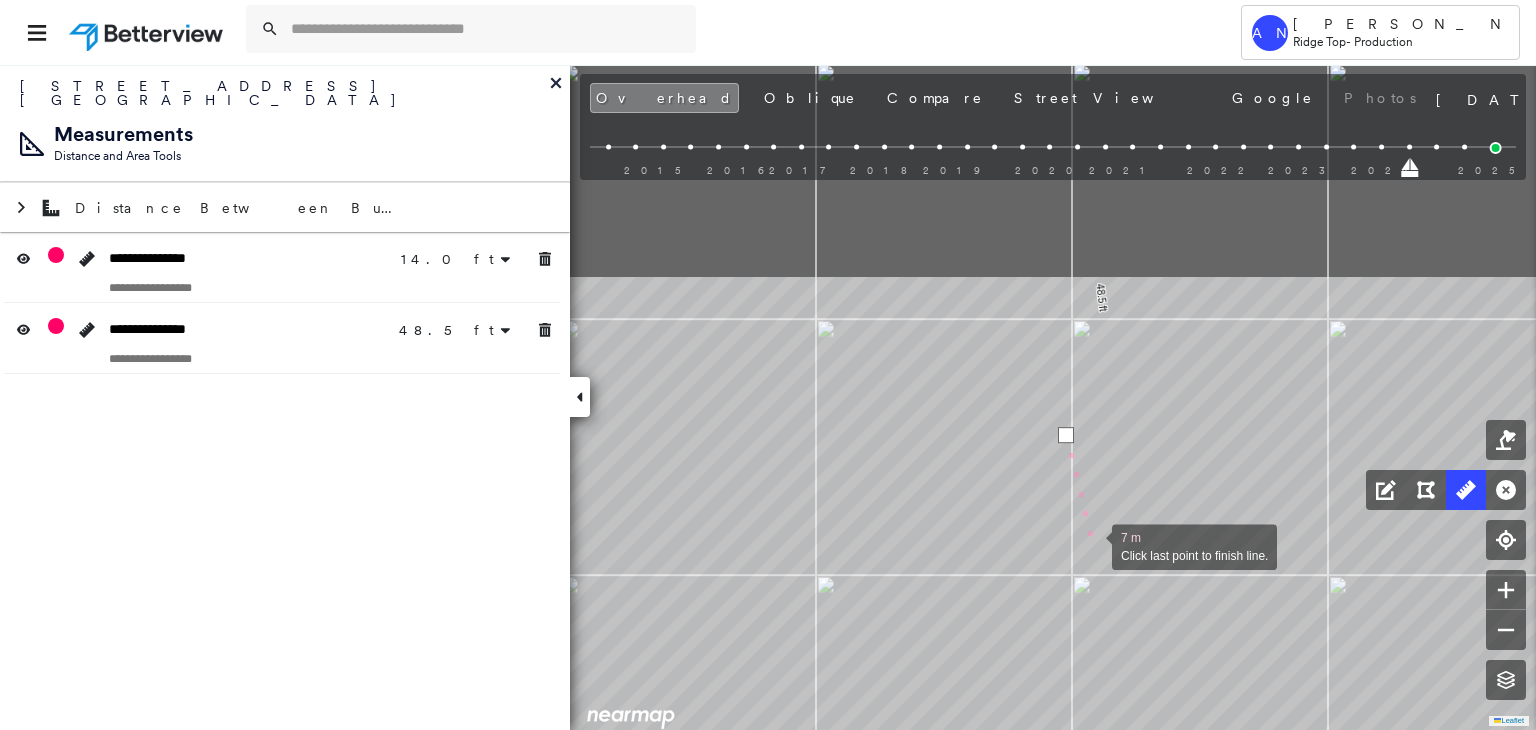 drag, startPoint x: 1036, startPoint y: 281, endPoint x: 1096, endPoint y: 464, distance: 192.58505 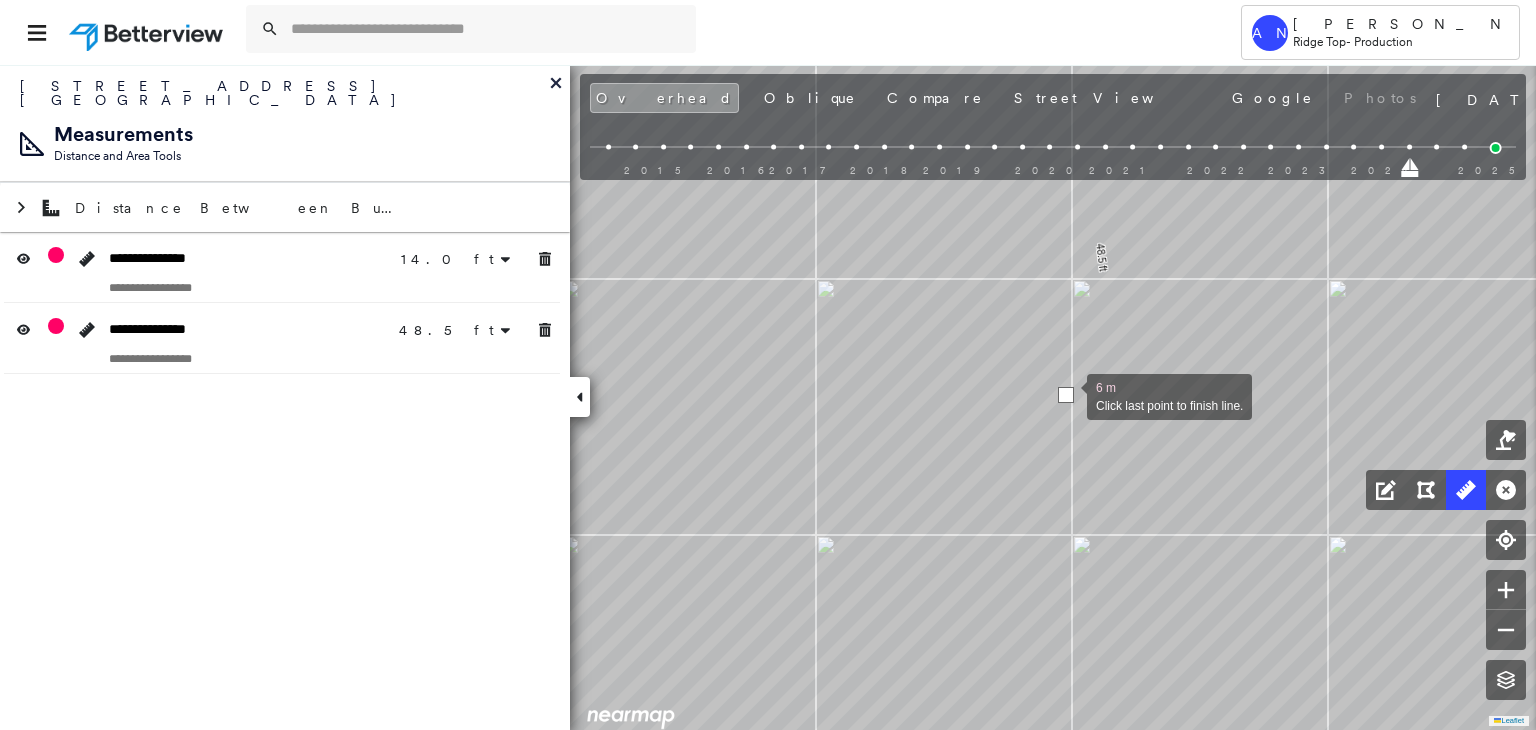 click at bounding box center [1066, 395] 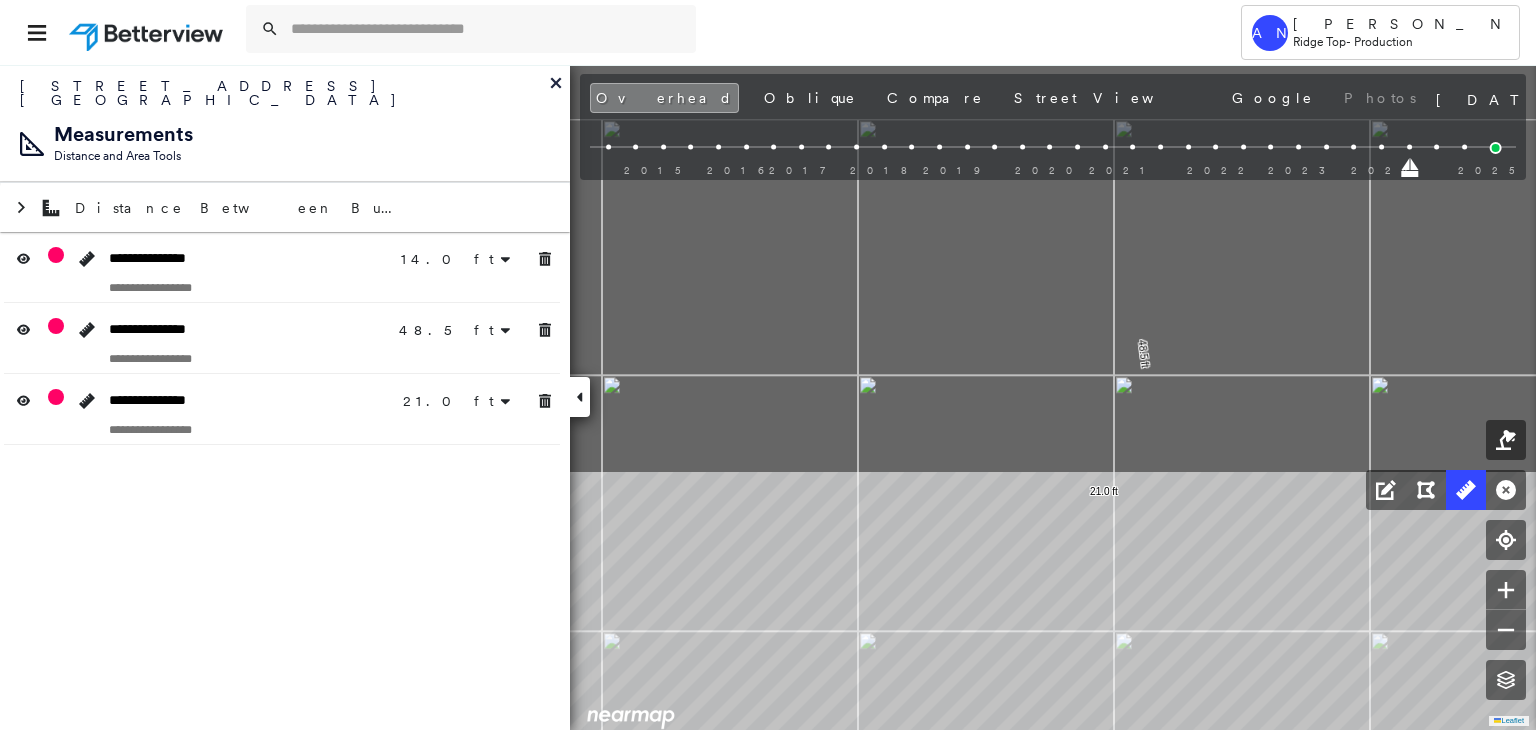 drag, startPoint x: 1082, startPoint y: 301, endPoint x: 1222, endPoint y: 776, distance: 495.20197 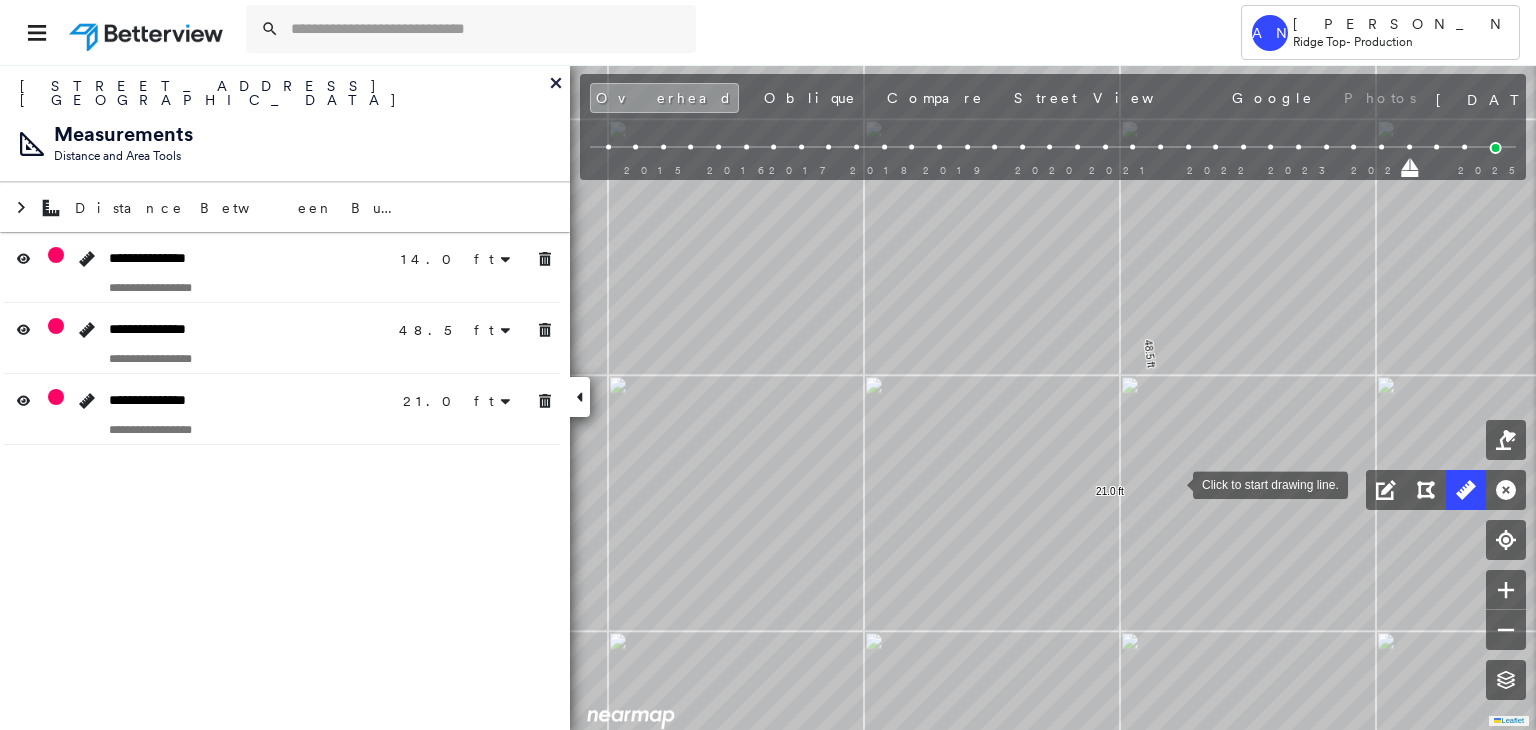 click at bounding box center (1173, 483) 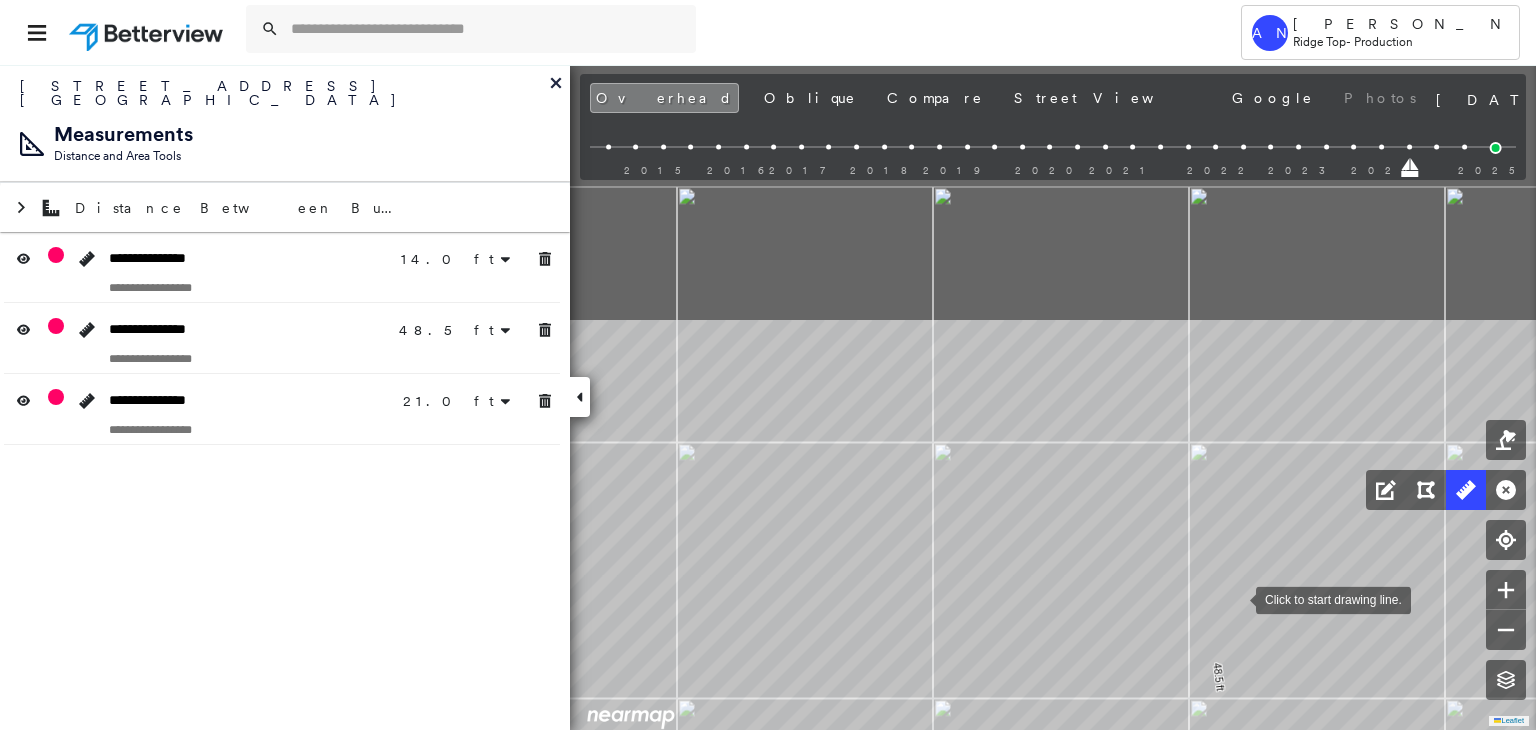 drag, startPoint x: 1171, startPoint y: 338, endPoint x: 1236, endPoint y: 596, distance: 266.062 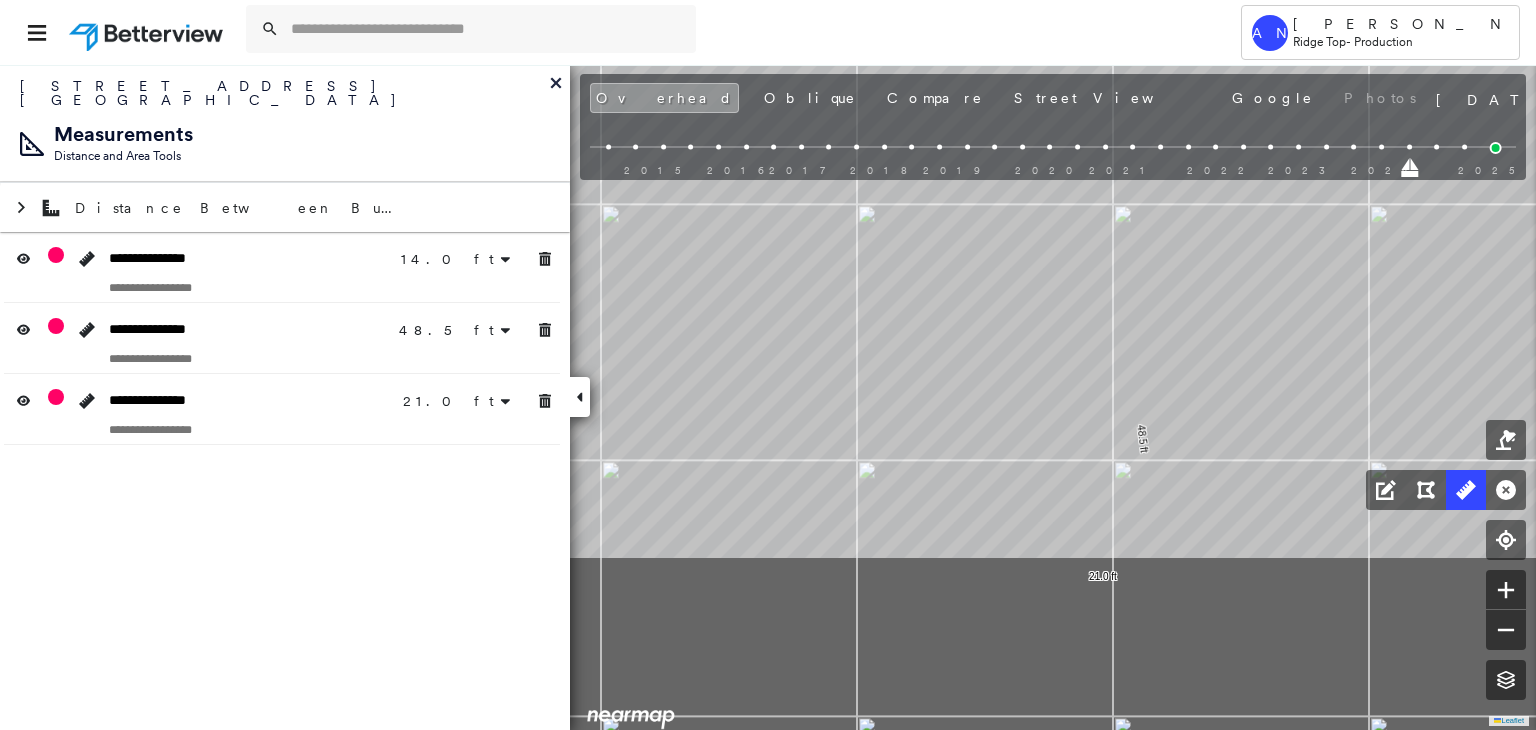 drag, startPoint x: 1215, startPoint y: 332, endPoint x: 1196, endPoint y: 271, distance: 63.89053 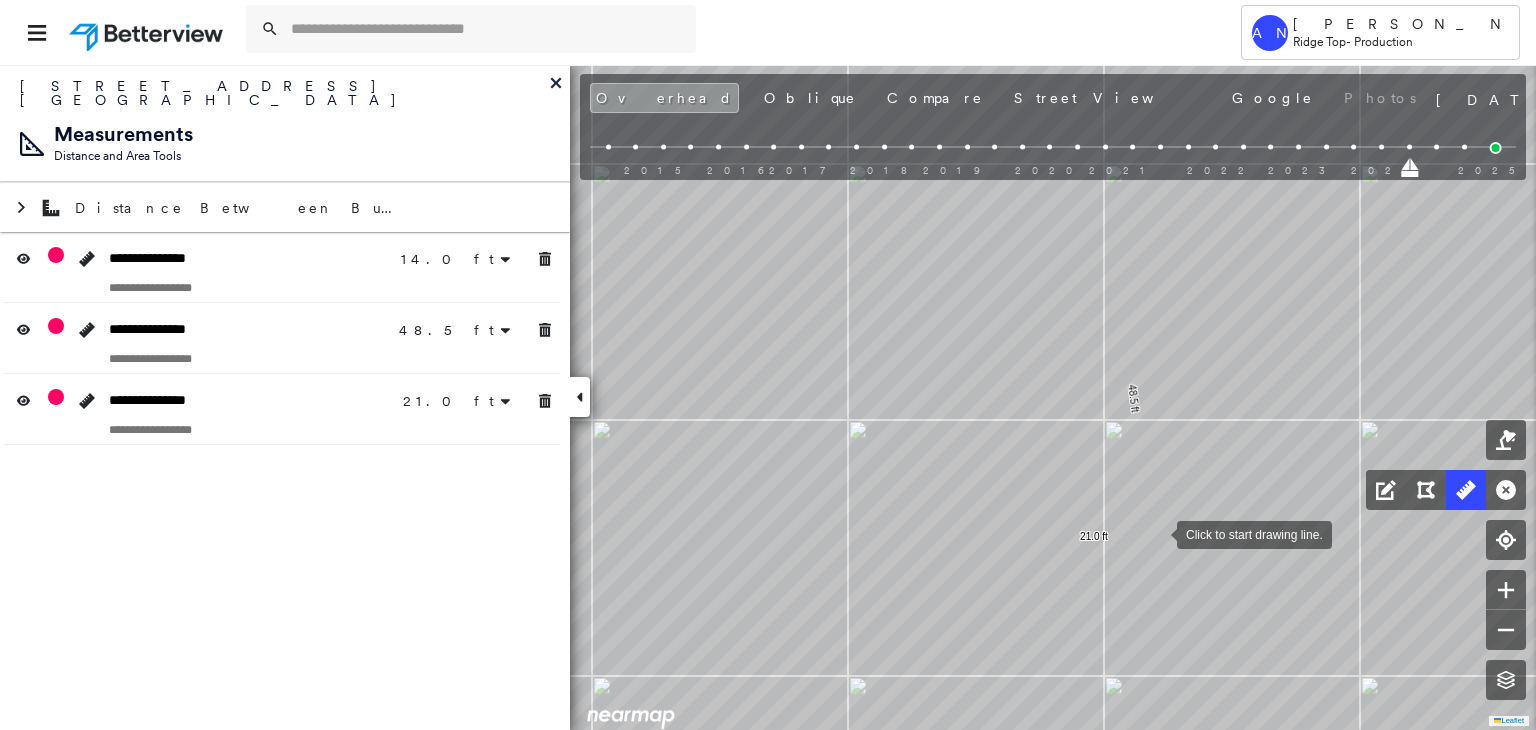 click at bounding box center [1157, 533] 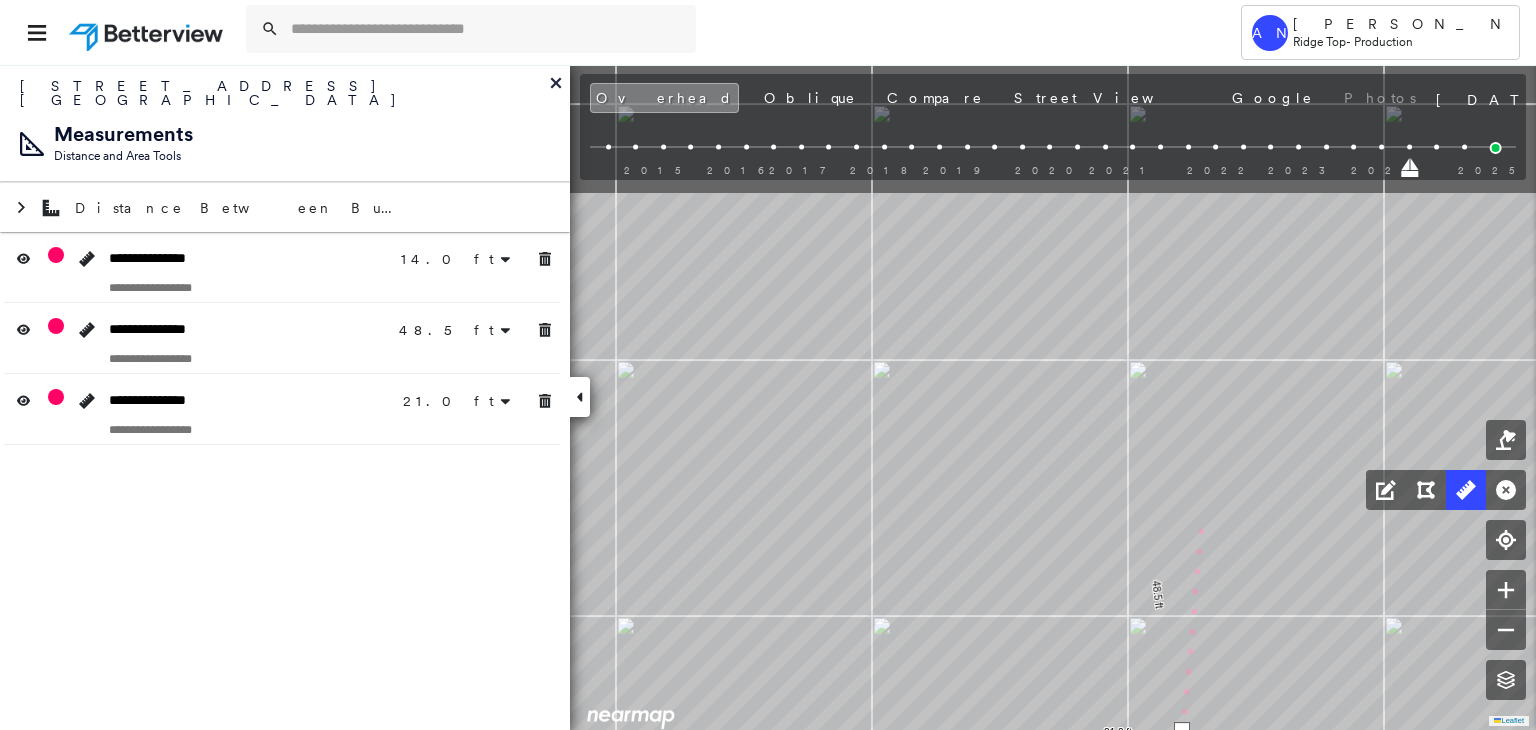 drag, startPoint x: 1182, startPoint y: 401, endPoint x: 1234, endPoint y: 701, distance: 304.47333 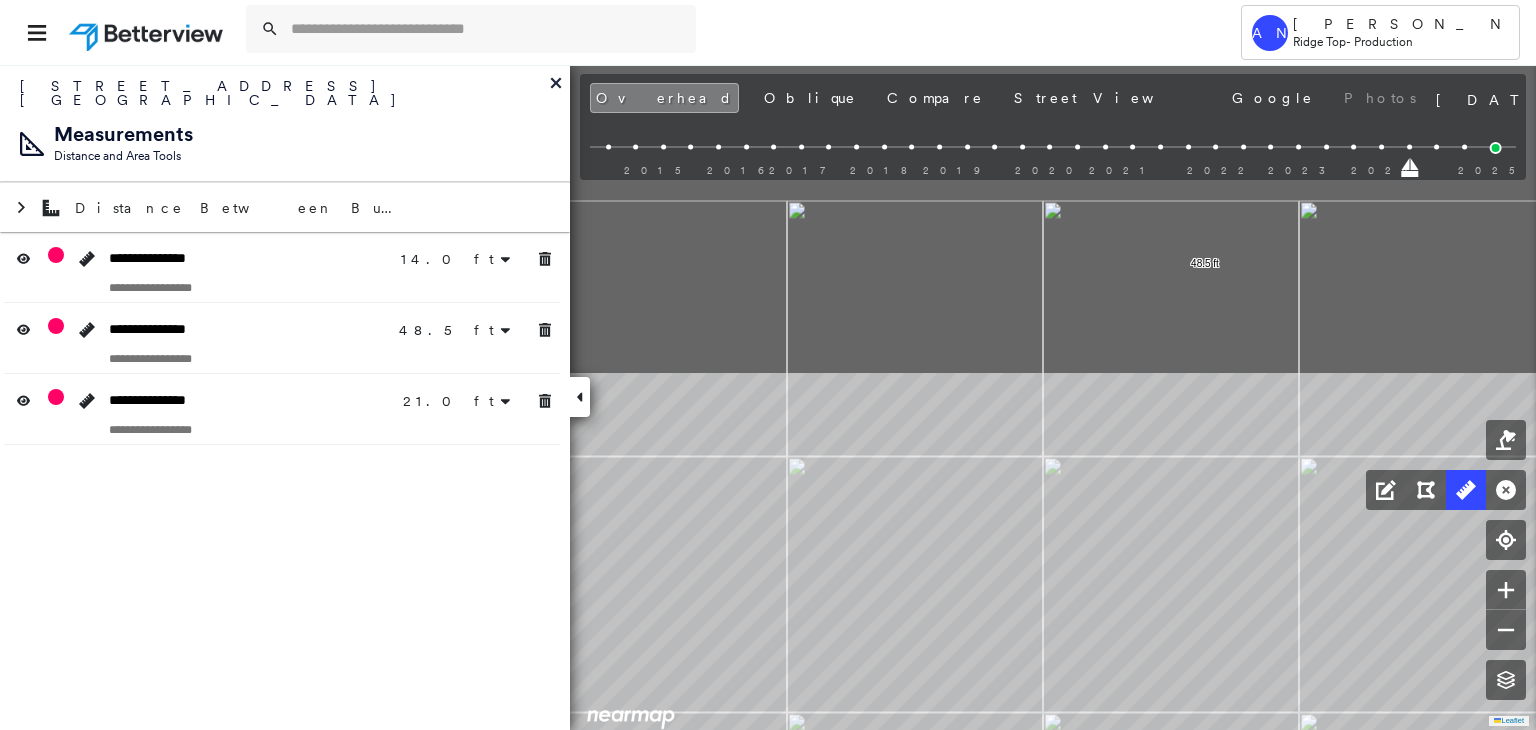 drag, startPoint x: 1113, startPoint y: 347, endPoint x: 1257, endPoint y: 768, distance: 444.94608 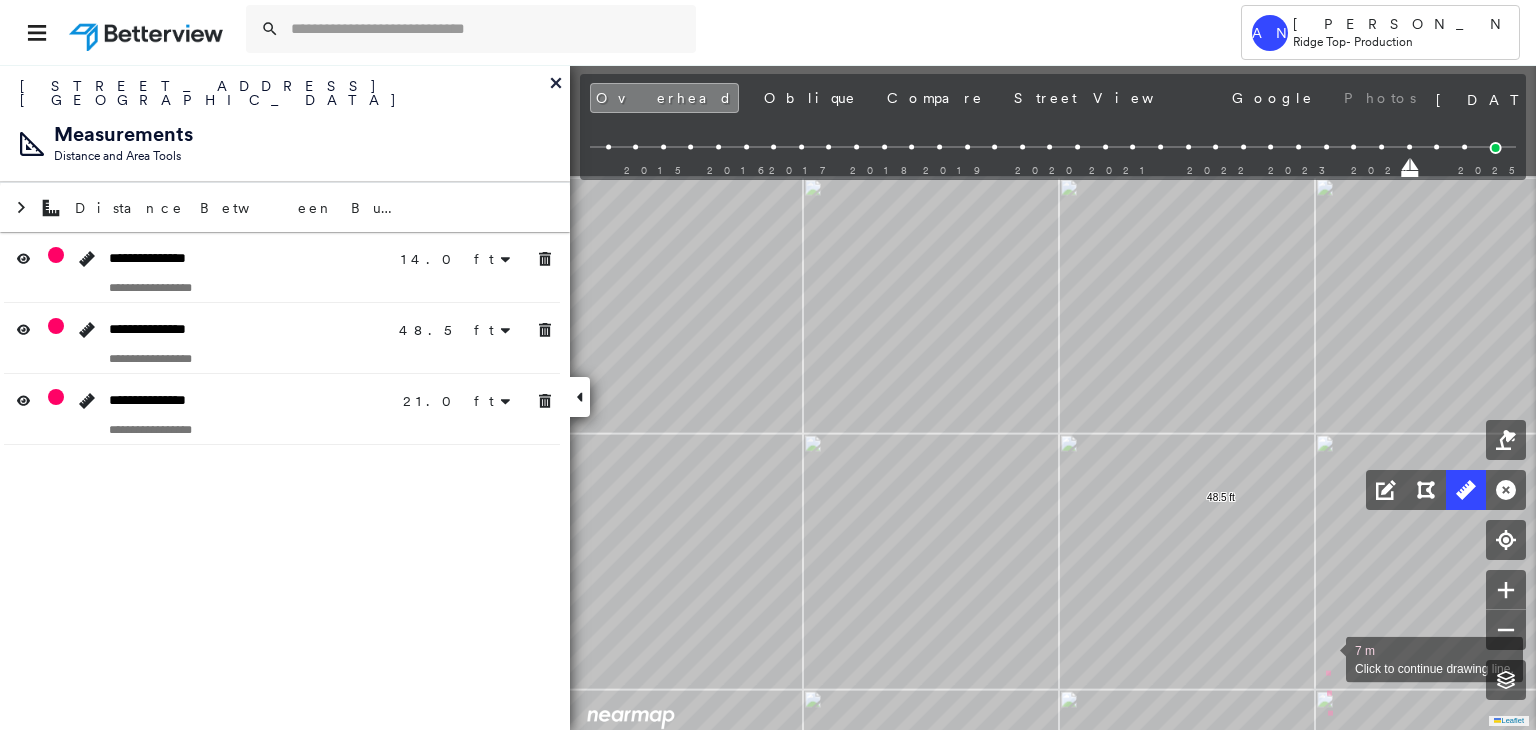 drag, startPoint x: 1326, startPoint y: 656, endPoint x: 1268, endPoint y: 527, distance: 141.43903 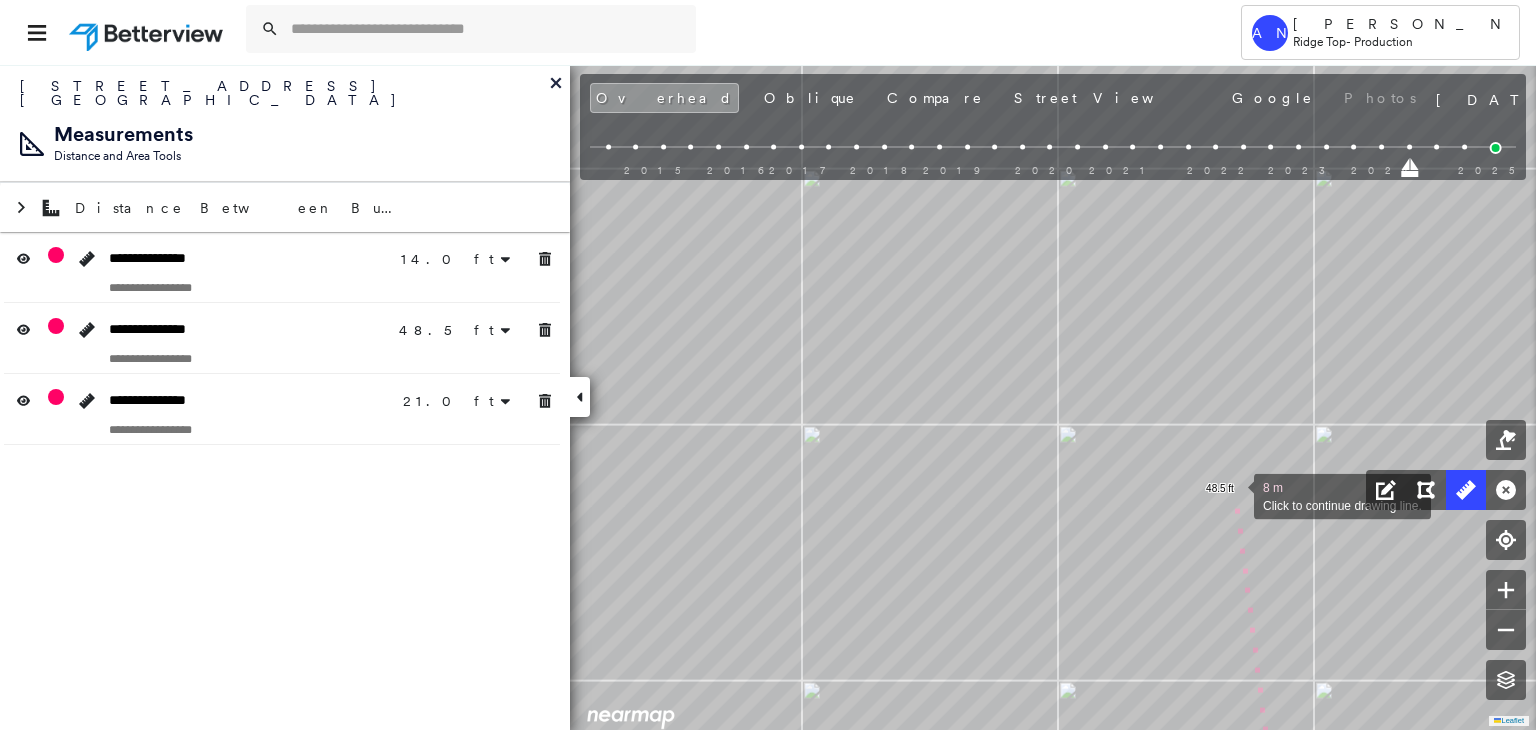 click at bounding box center (1234, 495) 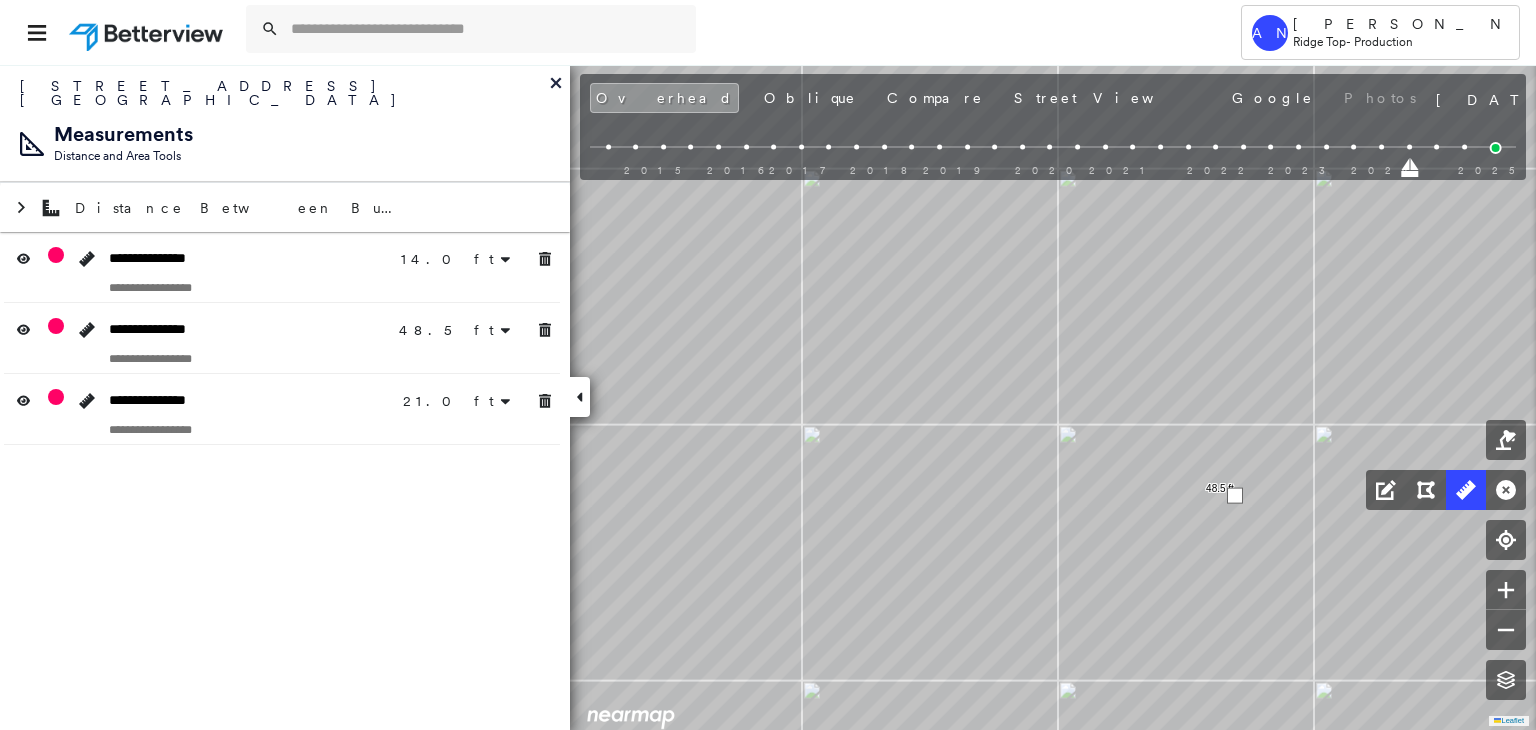 click at bounding box center (1235, 496) 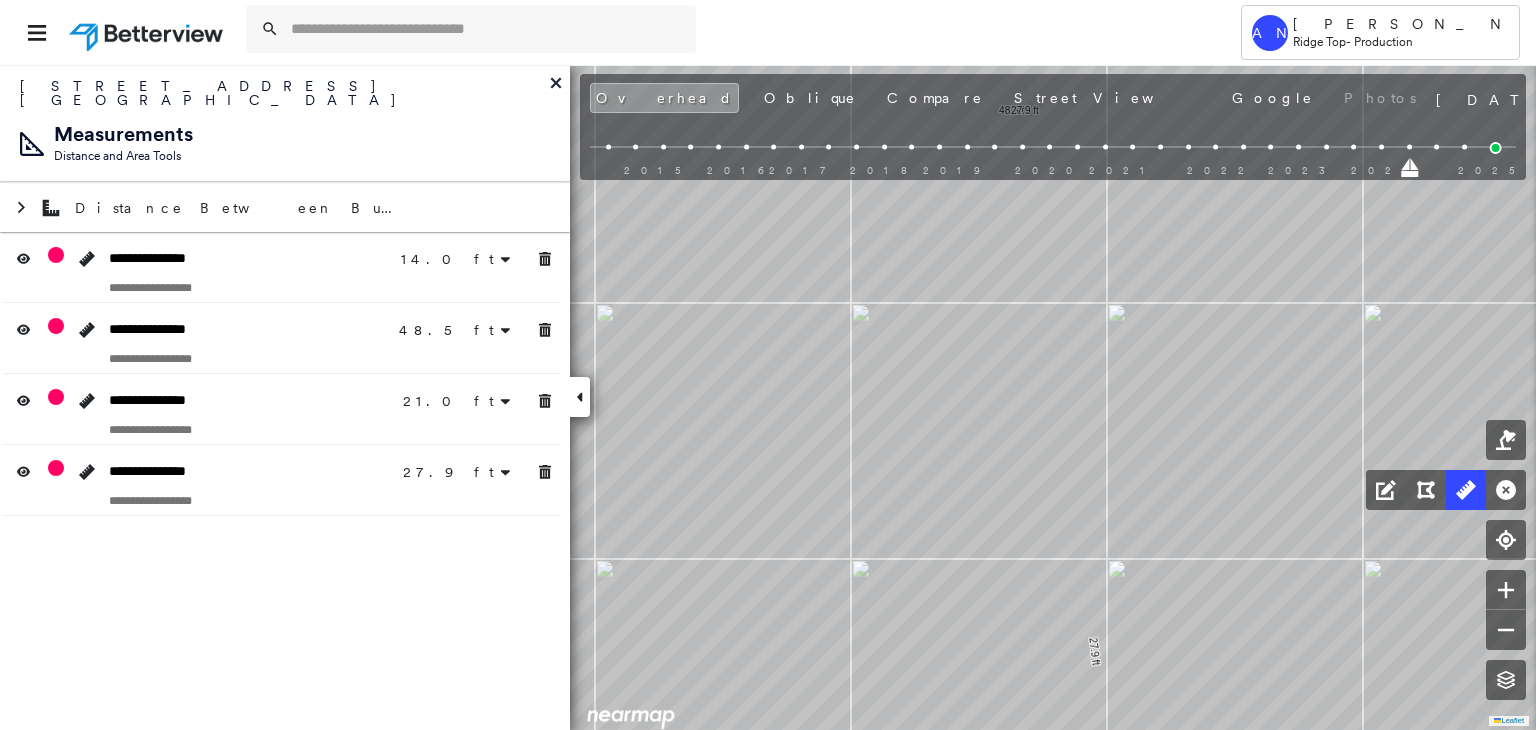 scroll, scrollTop: 0, scrollLeft: 0, axis: both 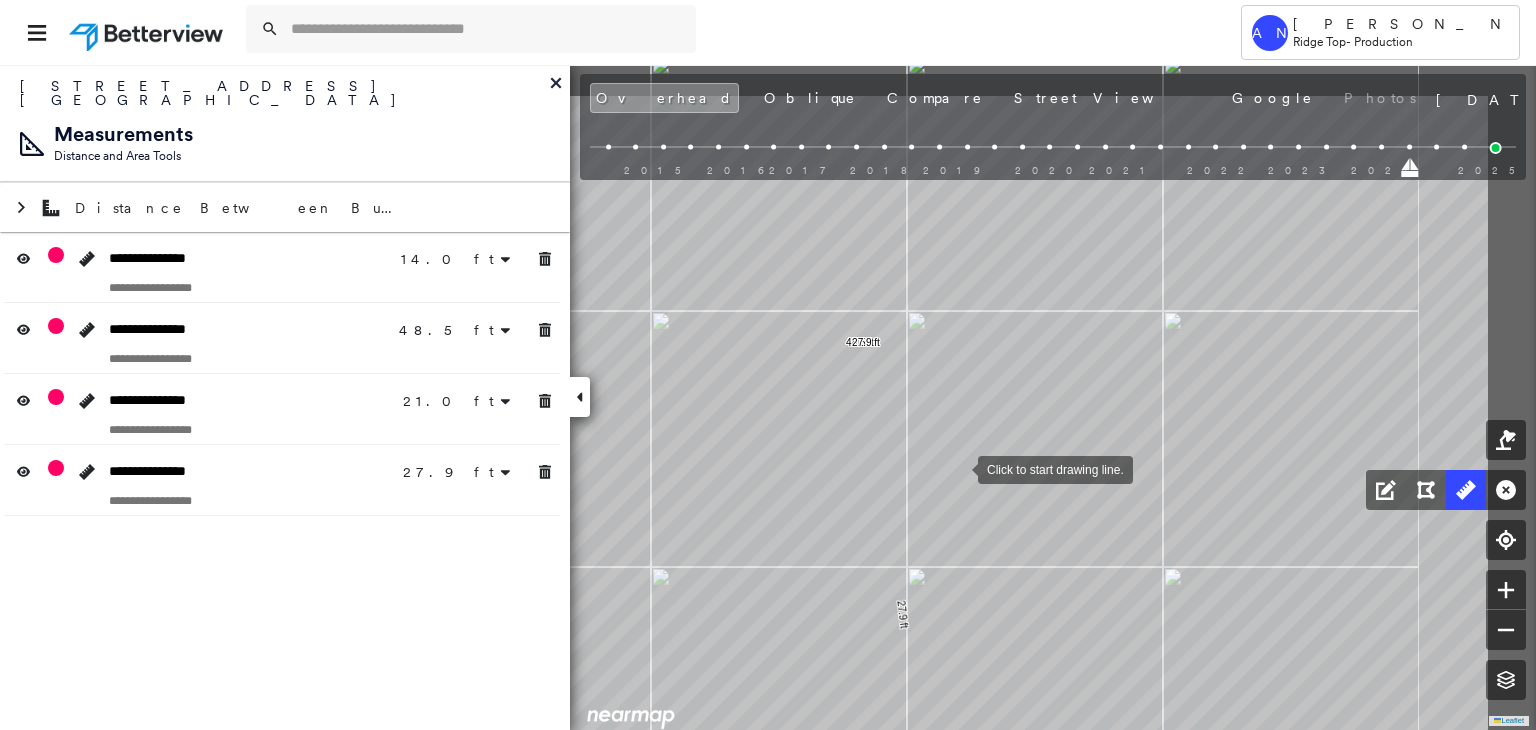 drag, startPoint x: 1147, startPoint y: 380, endPoint x: 990, endPoint y: 441, distance: 168.43396 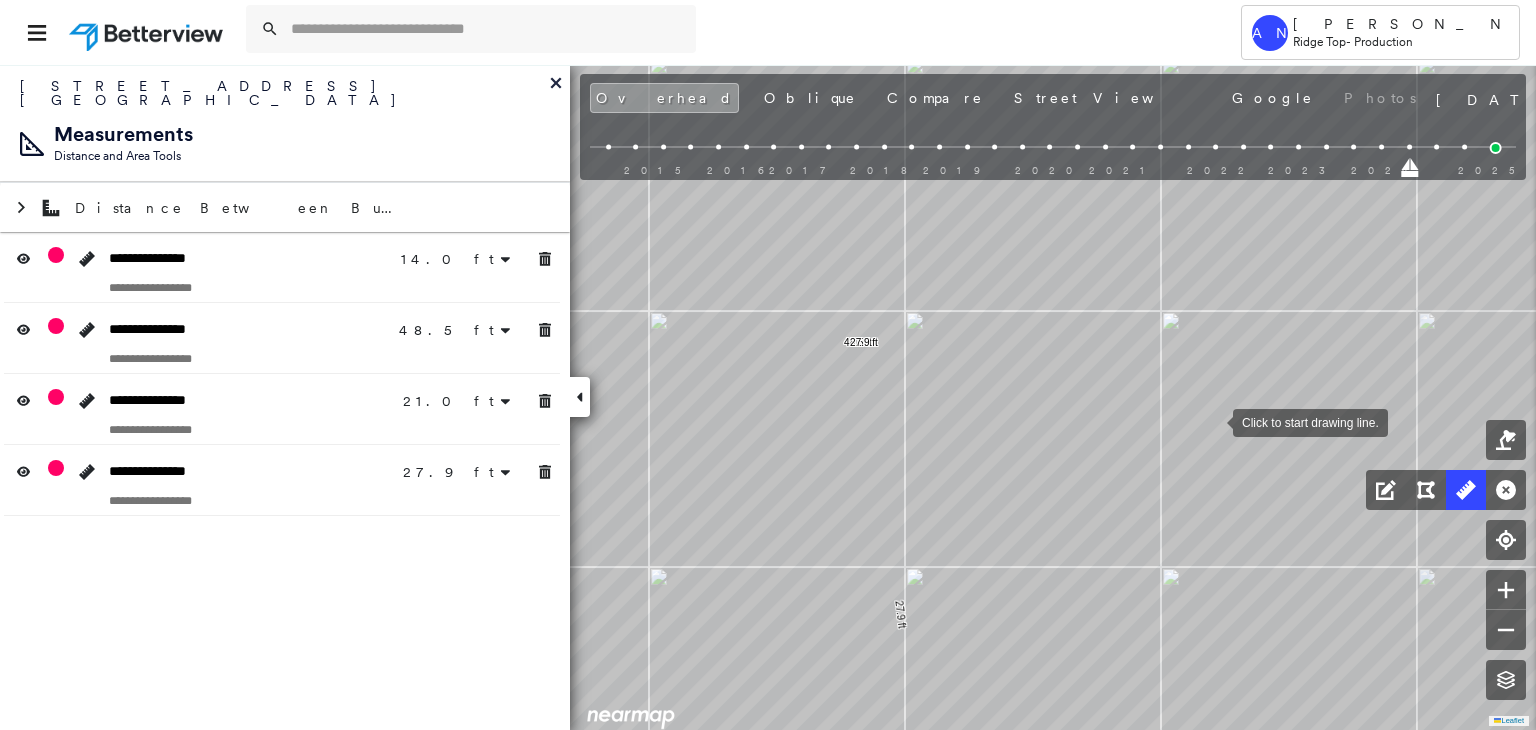 drag, startPoint x: 1067, startPoint y: 417, endPoint x: 970, endPoint y: 397, distance: 99.0404 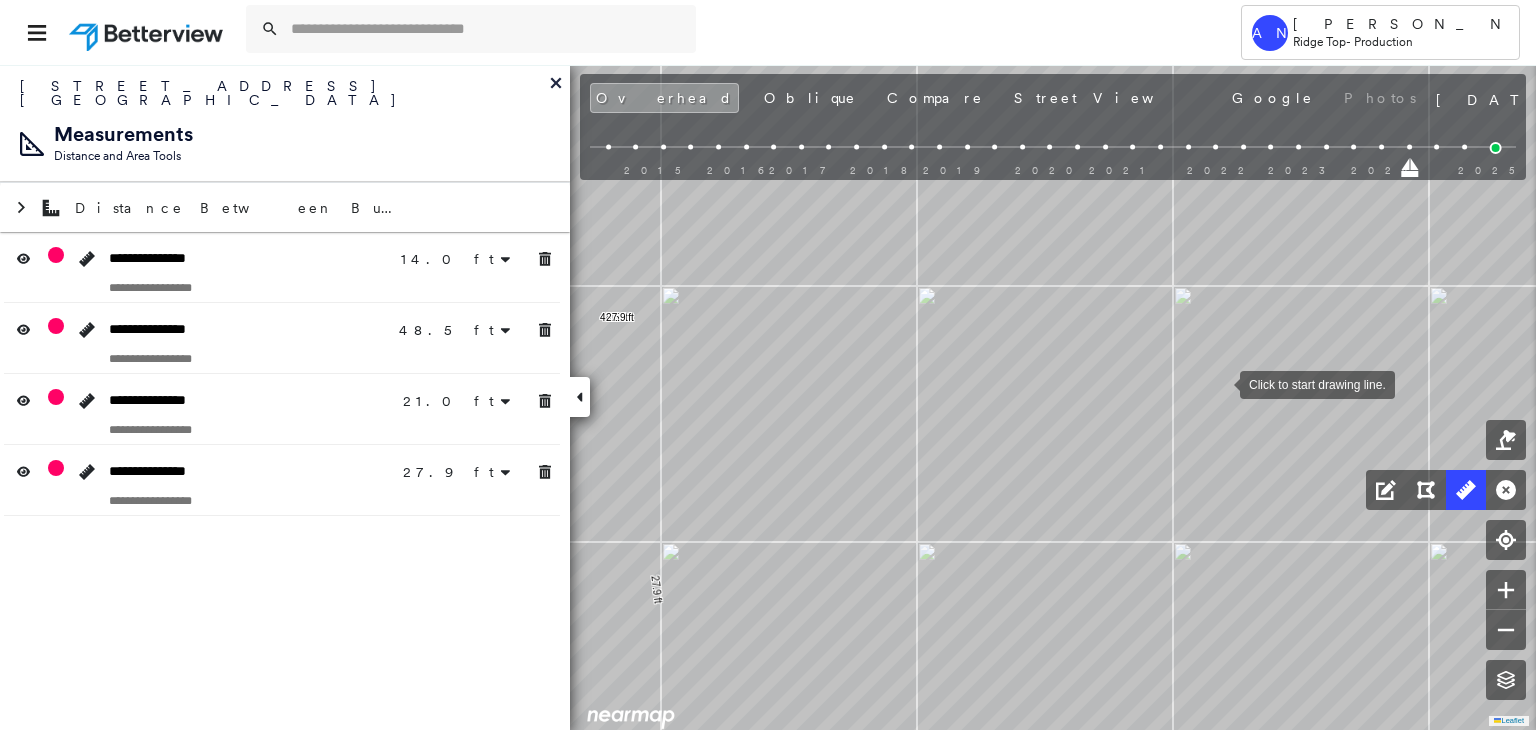 click at bounding box center (1220, 383) 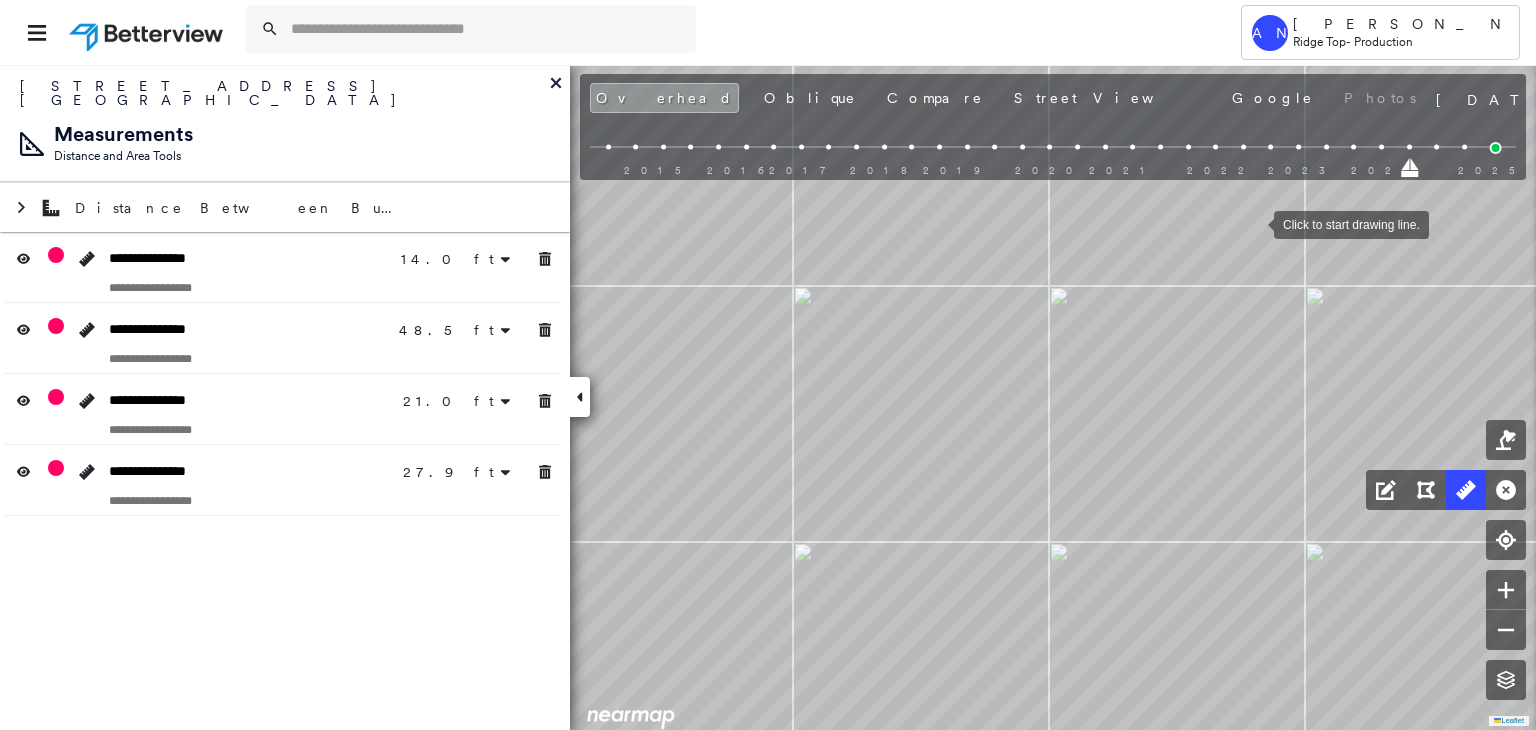 click at bounding box center (1254, 223) 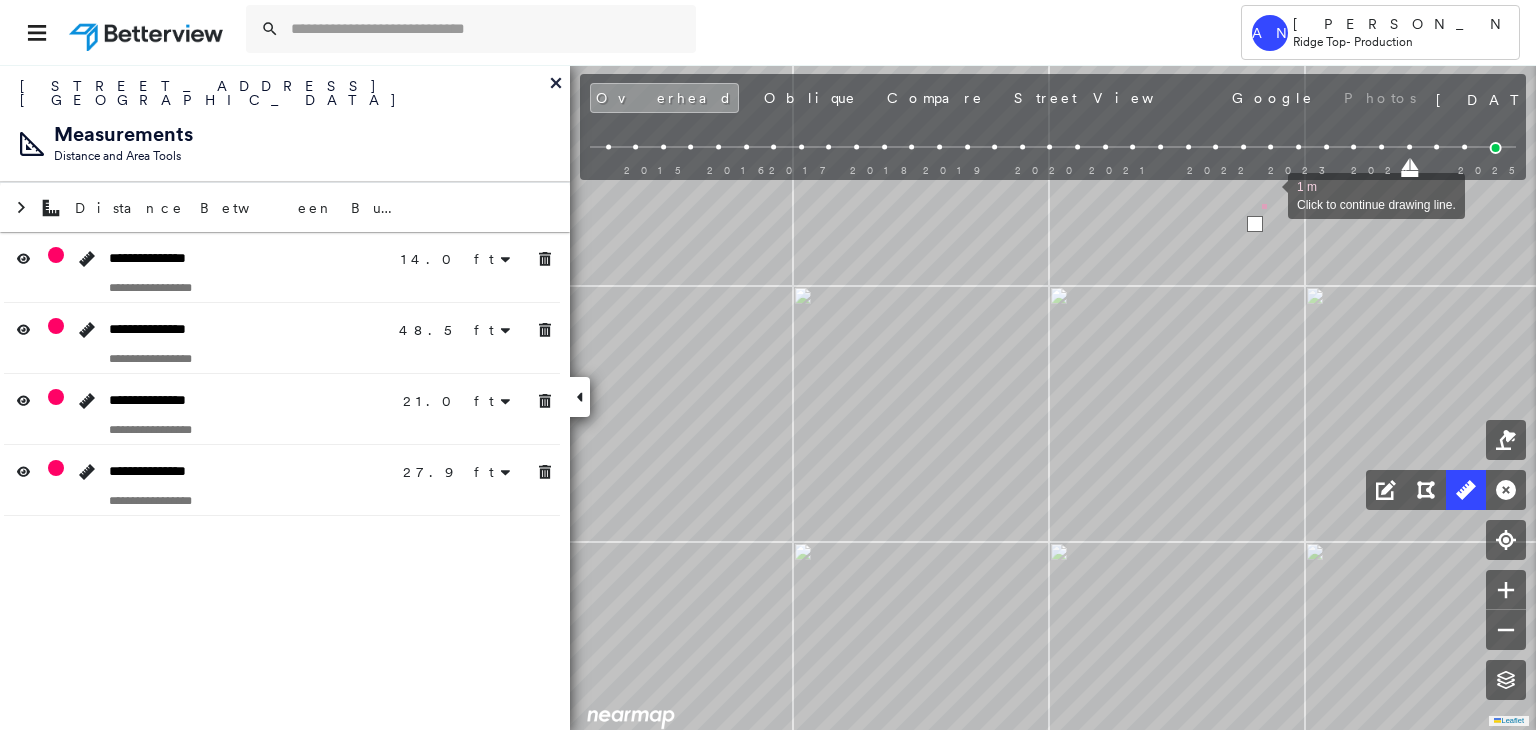 drag, startPoint x: 1377, startPoint y: 509, endPoint x: 1270, endPoint y: 224, distance: 304.42404 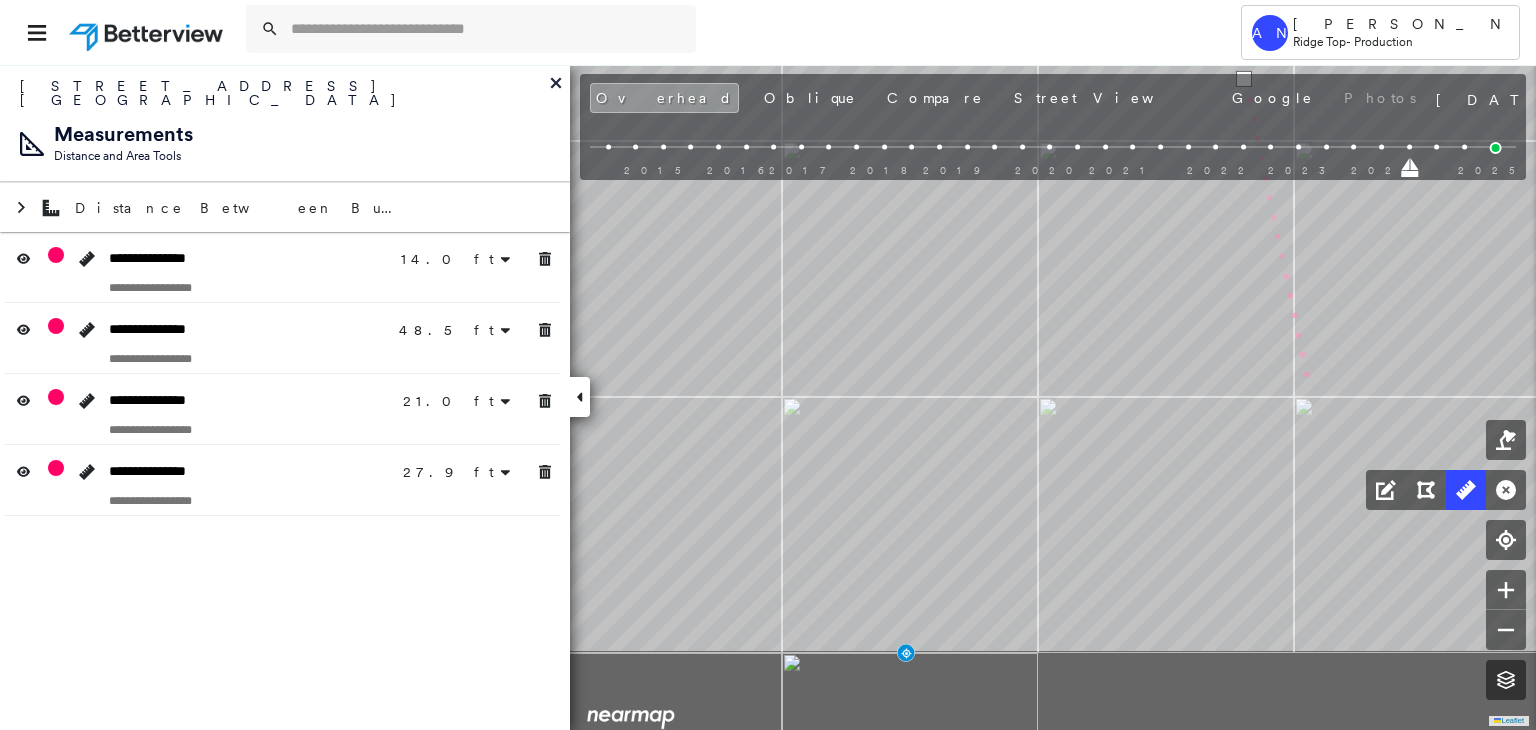 drag, startPoint x: 1317, startPoint y: 508, endPoint x: 1280, endPoint y: 304, distance: 207.32825 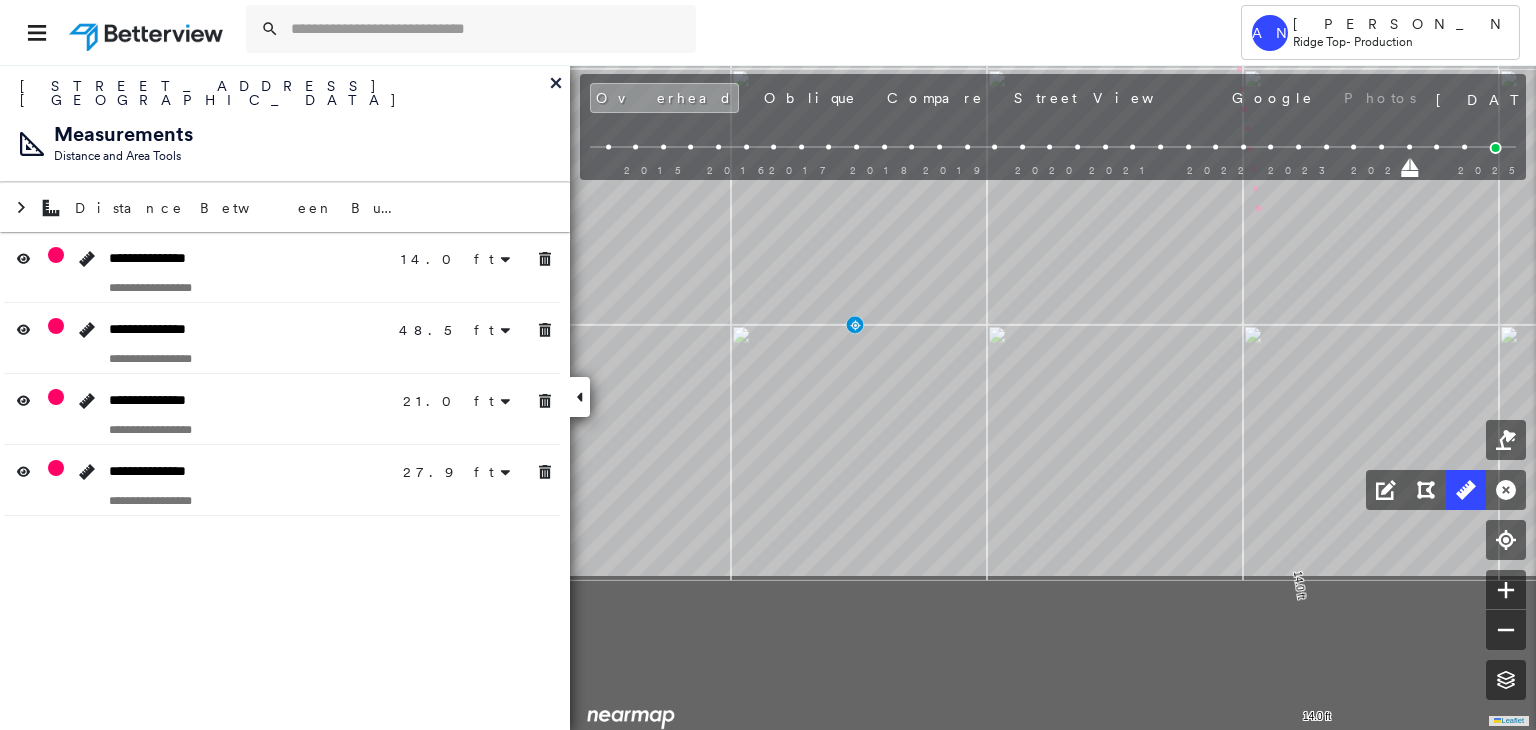 drag, startPoint x: 1284, startPoint y: 429, endPoint x: 1257, endPoint y: 223, distance: 207.76189 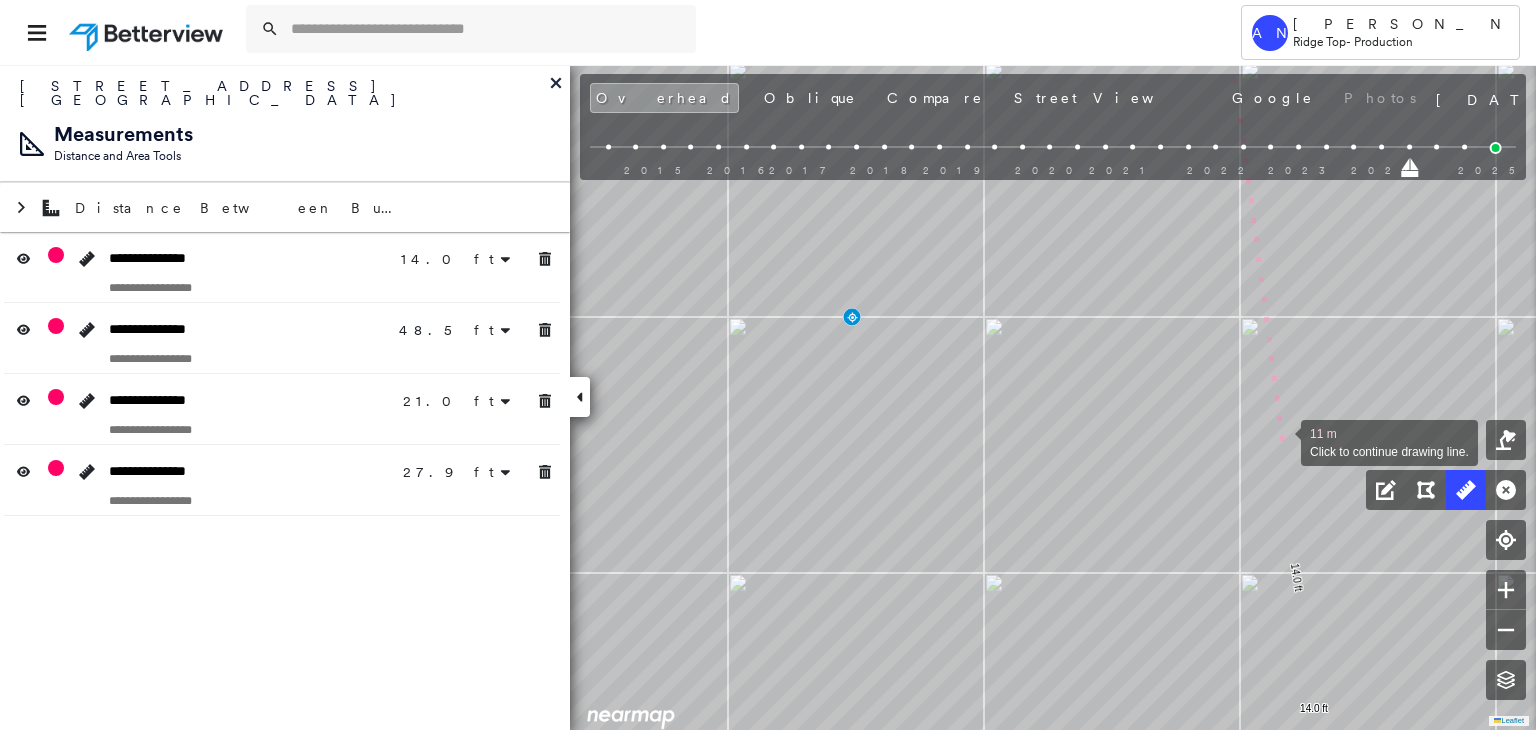 click at bounding box center (1281, 441) 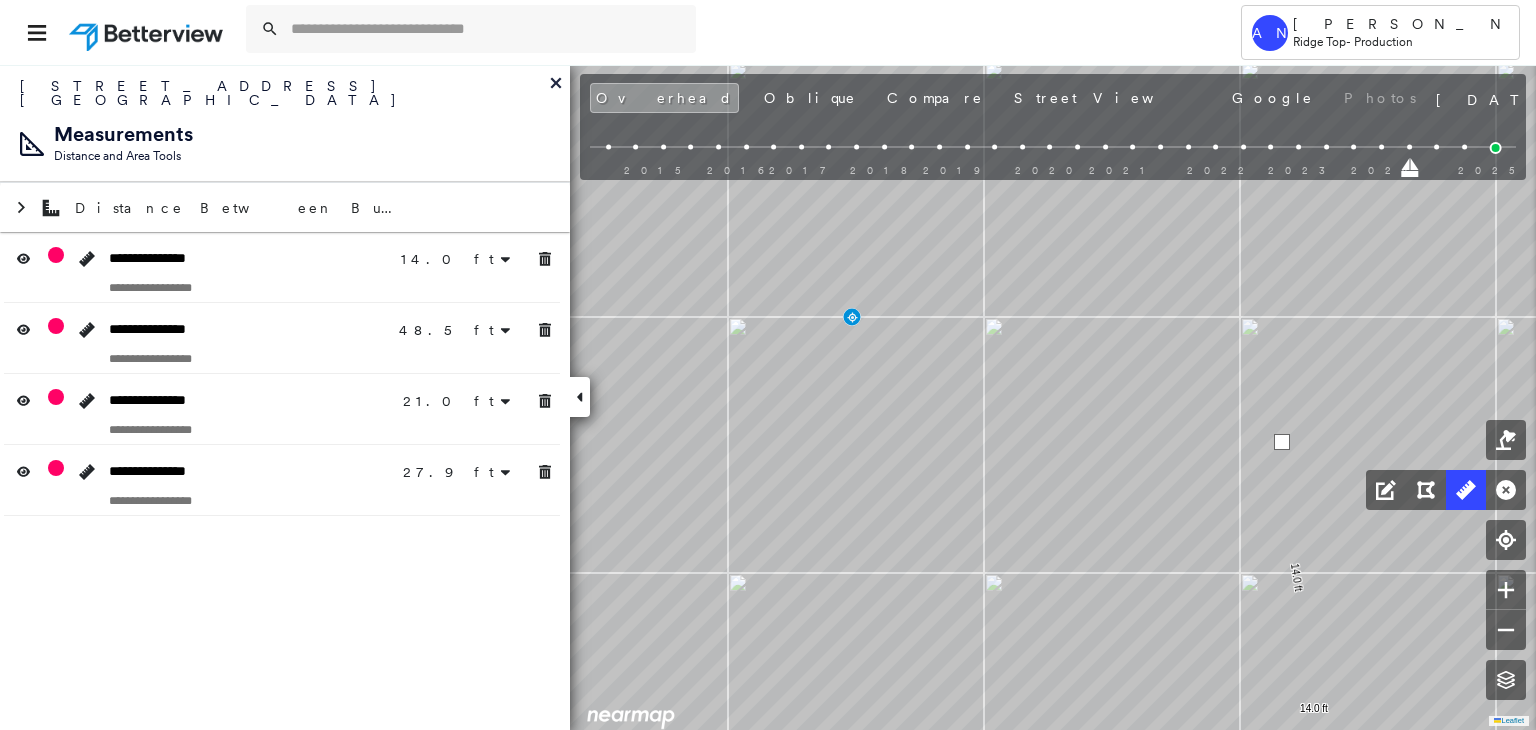 click at bounding box center [1282, 442] 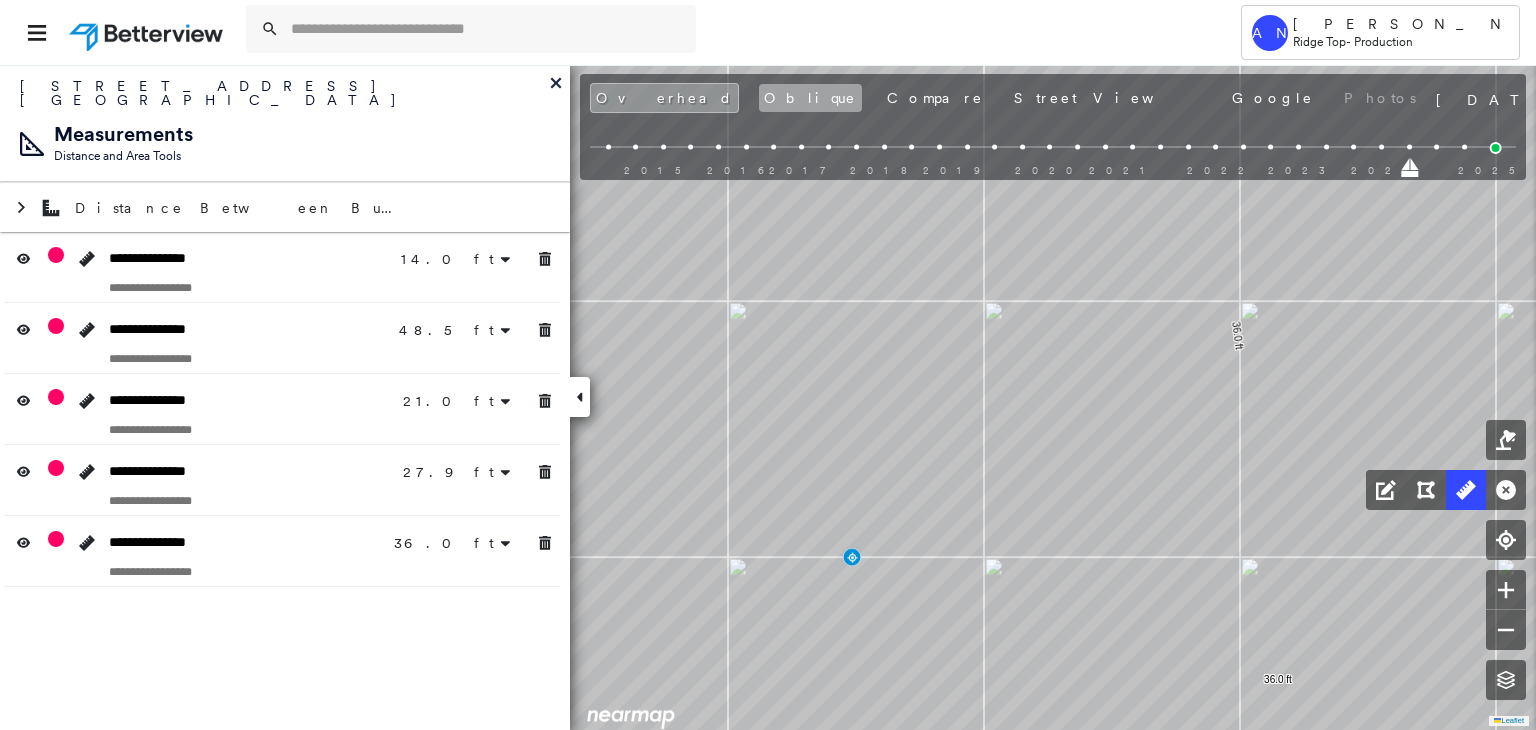 click on "Oblique" at bounding box center [810, 98] 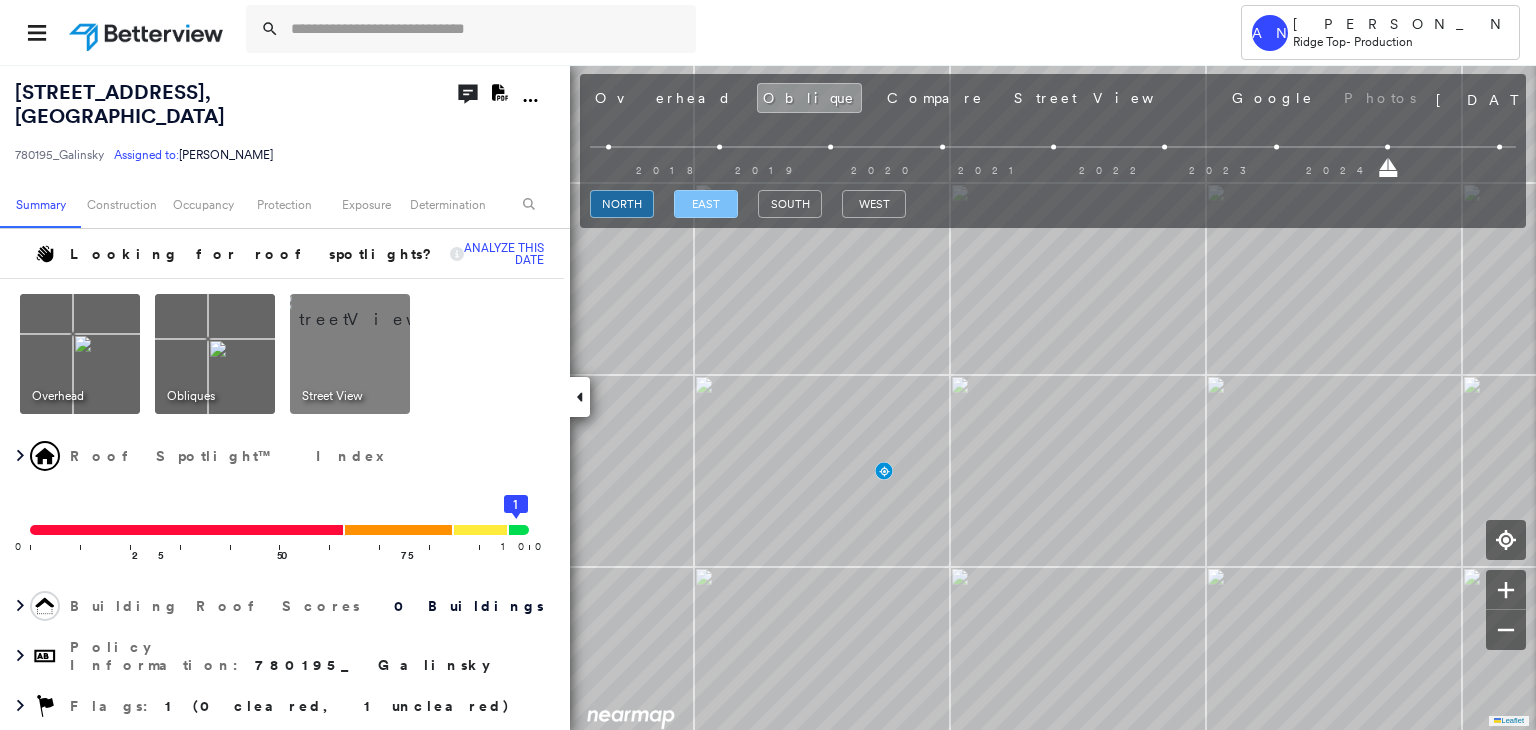 click on "east" at bounding box center (706, 204) 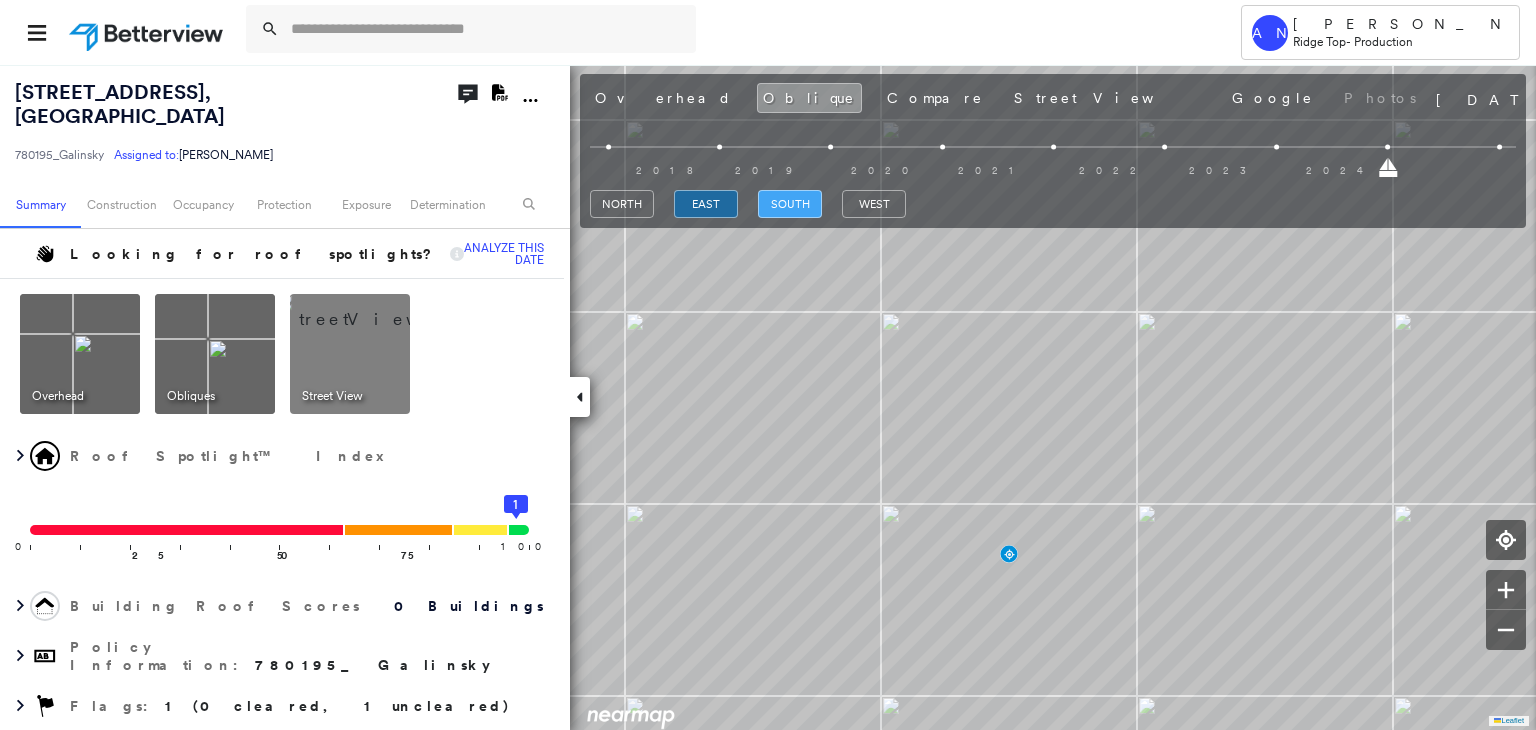 click on "south" at bounding box center (790, 204) 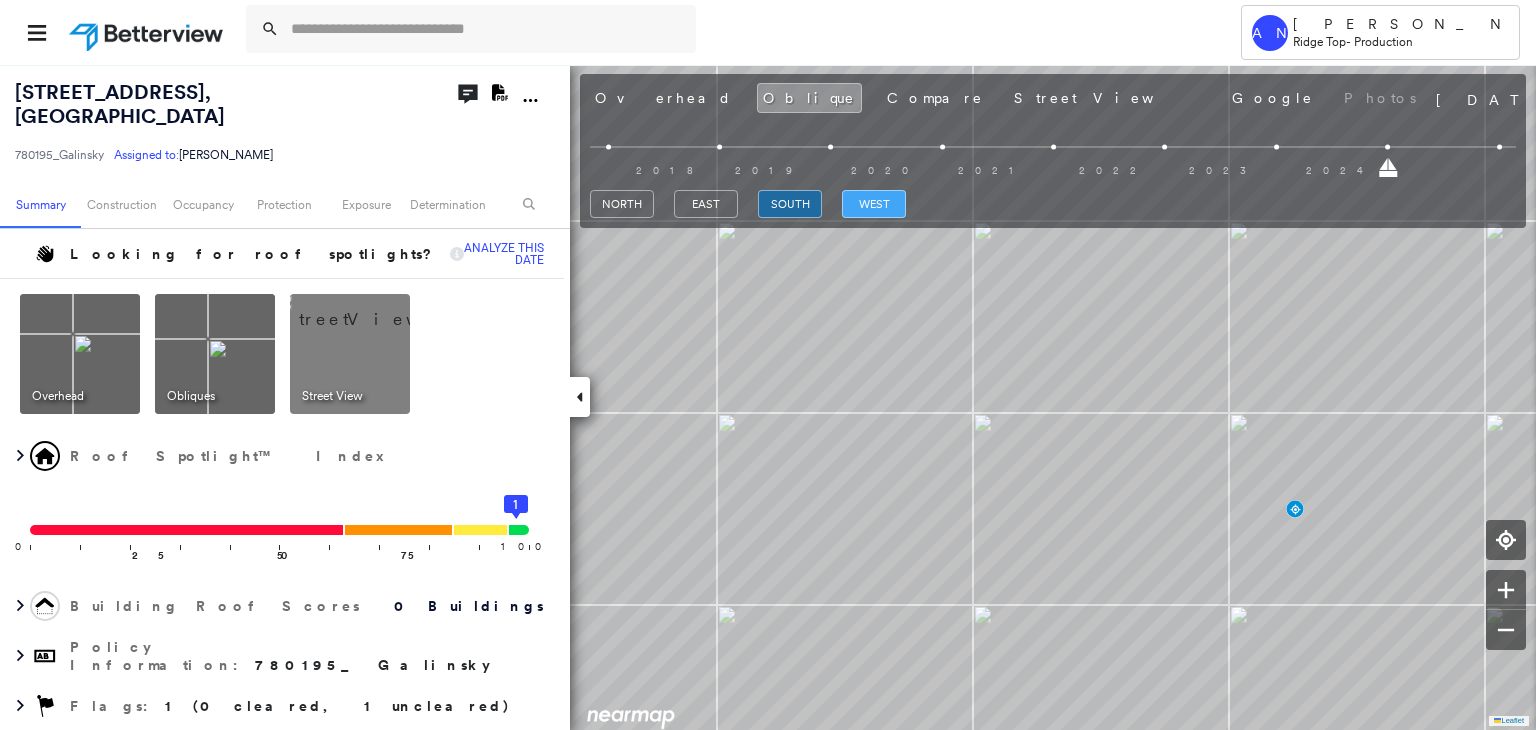 click on "west" at bounding box center [874, 204] 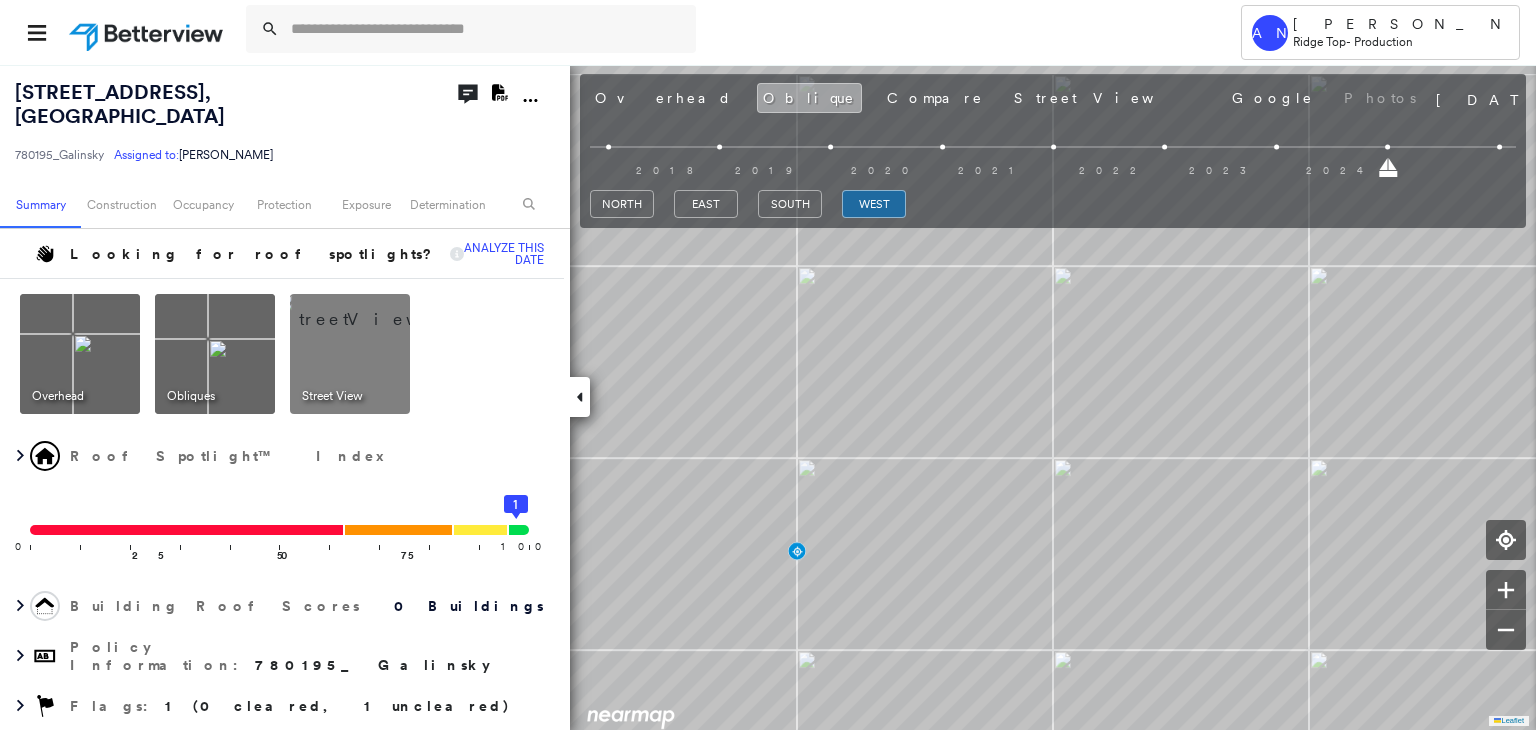 drag, startPoint x: 603, startPoint y: 107, endPoint x: 688, endPoint y: 109, distance: 85.02353 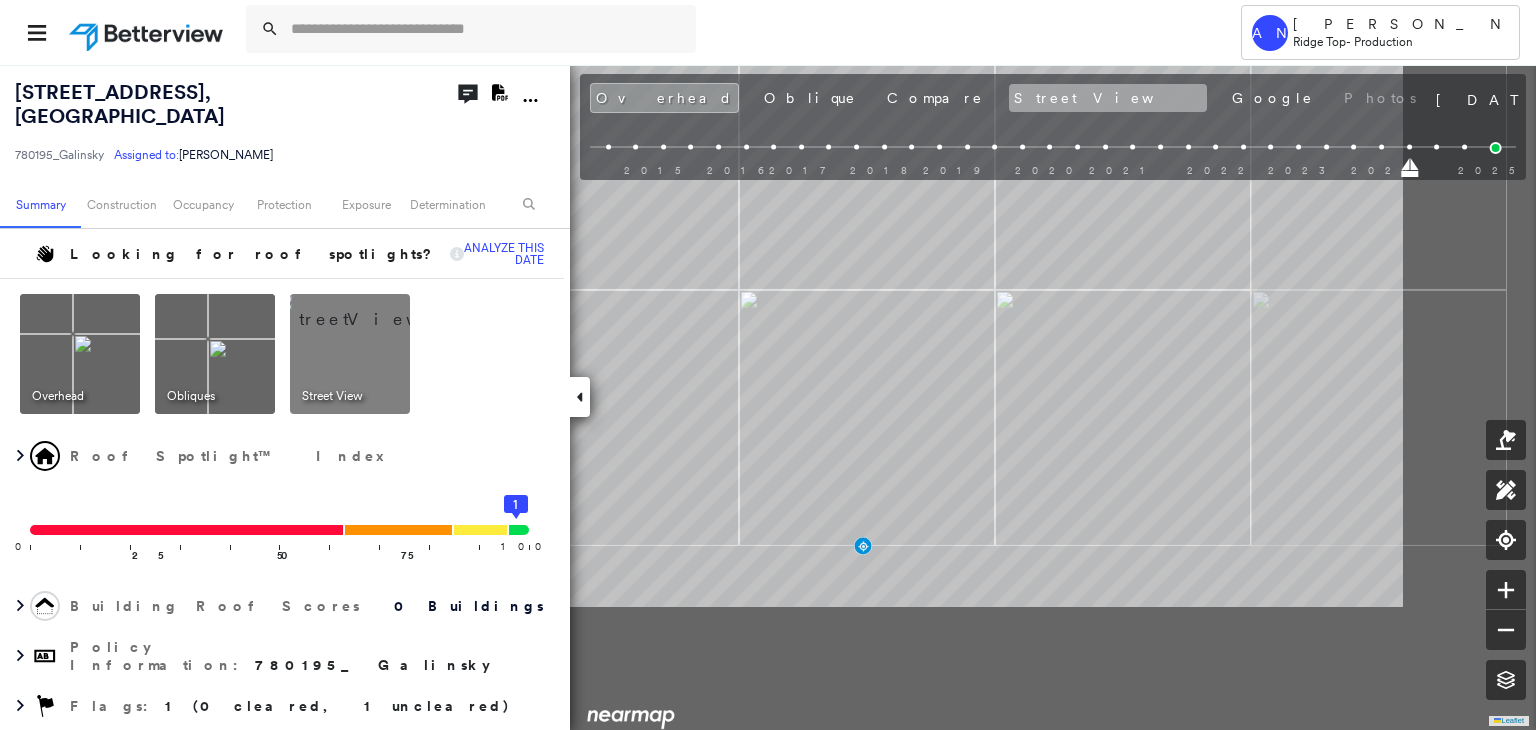 click on "4305 Oldfield Dr ,  Arlington, TX 76016 780195_Galinsky Assigned to:  Akarsh Nayyan Assigned to:  Akarsh Nayyan 780195_Galinsky Assigned to:  Akarsh Nayyan Open Comments Download PDF Report Summary Construction Occupancy Protection Exposure Determination Looking for roof spotlights? Analyze this date Overhead Obliques Street View Roof Spotlight™ Index 0 100 25 50 75 1 Building Roof Scores 0 Buildings Policy Information :  780195_Galinsky Flags :  1 (0 cleared, 1 uncleared) Construction Occupancy Protection Exposure Determination Flags :  1 (0 cleared, 1 uncleared) Uncleared Flags (1) Cleared Flags  (0) Betterview Property Flagged 07/22/25 Clear Action Taken New Entry History Quote/New Business Terms & Conditions Added ACV Endorsement Added Cosmetic Endorsement Inspection/Loss Control Report Information Added to Inspection Survey Onsite Inspection Ordered Determined No Inspection Needed General Used Report to Further Agent/Insured Discussion Reject/Decline - New Business Allowed to Proceed / Policy Bound" at bounding box center [768, 397] 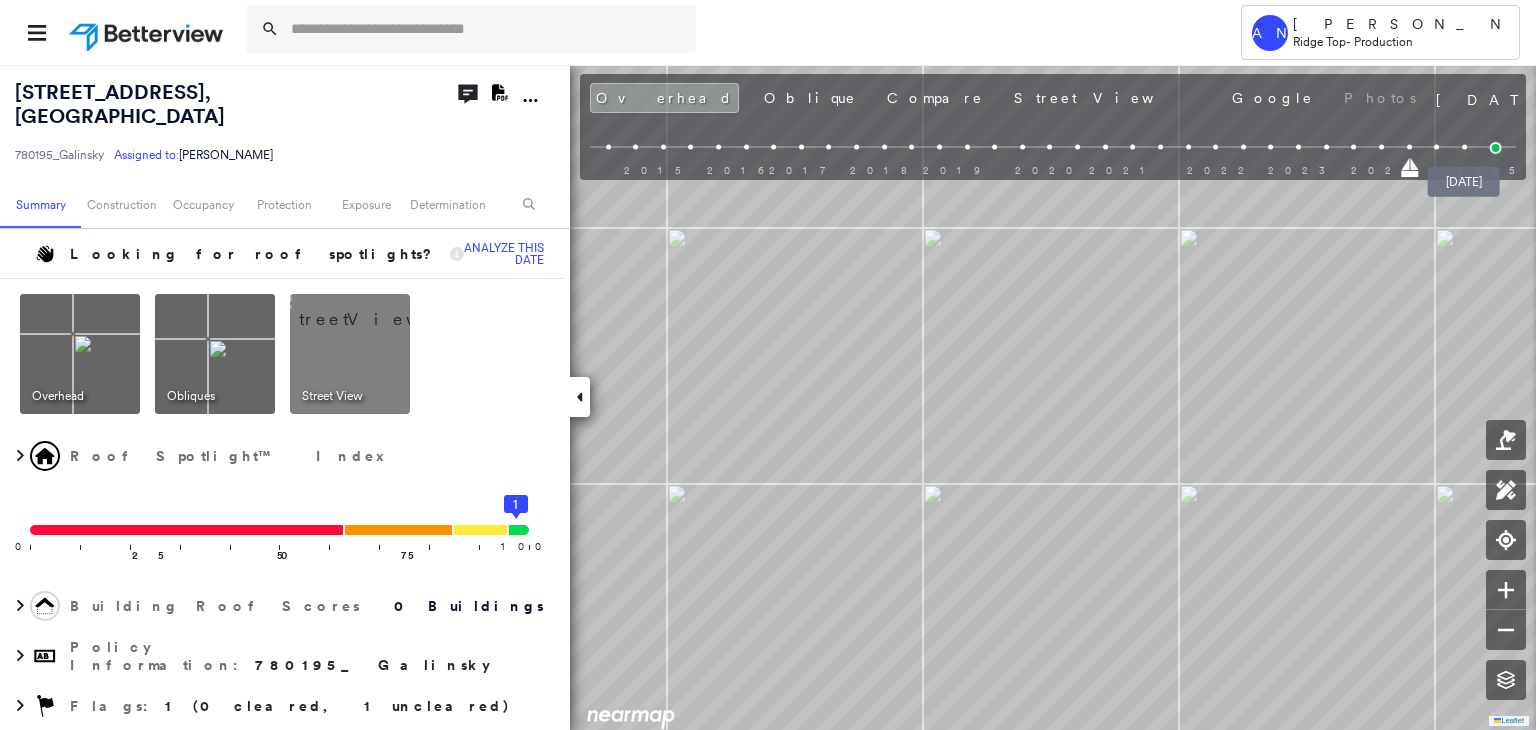 click at bounding box center [1496, 148] 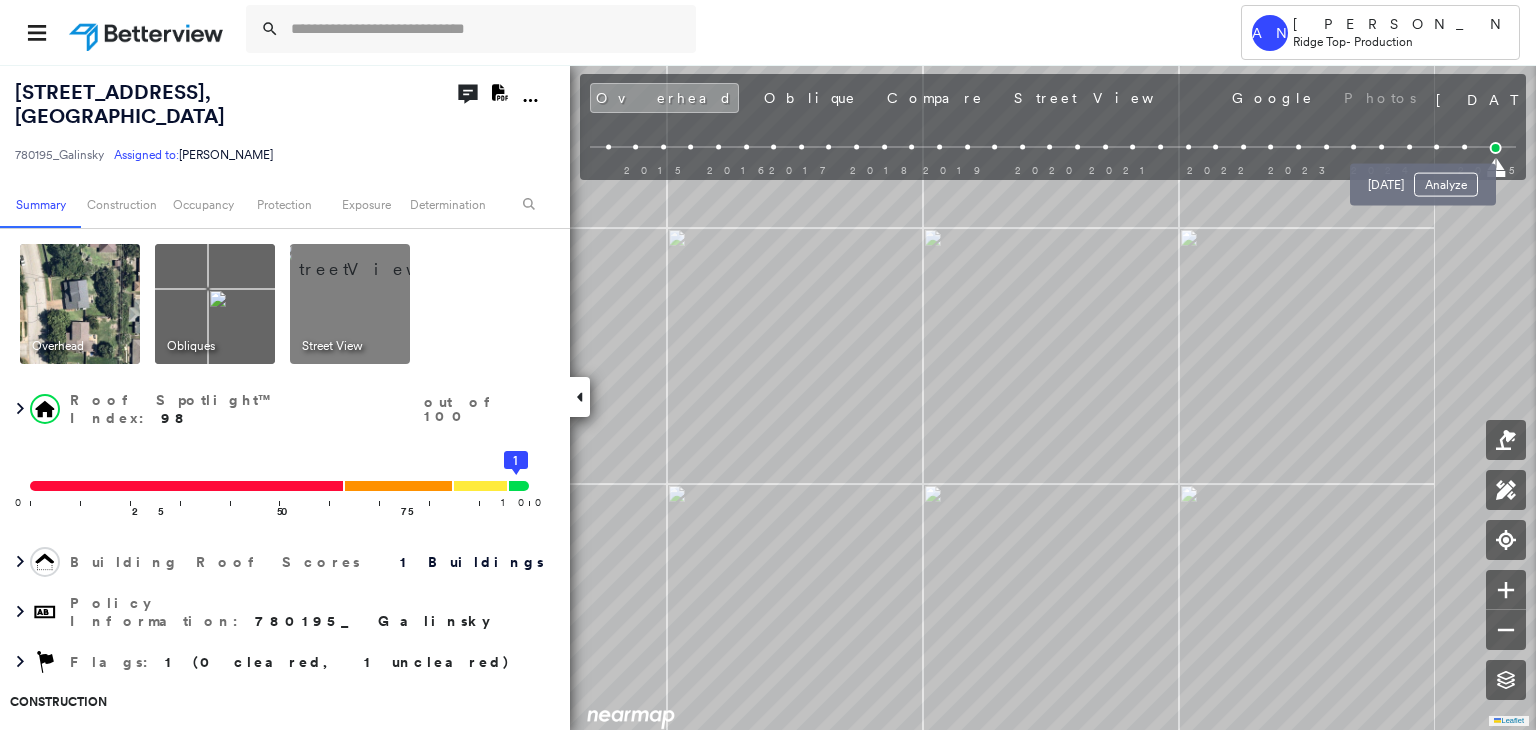 click at bounding box center [1436, 147] 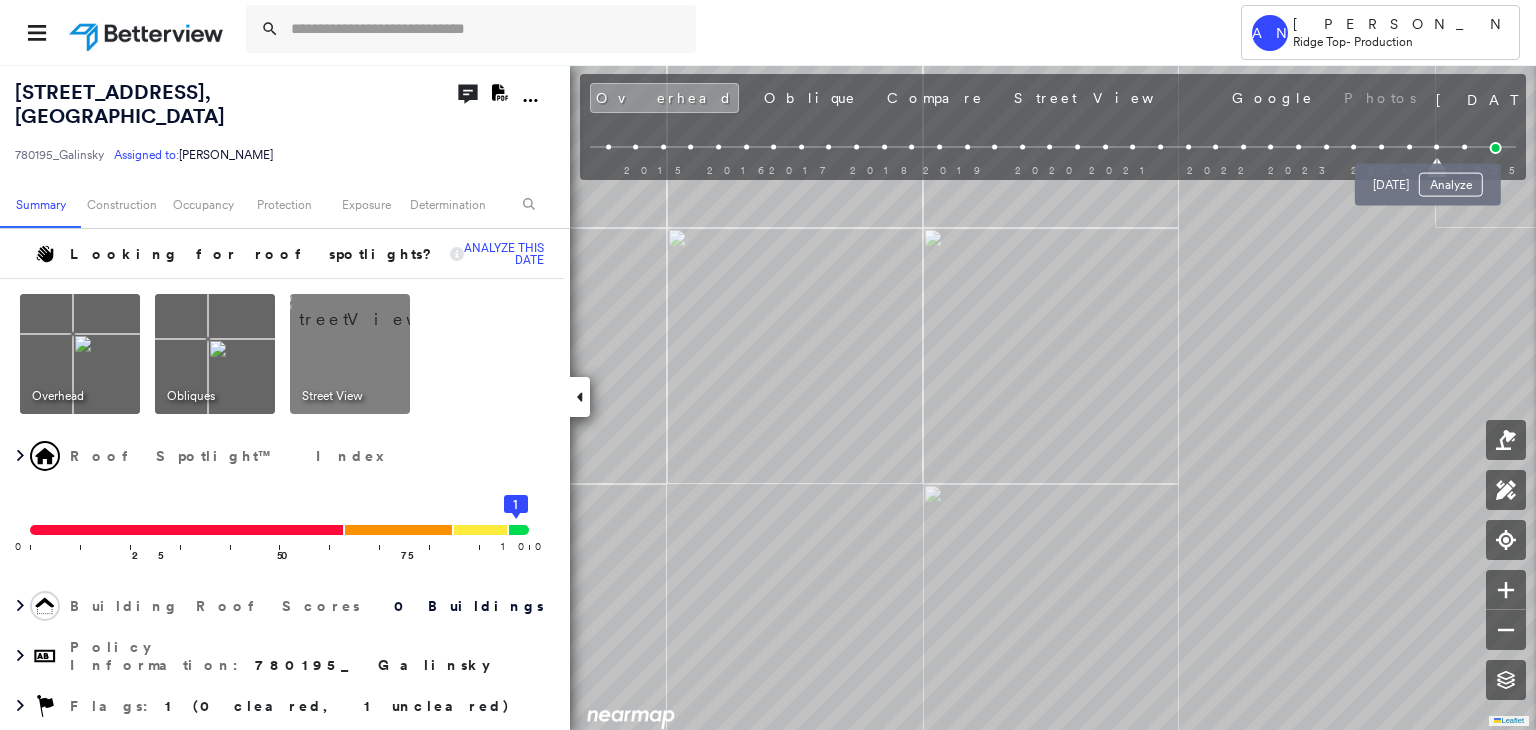 click at bounding box center (1464, 147) 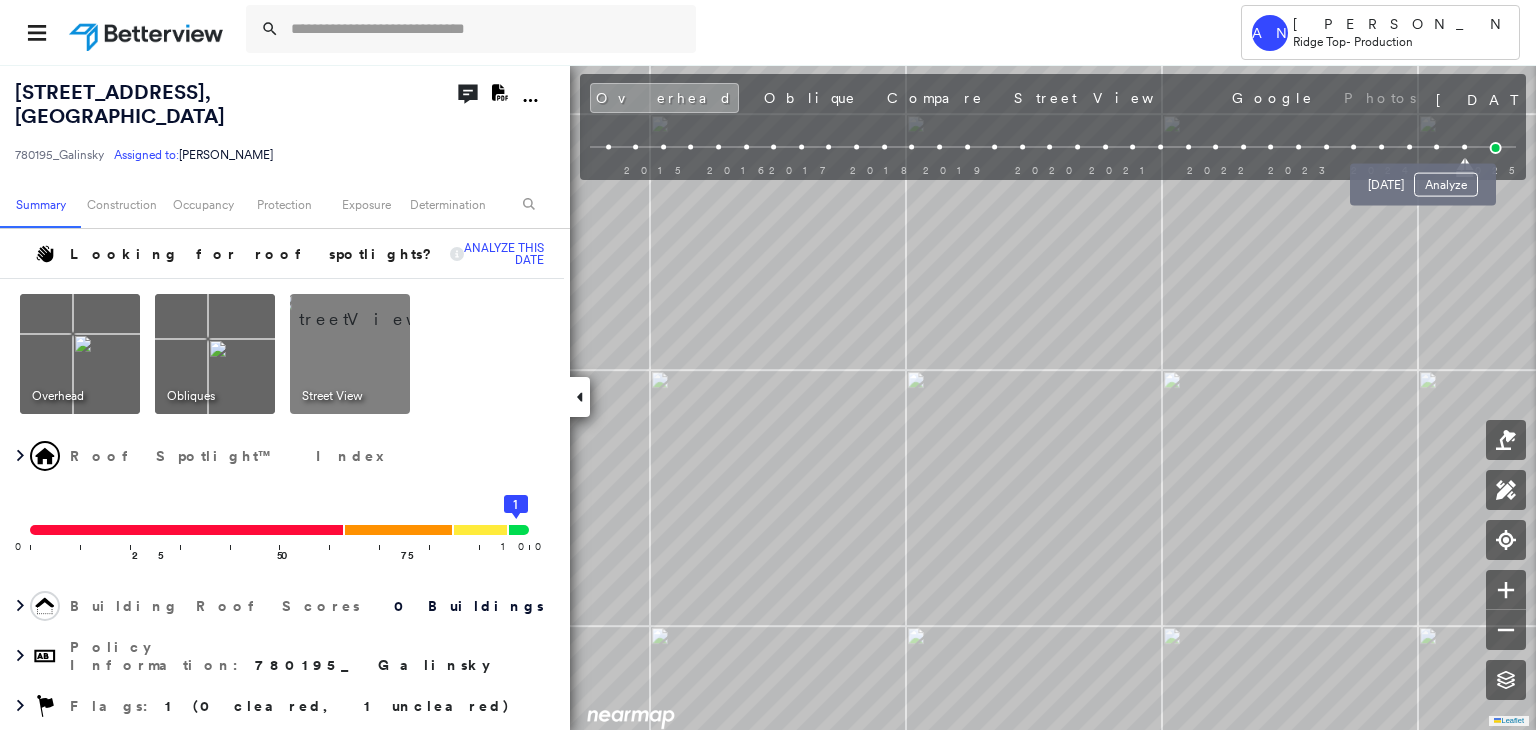 click at bounding box center [1436, 147] 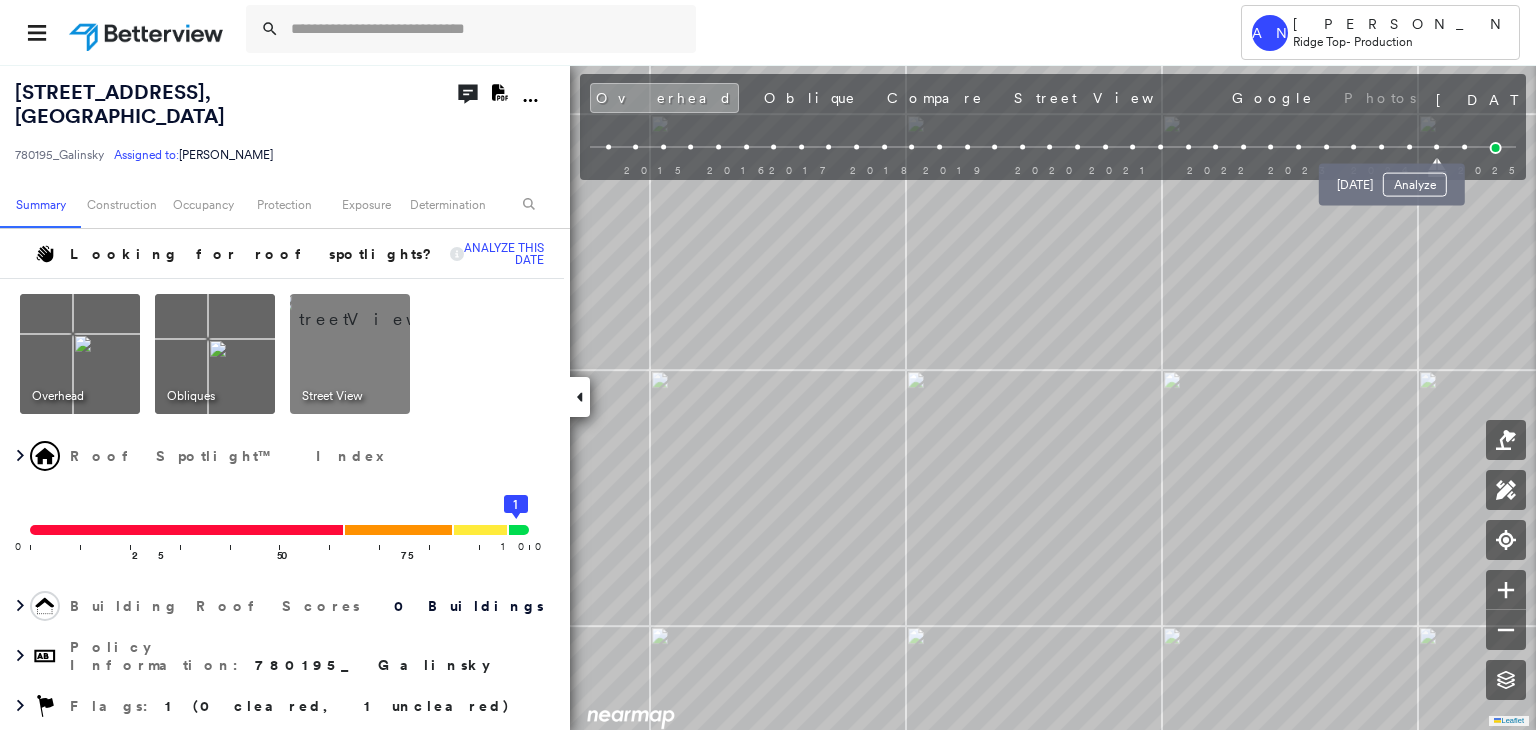 click at bounding box center (1409, 147) 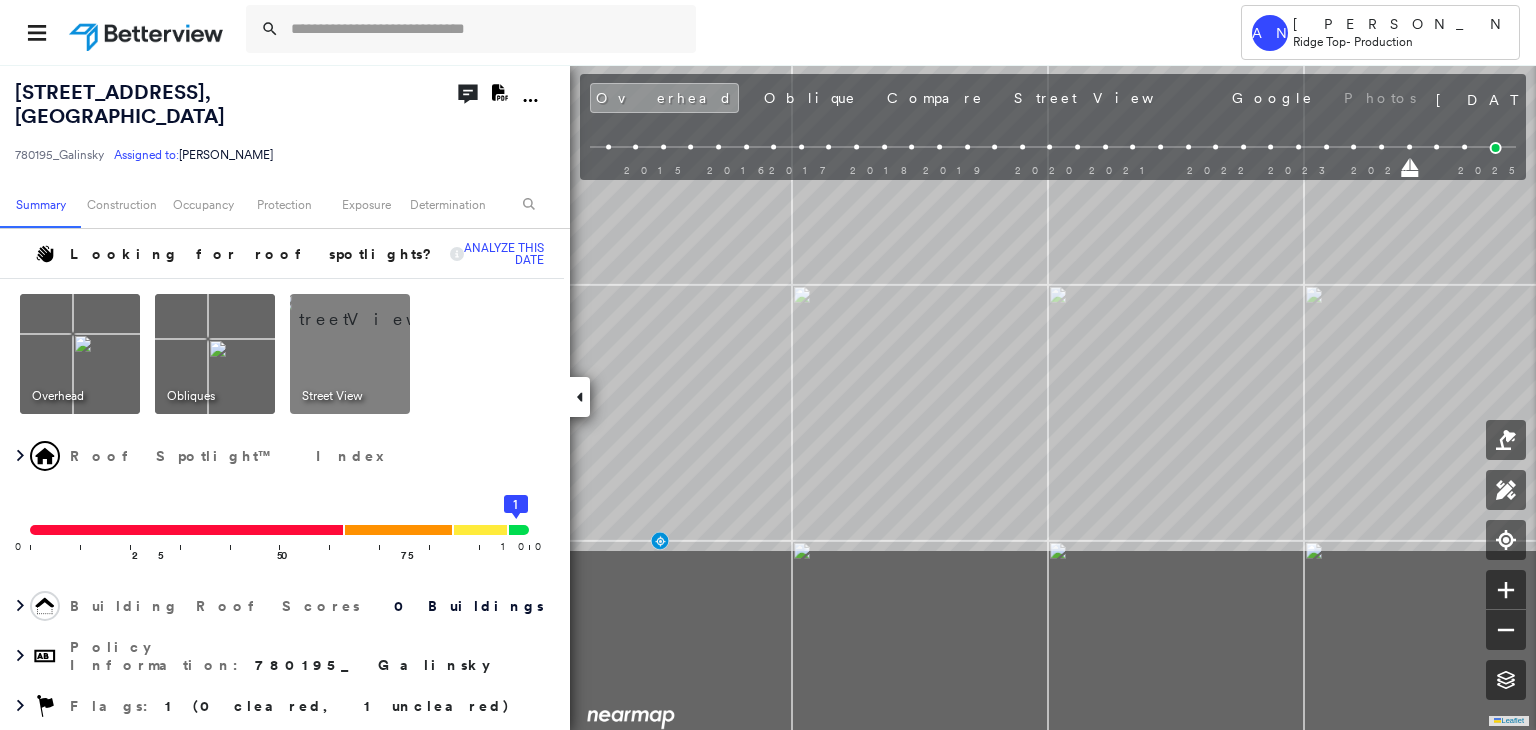 click on "4305 Oldfield Dr ,  Arlington, TX 76016 780195_Galinsky Assigned to:  Akarsh Nayyan Assigned to:  Akarsh Nayyan 780195_Galinsky Assigned to:  Akarsh Nayyan Open Comments Download PDF Report Summary Construction Occupancy Protection Exposure Determination Looking for roof spotlights? Analyze this date Overhead Obliques Street View Roof Spotlight™ Index 0 100 25 50 75 1 Building Roof Scores 0 Buildings Policy Information :  780195_Galinsky Flags :  1 (0 cleared, 1 uncleared) Construction Occupancy Protection Exposure Determination Flags :  1 (0 cleared, 1 uncleared) Uncleared Flags (1) Cleared Flags  (0) Betterview Property Flagged 07/22/25 Clear Action Taken New Entry History Quote/New Business Terms & Conditions Added ACV Endorsement Added Cosmetic Endorsement Inspection/Loss Control Report Information Added to Inspection Survey Onsite Inspection Ordered Determined No Inspection Needed General Used Report to Further Agent/Insured Discussion Reject/Decline - New Business Allowed to Proceed / Policy Bound" at bounding box center [768, 397] 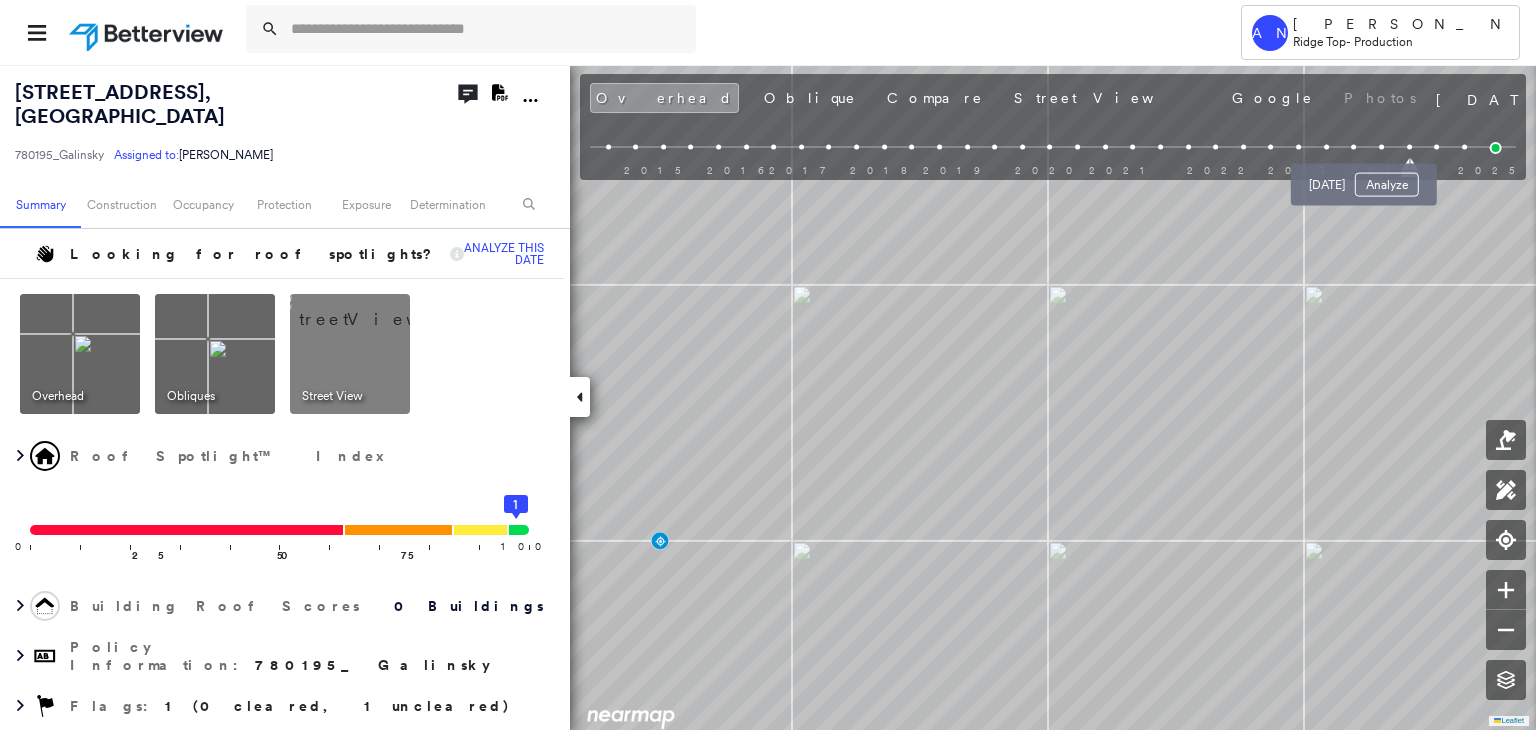 click on "May 14, 2024 Analyze" at bounding box center (1364, 179) 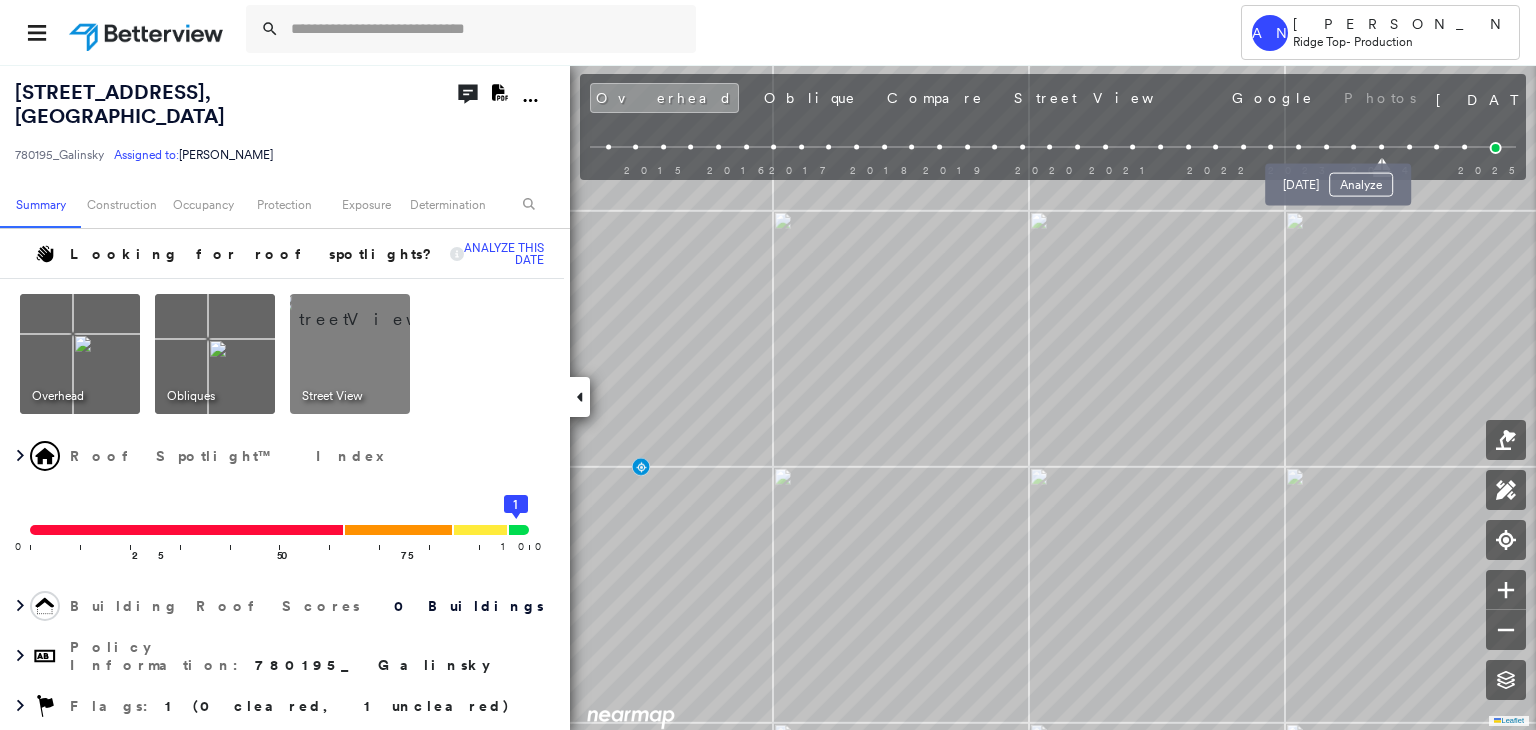 click at bounding box center (1353, 147) 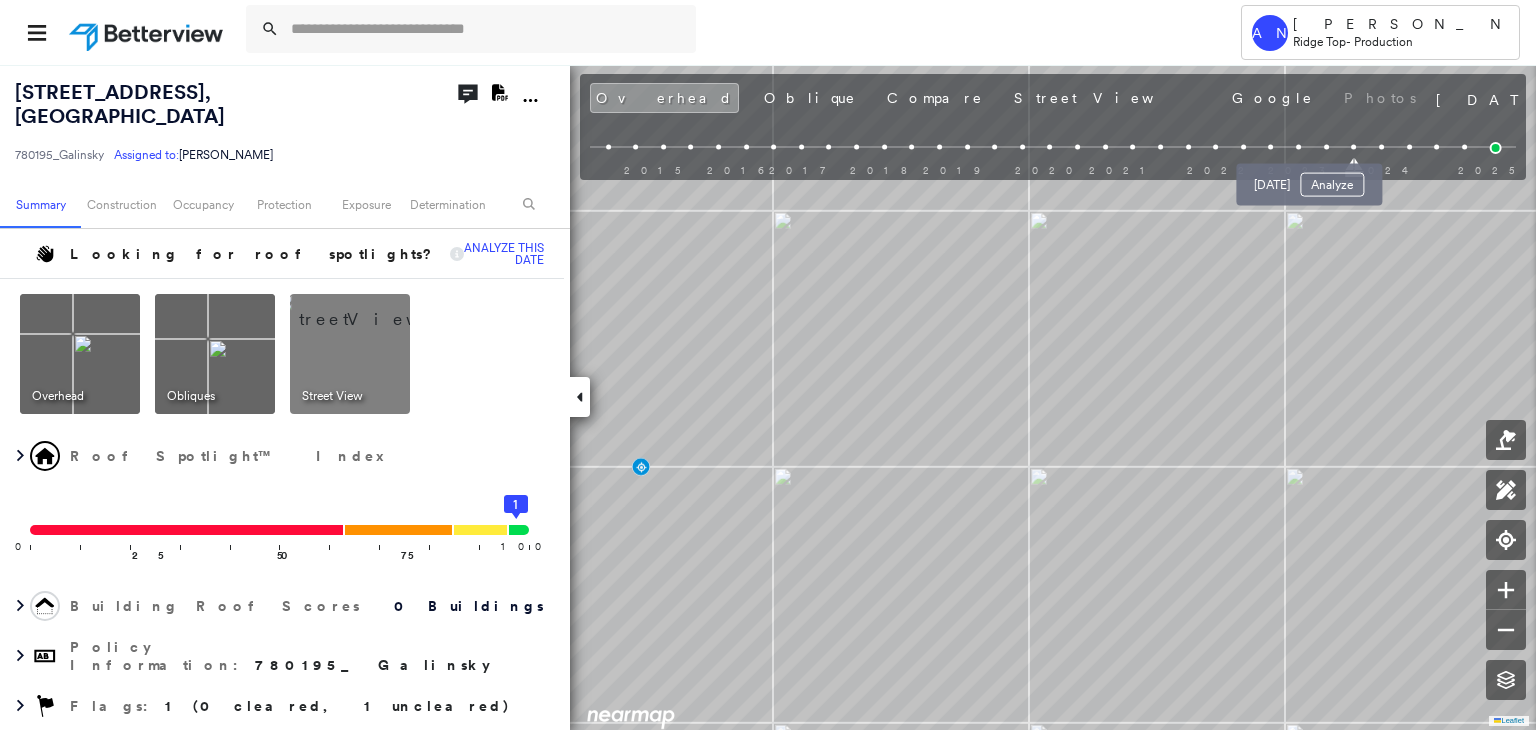 click at bounding box center (1326, 147) 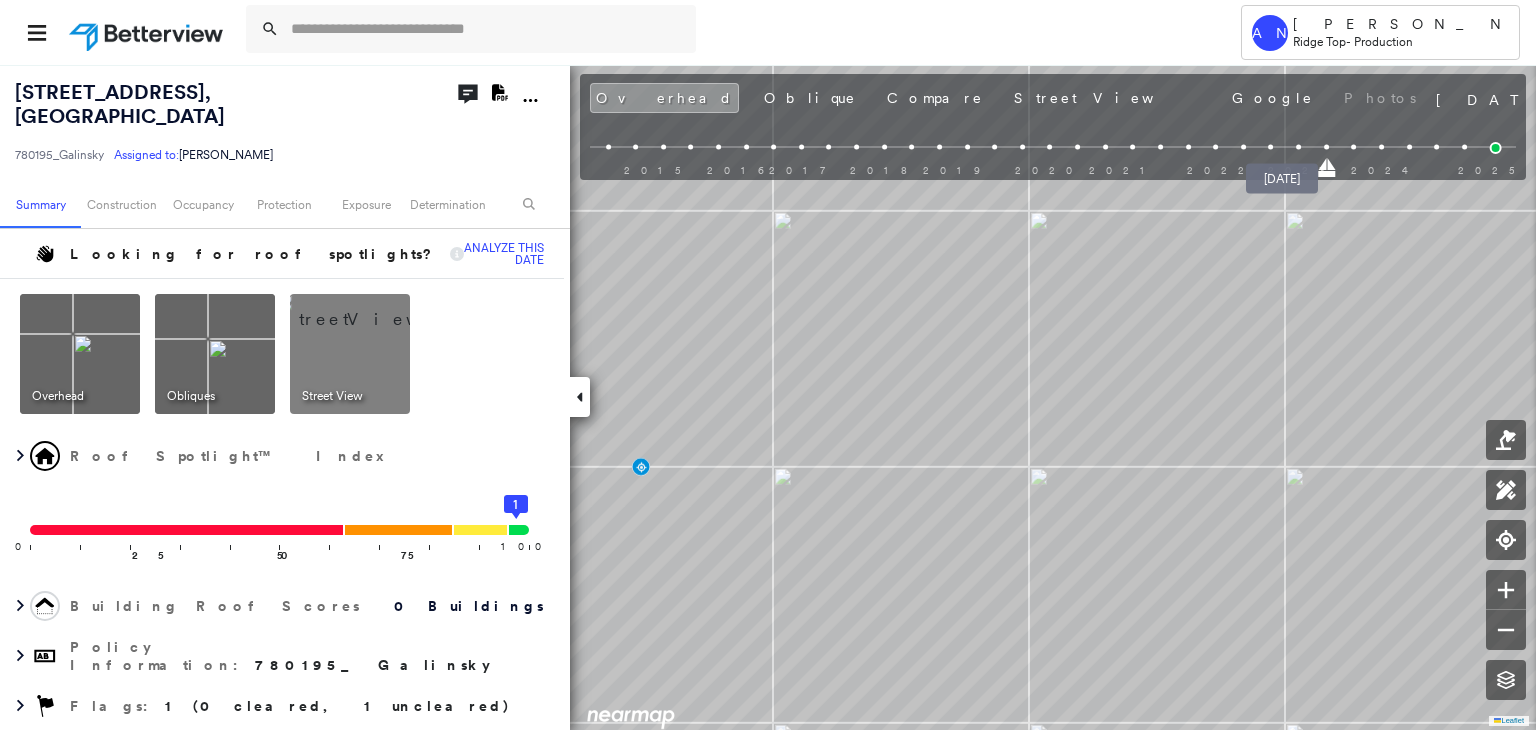 click at bounding box center [1298, 147] 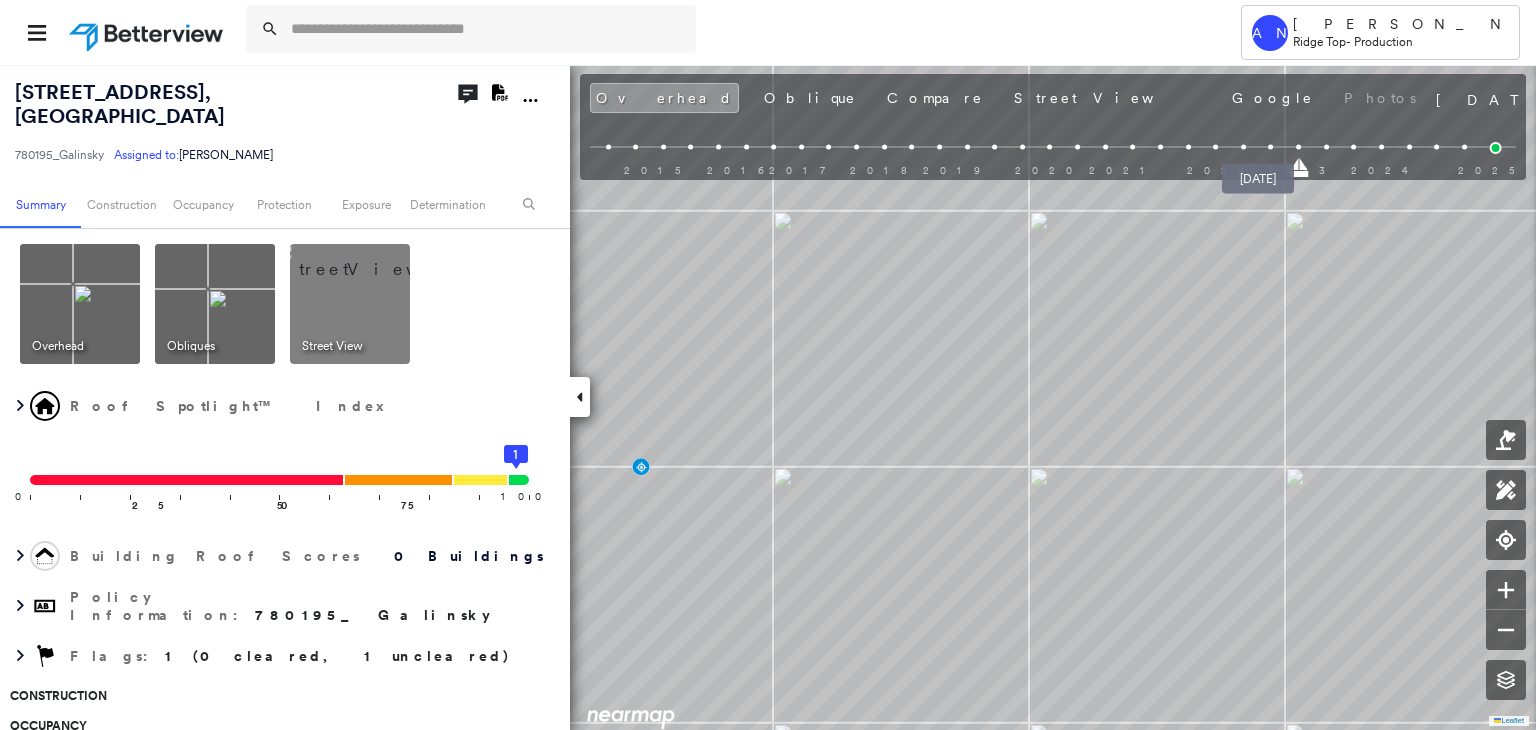 click at bounding box center [1271, 147] 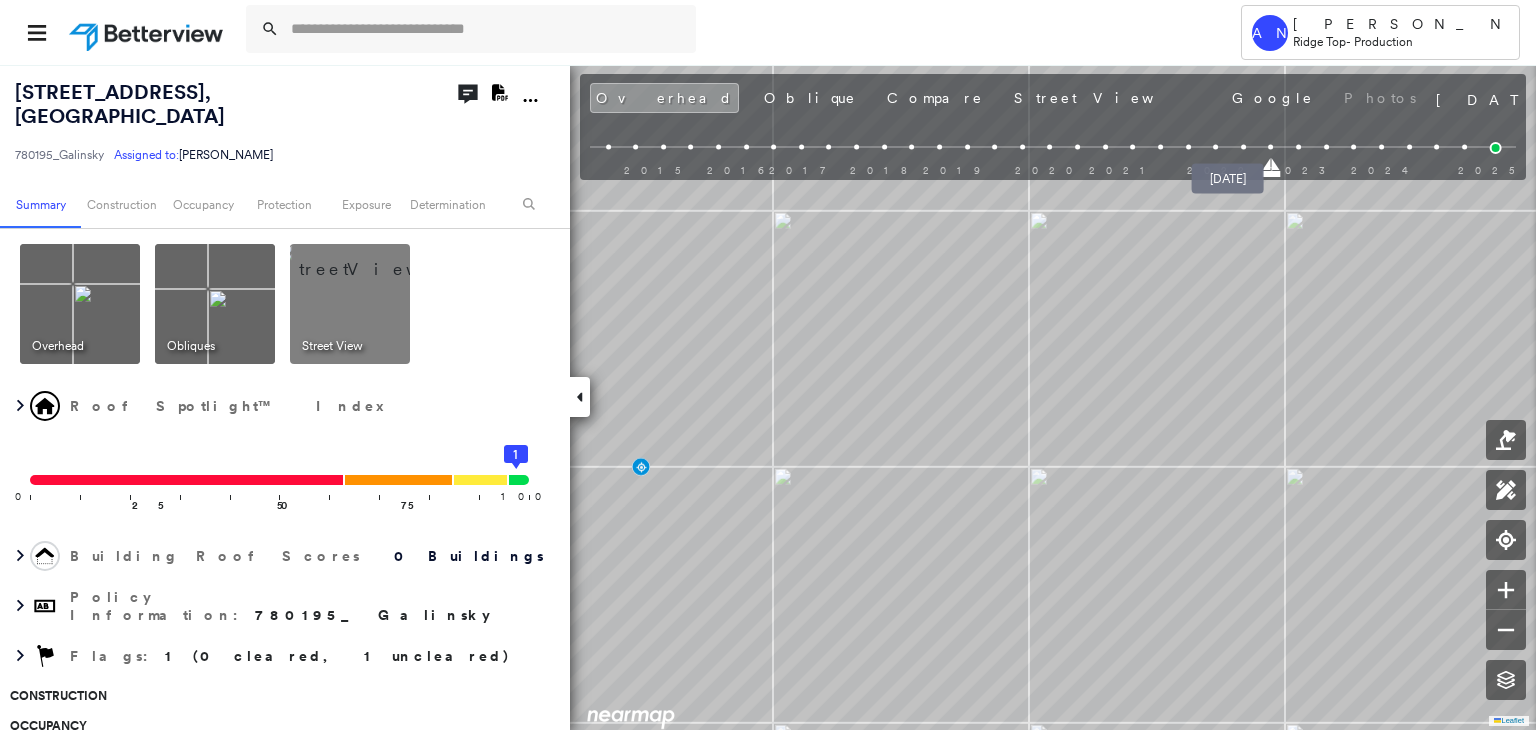 click at bounding box center (1243, 147) 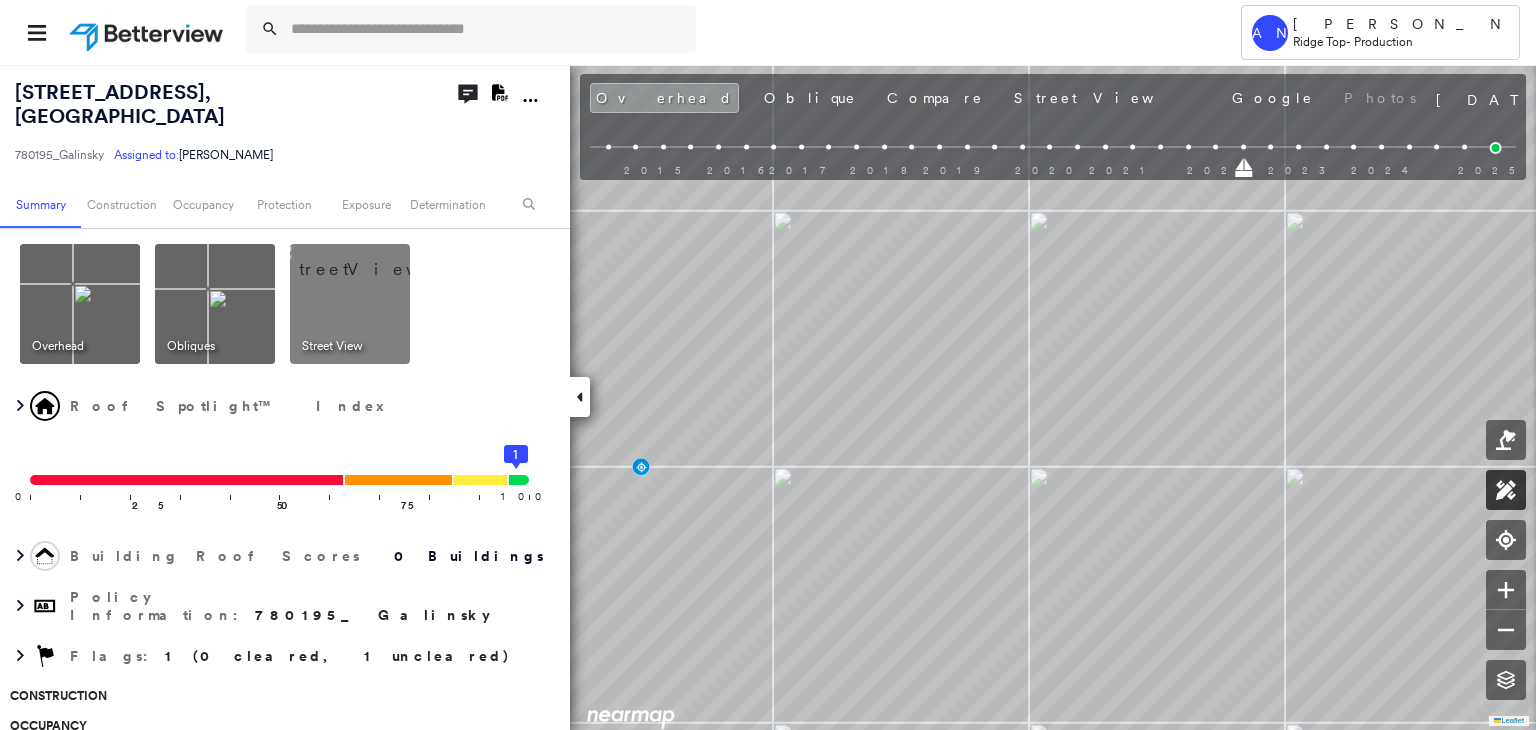 click 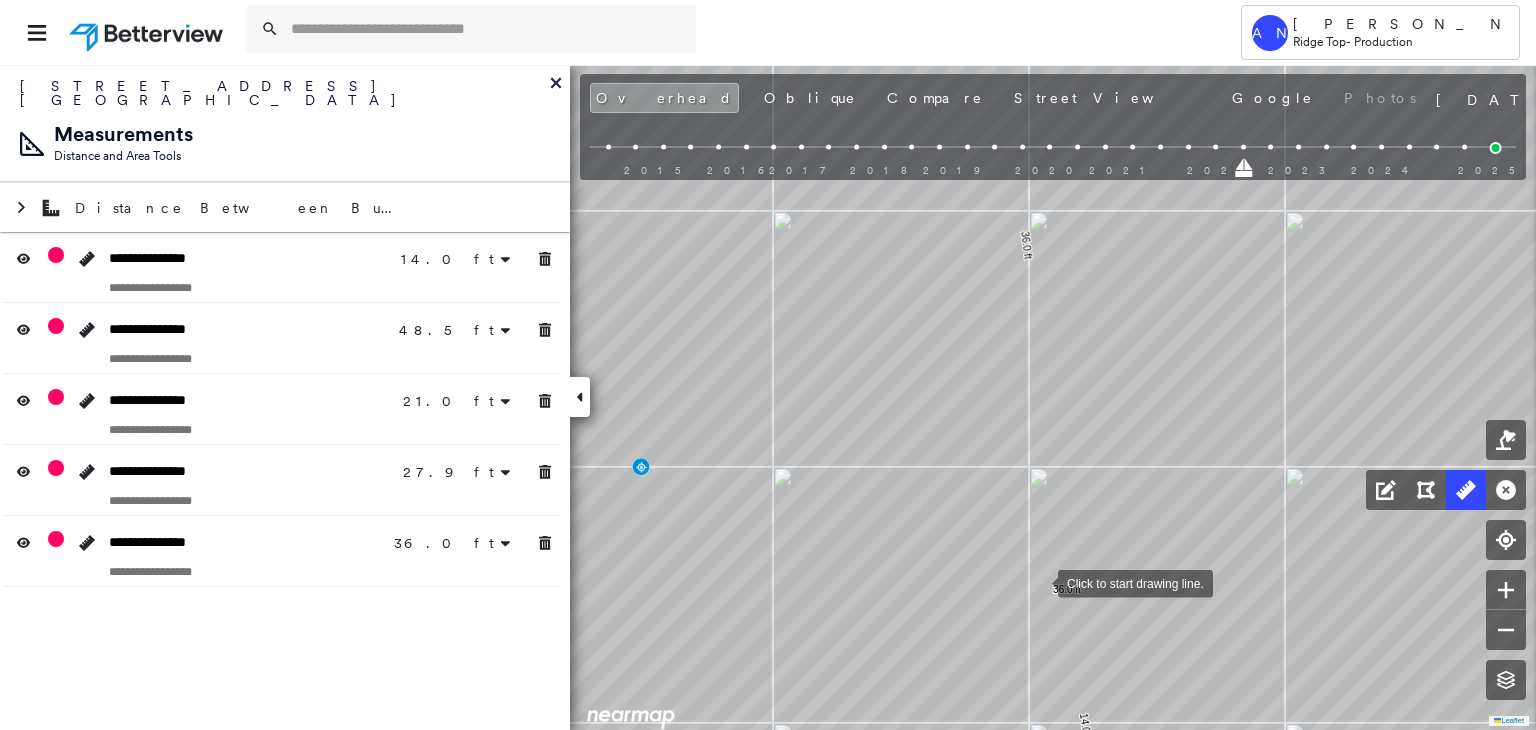 click at bounding box center (1038, 582) 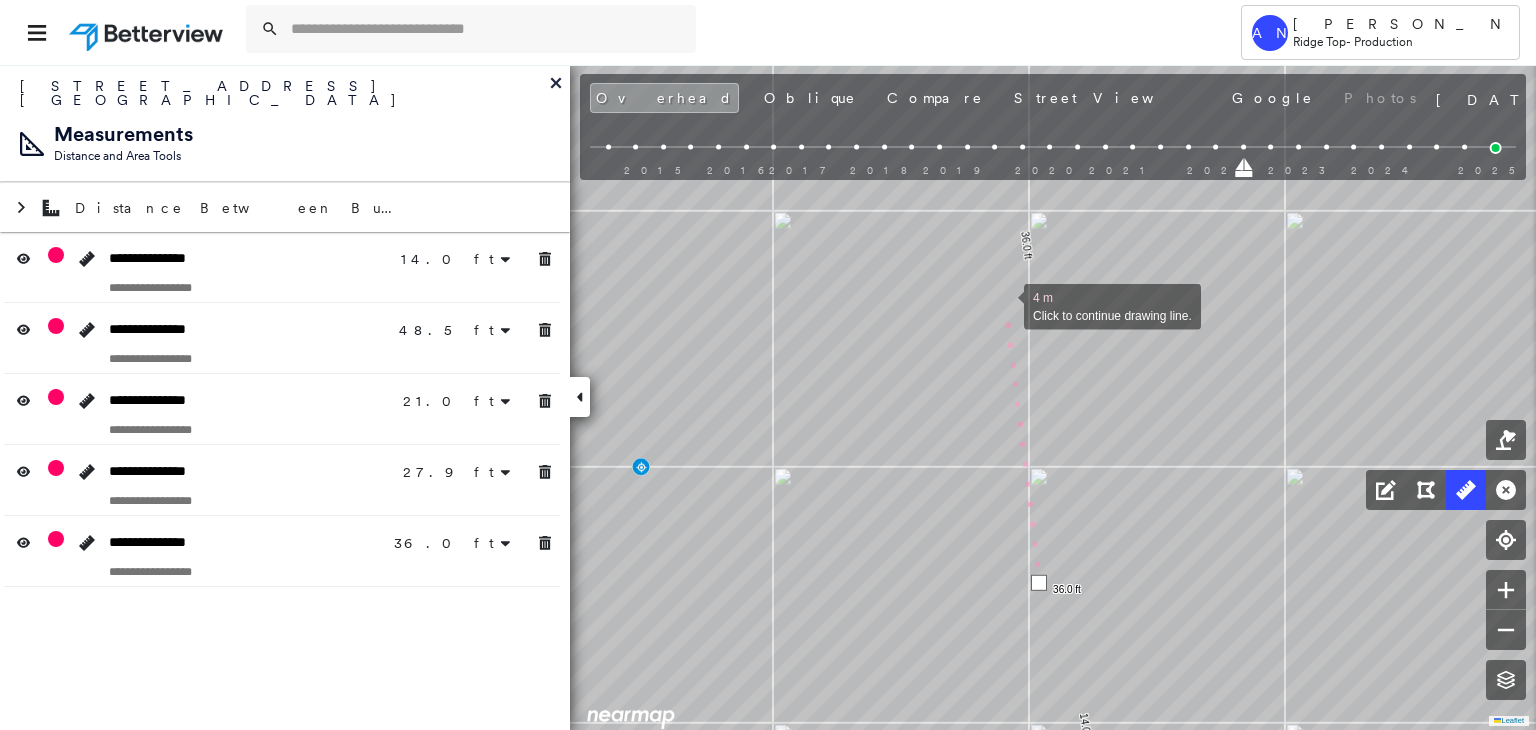 click at bounding box center (1004, 305) 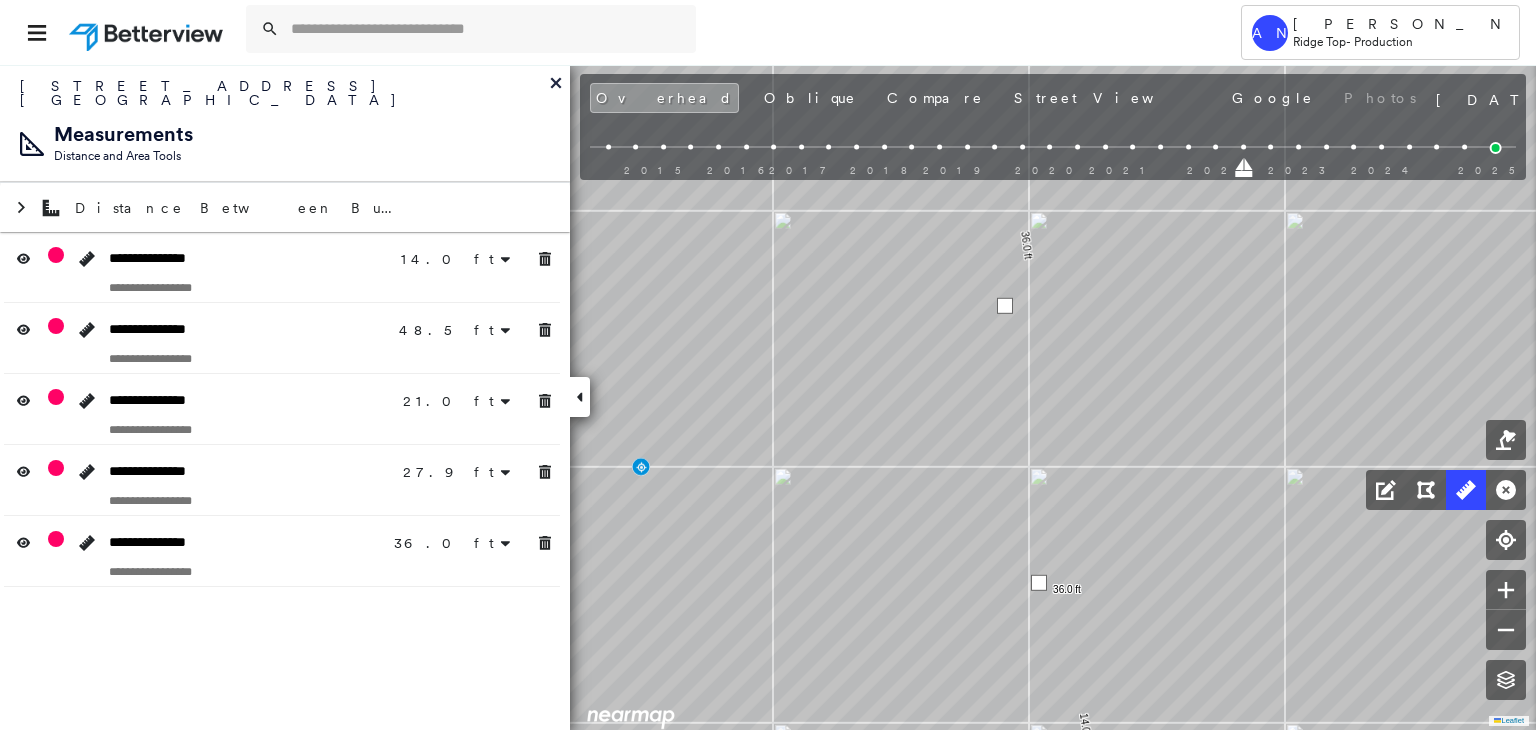 click at bounding box center (1005, 306) 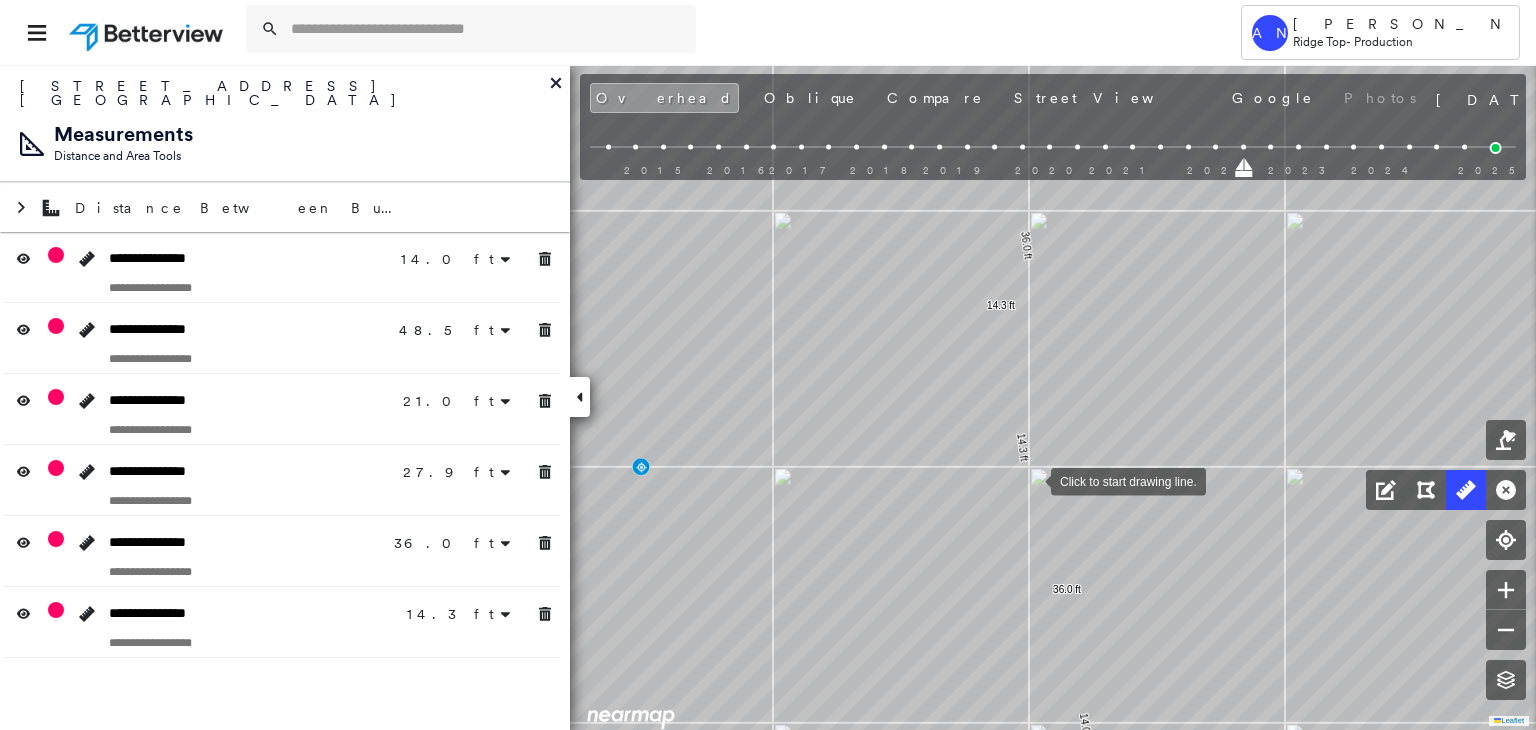 click at bounding box center (1031, 480) 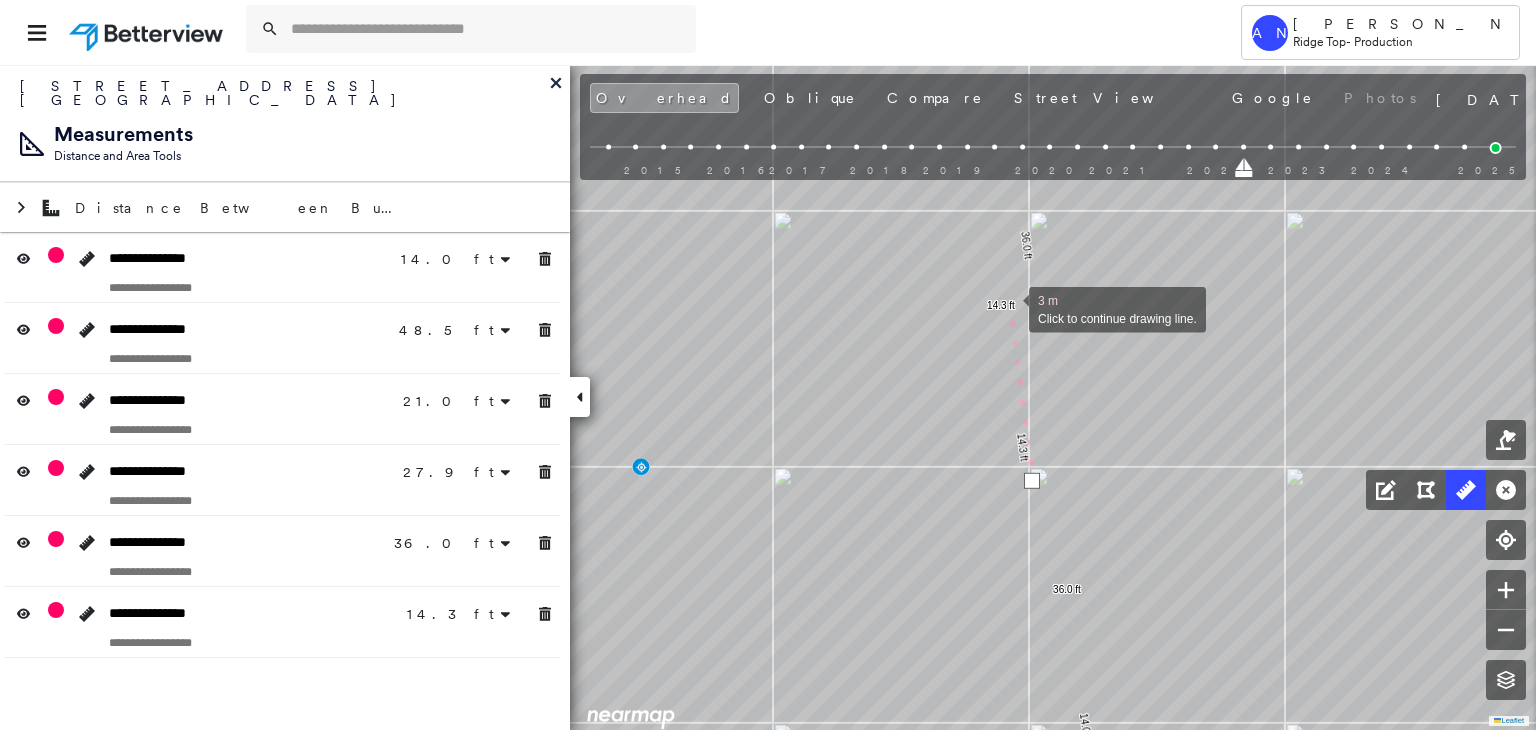click at bounding box center [1009, 308] 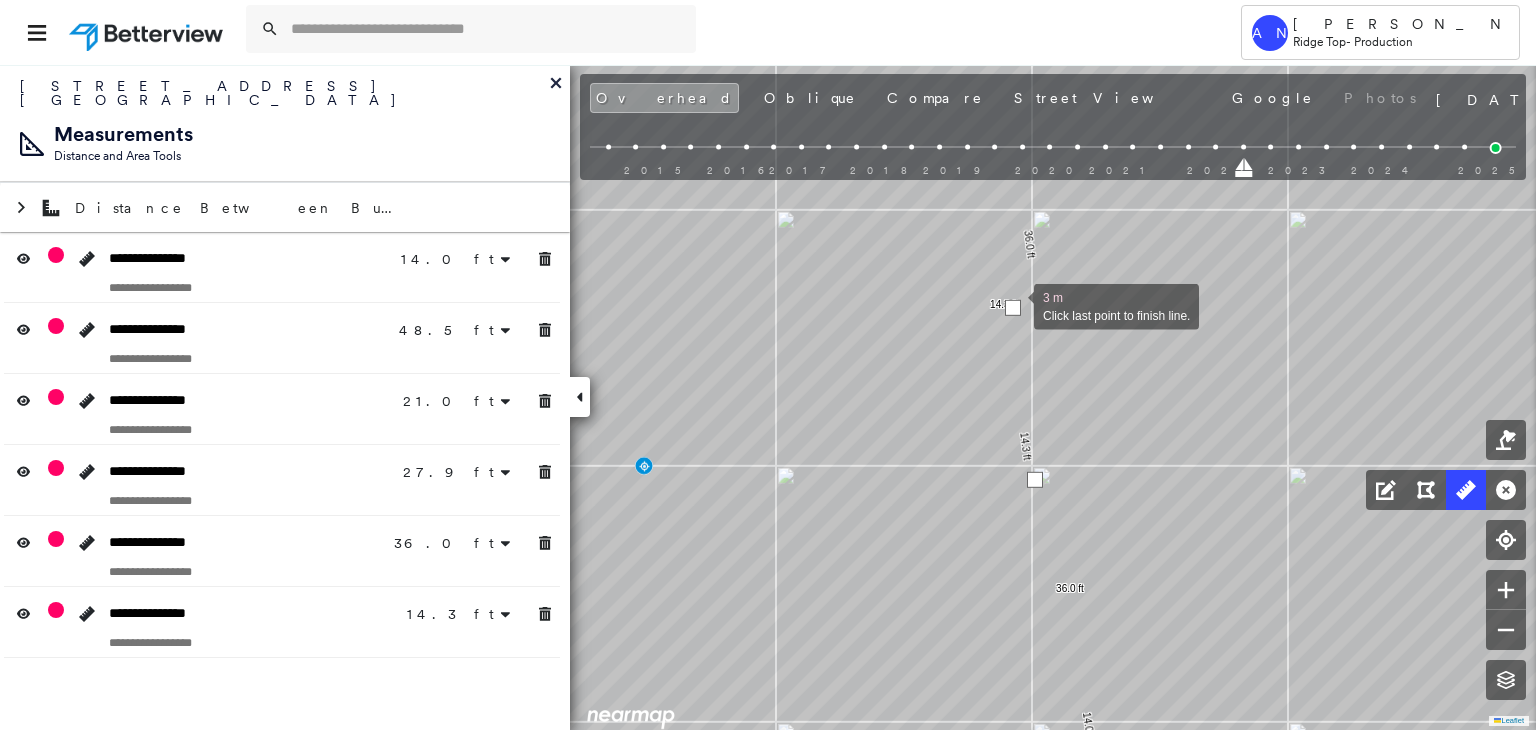 click at bounding box center [1013, 308] 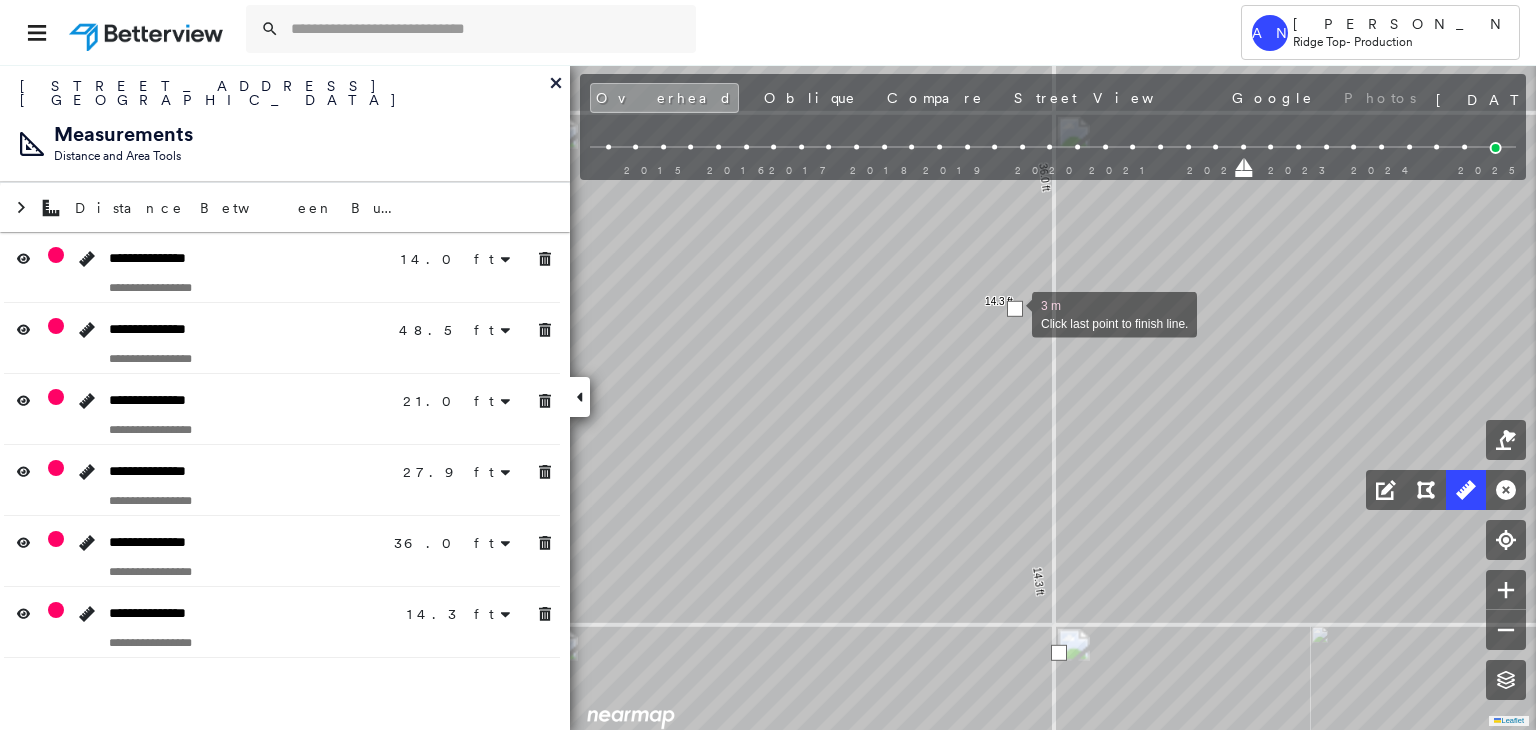 click at bounding box center [1015, 309] 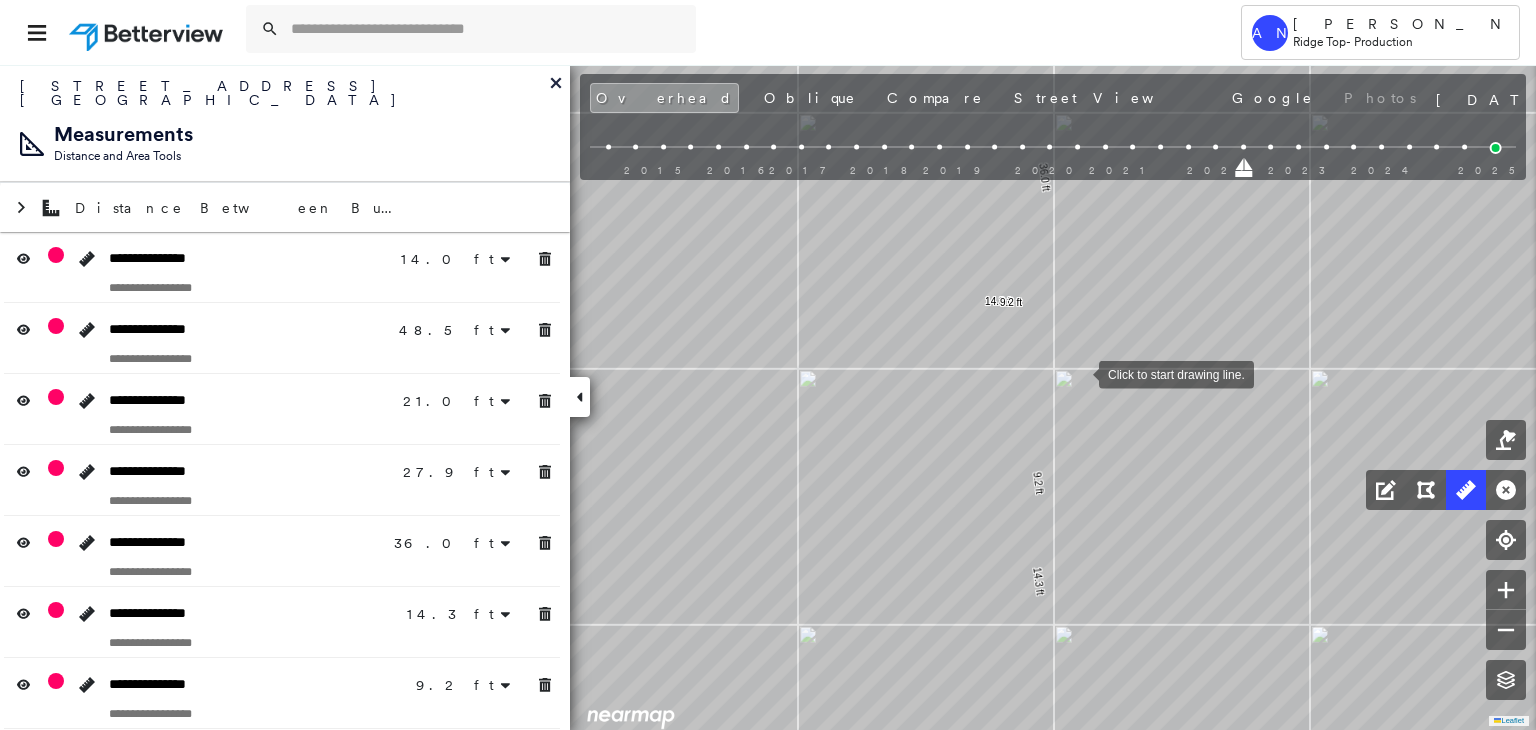 drag, startPoint x: 1079, startPoint y: 373, endPoint x: 1116, endPoint y: 485, distance: 117.953384 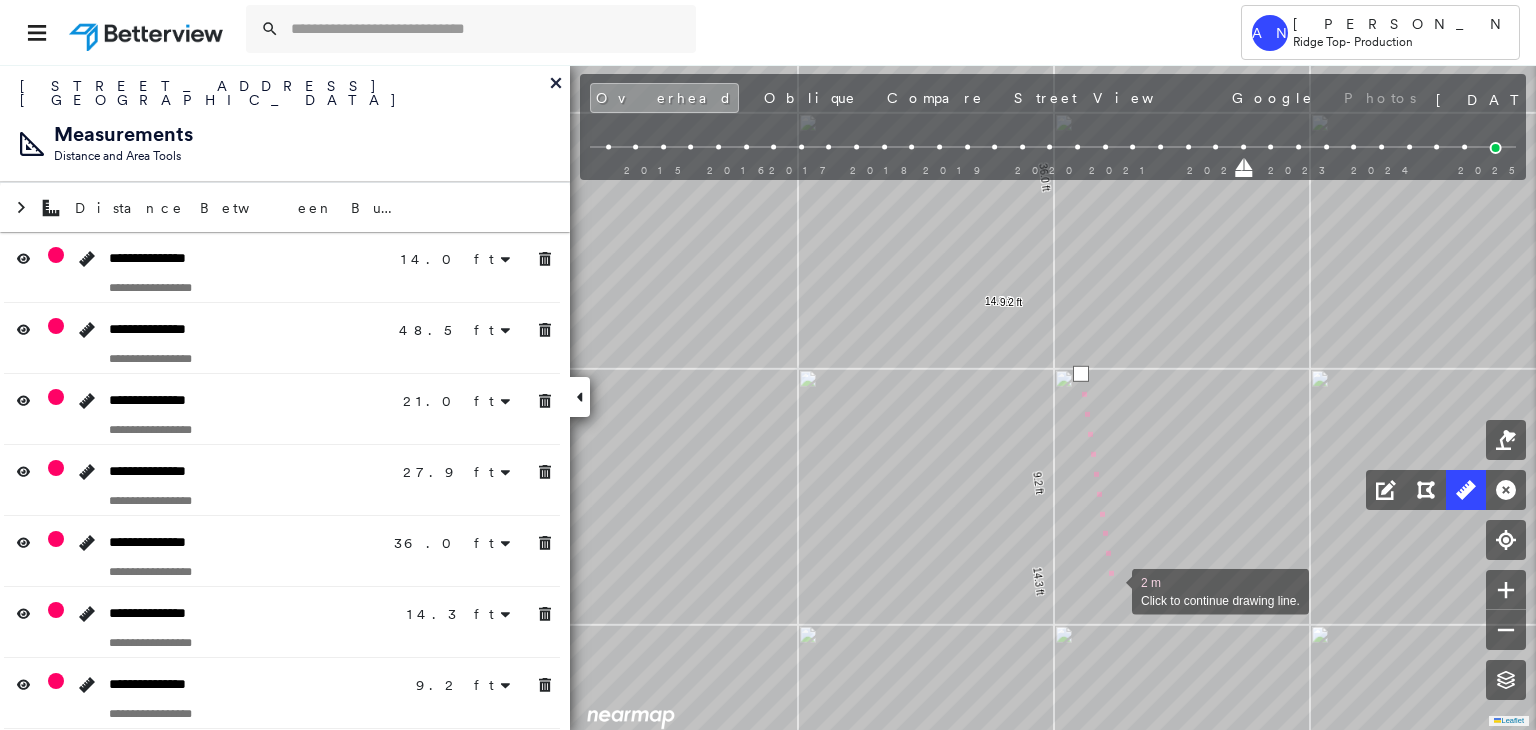 click at bounding box center [1112, 590] 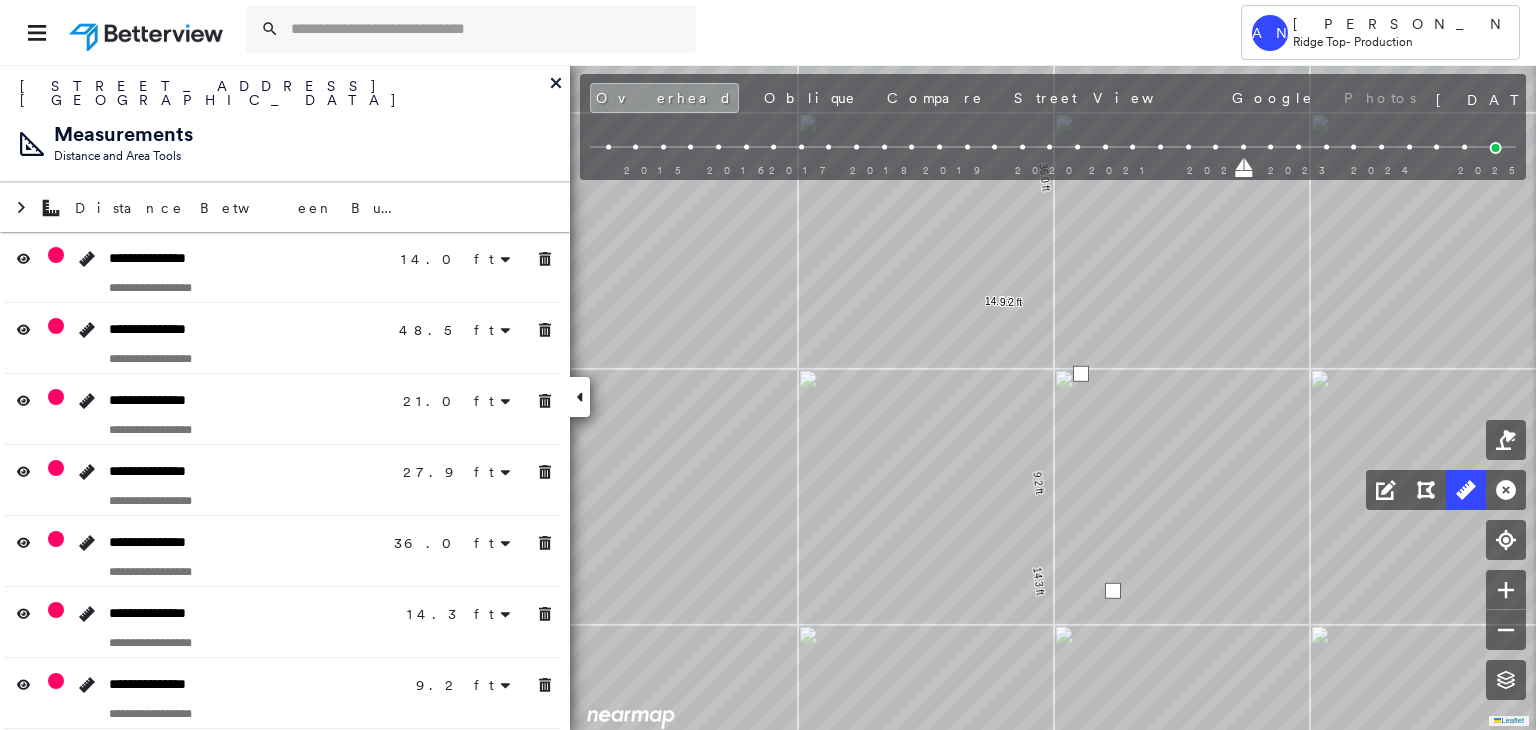 click at bounding box center (1113, 591) 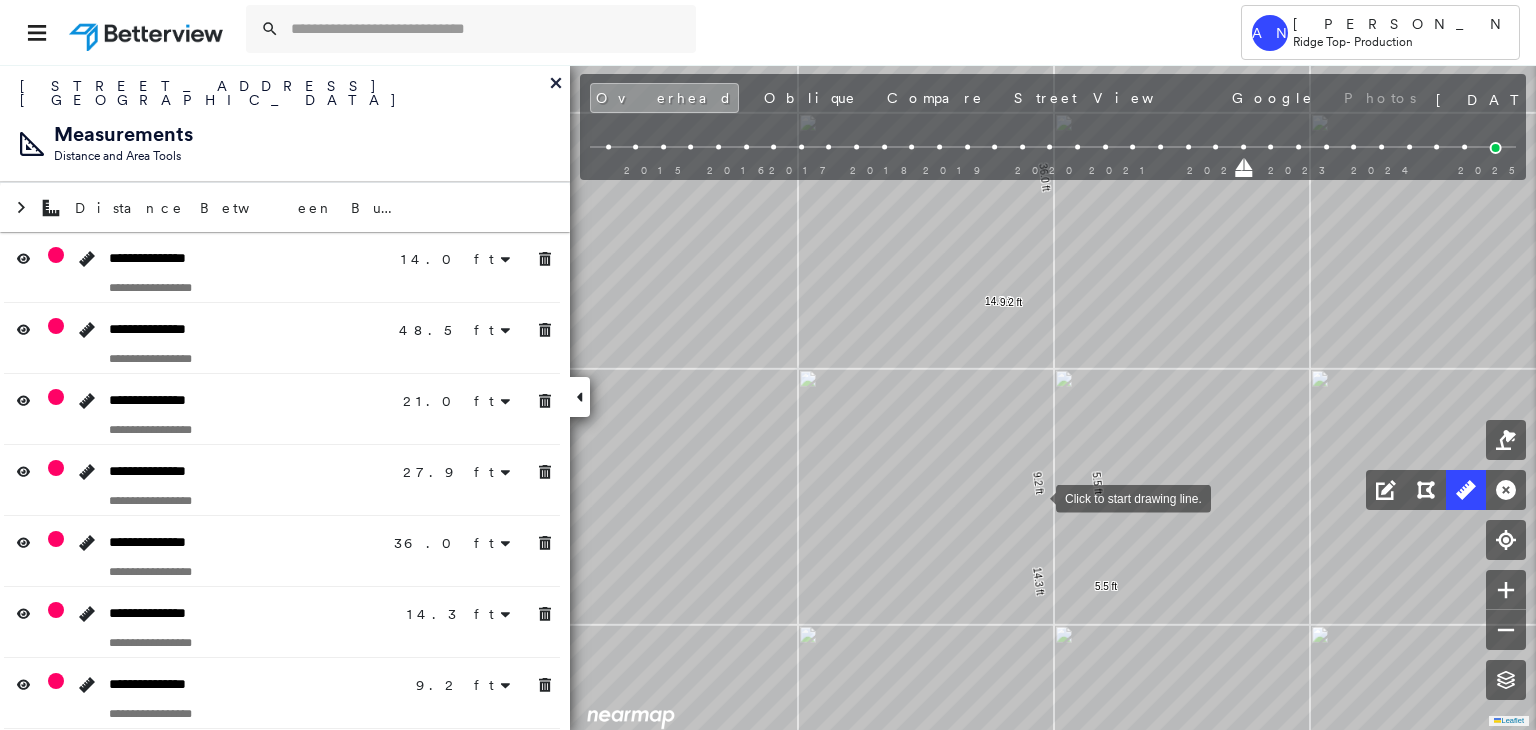 click at bounding box center (1036, 497) 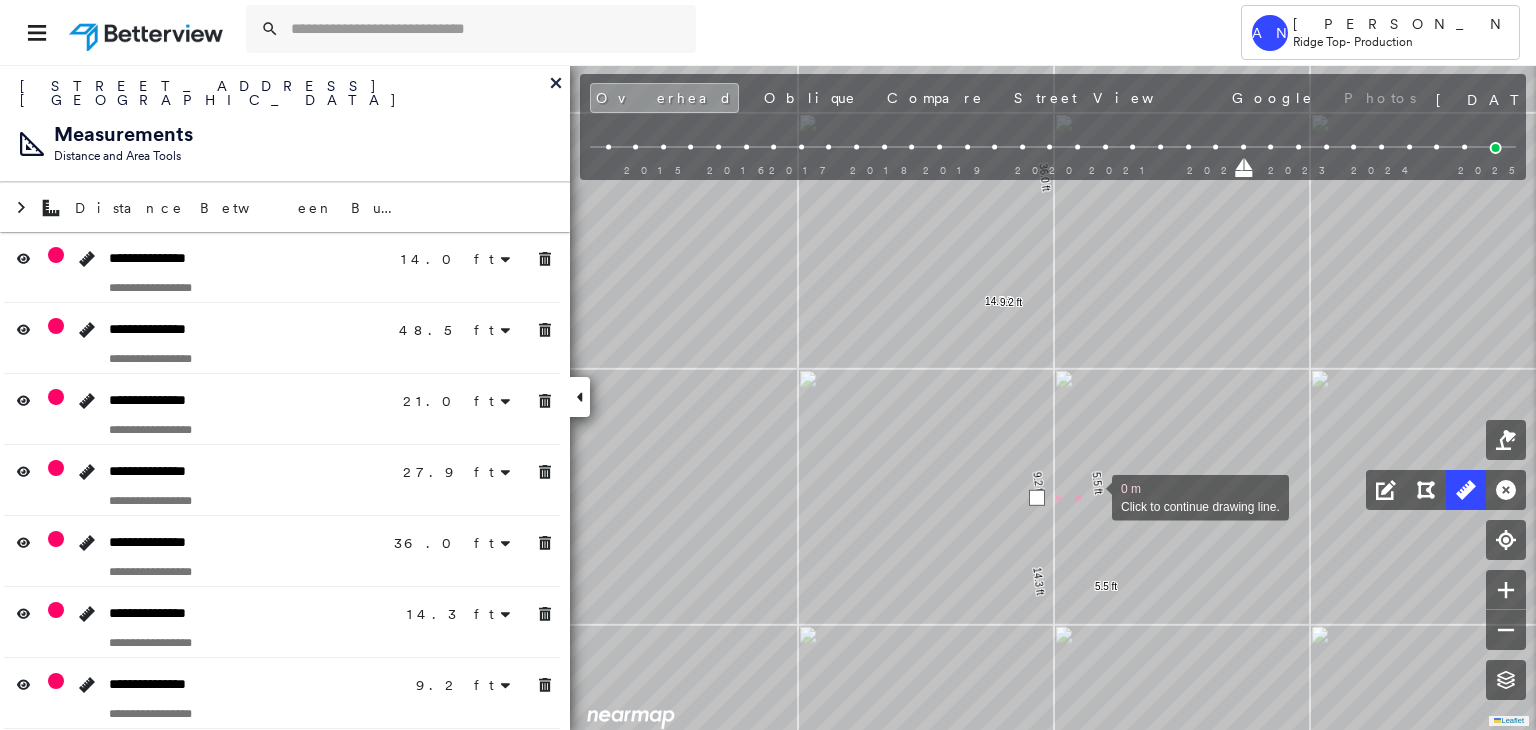 click at bounding box center [1092, 496] 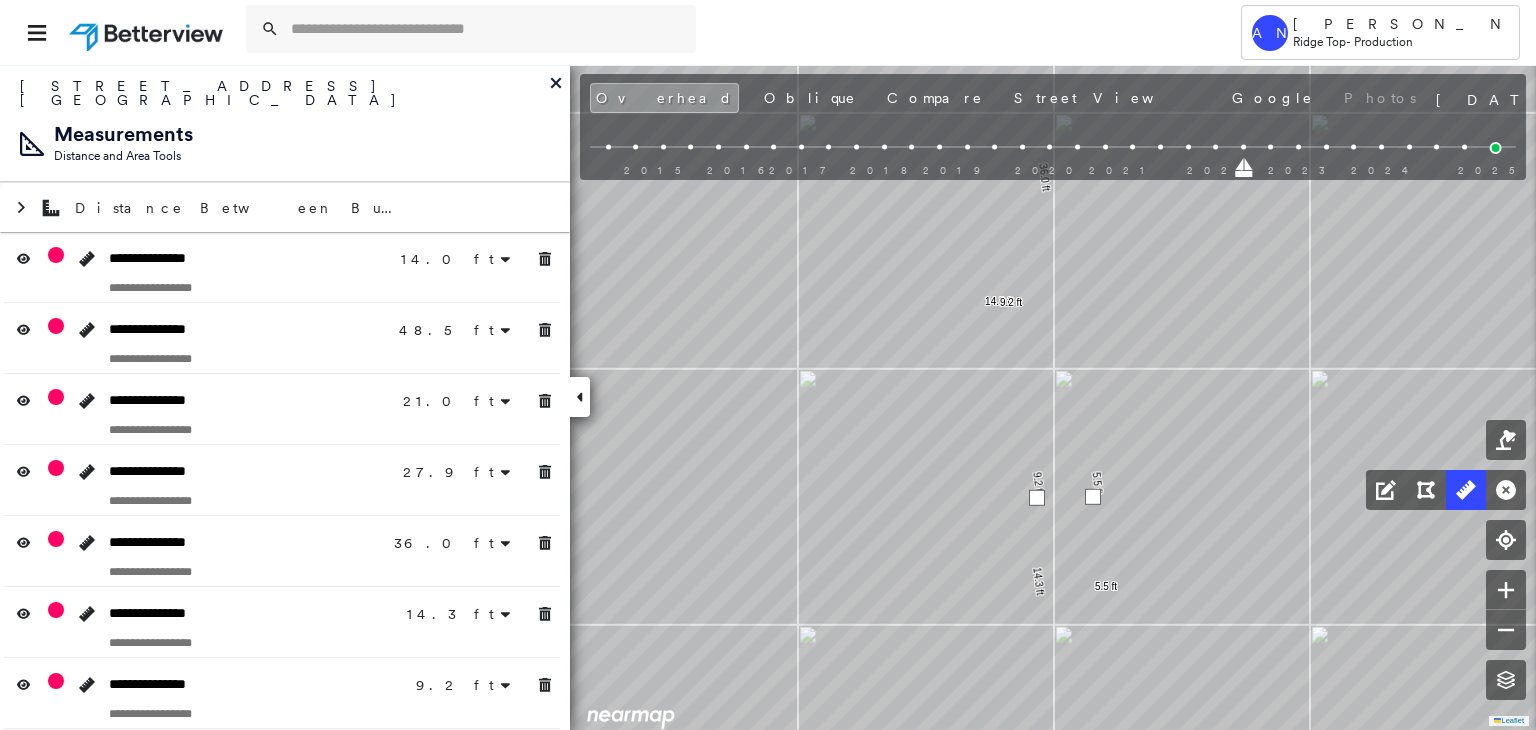 click at bounding box center [1093, 497] 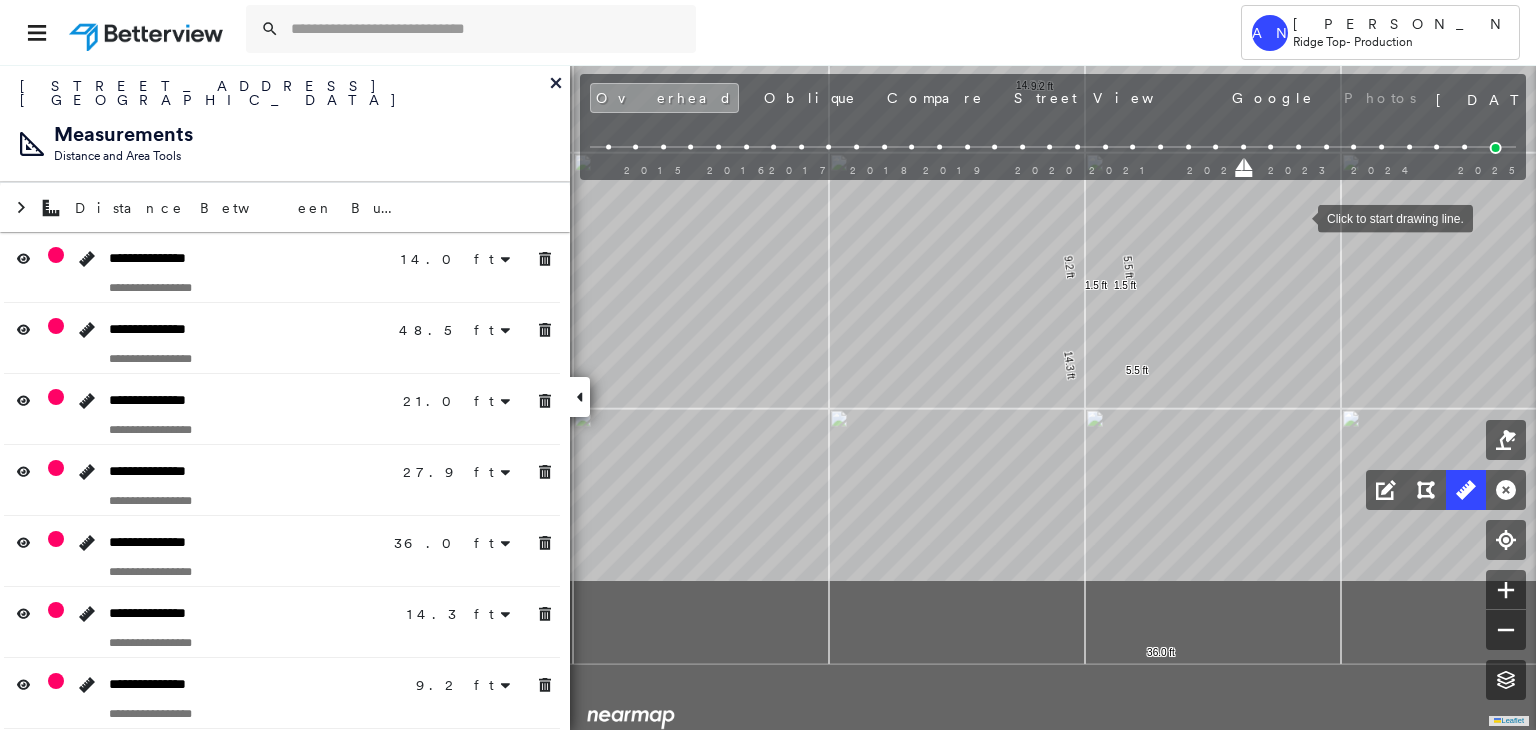 drag, startPoint x: 1269, startPoint y: 421, endPoint x: 1299, endPoint y: 217, distance: 206.19408 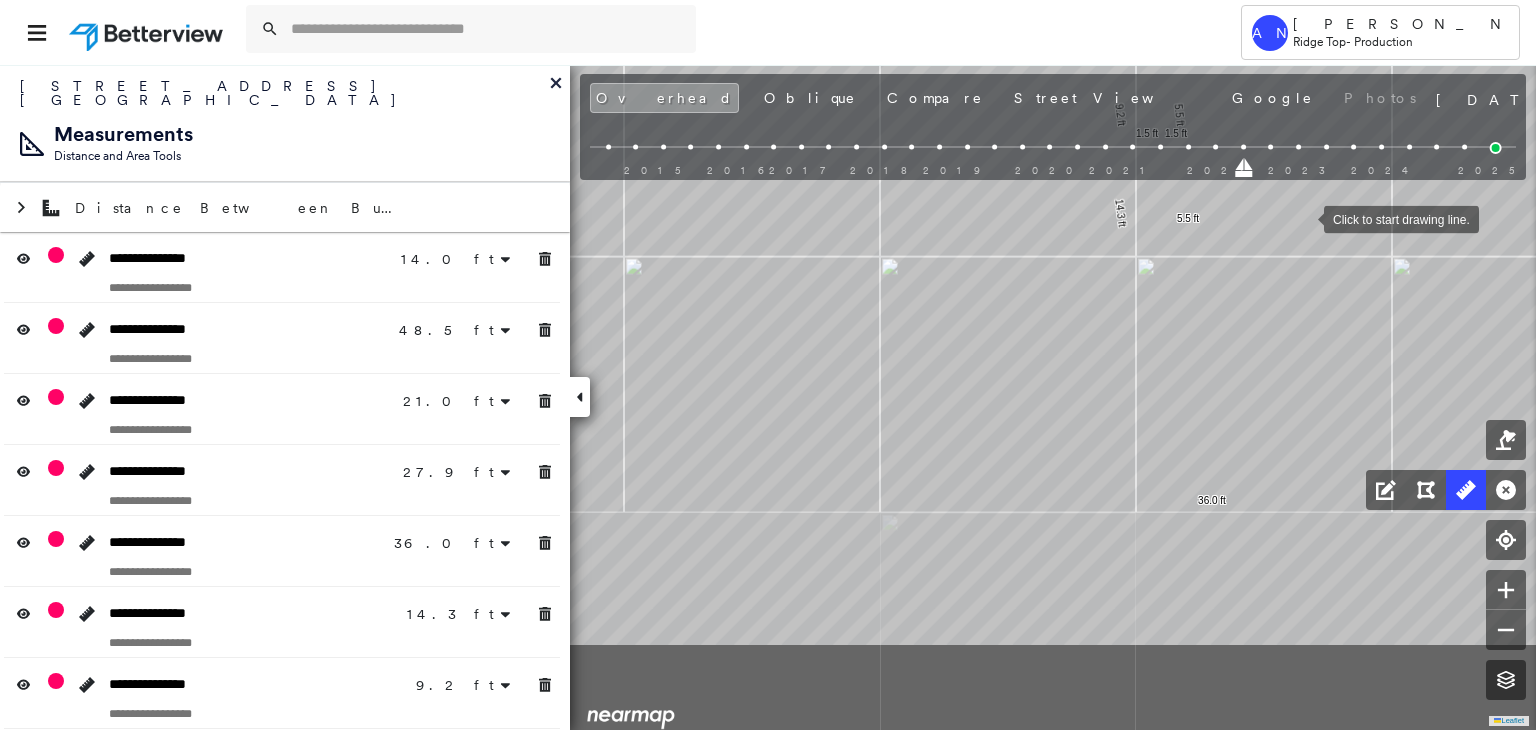 drag, startPoint x: 1303, startPoint y: 242, endPoint x: 1304, endPoint y: 219, distance: 23.021729 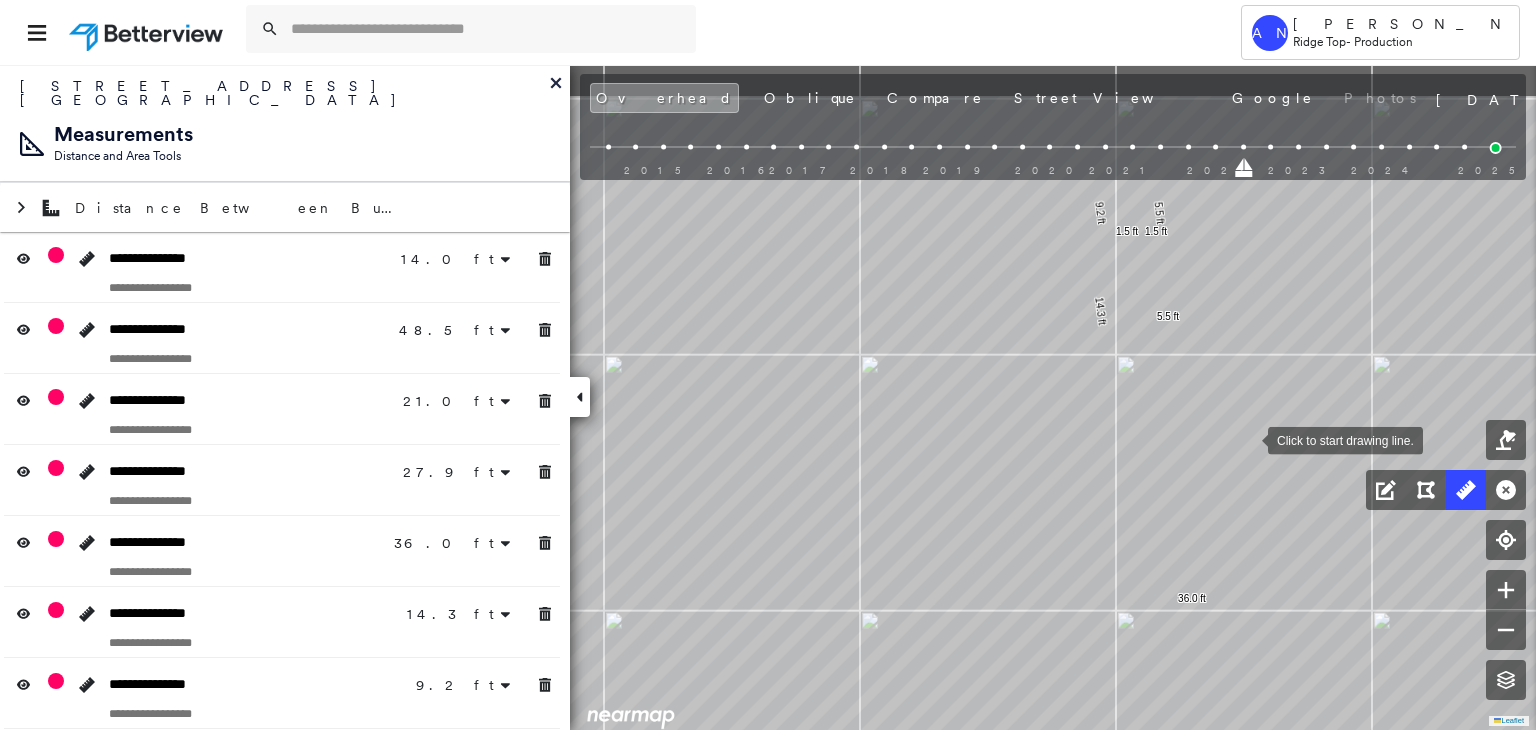 click on "14.0 ft 14.0 ft 48.5 ft 48.5 ft 21.0 ft 21.0 ft 27.9 ft 27.9 ft 36.0 ft 36.0 ft 14.3 ft 14.3 ft 9.2 ft 9.2 ft 5.5 ft 5.5 ft 1.5 ft 1.5 ft Click to start drawing line." at bounding box center [-440, -477] 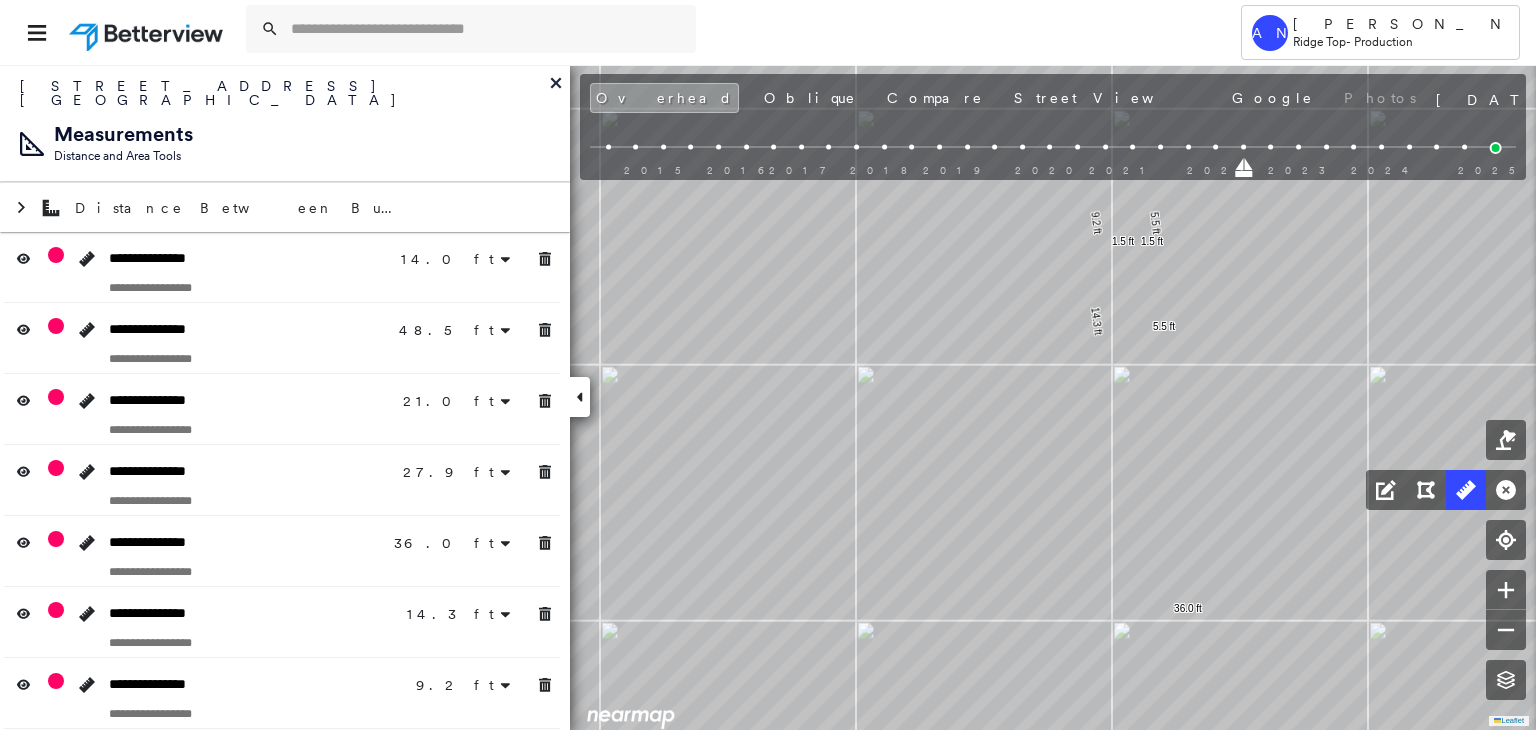 click on "Oblique" at bounding box center (810, 98) 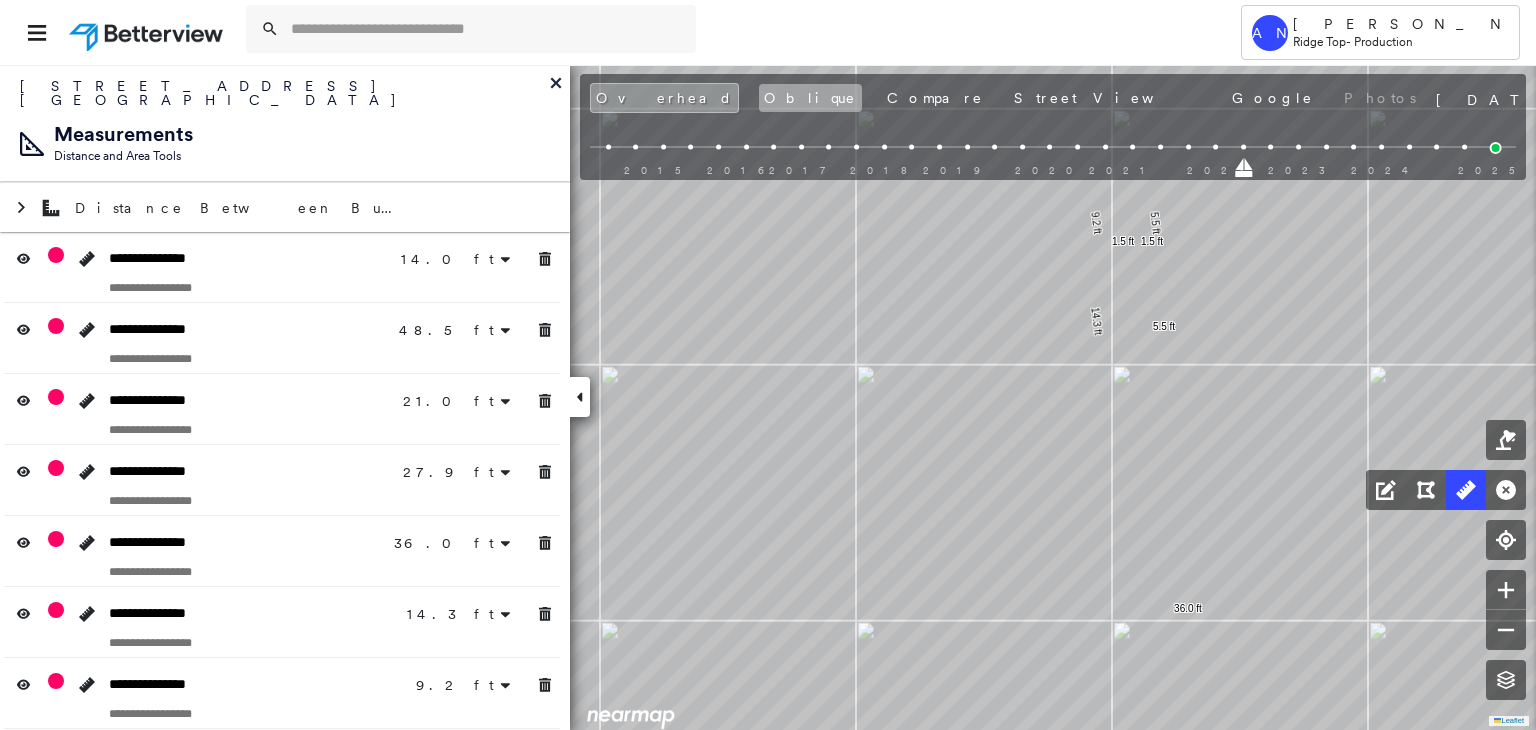 click on "Oblique" at bounding box center [810, 98] 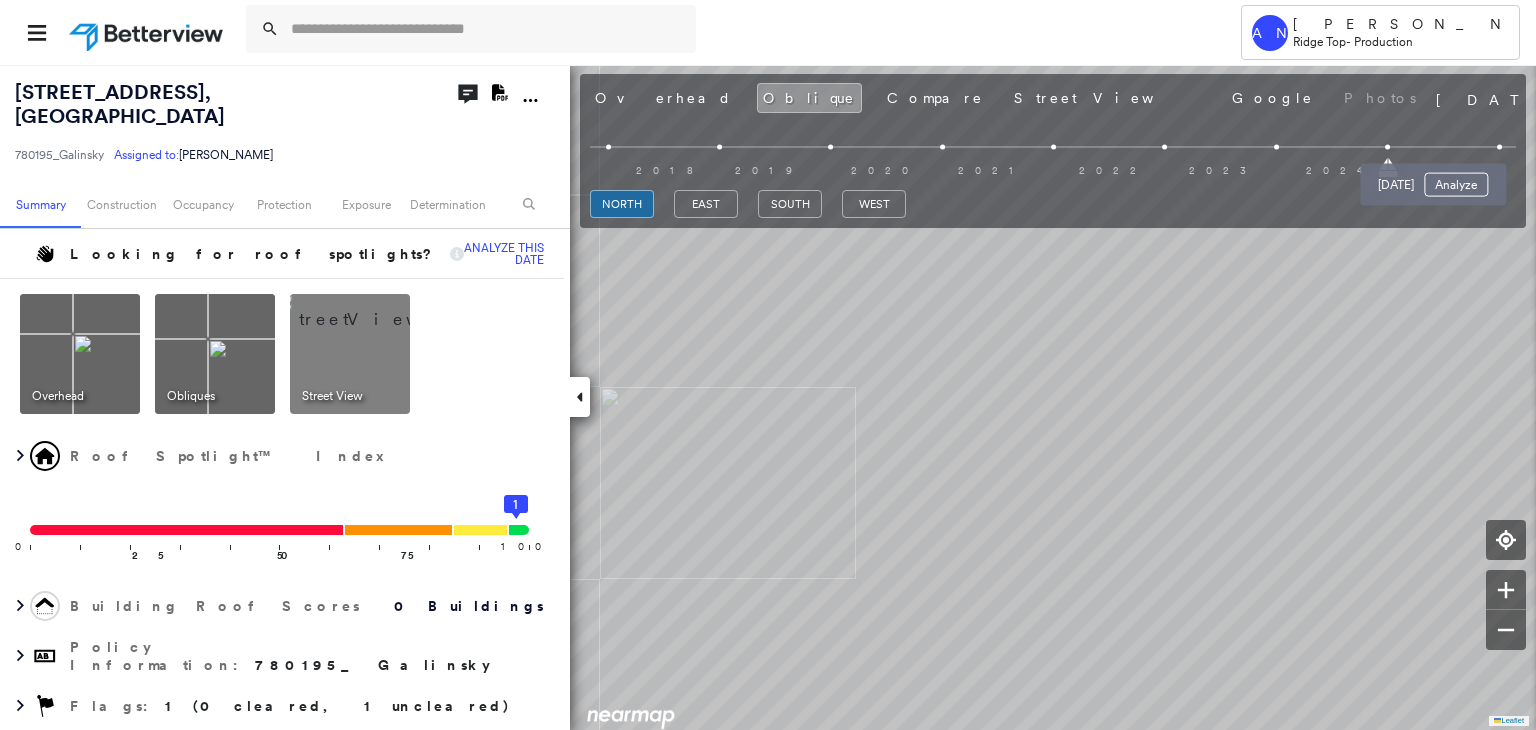 click at bounding box center (1499, 147) 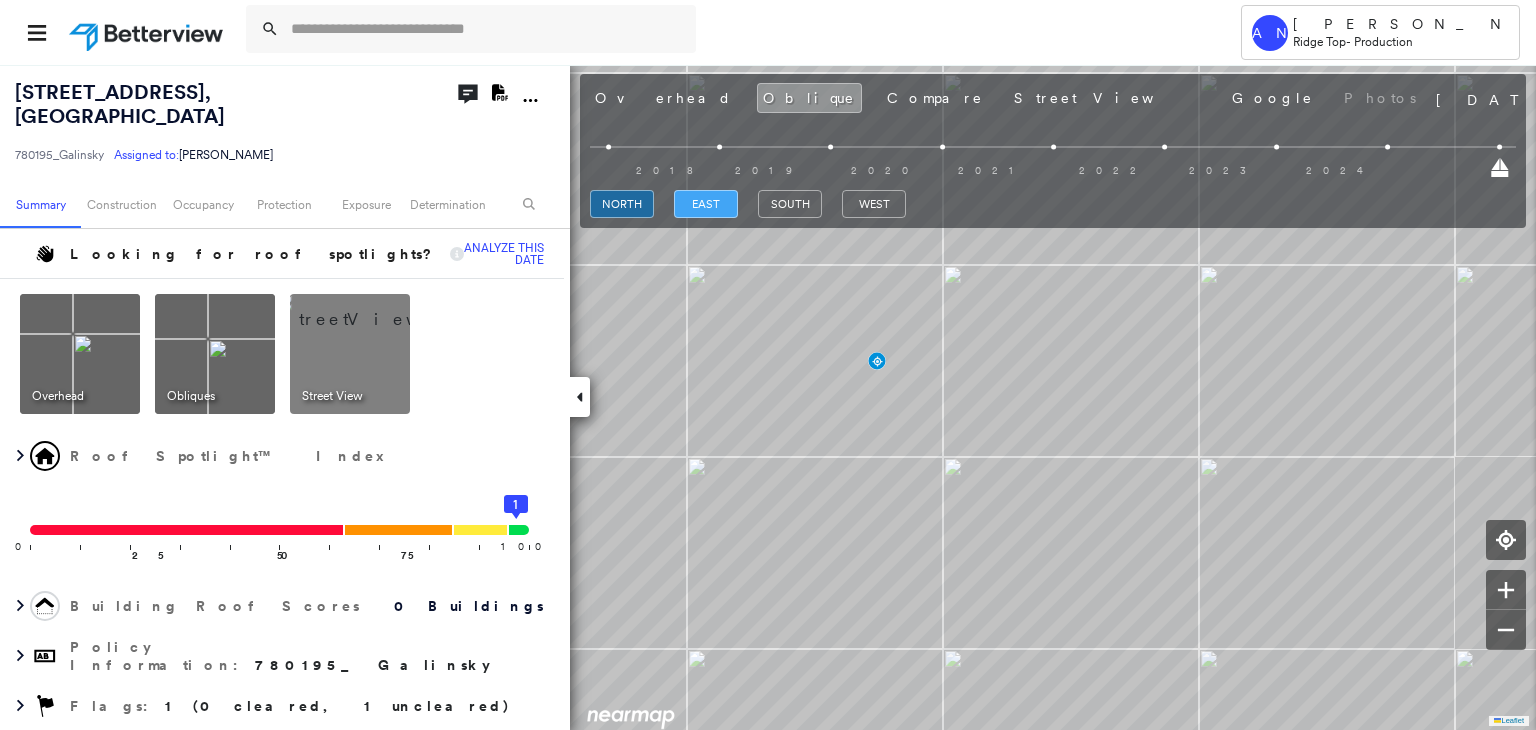 click on "east" at bounding box center (706, 204) 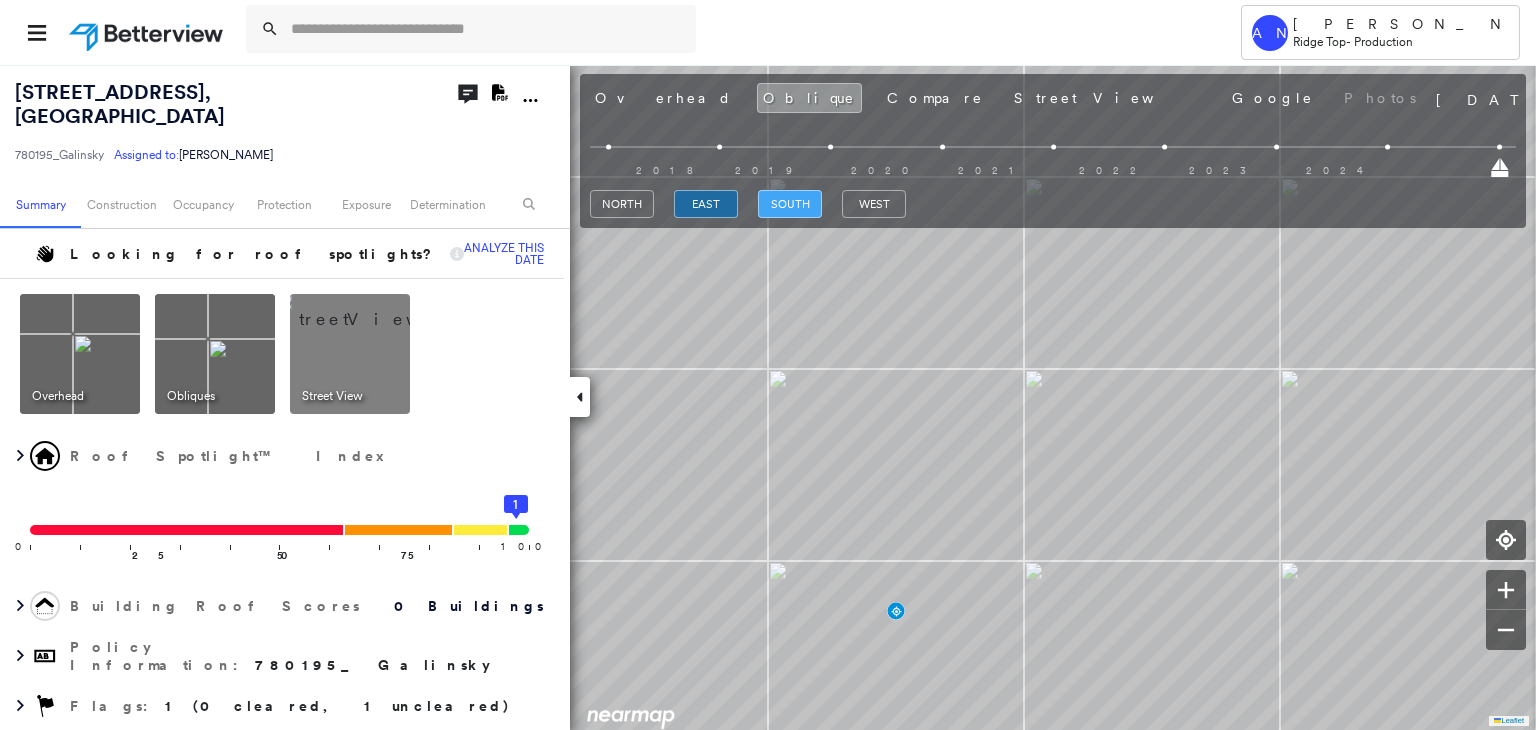 drag, startPoint x: 783, startPoint y: 198, endPoint x: 816, endPoint y: 209, distance: 34.785053 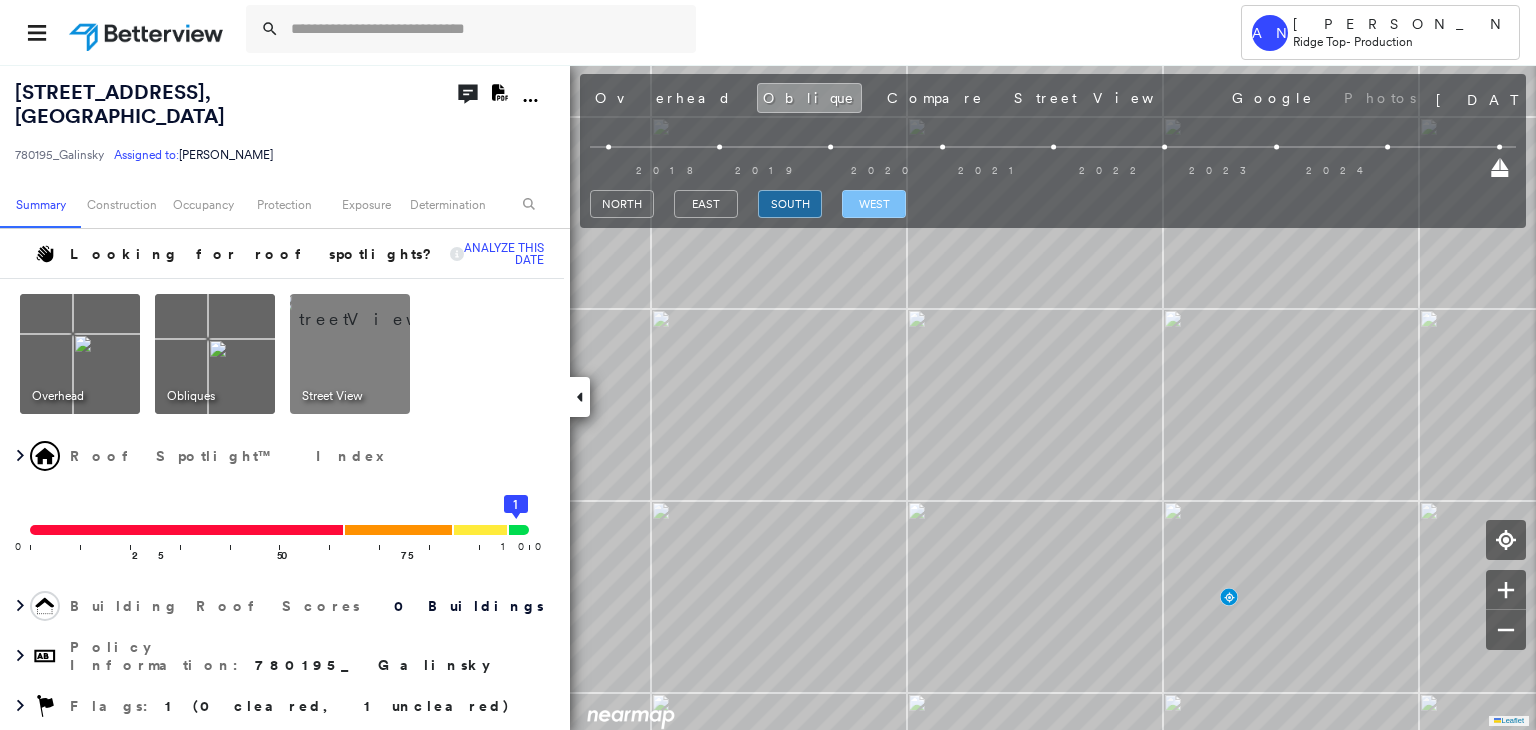 click on "west" at bounding box center [874, 204] 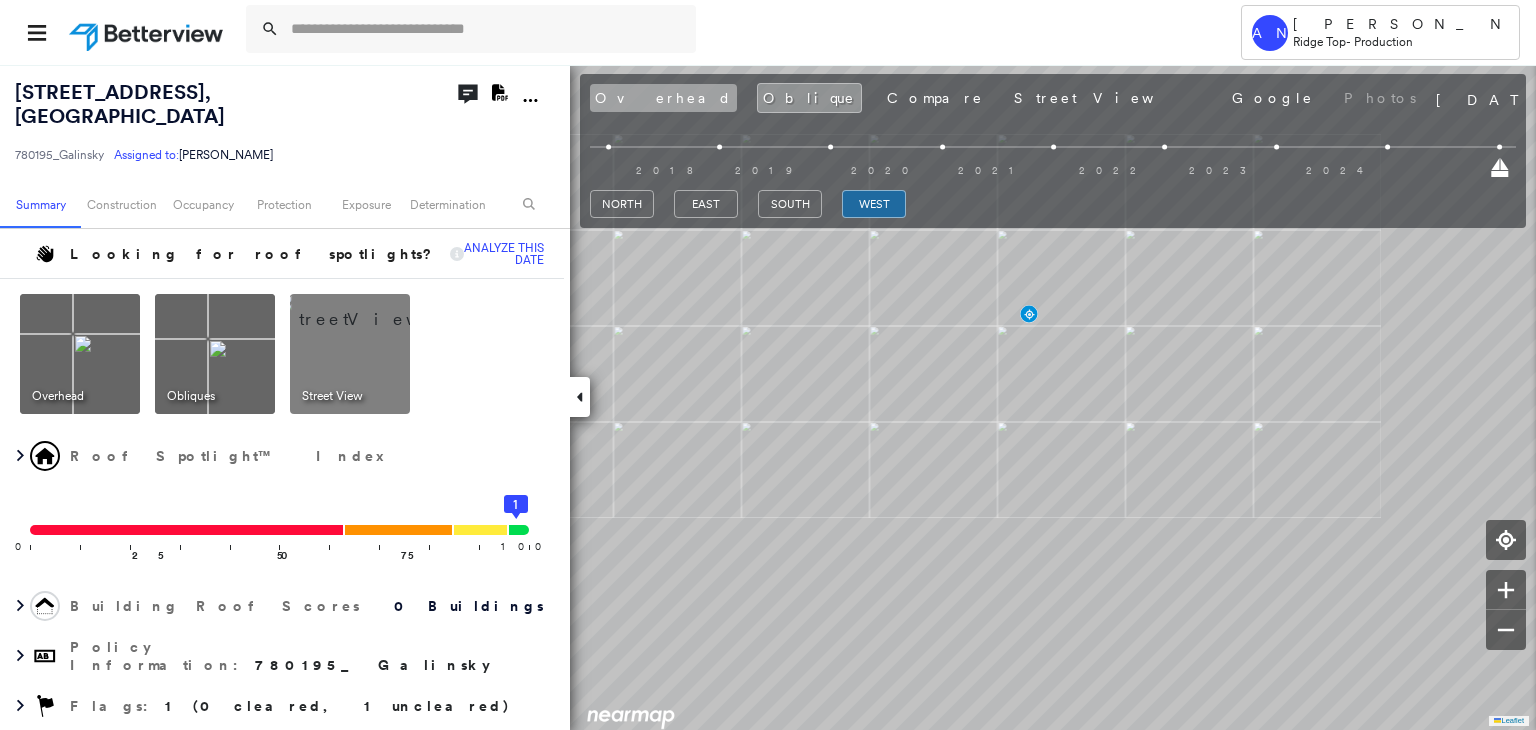 click on "Overhead" at bounding box center [663, 98] 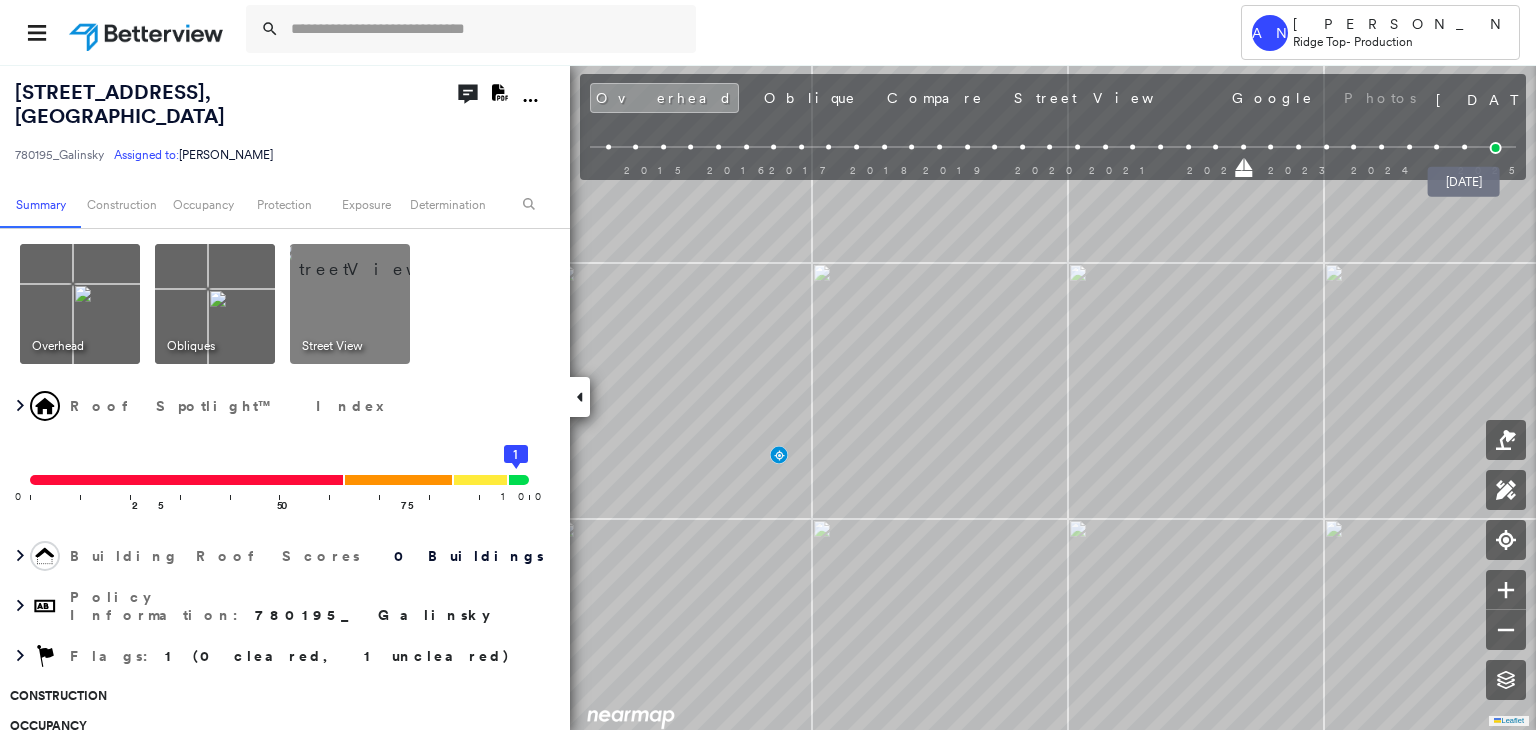 click at bounding box center (1496, 148) 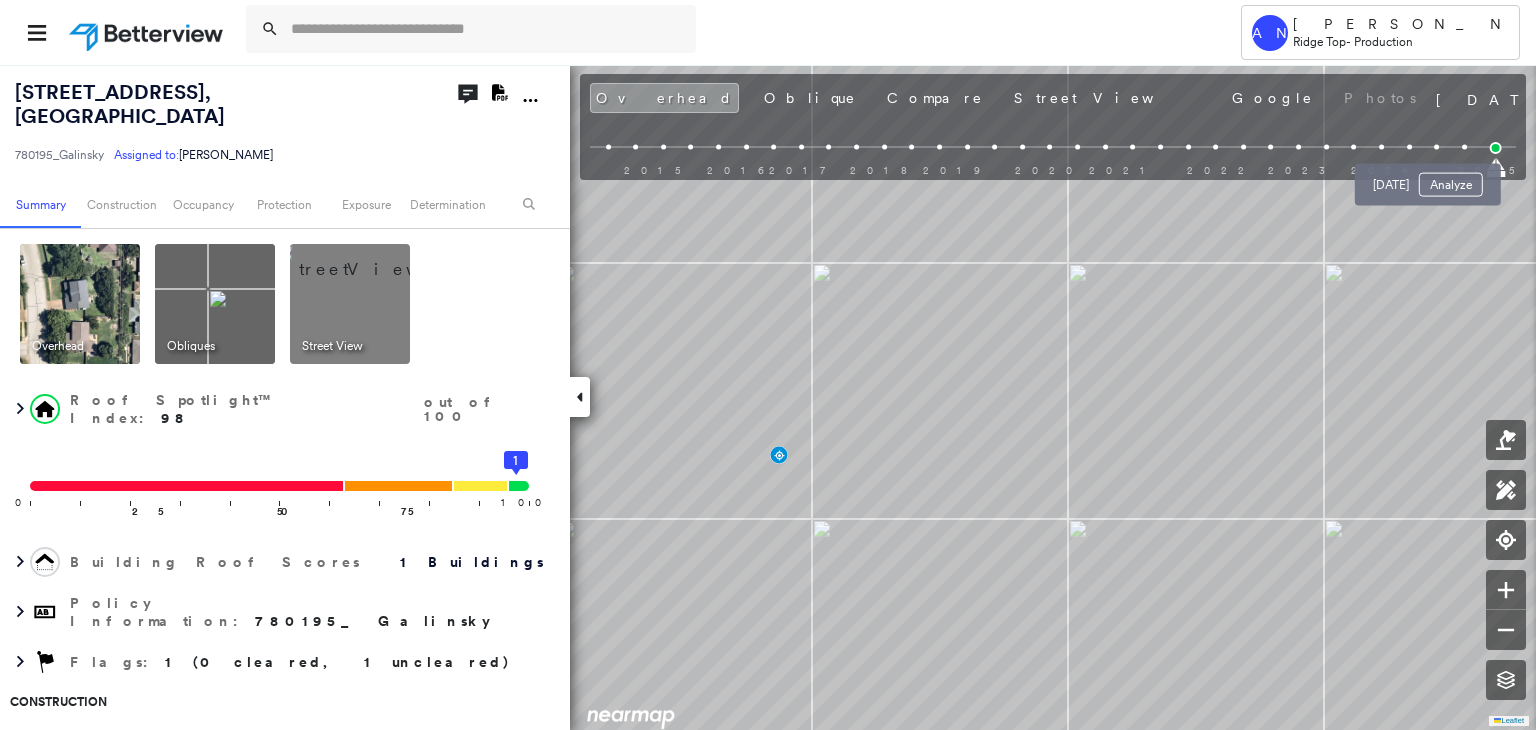click on "[DATE] Analyze" at bounding box center [1428, 179] 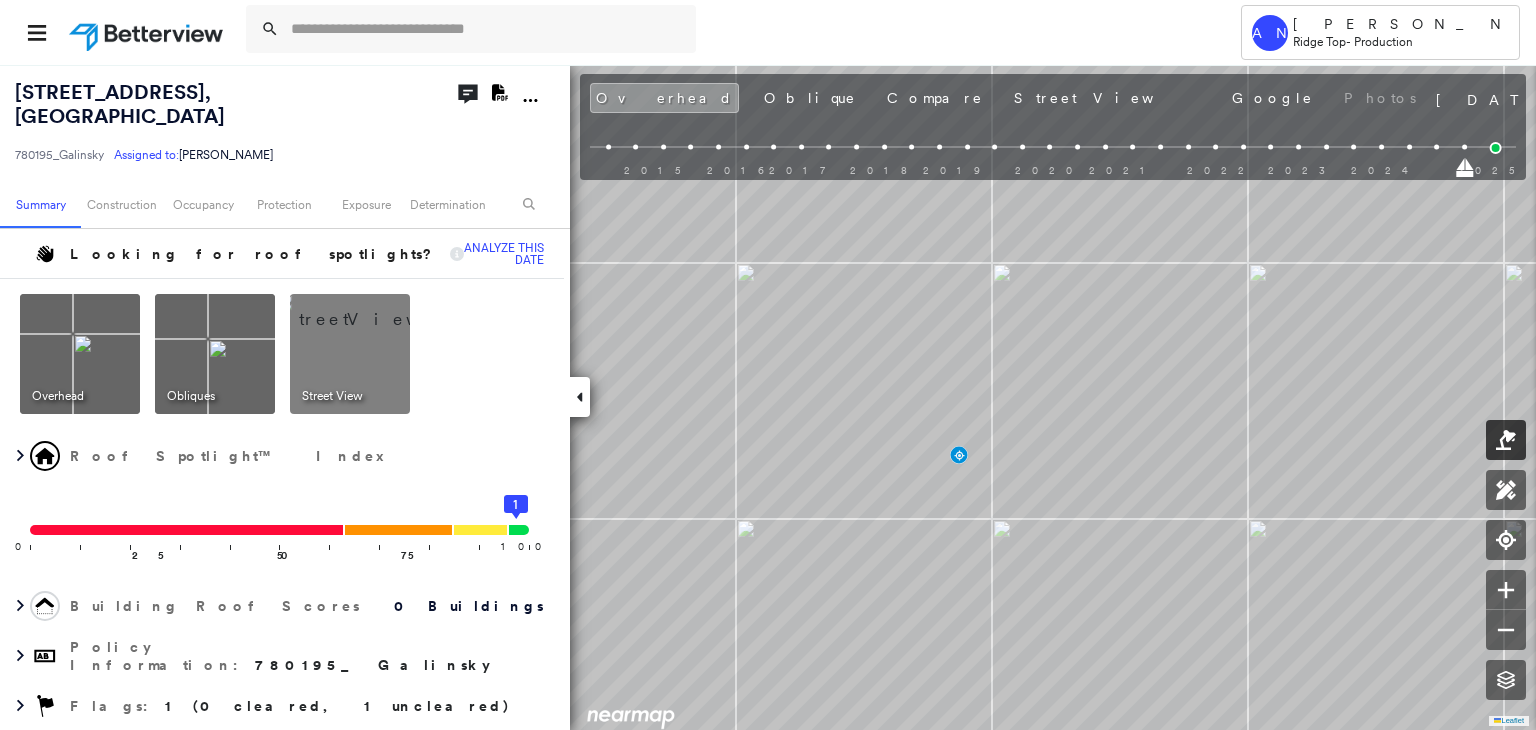 click on "4305 Oldfield Dr ,  Arlington, TX 76016 780195_Galinsky Assigned to:  Akarsh Nayyan Assigned to:  Akarsh Nayyan 780195_Galinsky Assigned to:  Akarsh Nayyan Open Comments Download PDF Report Summary Construction Occupancy Protection Exposure Determination Looking for roof spotlights? Analyze this date Overhead Obliques Street View Roof Spotlight™ Index 0 100 25 50 75 1 Building Roof Scores 0 Buildings Policy Information :  780195_Galinsky Flags :  1 (0 cleared, 1 uncleared) Construction Occupancy Protection Exposure Determination Flags :  1 (0 cleared, 1 uncleared) Uncleared Flags (1) Cleared Flags  (0) Betterview Property Flagged 07/22/25 Clear Action Taken New Entry History Quote/New Business Terms & Conditions Added ACV Endorsement Added Cosmetic Endorsement Inspection/Loss Control Report Information Added to Inspection Survey Onsite Inspection Ordered Determined No Inspection Needed General Used Report to Further Agent/Insured Discussion Reject/Decline - New Business Allowed to Proceed / Policy Bound" at bounding box center [768, 397] 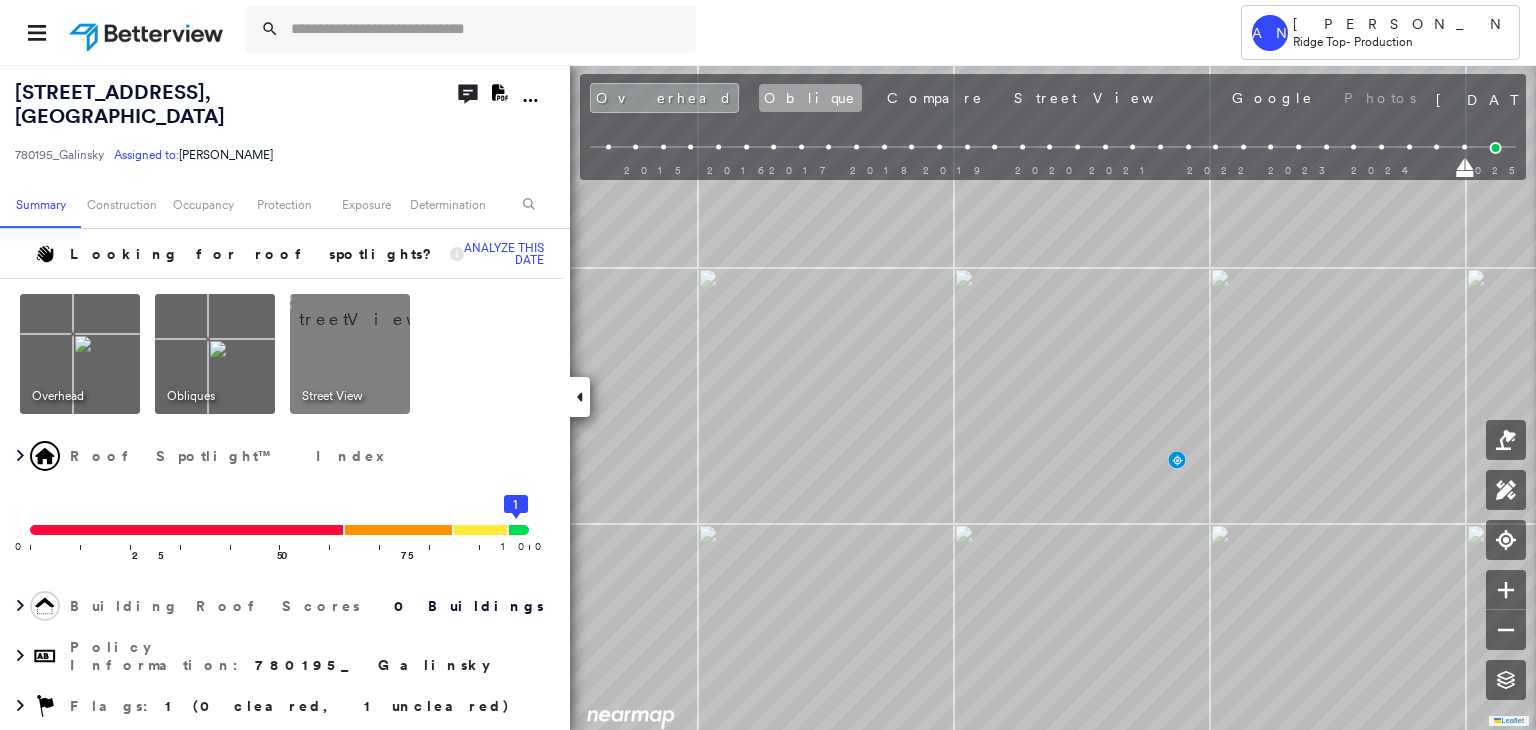 click on "Oblique" at bounding box center (810, 98) 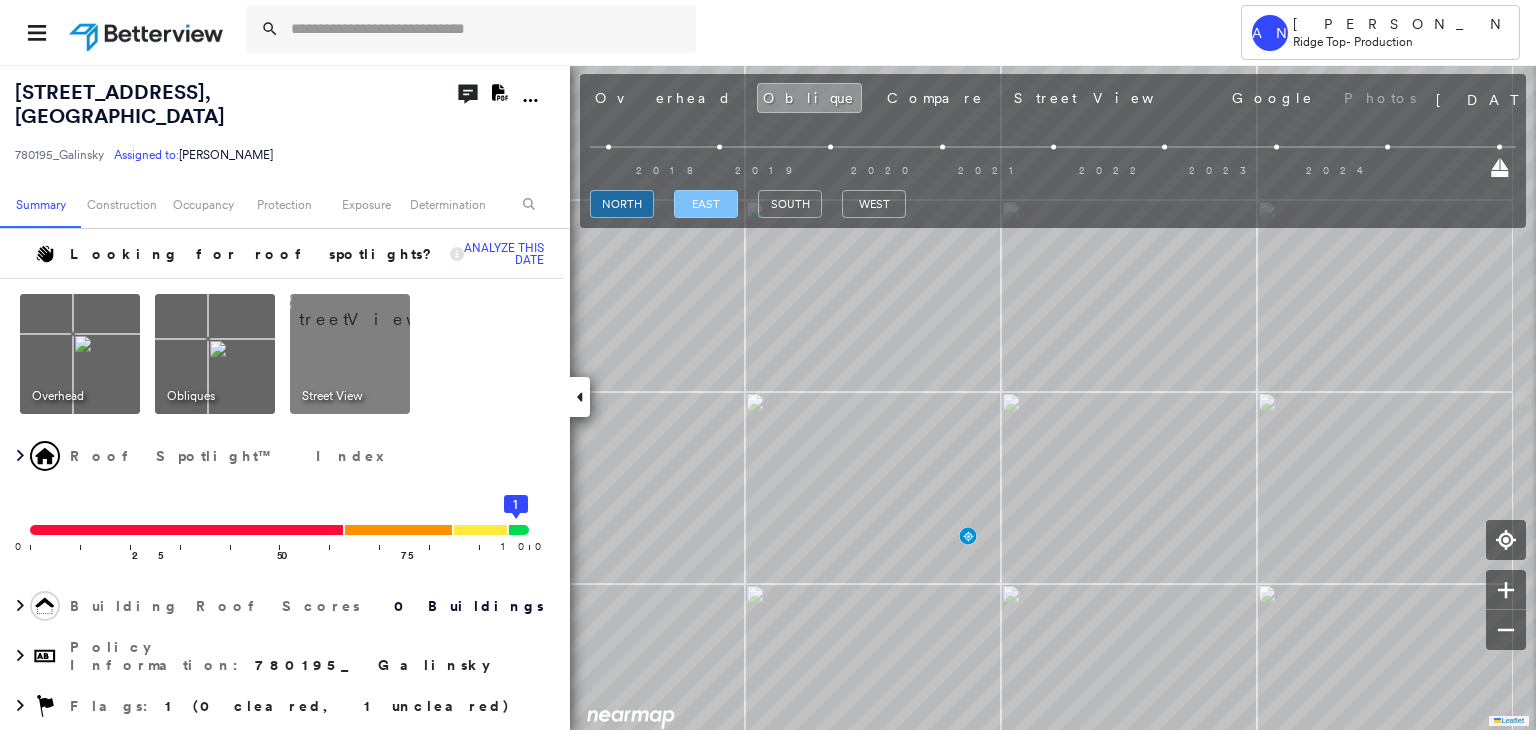 click on "east" at bounding box center (706, 204) 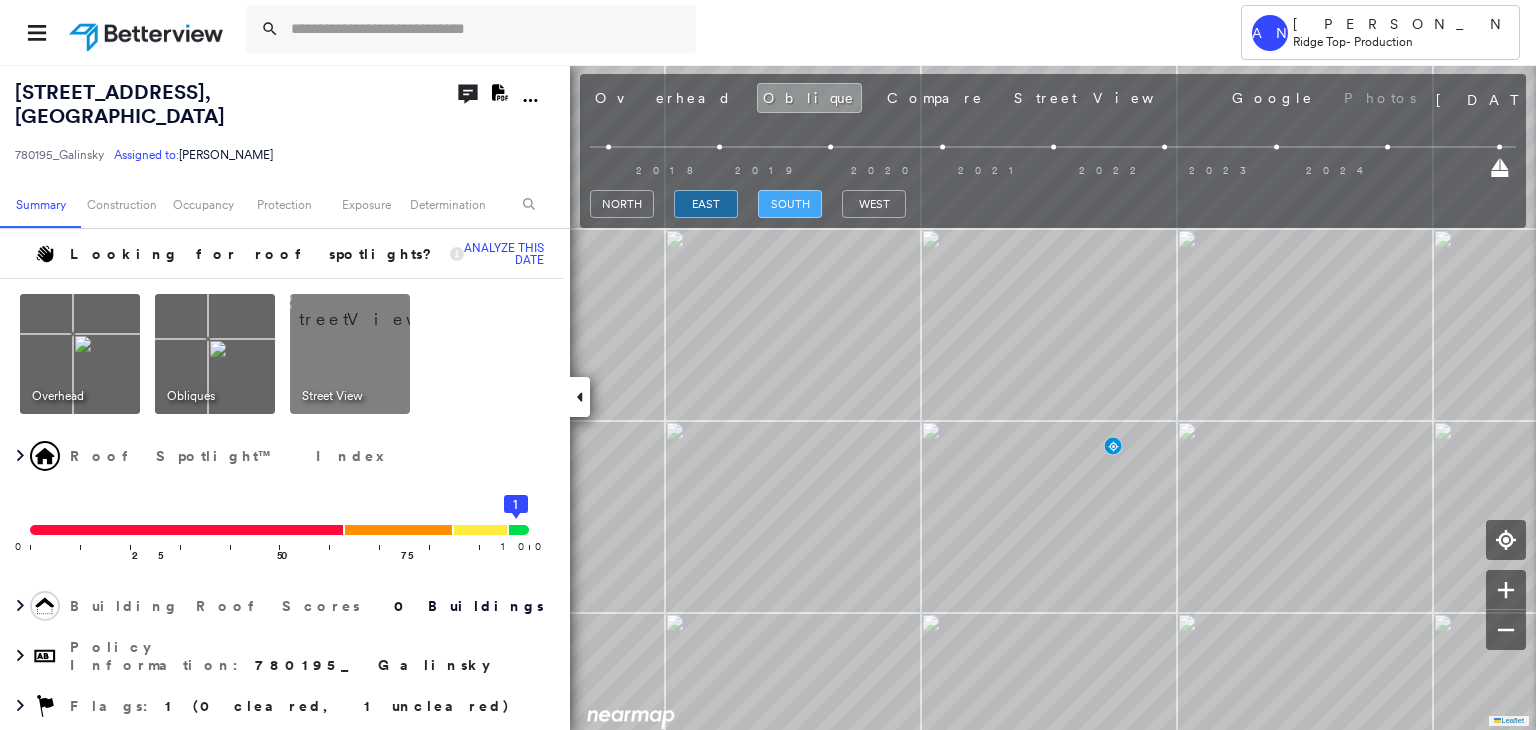 click on "south" at bounding box center [790, 204] 